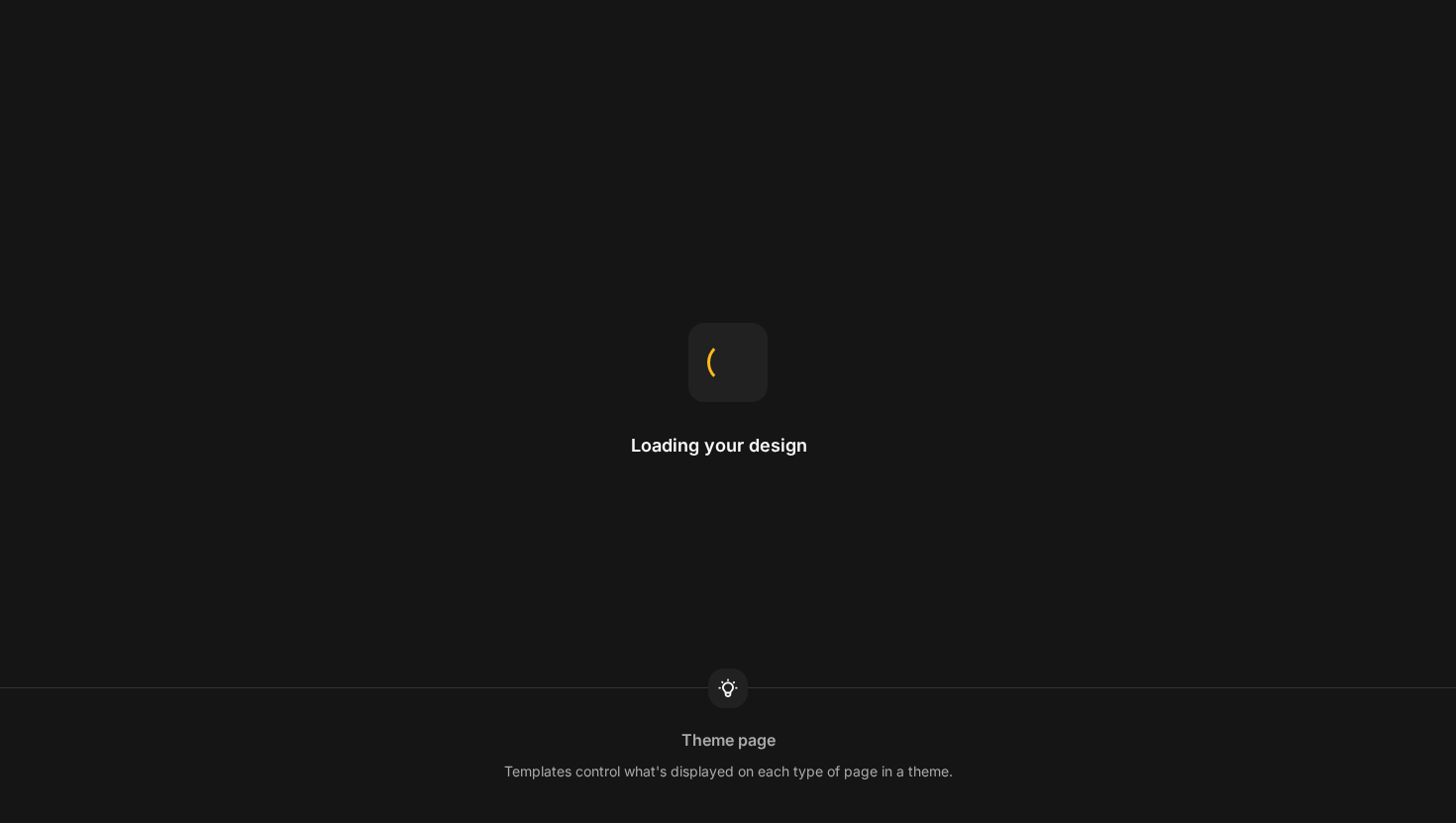 scroll, scrollTop: 0, scrollLeft: 0, axis: both 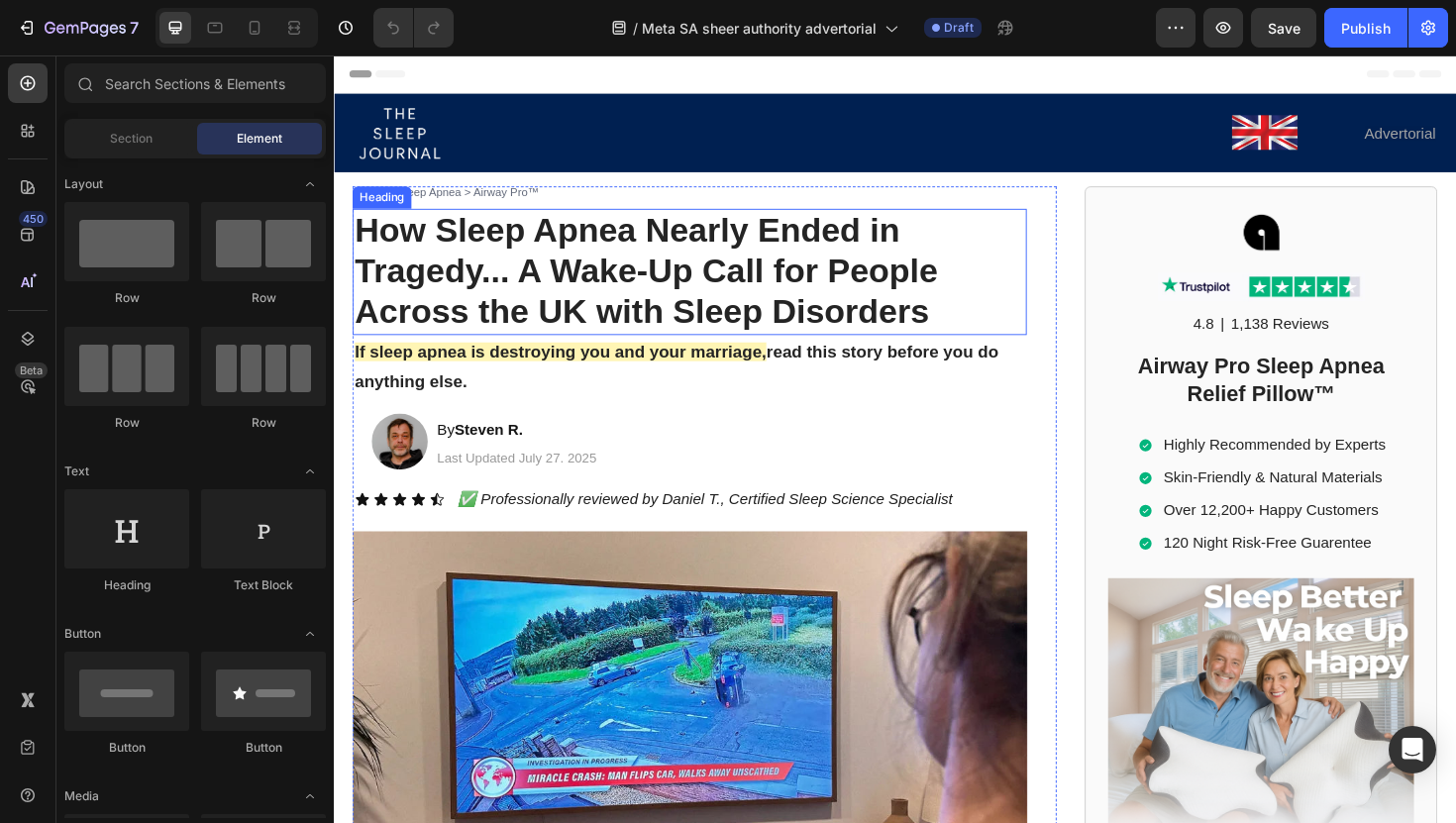 click on "How Sleep Apnea Nearly Ended in Tragedy... A Wake-Up Call for People Across the UK with Sleep Disorders" at bounding box center (664, 283) 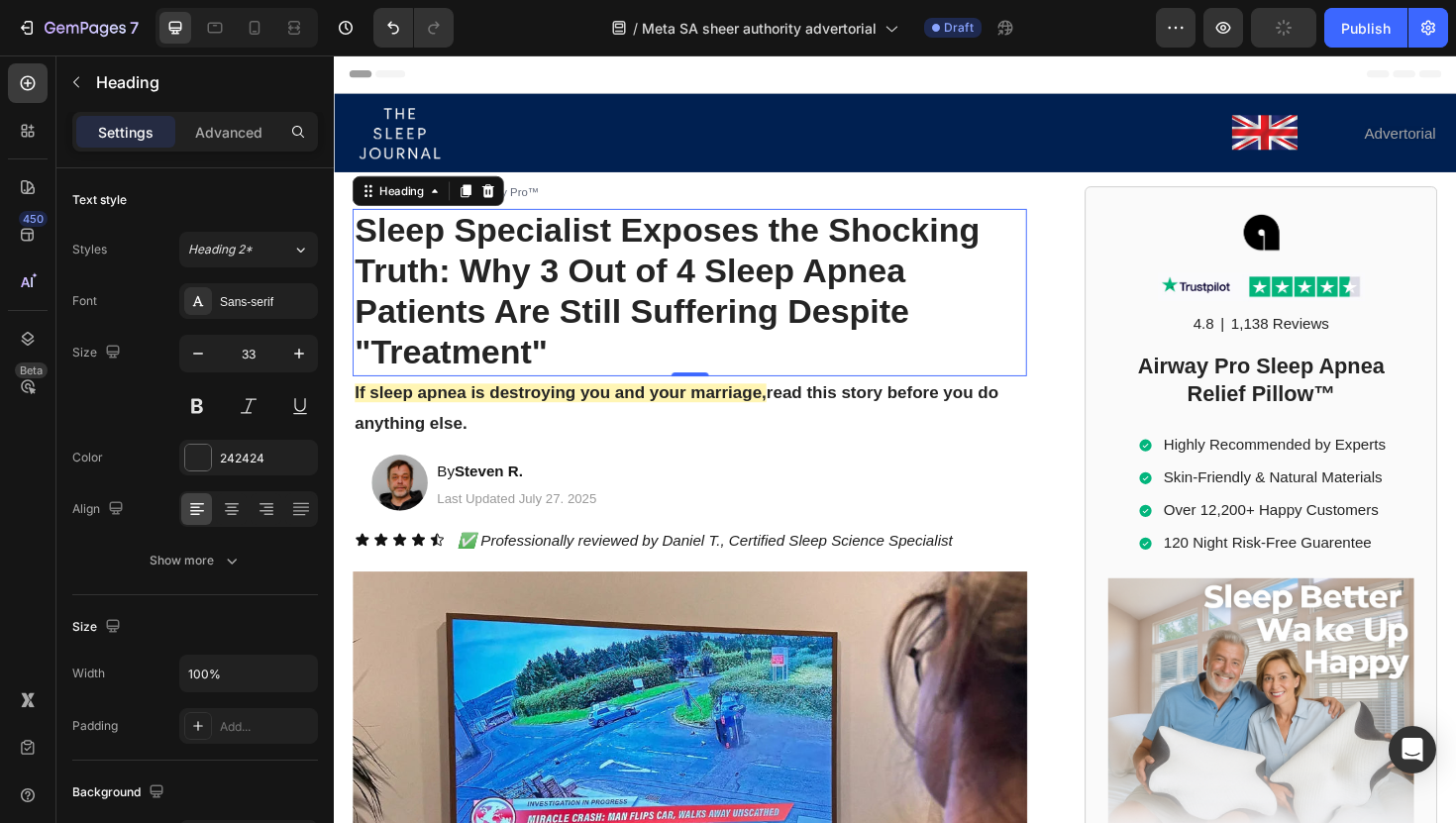 click at bounding box center (237, 28) 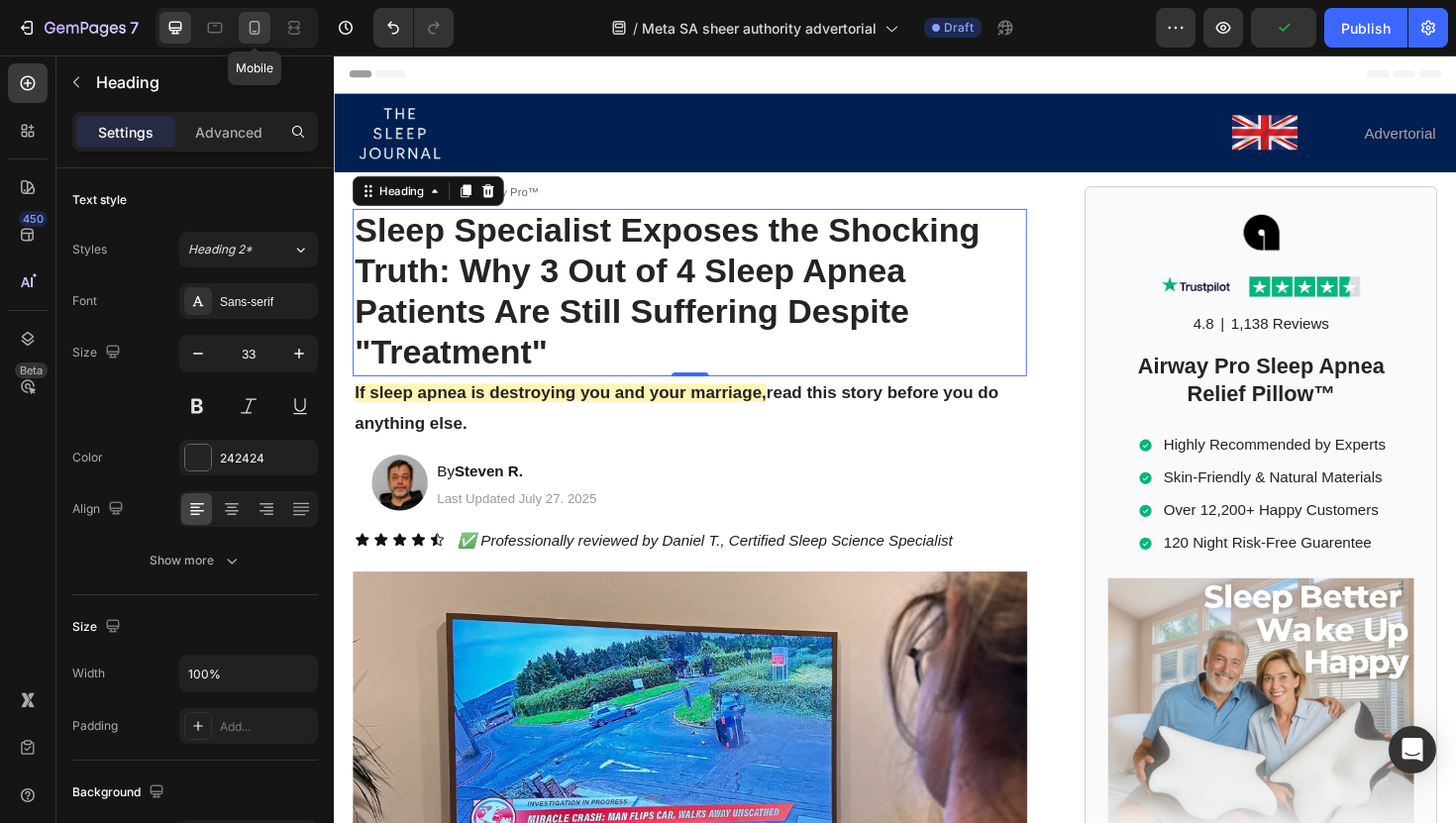 click 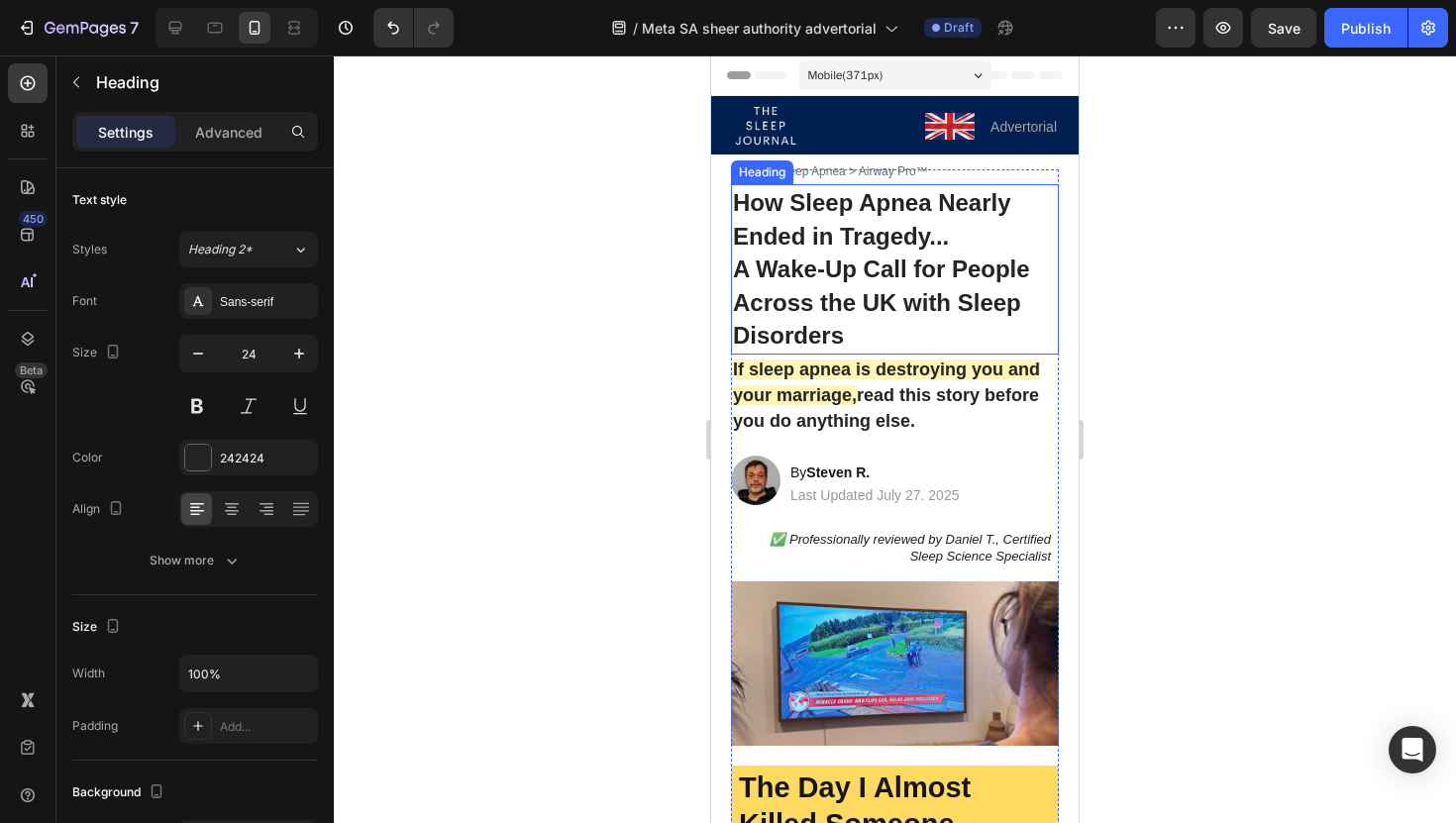 click on "A Wake-Up Call for People Across the UK with Sleep Disorders" at bounding box center [882, 302] 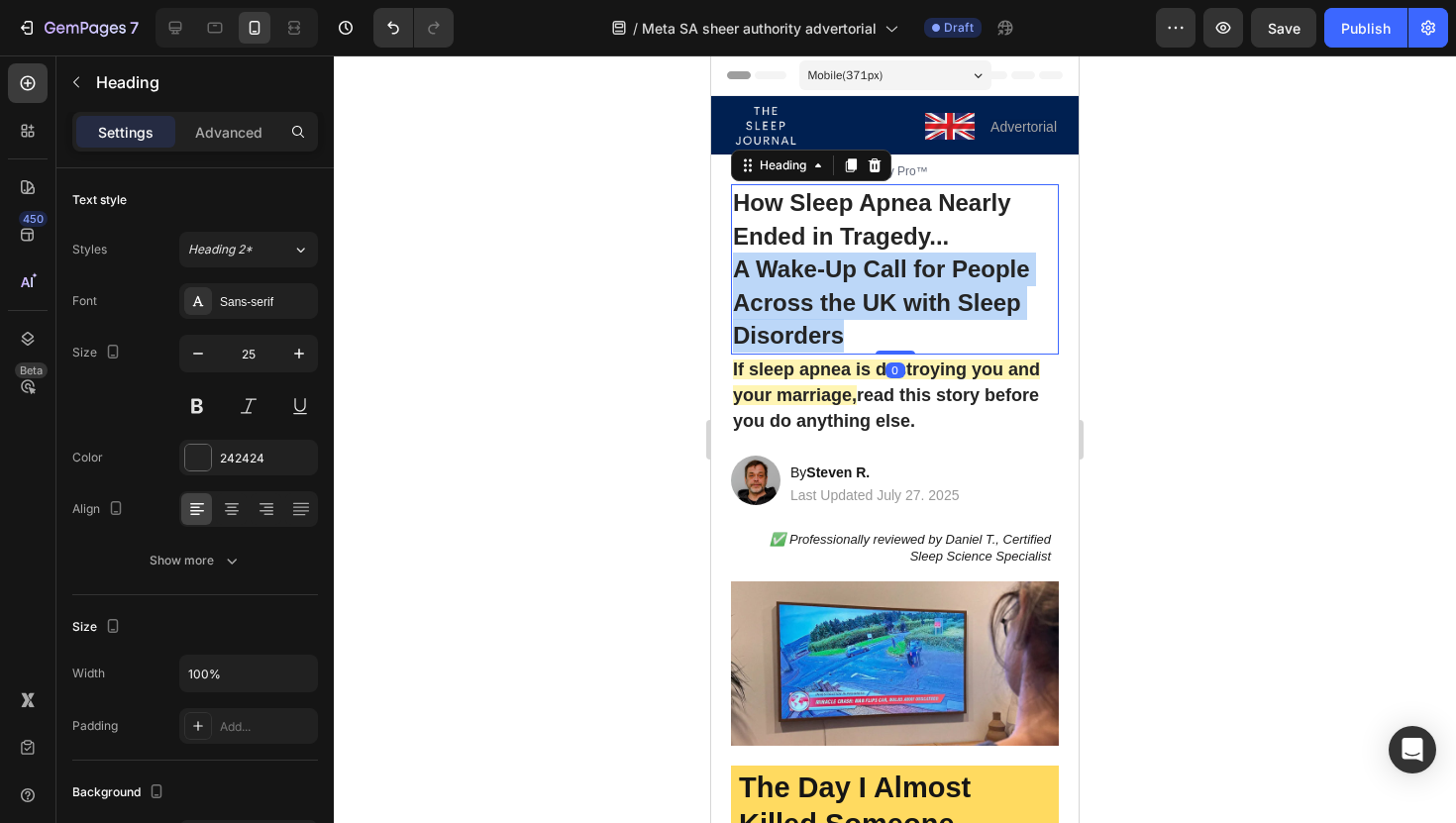click on "A Wake-Up Call for People Across the UK with Sleep Disorders" at bounding box center [882, 302] 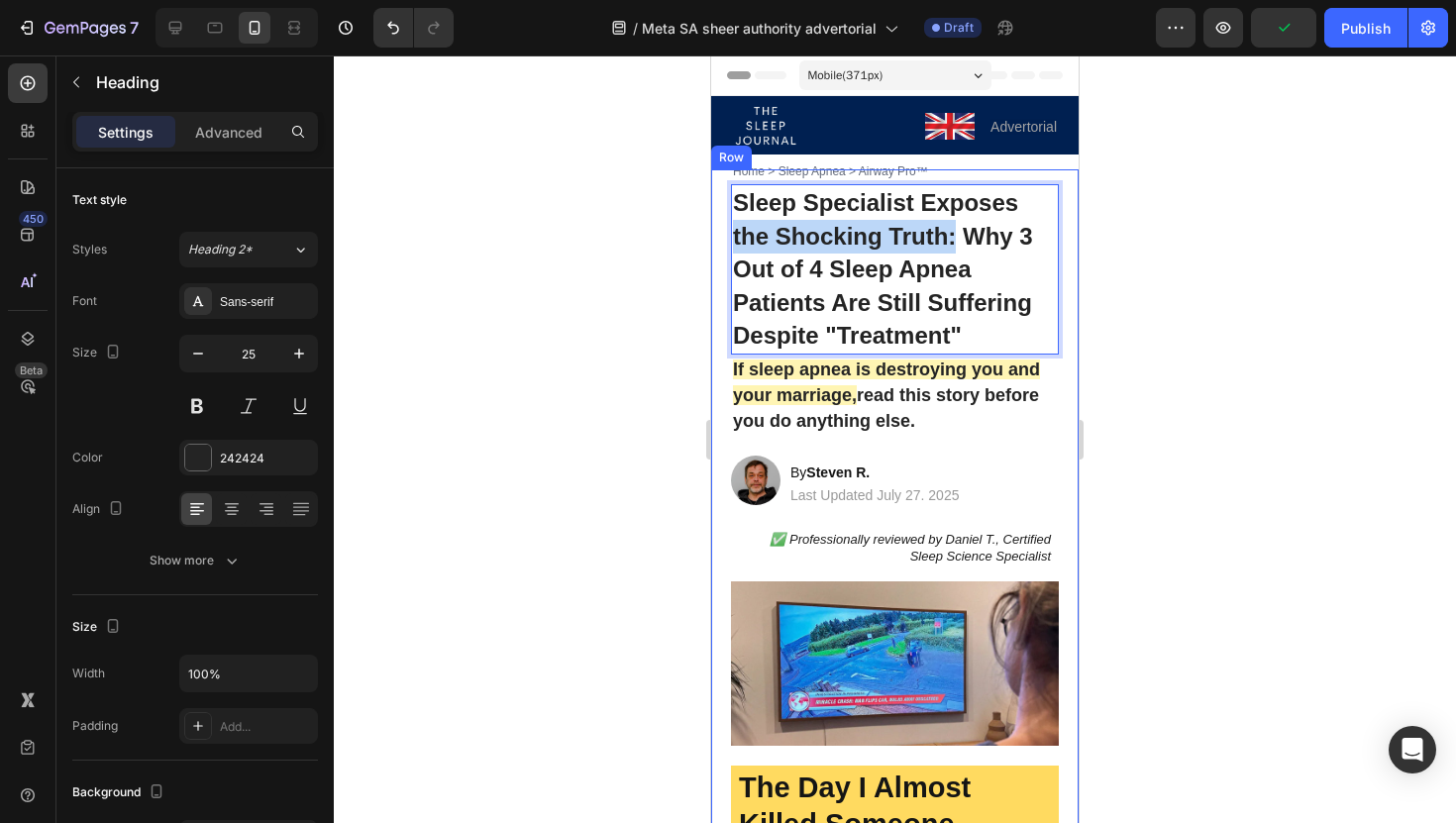 drag, startPoint x: 955, startPoint y: 238, endPoint x: 729, endPoint y: 241, distance: 226.01991 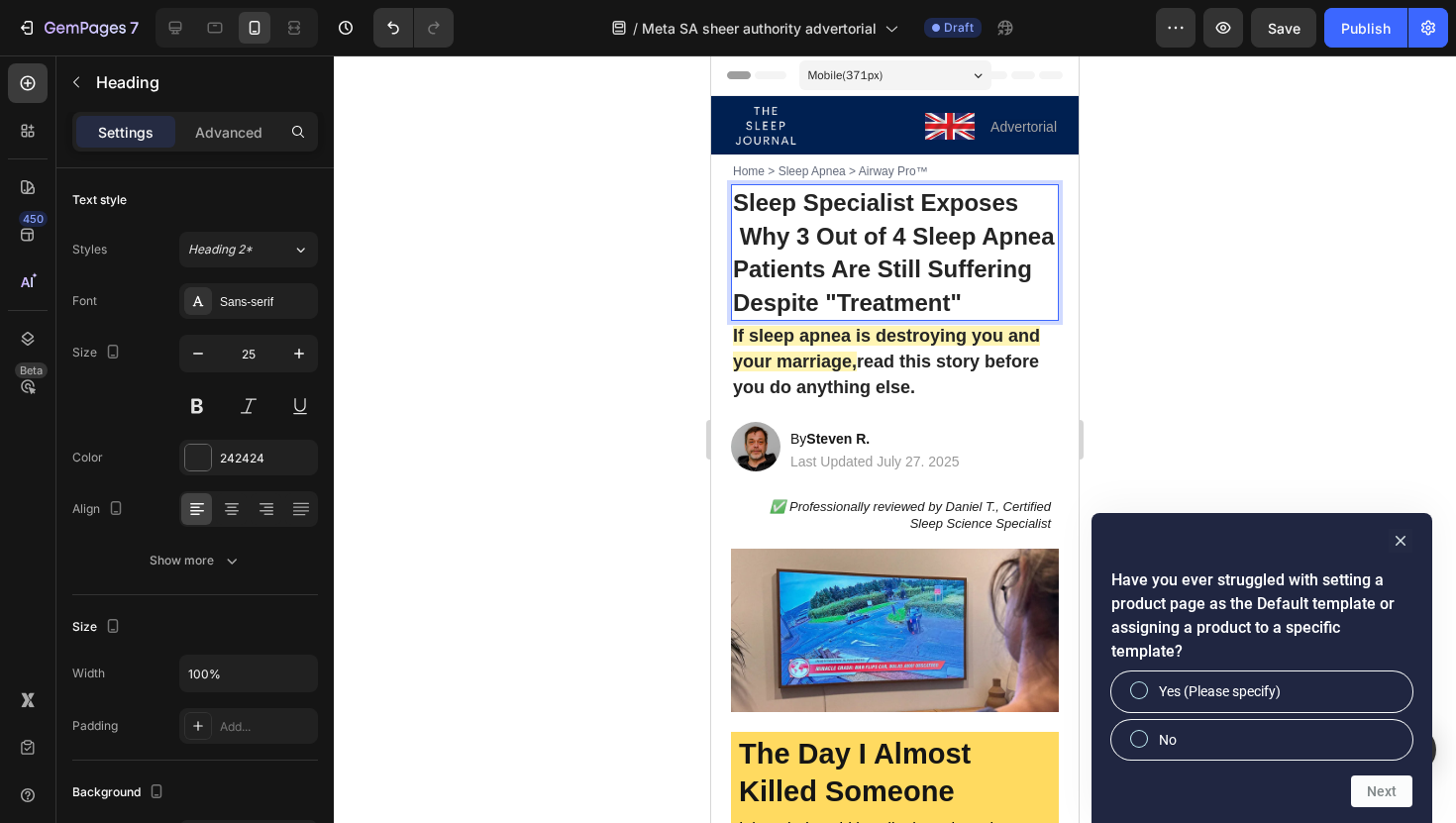 click on "Sleep Specialist Exposes  Why 3 Out of 4 Sleep Apnea Patients Are Still Suffering Despite "Treatment"" at bounding box center [894, 253] 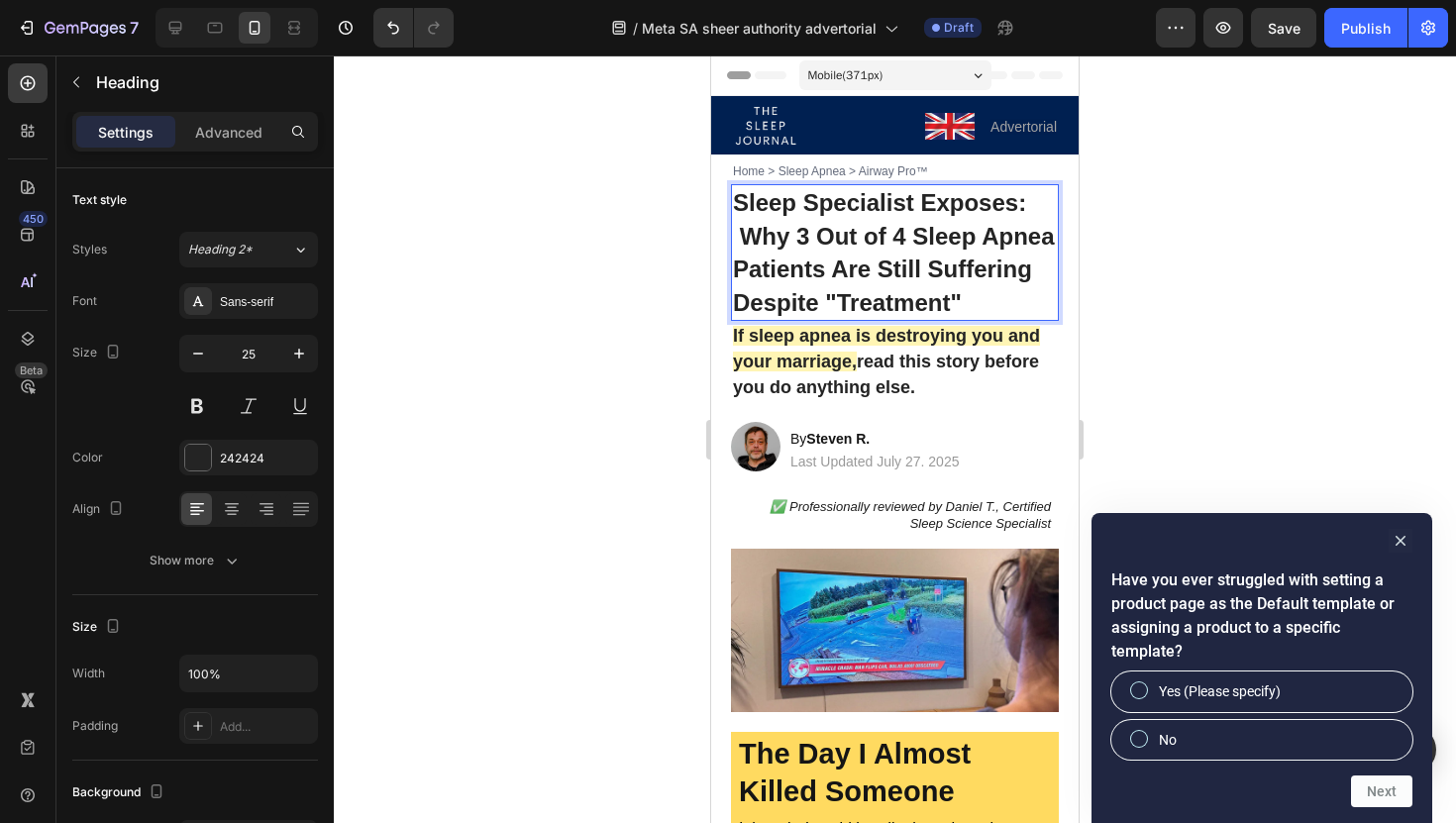click on "Sleep Specialist Exposes:  Why 3 Out of 4 Sleep Apnea Patients Are Still Suffering Despite "Treatment"" at bounding box center [893, 253] 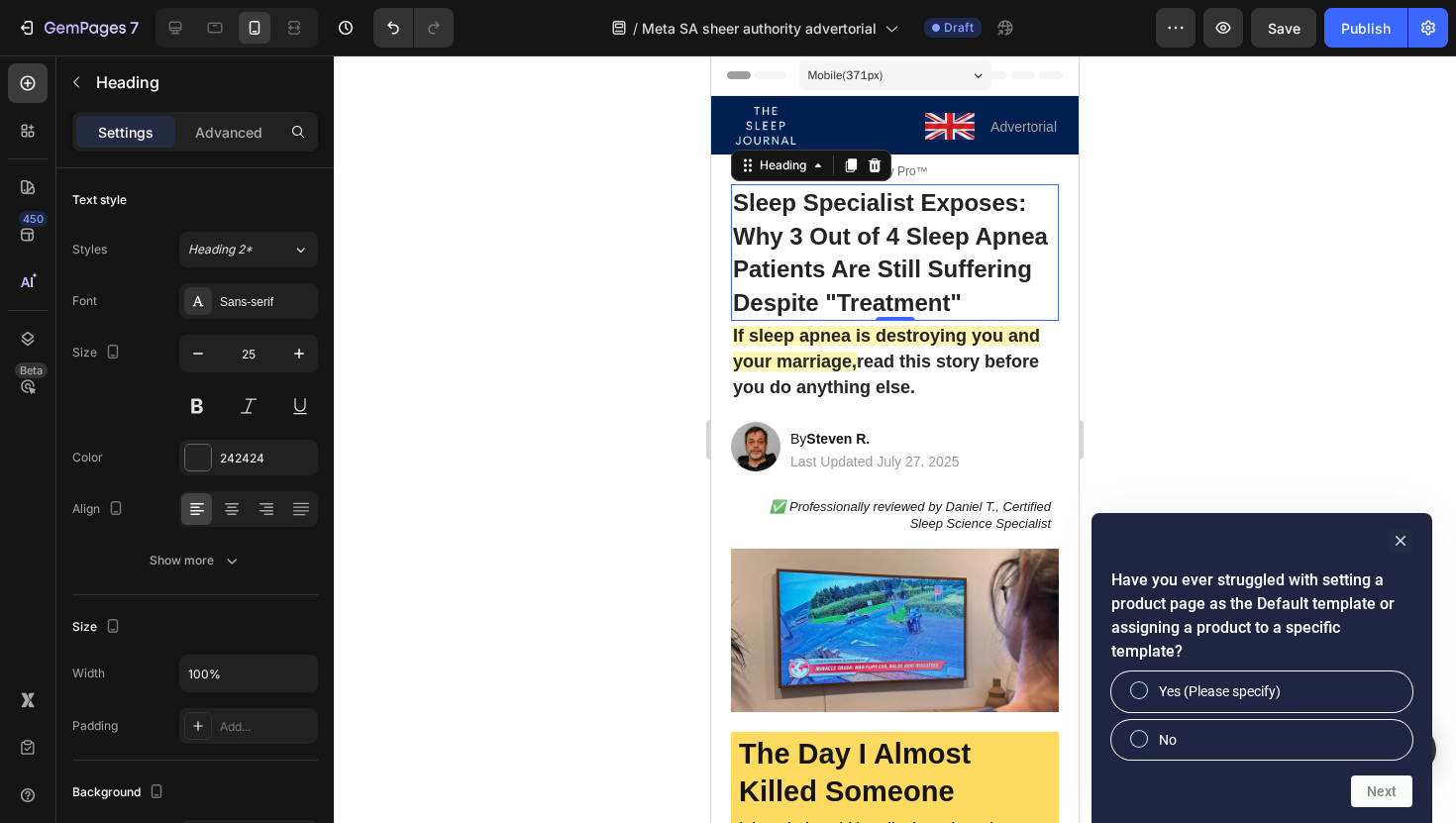 click 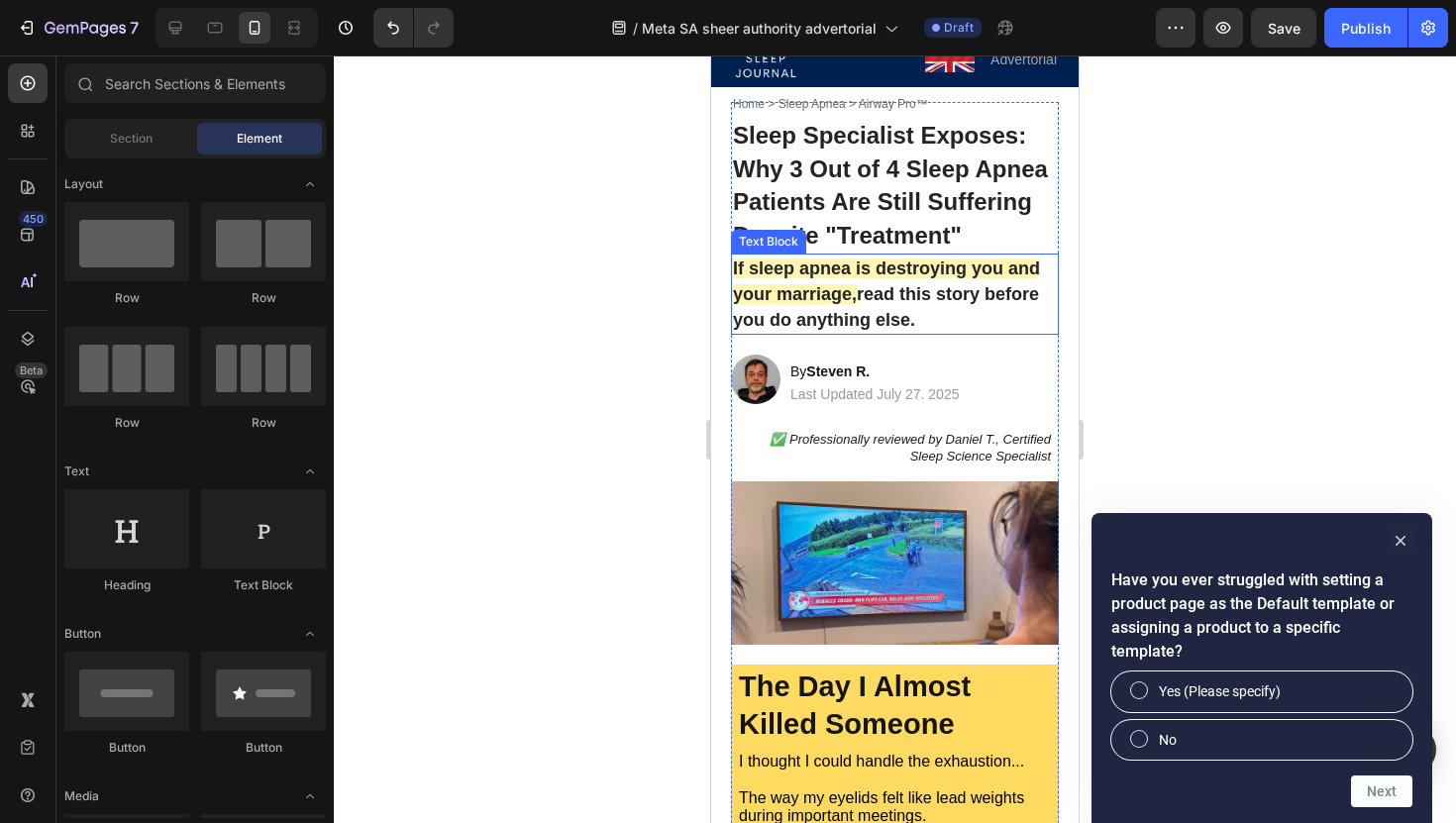 scroll, scrollTop: 74, scrollLeft: 0, axis: vertical 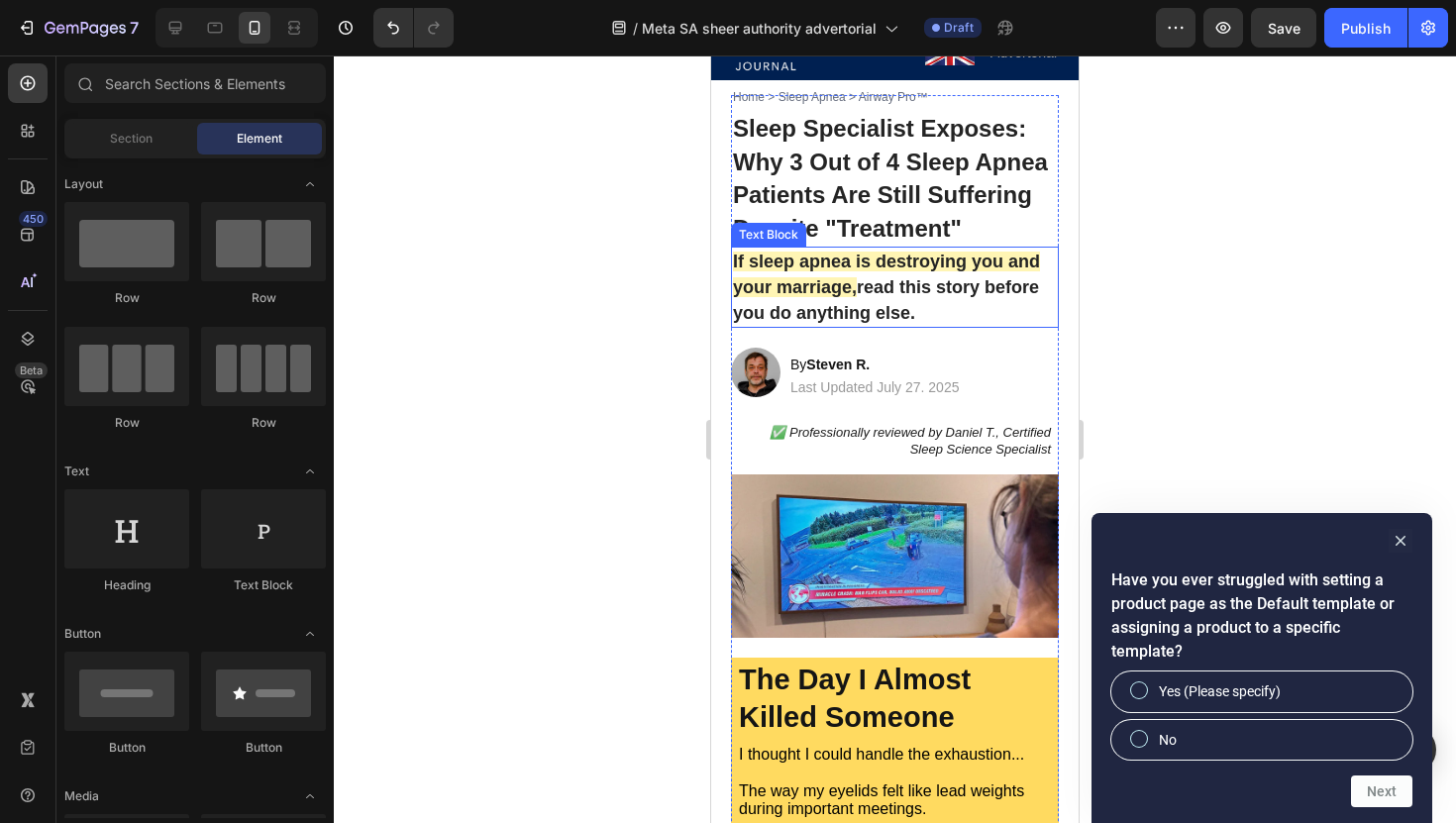click on "If sleep apnea is destroying you and your marriage," at bounding box center [886, 274] 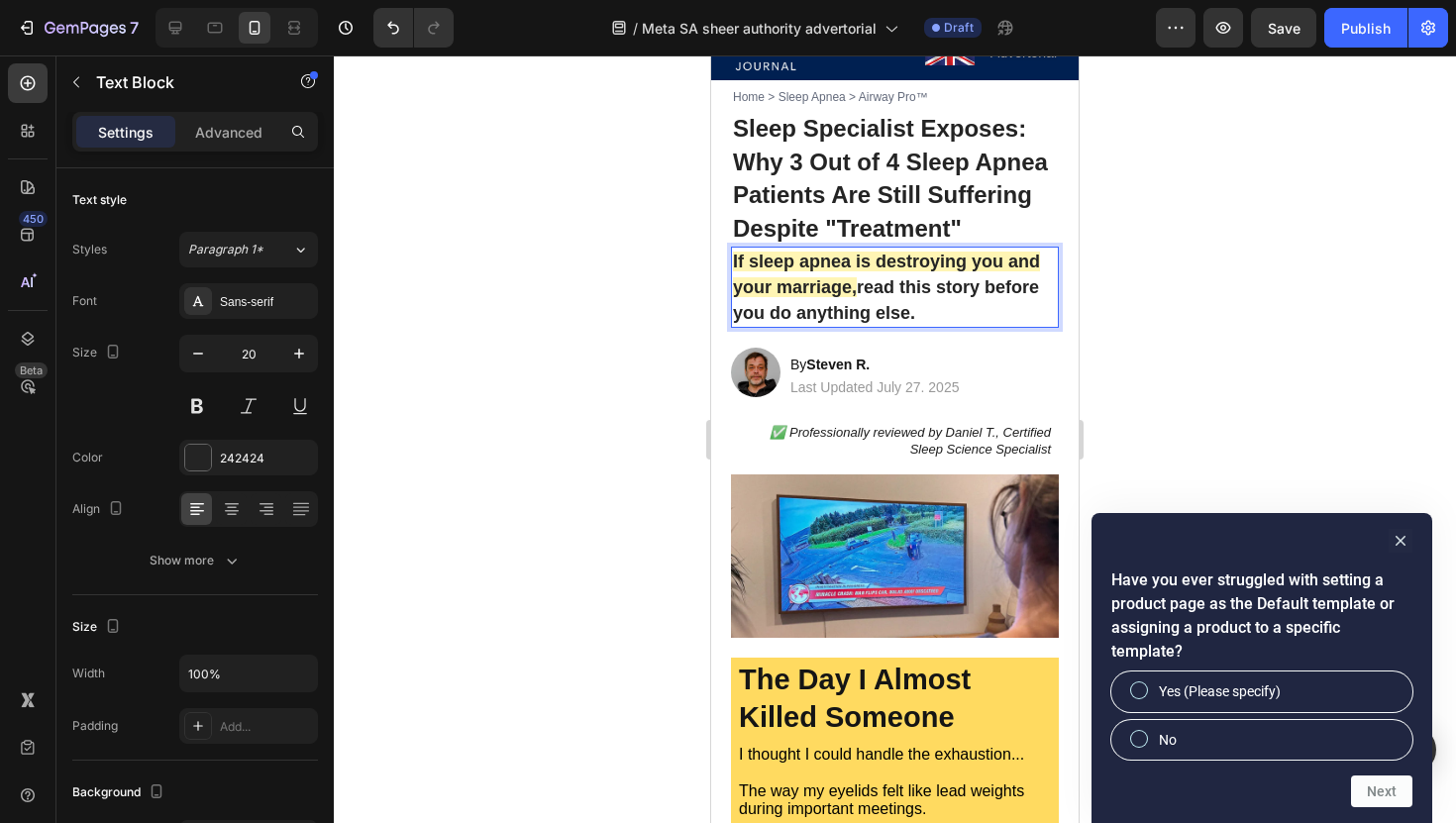click on "If sleep apnea is destroying you and your marriage,  read this story before you do anything else." at bounding box center (894, 287) 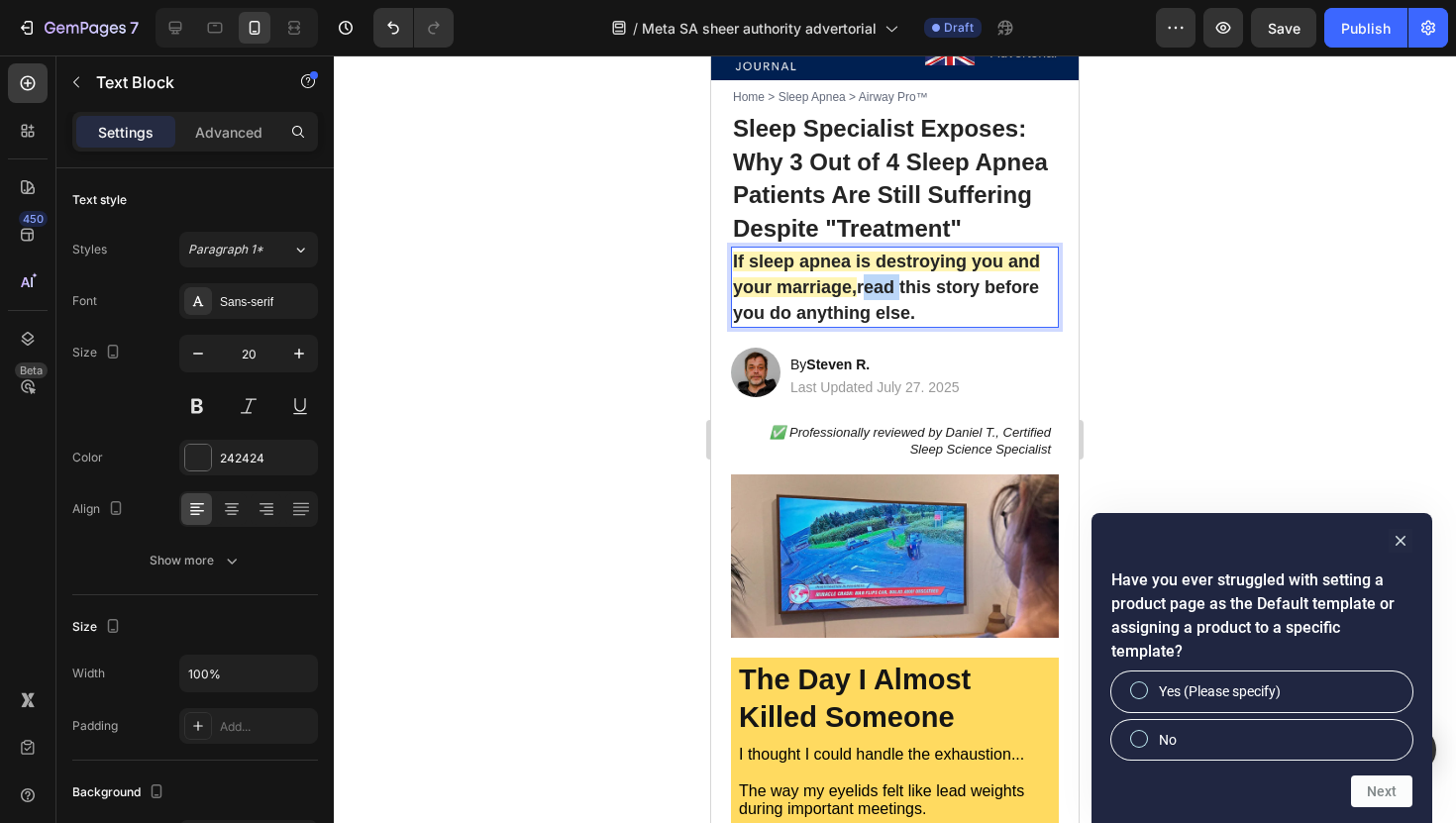 click on "If sleep apnea is destroying you and your marriage,  read this story before you do anything else." at bounding box center [894, 287] 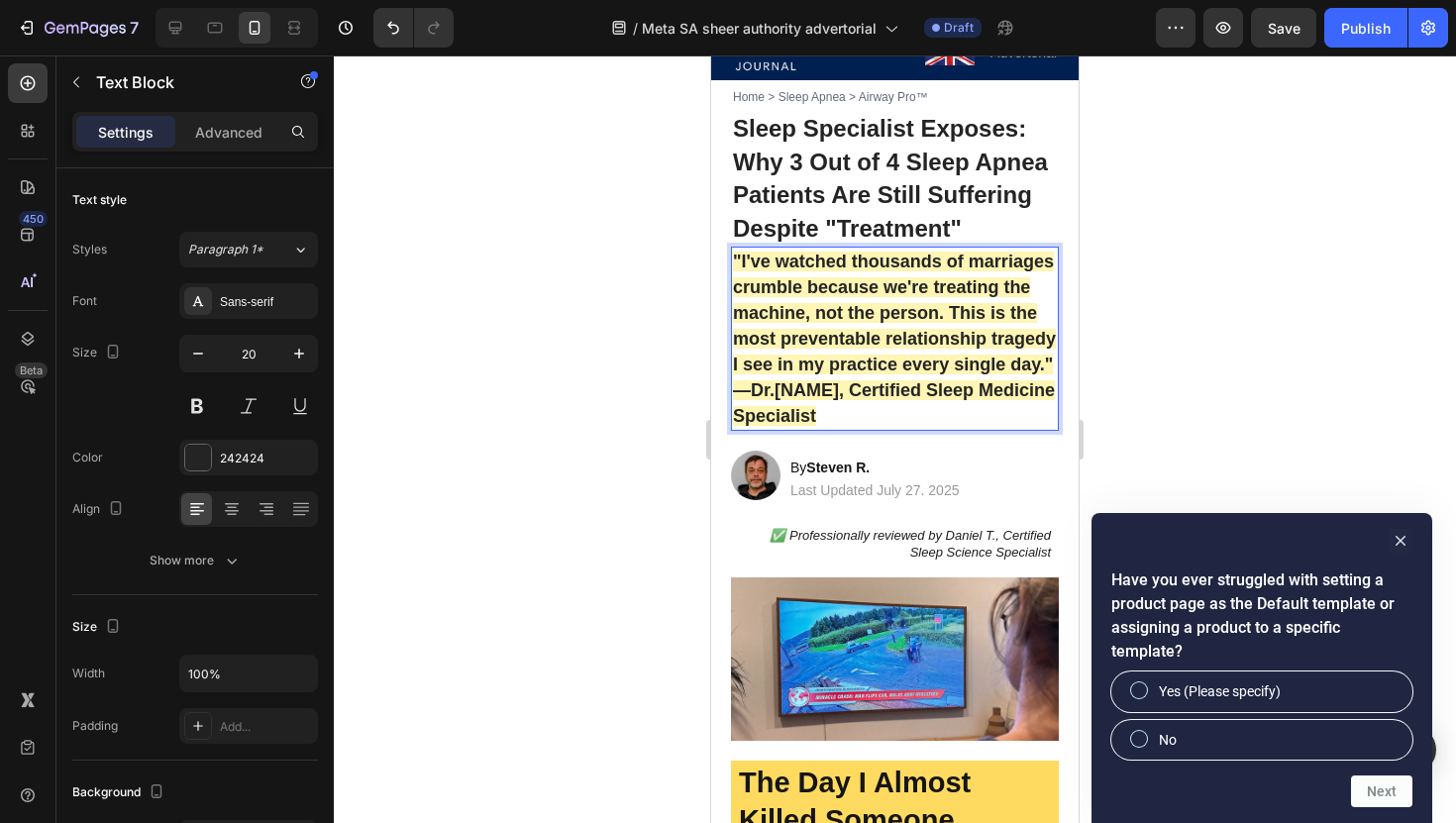 click on ""I've watched thousands of marriages crumble because we're treating the machine, not the person. This is the most preventable relationship tragedy I see in my practice every single day." —Dr. Michael Harrison, Certified Sleep Medicine Specialist" at bounding box center [894, 339] 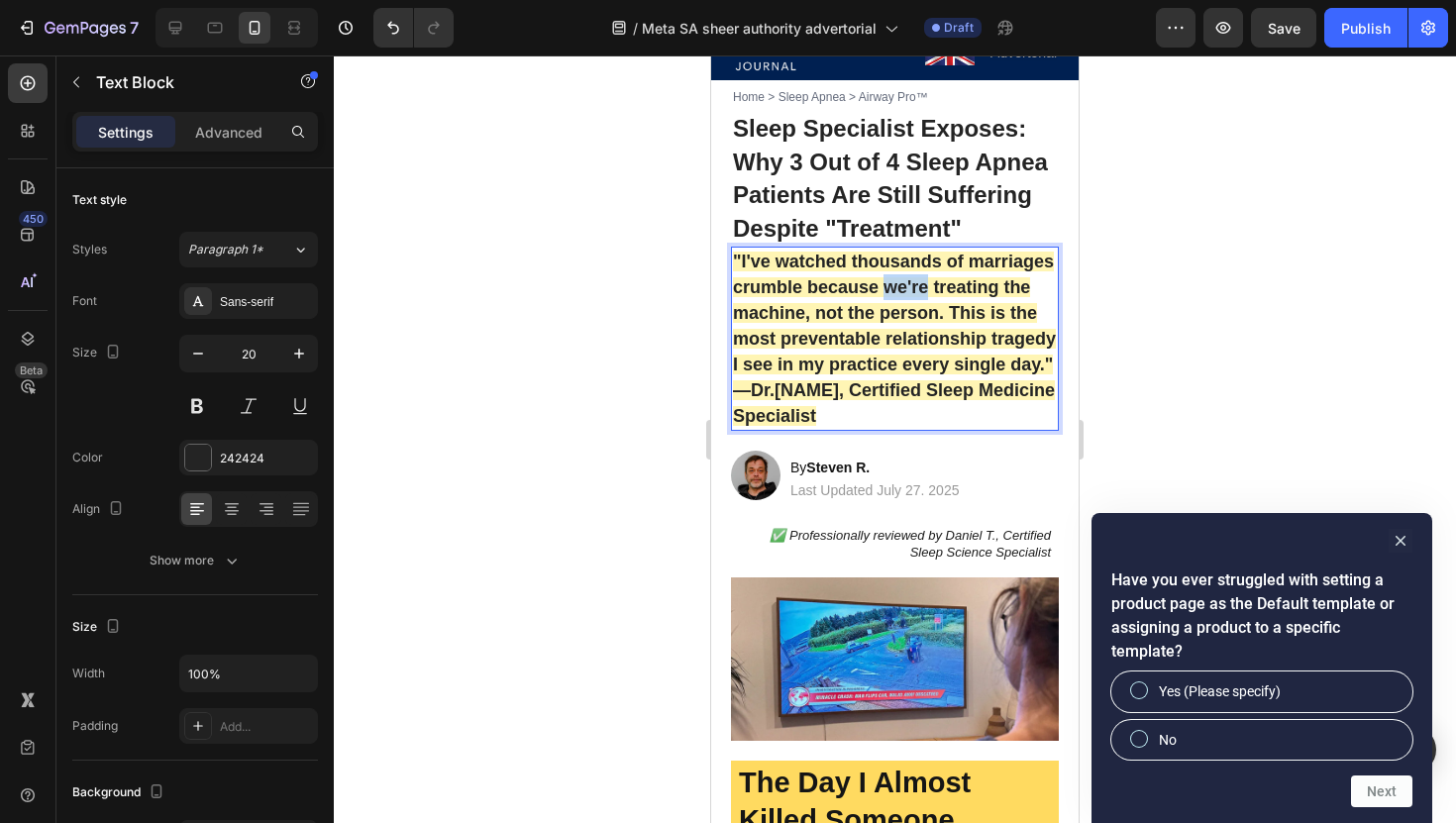 click on ""I've watched thousands of marriages crumble because we're treating the machine, not the person. This is the most preventable relationship tragedy I see in my practice every single day." —Dr. Michael Harrison, Certified Sleep Medicine Specialist" at bounding box center (894, 339) 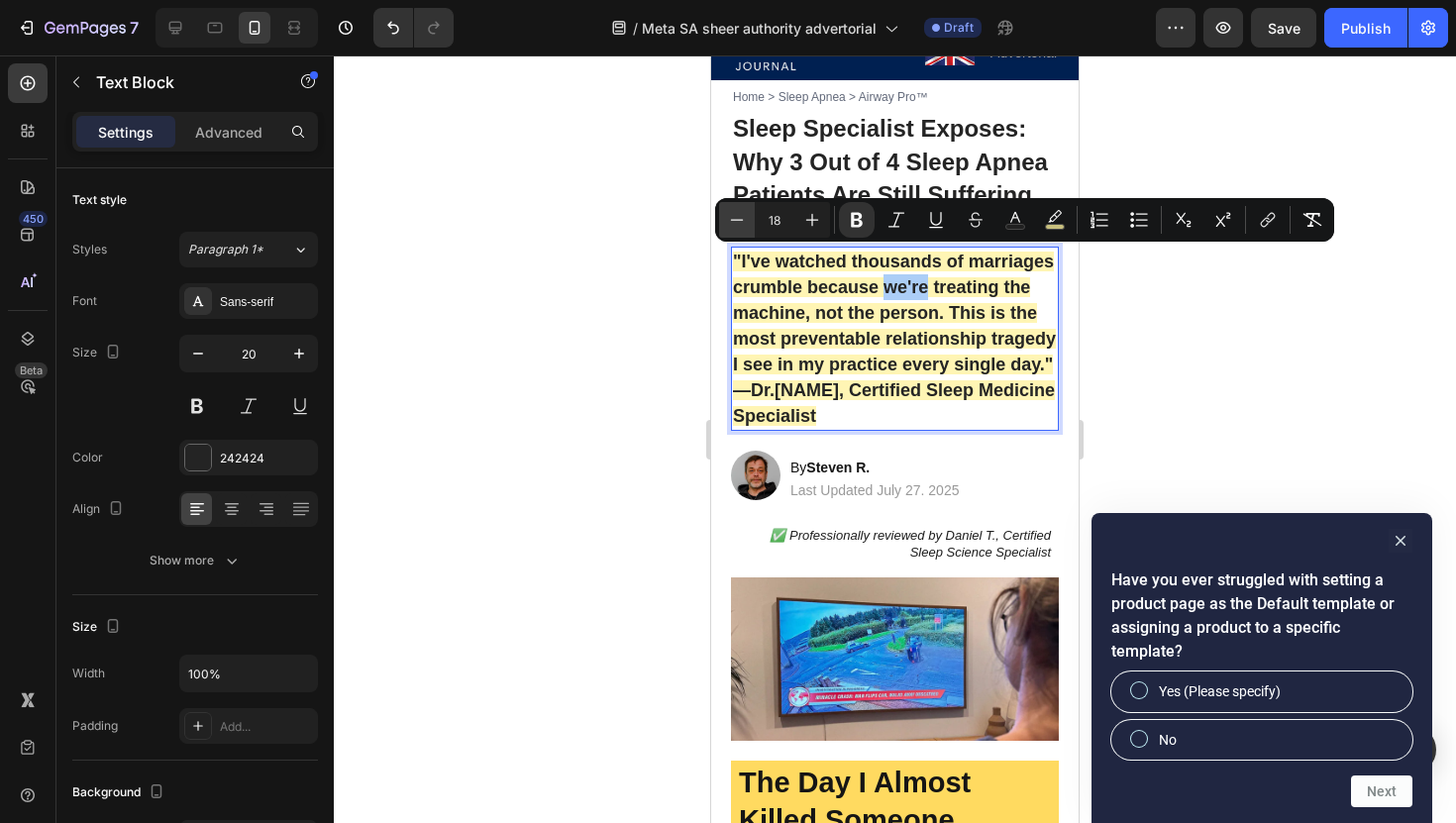 click 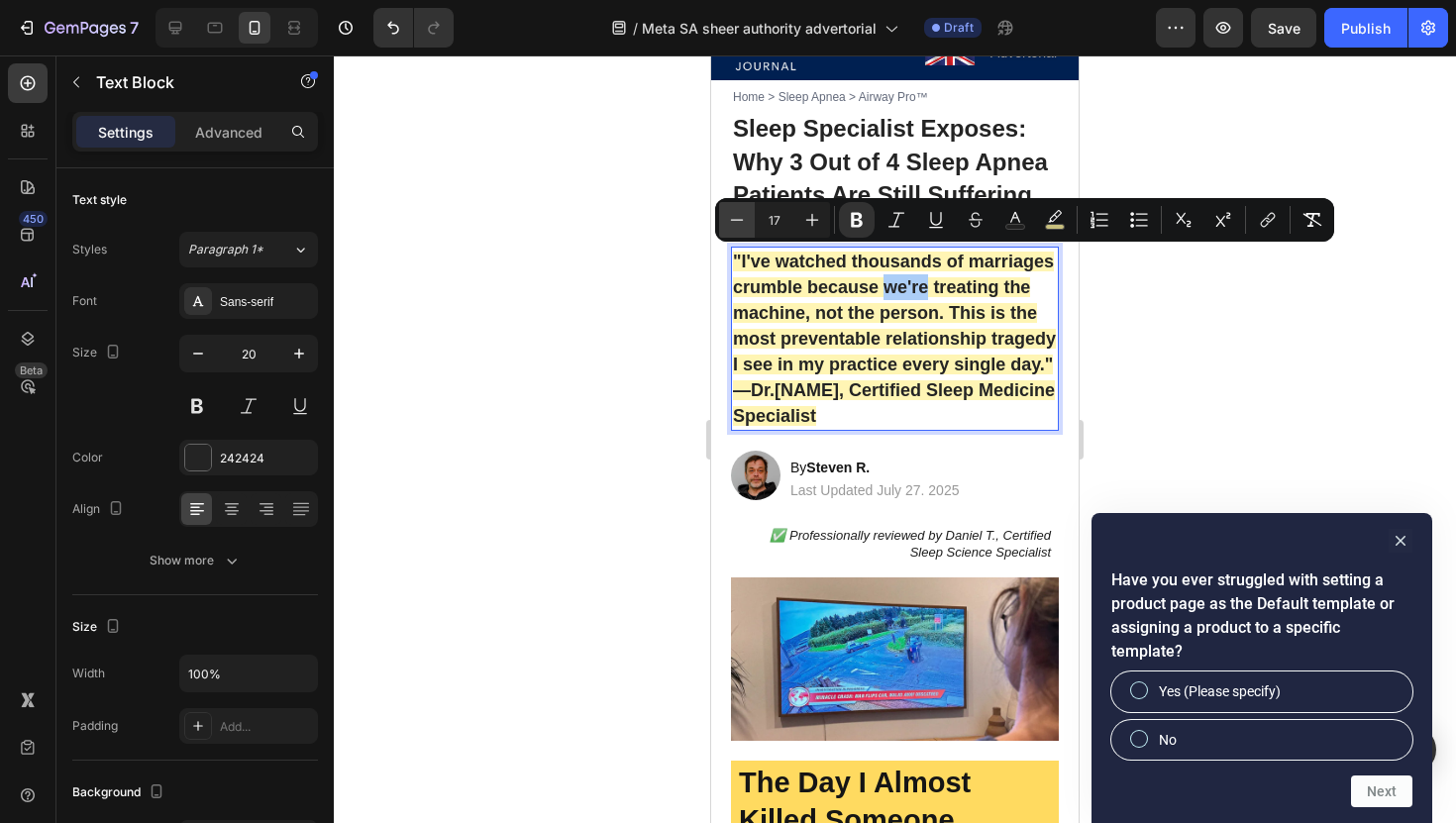 click 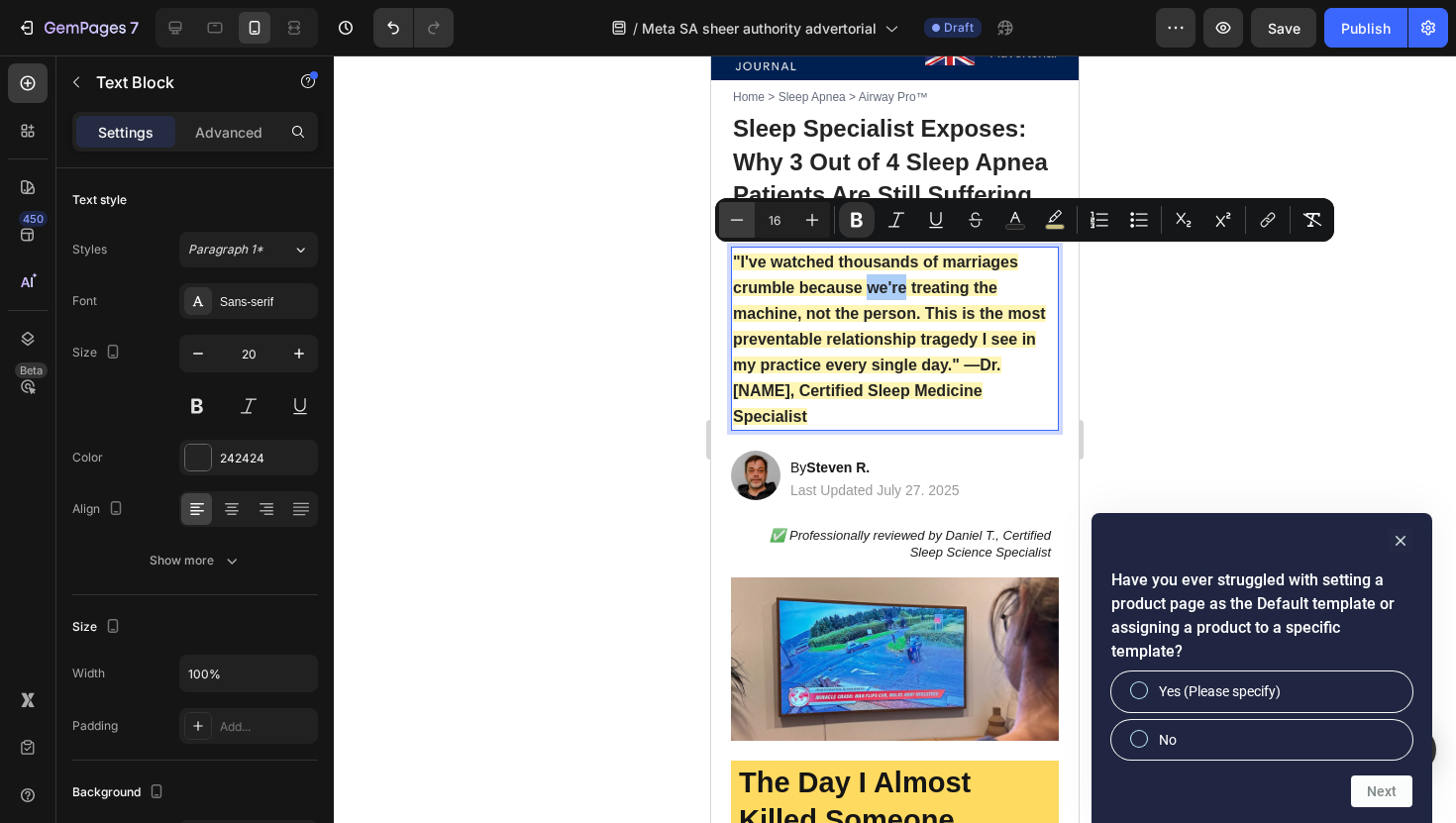 click 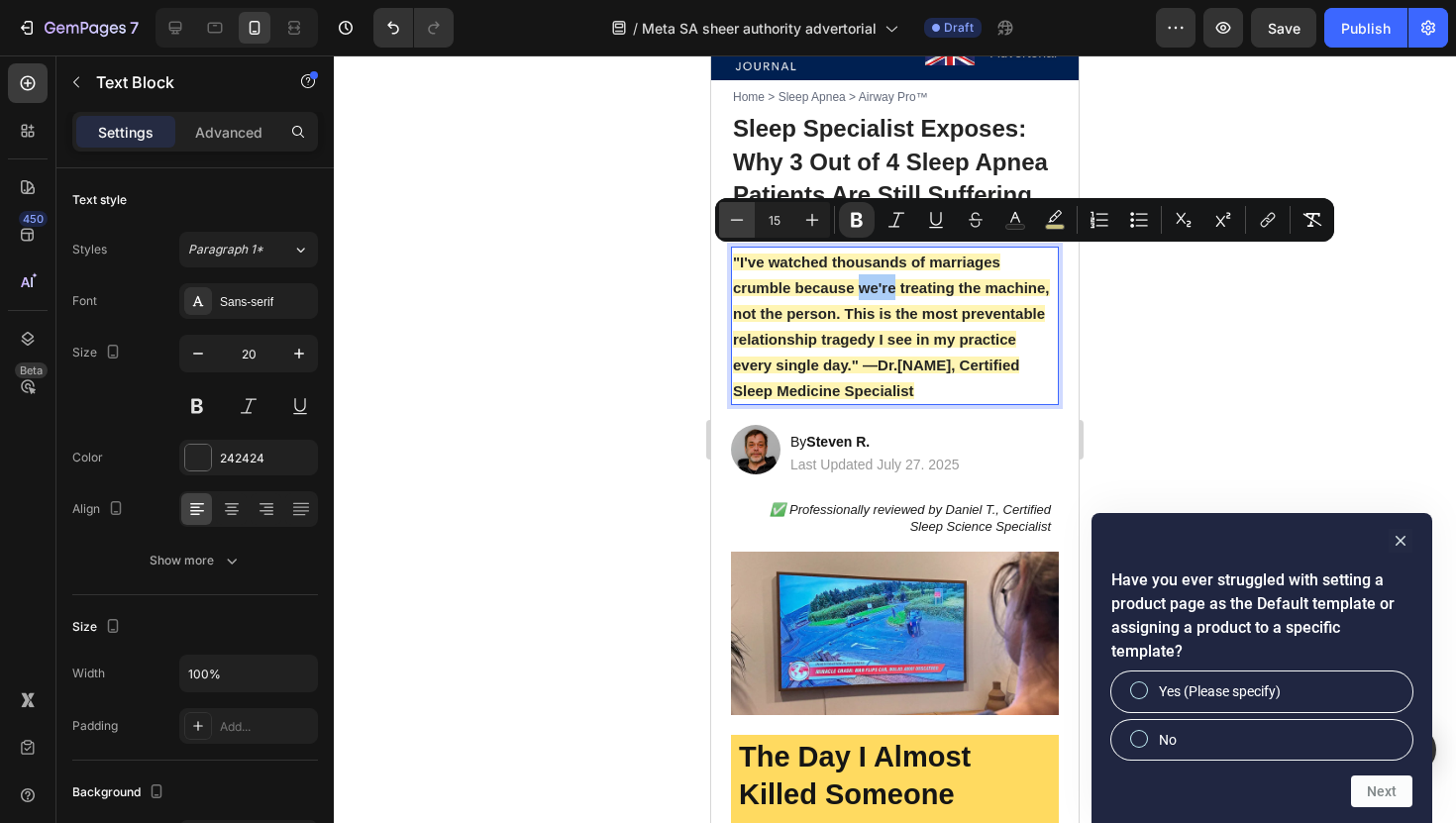 click 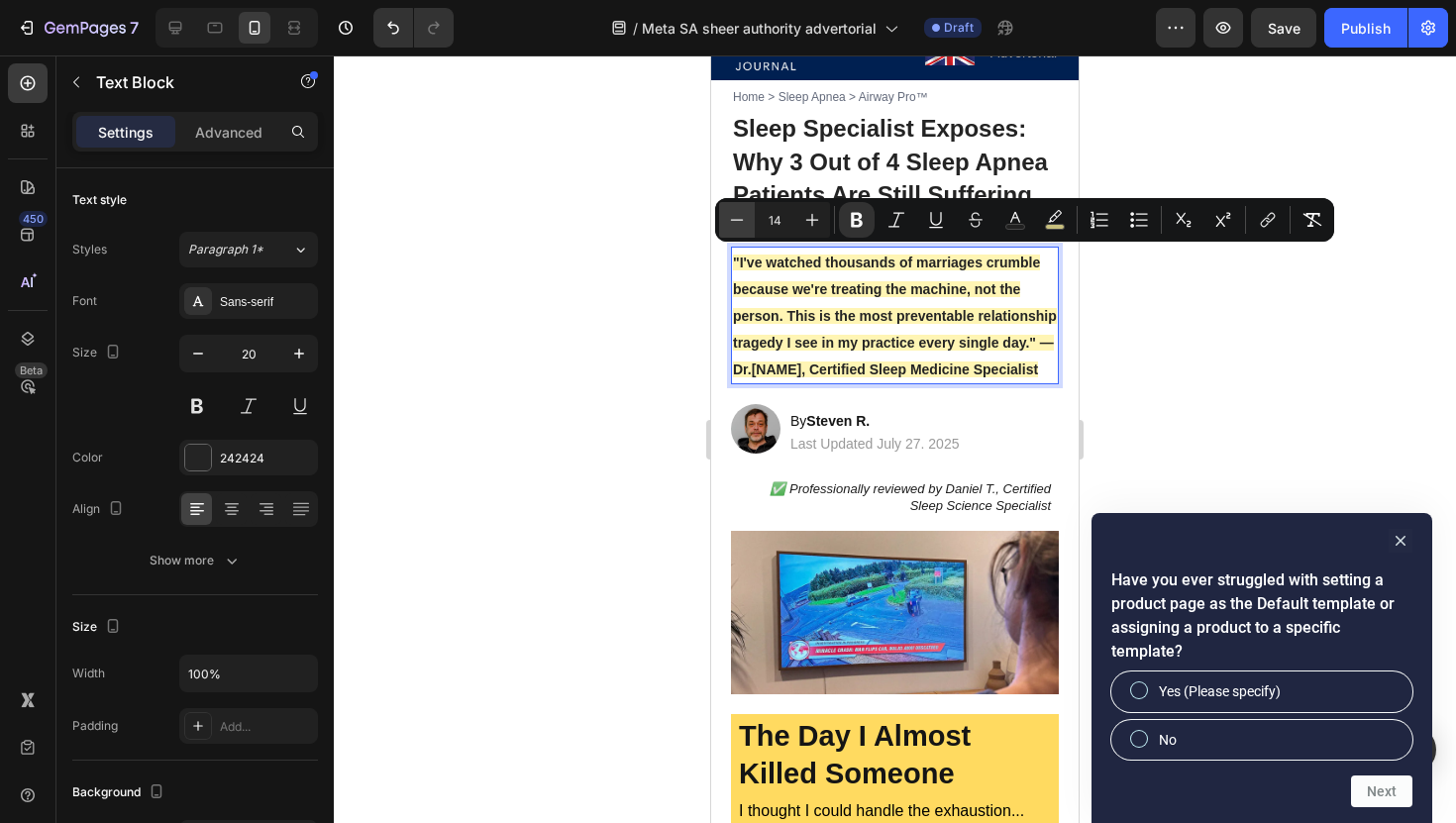 click 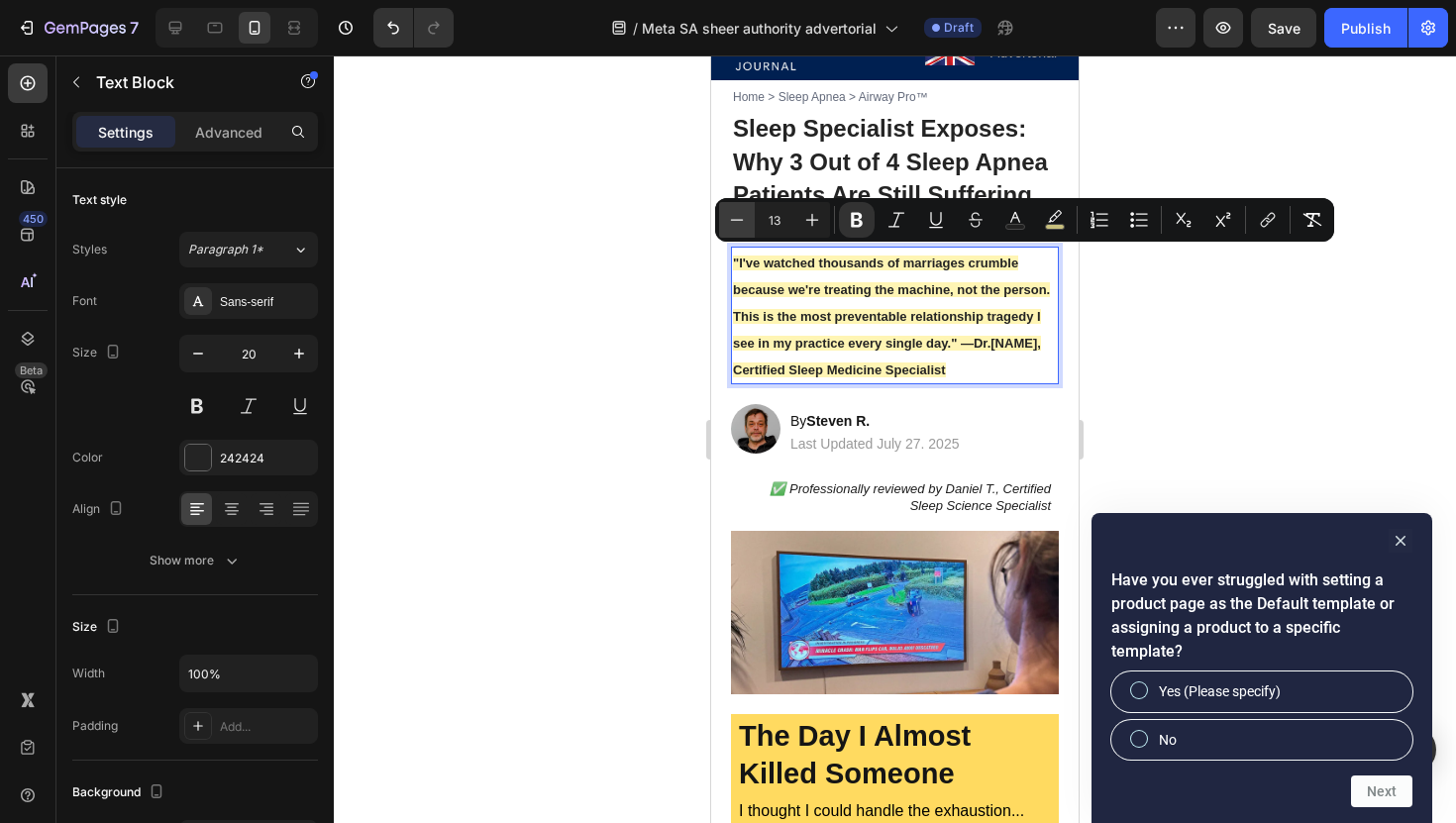 click 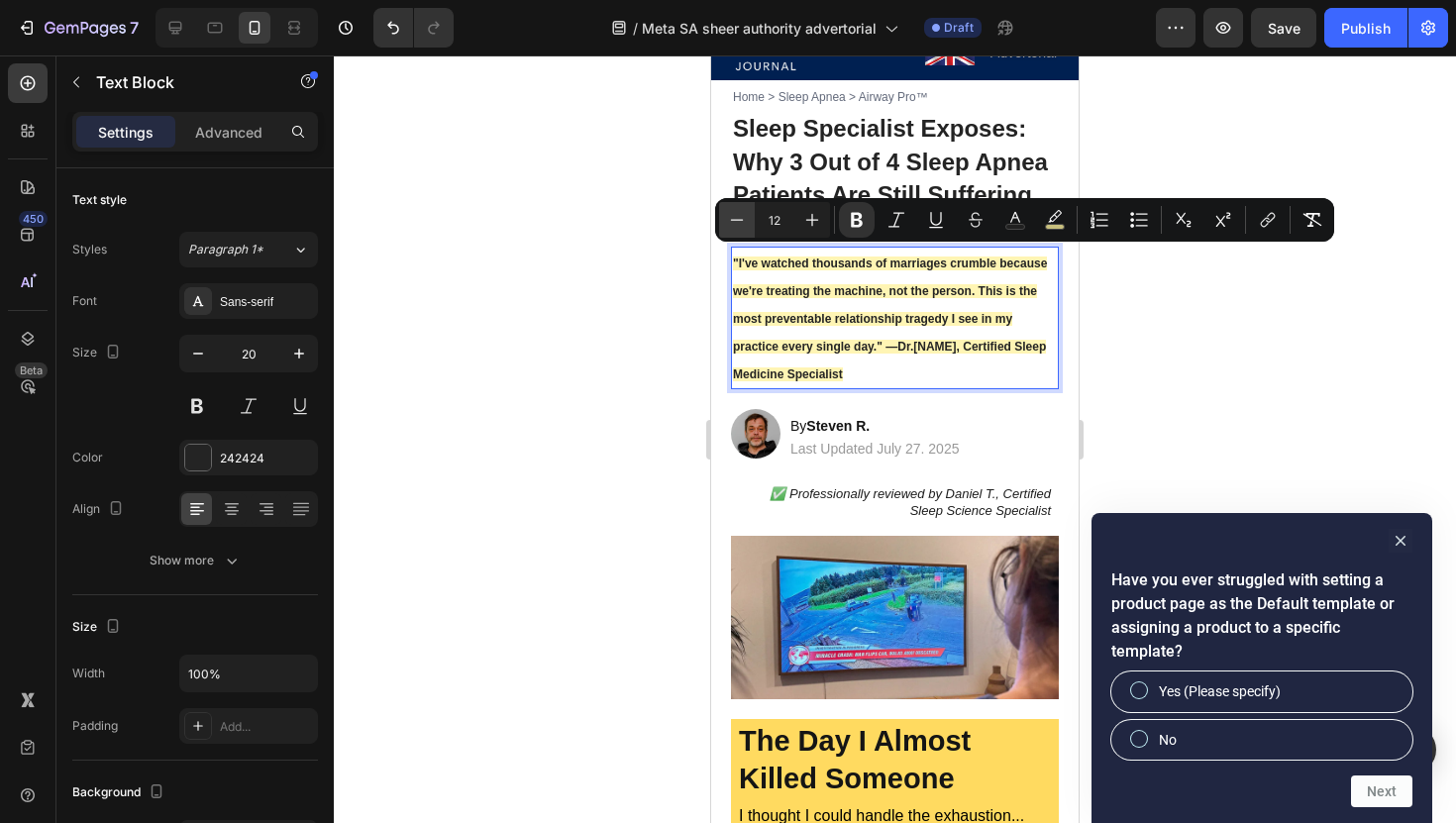 click 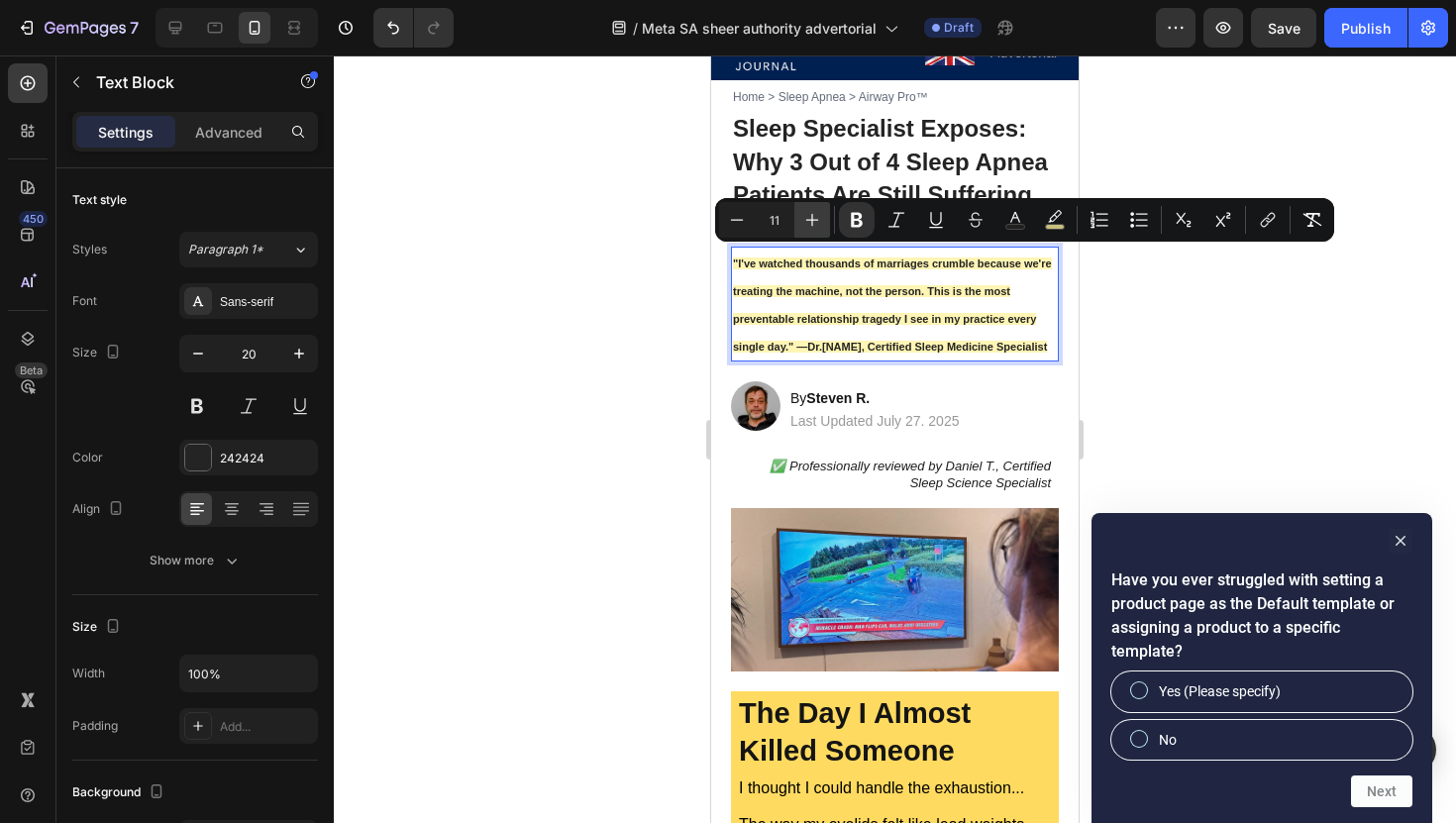 click 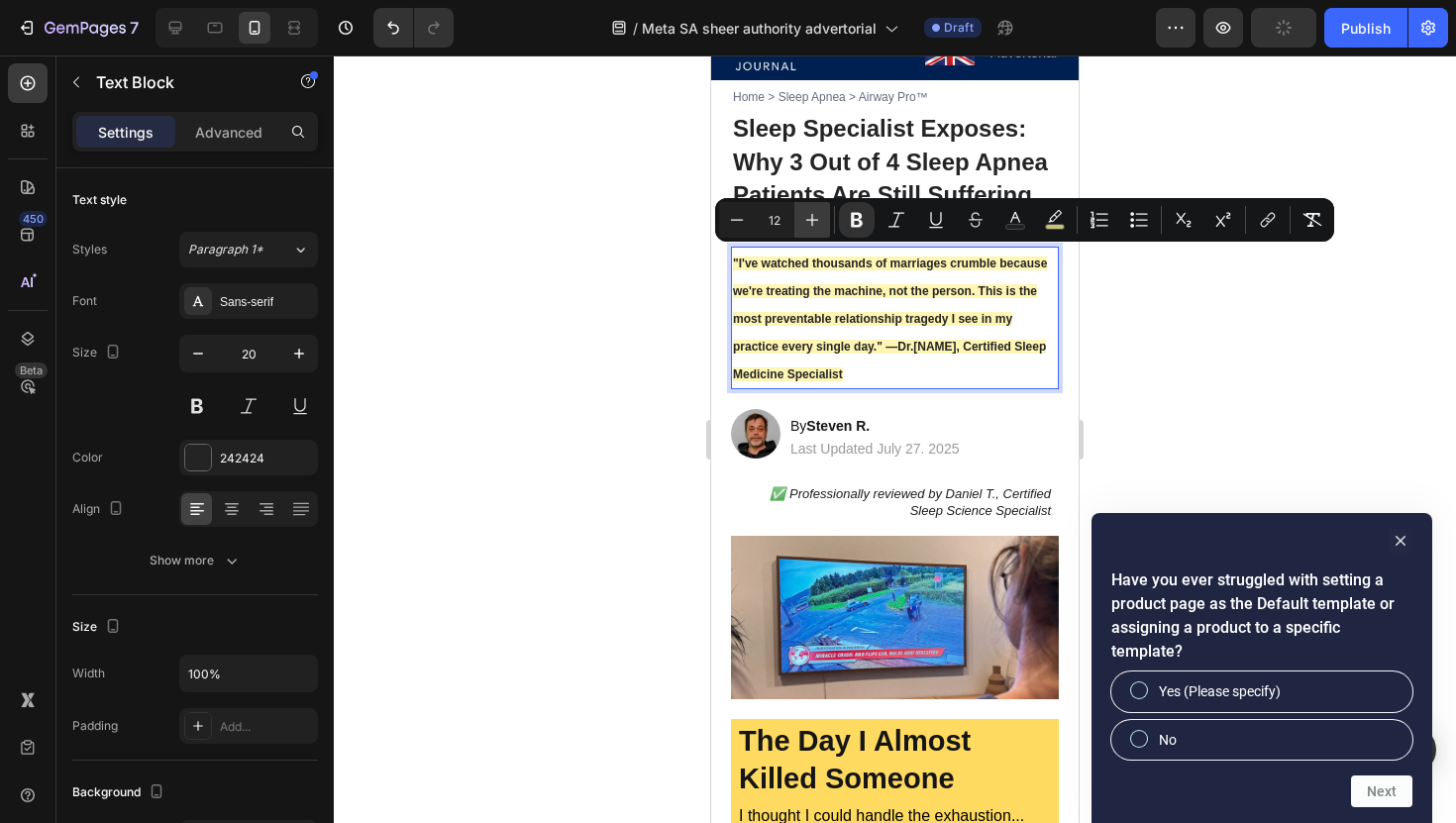 click 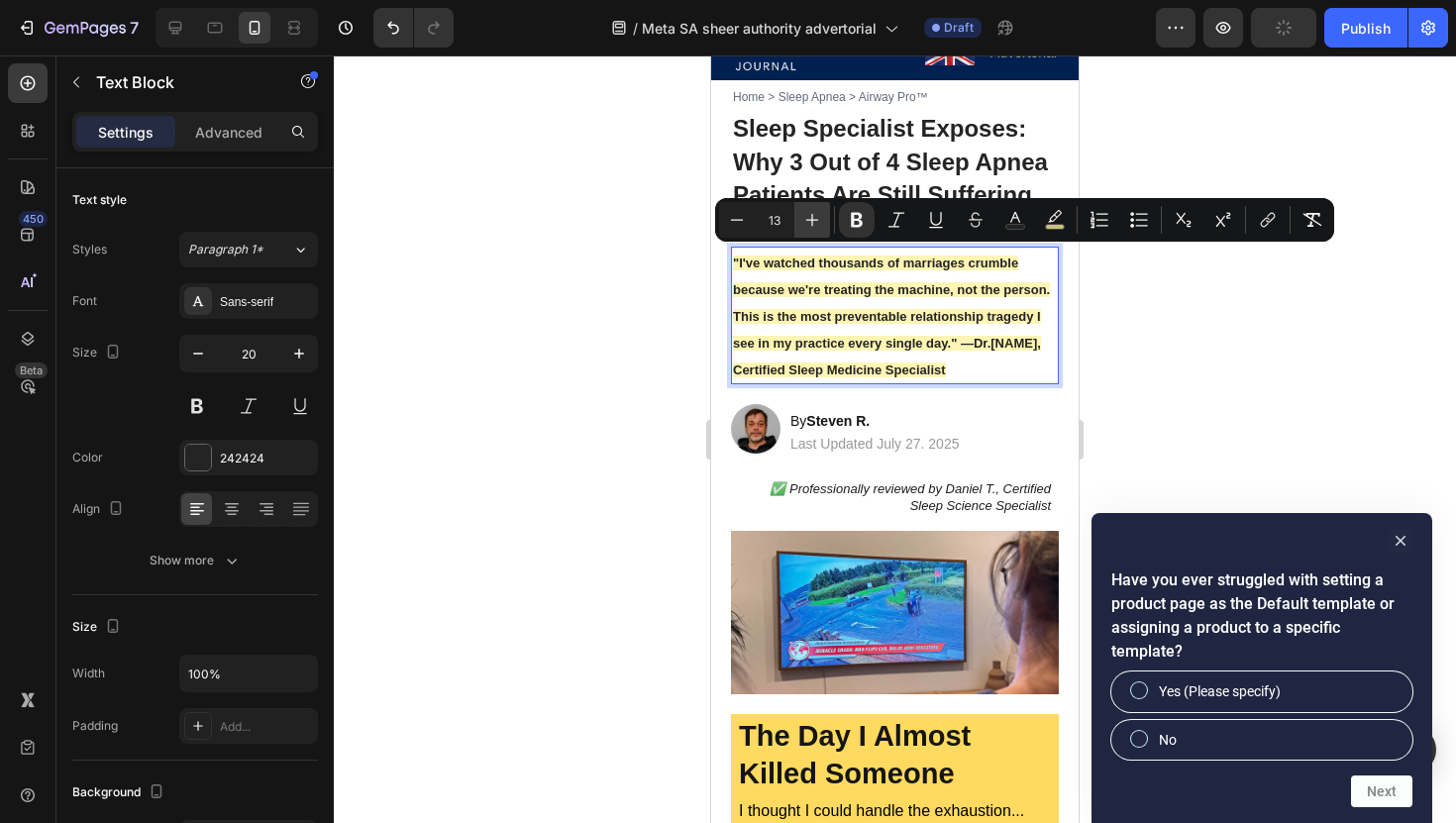 click 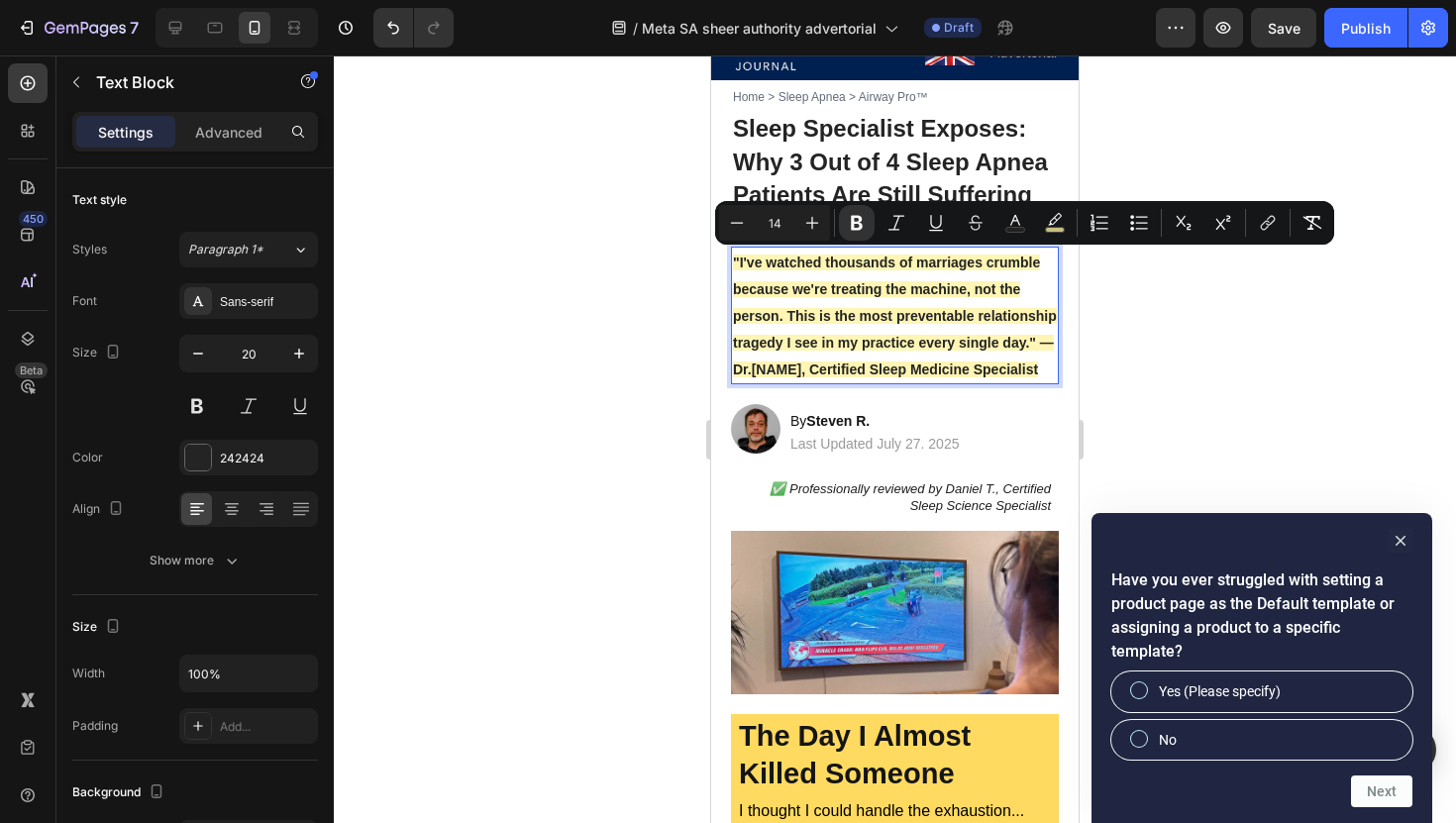 click on ""I've watched thousands of marriages crumble because we're treating the machine, not the person. This is the most preventable relationship tragedy I see in my practice every single day." —Dr. Michael Harrison, Certified Sleep Medicine Specialist" at bounding box center [894, 315] 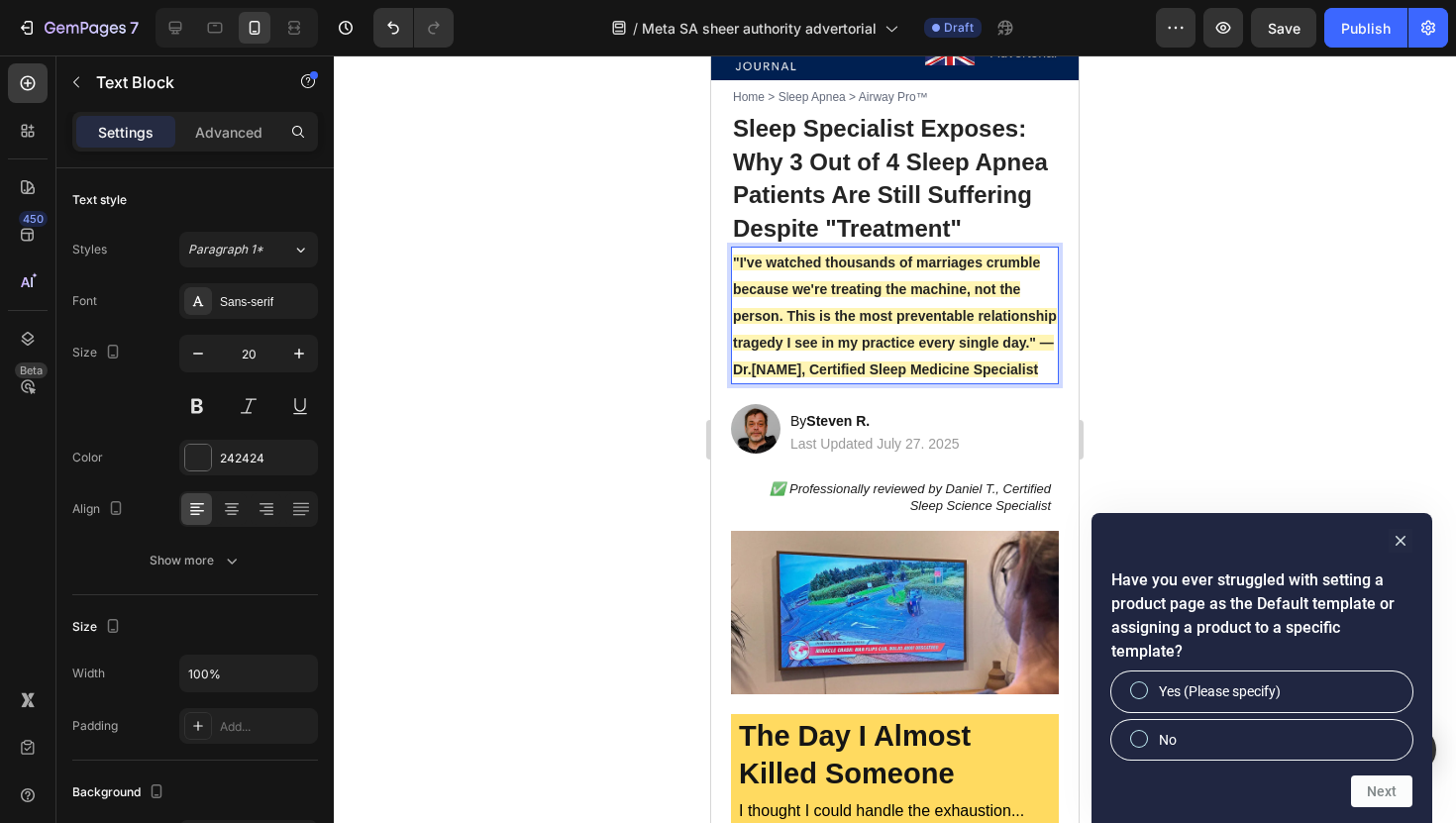 click on ""I've watched thousands of marriages crumble because we're treating the machine, not the person. This is the most preventable relationship tragedy I see in my practice every single day." —Dr. Michael Harrison, Certified Sleep Medicine Specialist" at bounding box center [894, 316] 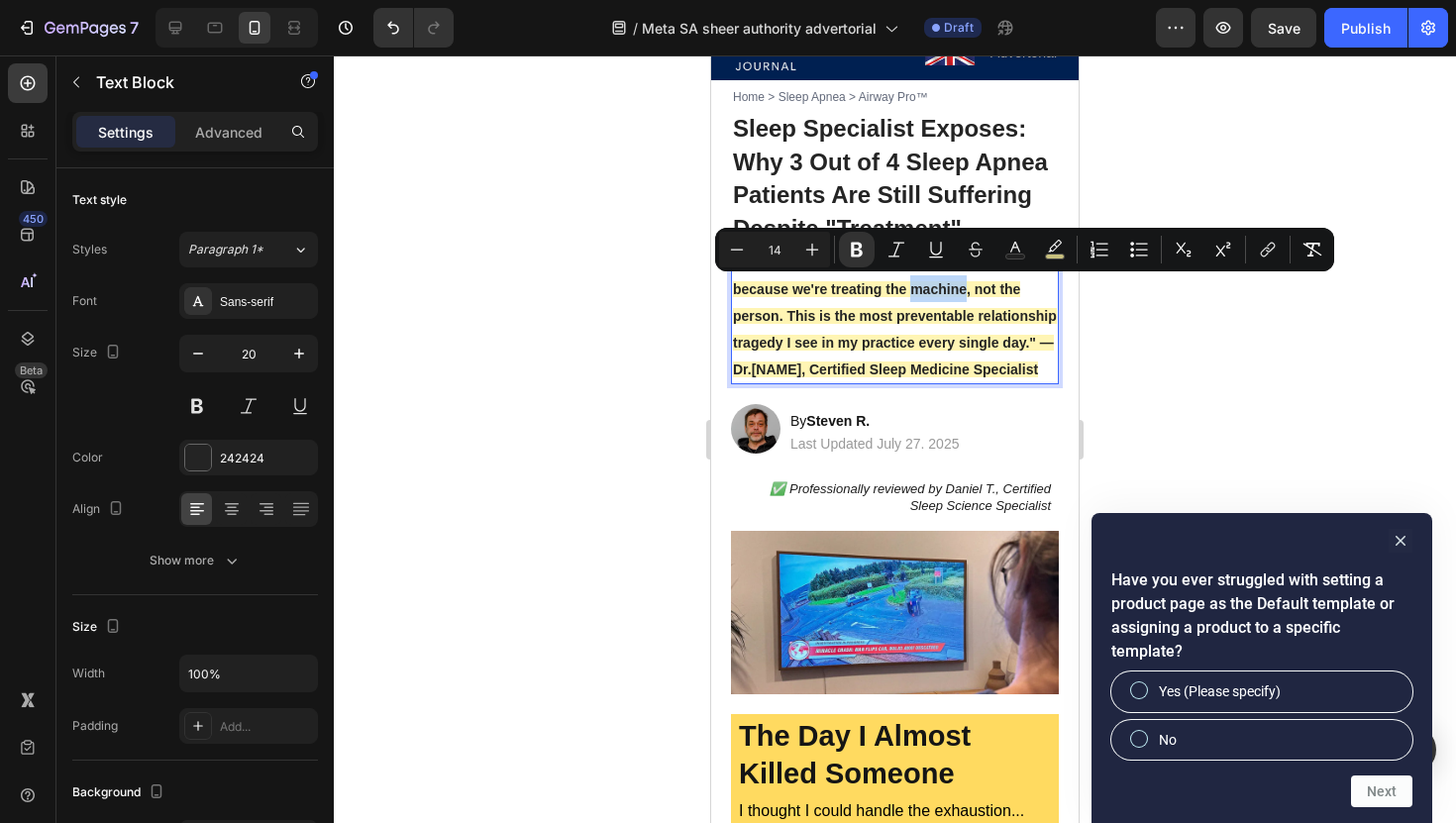 drag, startPoint x: 912, startPoint y: 287, endPoint x: 965, endPoint y: 289, distance: 53.037722 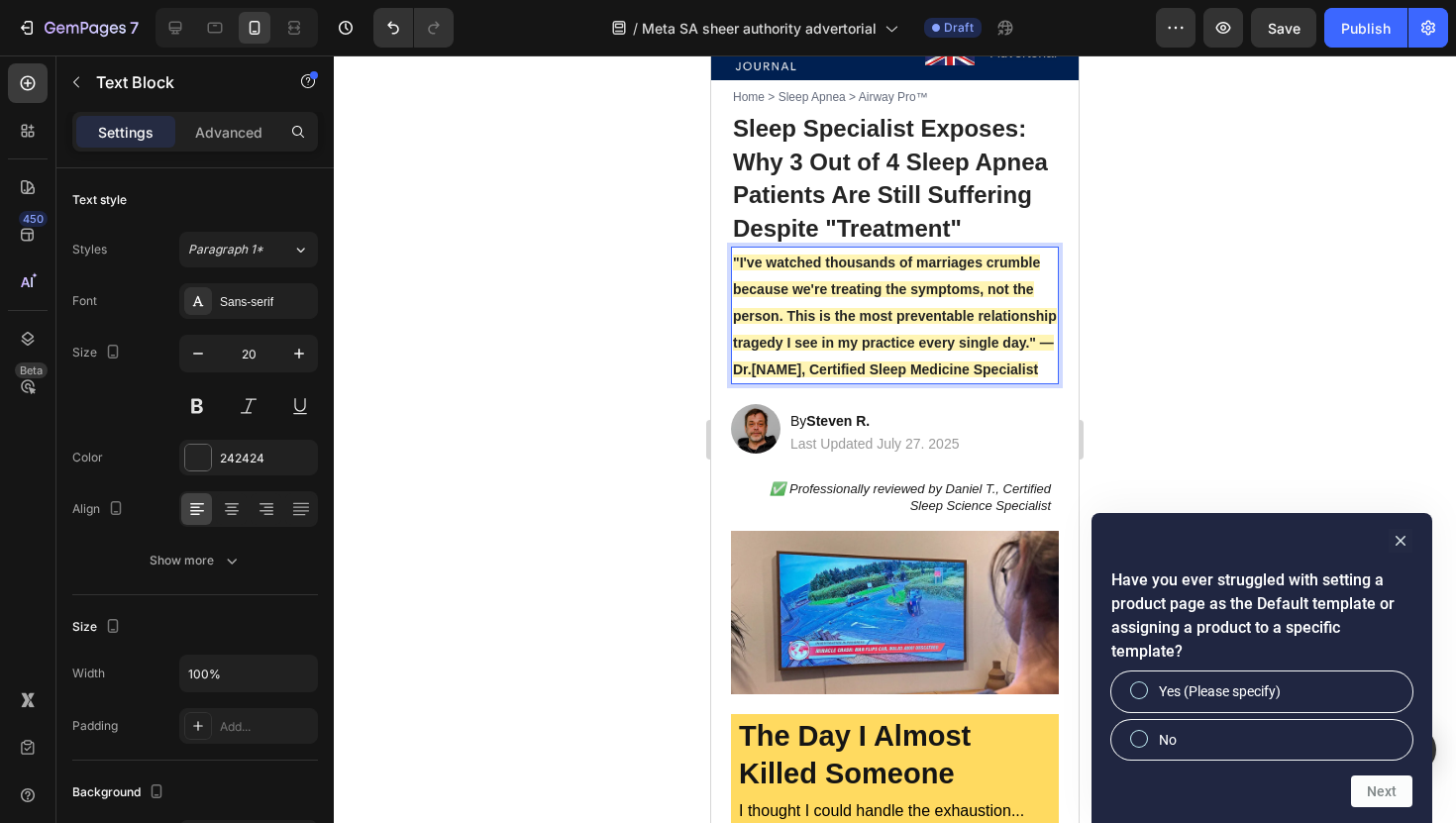 click on ""I've watched thousands of marriages crumble because we're treating the symptoms, not the person. This is the most preventable relationship tragedy I see in my practice every single day." —Dr. Michael Harrison, Certified Sleep Medicine Specialist" at bounding box center [894, 316] 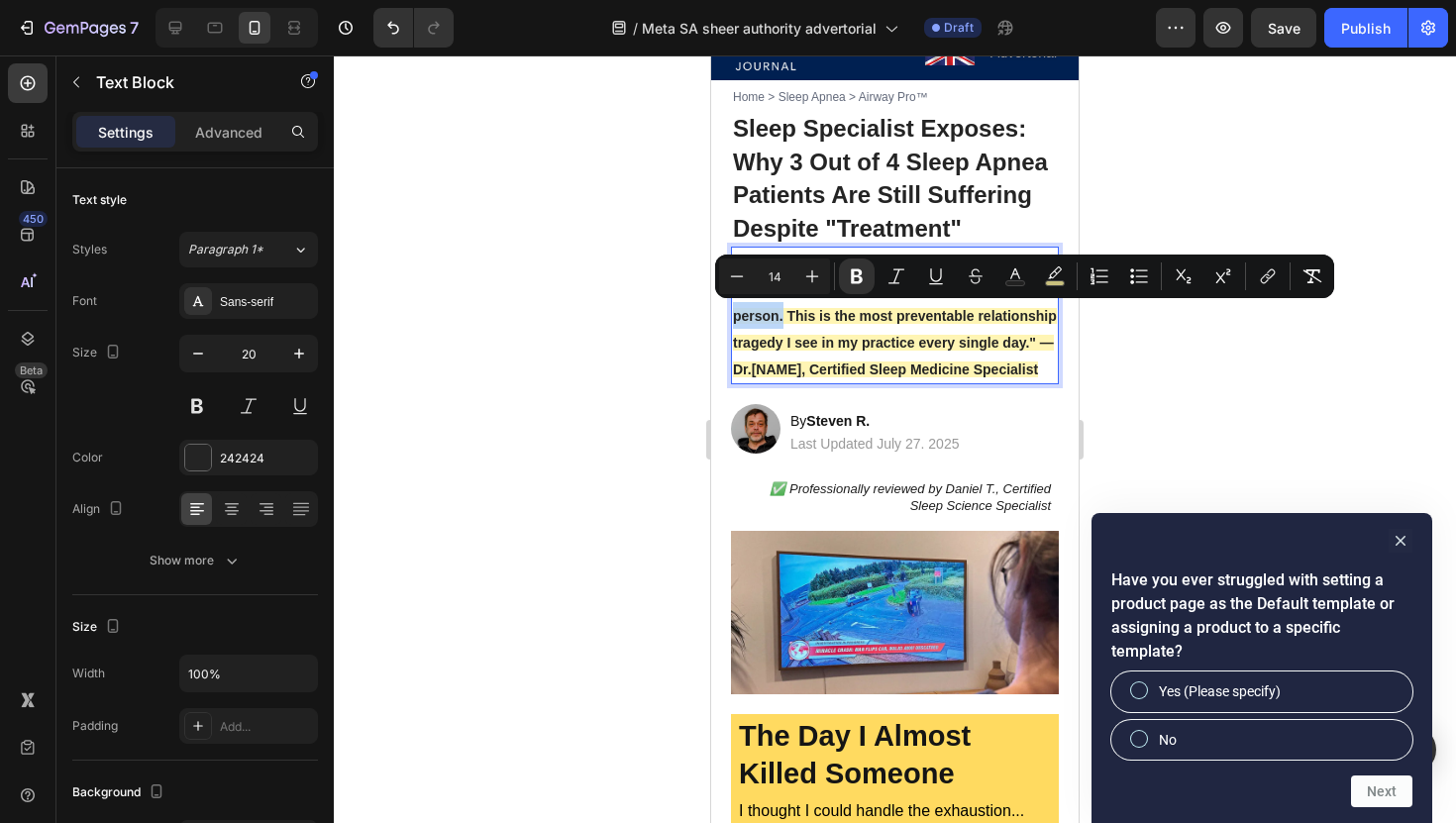 drag, startPoint x: 775, startPoint y: 317, endPoint x: 735, endPoint y: 316, distance: 40.012498 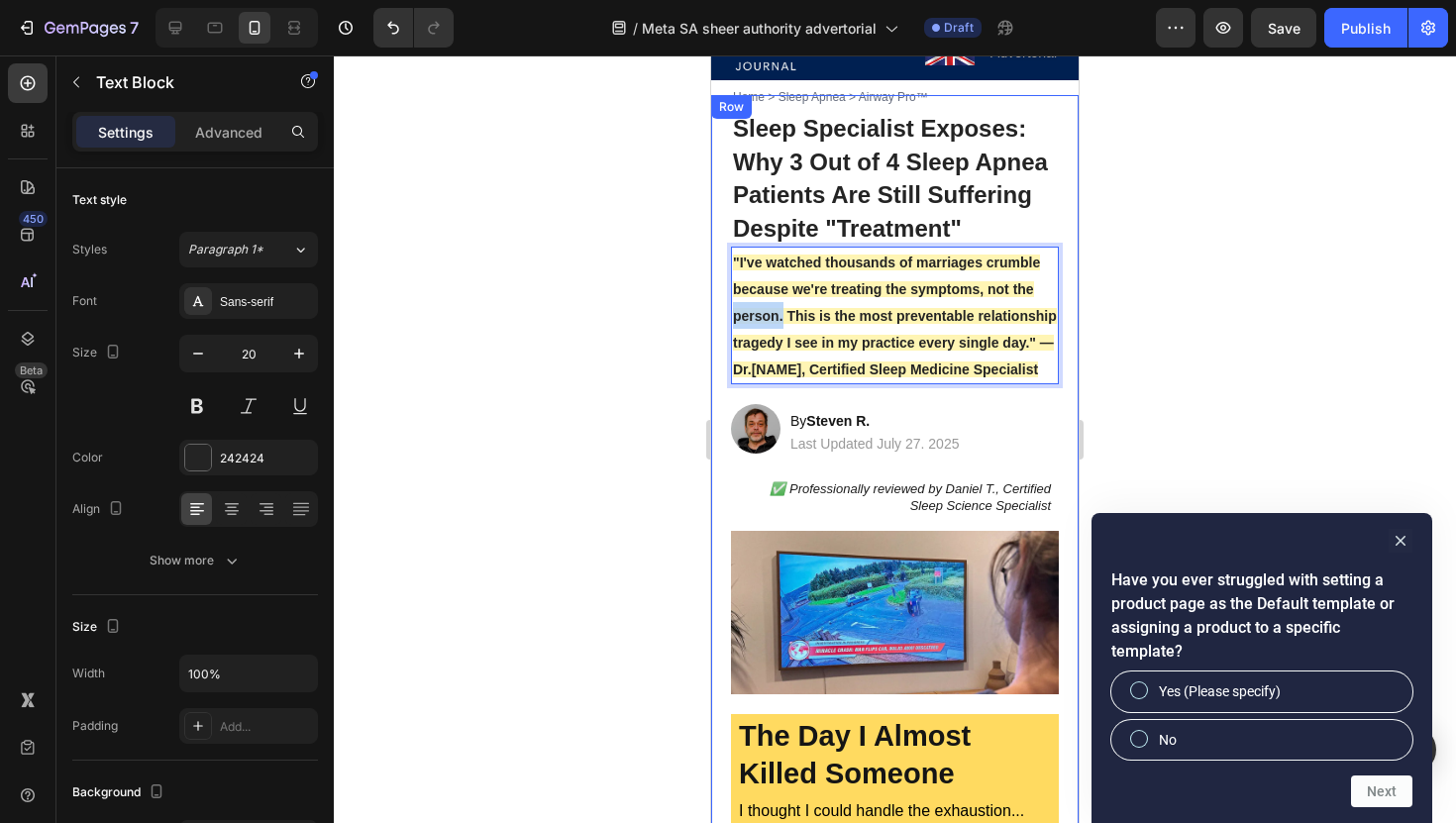 drag, startPoint x: 777, startPoint y: 315, endPoint x: 724, endPoint y: 315, distance: 53 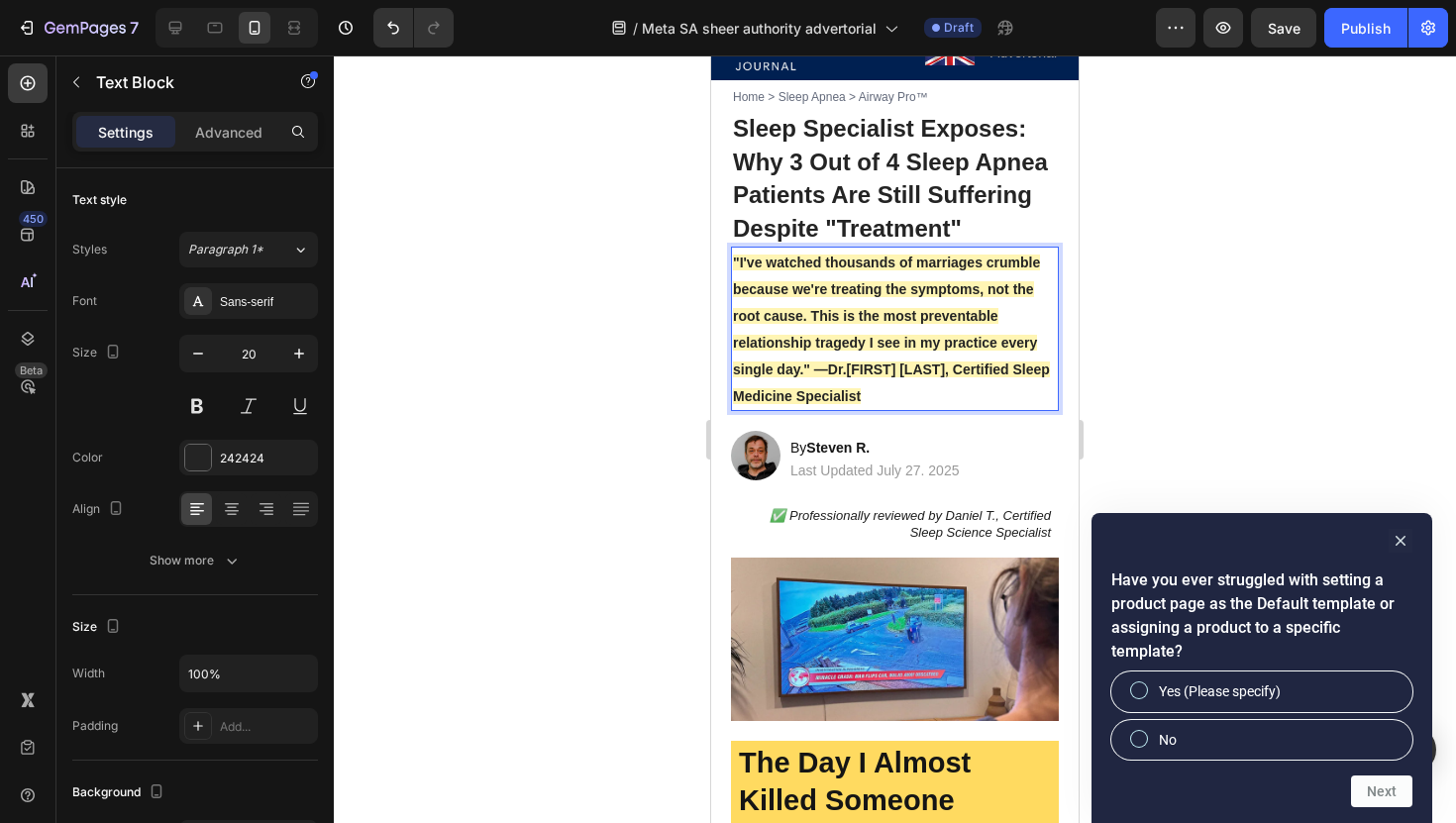 click on ""I've watched thousands of marriages crumble because we're treating the symptoms, not the root cause. This is the most preventable relationship tragedy I see in my practice every single day." —Dr. Michael Harrison, Certified Sleep Medicine Specialist" at bounding box center (891, 329) 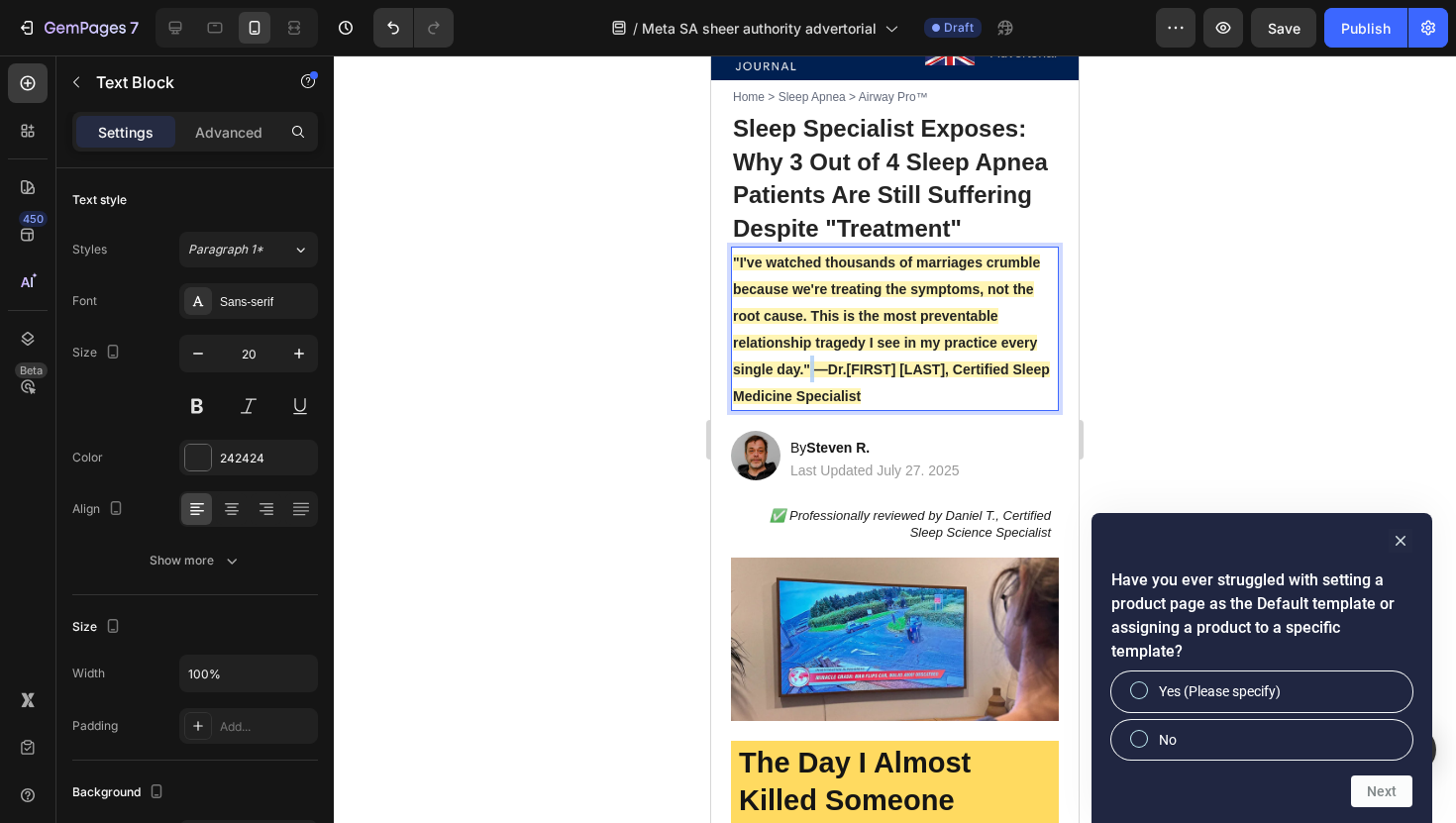 click on ""I've watched thousands of marriages crumble because we're treating the symptoms, not the root cause. This is the most preventable relationship tragedy I see in my practice every single day." —Dr. Michael Harrison, Certified Sleep Medicine Specialist" at bounding box center [891, 329] 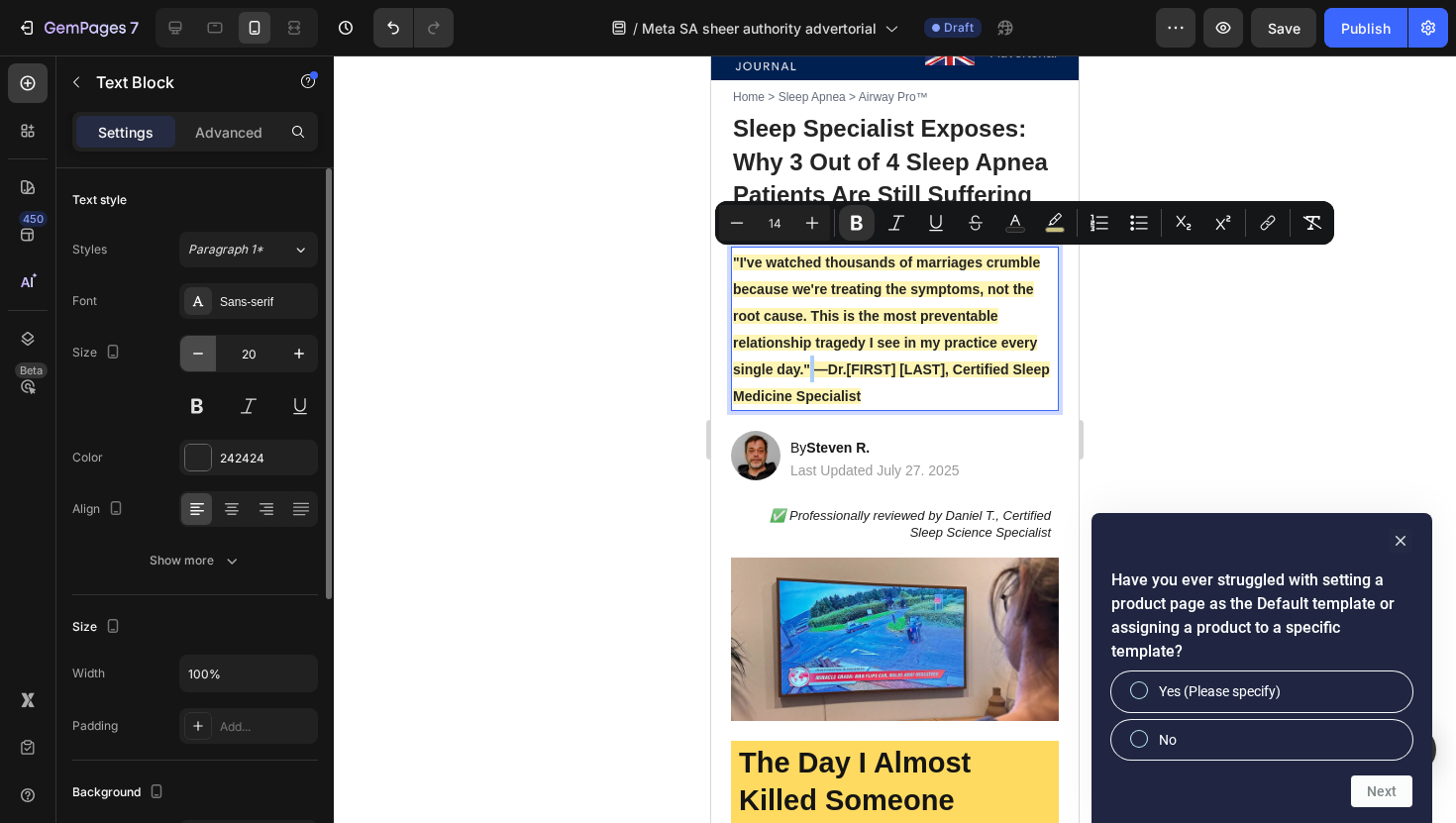 click 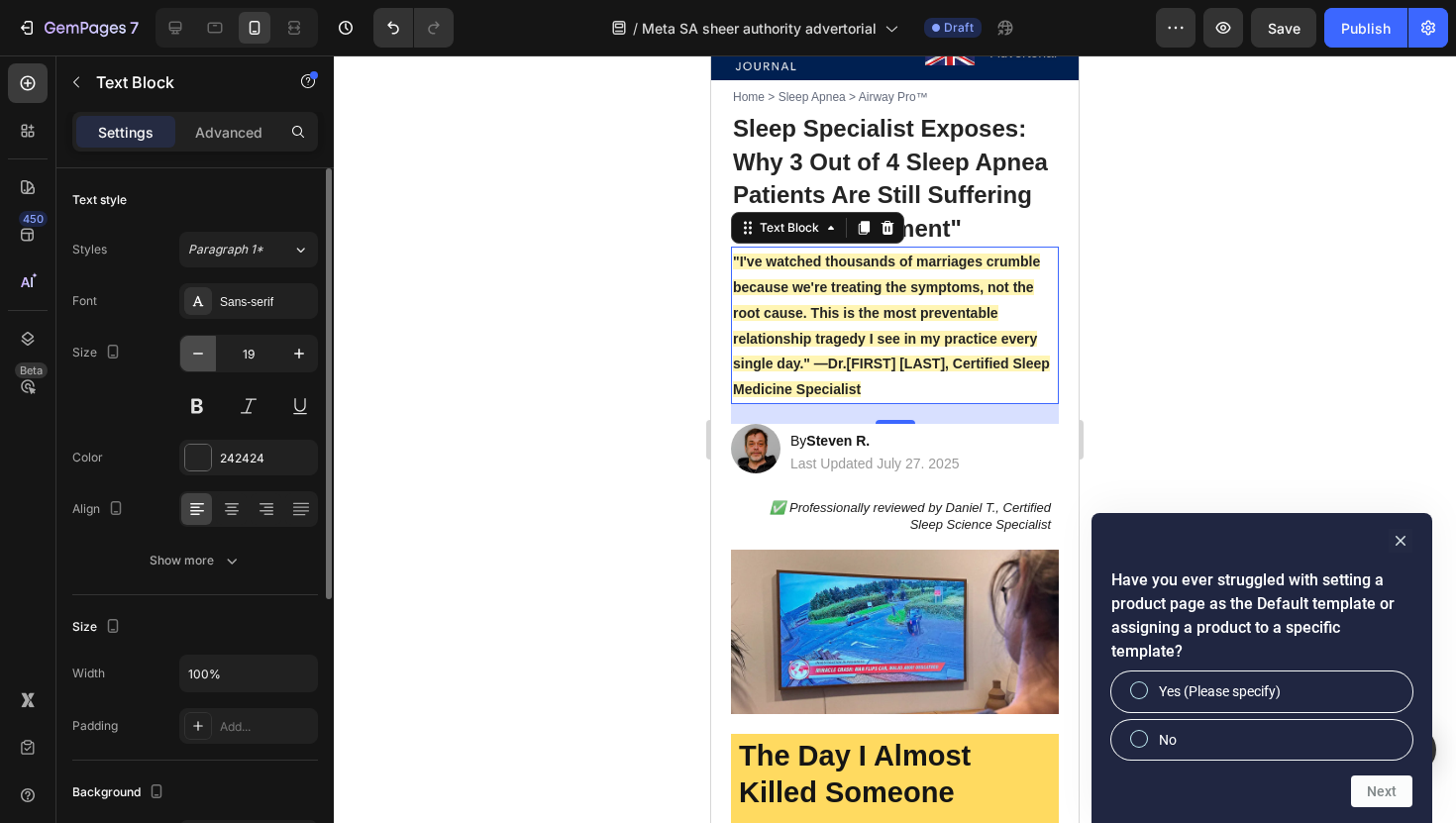 click 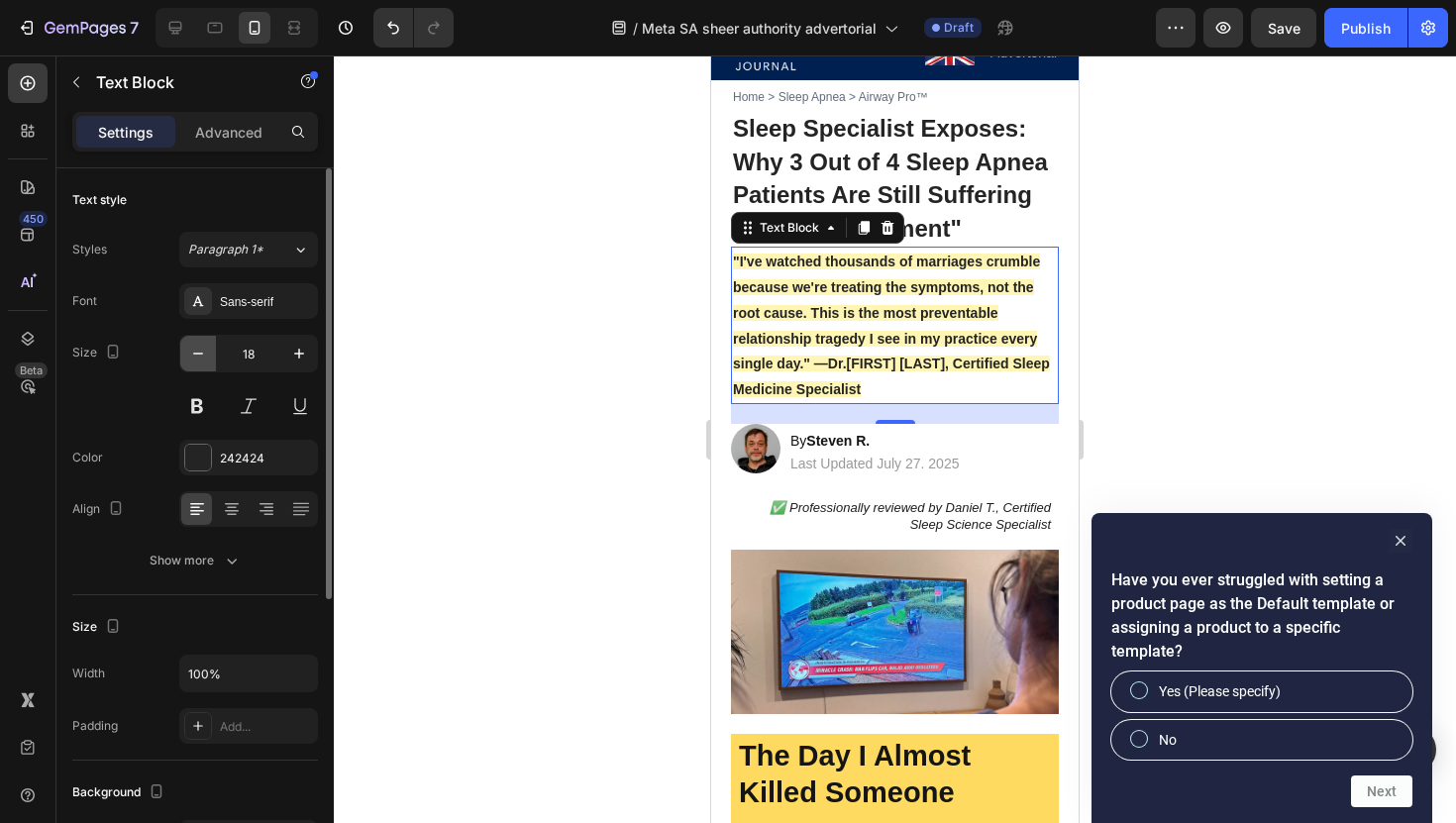 click 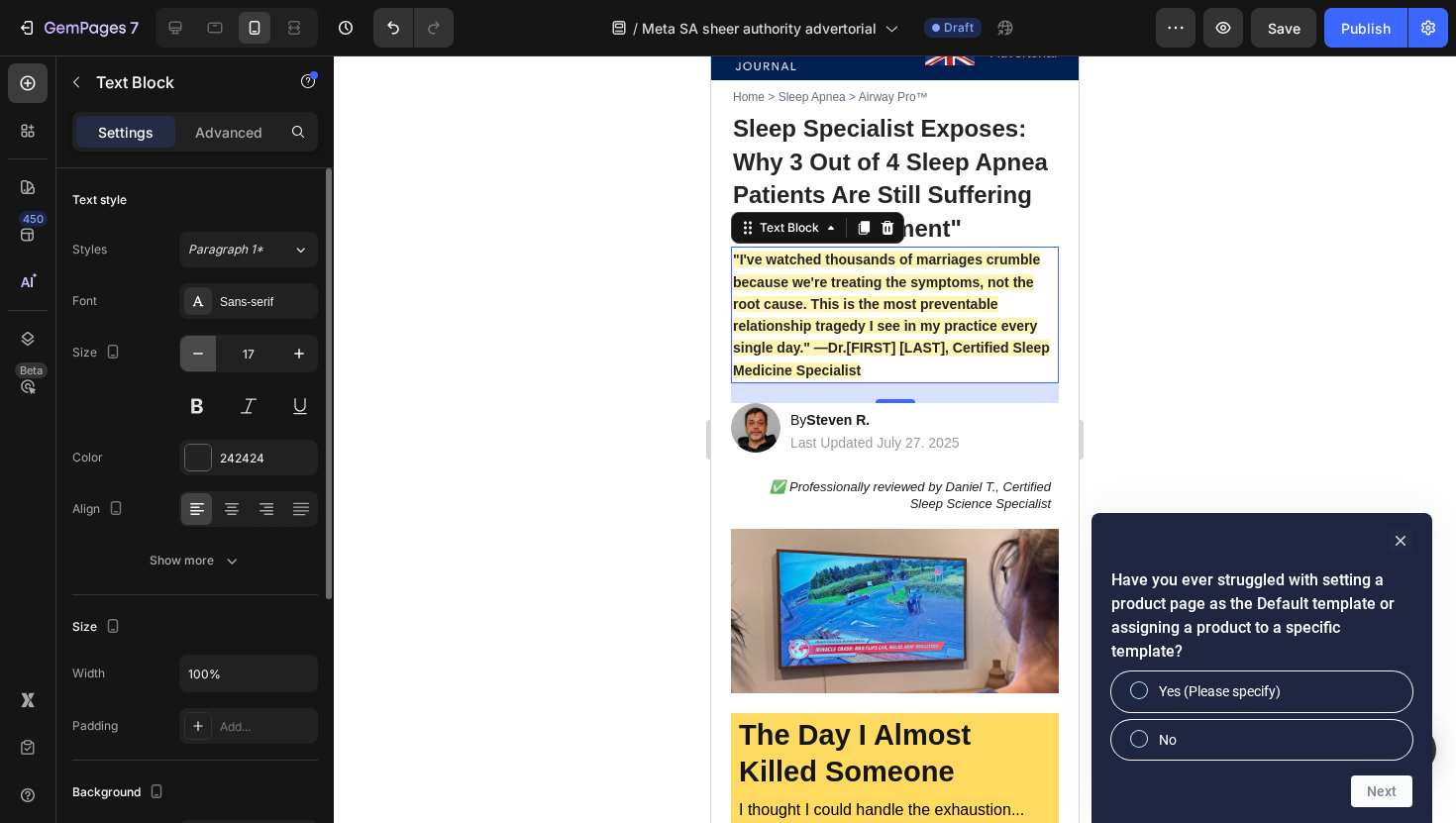 click 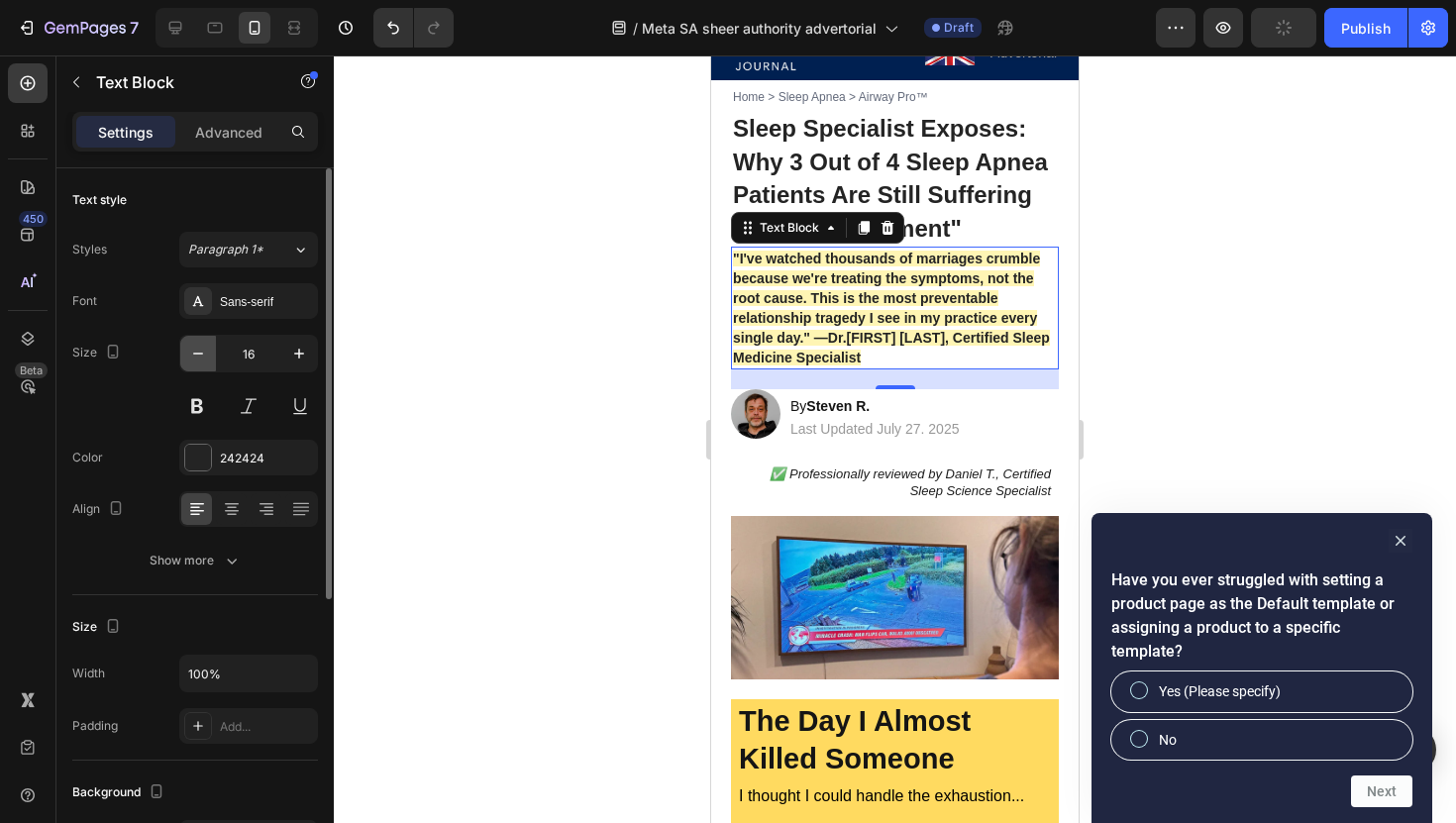 click 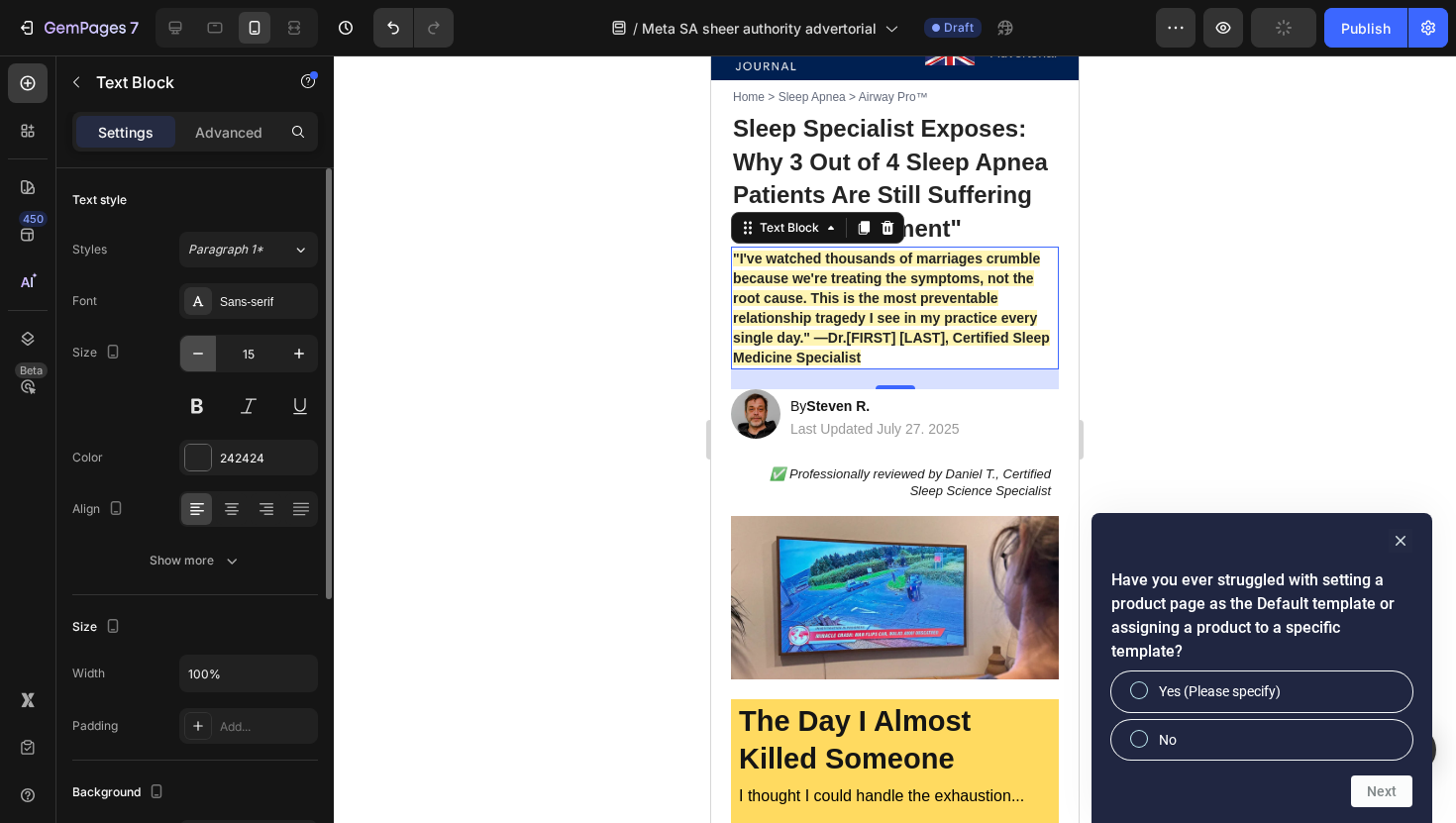 click 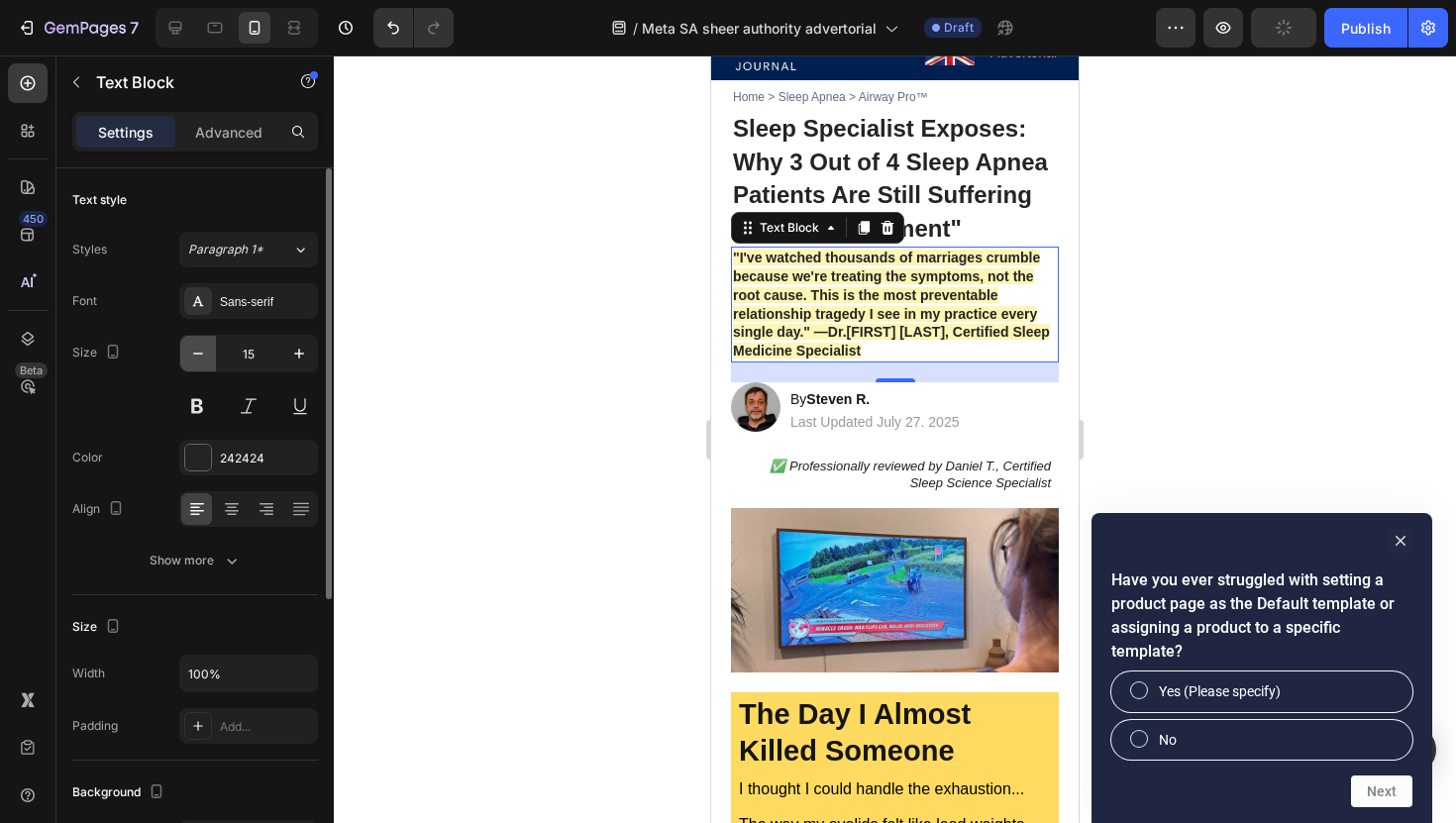 type on "14" 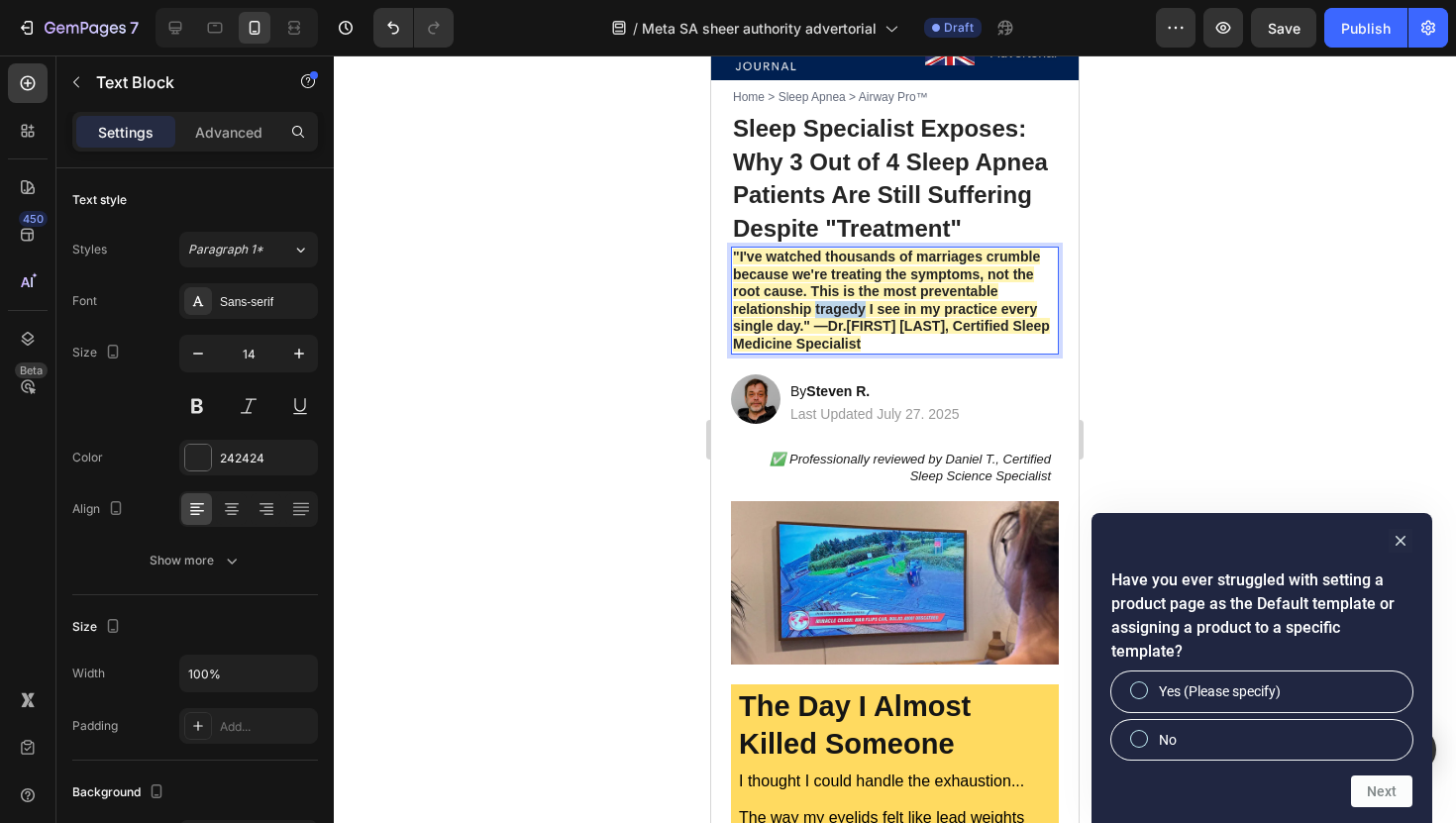 click on ""I've watched thousands of marriages crumble because we're treating the symptoms, not the root cause. This is the most preventable relationship tragedy I see in my practice every single day." —Dr. Michael Harrison, Certified Sleep Medicine Specialist" at bounding box center (891, 300) 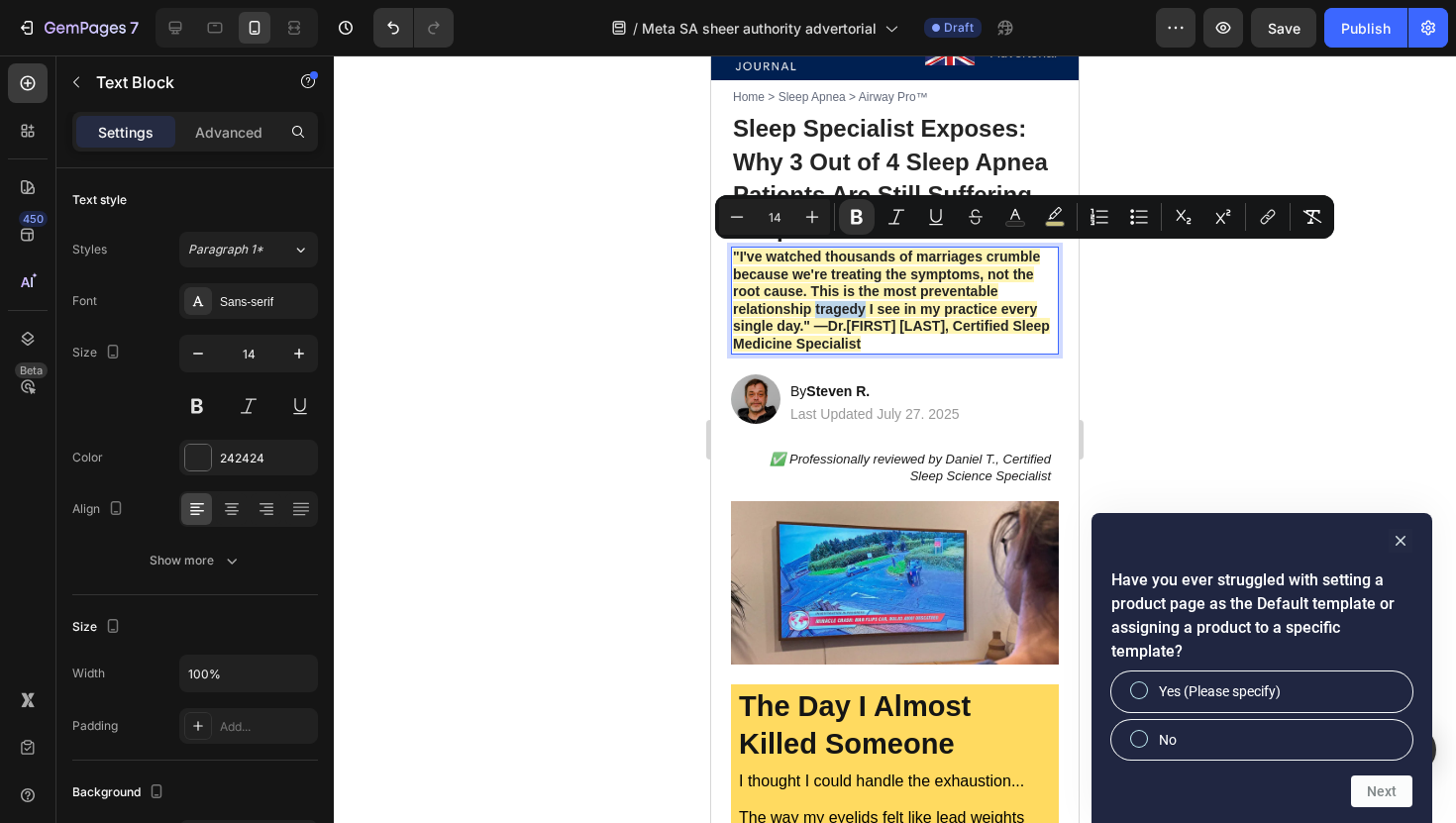 click on ""I've watched thousands of marriages crumble because we're treating the symptoms, not the root cause. This is the most preventable relationship tragedy I see in my practice every single day." —Dr. Michael Harrison, Certified Sleep Medicine Specialist" at bounding box center (891, 300) 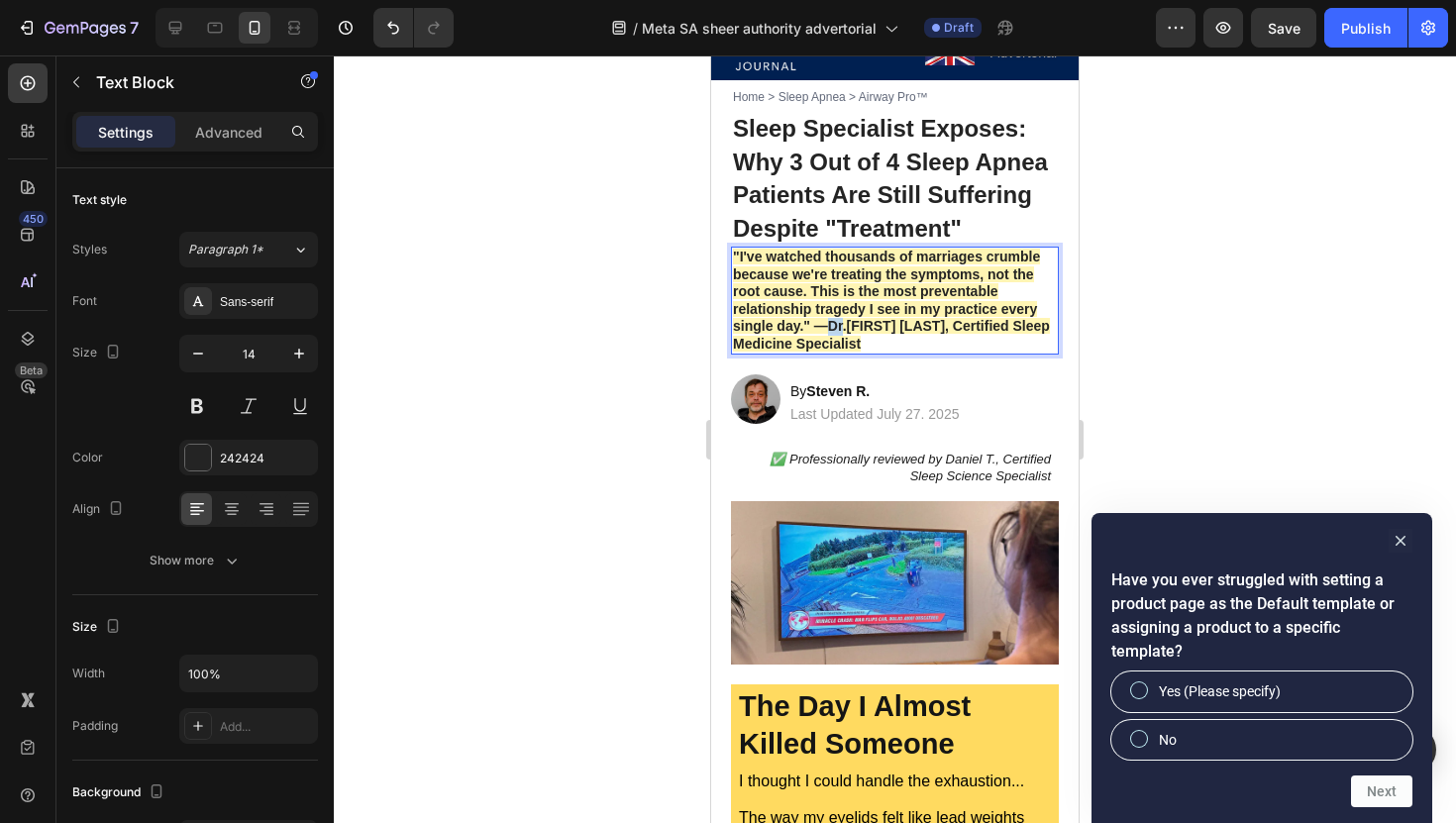 click on ""I've watched thousands of marriages crumble because we're treating the symptoms, not the root cause. This is the most preventable relationship tragedy I see in my practice every single day." —Dr. Michael Harrison, Certified Sleep Medicine Specialist" at bounding box center [891, 300] 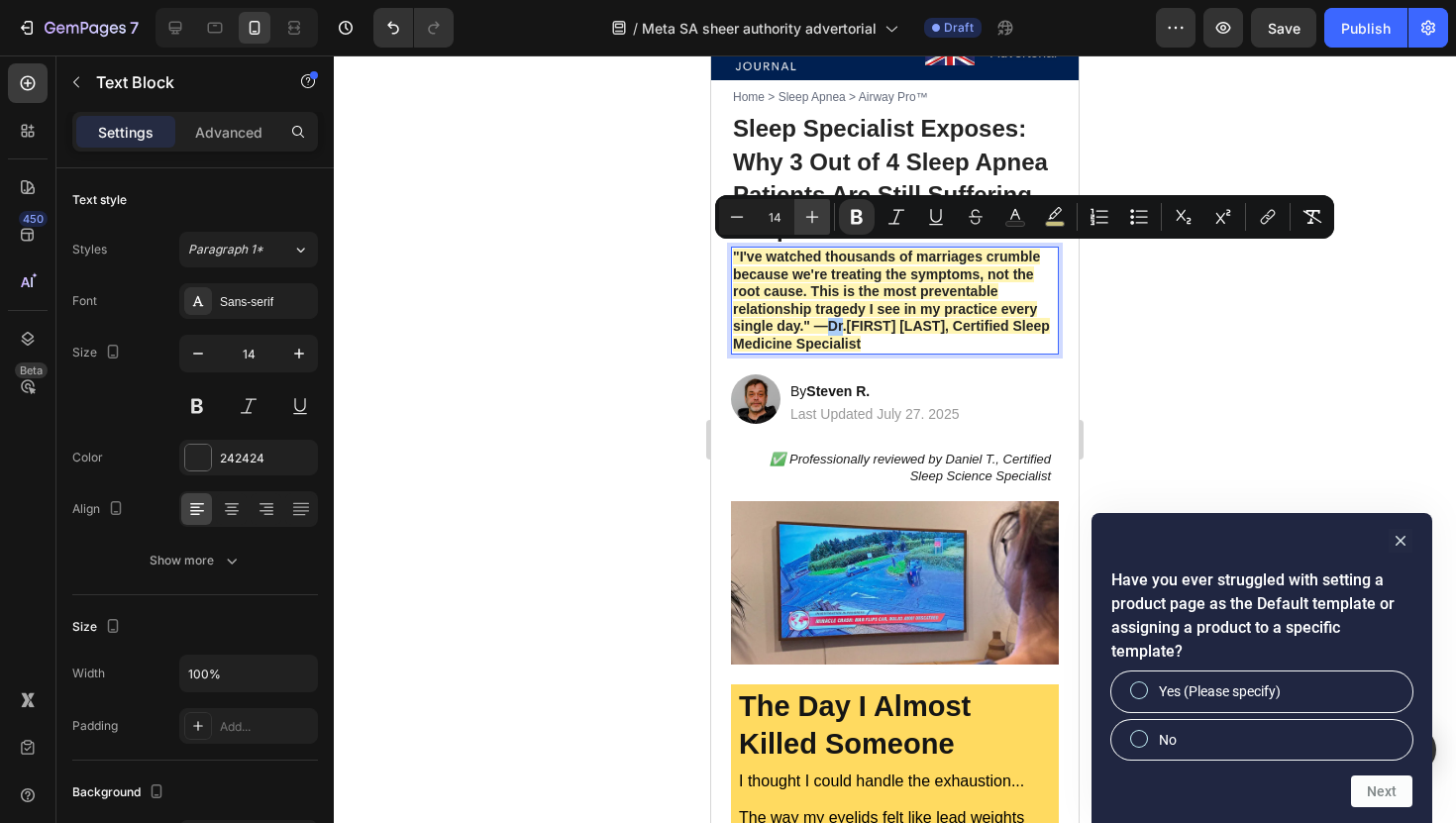 click on "Plus" at bounding box center [812, 217] 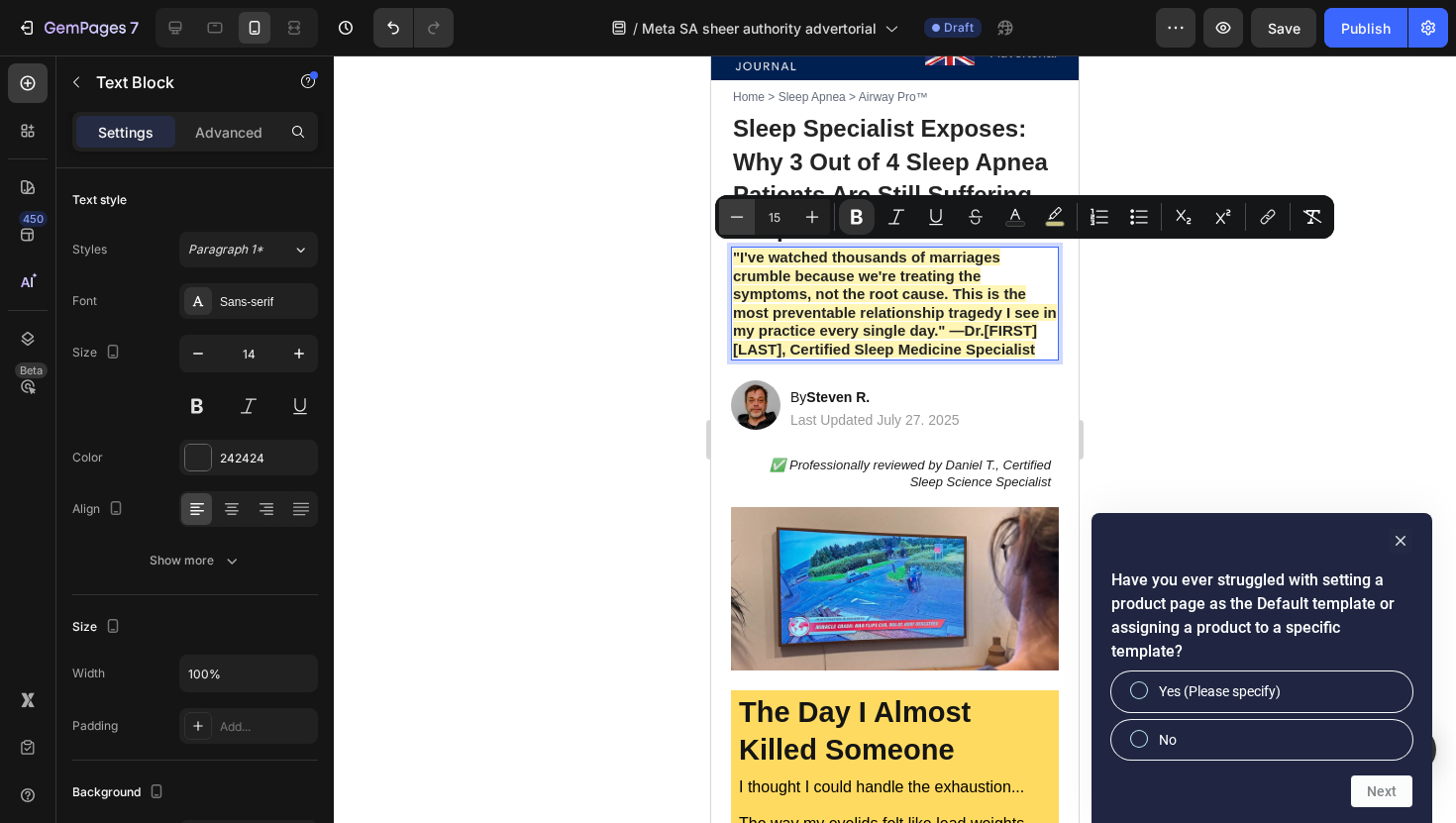 click 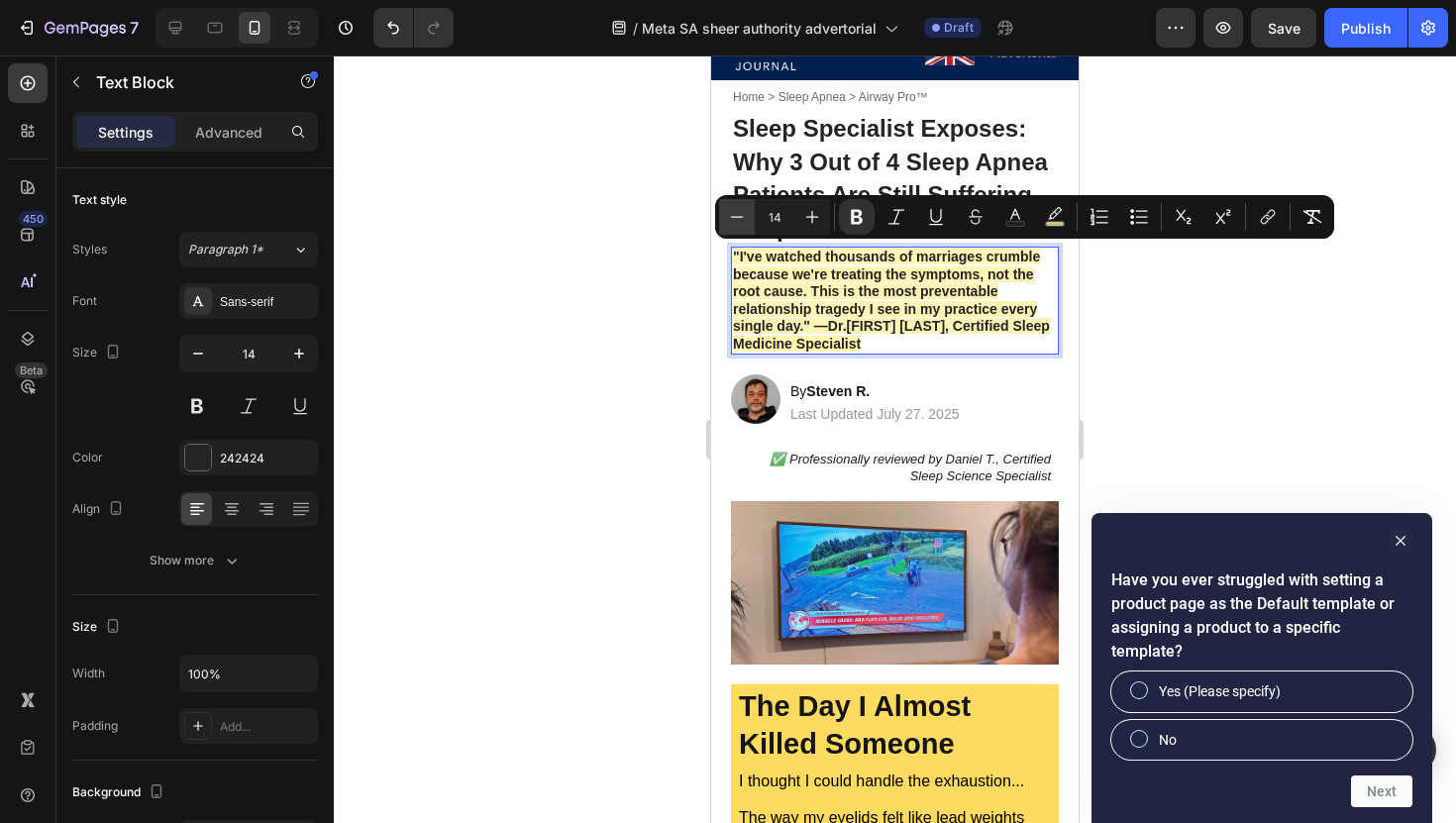 click 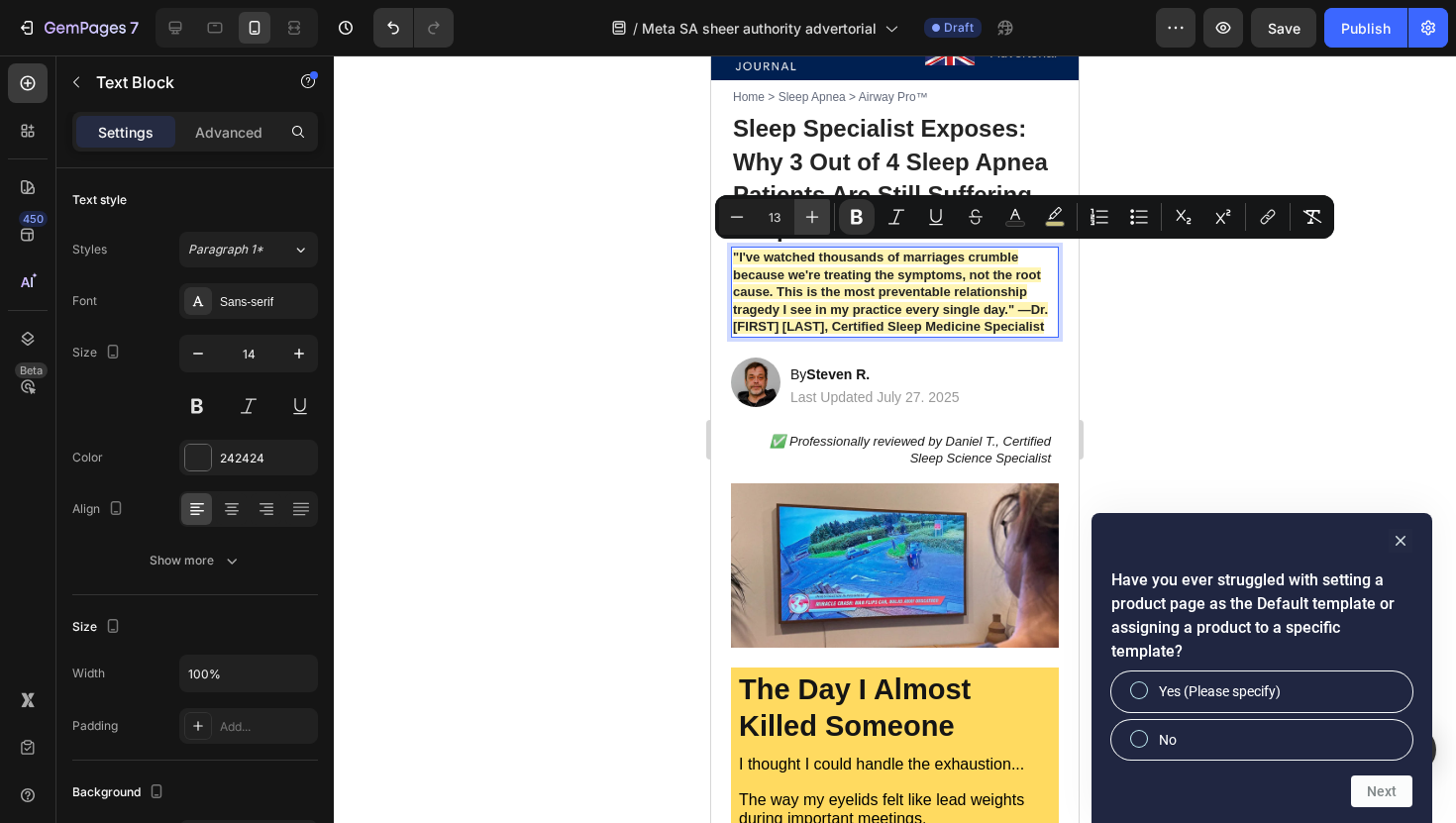 click 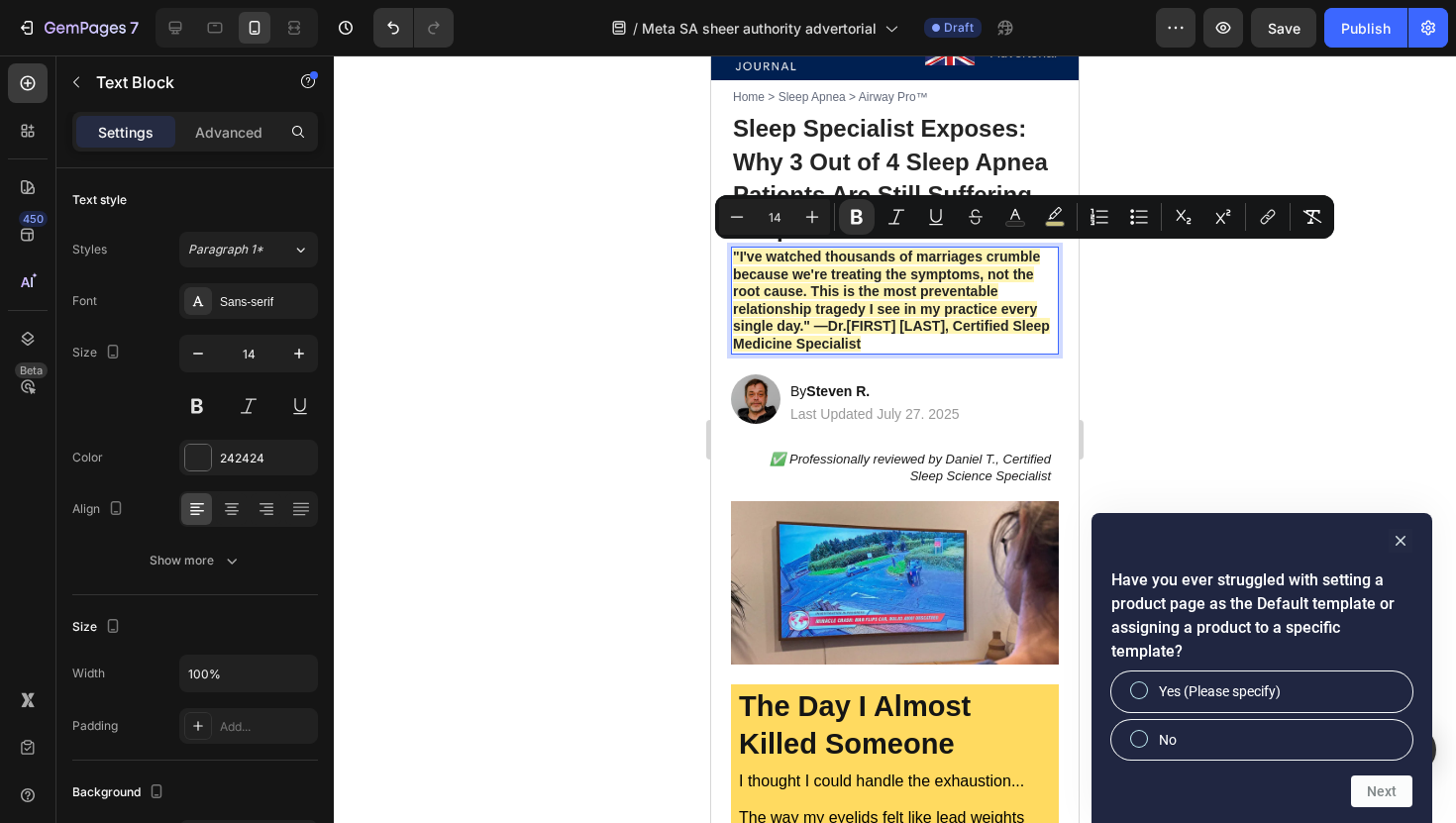 click on ""I've watched thousands of marriages crumble because we're treating the symptoms, not the root cause. This is the most preventable relationship tragedy I see in my practice every single day." —Dr. Michael Harrison, Certified Sleep Medicine Specialist" at bounding box center [891, 300] 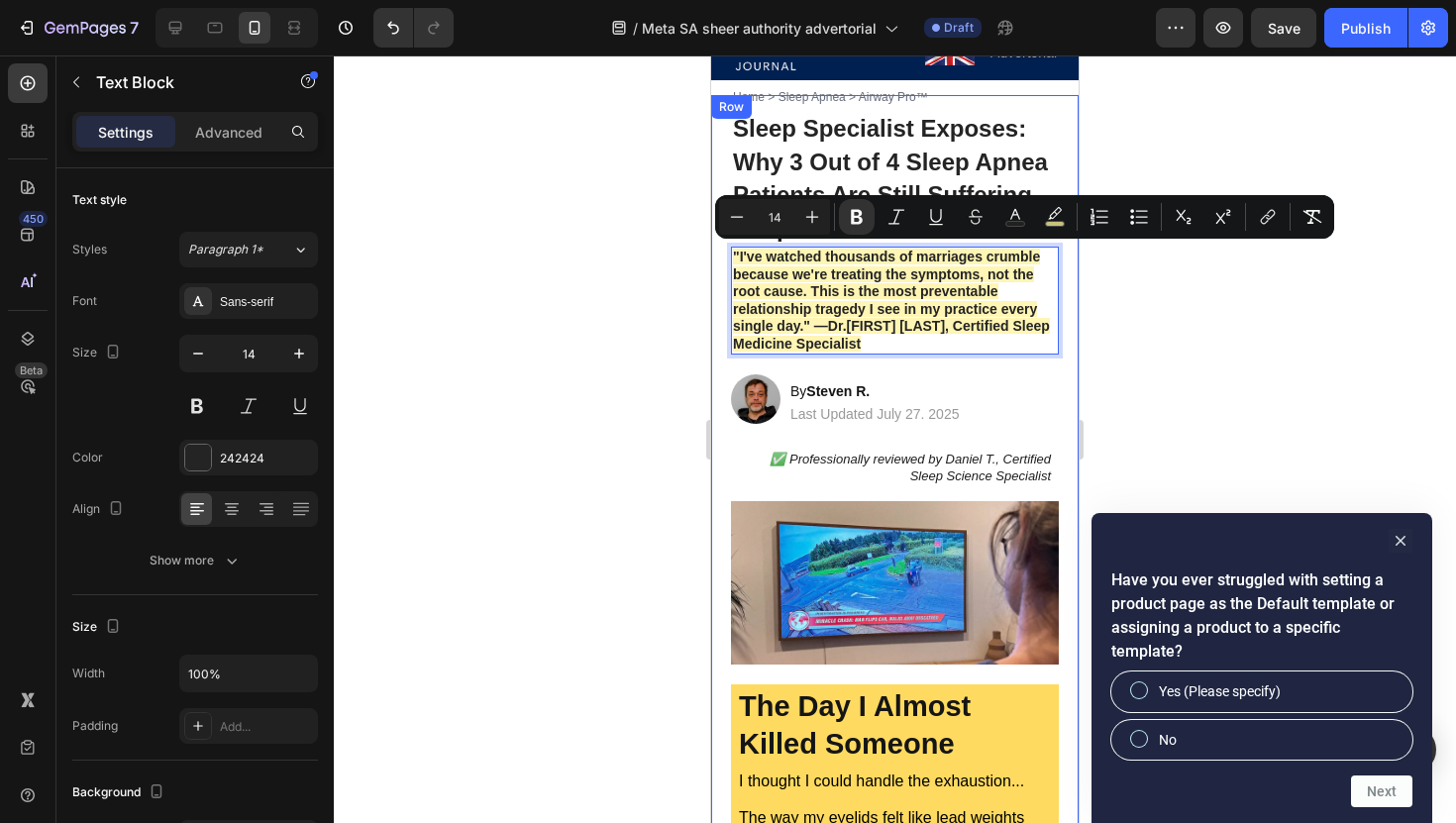 click 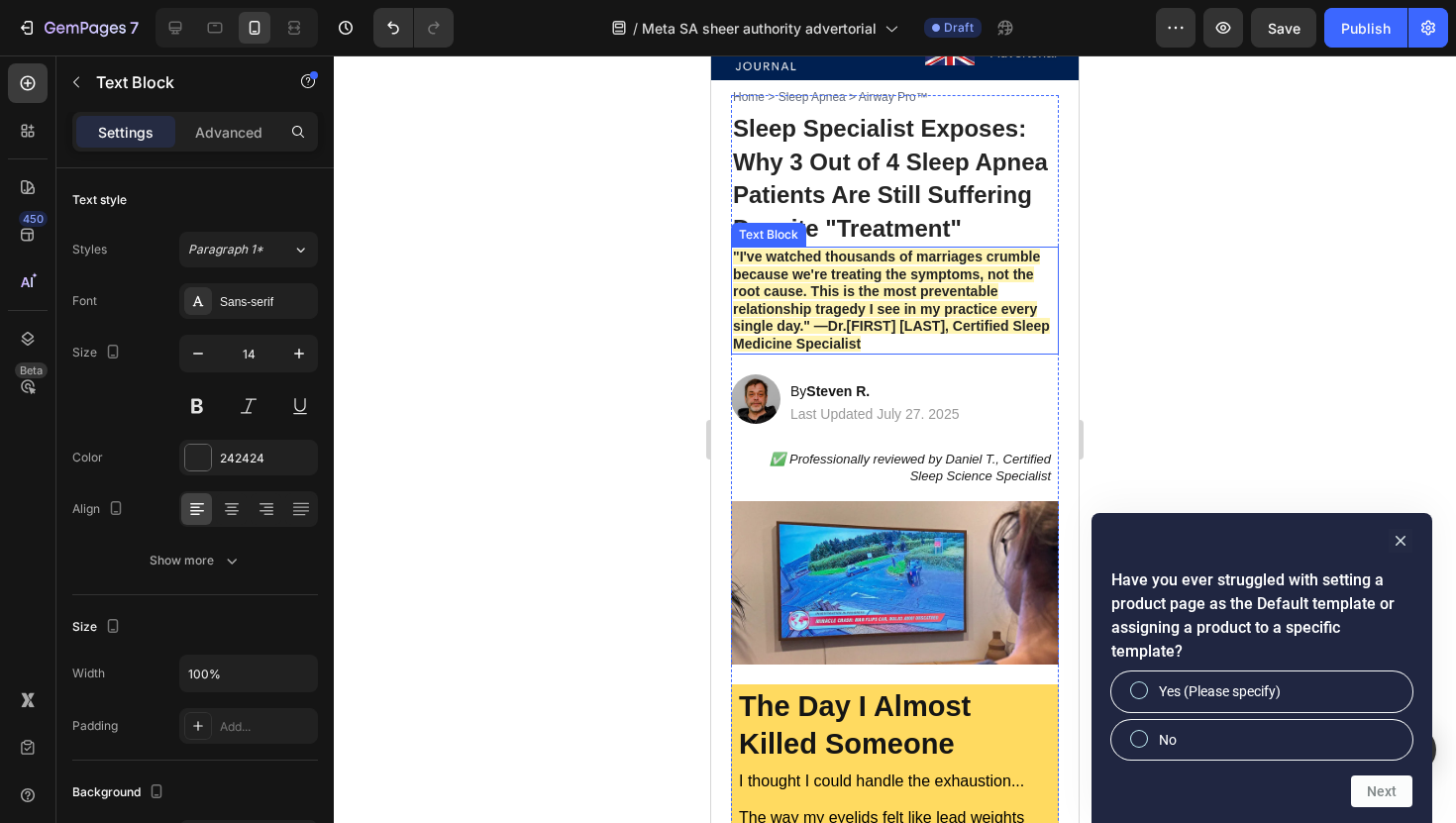 click on ""I've watched thousands of marriages crumble because we're treating the symptoms, not the root cause. This is the most preventable relationship tragedy I see in my practice every single day." —Dr. Michael Harrison, Certified Sleep Medicine Specialist" at bounding box center (891, 300) 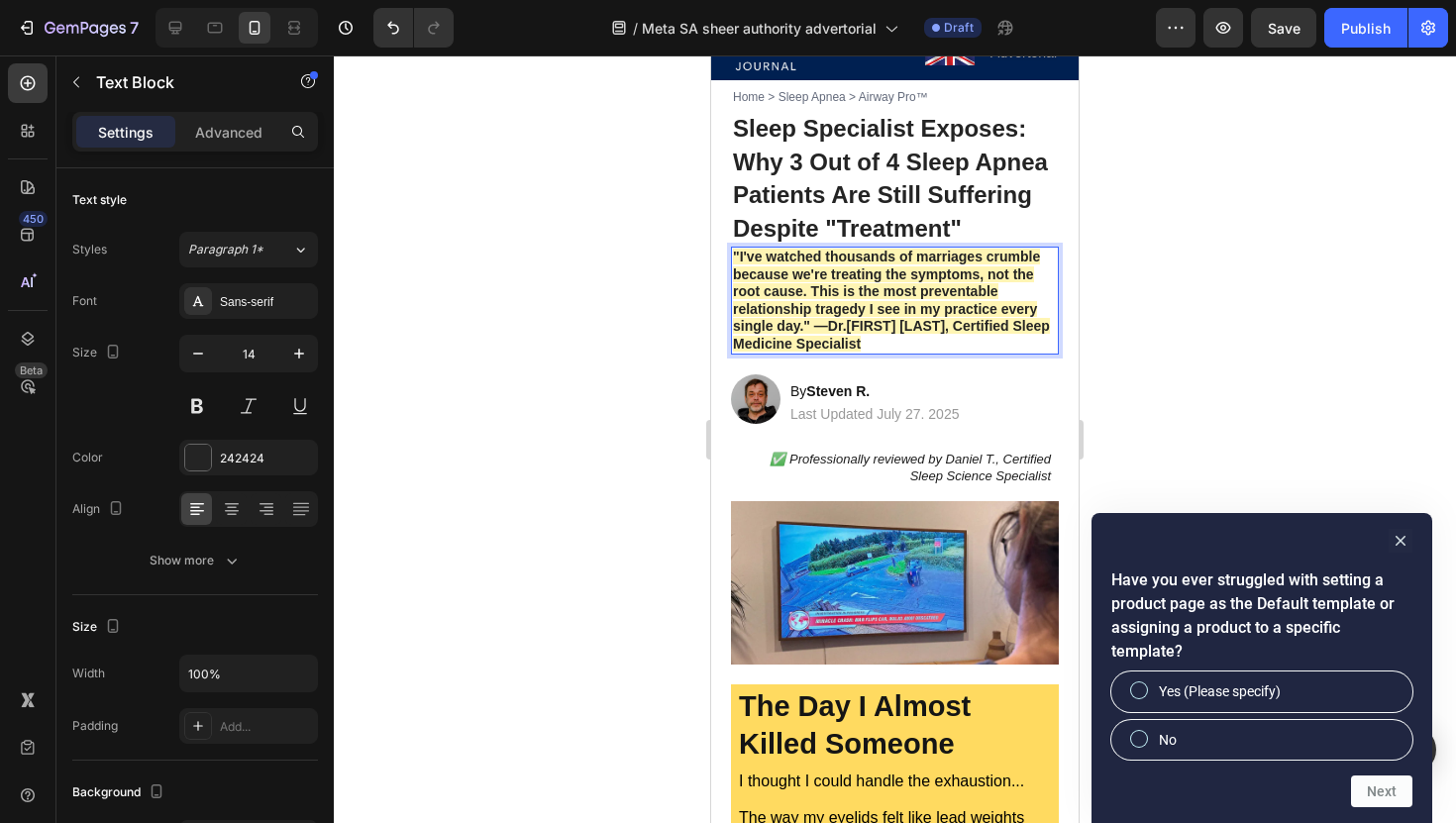 click on ""I've watched thousands of marriages crumble because we're treating the symptoms, not the root cause. This is the most preventable relationship tragedy I see in my practice every single day." —Dr. Michael Harrison, Certified Sleep Medicine Specialist" at bounding box center (891, 300) 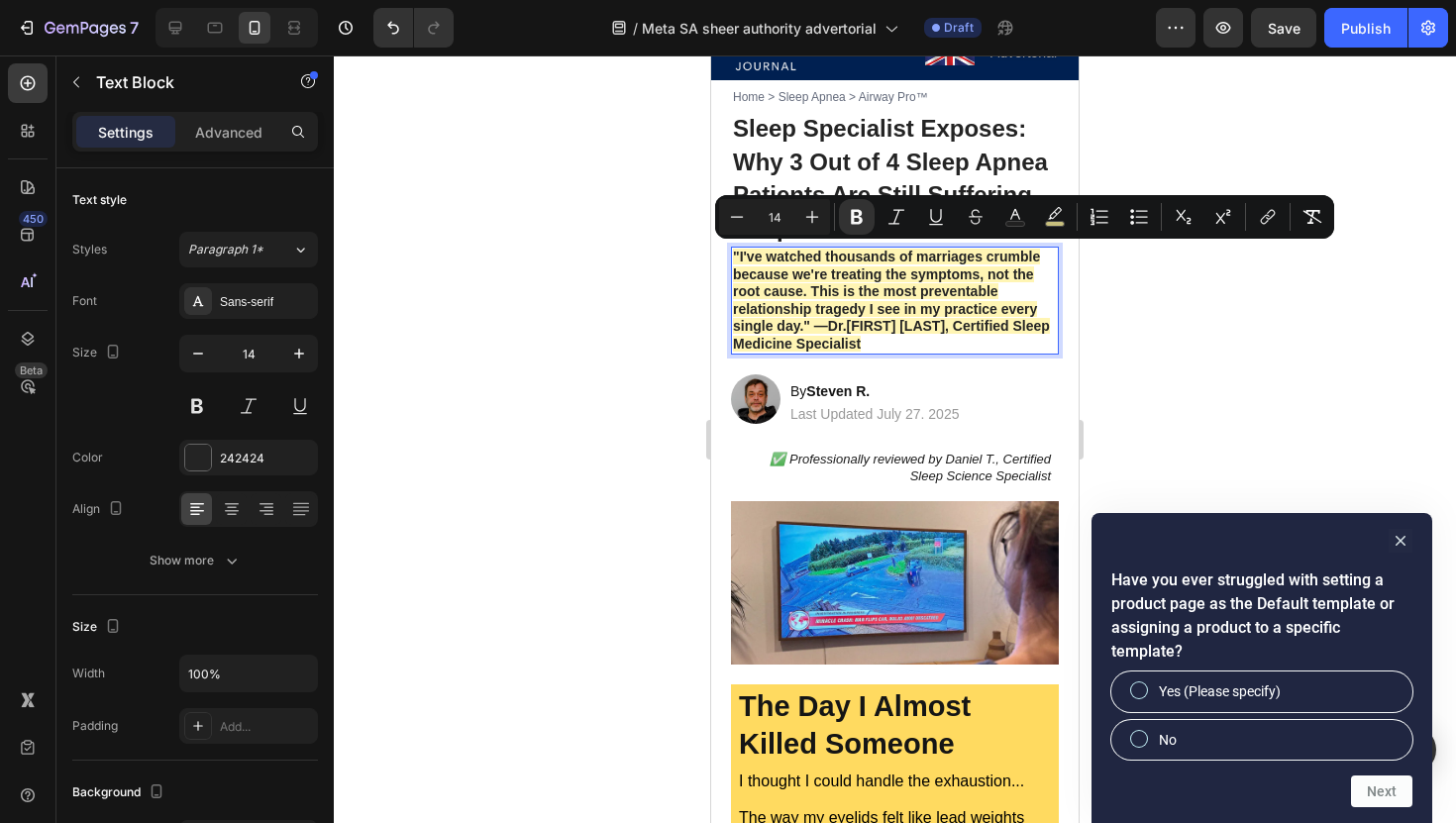 click on ""I've watched thousands of marriages crumble because we're treating the symptoms, not the root cause. This is the most preventable relationship tragedy I see in my practice every single day." —Dr. Michael Harrison, Certified Sleep Medicine Specialist" at bounding box center (891, 300) 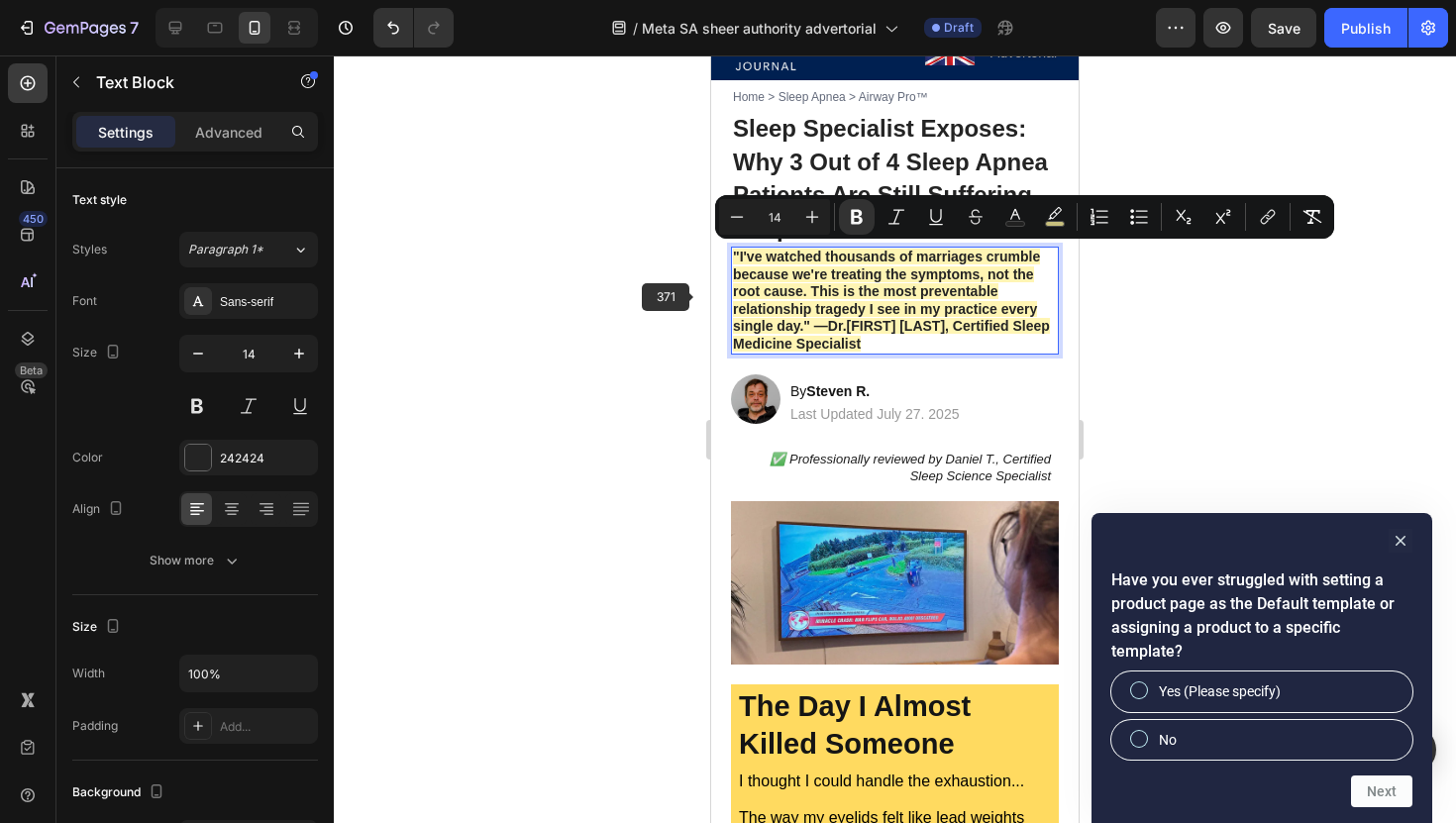 click 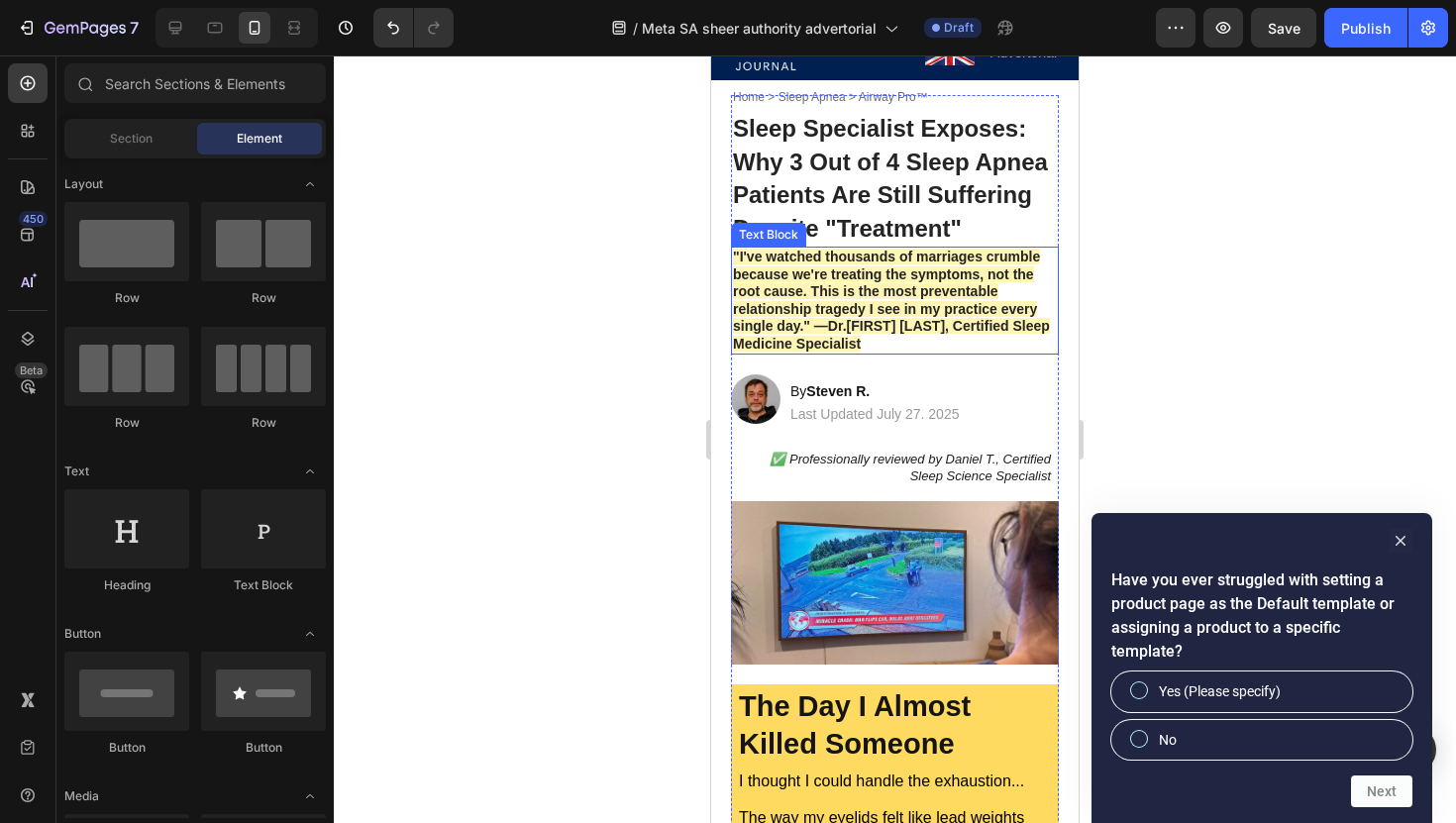 click on ""I've watched thousands of marriages crumble because we're treating the symptoms, not the root cause. This is the most preventable relationship tragedy I see in my practice every single day." —Dr. Michael Harrison, Certified Sleep Medicine Specialist" at bounding box center (894, 300) 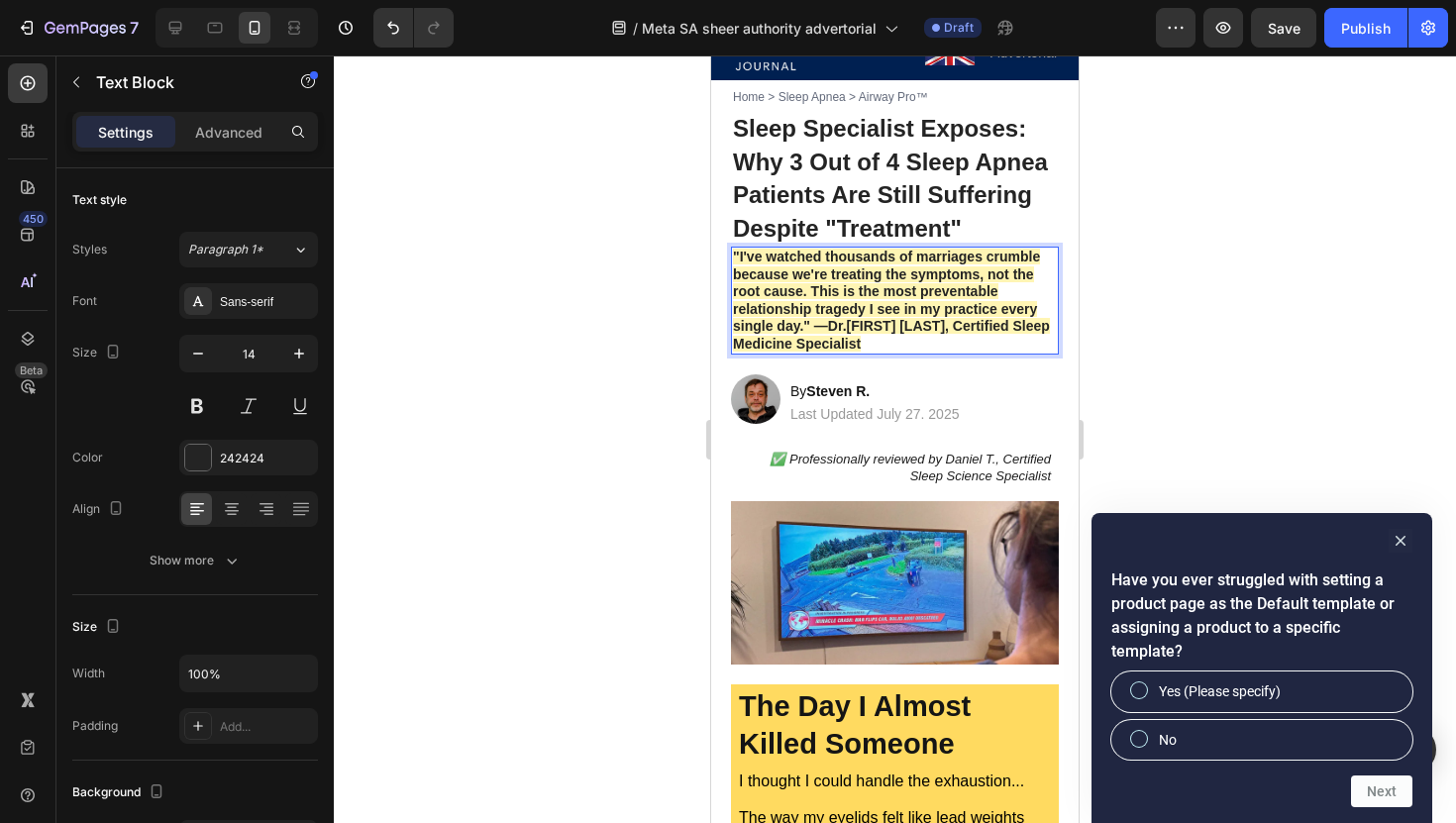 click on ""I've watched thousands of marriages crumble because we're treating the symptoms, not the root cause. This is the most preventable relationship tragedy I see in my practice every single day." —Dr. Michael Harrison, Certified Sleep Medicine Specialist" at bounding box center [891, 300] 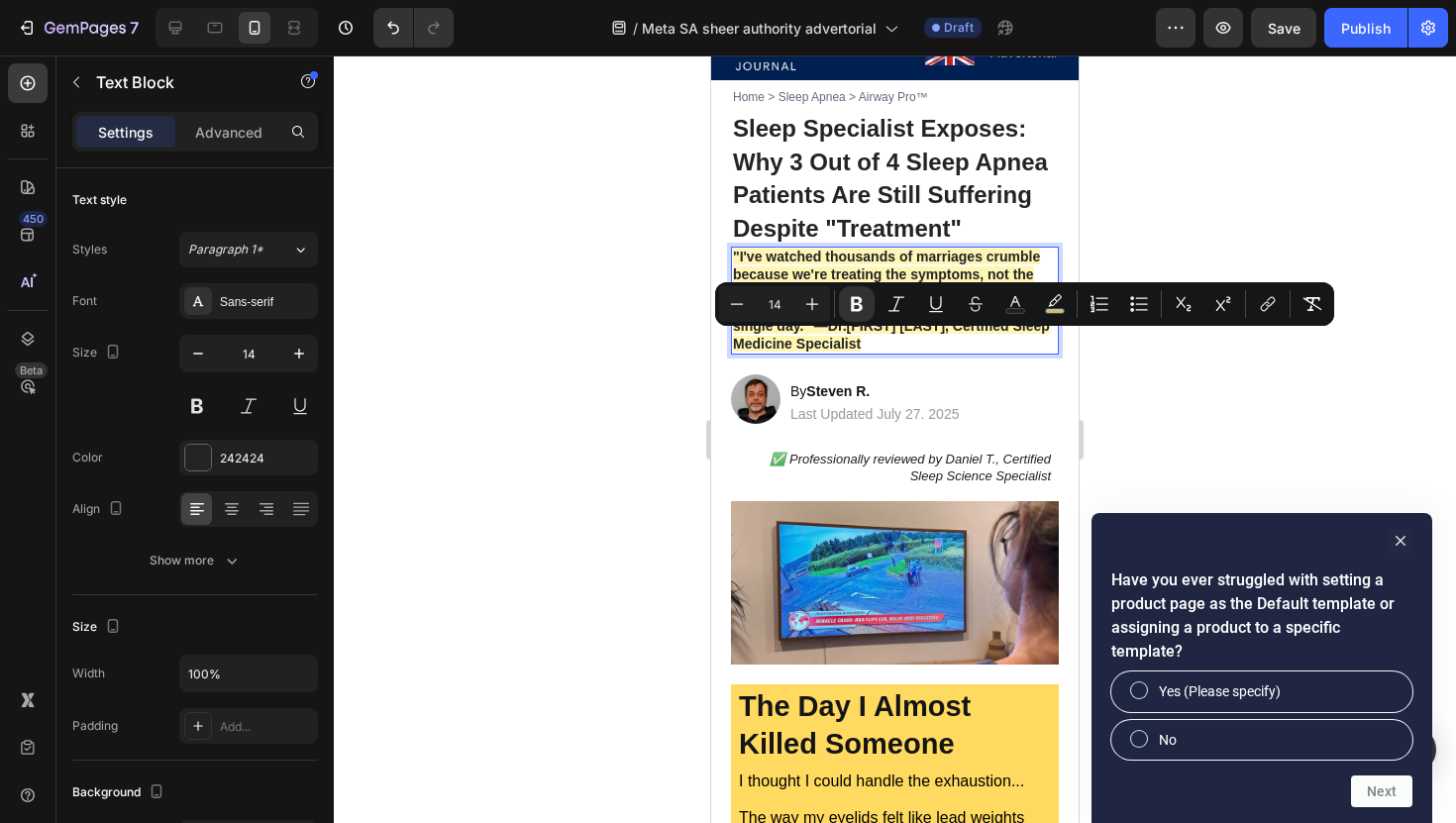click on ""I've watched thousands of marriages crumble because we're treating the symptoms, not the root cause. This is the most preventable relationship tragedy I see in my practice every single day." —Dr. Michael Harrison, Certified Sleep Medicine Specialist" at bounding box center (891, 300) 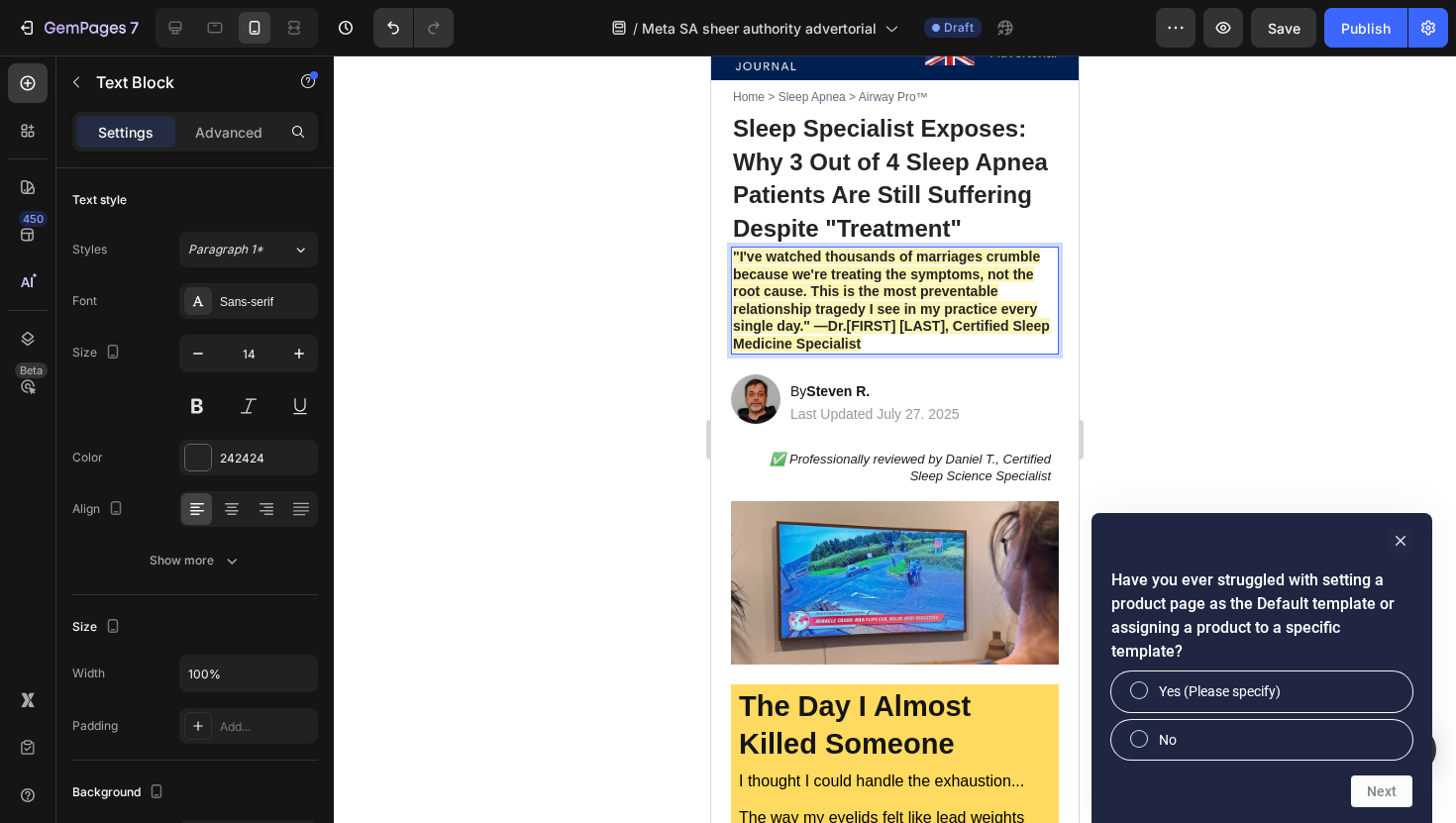 click on ""I've watched thousands of marriages crumble because we're treating the symptoms, not the root cause. This is the most preventable relationship tragedy I see in my practice every single day." —Dr. Michael Harrison, Certified Sleep Medicine Specialist" at bounding box center [891, 300] 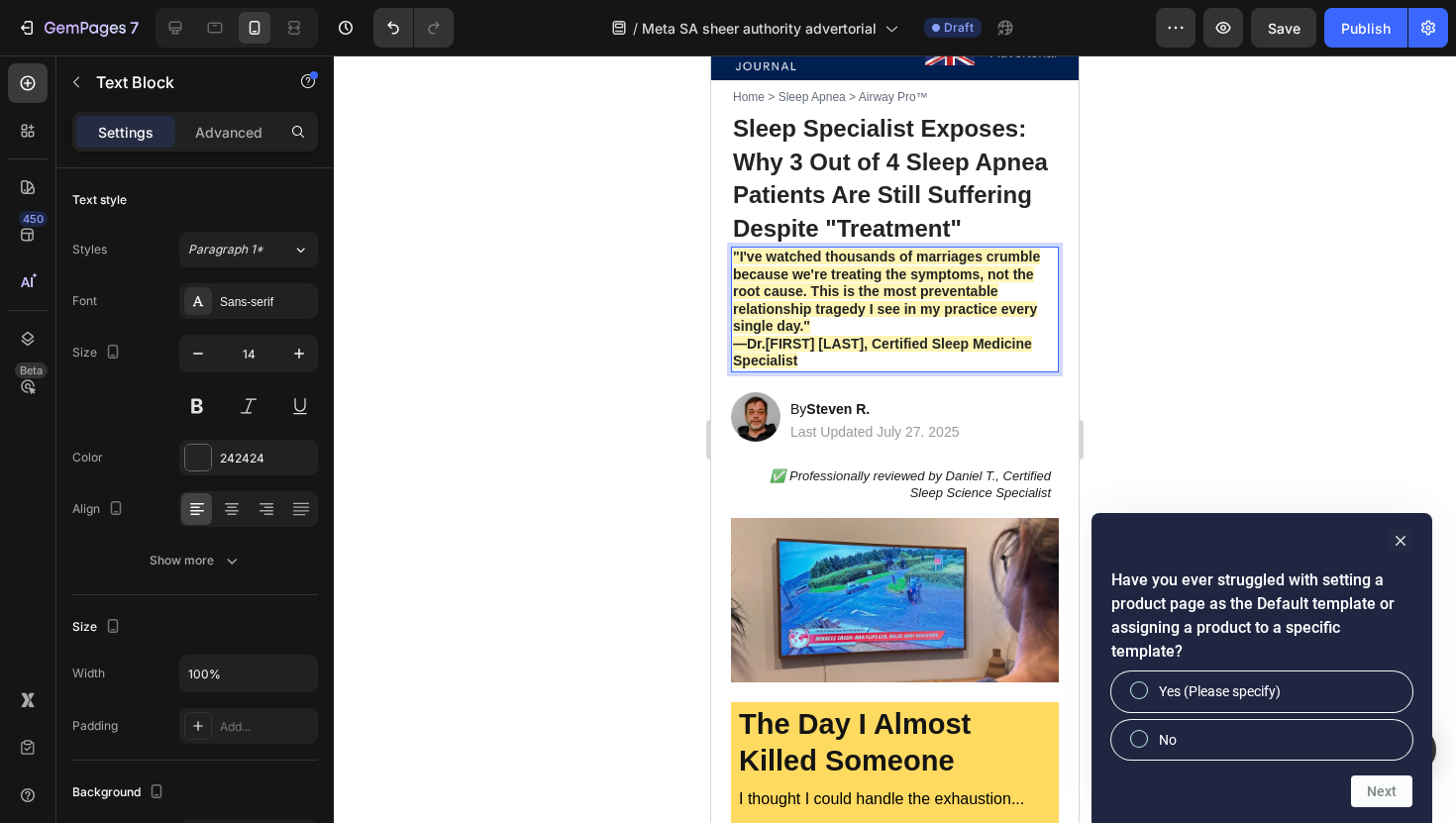 click on ""I've watched thousands of marriages crumble because we're treating the symptoms, not the root cause. This is the most preventable relationship tragedy I see in my practice every single day."" at bounding box center (894, 292) 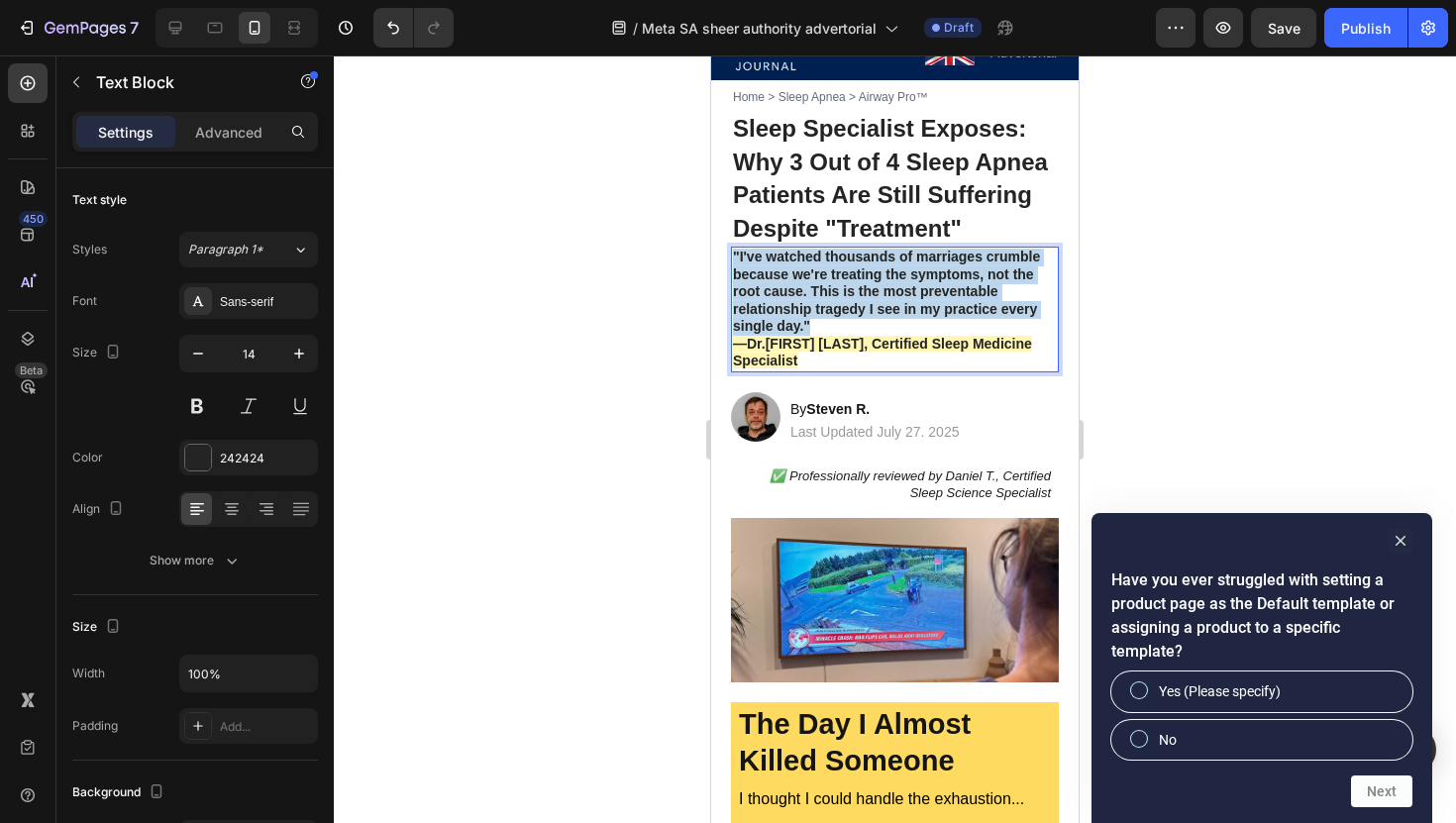 click on ""I've watched thousands of marriages crumble because we're treating the symptoms, not the root cause. This is the most preventable relationship tragedy I see in my practice every single day."" at bounding box center (894, 292) 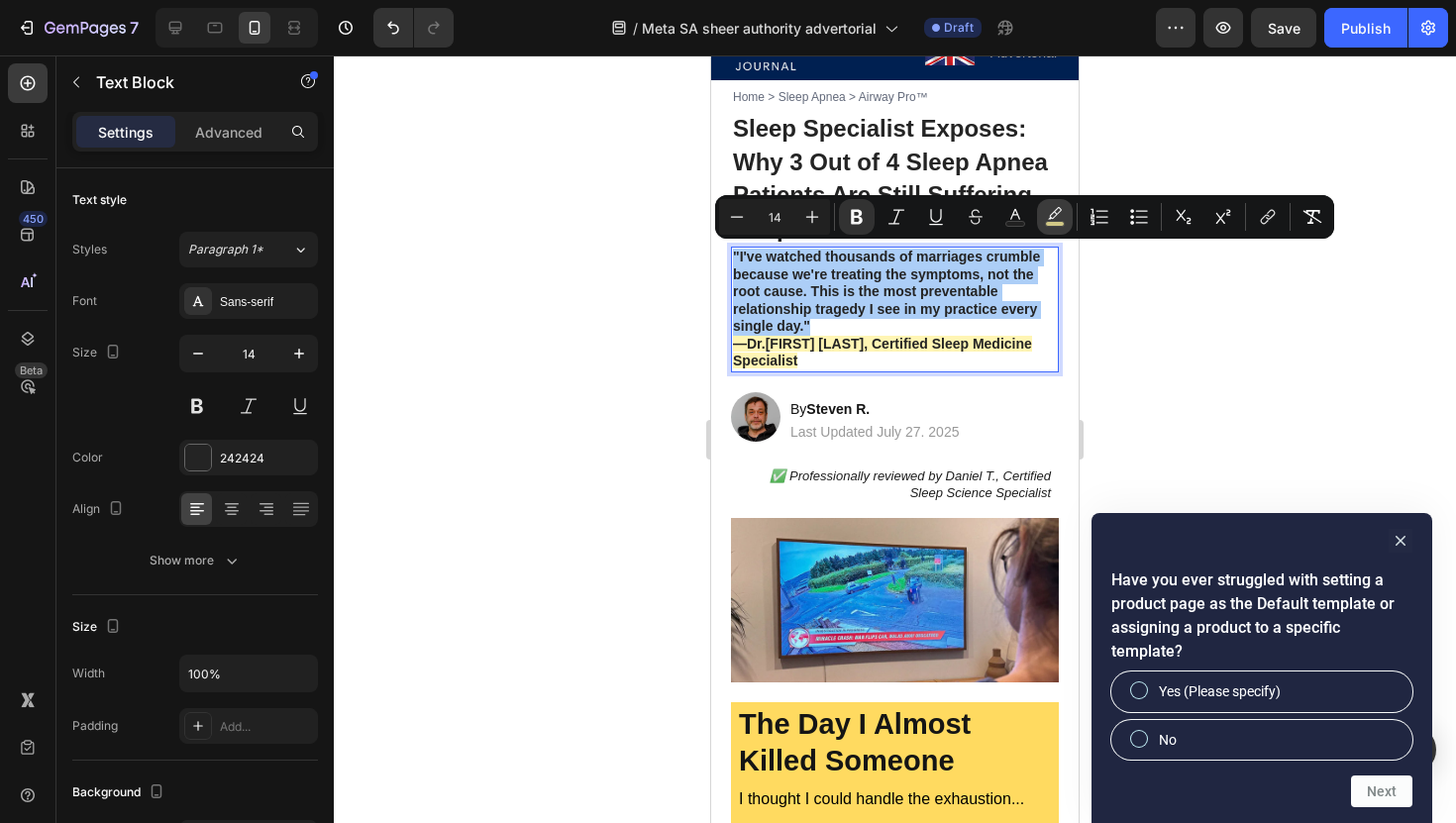 click 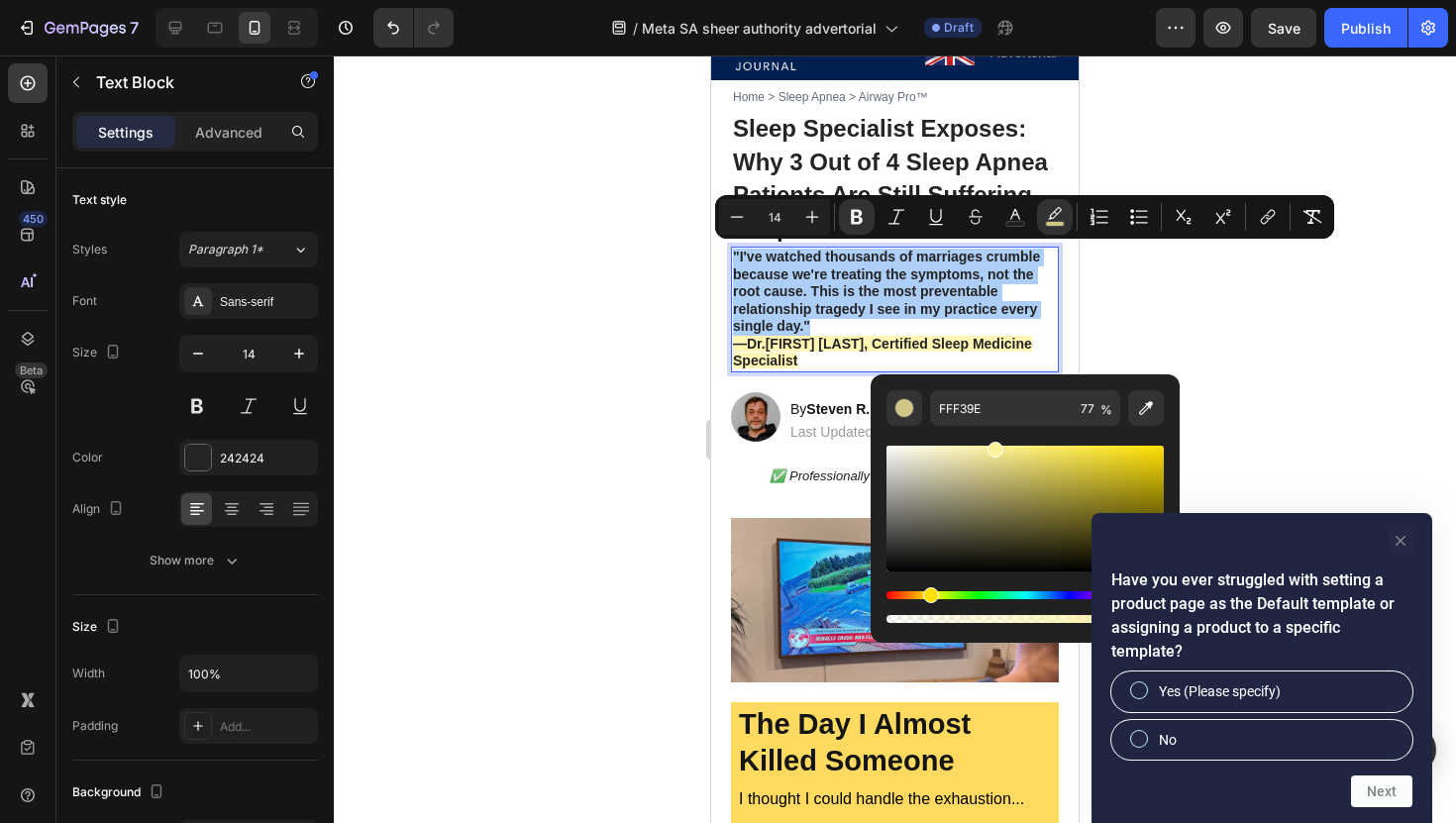 click 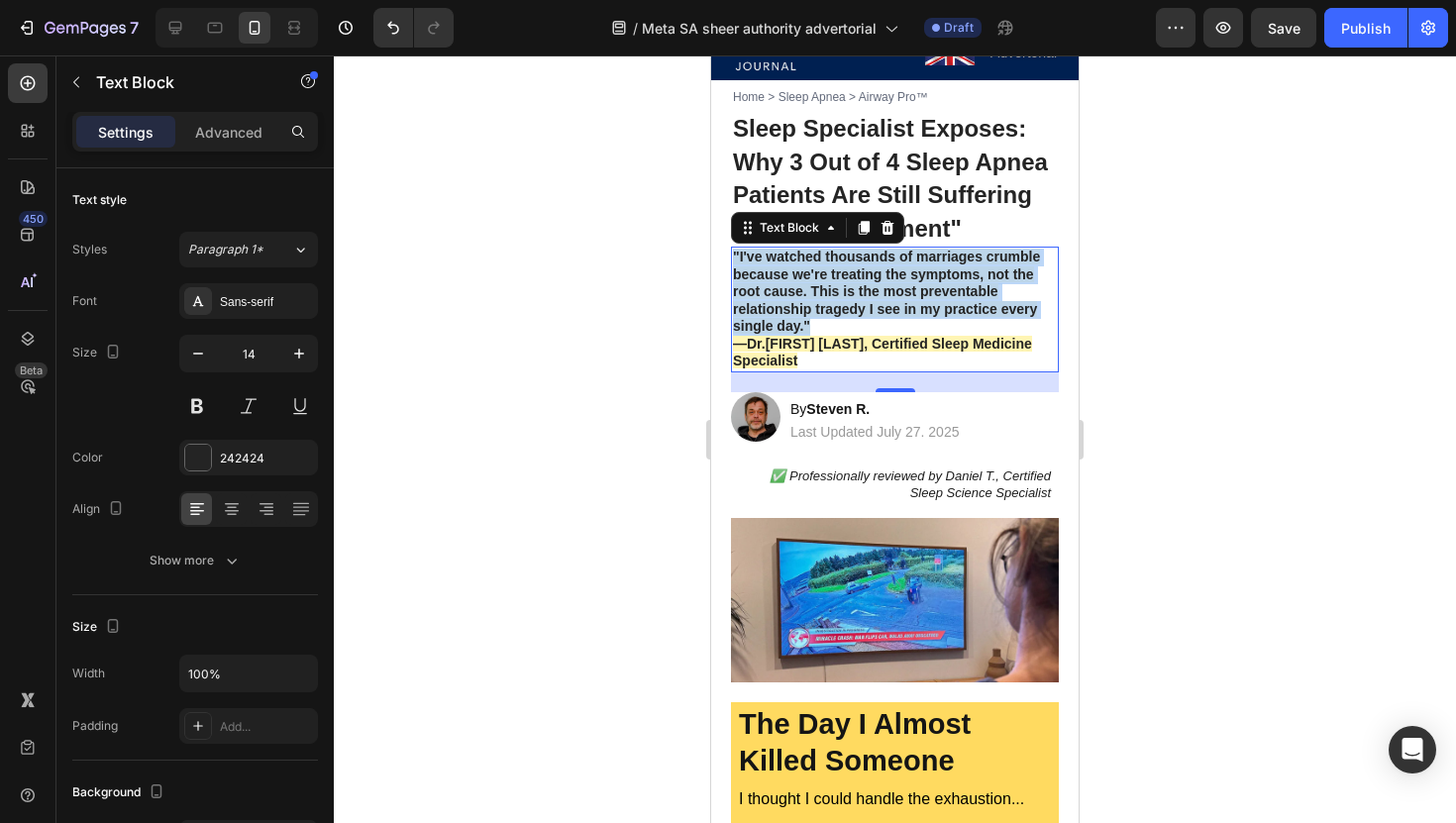 click on "—Dr. Michael Harrison, Certified Sleep Medicine Specialist" at bounding box center (883, 353) 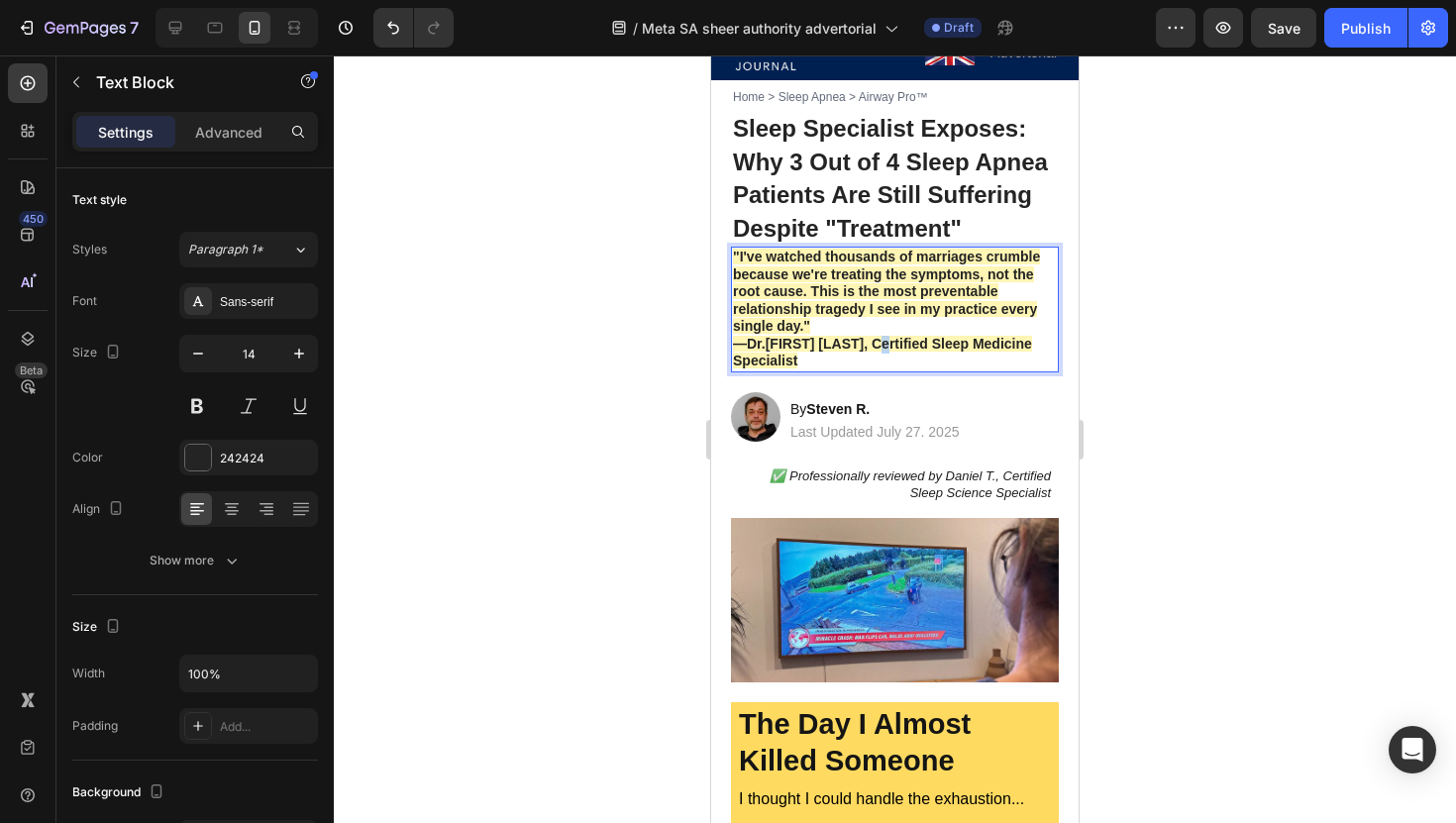 click on "—Dr. Michael Harrison, Certified Sleep Medicine Specialist" at bounding box center [883, 353] 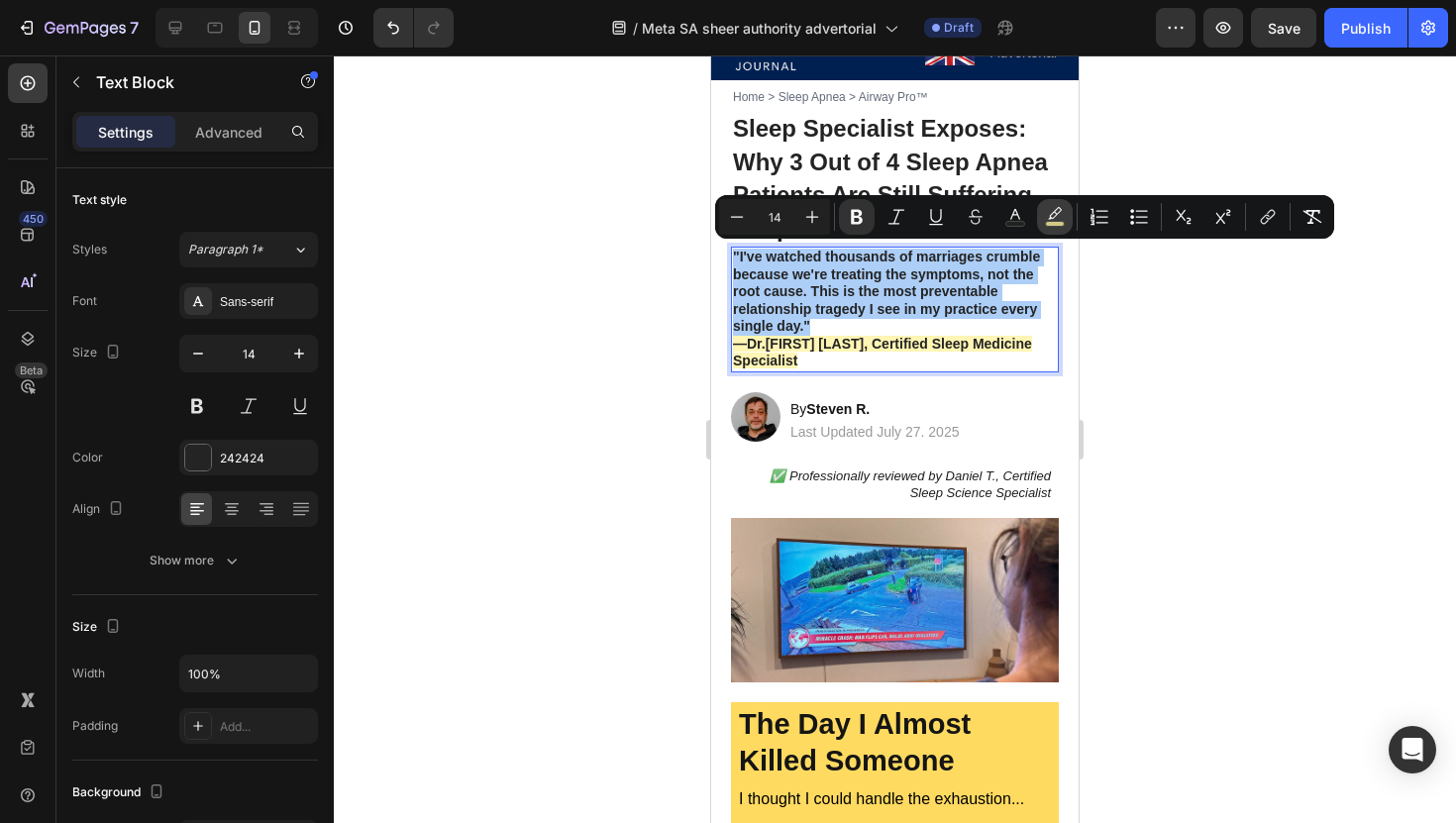 click 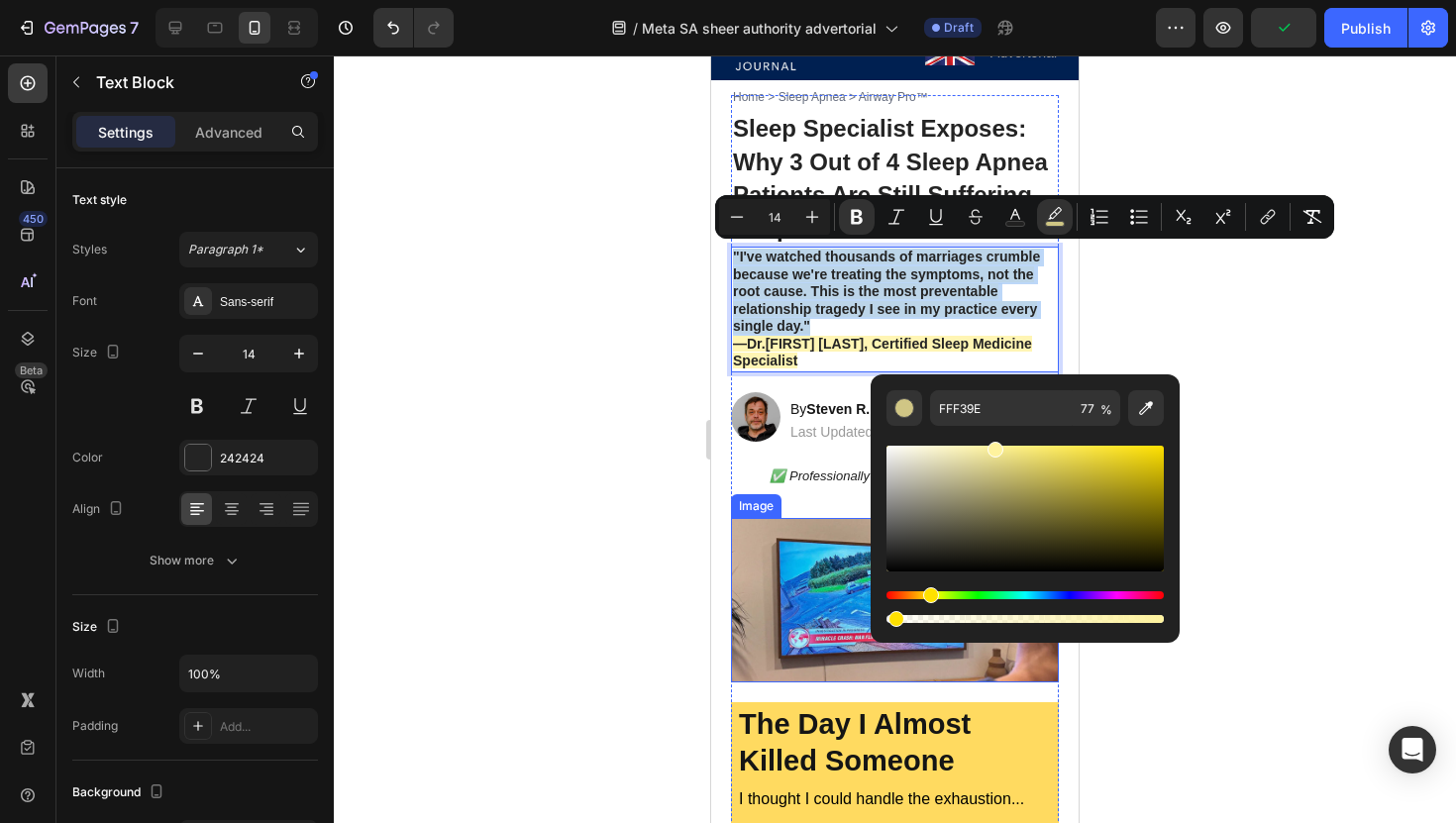 type on "2" 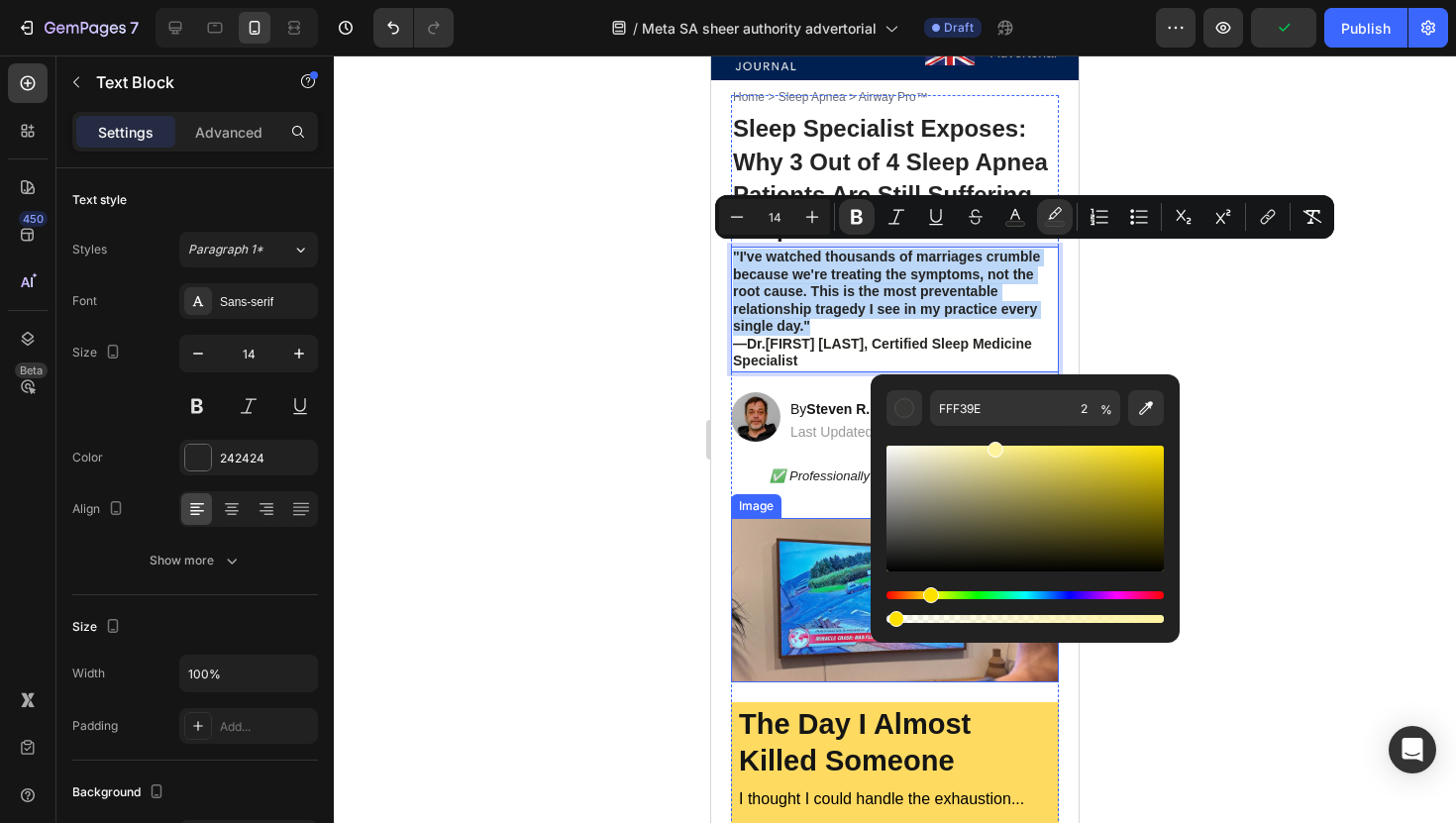 drag, startPoint x: 1813, startPoint y: 678, endPoint x: 797, endPoint y: 623, distance: 1017.4876 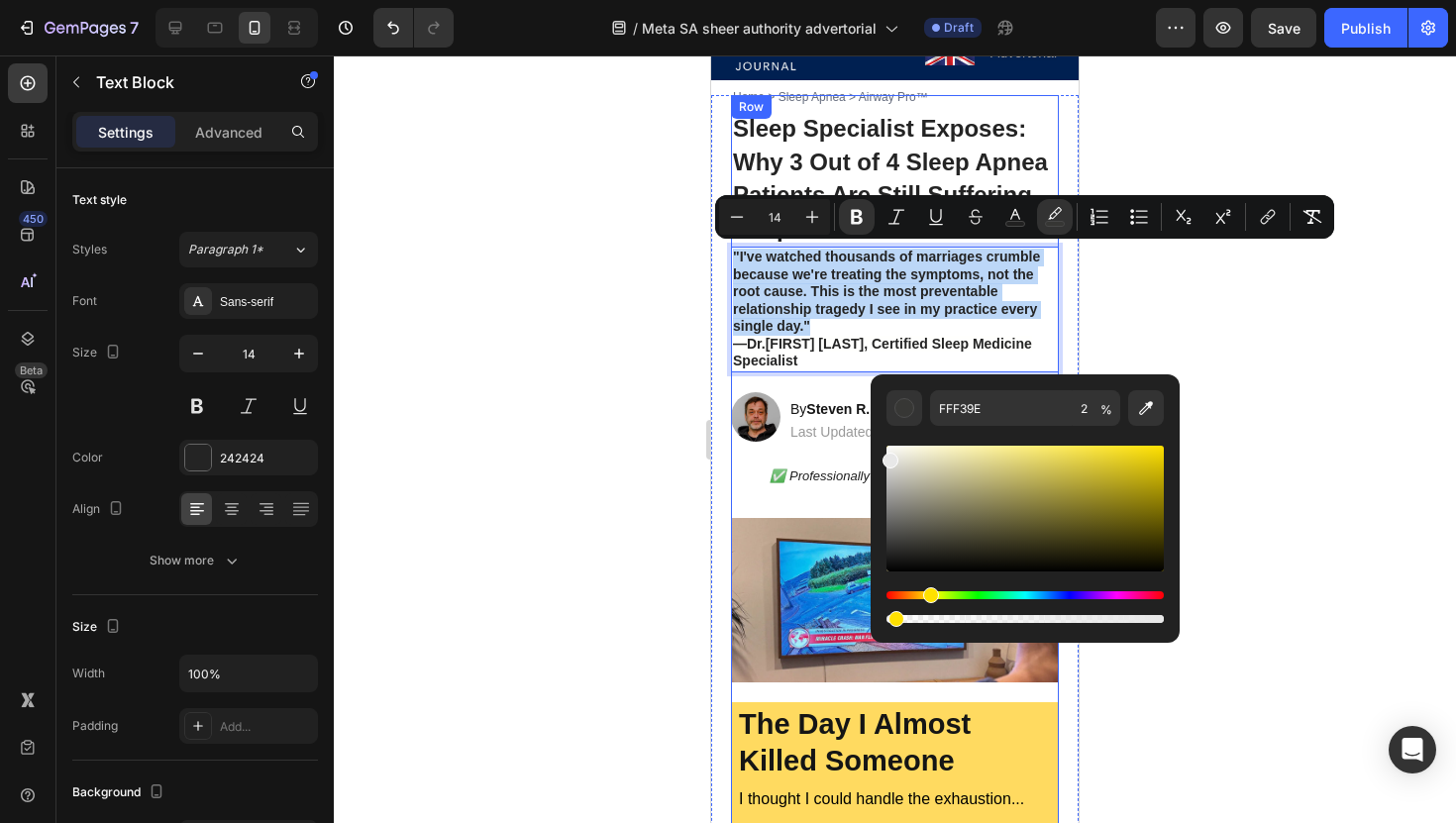 type on "E8E8E8" 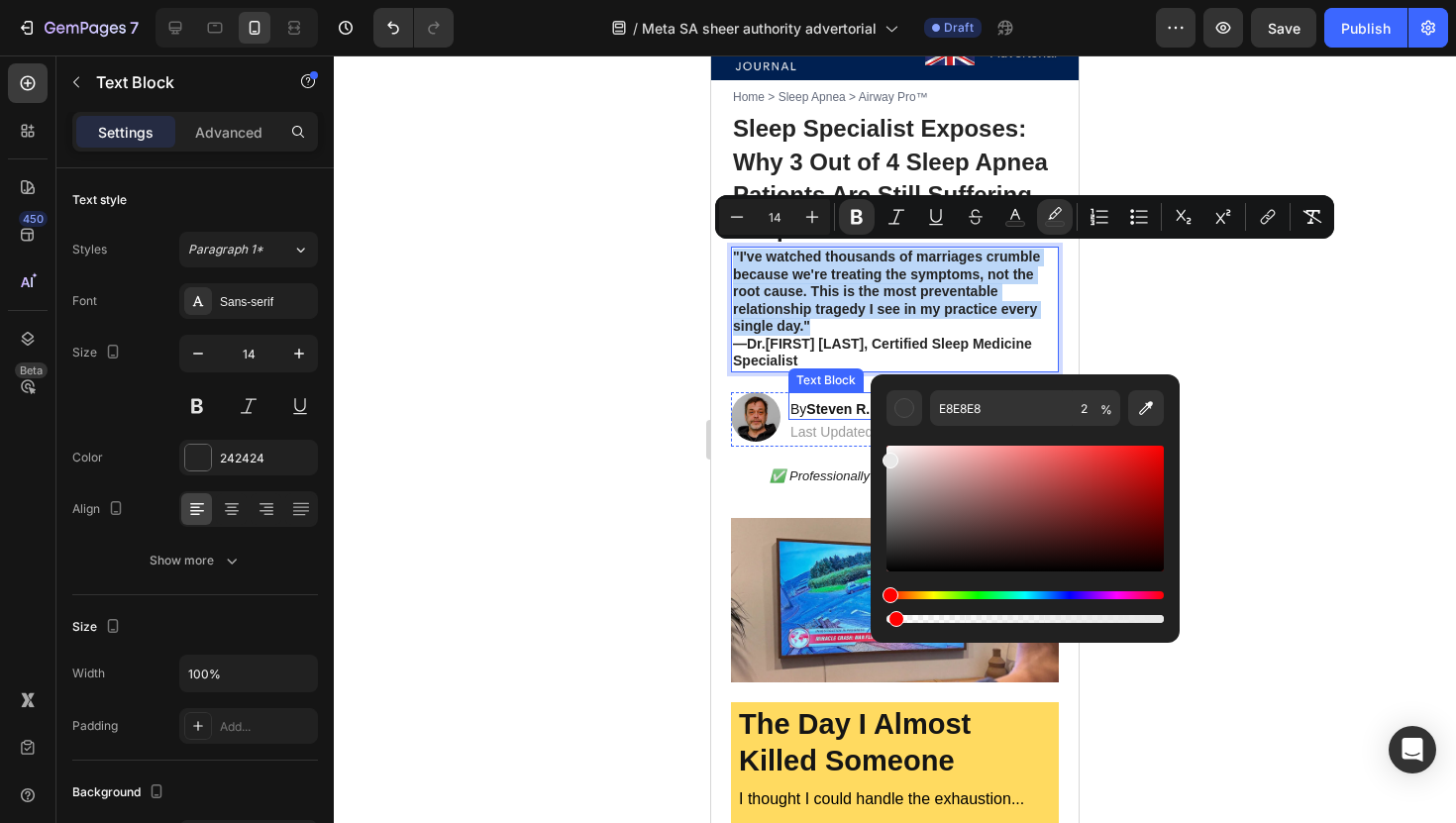 drag, startPoint x: 1704, startPoint y: 514, endPoint x: 801, endPoint y: 385, distance: 912.16775 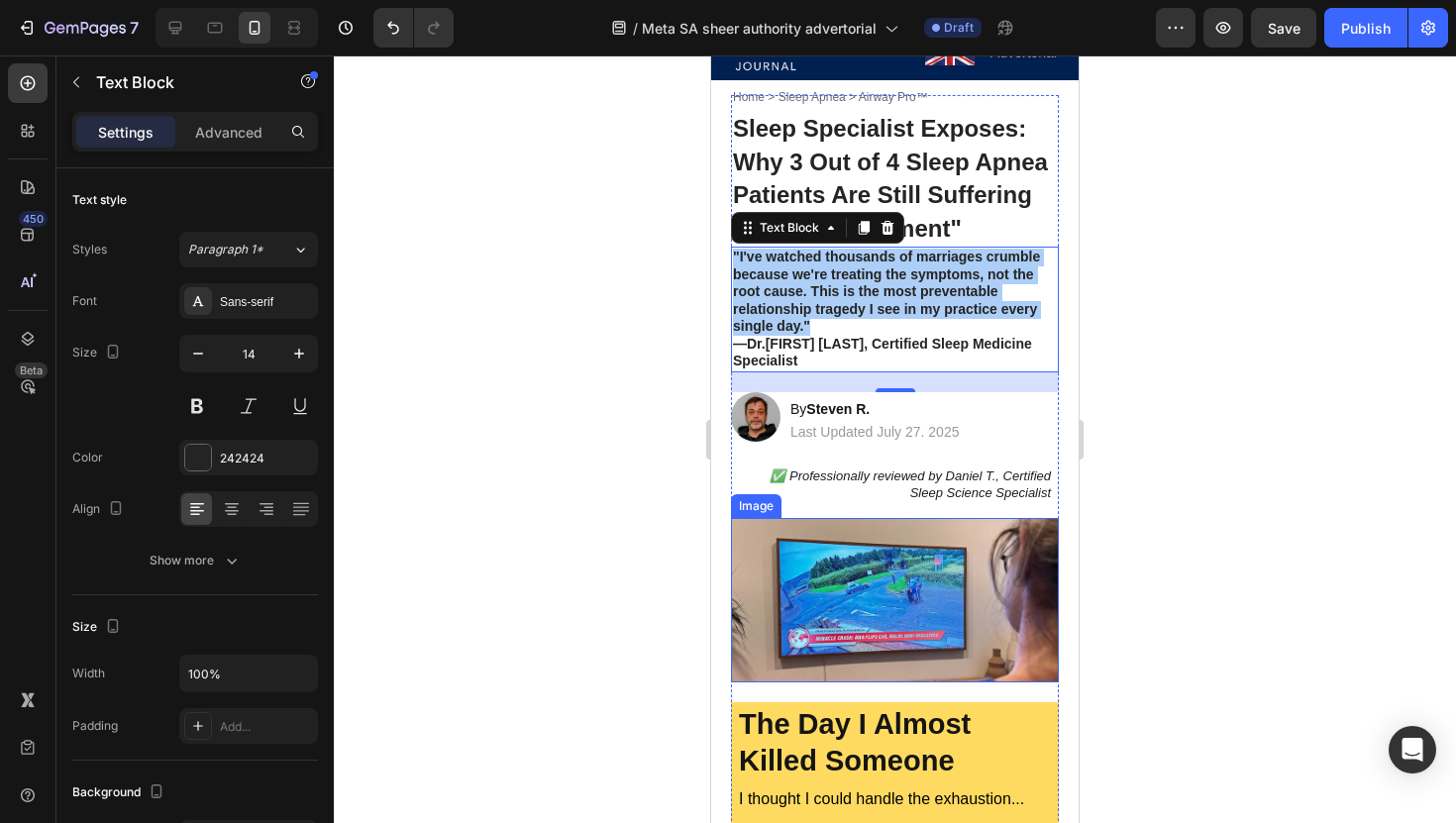 drag, startPoint x: 1611, startPoint y: 682, endPoint x: 874, endPoint y: 626, distance: 739.1245 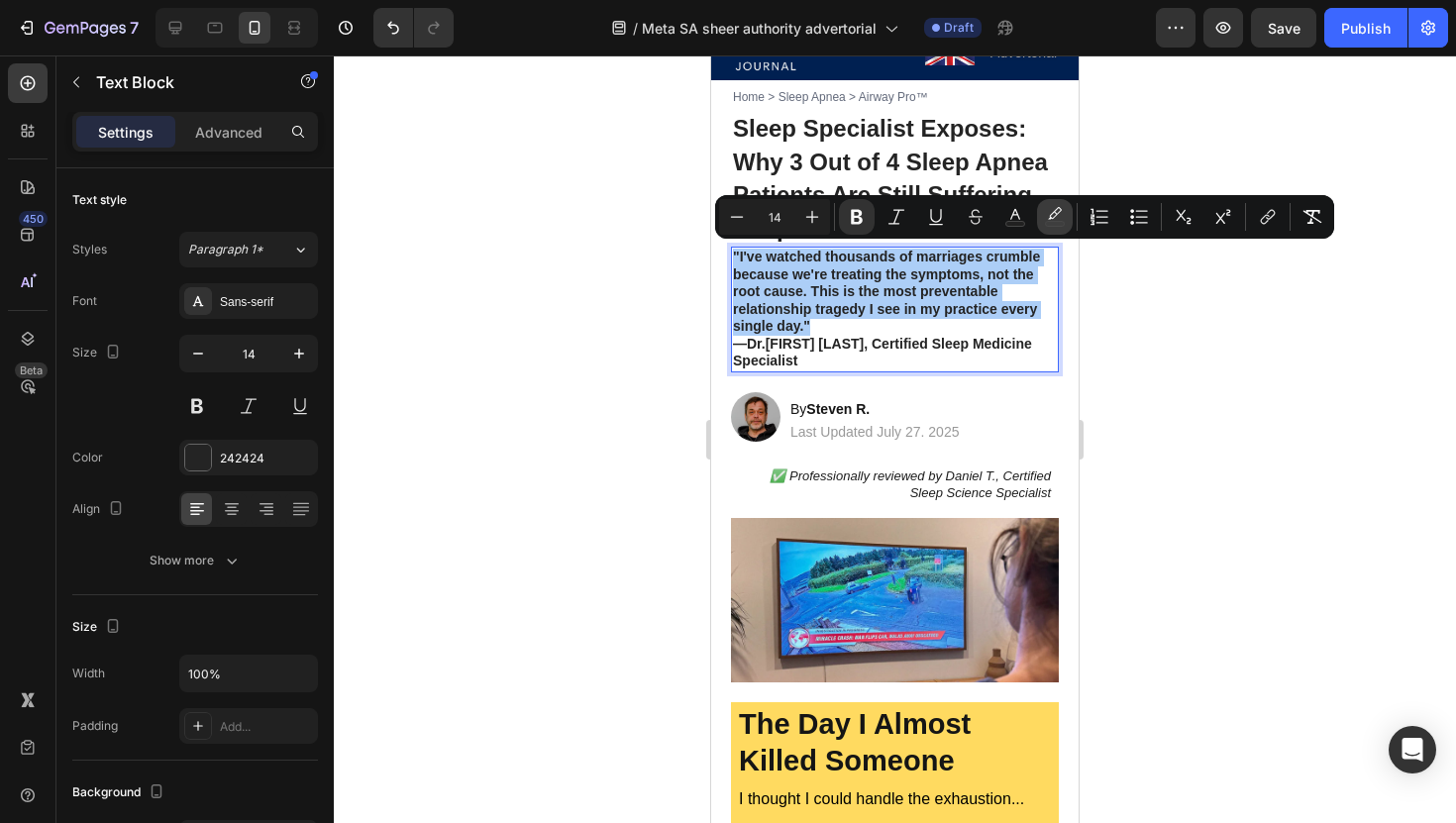 click 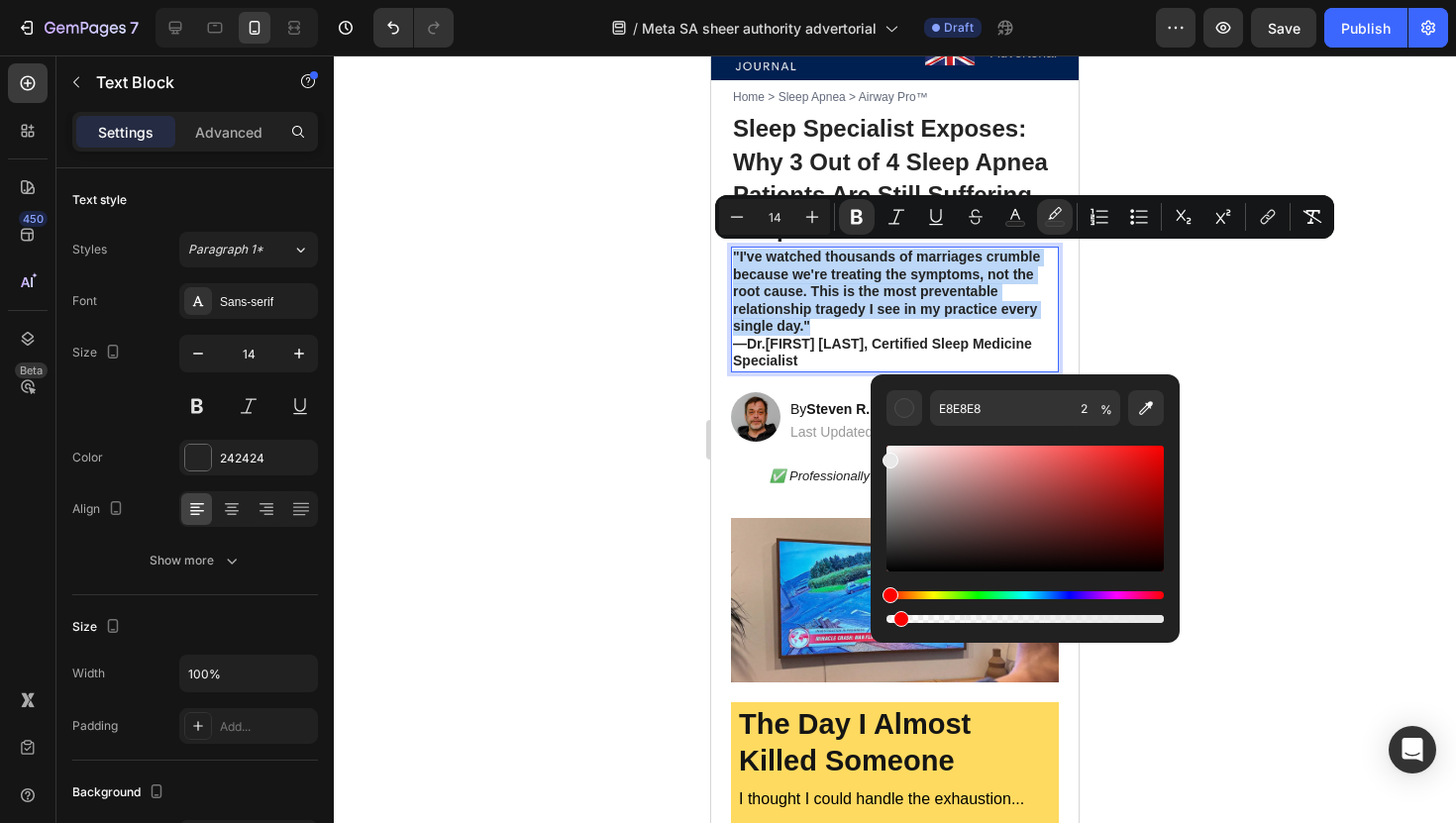 click at bounding box center [901, 619] 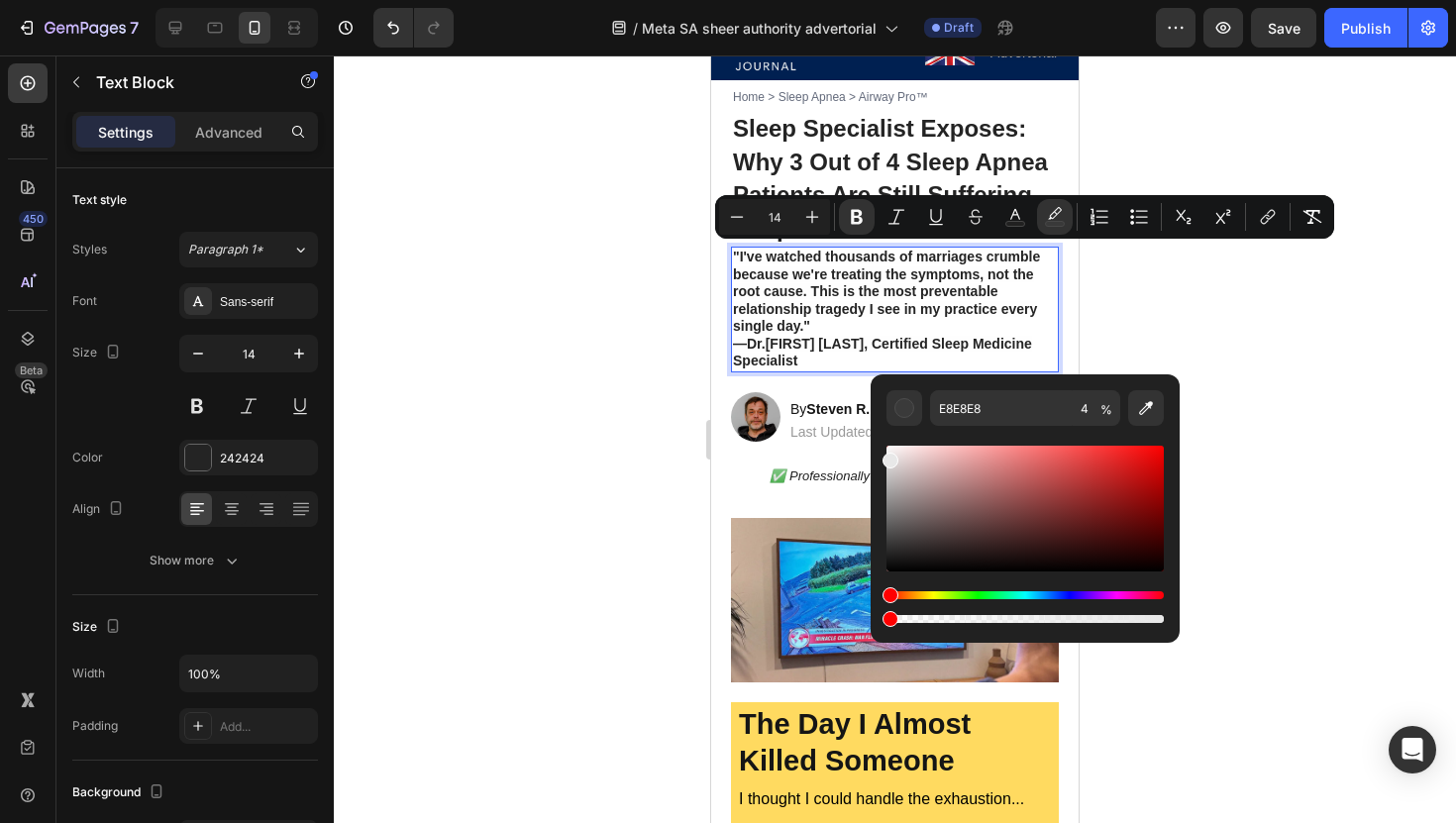 type on "0" 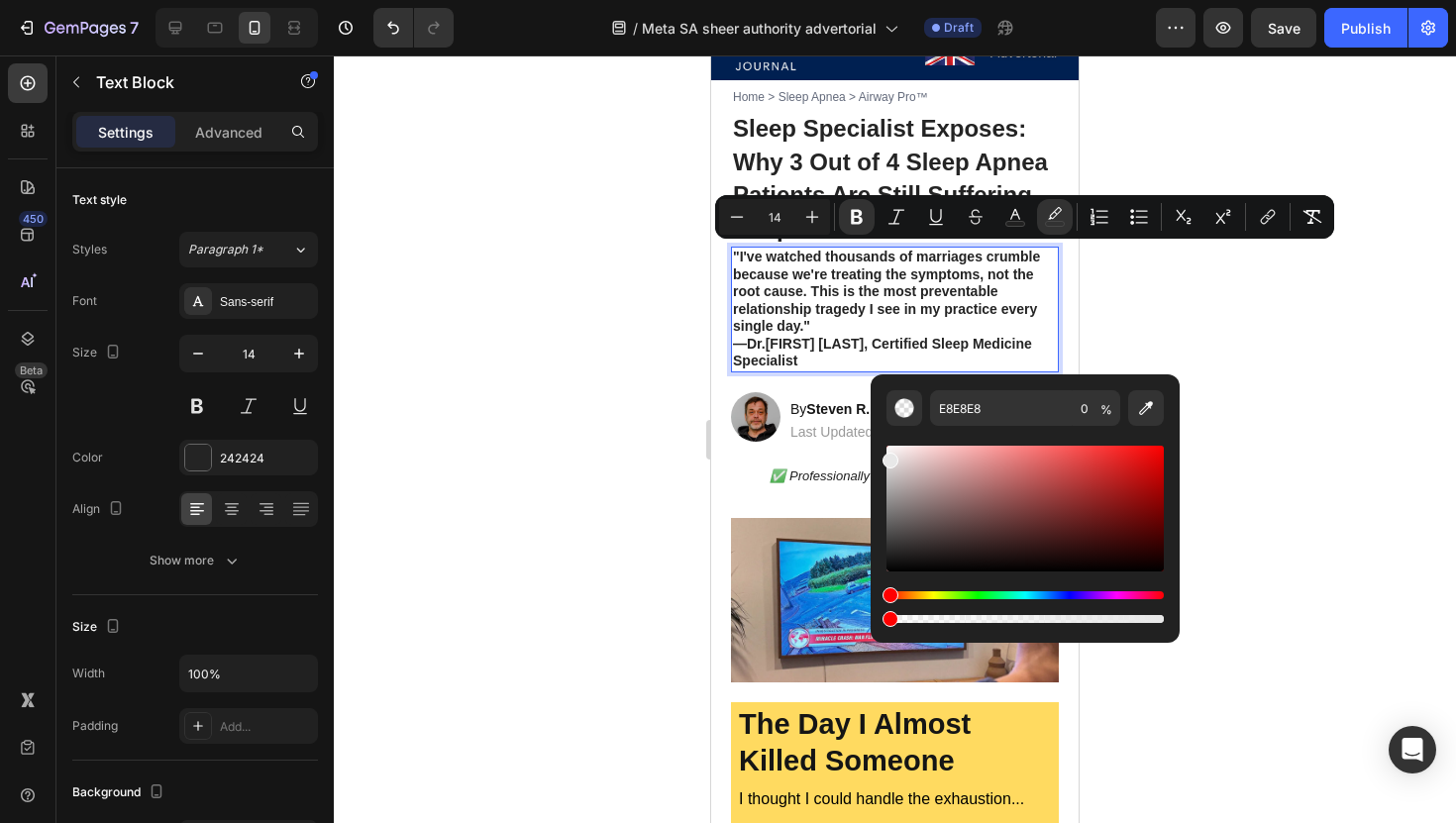 drag, startPoint x: 897, startPoint y: 626, endPoint x: 883, endPoint y: 624, distance: 14.142136 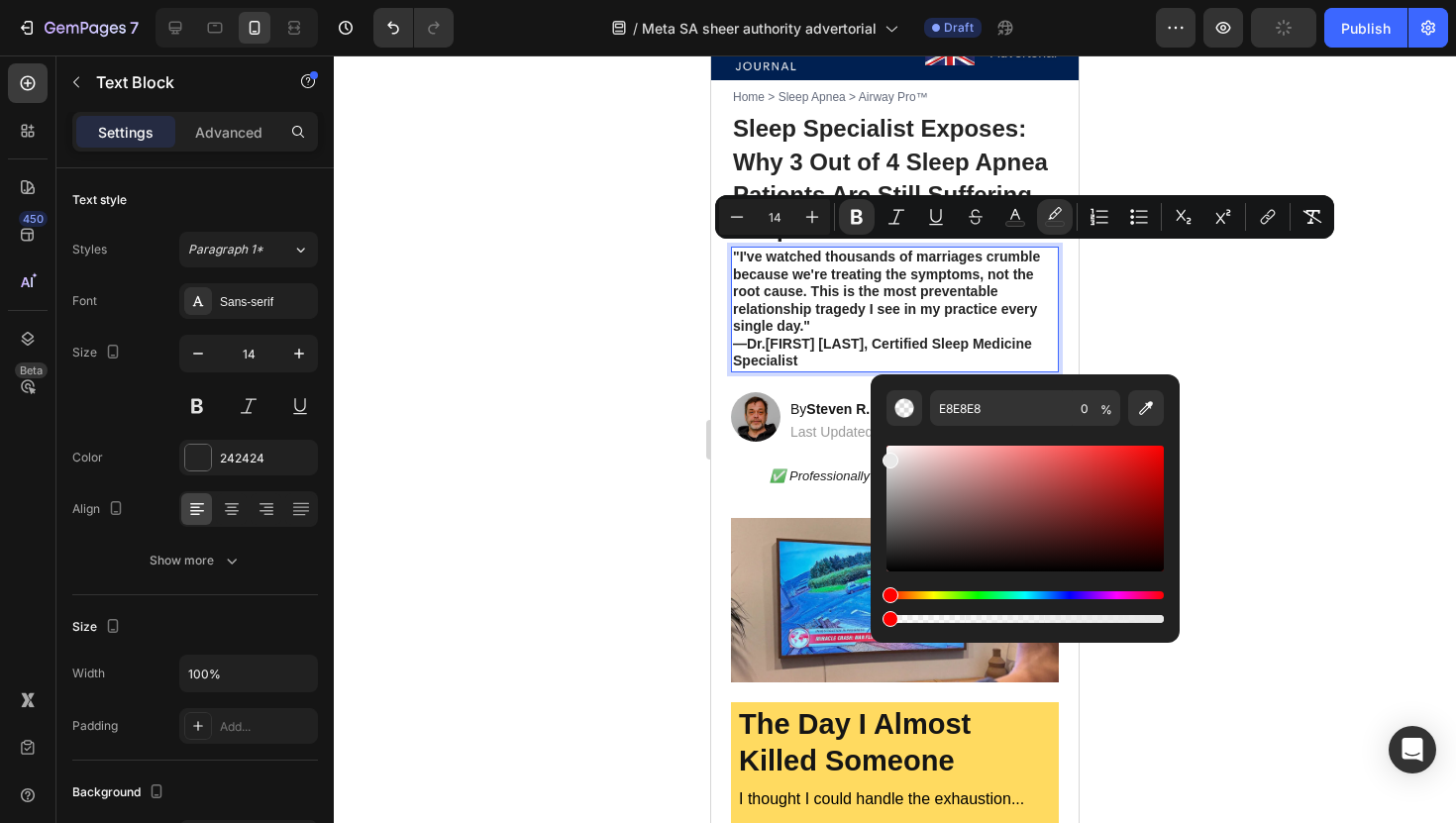 click 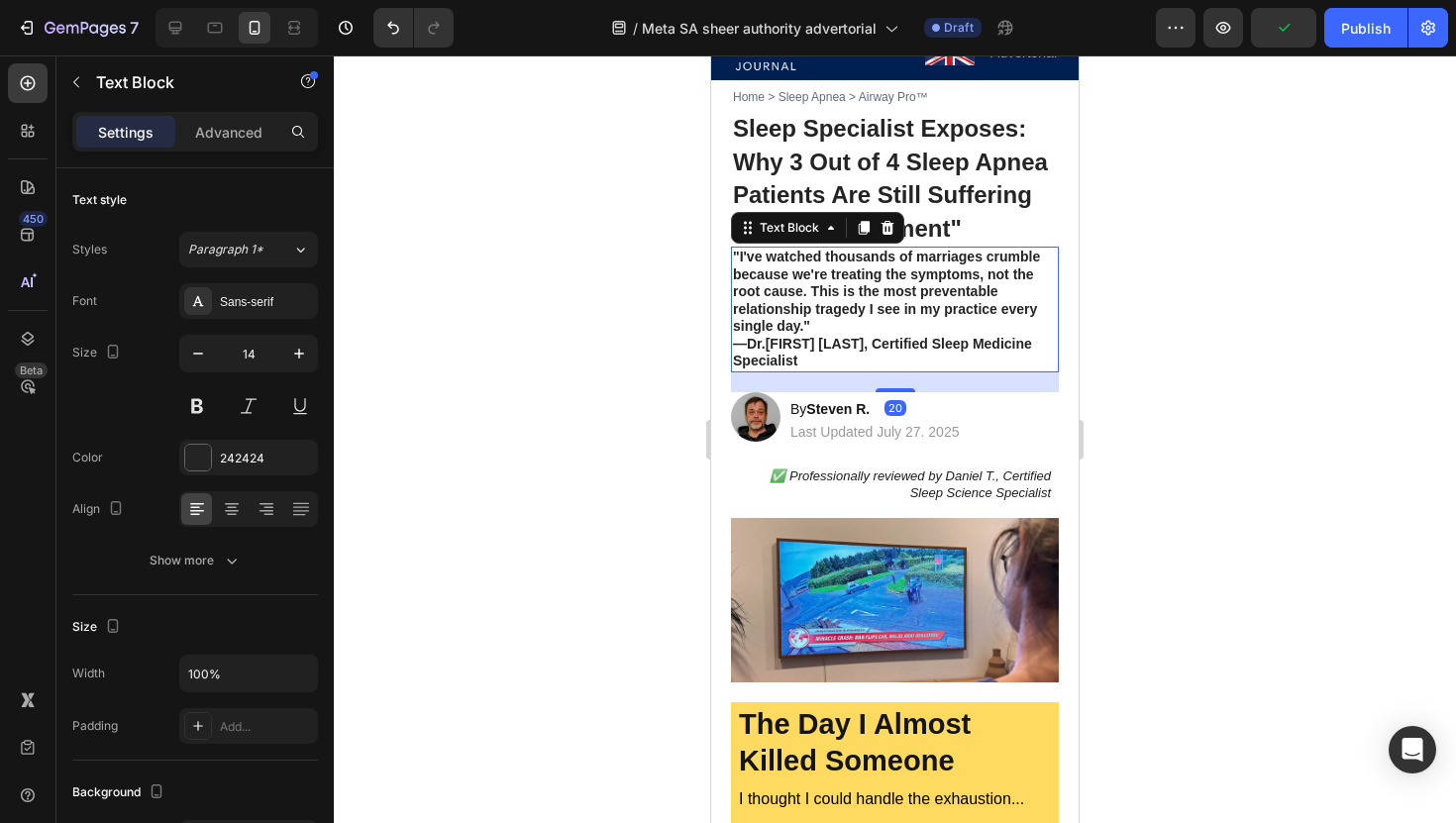 click on "—Dr. Michael Harrison, Certified Sleep Medicine Specialist" at bounding box center (883, 353) 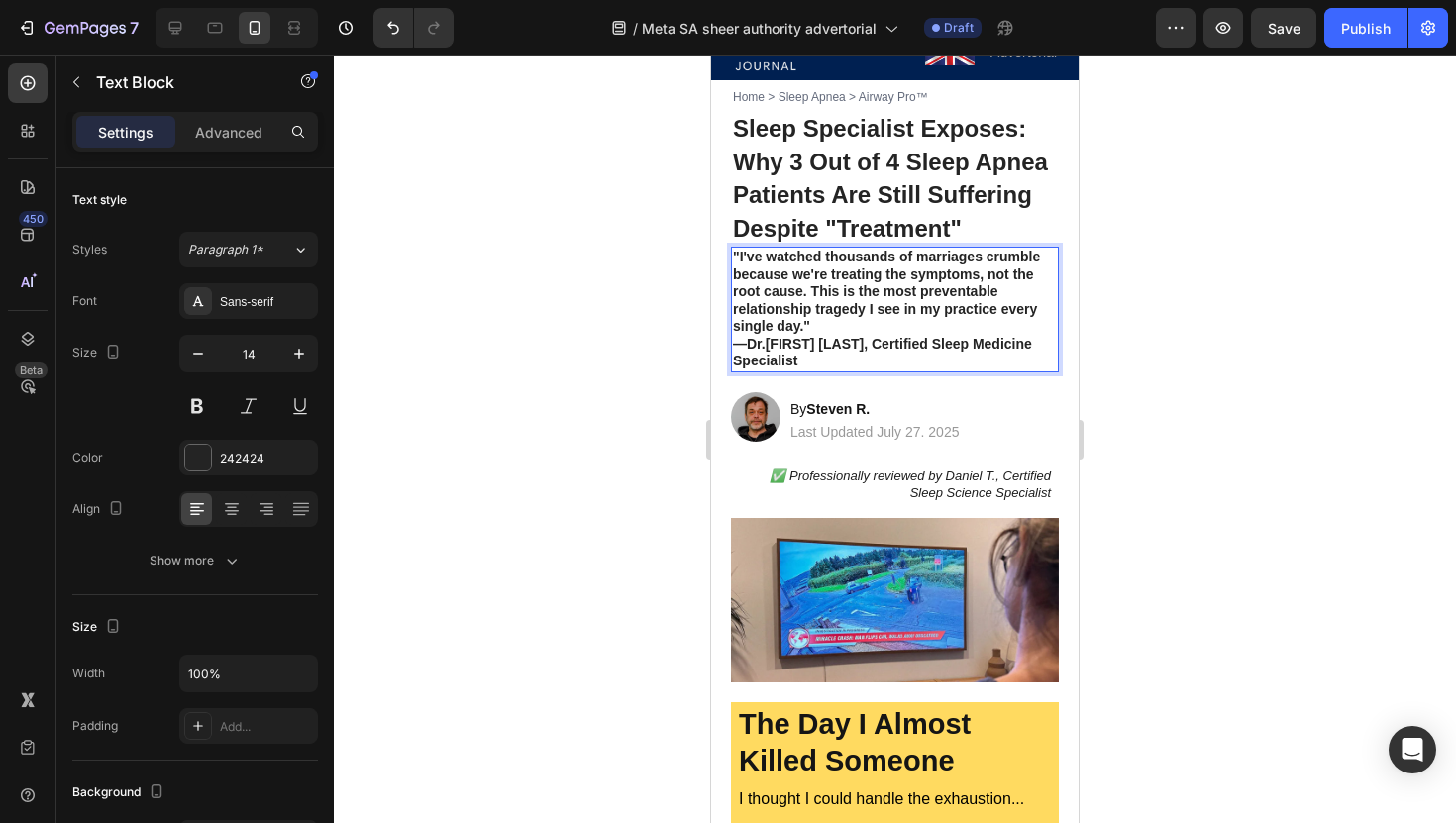 click on ""I've watched thousands of marriages crumble because we're treating the symptoms, not the root cause. This is the most preventable relationship tragedy I see in my practice every single day."" at bounding box center (886, 291) 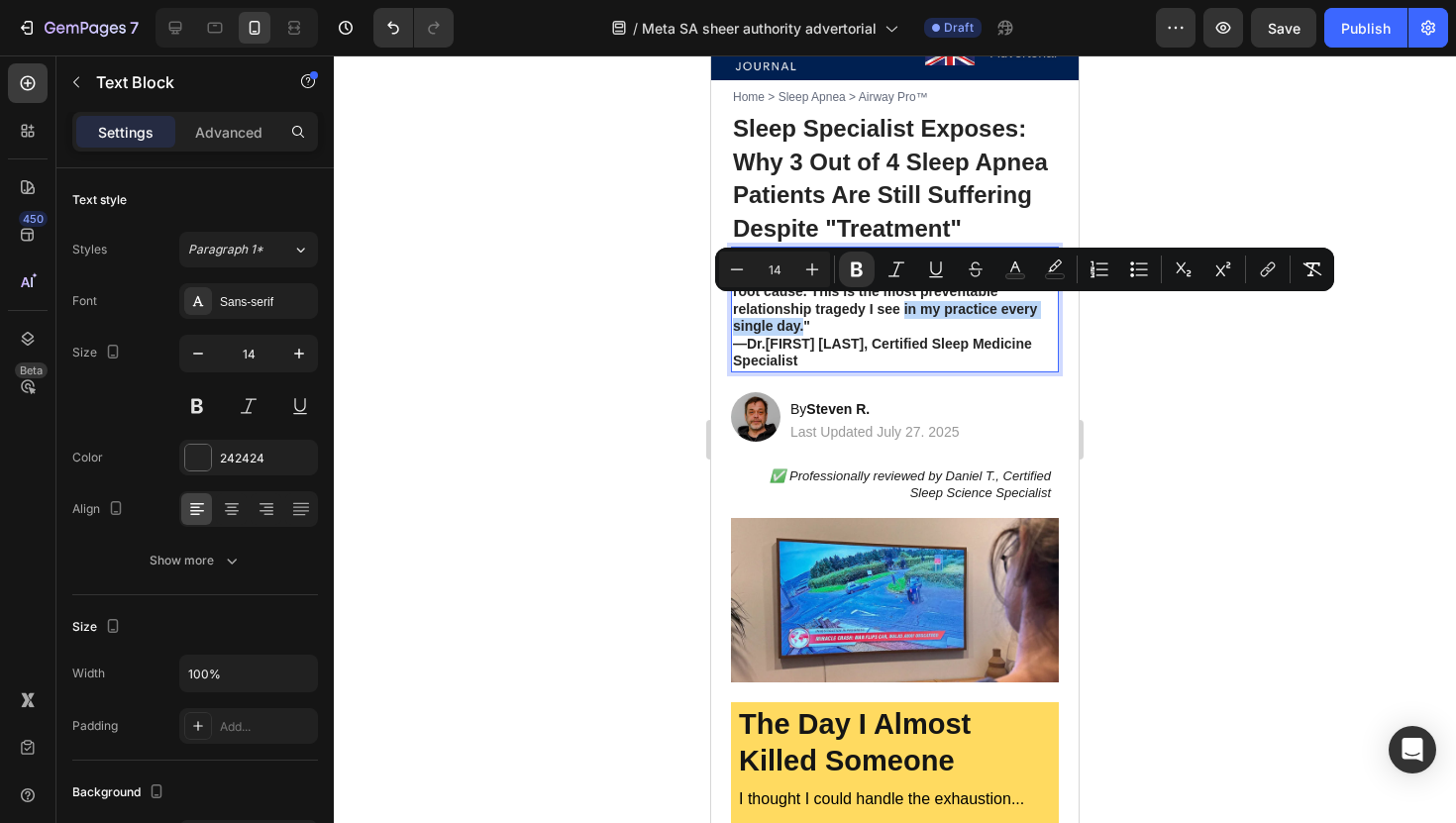 drag, startPoint x: 904, startPoint y: 308, endPoint x: 803, endPoint y: 324, distance: 102.25947 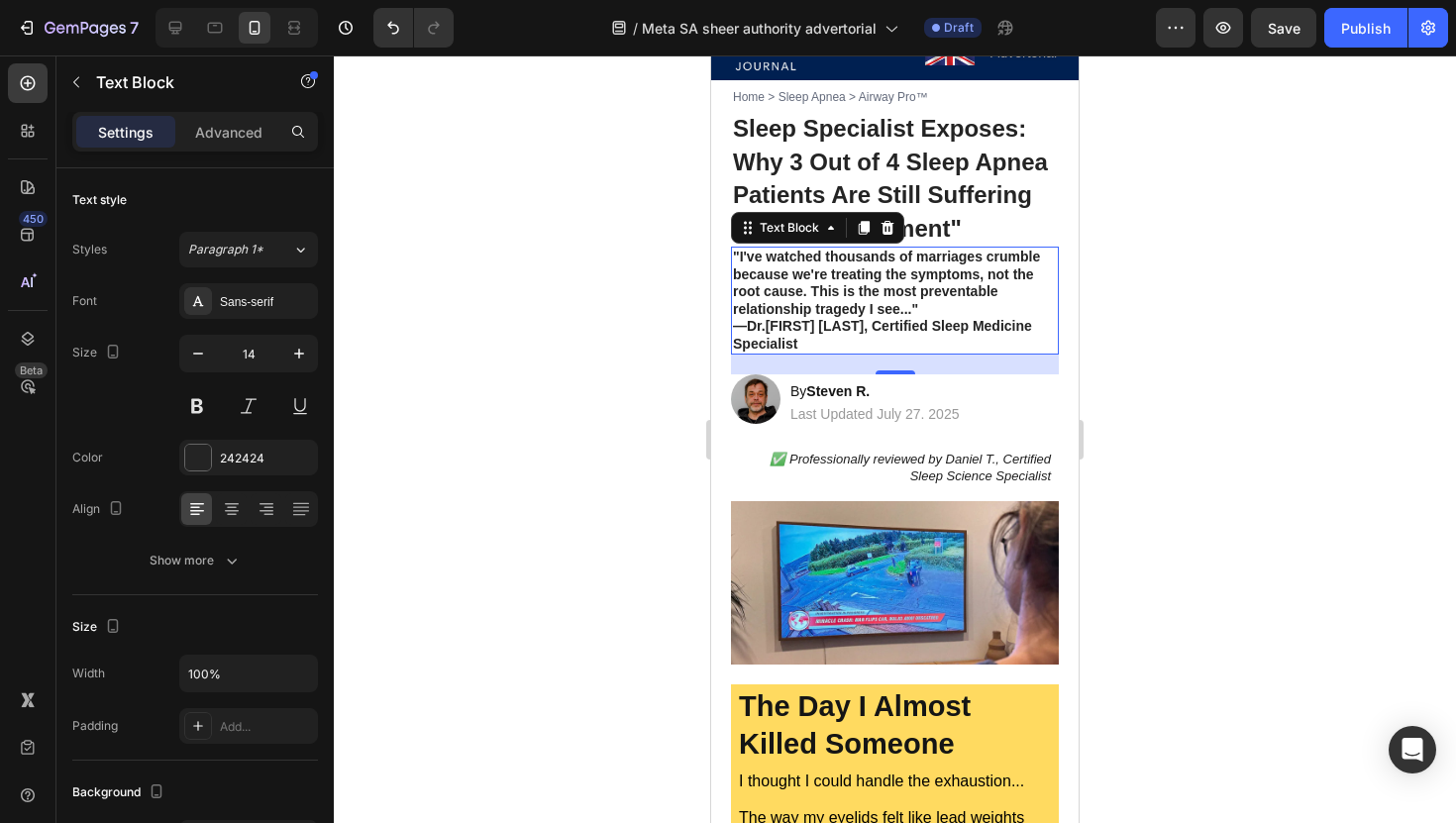 click 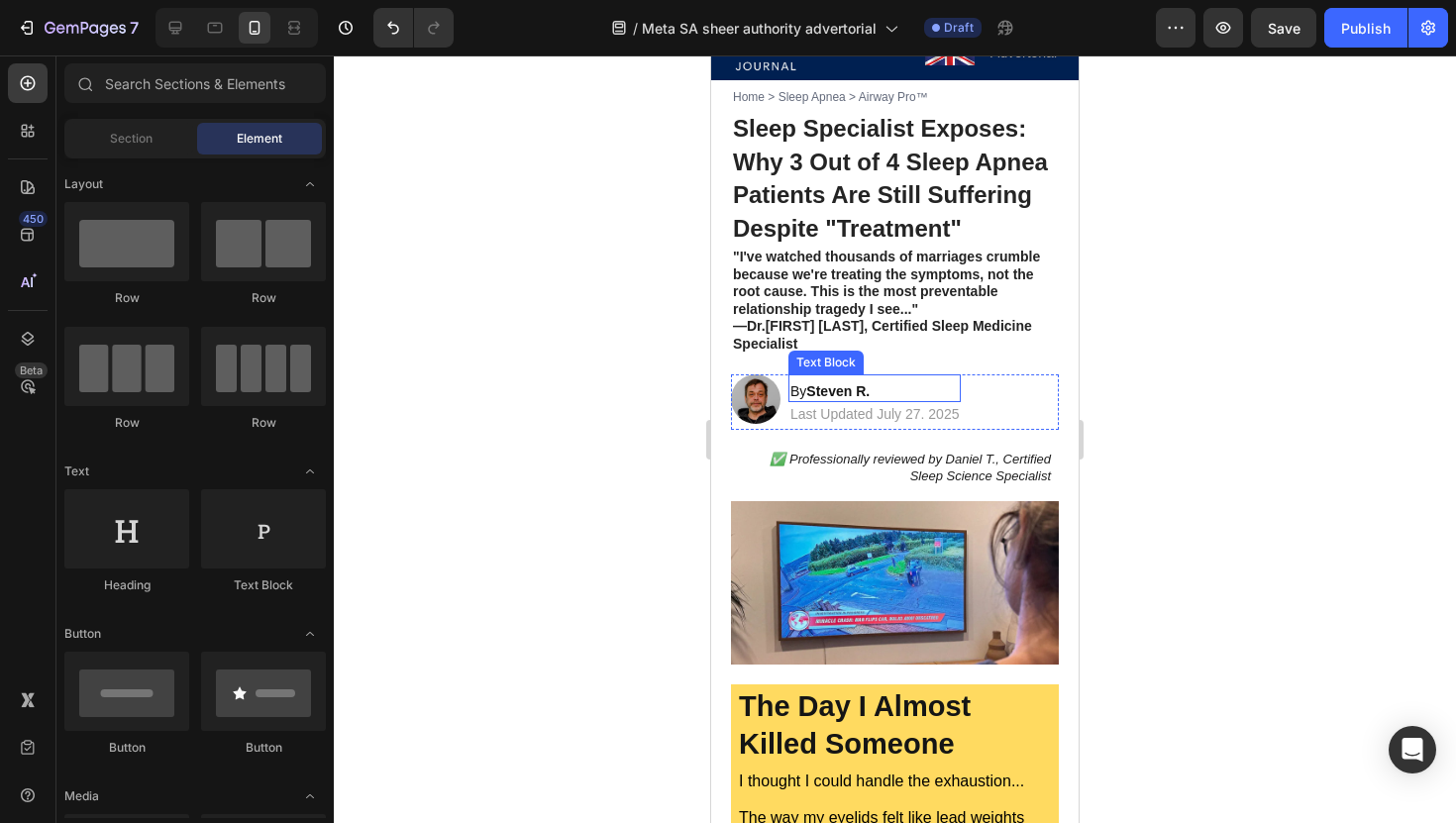 scroll, scrollTop: 0, scrollLeft: 0, axis: both 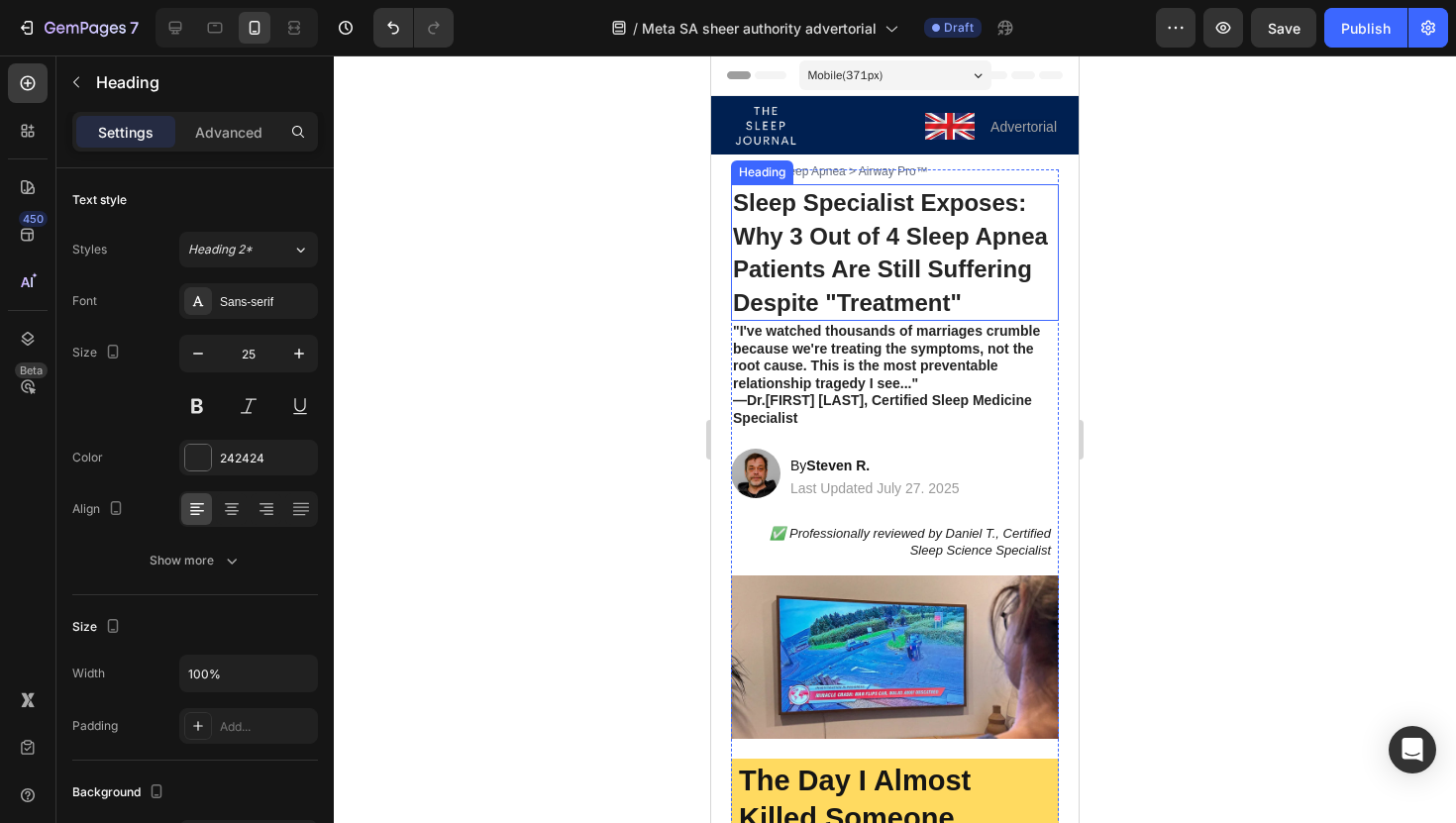 click on "Sleep Specialist Exposes: Why 3 Out of 4 Sleep Apnea Patients Are Still Suffering Despite "Treatment"" at bounding box center [890, 253] 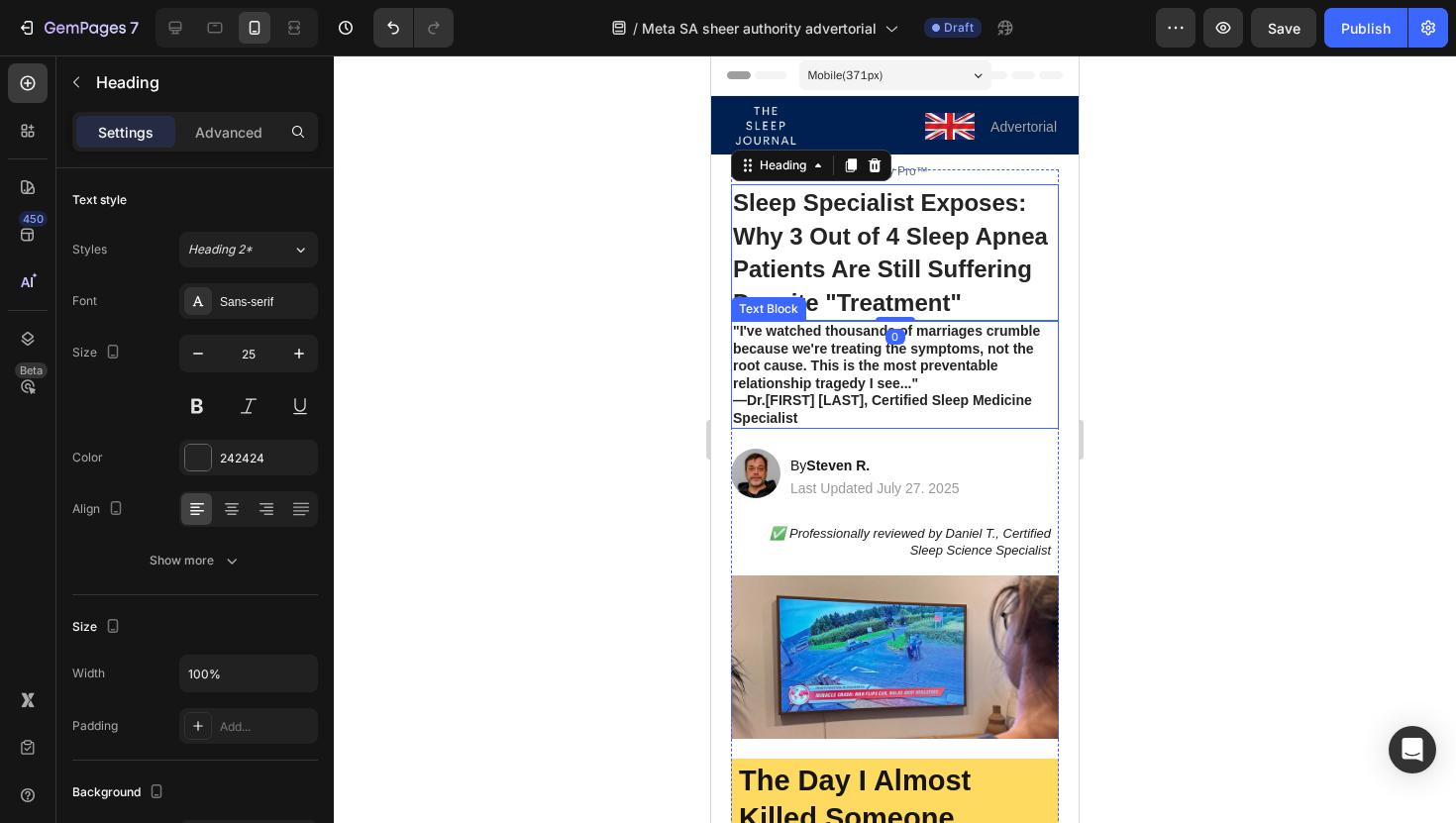 click on ""I've watched thousands of marriages crumble because we're treating the symptoms, not the root cause. This is the most preventable relationship tragedy I see..."" at bounding box center [886, 357] 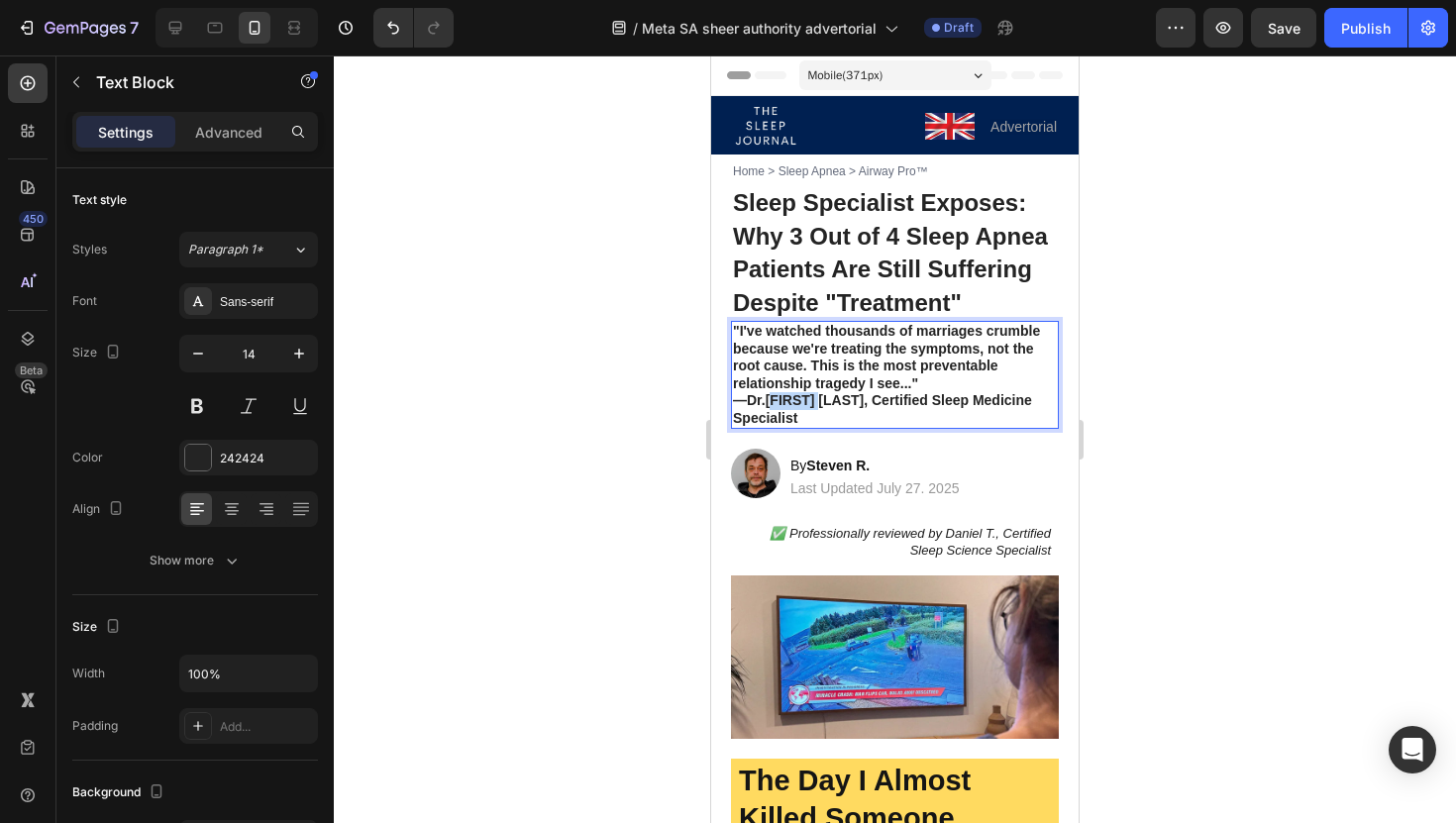 click on "—Dr. Michael Harrison, Certified Sleep Medicine Specialist" at bounding box center [883, 409] 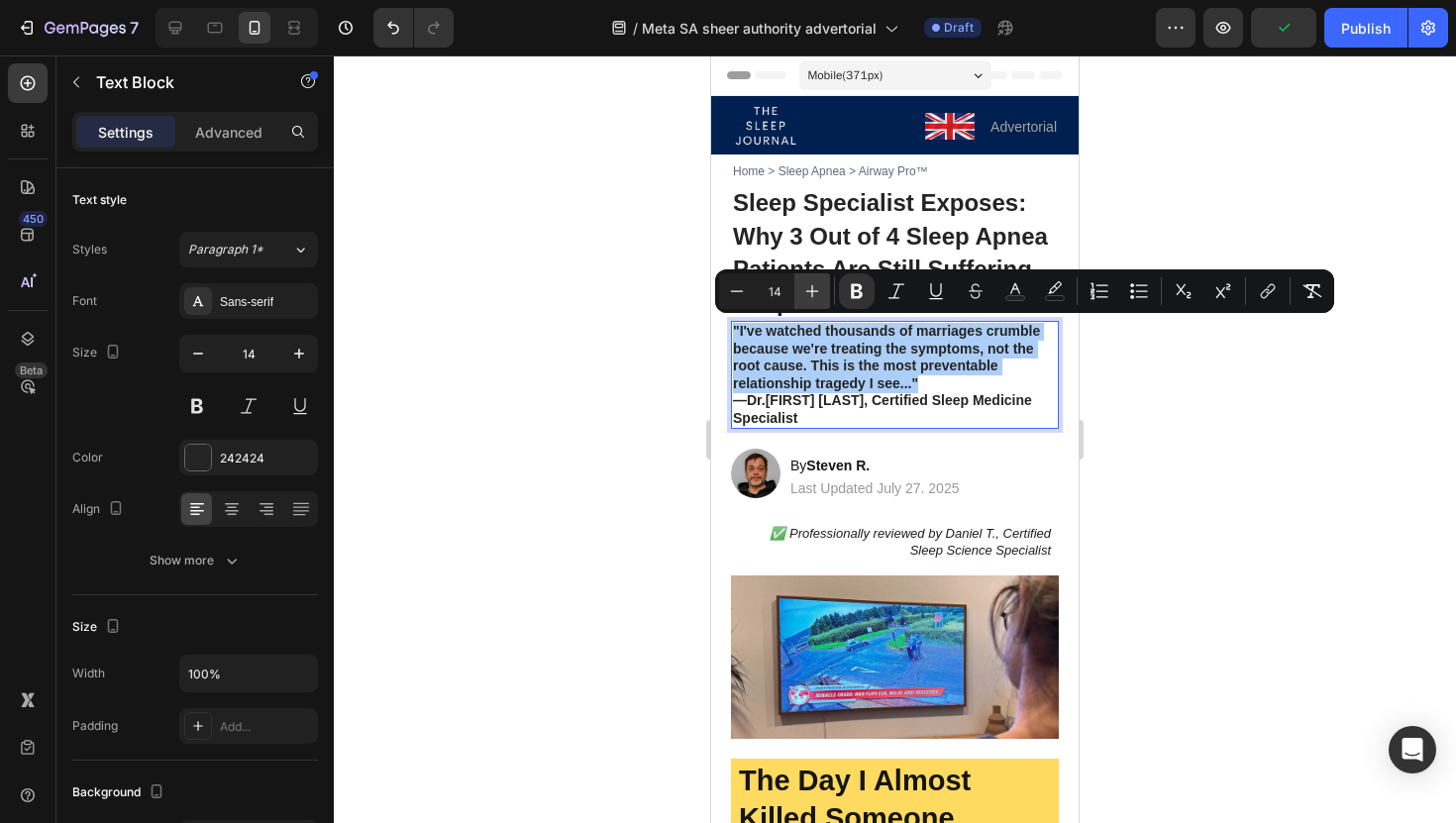 click 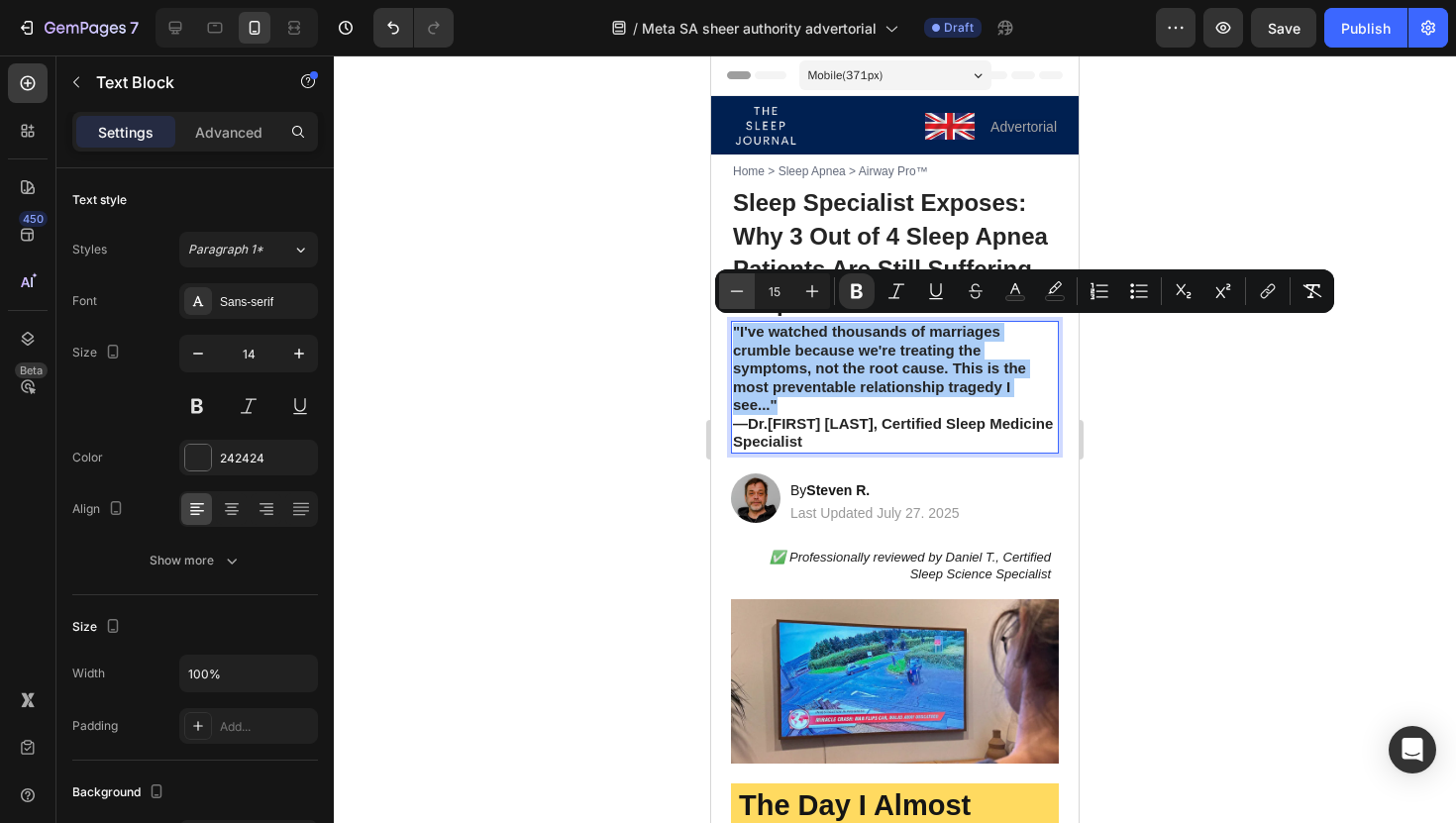 click 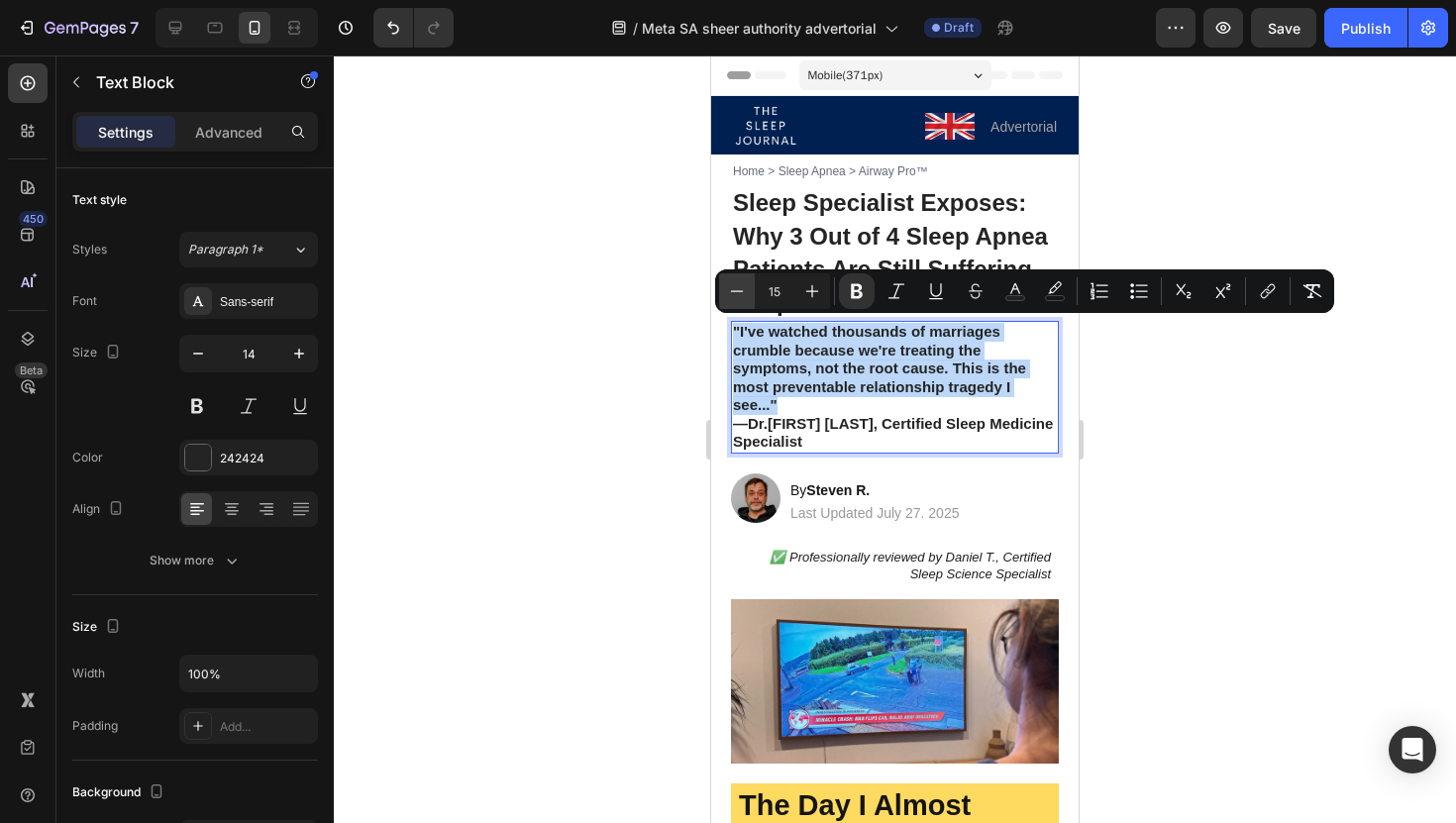 type on "14" 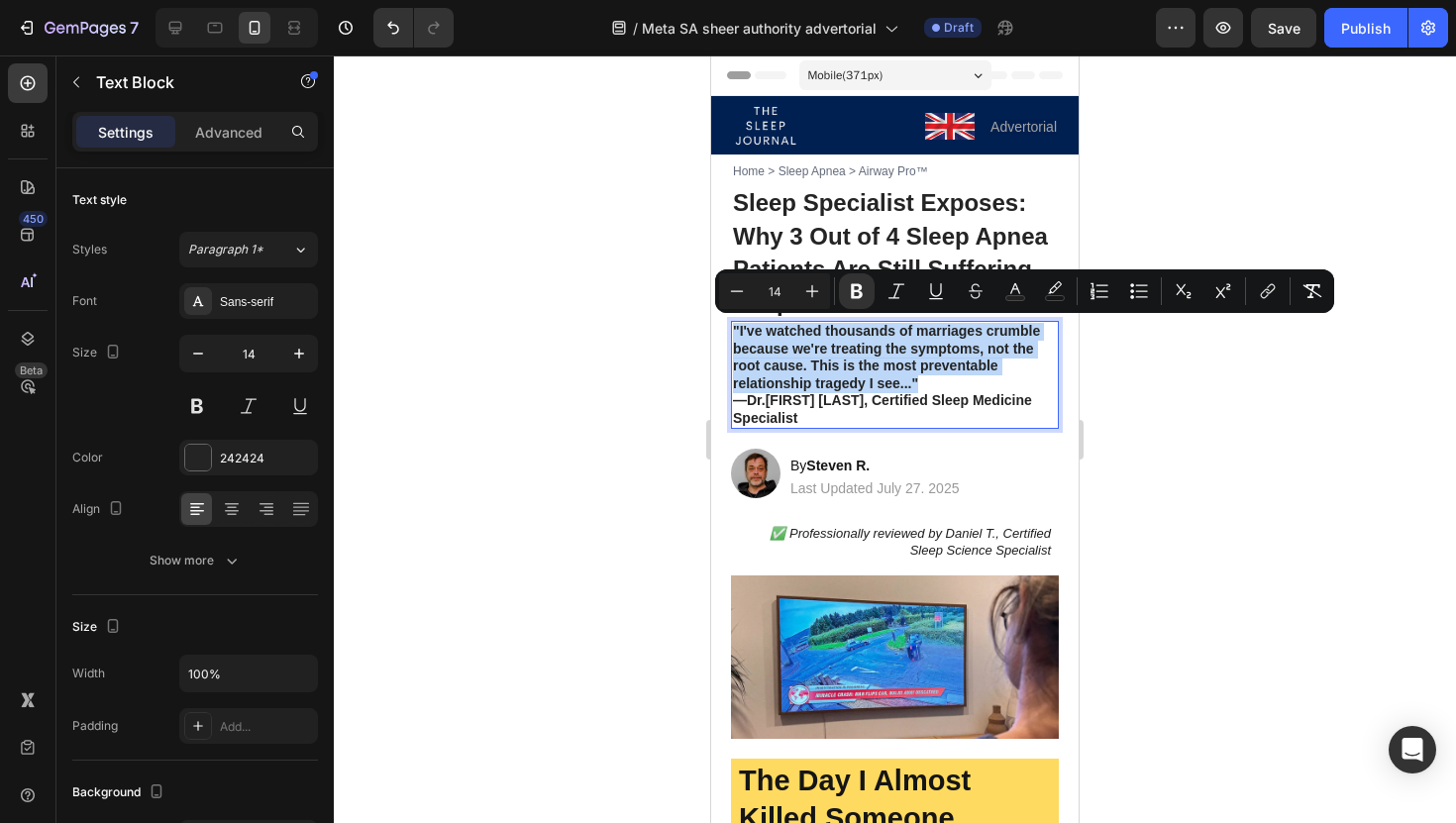 click on "—Dr. Michael Harrison, Certified Sleep Medicine Specialist" at bounding box center [883, 409] 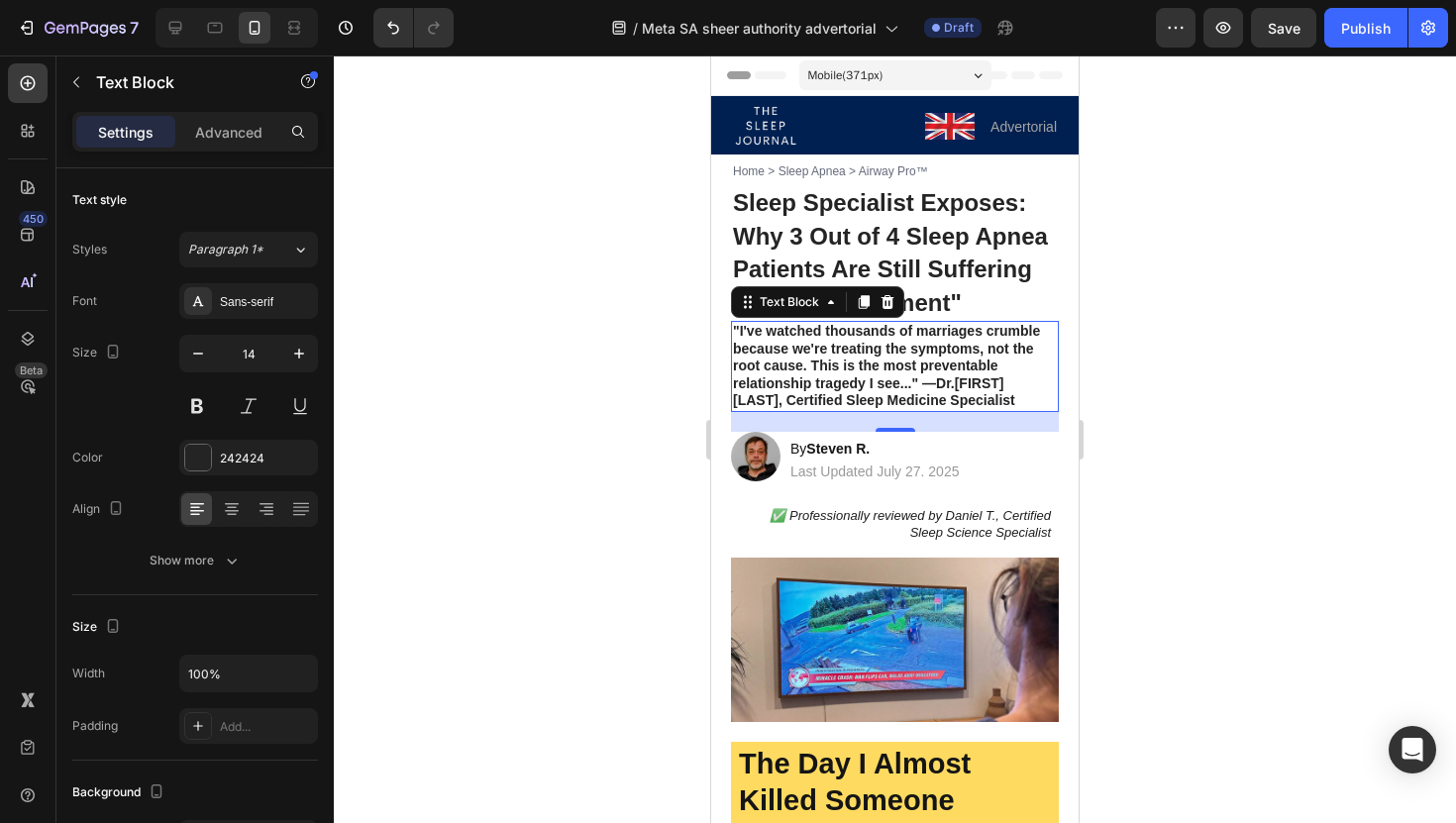 click 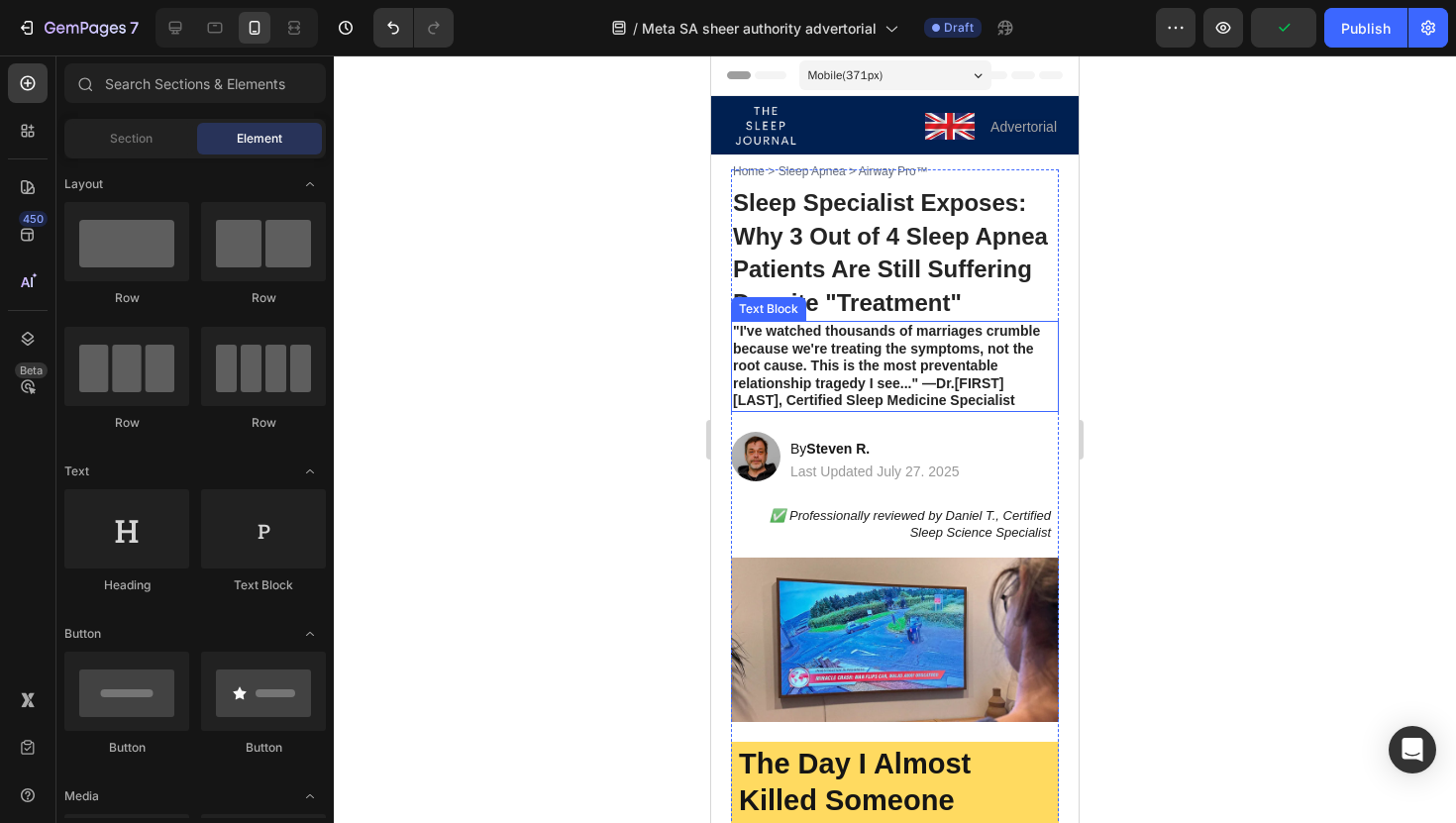 click on "Then what I'm about to reveal could save your marriage—and possibly your life." at bounding box center [886, 365] 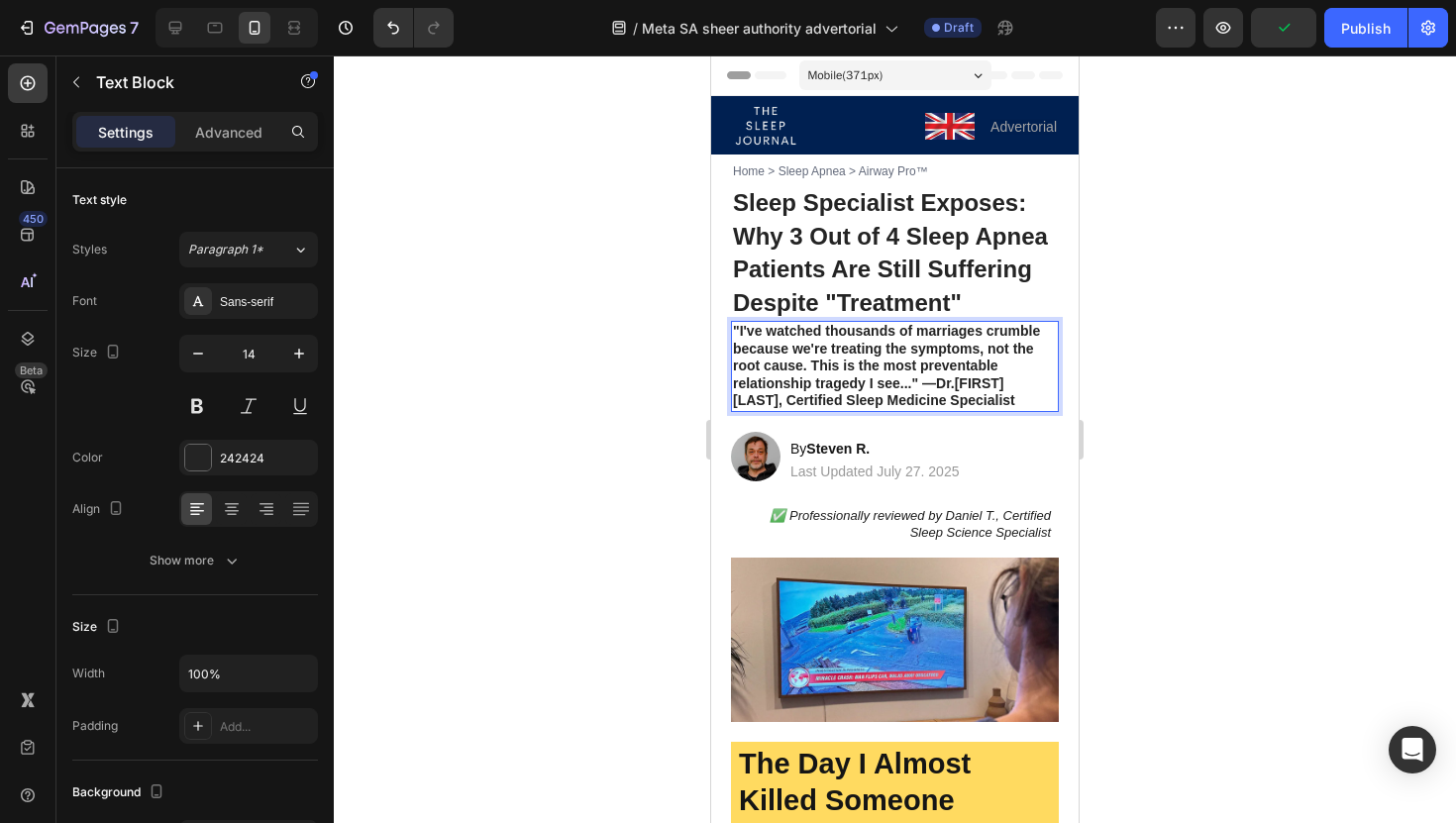 click on "Then what I'm about to reveal could save your marriage—and possibly your life." at bounding box center (886, 365) 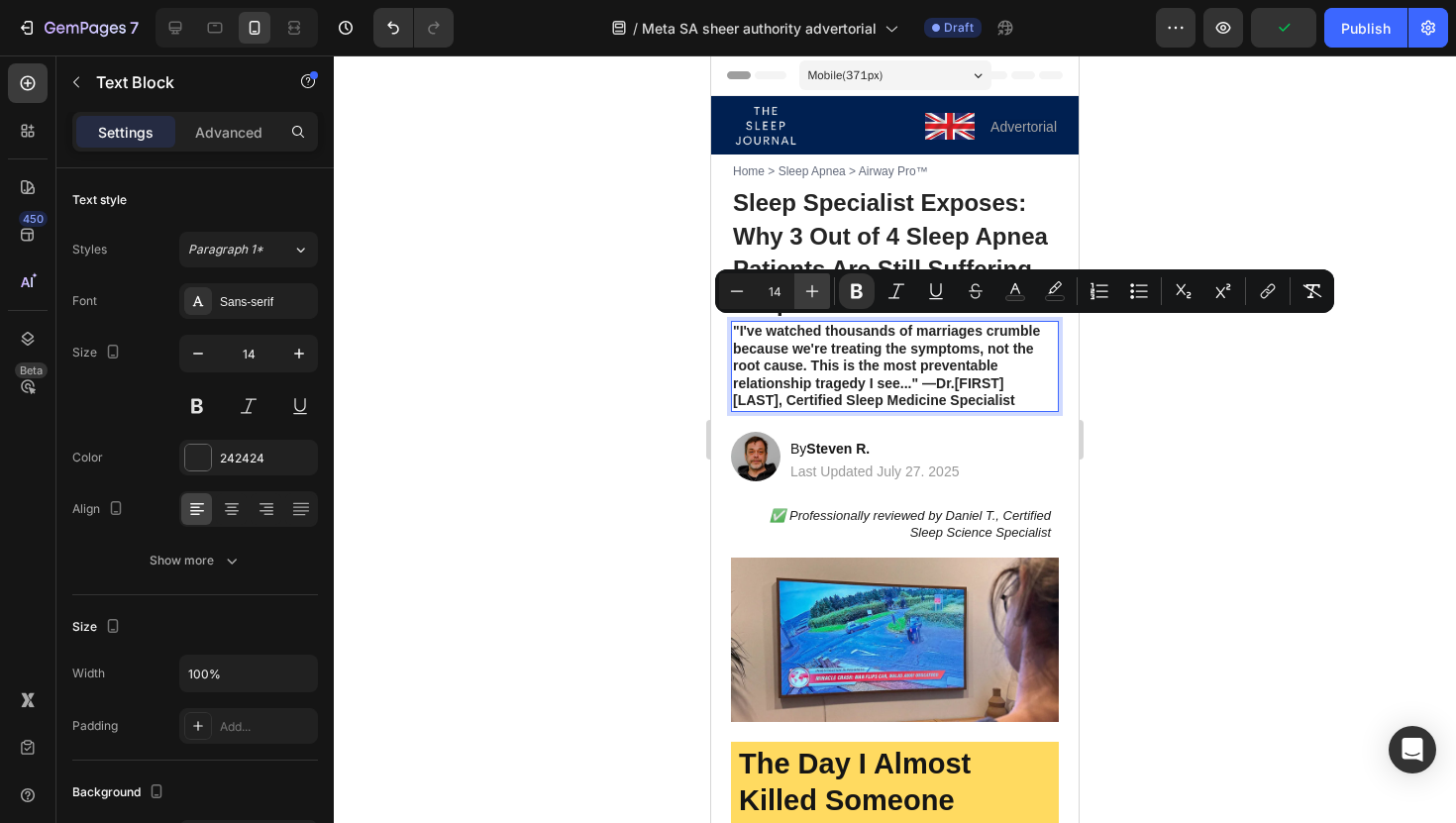 click on "Plus" at bounding box center (812, 291) 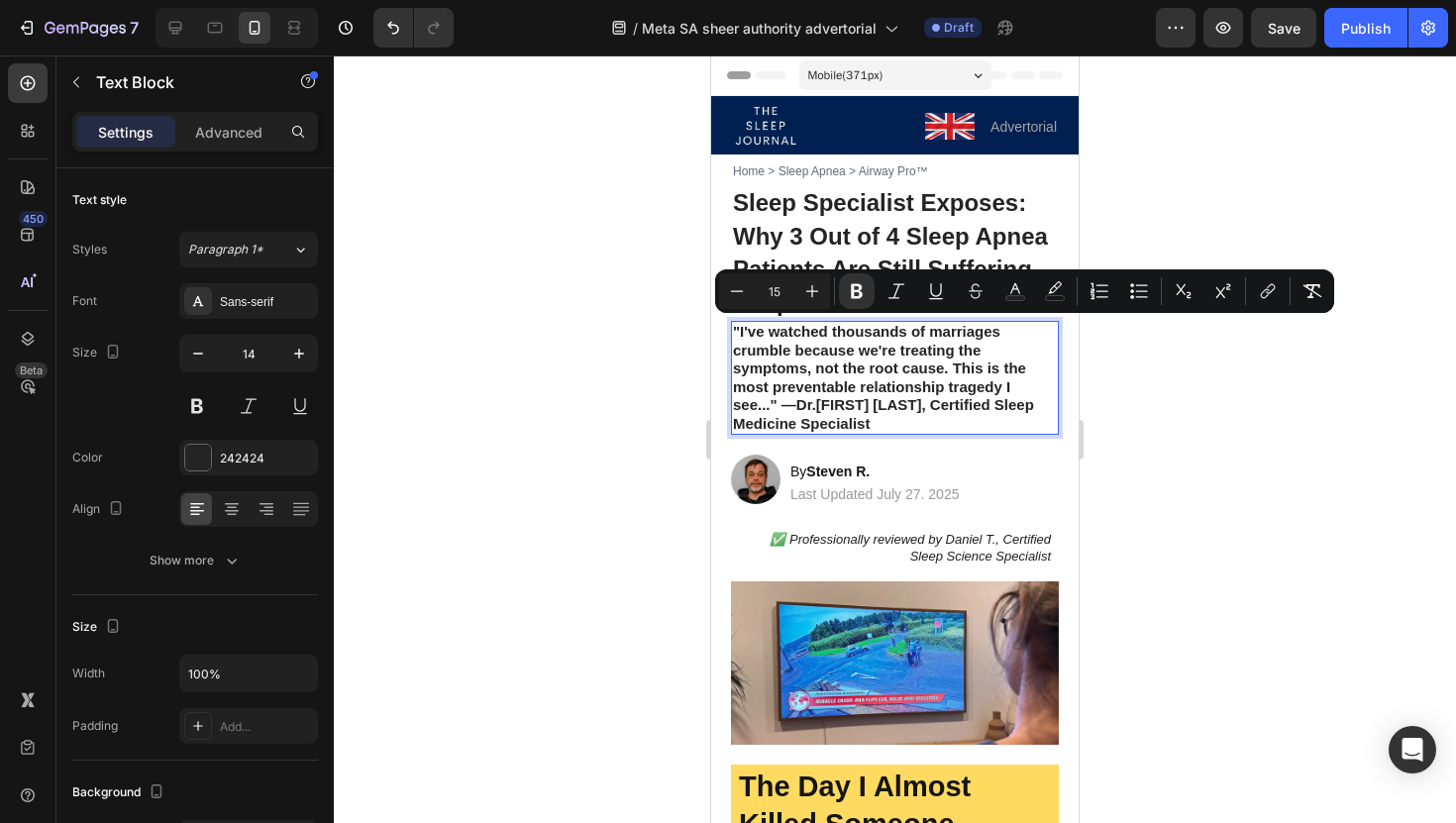 click 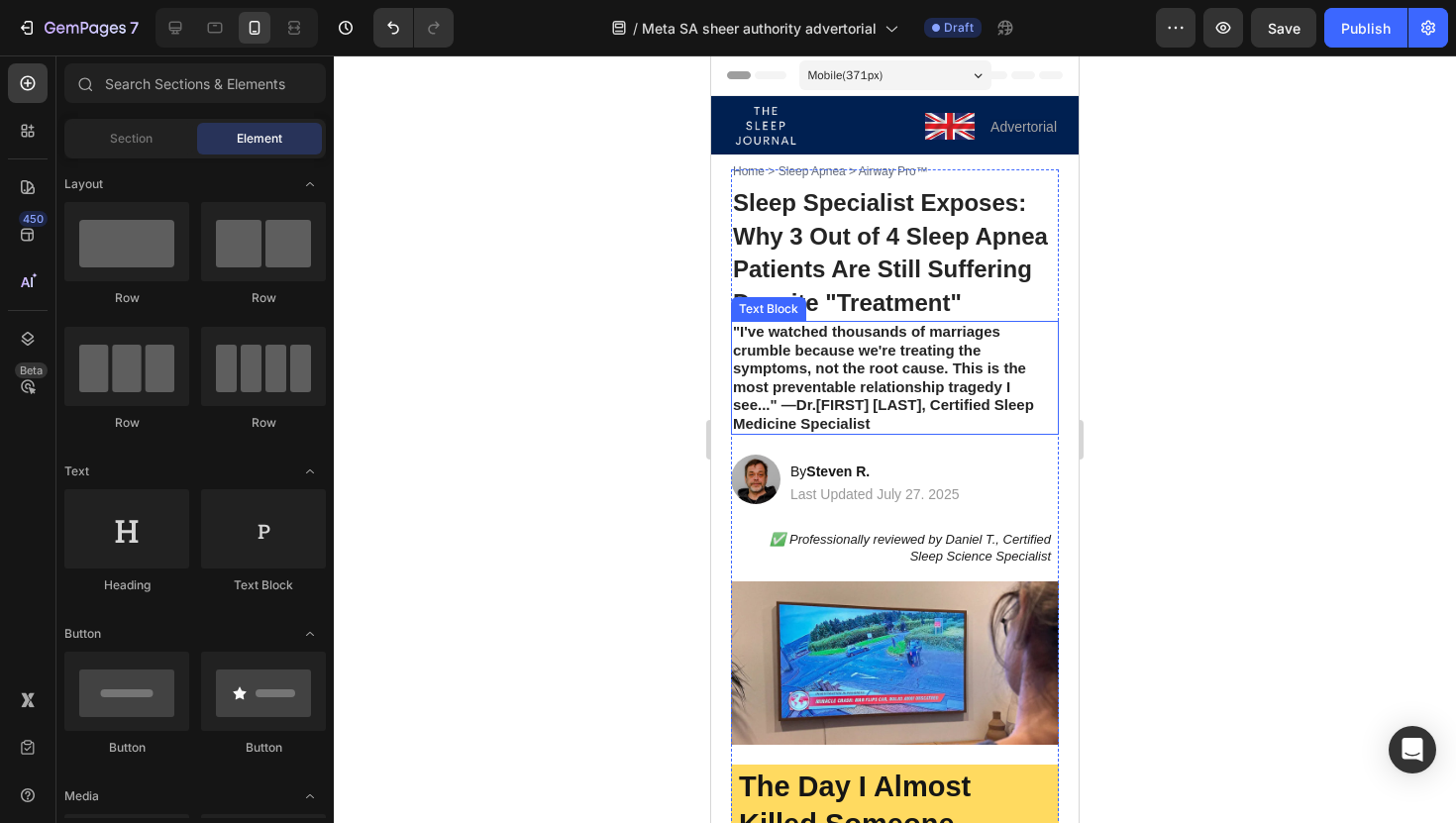 click on "Then what I'm about to reveal could save your marriage—and possibly your life." at bounding box center (884, 377) 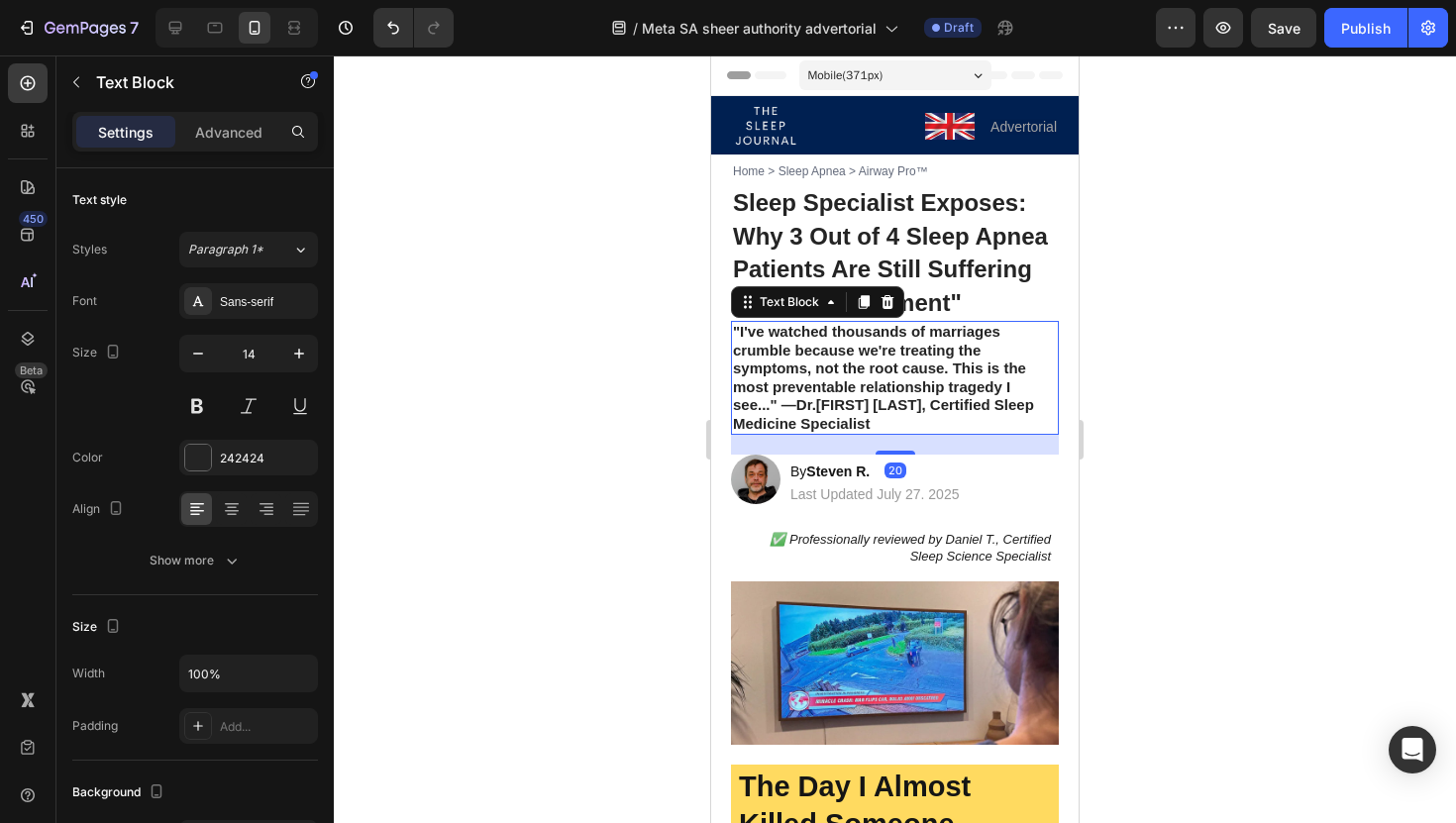 click on "Then what I'm about to reveal could save your marriage—and possibly your life." at bounding box center (884, 377) 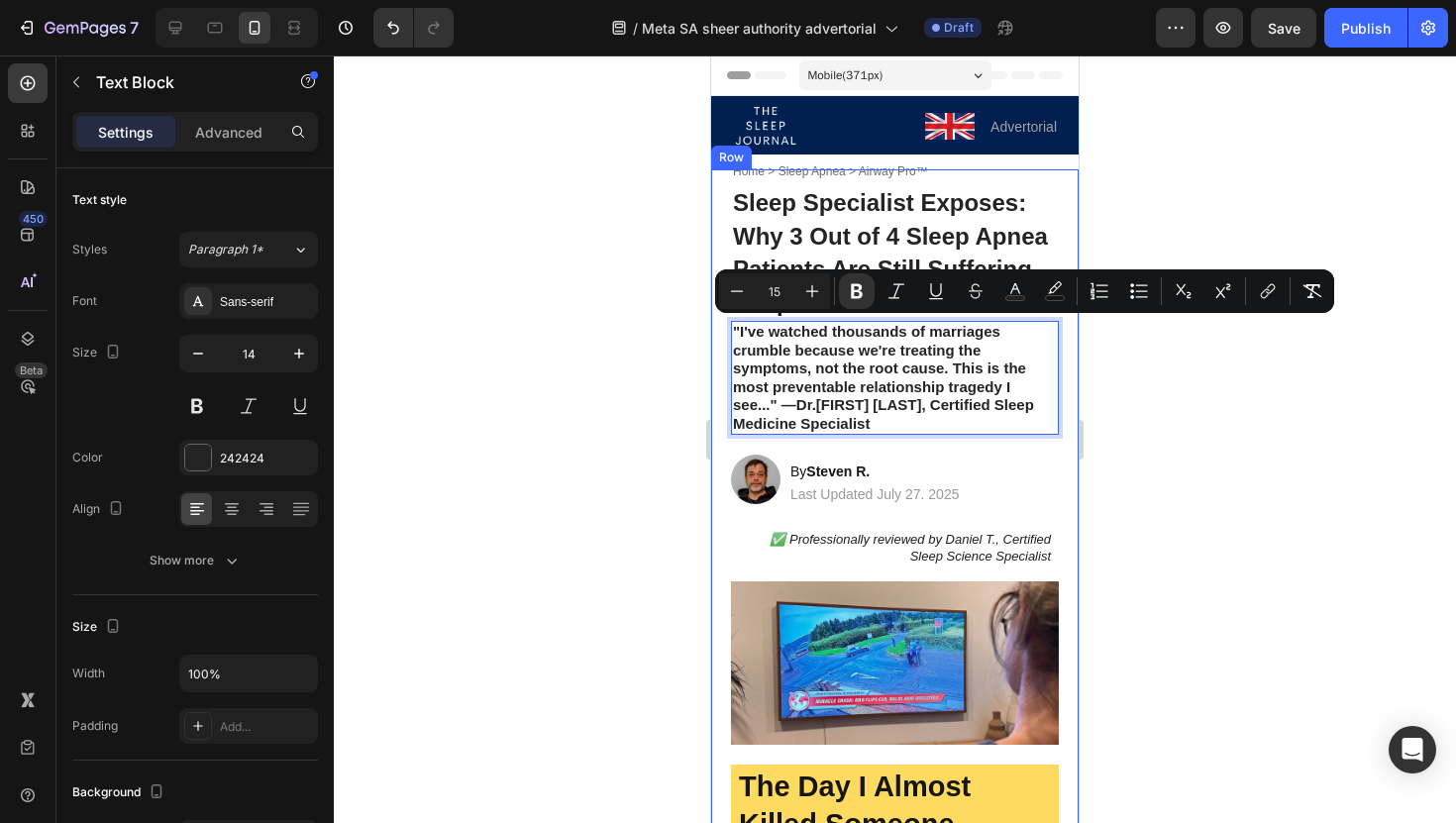 click 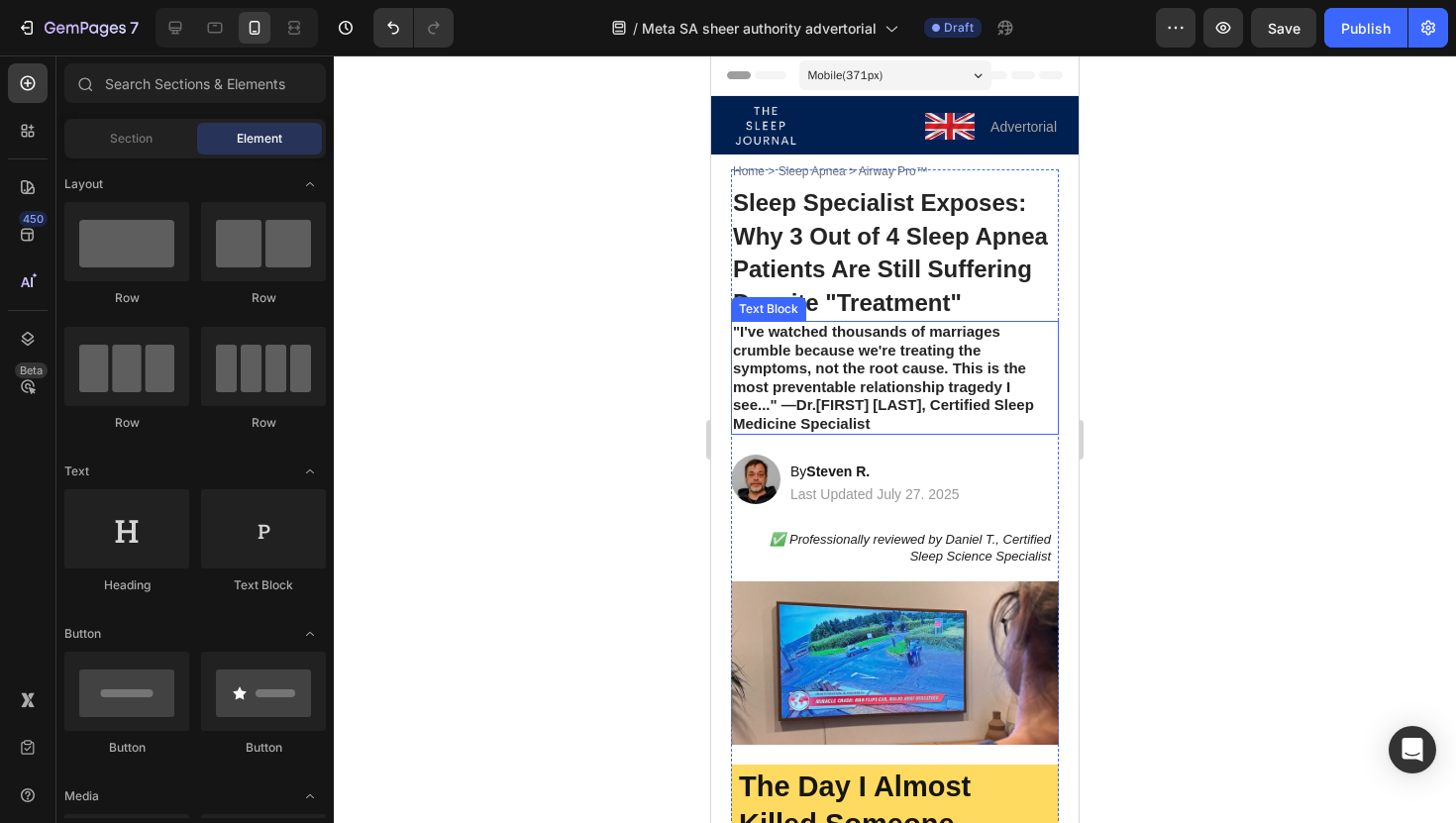click on "Then what I'm about to reveal could save your marriage—and possibly your life." at bounding box center (894, 377) 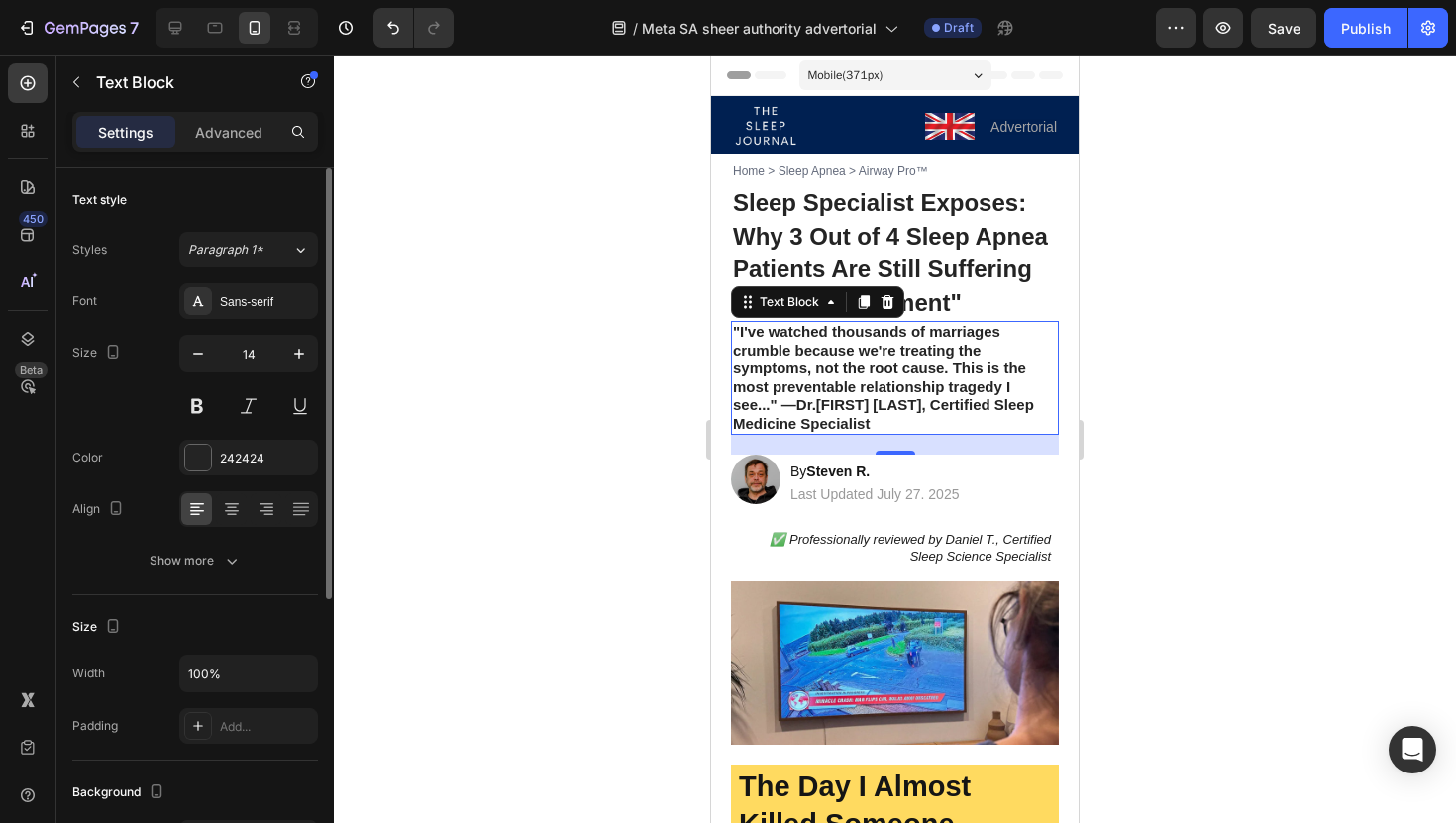 scroll, scrollTop: 463, scrollLeft: 0, axis: vertical 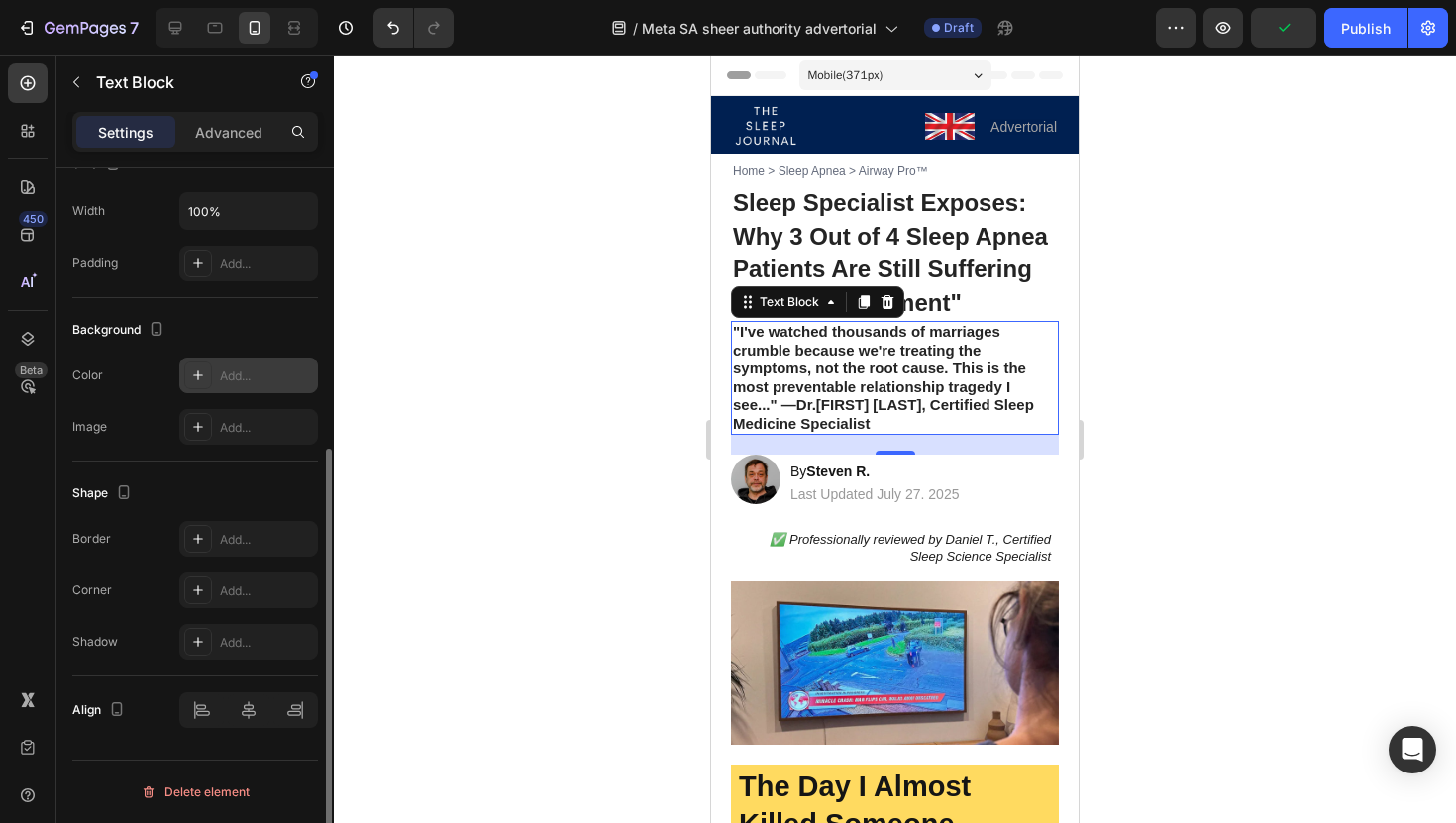 click on "Add..." at bounding box center (266, 376) 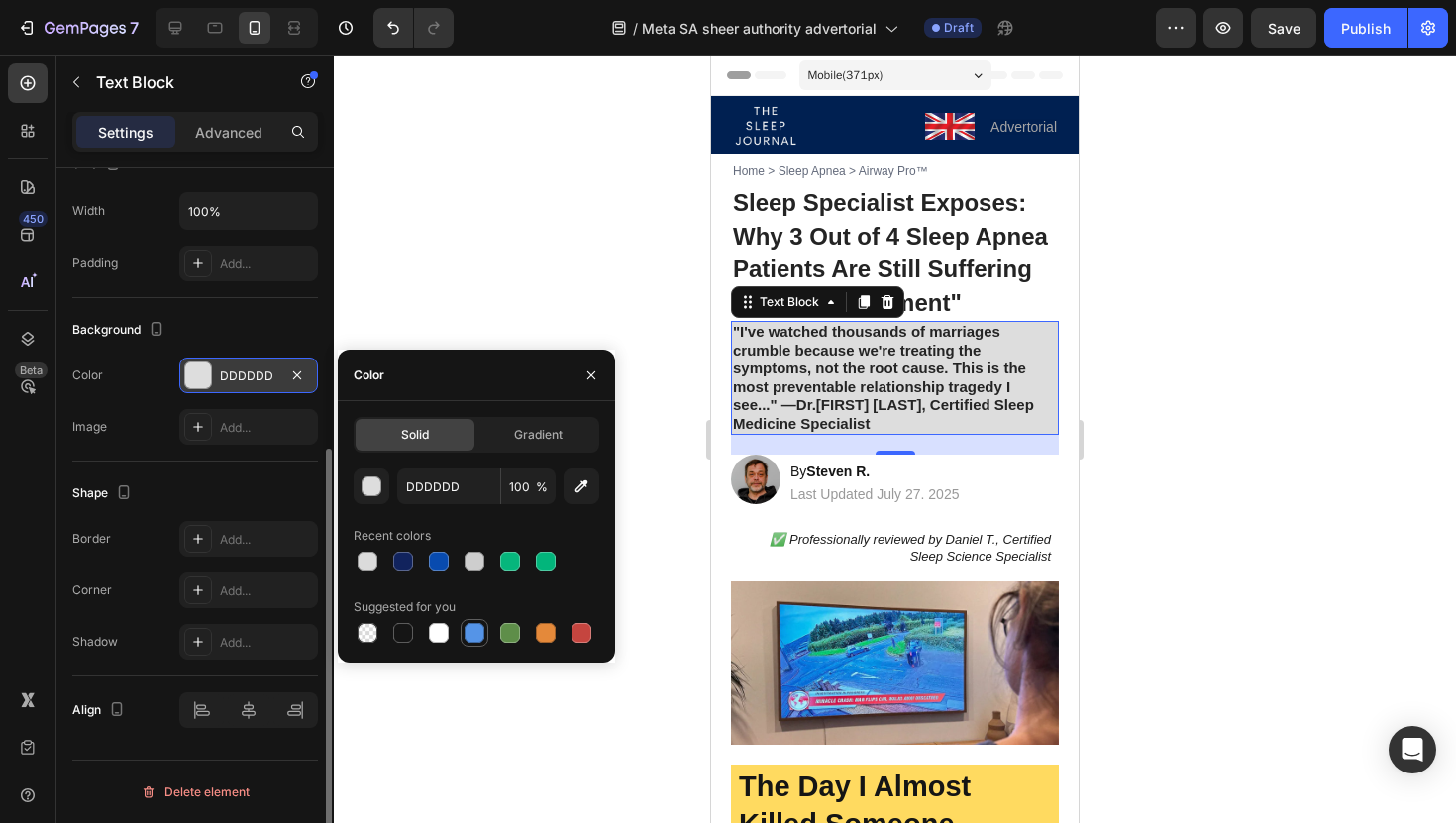 click at bounding box center [474, 633] 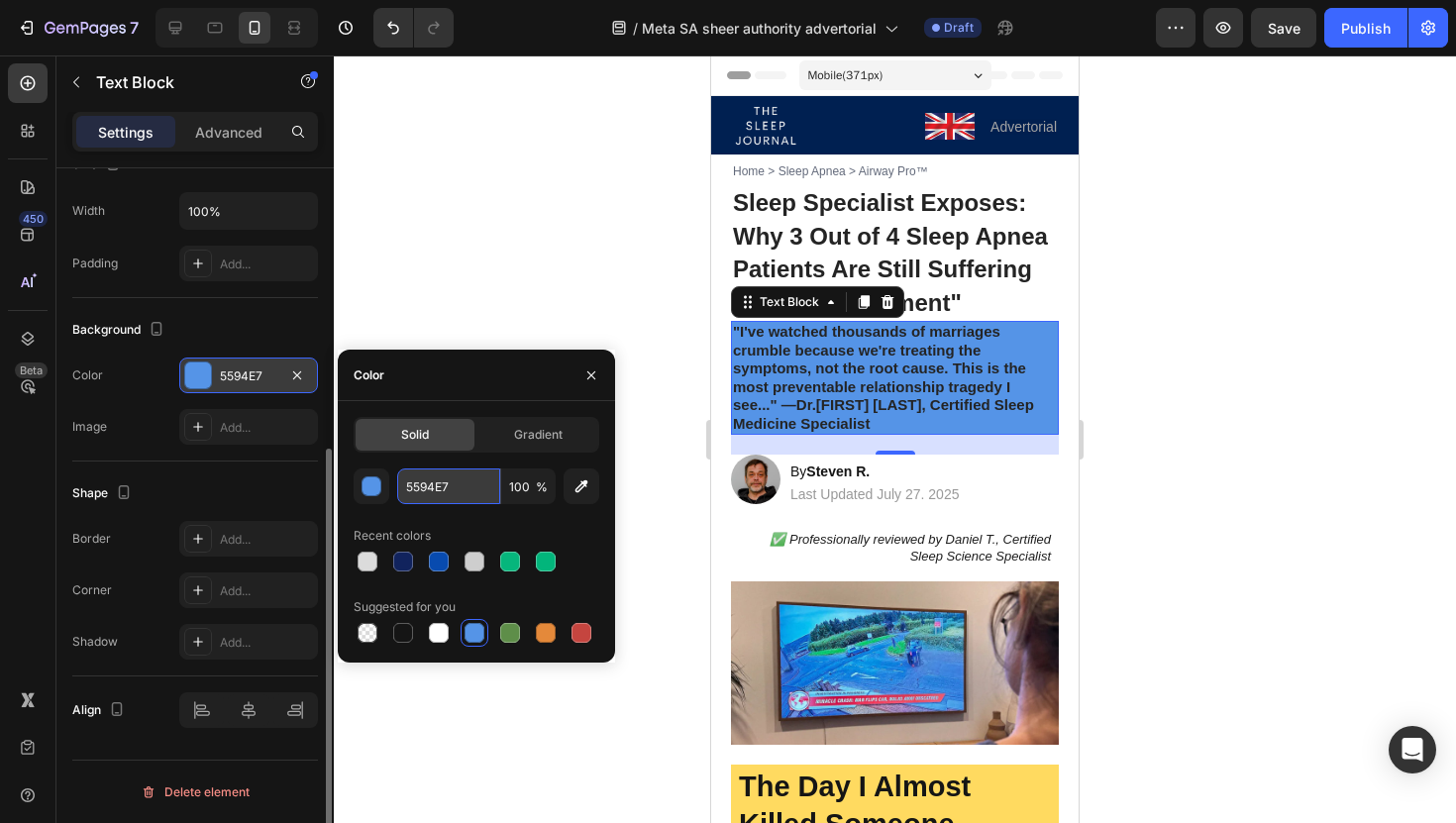 click on "5594E7" at bounding box center [449, 486] 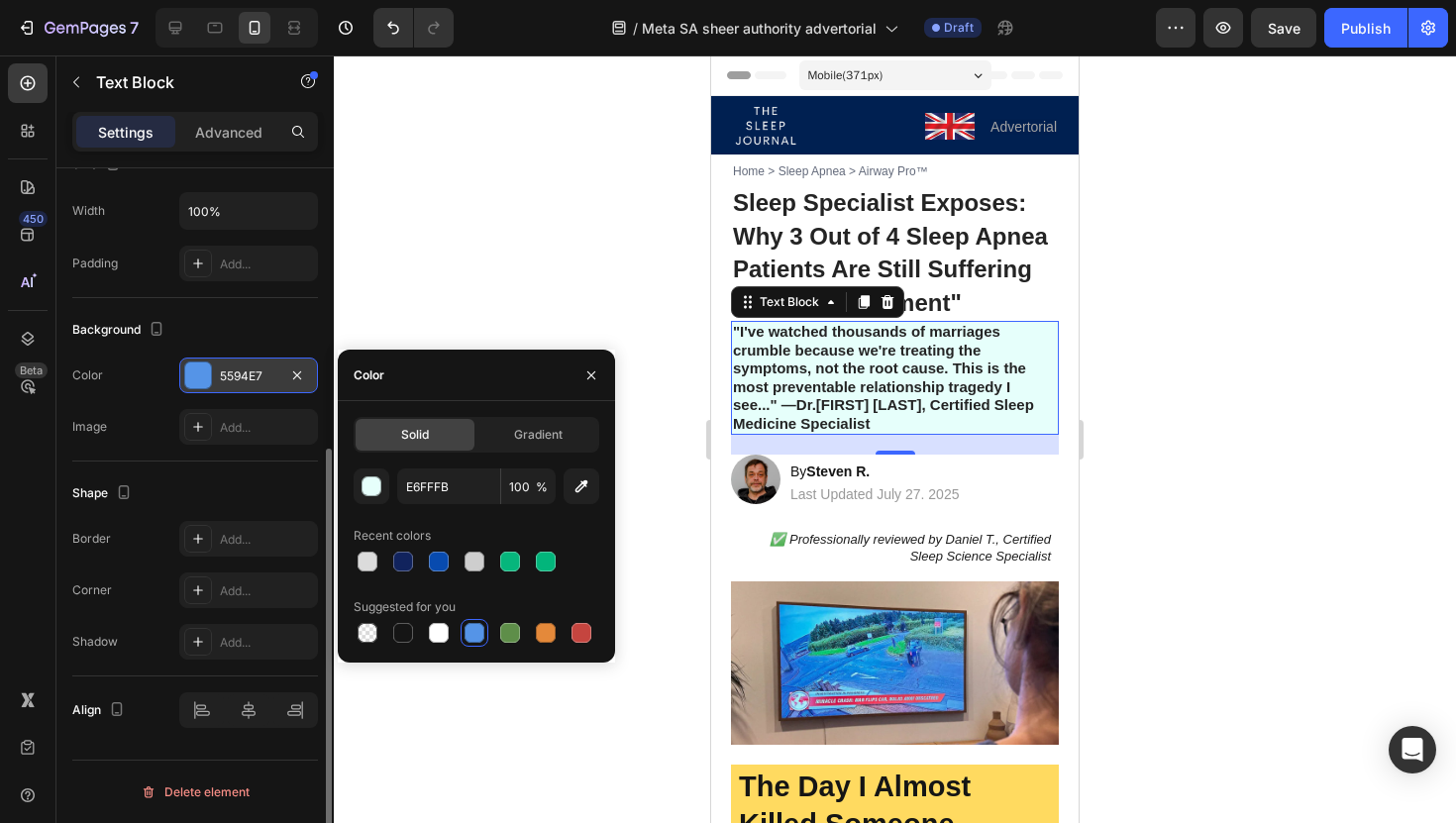 click on "Color" at bounding box center [476, 375] 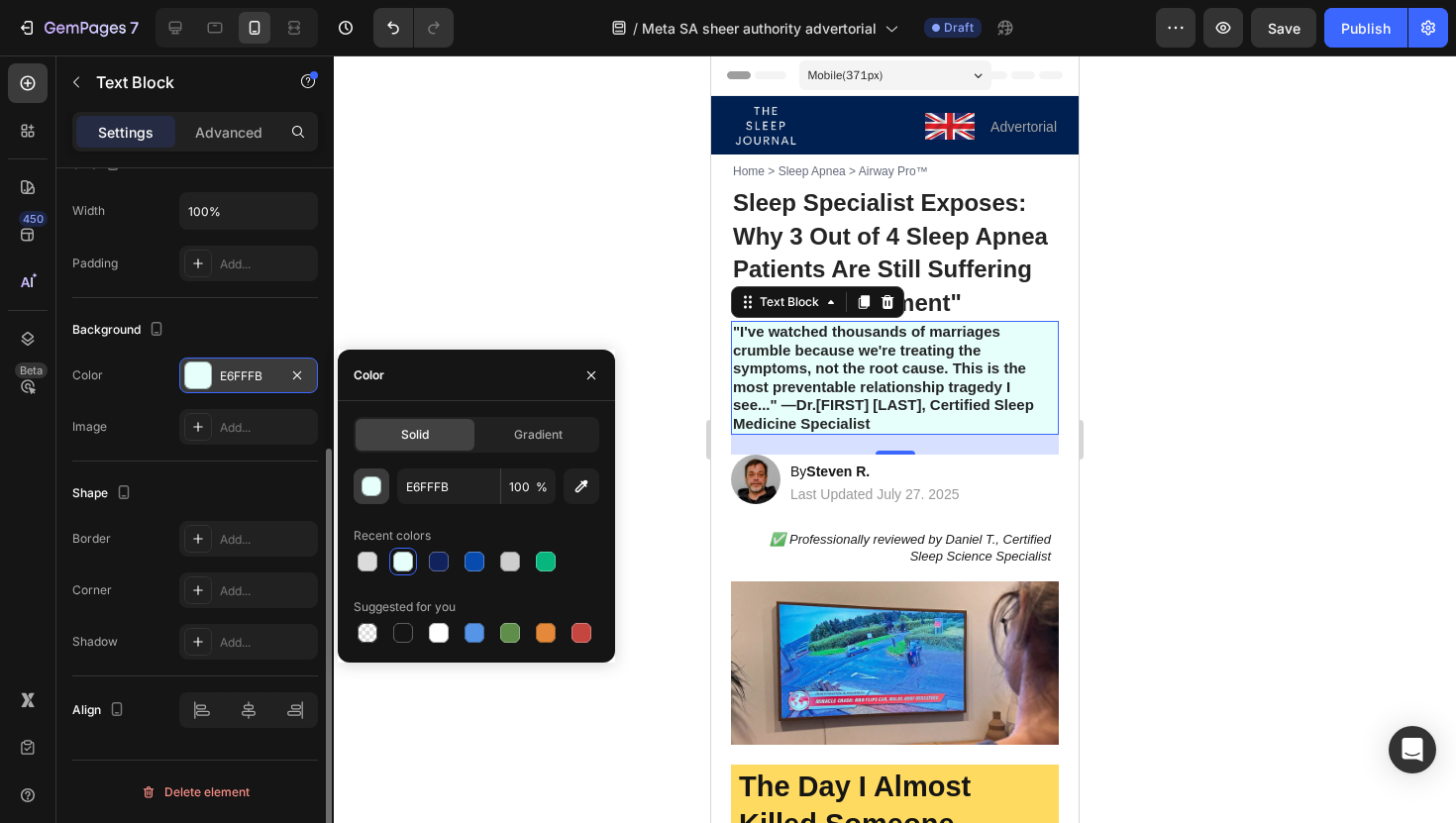 click at bounding box center [372, 487] 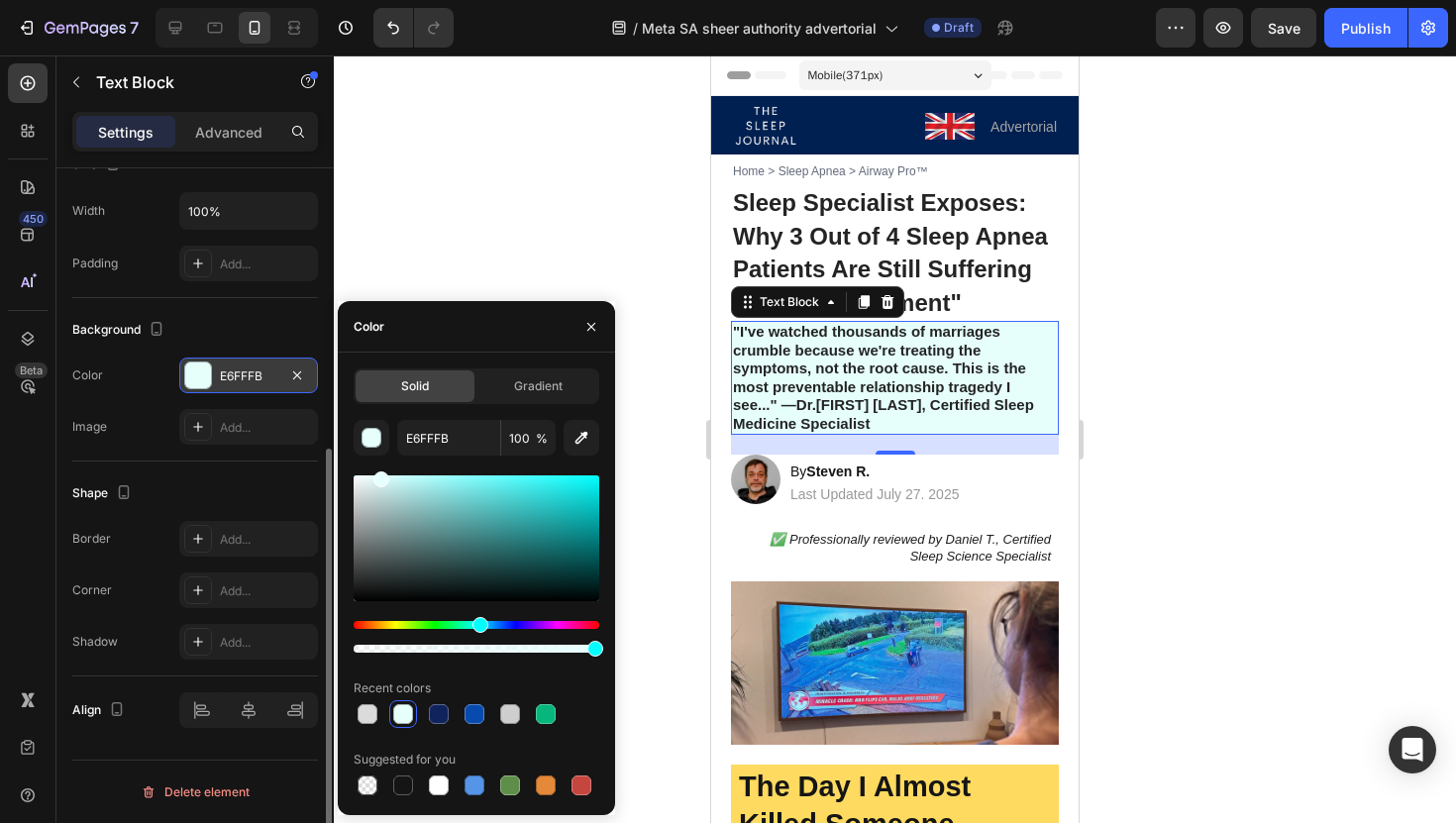 click at bounding box center [480, 625] 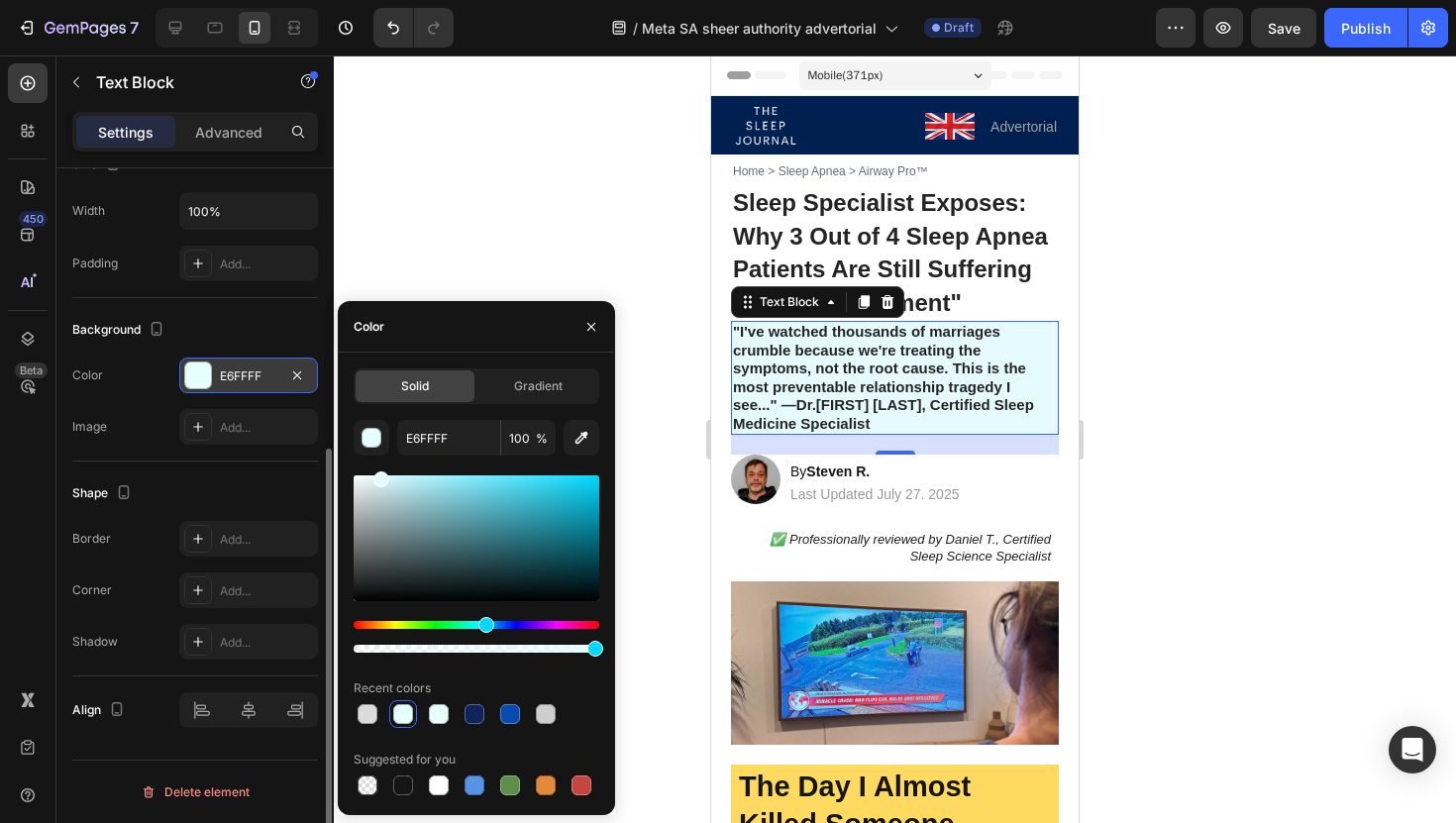 click at bounding box center [486, 625] 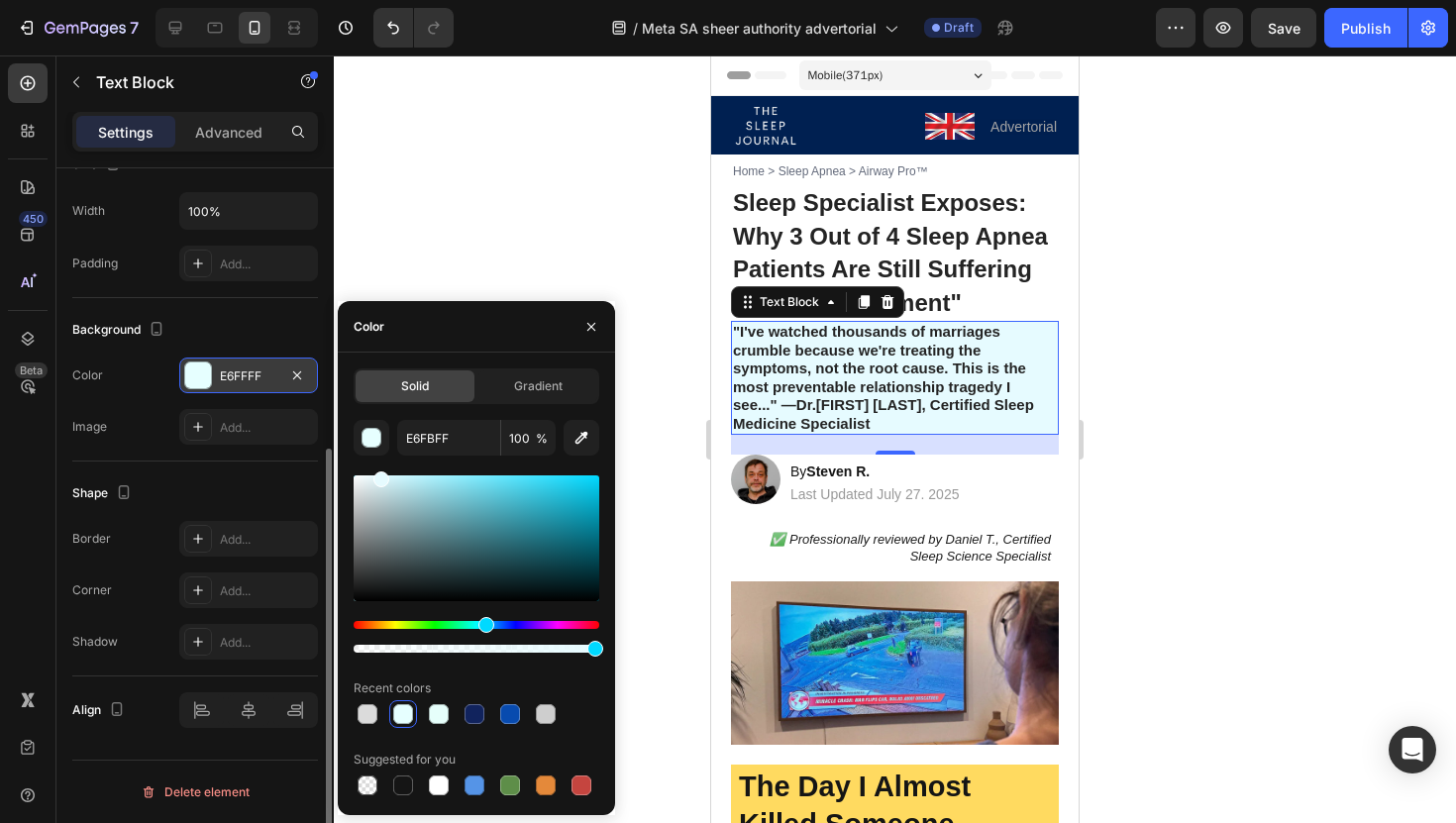 click at bounding box center (476, 637) 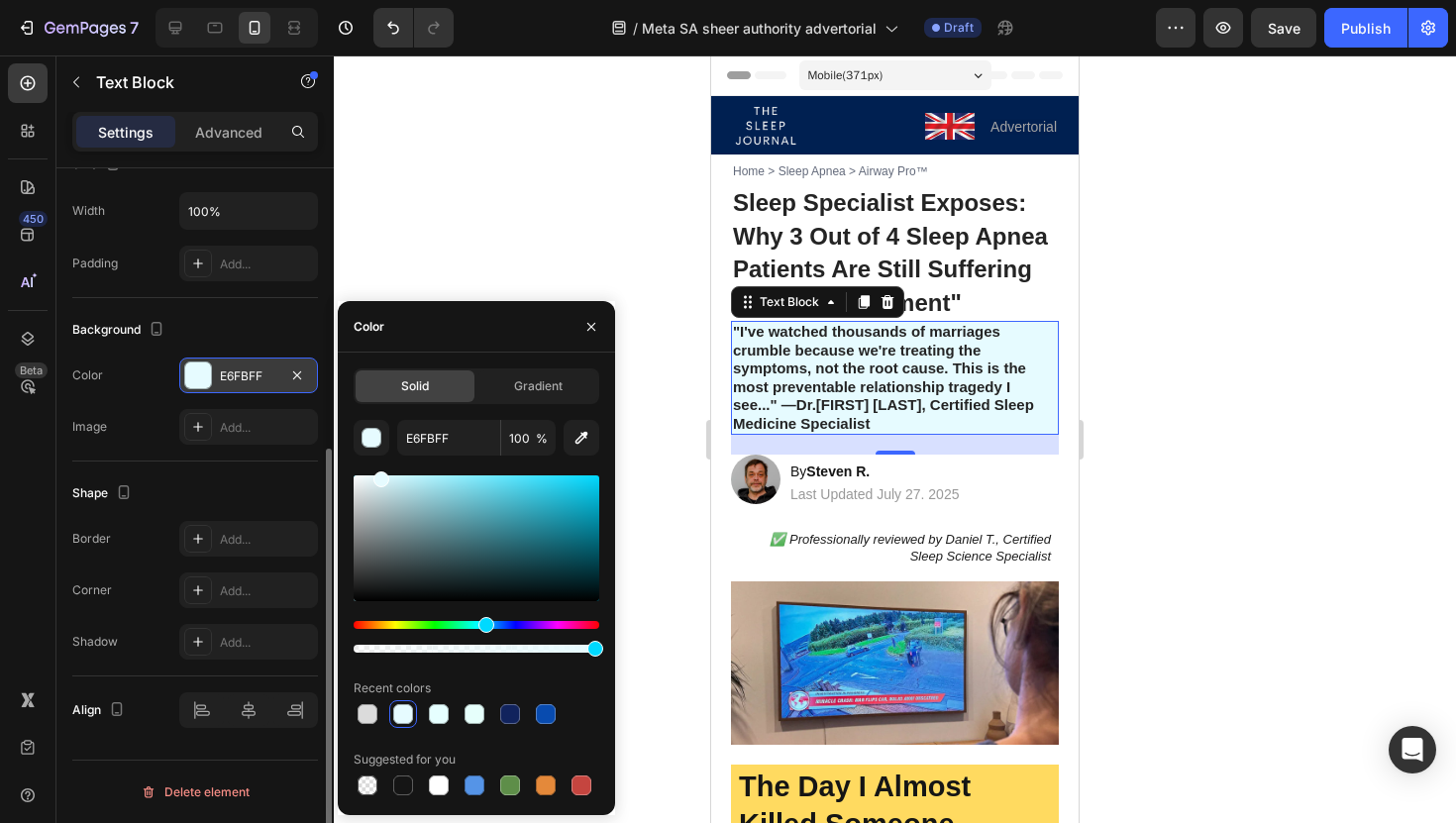 click at bounding box center (476, 637) 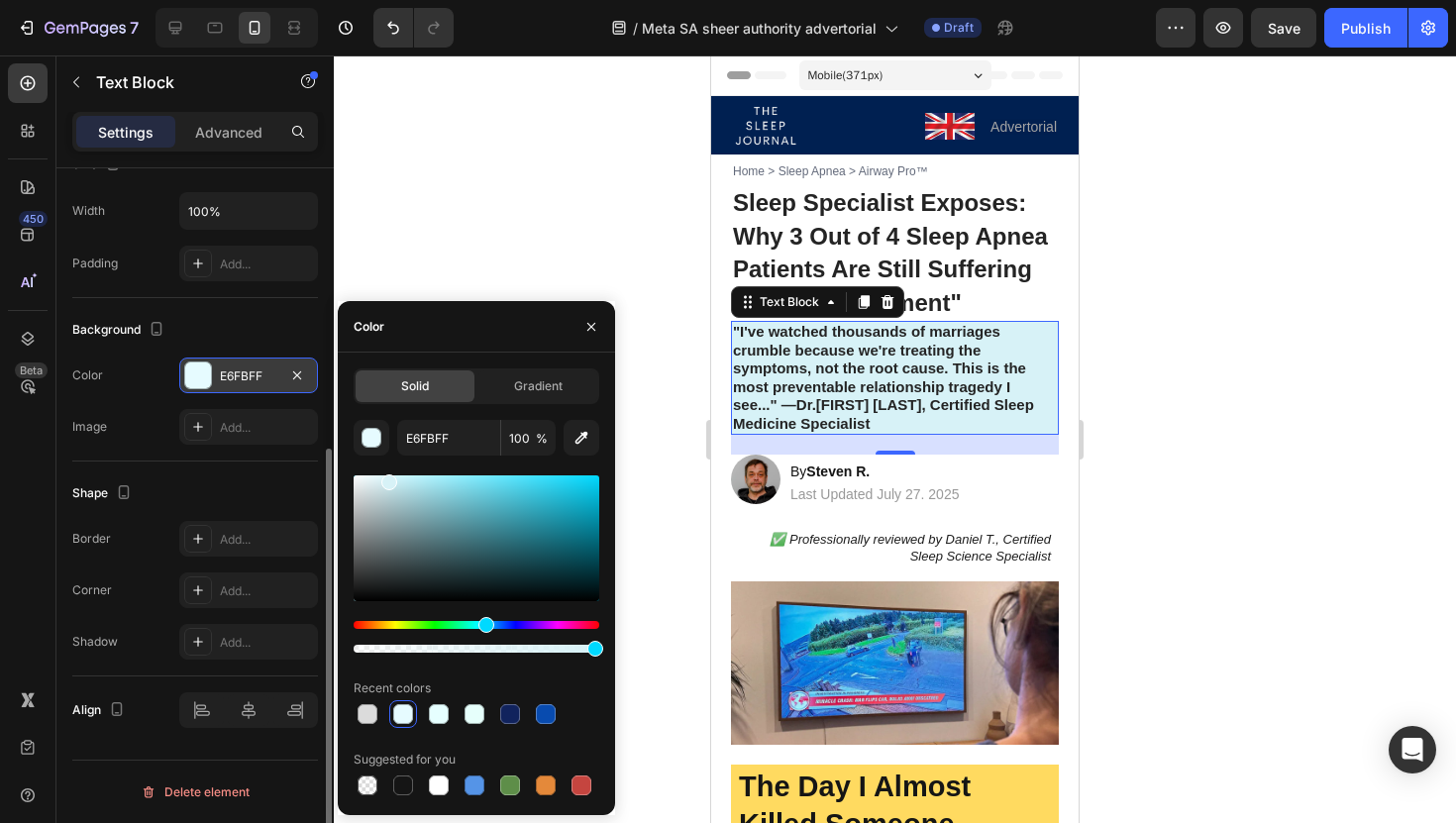 click at bounding box center (389, 482) 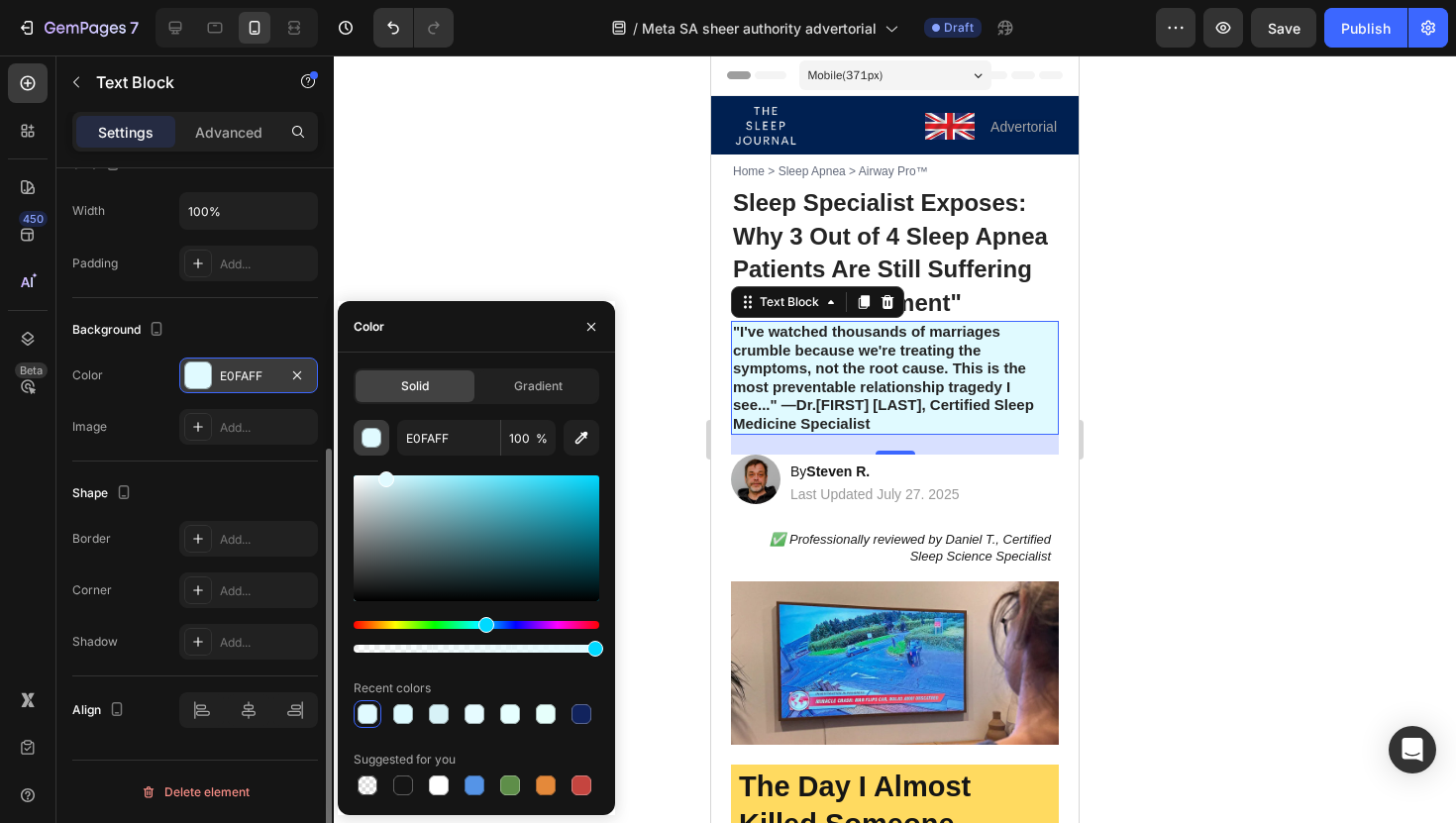 drag, startPoint x: 381, startPoint y: 481, endPoint x: 385, endPoint y: 449, distance: 32.24903 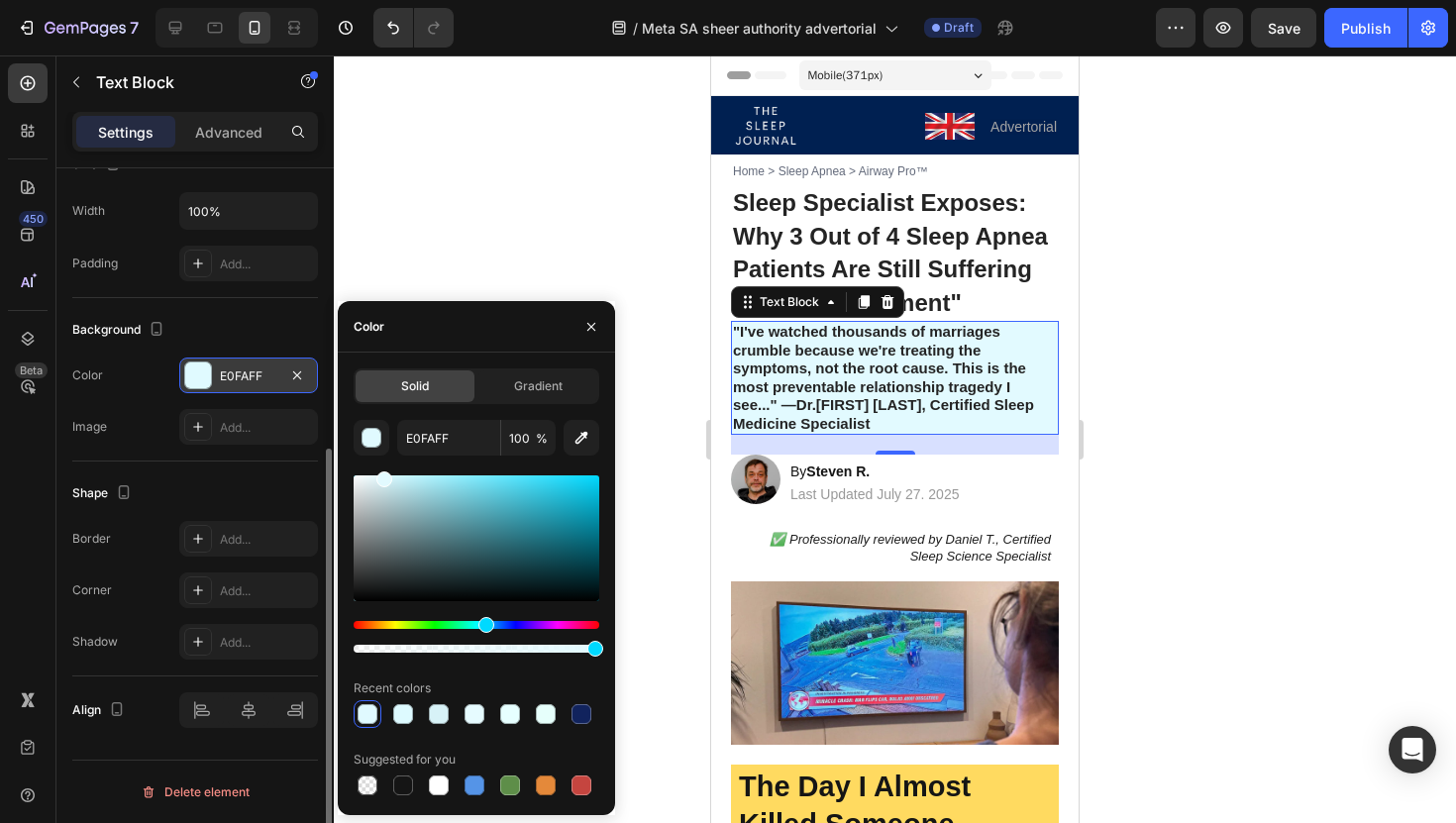 type on "E2FAFF" 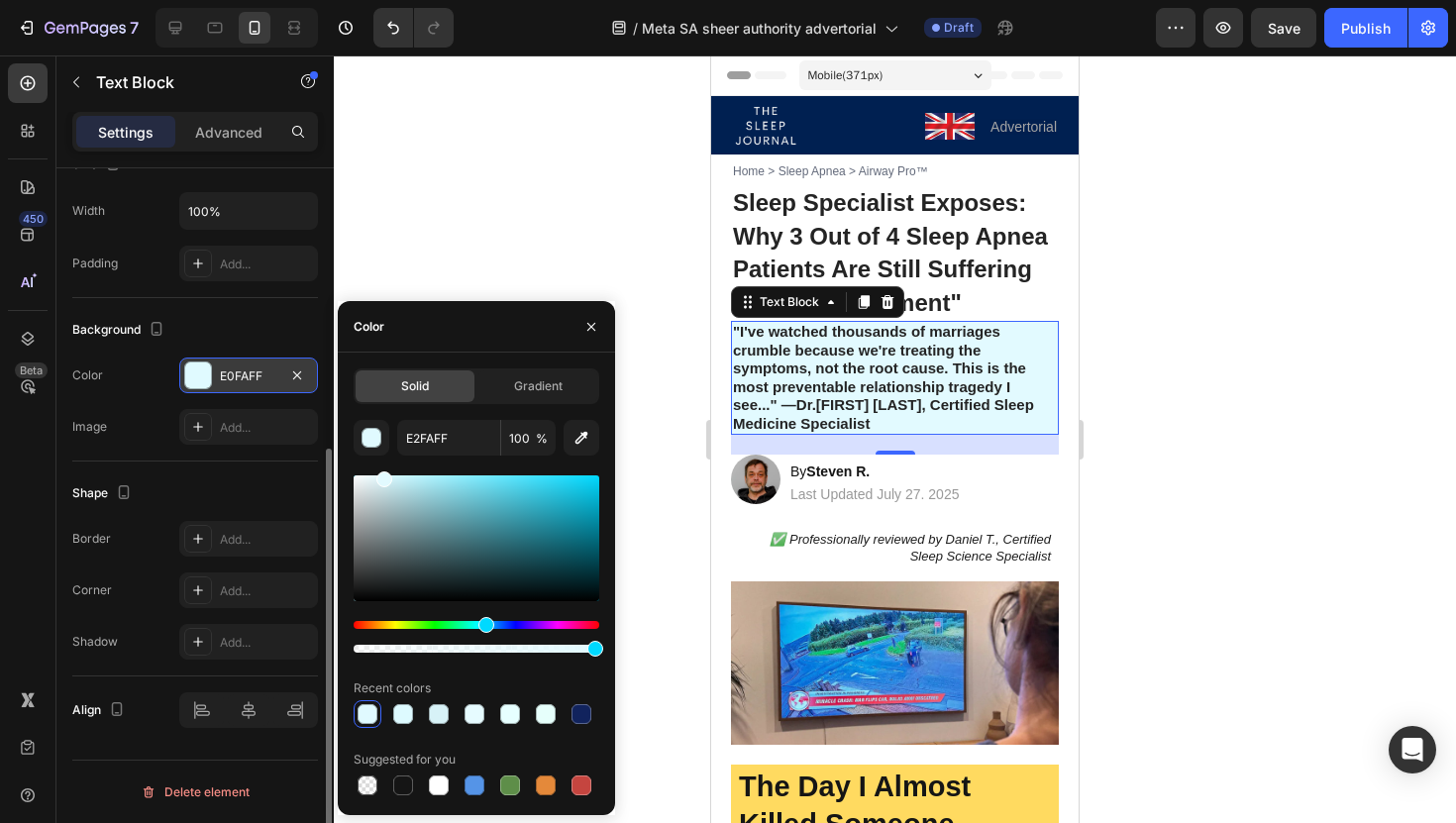 click on "E2FAFF 100 % Recent colors Suggested for you" at bounding box center (476, 609) 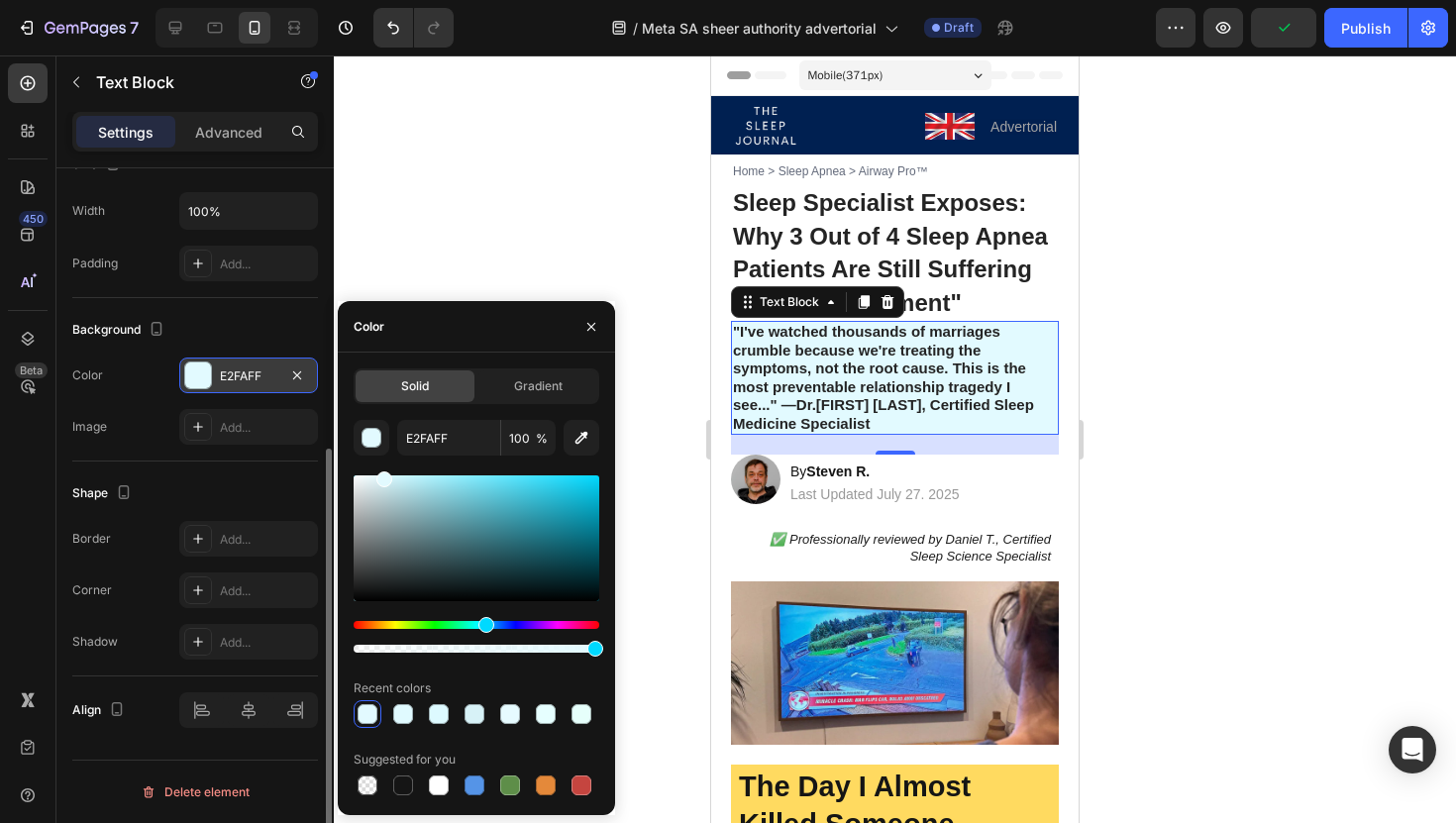click on "Background" at bounding box center [195, 330] 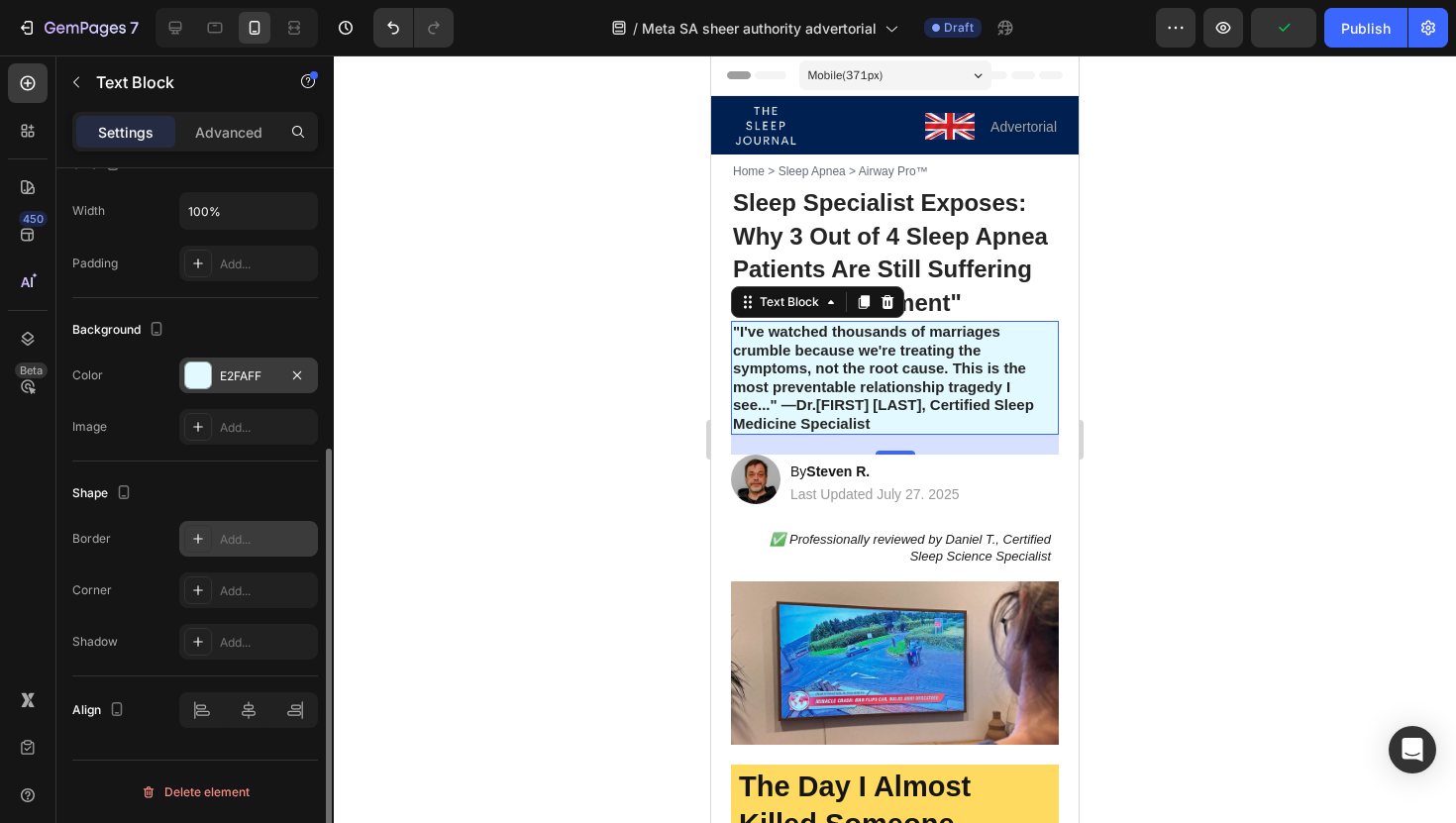 click on "Add..." at bounding box center [249, 539] 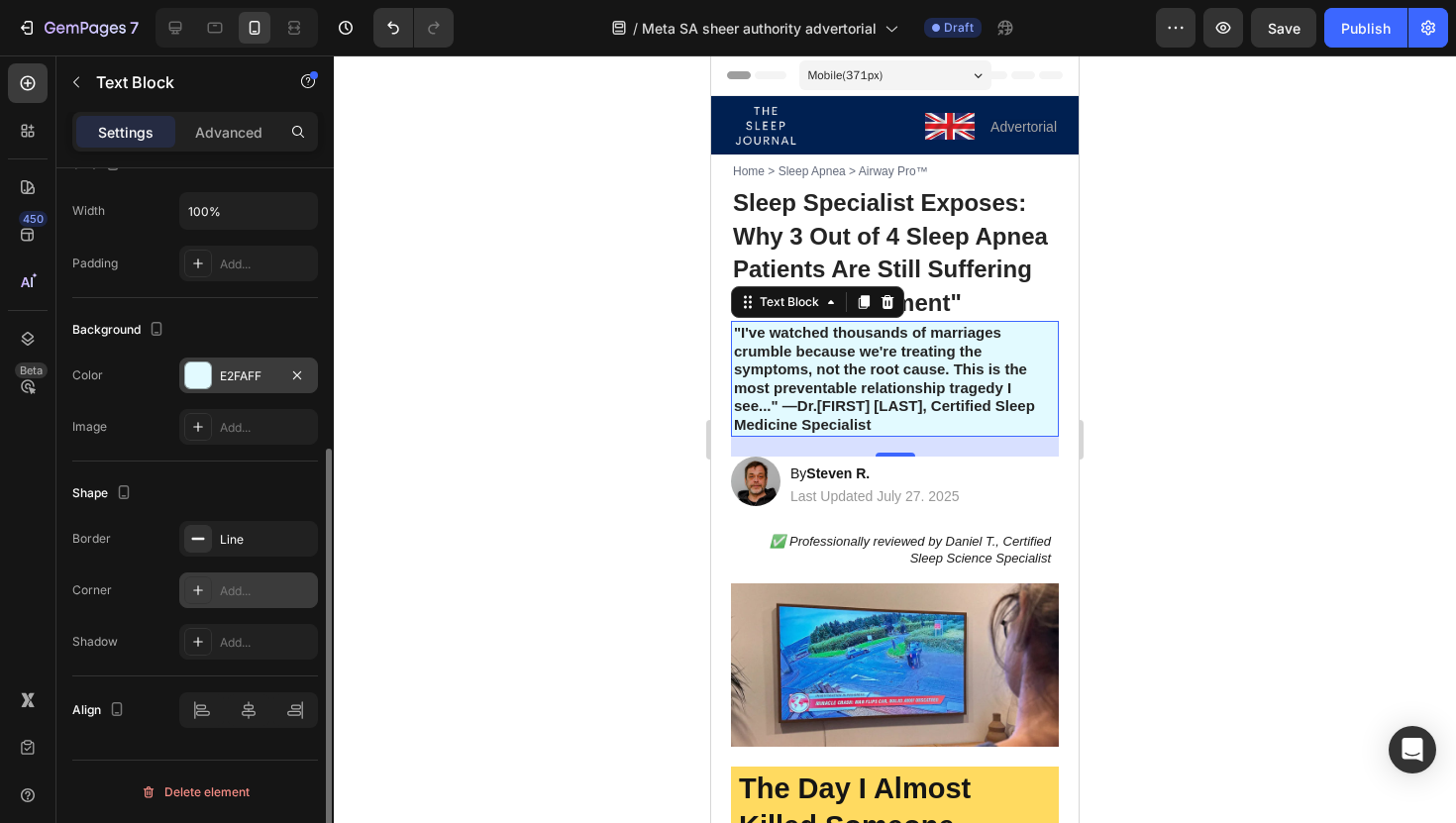 click 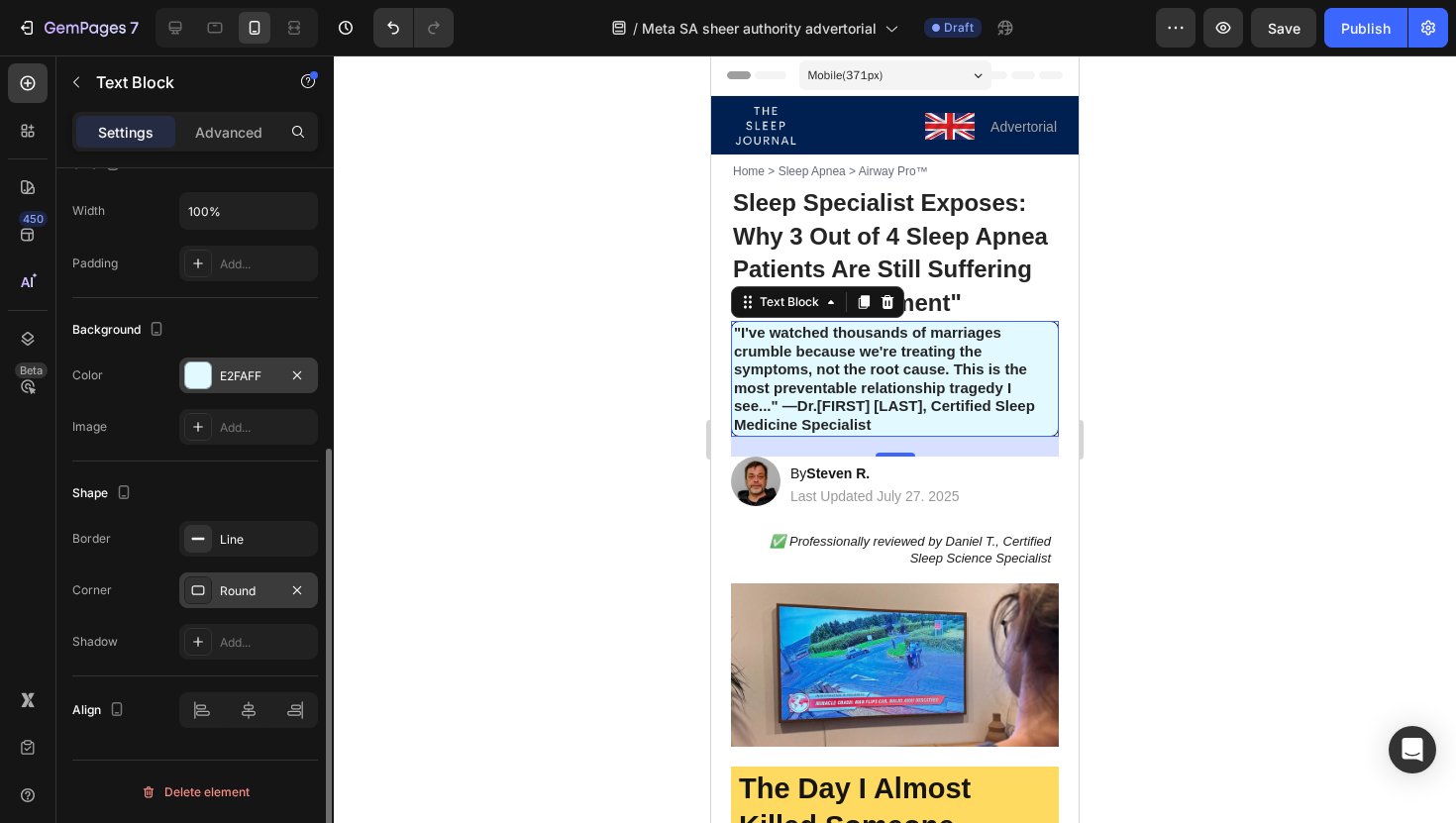 click 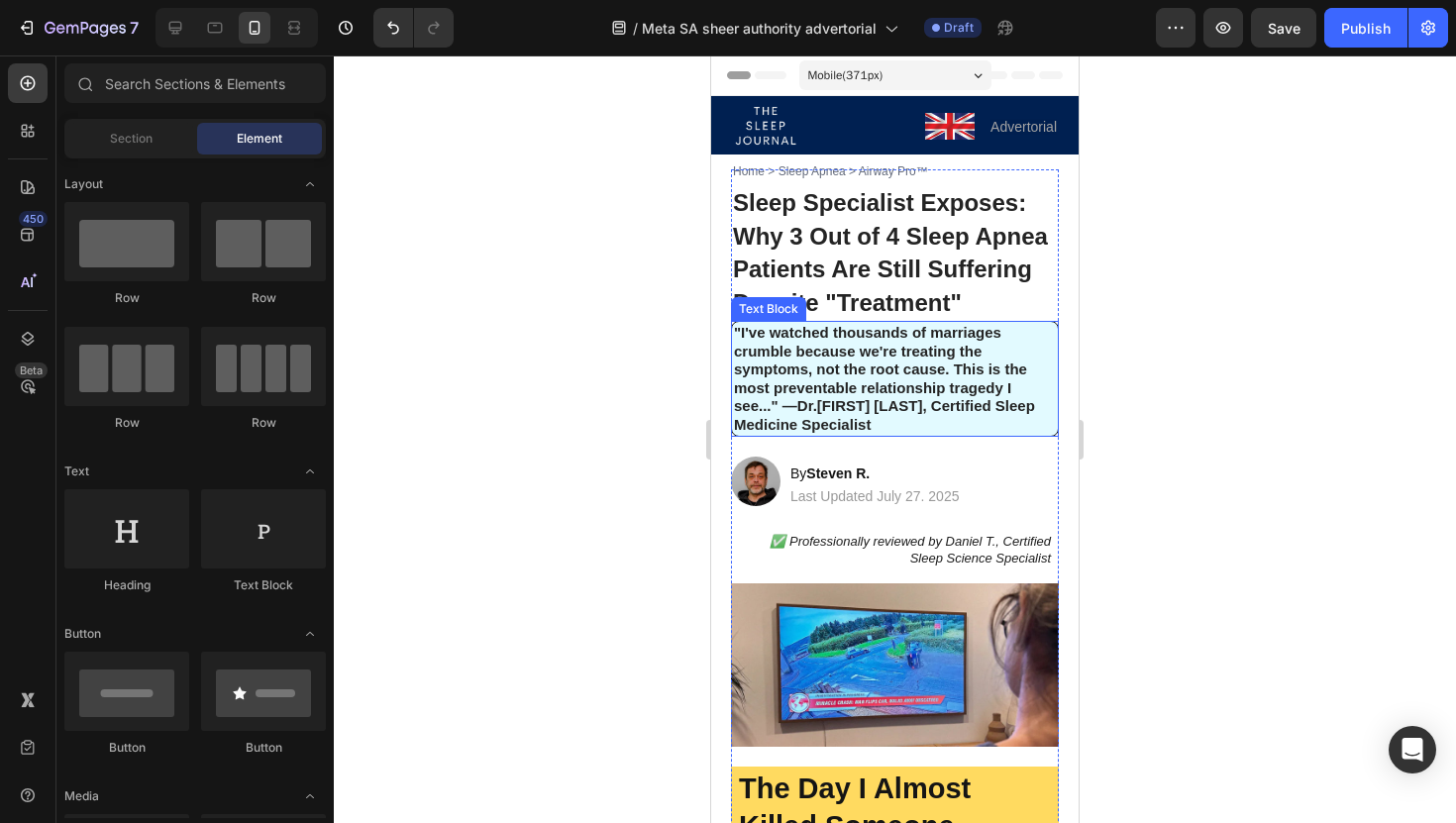 click on "Then what I'm about to reveal could save your marriage—and possibly your life." at bounding box center [884, 378] 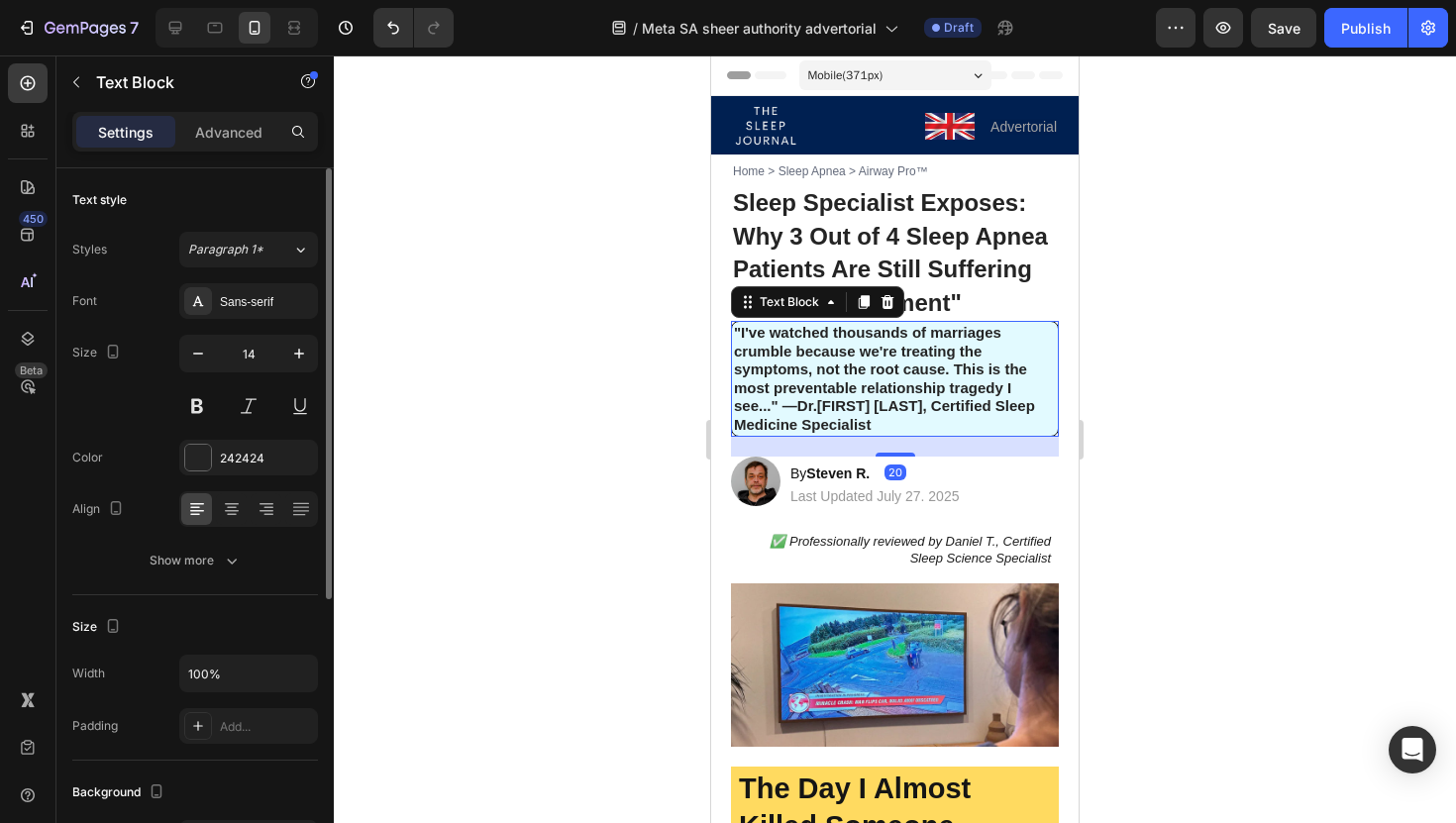 scroll, scrollTop: 463, scrollLeft: 0, axis: vertical 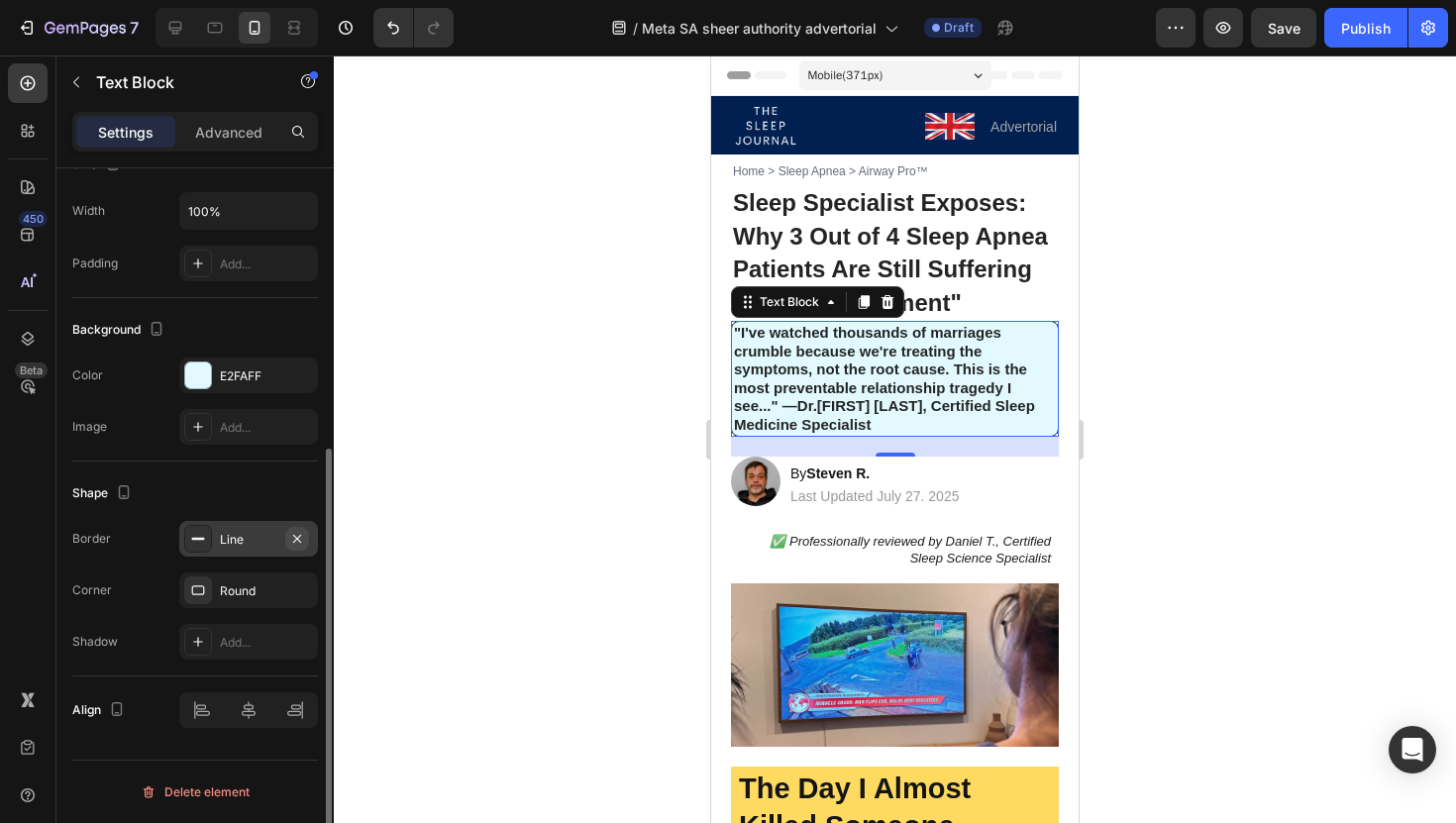 click 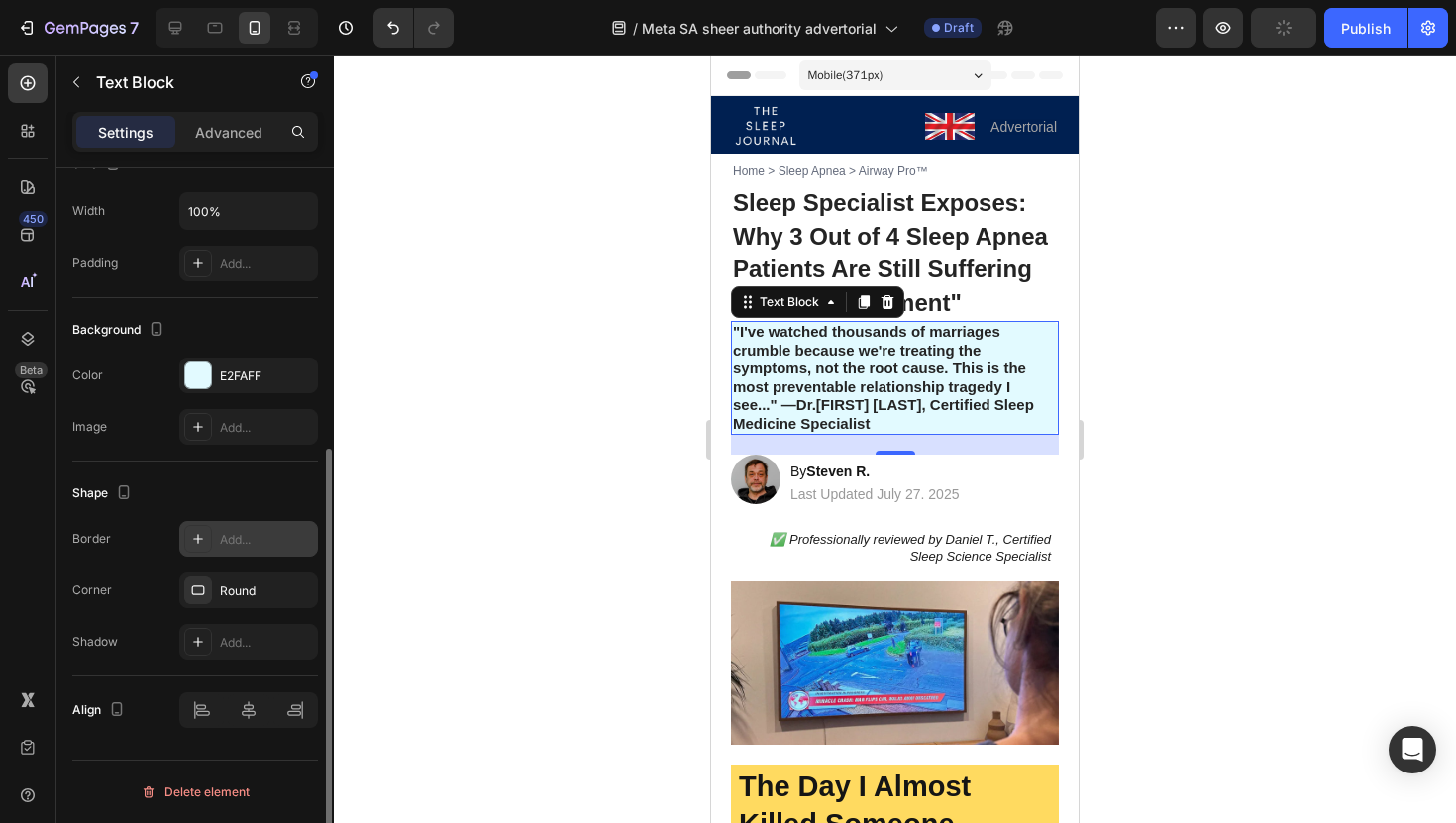 click 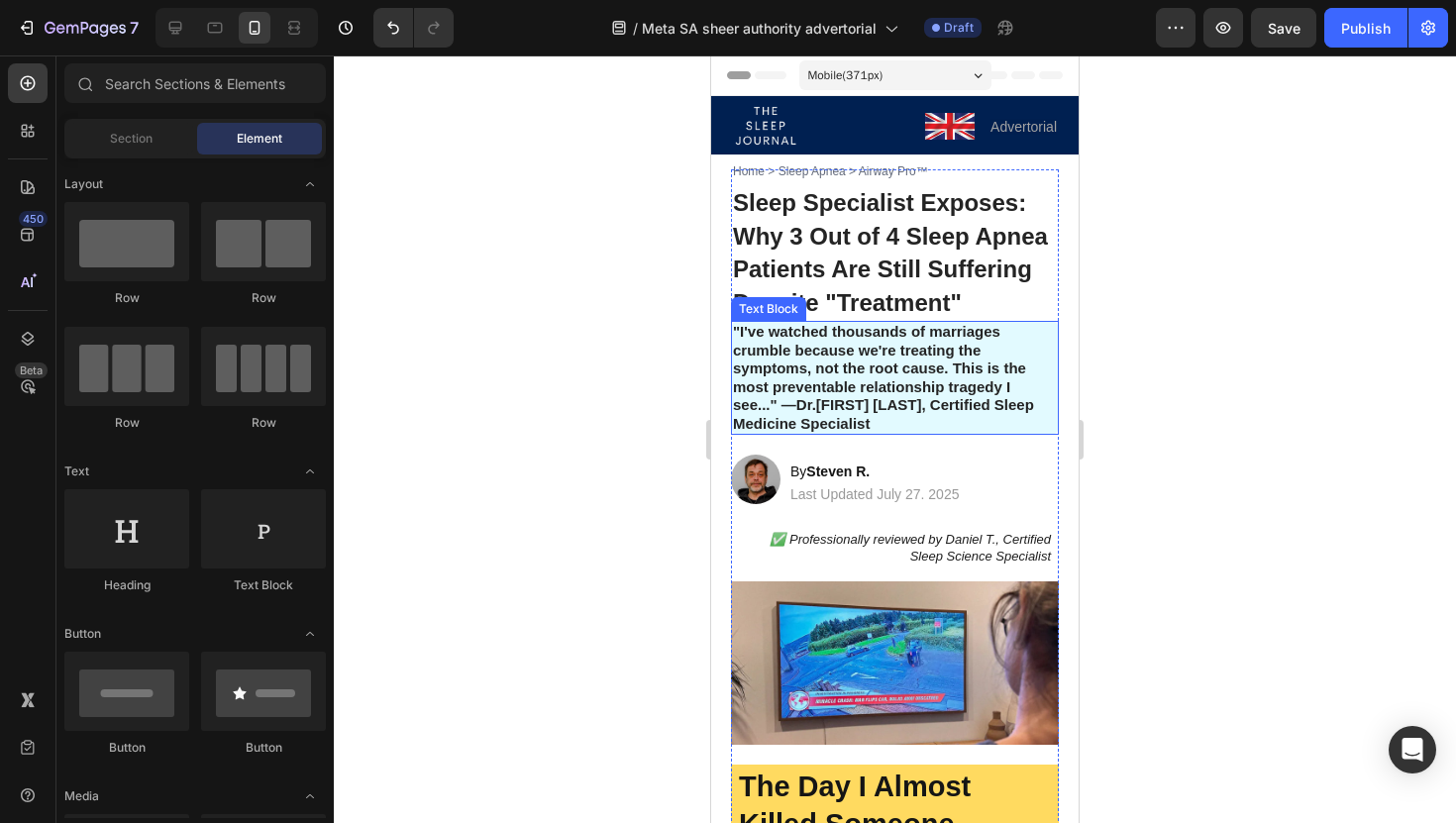 click on "Then what I'm about to reveal could save your marriage—and possibly your life." at bounding box center [884, 377] 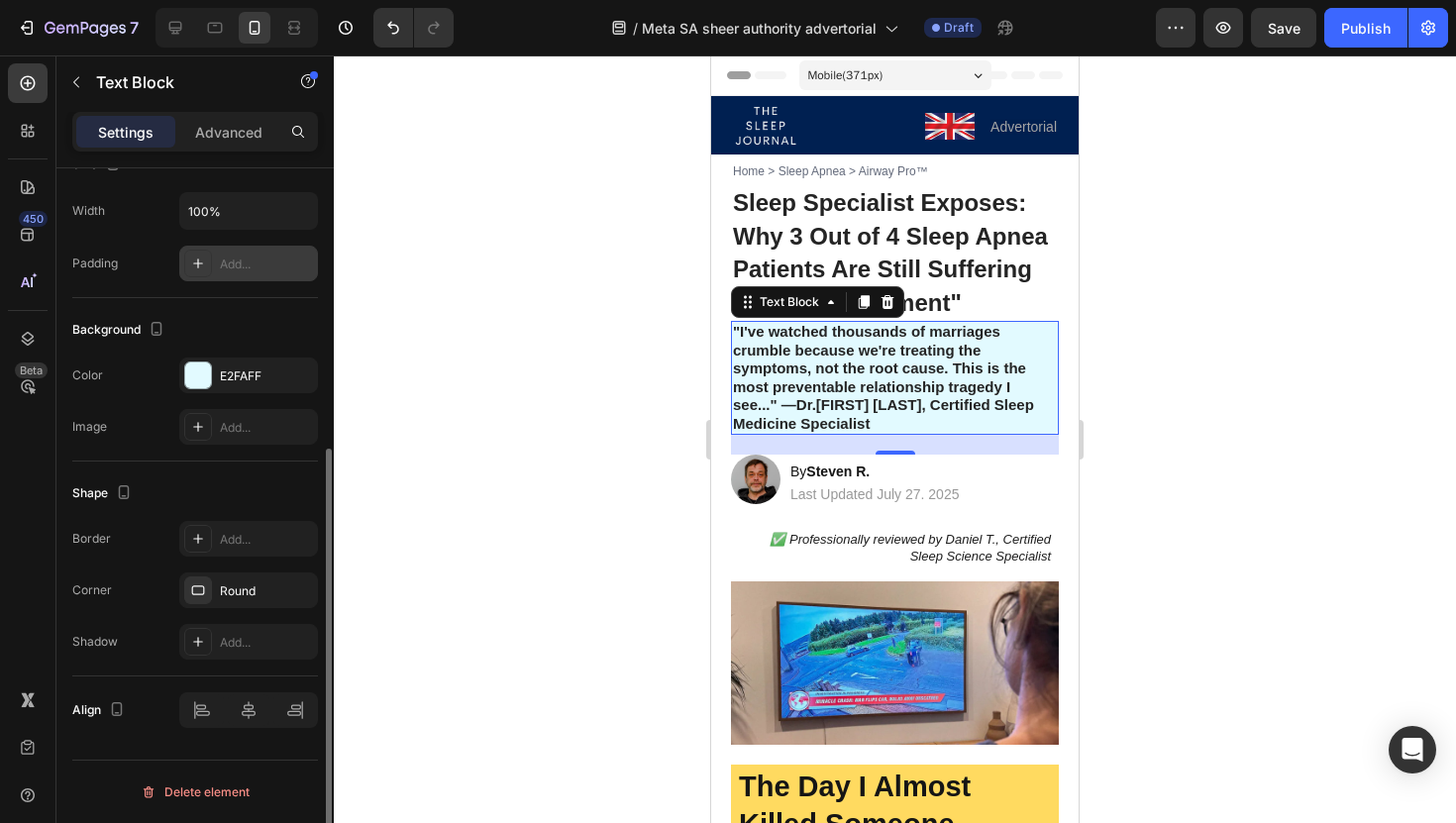 scroll, scrollTop: 423, scrollLeft: 0, axis: vertical 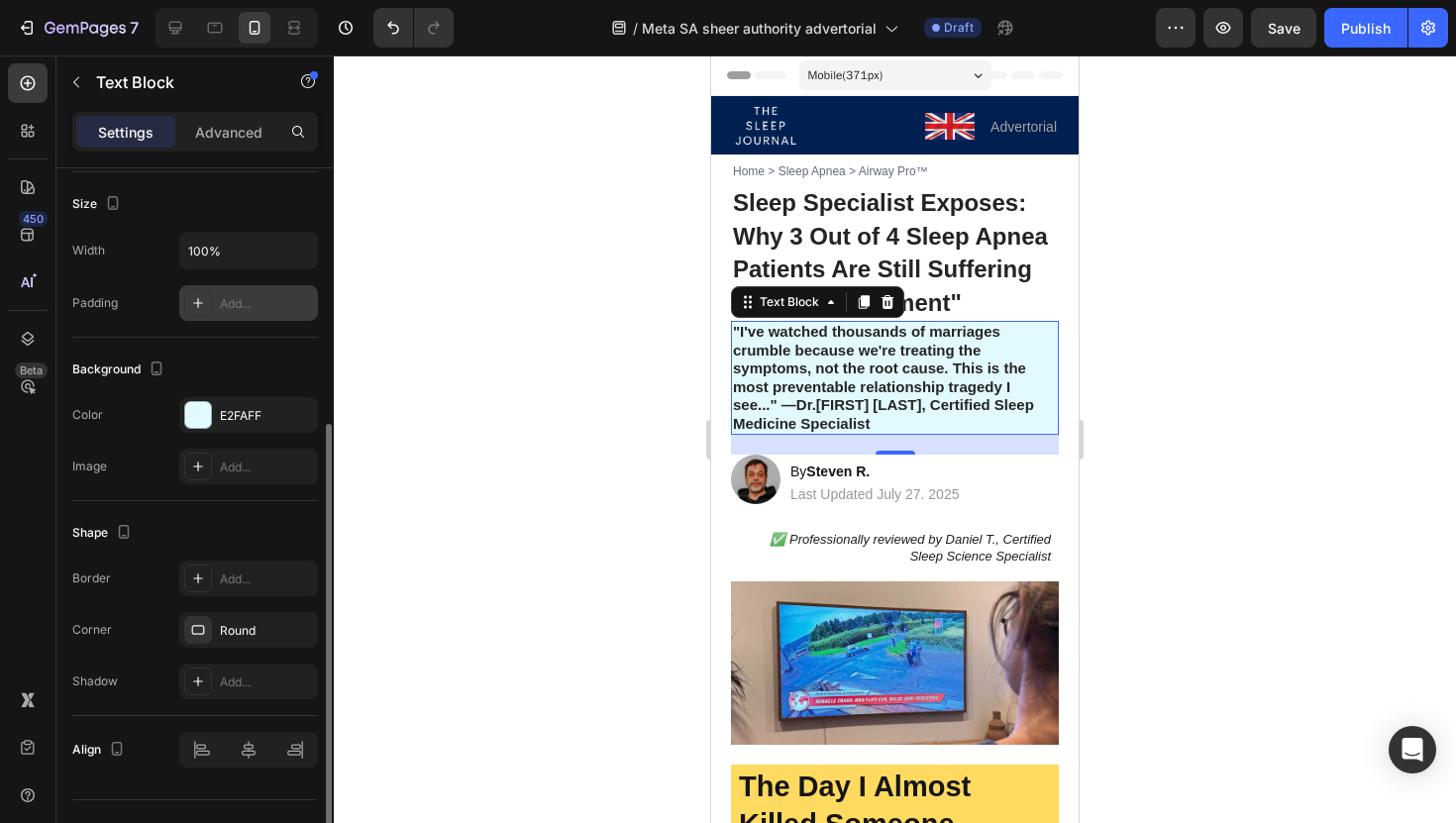 click on "Add..." at bounding box center (249, 303) 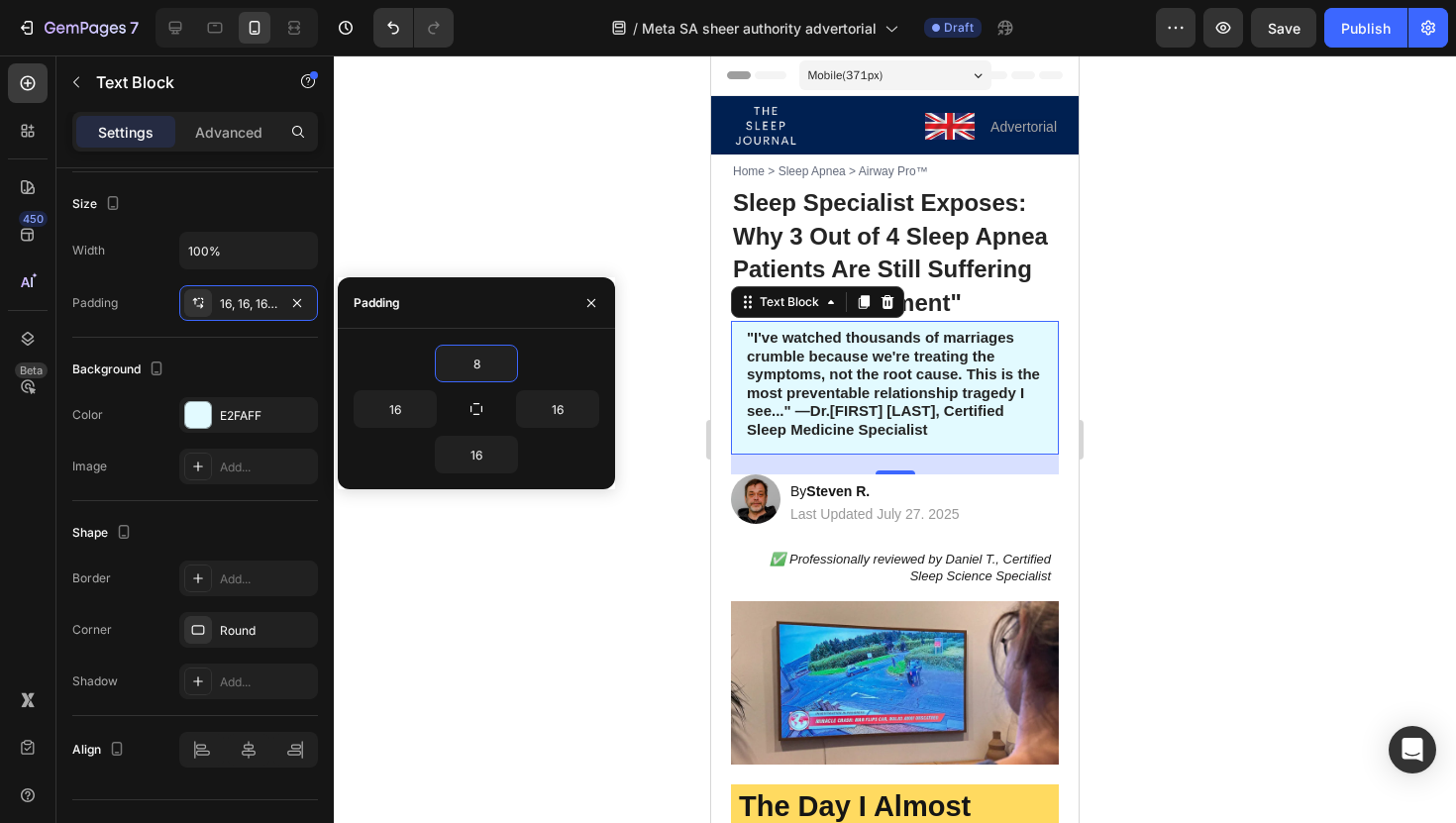 type on "8" 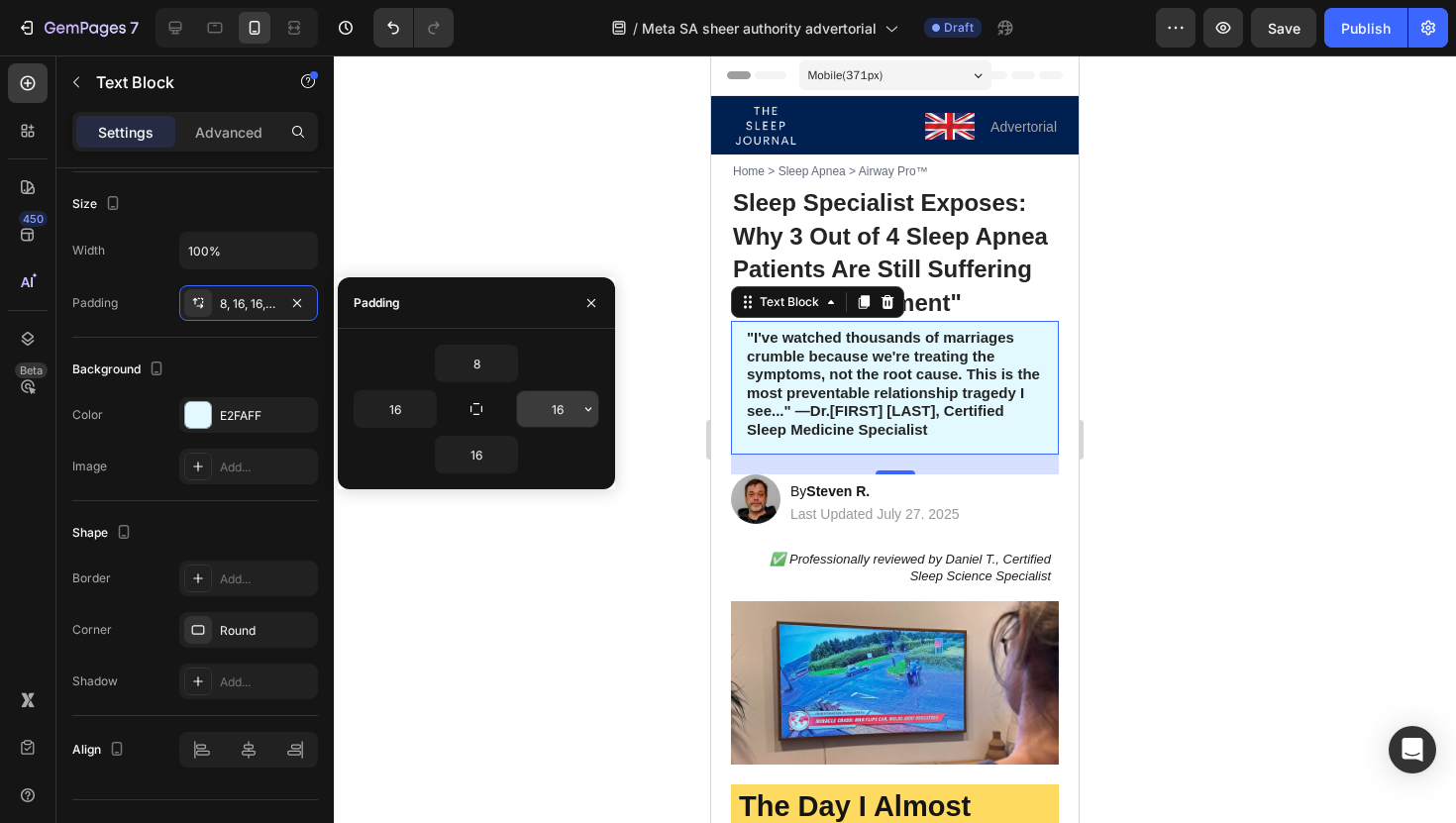 click on "16" at bounding box center [558, 409] 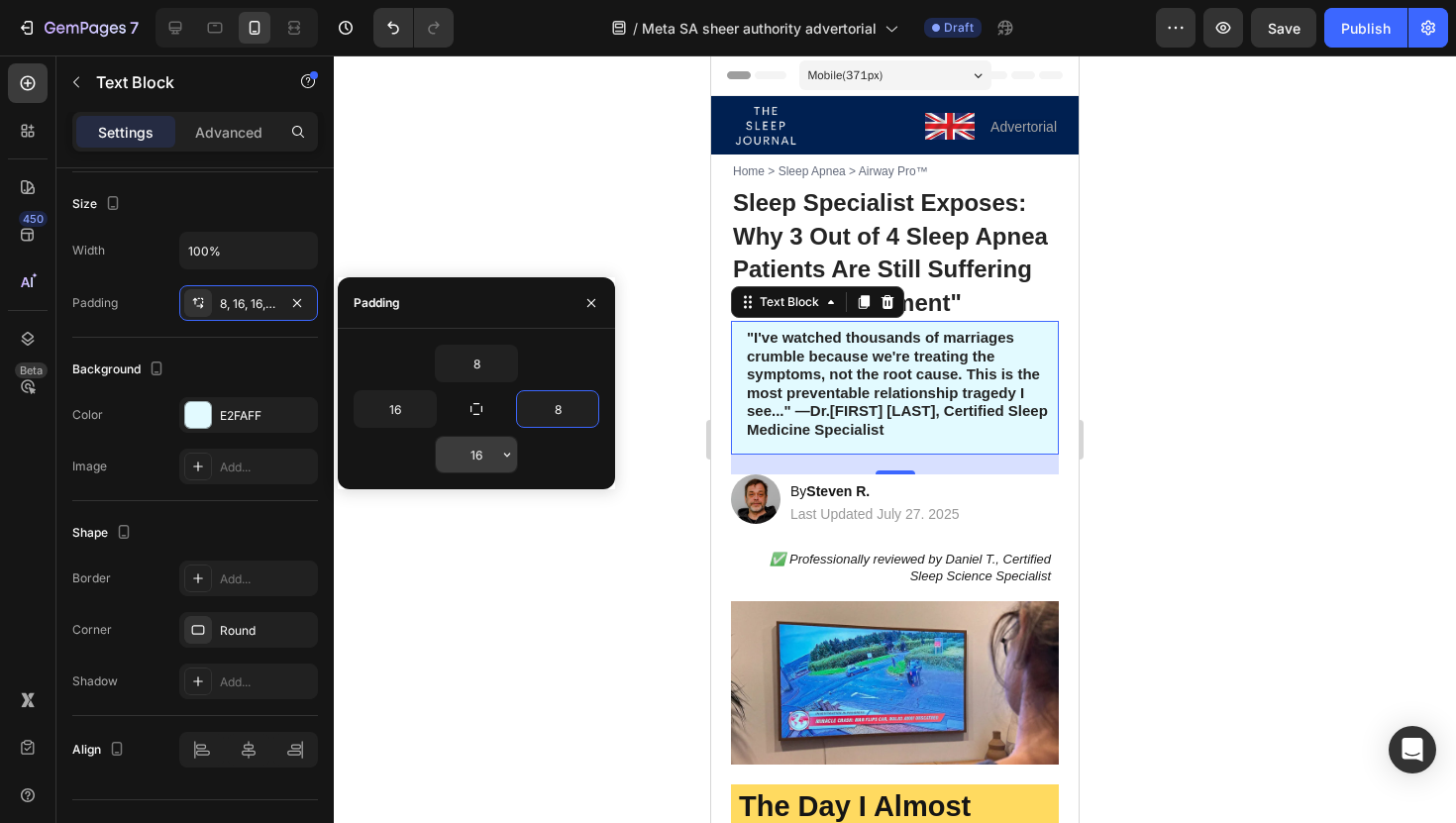 type on "8" 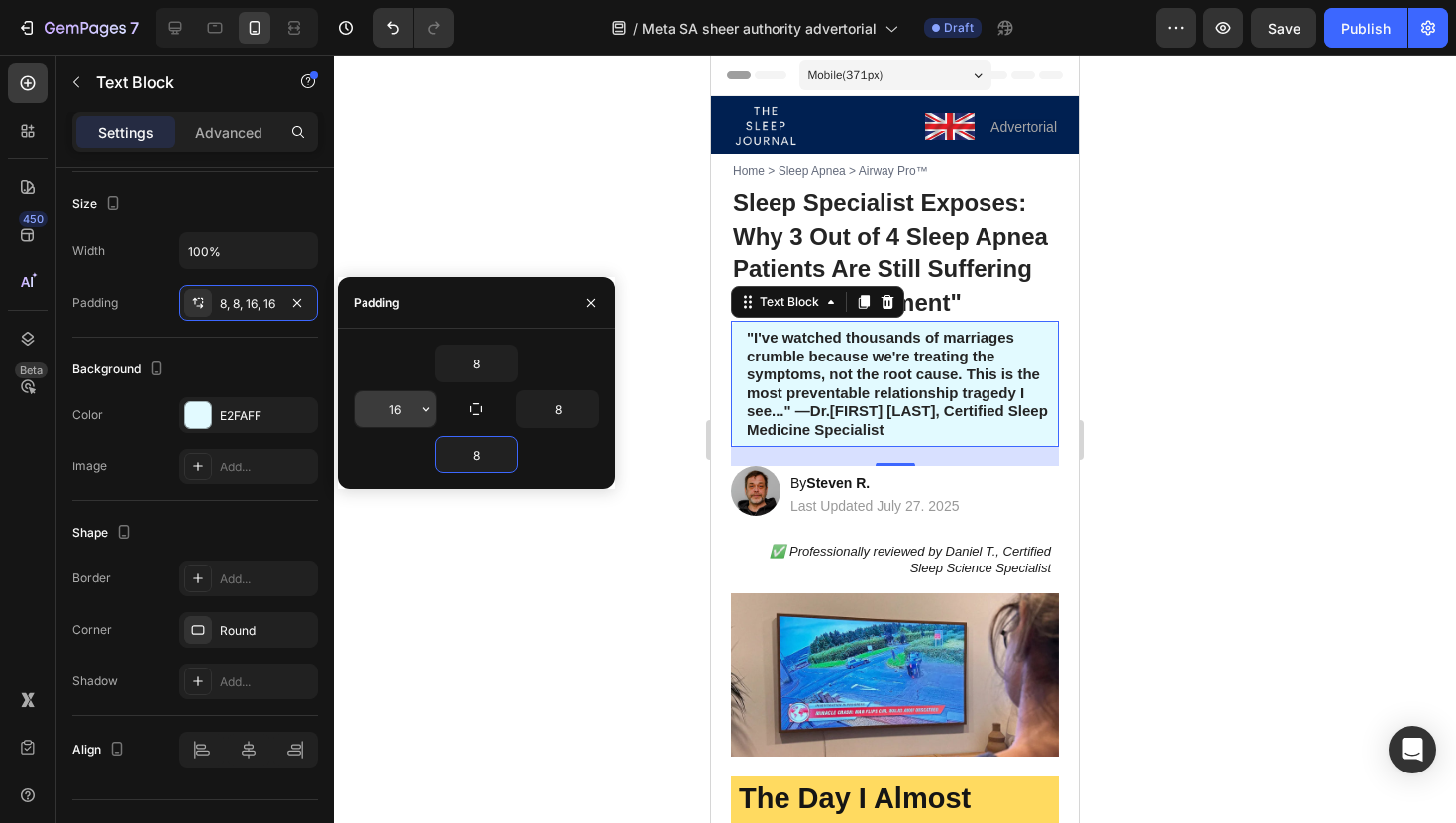 type on "8" 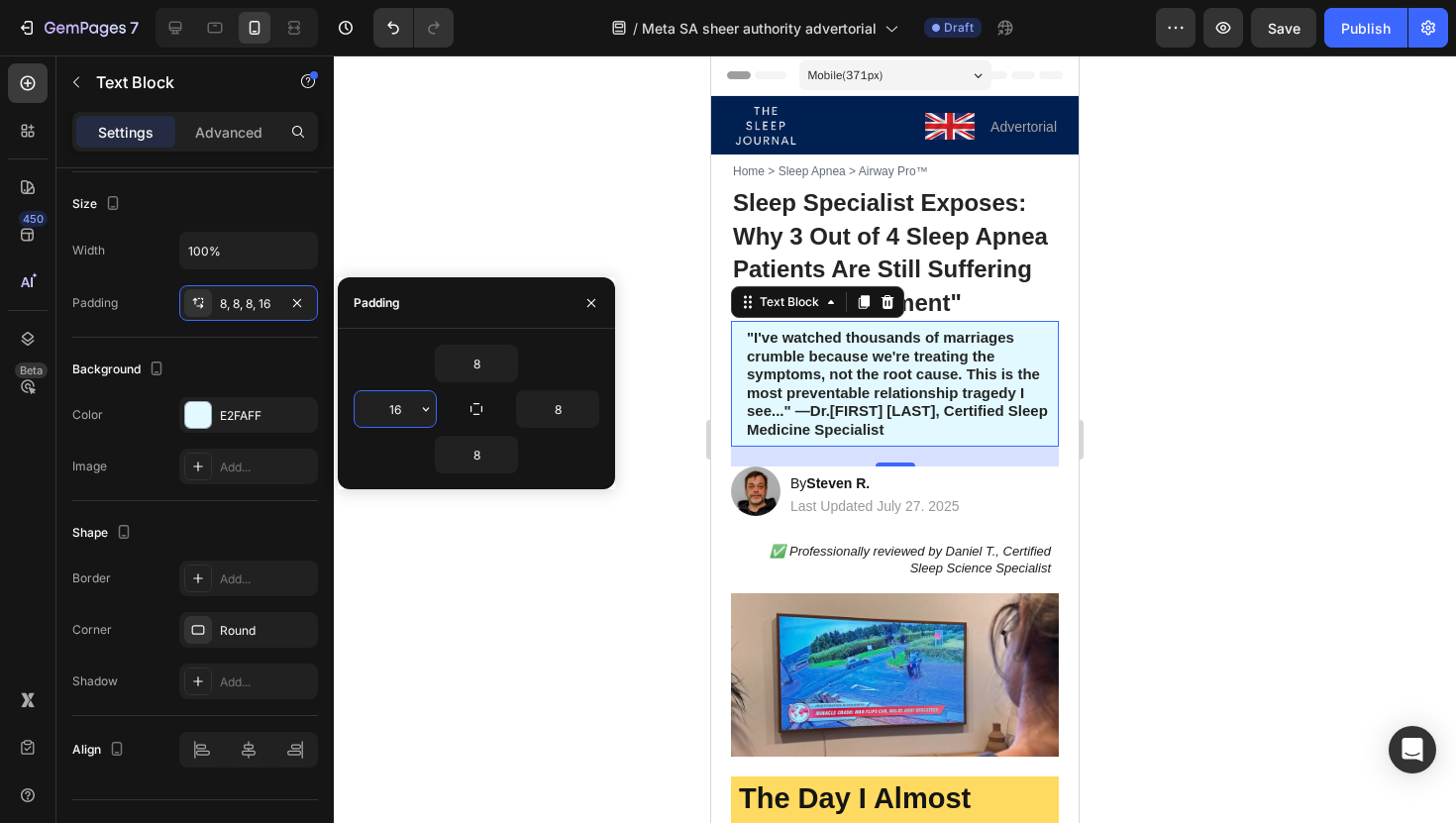 click on "16" at bounding box center [395, 409] 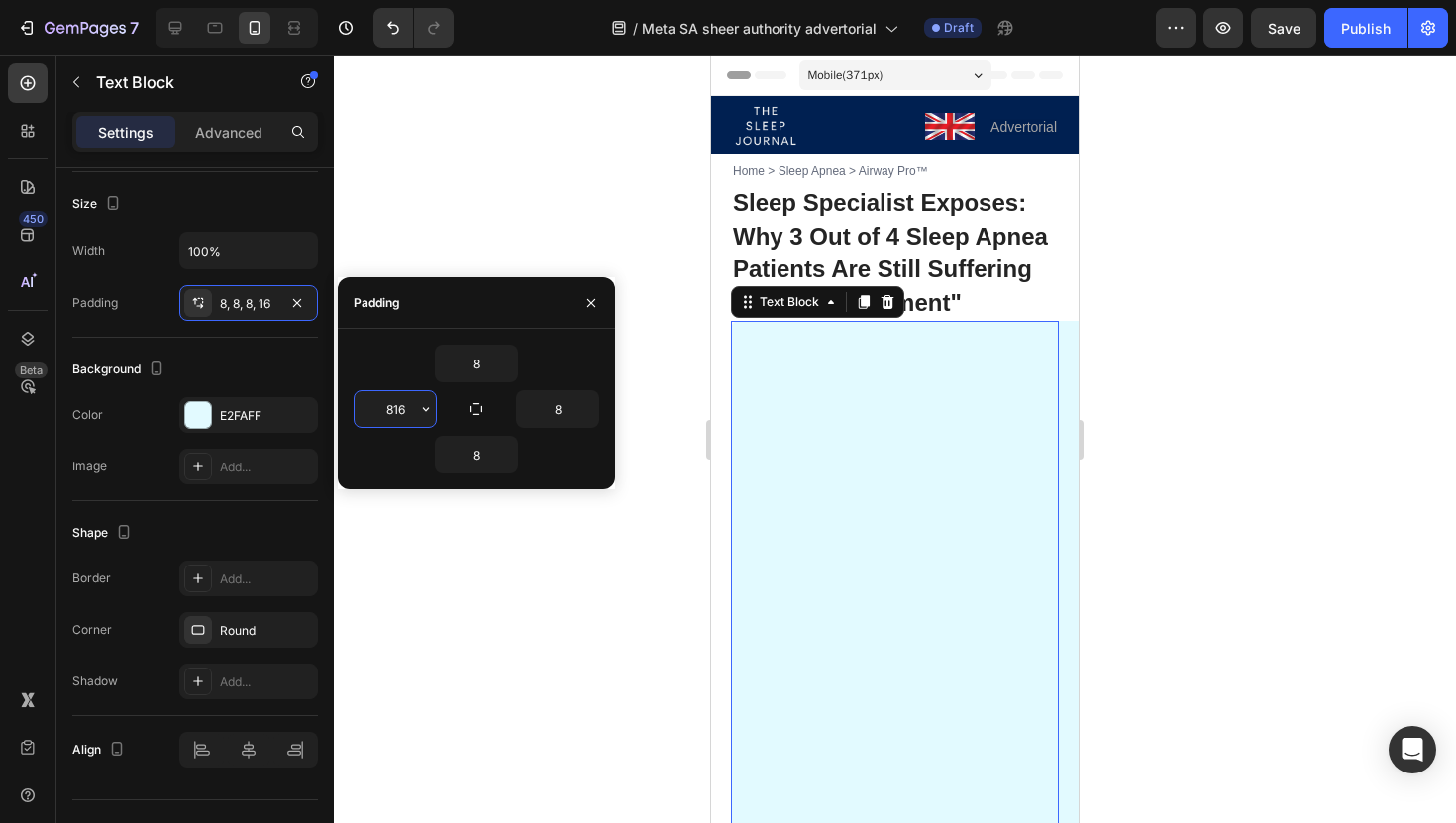 click on "816" at bounding box center [395, 409] 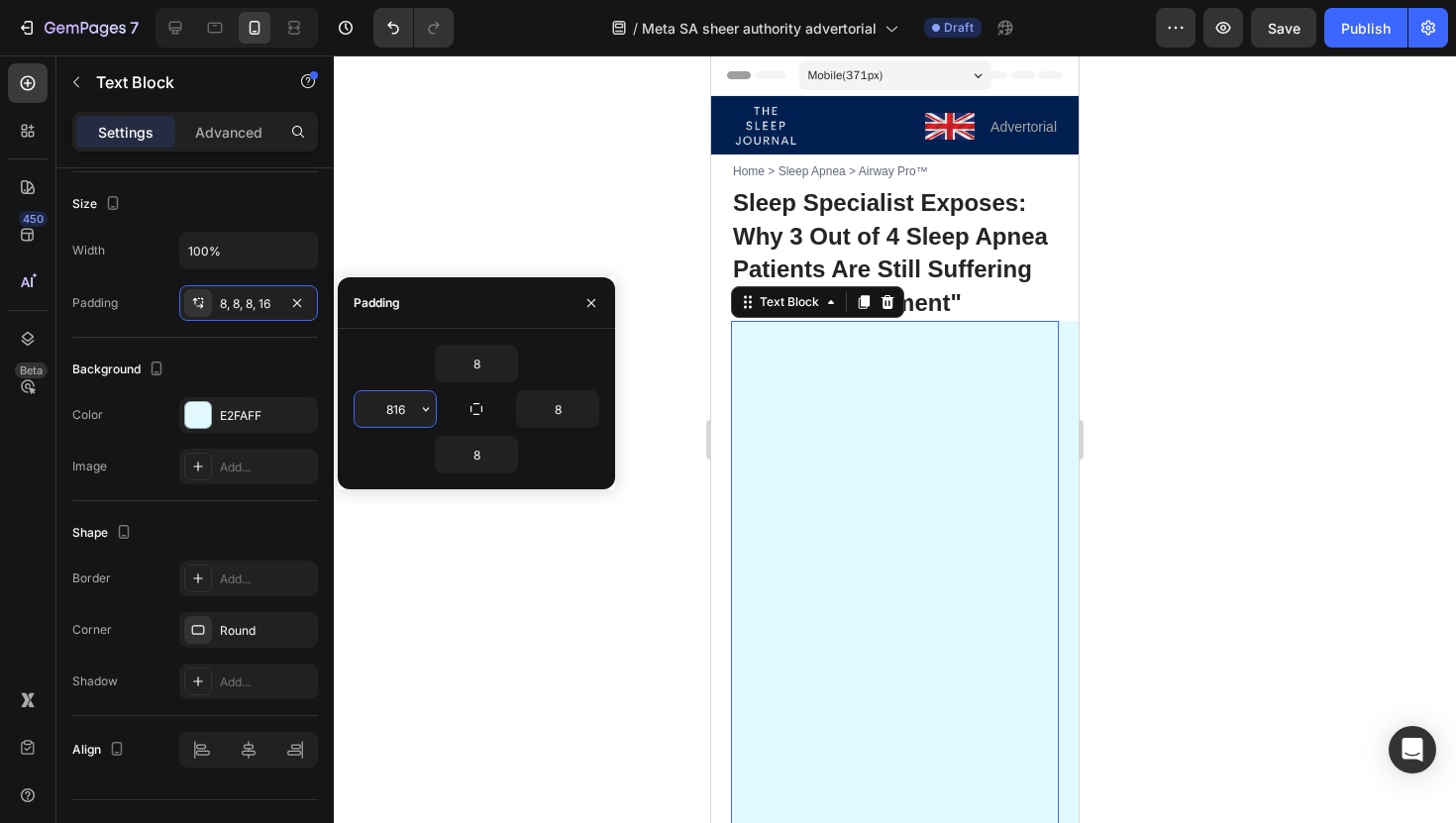 click on "816" at bounding box center [395, 409] 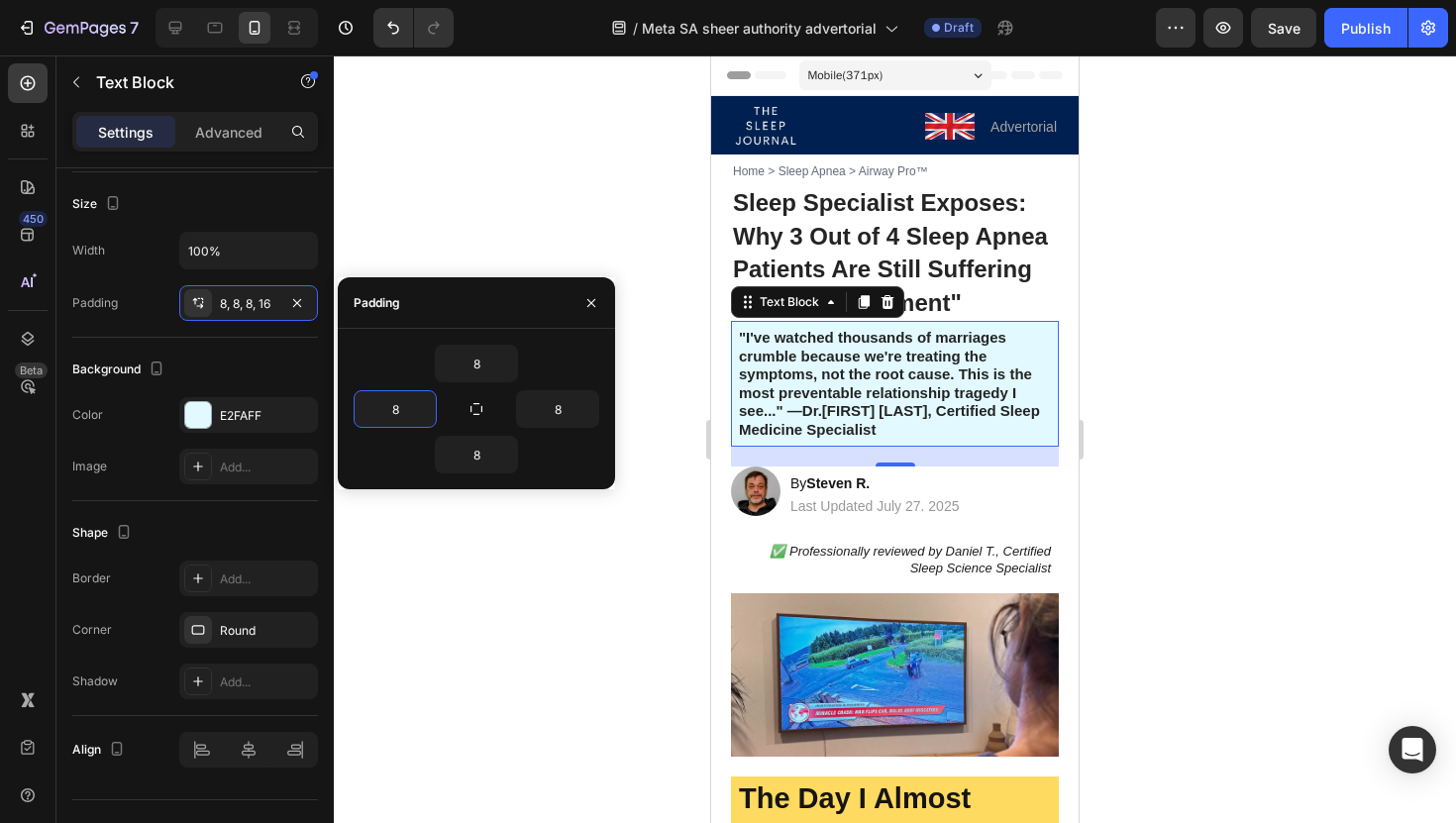 type on "8" 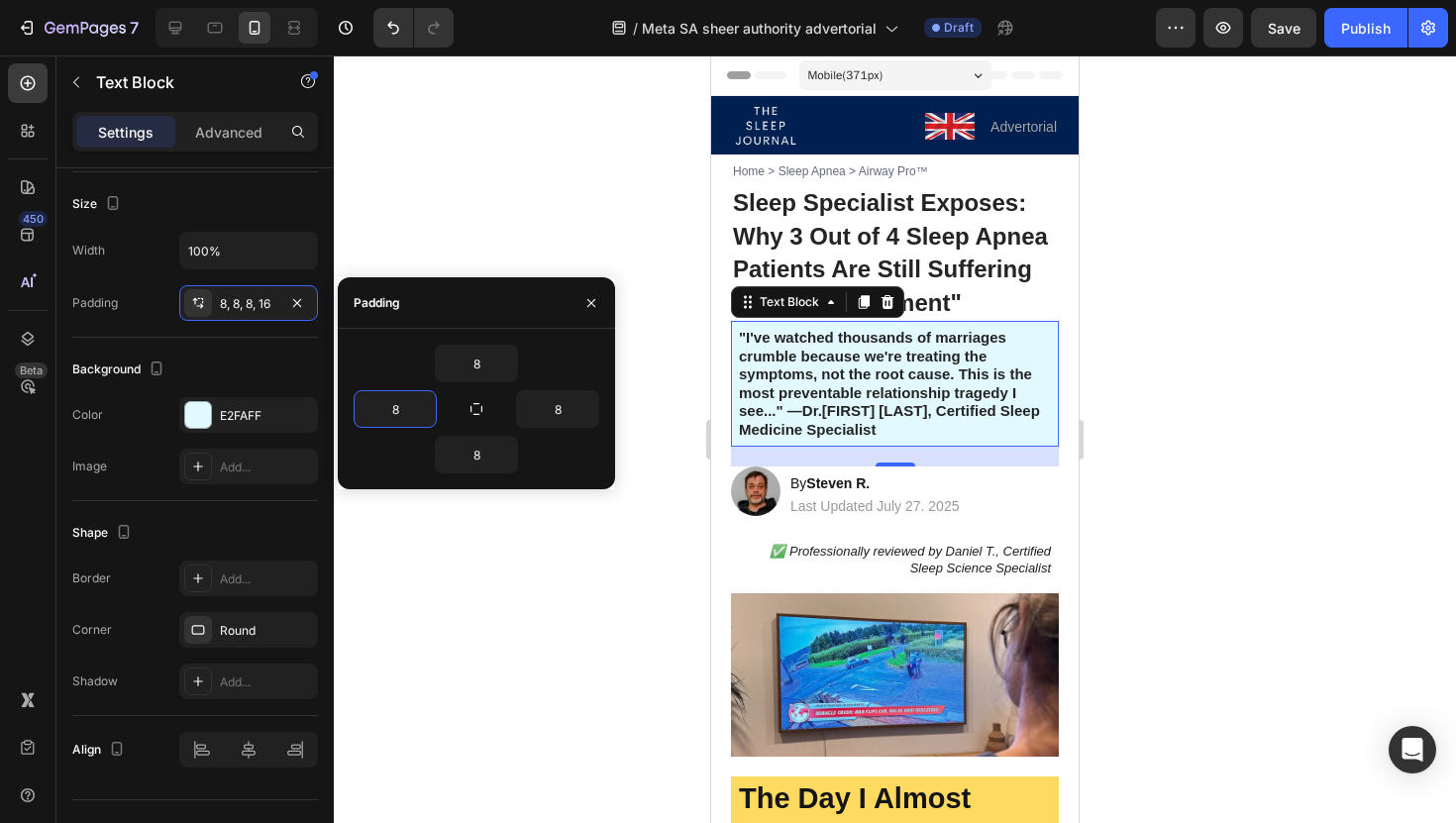 click on "8" at bounding box center (476, 363) 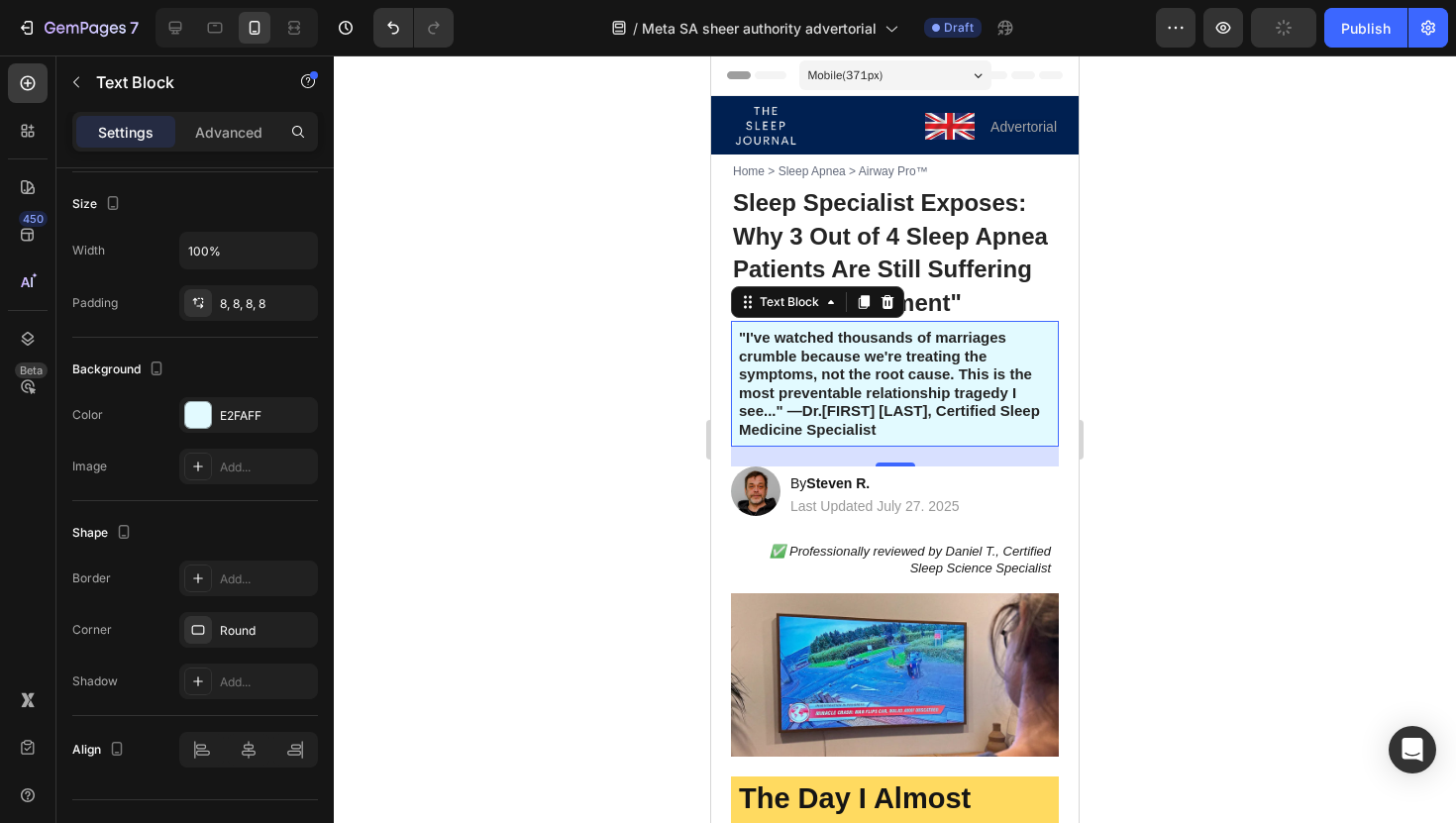 click 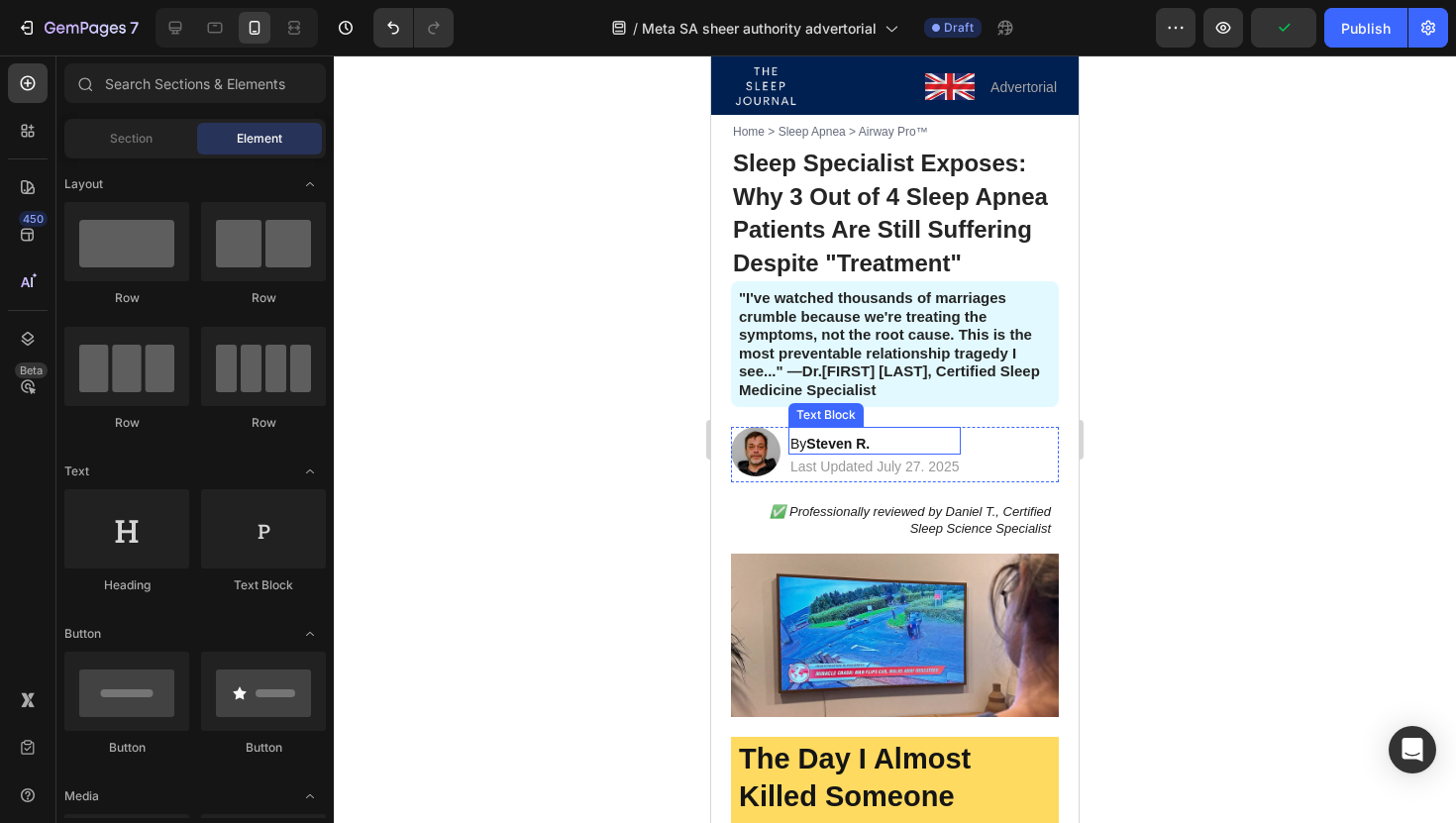 scroll, scrollTop: 43, scrollLeft: 0, axis: vertical 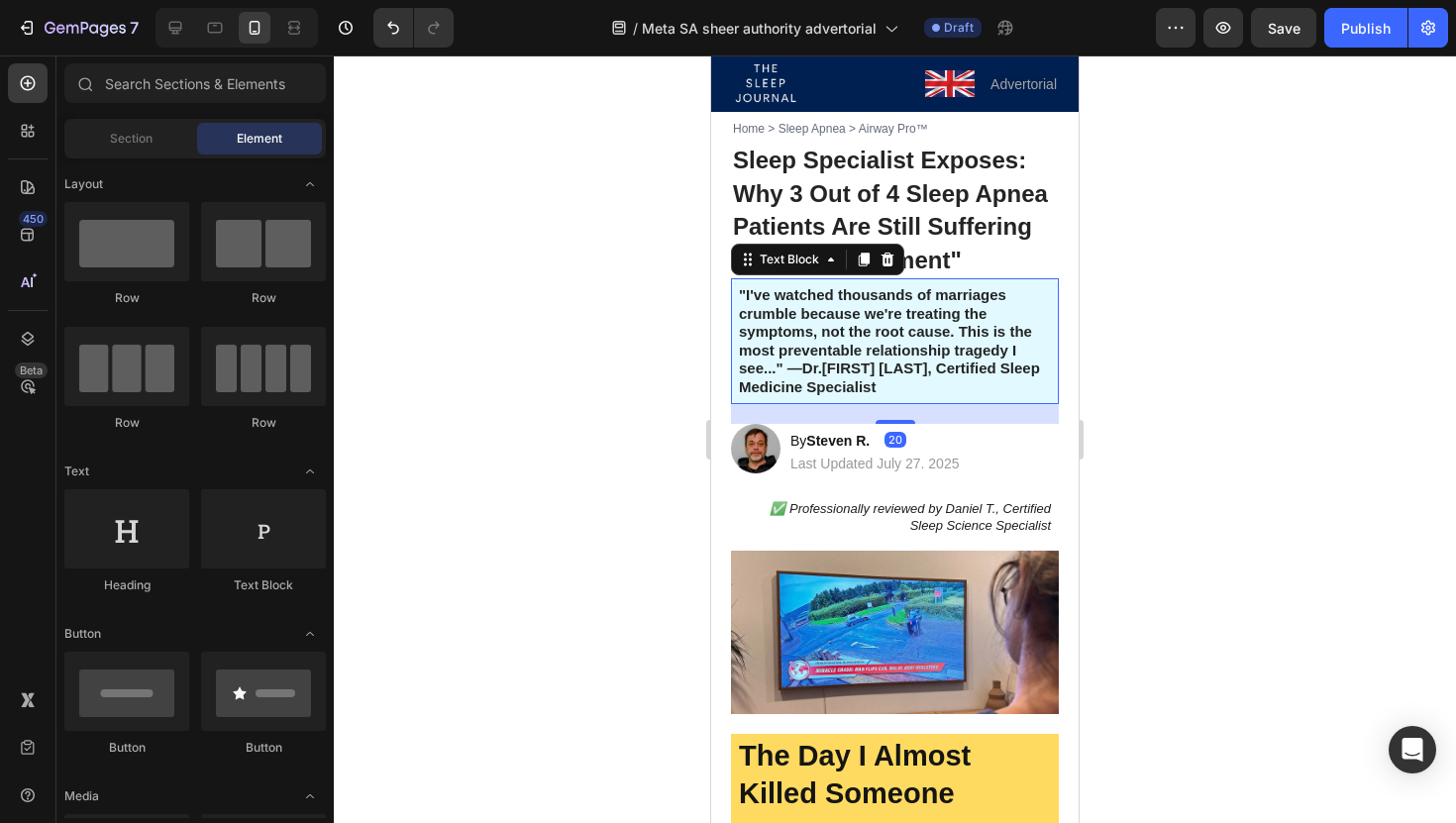click on "Then what I'm about to reveal could save your marriage—and possibly your life." at bounding box center [889, 341] 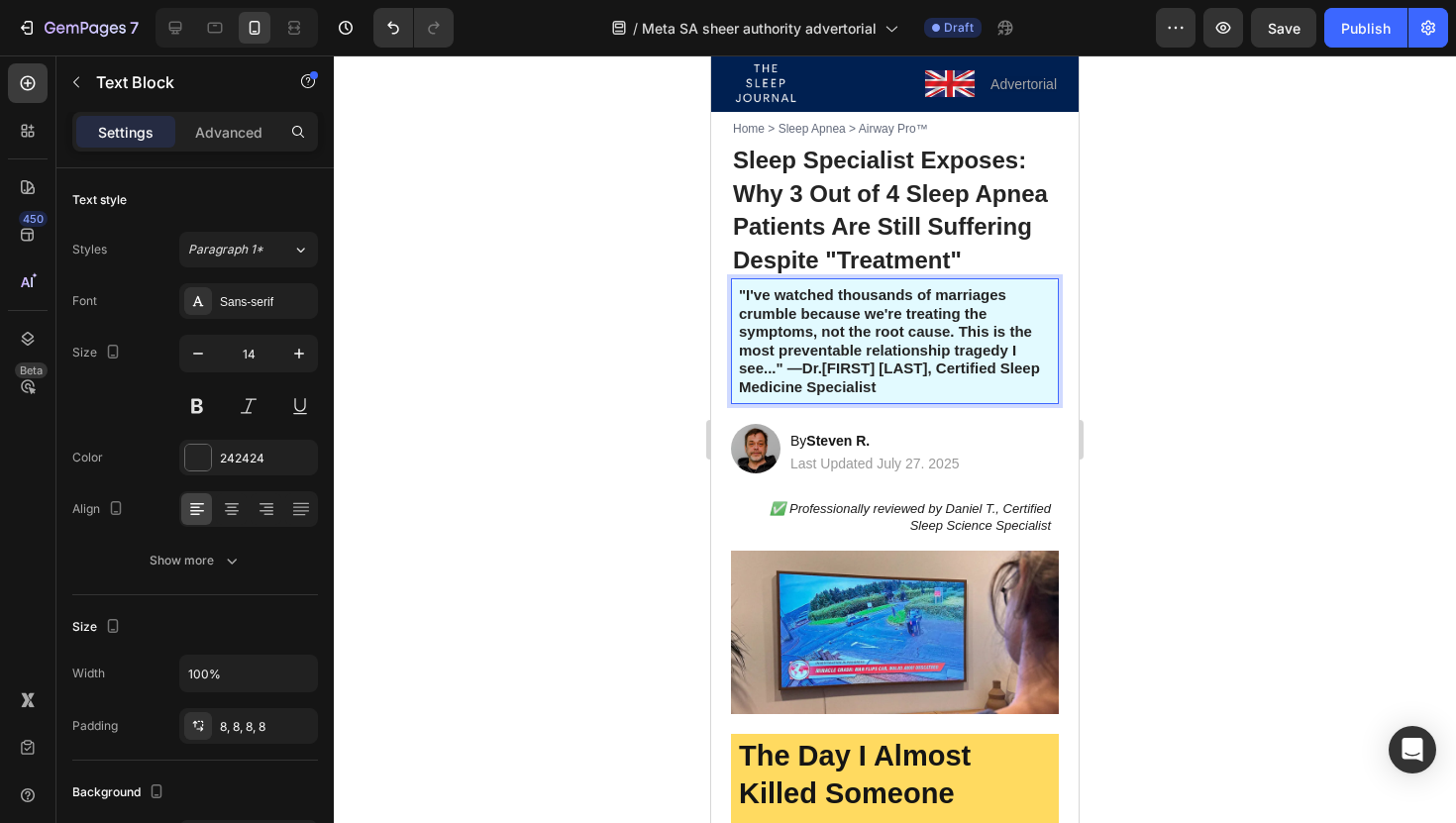 click on "Then what I'm about to reveal could save your marriage—and possibly your life." at bounding box center (889, 341) 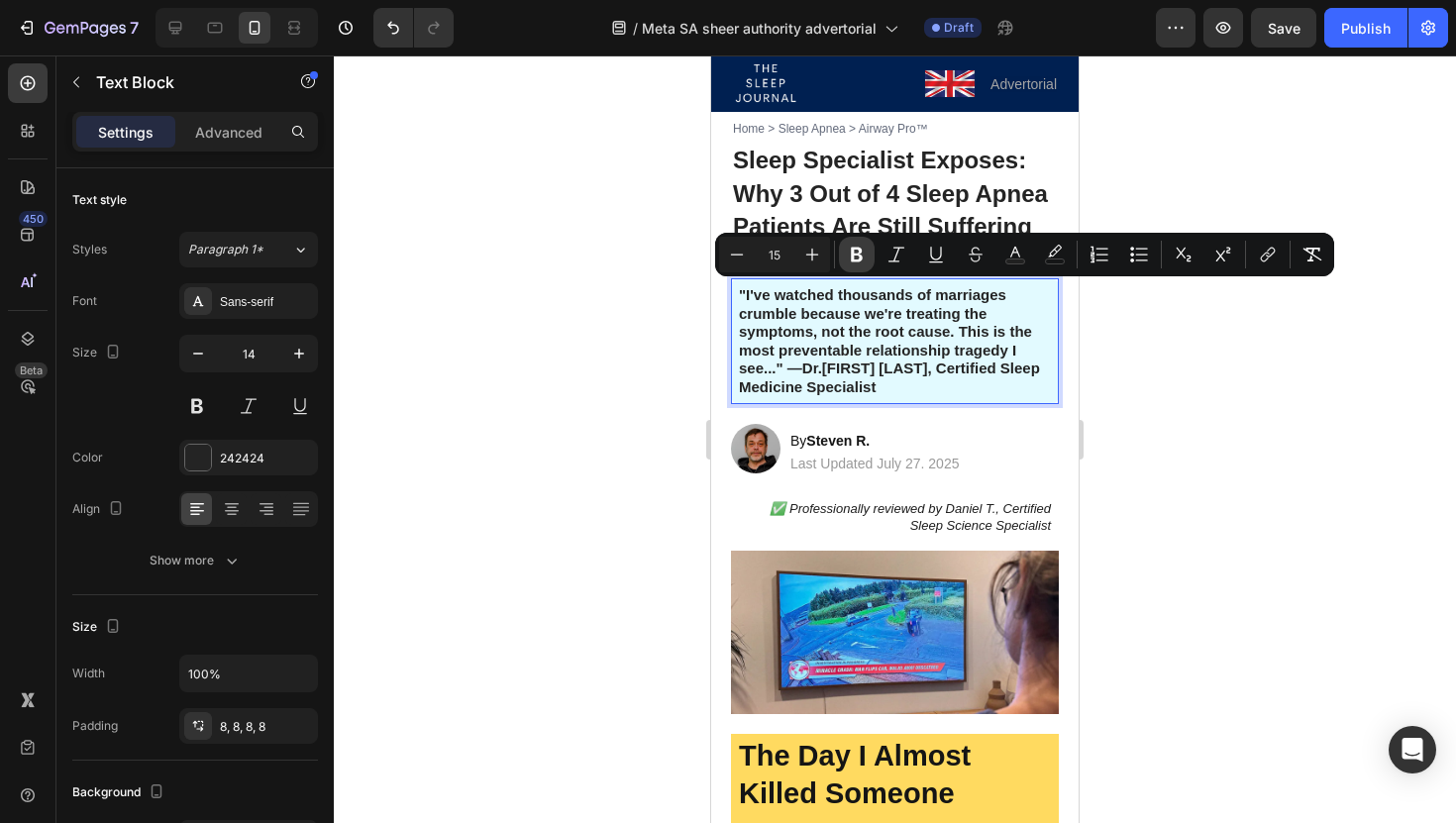 click 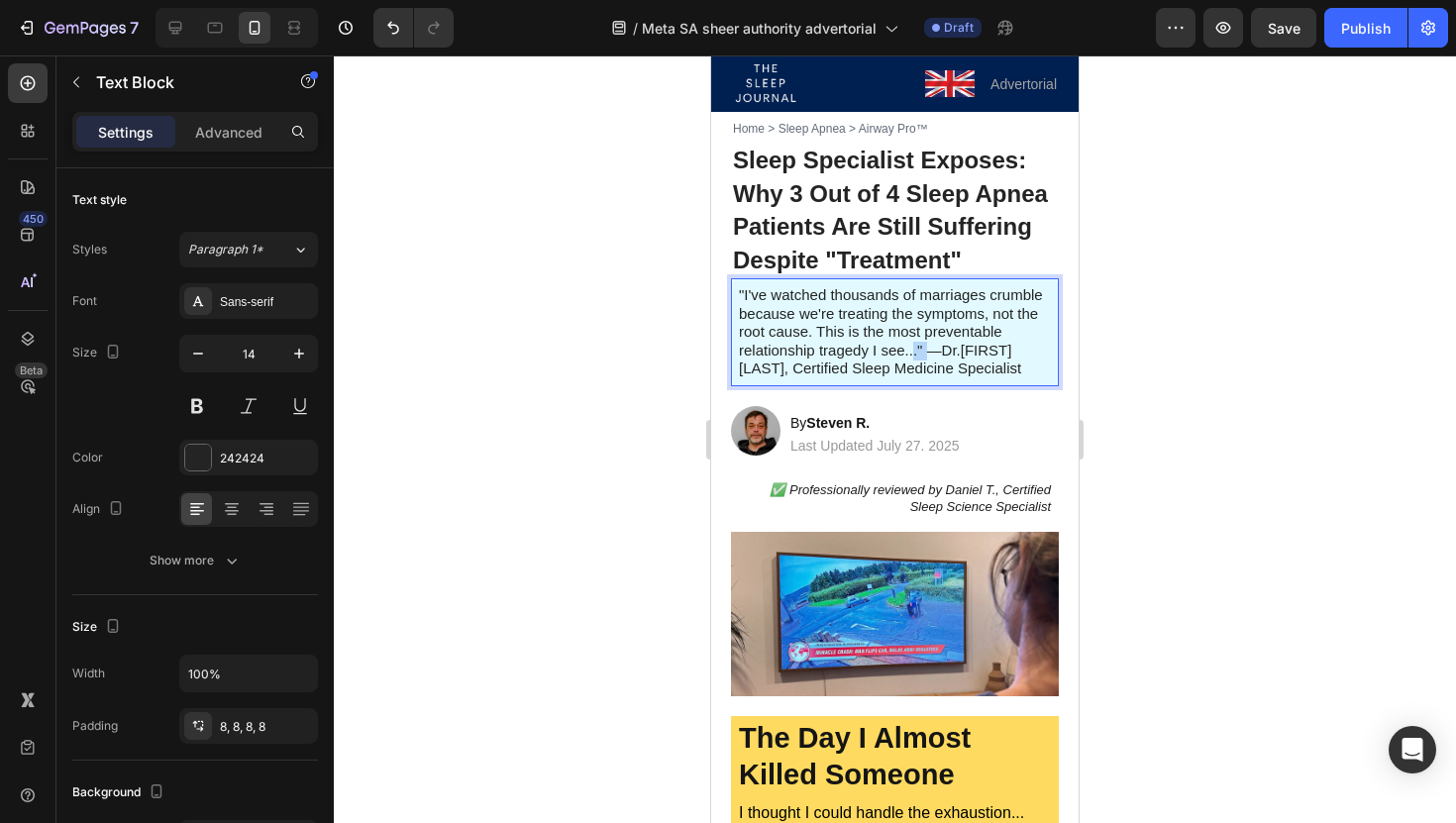drag, startPoint x: 925, startPoint y: 346, endPoint x: 911, endPoint y: 346, distance: 14 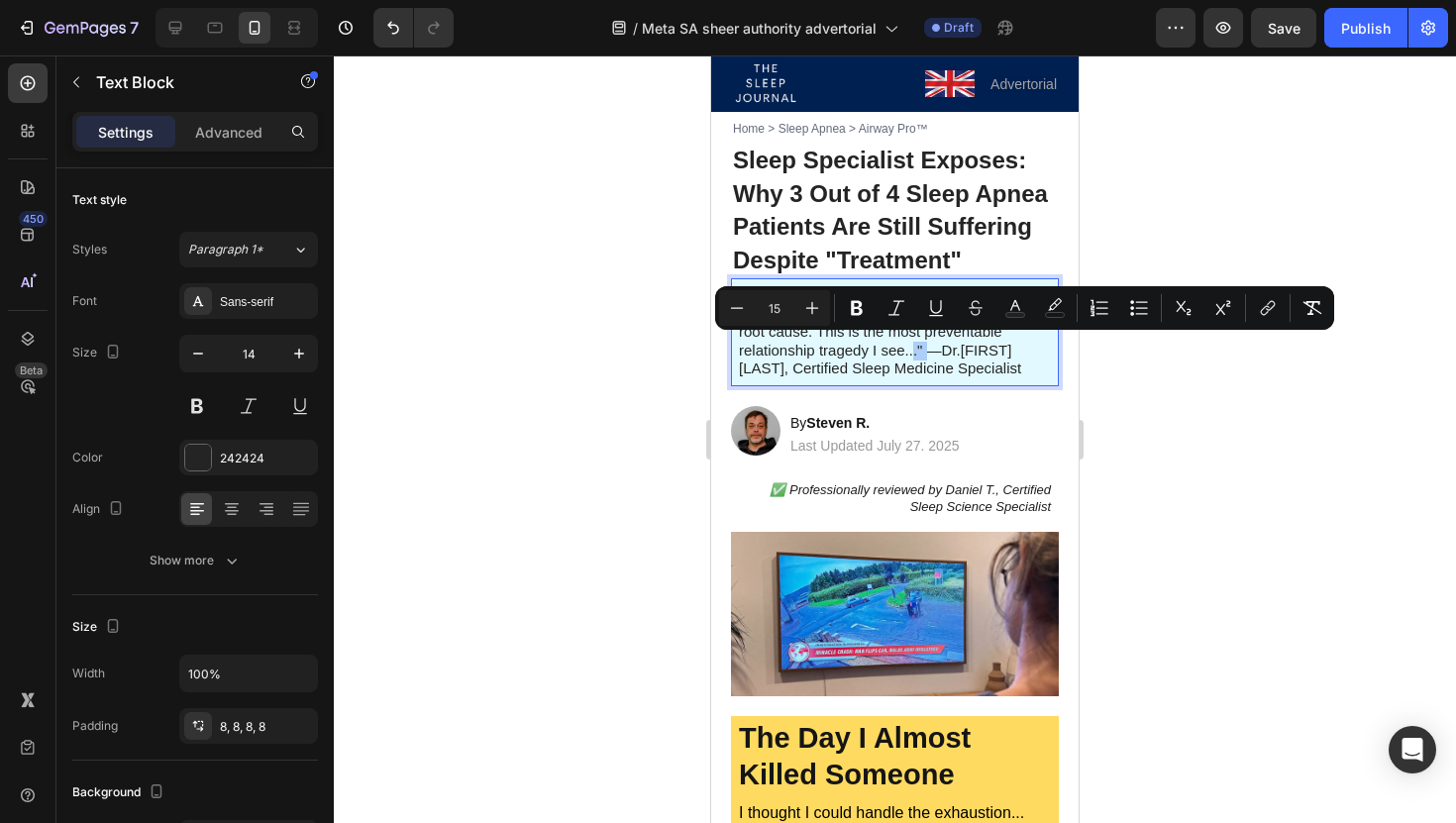 click 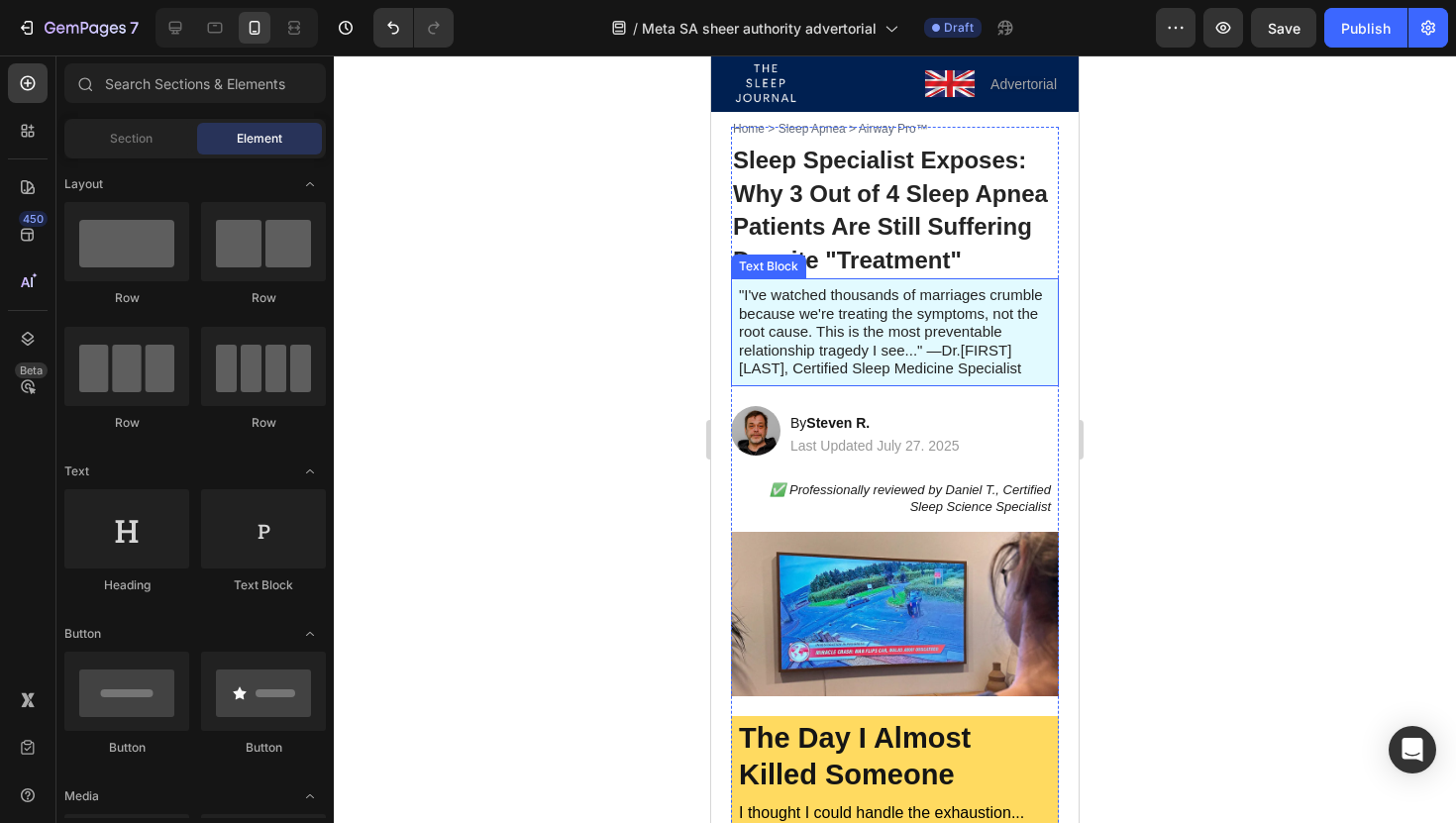 click on "Then what I'm about to reveal could save your marriage—and possibly your life." at bounding box center [890, 331] 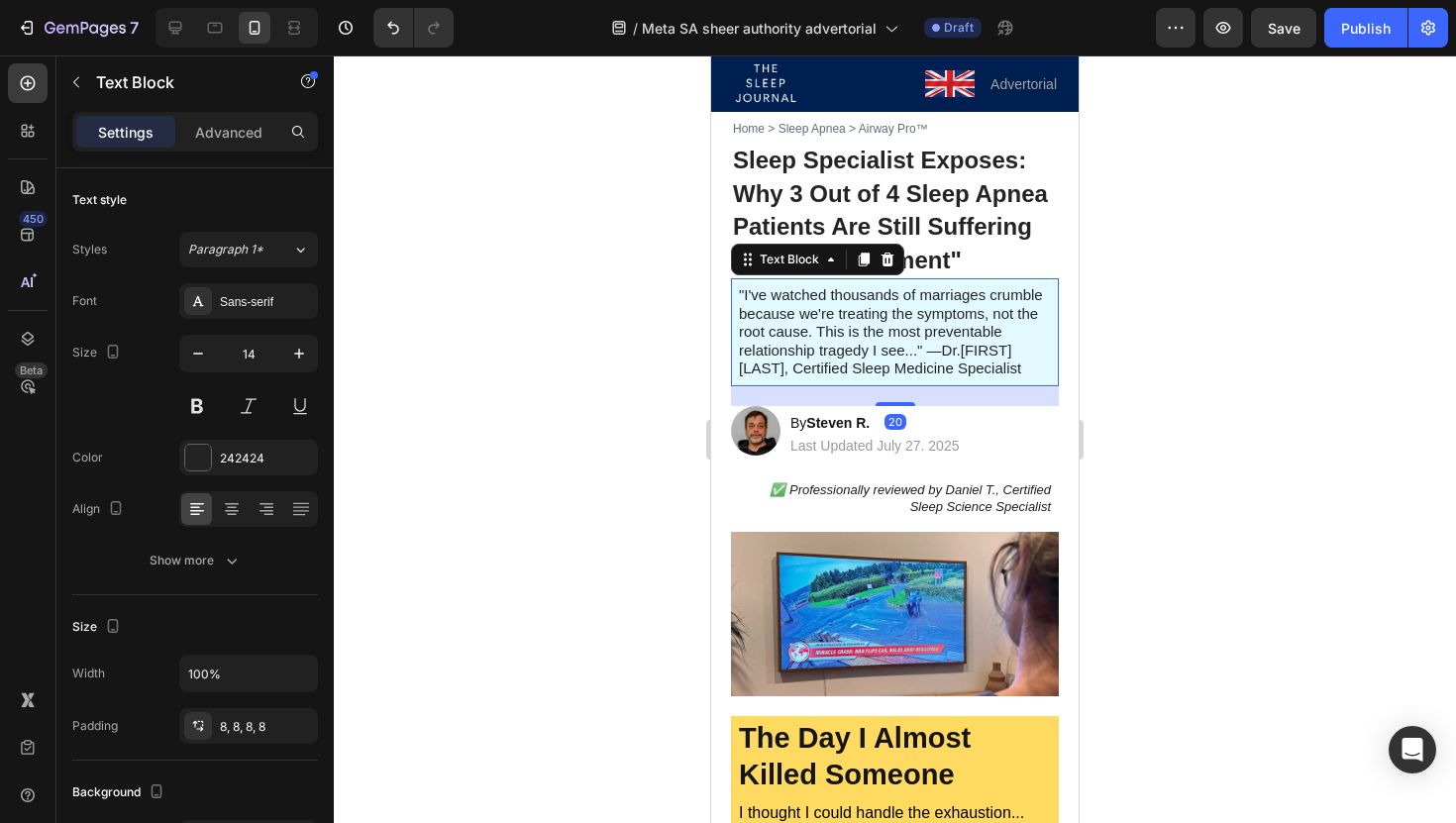 click on "Then what I'm about to reveal could save your marriage—and possibly your life." at bounding box center (890, 331) 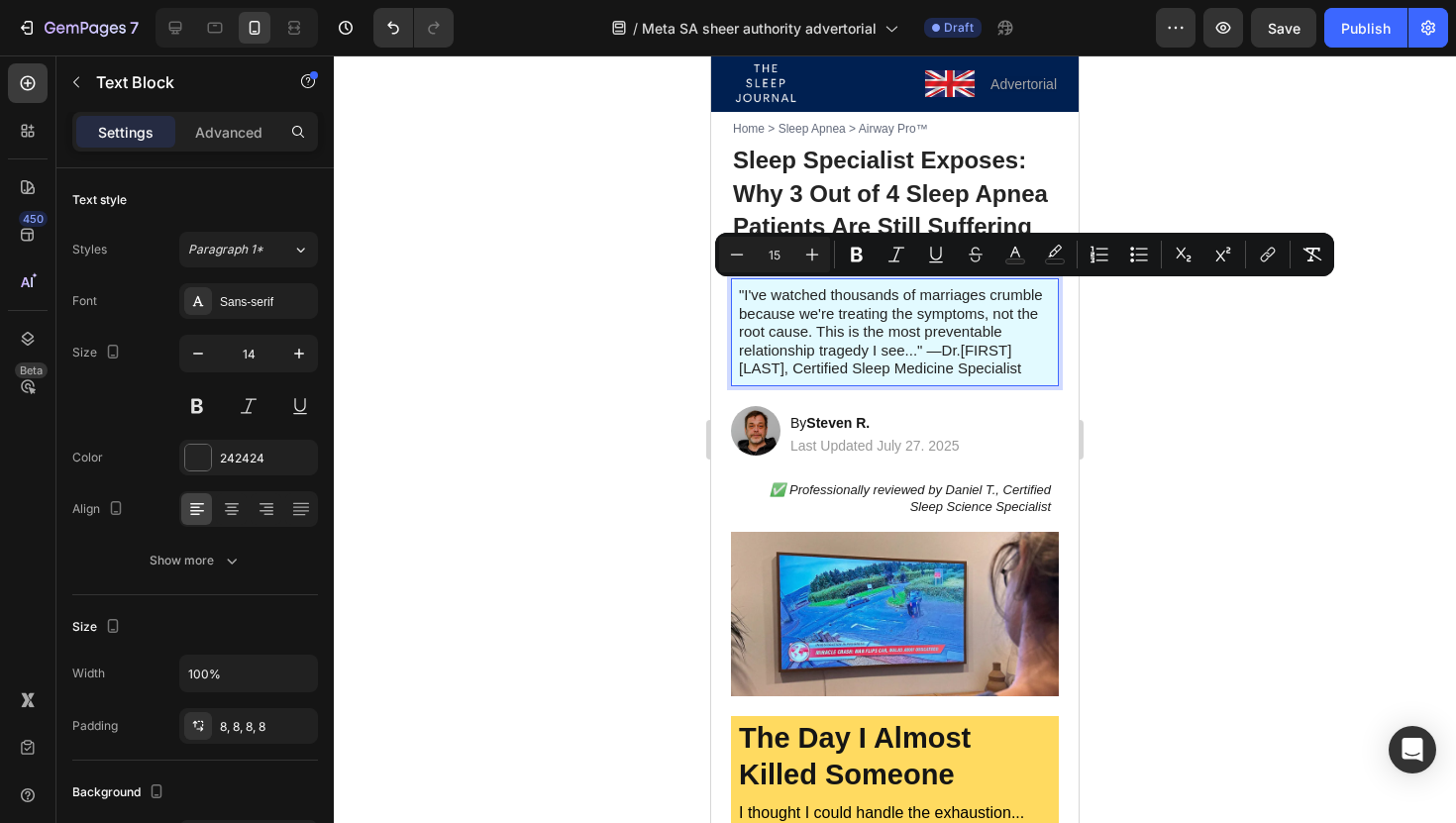 click 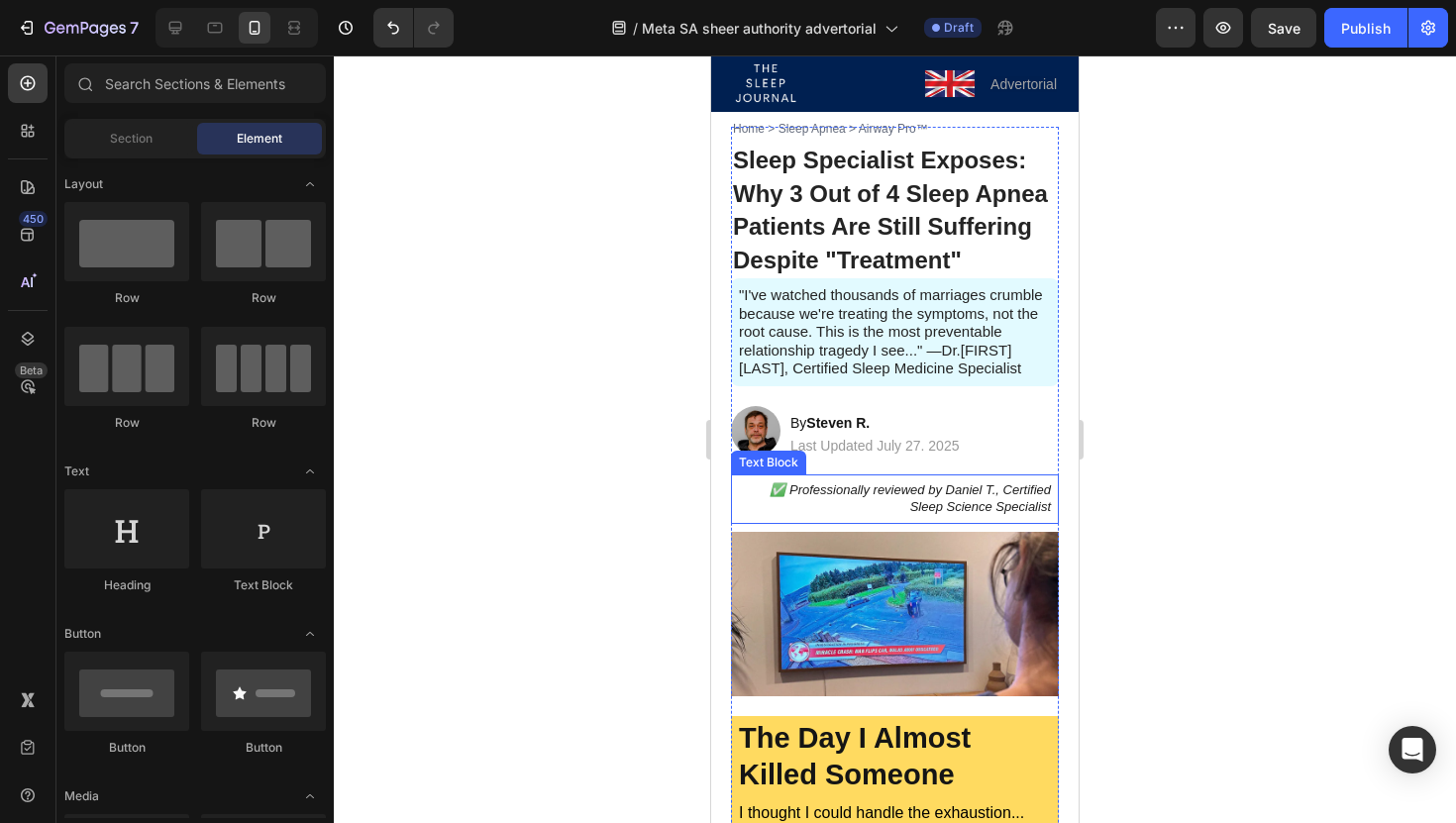 scroll, scrollTop: 0, scrollLeft: 0, axis: both 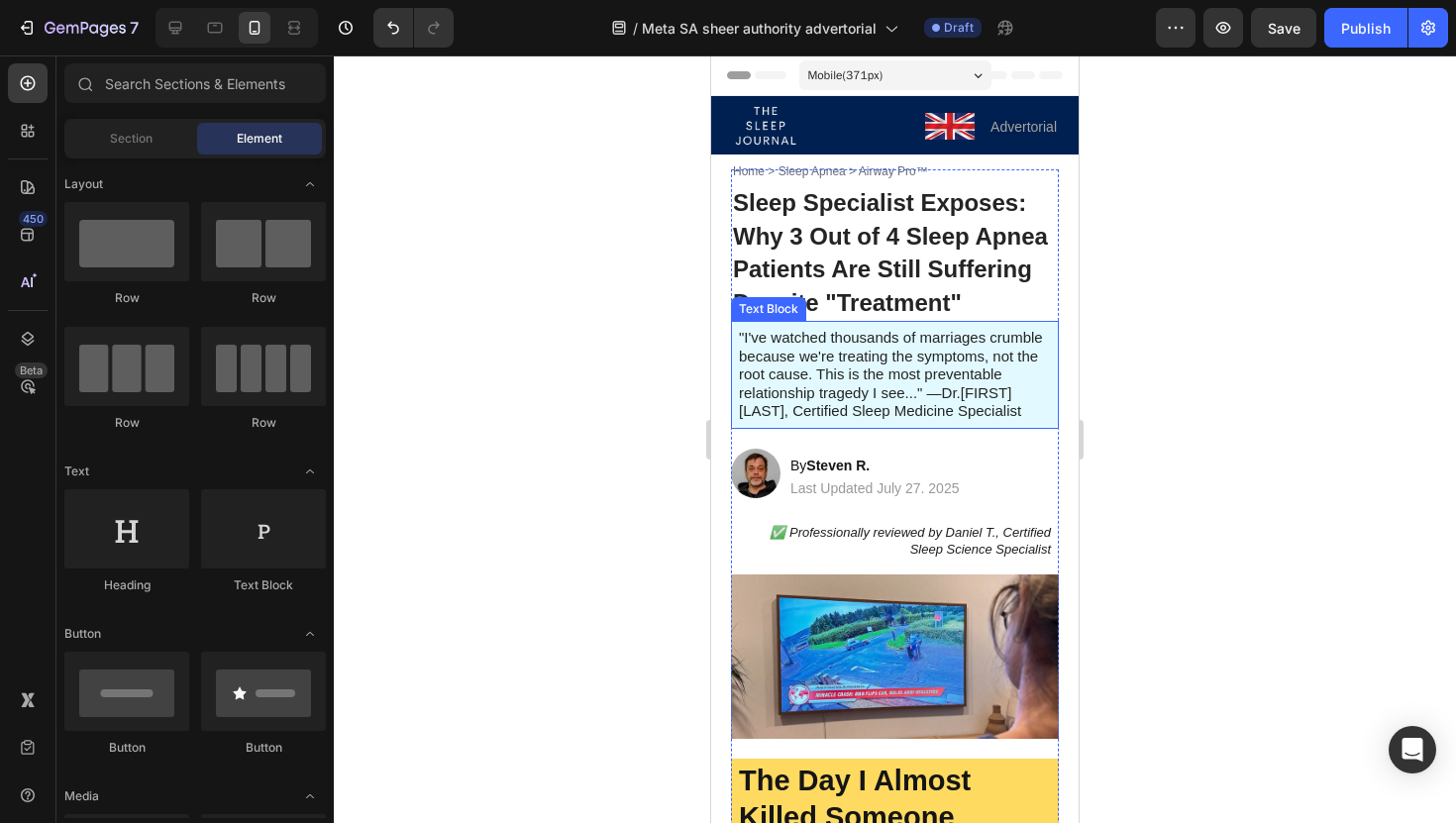 click on "Then what I'm about to reveal could save your marriage—and possibly your life." at bounding box center (890, 373) 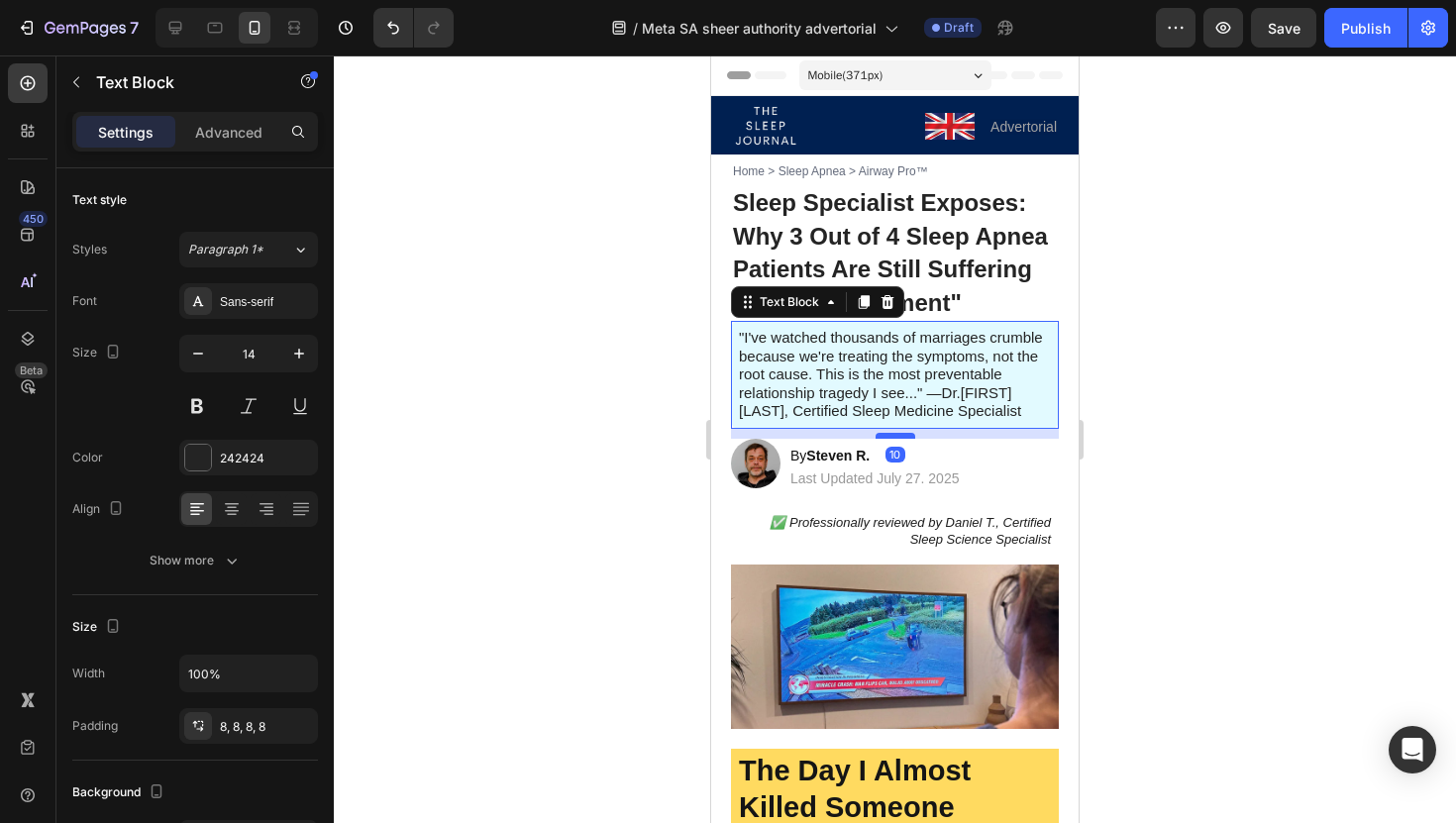drag, startPoint x: 895, startPoint y: 443, endPoint x: 896, endPoint y: 433, distance: 10.049876 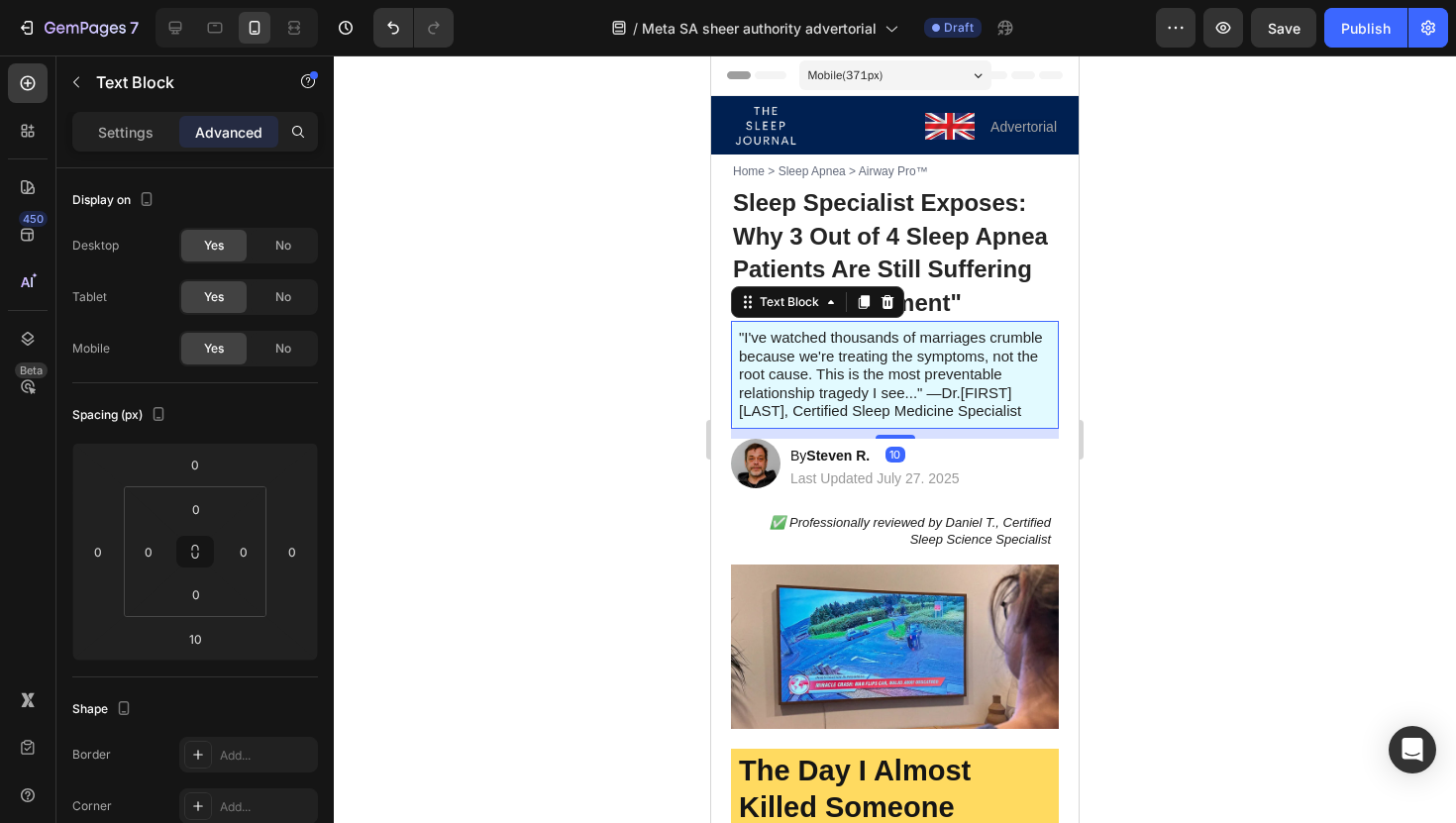 click 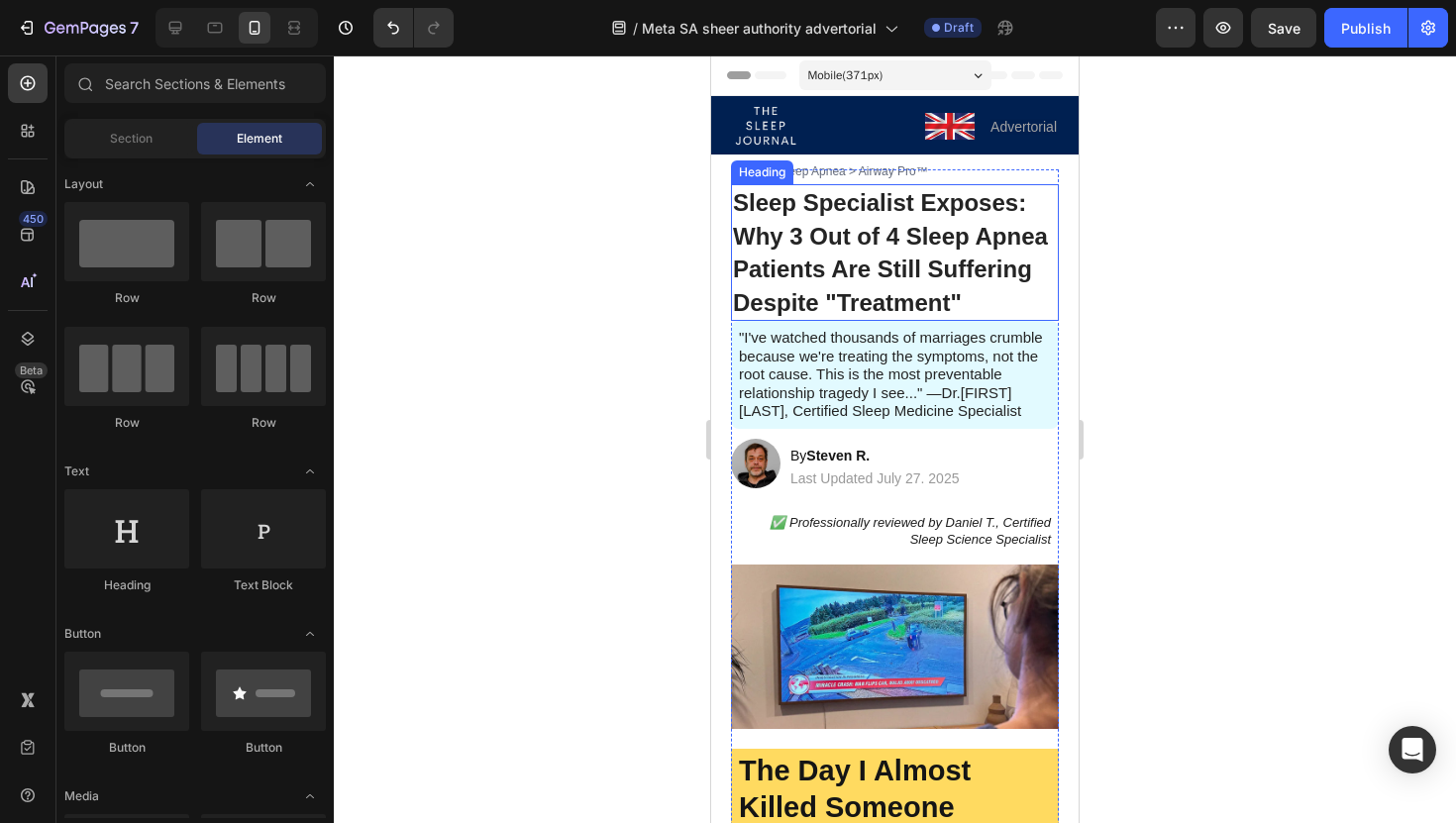 click on "Sleep Specialist Exposes: Why 3 Out of 4 Sleep Apnea Patients Are Still Suffering Despite "Treatment"" at bounding box center [890, 253] 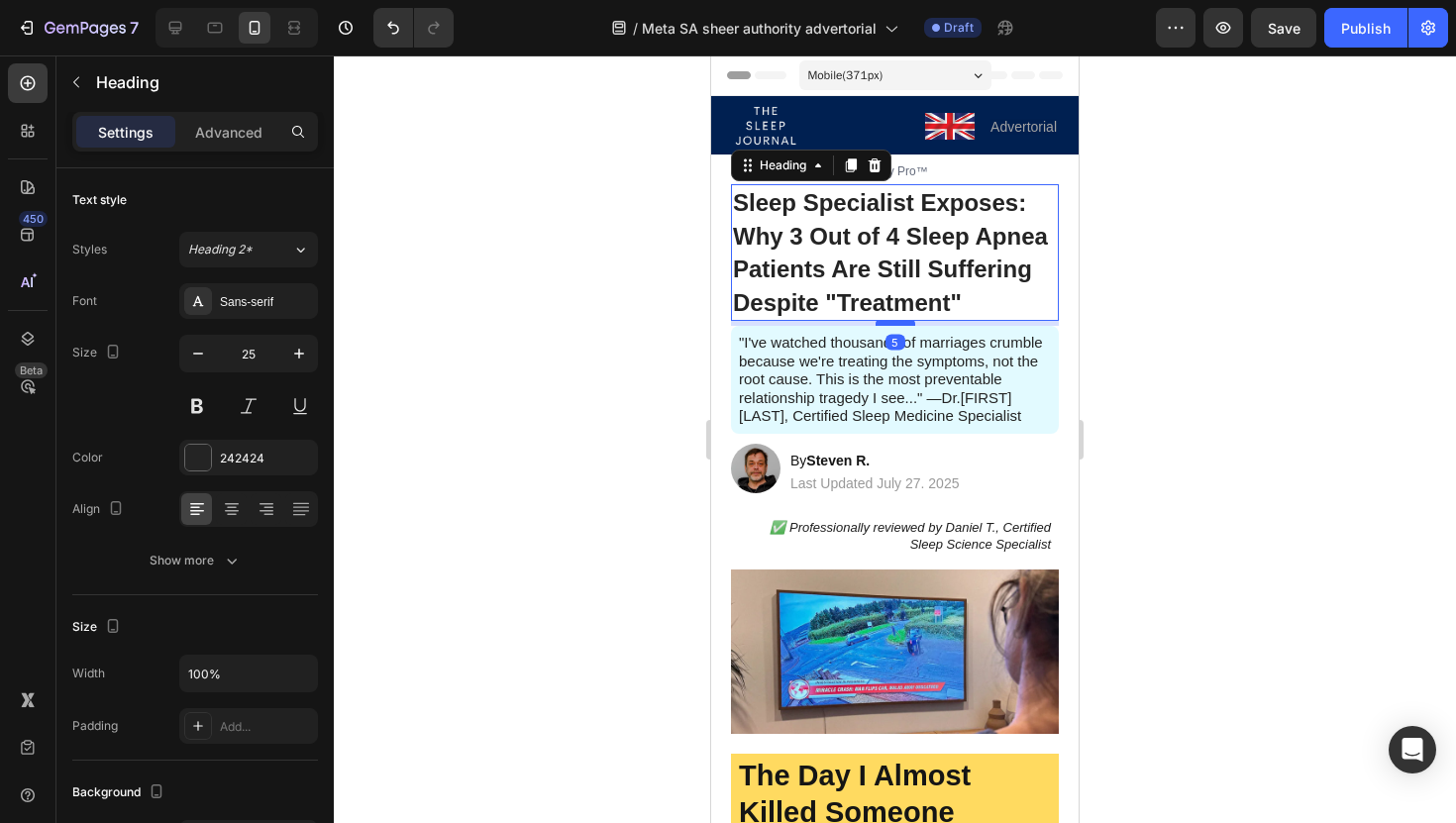 click at bounding box center [895, 323] 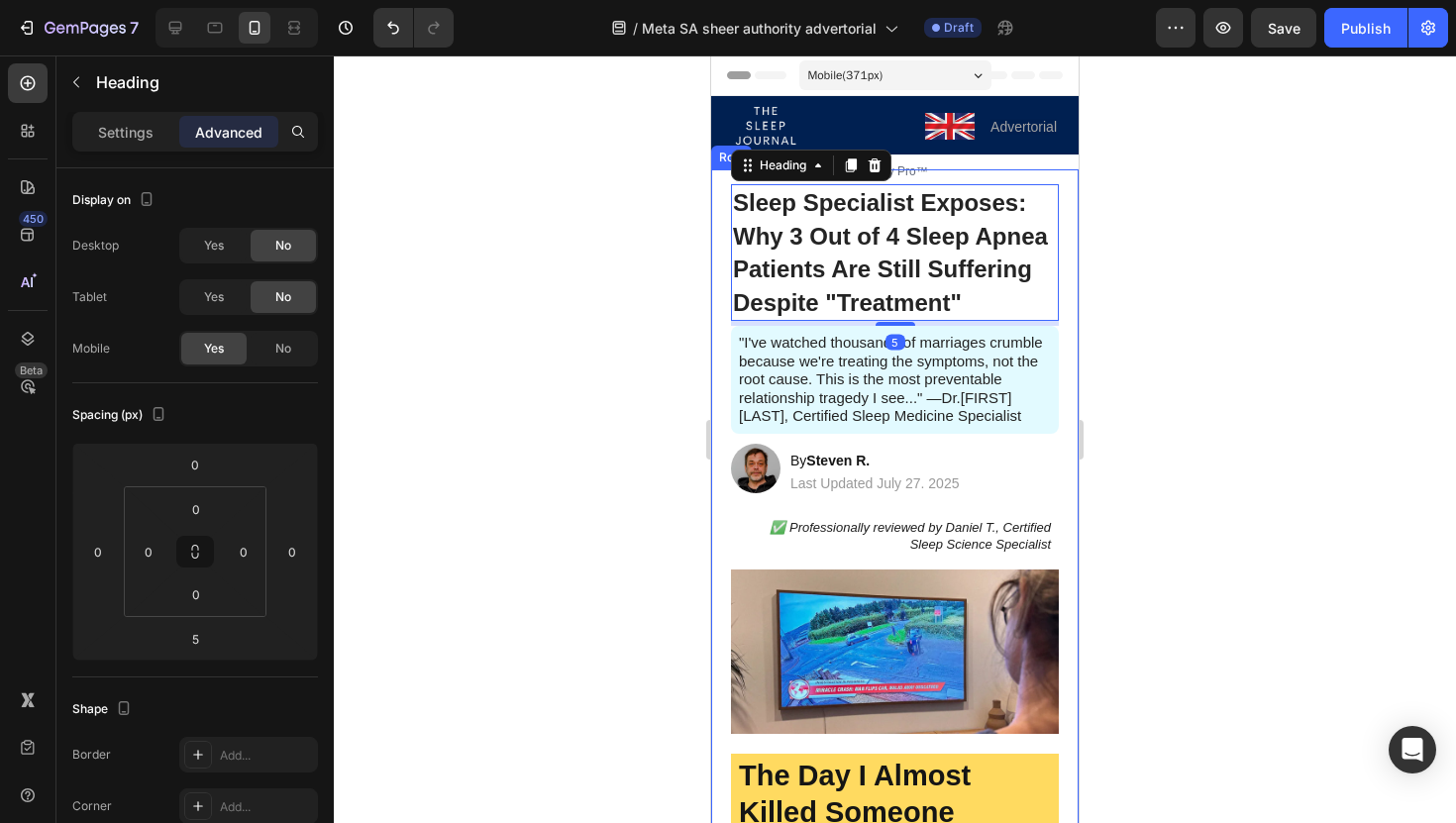 click 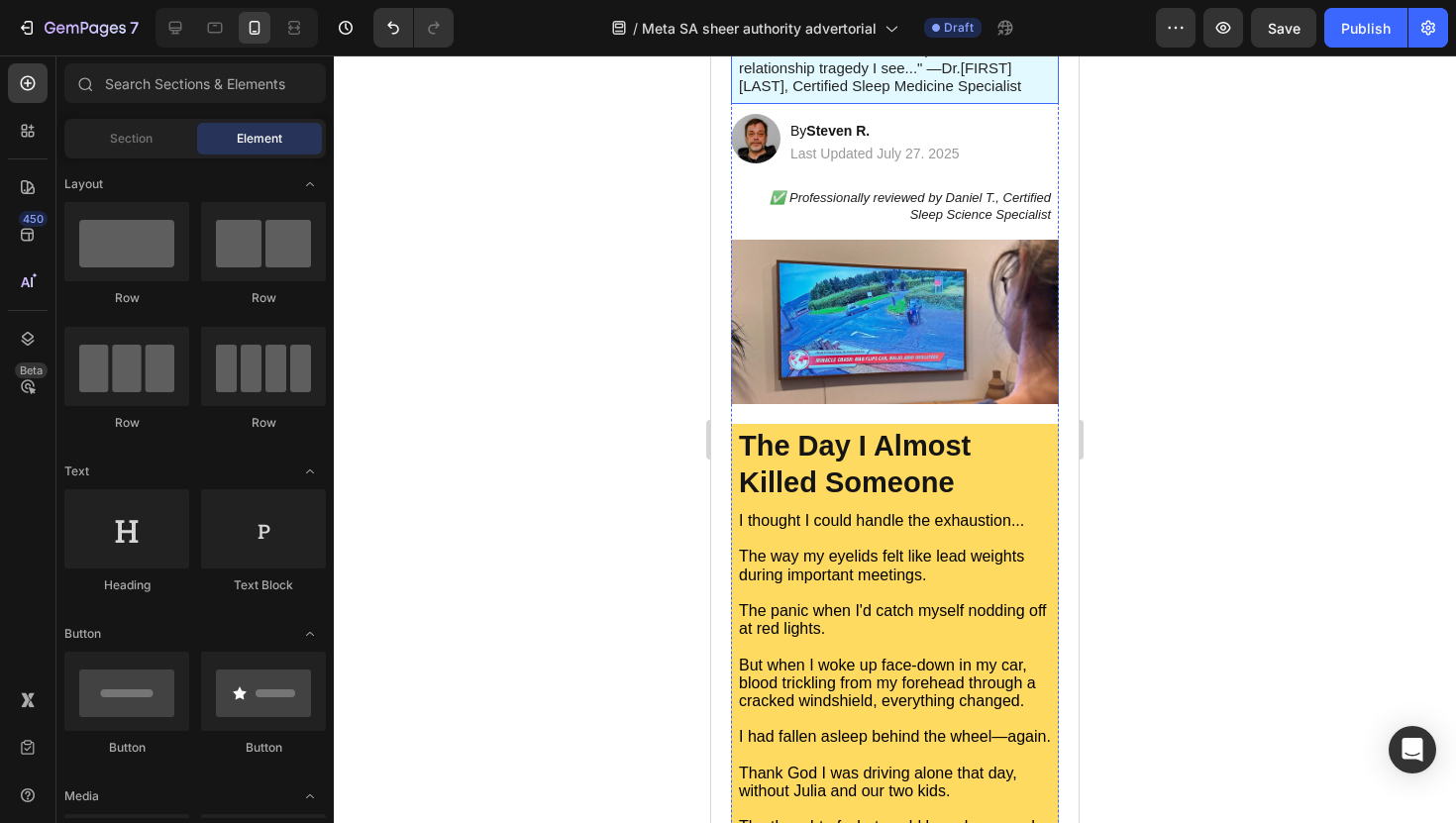 scroll, scrollTop: 339, scrollLeft: 0, axis: vertical 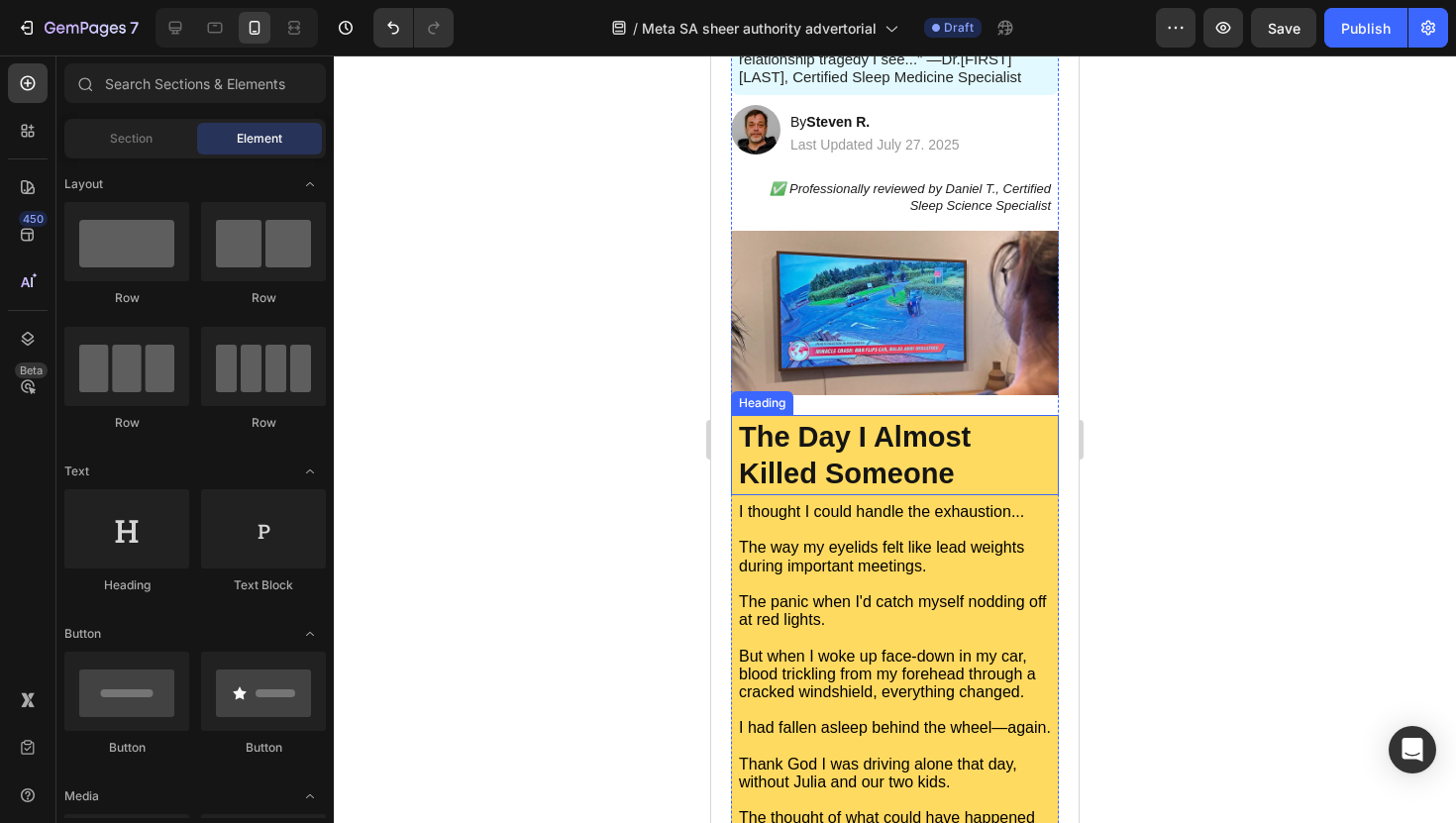 click on "The Day I Almost Killed Someone" at bounding box center [855, 456] 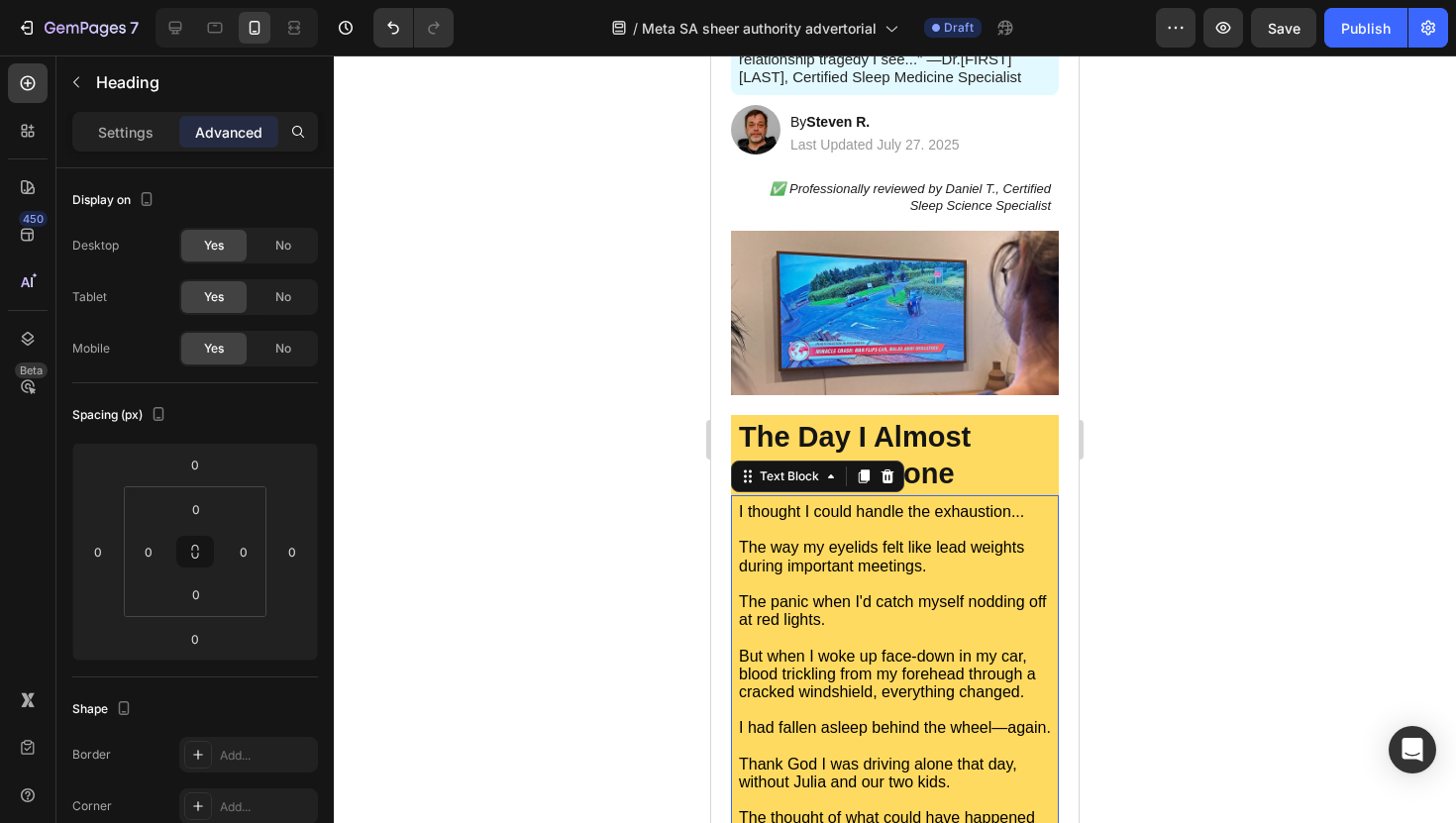click on "The way my eyelids felt like lead weights during important meetings." at bounding box center [882, 556] 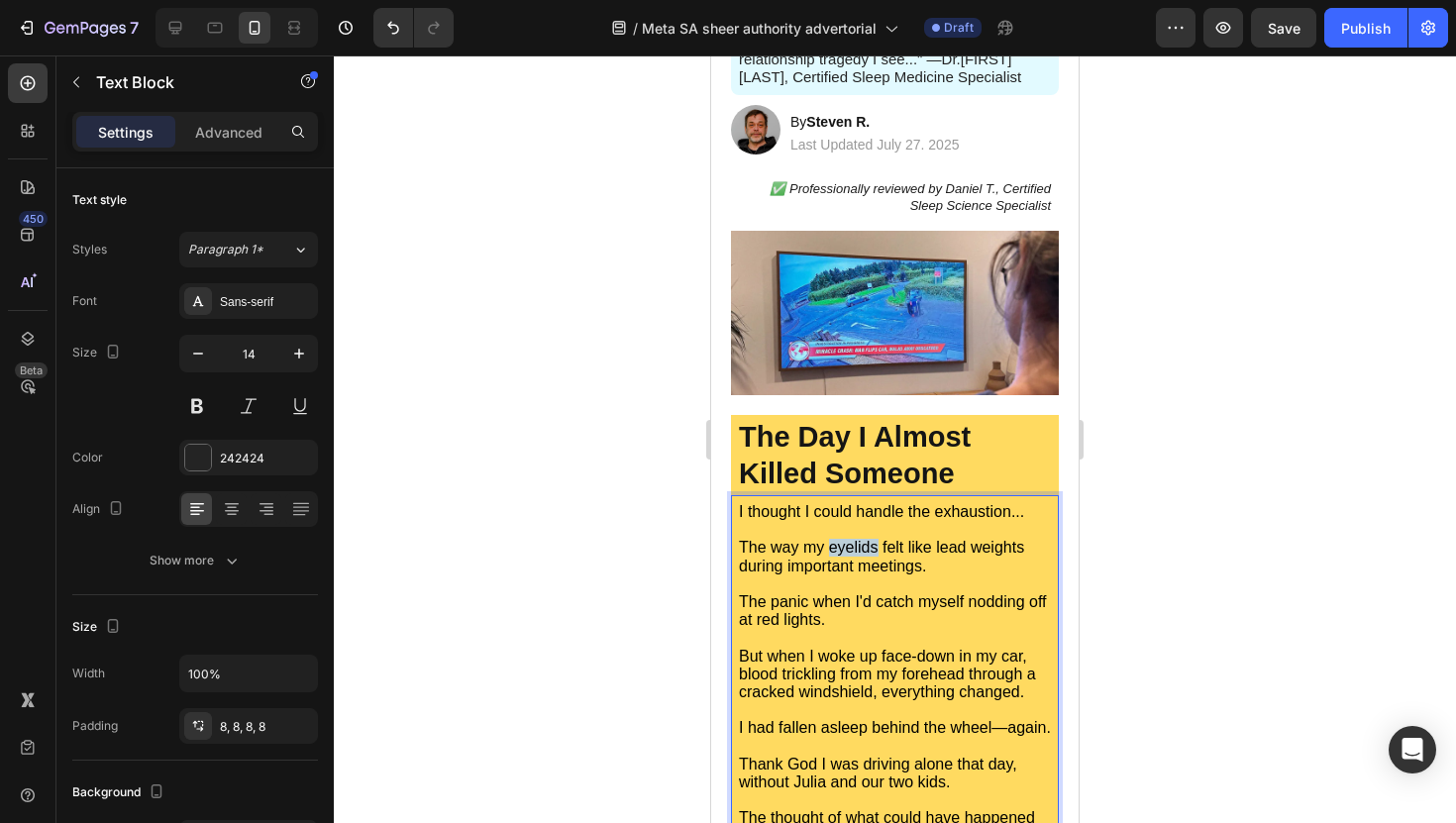 click on "The way my eyelids felt like lead weights during important meetings." at bounding box center (882, 556) 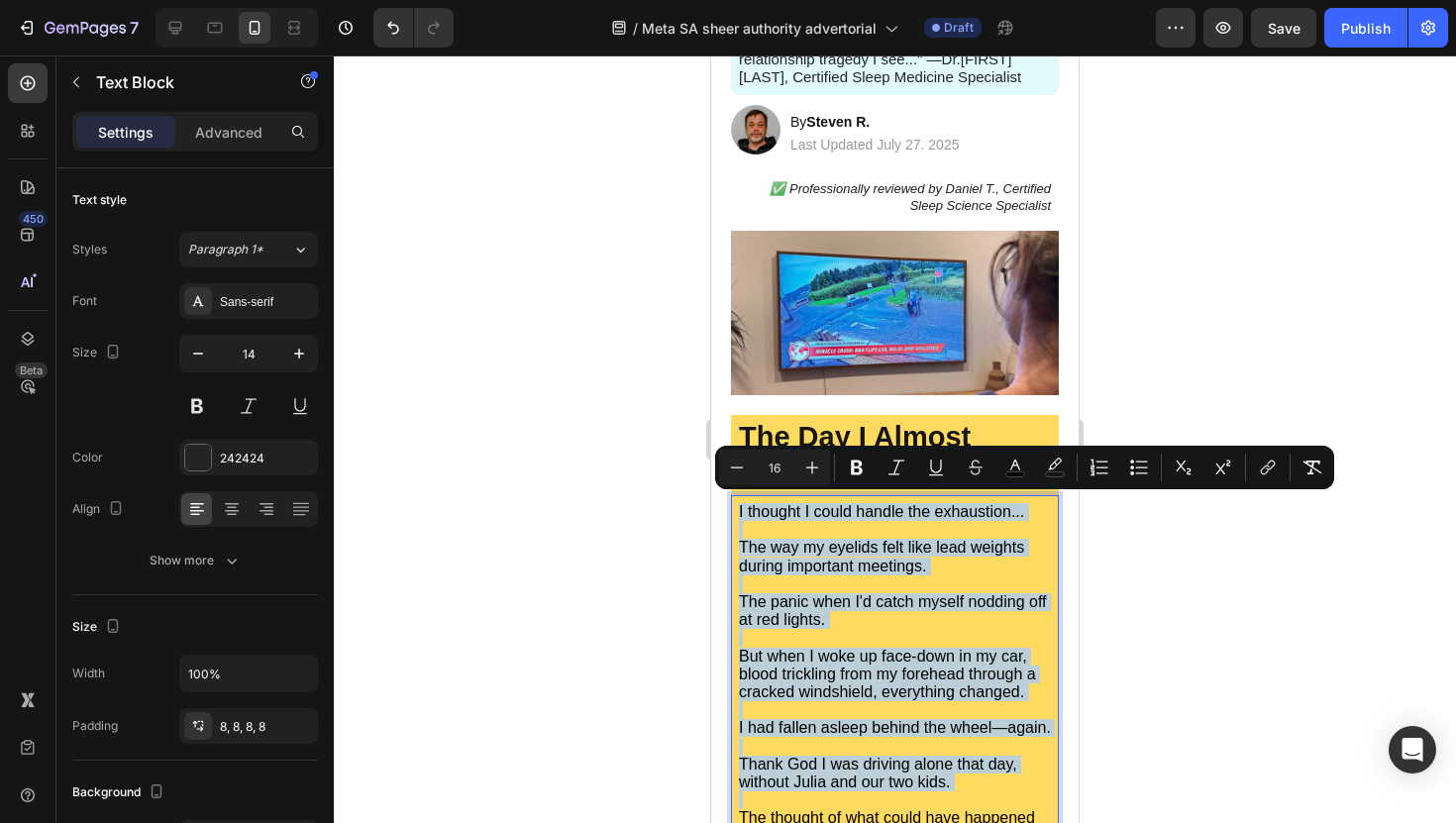 type on "11" 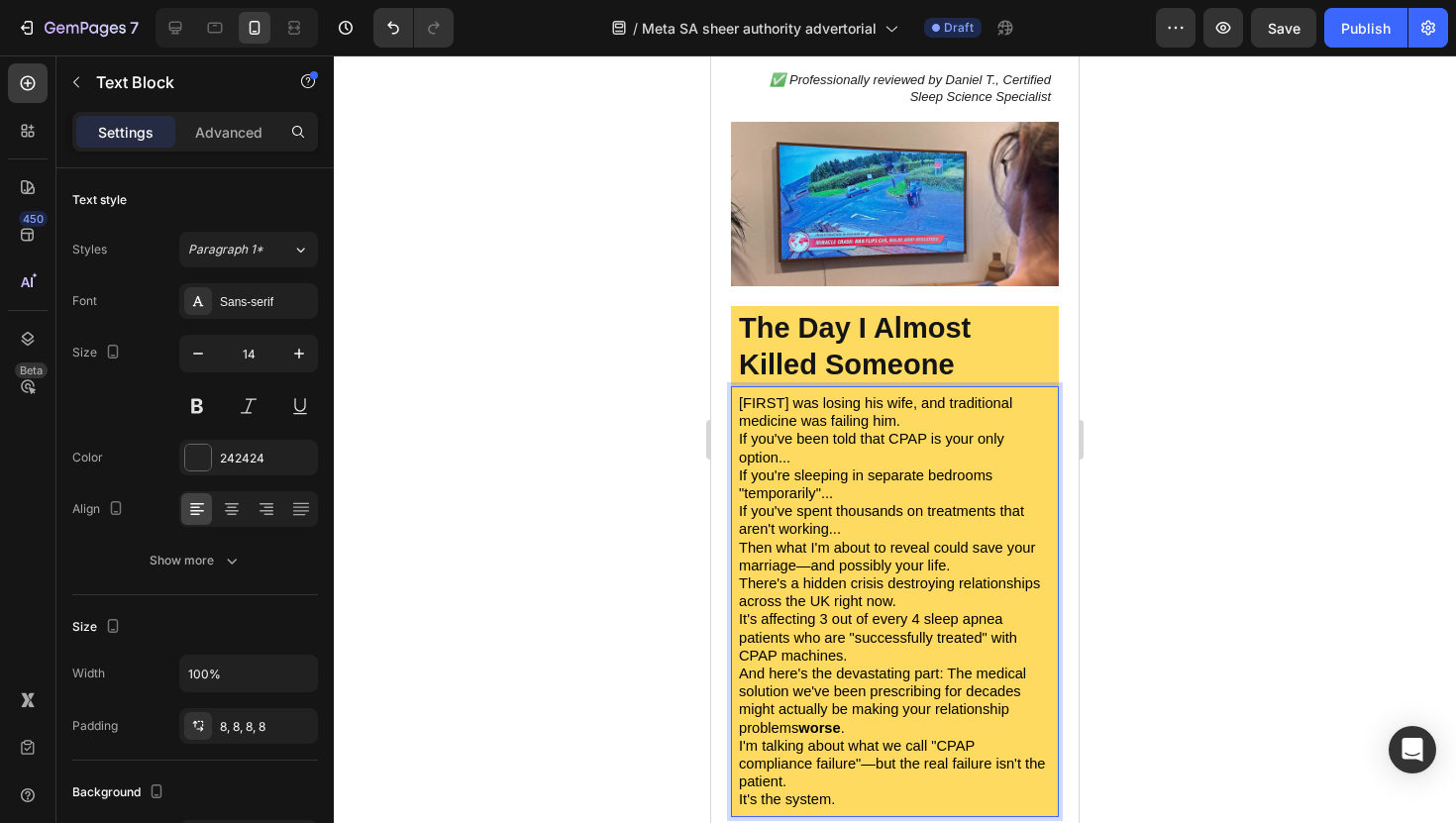 scroll, scrollTop: 448, scrollLeft: 0, axis: vertical 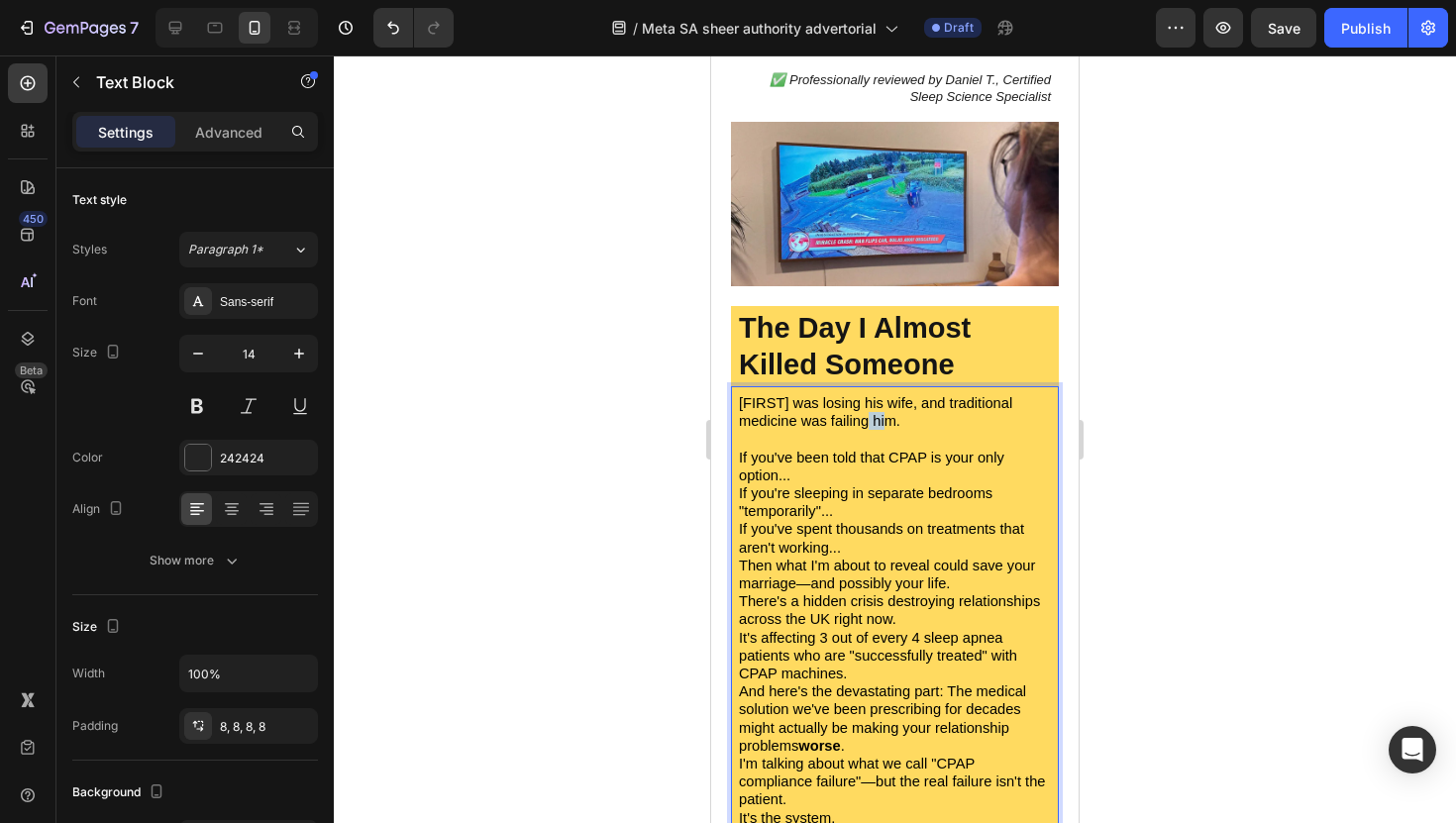 click on "[FIRST] was losing his wife, and traditional medicine was failing him." at bounding box center [876, 412] 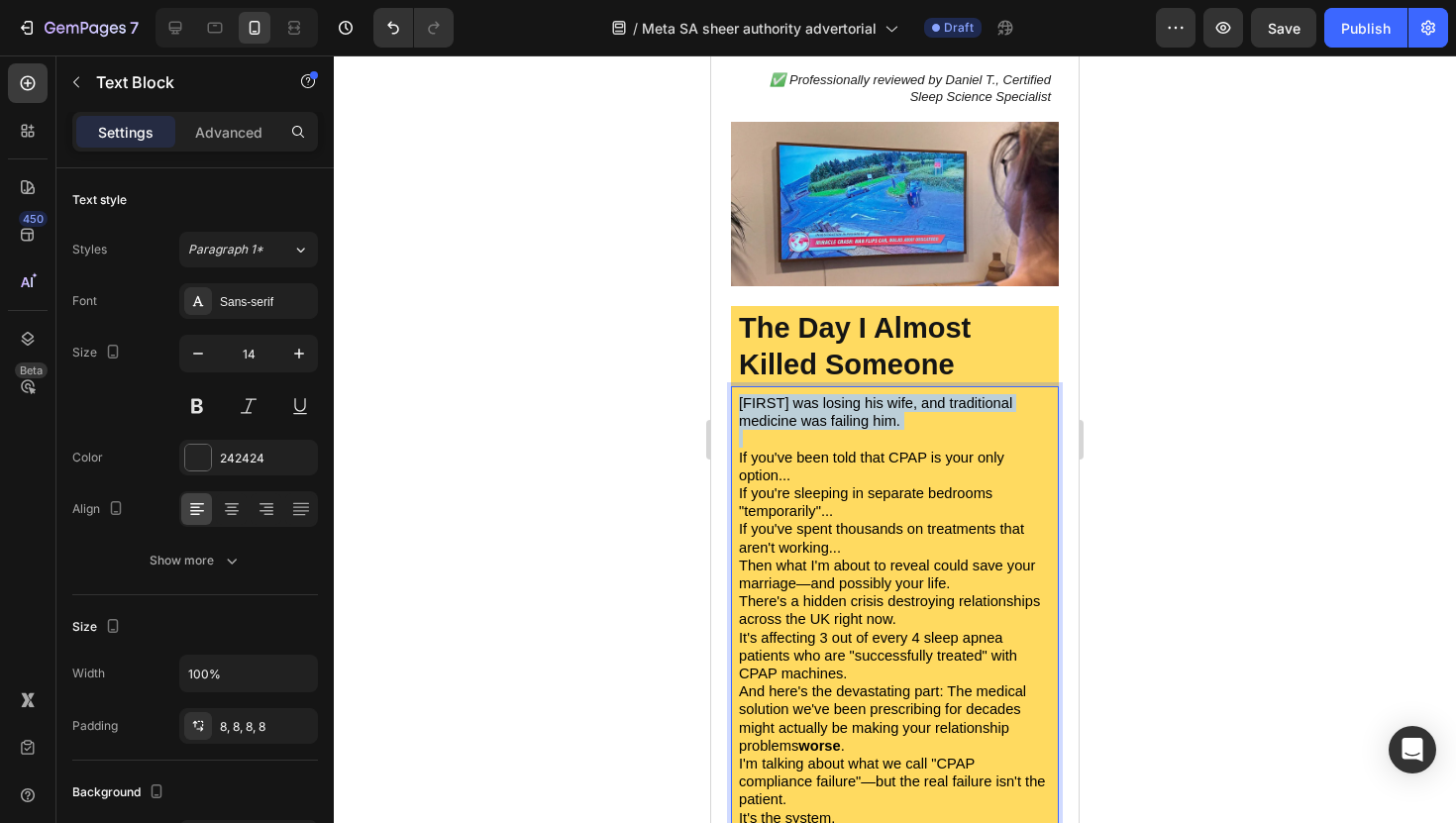 click on "[FIRST] was losing his wife, and traditional medicine was failing him." at bounding box center [876, 412] 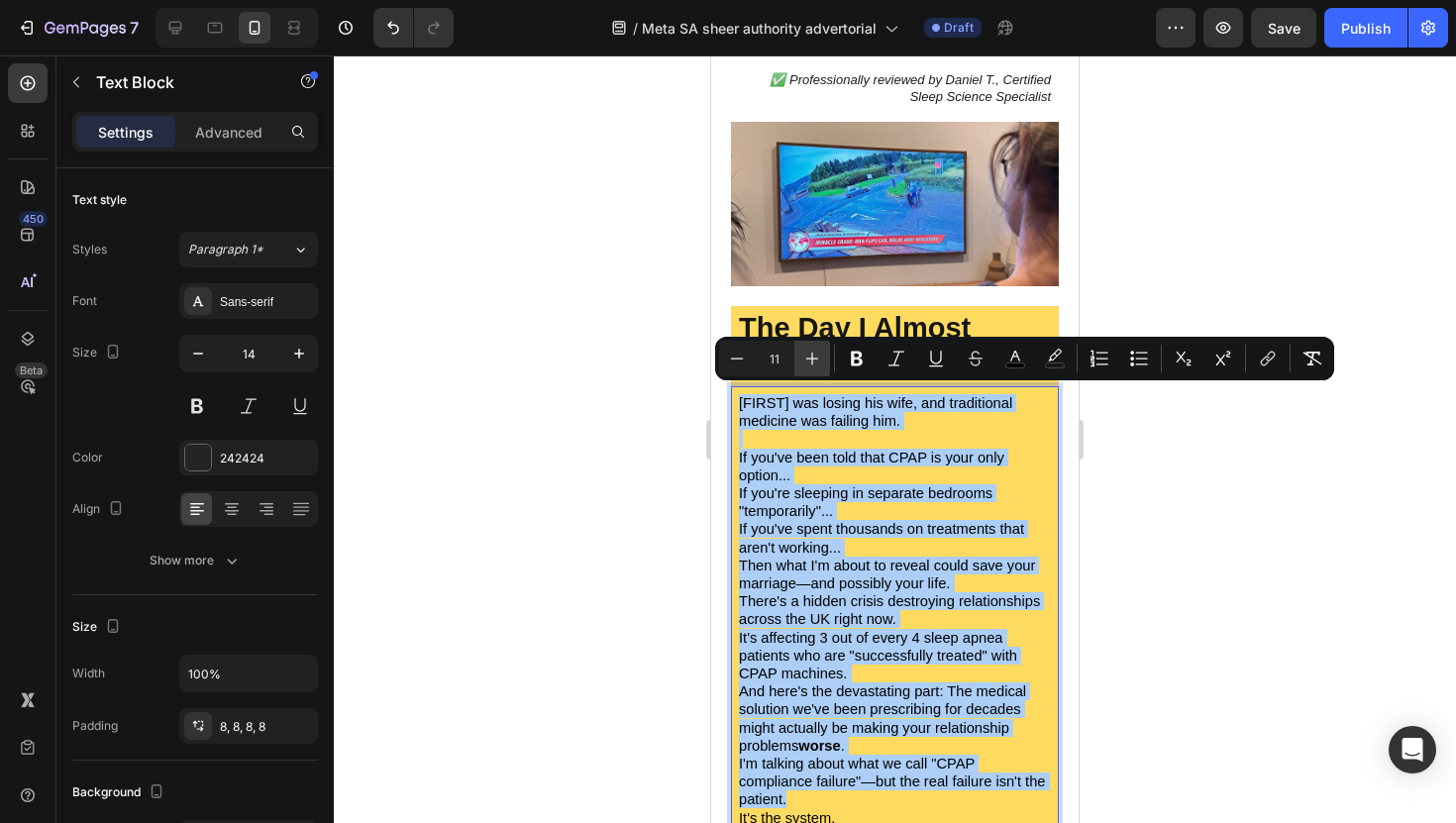 click 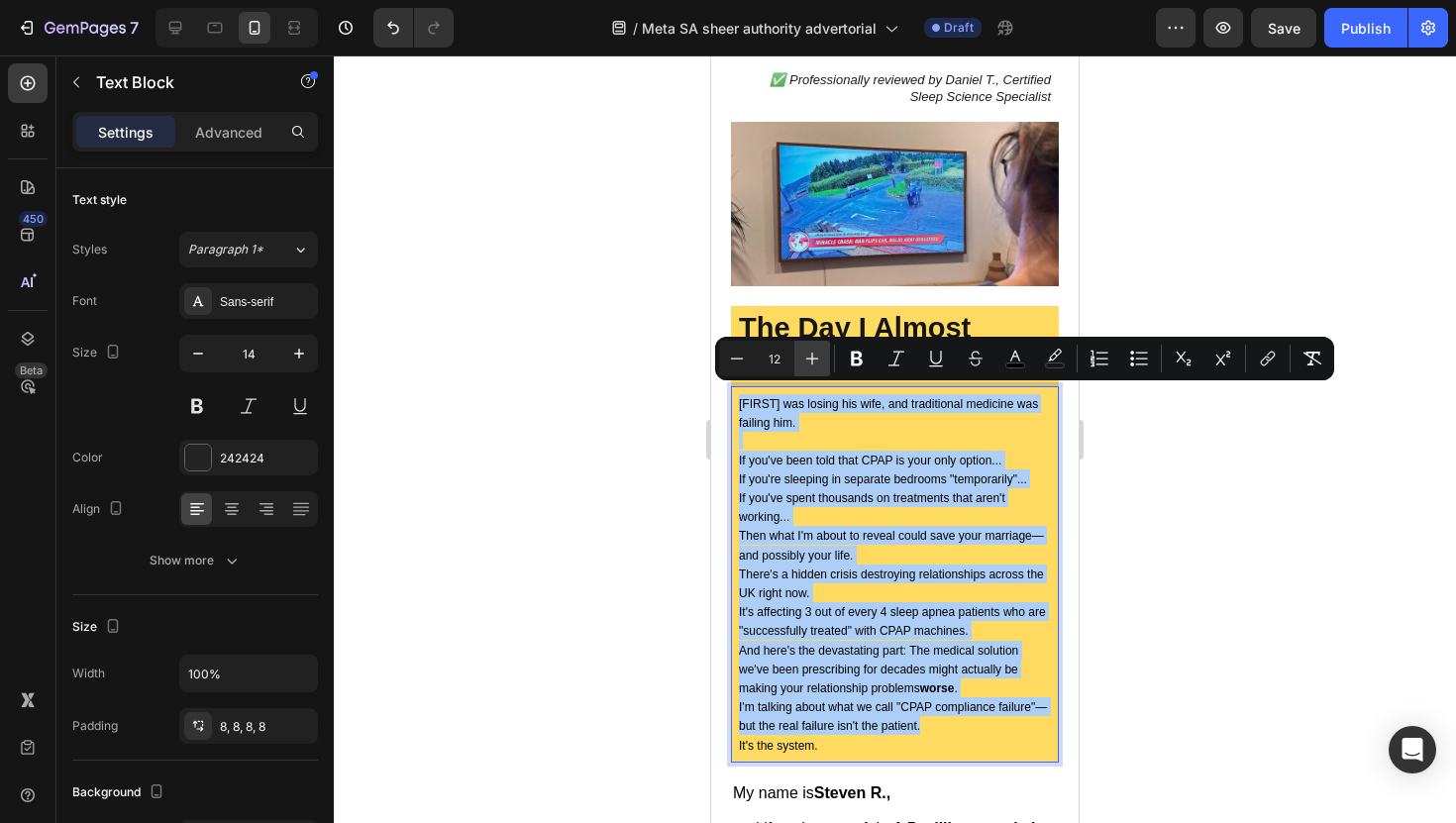 click 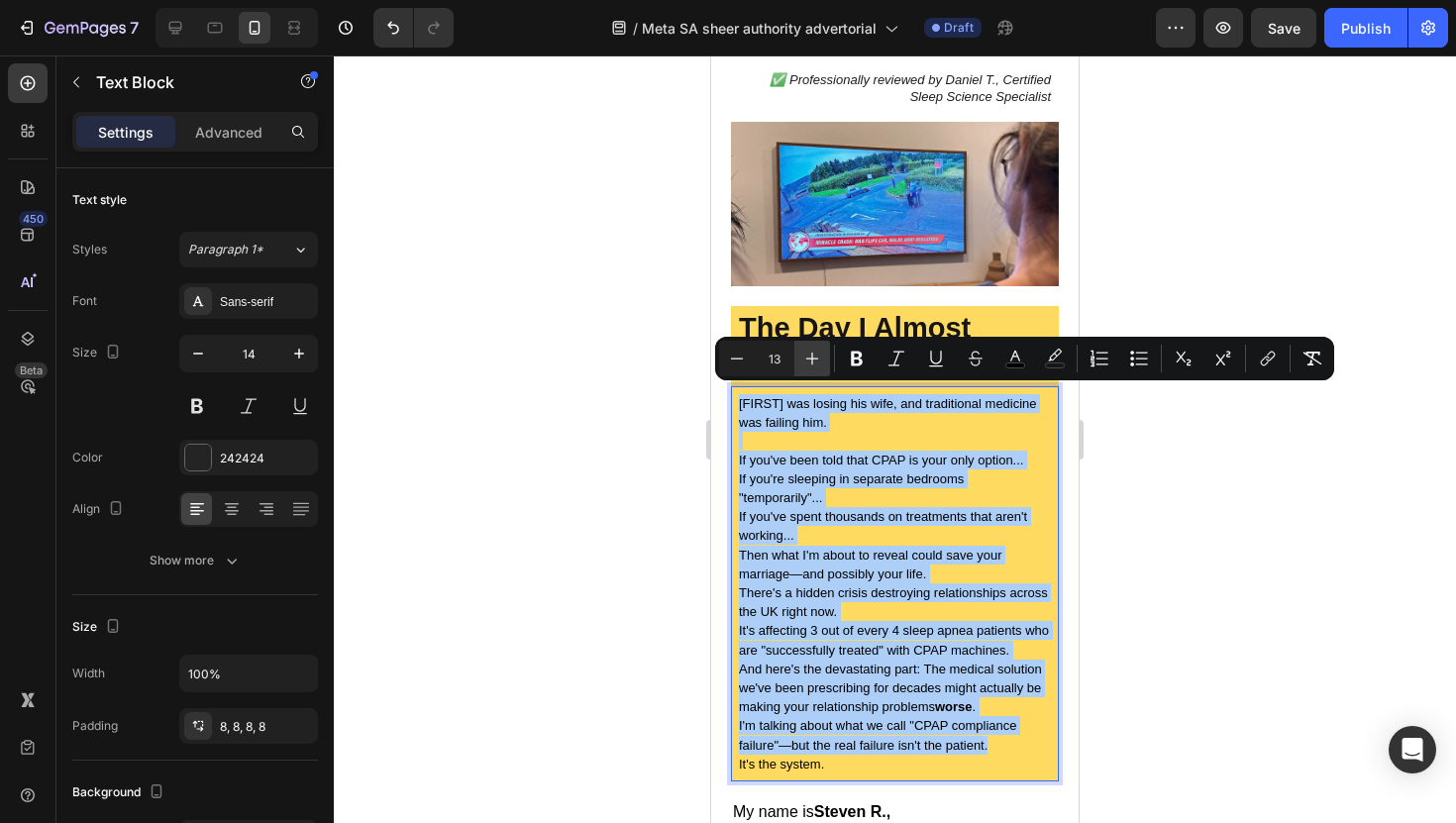 click 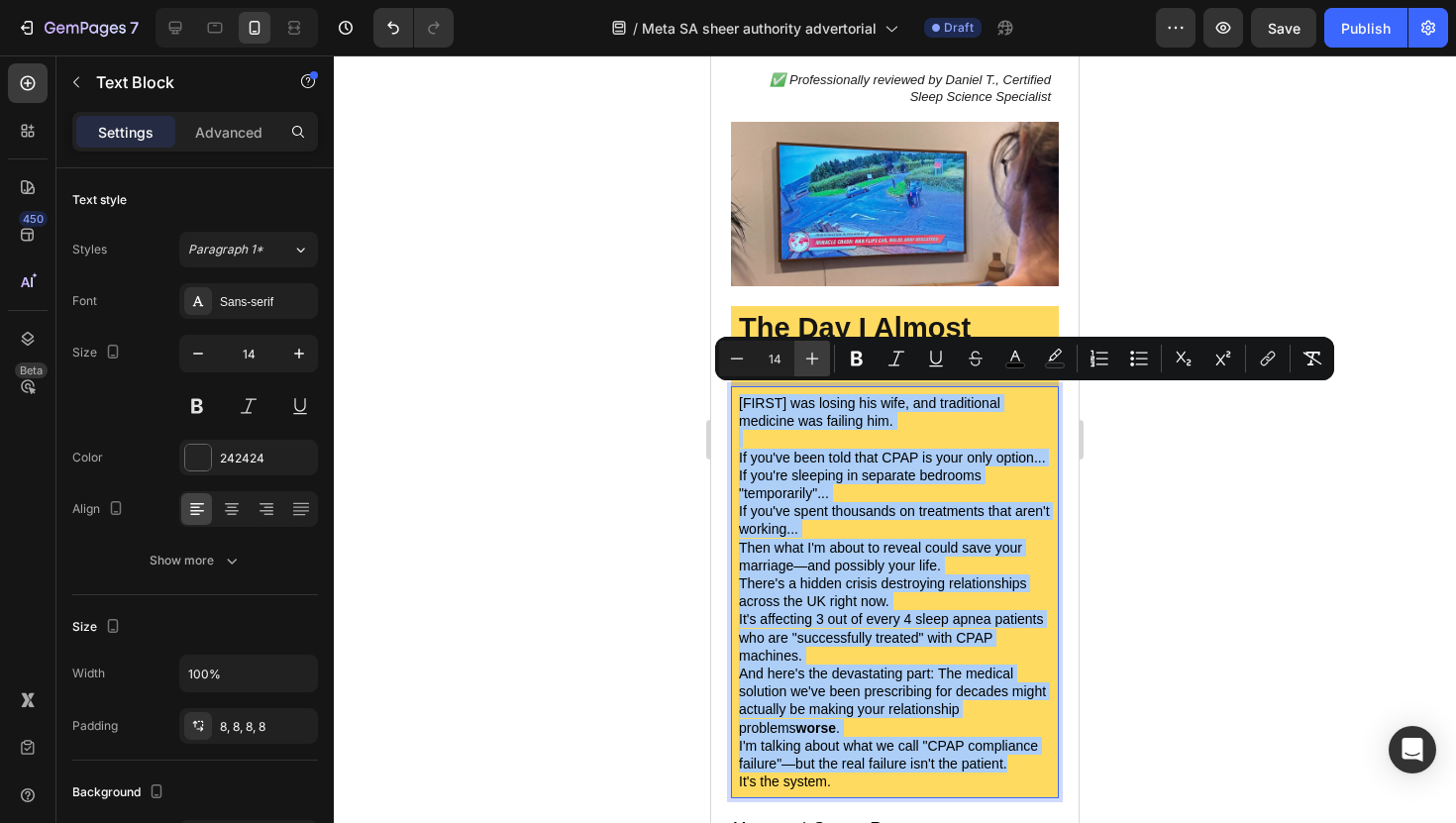 click 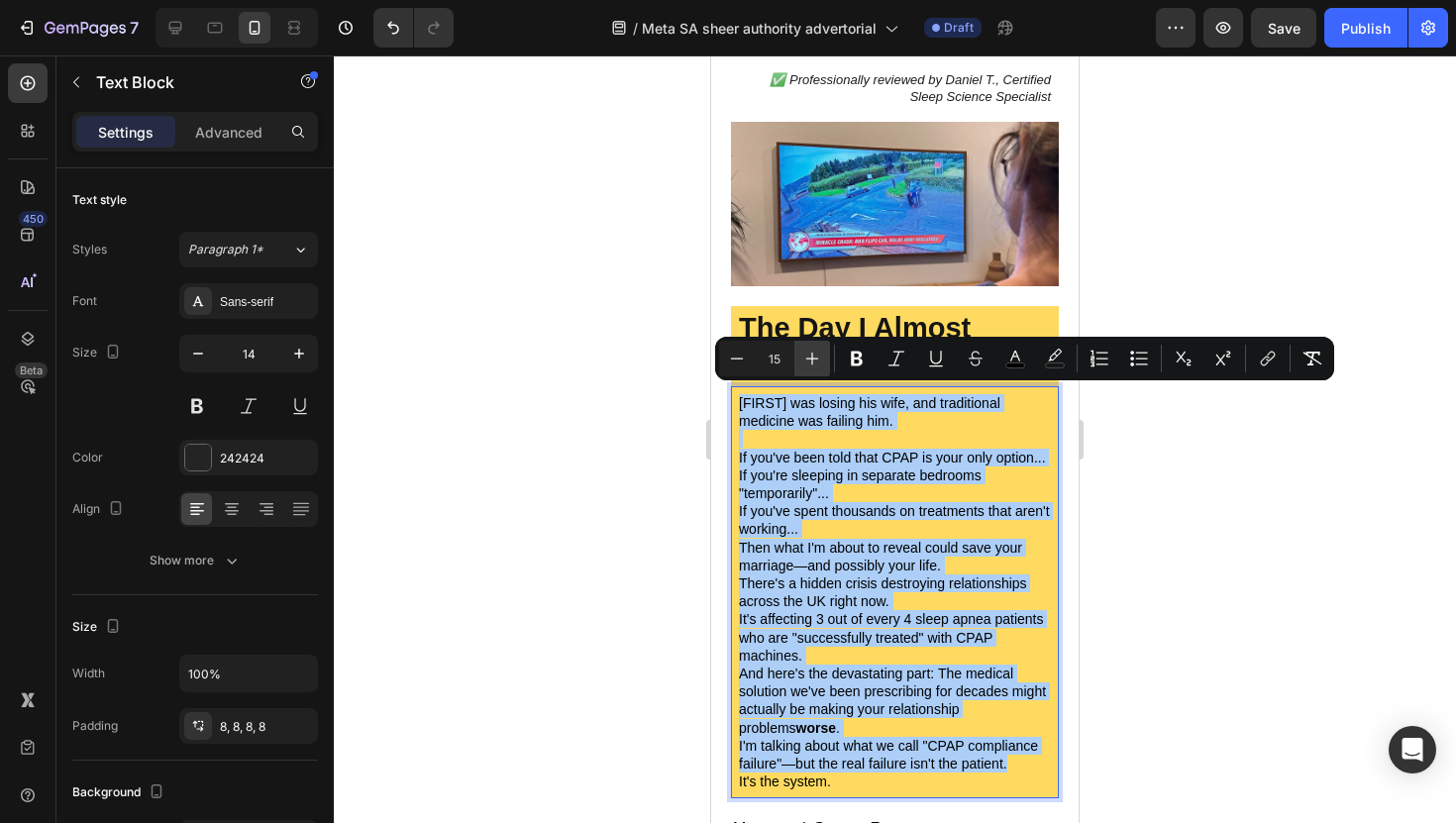 click 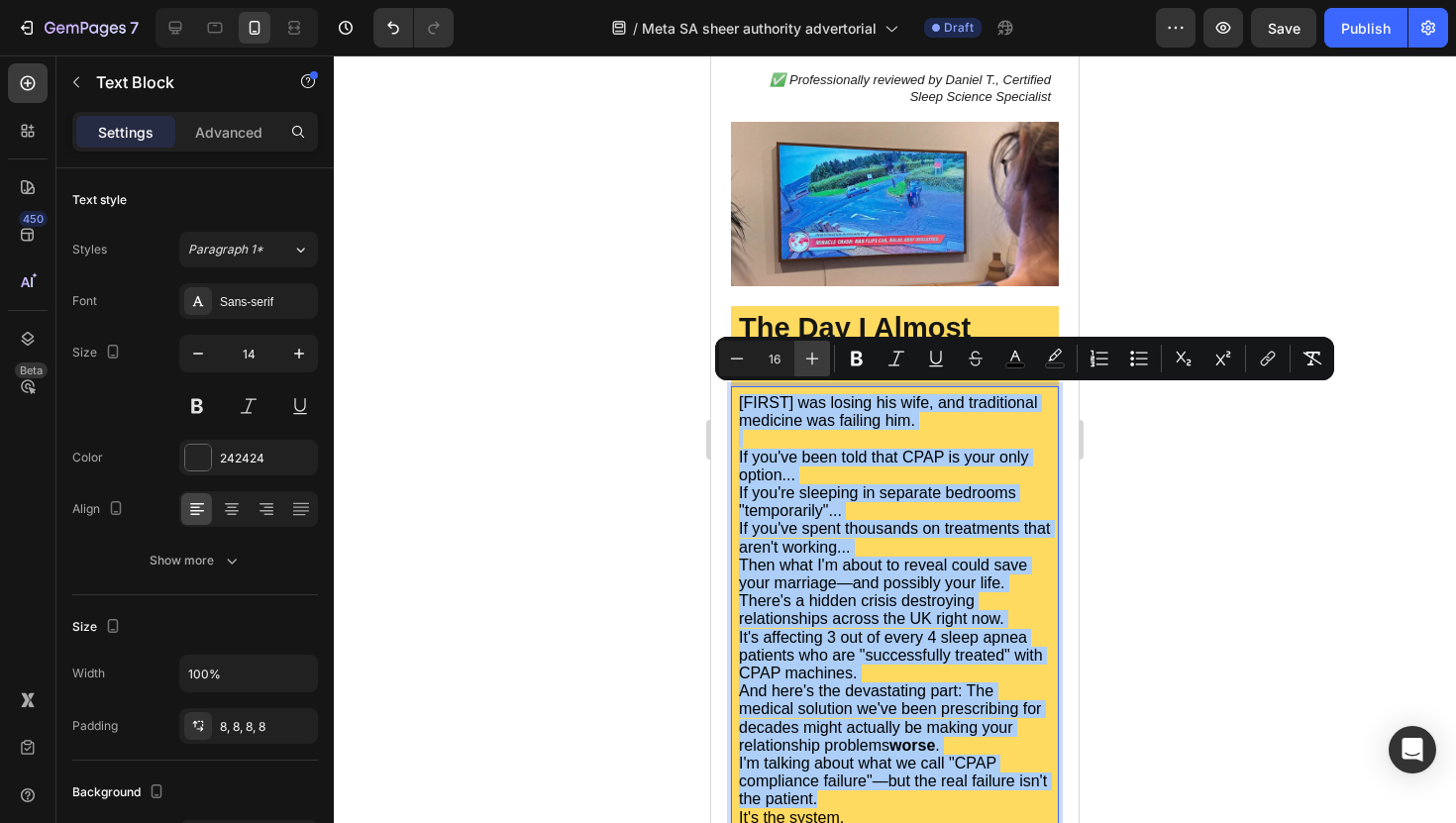 click 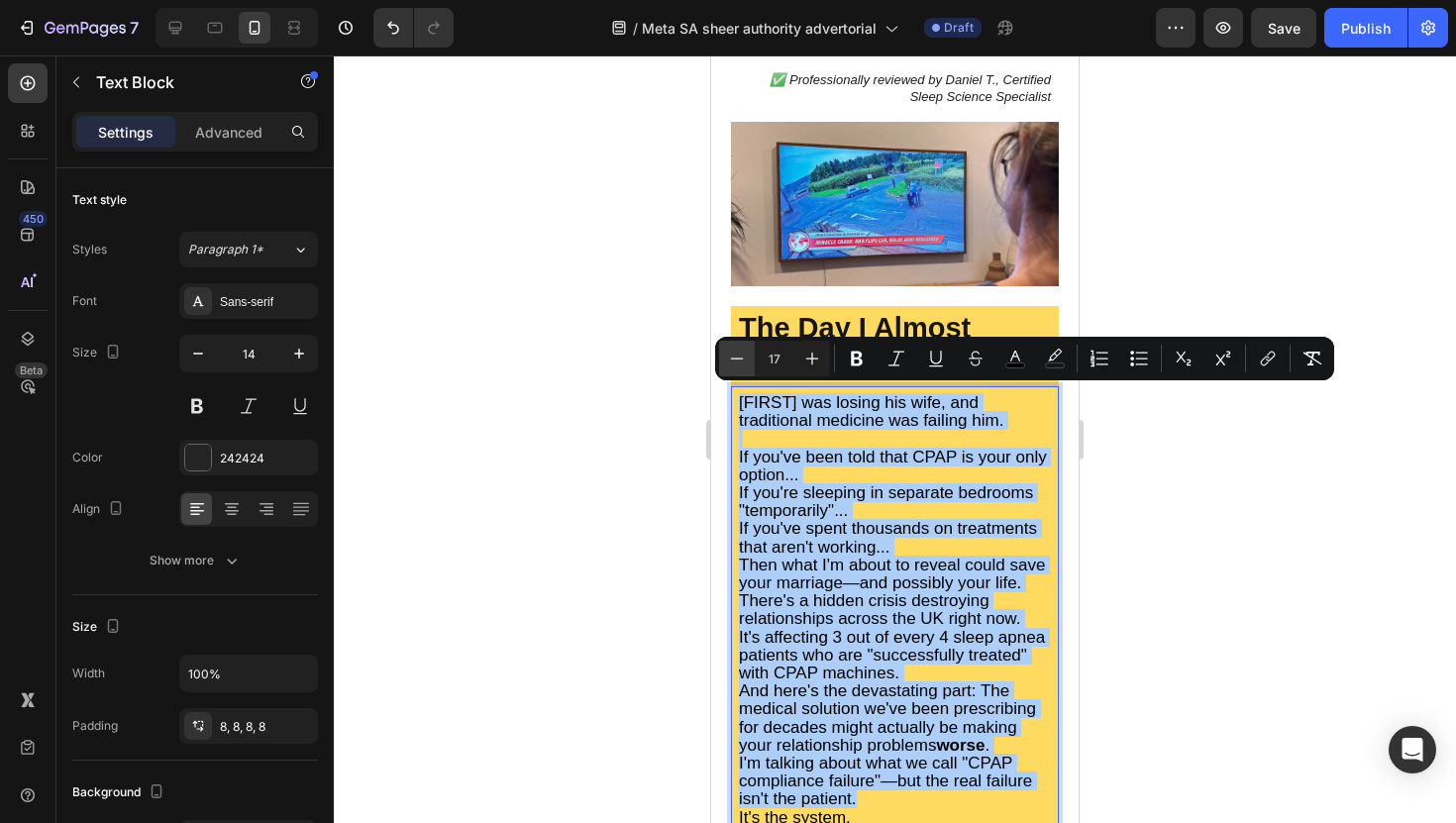 click 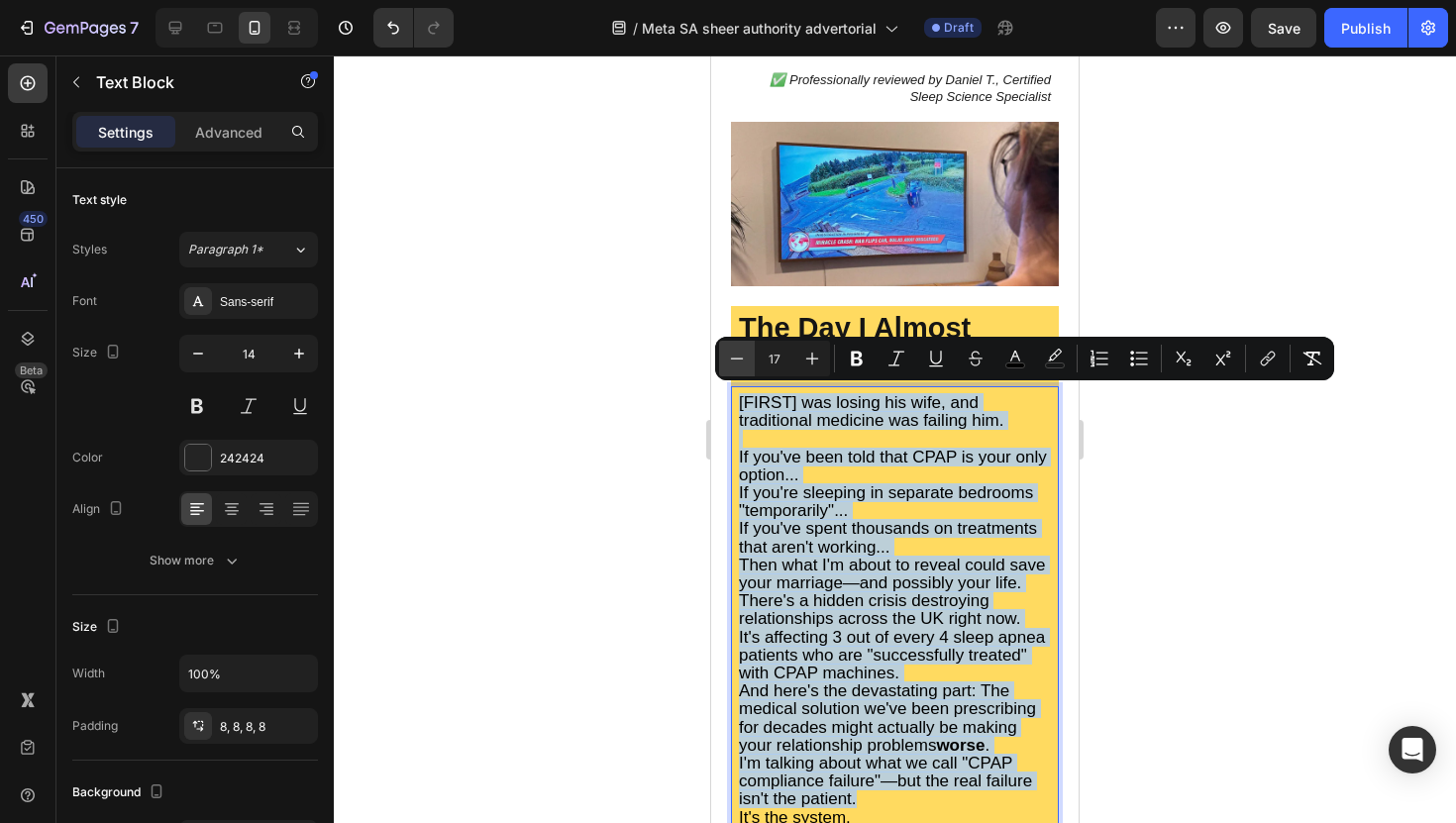 type on "16" 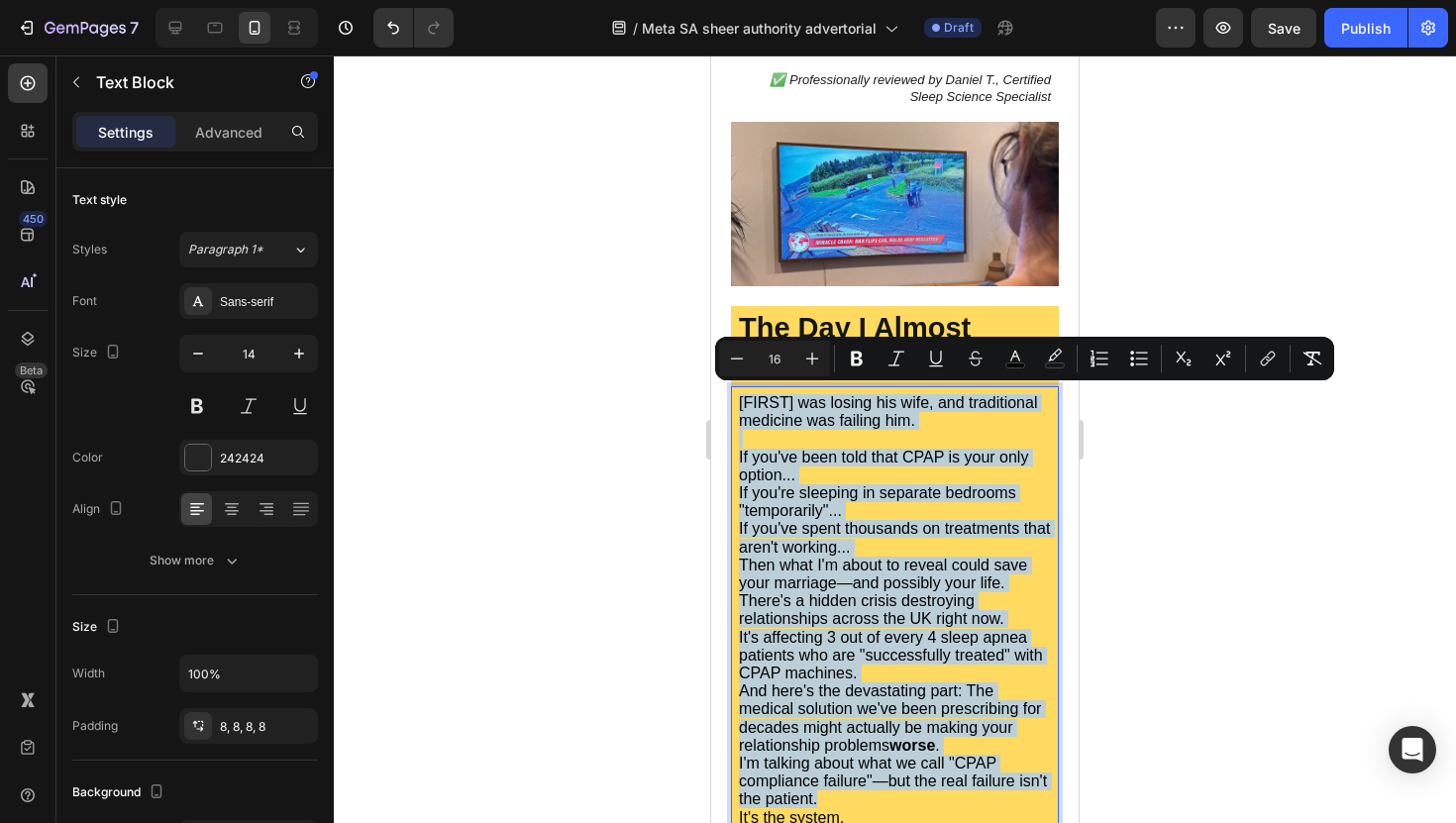click at bounding box center [894, 439] 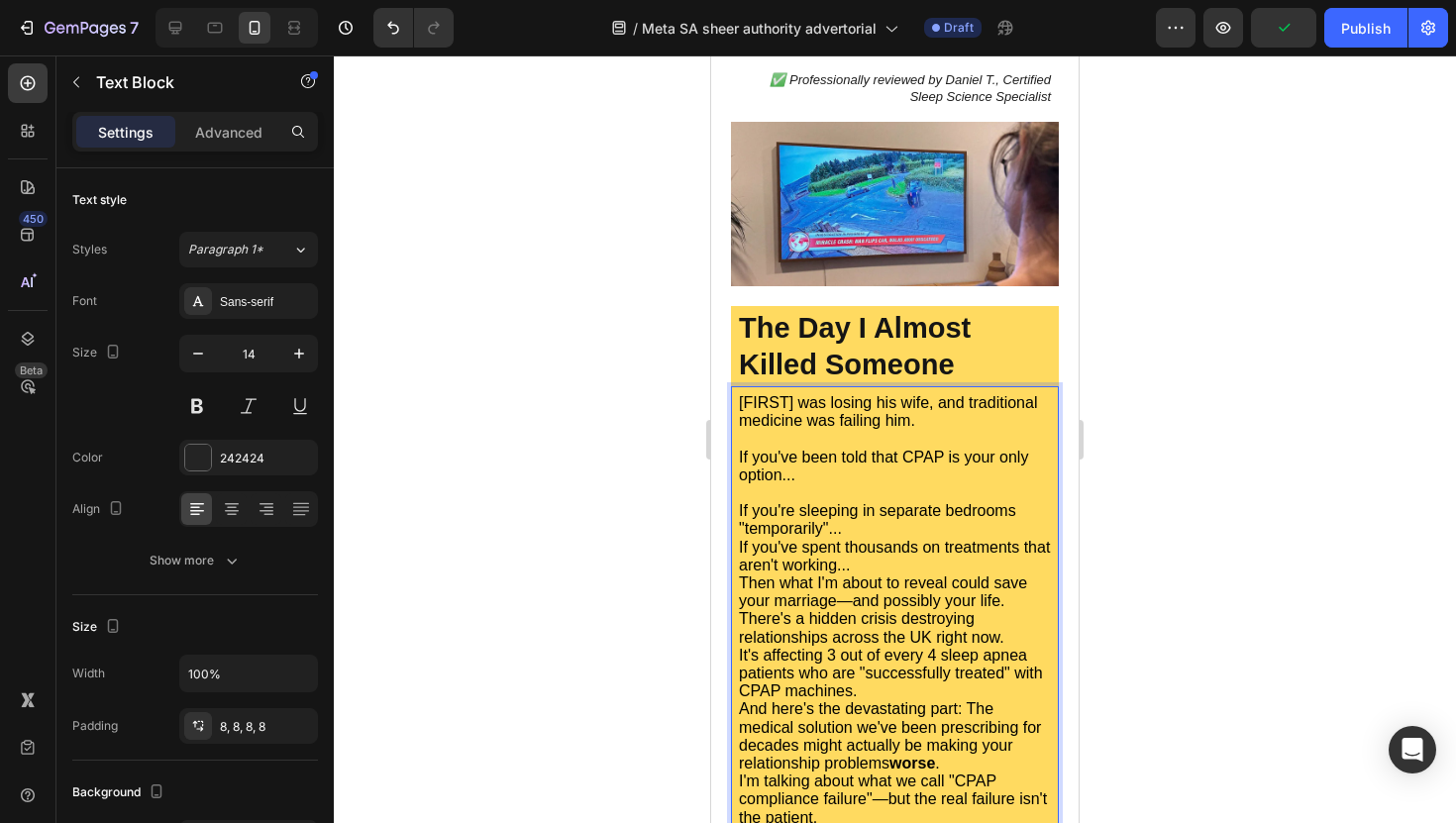 click on "If you're sleeping in separate bedrooms "temporarily"..." at bounding box center [894, 520] 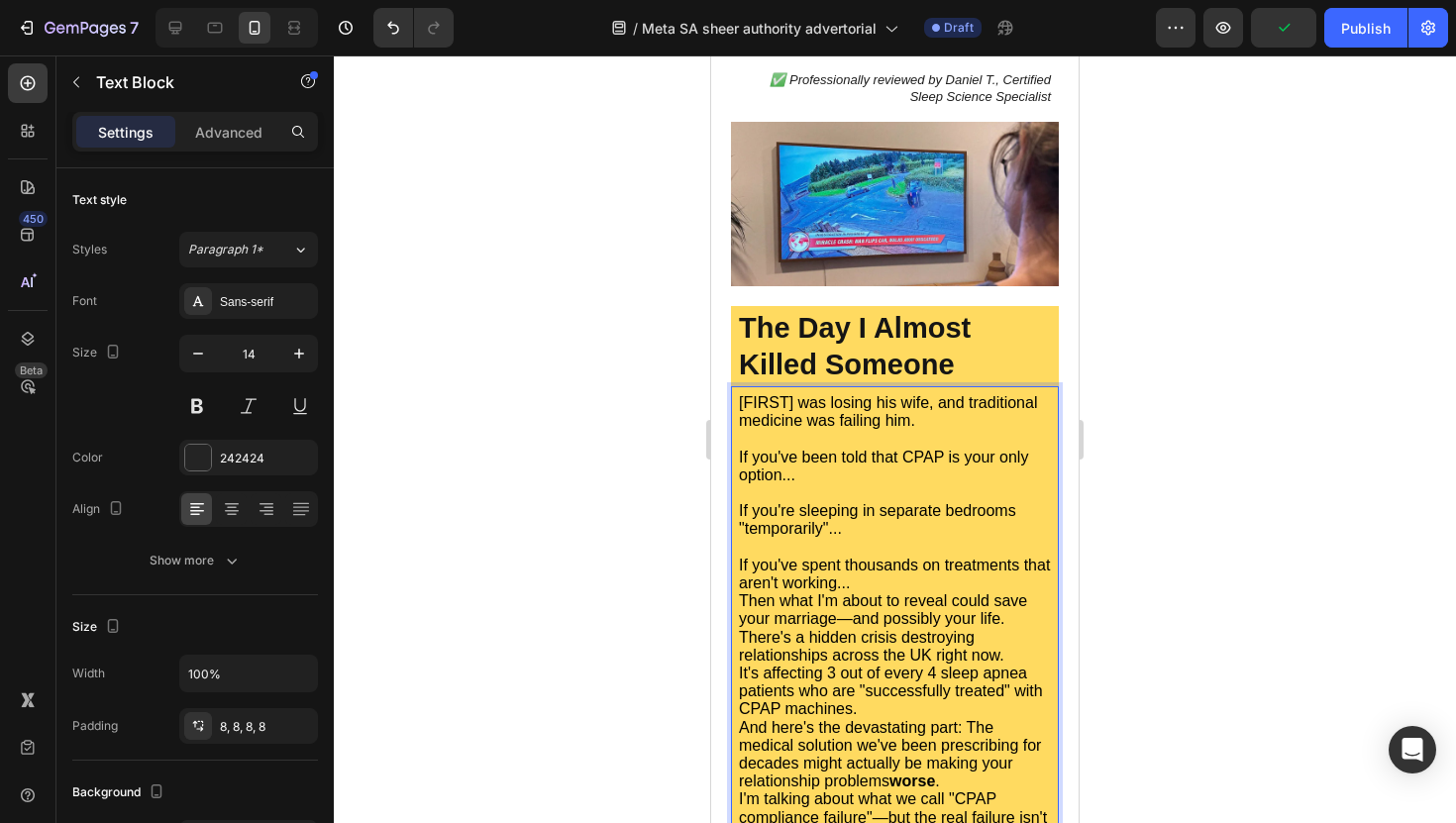 click on "If you've spent thousands on treatments that aren't working..." at bounding box center [894, 574] 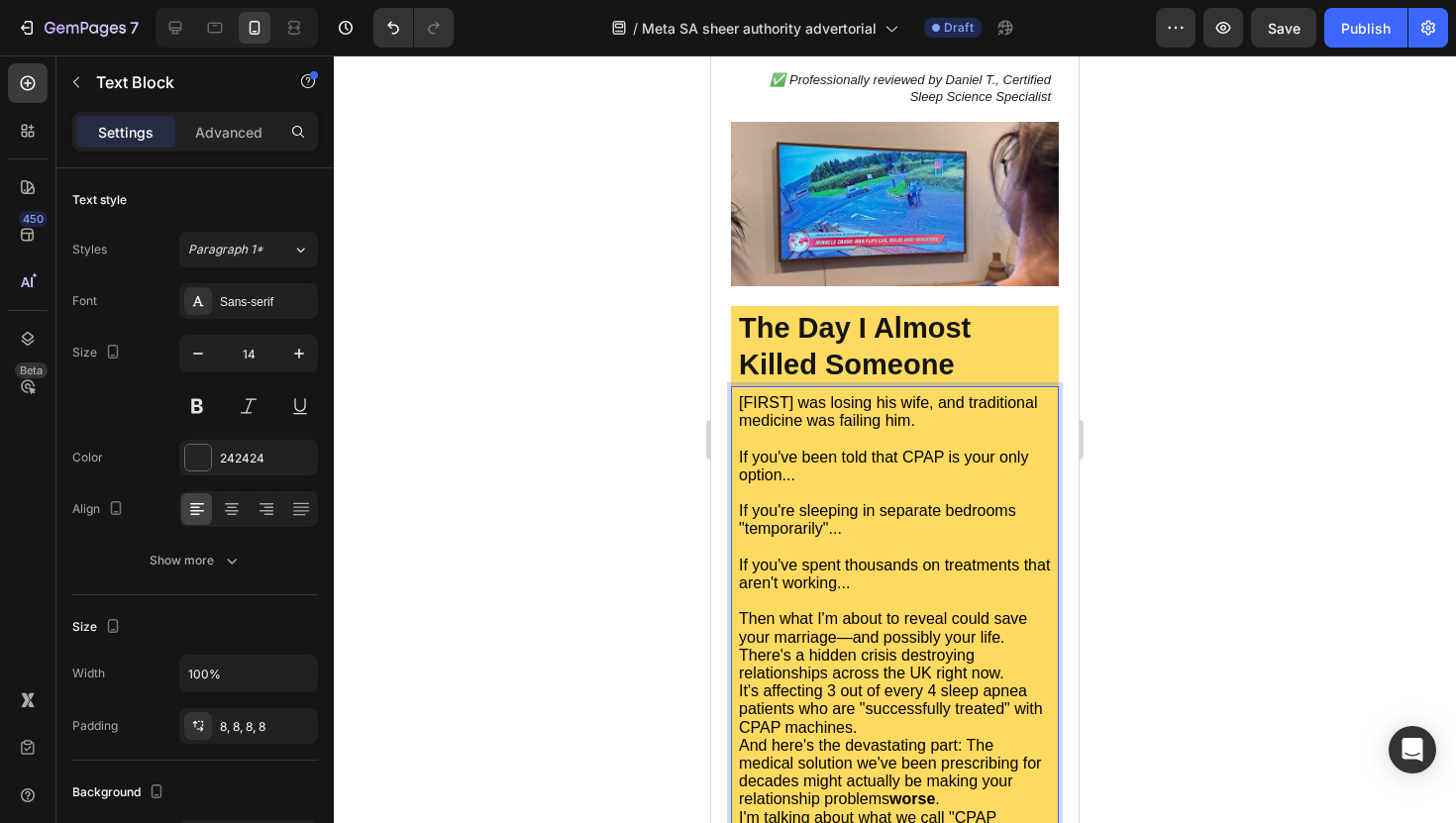 click on "Then what I'm about to reveal could save your marriage—and possibly your life." at bounding box center (894, 628) 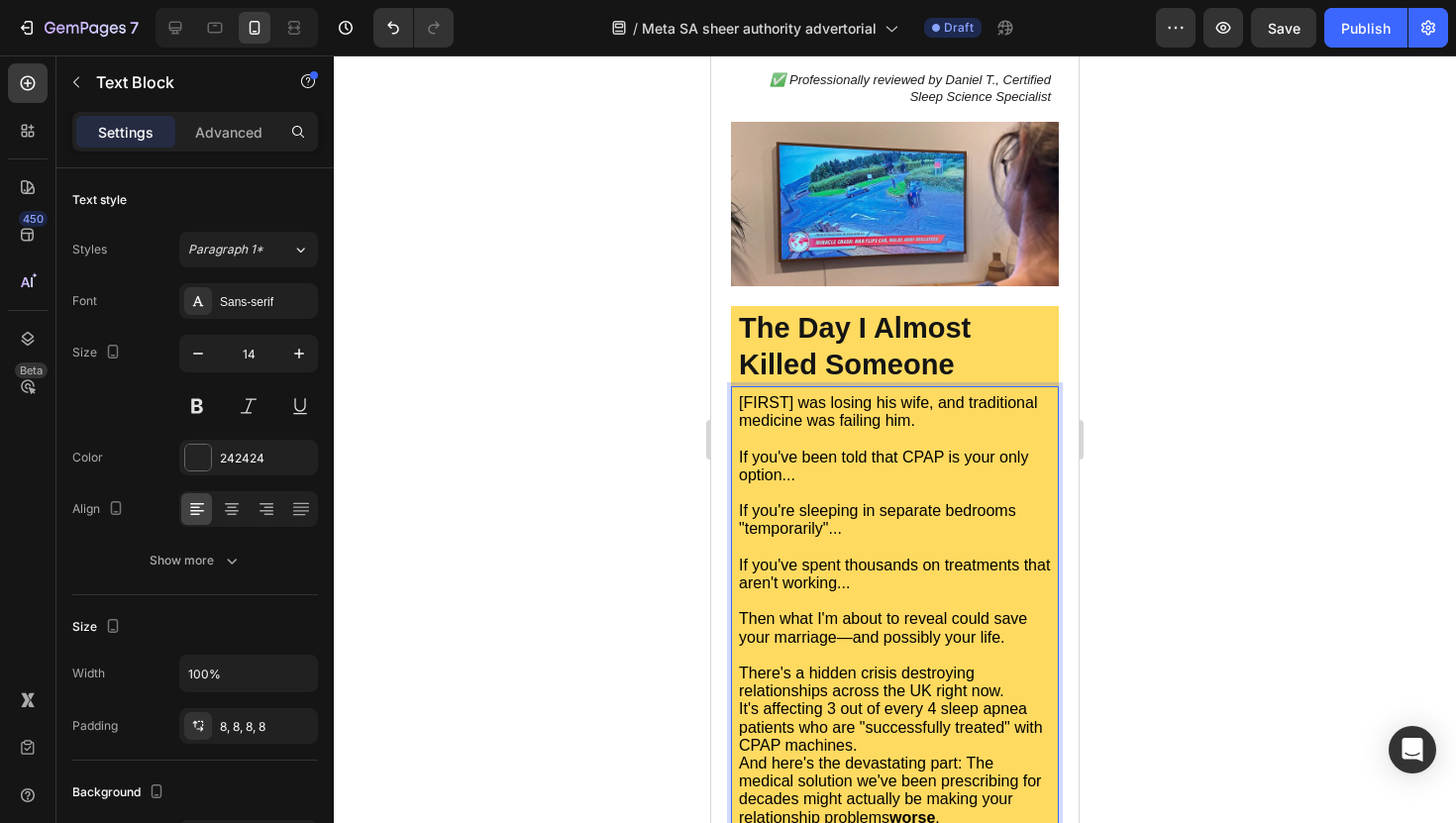 click on "There's a hidden crisis destroying relationships across the UK right now." at bounding box center (894, 682) 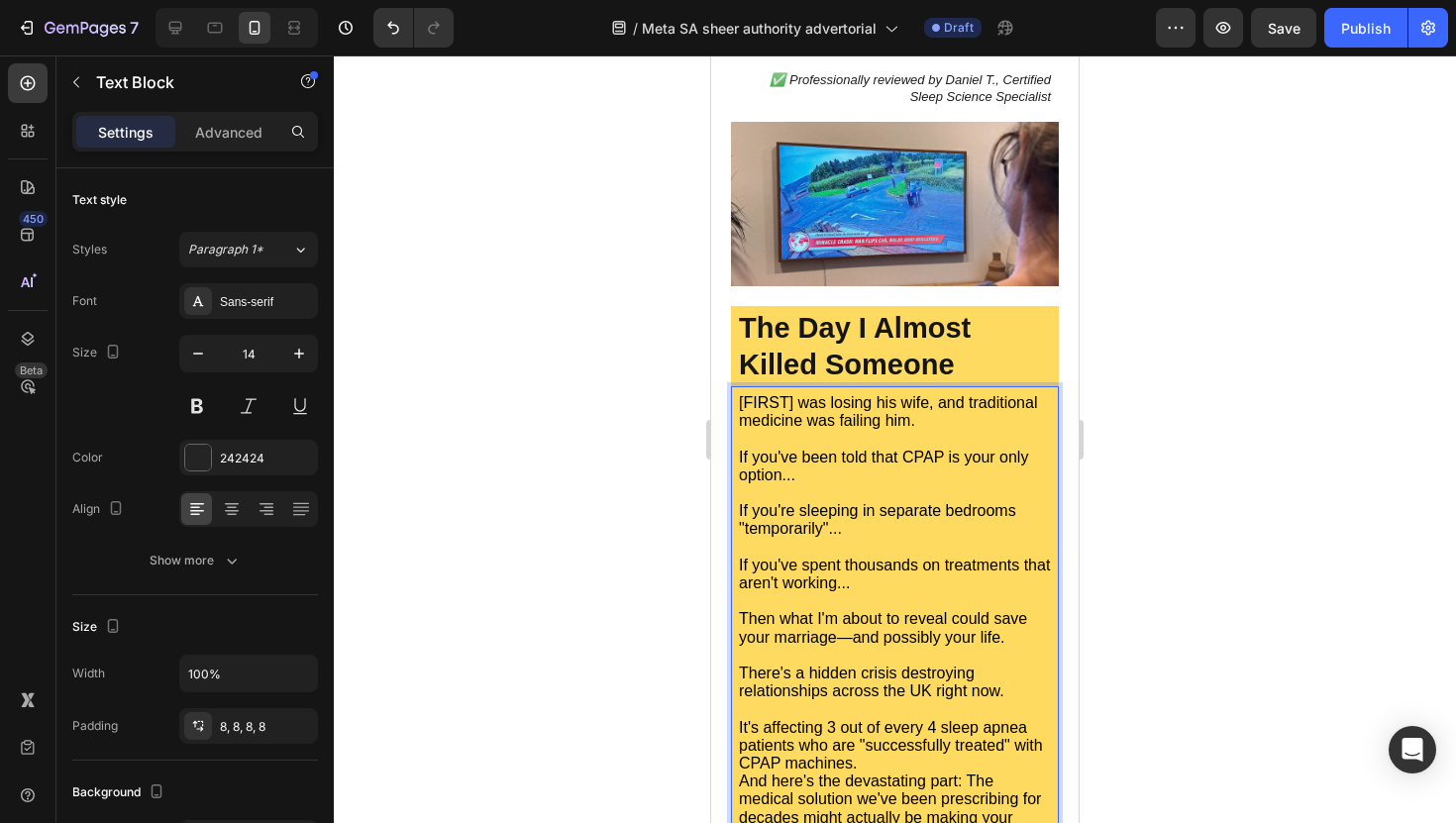 click on "It's affecting 3 out of every 4 sleep apnea patients who are "successfully treated" with CPAP machines." at bounding box center [894, 746] 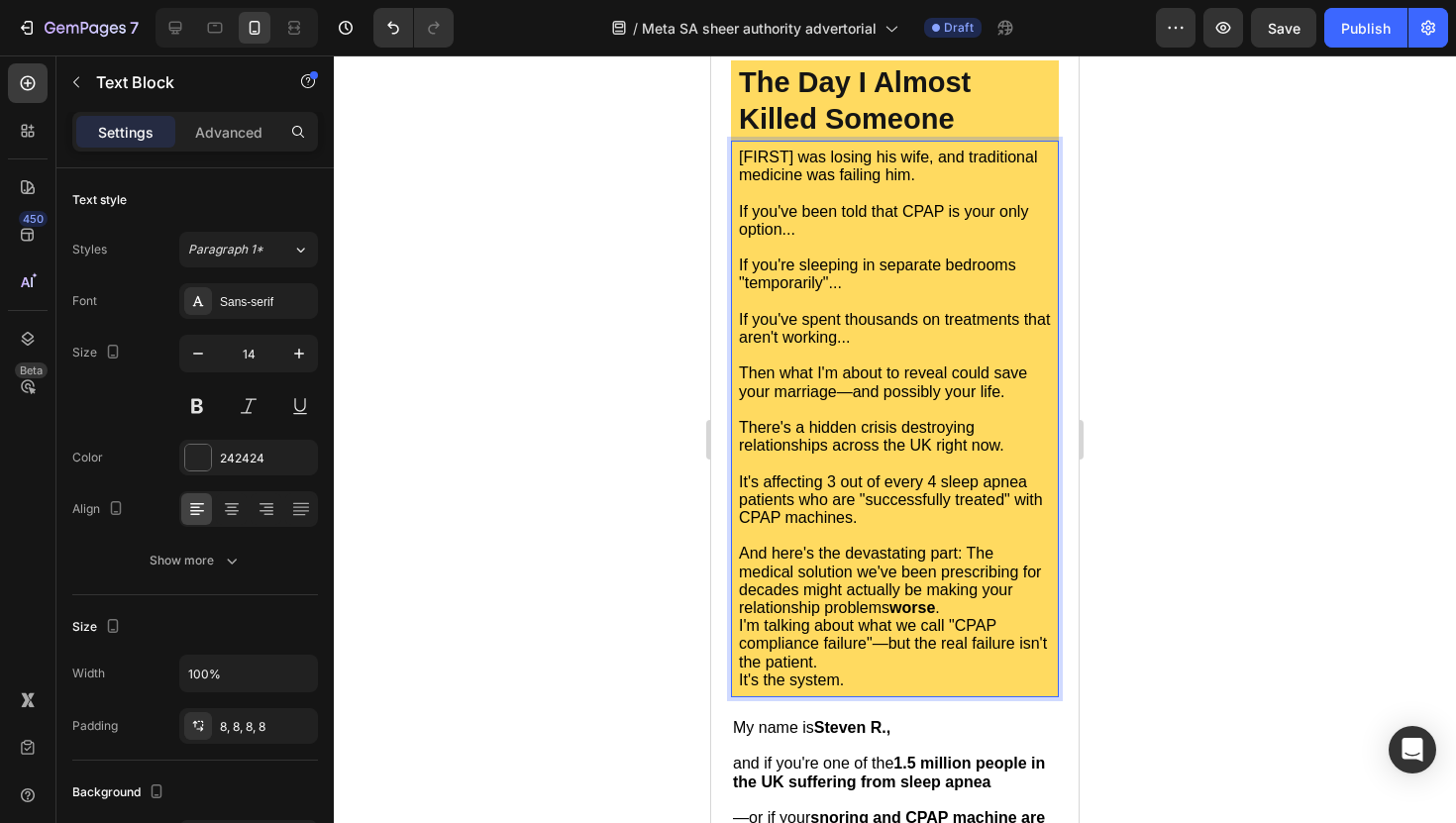 scroll, scrollTop: 750, scrollLeft: 0, axis: vertical 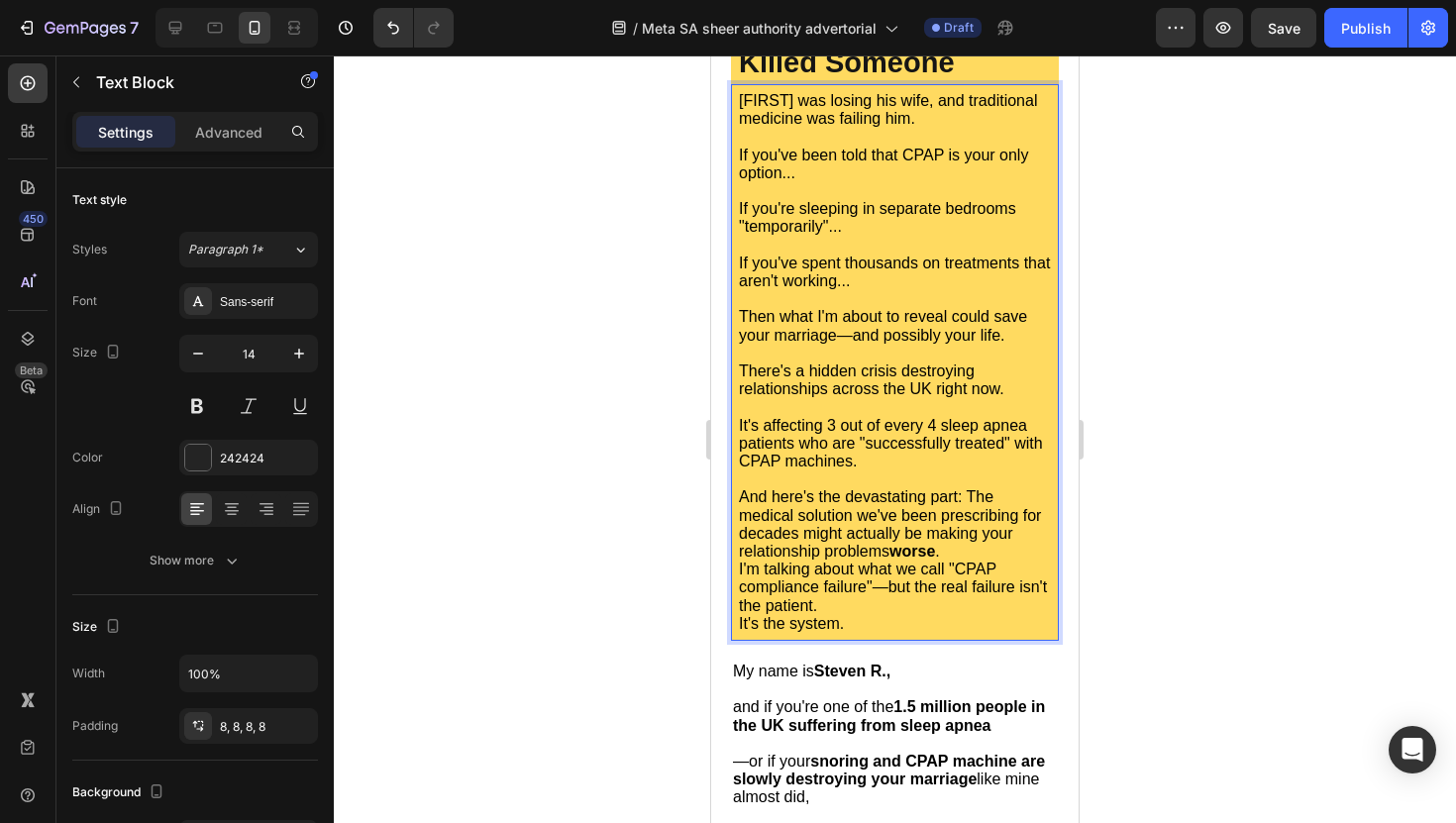 click on "And here's the devastating part: The medical solution we've been prescribing for decades might actually be making your relationship problems  worse ." at bounding box center (889, 524) 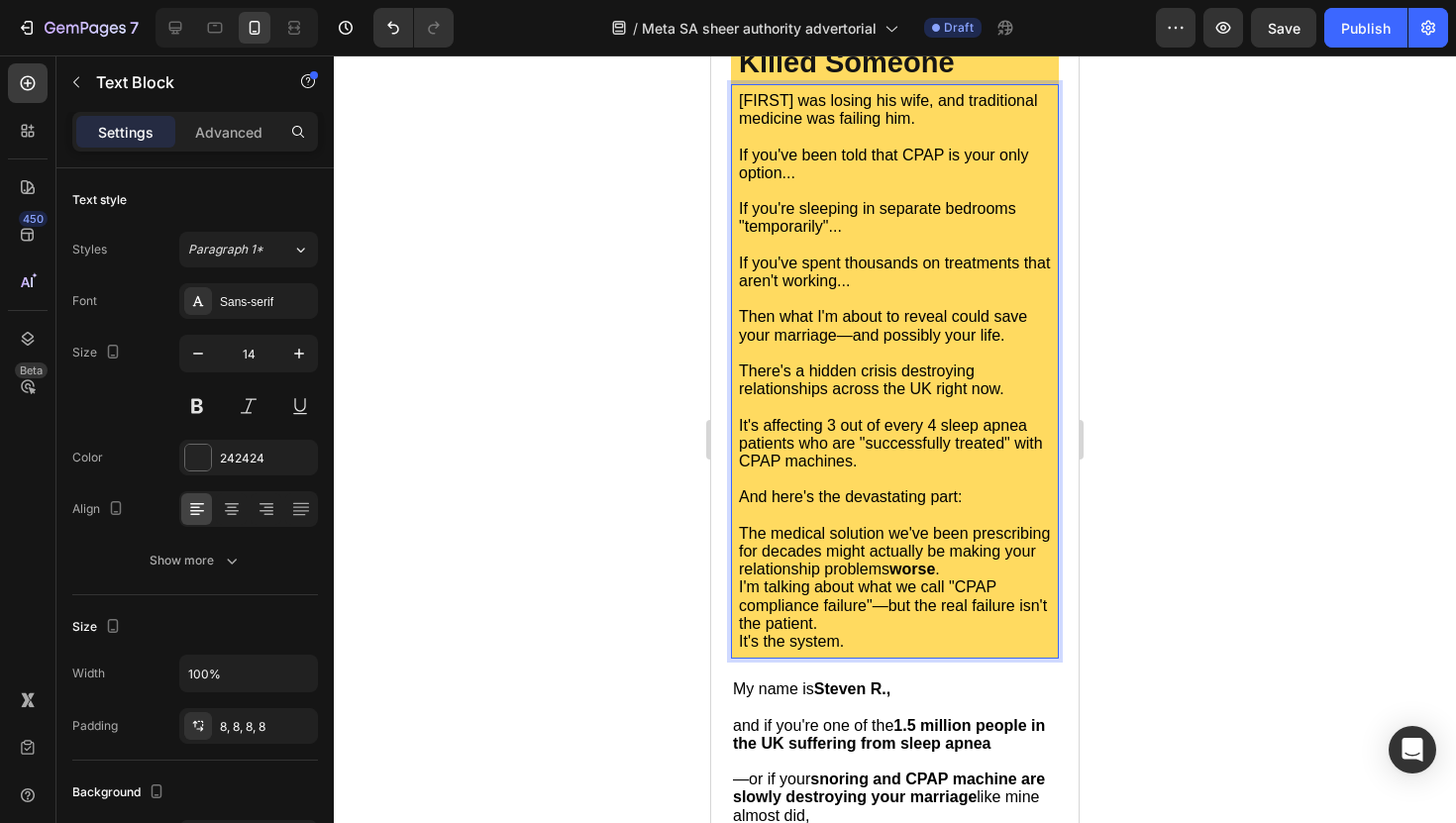 click on "The medical solution we've been prescribing for decades might actually be making your relationship problems  worse ." at bounding box center [894, 552] 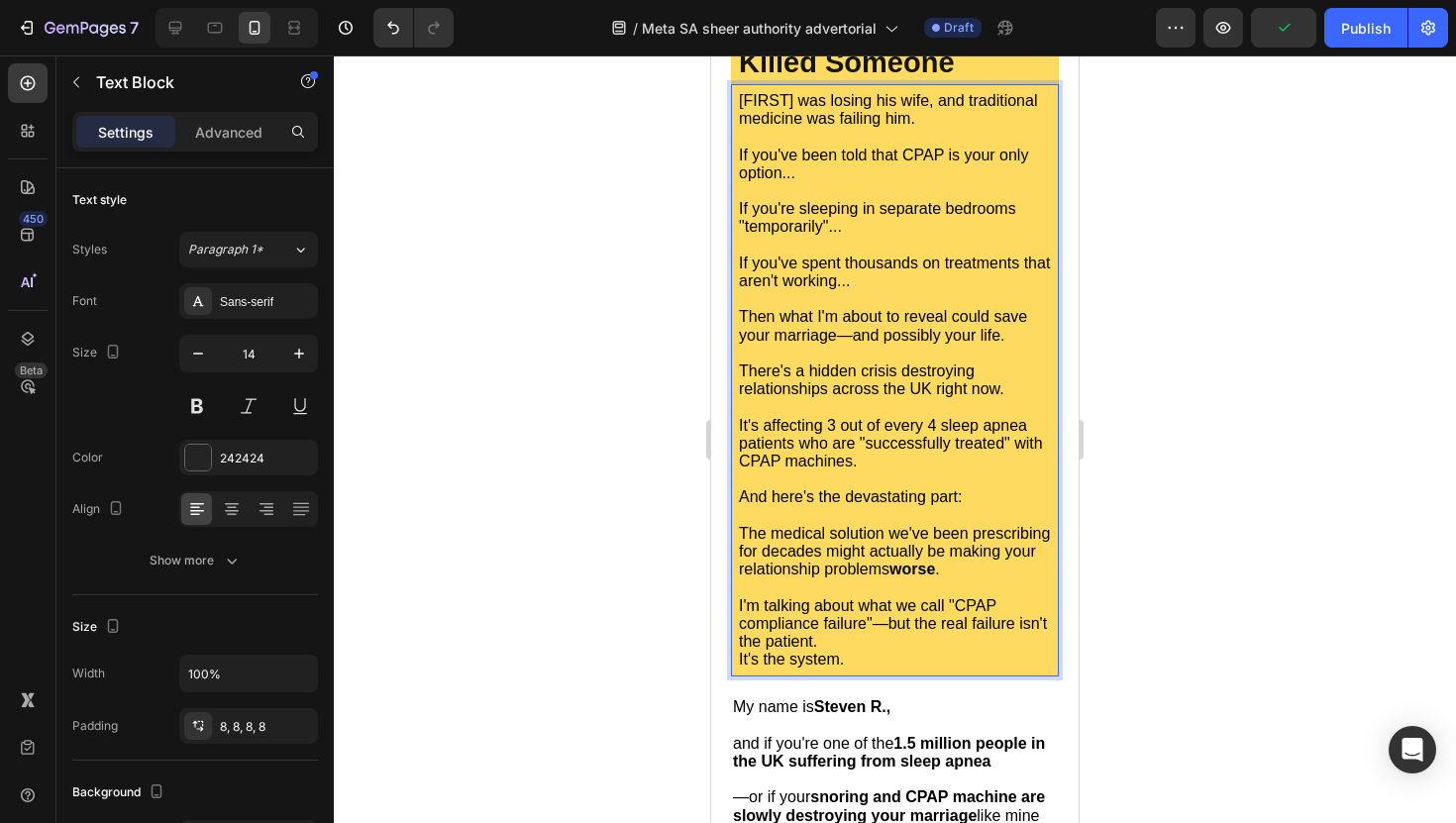 click on "I'm talking about what we call "CPAP compliance failure"—but the real failure isn't the patient." at bounding box center [892, 623] 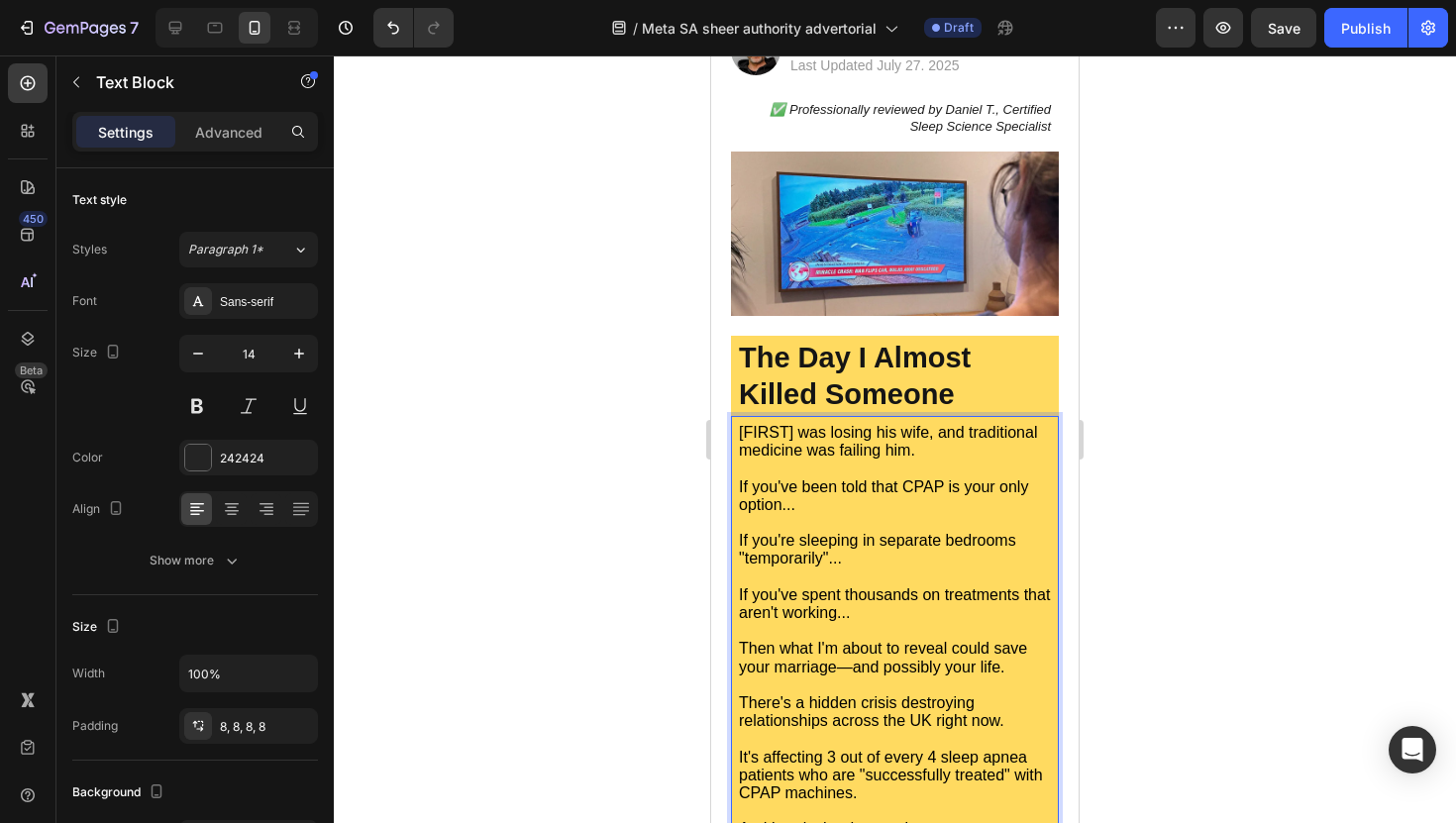scroll, scrollTop: 414, scrollLeft: 0, axis: vertical 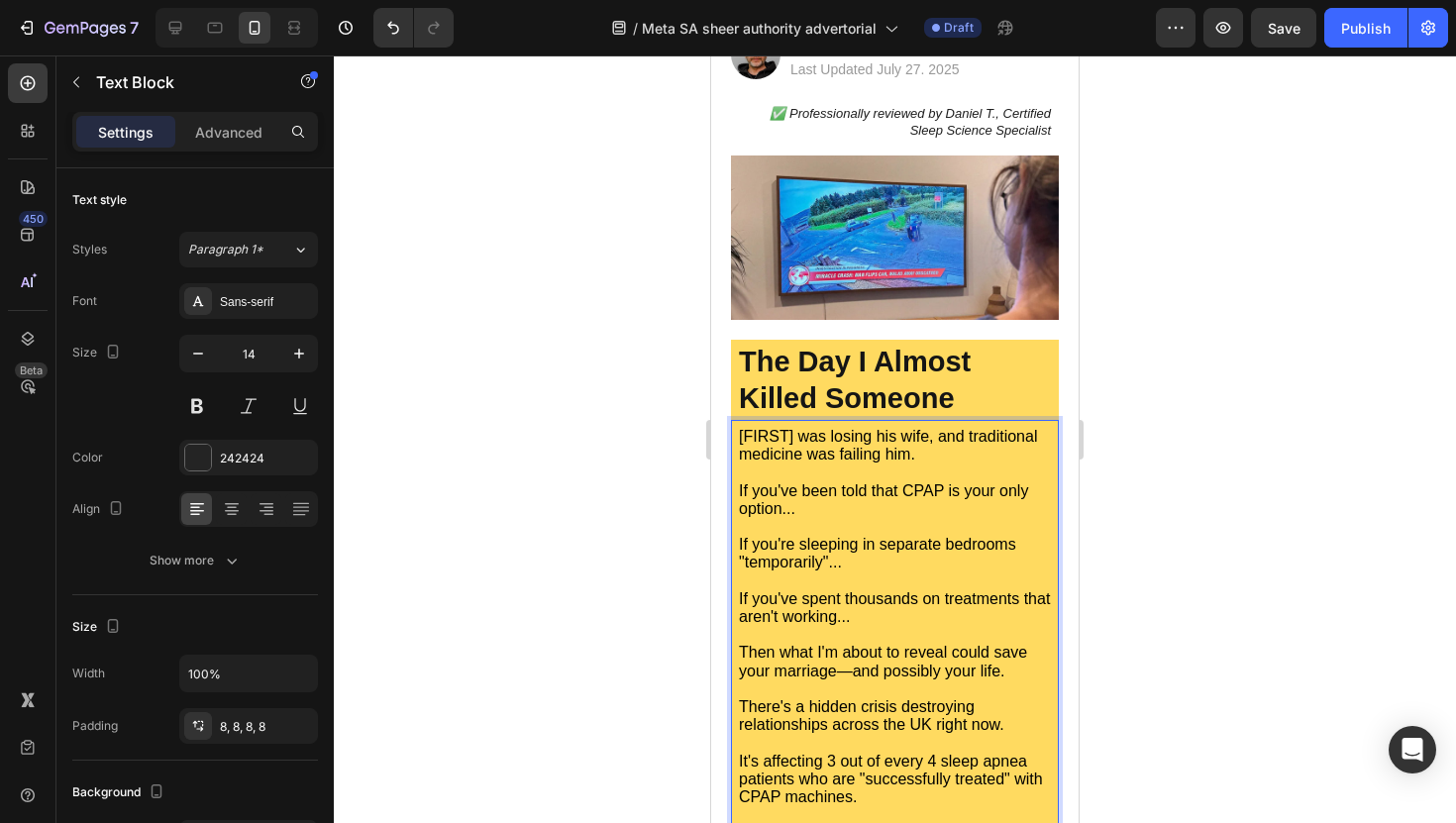 click on "[FIRST] was losing his wife, and traditional medicine was failing him." at bounding box center [887, 445] 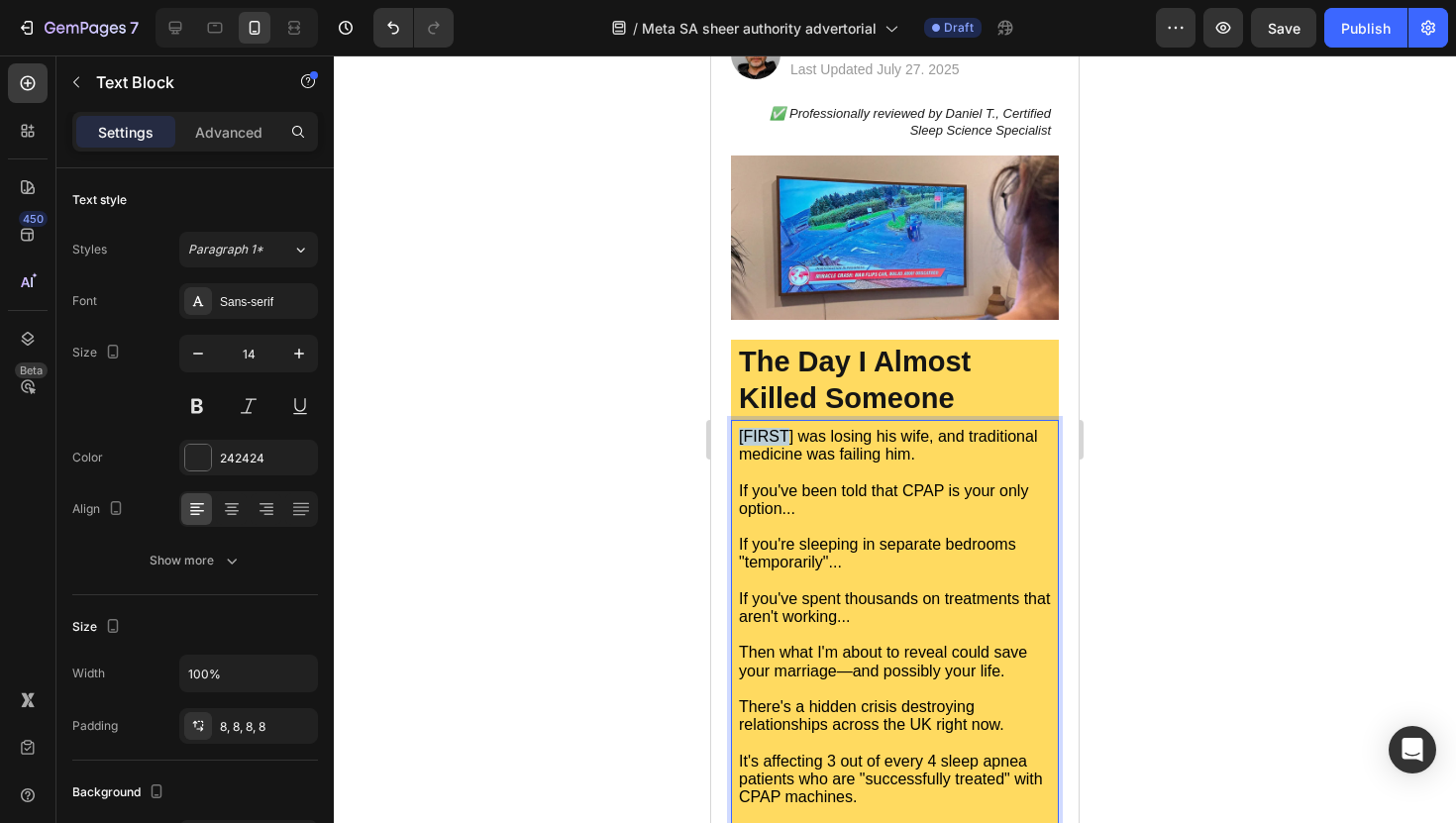 click on "[FIRST] was losing his wife, and traditional medicine was failing him." at bounding box center (887, 445) 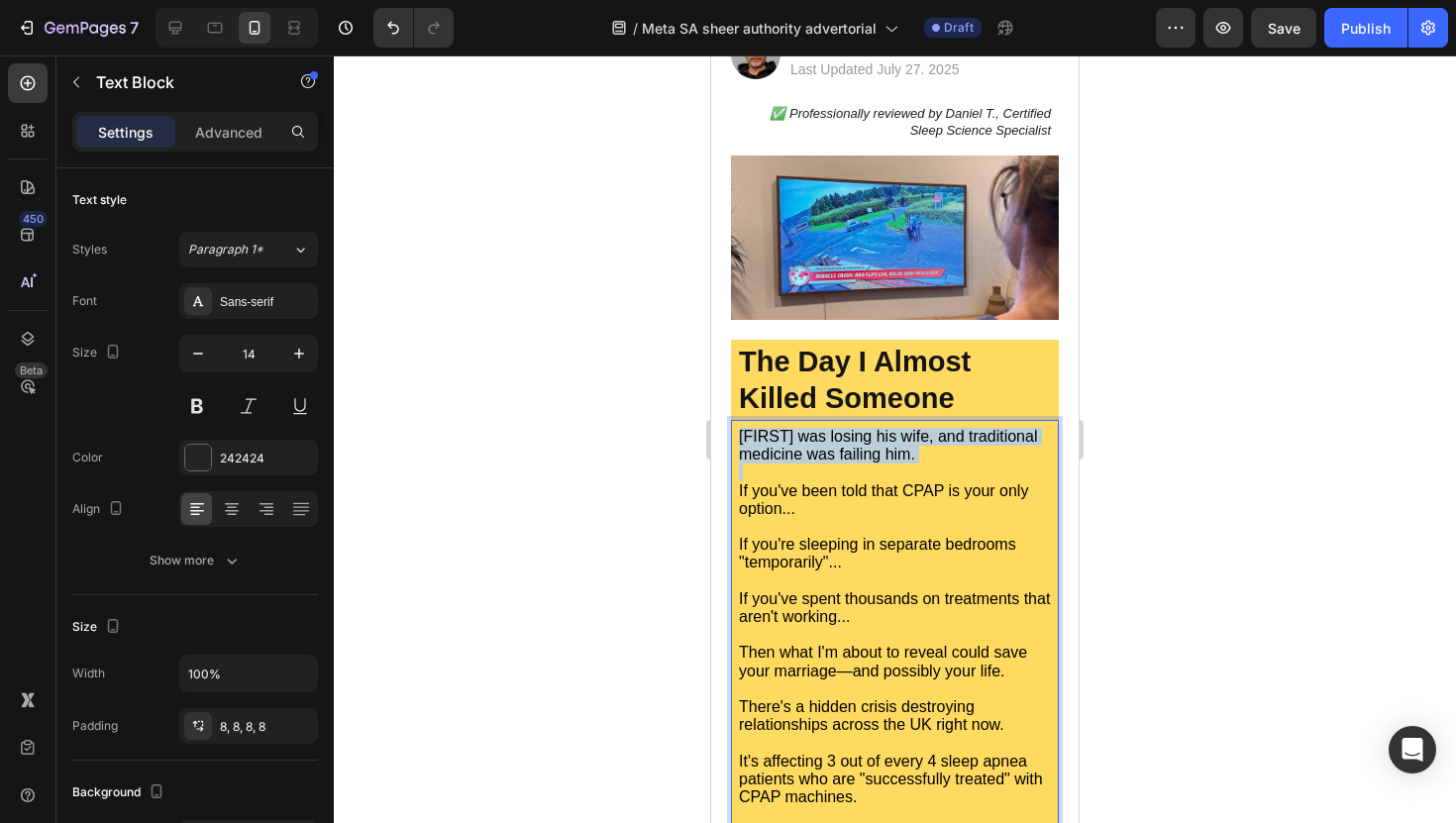 click on "[FIRST] was losing his wife, and traditional medicine was failing him." at bounding box center [887, 445] 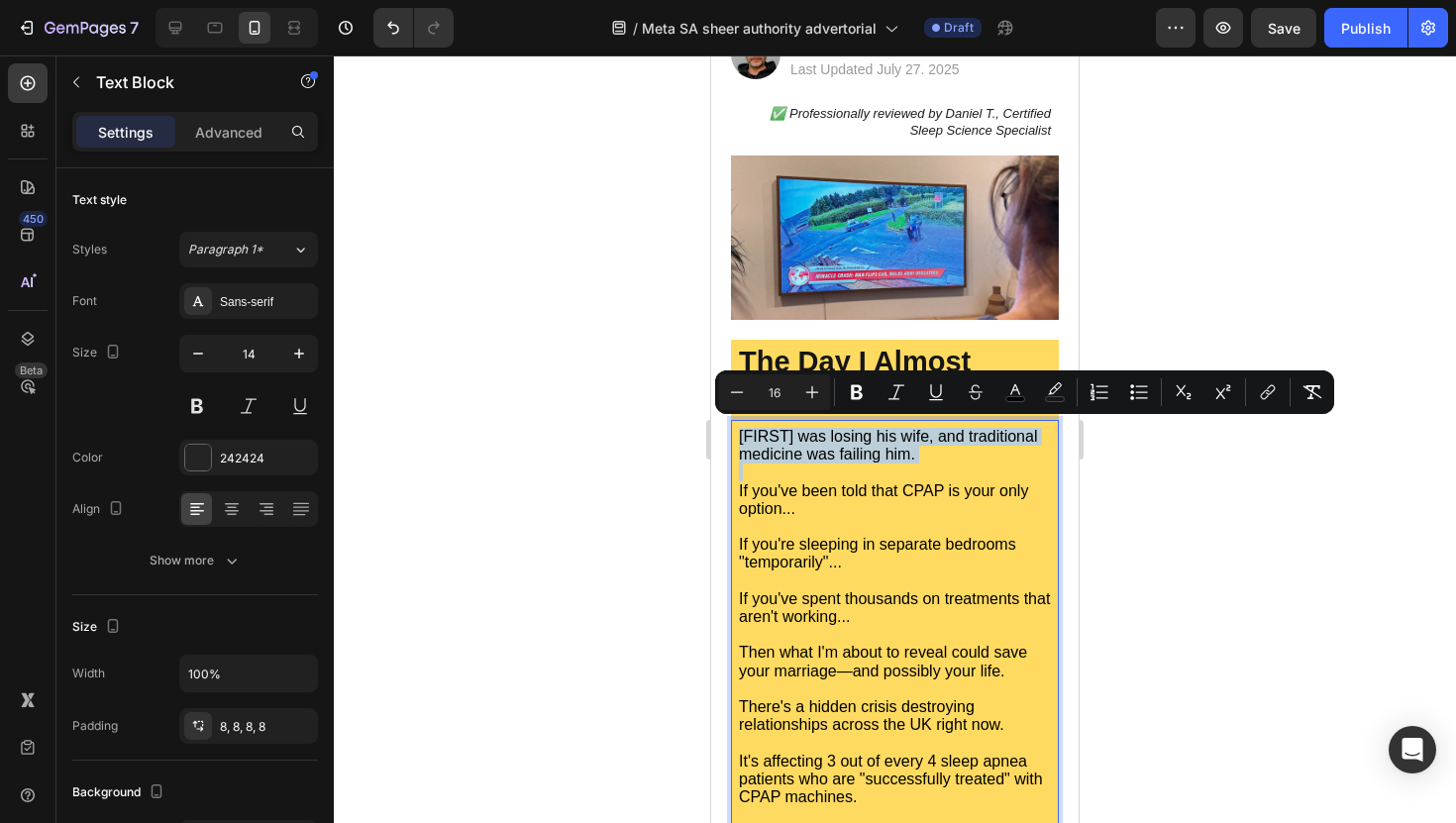 copy on "[FIRST] was losing his wife, and traditional medicine was failing him." 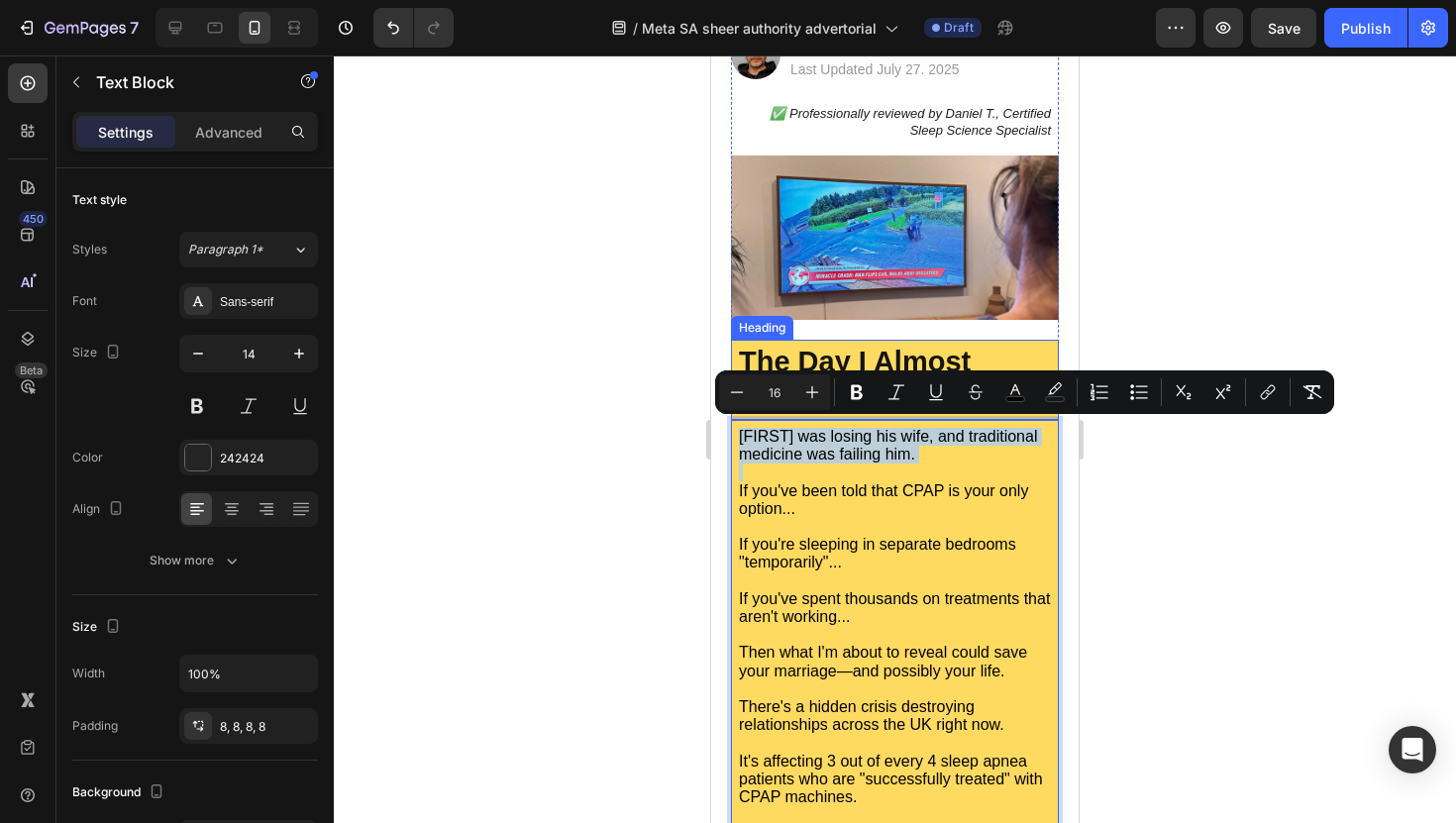 click on "The Day I Almost Killed Someone" at bounding box center (855, 380) 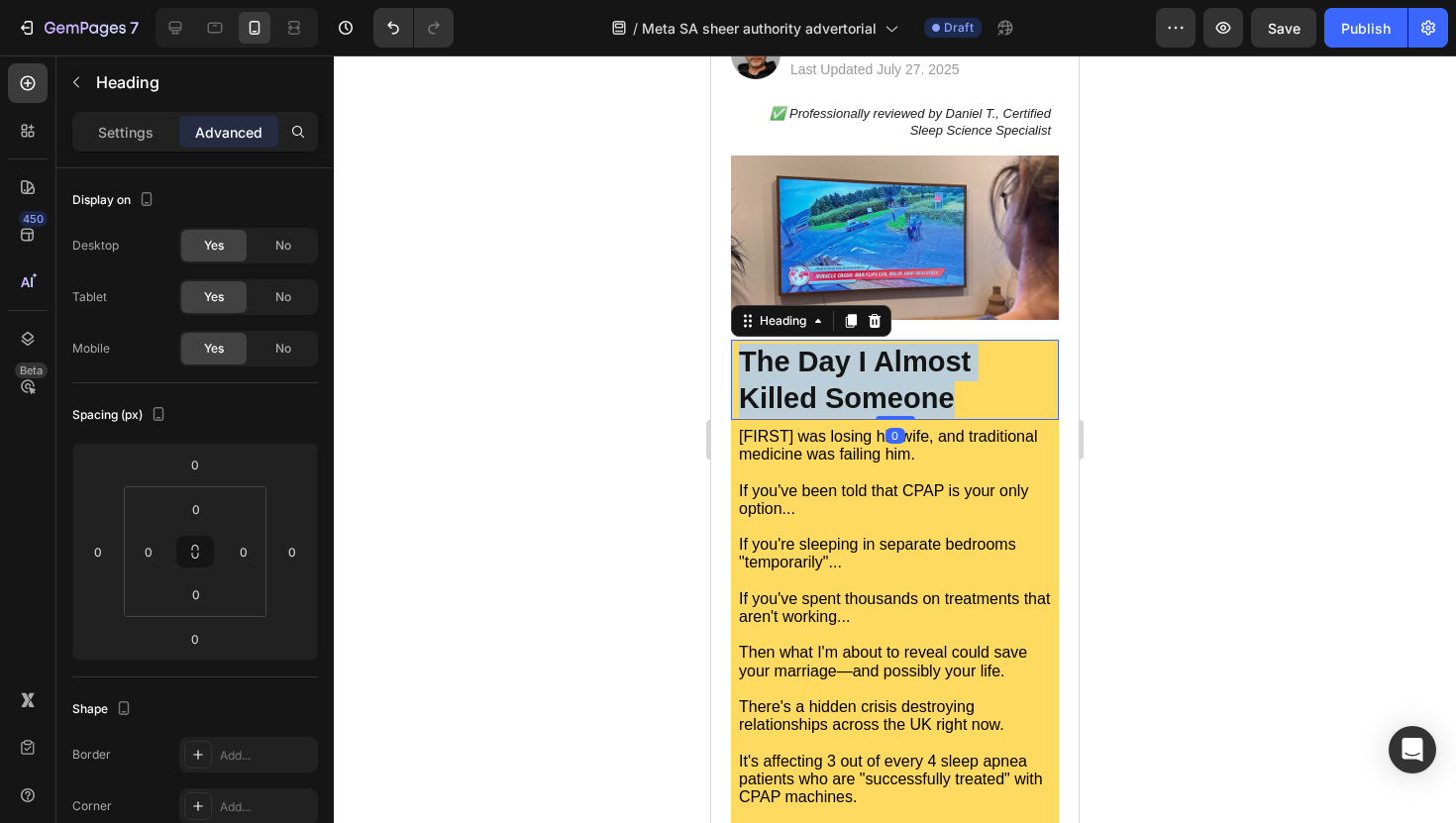 click on "The Day I Almost Killed Someone" at bounding box center (855, 380) 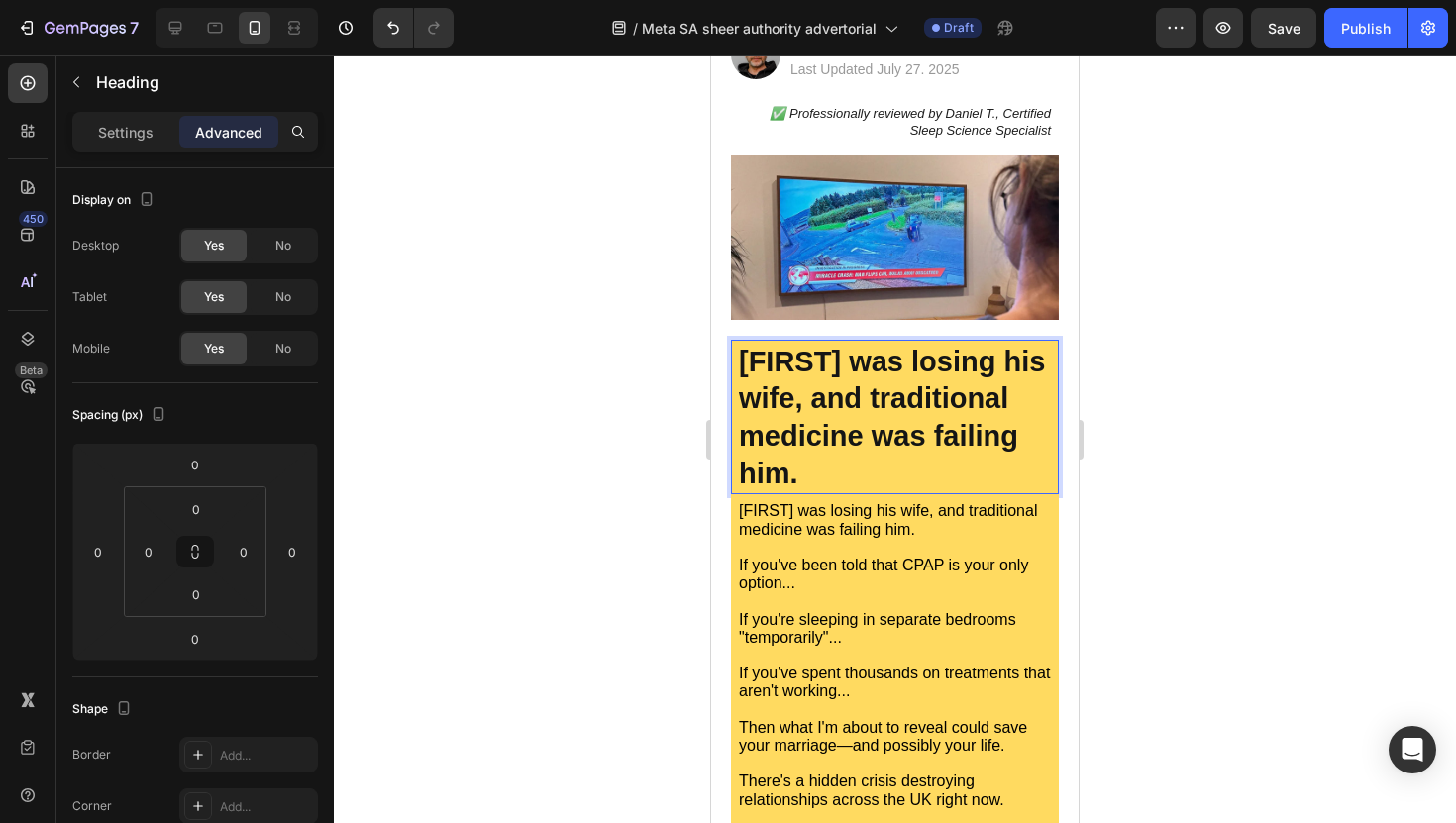click on "[FIRST] was losing his wife, and traditional medicine was failing him." at bounding box center [891, 417] 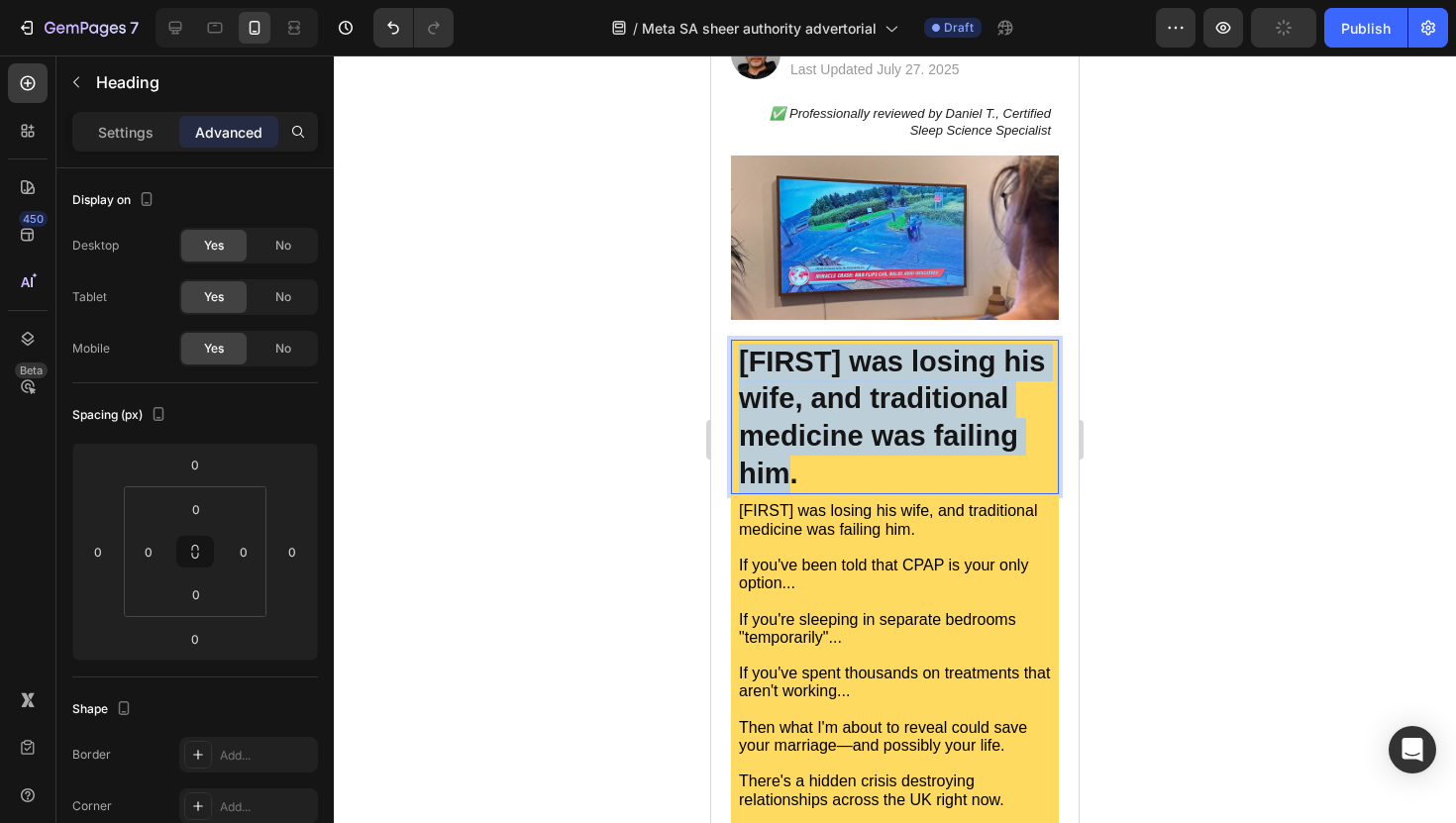 click on "[FIRST] was losing his wife, and traditional medicine was failing him." at bounding box center [891, 417] 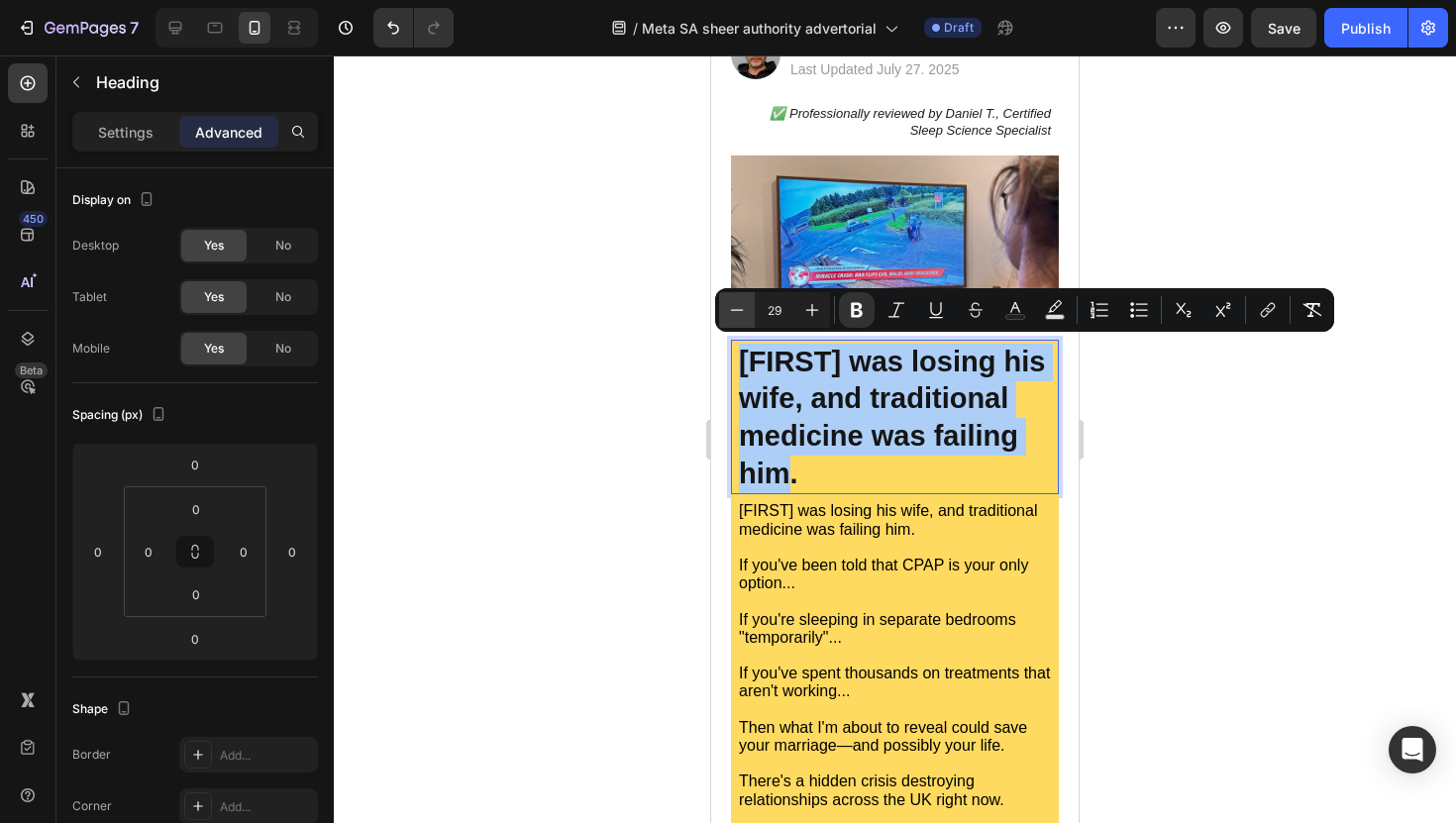 click 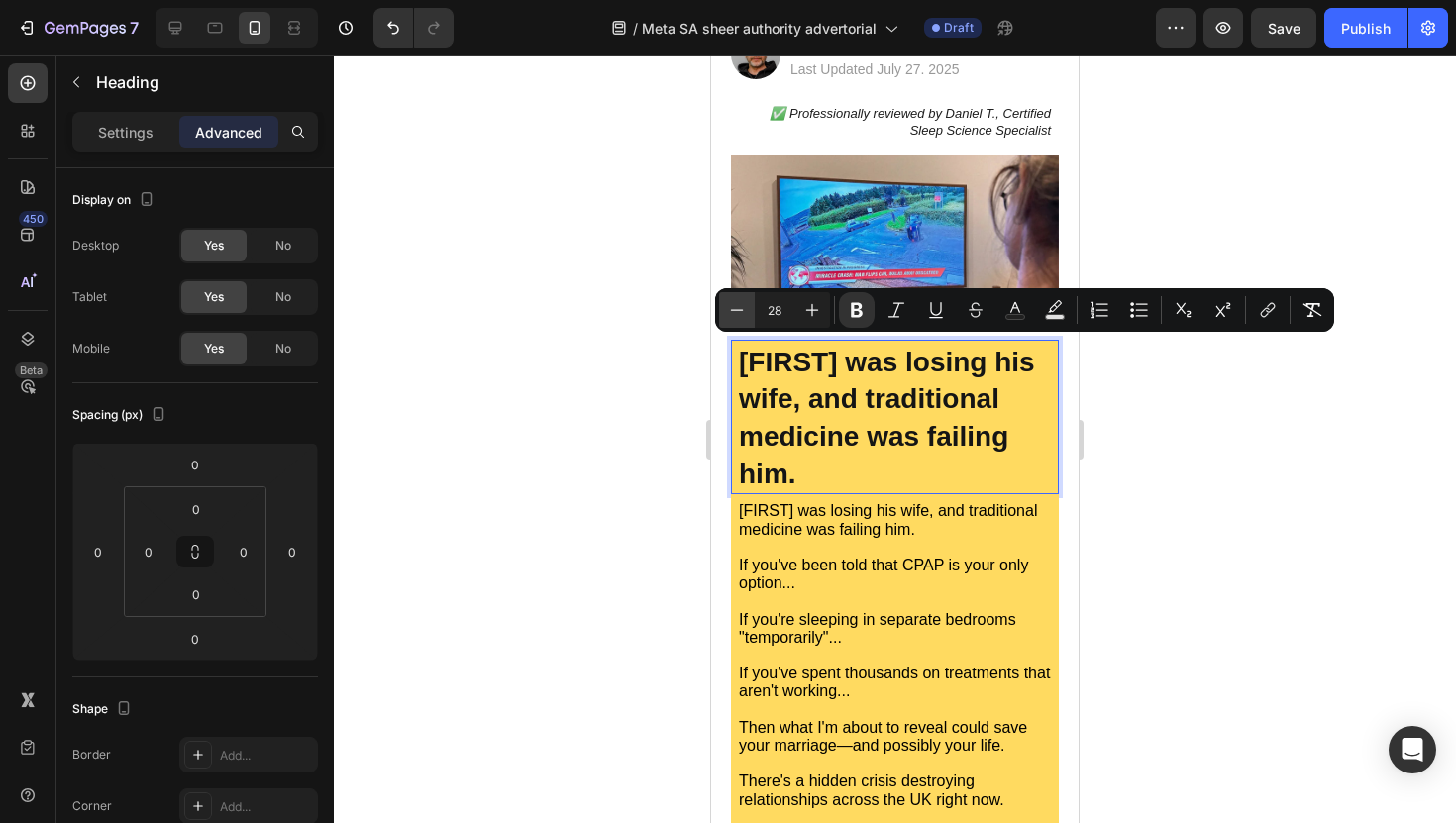 click 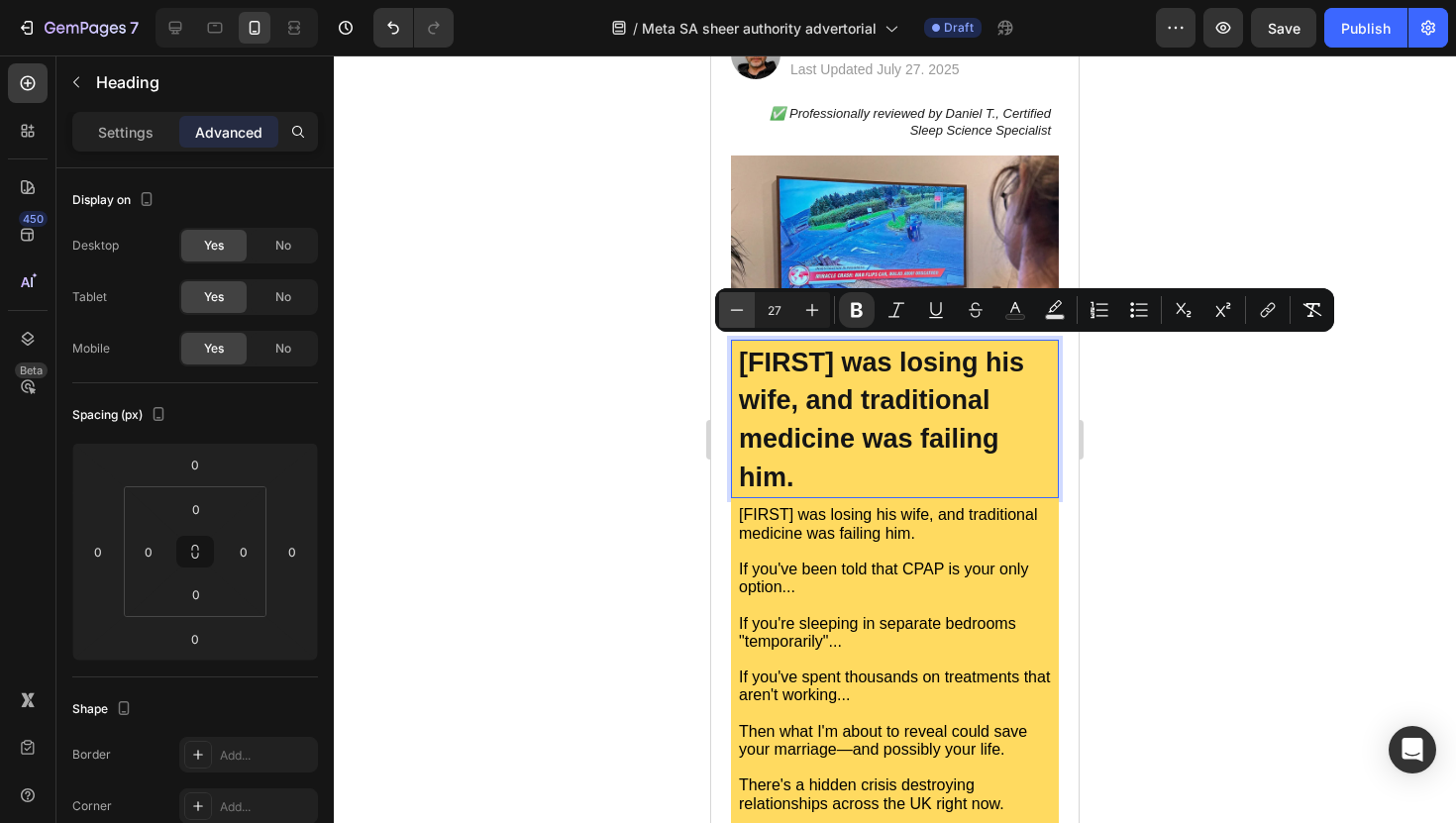 click 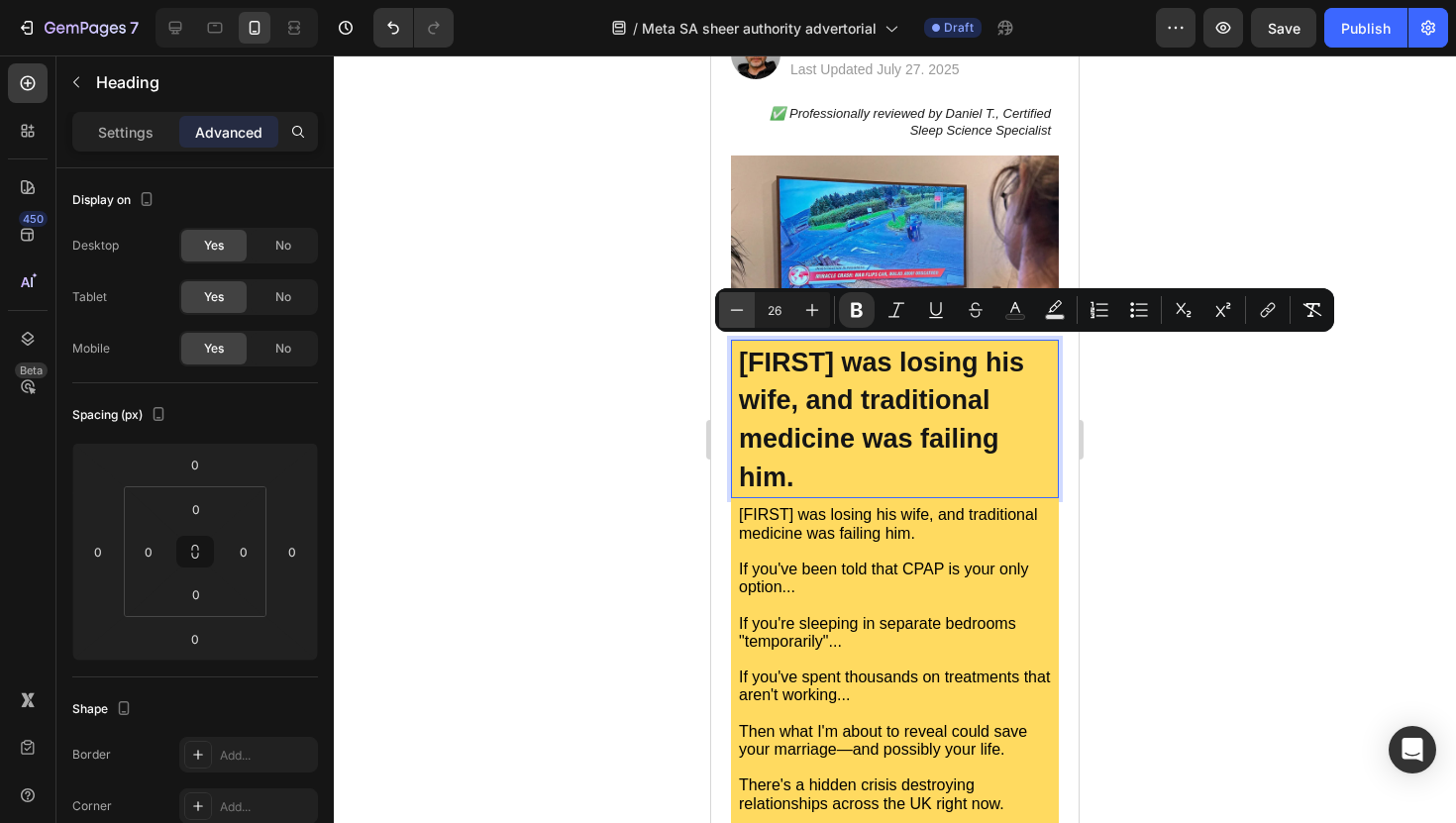 click 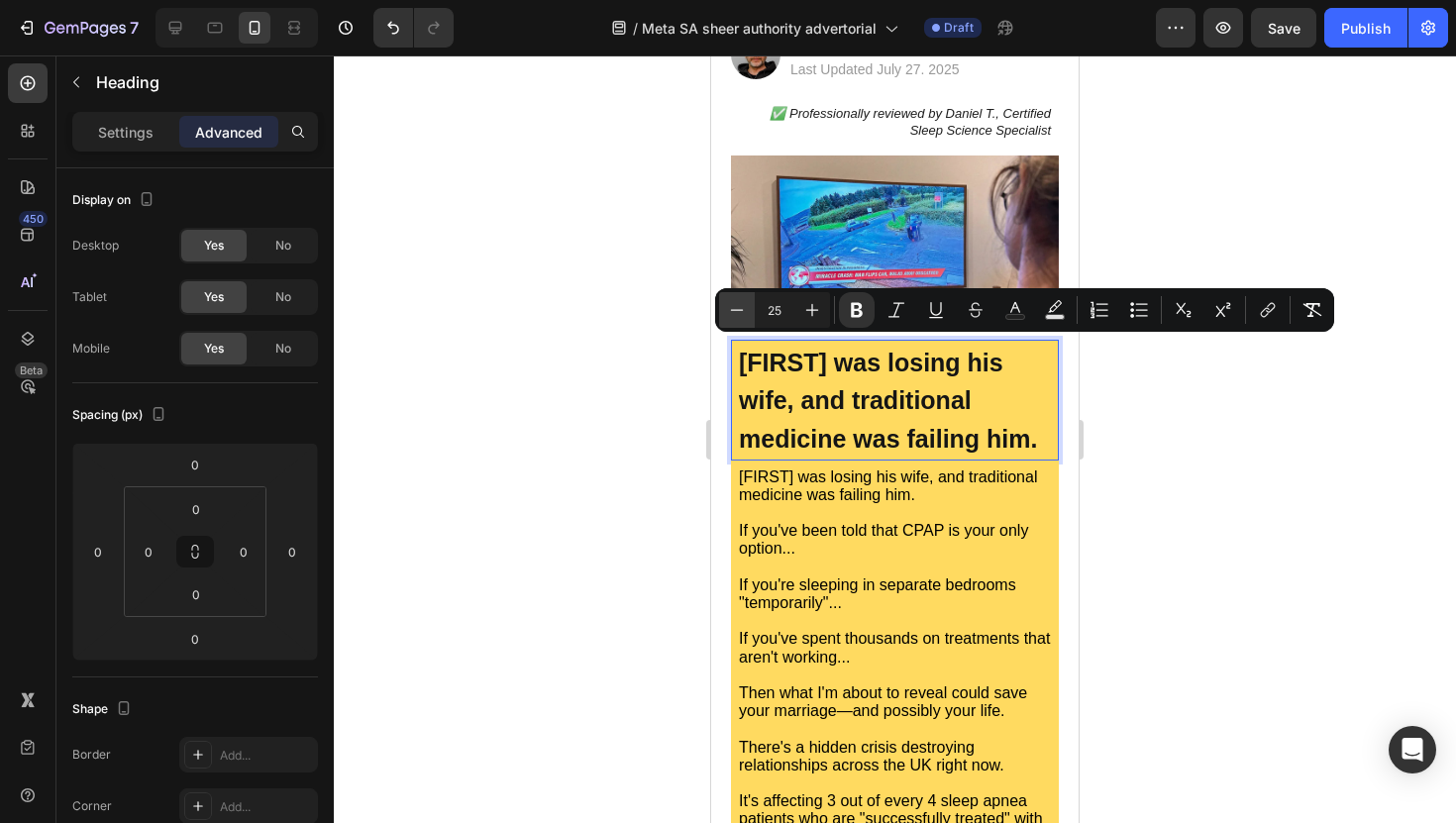 click 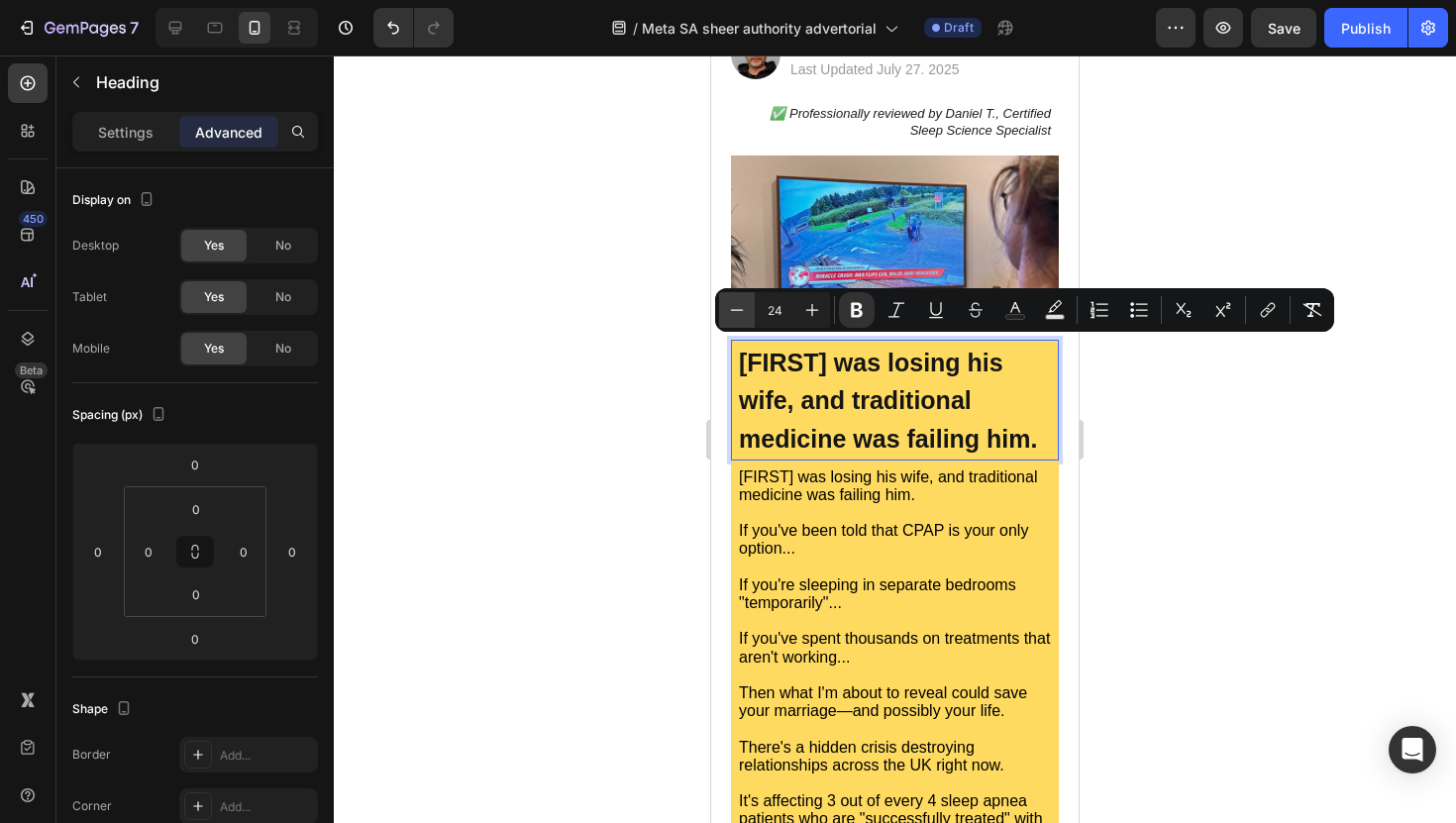 click 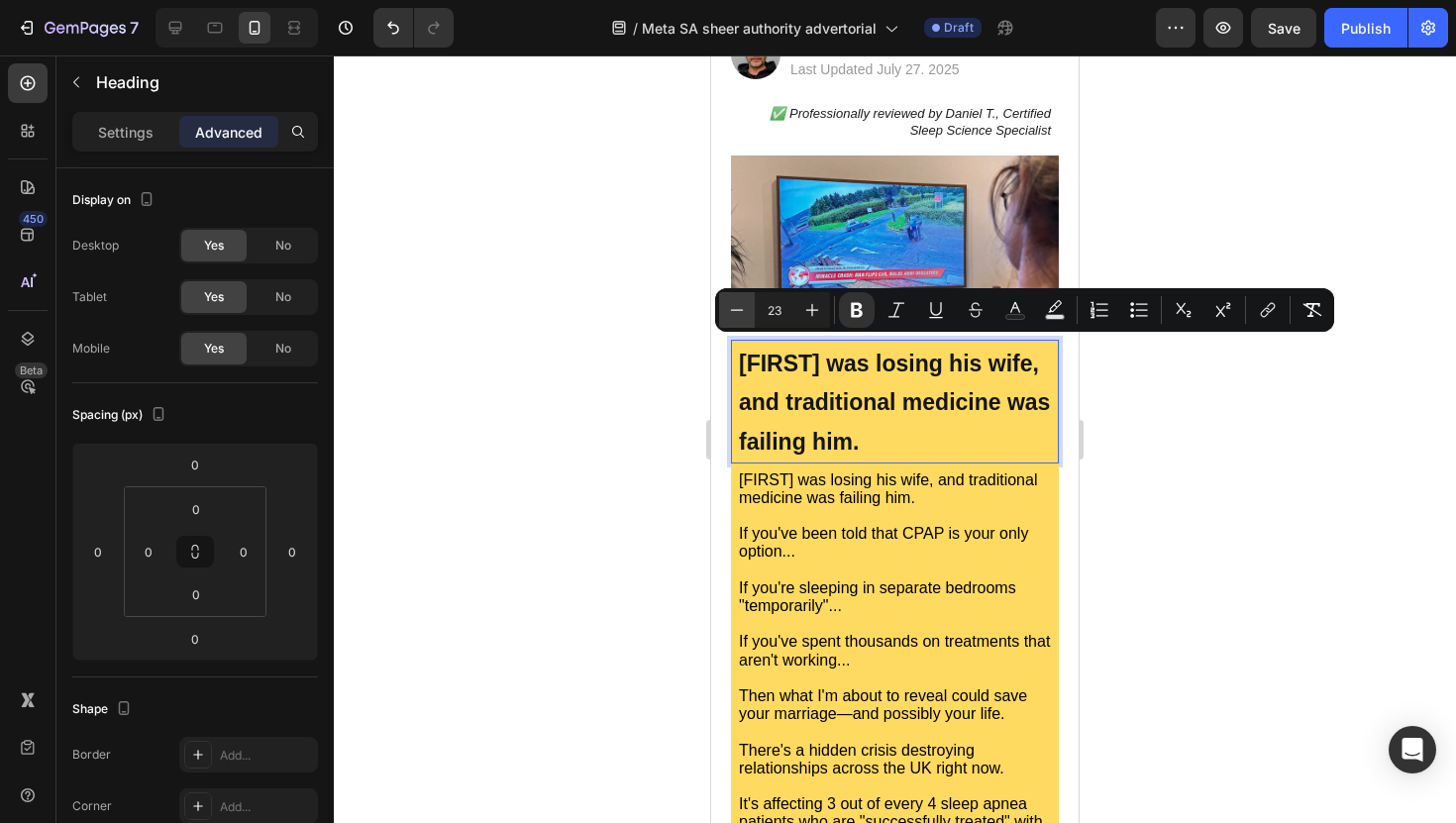 click 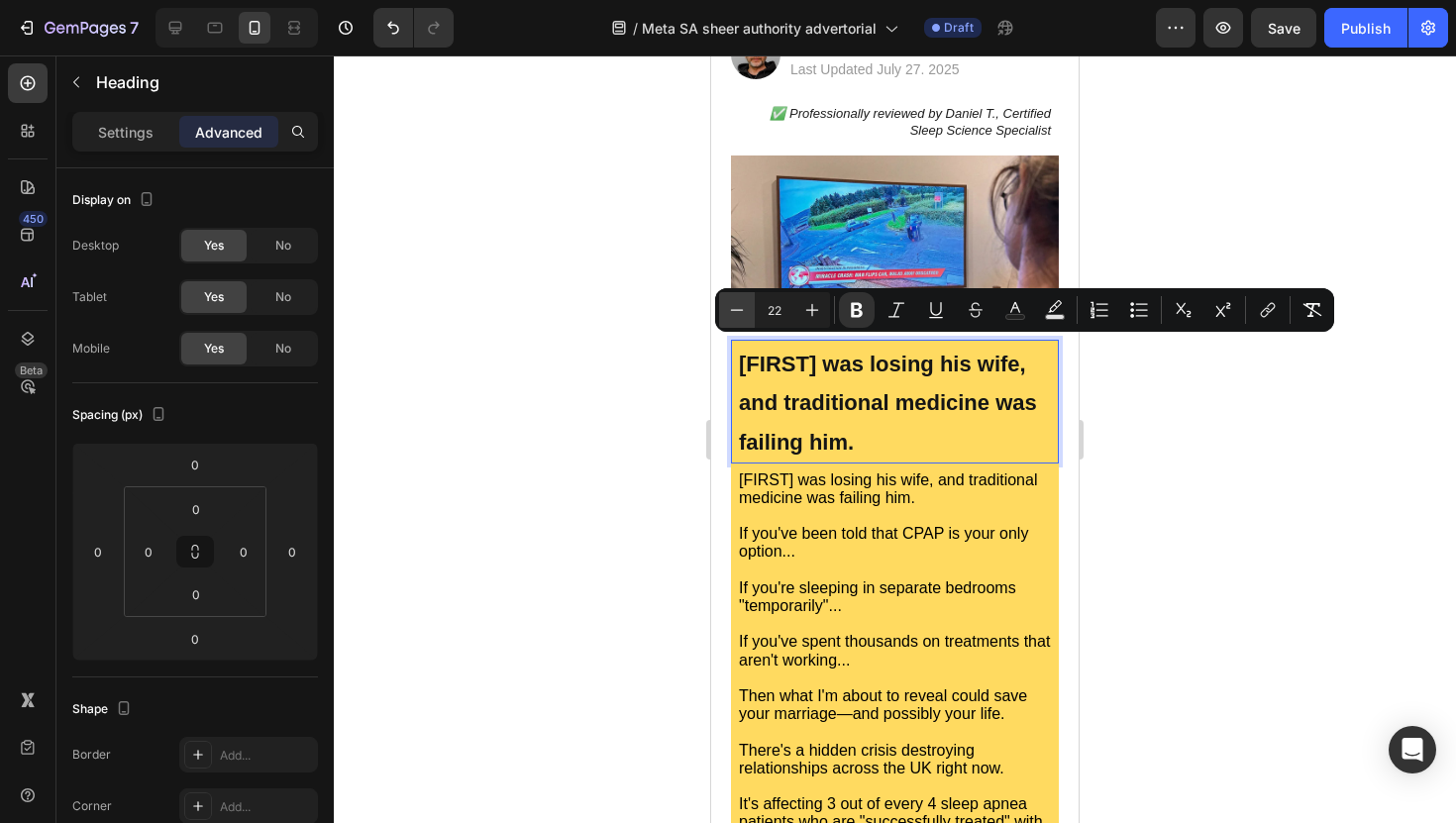 click 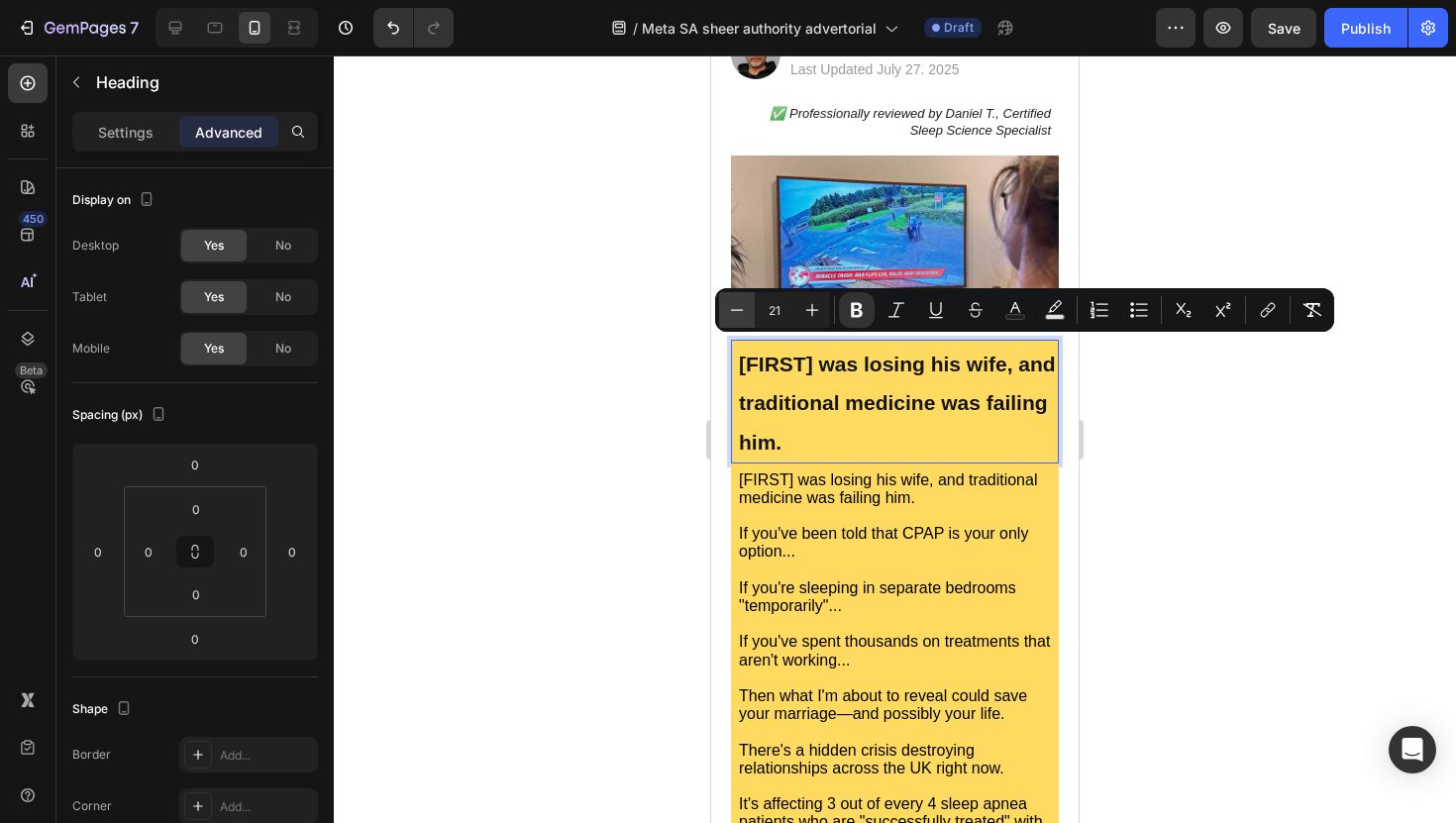 click 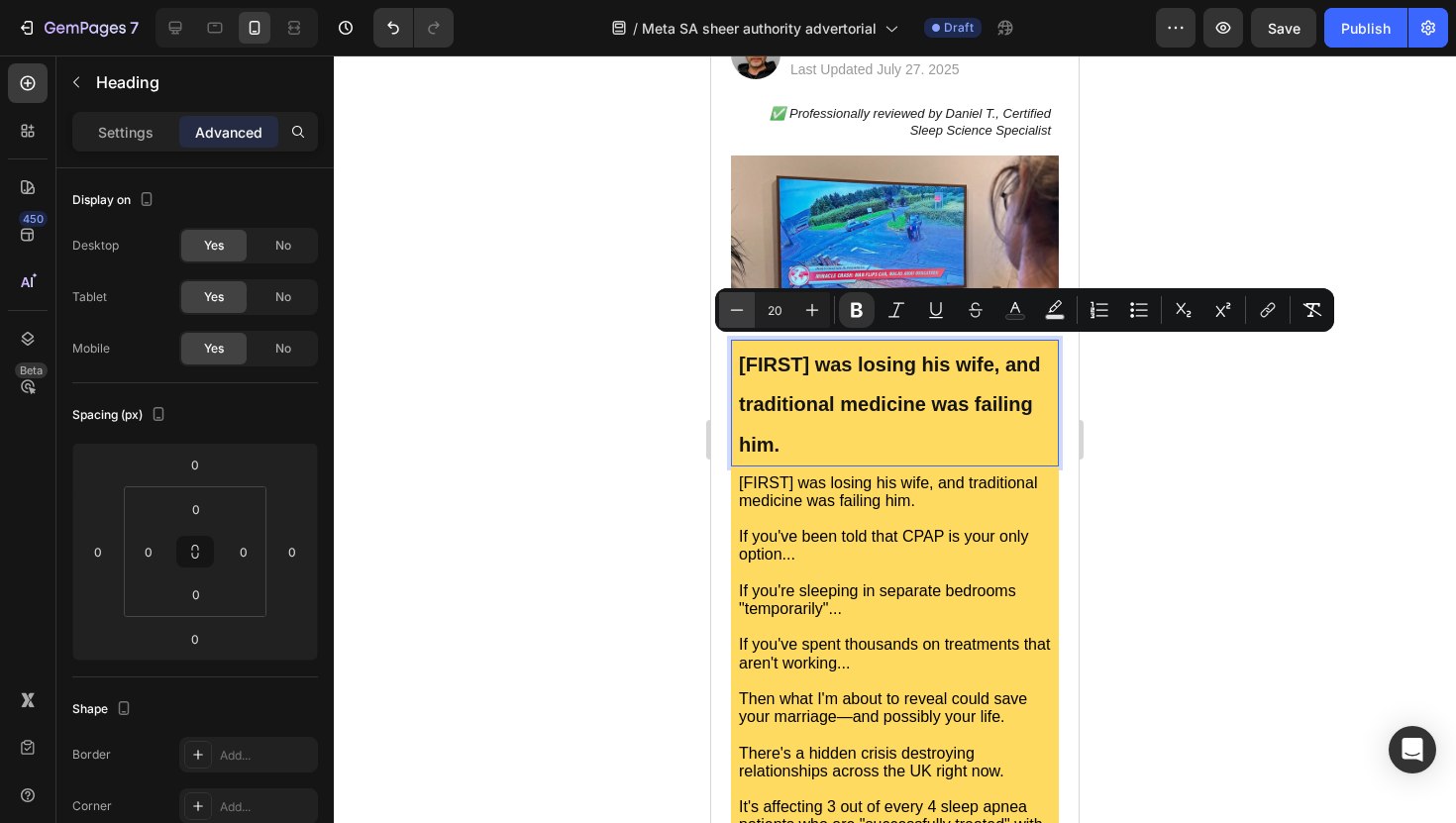 click 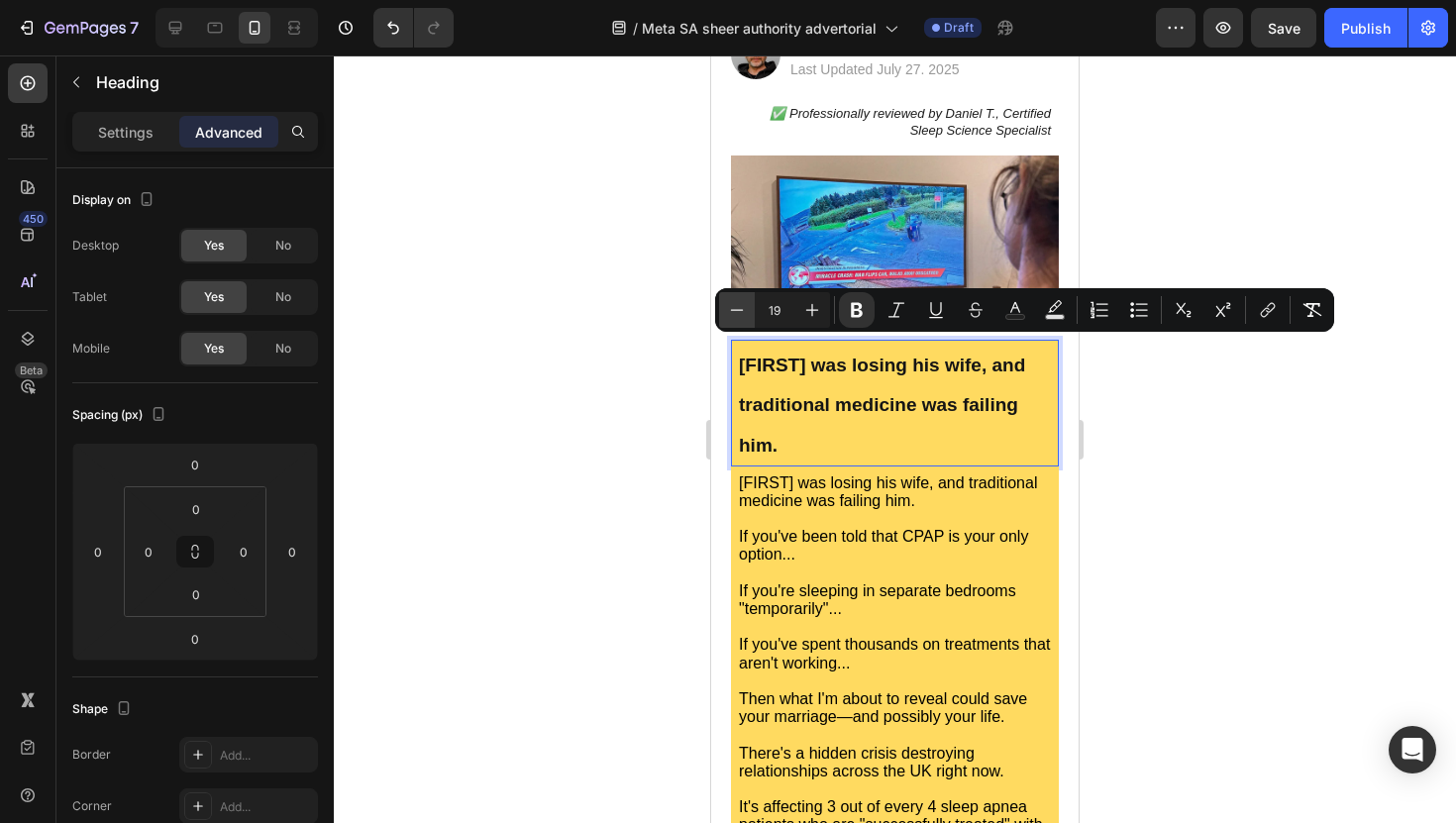 click 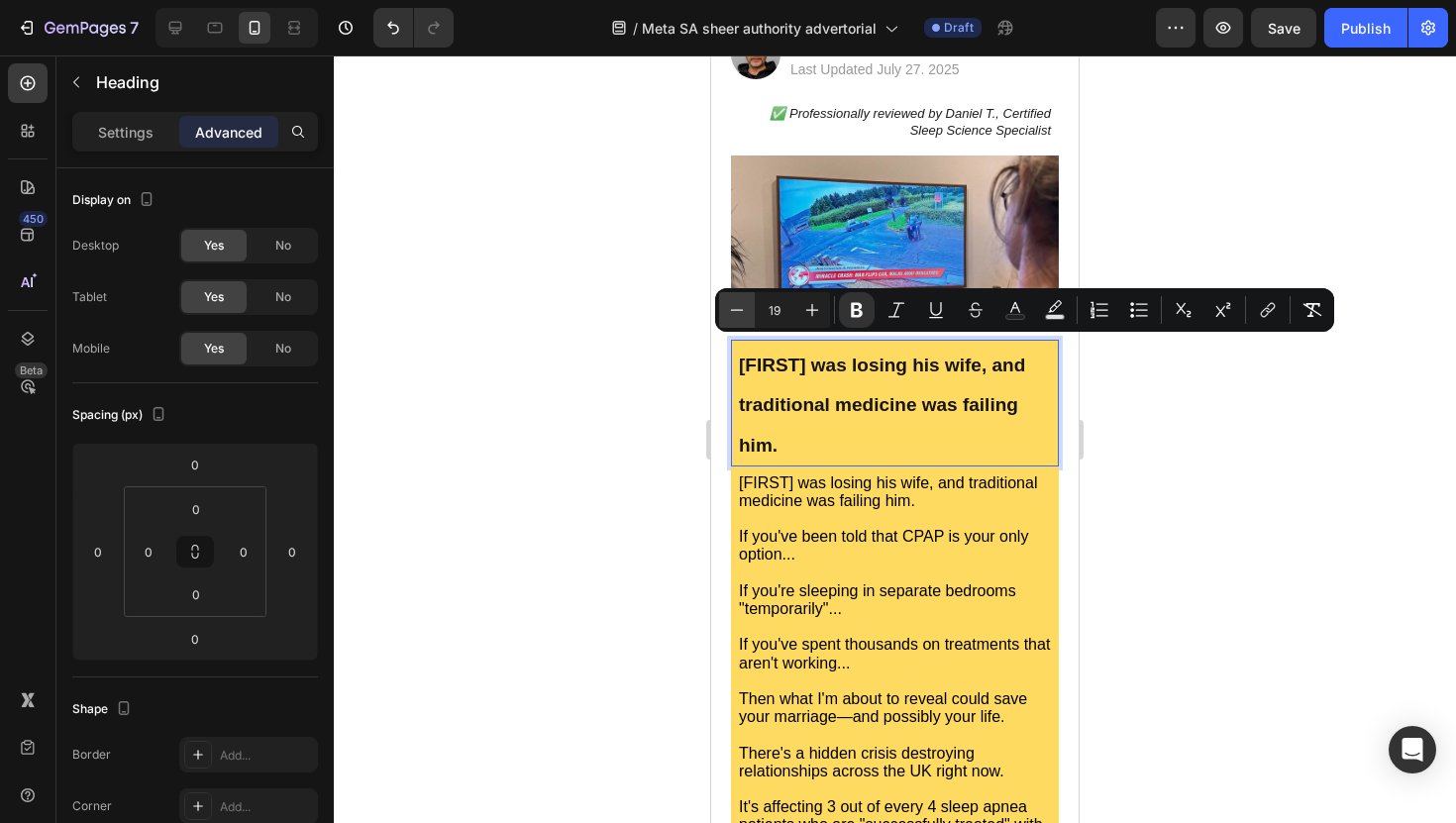 type on "18" 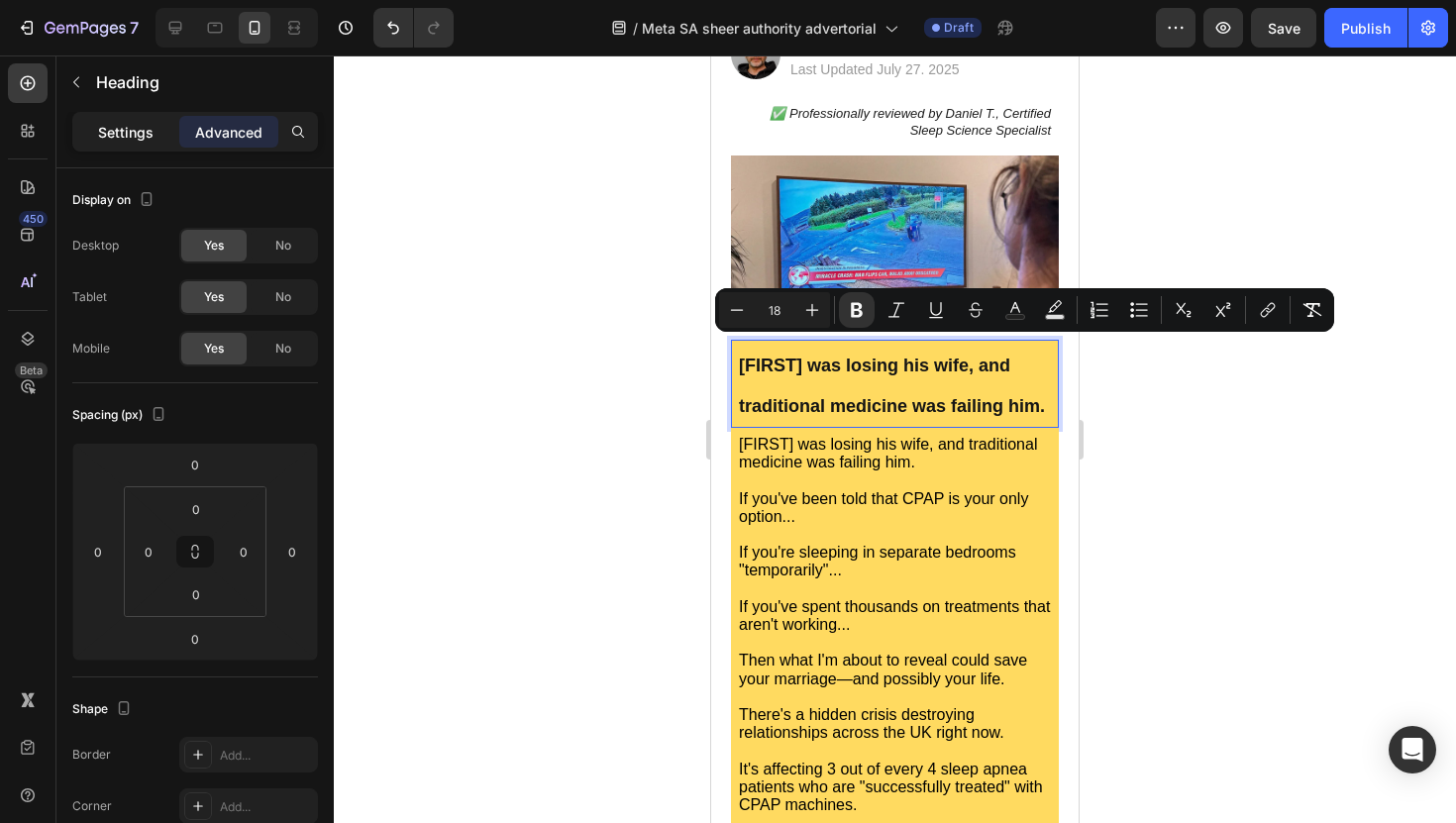 click on "Settings" at bounding box center (126, 132) 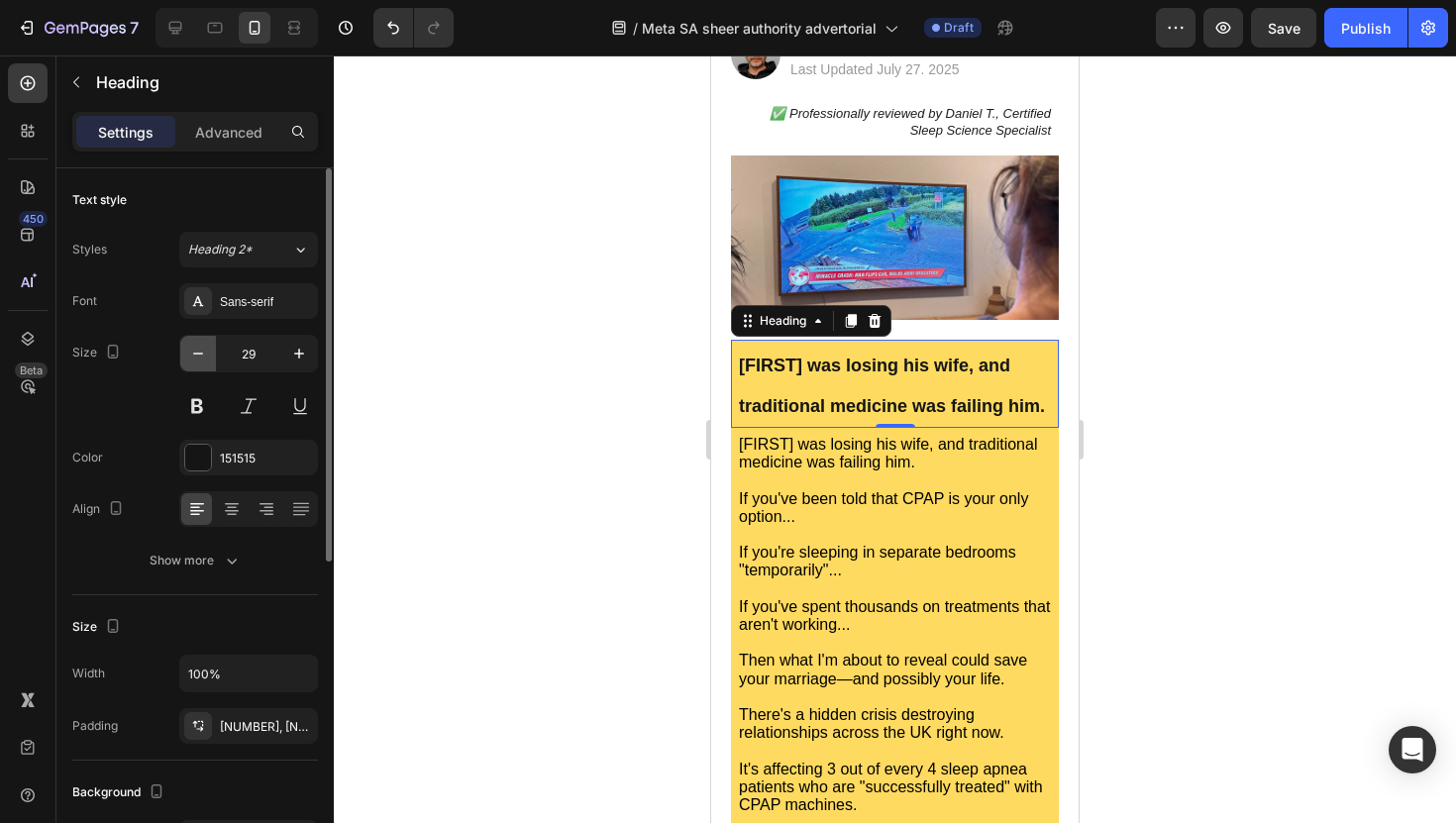 click 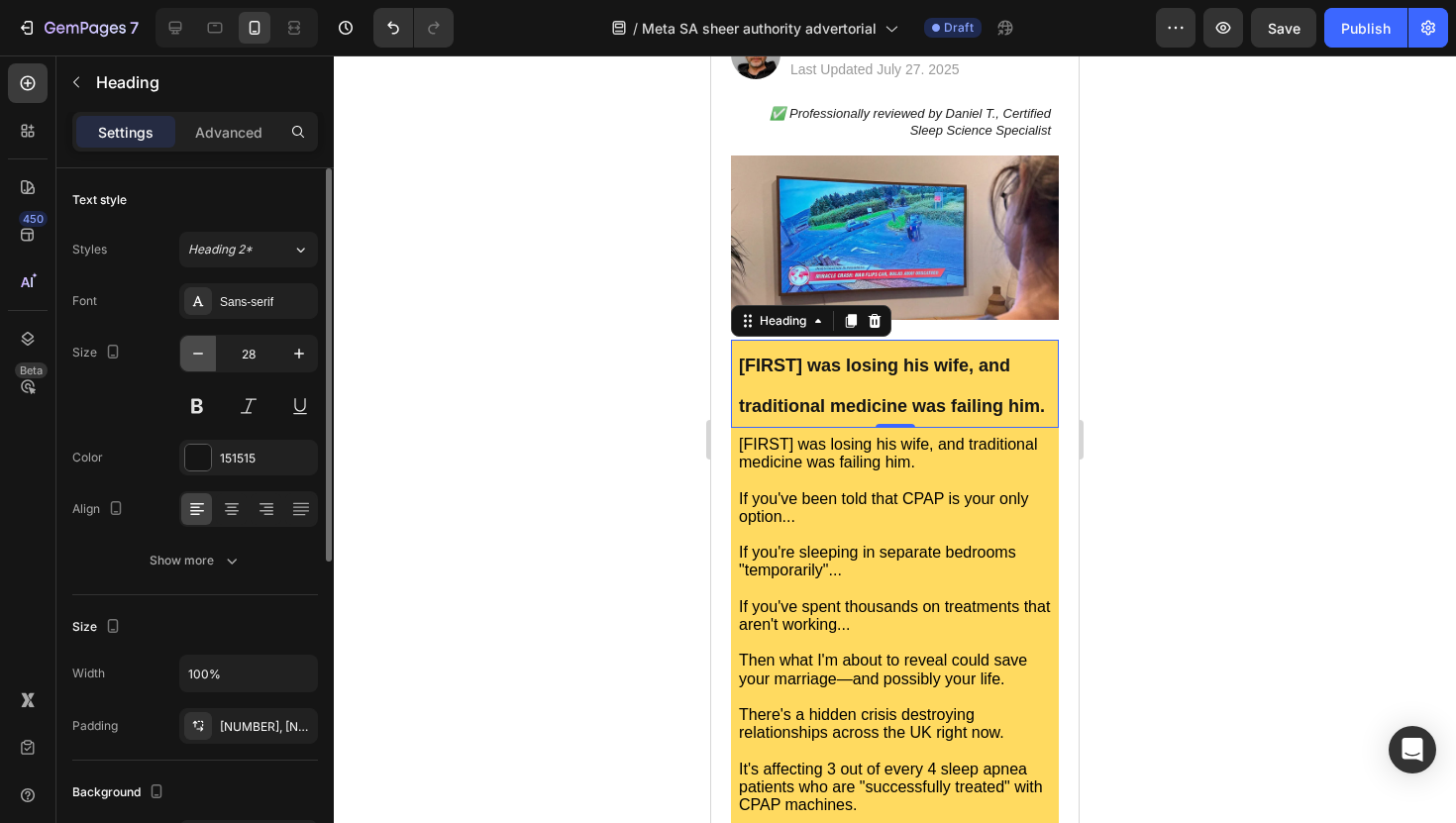 click 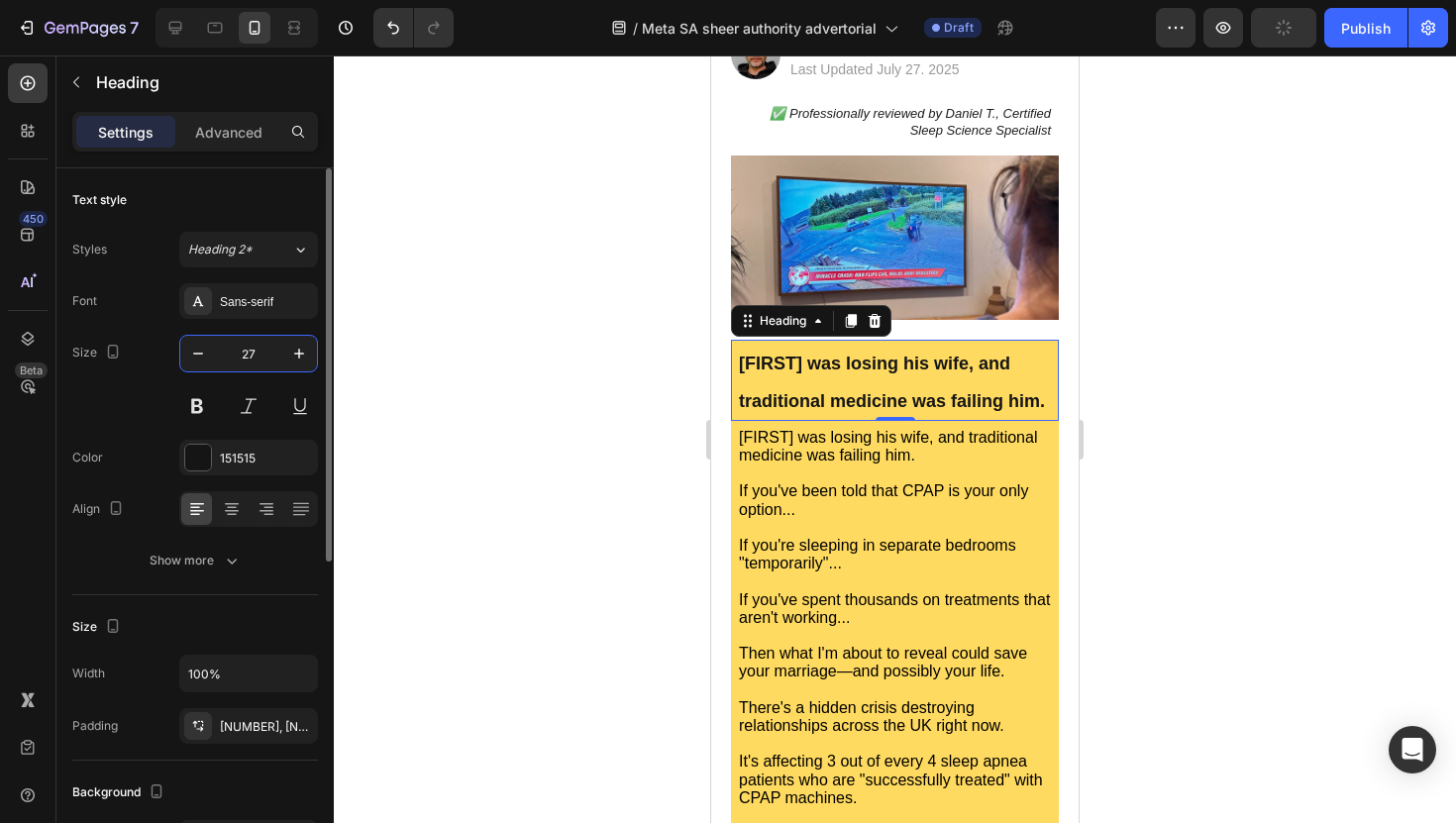 click on "27" at bounding box center (249, 354) 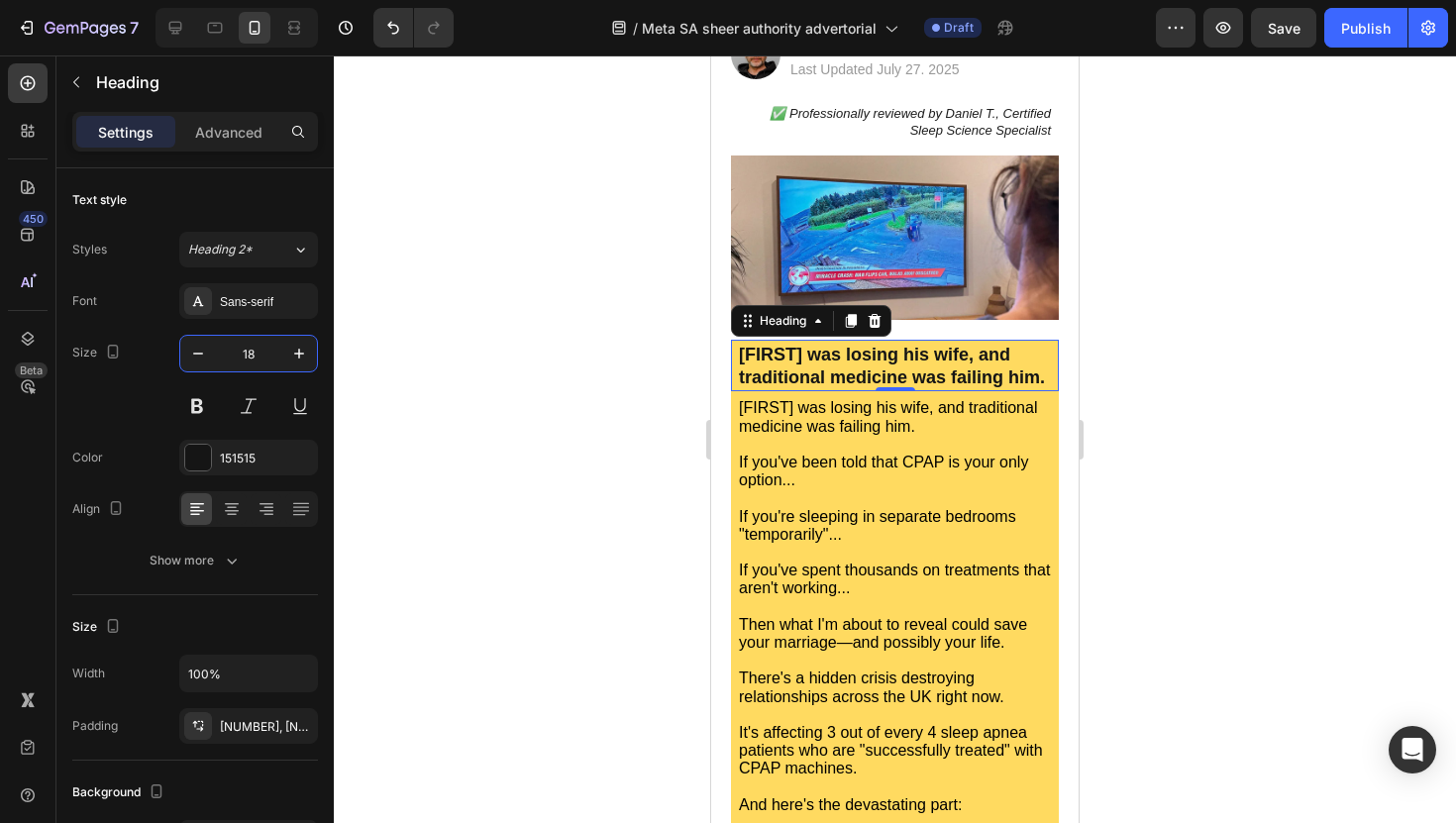 type on "18" 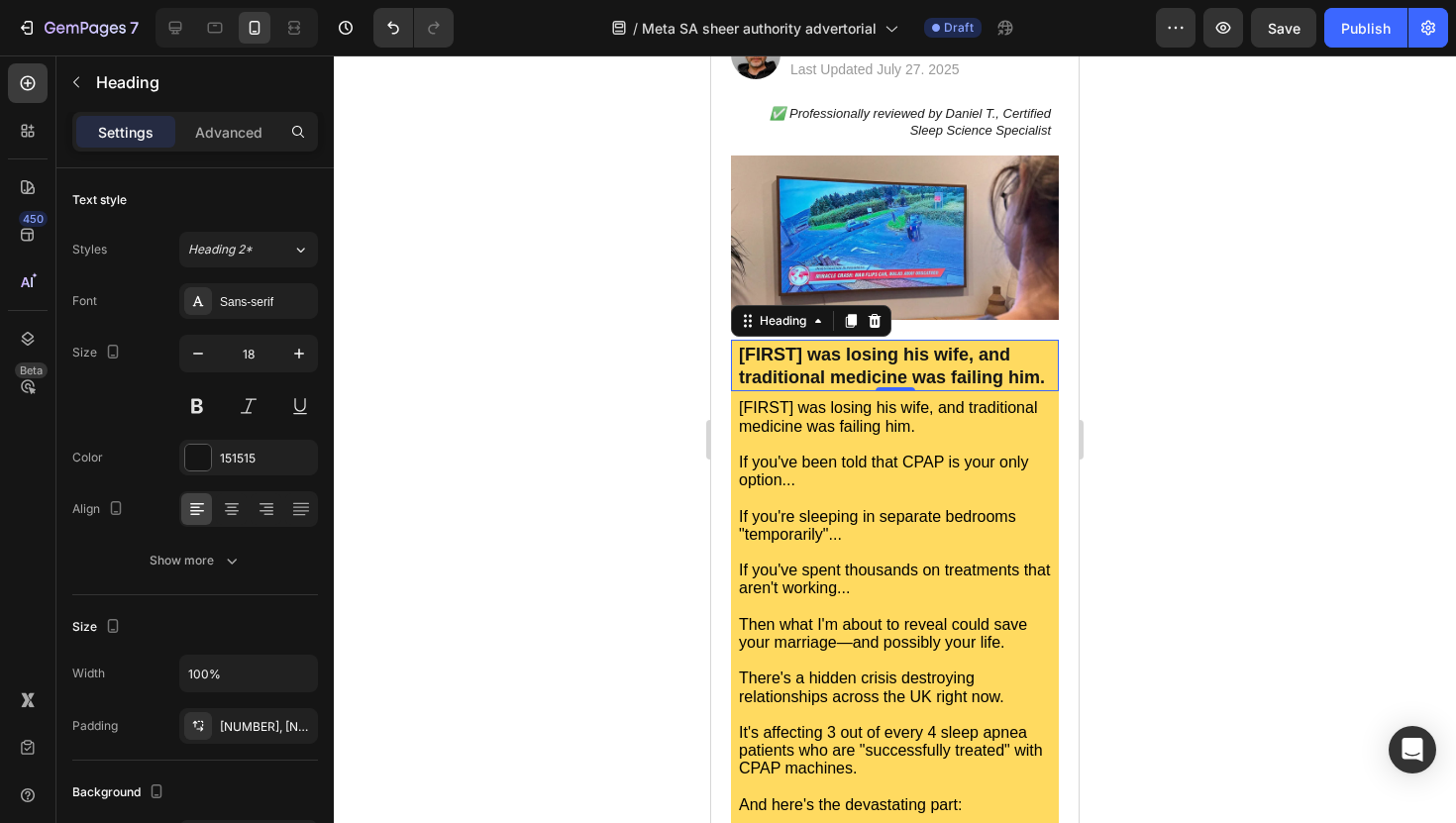 click 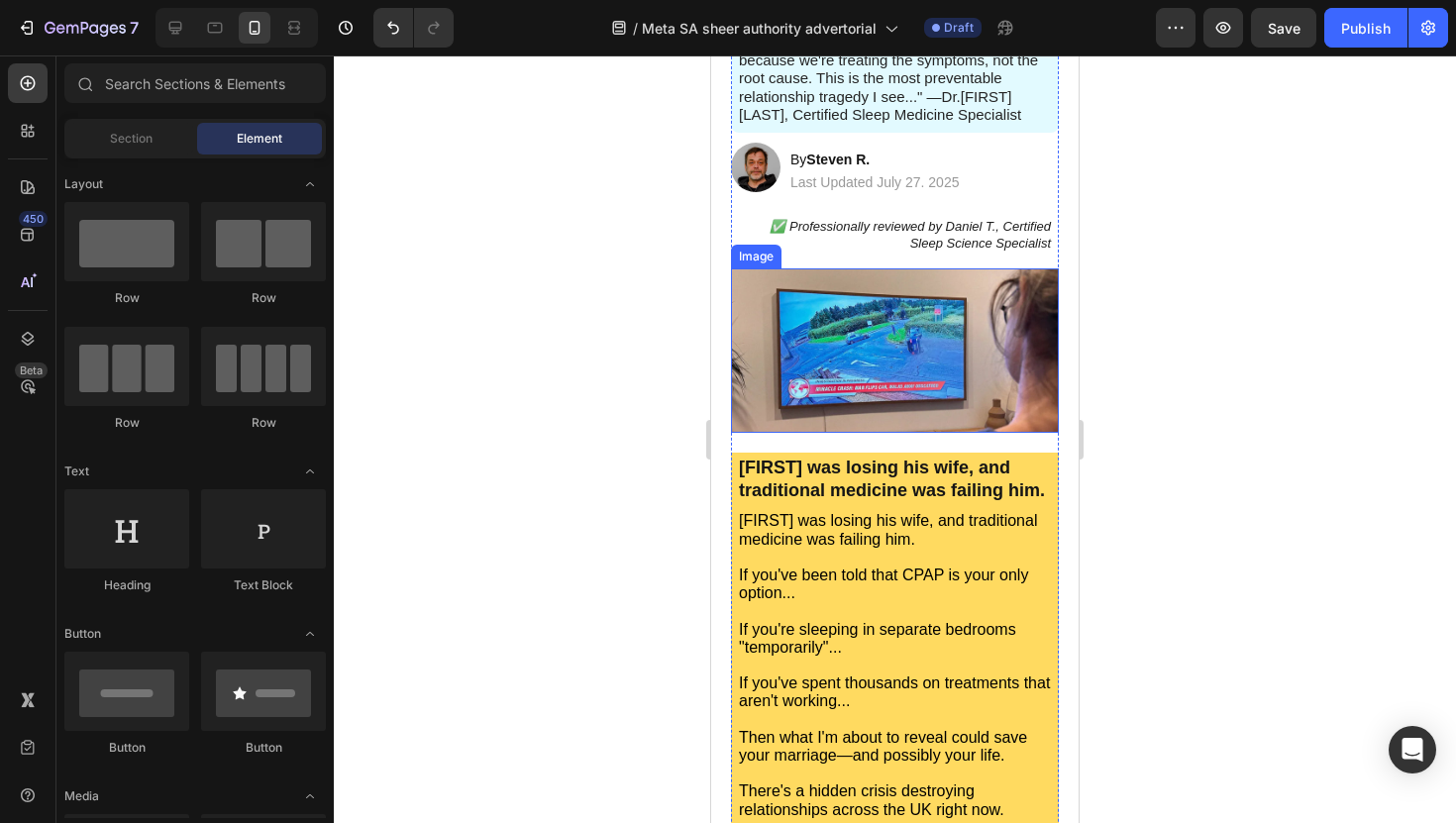 scroll, scrollTop: 303, scrollLeft: 0, axis: vertical 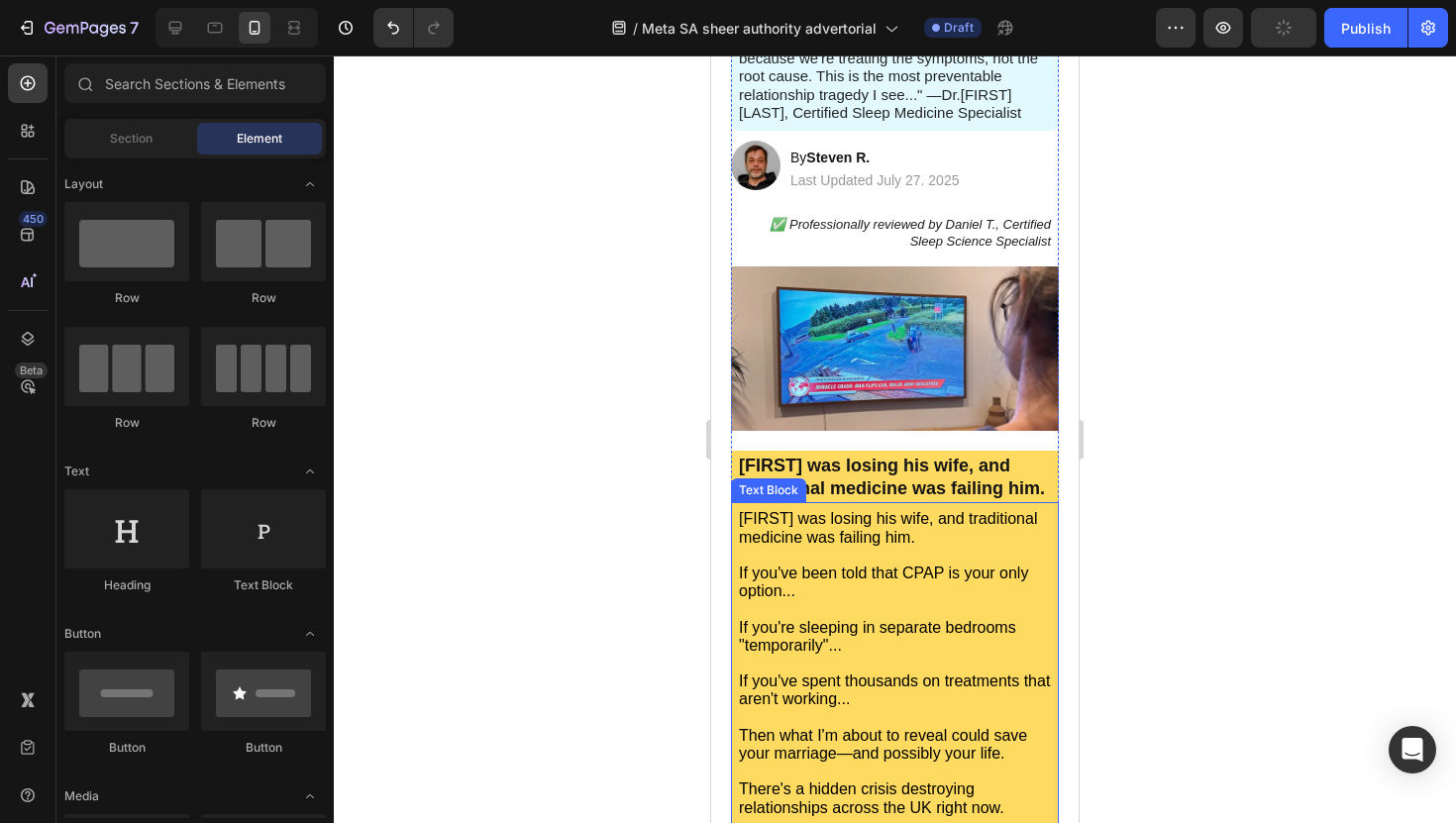 click on "[FIRST] was losing his wife, and traditional medicine was failing him." at bounding box center [887, 527] 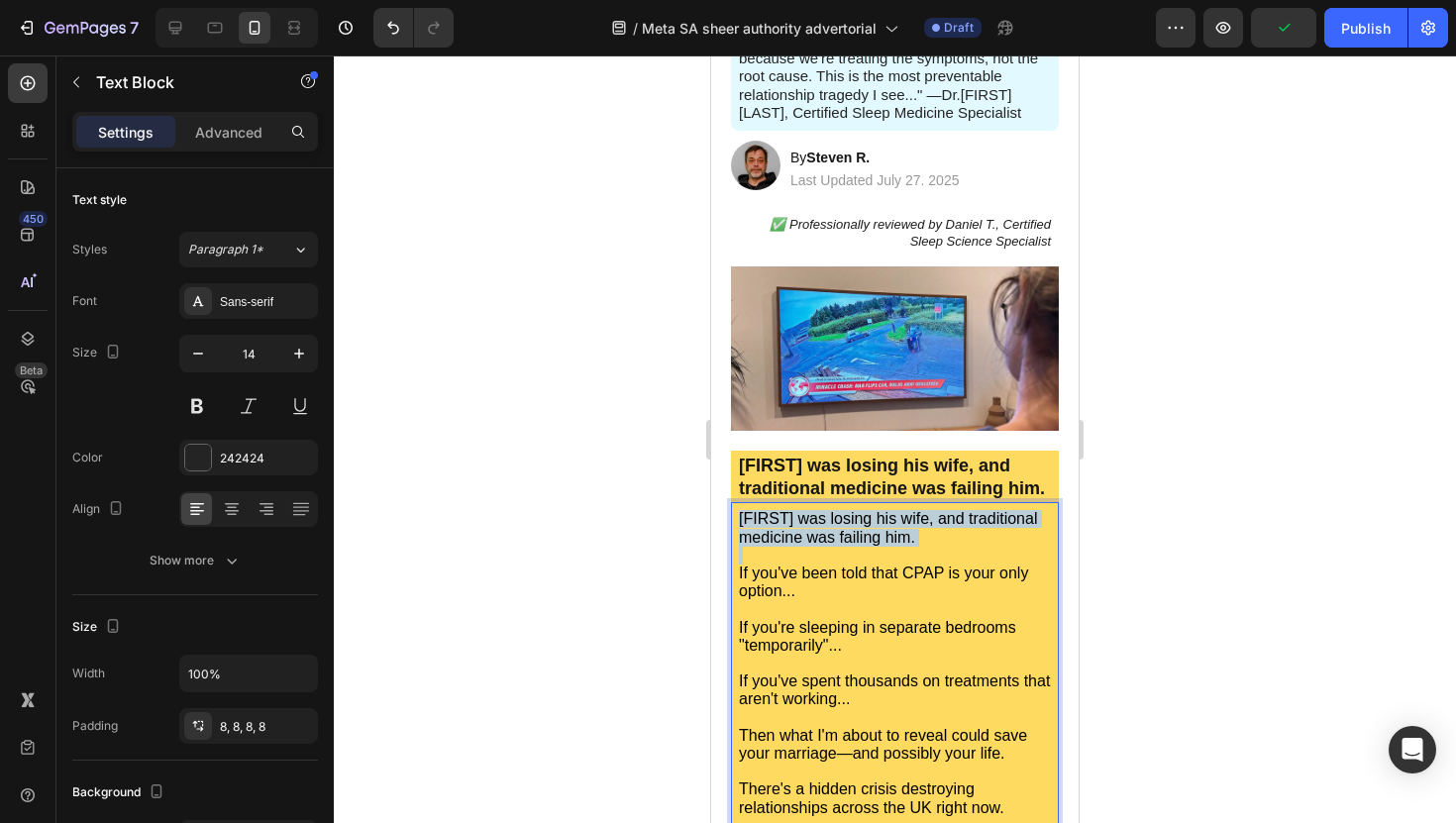 click on "[FIRST] was losing his wife, and traditional medicine was failing him." at bounding box center (887, 527) 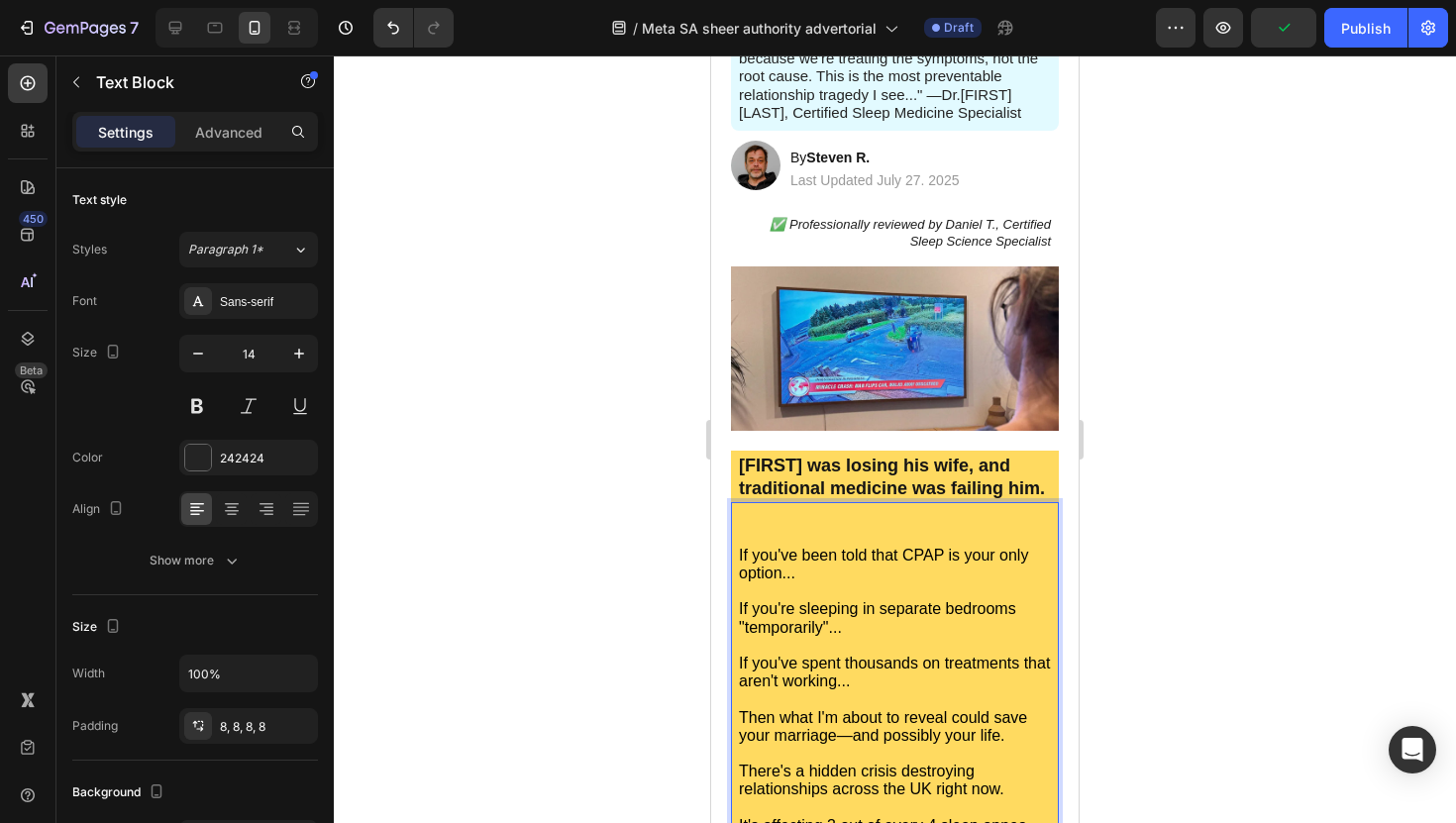 click on "If you've been told that CPAP is your only option... If you're sleeping in separate bedrooms "temporarily"... If you've spent thousands on treatments that aren't working... Then what I'm about to reveal could save your marriage—and possibly your life. There's a hidden crisis destroying relationships across the UK right now. It's affecting 3 out of every 4 sleep apnea patients who are "successfully treated" with CPAP machines. And here's the devastating part:  The medical solution we've been prescribing for decades might actually be making your relationship problems  worse . I'm talking about what we call "CPAP compliance failure" —but the real failure isn't the patient. It's the system." at bounding box center (894, 798) 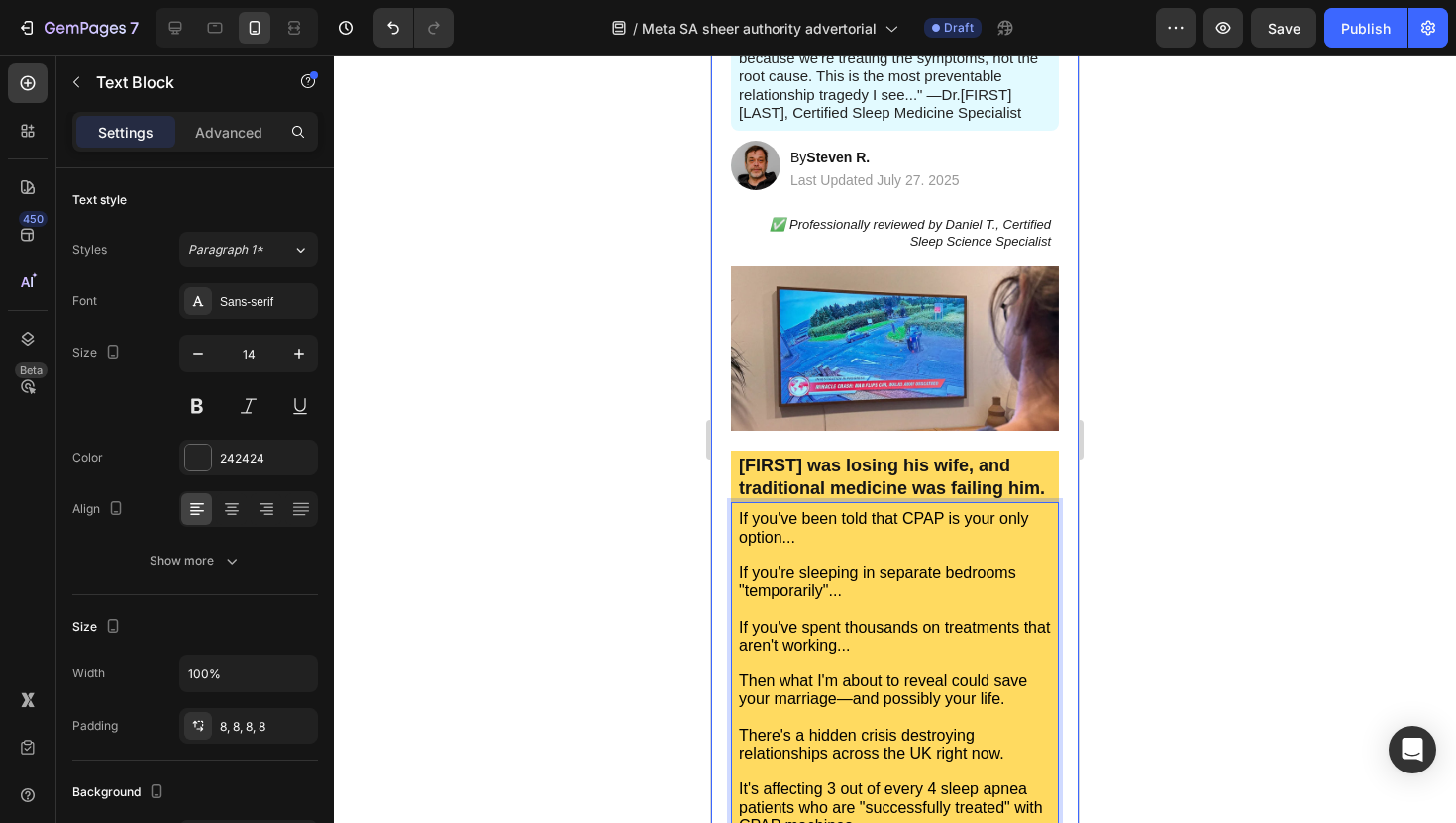 click 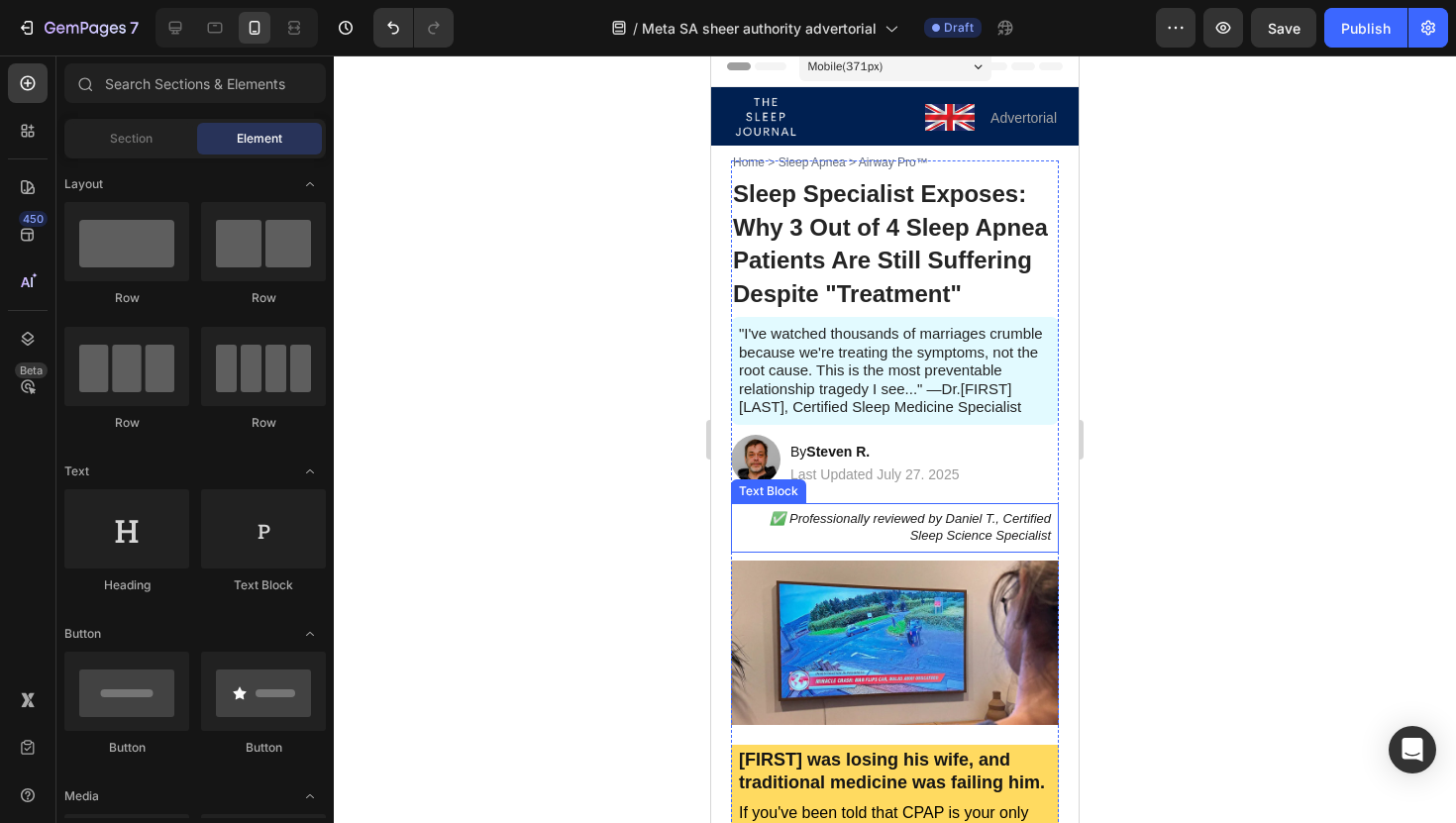 scroll, scrollTop: 0, scrollLeft: 0, axis: both 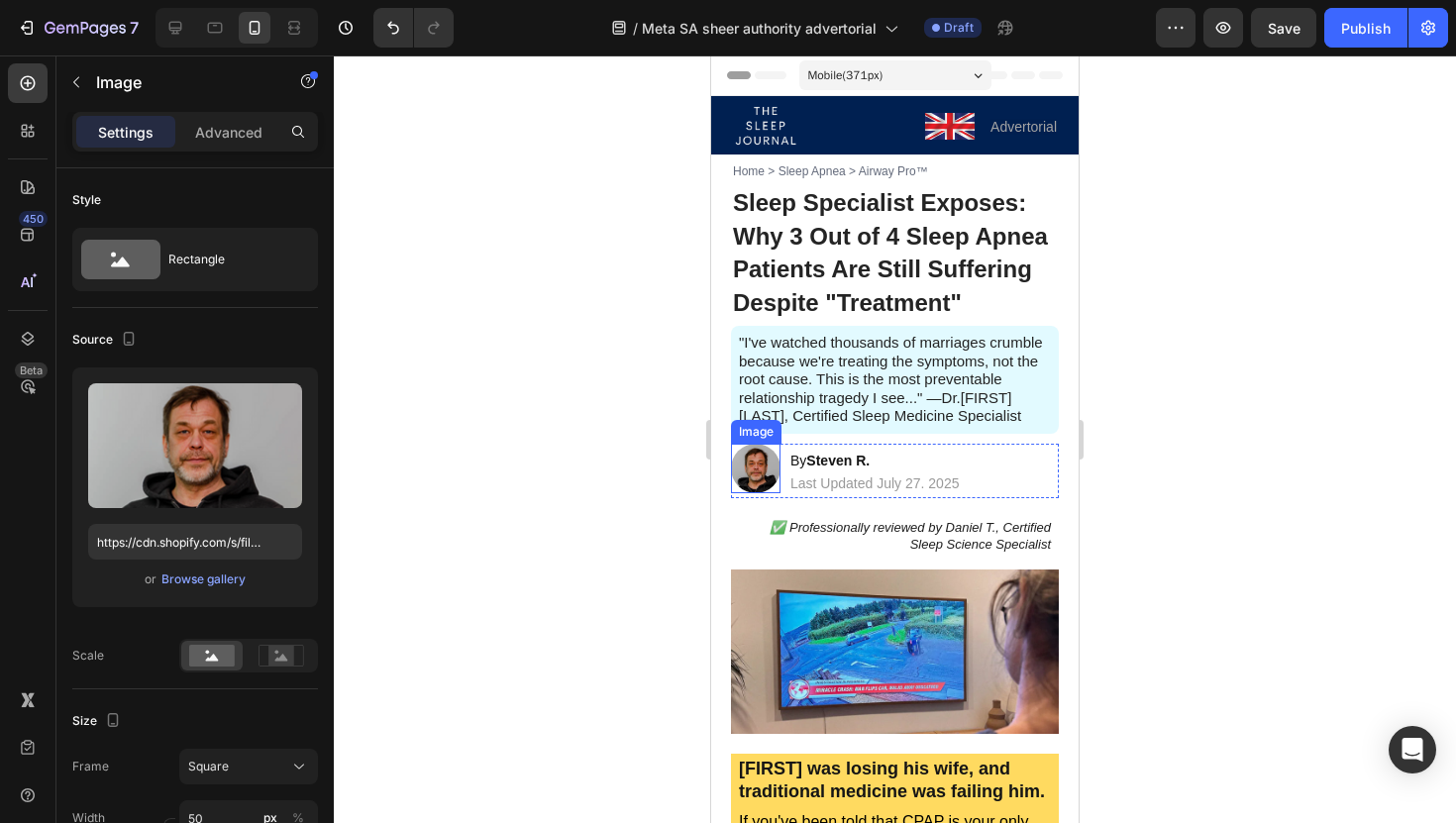 click at bounding box center (756, 468) 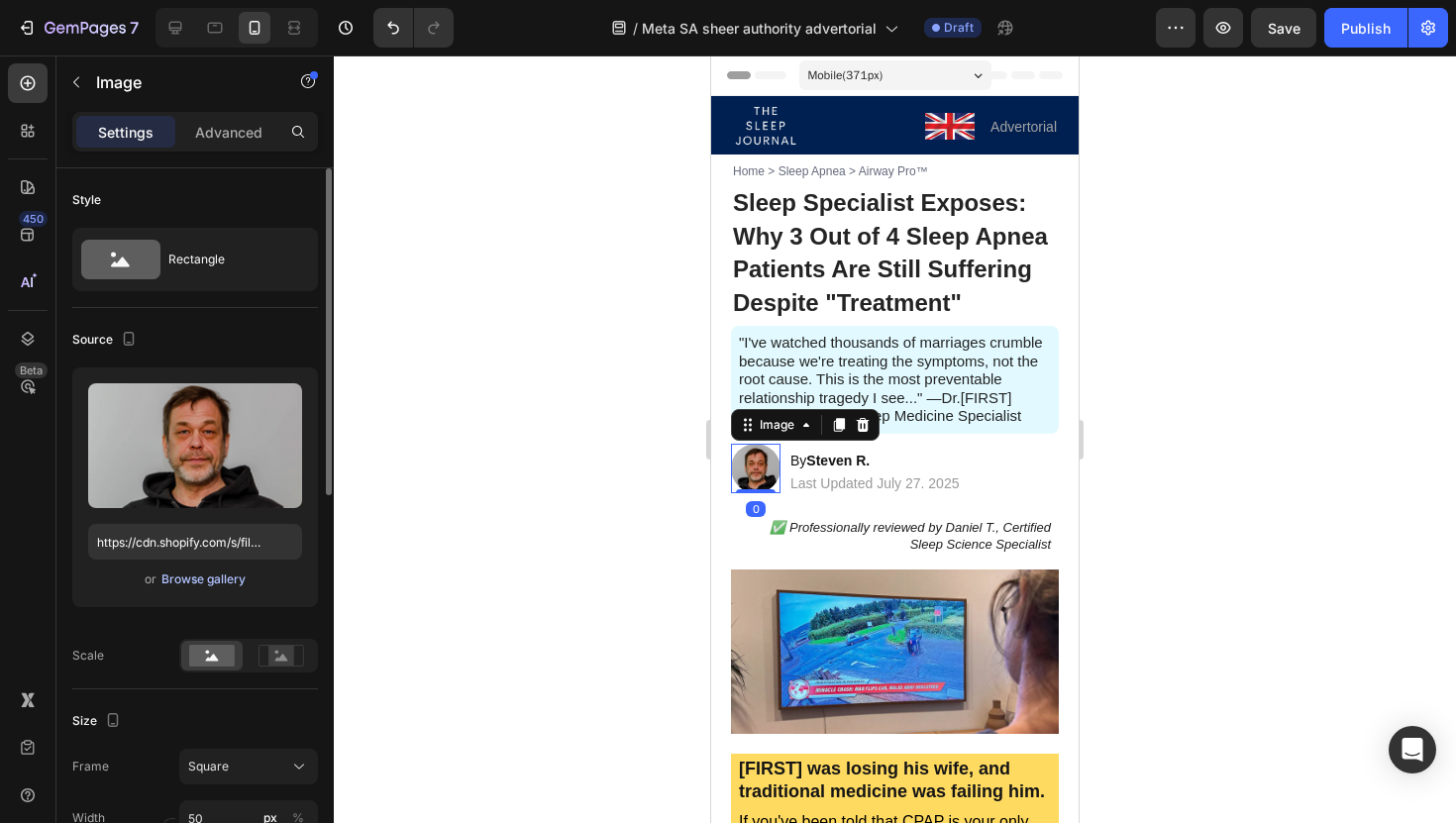 click on "Browse gallery" at bounding box center [203, 579] 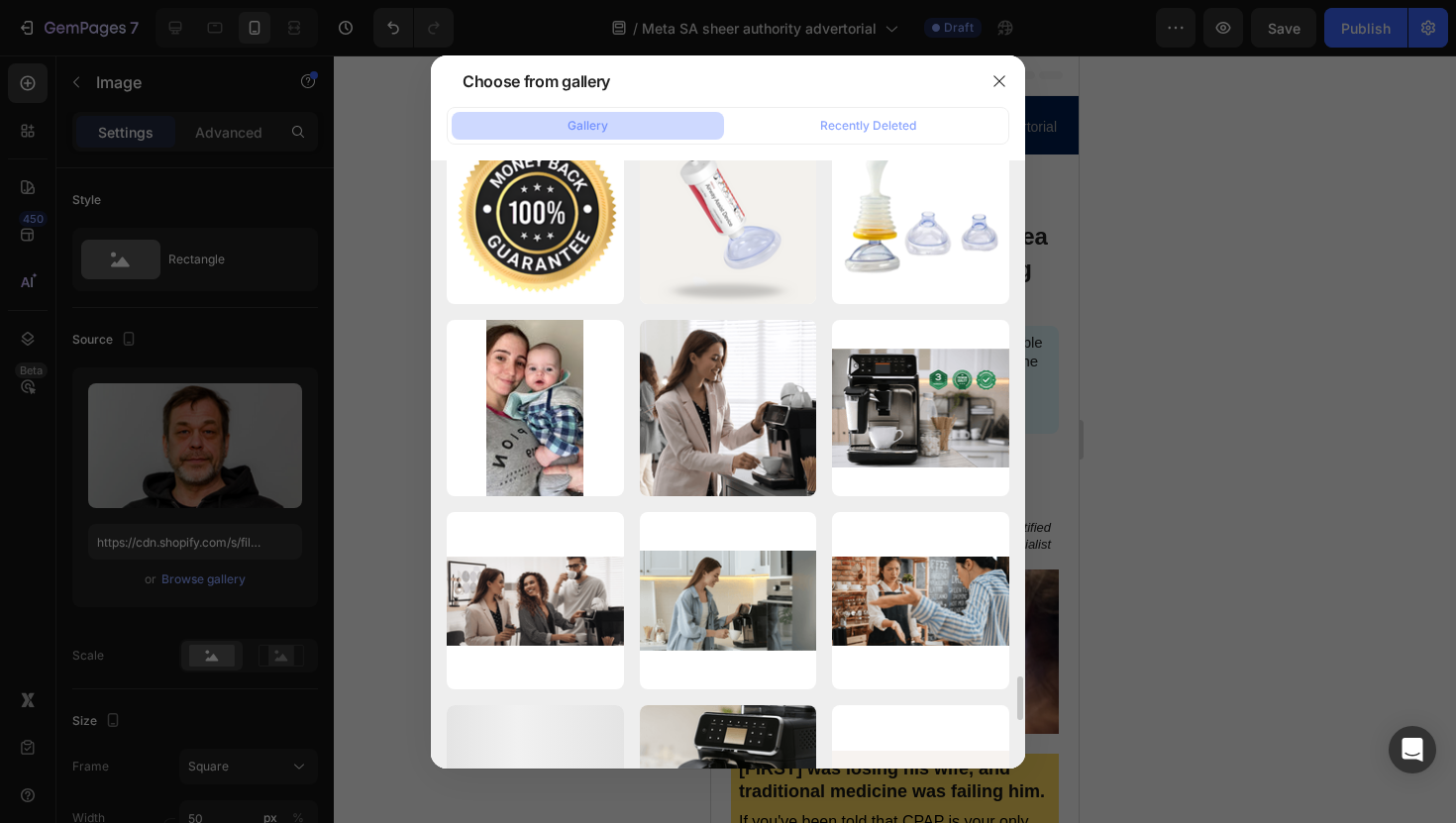 scroll, scrollTop: 6815, scrollLeft: 0, axis: vertical 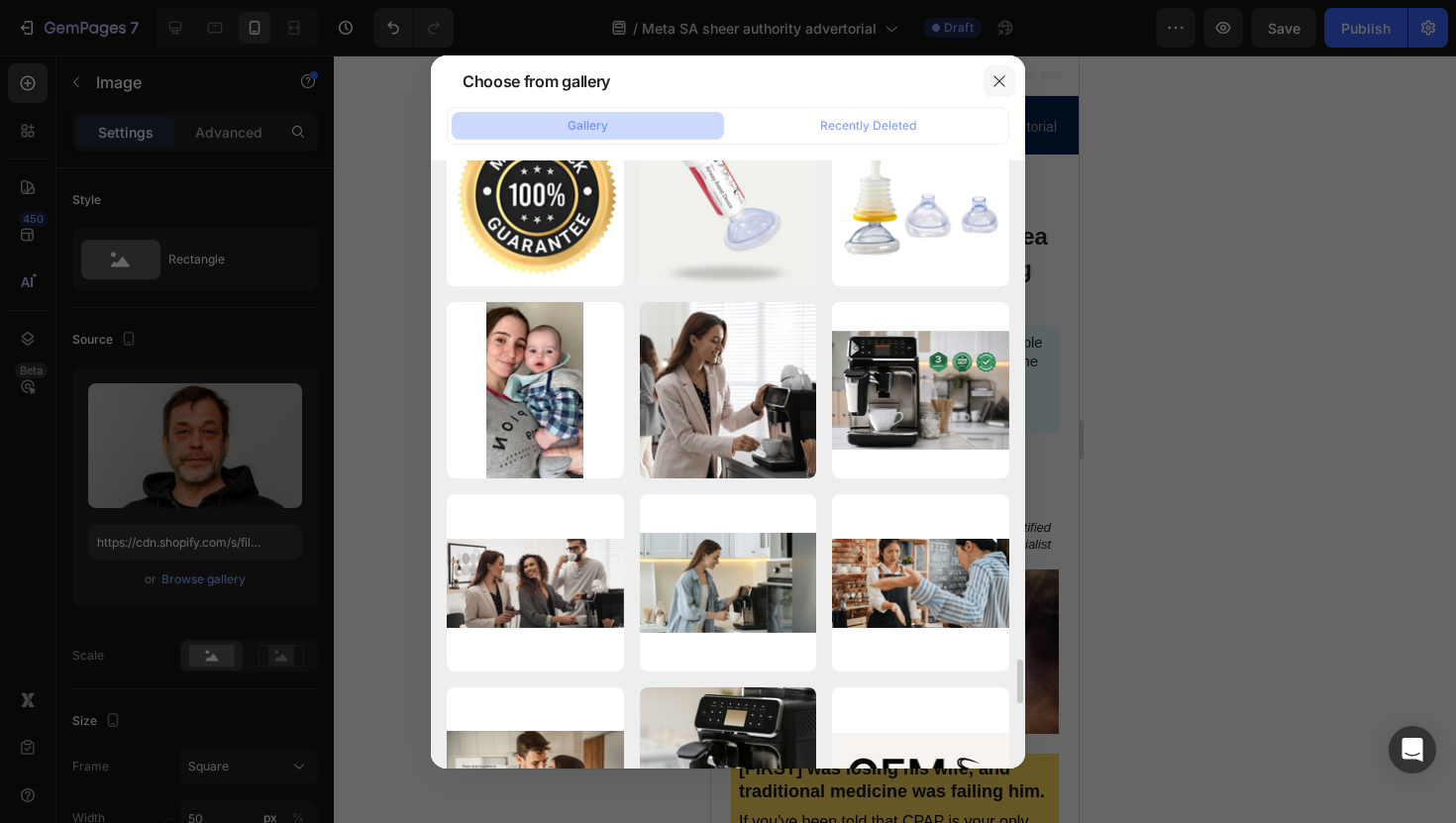 click 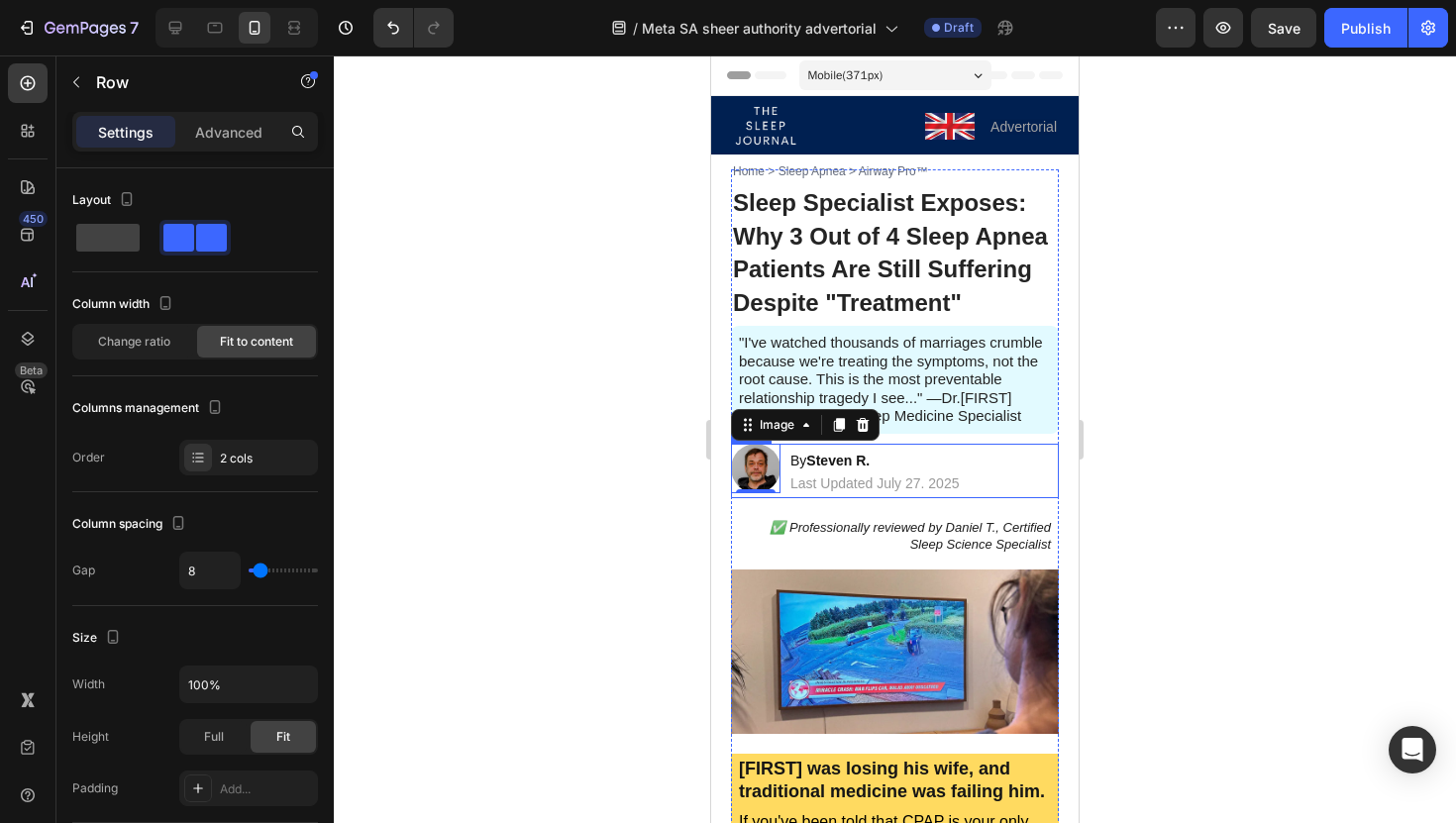 click on "Image   0 By  Steven R. Text Block Last Updated July 27. 2025 Text Block Row" at bounding box center (894, 470) 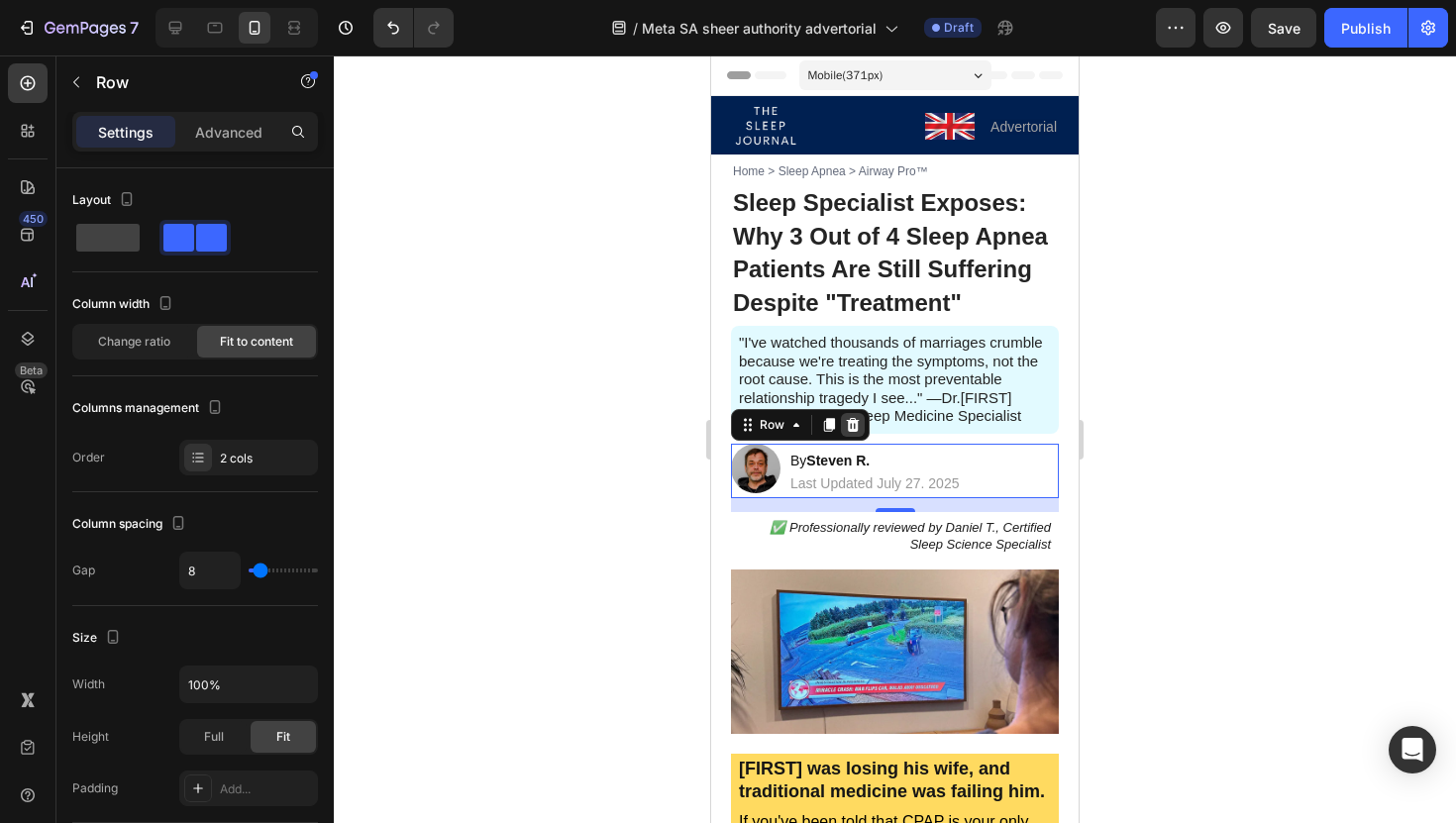 click 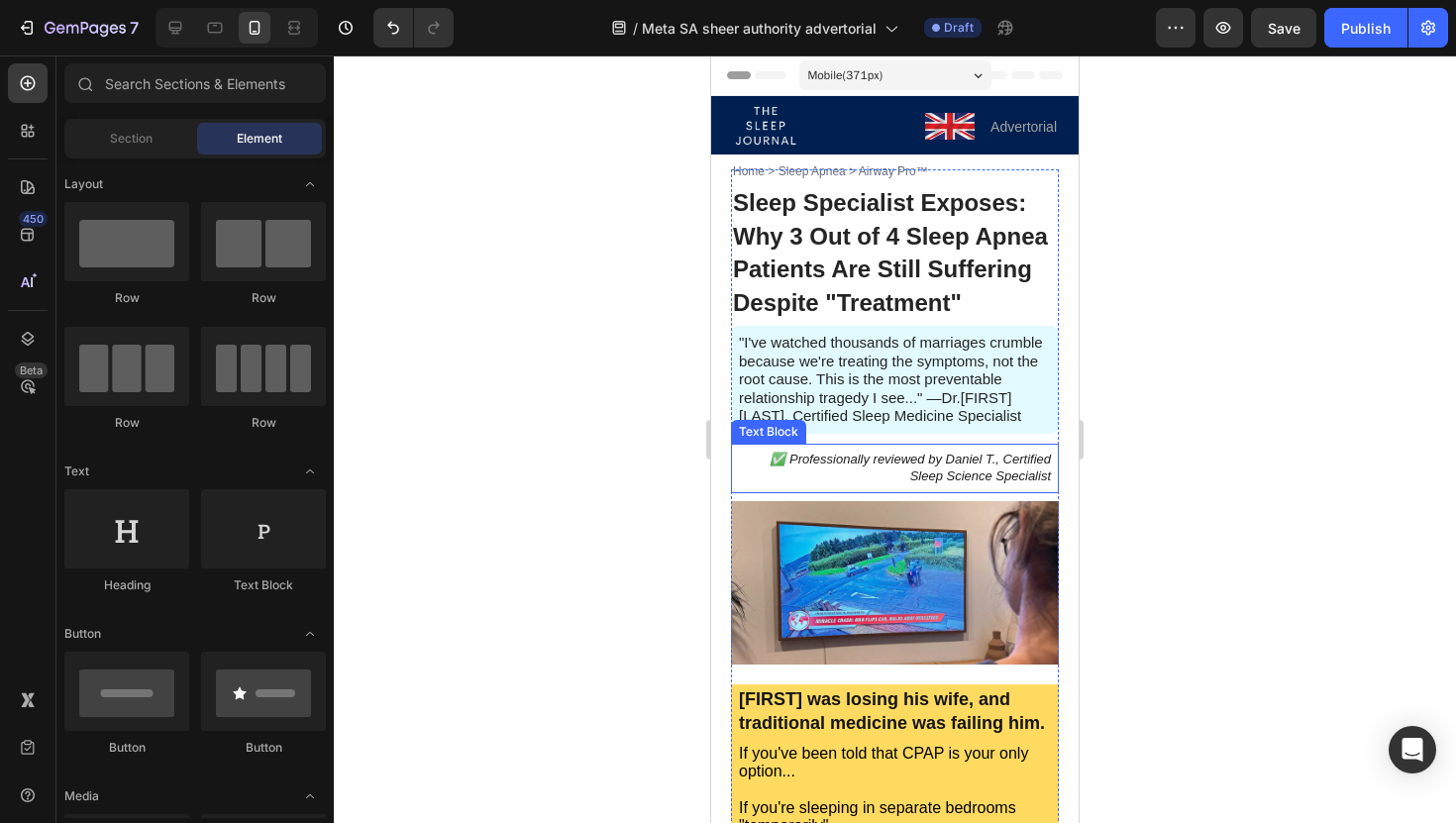 click on "✅ Professionally reviewed by Daniel T., Certified Sleep Science Specialist" at bounding box center (910, 467) 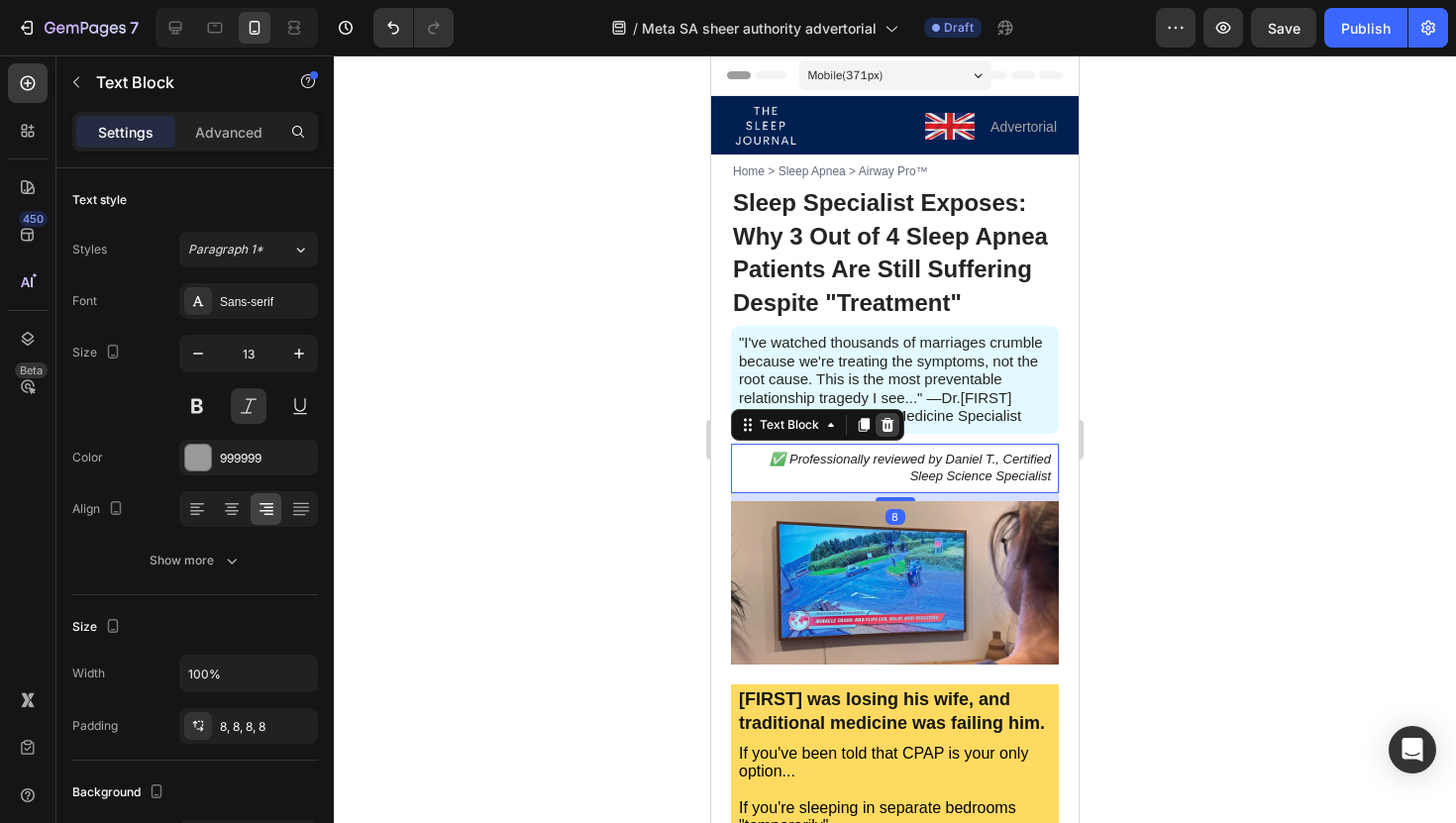 click 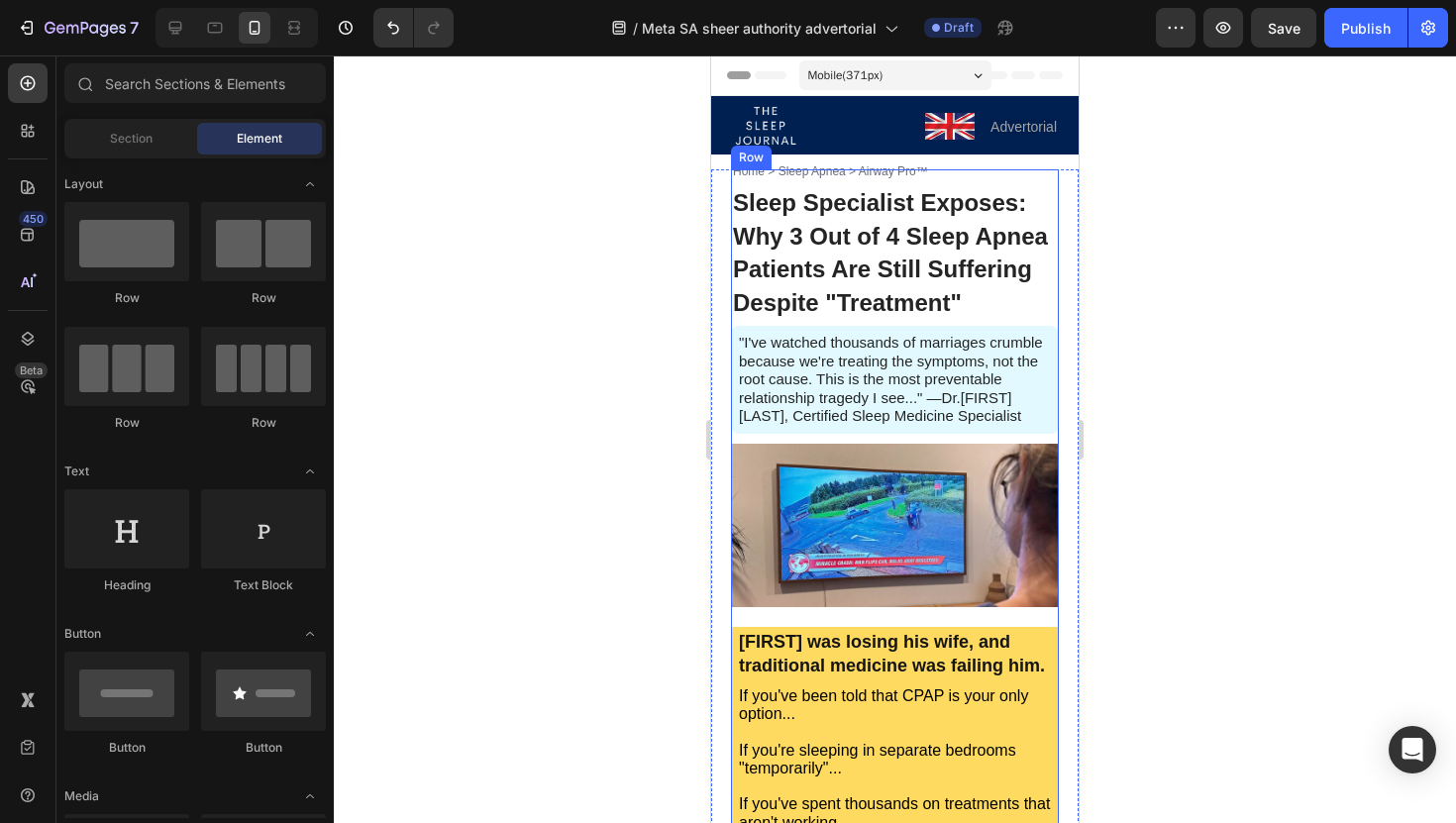 click on "Then what I'm about to reveal could save your marriage—and possibly your life." at bounding box center [890, 378] 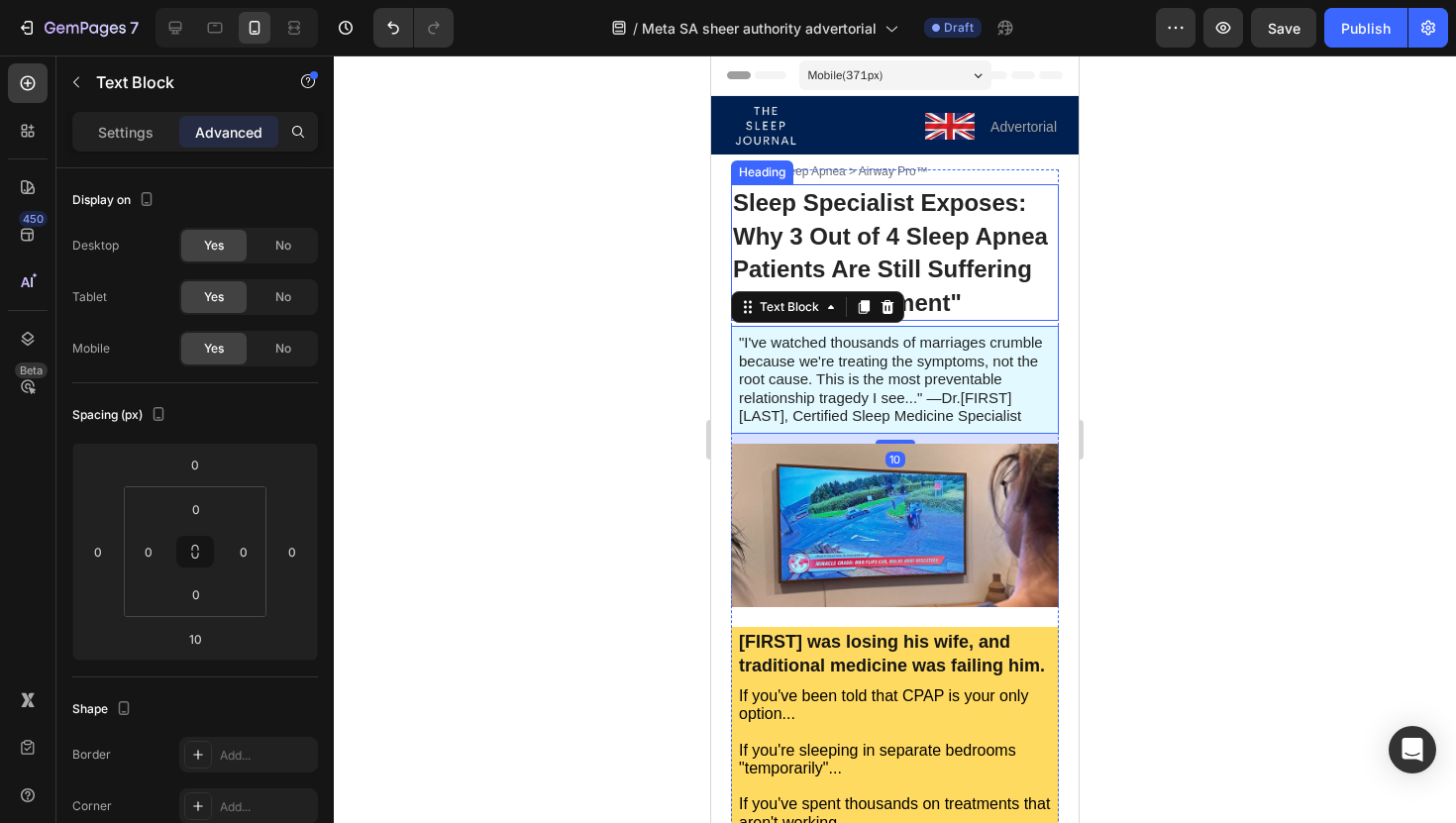 click on "Sleep Specialist Exposes: Why 3 Out of 4 Sleep Apnea Patients Are Still Suffering Despite "Treatment"" at bounding box center (890, 253) 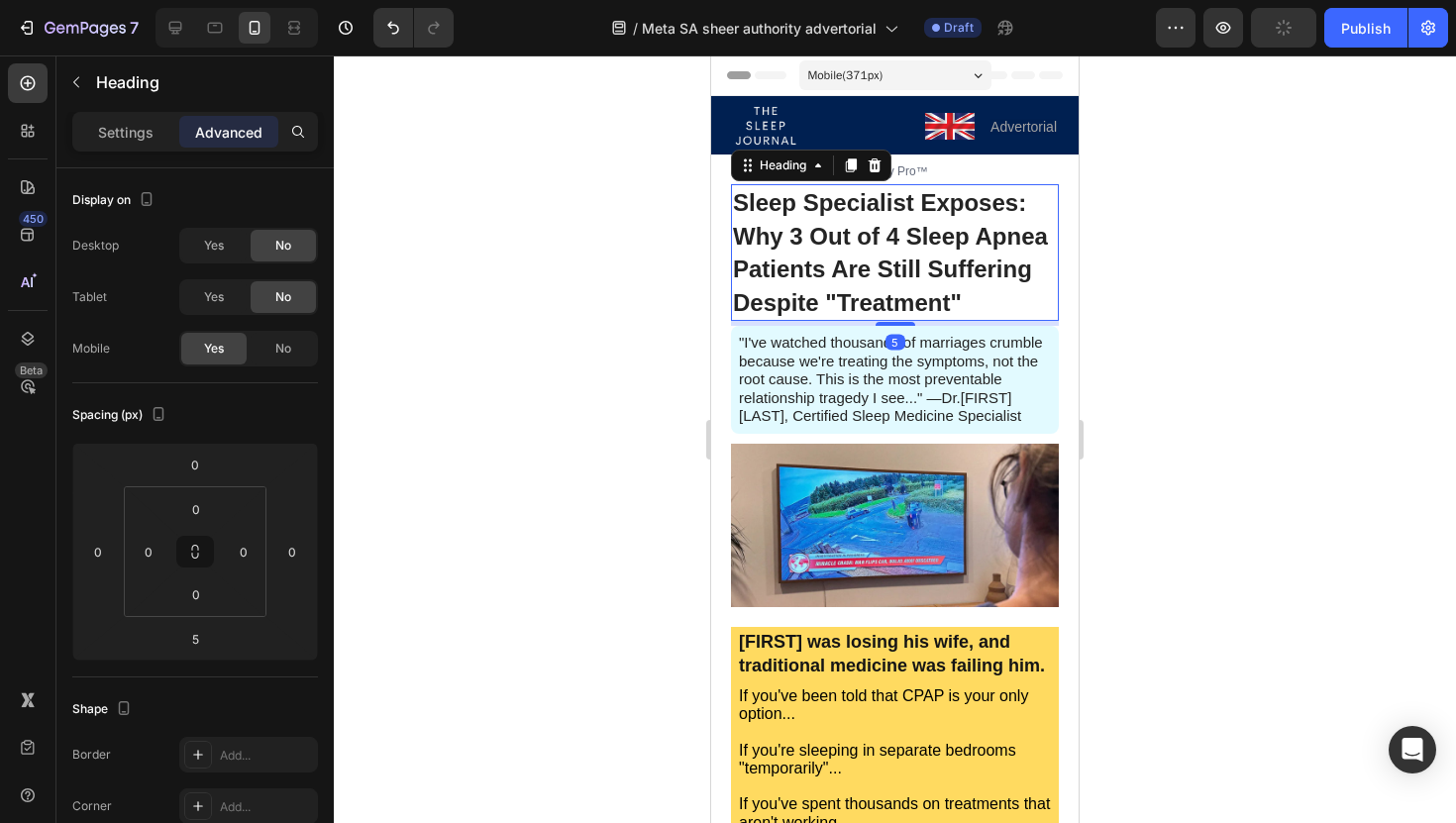 click 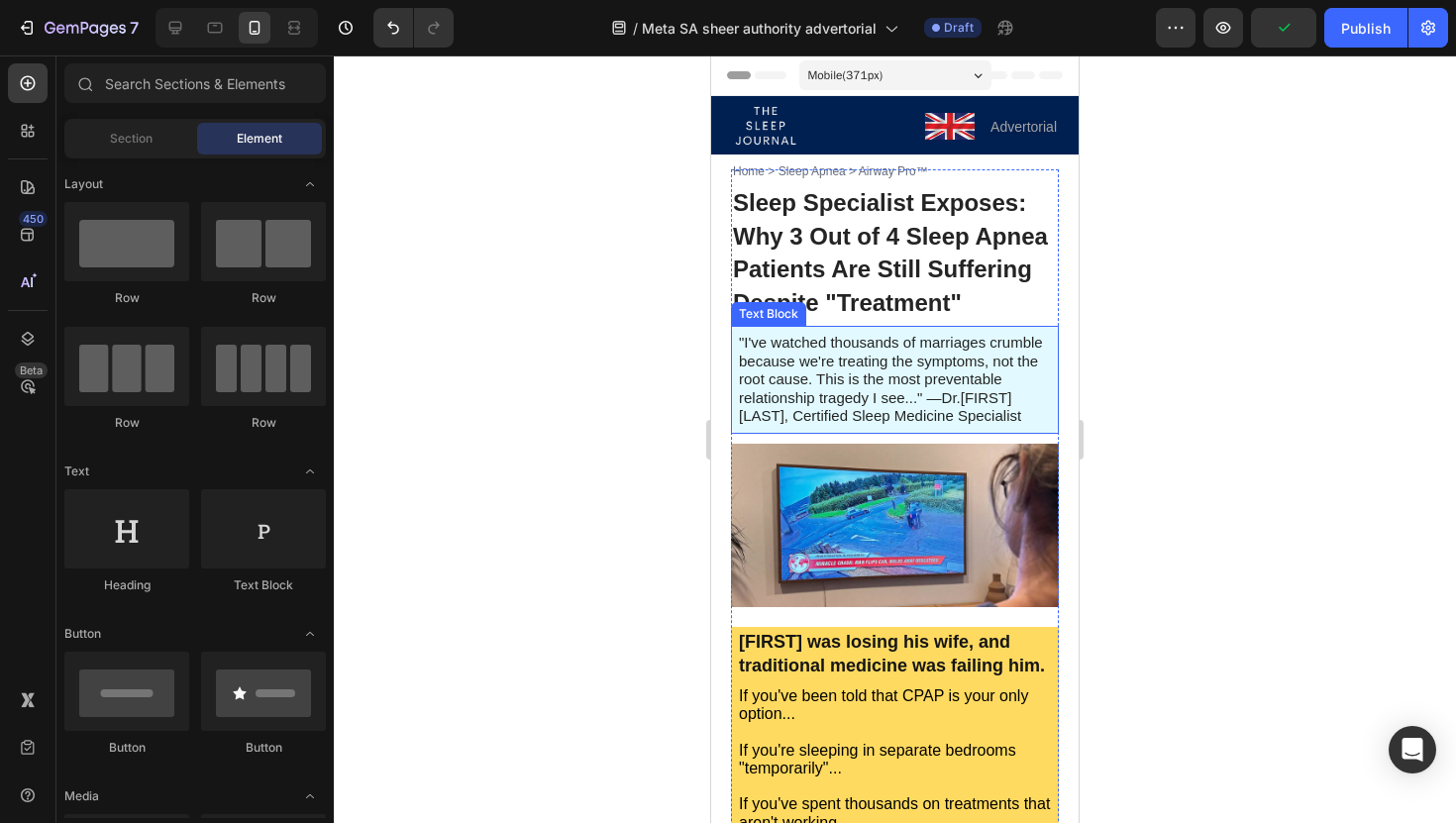 click on "Then what I'm about to reveal could save your marriage—and possibly your life." at bounding box center [890, 378] 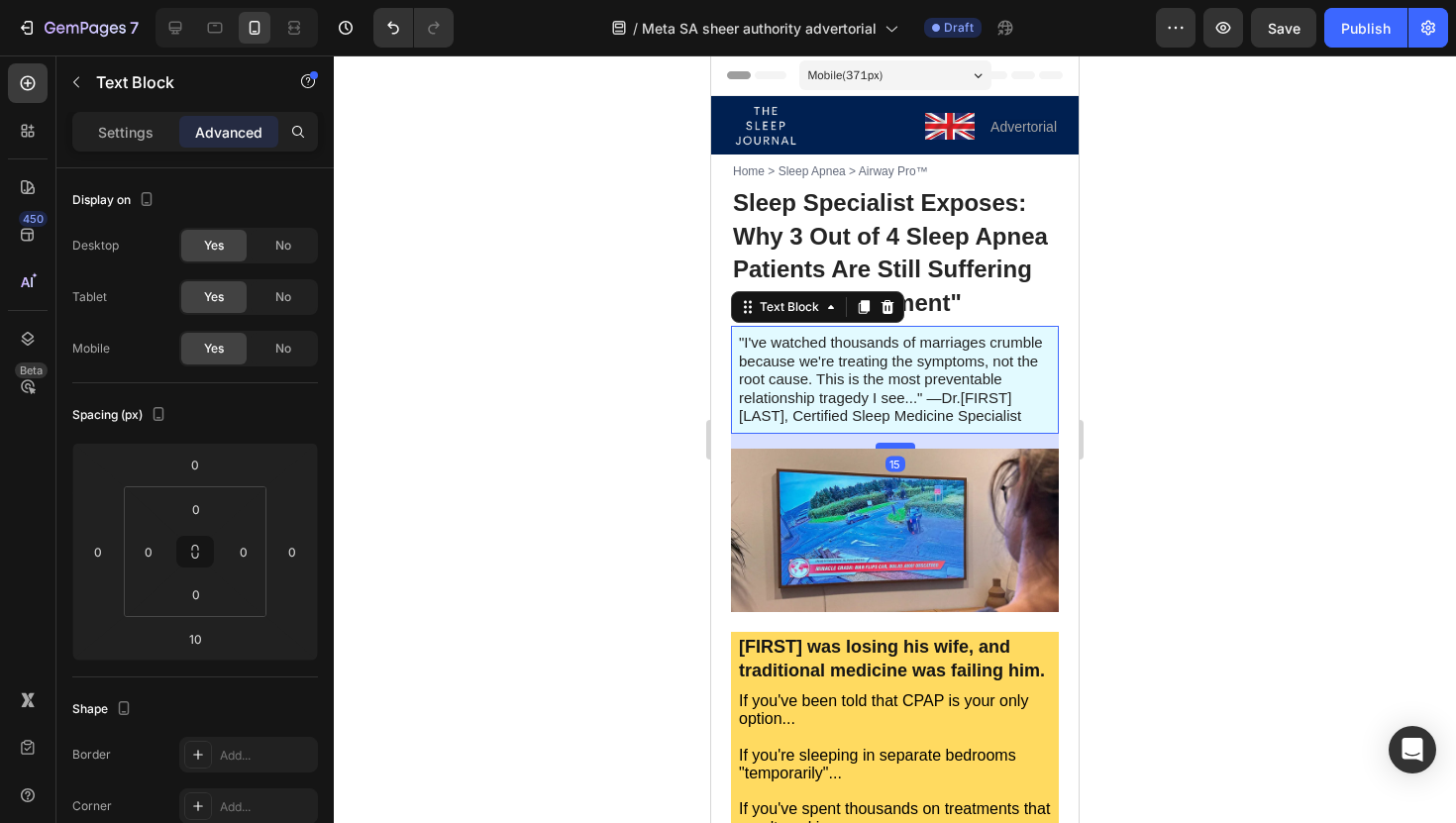 click at bounding box center [895, 446] 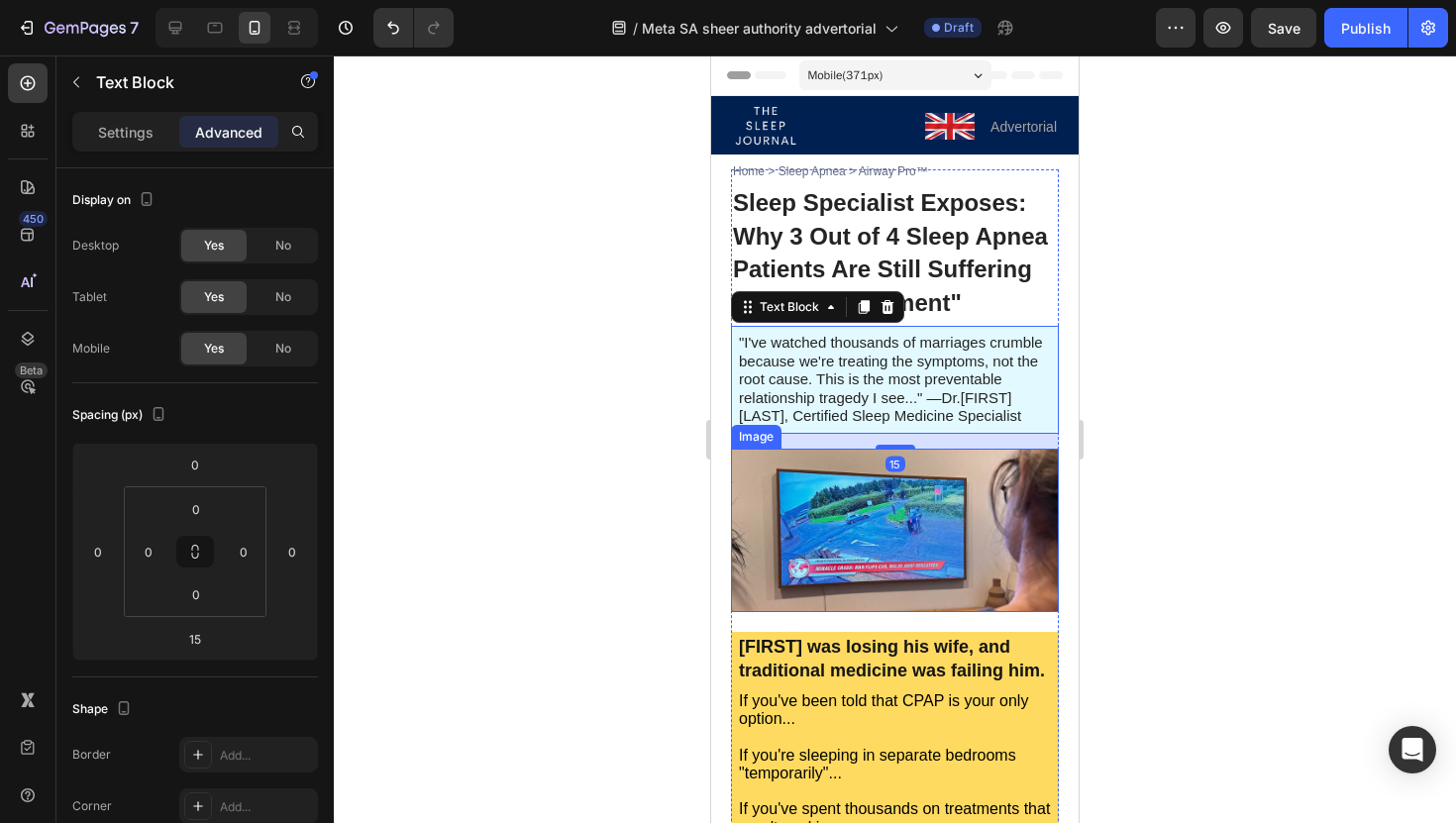 click at bounding box center [894, 531] 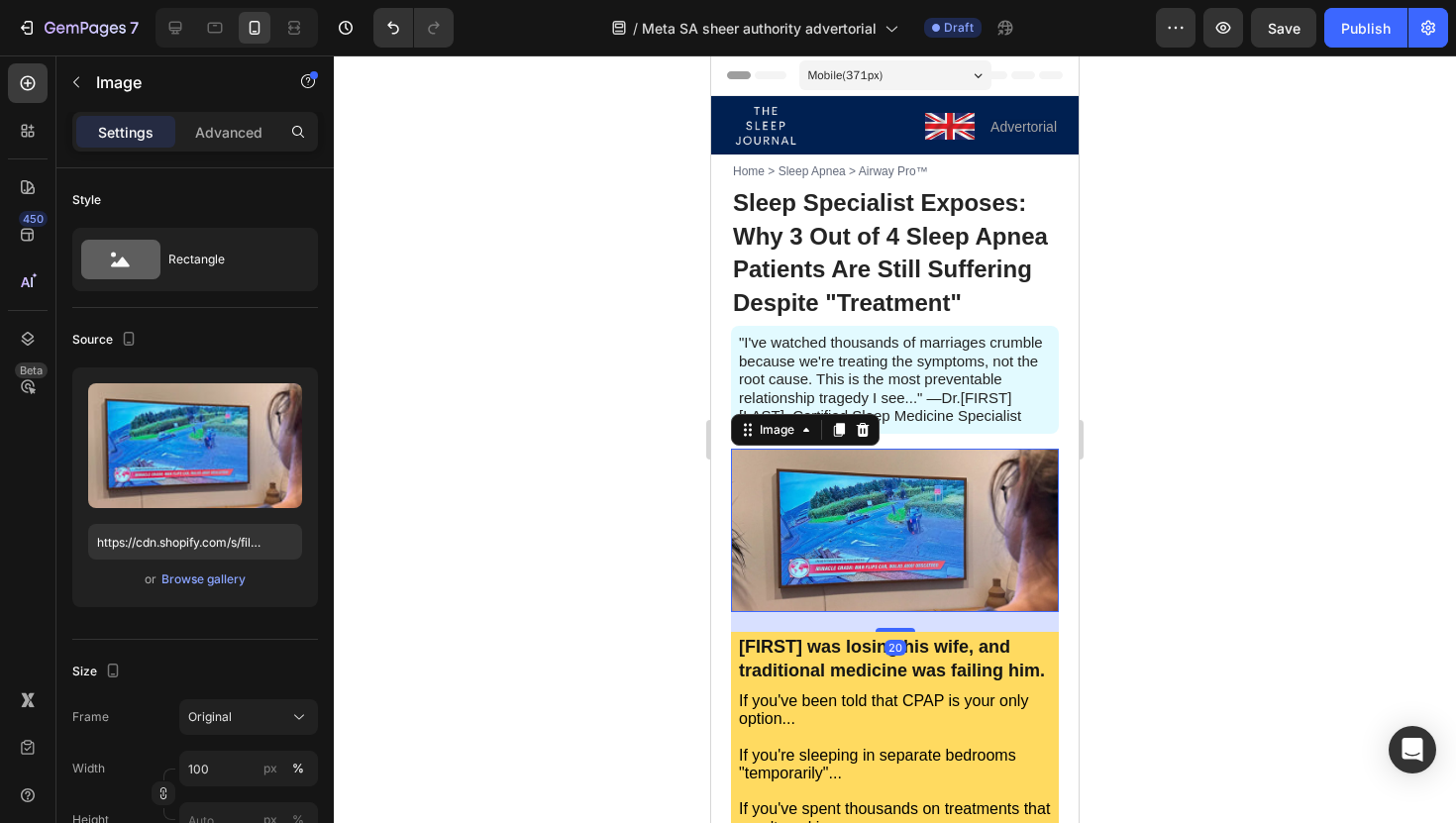 click 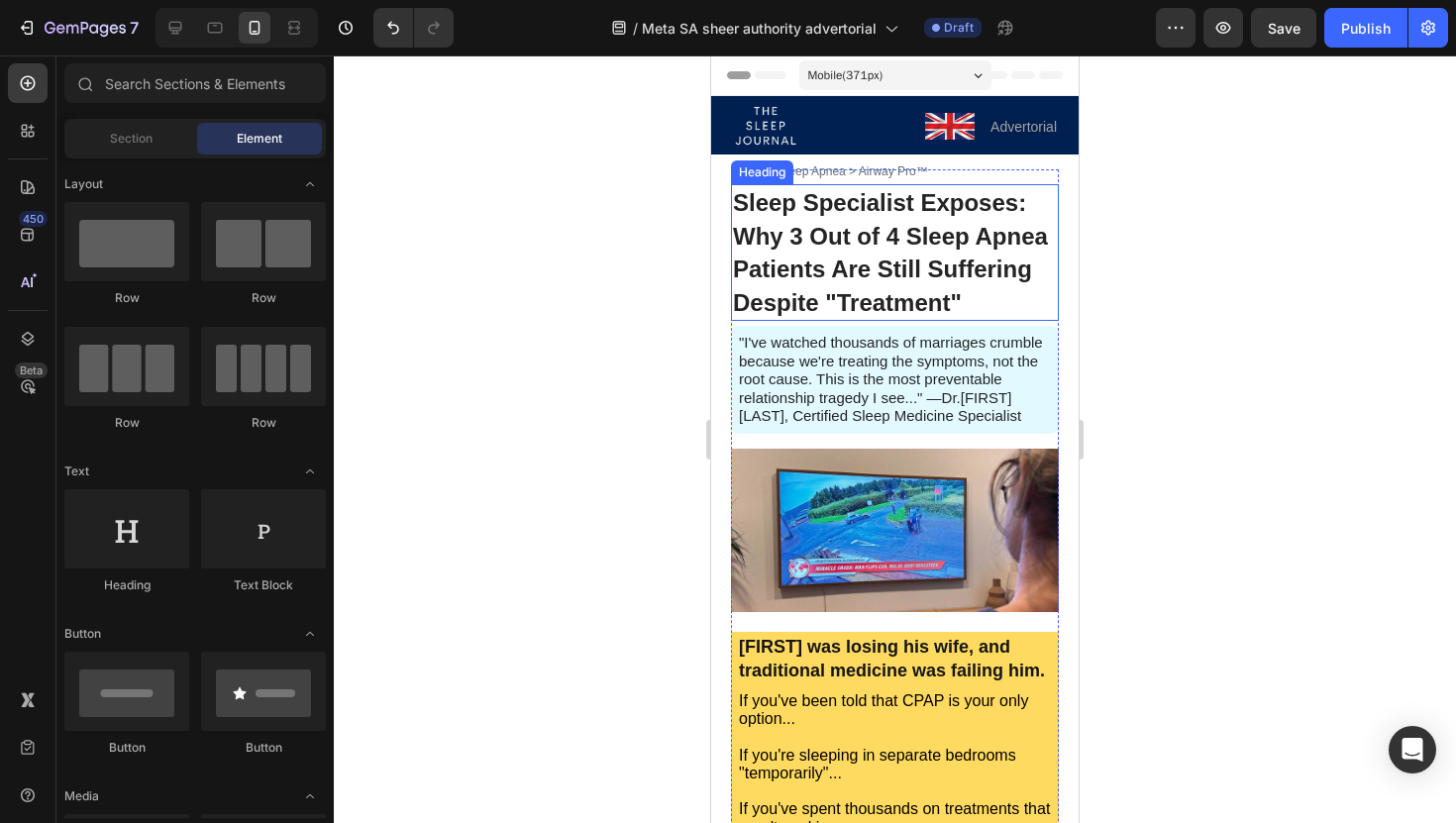click on "⁠⁠⁠⁠⁠⁠⁠ Sleep Specialist Exposes: Why 3 Out of 4 Sleep Apnea Patients Are Still Suffering Despite "Treatment"" at bounding box center [894, 253] 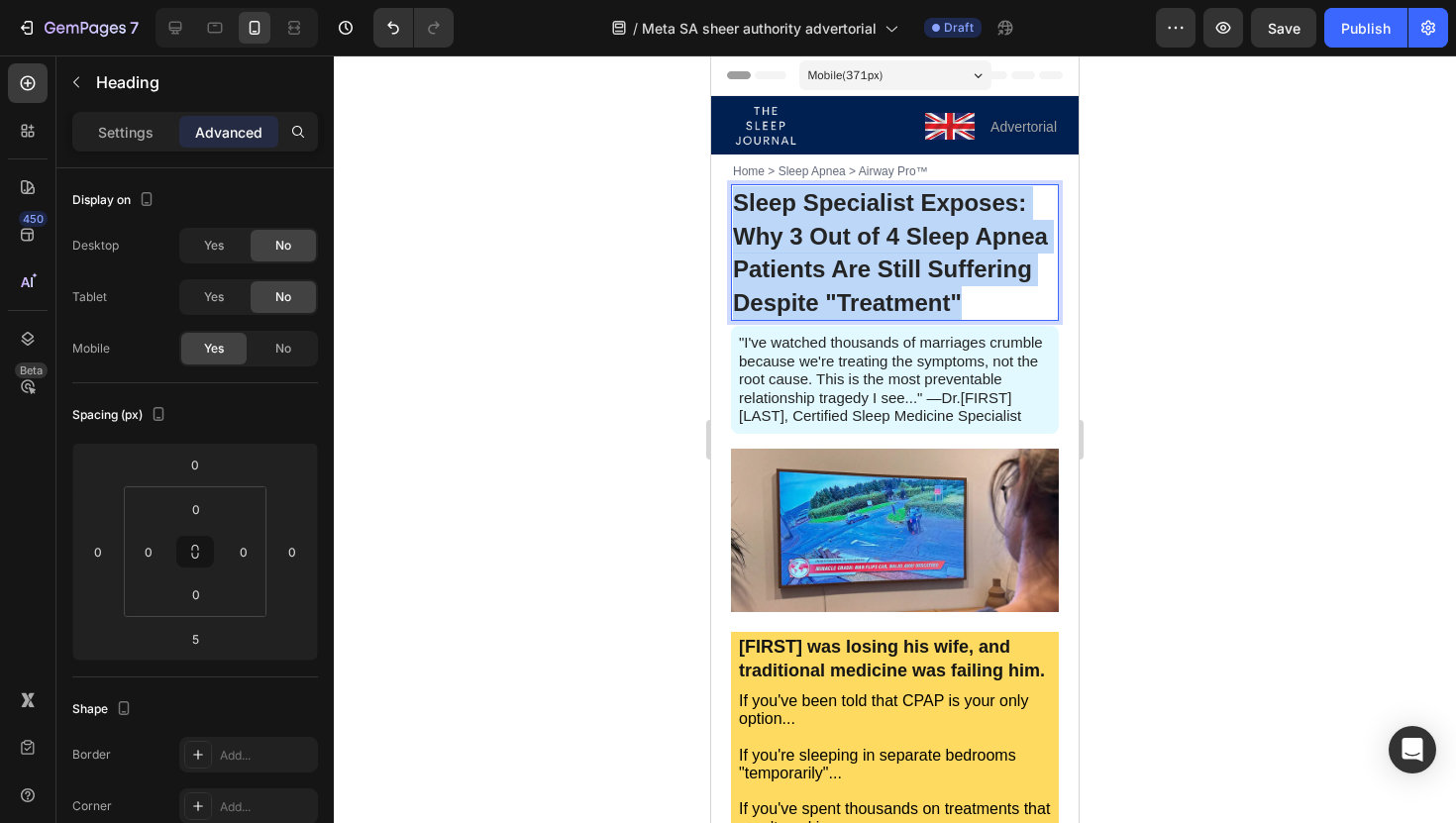 click on "Sleep Specialist Exposes: Why 3 Out of 4 Sleep Apnea Patients Are Still Suffering Despite "Treatment"" at bounding box center [894, 253] 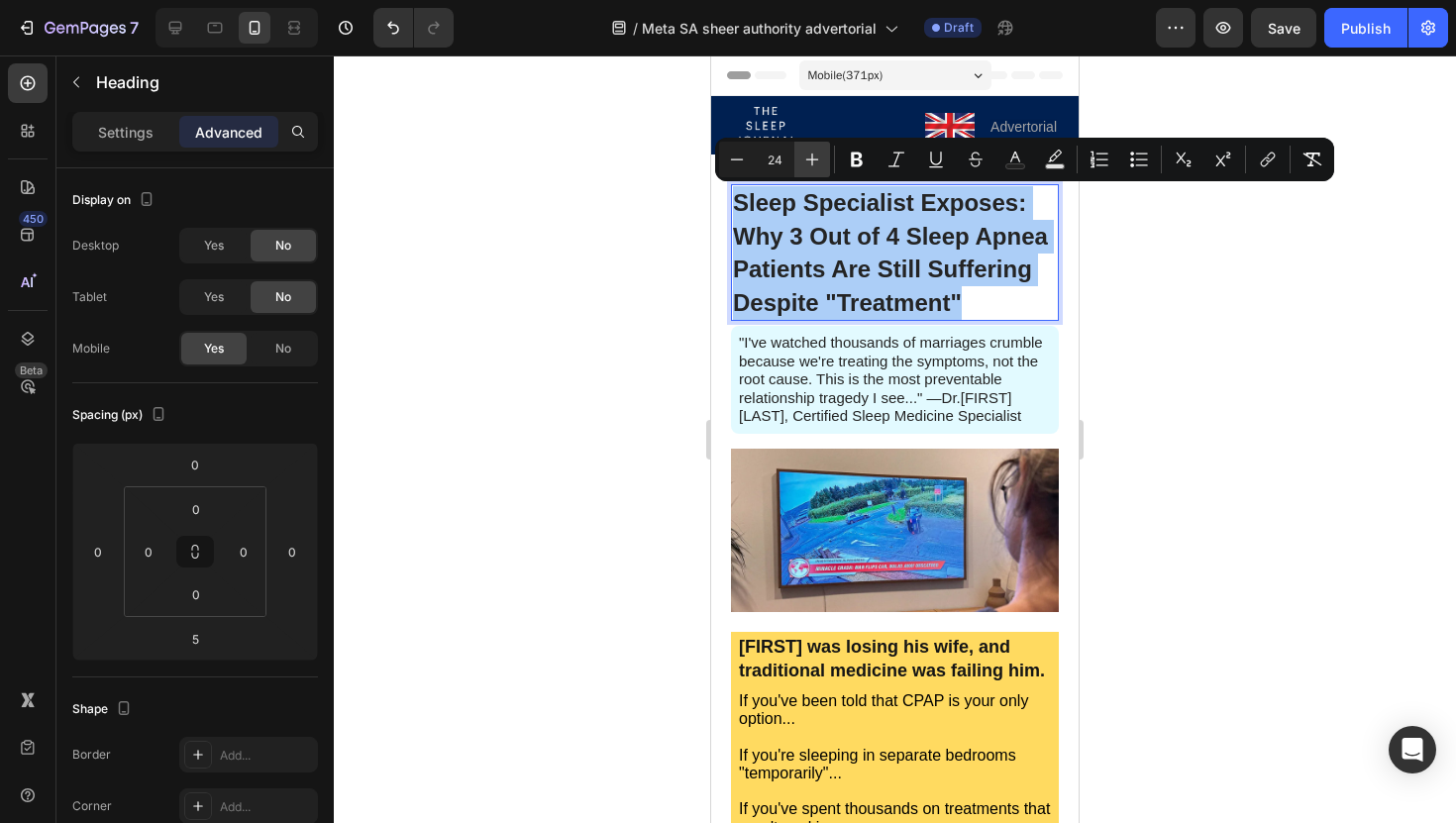 click 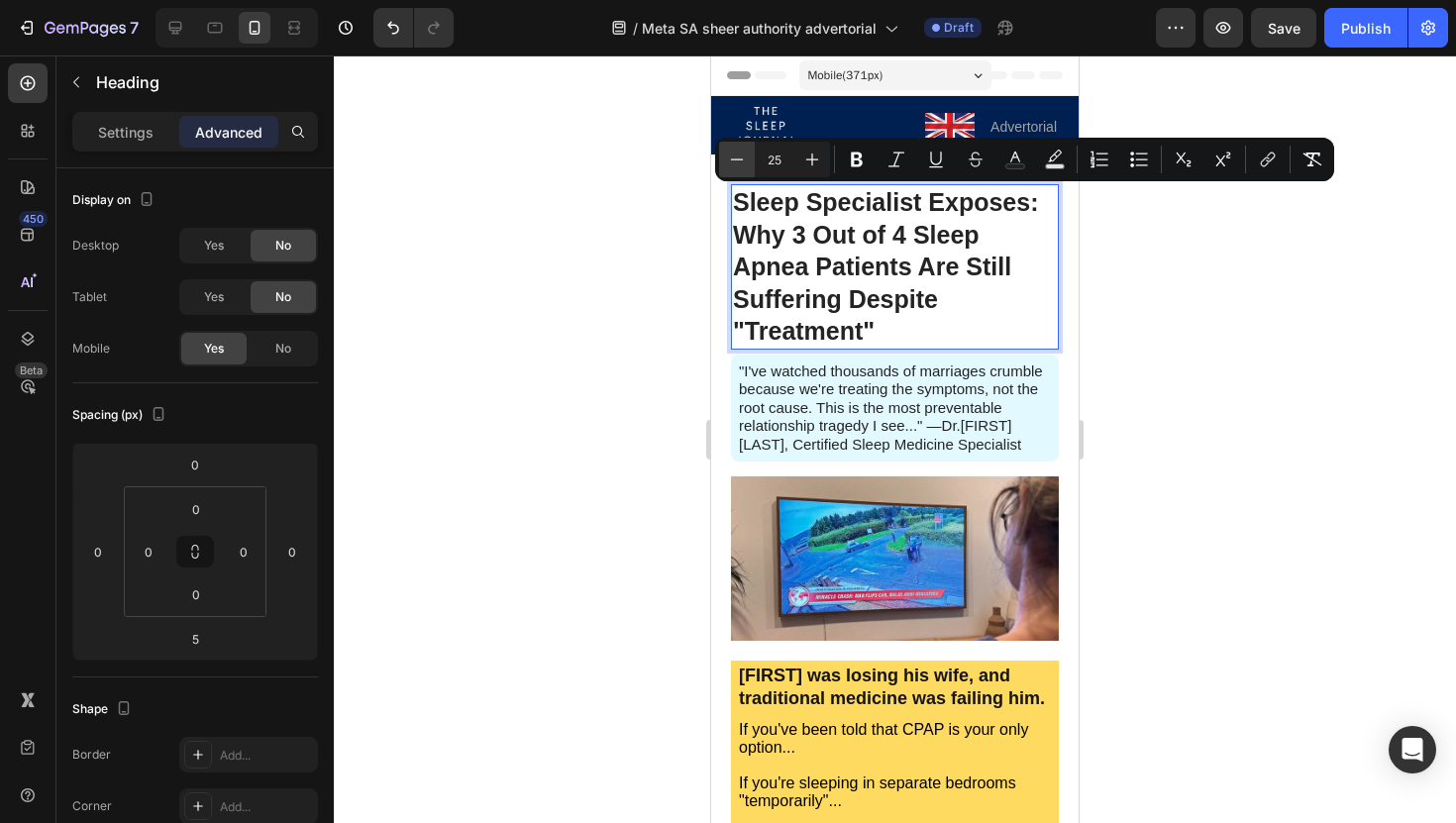 click 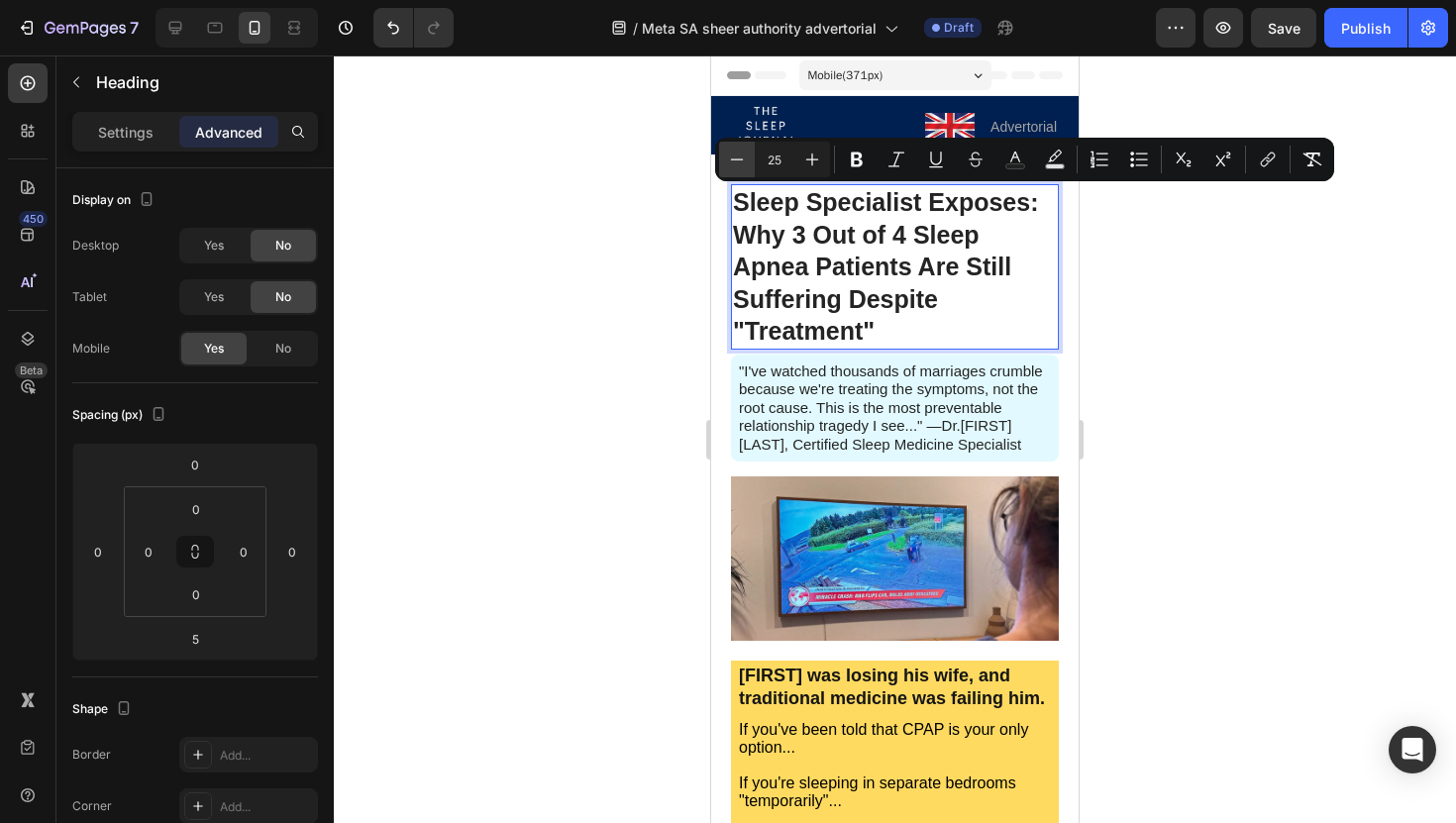 type on "24" 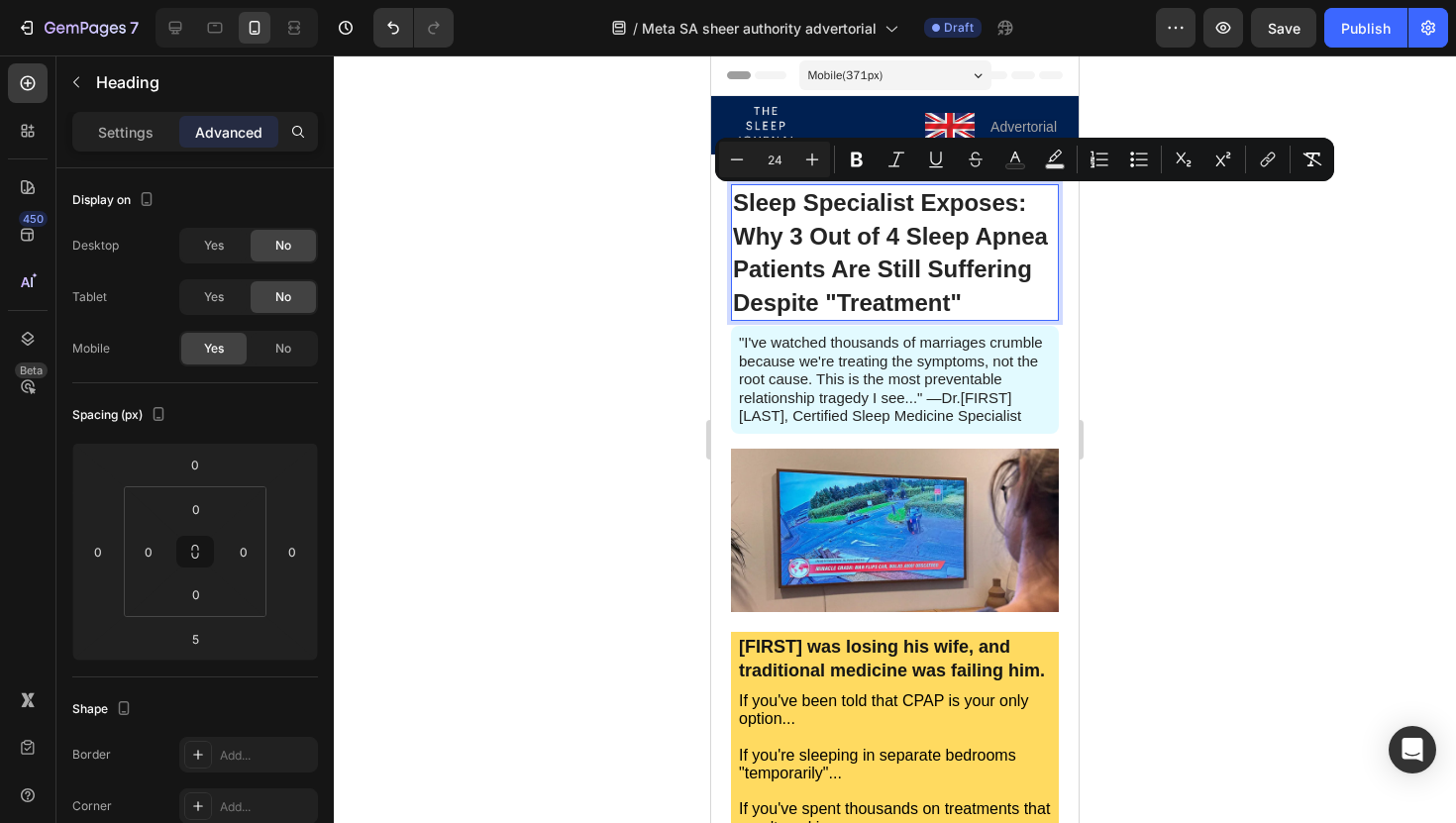 click 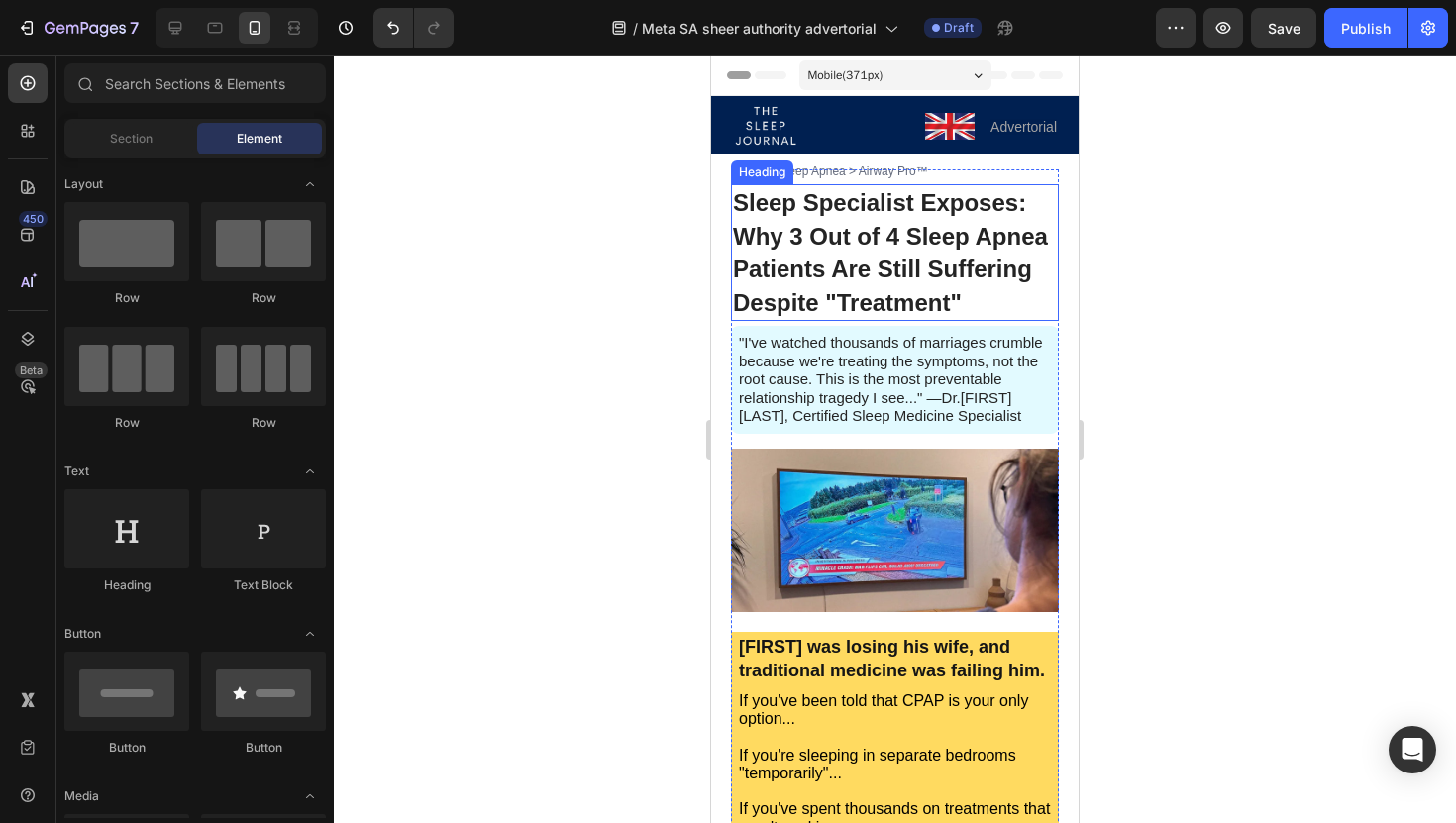 click on "Sleep Specialist Exposes: Why 3 Out of 4 Sleep Apnea Patients Are Still Suffering Despite "Treatment"" at bounding box center (890, 253) 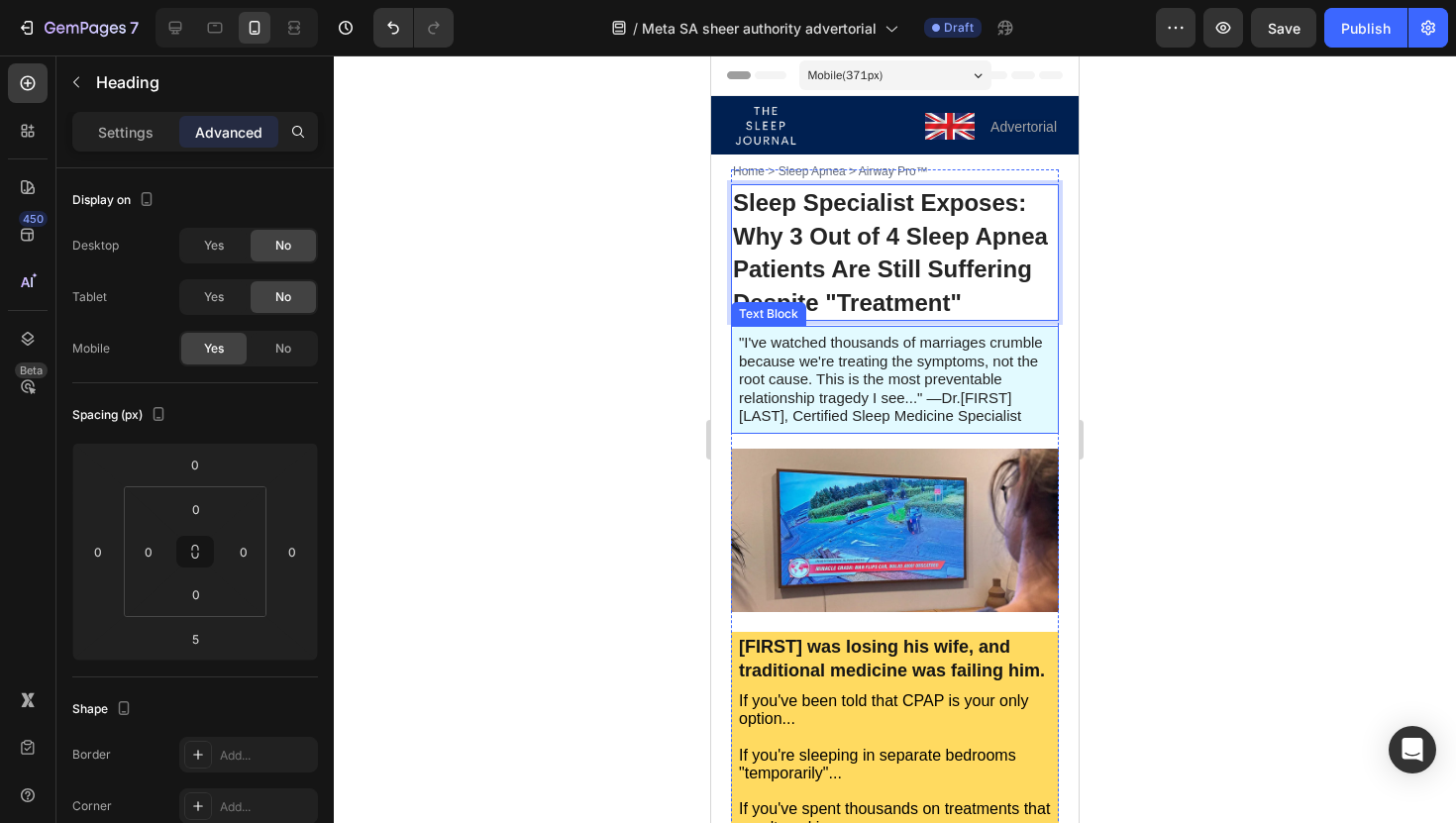 click on "Then what I'm about to reveal could save your marriage—and possibly your life." at bounding box center [890, 378] 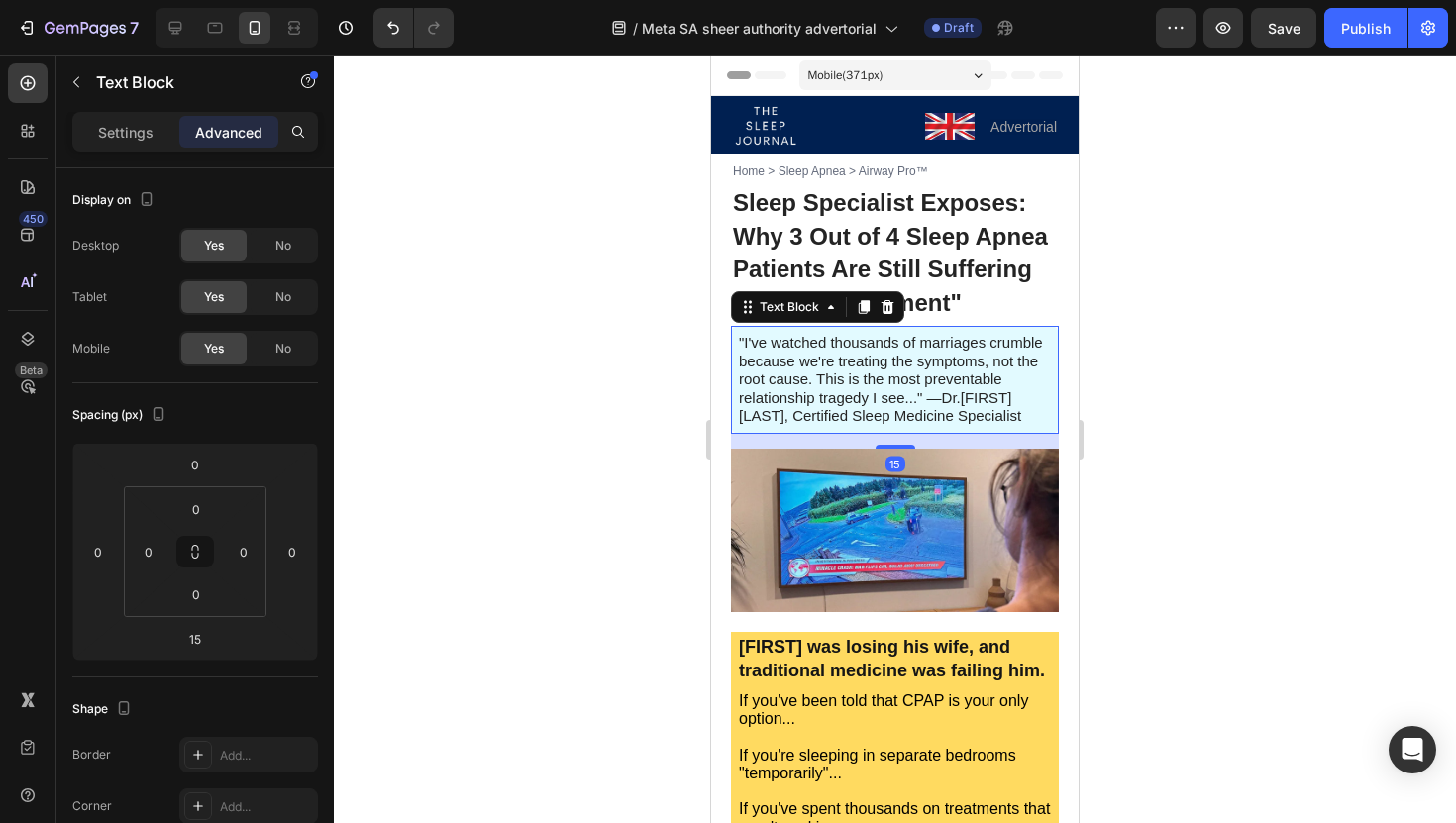 click 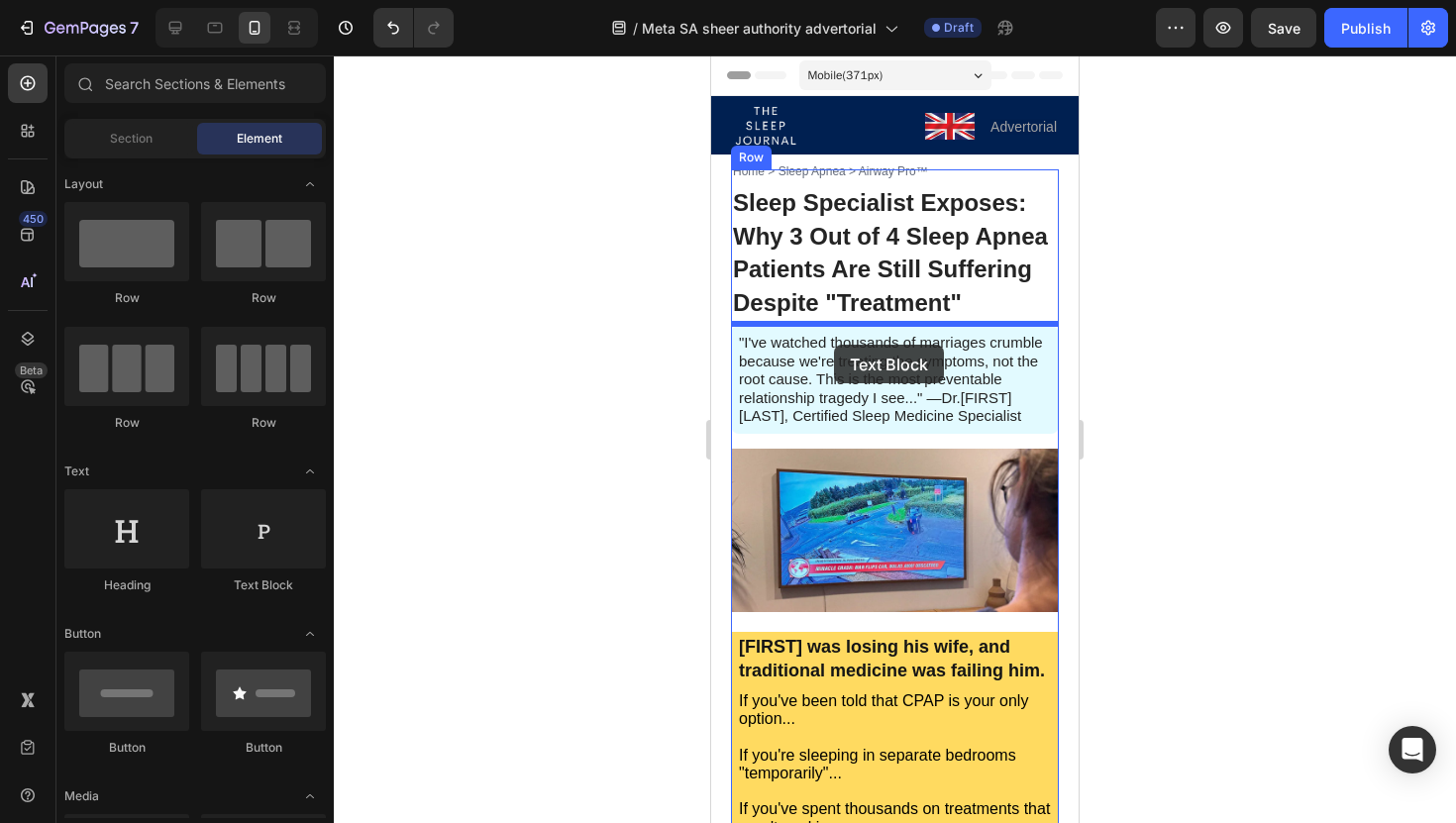 drag, startPoint x: 988, startPoint y: 579, endPoint x: 834, endPoint y: 345, distance: 280.12854 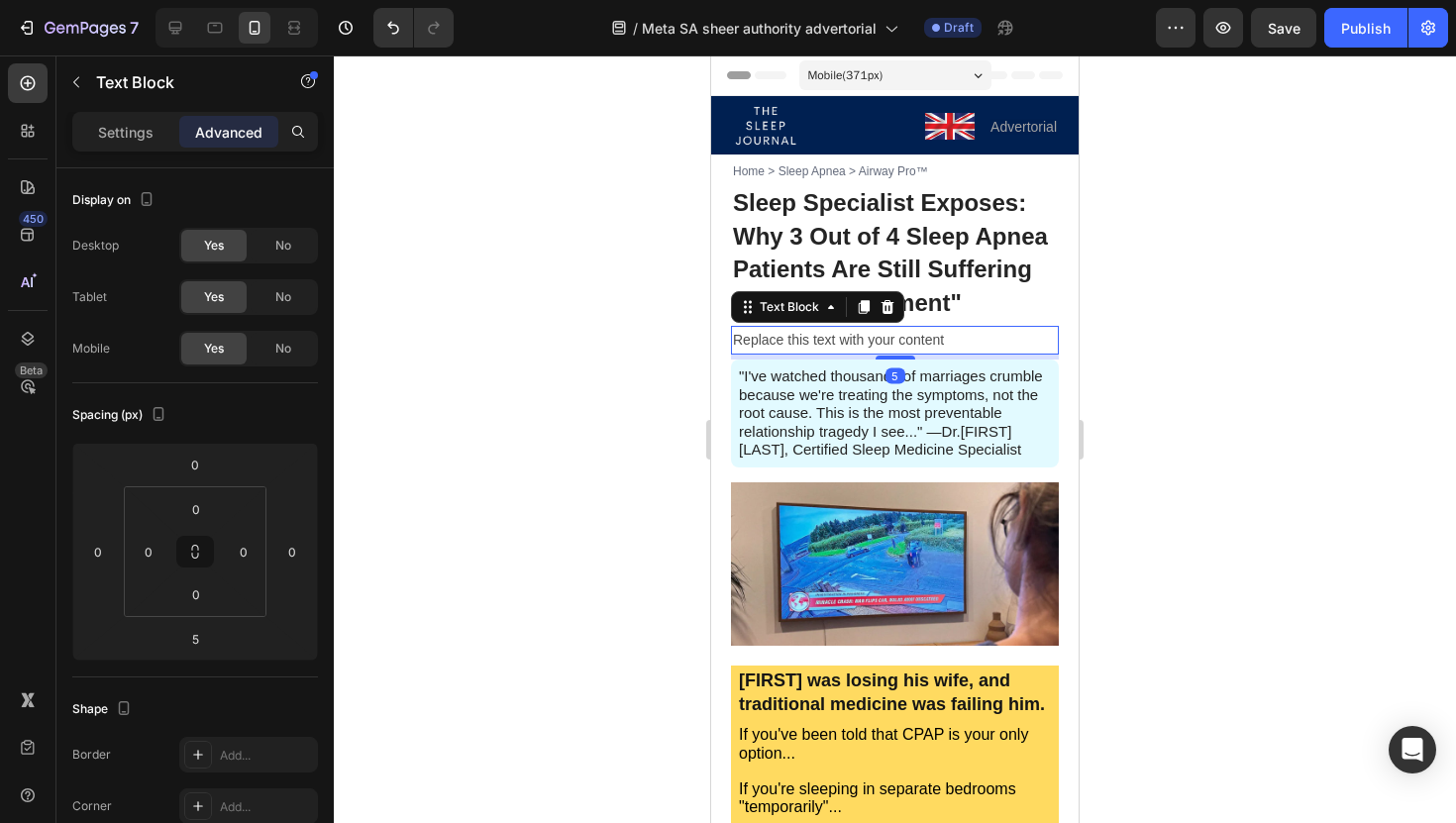 click on "Replace this text with your content" at bounding box center (894, 340) 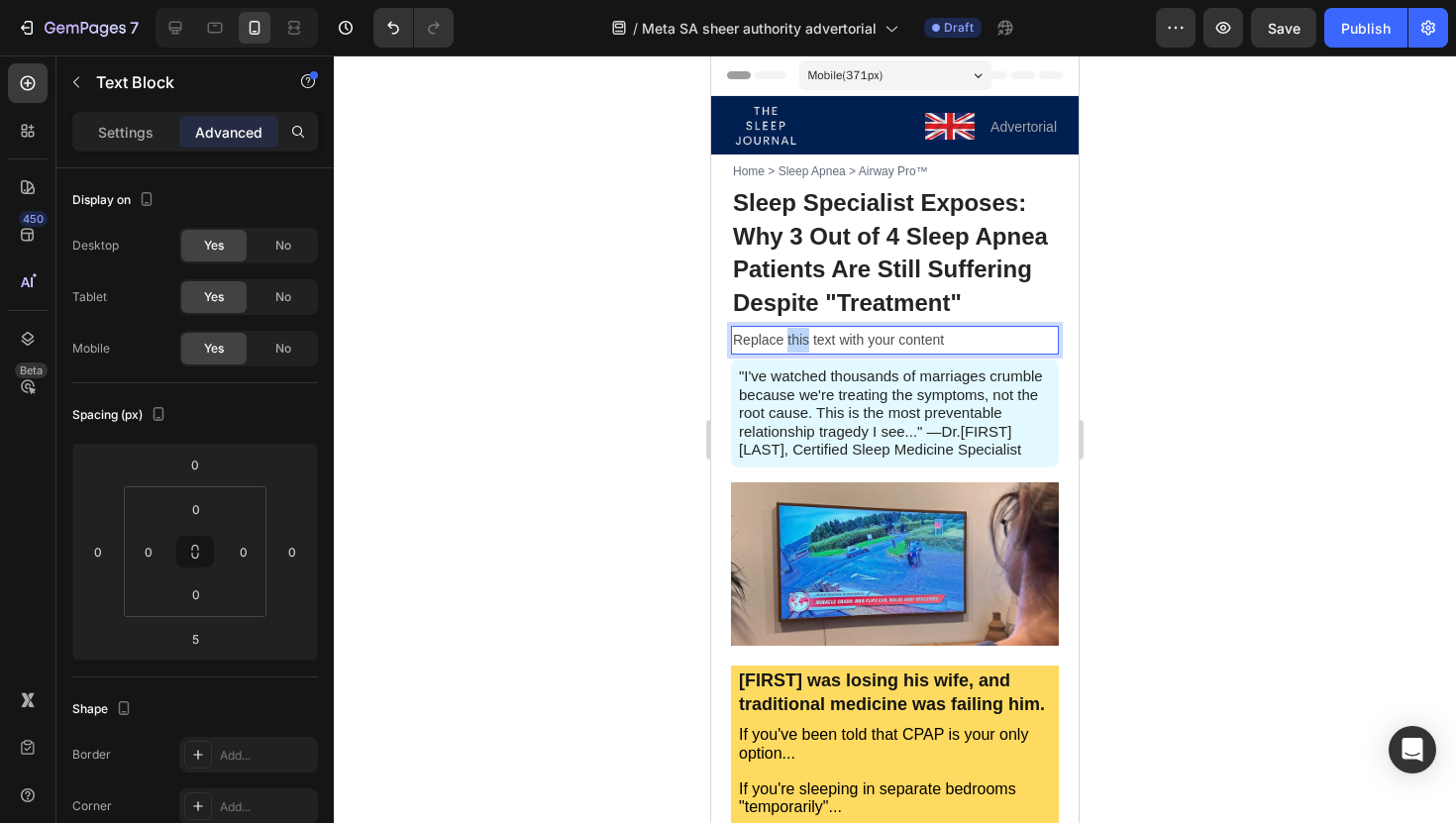 click on "Replace this text with your content" at bounding box center (894, 340) 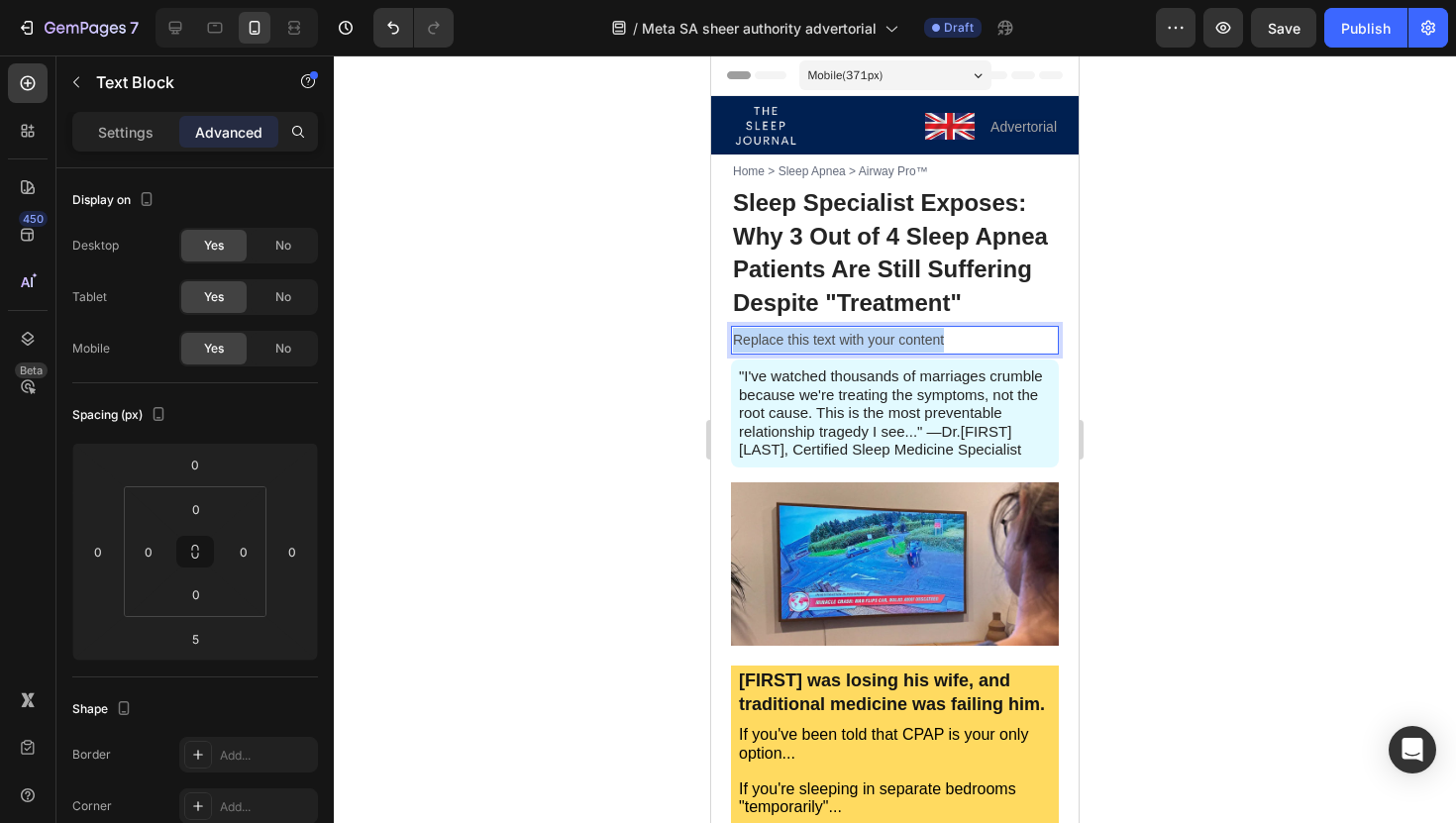 click on "Replace this text with your content" at bounding box center (894, 340) 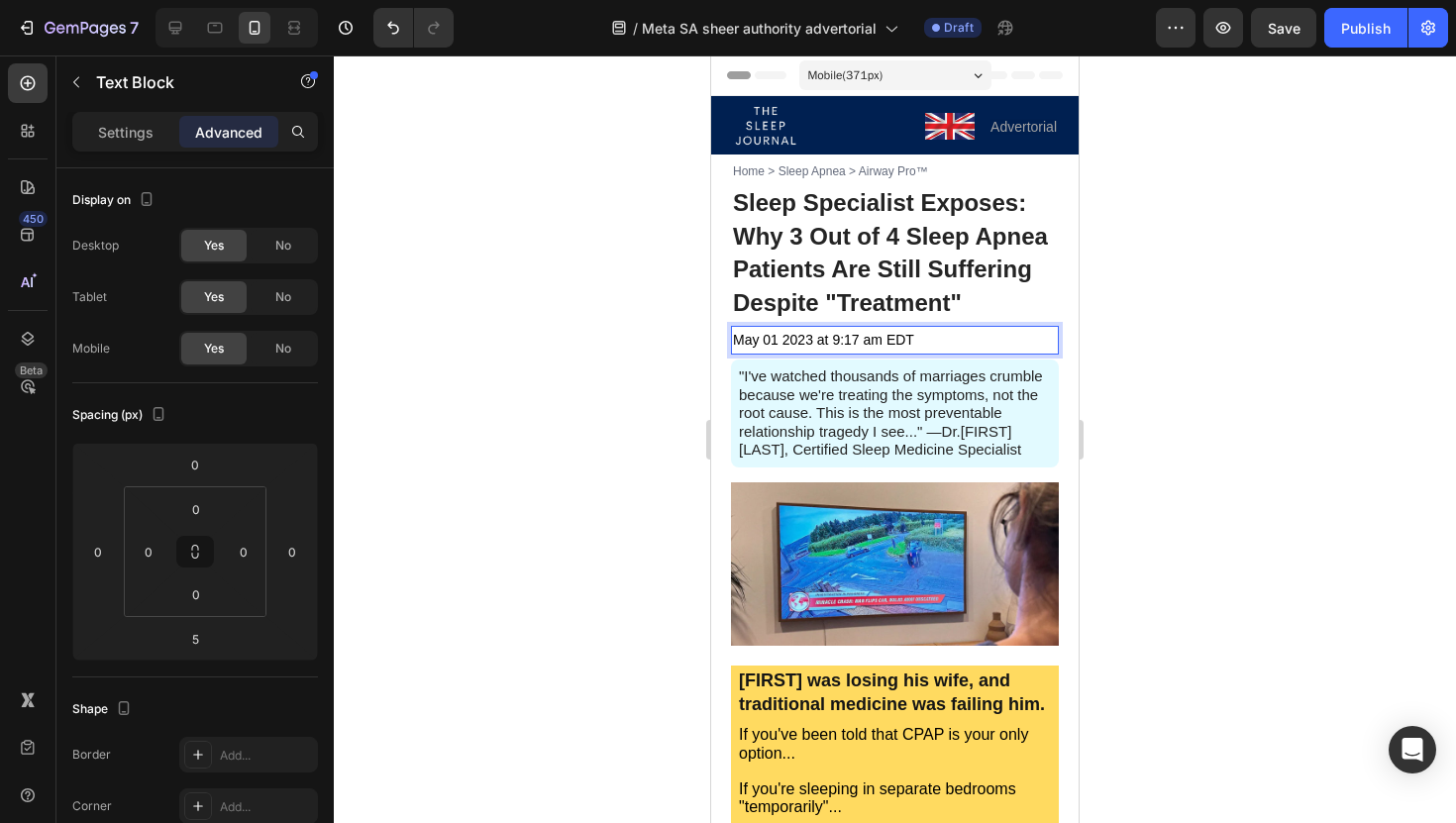 click 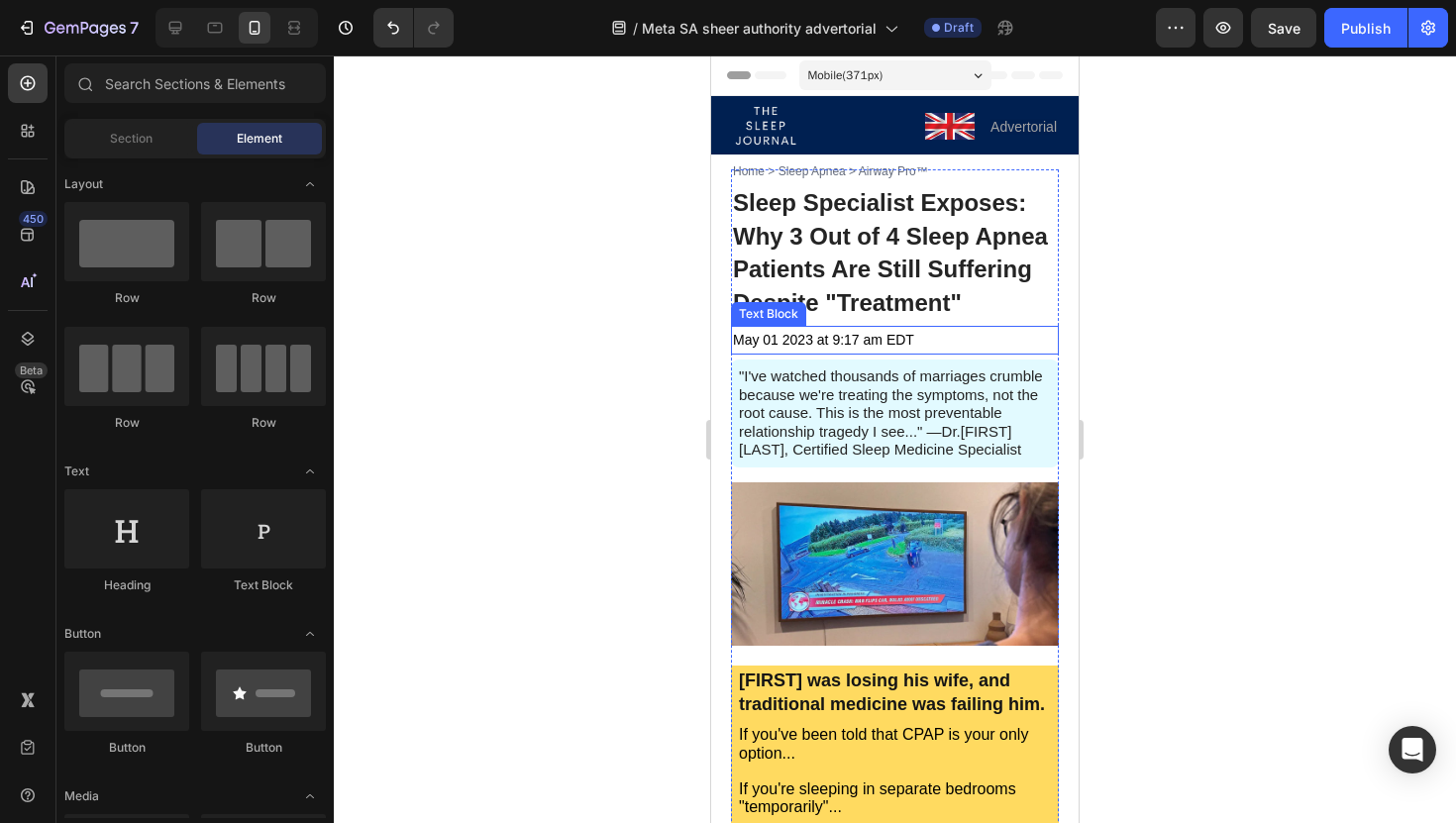 click on "May 01 2023 at 9:17 am EDT" at bounding box center [823, 340] 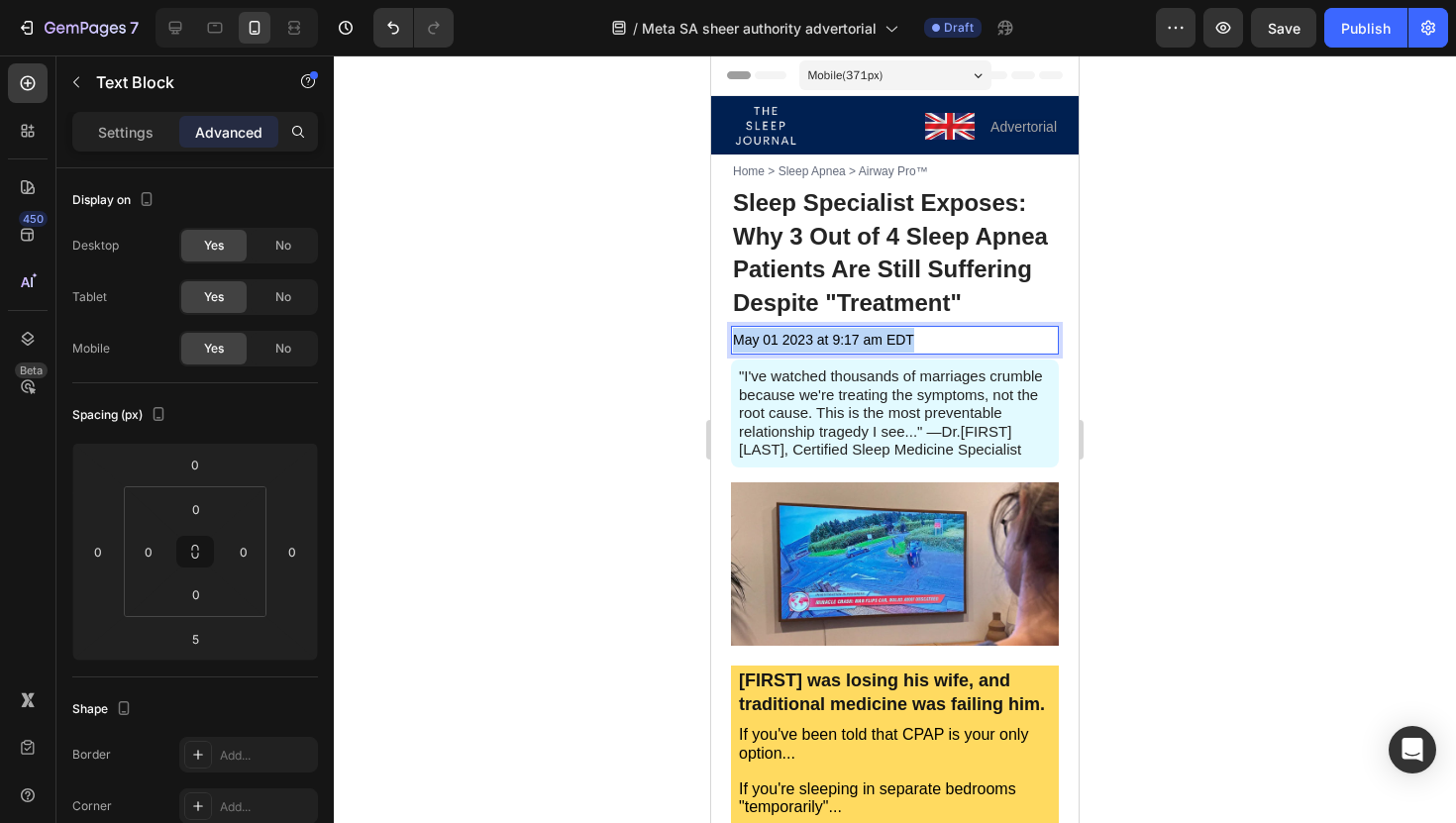 click on "May 01 2023 at 9:17 am EDT" at bounding box center [823, 340] 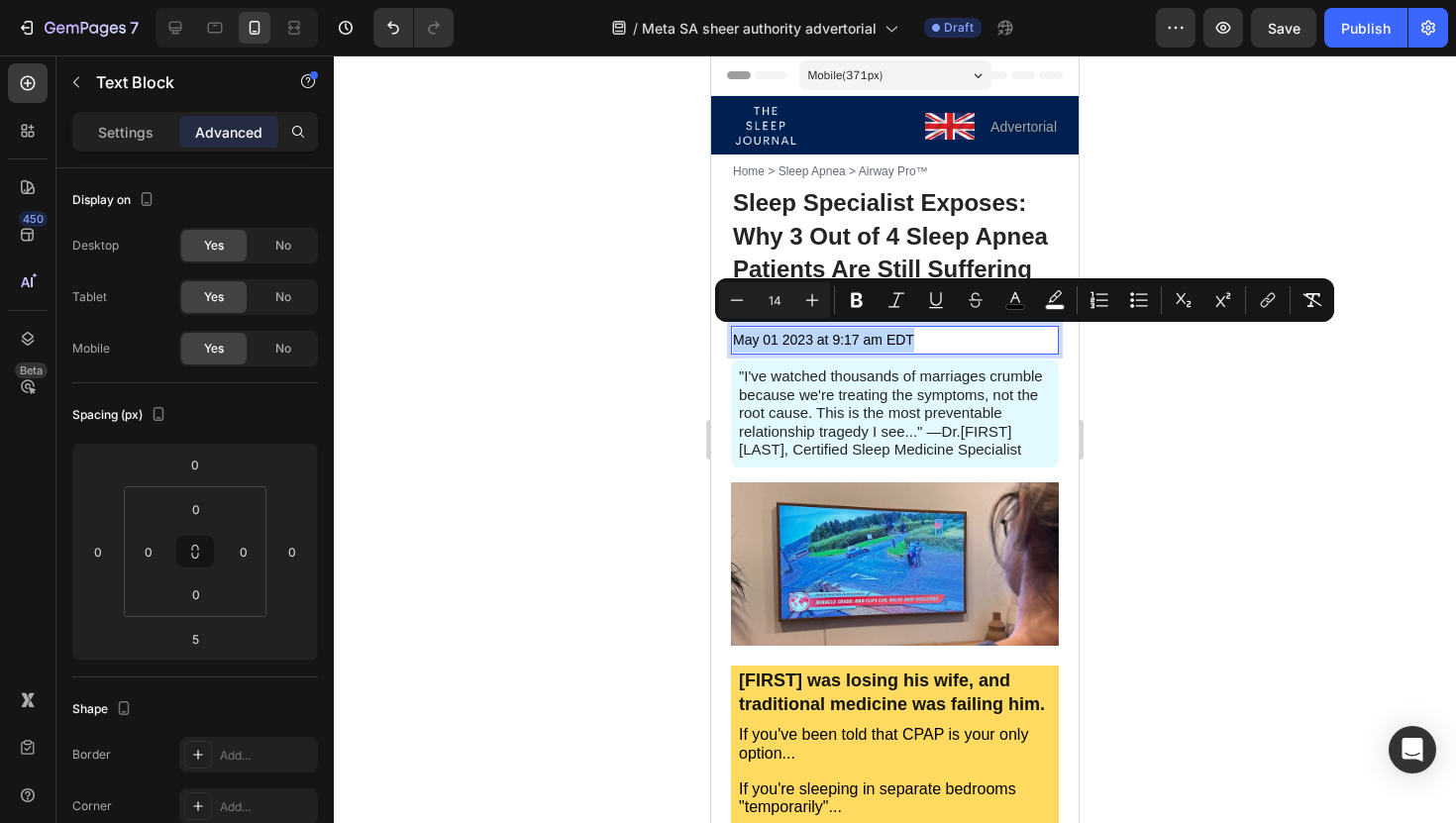 click on "May 01 2023 at 9:17 am EDT" at bounding box center (823, 340) 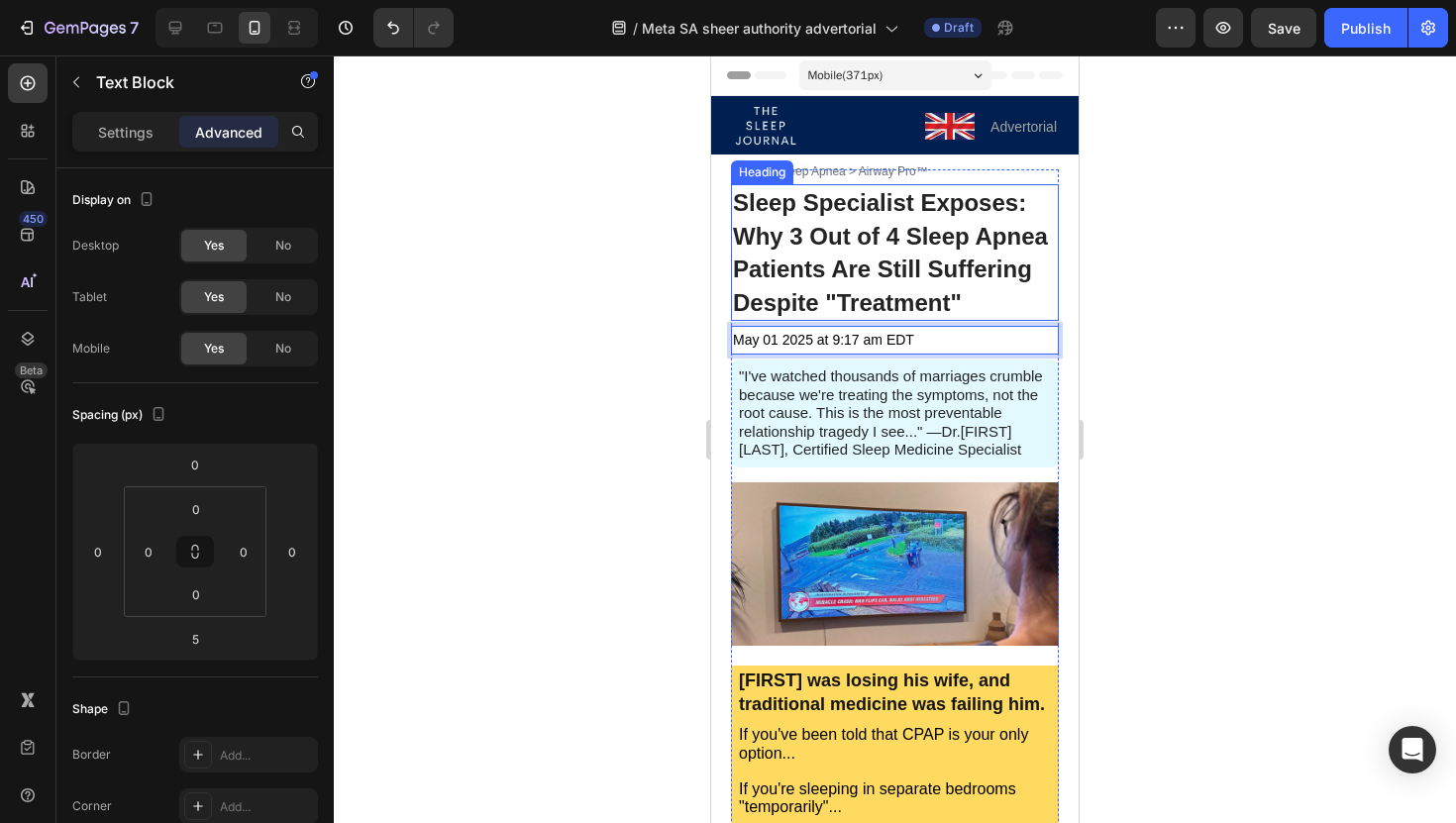 click 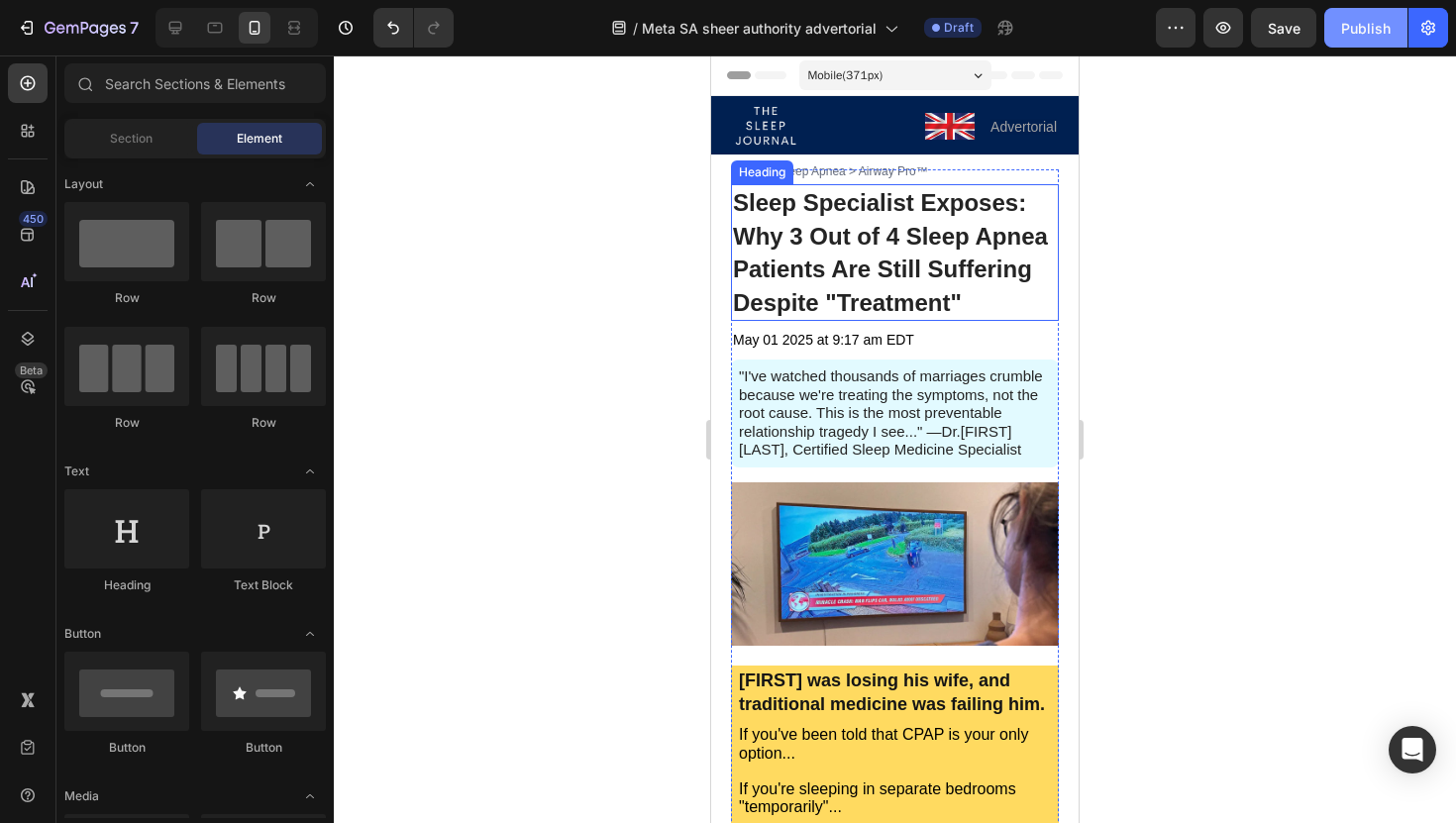 click on "Publish" 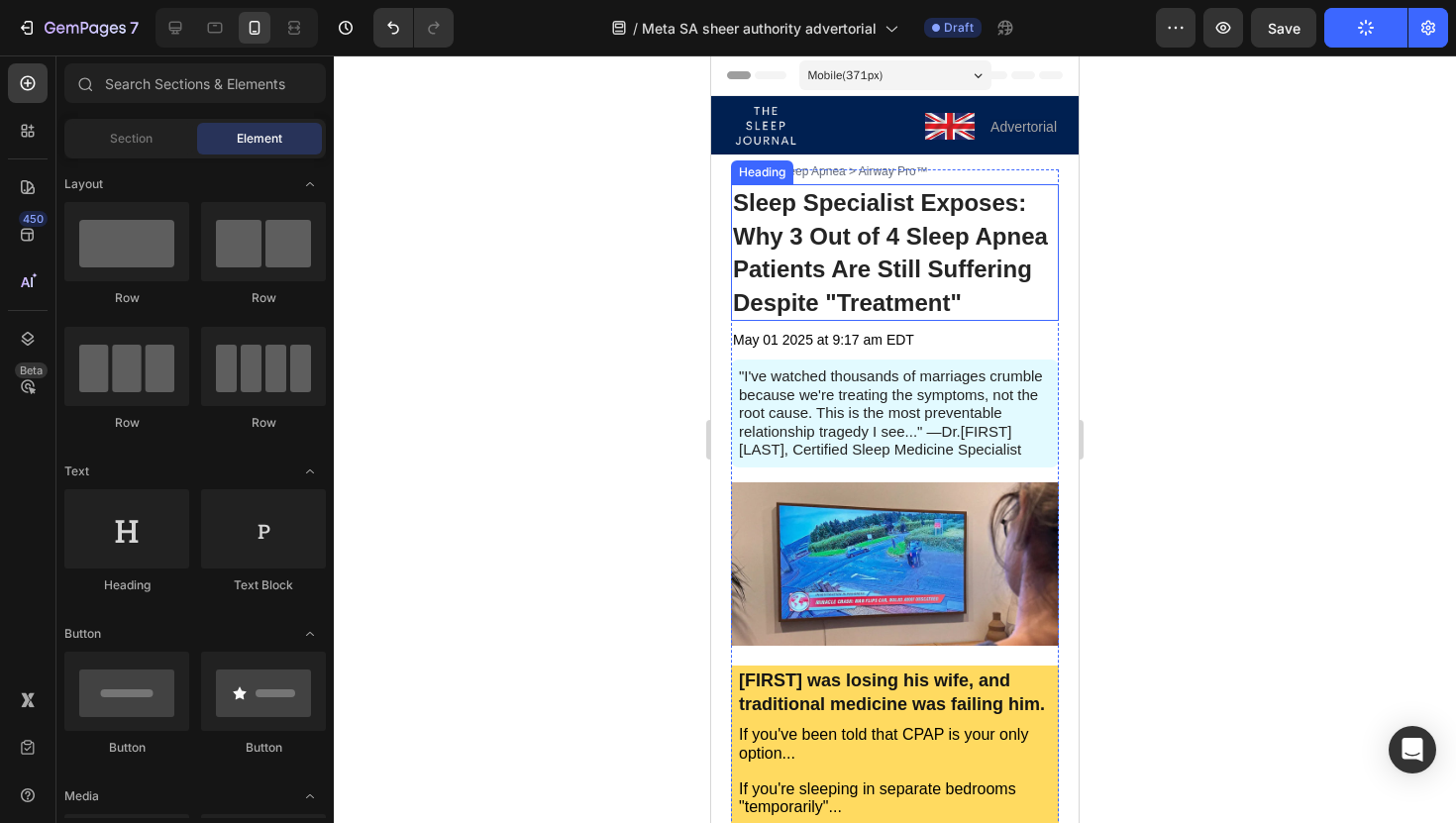 click 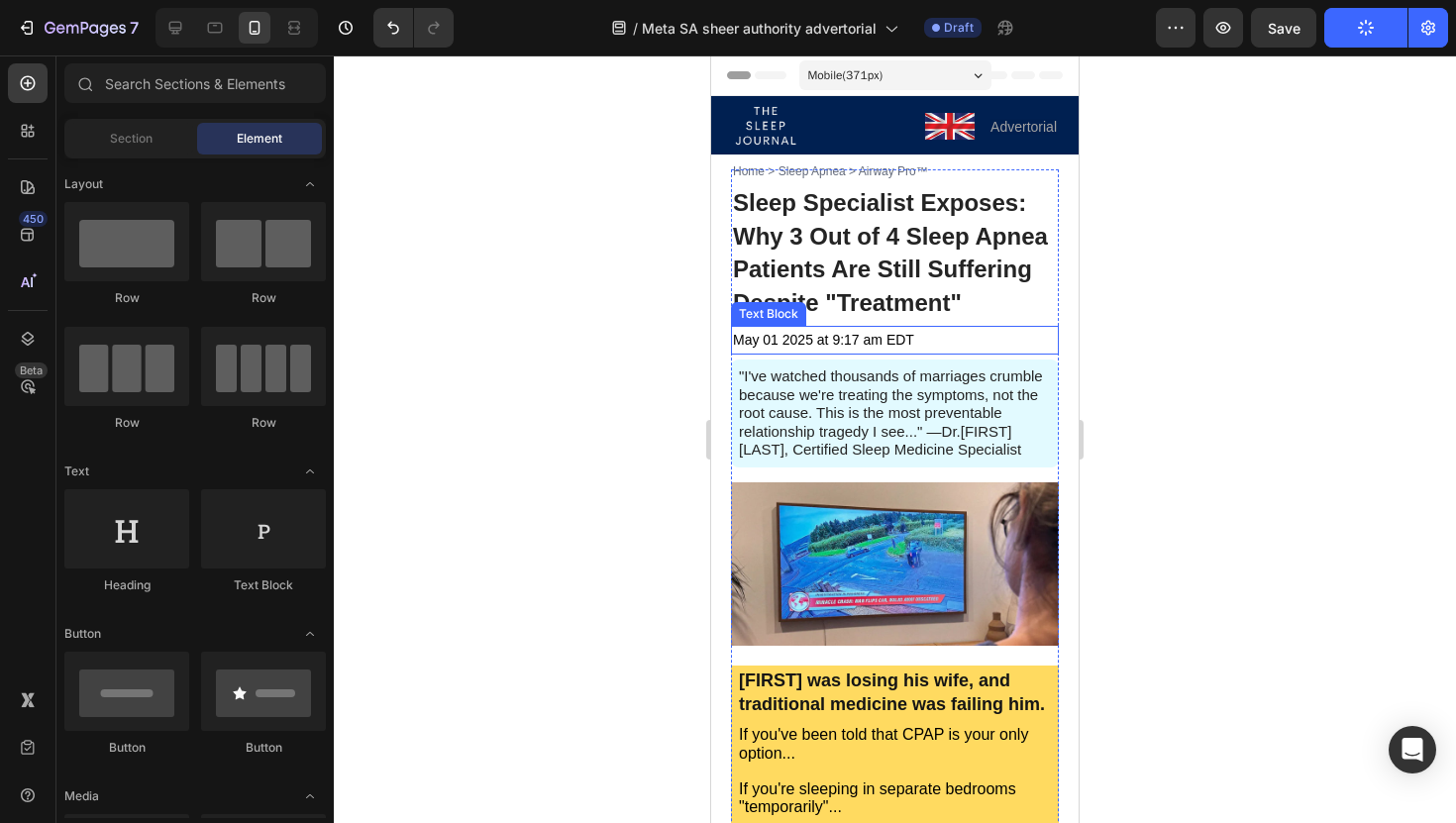 click on "May 01 2025 at 9:17 am EDT" at bounding box center [823, 340] 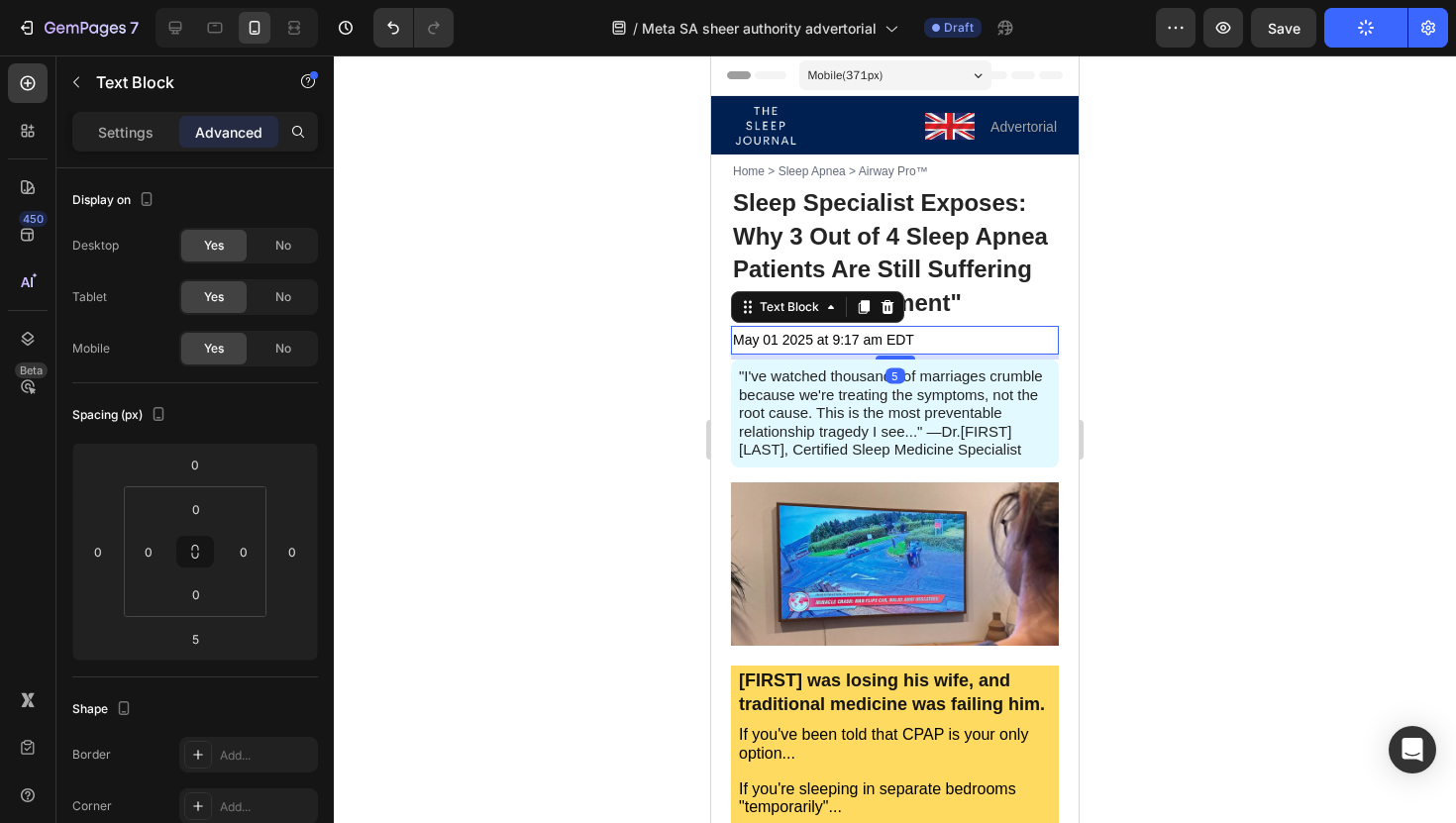 click on "Sleep Specialist Exposes: Why 3 Out of 4 Sleep Apnea Patients Are Still Suffering Despite "Treatment"" at bounding box center [890, 253] 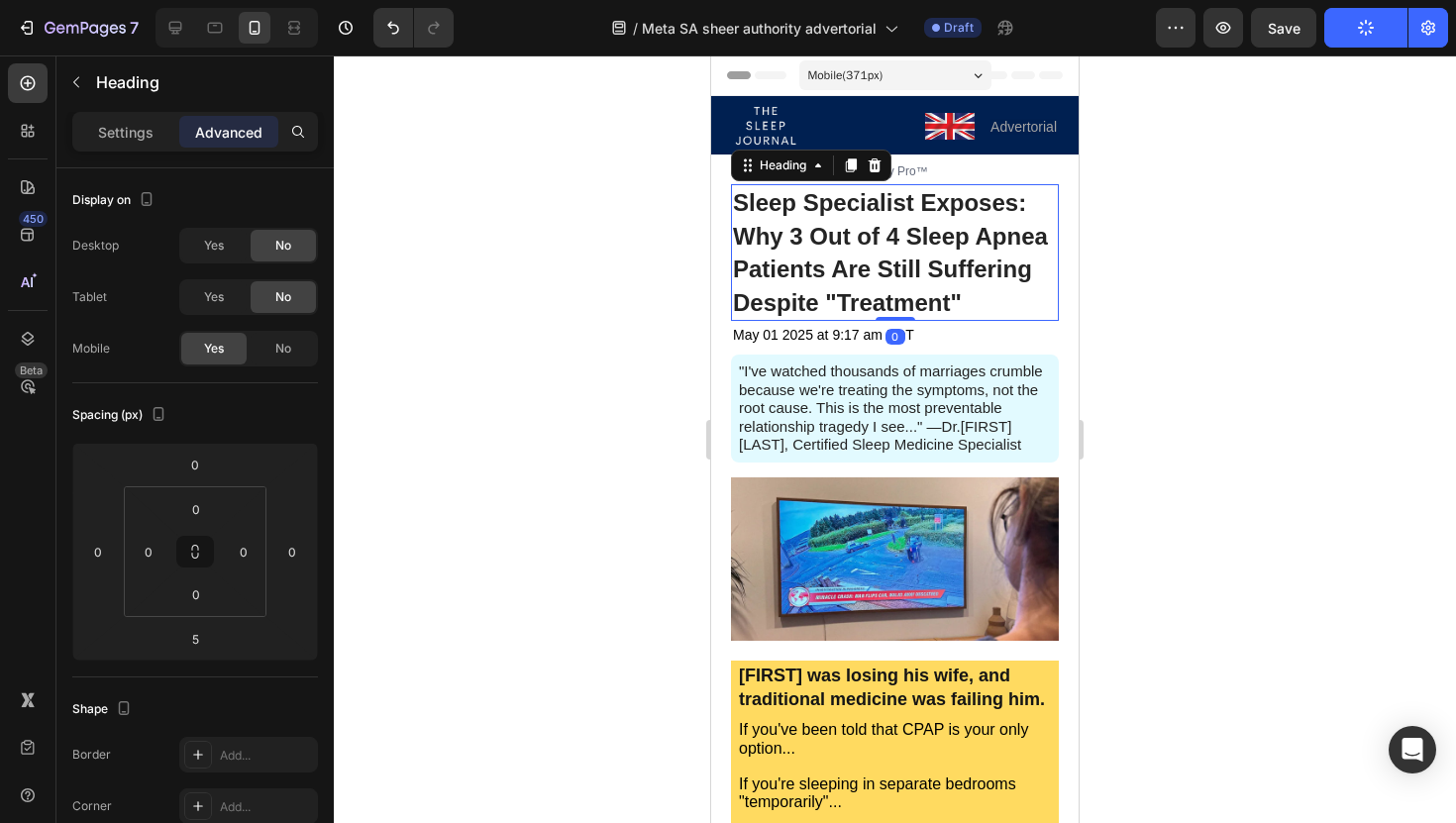 drag, startPoint x: 898, startPoint y: 323, endPoint x: 893, endPoint y: 268, distance: 55.226805 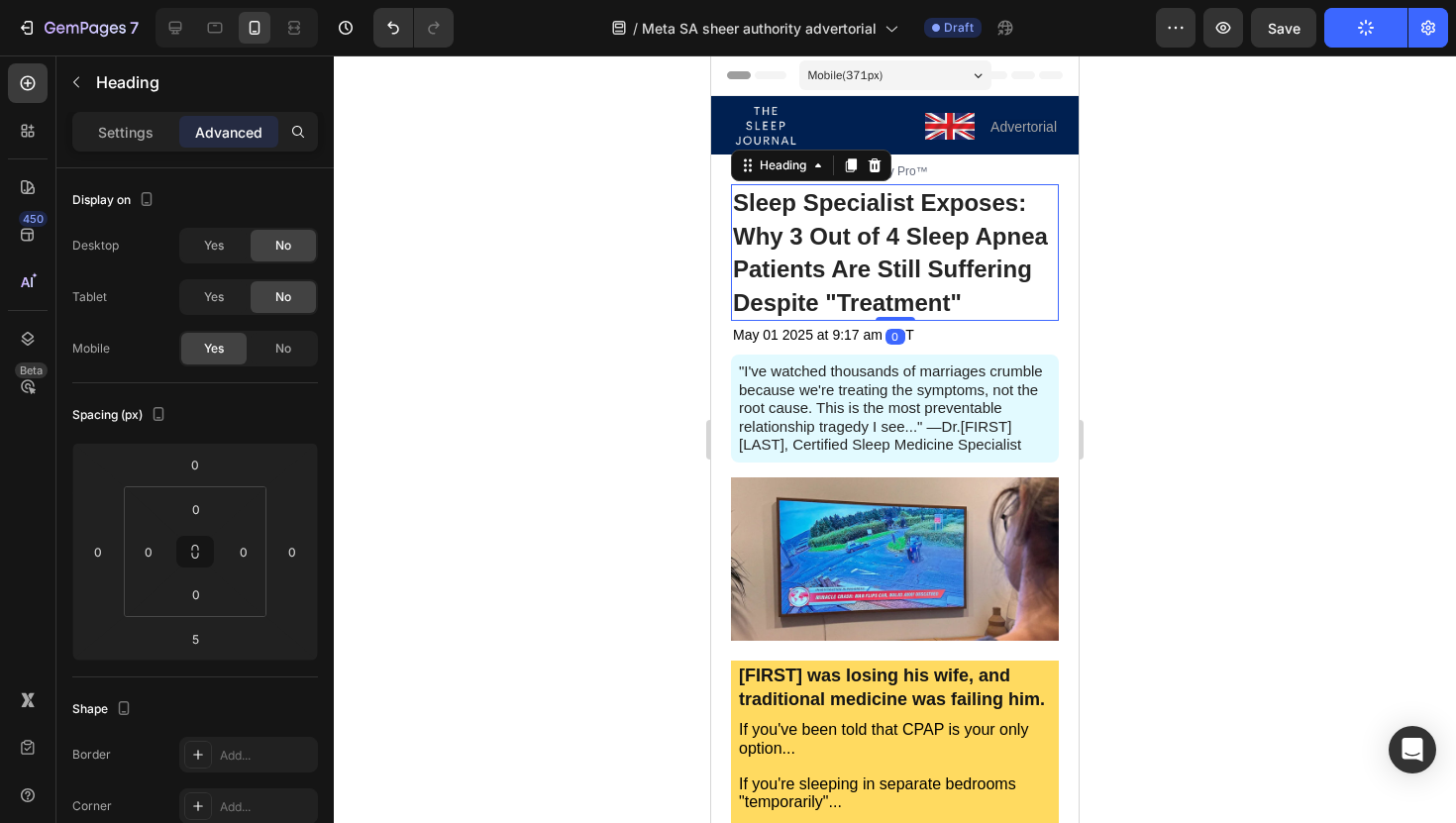 click on "⁠⁠⁠⁠⁠⁠⁠ Sleep Specialist Exposes: Why 3 Out of 4 Sleep Apnea Patients Are Still Suffering Despite "Treatment" Heading   0" at bounding box center [894, 253] 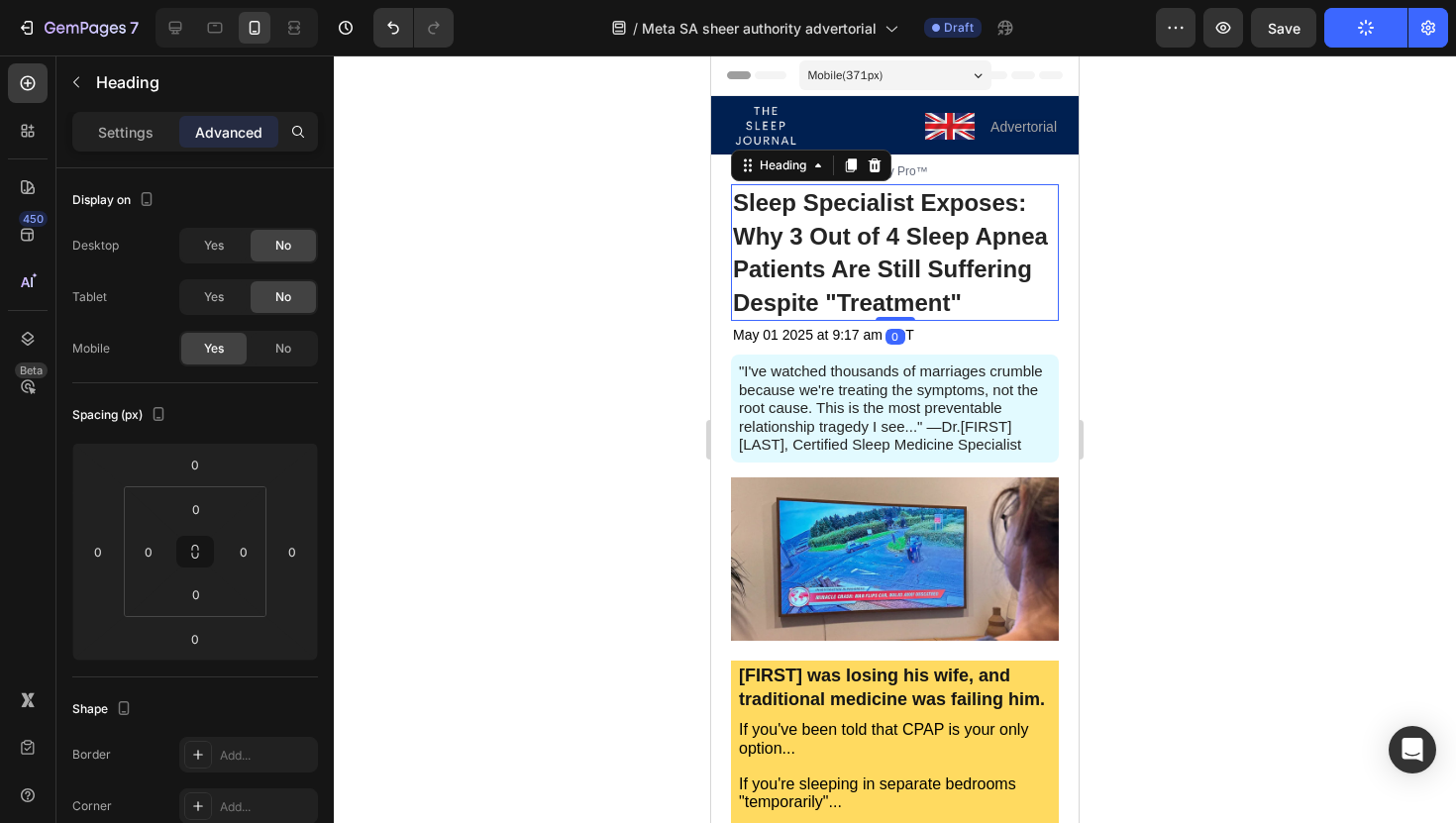 click 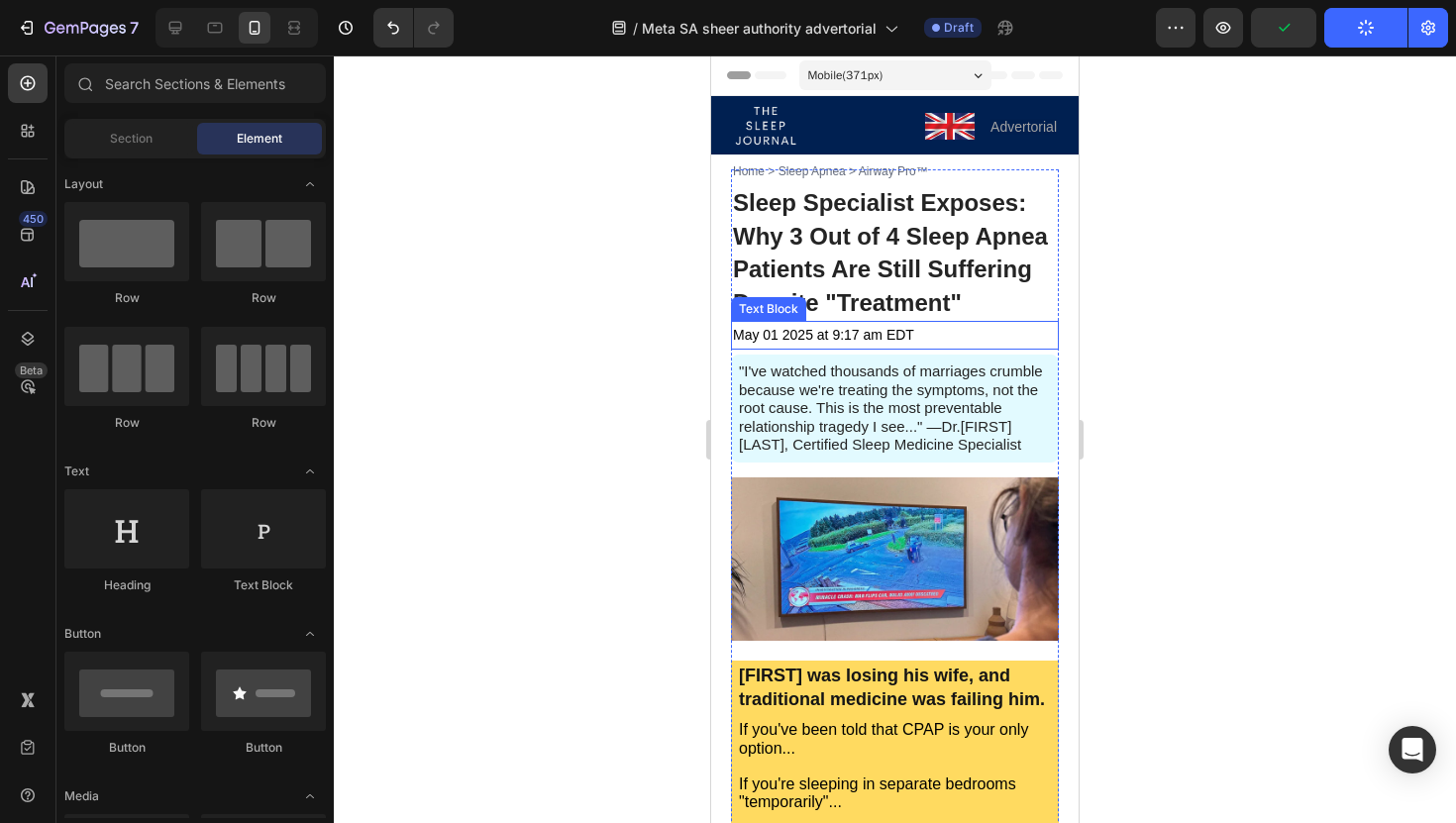click on "May 01 2025 at 9:17 am EDT" at bounding box center (823, 335) 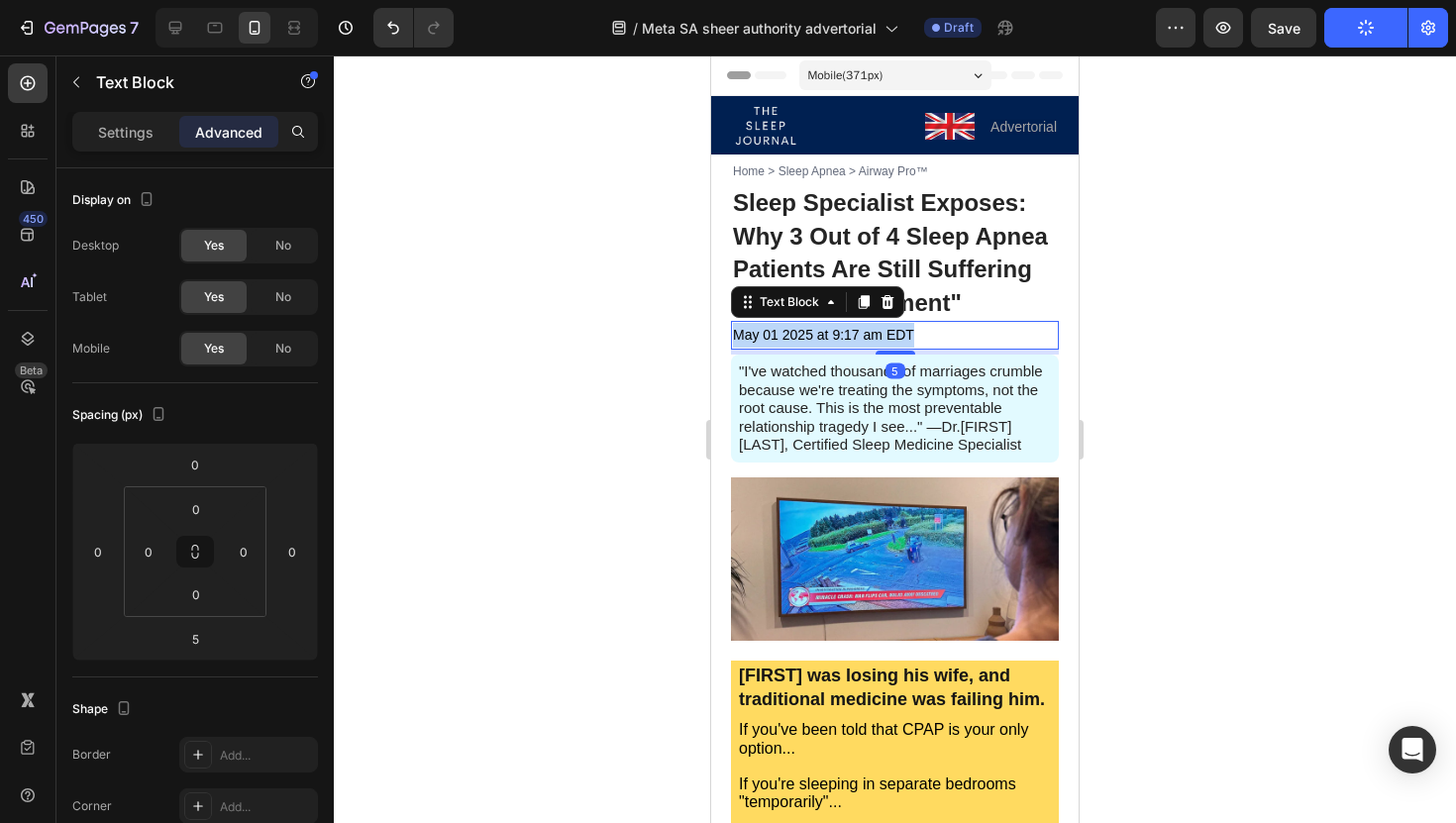 click on "May 01 2025 at 9:17 am EDT" at bounding box center [823, 335] 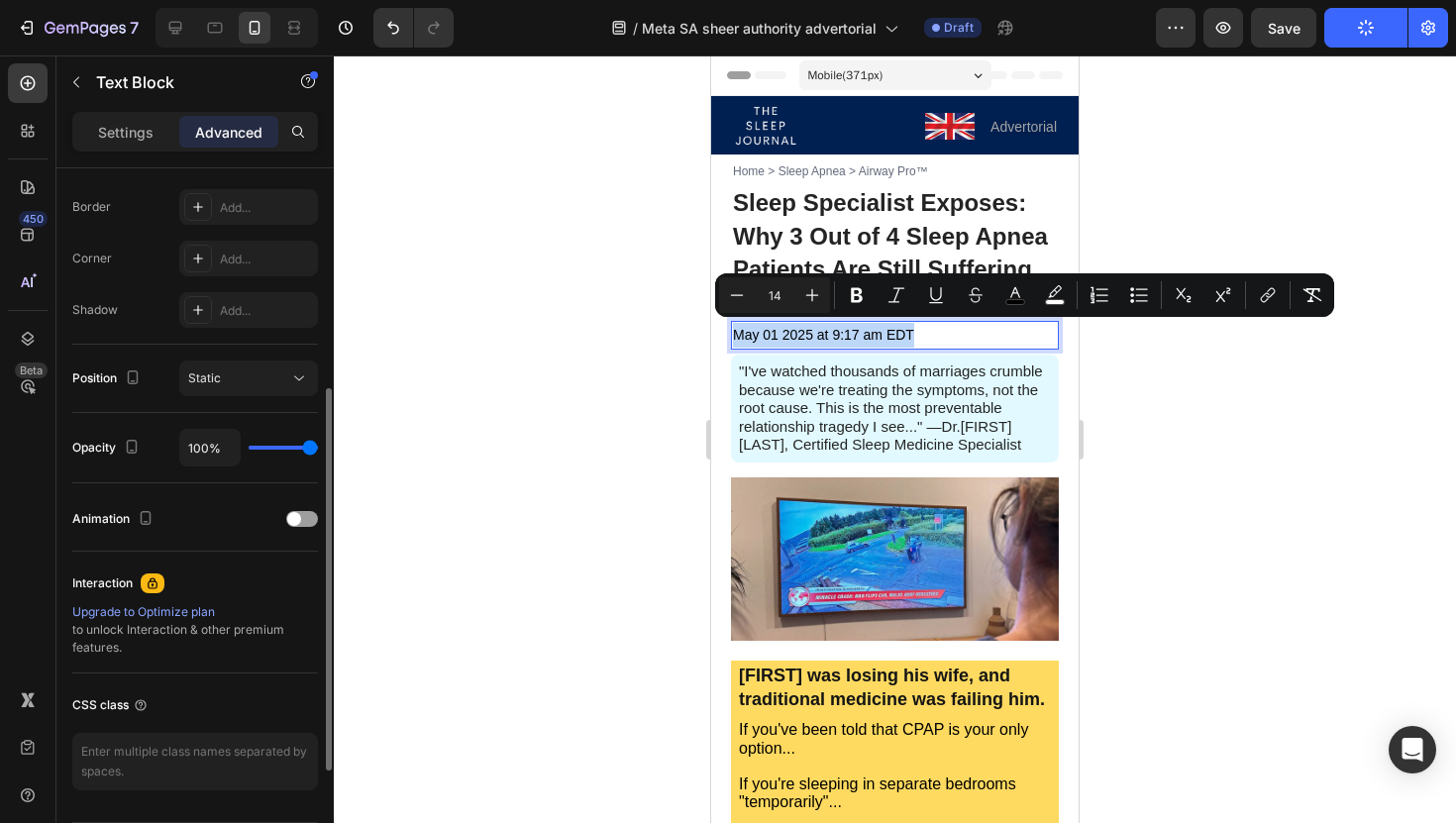 scroll, scrollTop: 0, scrollLeft: 0, axis: both 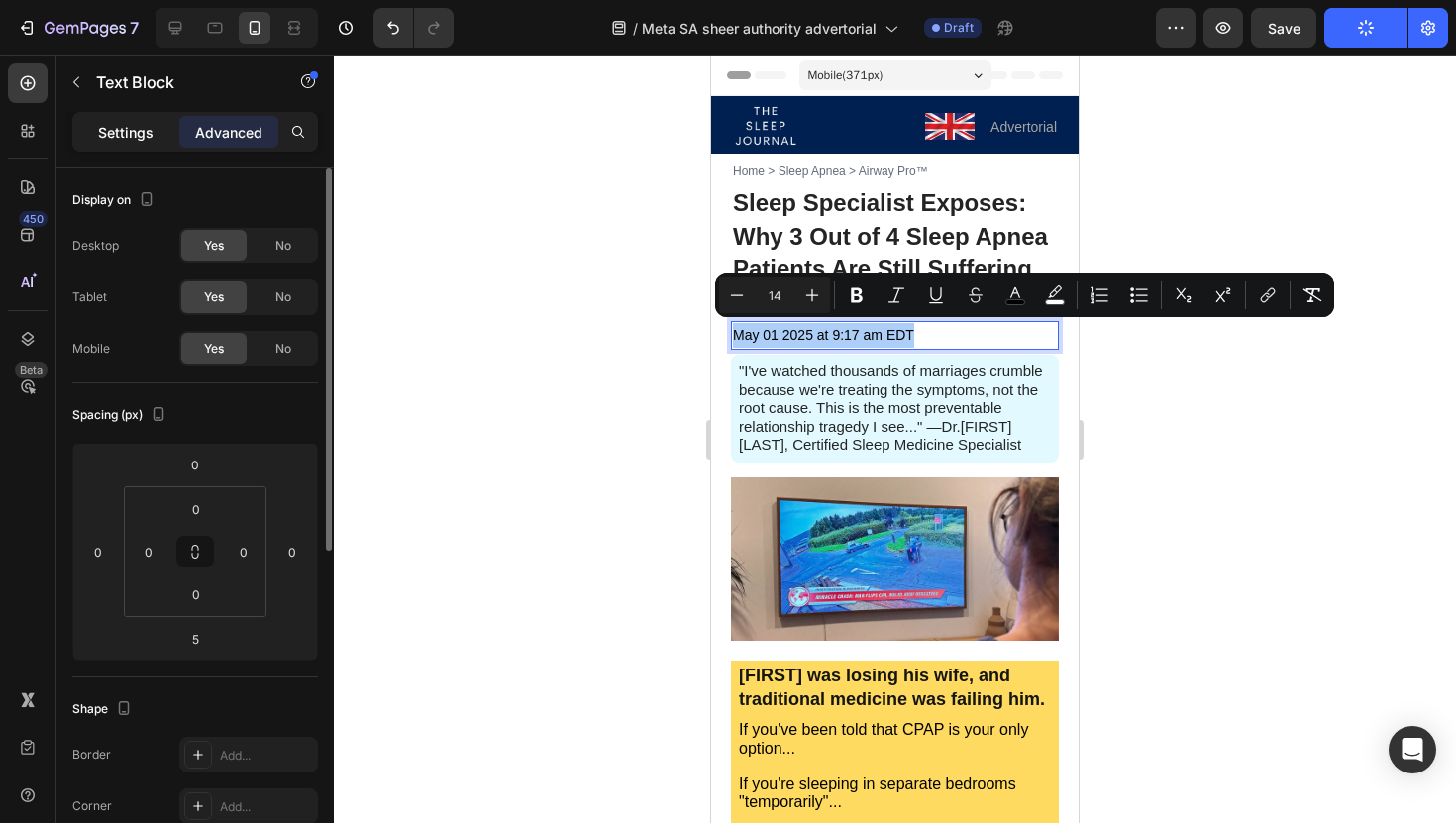 click on "Settings" at bounding box center [126, 132] 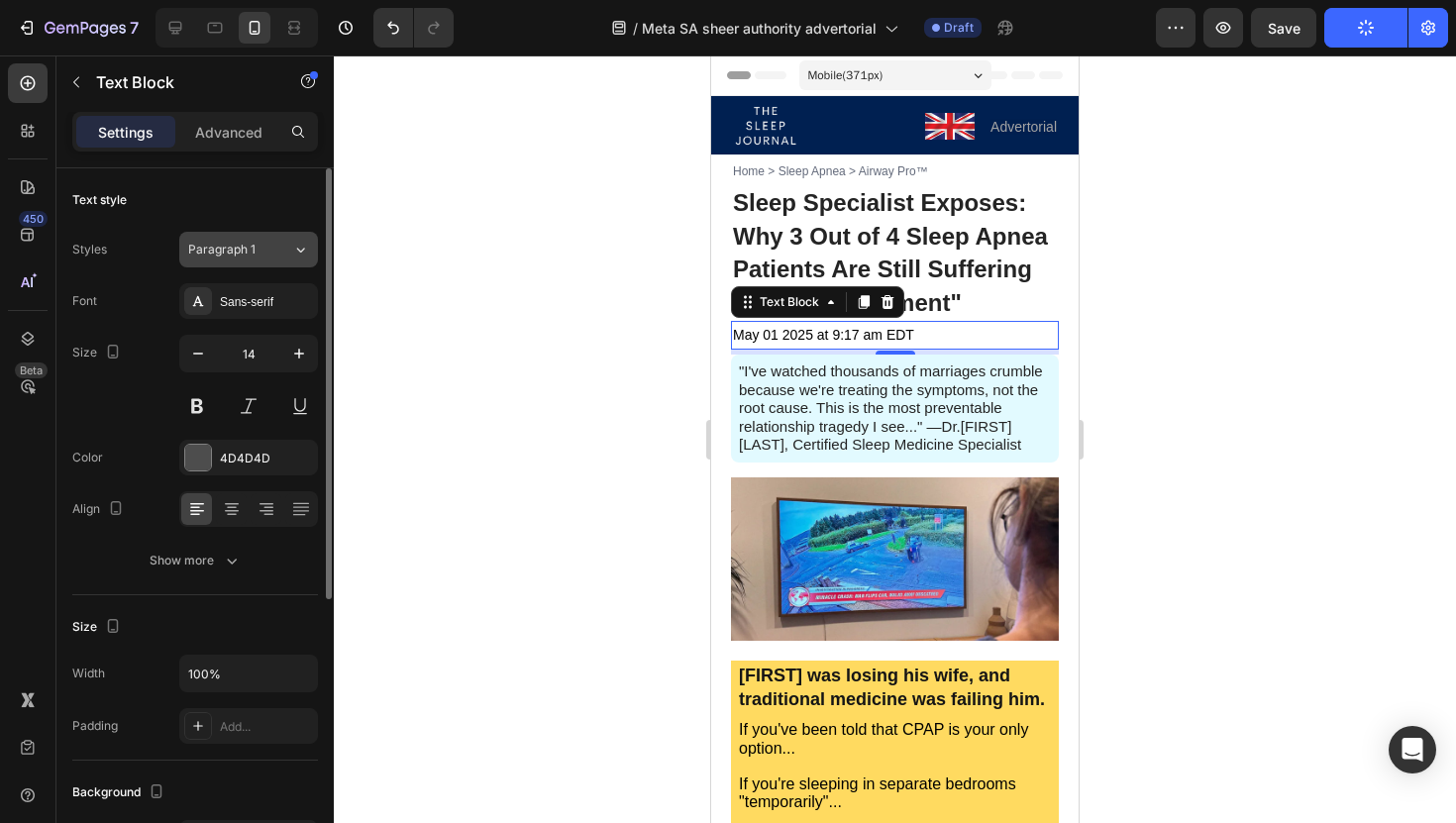 click on "Paragraph 1" 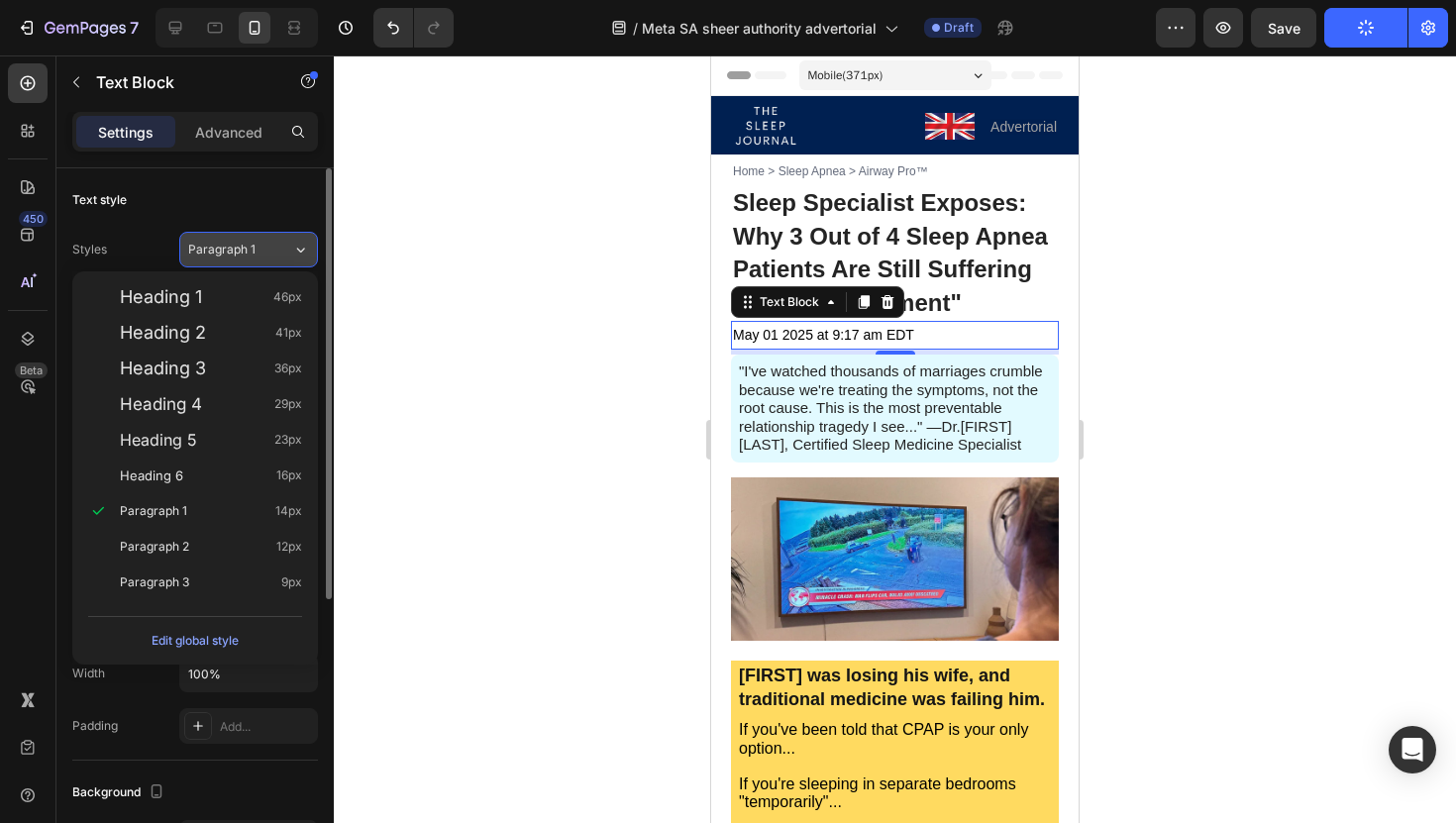 click on "Paragraph 1" 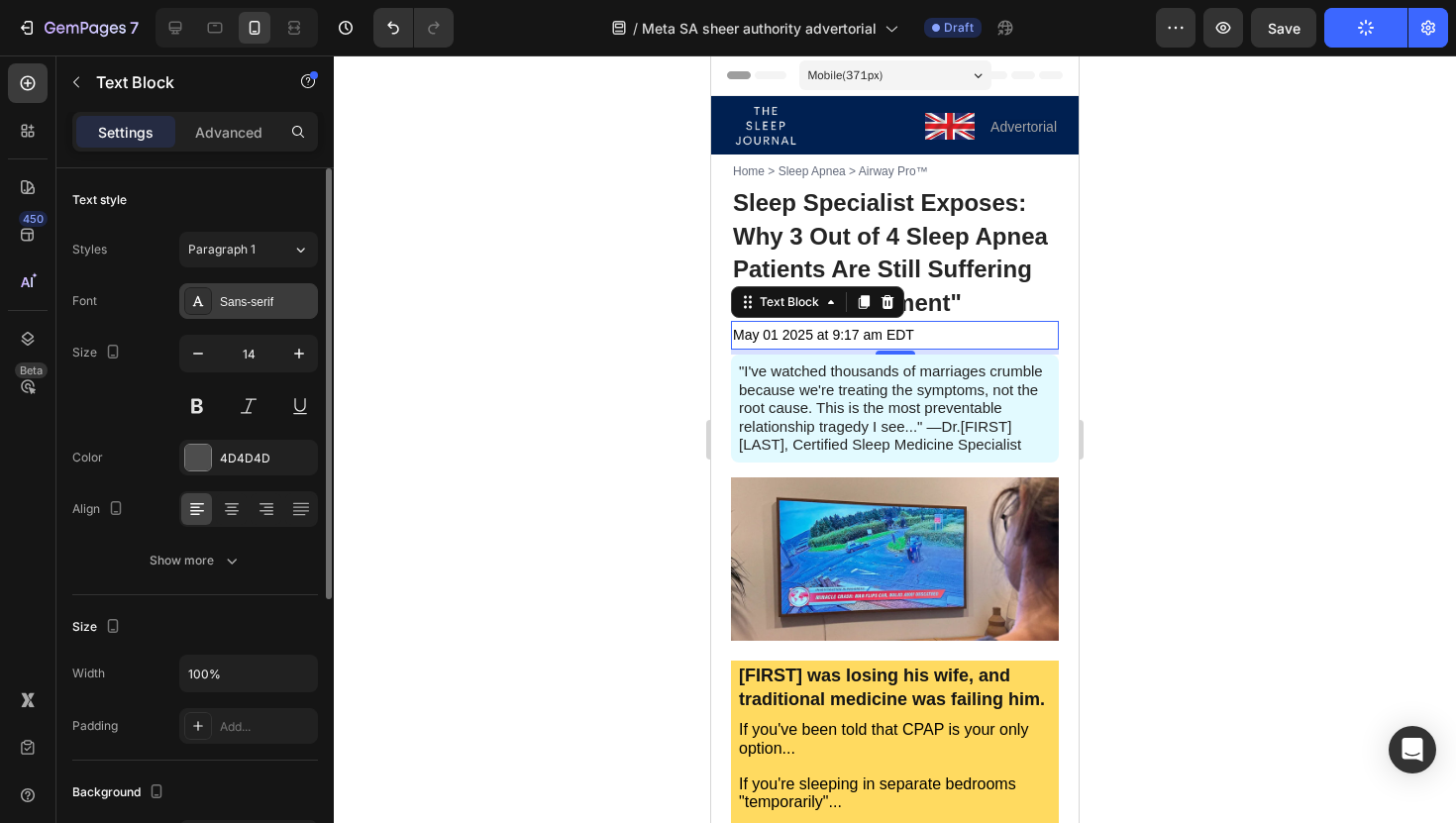 click on "Sans-serif" at bounding box center (266, 302) 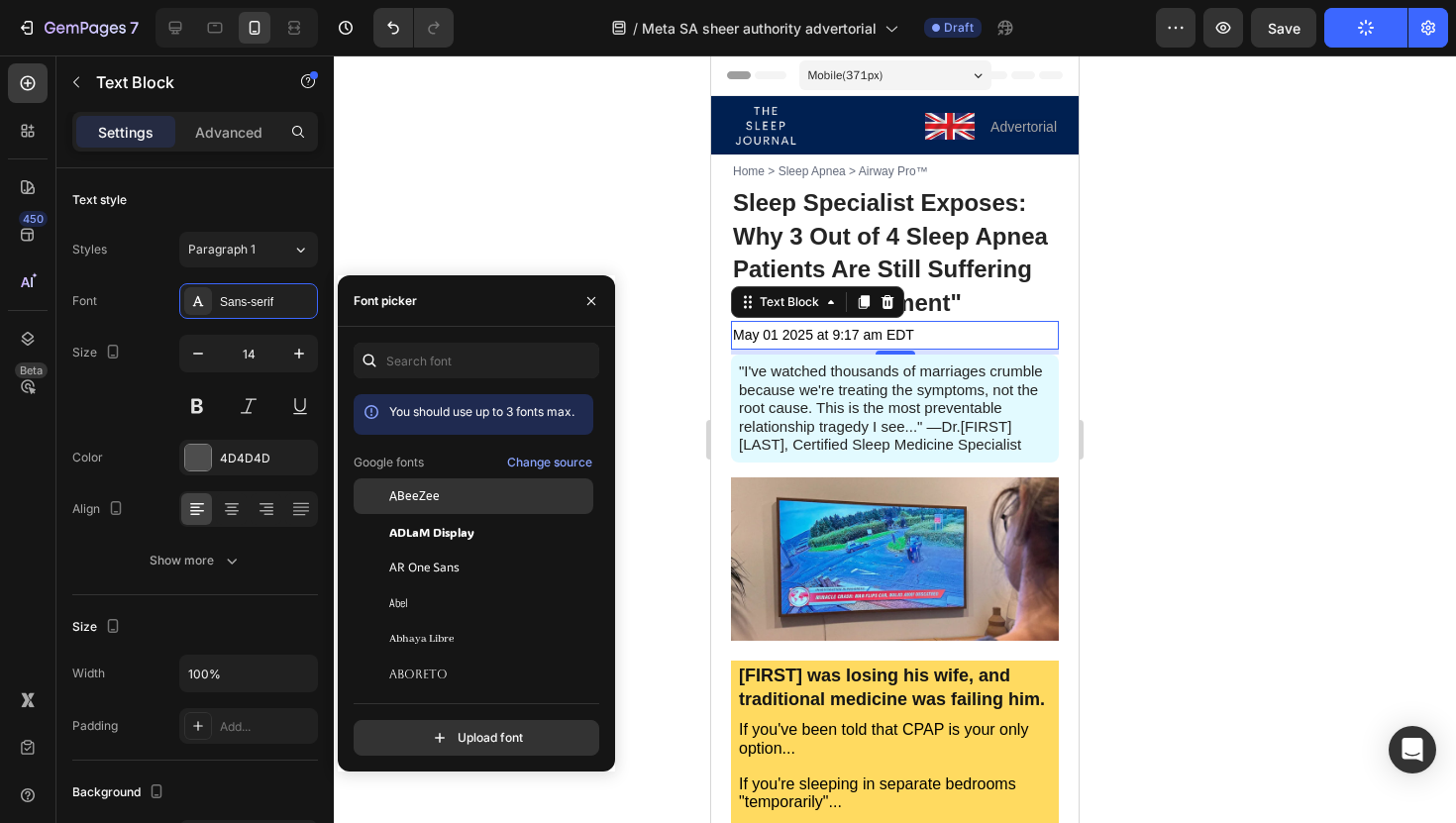 click on "ABeeZee" at bounding box center (414, 496) 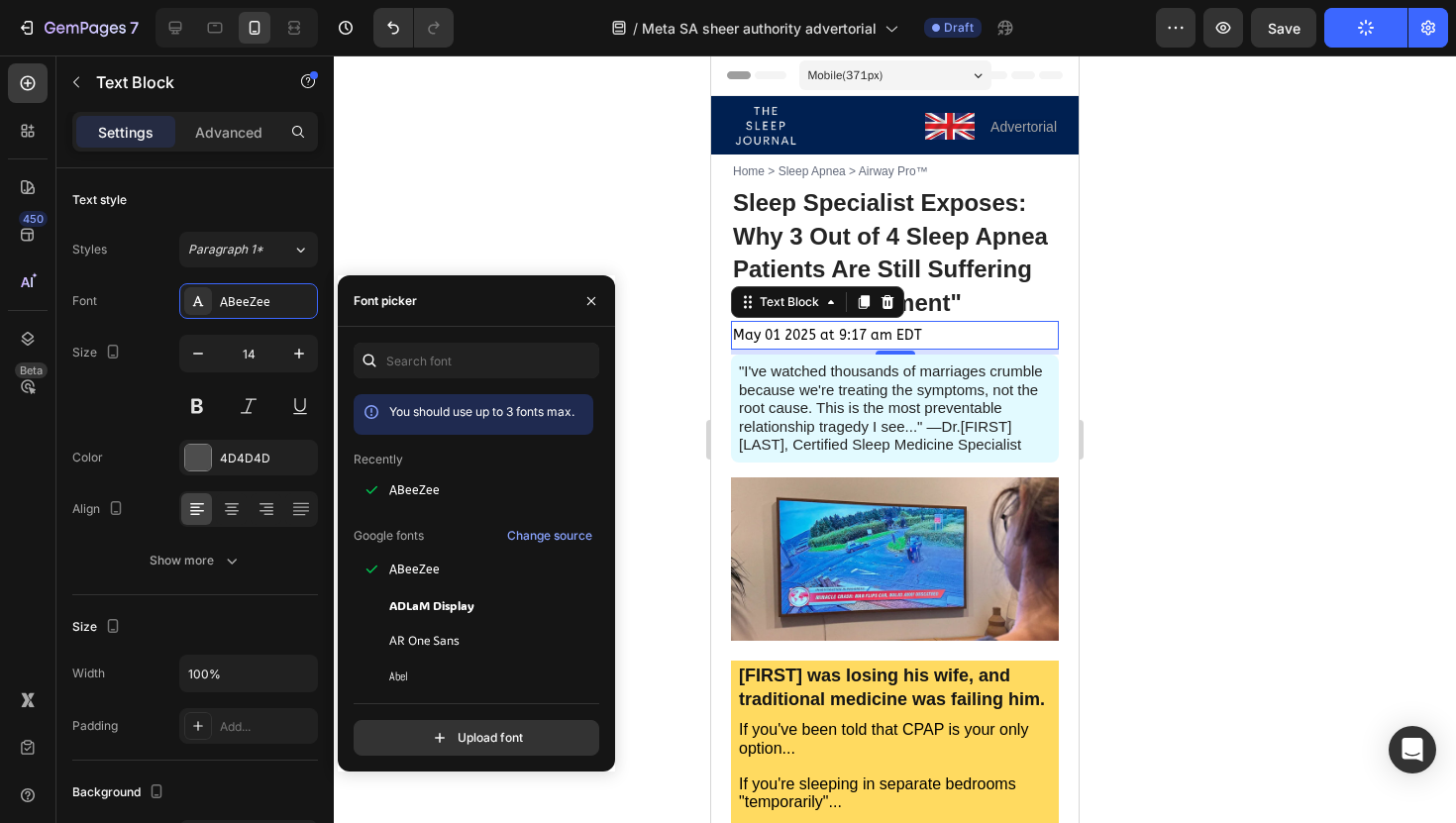 click 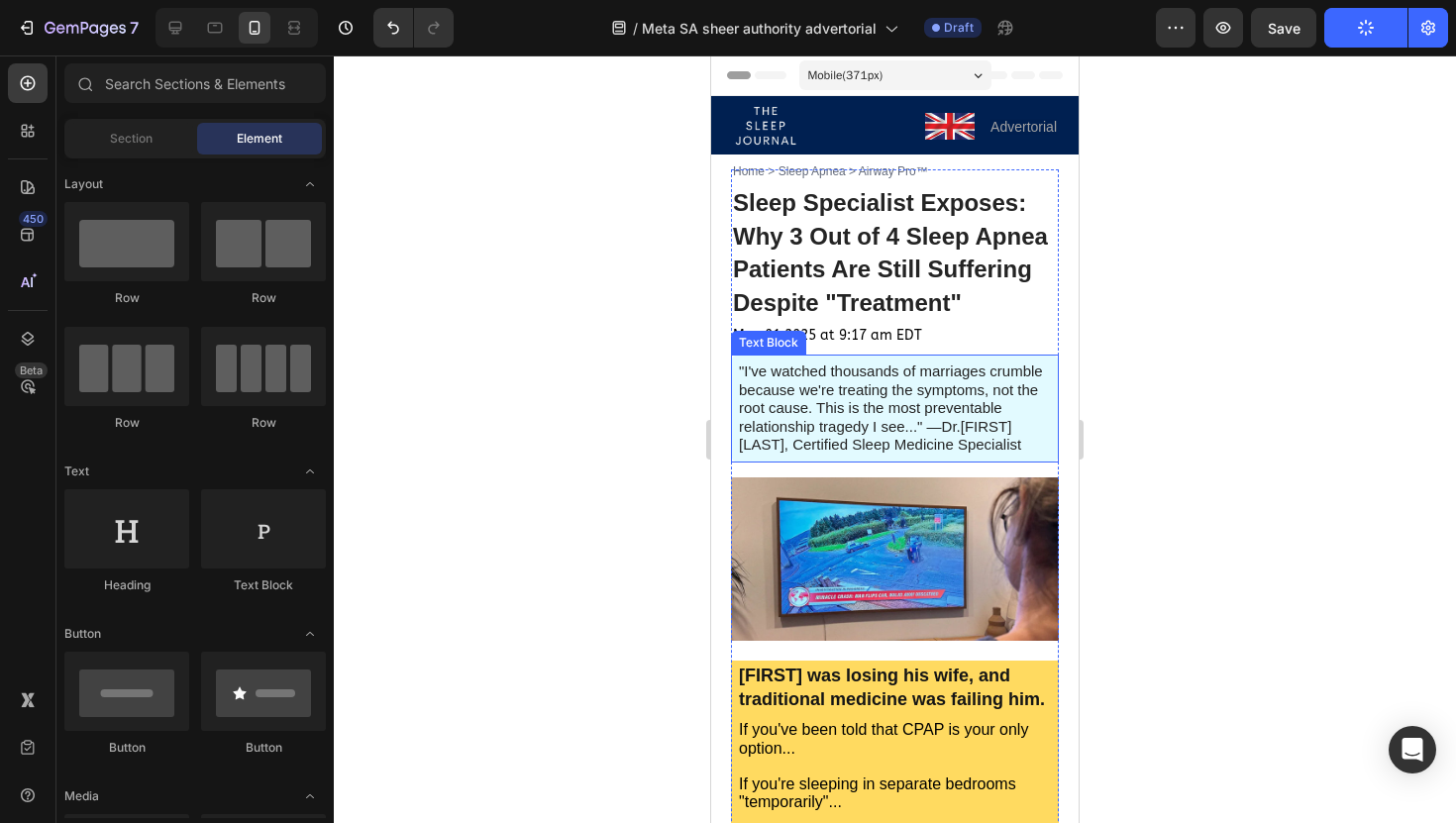 click on "Then what I'm about to reveal could save your marriage—and possibly your life." at bounding box center [890, 407] 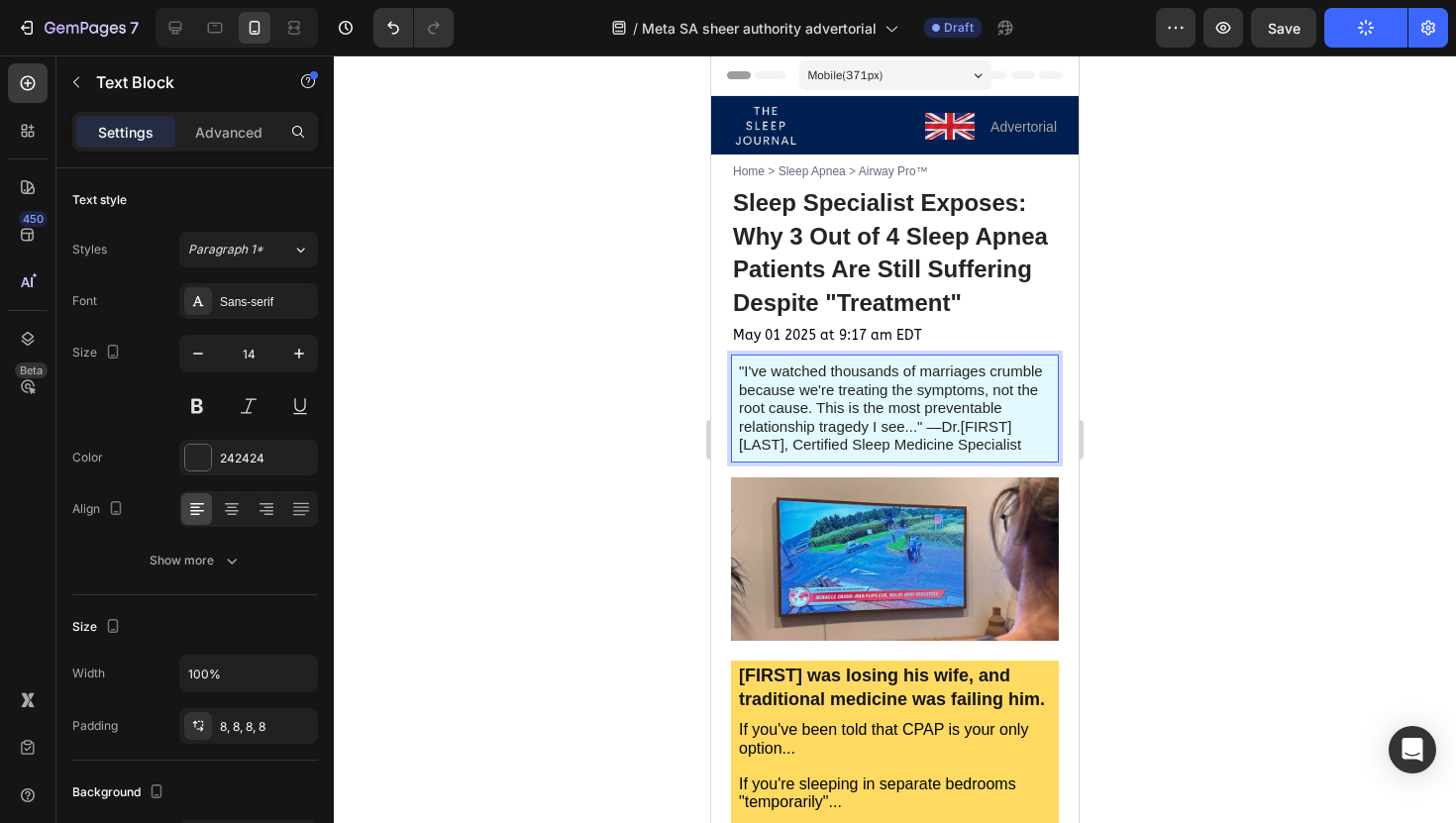 click on "Then what I'm about to reveal could save your marriage—and possibly your life." at bounding box center [890, 407] 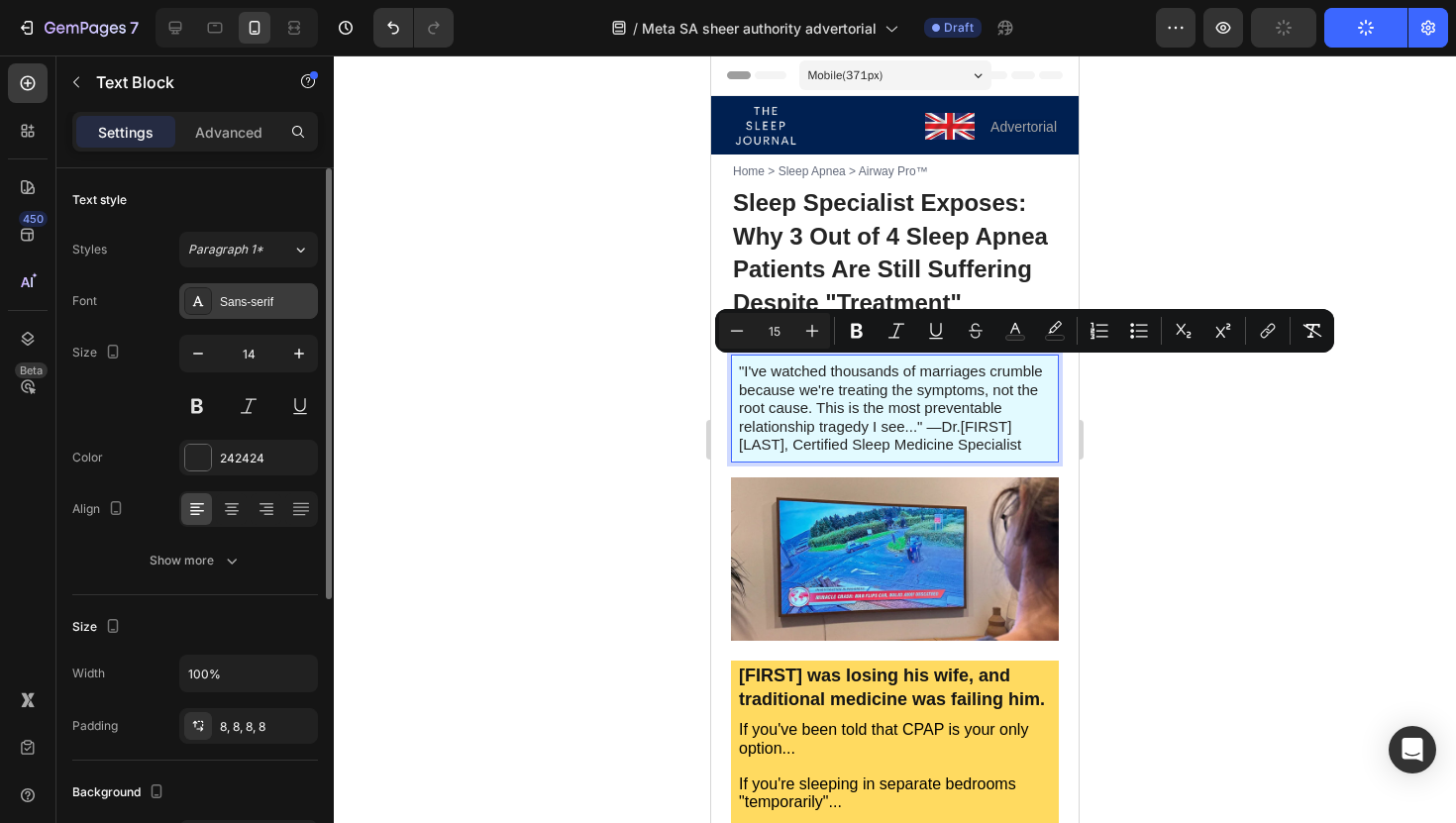 click on "Sans-serif" at bounding box center (266, 302) 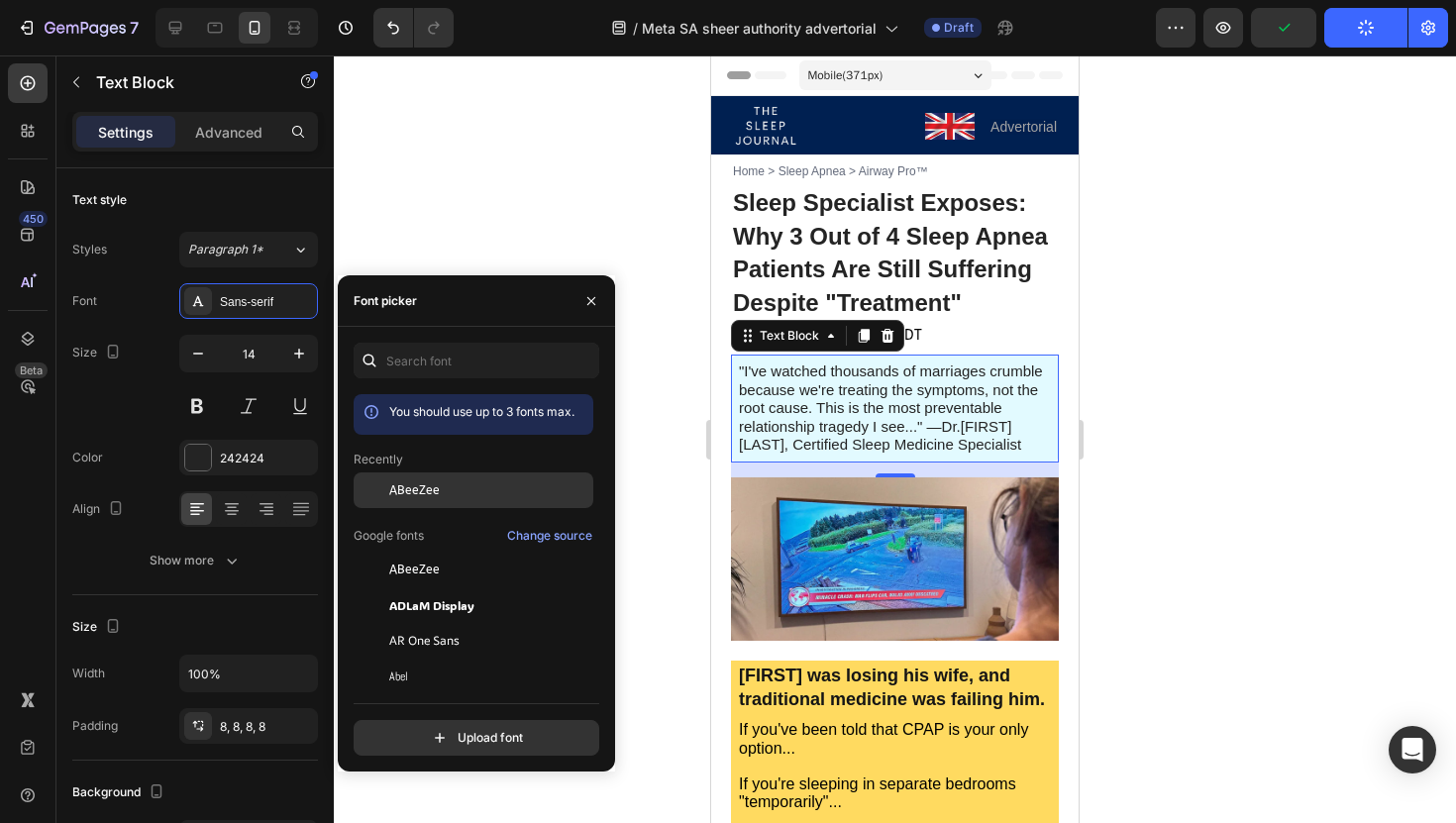 click on "ABeeZee" 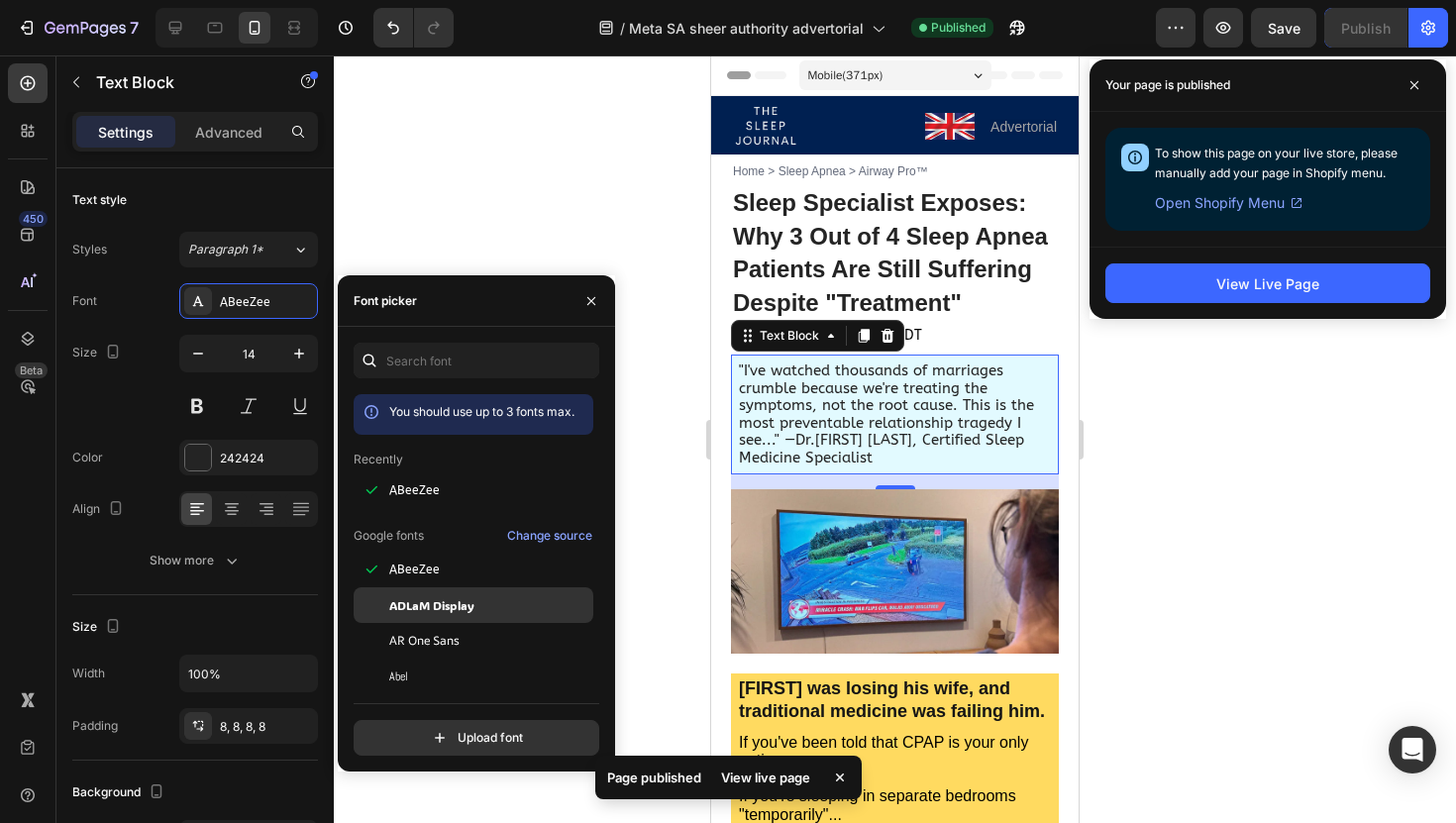 click on "ADLaM Display" 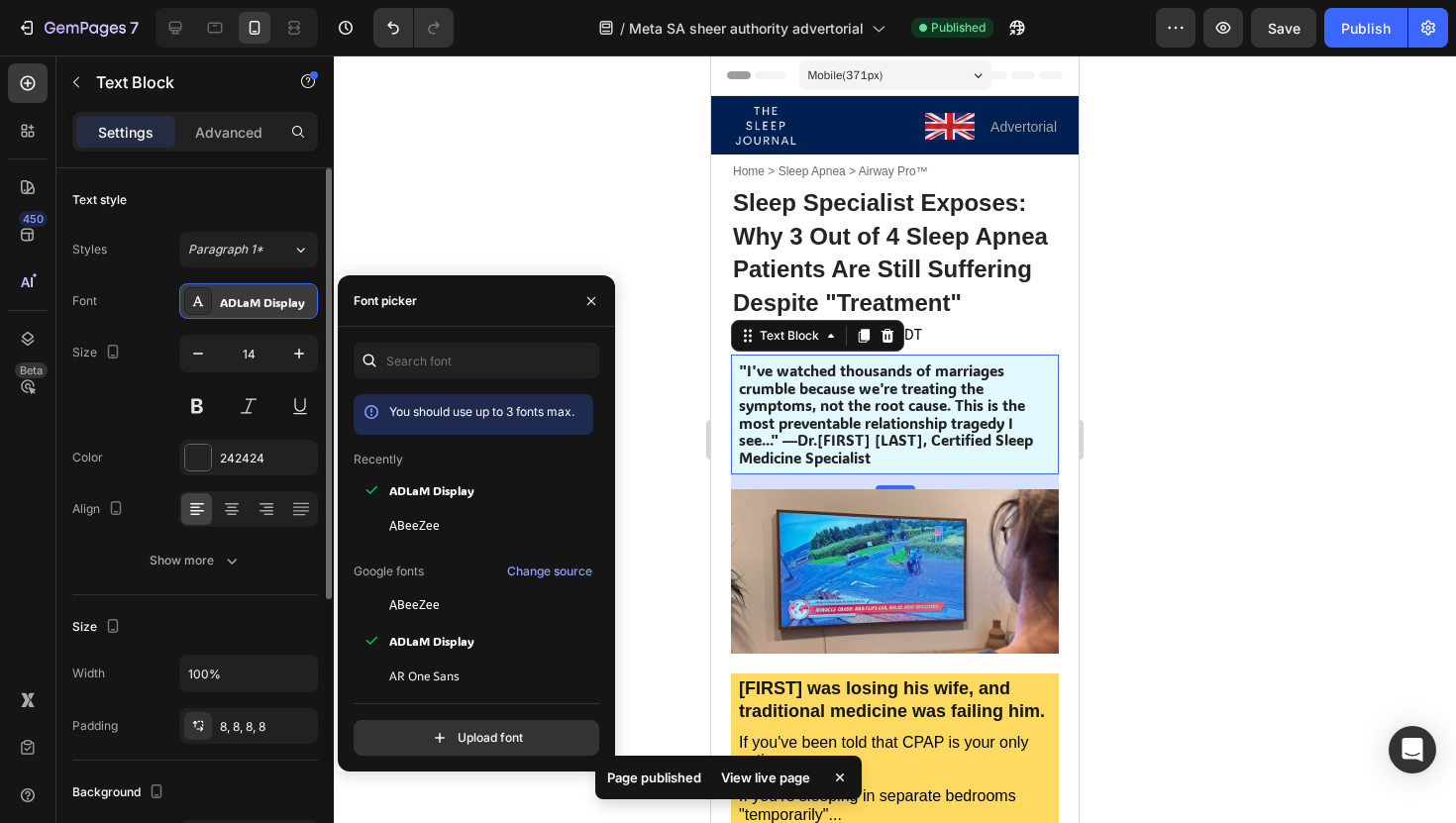 click on "ADLaM Display" at bounding box center (266, 302) 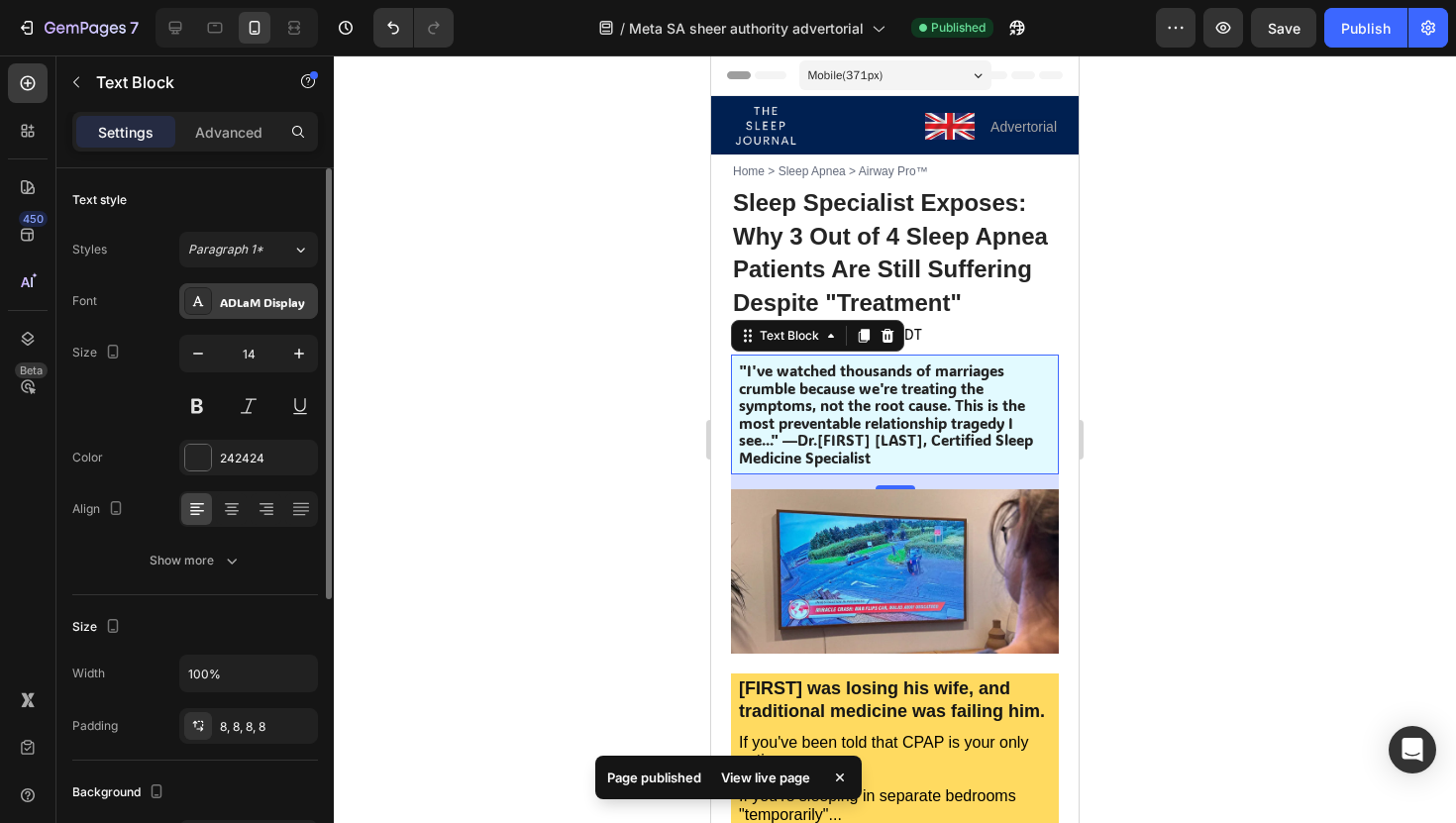click on "ADLaM Display" at bounding box center (249, 301) 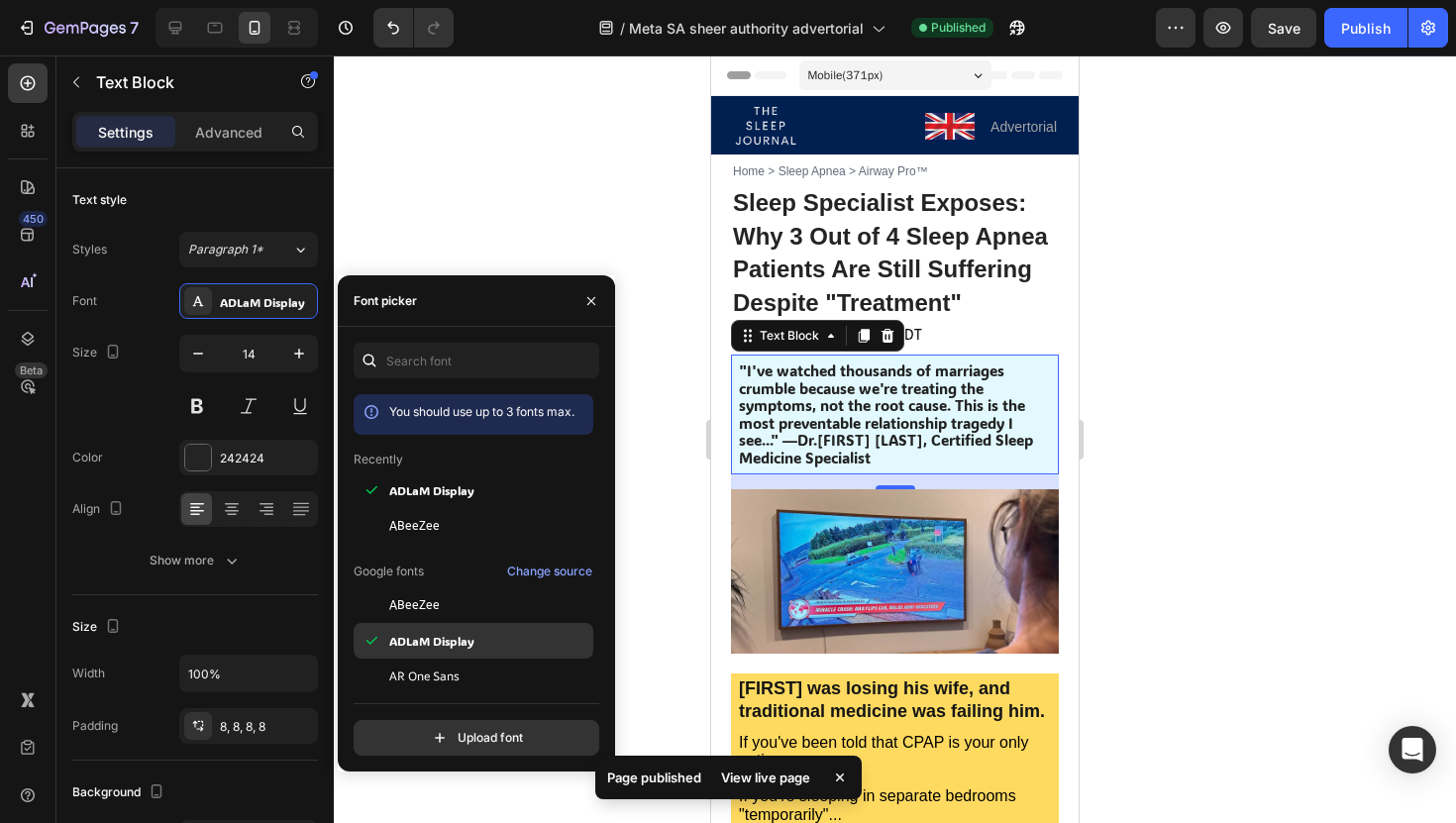 scroll, scrollTop: 45, scrollLeft: 0, axis: vertical 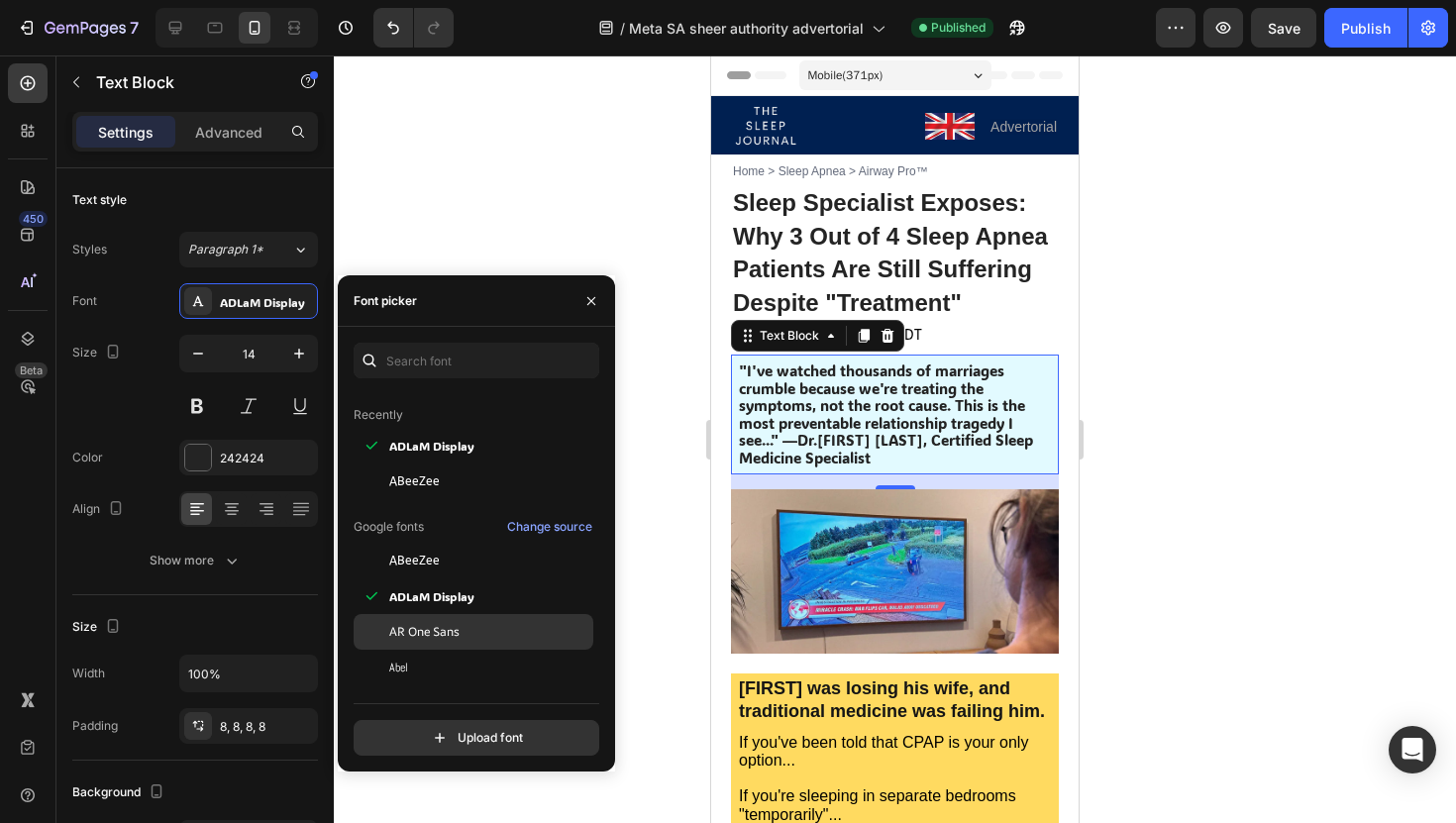 click on "AR One Sans" 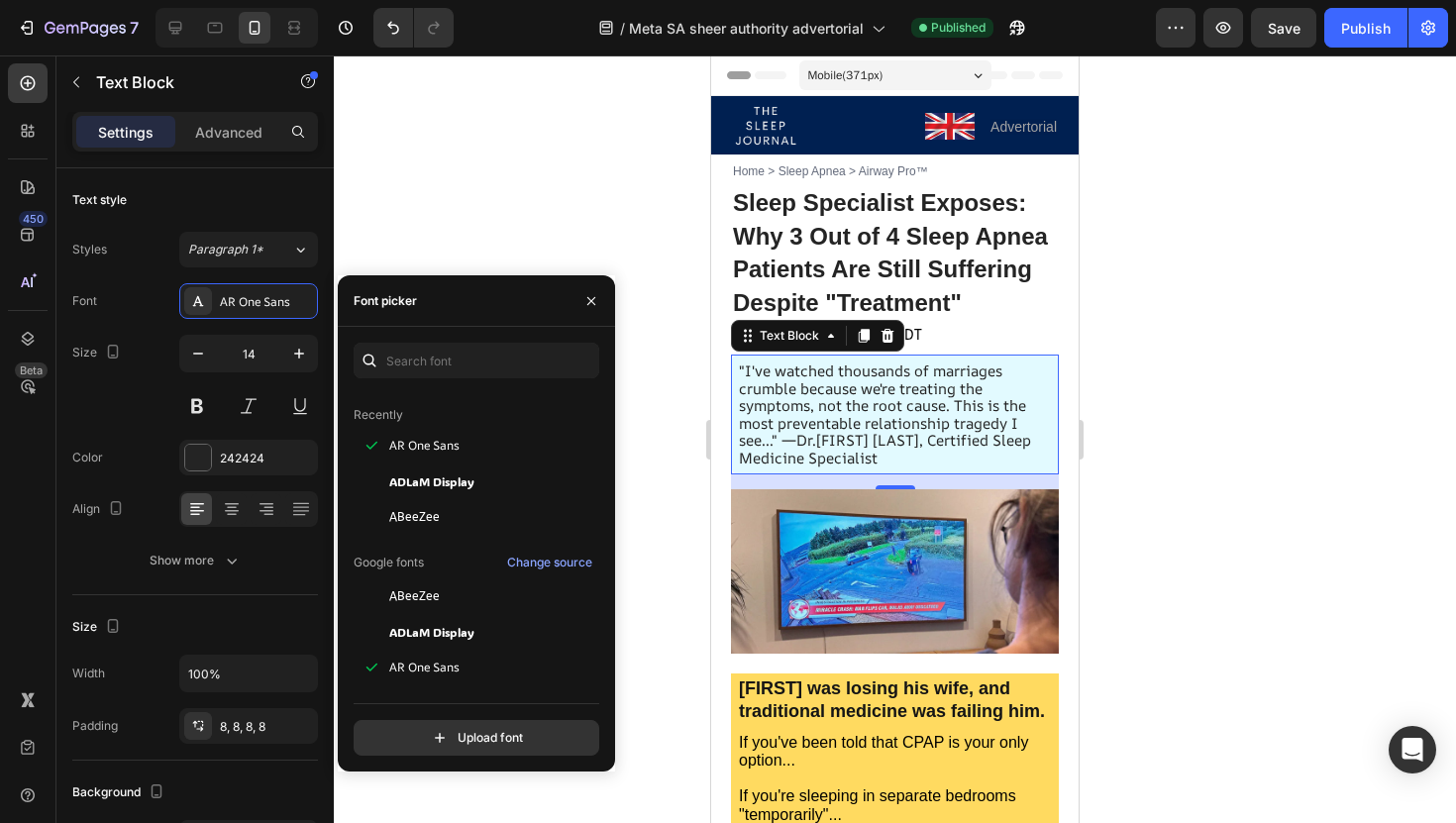 click 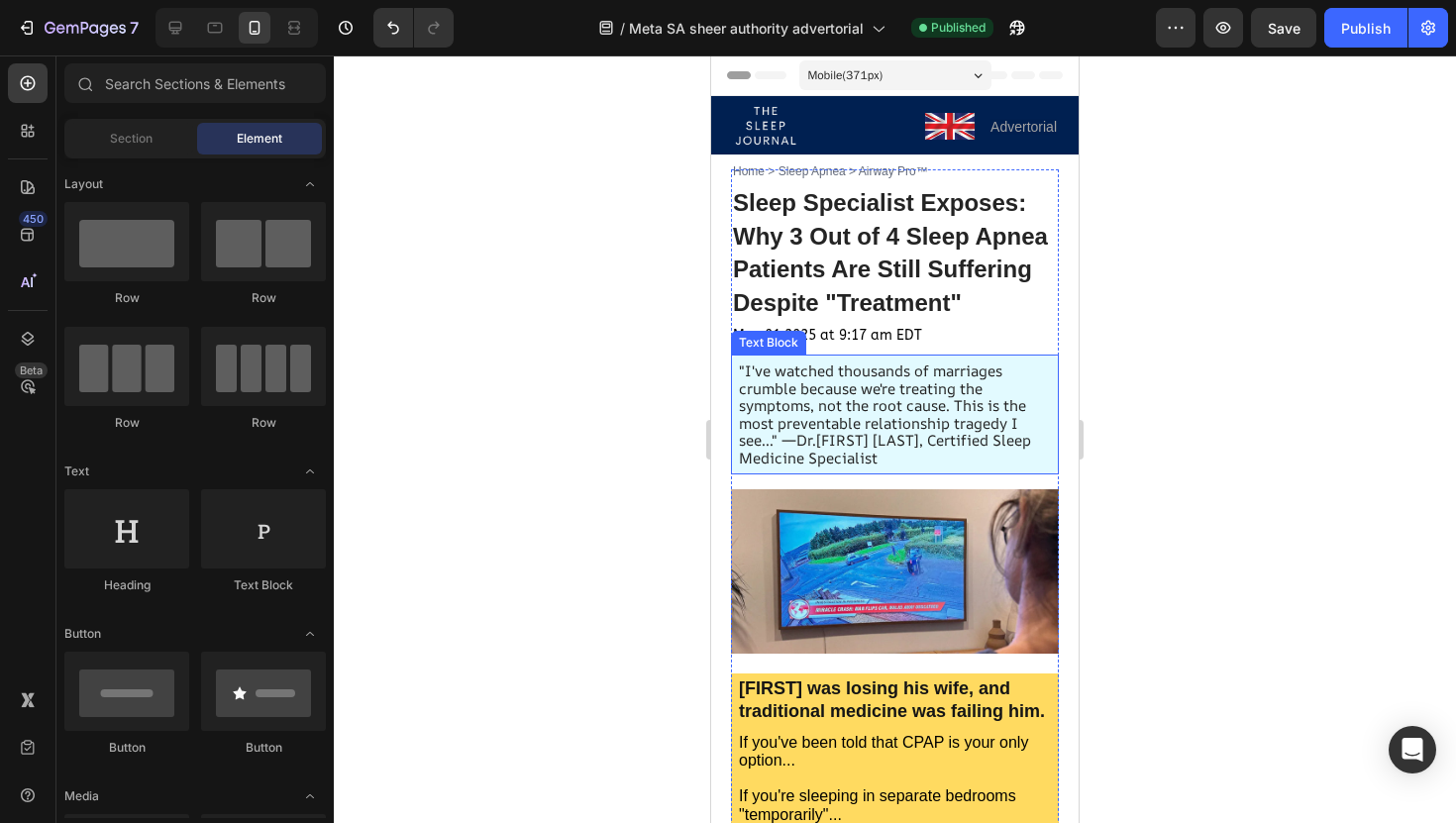click on "Then what I'm about to reveal could save your marriage—and possibly your life." at bounding box center [884, 414] 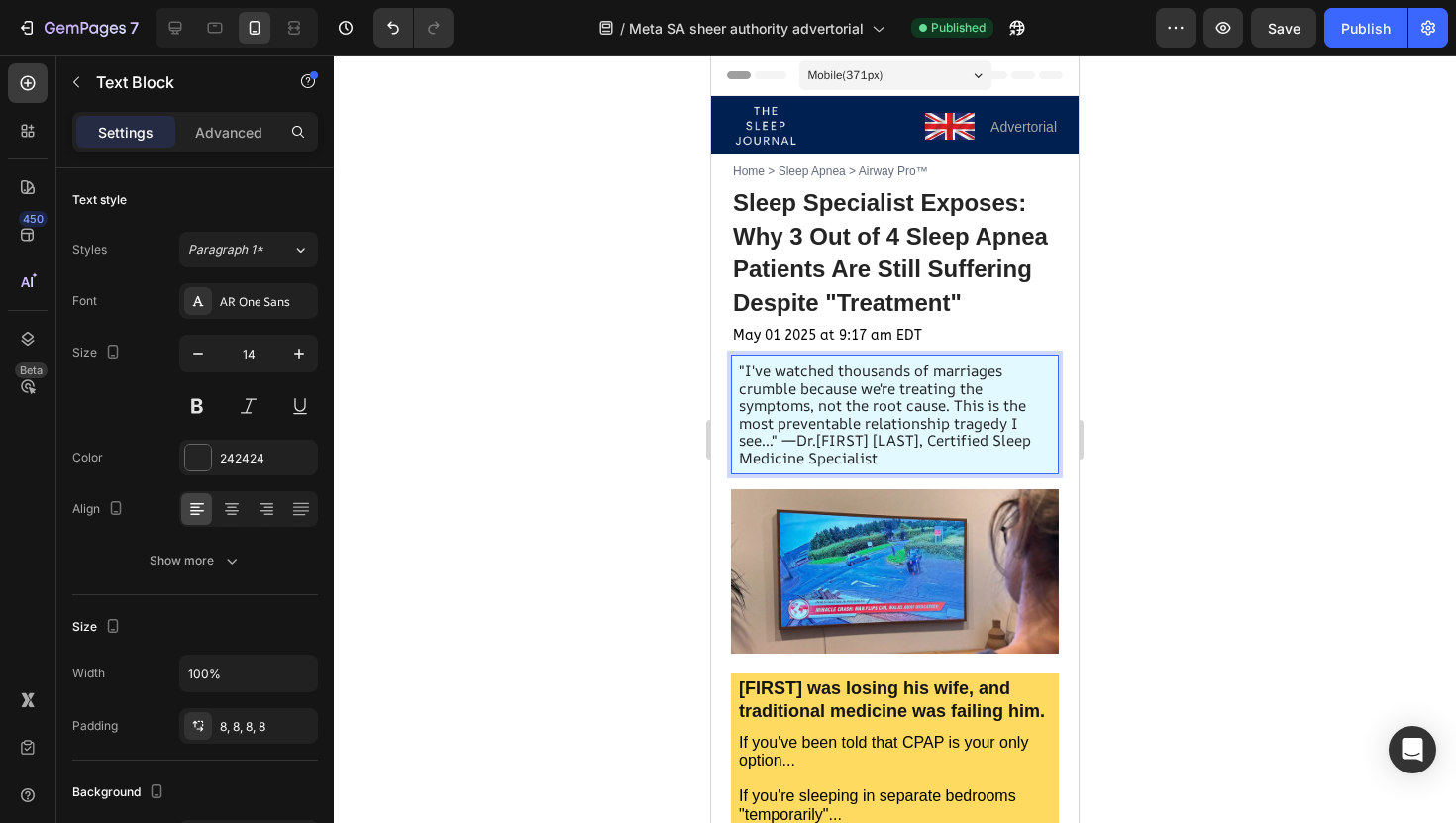 click on "Then what I'm about to reveal could save your marriage—and possibly your life." at bounding box center [884, 414] 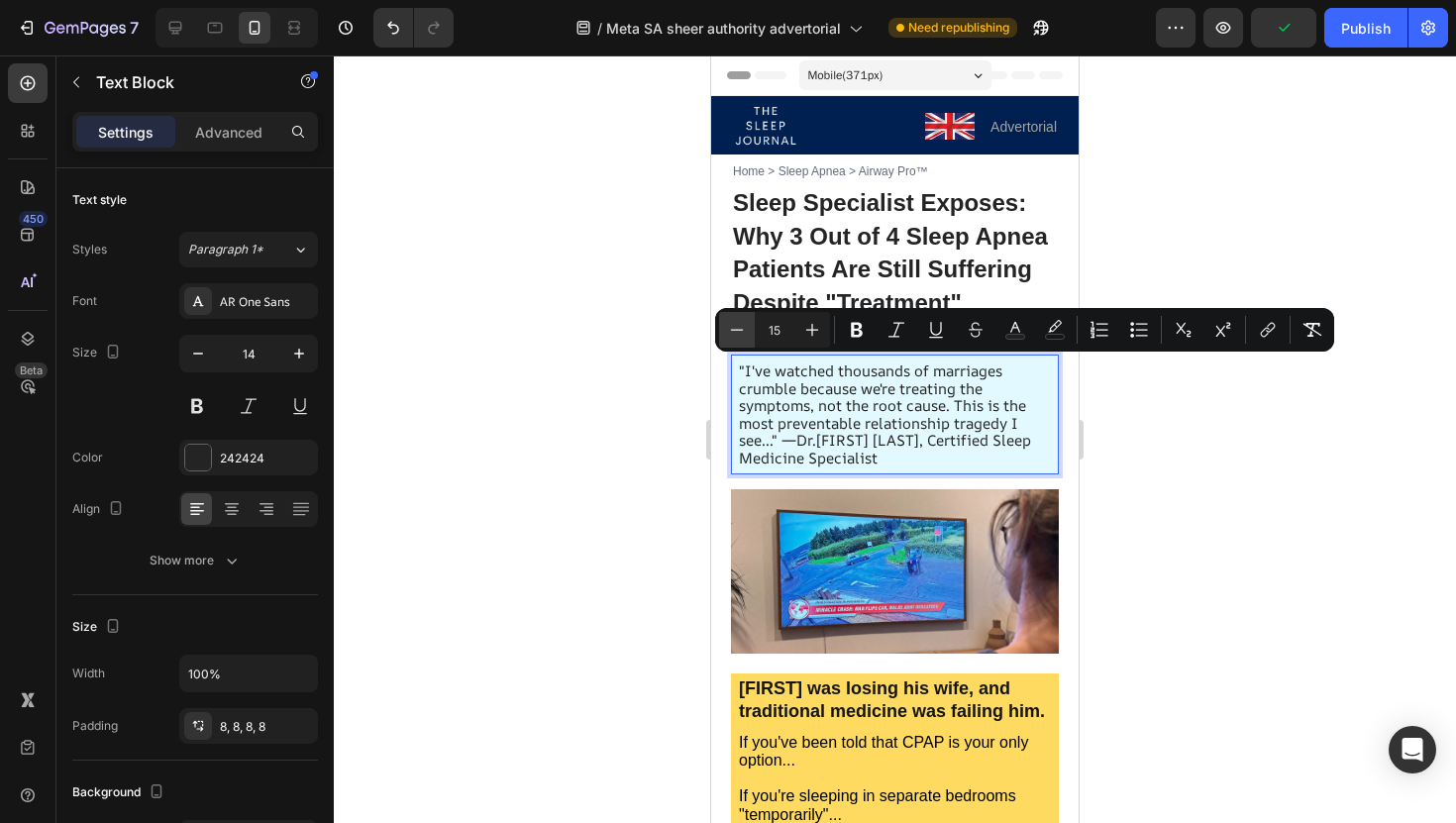 click 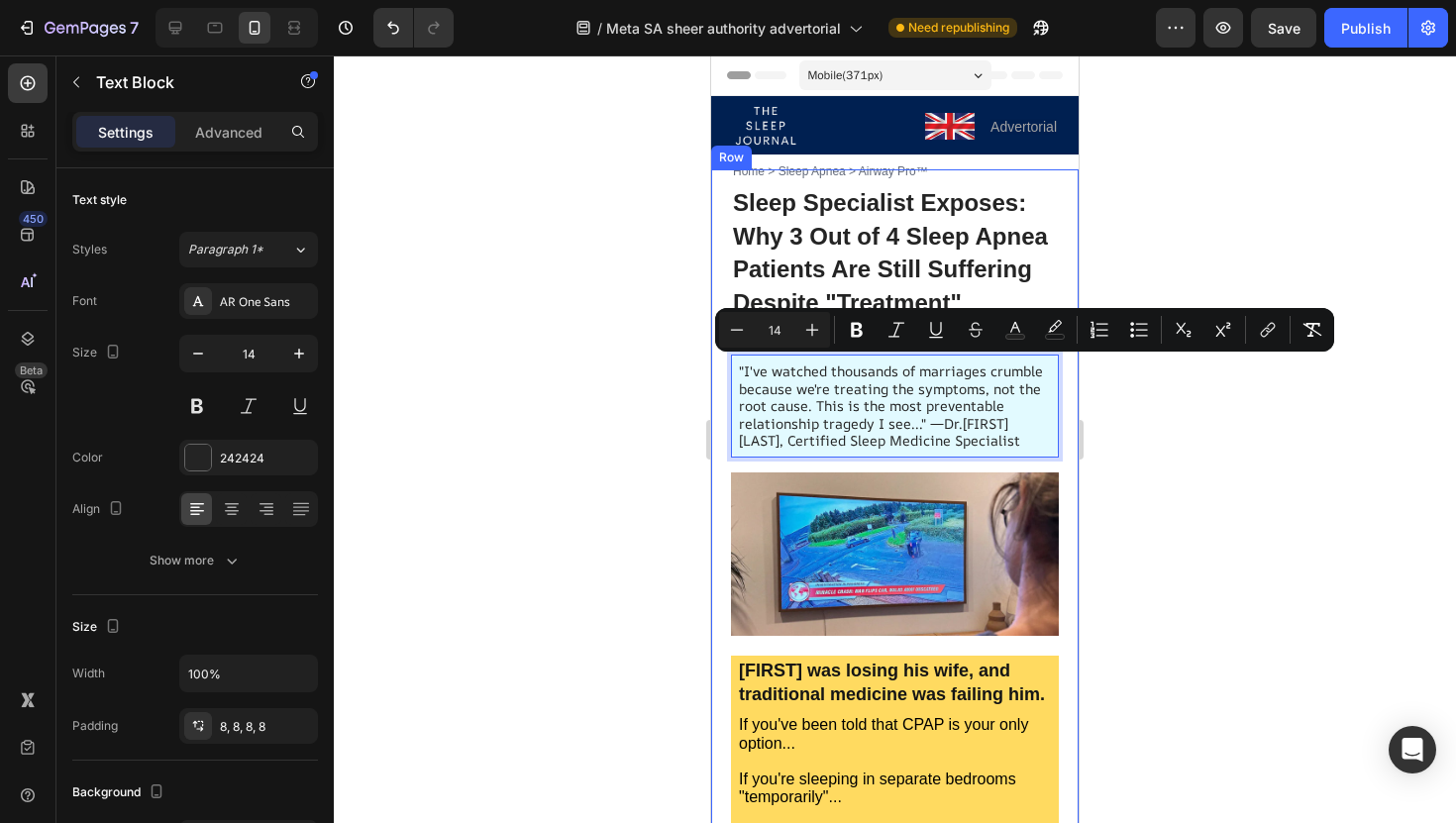 click 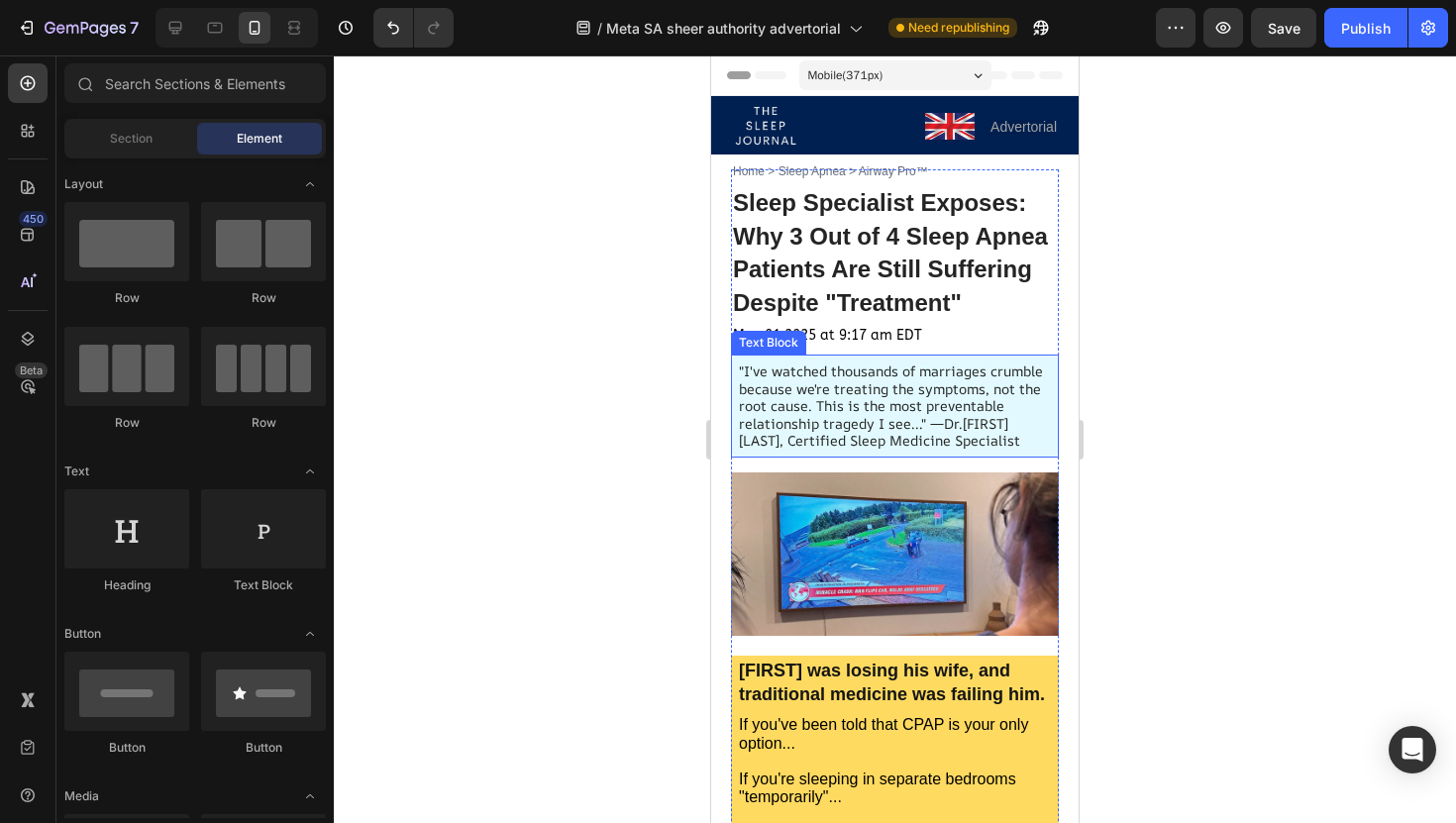 click 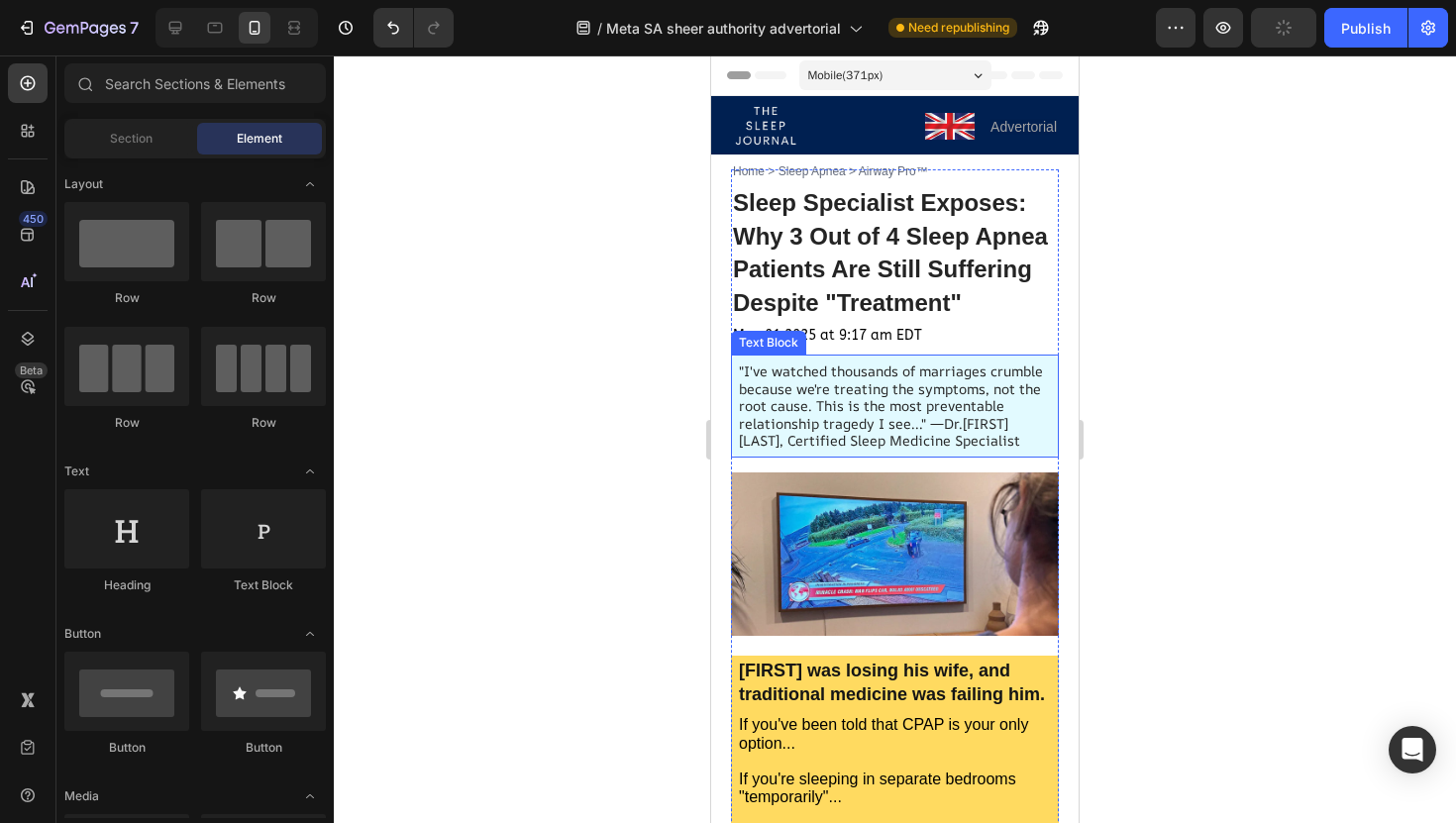 click 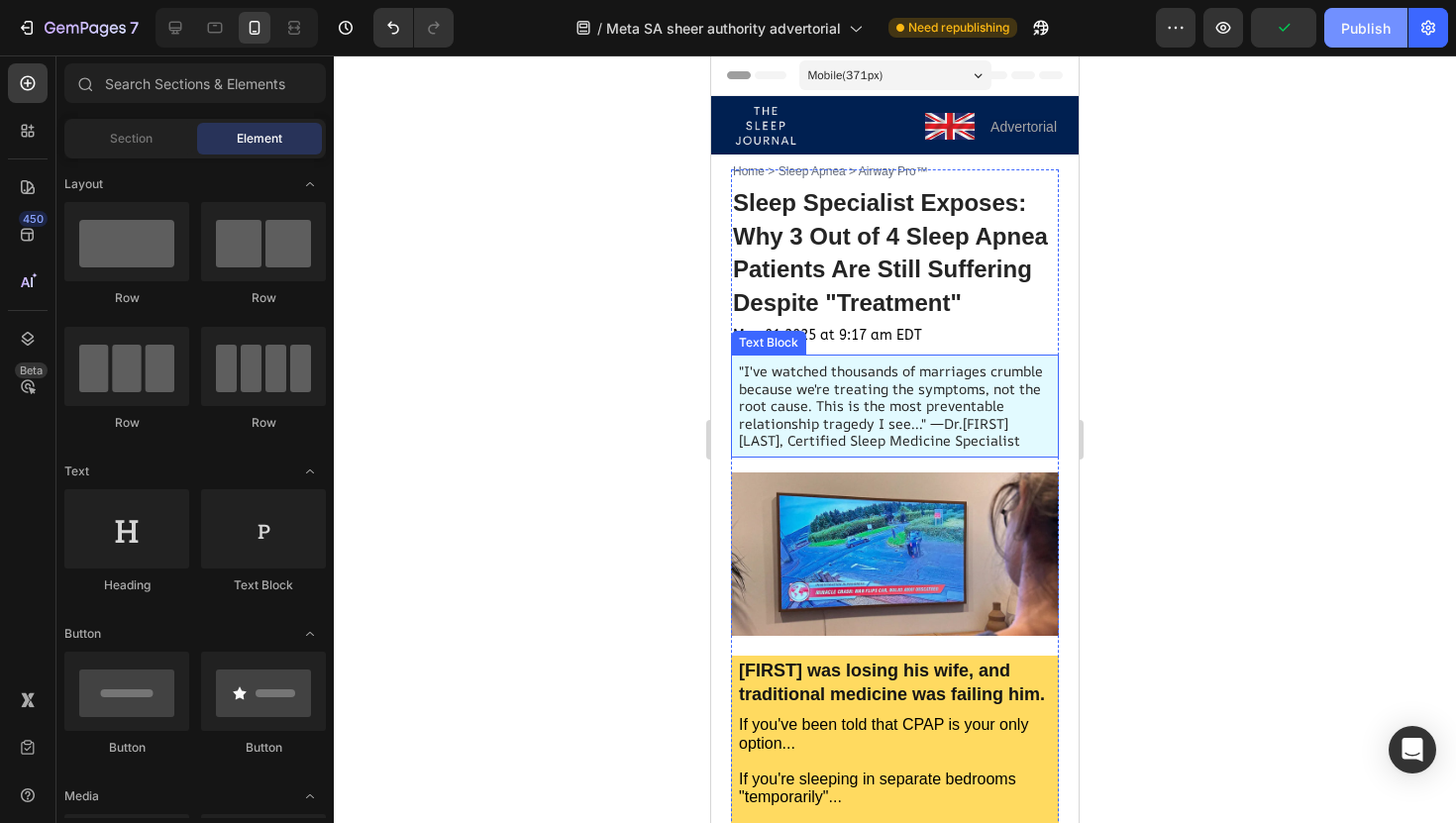 click on "Publish" at bounding box center (1366, 28) 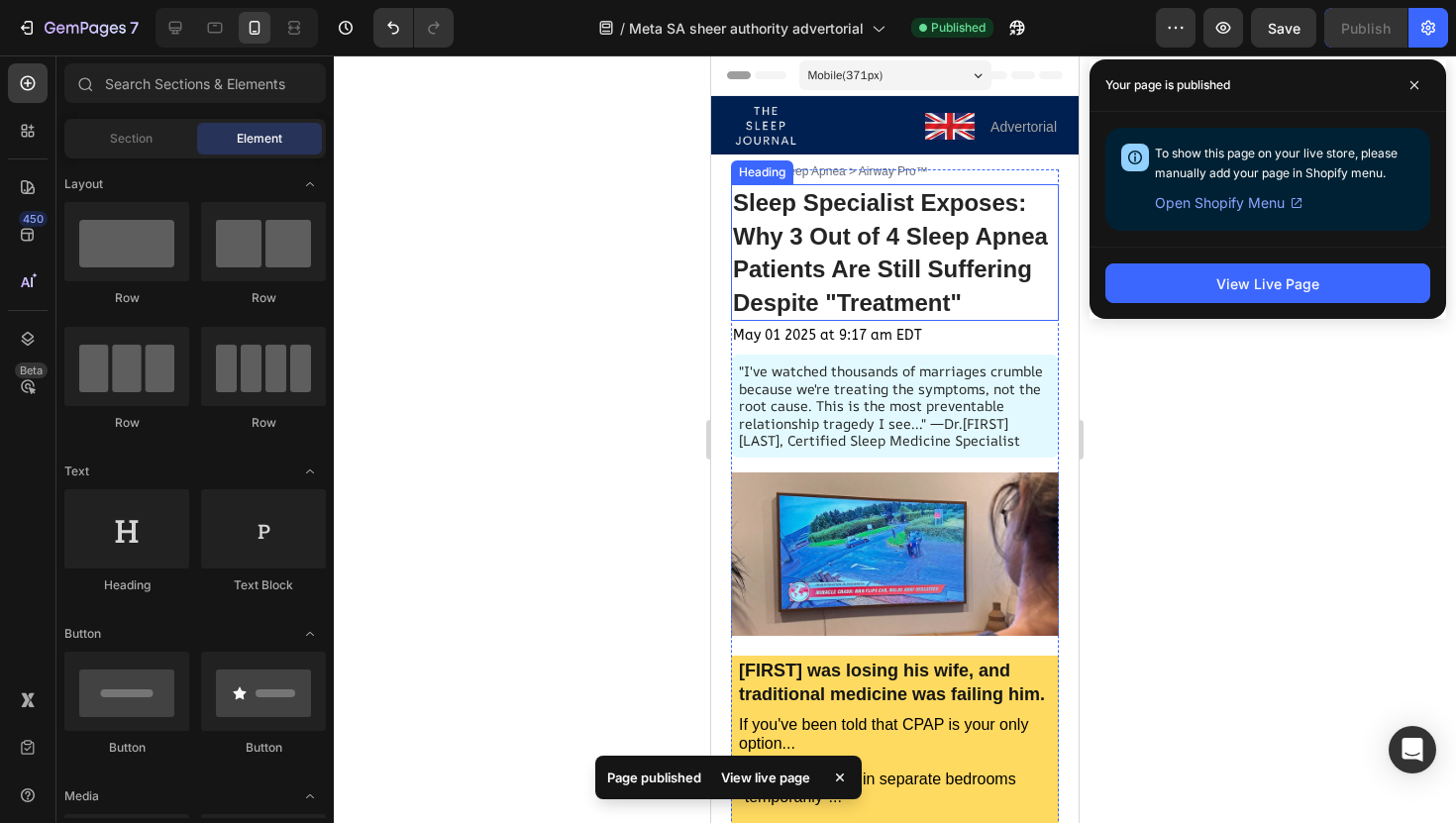 click on "Sleep Specialist Exposes: Why 3 Out of 4 Sleep Apnea Patients Are Still Suffering Despite "Treatment"" at bounding box center (890, 253) 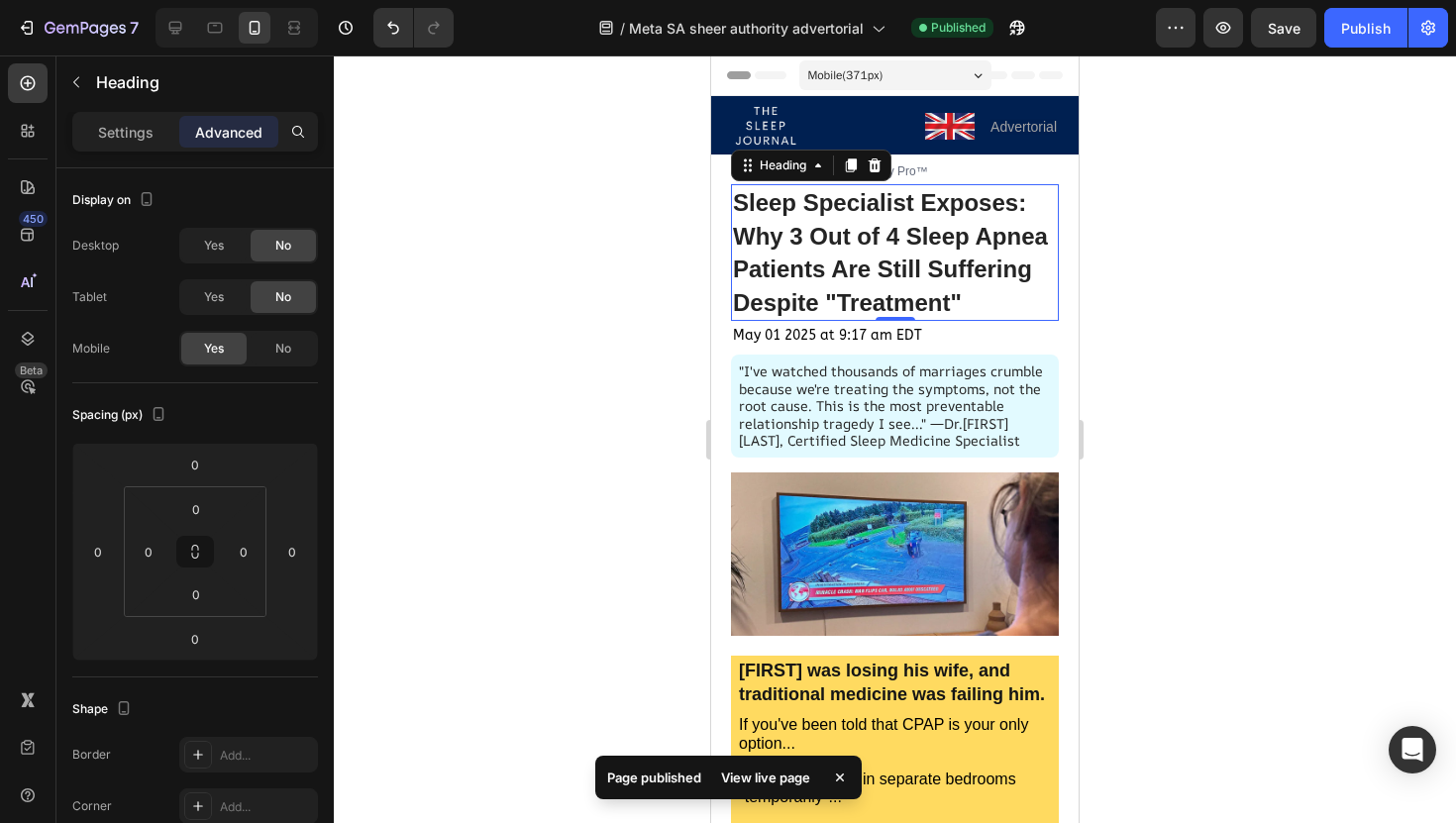 click 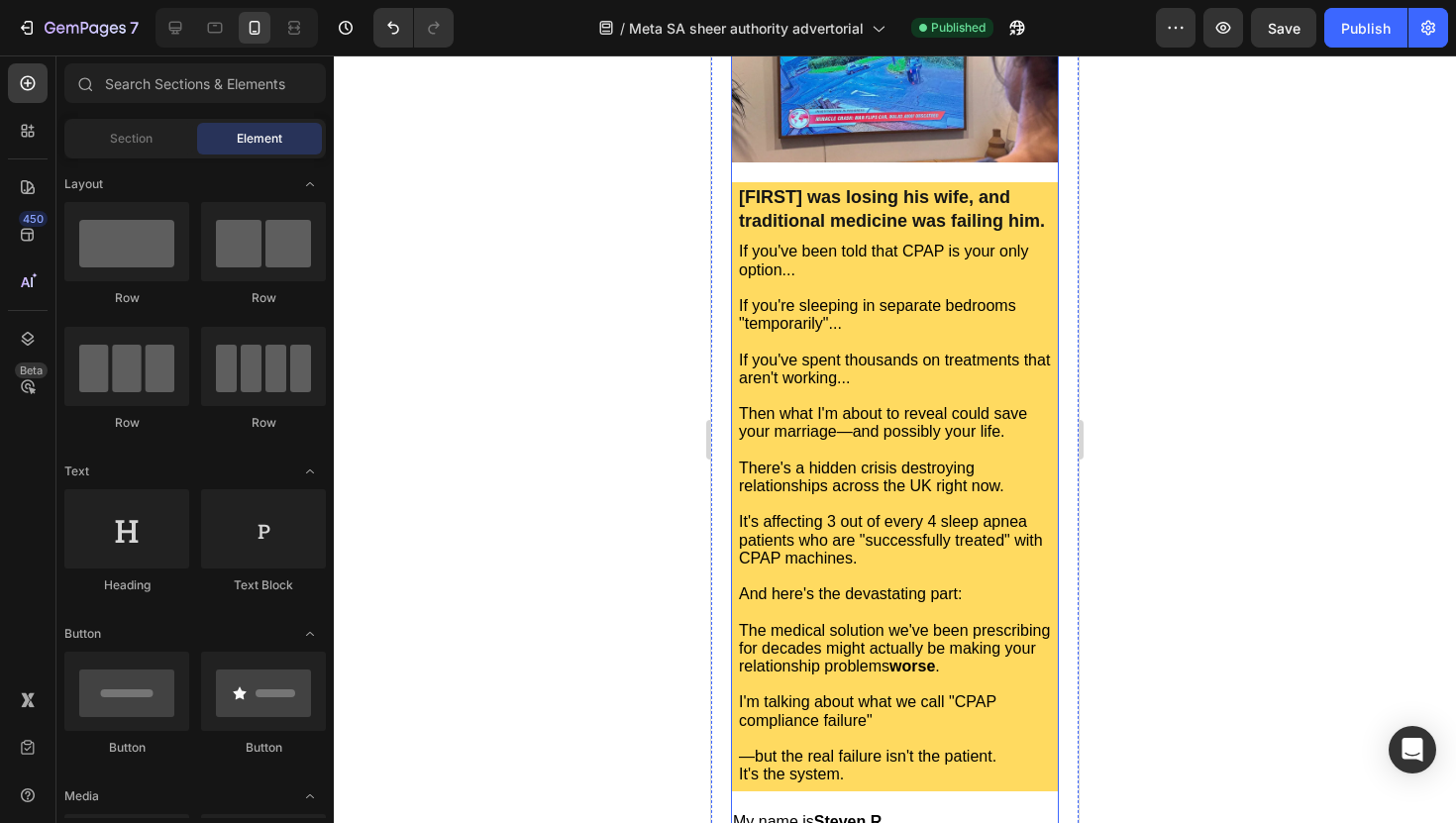 scroll, scrollTop: 477, scrollLeft: 0, axis: vertical 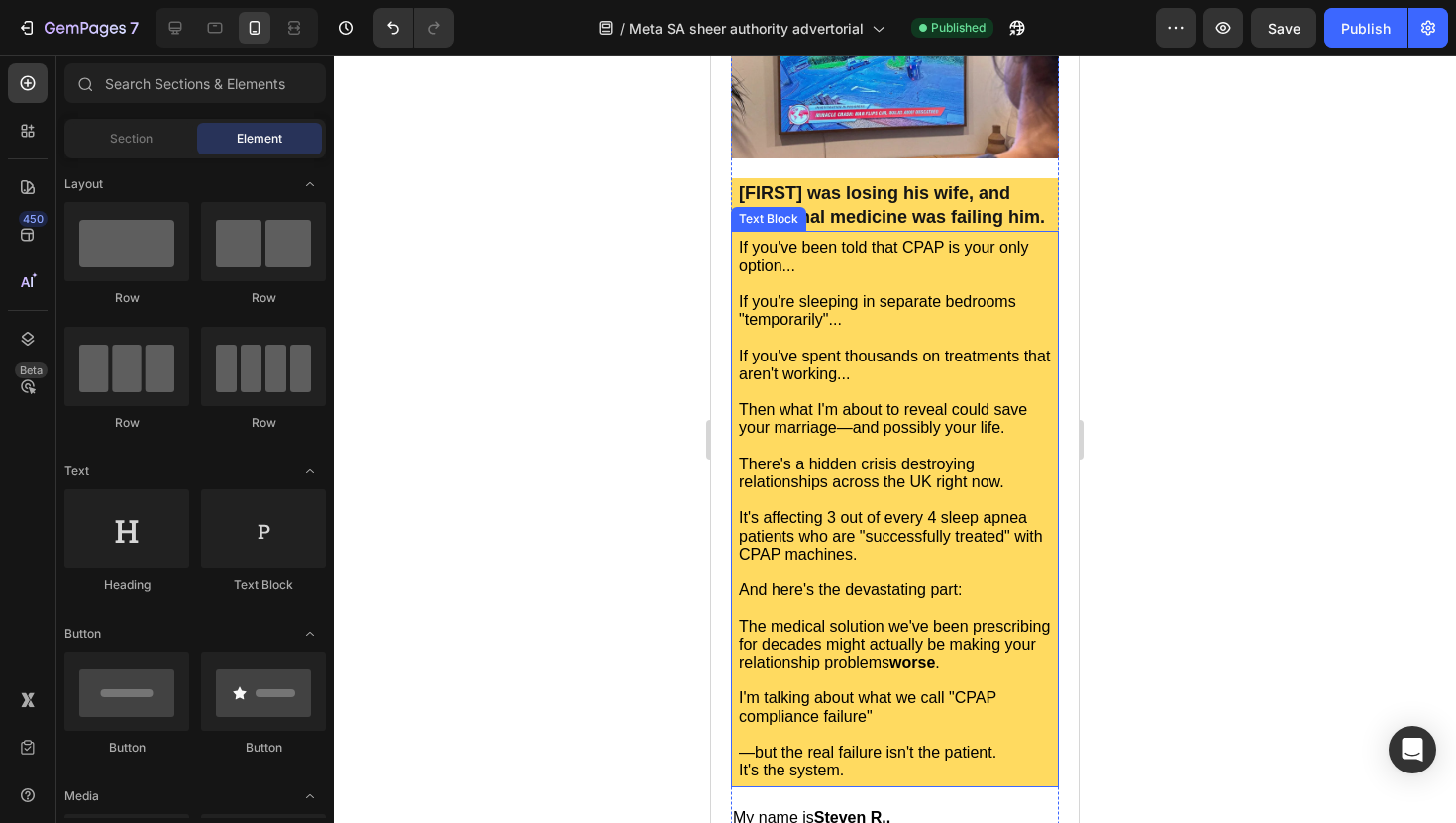 click 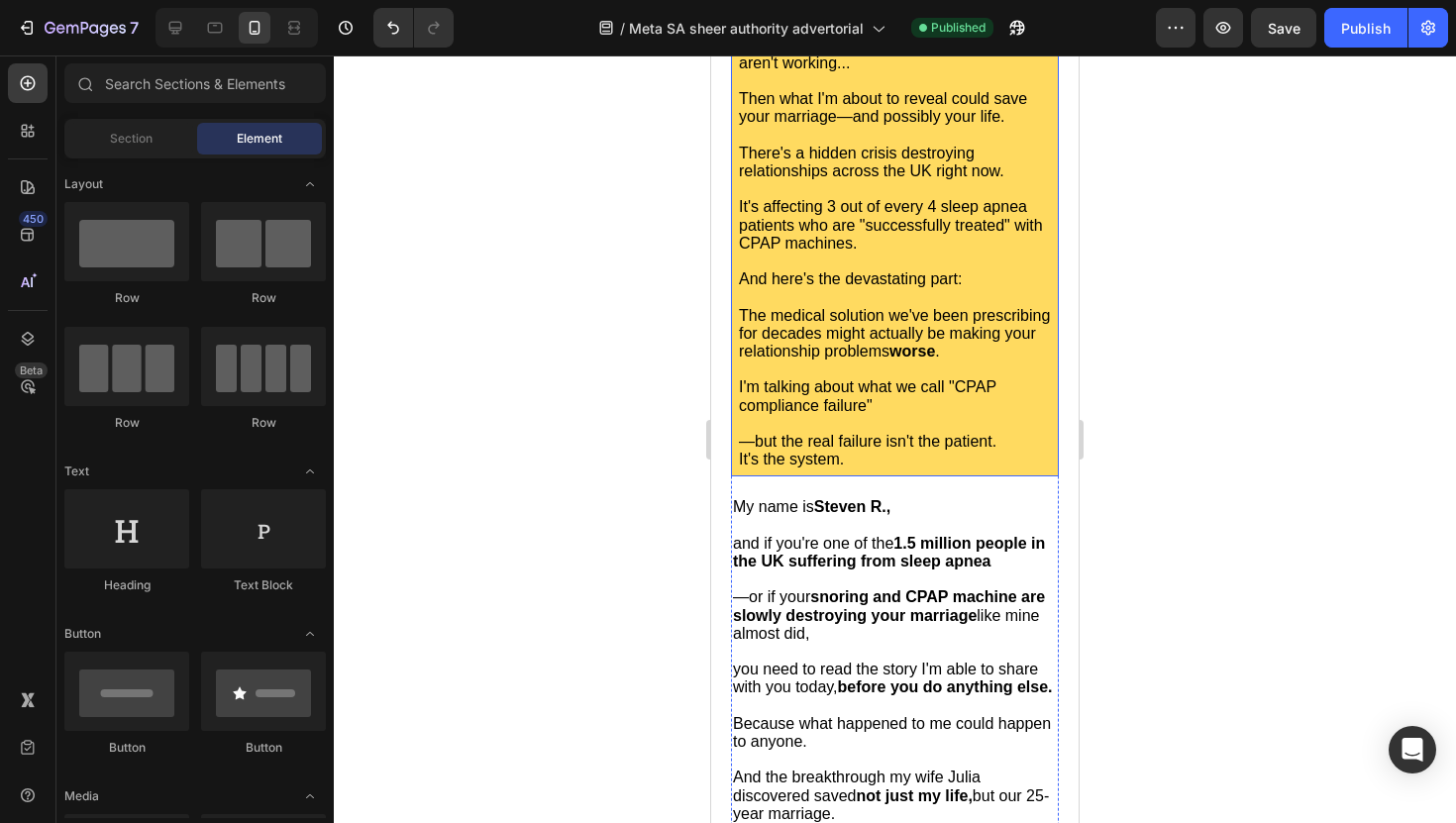 scroll, scrollTop: 803, scrollLeft: 0, axis: vertical 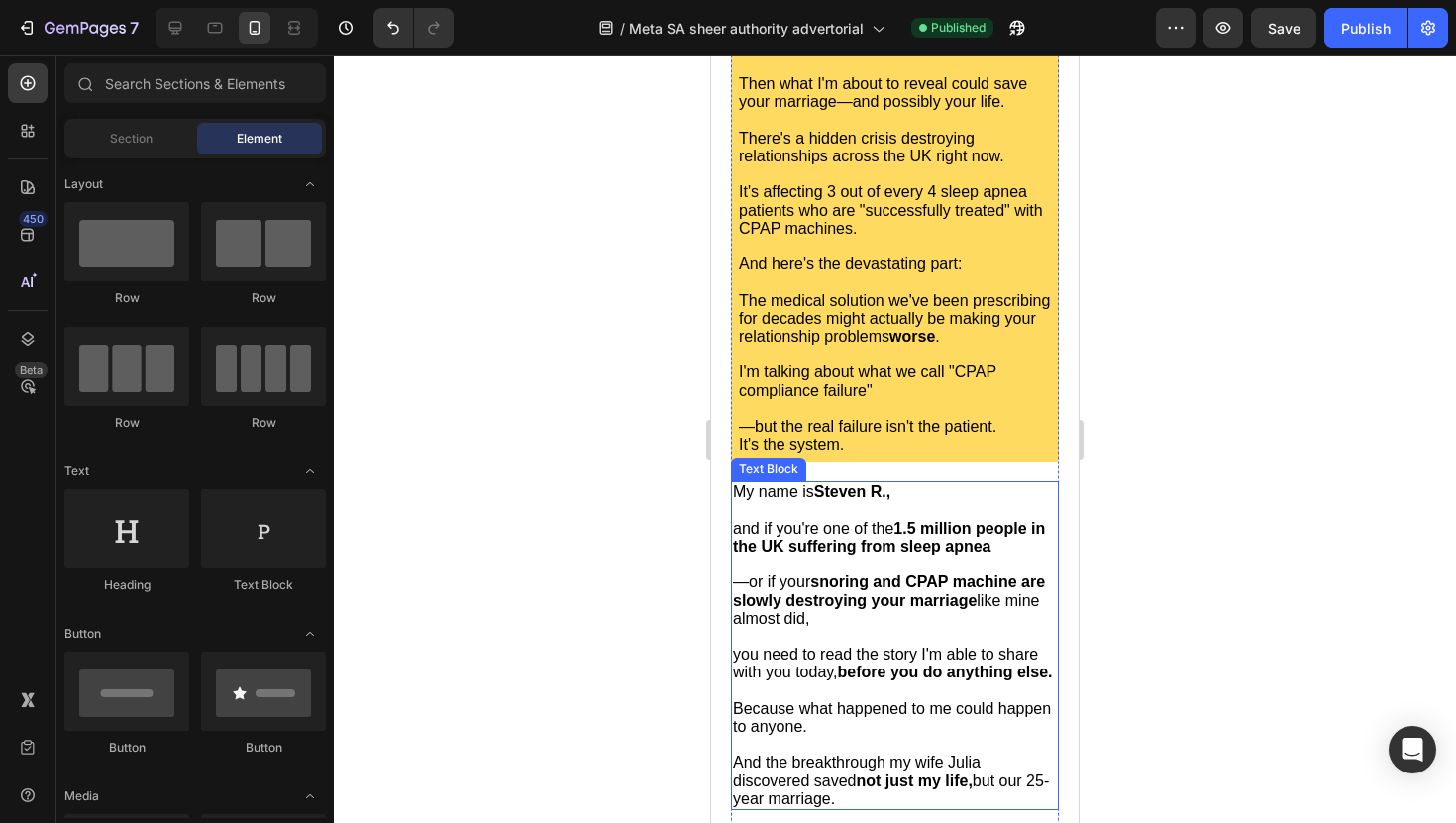click on "1.5 million people in the UK suffering from sleep apnea" at bounding box center [888, 537] 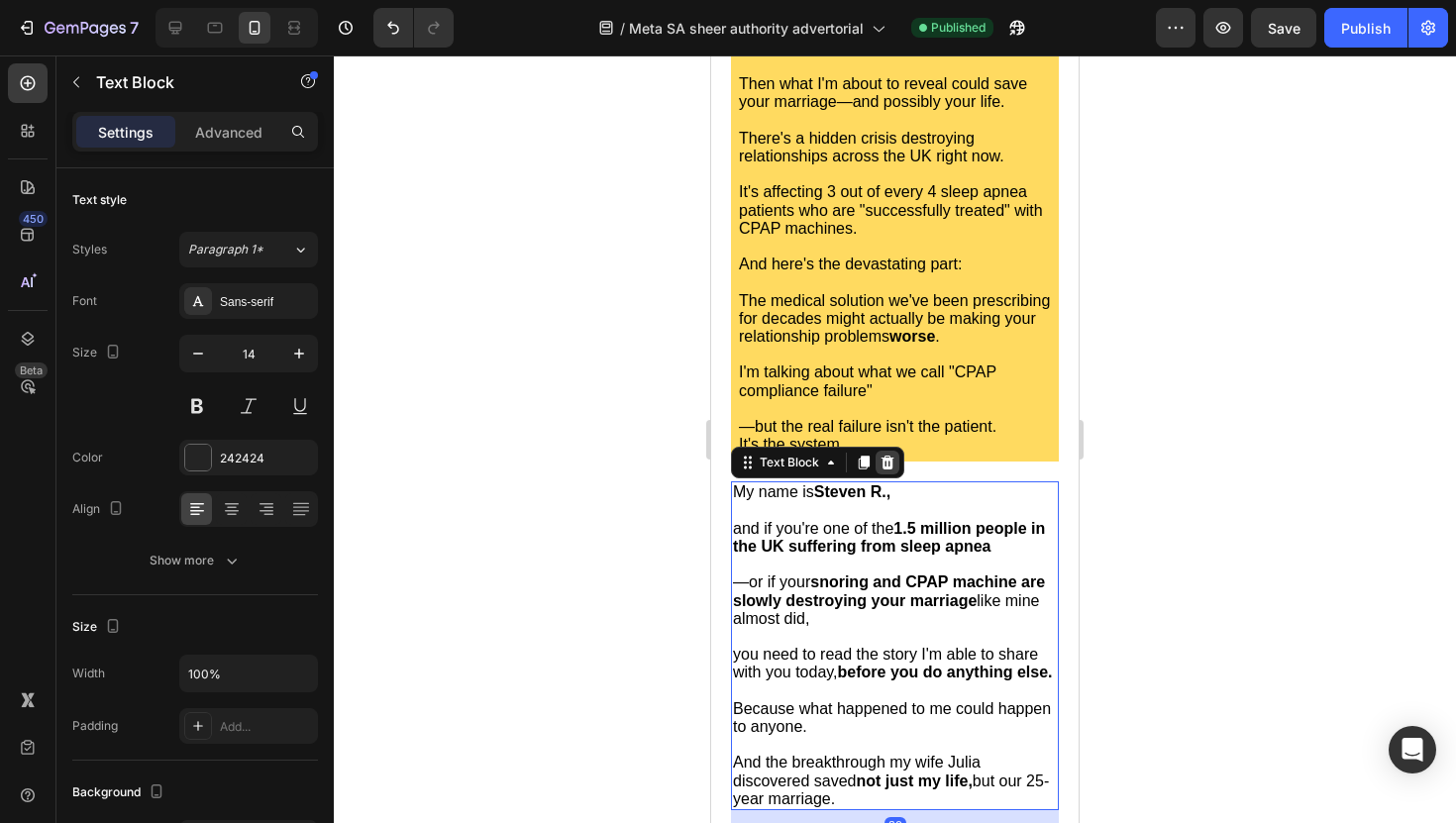 click 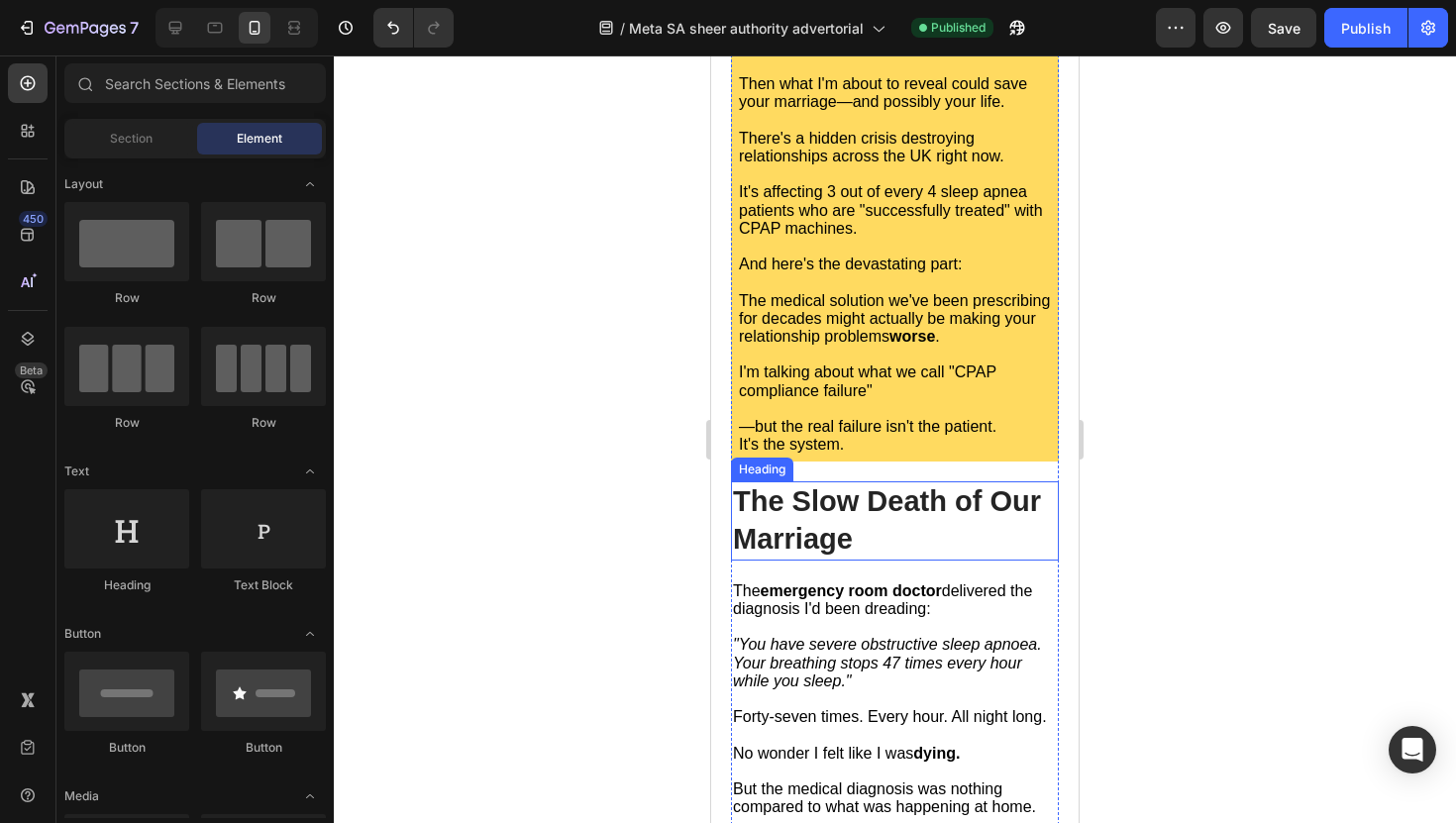 click on "The Slow Death of Our Marriage" at bounding box center (886, 520) 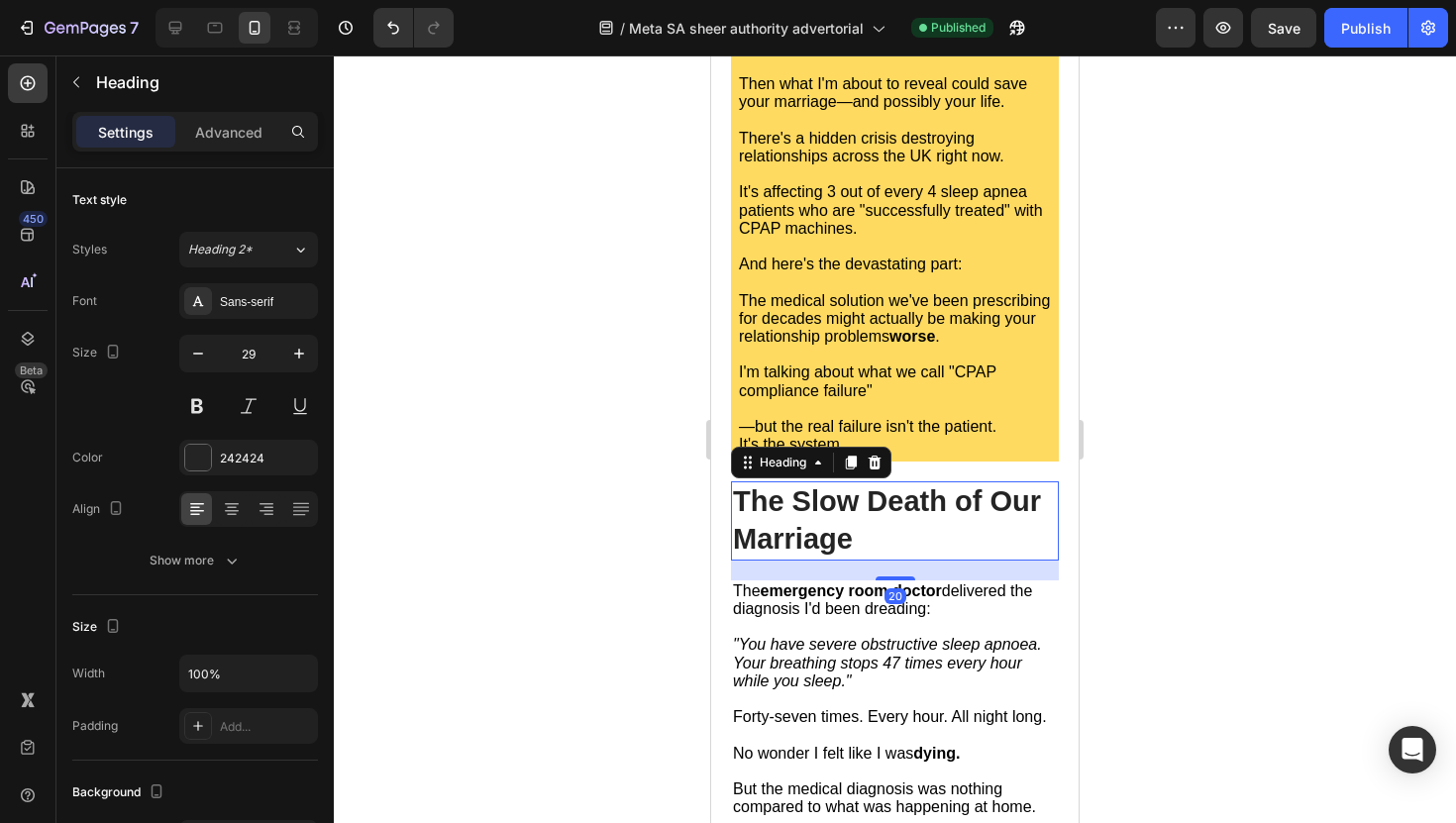 click on "The Slow Death of Our Marriage" at bounding box center (886, 520) 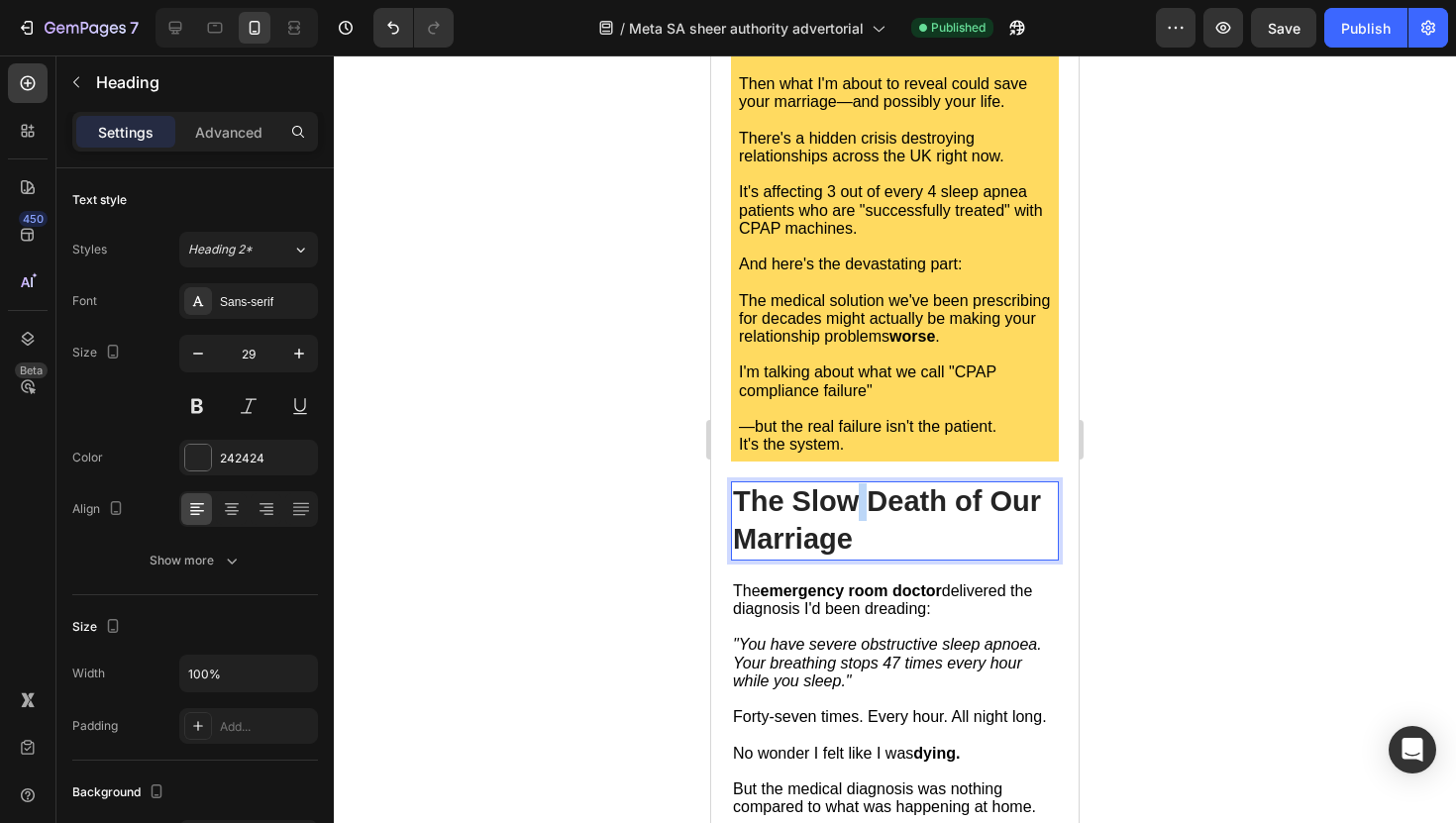 click on "The Slow Death of Our Marriage" at bounding box center (886, 520) 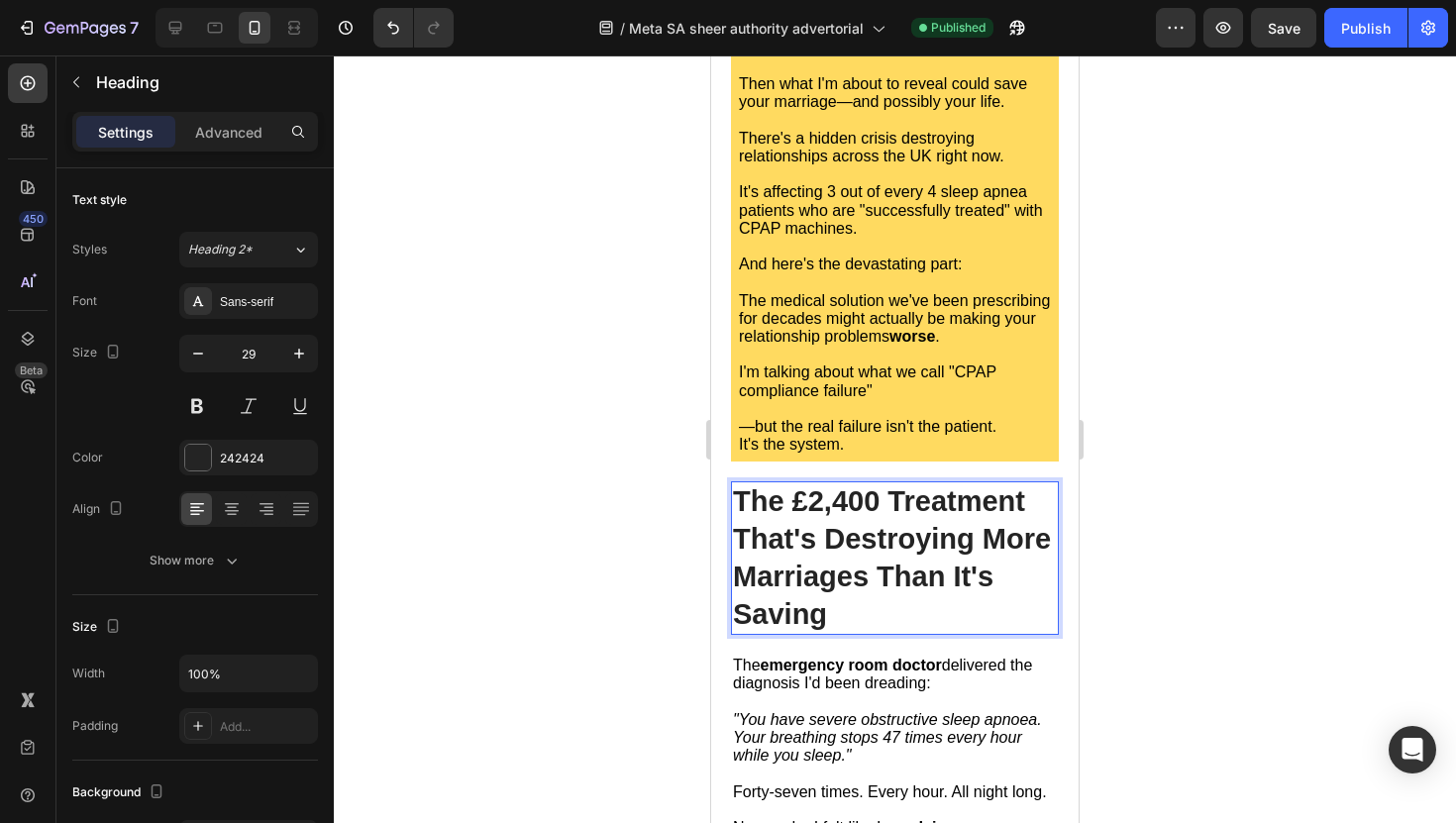 click on "The £2,400 Treatment That's Destroying More Marriages Than It's Saving" at bounding box center [891, 557] 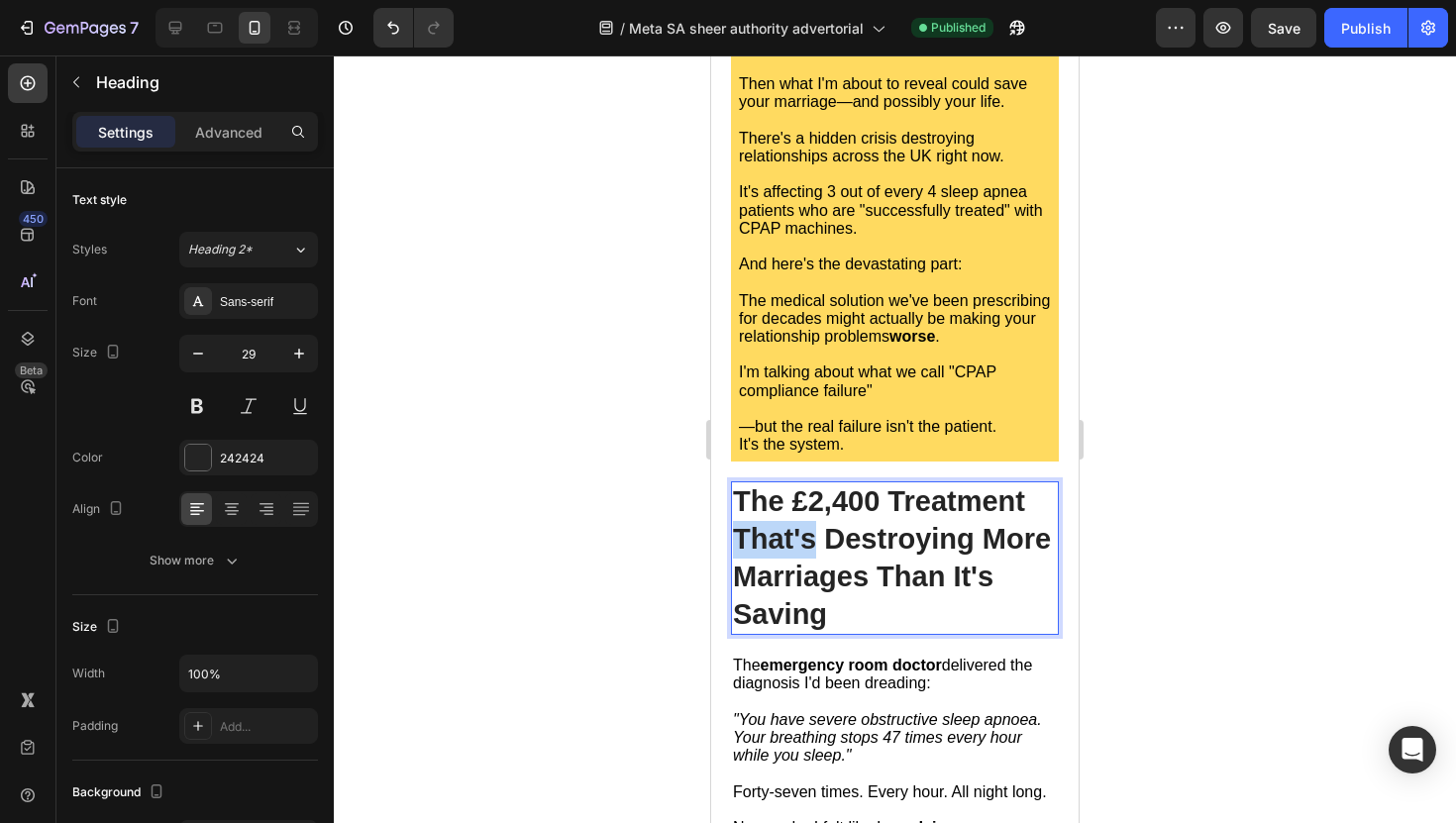 click on "The £2,400 Treatment That's Destroying More Marriages Than It's Saving" at bounding box center [891, 557] 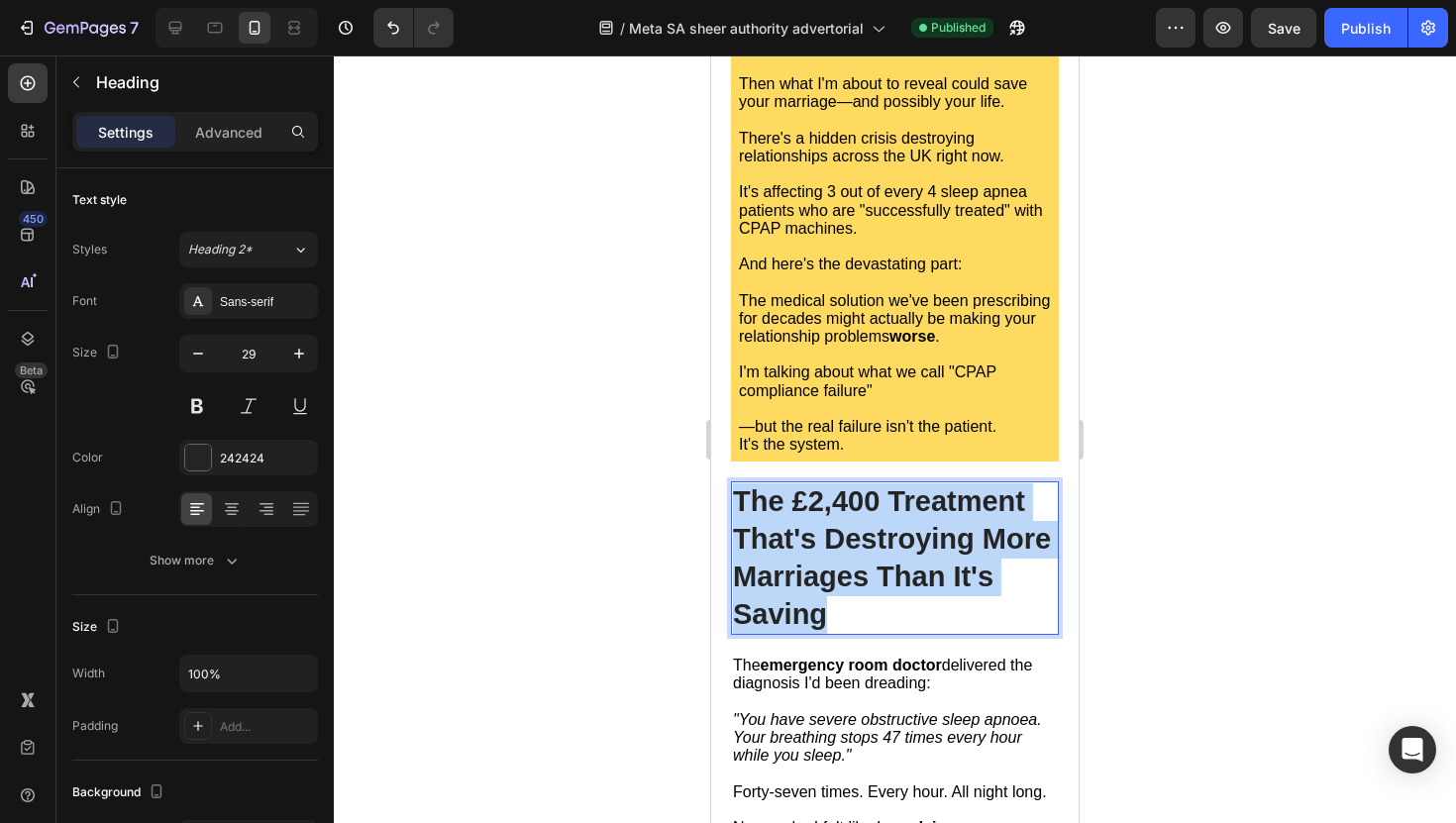 click on "The £2,400 Treatment That's Destroying More Marriages Than It's Saving" at bounding box center (891, 557) 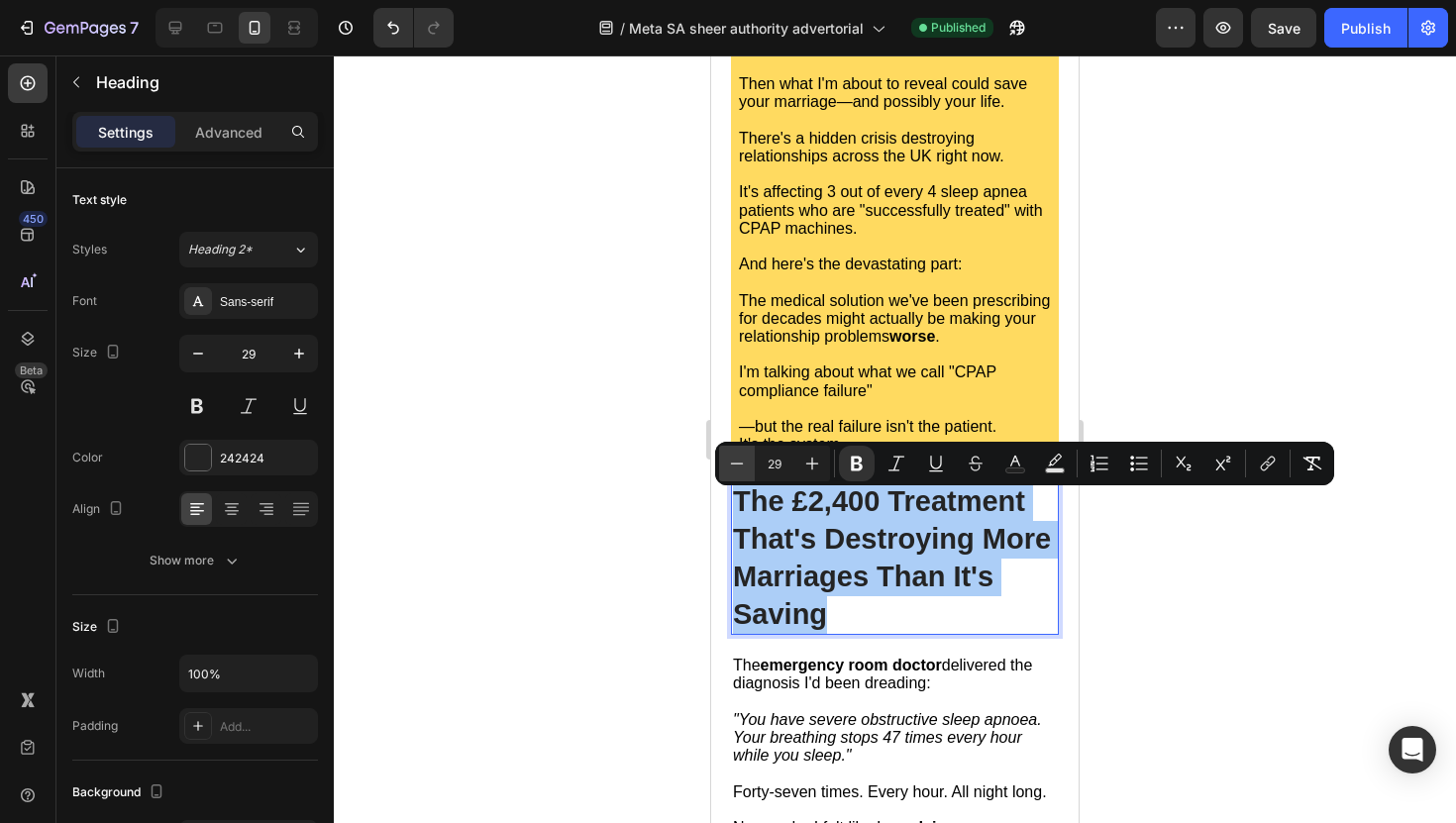 click 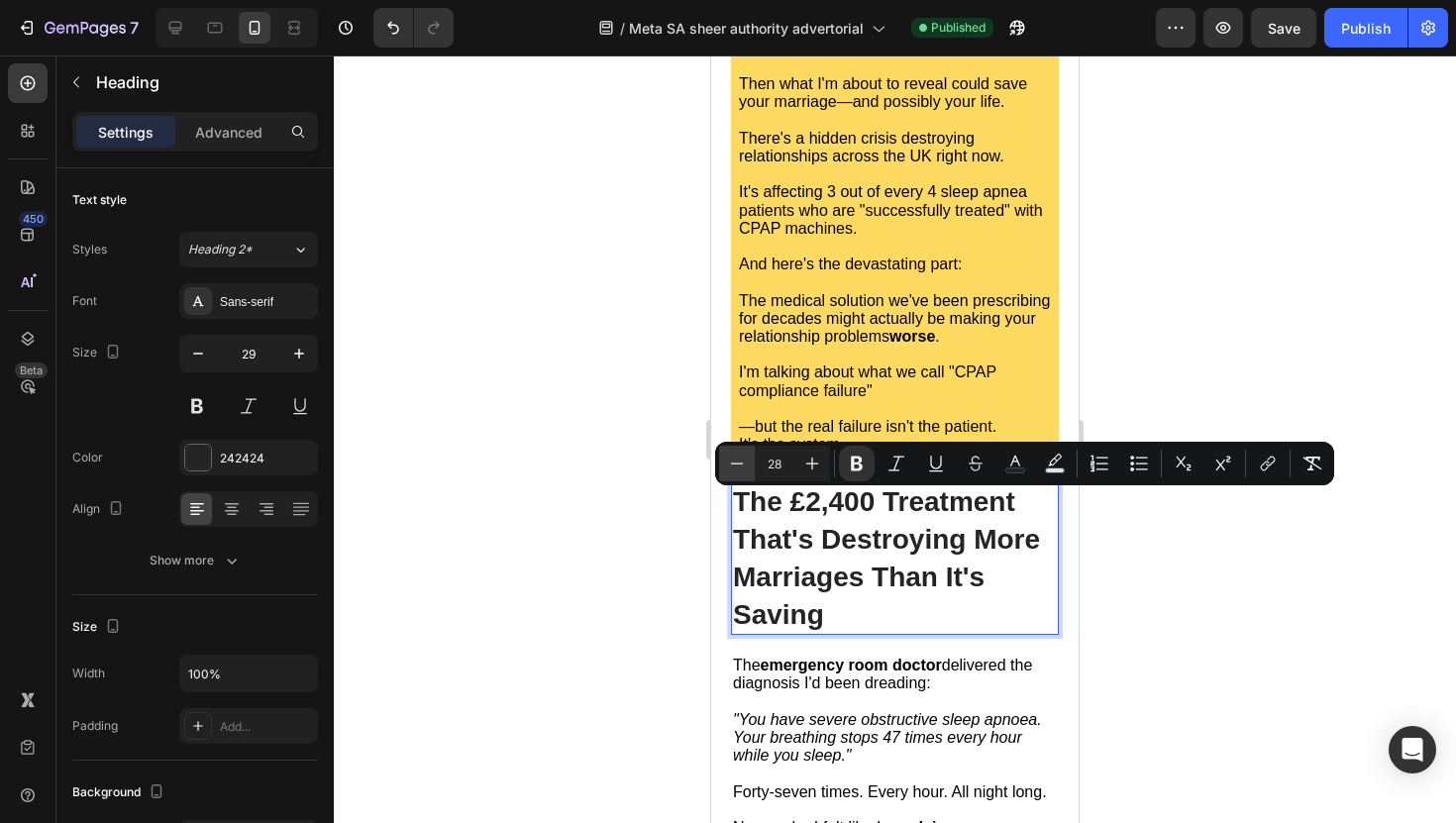 click 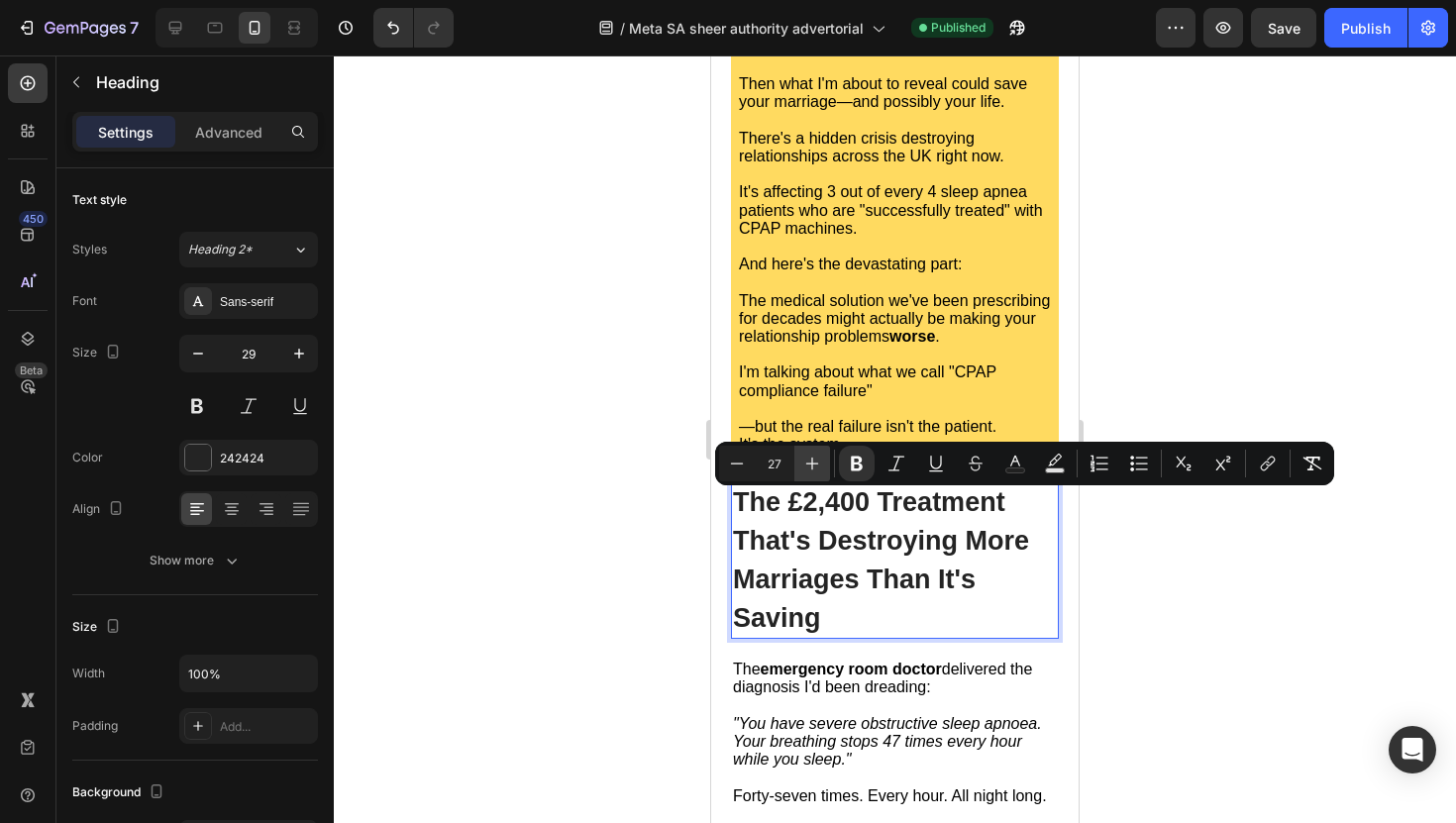 click 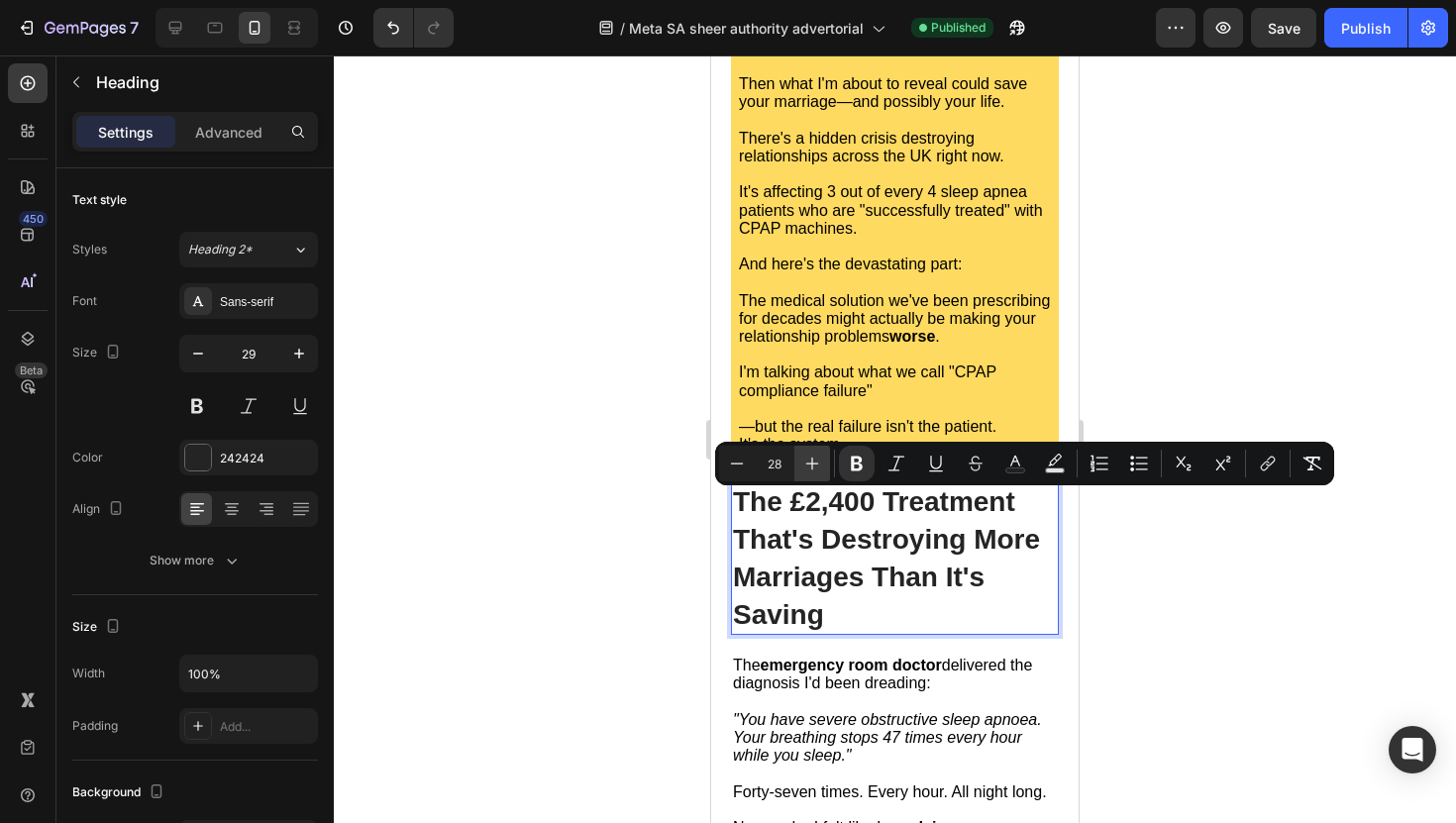 click 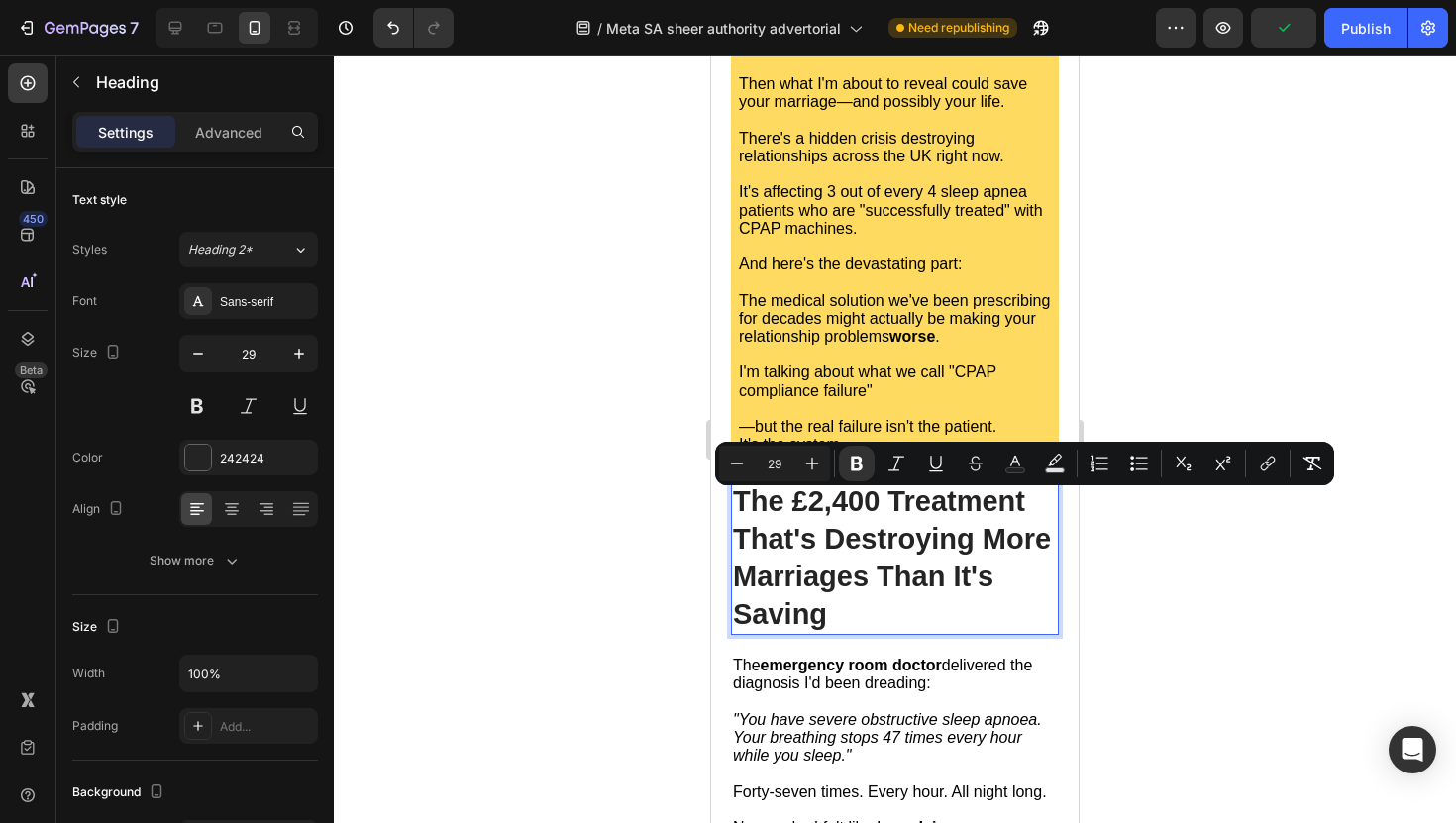 click on "The £2,400 Treatment That's Destroying More Marriages Than It's Saving" at bounding box center (891, 557) 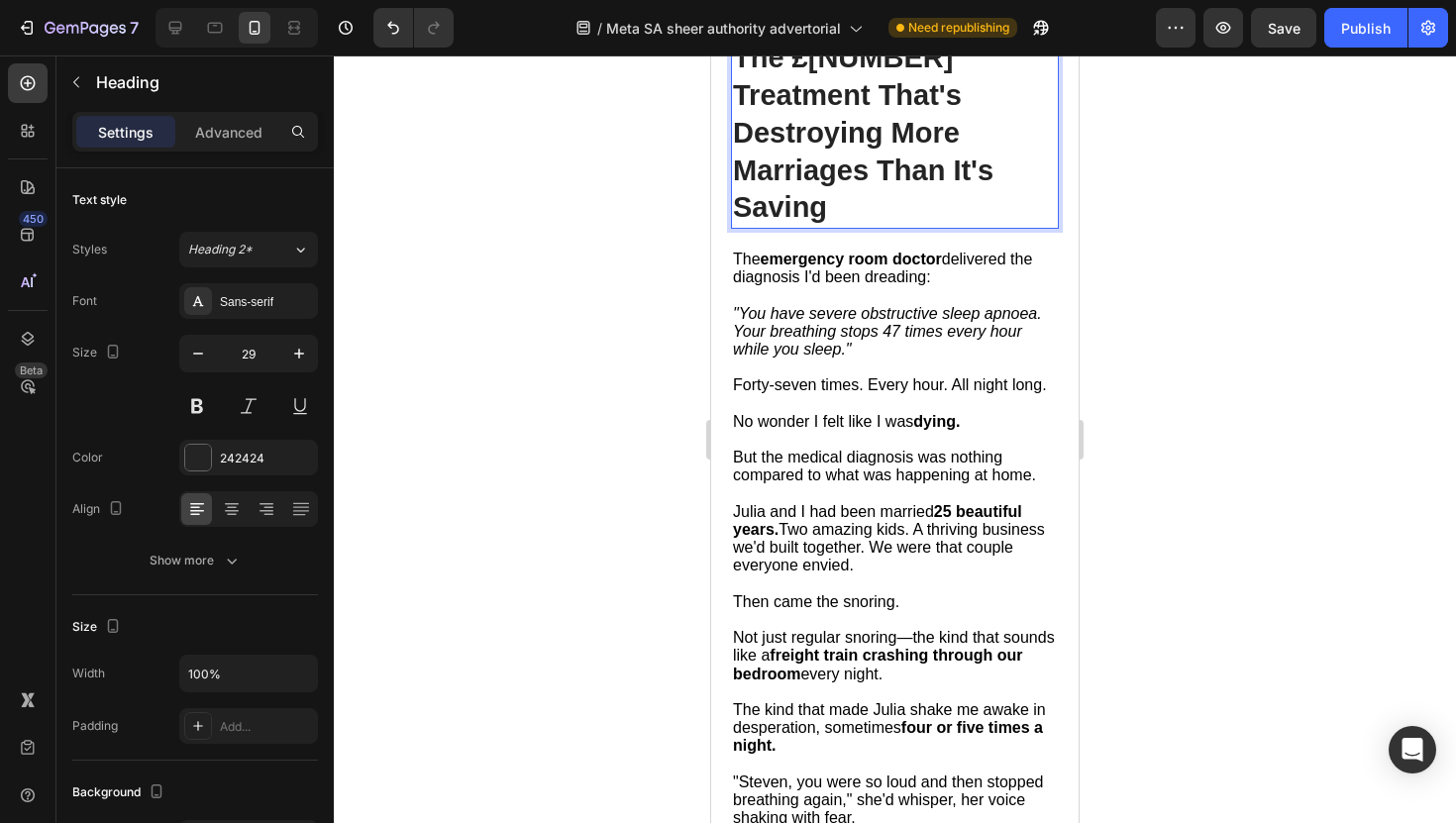 scroll, scrollTop: 1341, scrollLeft: 0, axis: vertical 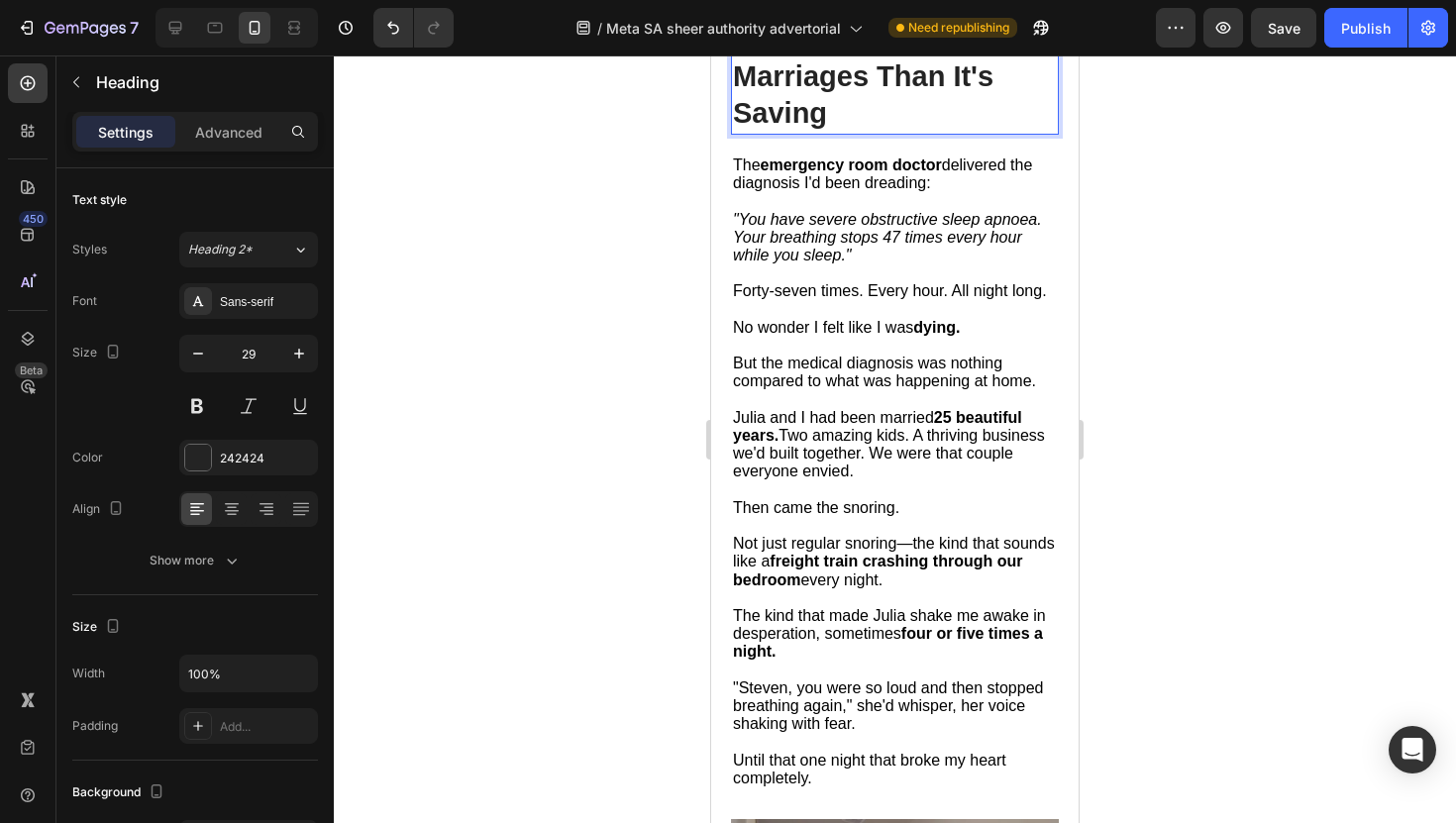 click at bounding box center (894, 346) 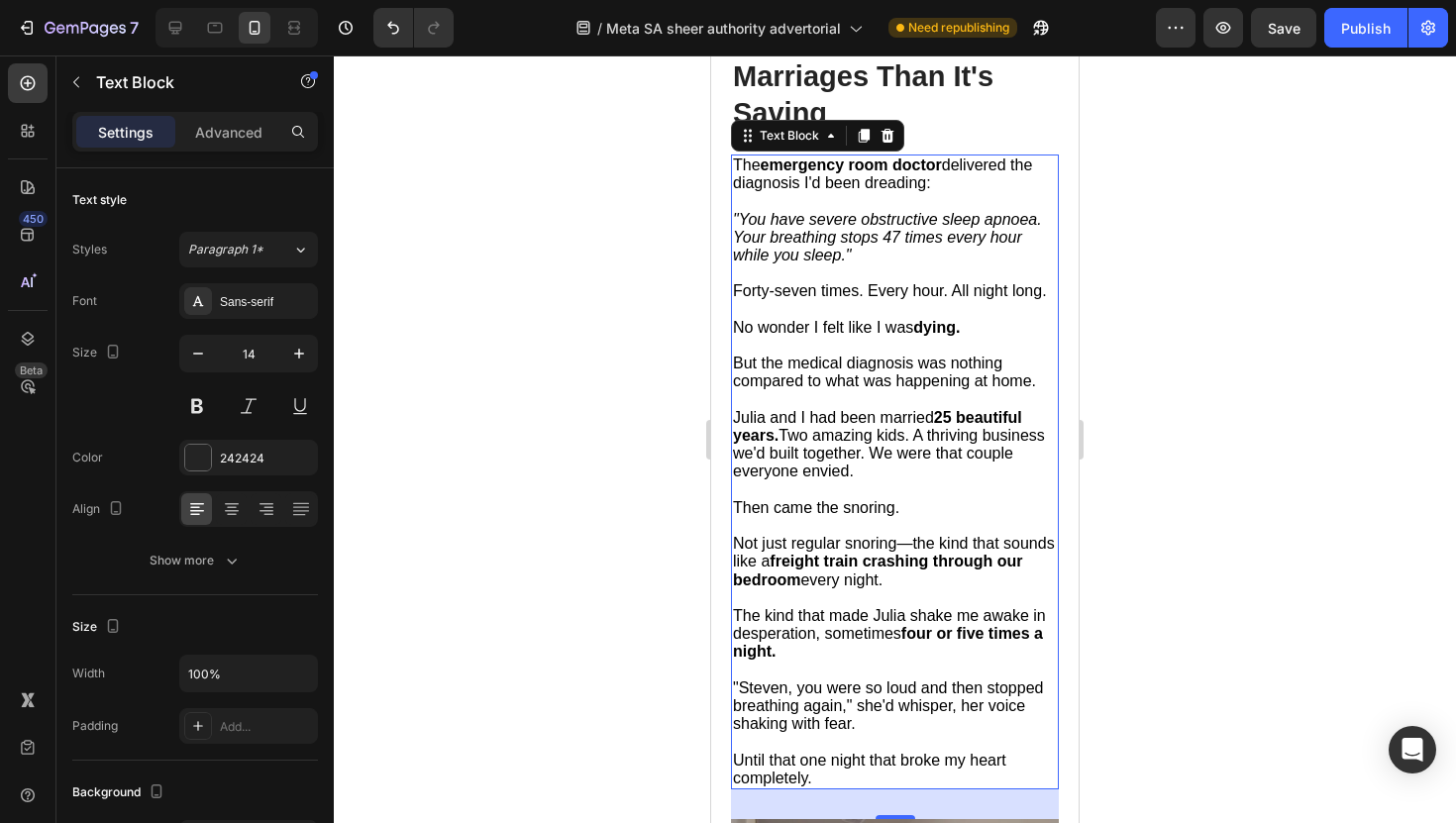 click at bounding box center [894, 346] 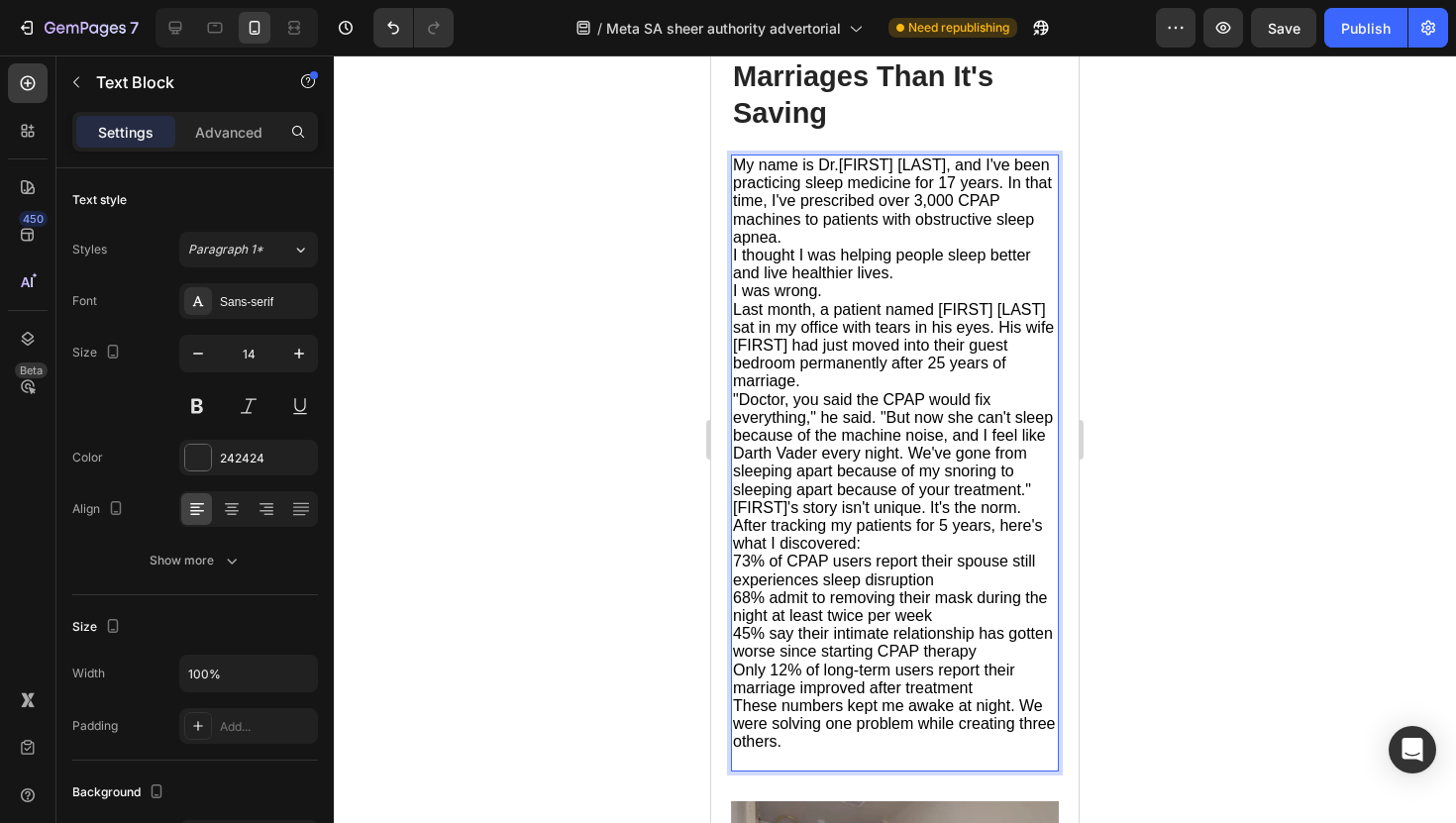 click on "My name is Dr. Michael Harrison, and I've been practicing sleep medicine for 17 years. In that time, I've prescribed over 3,000 CPAP machines to patients with obstructive sleep apnea. I thought I was helping people sleep better and live healthier lives. I was wrong. Last month, a patient named David Thompson sat in my office with tears in his eyes. His wife Sarah had just moved into their guest bedroom permanently after 25 years of marriage. "Doctor, you said the CPAP would fix everything," he said. "But now she can't sleep because of the machine noise, and I feel like Darth Vader every night. We've gone from sleeping apart because of my snoring to sleeping apart because of your treatment." David's story isn't unique. It's the norm. After tracking my patients for 5 years, here's what I discovered: 73% of CPAP users report their spouse still experiences sleep disruption 68% admit to removing their mask during the night at least twice per week" at bounding box center (894, 463) 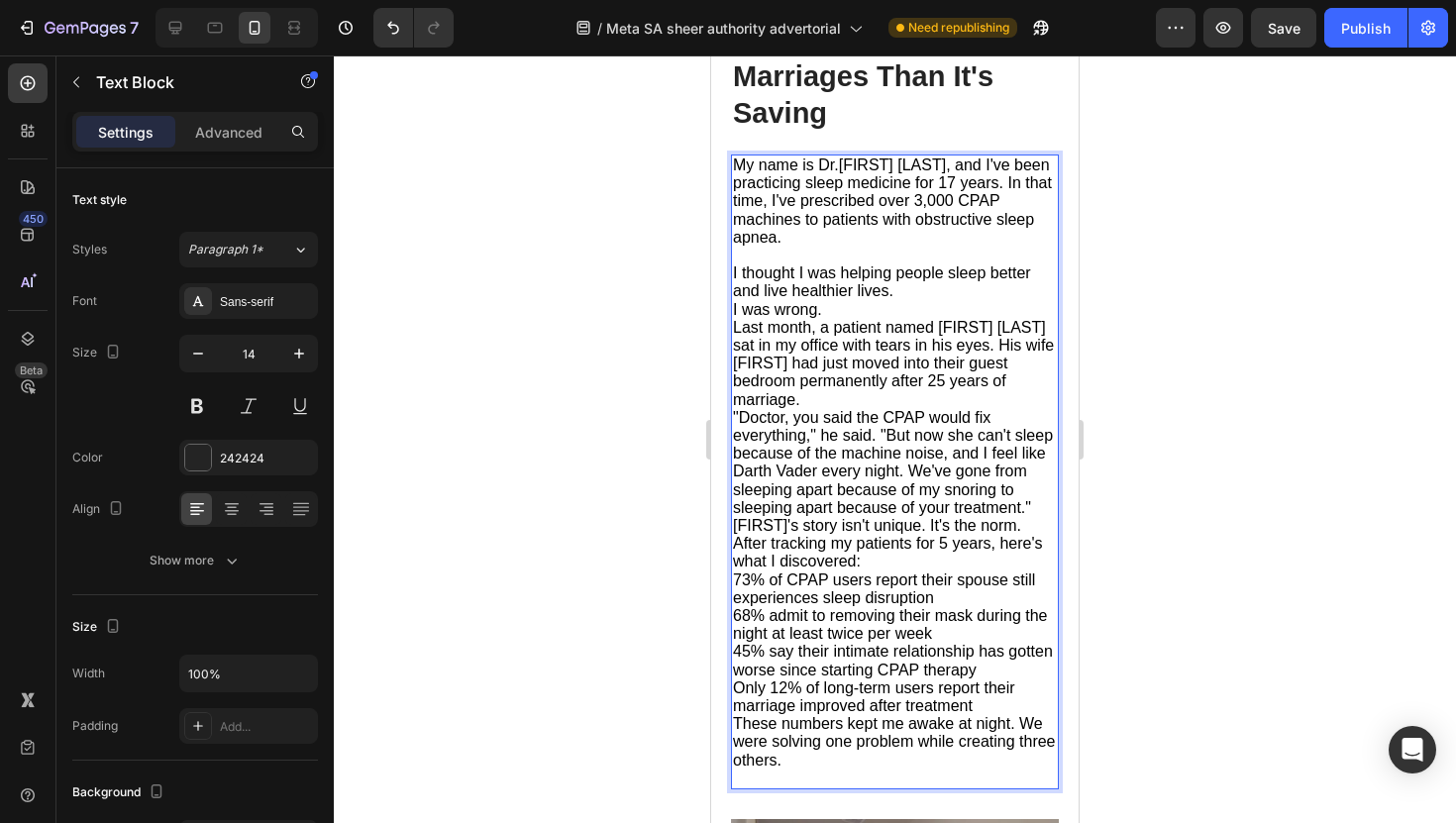click on "⁠⁠⁠⁠⁠⁠⁠ I thought I was helping people sleep better and live healthier lives. I was wrong. Last month, a patient named David Thompson sat in my office with tears in his eyes. His wife Sarah had just moved into their guest bedroom permanently after 25 years of marriage. "Doctor, you said the CPAP would fix everything," he said. "But now she can't sleep because of the machine noise, and I feel like Darth Vader every night. We've gone from sleeping apart because of my snoring to sleeping apart because of your treatment." David's story isn't unique. It's the norm. After tracking my patients for 5 years, here's what I discovered: 73% of CPAP users report their spouse still experiences sleep disruption 68% admit to removing their mask during the night at least twice per week 45% say their intimate relationship has gotten worse since starting CPAP therapy Only 12% of long-term users report their marriage improved after treatment" at bounding box center [894, 517] 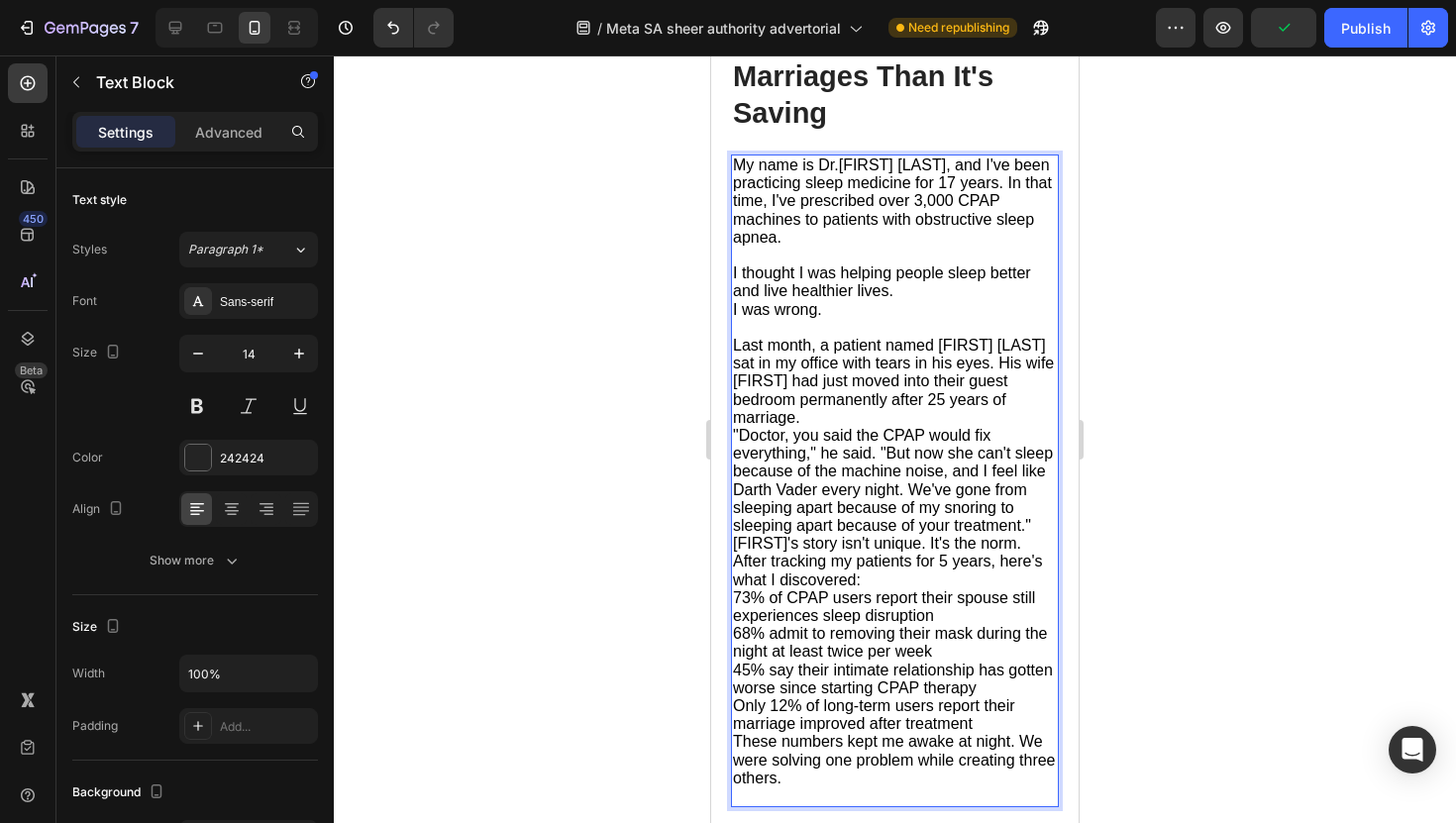 click on "Last month, a patient named David Thompson sat in my office with tears in his eyes. His wife Sarah had just moved into their guest bedroom permanently after 25 years of marriage." at bounding box center [893, 381] 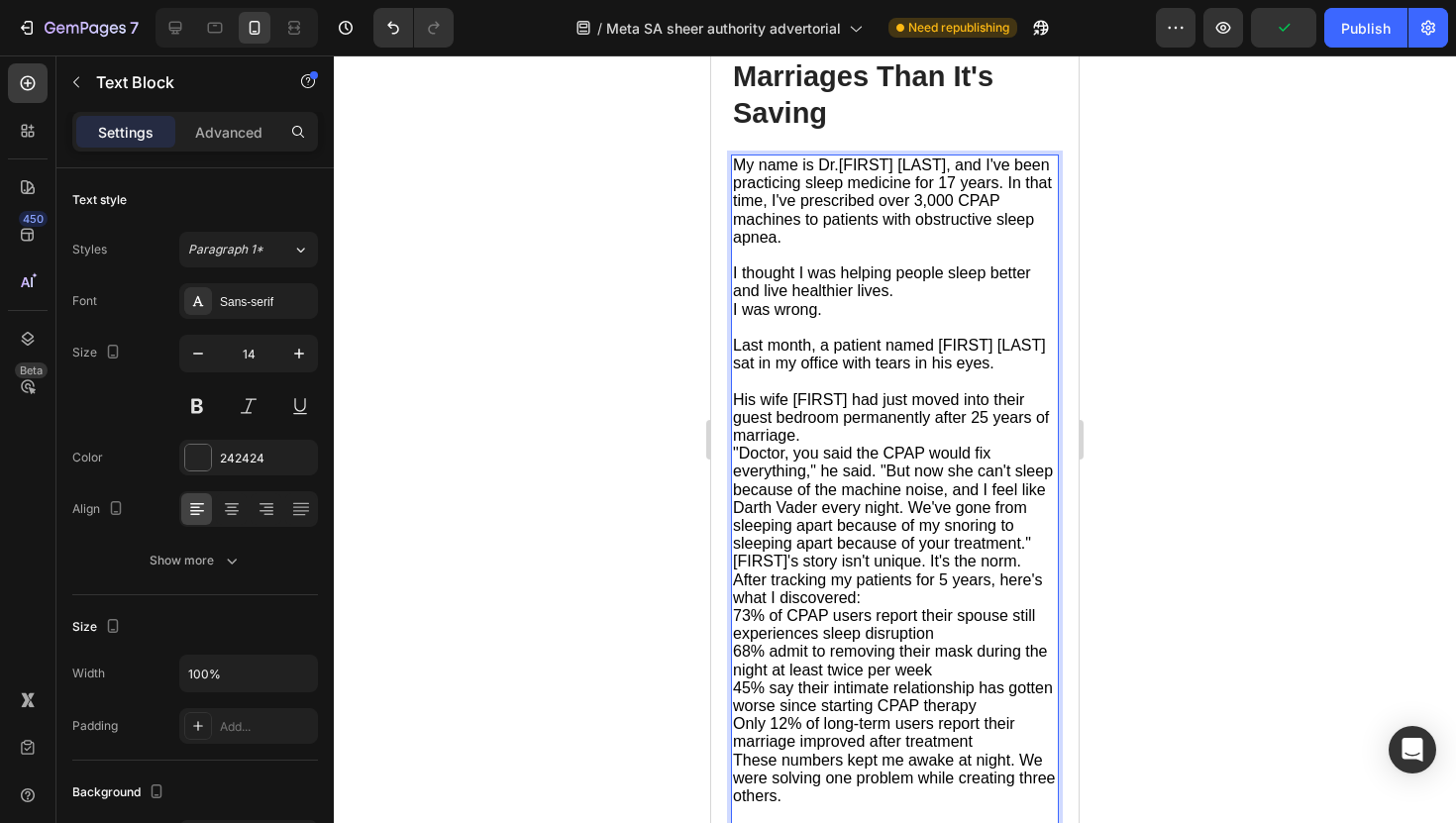 click on "His wife Sarah had just moved into their guest bedroom permanently after 25 years of marriage. "Doctor, you said the CPAP would fix everything," he said. "But now she can't sleep because of the machine noise, and I feel like Darth Vader every night. We've gone from sleeping apart because of my snoring to sleeping apart because of your treatment." David's story isn't unique. It's the norm. After tracking my patients for 5 years, here's what I discovered: 73% of CPAP users report their spouse still experiences sleep disruption 68% admit to removing their mask during the night at least twice per week 45% say their intimate relationship has gotten worse since starting CPAP therapy Only 12% of long-term users report their marriage improved after treatment These numbers kept me awake at night. We were solving one problem while creating three others." at bounding box center (894, 607) 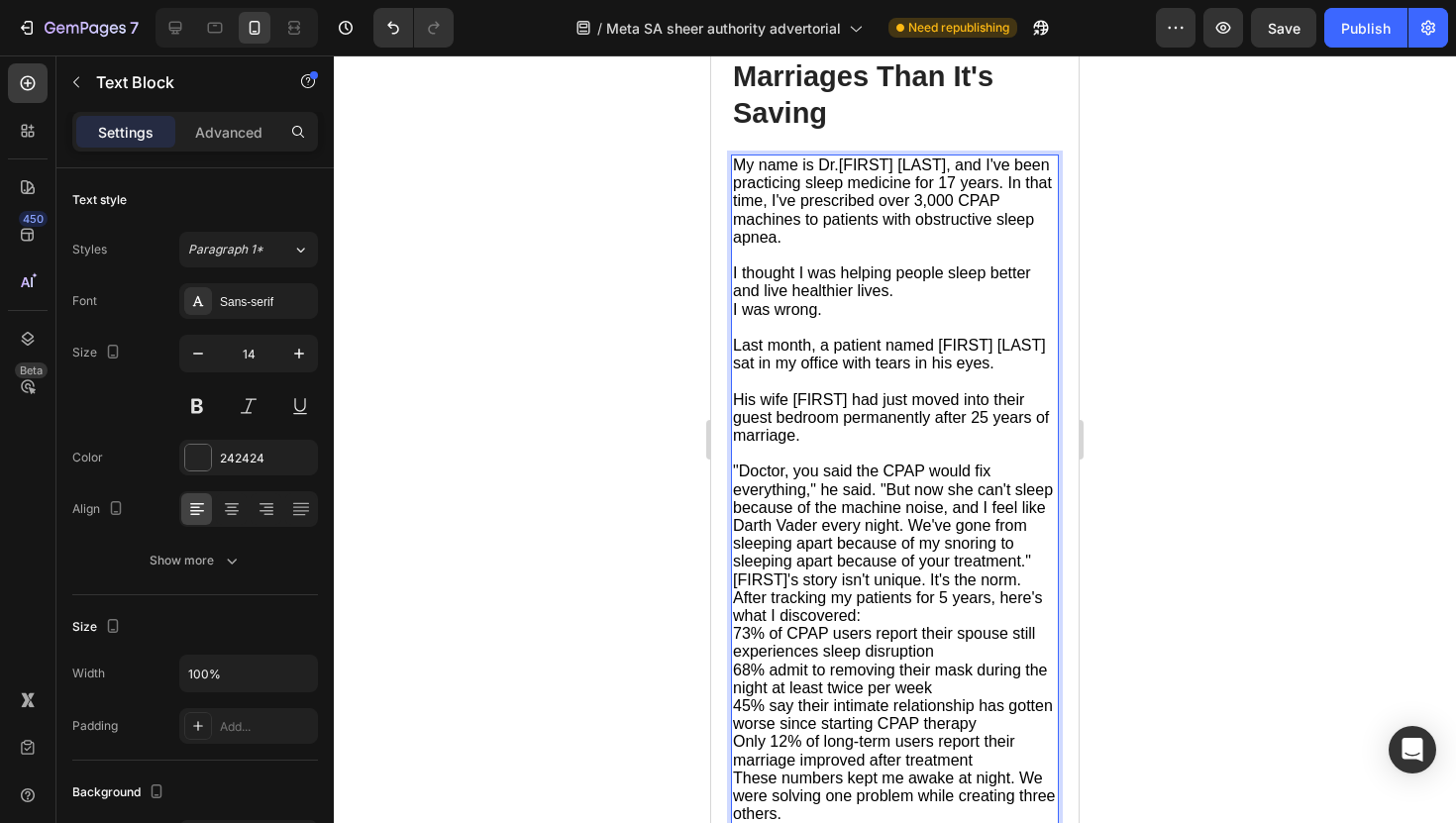 click on ""Doctor, you said the CPAP would fix everything," he said. "But now she can't sleep because of the machine noise, and I feel like Darth Vader every night. We've gone from sleeping apart because of my snoring to sleeping apart because of your treatment."" at bounding box center (892, 516) 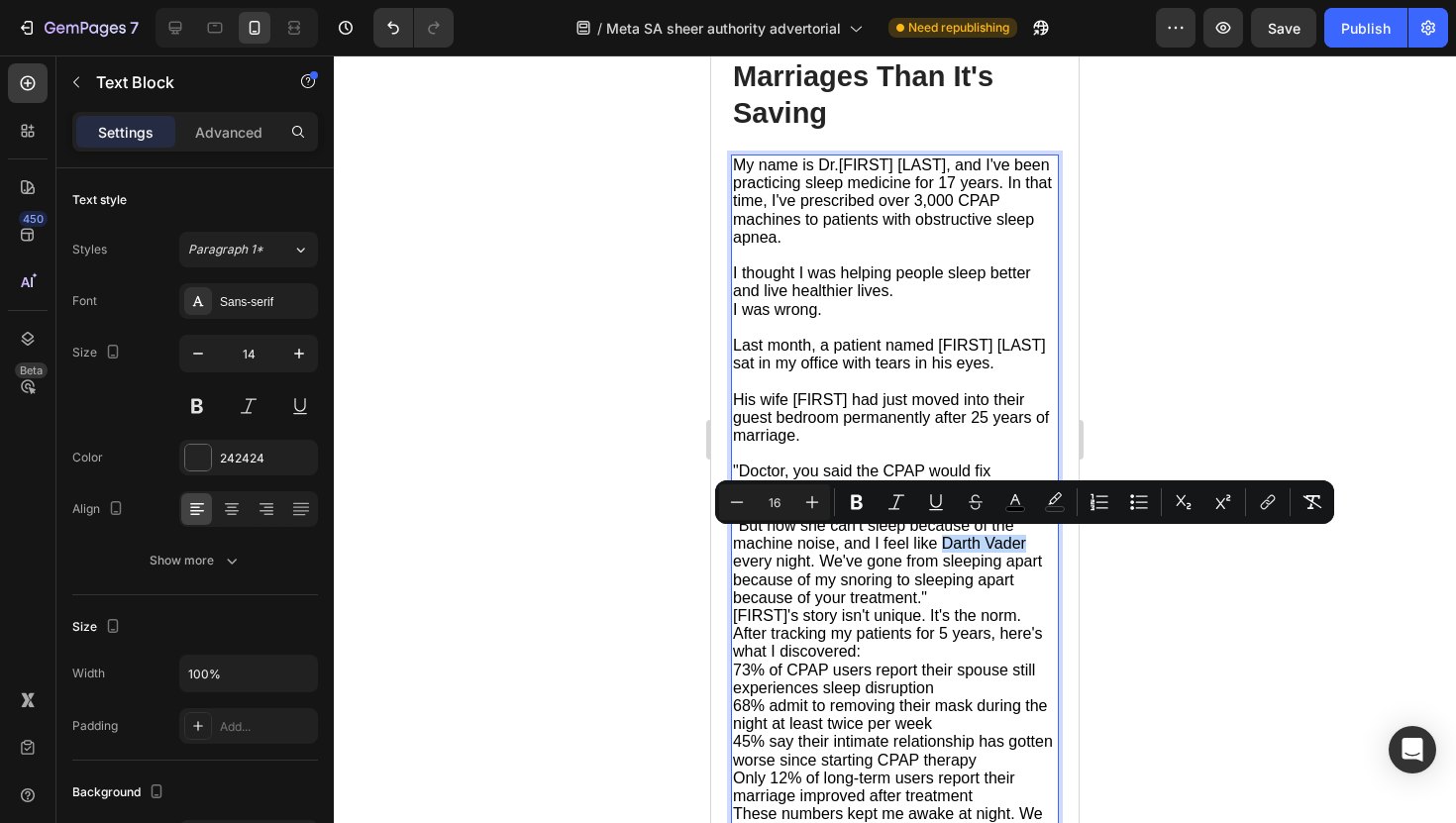 drag, startPoint x: 945, startPoint y: 541, endPoint x: 1025, endPoint y: 537, distance: 80.09994 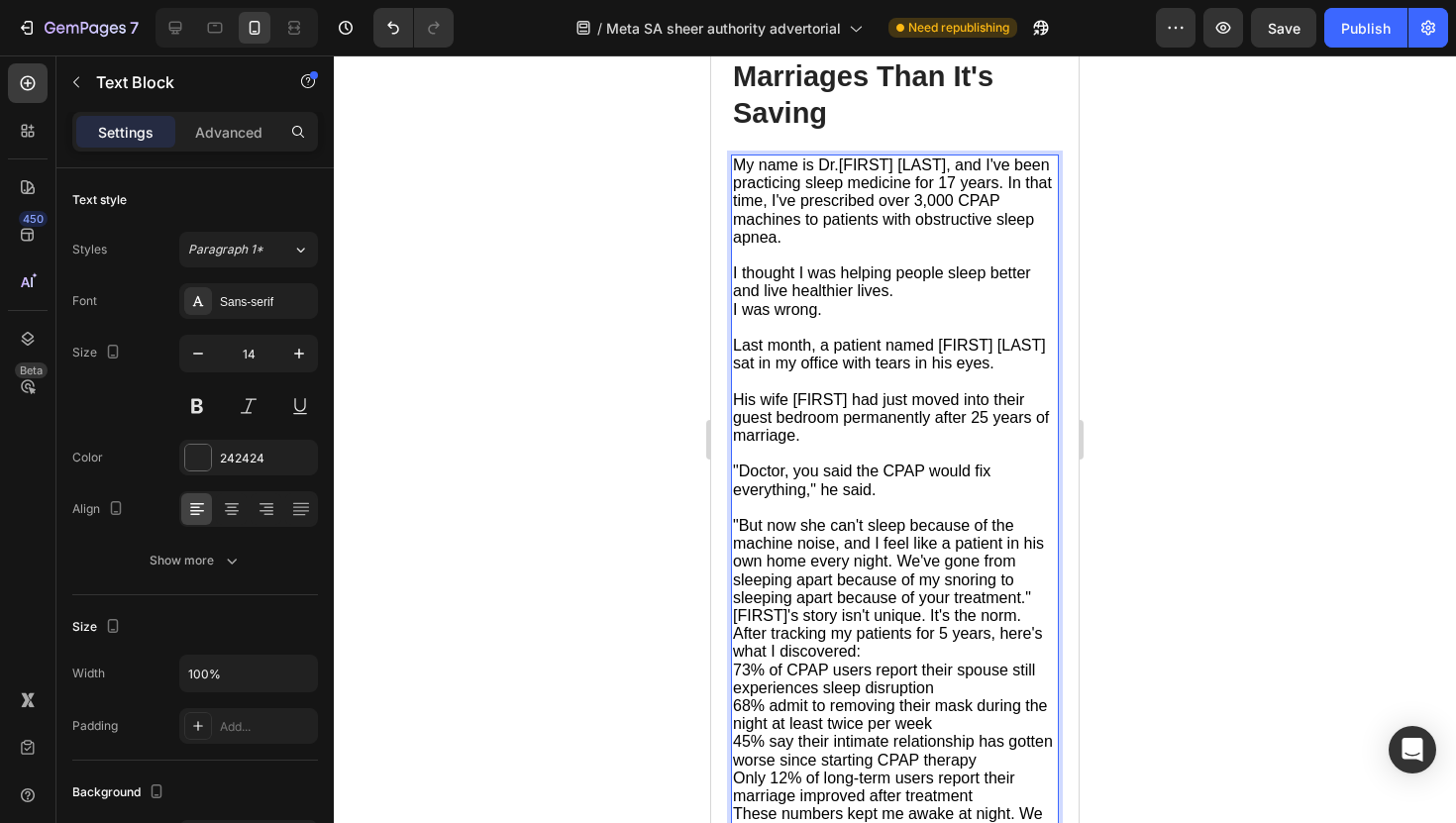 click on ""But now she can't sleep because of the machine noise, and I feel like a patient in his own home every night. We've gone from sleeping apart because of my snoring to sleeping apart because of your treatment."" at bounding box center (888, 562) 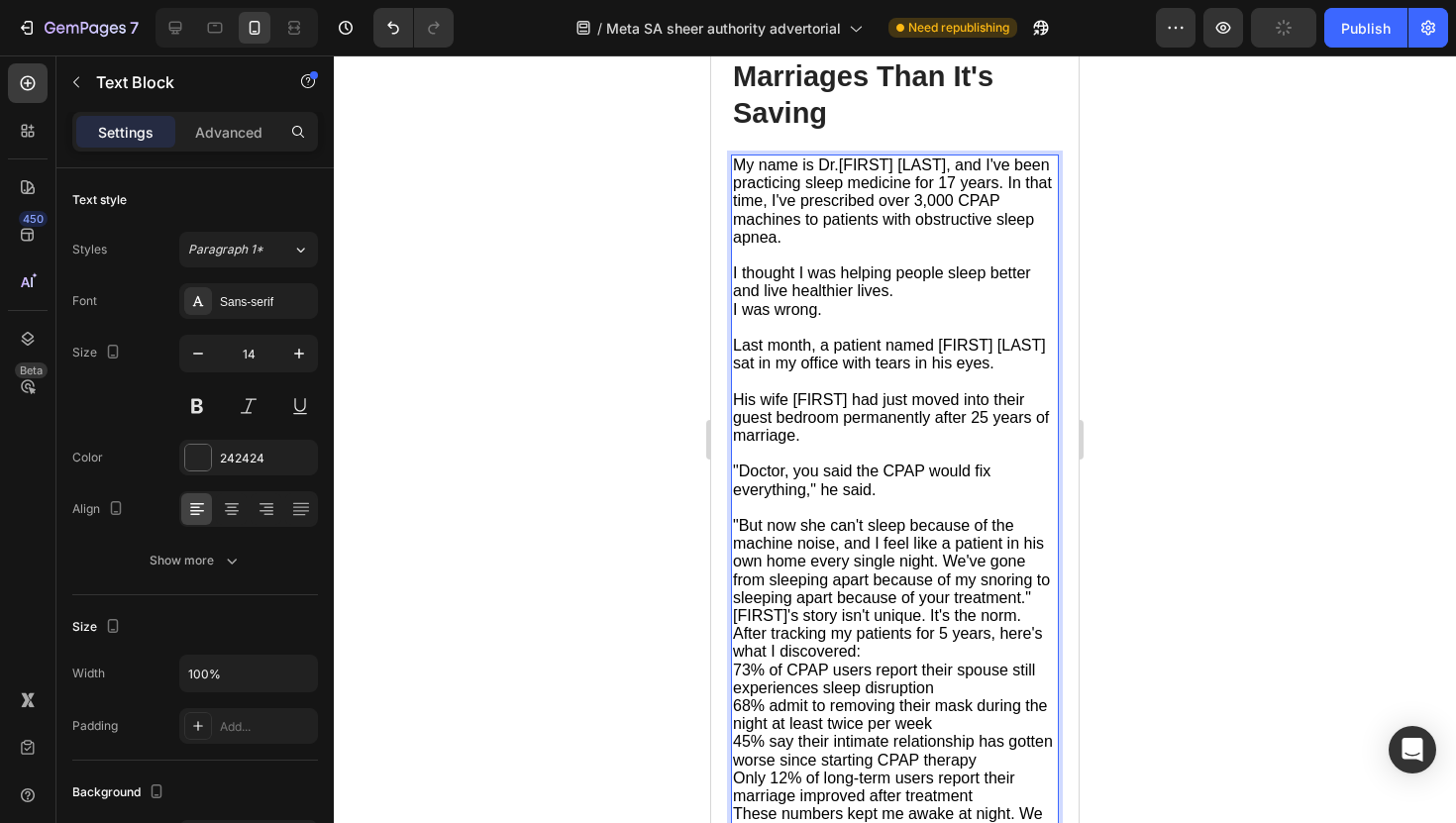 click on ""But now she can't sleep because of the machine noise, and I feel like a patient in his own home every single night. We've gone from sleeping apart because of my snoring to sleeping apart because of your treatment."" at bounding box center (891, 562) 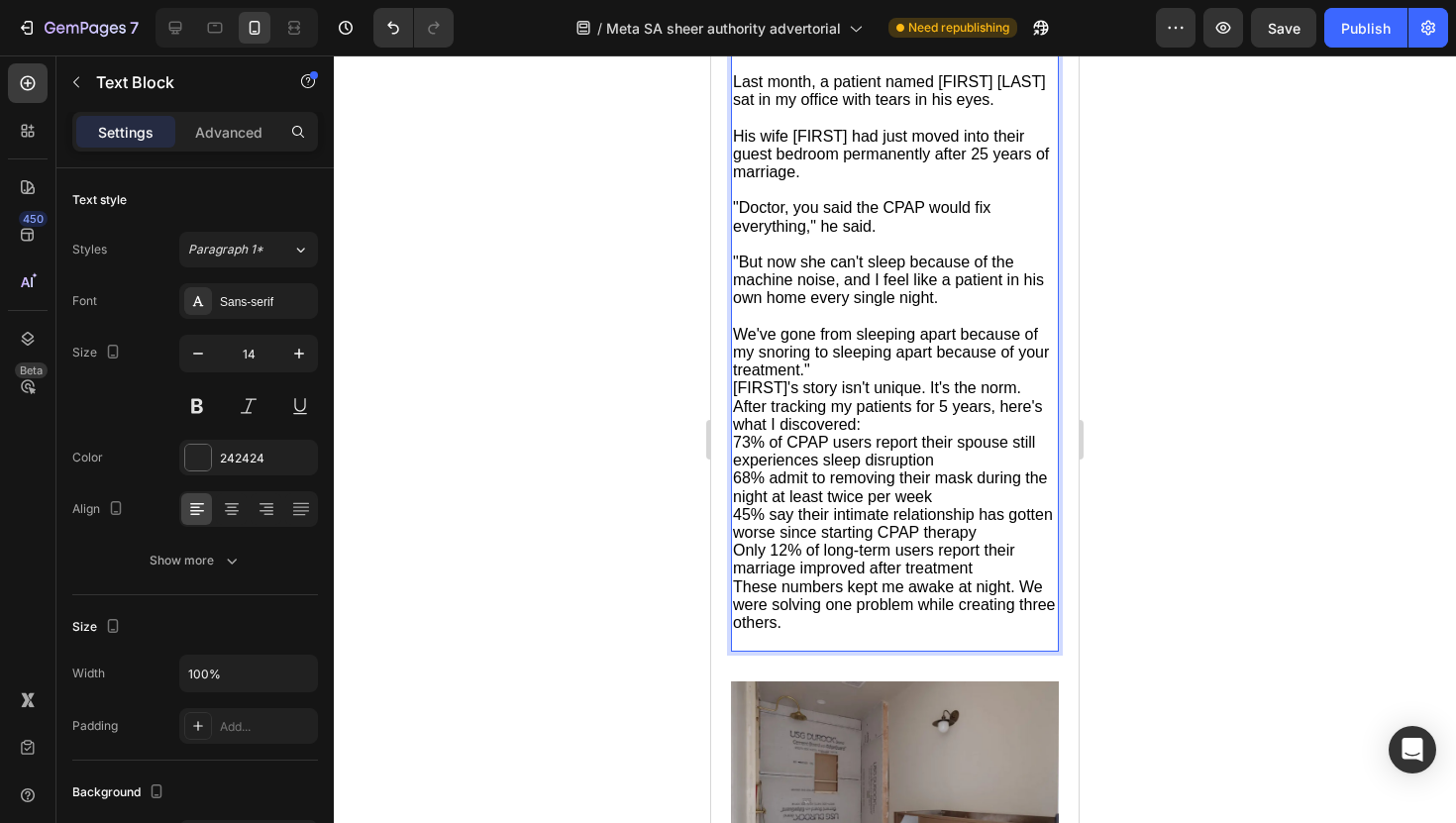 scroll, scrollTop: 1607, scrollLeft: 0, axis: vertical 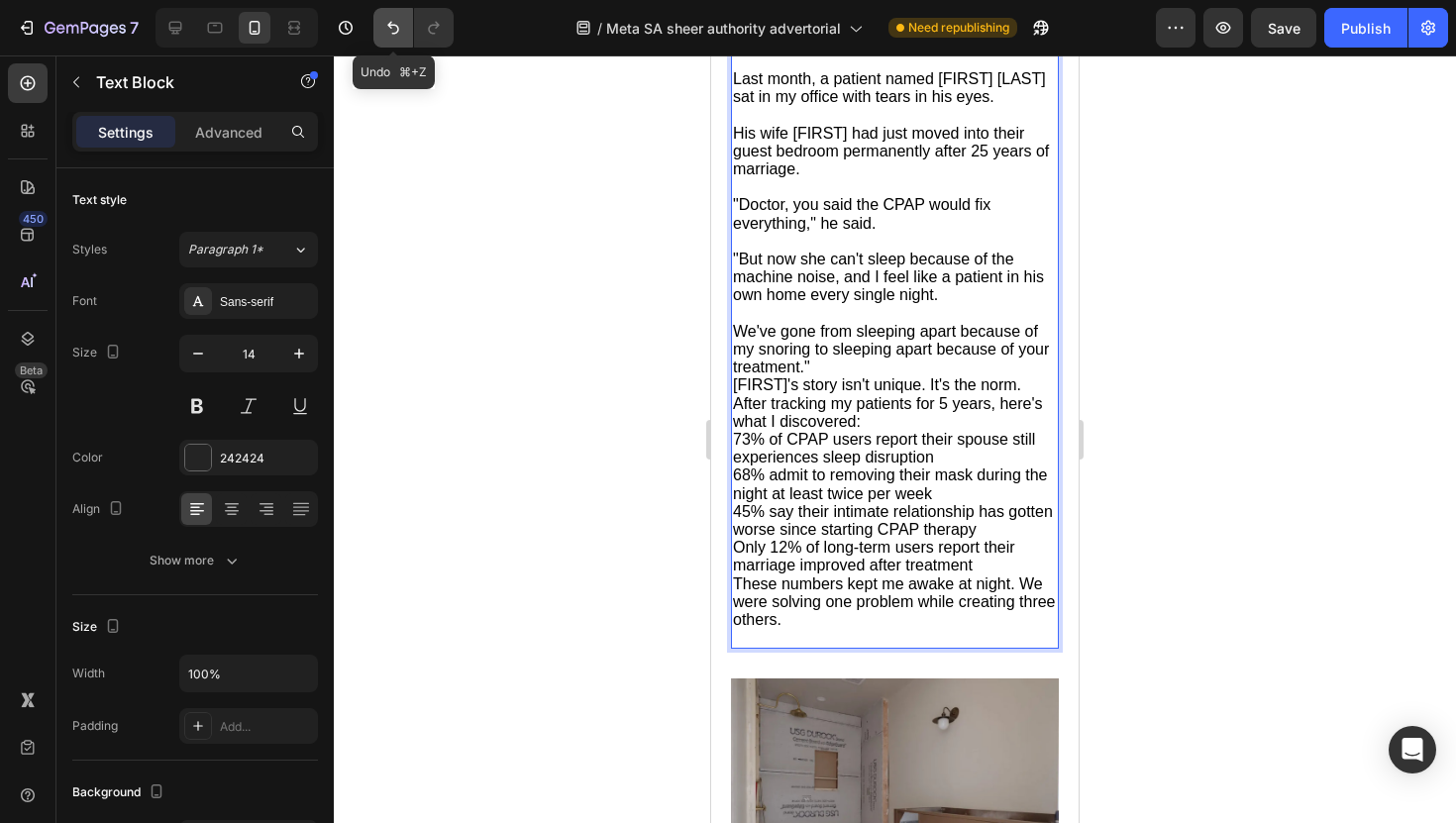 click 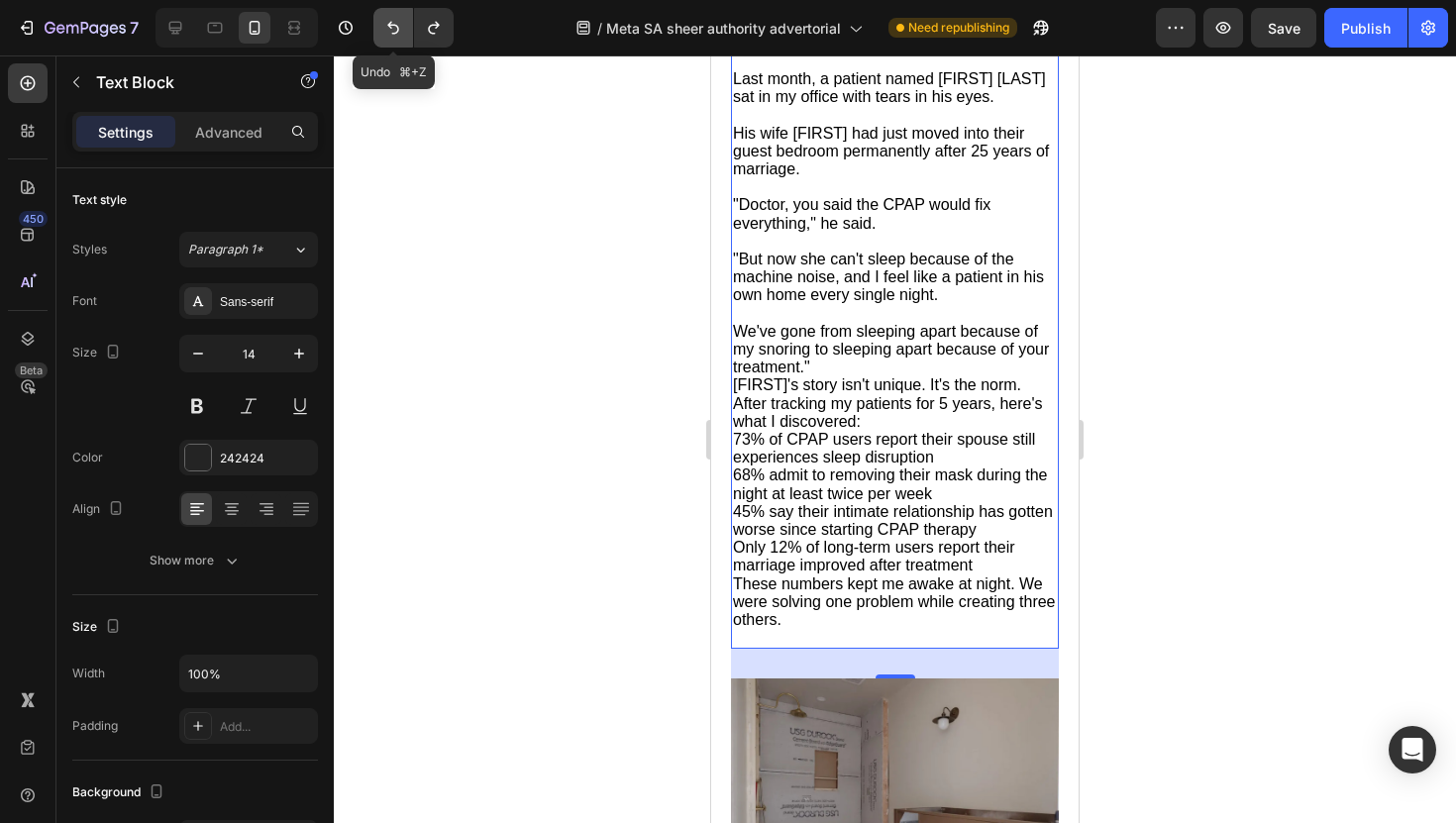 click 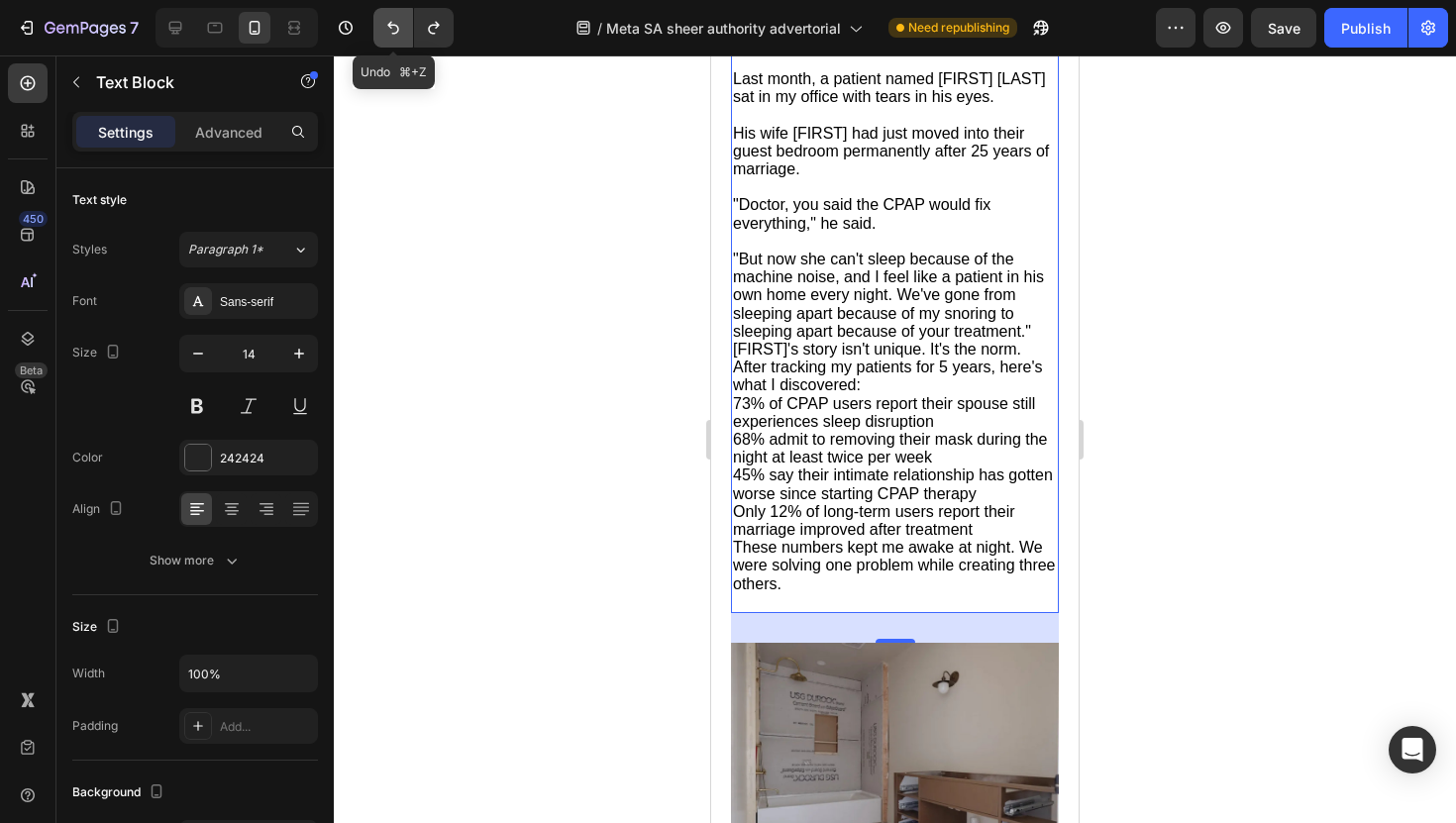 click 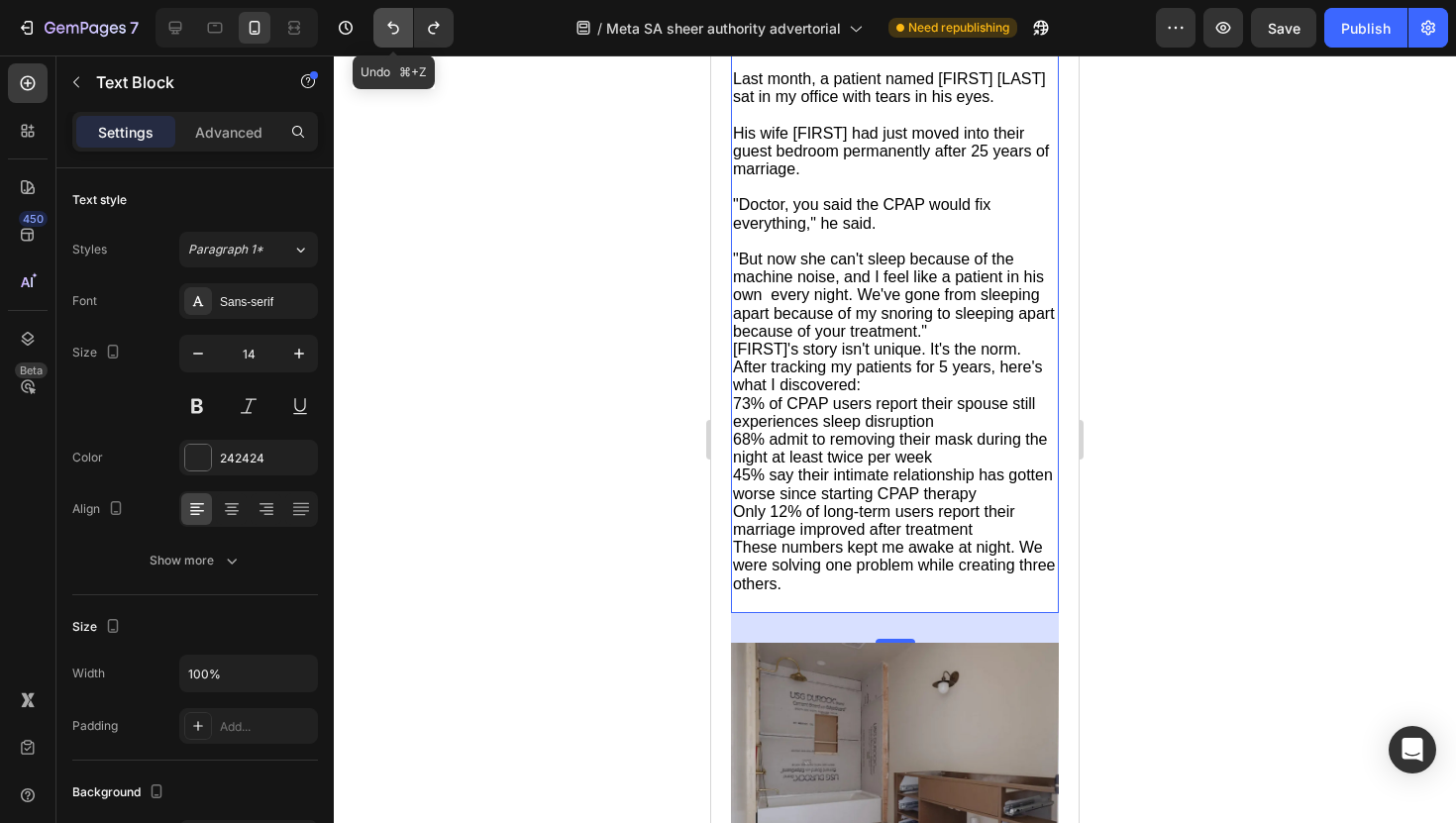 click 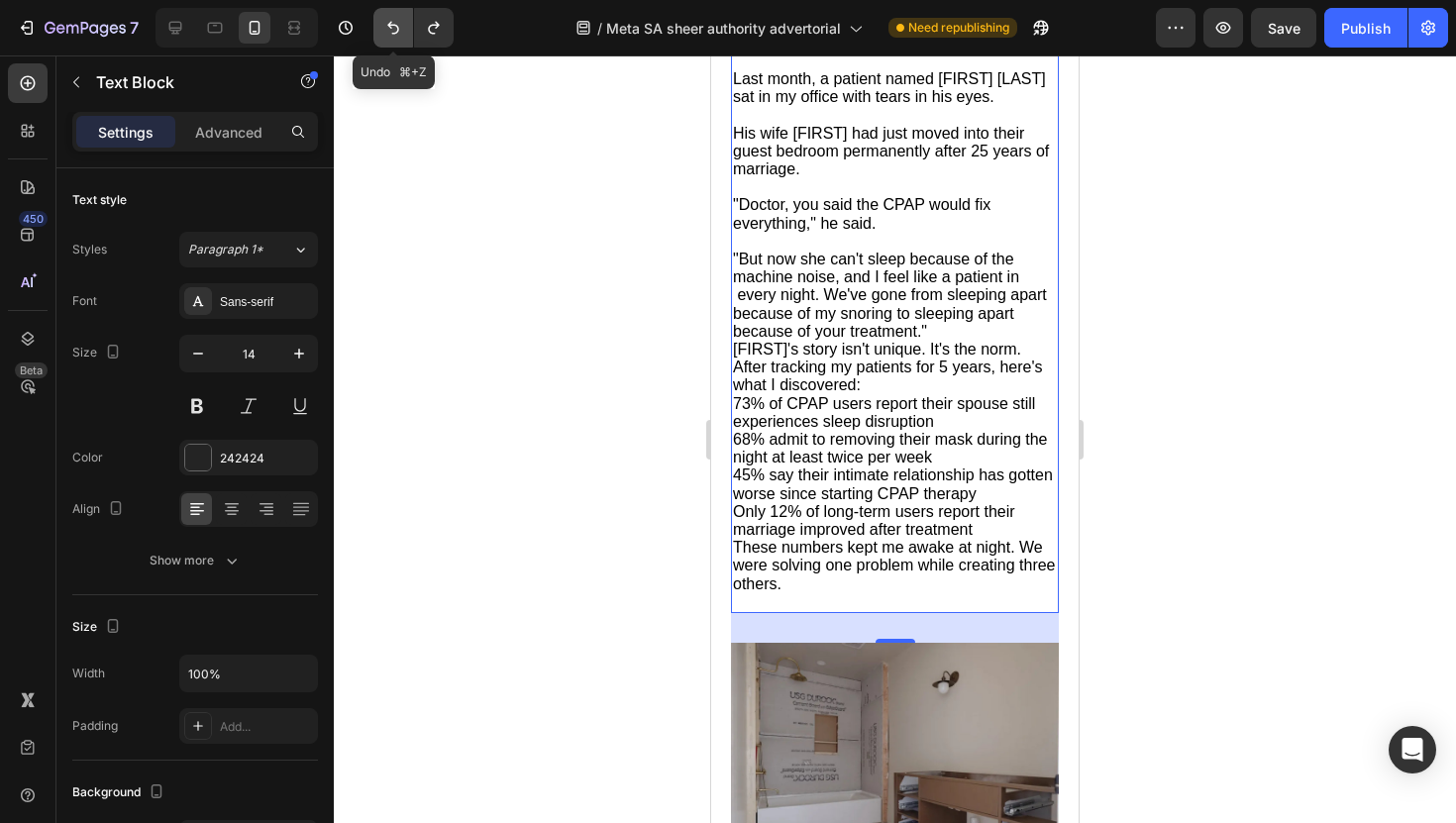 click 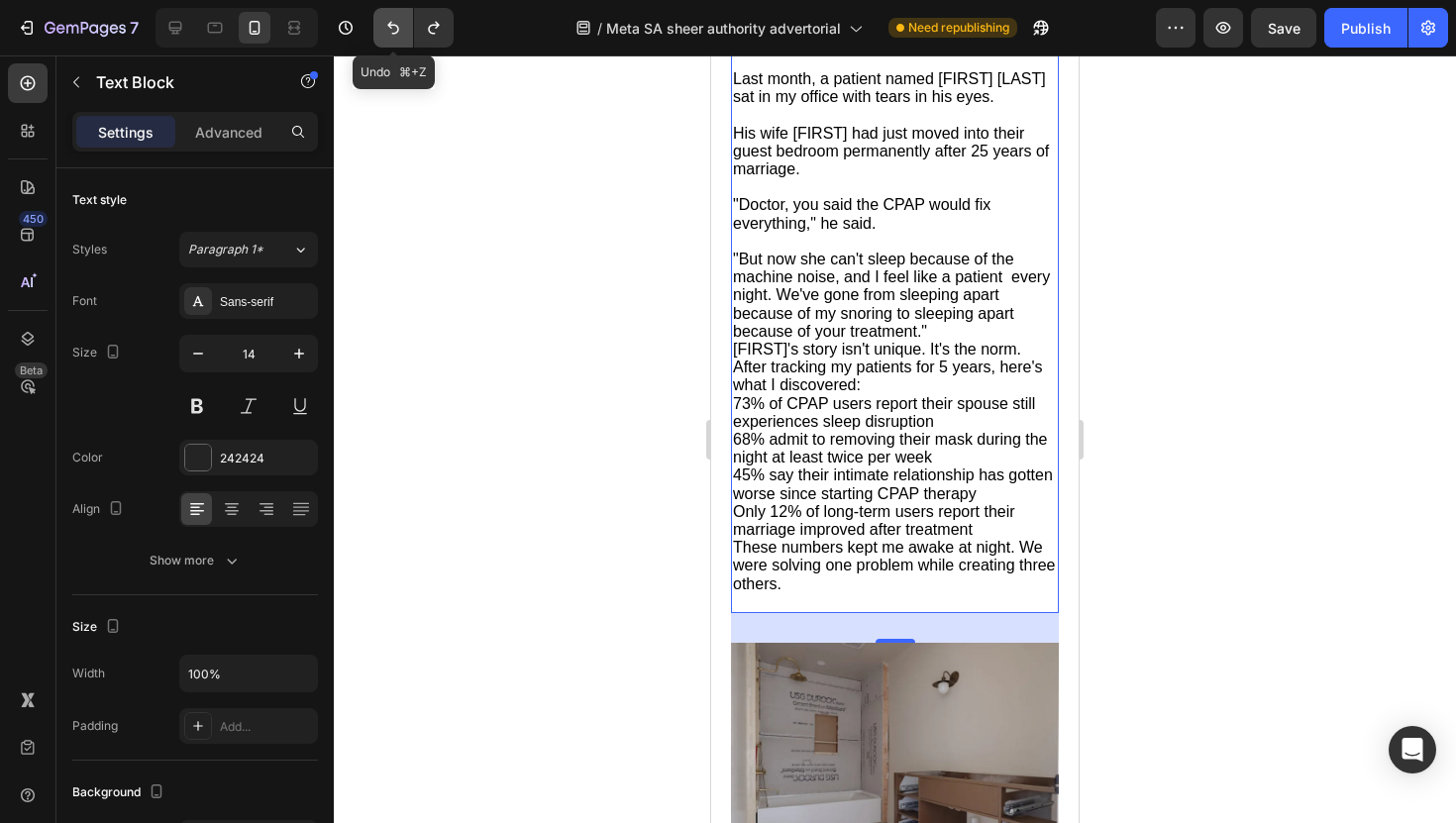 click 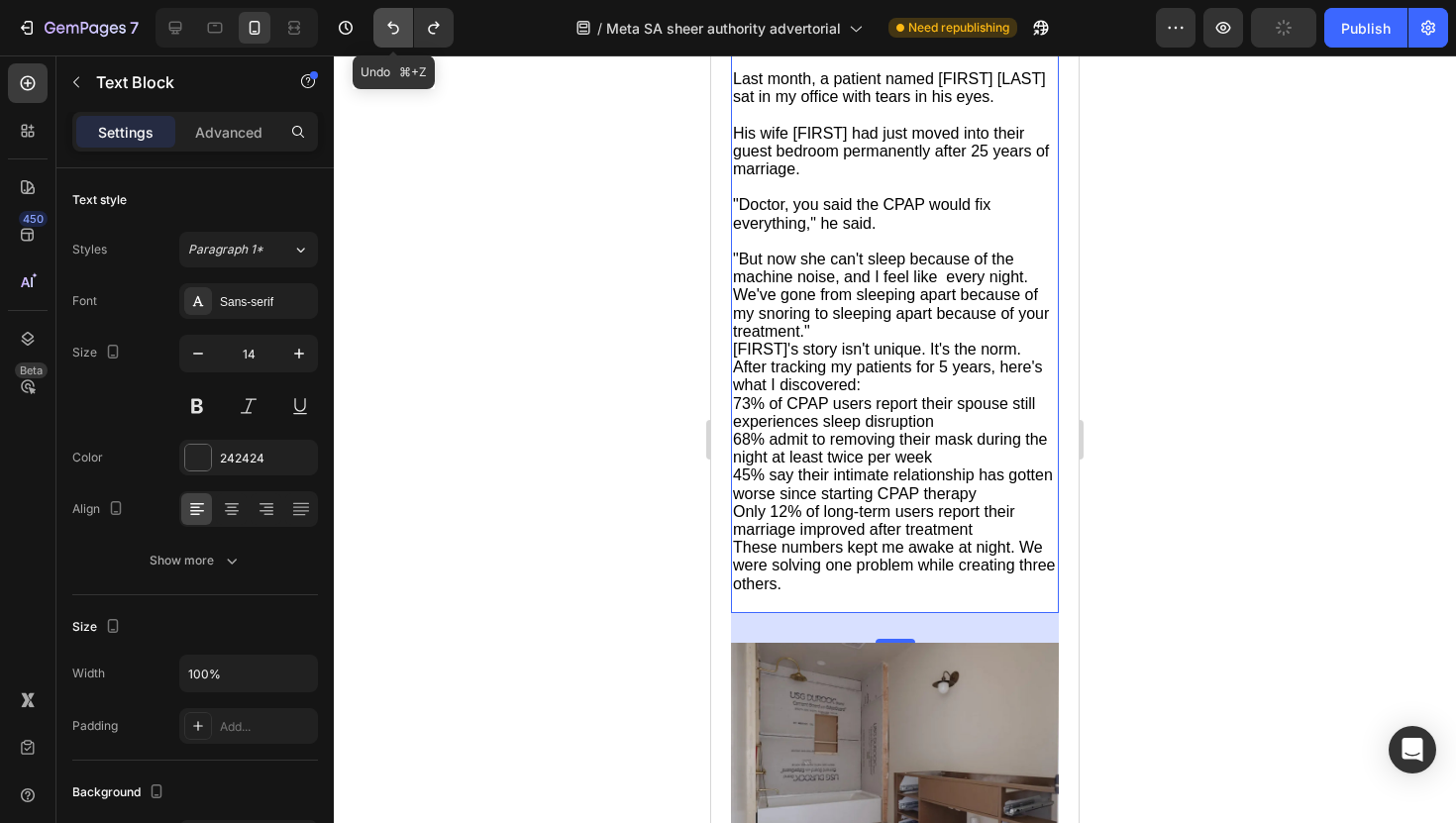 click 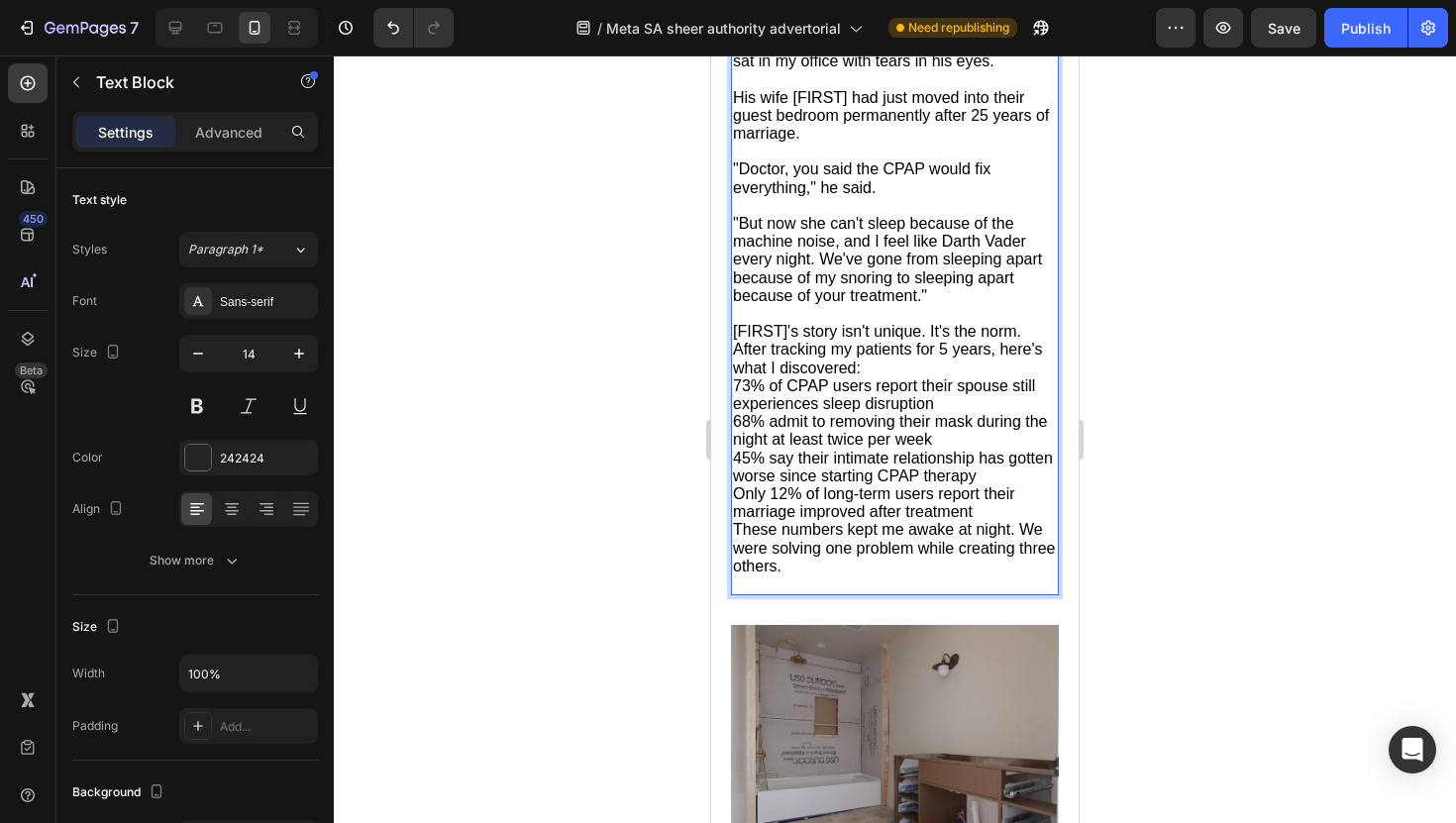scroll, scrollTop: 1649, scrollLeft: 0, axis: vertical 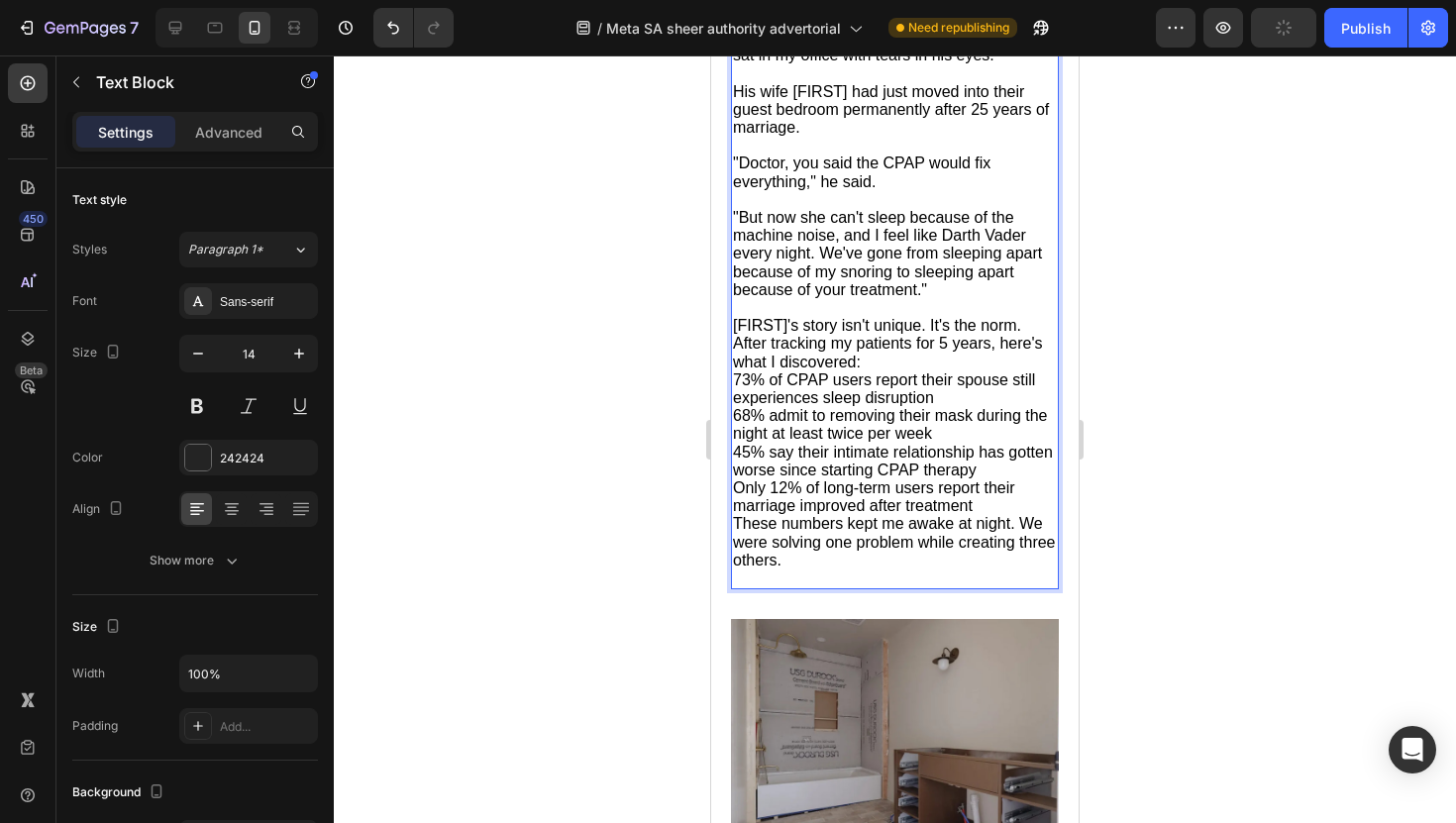 click on "⁠⁠⁠⁠⁠⁠⁠ David's story isn't unique. It's the norm. After tracking my patients for 5 years, here's what I discovered: 73% of CPAP users report their spouse still experiences sleep disruption 68% admit to removing their mask during the night at least twice per week 45% say their intimate relationship has gotten worse since starting CPAP therapy Only 12% of long-term users report their marriage improved after treatment These numbers kept me awake at night. We were solving one problem while creating three others." at bounding box center (894, 443) 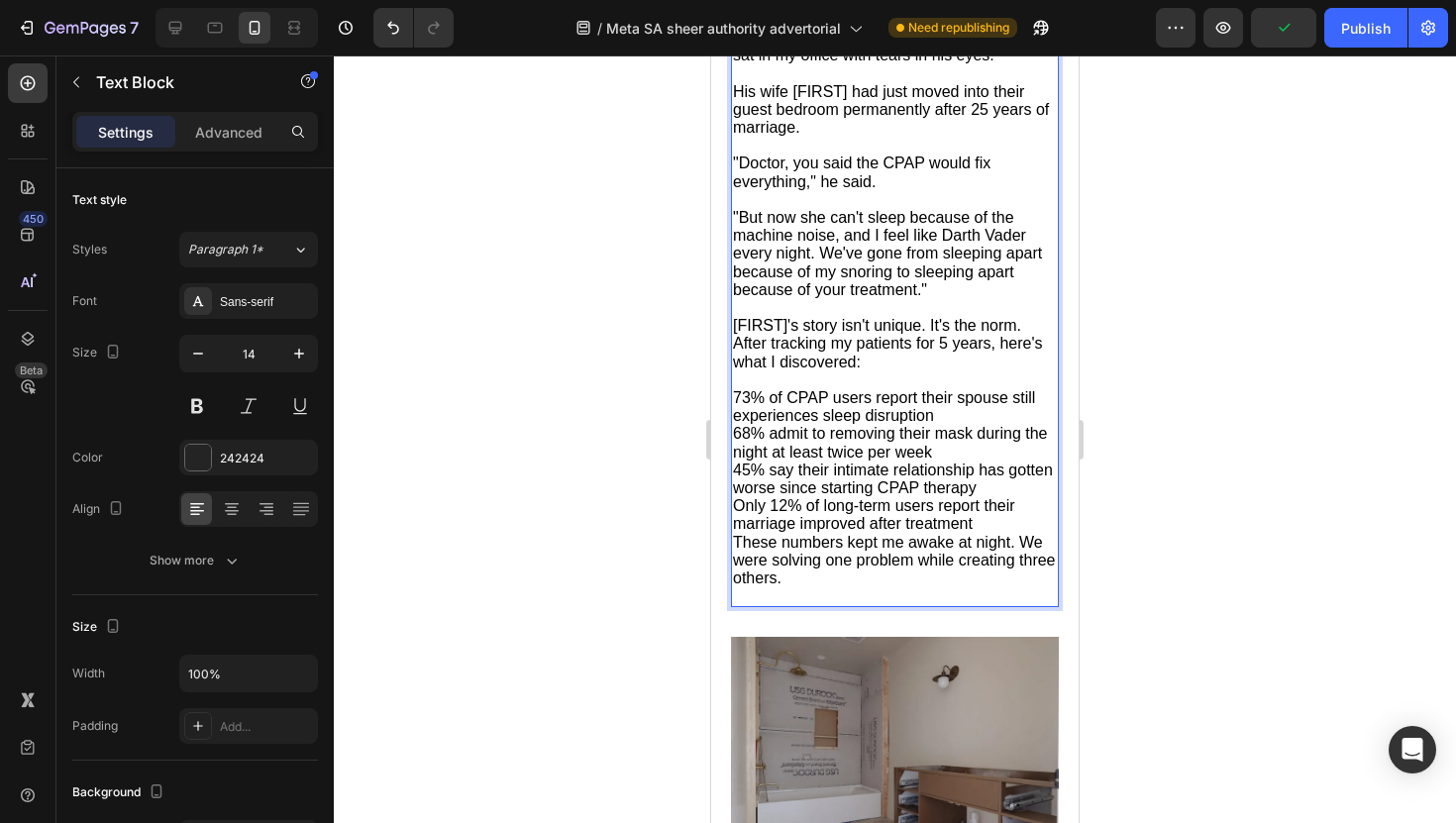 click on "David's story isn't unique. It's the norm. After tracking my patients for 5 years, here's what I discovered:" at bounding box center (894, 335) 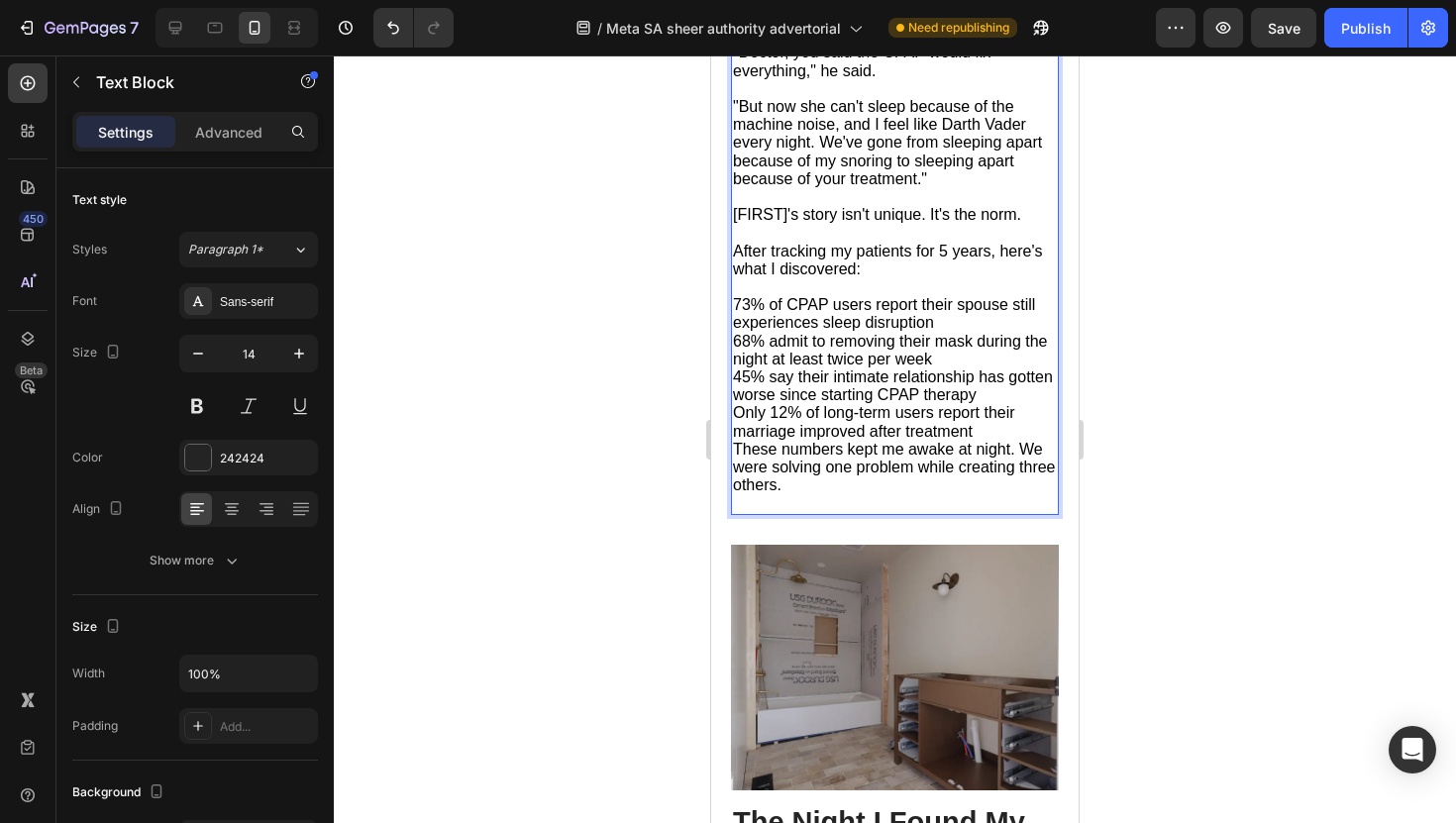 scroll, scrollTop: 1762, scrollLeft: 0, axis: vertical 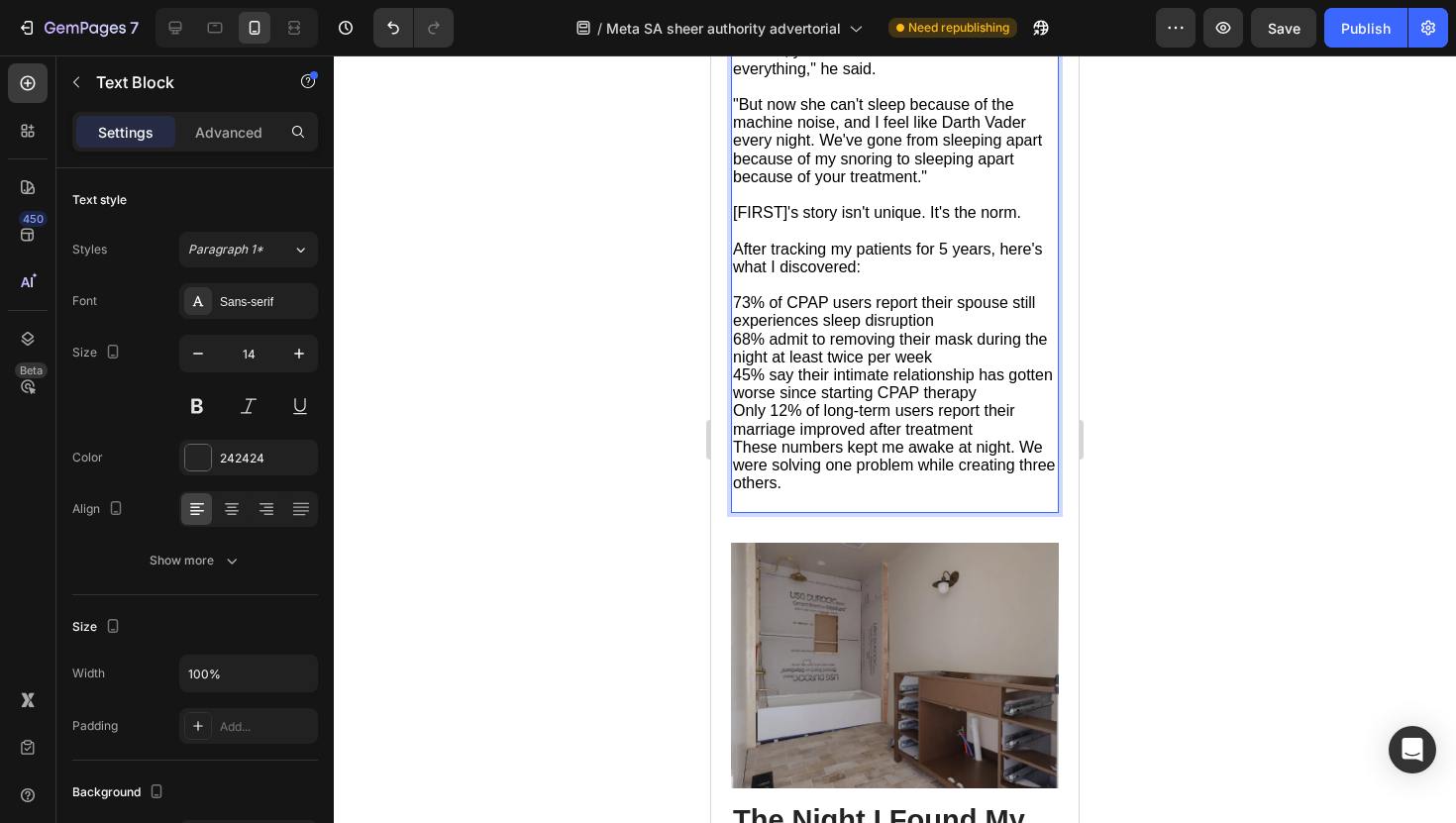 click on "73% of CPAP users report their spouse still experiences sleep disruption 68% admit to removing their mask during the night at least twice per week 45% say their intimate relationship has gotten worse since starting CPAP therapy Only 12% of long-term users report their marriage improved after treatment These numbers kept me awake at night. We were solving one problem while creating three others." at bounding box center [894, 393] 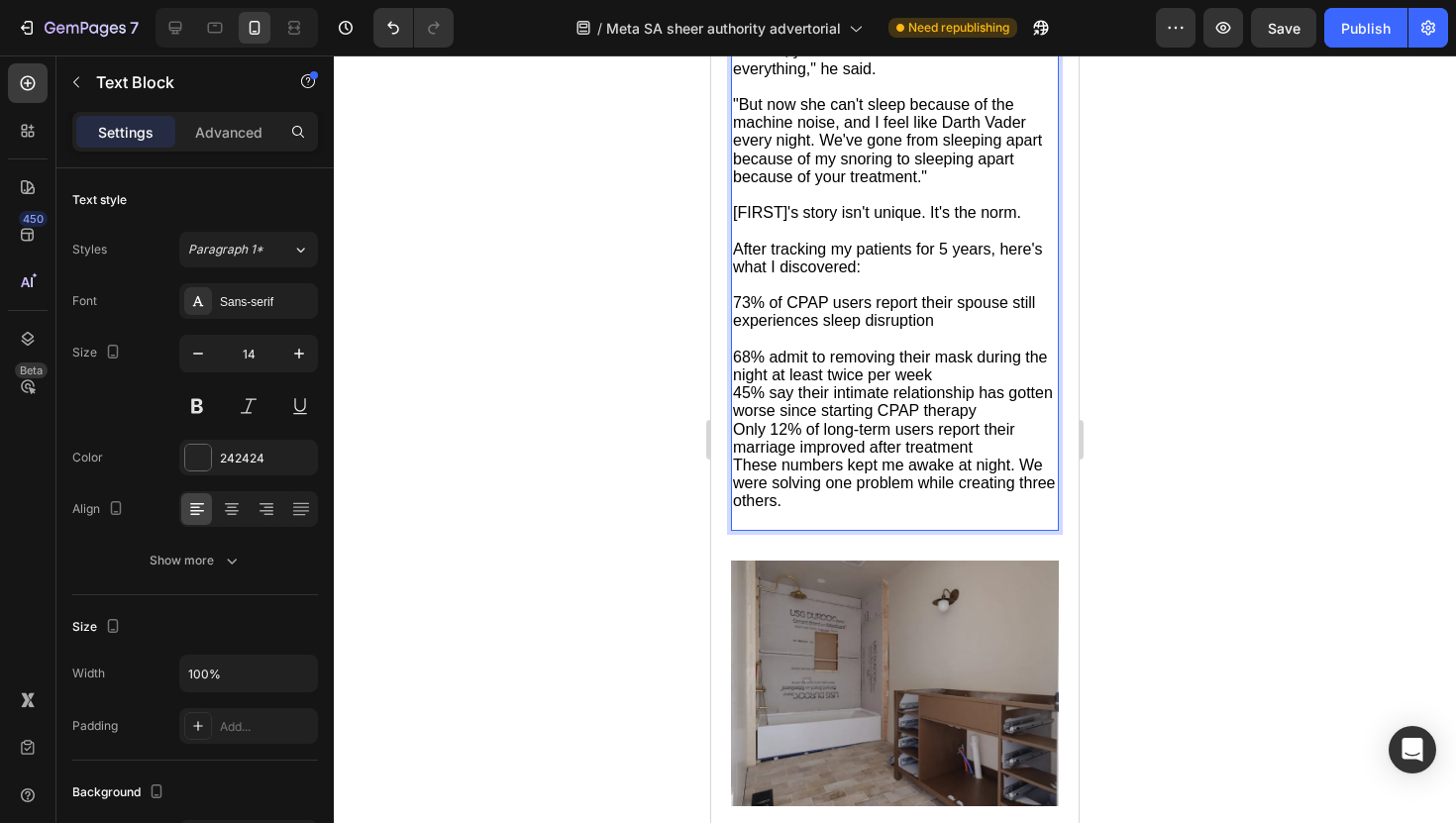 click on "⁠⁠⁠⁠⁠⁠⁠ 68% admit to removing their mask during the night at least twice per week 45% say their intimate relationship has gotten worse since starting CPAP therapy Only 12% of long-term users report their marriage improved after treatment These numbers kept me awake at night. We were solving one problem while creating three others." at bounding box center (894, 430) 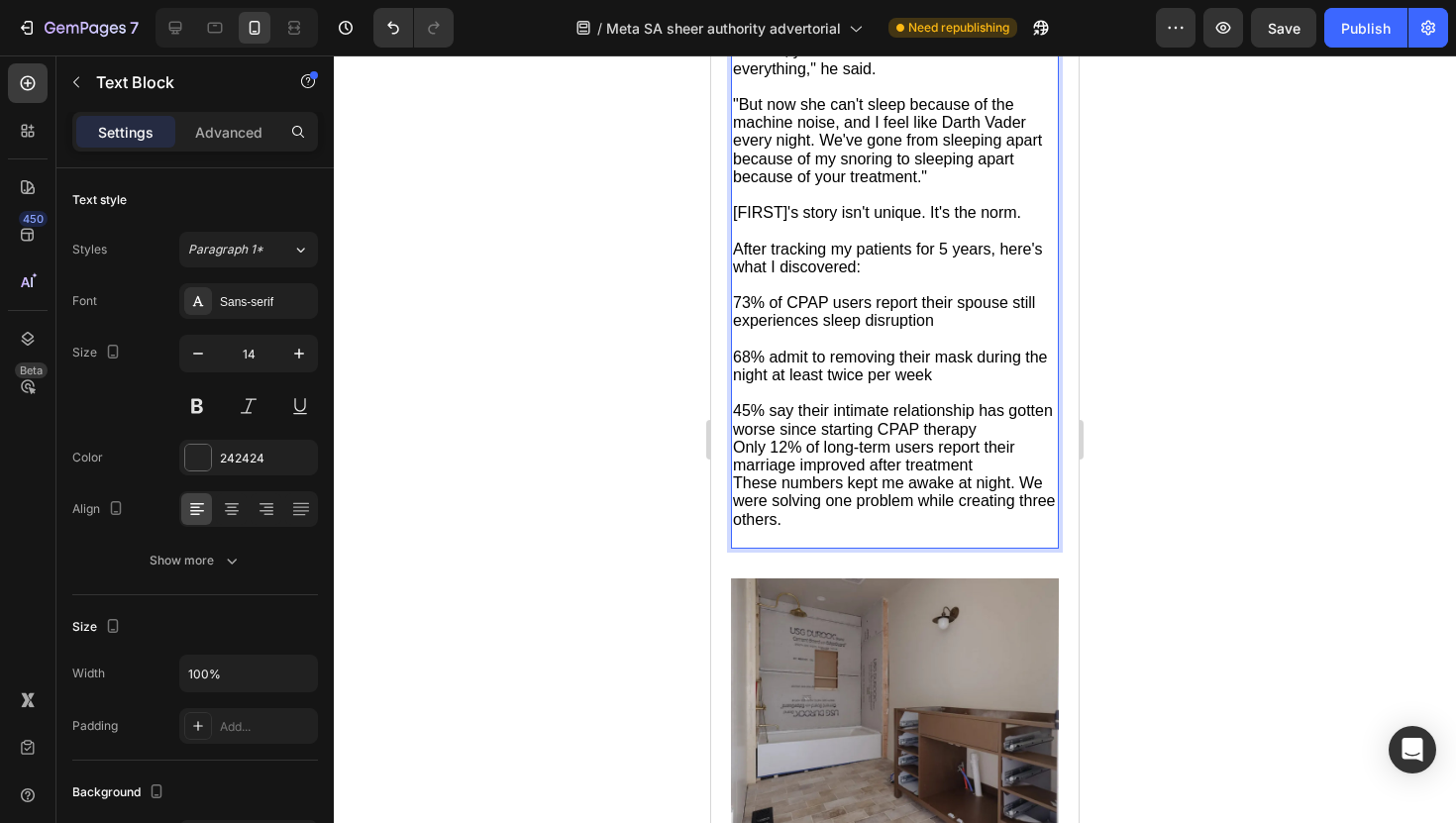 click on "45% say their intimate relationship has gotten worse since starting CPAP therapy Only 12% of long-term users report their marriage improved after treatment These numbers kept me awake at night. We were solving one problem while creating three others." at bounding box center (894, 465) 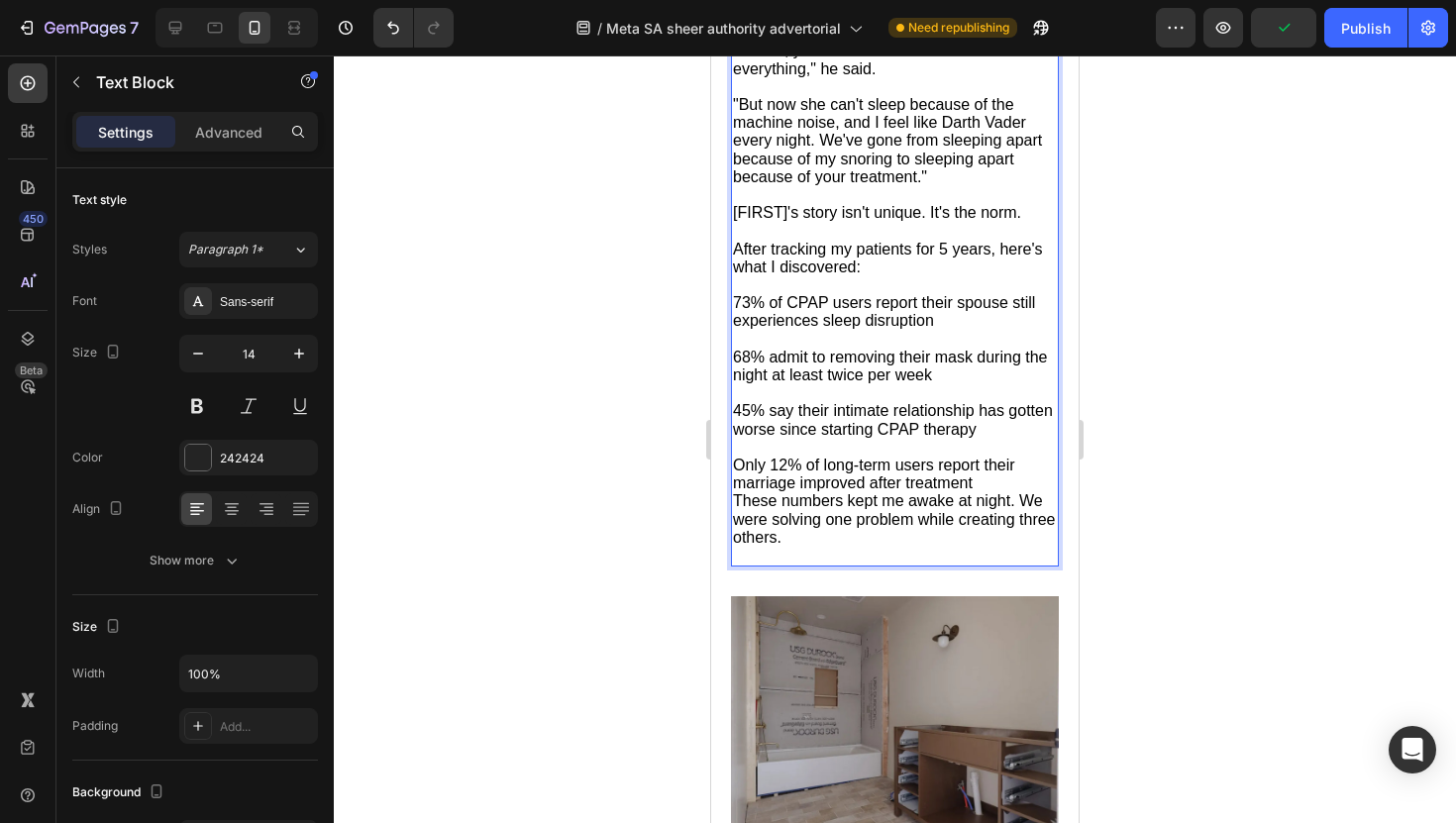 click on "73% of CPAP users report their spouse still experiences sleep disruption" at bounding box center [884, 311] 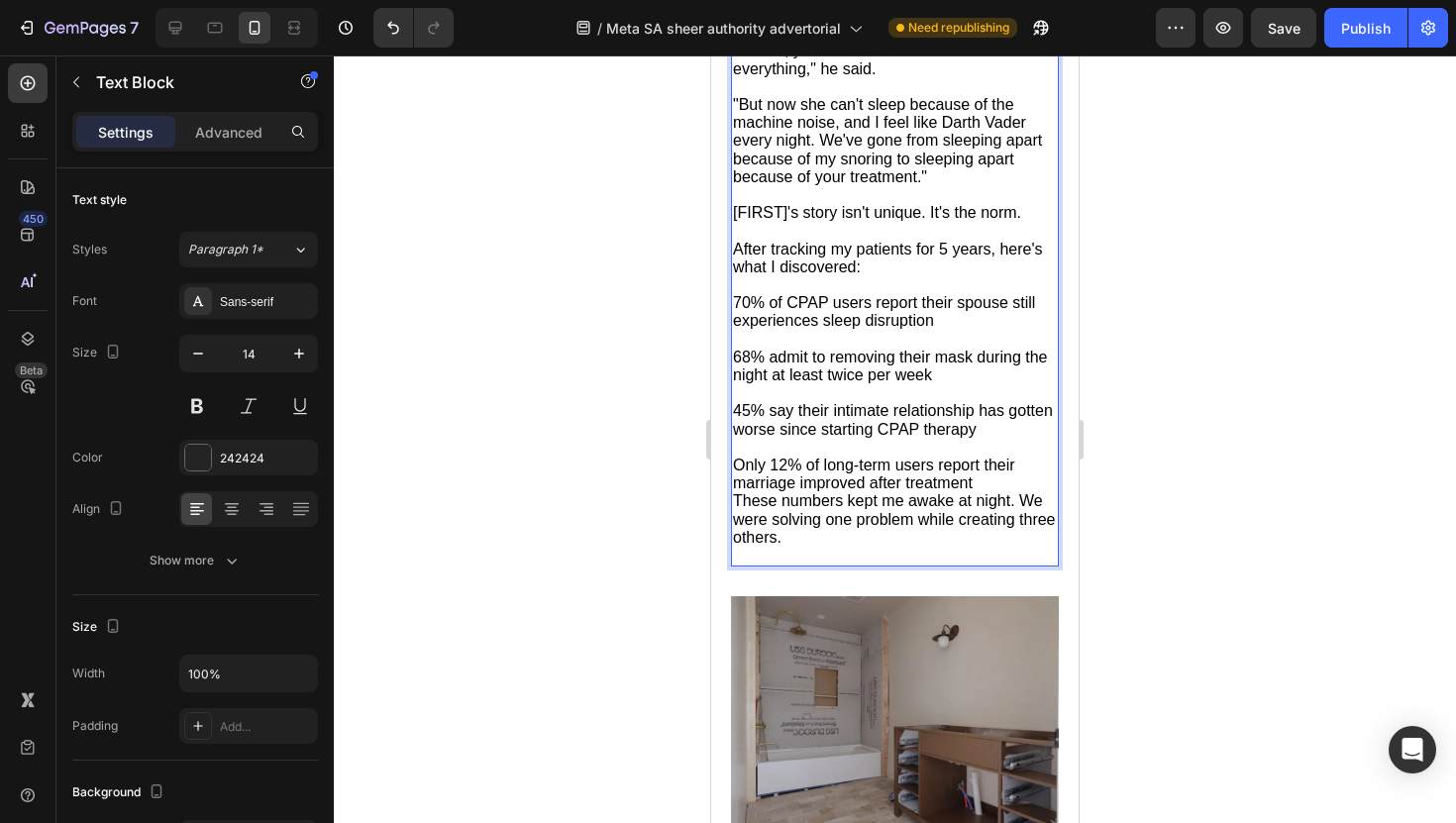 click on "68% admit to removing their mask during the night at least twice per week" at bounding box center (889, 365) 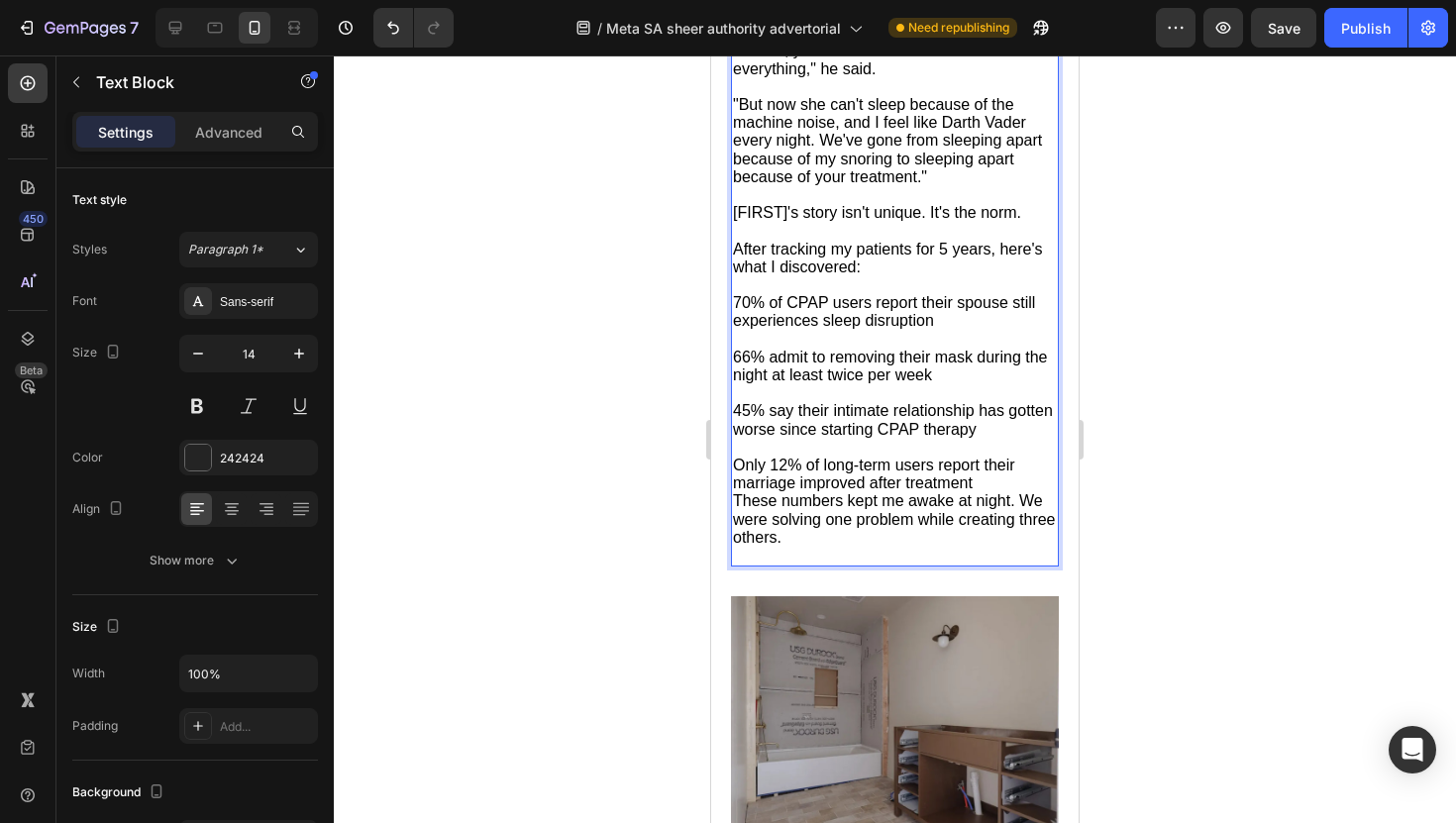 click on "[PERCENT]% say their intimate relationship has gotten worse since starting CPAP therapy" at bounding box center [892, 419] 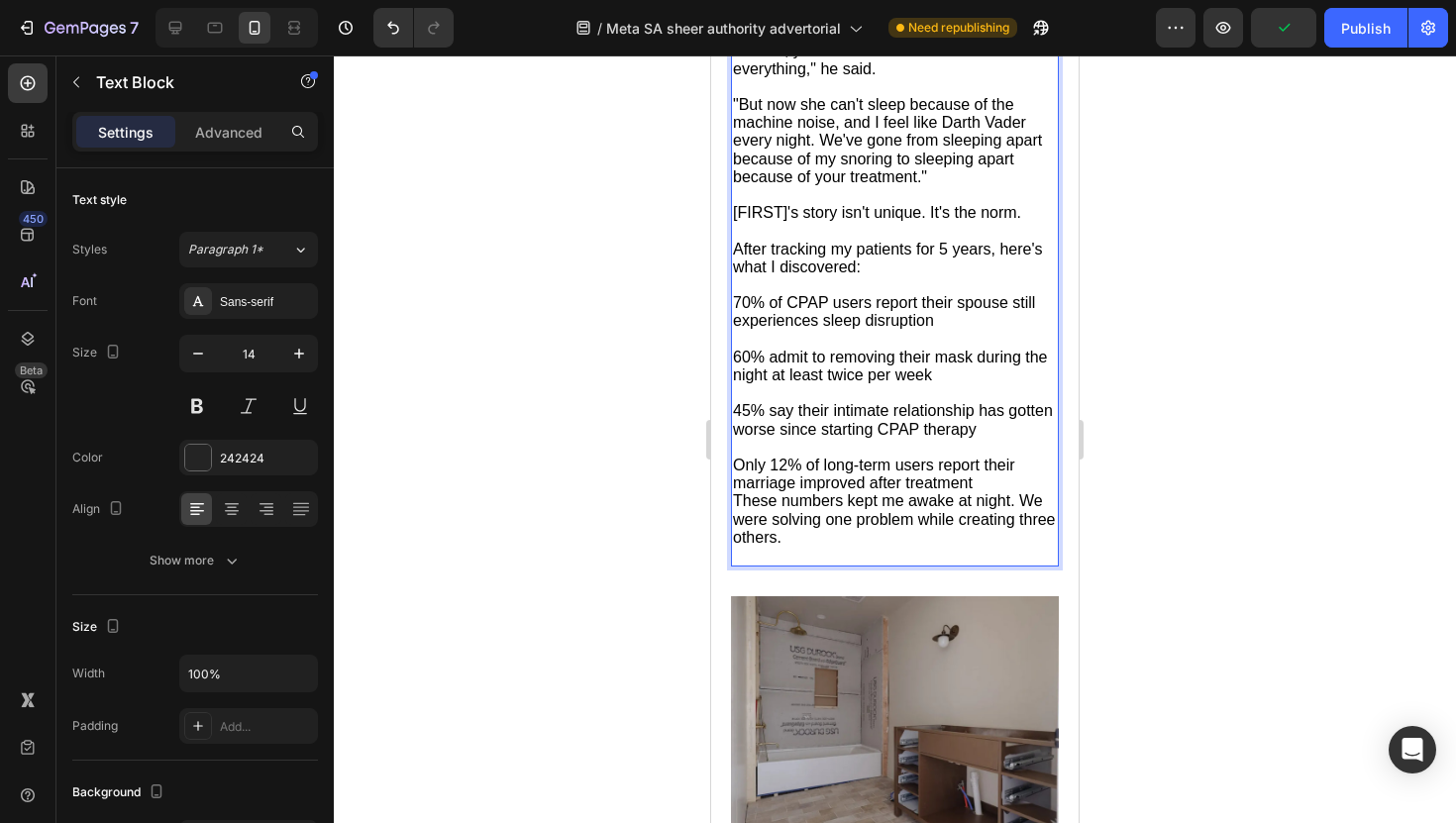 click on "[PERCENT]% of CPAP users report their spouse still experiences sleep disruption" at bounding box center [894, 358] 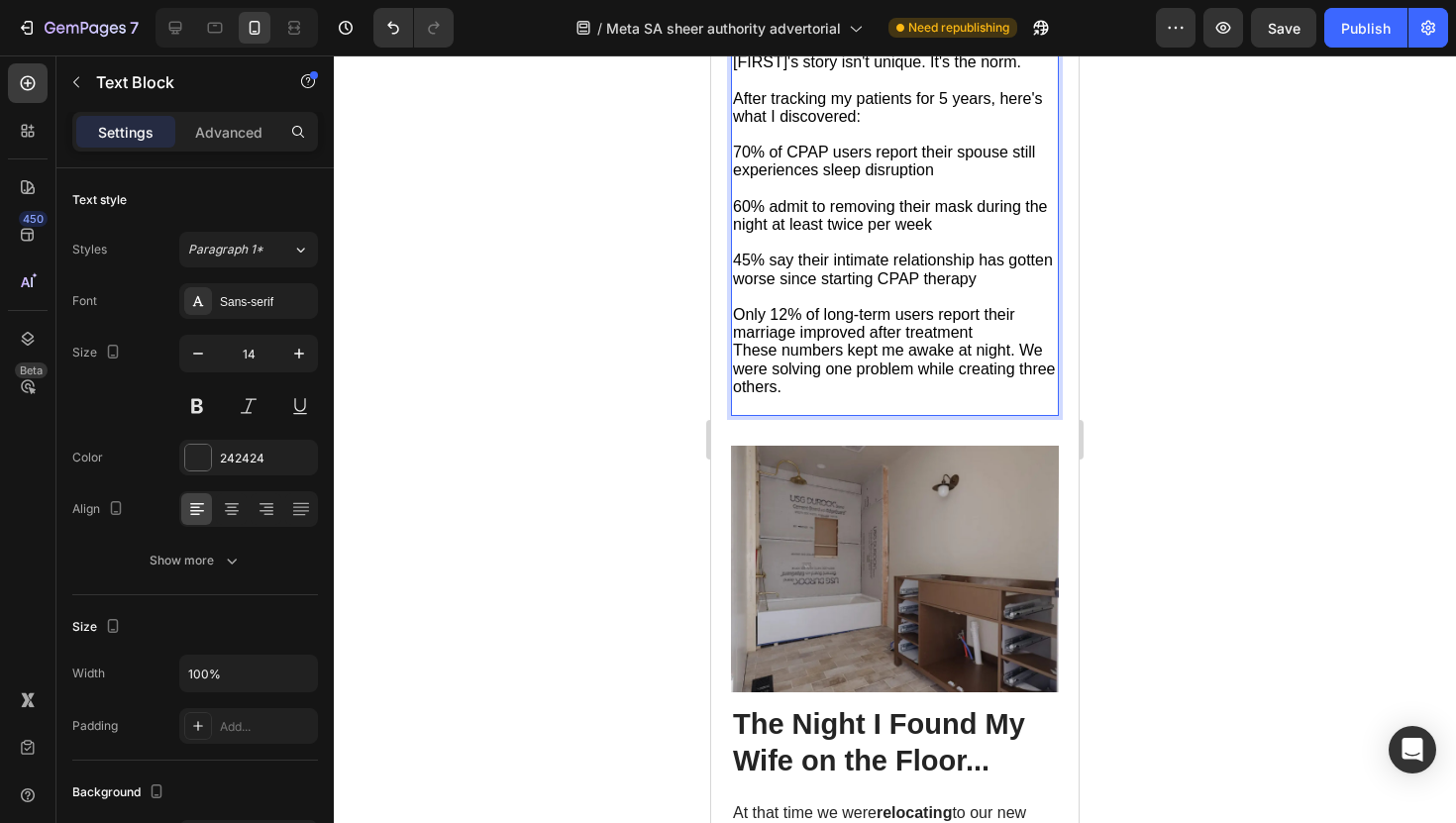 scroll, scrollTop: 1913, scrollLeft: 0, axis: vertical 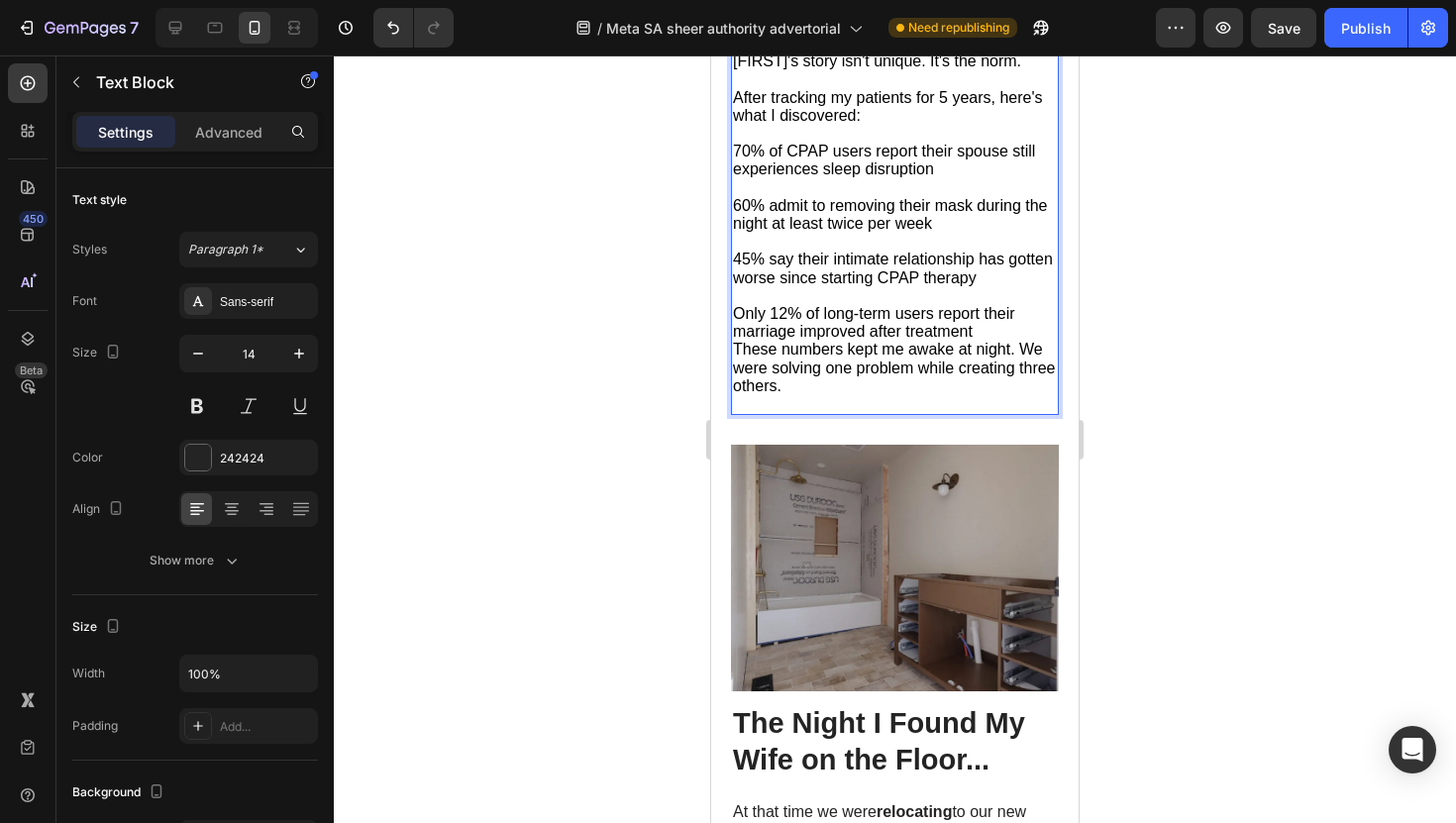 click on "These numbers kept me awake at night. We were solving one problem while creating three others." at bounding box center (894, 366) 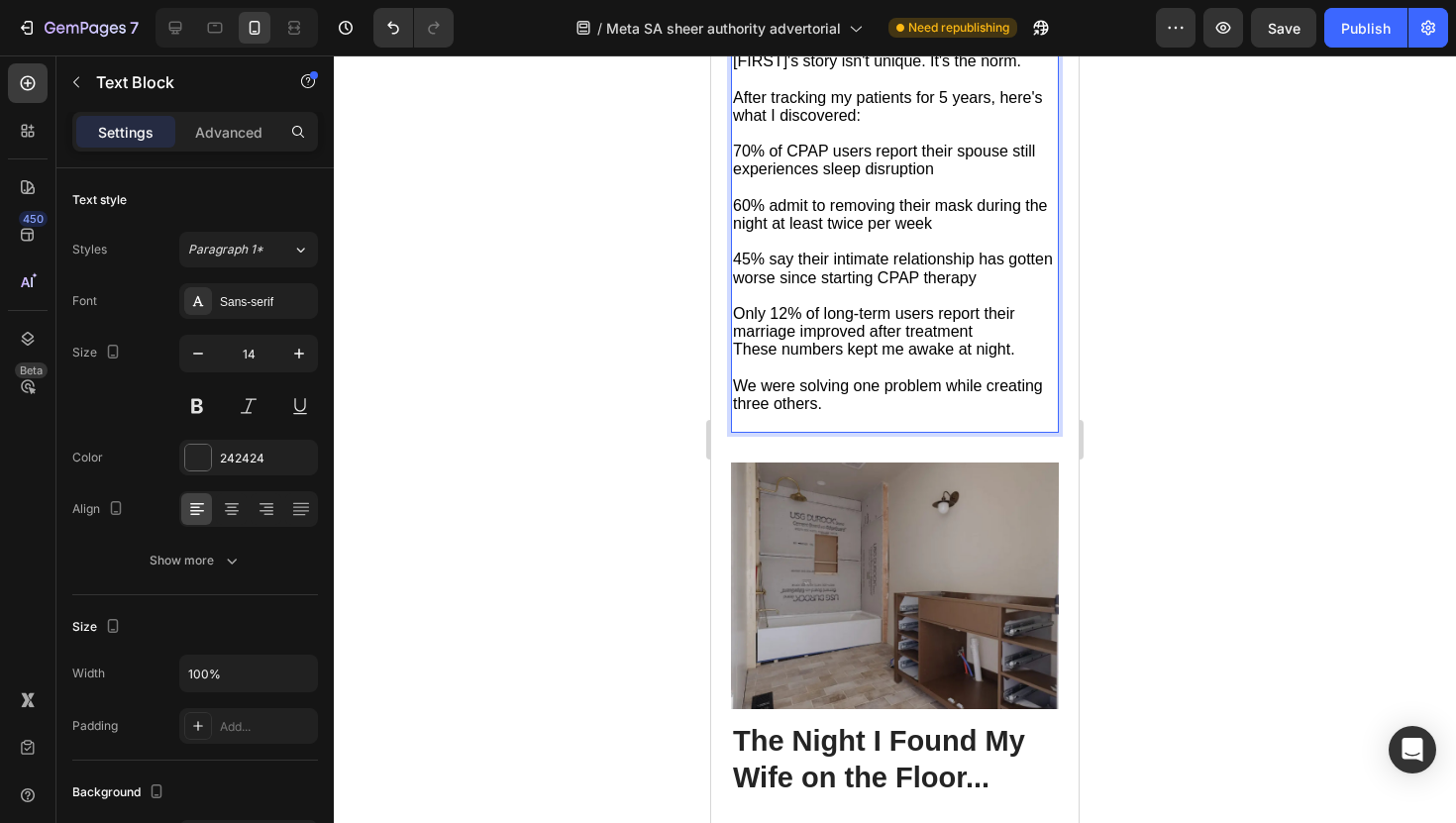 click on "We were solving one problem while creating three others." at bounding box center [894, 404] 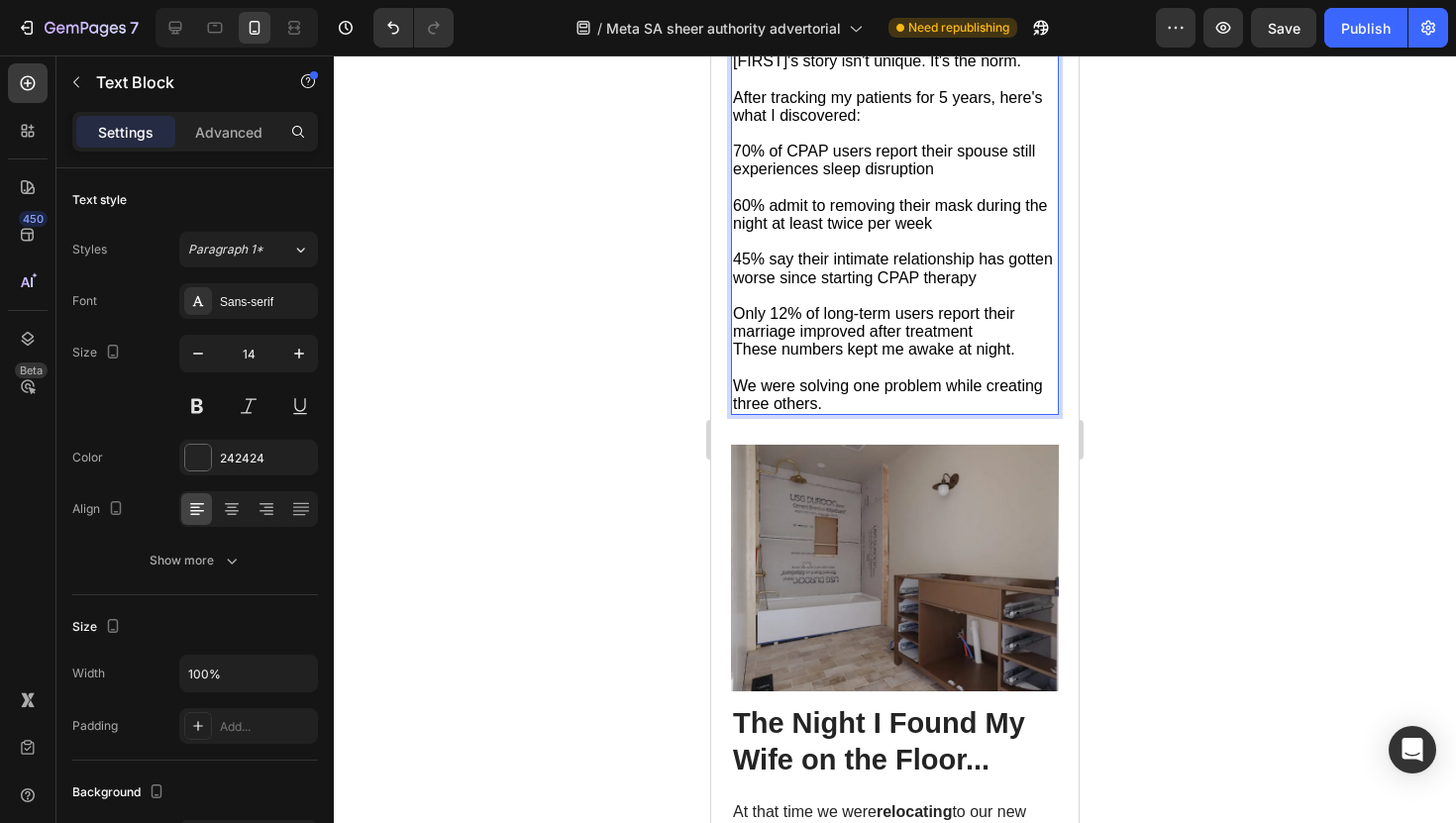 click on "We were solving one problem while creating three others." at bounding box center (887, 394) 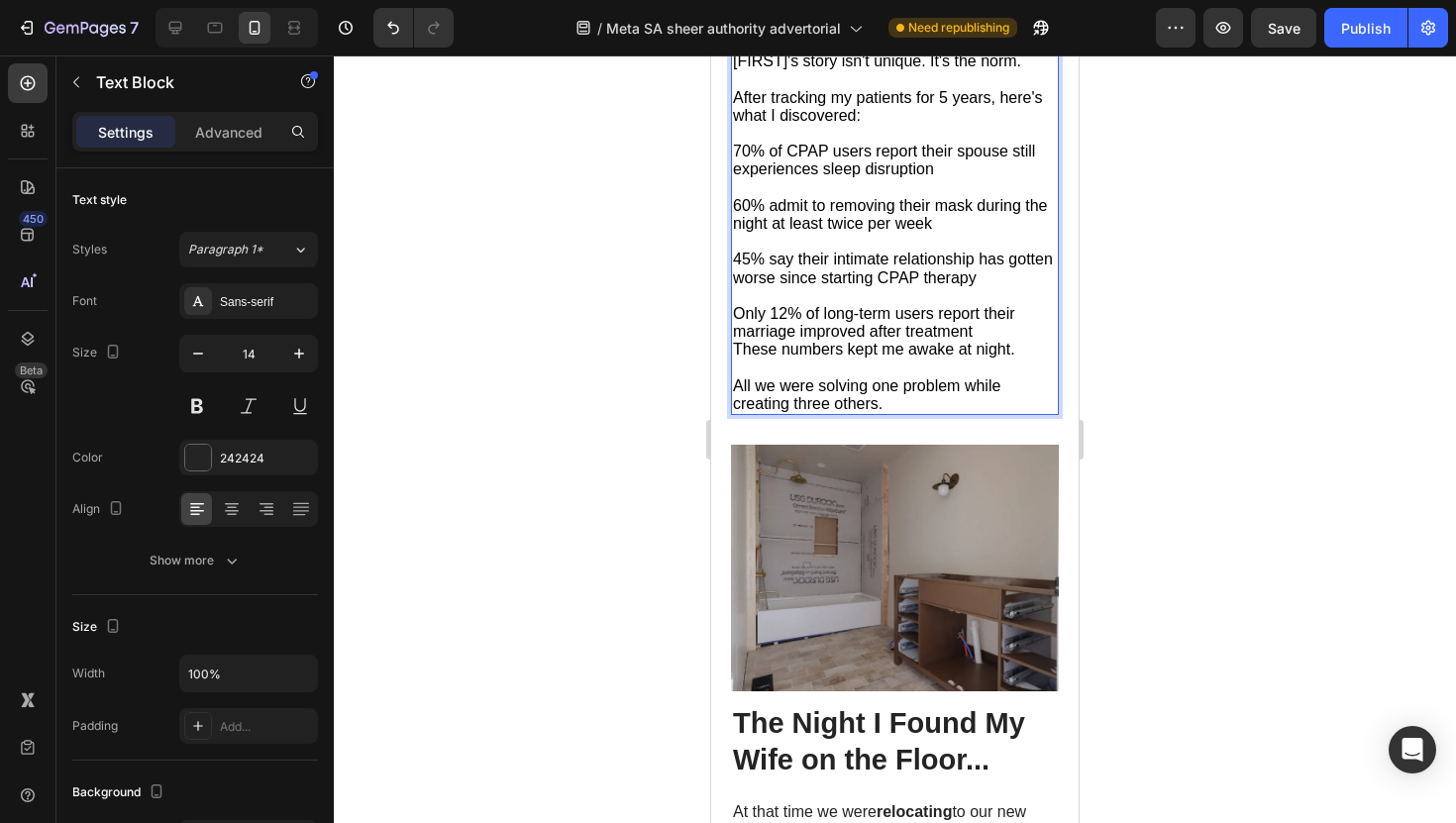 click on "All we were solving one problem while creating three others." at bounding box center (867, 394) 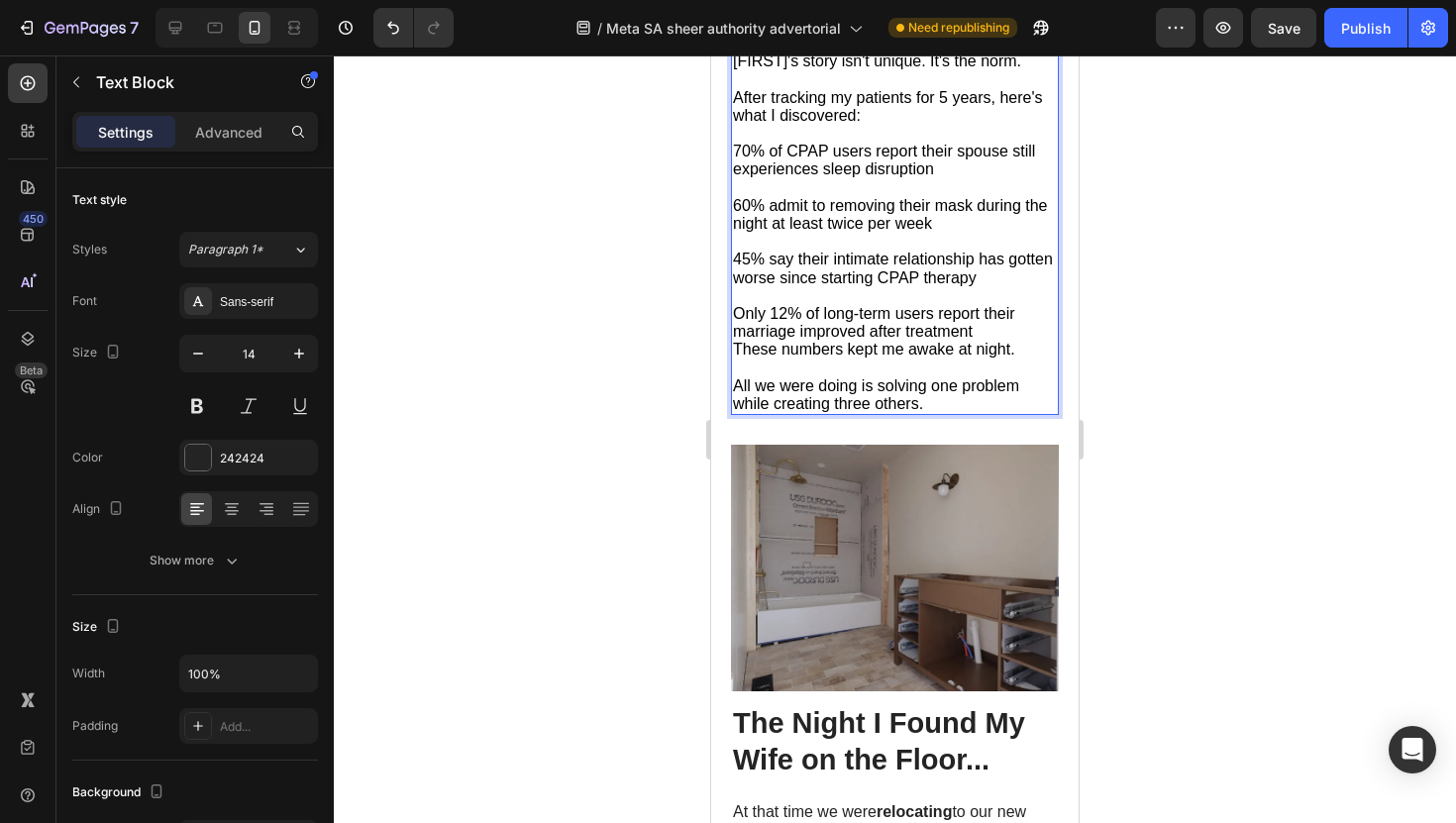 click on "Only 12% of long-term users report their marriage improved after treatment These numbers kept me awake at night." at bounding box center [894, 323] 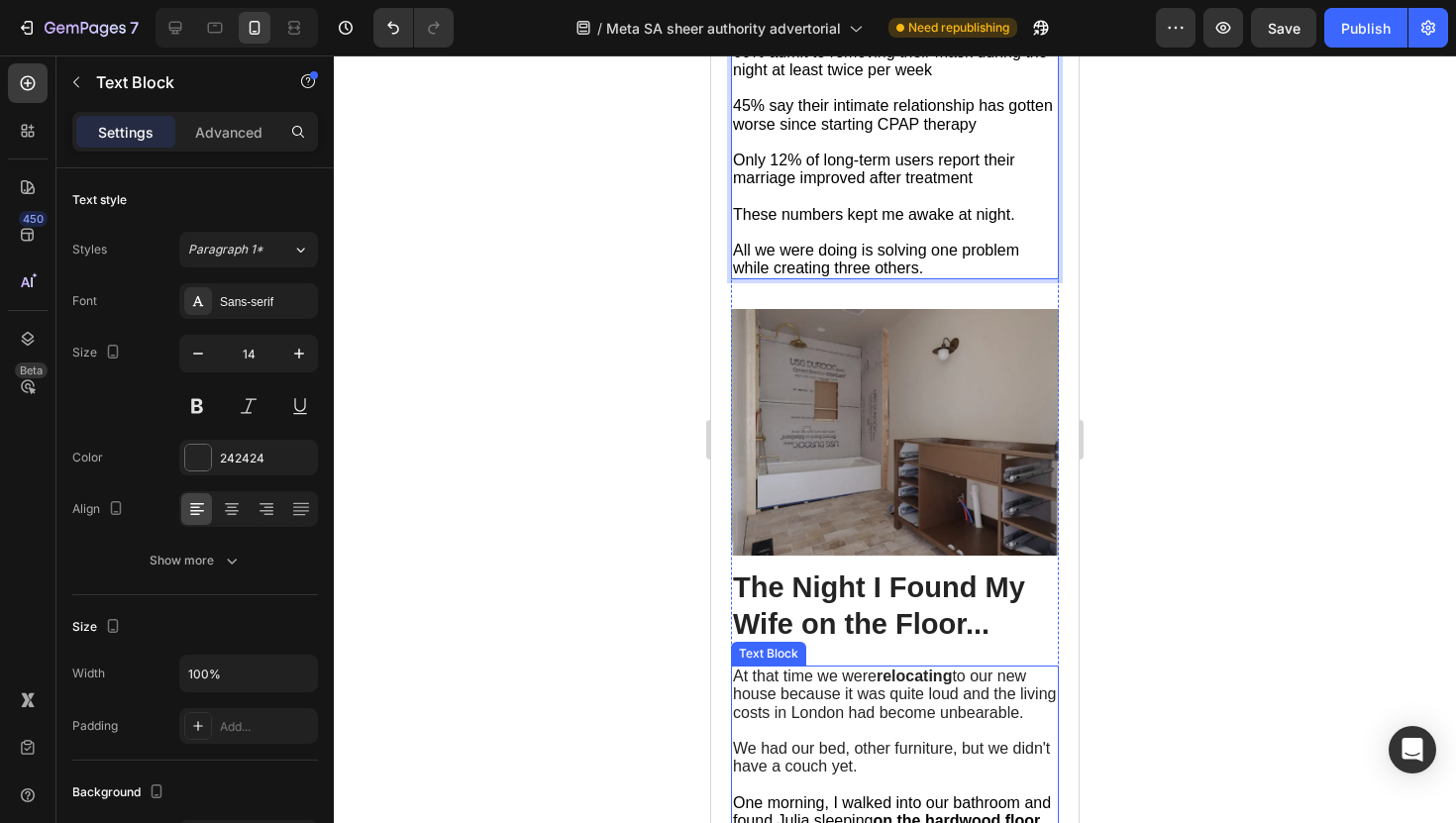 scroll, scrollTop: 2073, scrollLeft: 0, axis: vertical 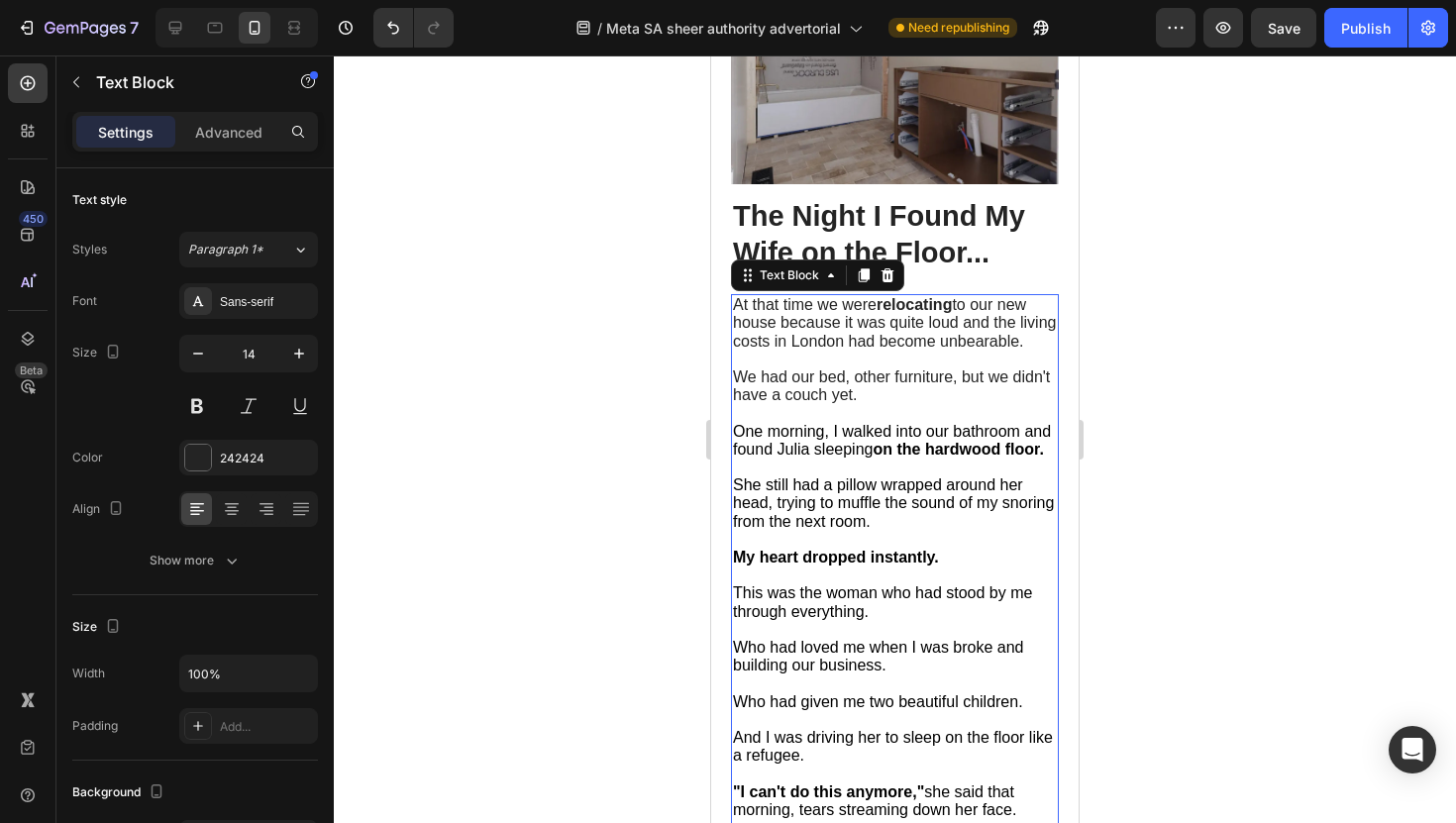 click on "She still had a pillow wrapped around her head, trying to muffle the sound of my snoring from the next room." at bounding box center [893, 502] 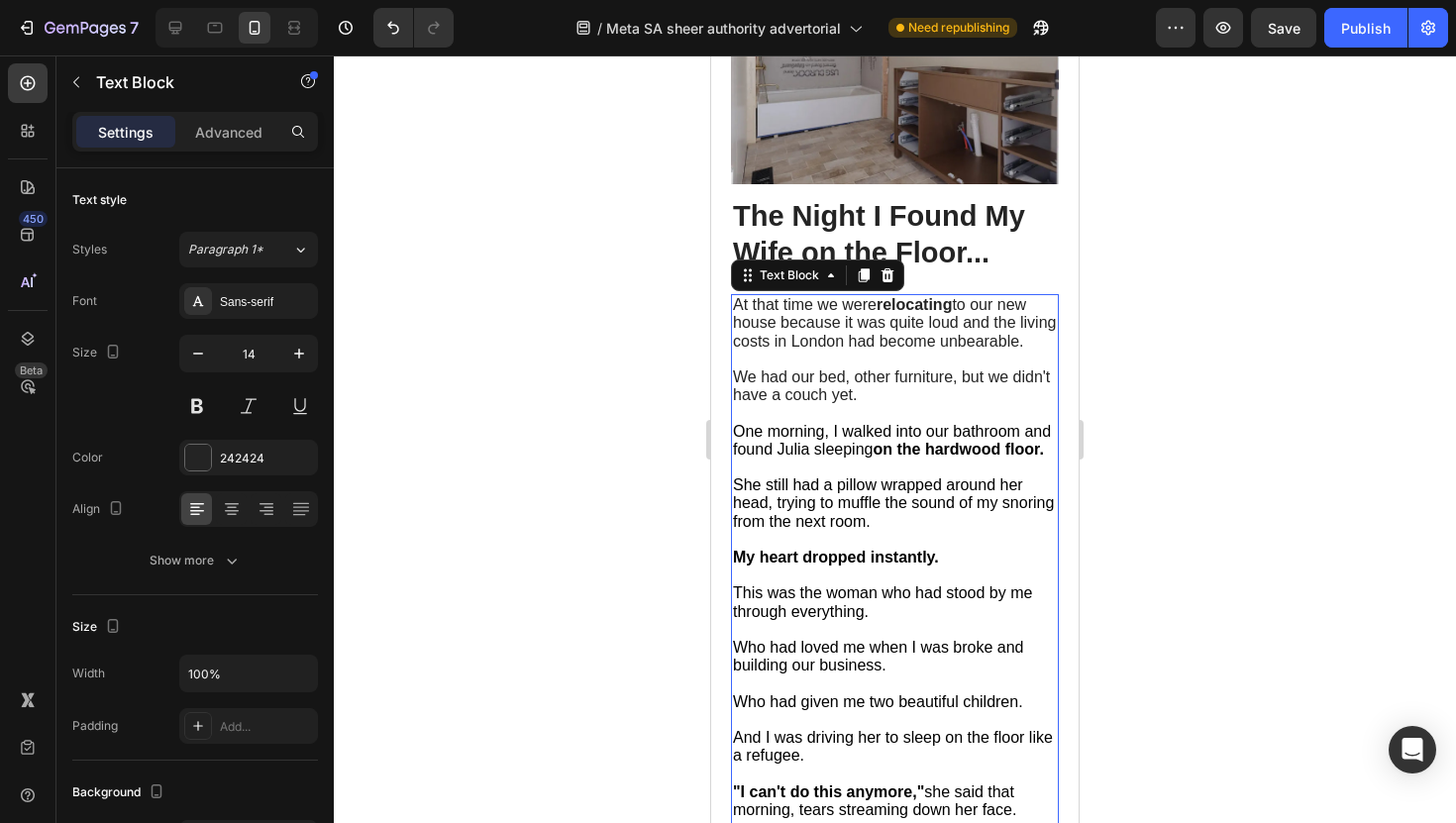 click on "She still had a pillow wrapped around her head, trying to muffle the sound of my snoring from the next room." at bounding box center (893, 502) 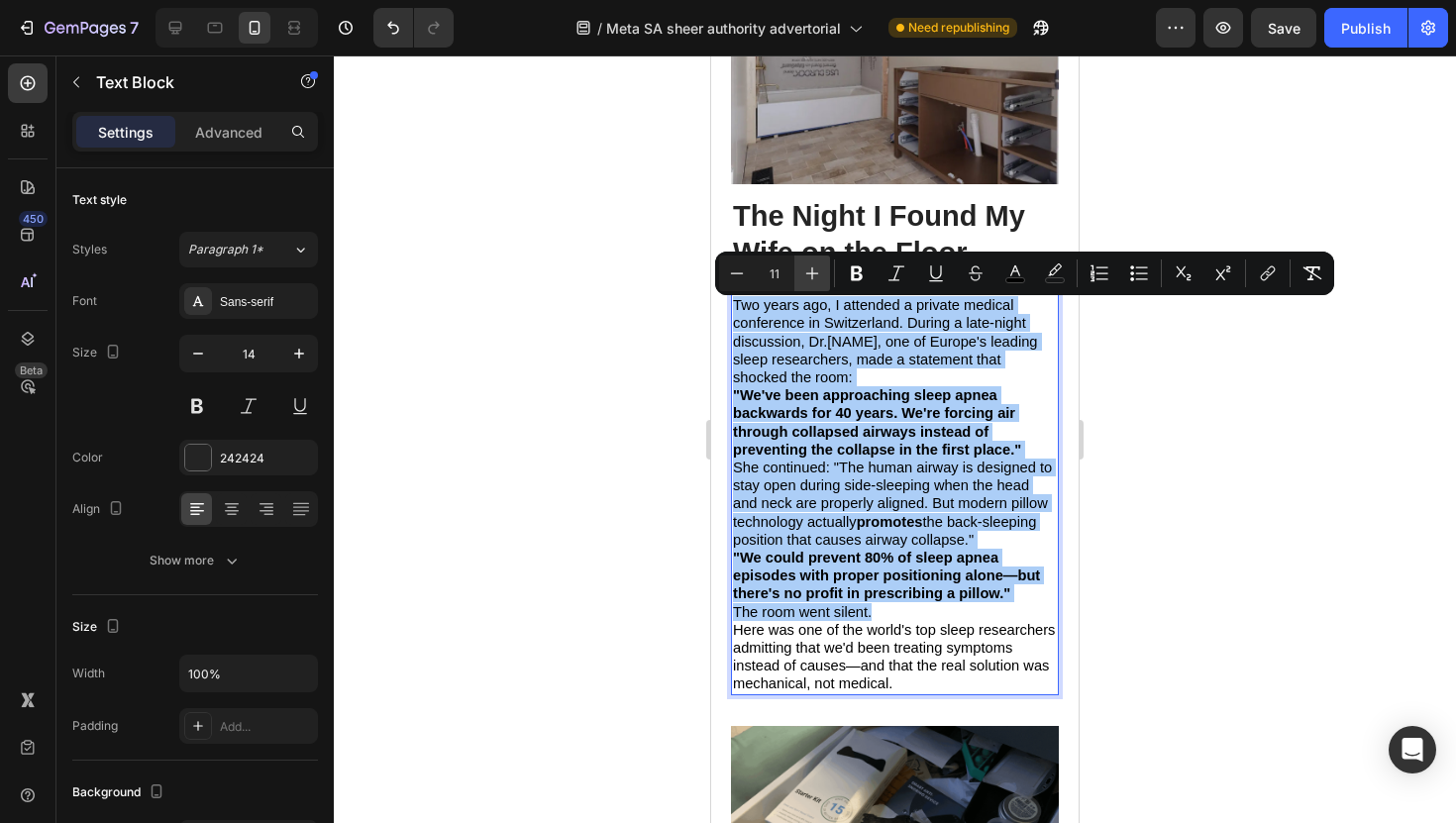 click on "Plus" at bounding box center [812, 273] 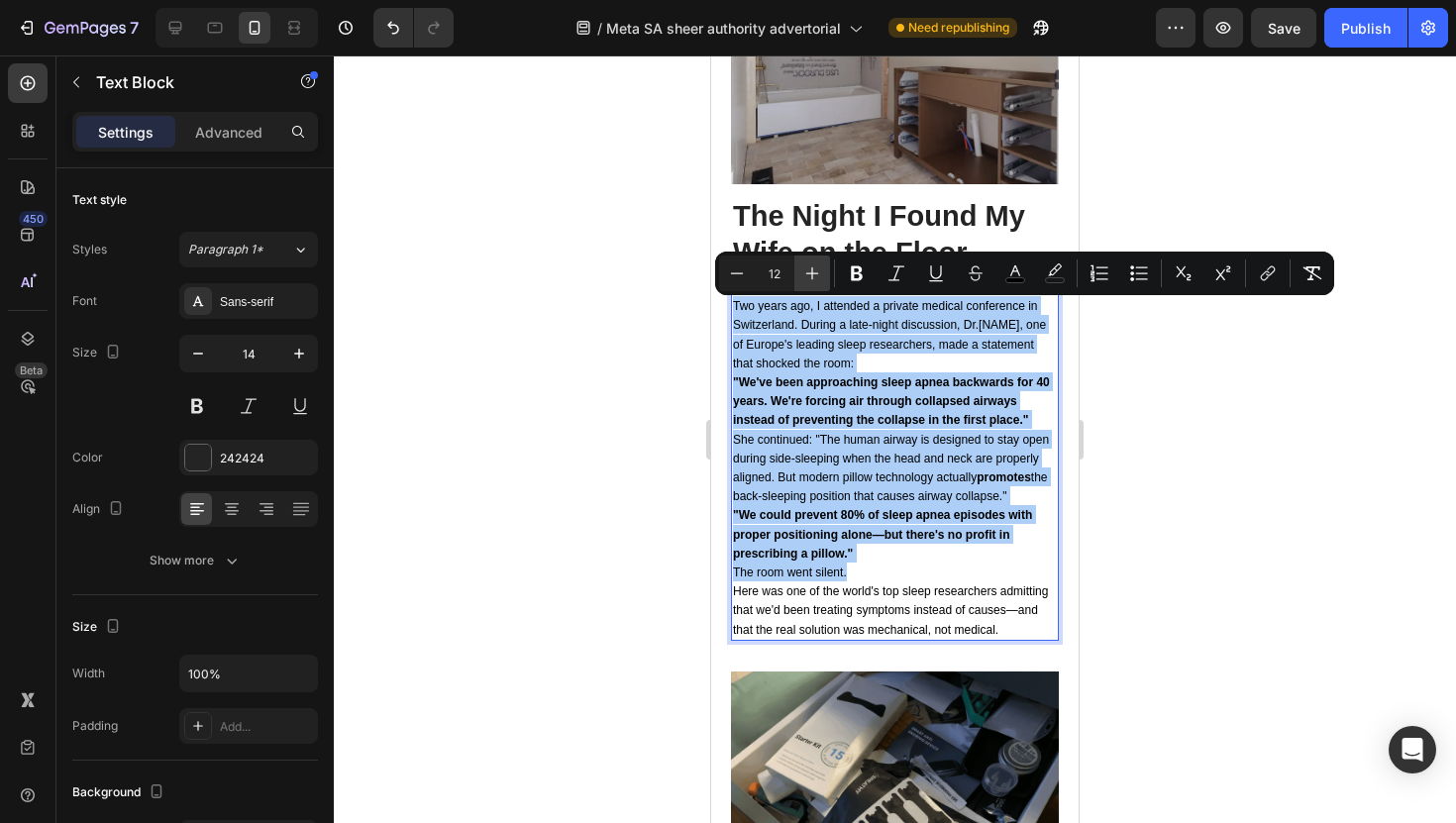 click on "Plus" at bounding box center [812, 273] 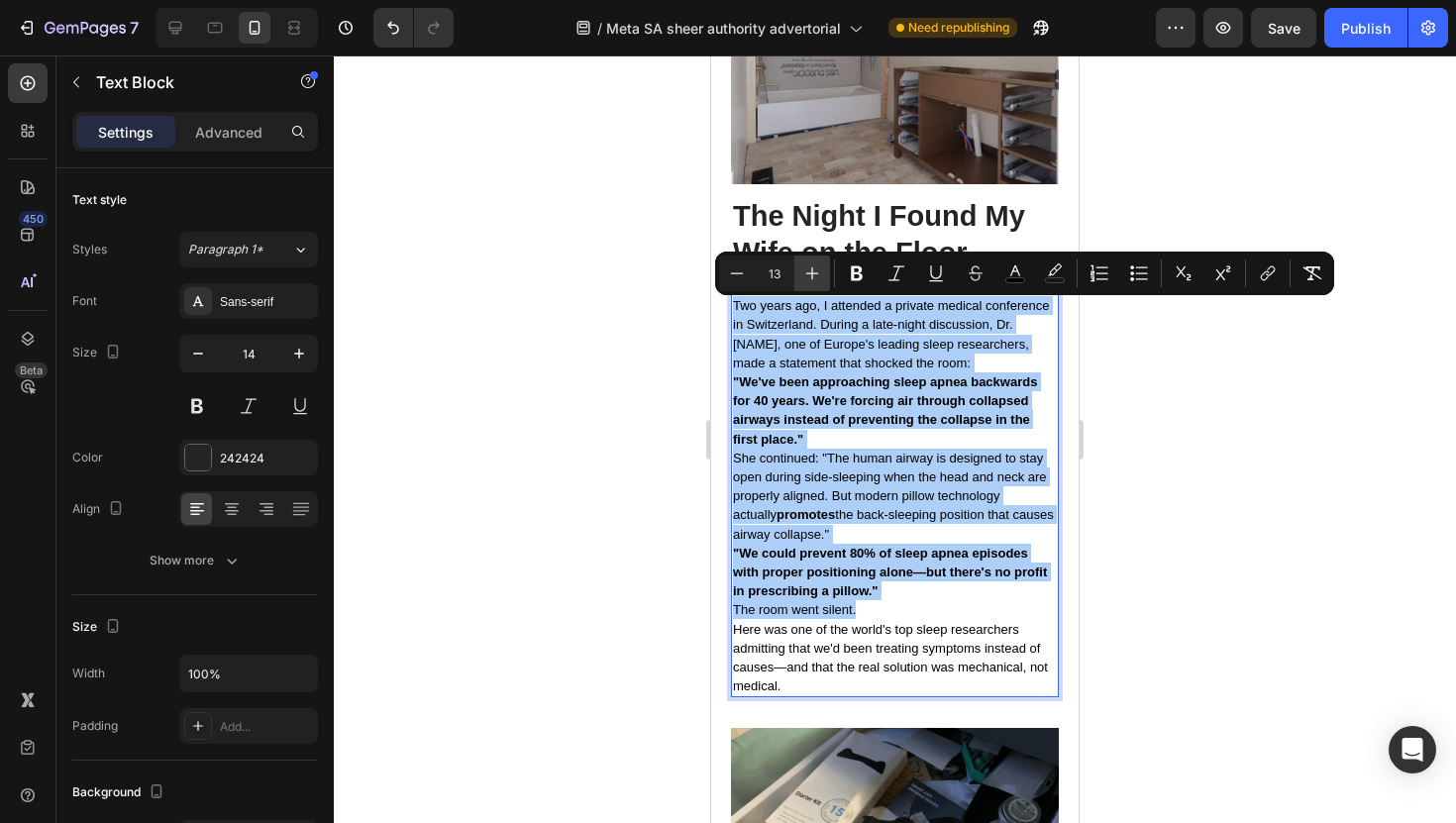 click on "Plus" at bounding box center (812, 273) 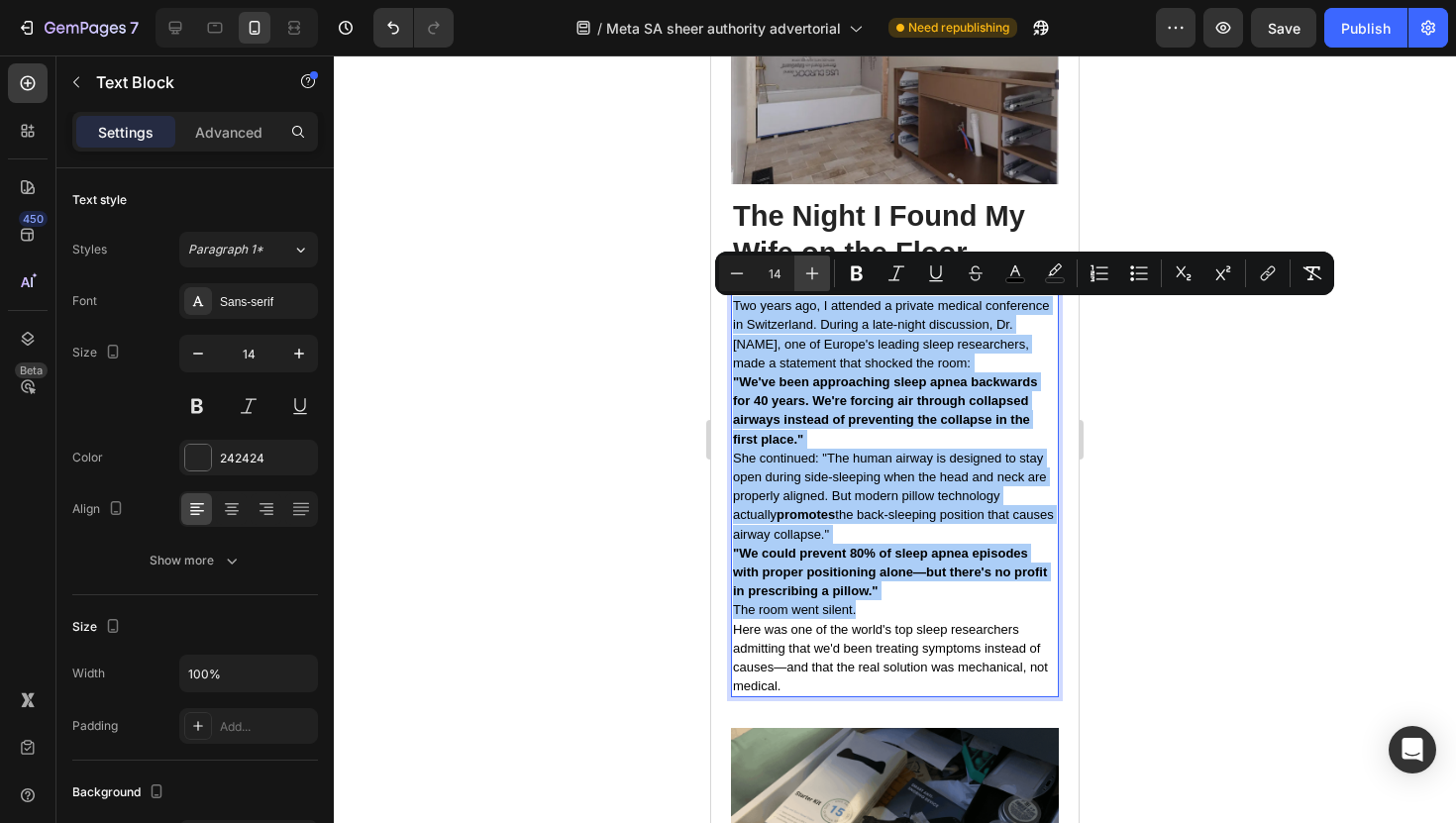 click on "Plus" at bounding box center [812, 273] 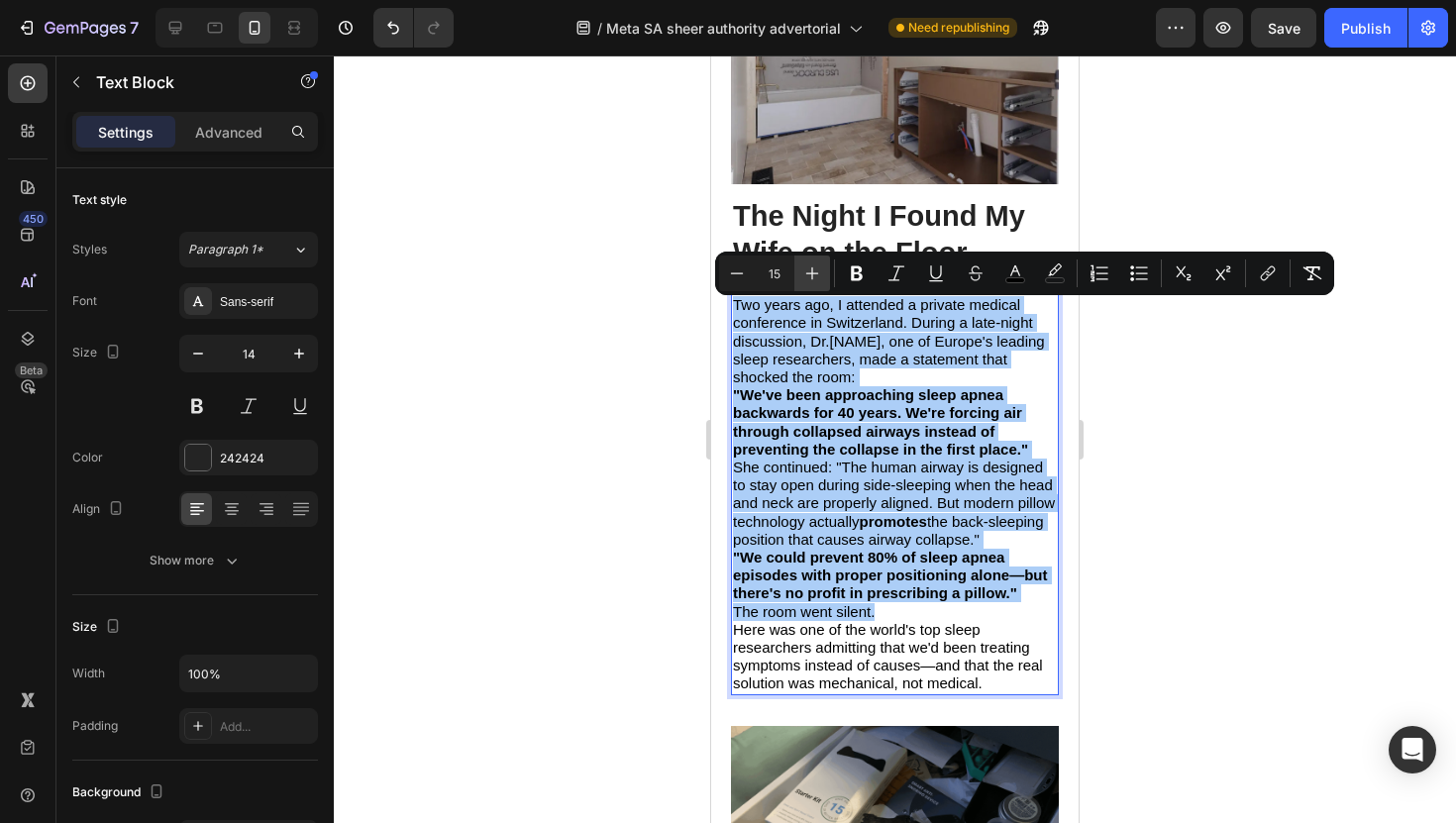 click on "Plus" at bounding box center [812, 273] 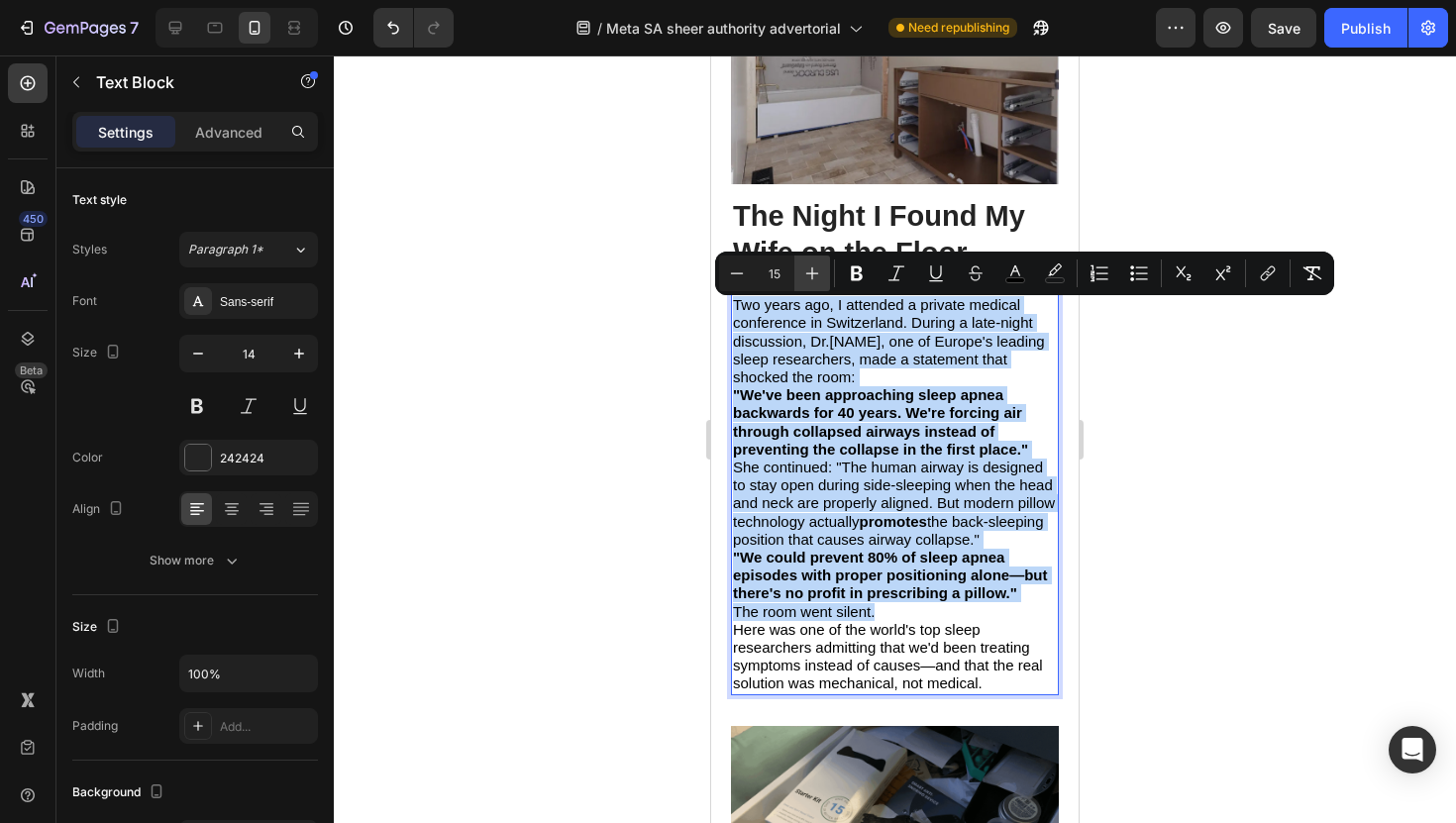 type on "16" 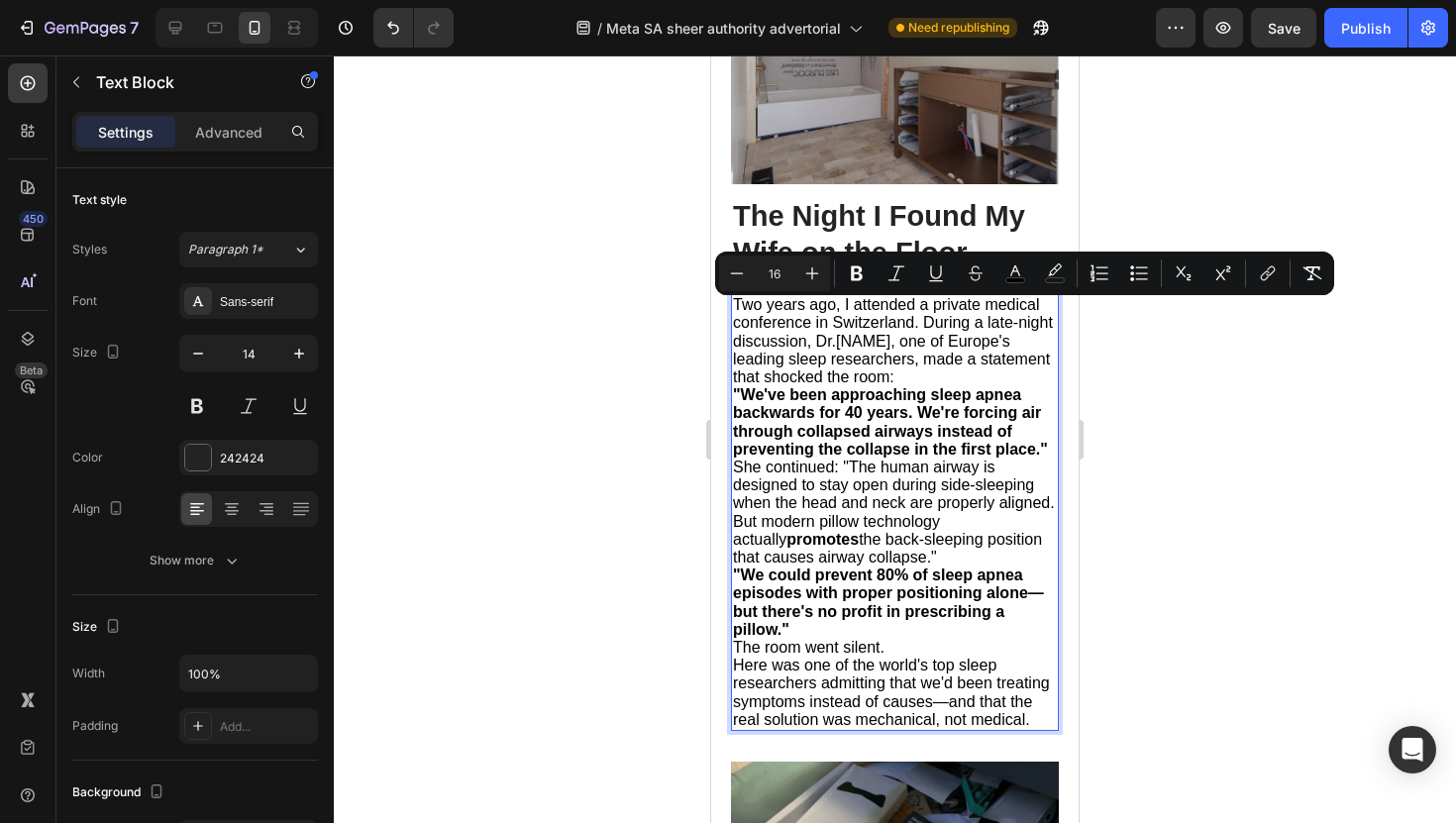 click 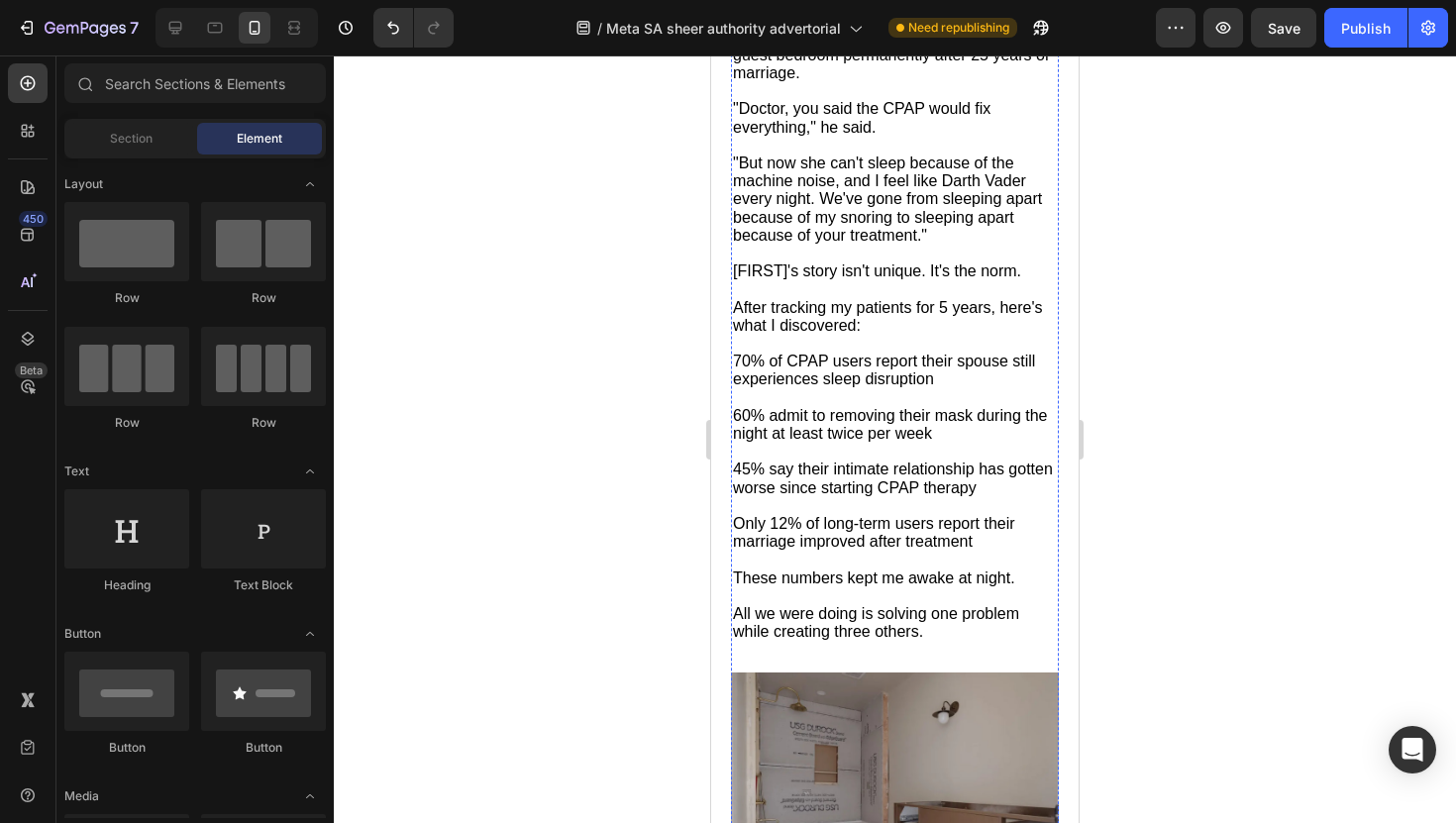 scroll, scrollTop: 1702, scrollLeft: 0, axis: vertical 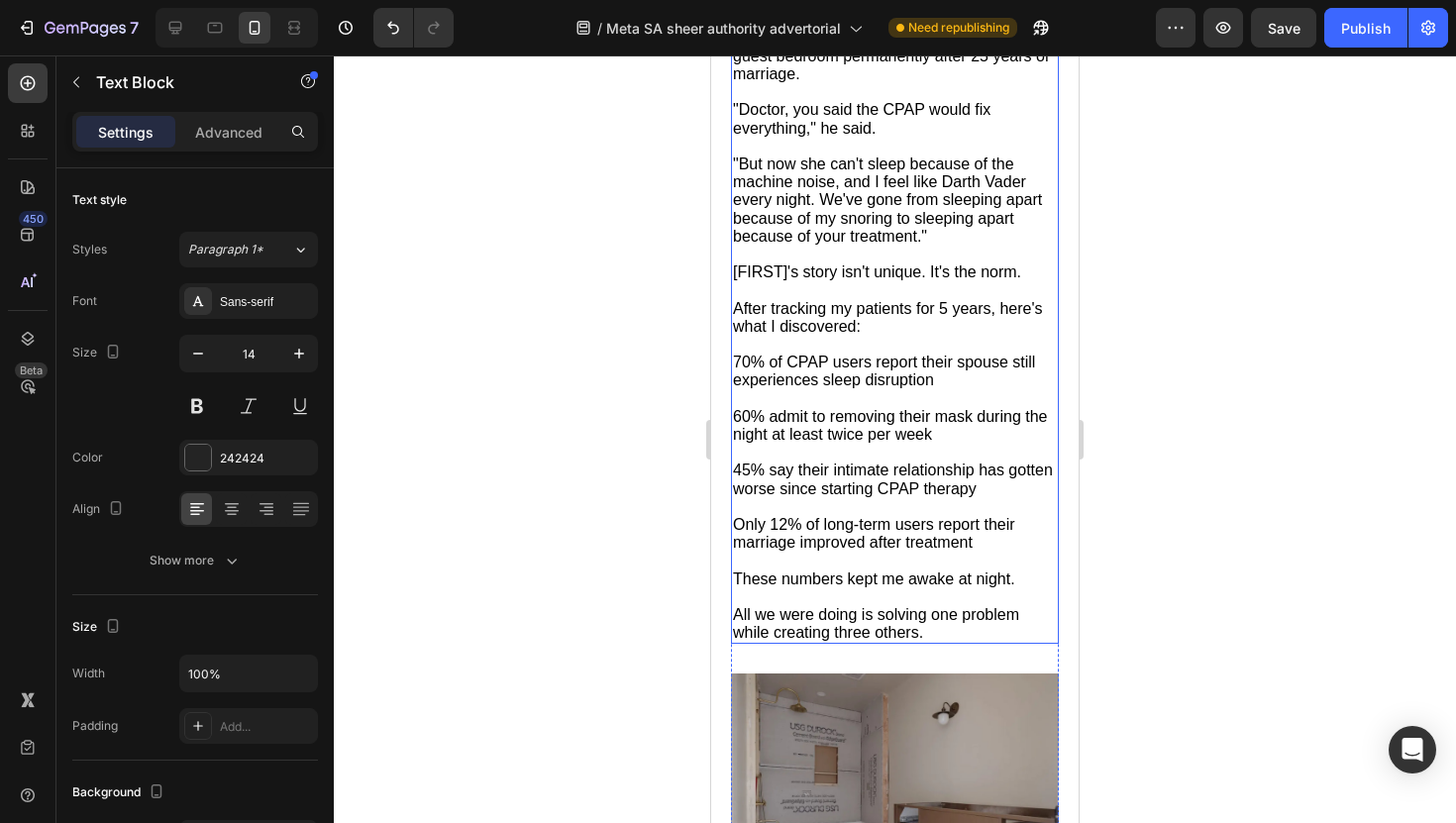 click on "[PERCENT]% of CPAP users report their spouse still experiences sleep disruption" at bounding box center (884, 370) 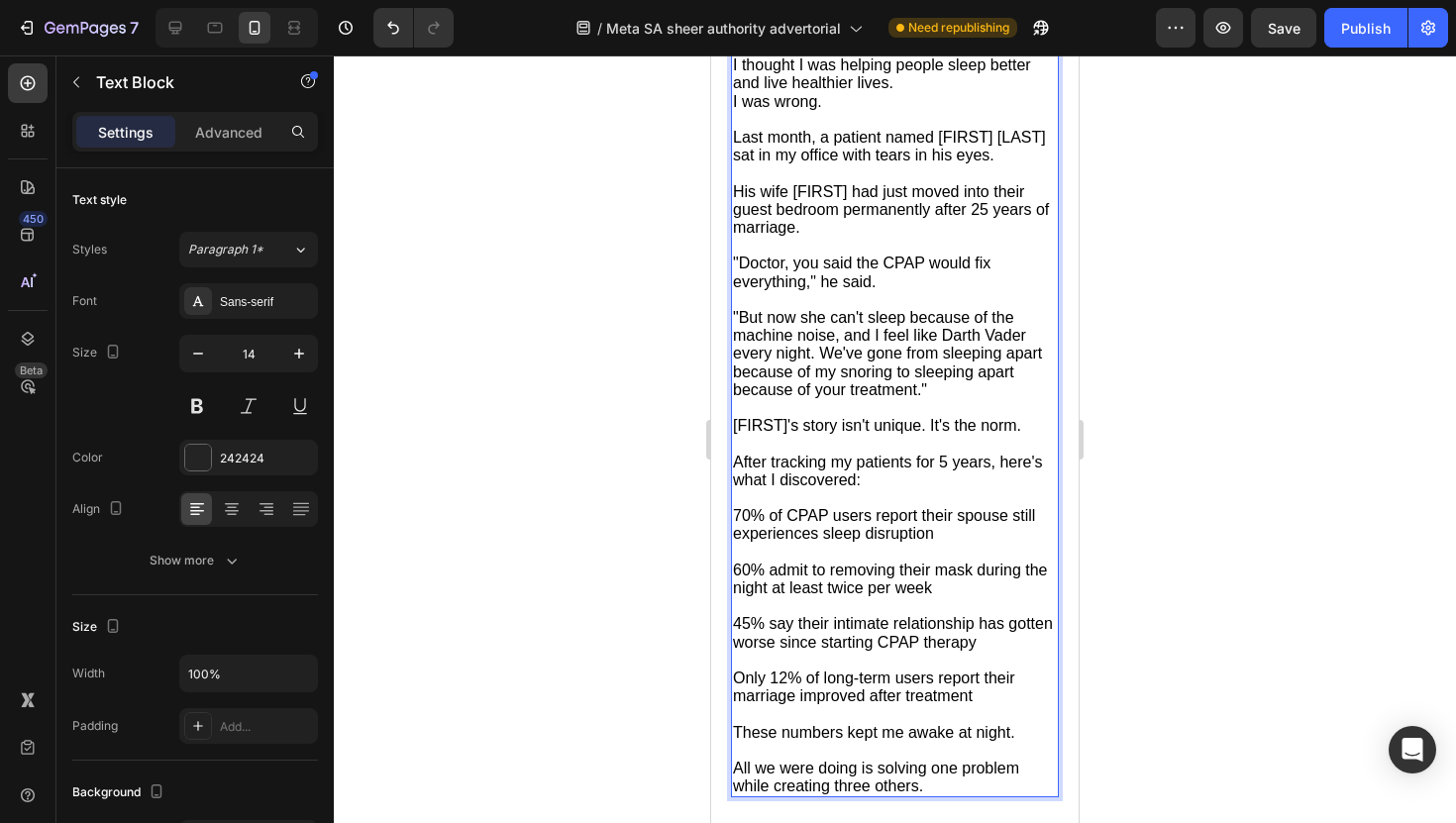 scroll, scrollTop: 1560, scrollLeft: 0, axis: vertical 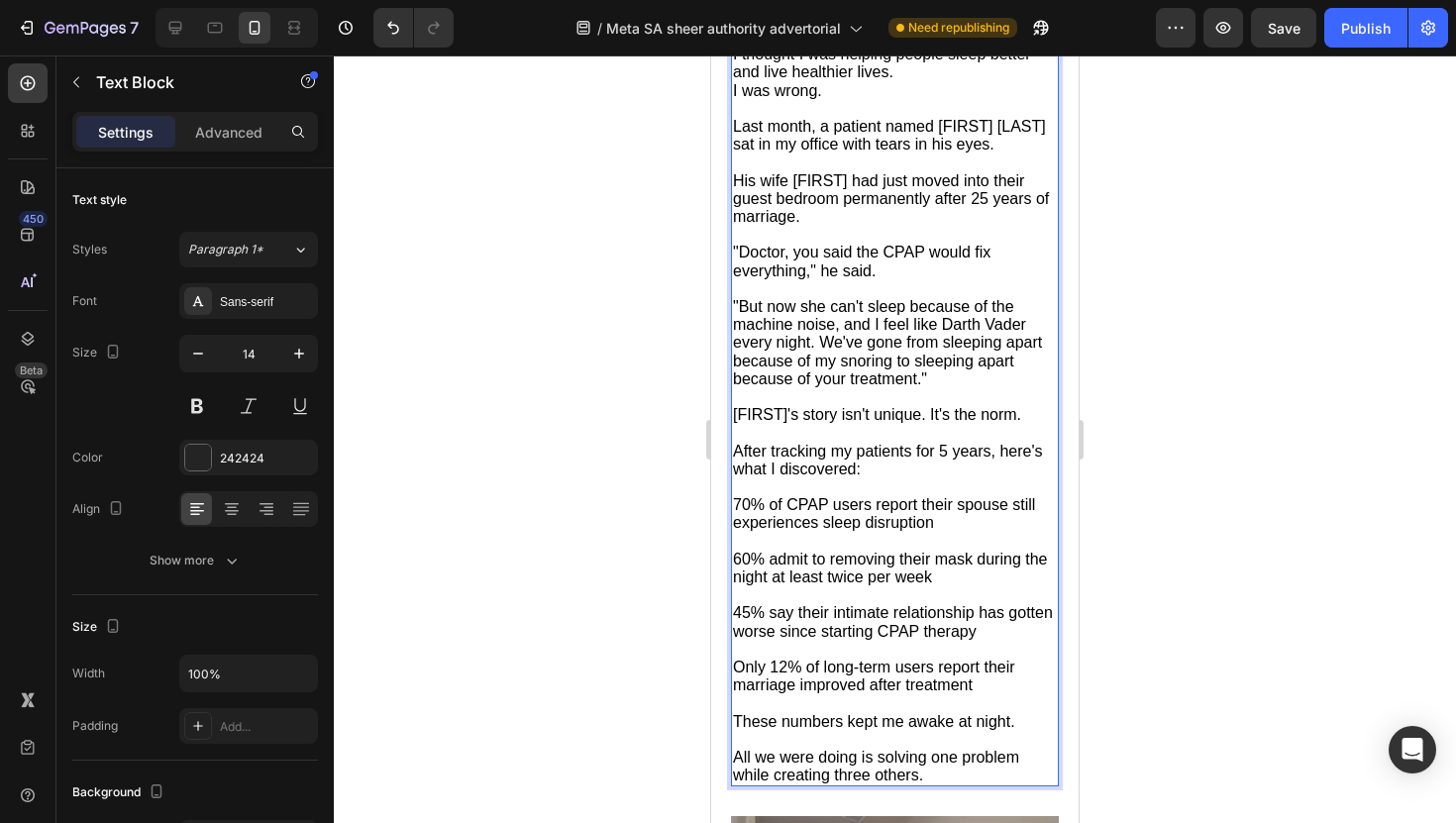 click on "My name is Dr. [FIRST] [LAST], and I've been practicing sleep medicine for [NUMBER] years. In that time, I've prescribed over [NUMBER] CPAP machines to patients with obstructive sleep apnea. I thought I was helping people sleep better and live healthier lives. I was wrong. Last month, a patient named [PERSON] [PERSON] sat in my office with tears in his eyes. His wife [PERSON] had just moved into their guest bedroom permanently after [NUMBER] years of marriage. "Doctor, you said the CPAP would fix everything," he said. "But now she can't sleep because of the machine noise, and I feel like Darth Vader every night. We've gone from sleeping apart because of my snoring to sleeping apart because of your treatment." [PERSON]'s story isn't unique. It's the norm. After tracking my patients for [NUMBER] years, here's what I discovered: [PERCENT]% of CPAP users report their spouse still experiences sleep disruption [PERCENT]% admit to removing their mask during the night at least twice per week These numbers kept me awake at night." at bounding box center (894, 361) 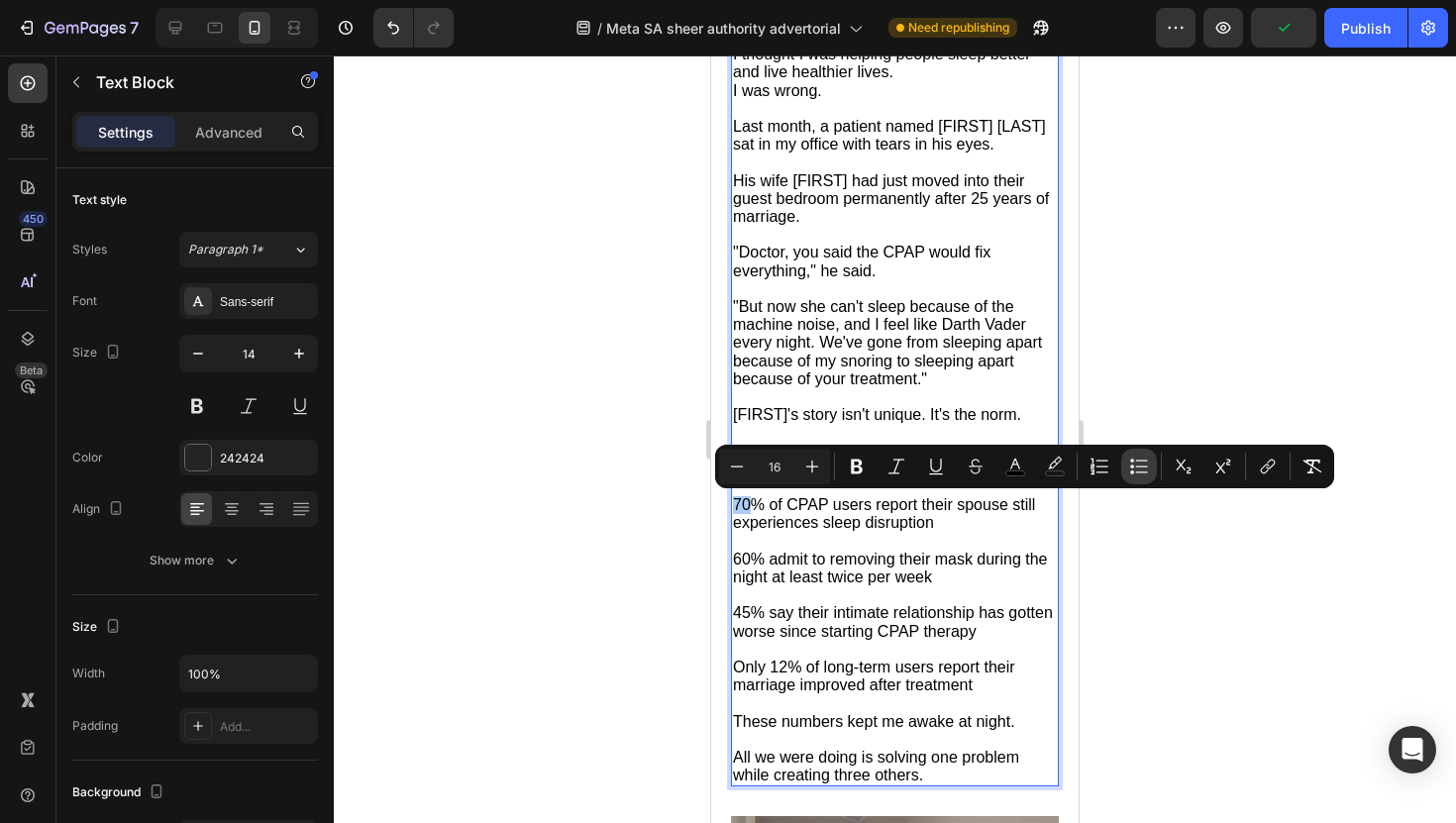 click 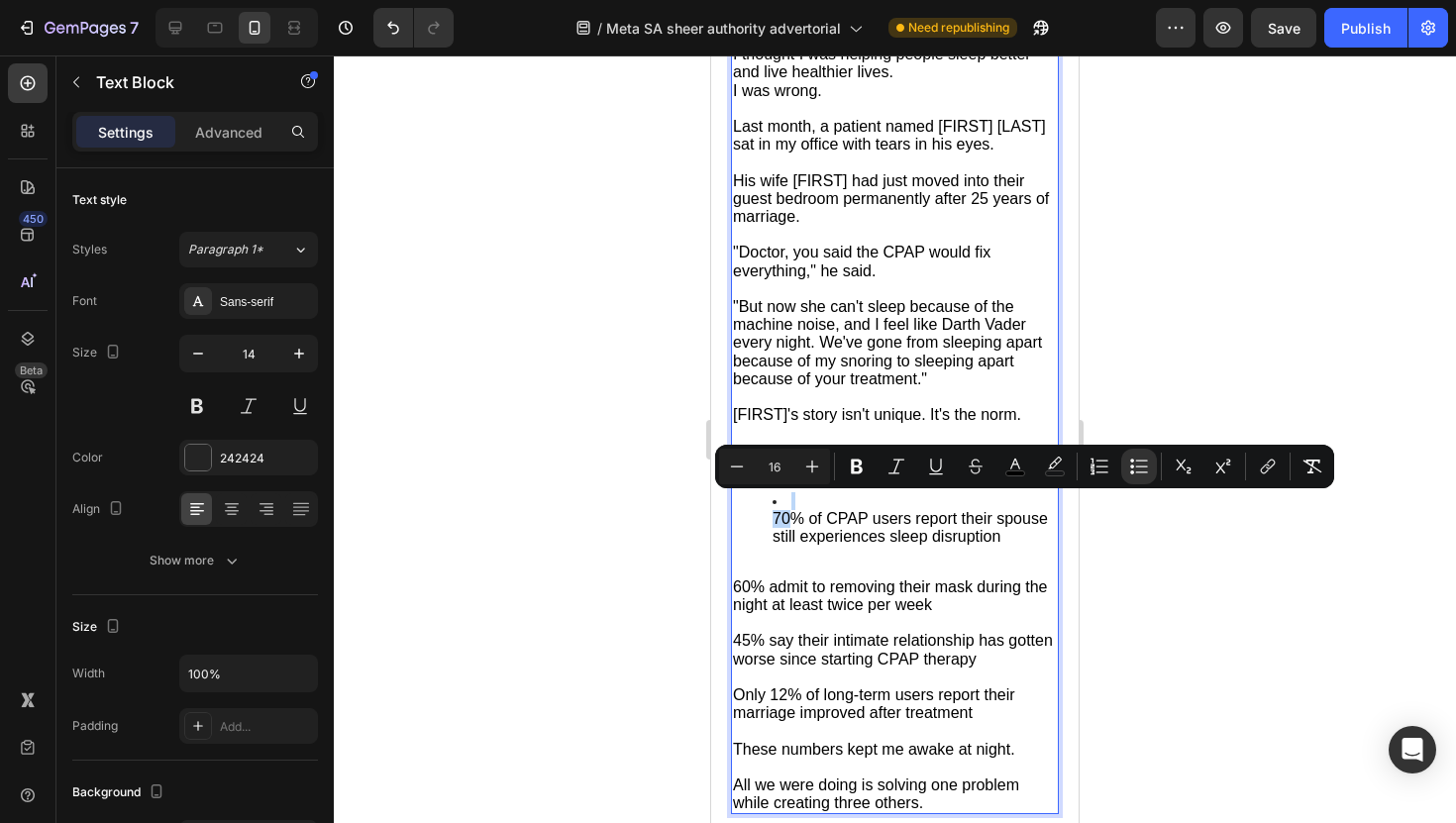 click on "[PERCENT]% of CPAP users report their spouse still experiences sleep disruption" at bounding box center [910, 527] 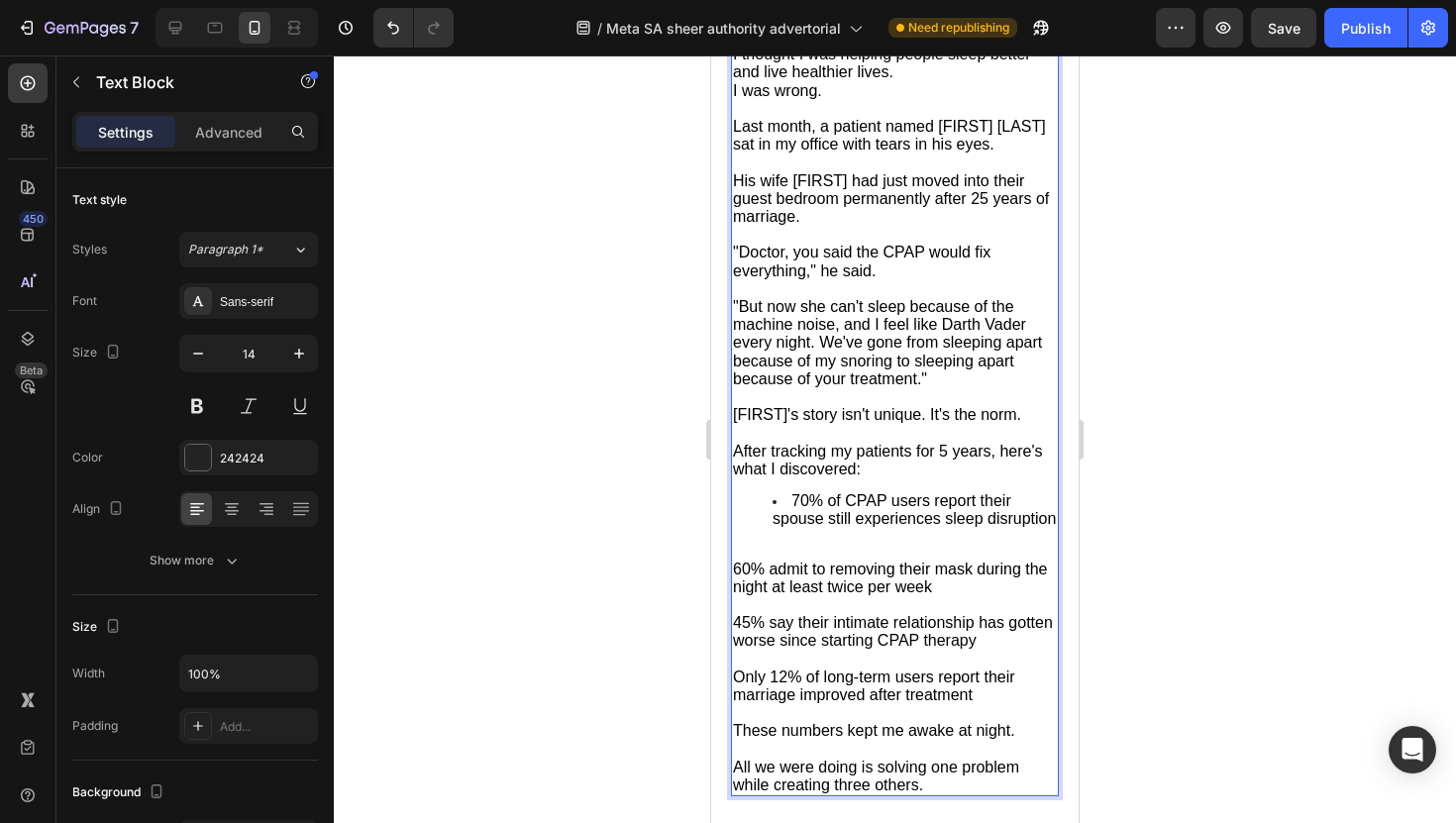 click on "[PERCENT]% of CPAP users report their spouse still experiences sleep disruption" at bounding box center [894, 510] 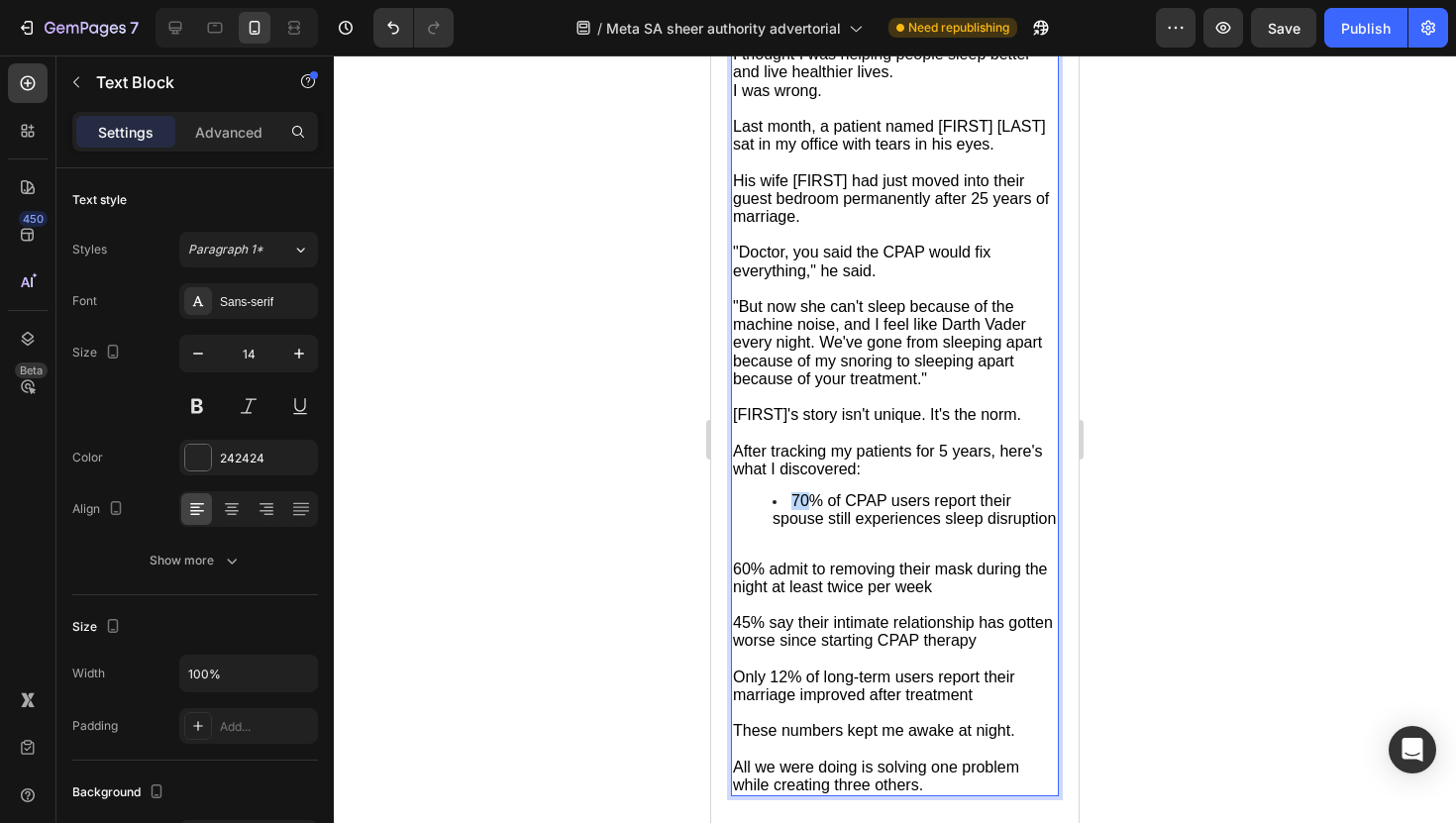 click on "[PERCENT]% of CPAP users report their spouse still experiences sleep disruption" at bounding box center (914, 510) 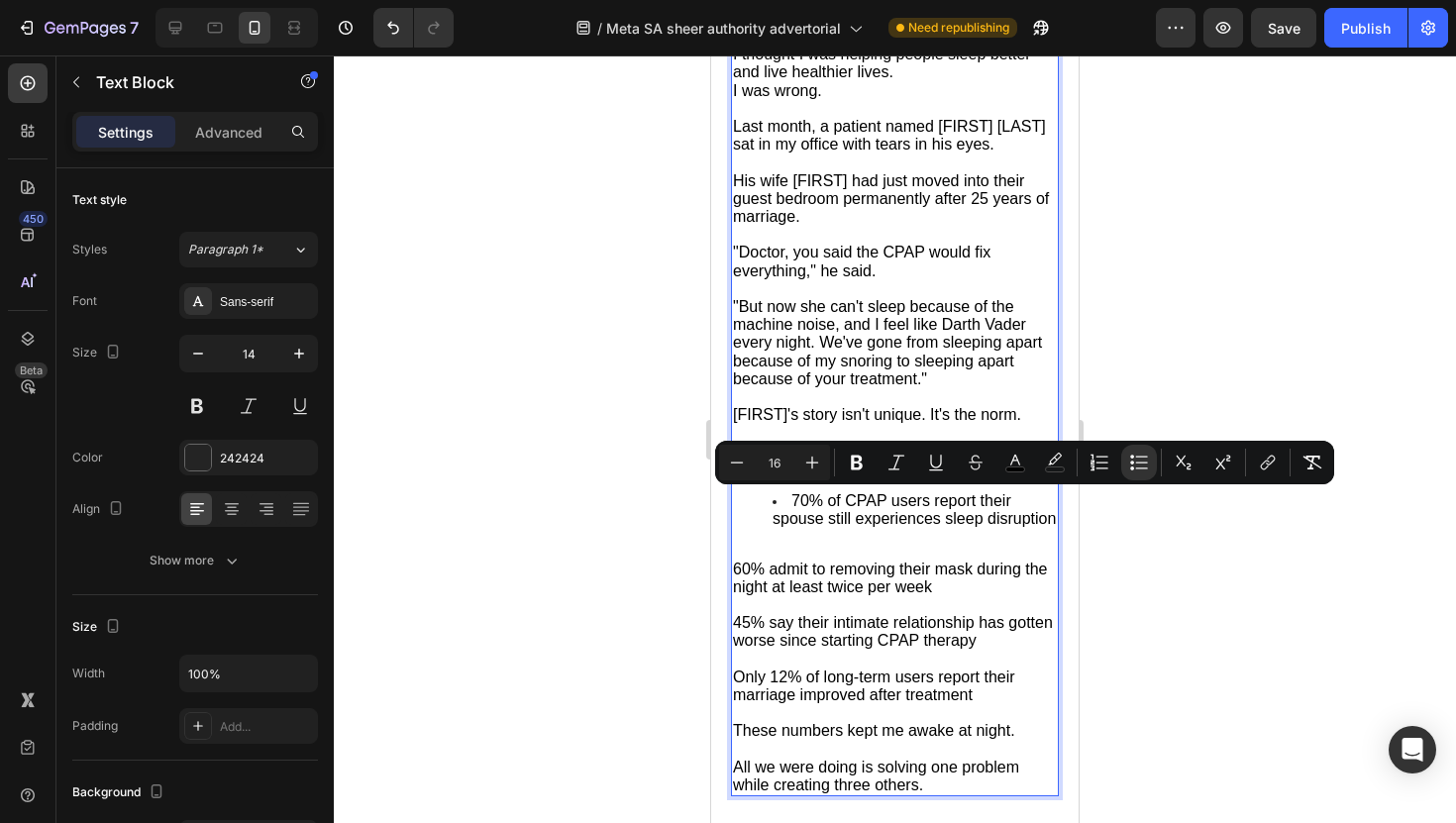 click on "[PERCENT]% of CPAP users report their spouse still experiences sleep disruption" at bounding box center [889, 577] 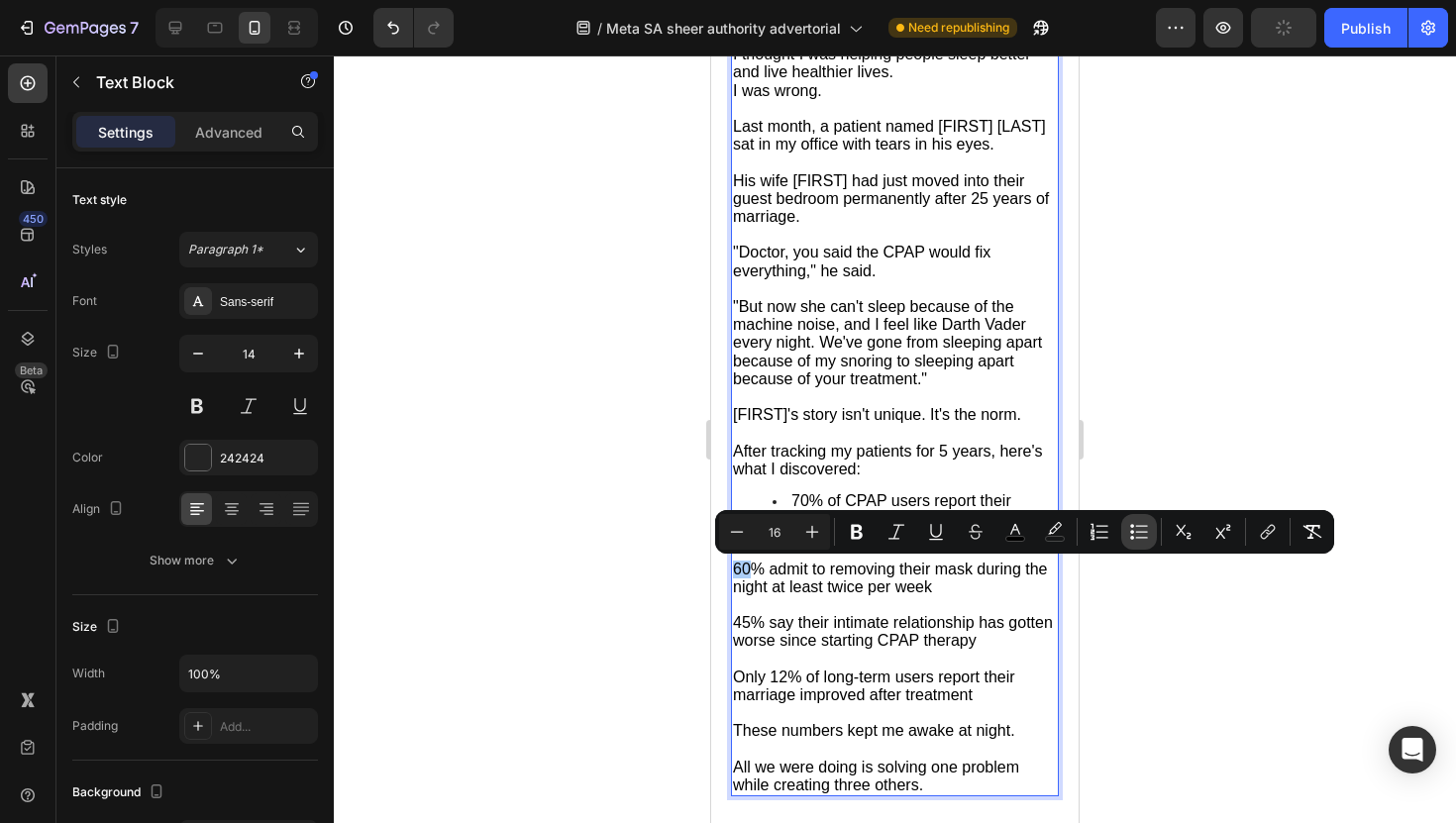 click 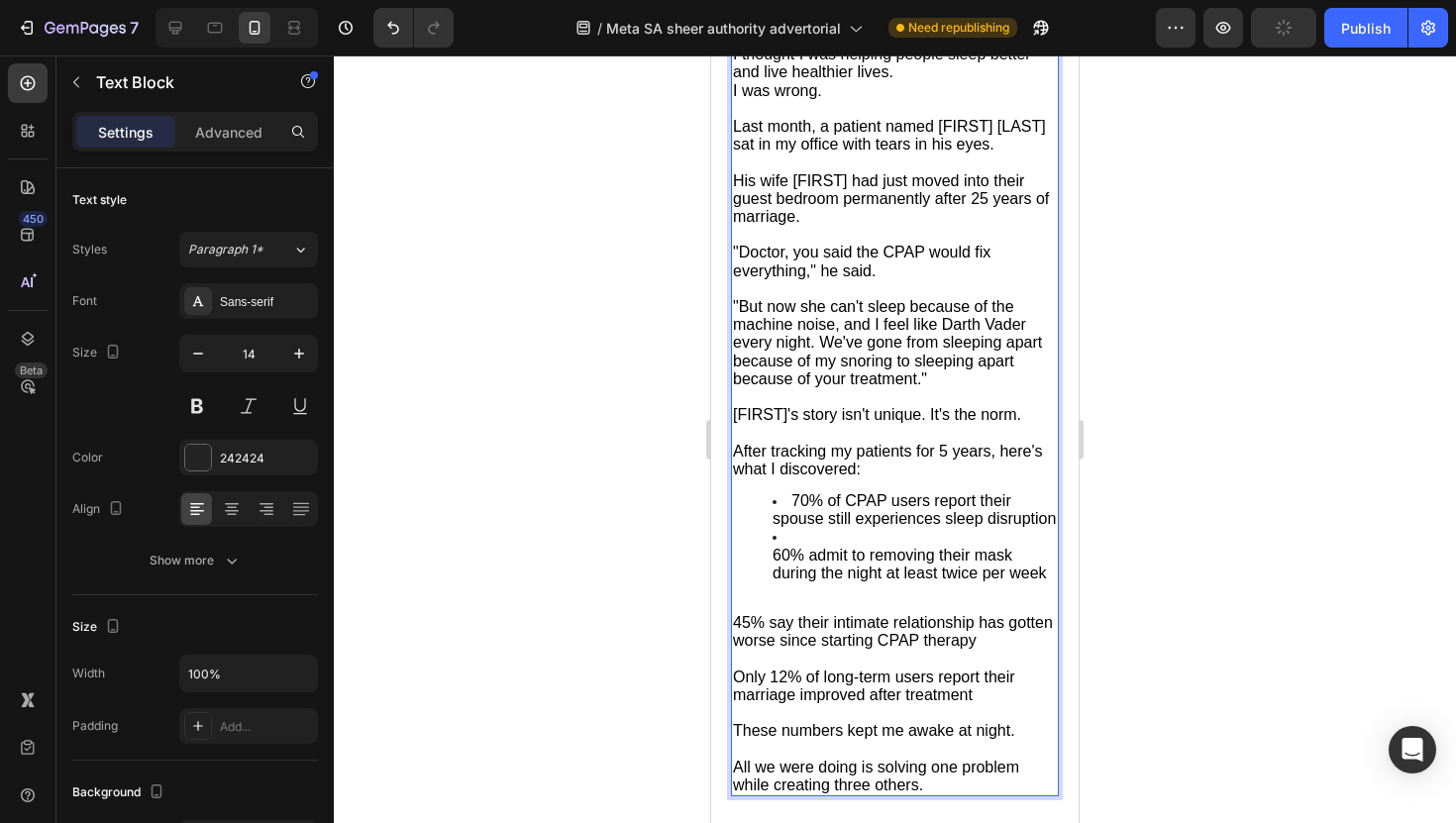 click on "My name is Dr. [FIRST] [LAST], and I've been practicing sleep medicine for [NUMBER] years. In that time, I've prescribed over [NUMBER] CPAP machines to patients with obstructive sleep apnea. I thought I was helping people sleep better and live healthier lives. I was wrong. Last month, a patient named [PERSON] [PERSON] sat in my office with tears in his eyes. His wife [PERSON] had just moved into their guest bedroom permanently after [NUMBER] years of marriage. "Doctor, you said the CPAP would fix everything," he said. "But now she can't sleep because of the machine noise, and I feel like Darth Vader every night. We've gone from sleeping apart because of my snoring to sleeping apart because of your treatment." [PERSON]'s story isn't unique. It's the norm. After tracking my patients for [NUMBER] years, here's what I discovered: [PERCENT]% of CPAP users report their spouse still experiences sleep disruption [PERCENT]% admit to removing their mask during the night at least twice per week These numbers kept me awake at night." at bounding box center [894, 365] 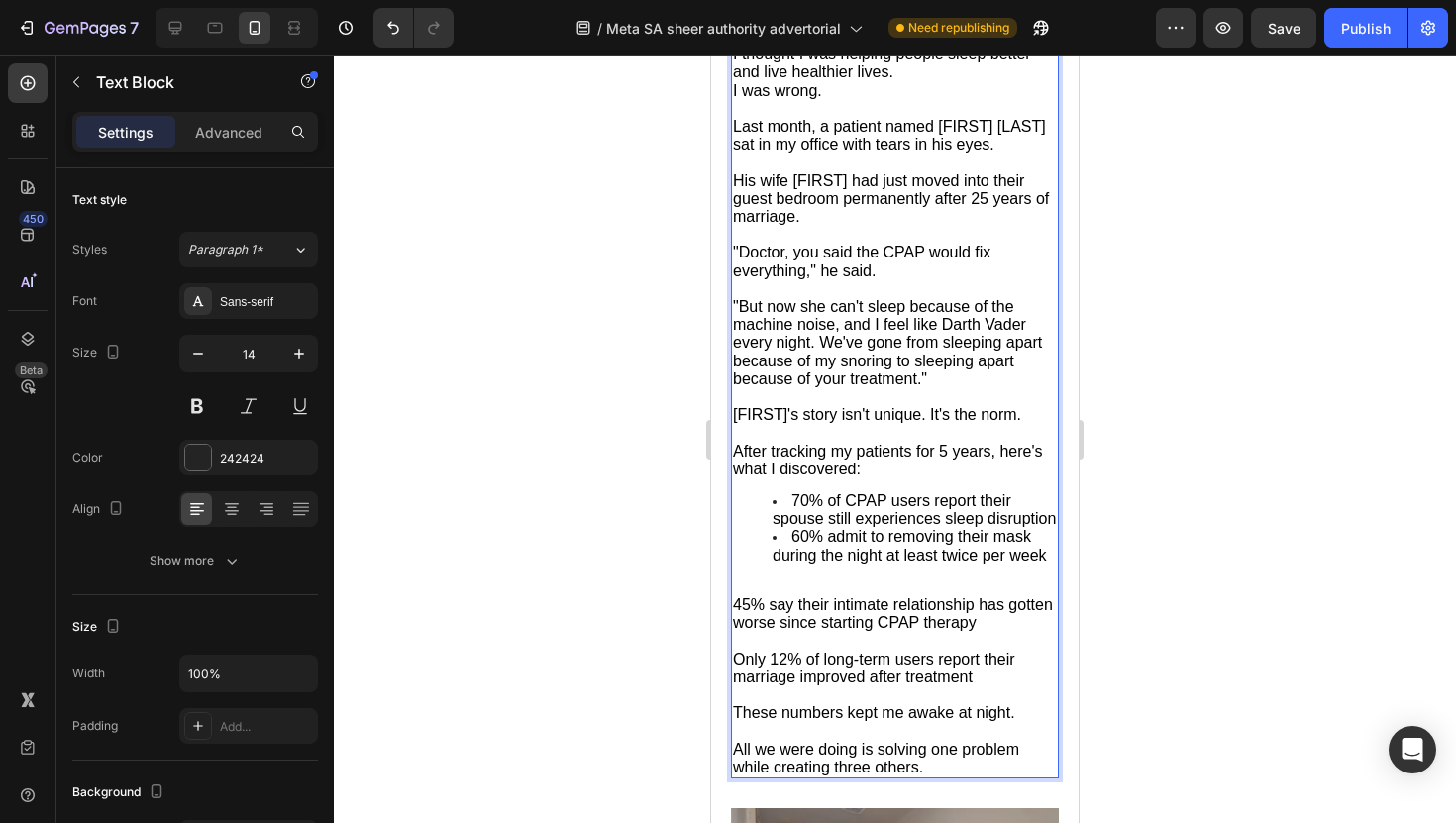 click on "70% of CPAP users report their spouse still experiences sleep disruption 60% admit to removing their mask during the night at least twice per week" at bounding box center [894, 528] 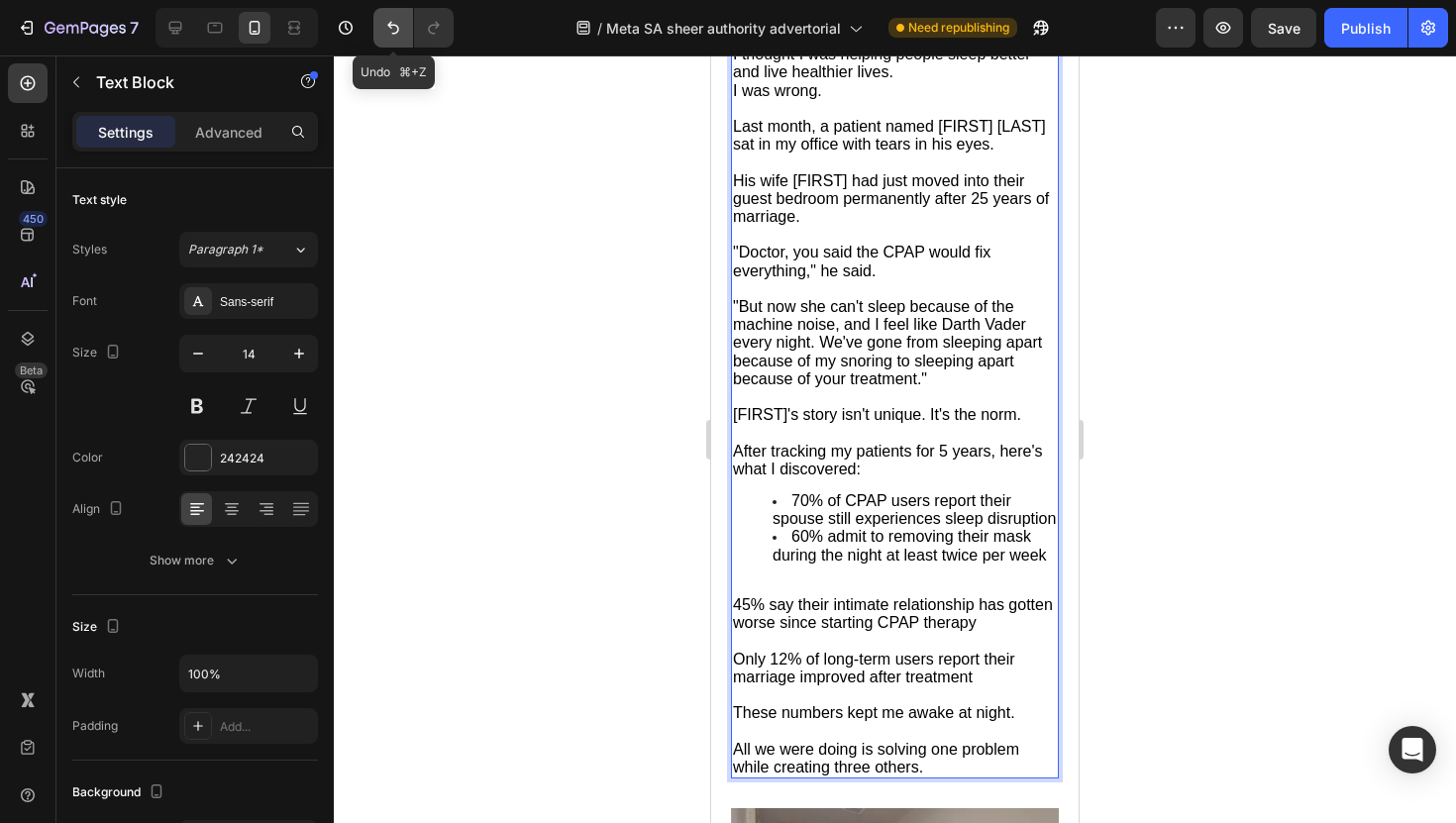 click 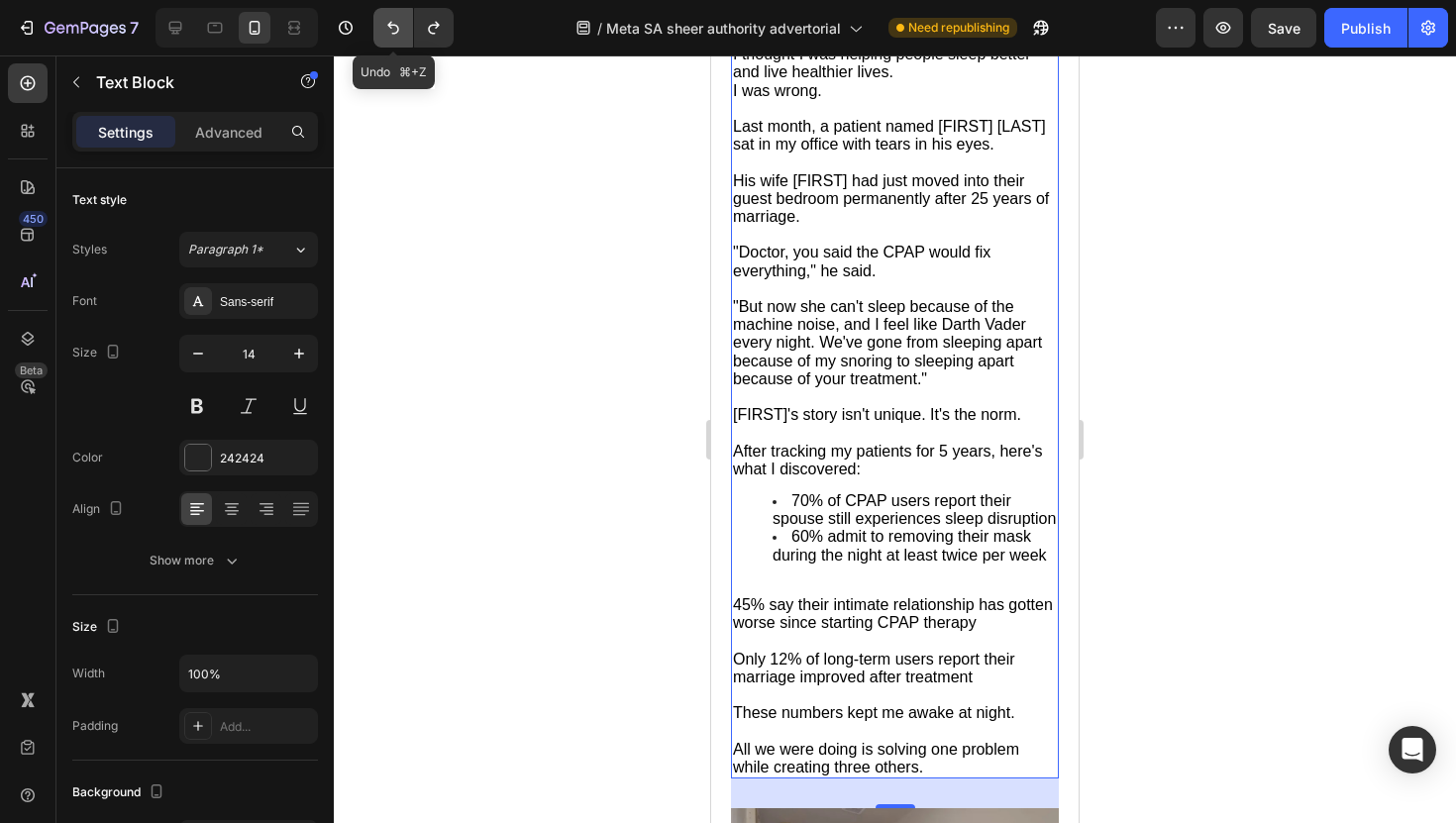 click 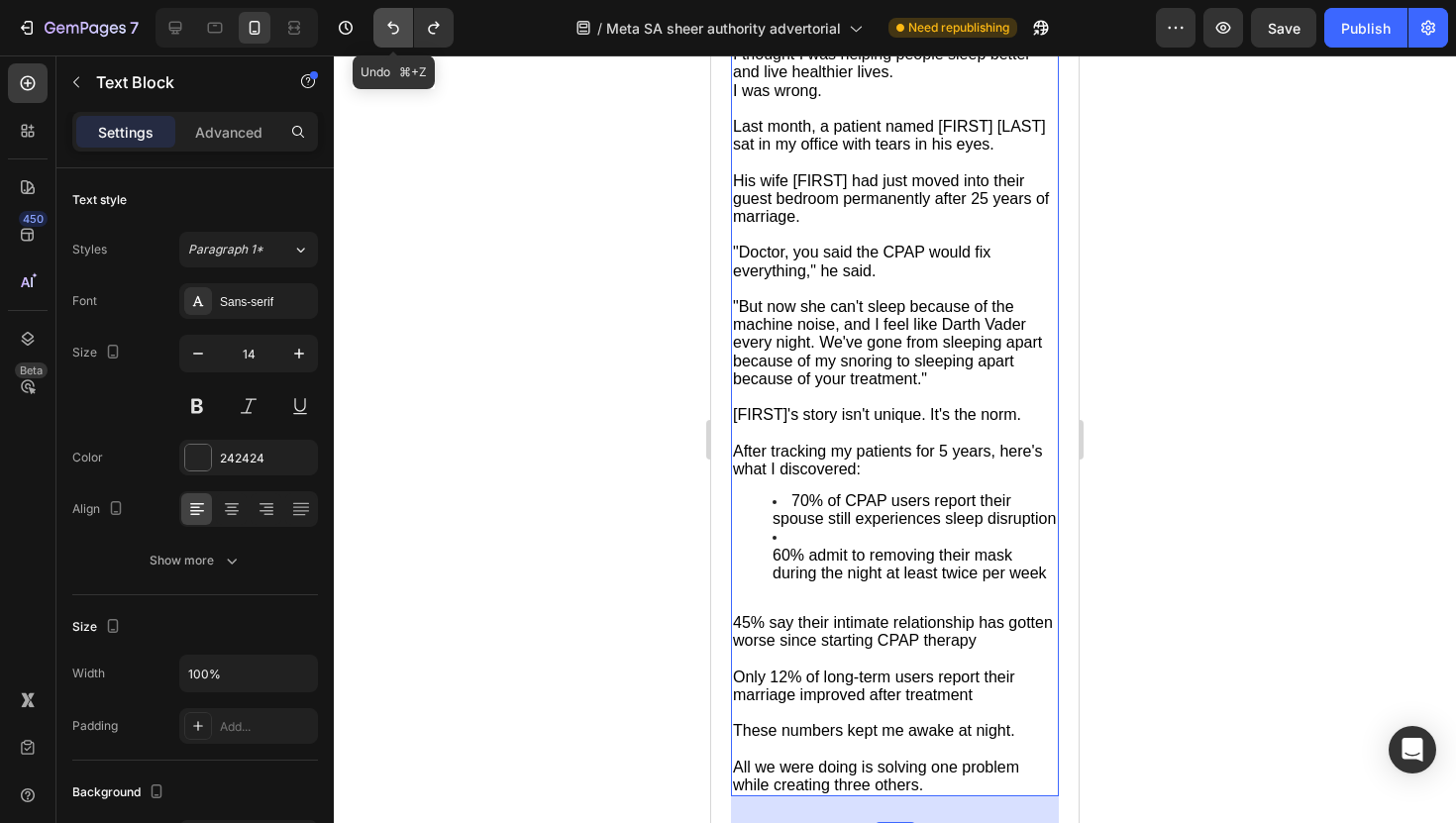 click 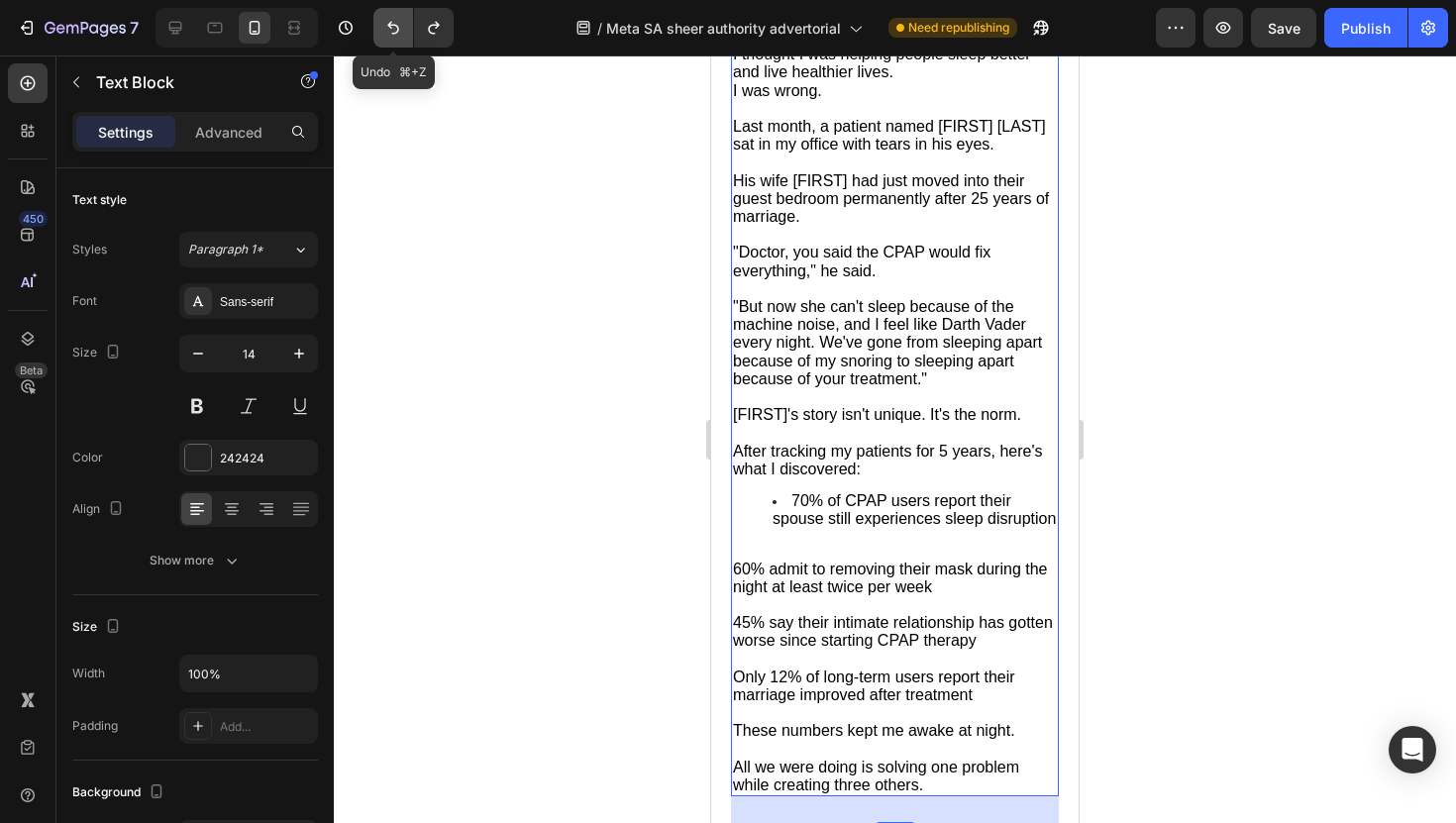 click 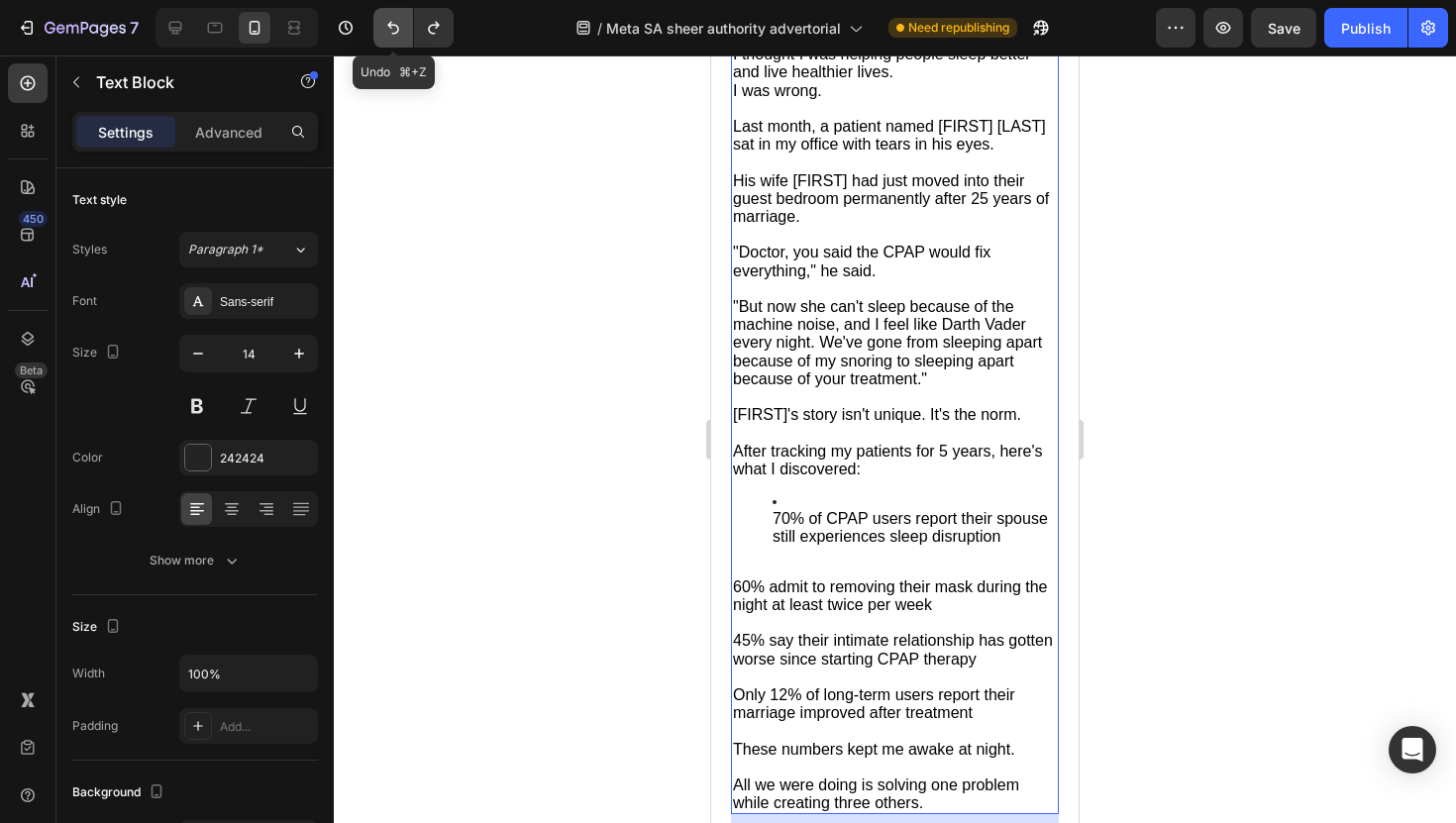 click 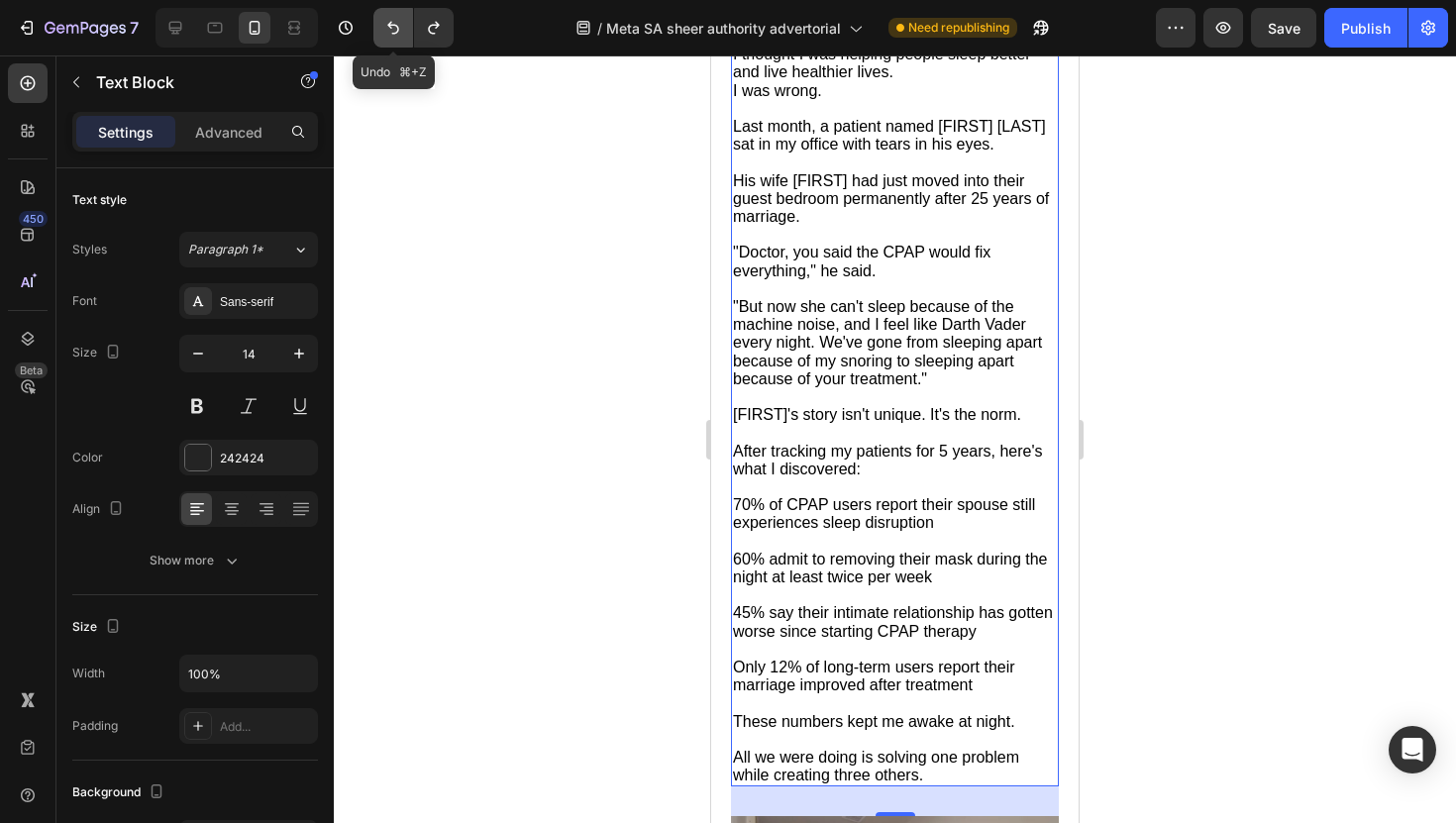 click 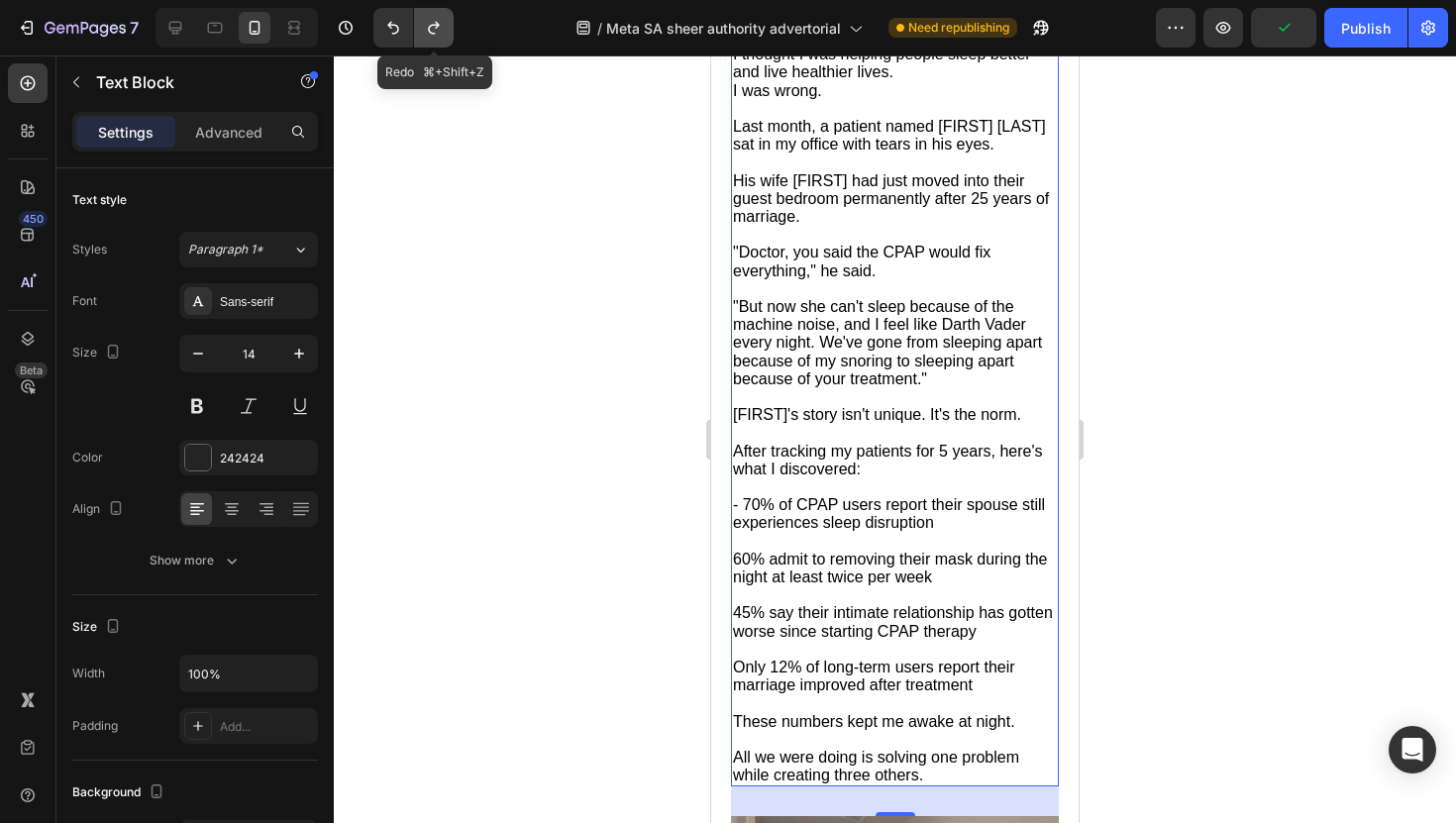 click 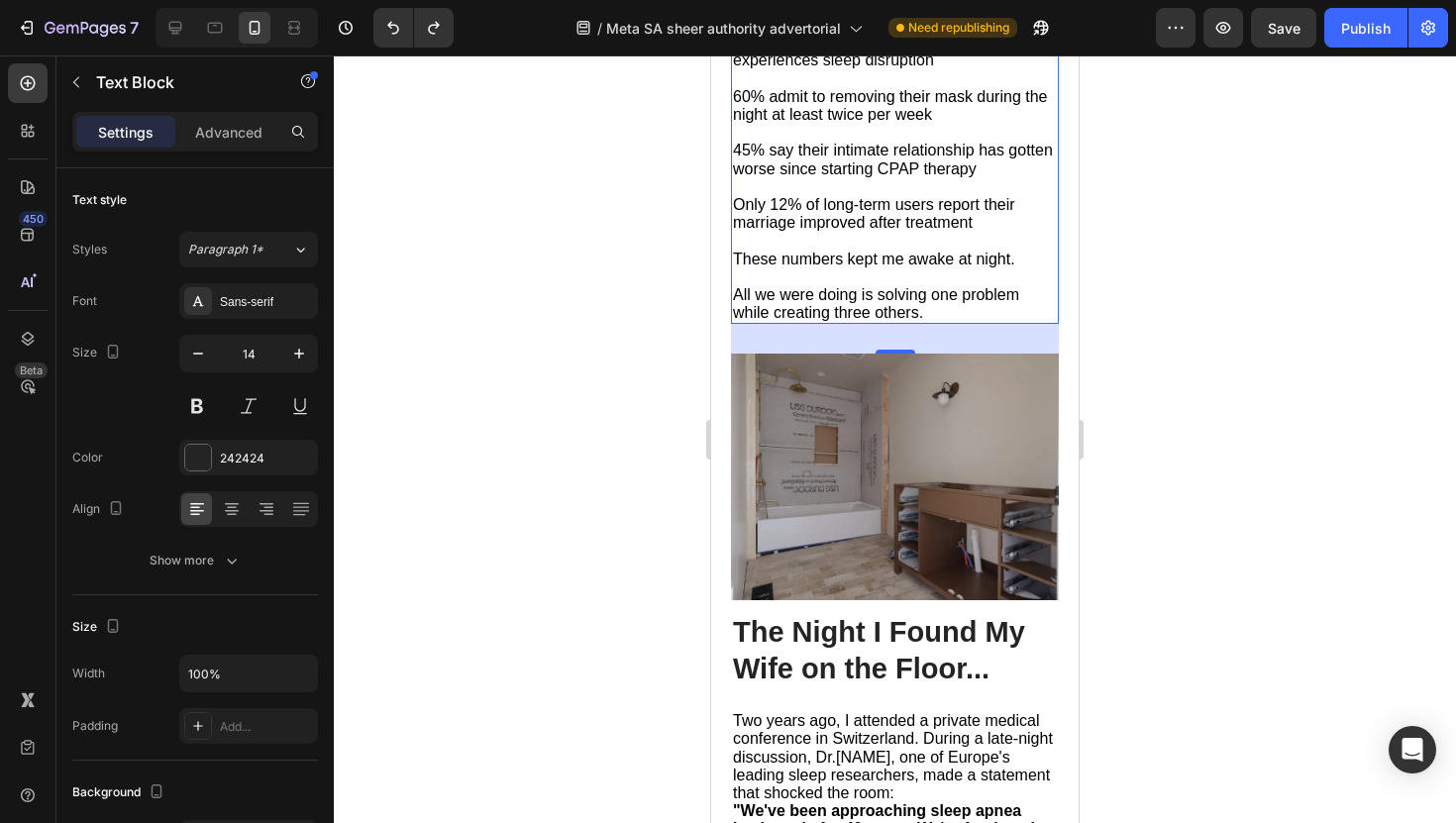 scroll, scrollTop: 2582, scrollLeft: 0, axis: vertical 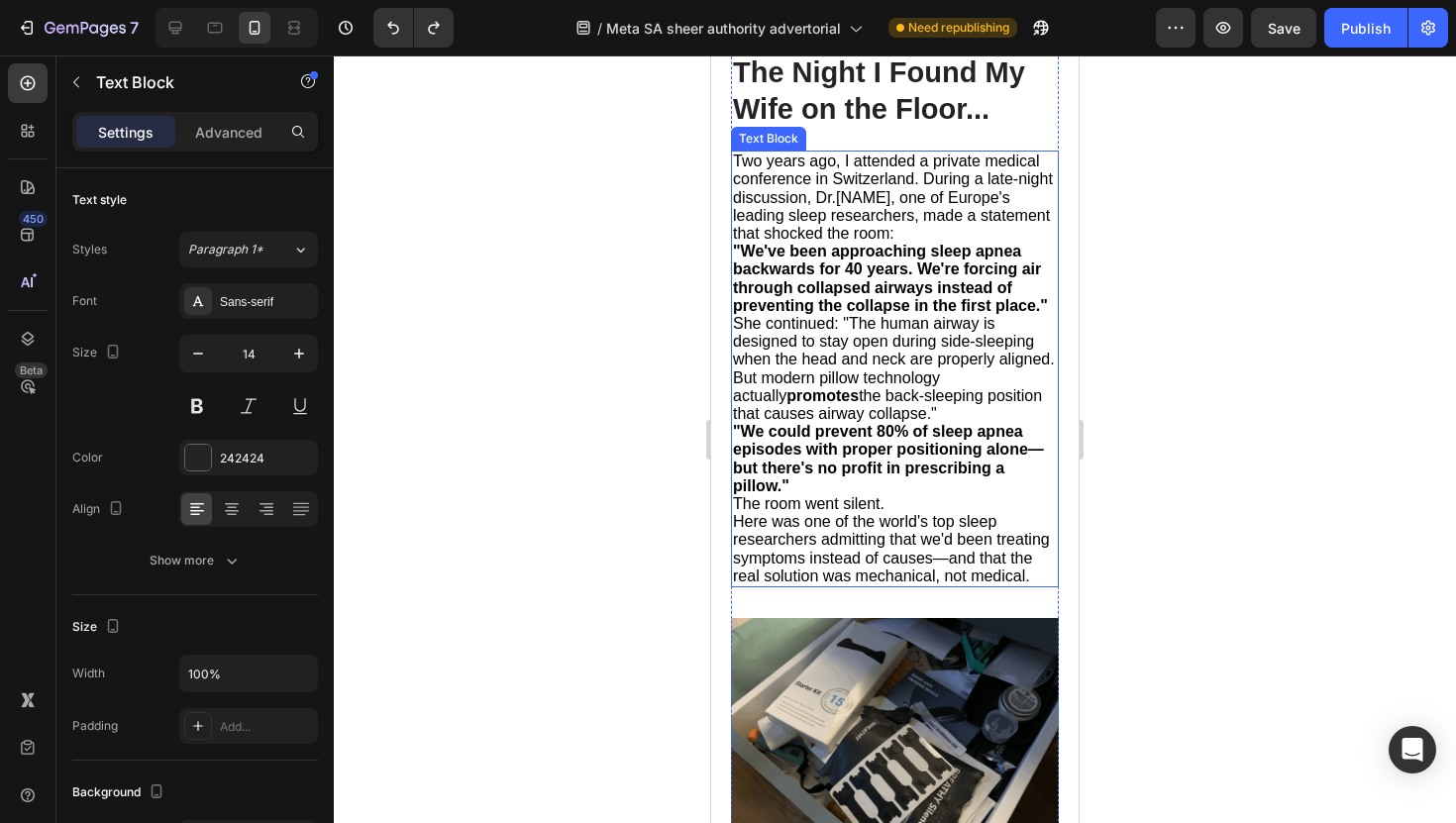click on "Two years ago, I attended a private medical conference in Switzerland. During a late-night discussion, Dr. Elena Vasquez, one of Europe's leading sleep researchers, made a statement that shocked the room:" at bounding box center (894, 197) 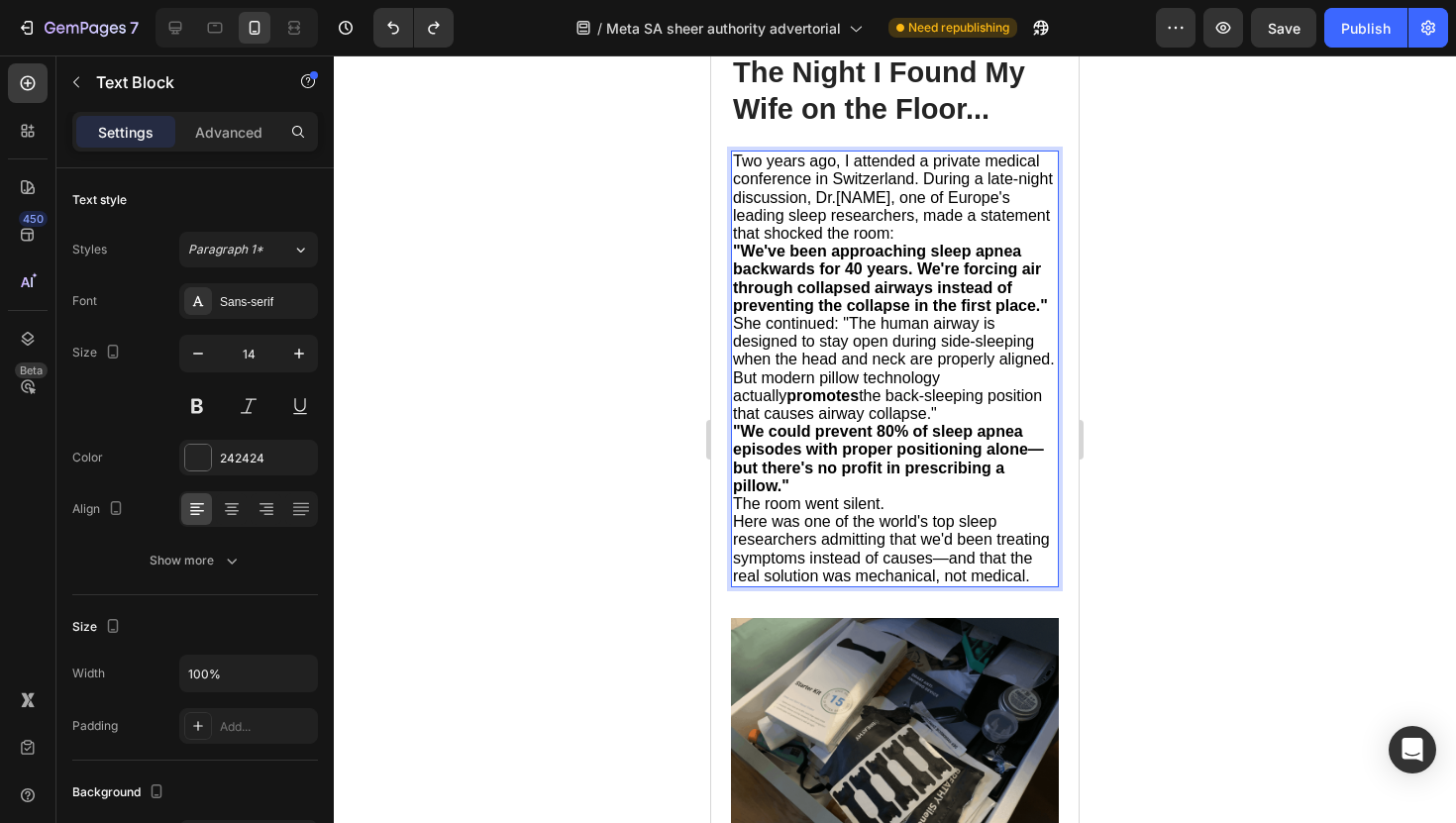 click on "Two years ago, I attended a private medical conference in Switzerland. During a late-night discussion, Dr. Elena Vasquez, one of Europe's leading sleep researchers, made a statement that shocked the room:" at bounding box center (892, 197) 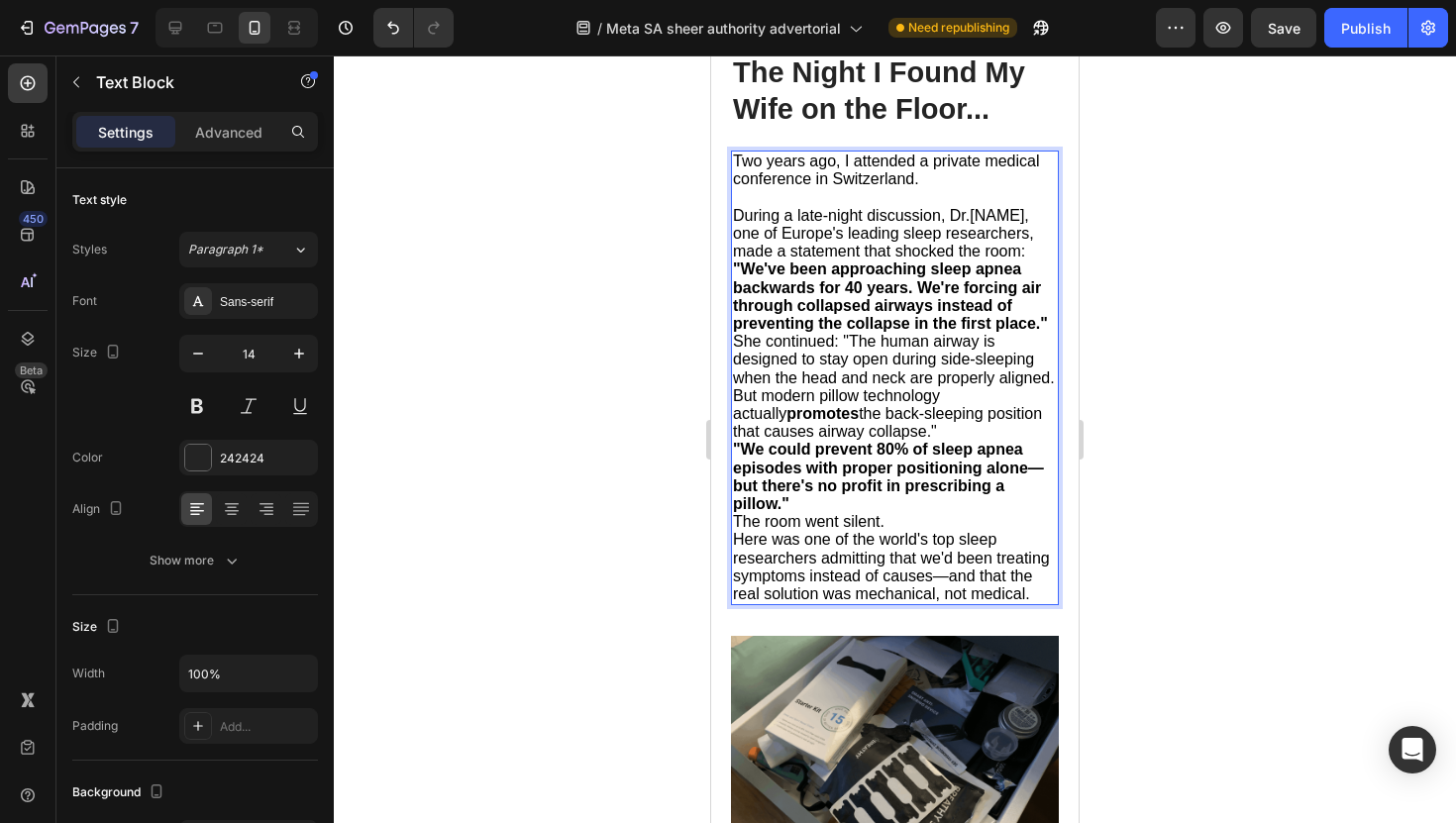 click on "During a late-night discussion, Dr. [FIRST] [LAST], one of Europe's leading sleep researchers, made a statement that shocked the room:" at bounding box center (894, 234) 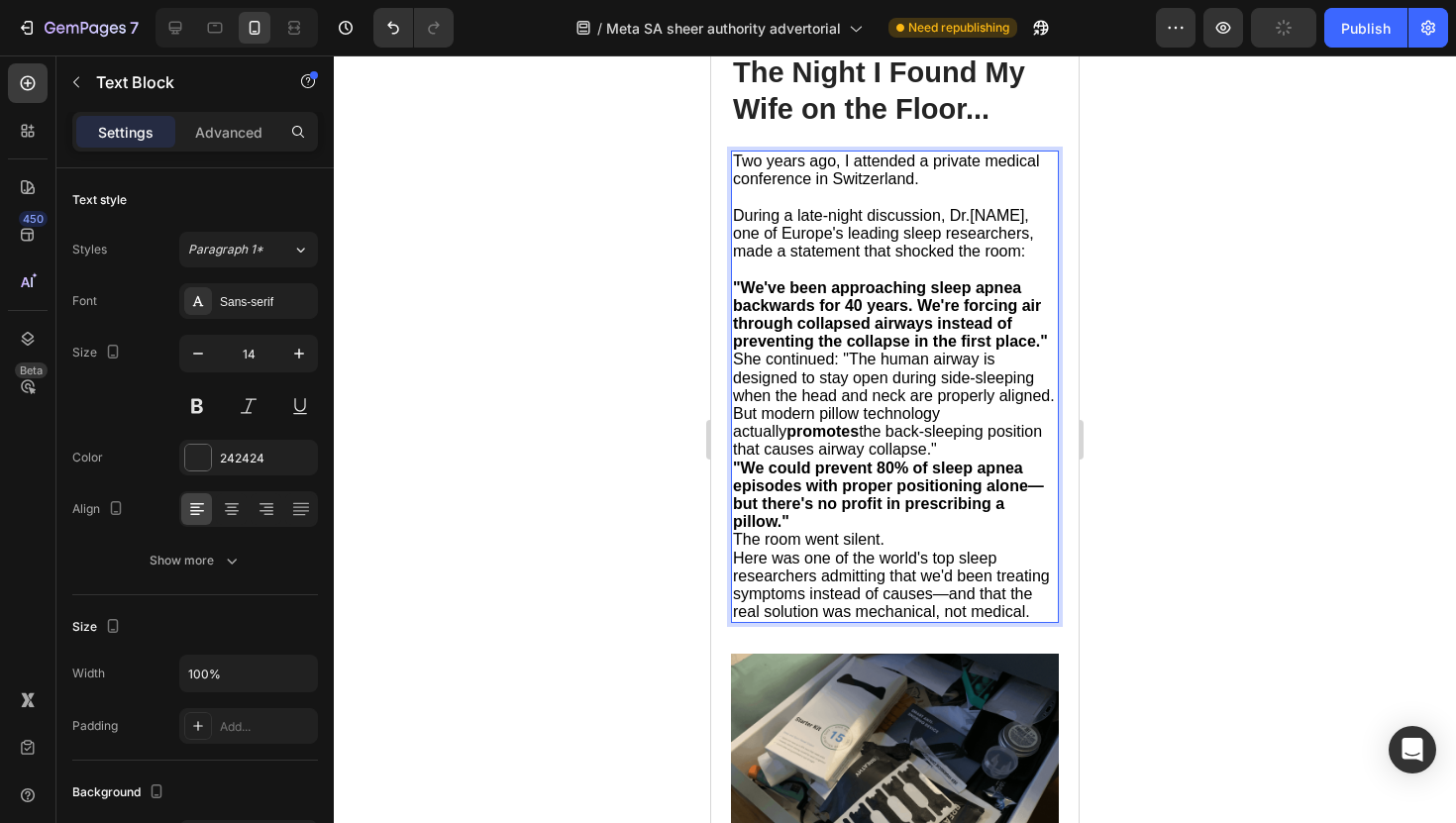 click on ""We've been approaching sleep apnea backwards for 40 years. We're forcing air through collapsed airways instead of preventing the collapse in the first place."" at bounding box center (890, 315) 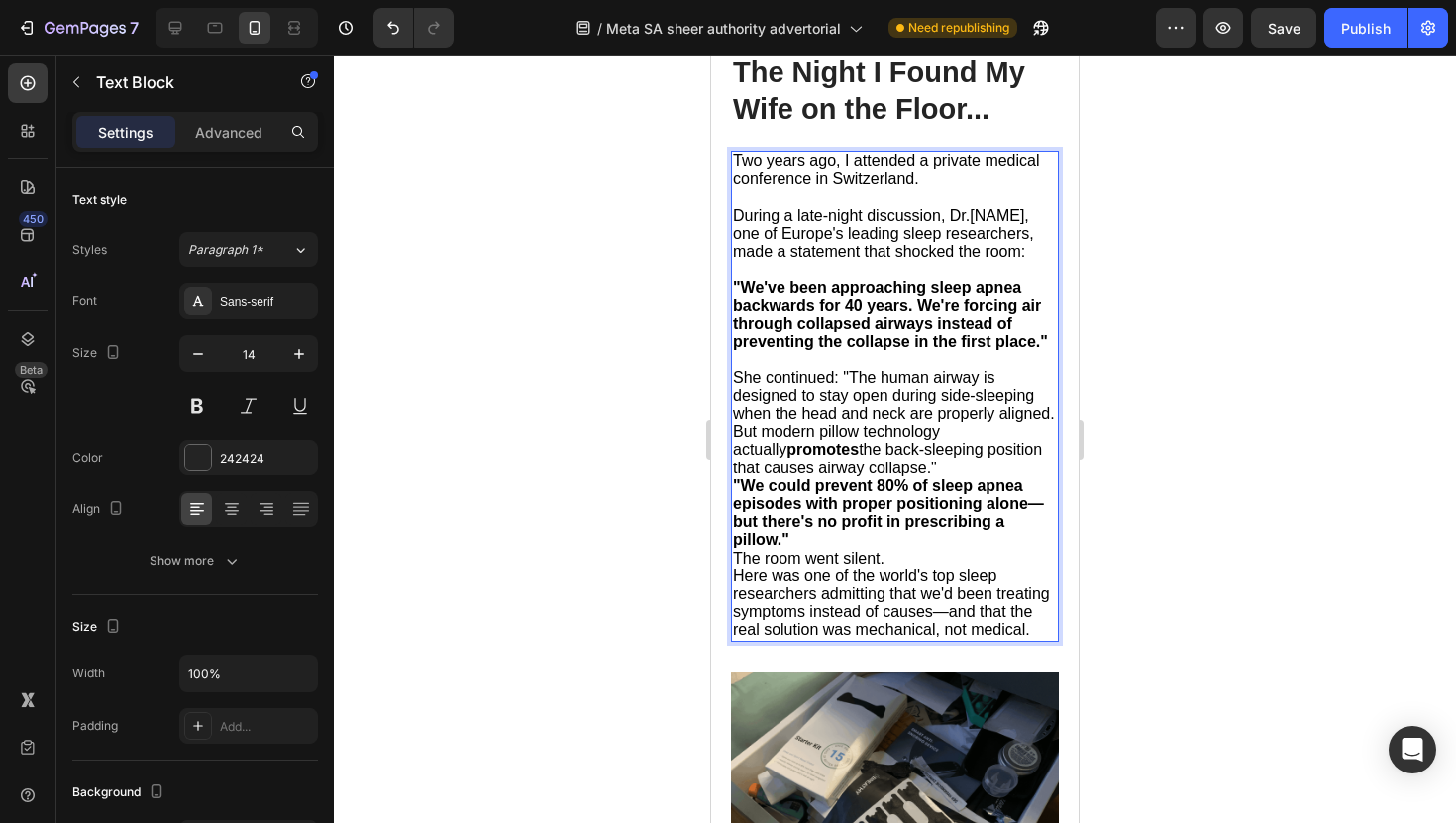 click on "She continued: "The human airway is designed to stay open during side-sleeping when the head and neck are properly aligned. But modern pillow technology actually  promotes  the back-sleeping position that causes airway collapse."" at bounding box center [894, 423] 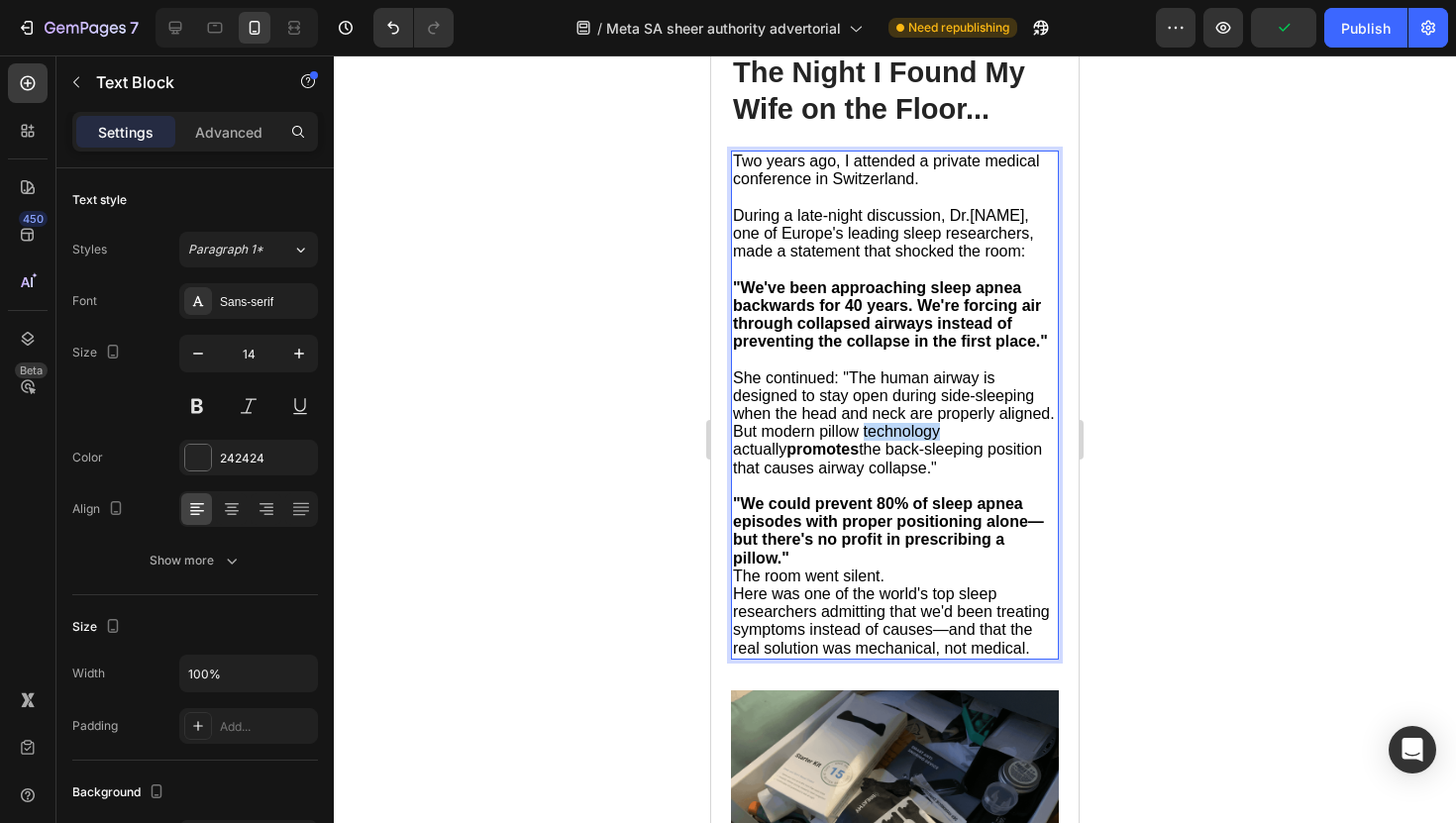 drag, startPoint x: 863, startPoint y: 463, endPoint x: 937, endPoint y: 462, distance: 74.00676 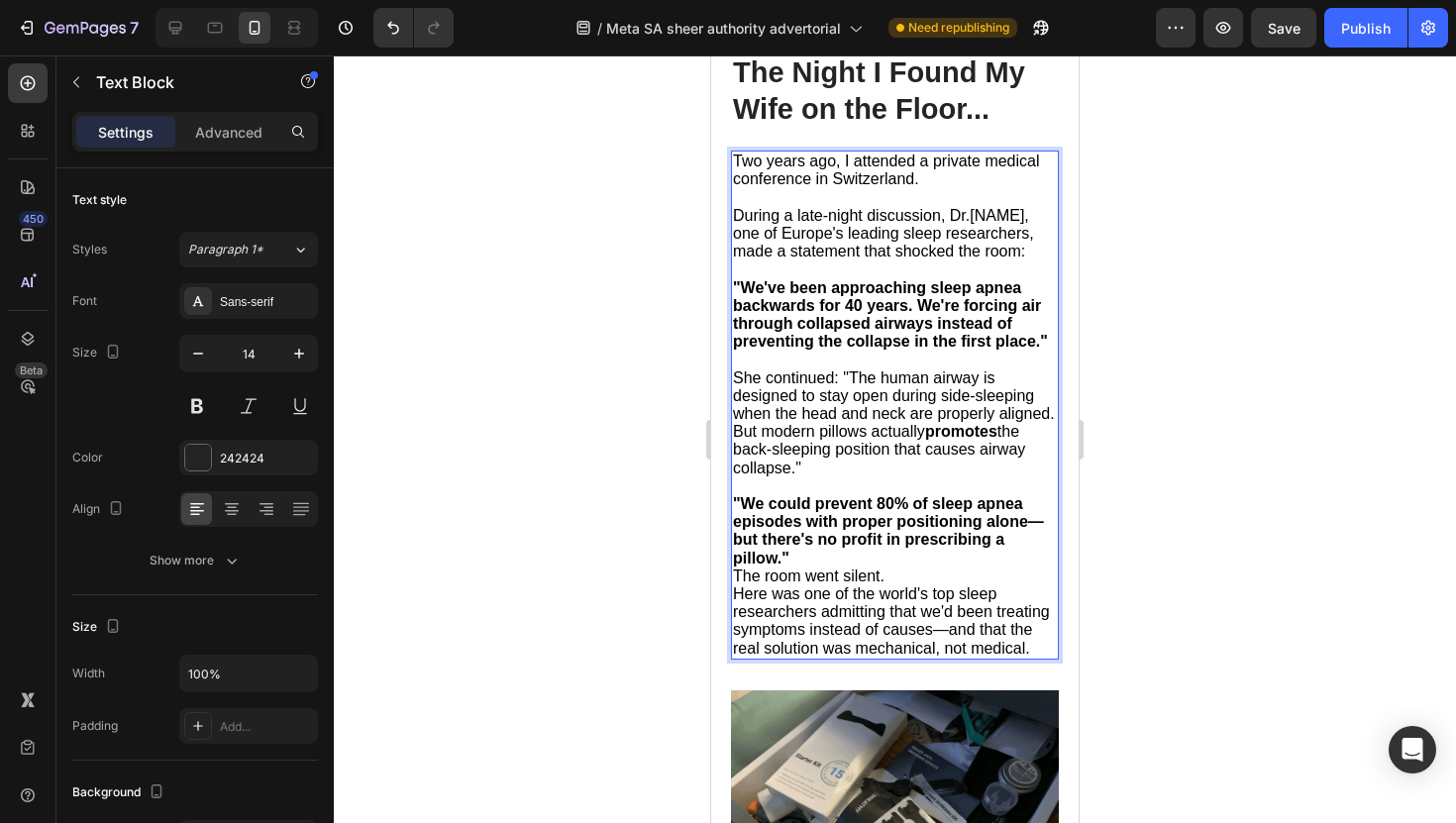 click on "She continued: "The human airway is designed to stay open during side-sleeping when the head and neck are properly aligned. But modern pillows actually  promotes  the back-sleeping position that causes airway collapse."" at bounding box center (893, 423) 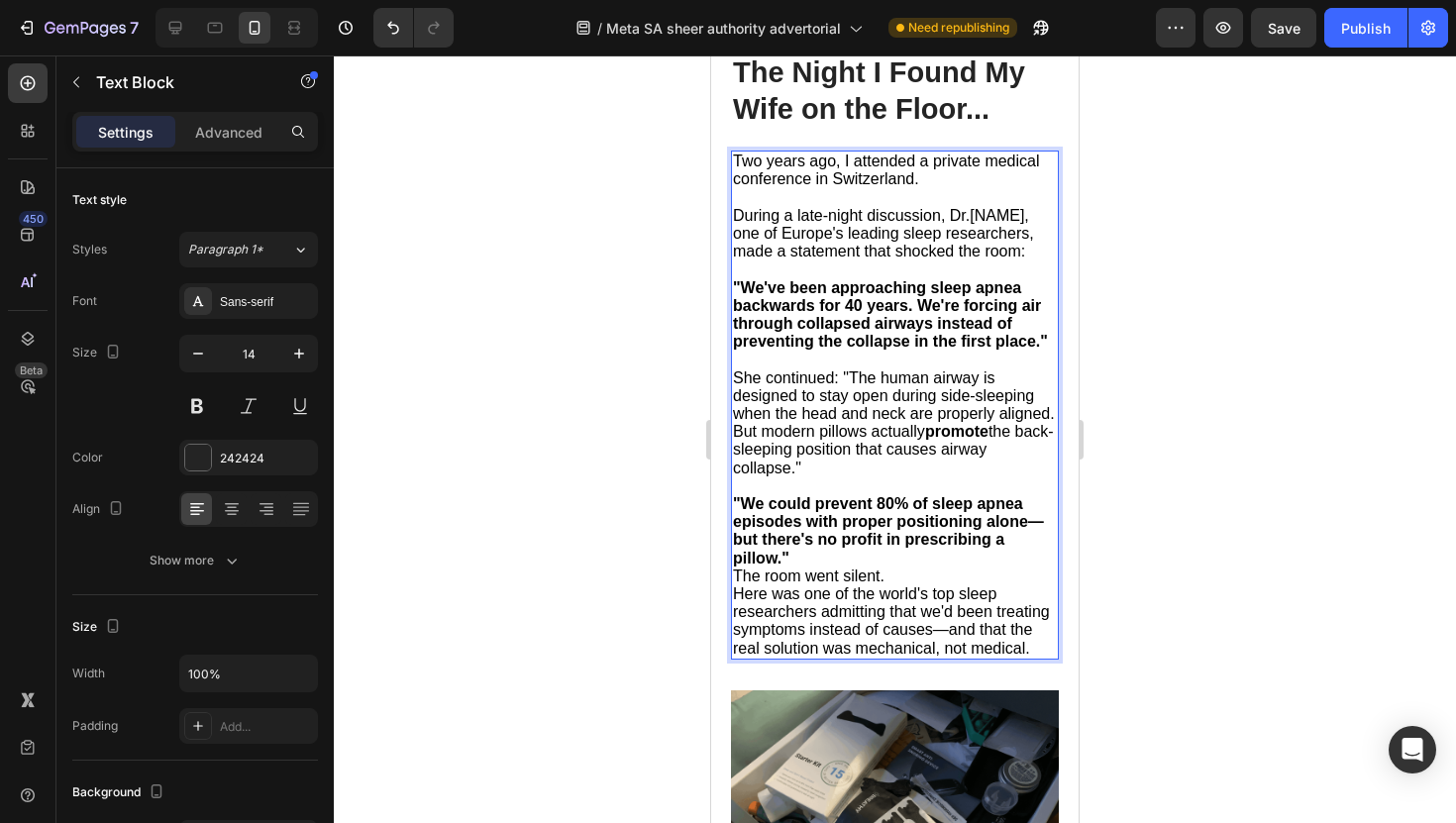 click on "She continued: "The human airway is designed to stay open during side-sleeping when the head and neck are properly aligned. But modern pillows actually  promote  the back-sleeping position that causes airway collapse."" at bounding box center (894, 423) 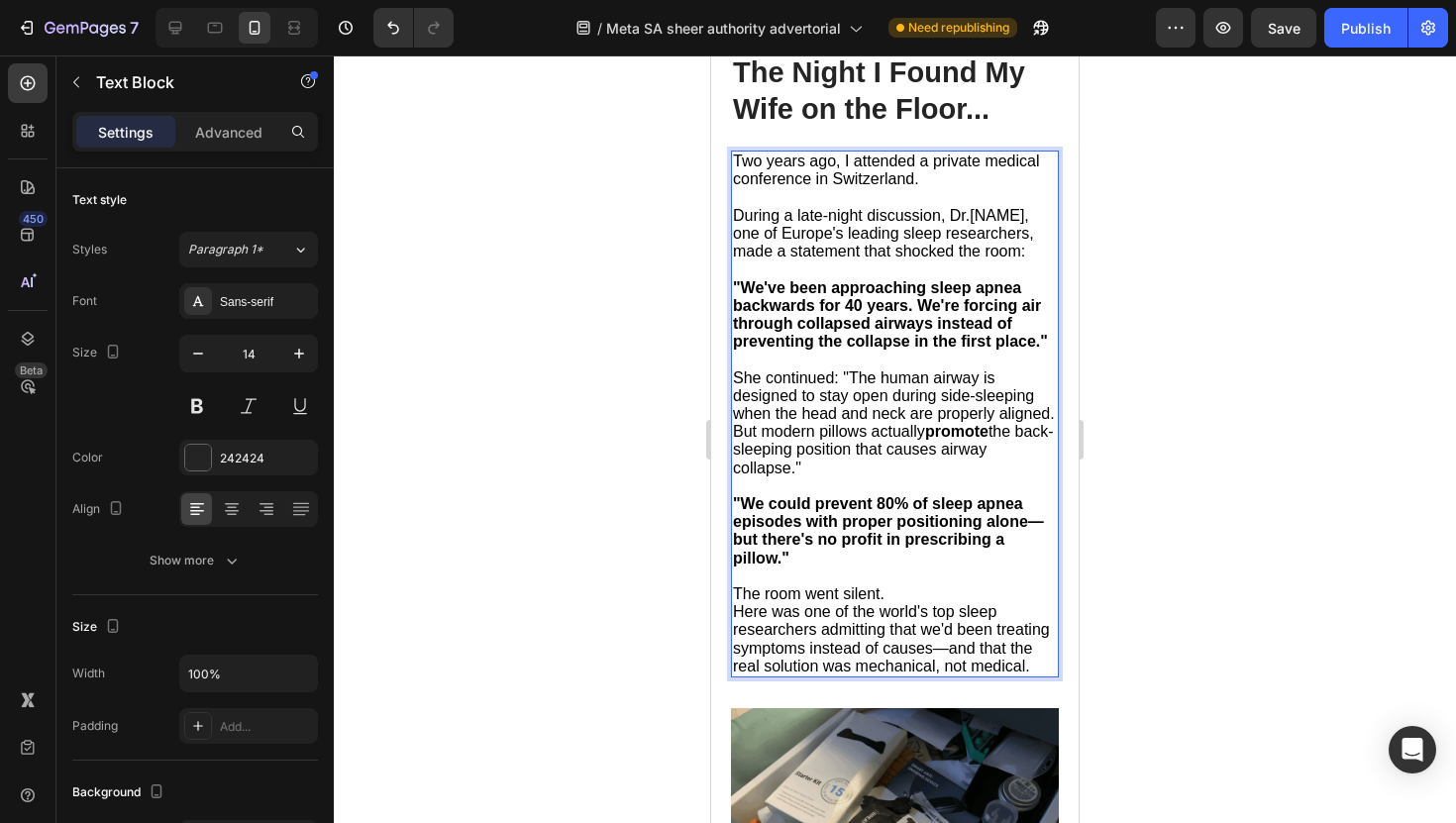 click on "The room went silent." at bounding box center [894, 594] 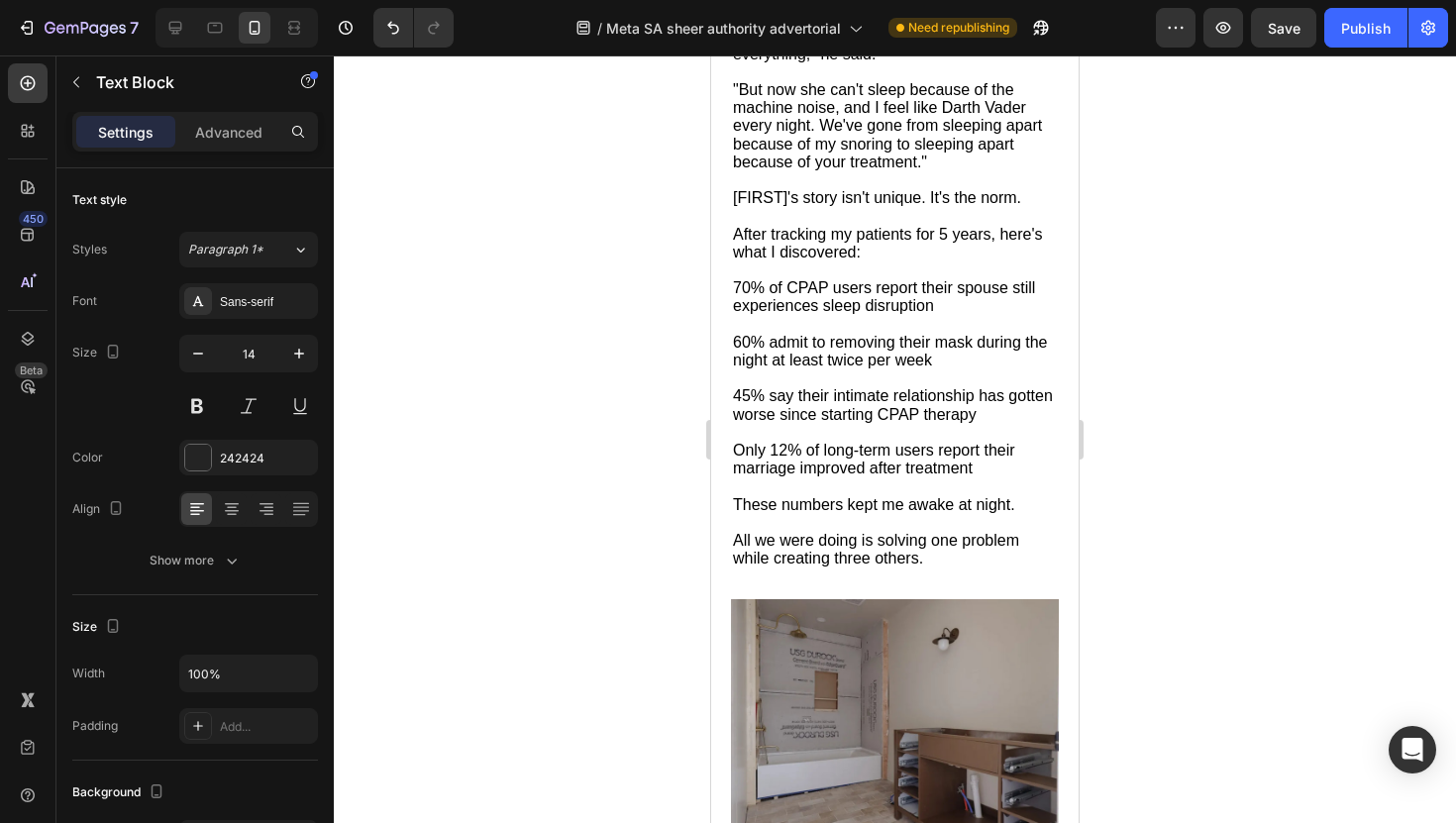 scroll, scrollTop: 1776, scrollLeft: 0, axis: vertical 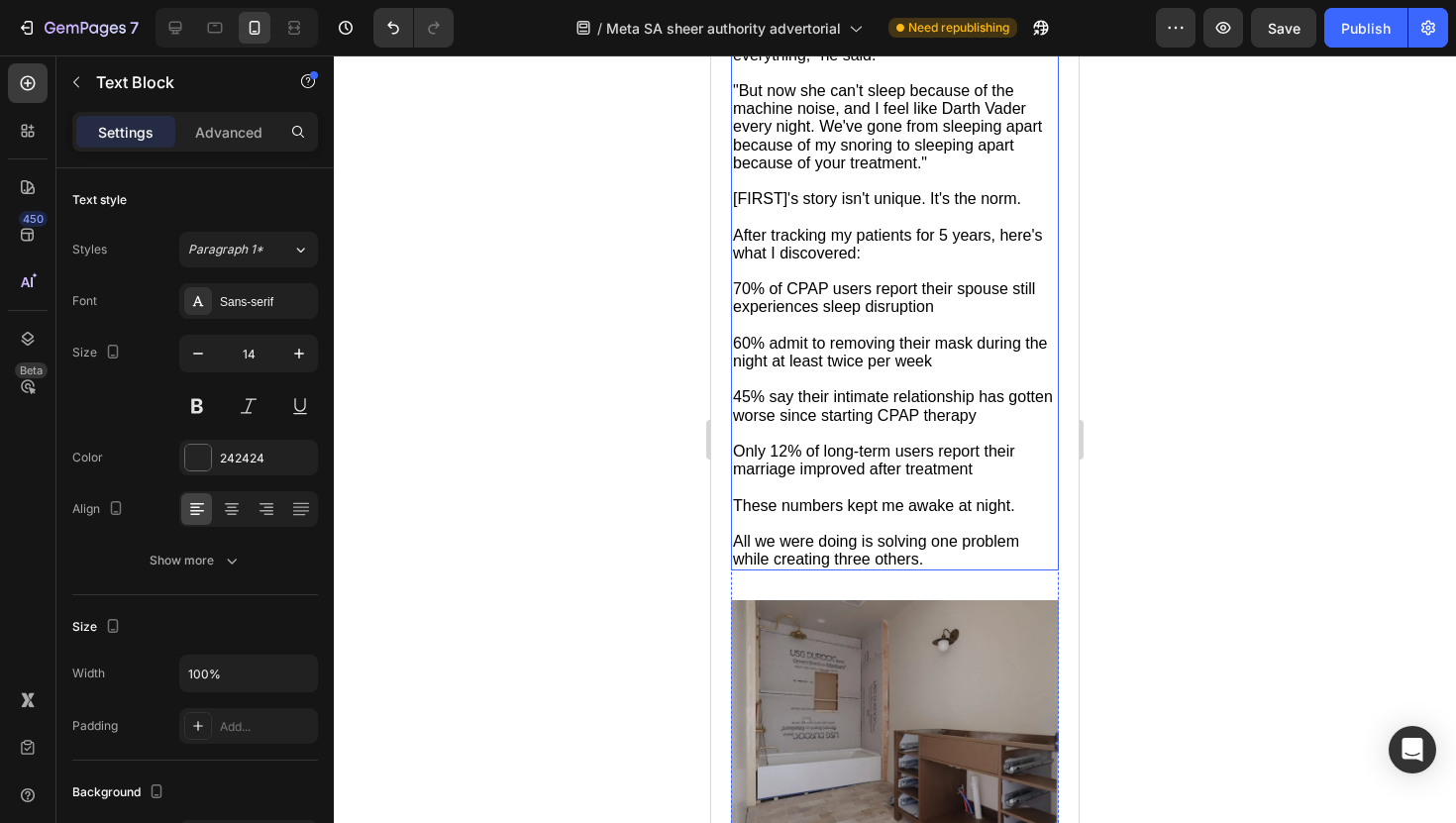 click on "Only [PERCENT]% of long-term users report their marriage improved after treatment" at bounding box center (874, 460) 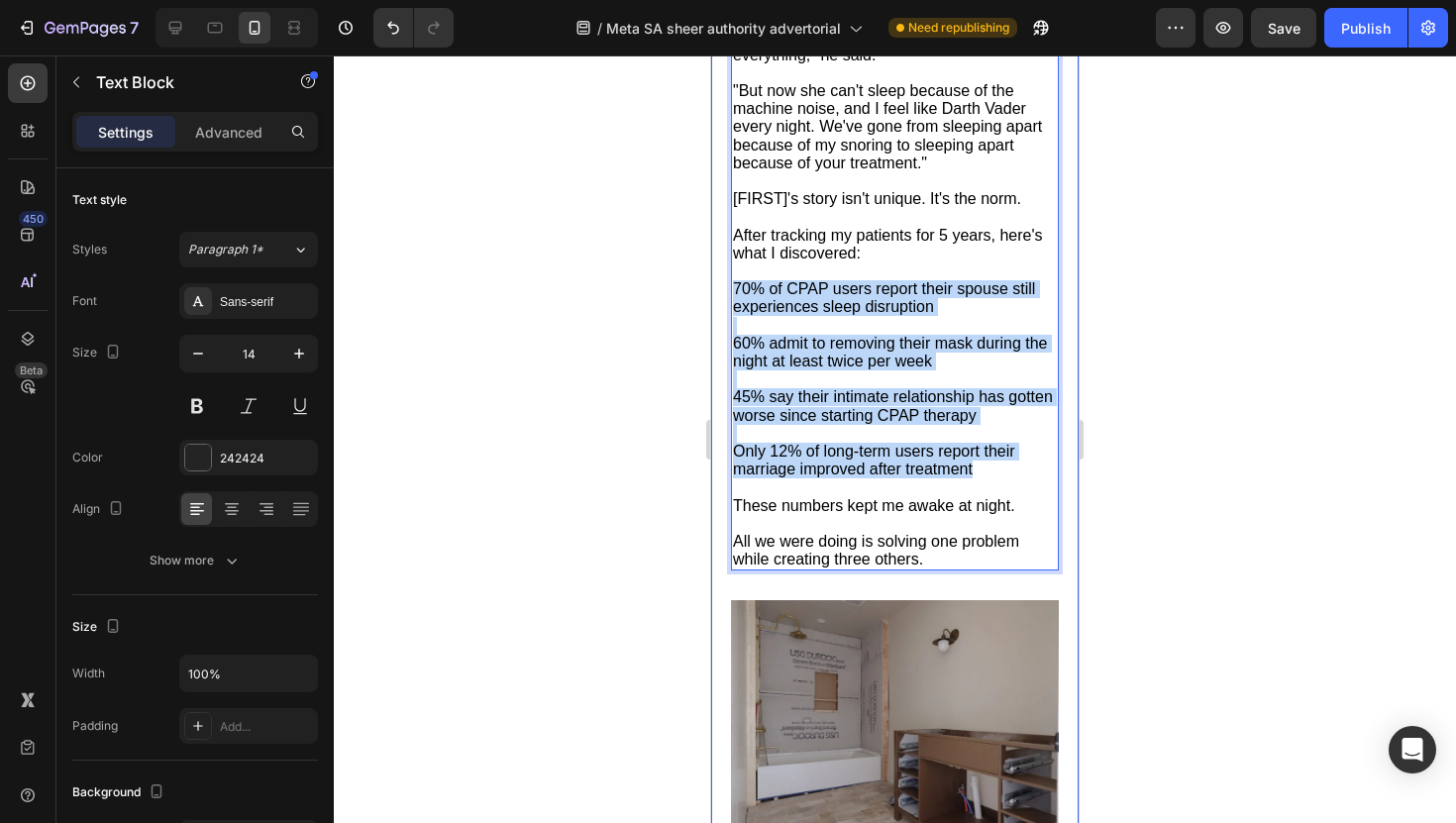 drag, startPoint x: 987, startPoint y: 471, endPoint x: 724, endPoint y: 287, distance: 320.9751 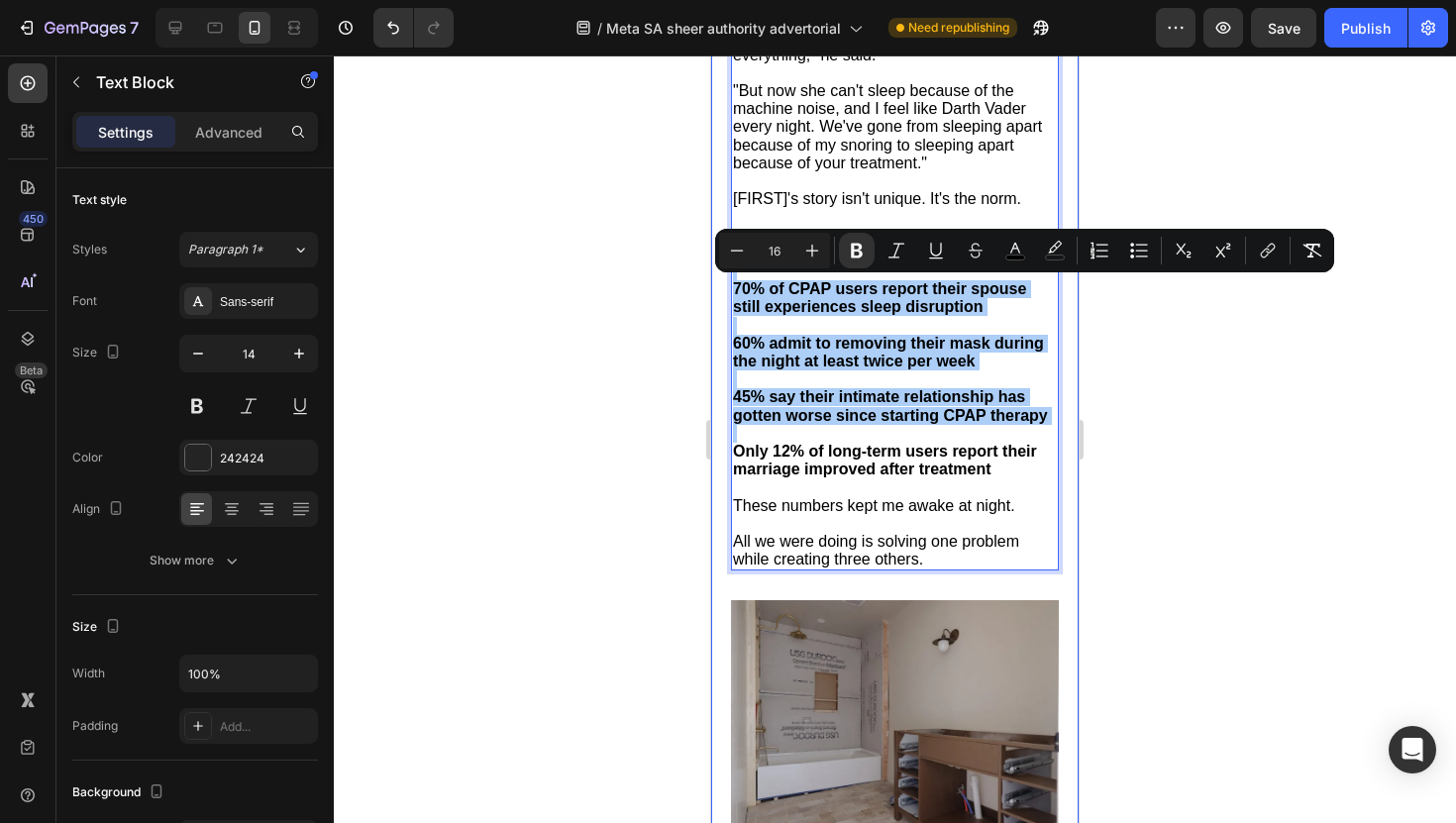 click 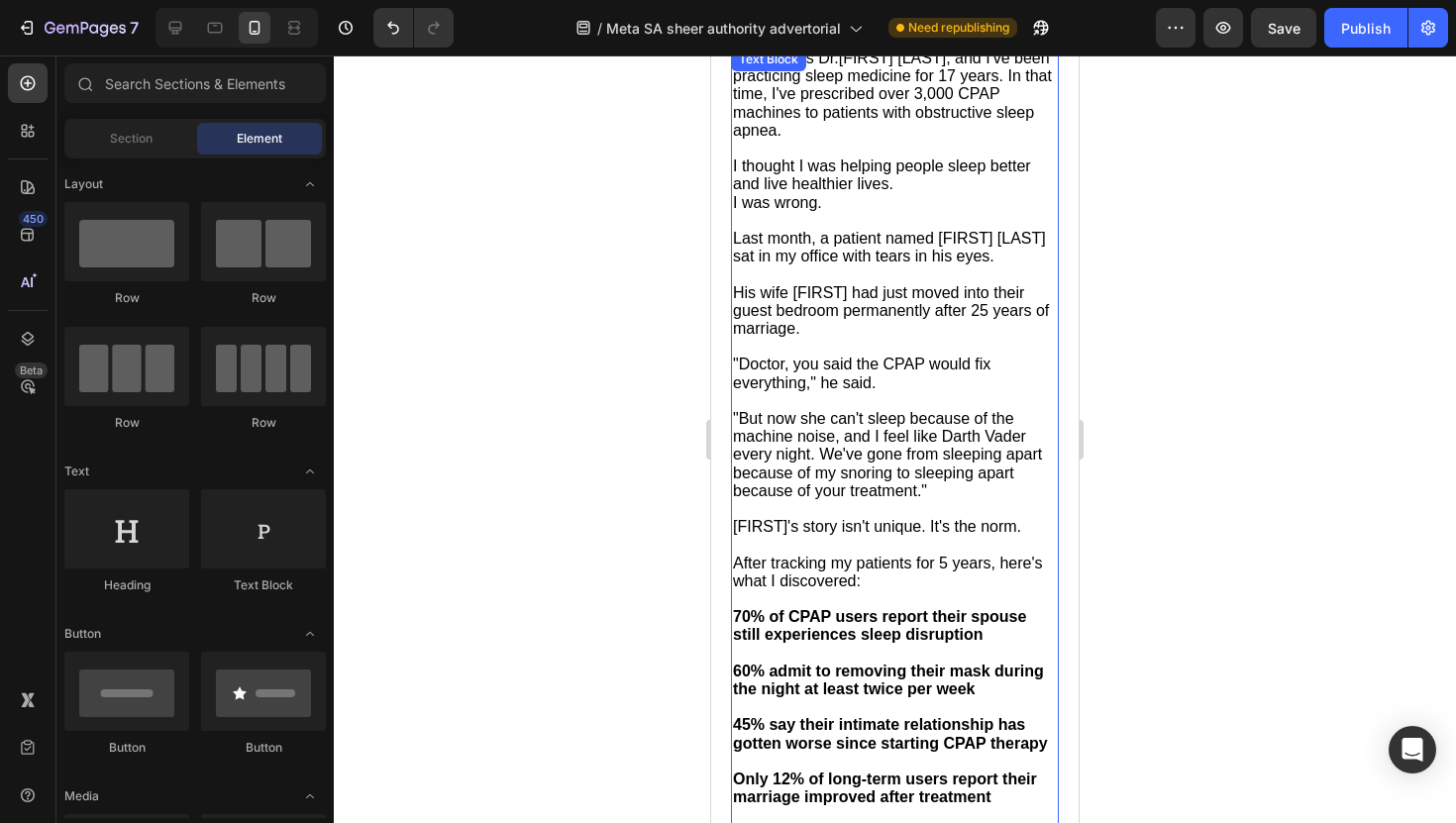 scroll, scrollTop: 1436, scrollLeft: 0, axis: vertical 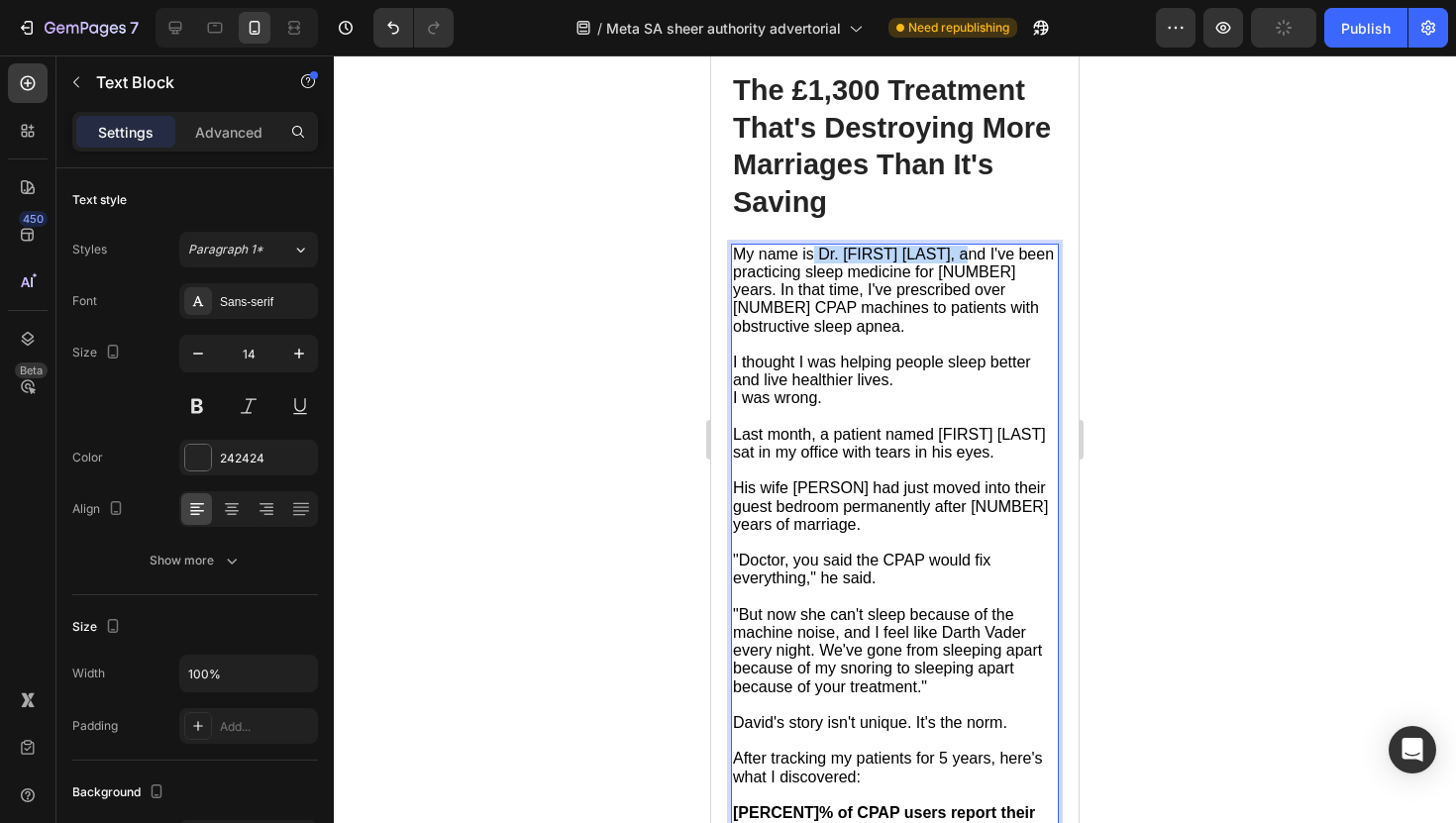 drag, startPoint x: 814, startPoint y: 316, endPoint x: 965, endPoint y: 317, distance: 151.0033 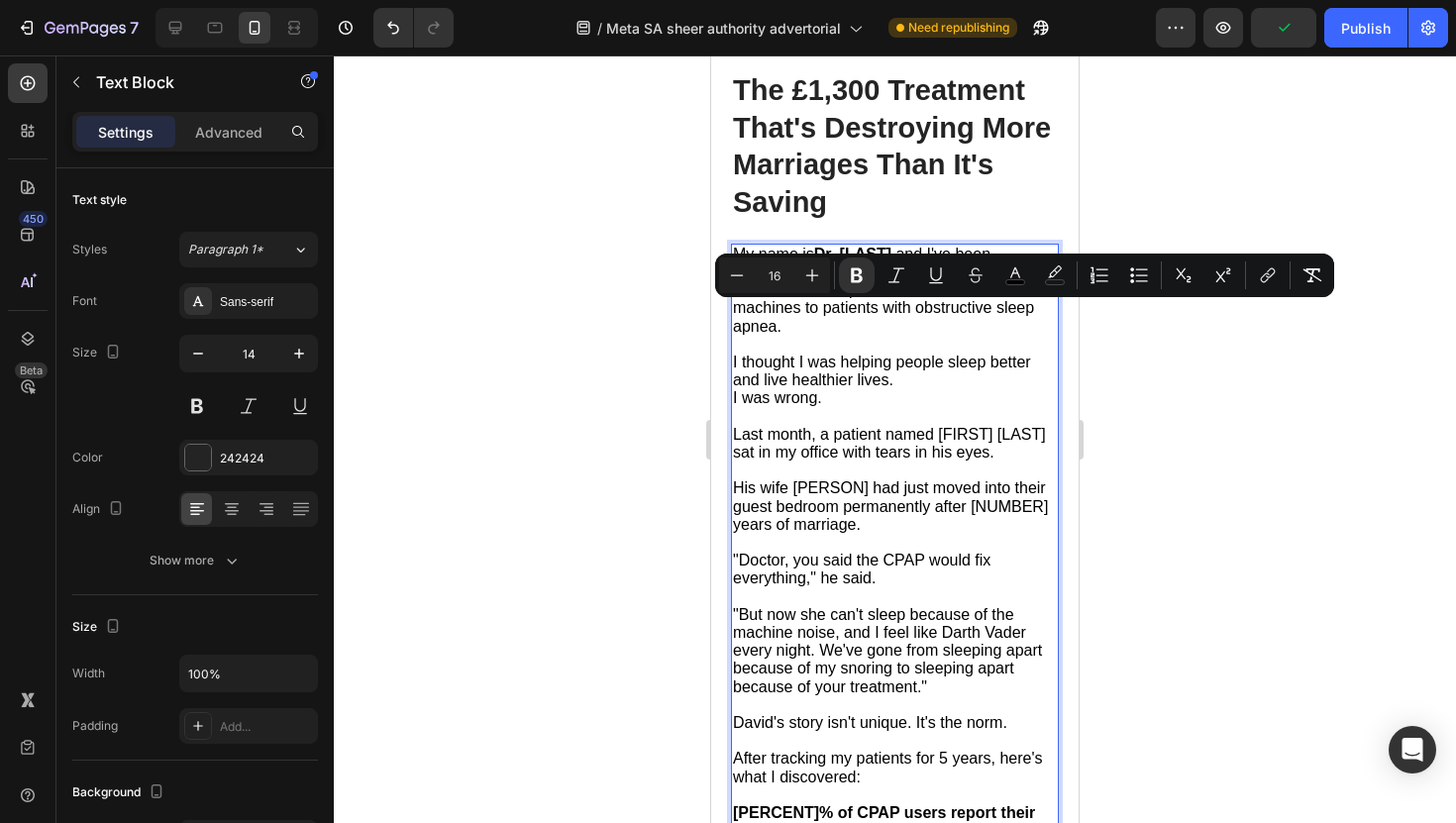 click 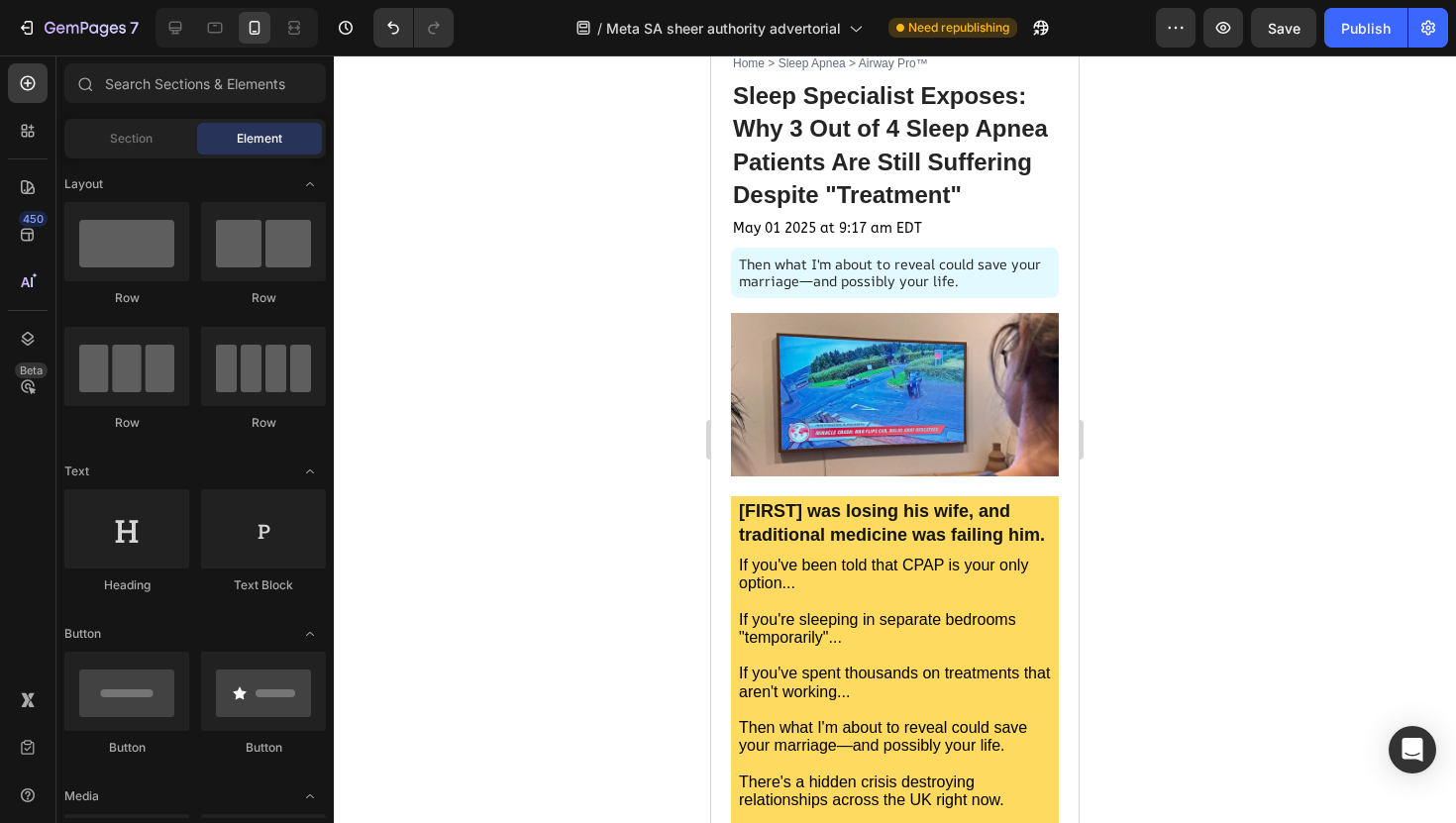 scroll, scrollTop: 80, scrollLeft: 0, axis: vertical 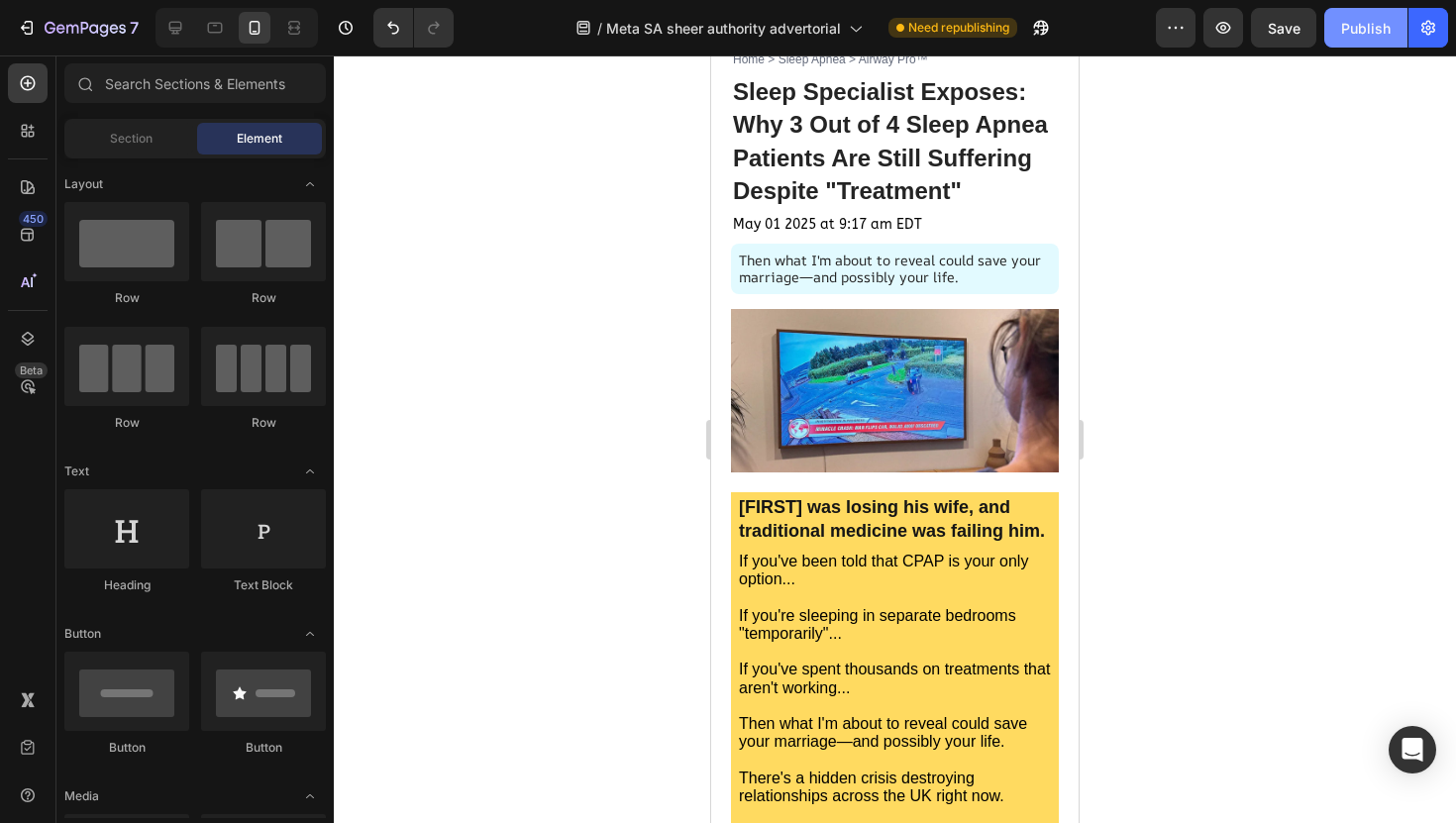 click on "Publish" at bounding box center (1366, 28) 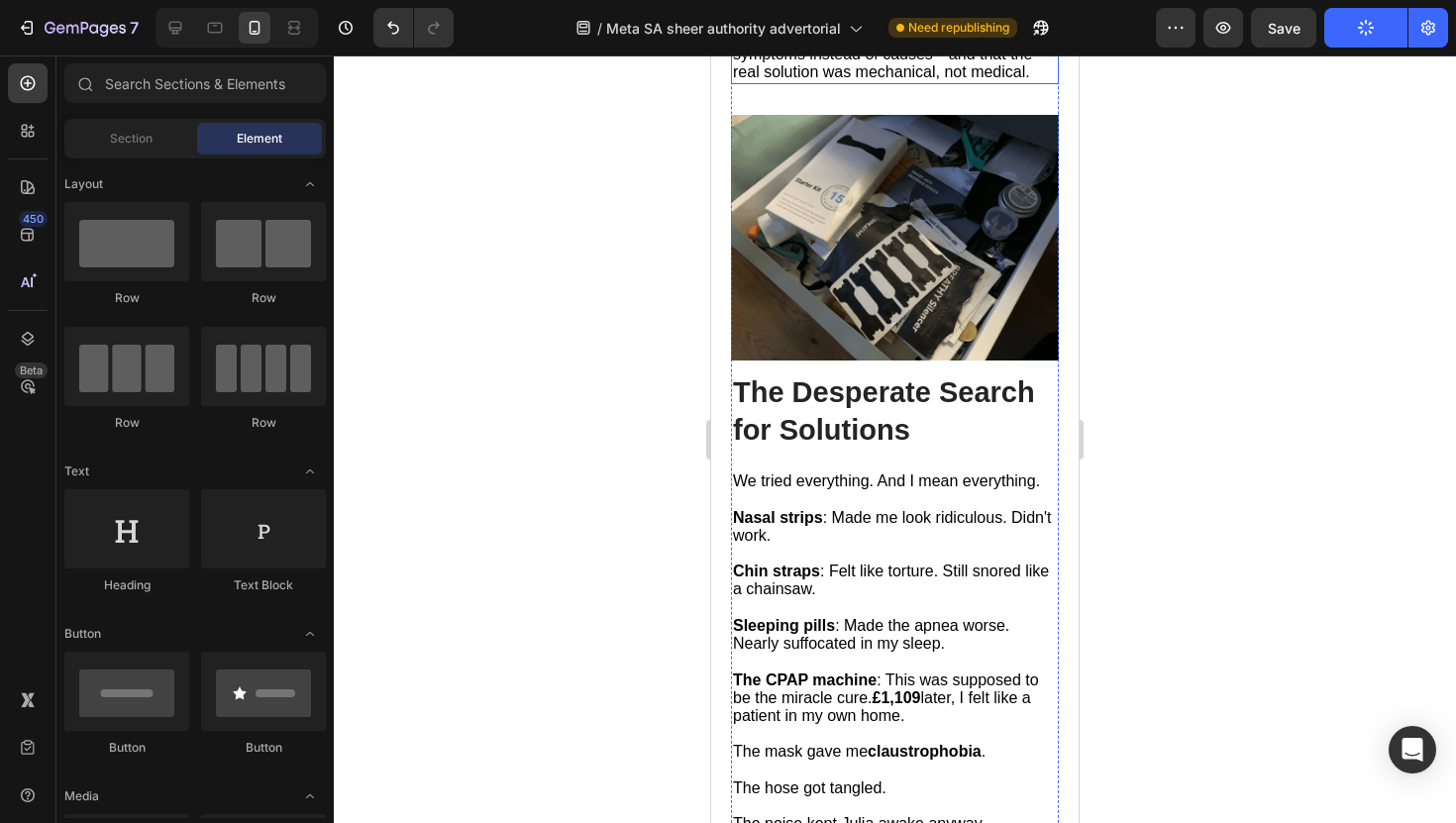 scroll, scrollTop: 3161, scrollLeft: 0, axis: vertical 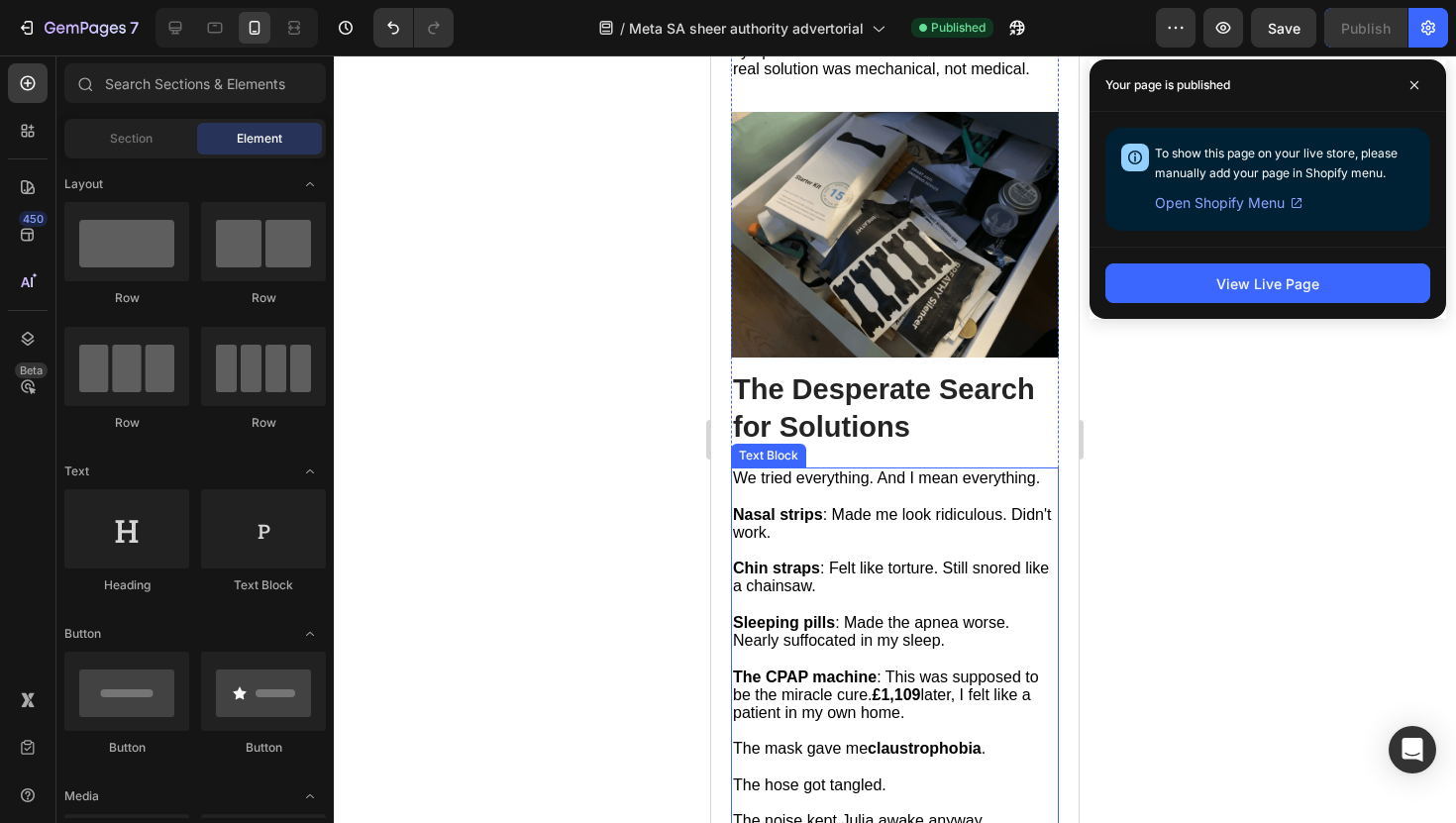 click at bounding box center [894, 551] 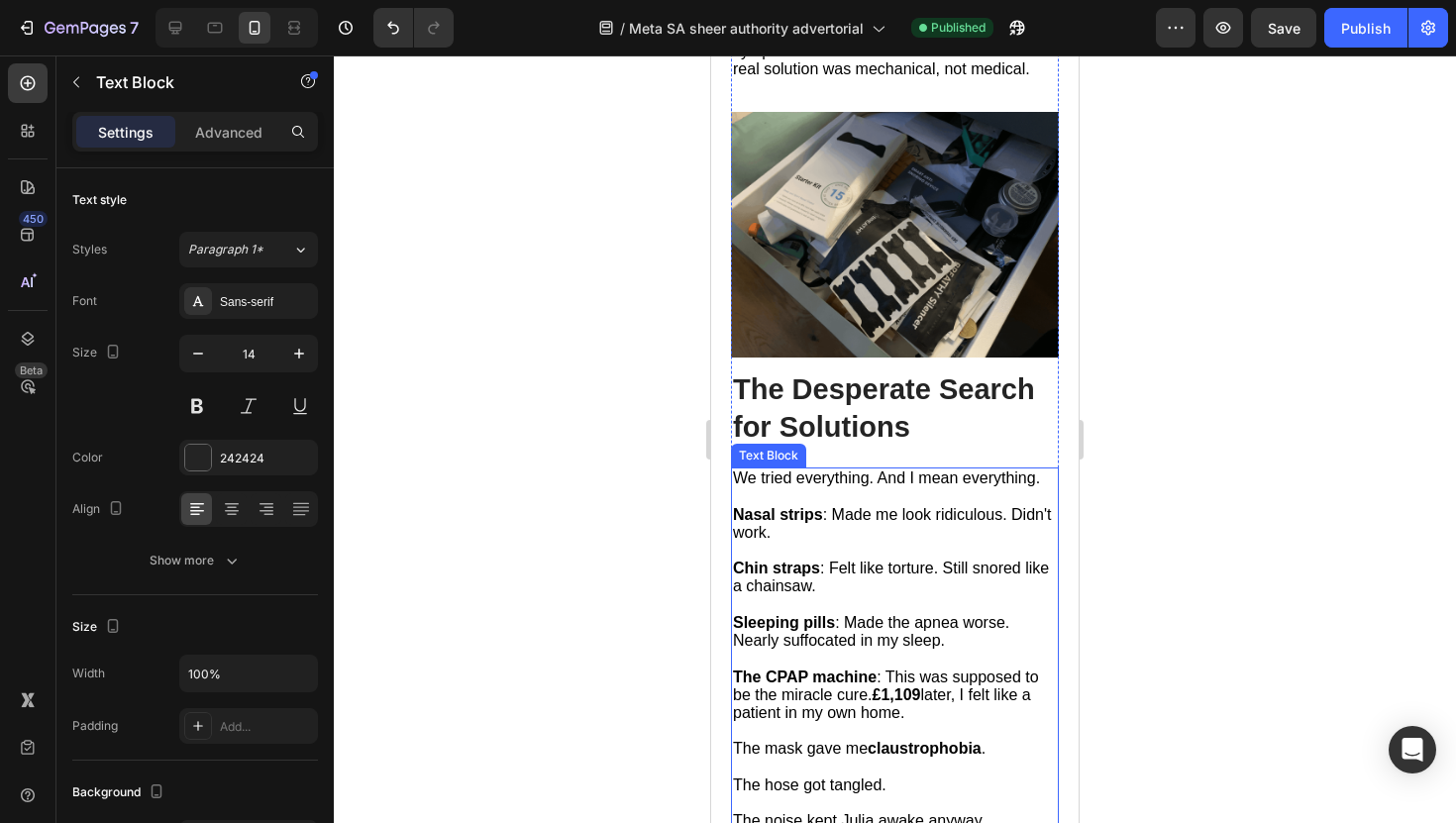 click at bounding box center [894, 551] 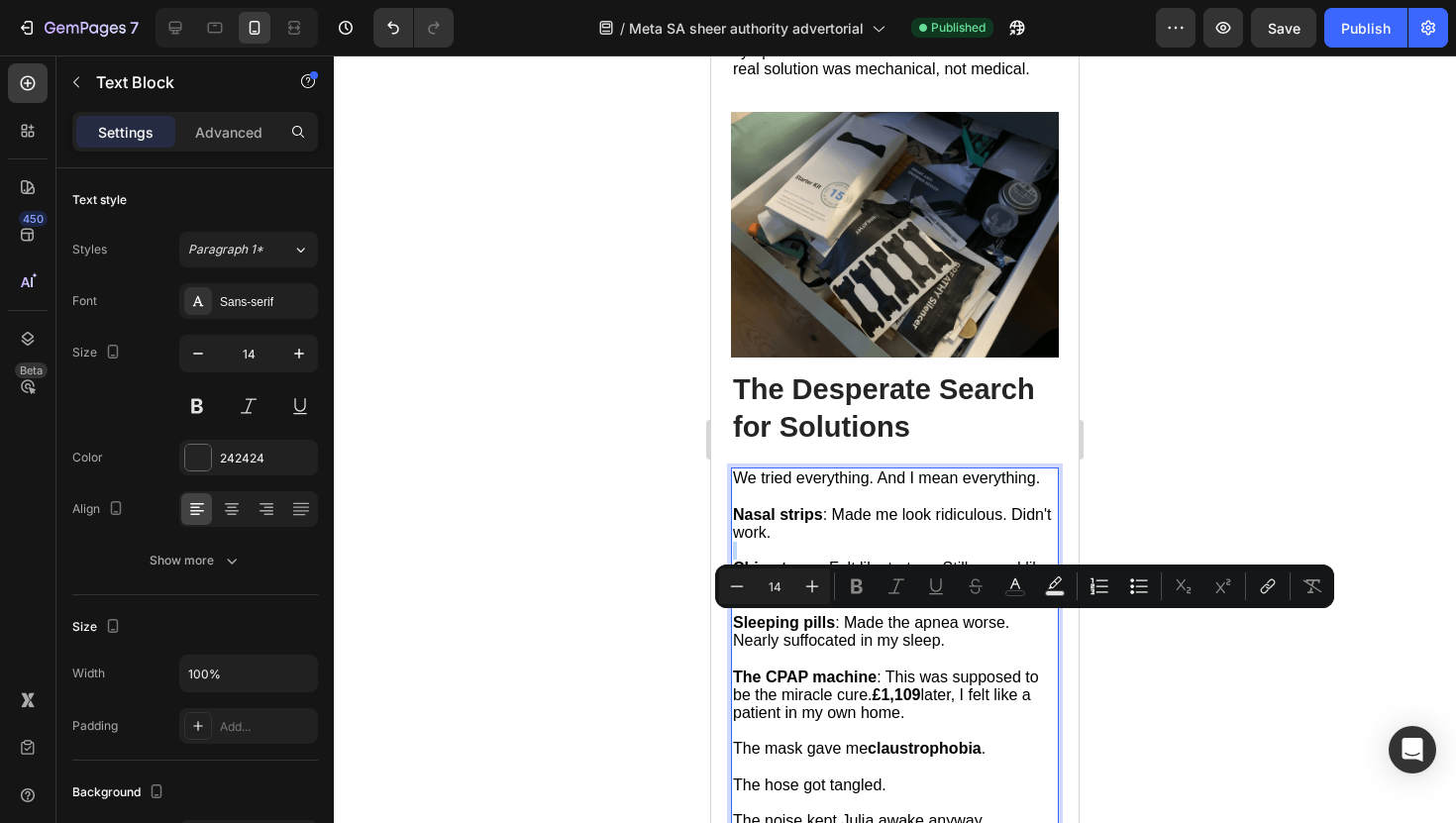 type on "16" 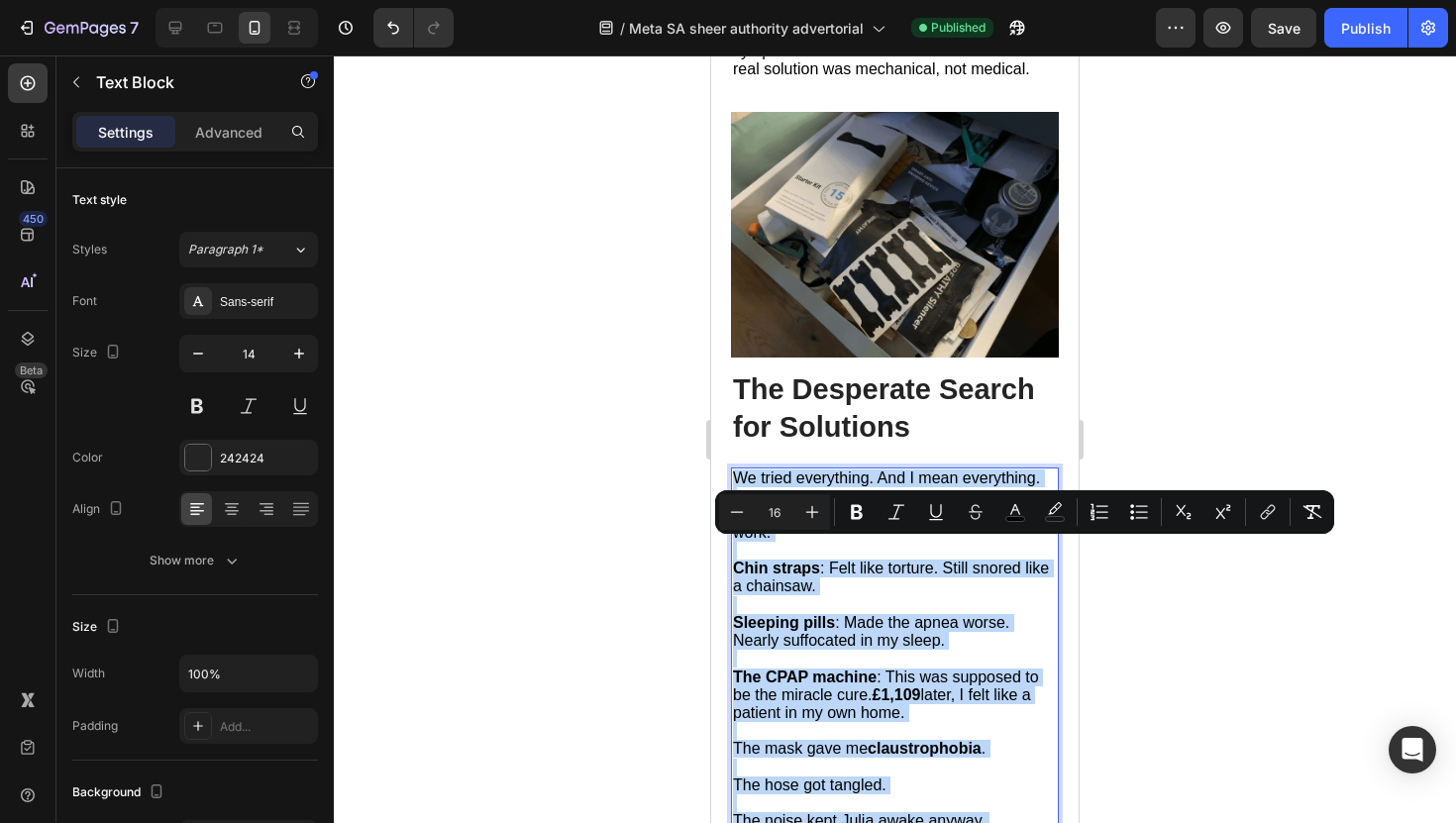 type on "11" 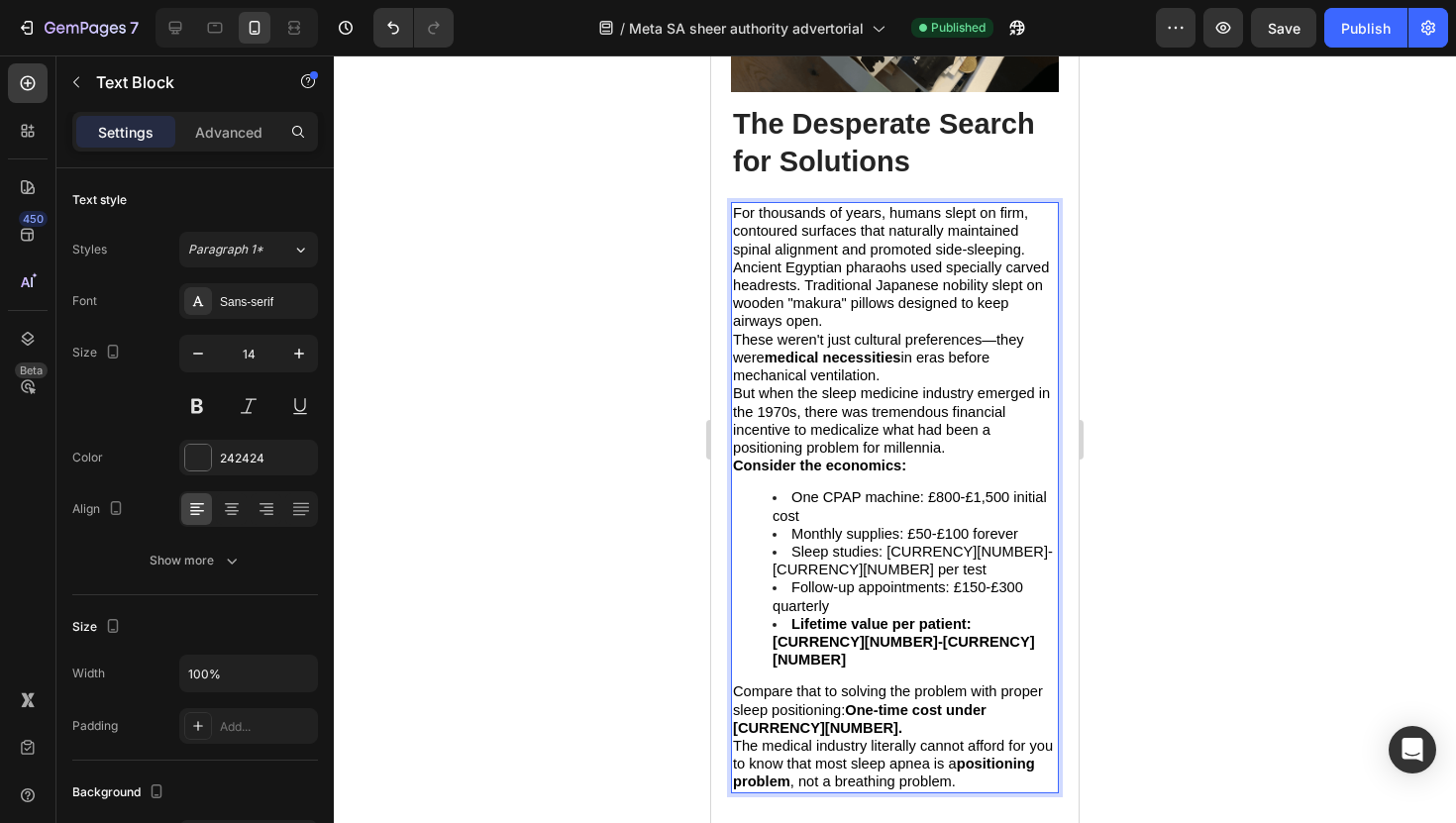 scroll, scrollTop: 3432, scrollLeft: 0, axis: vertical 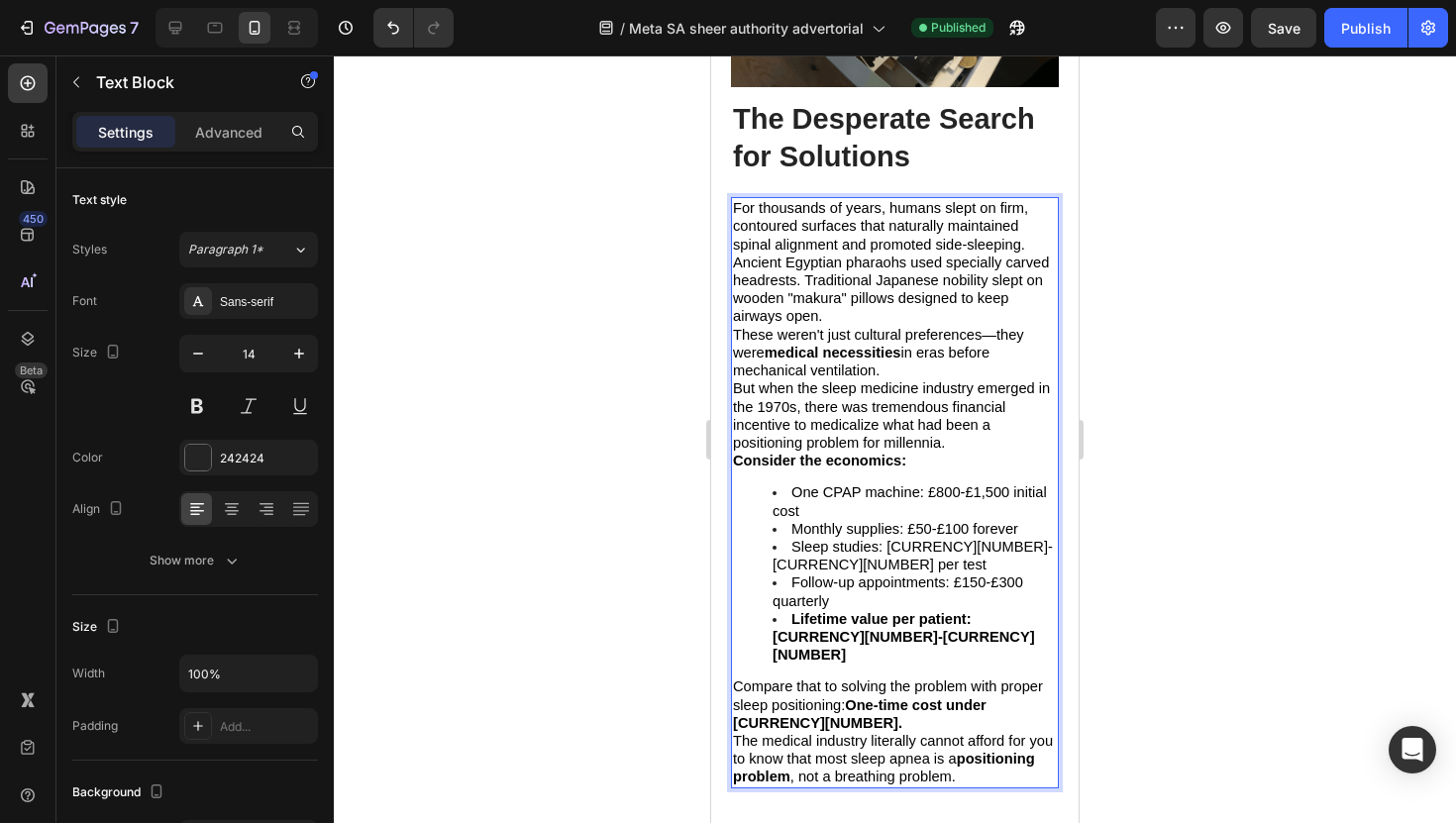 click on "Follow-up appointments: £150-£300 quarterly" at bounding box center (897, 591) 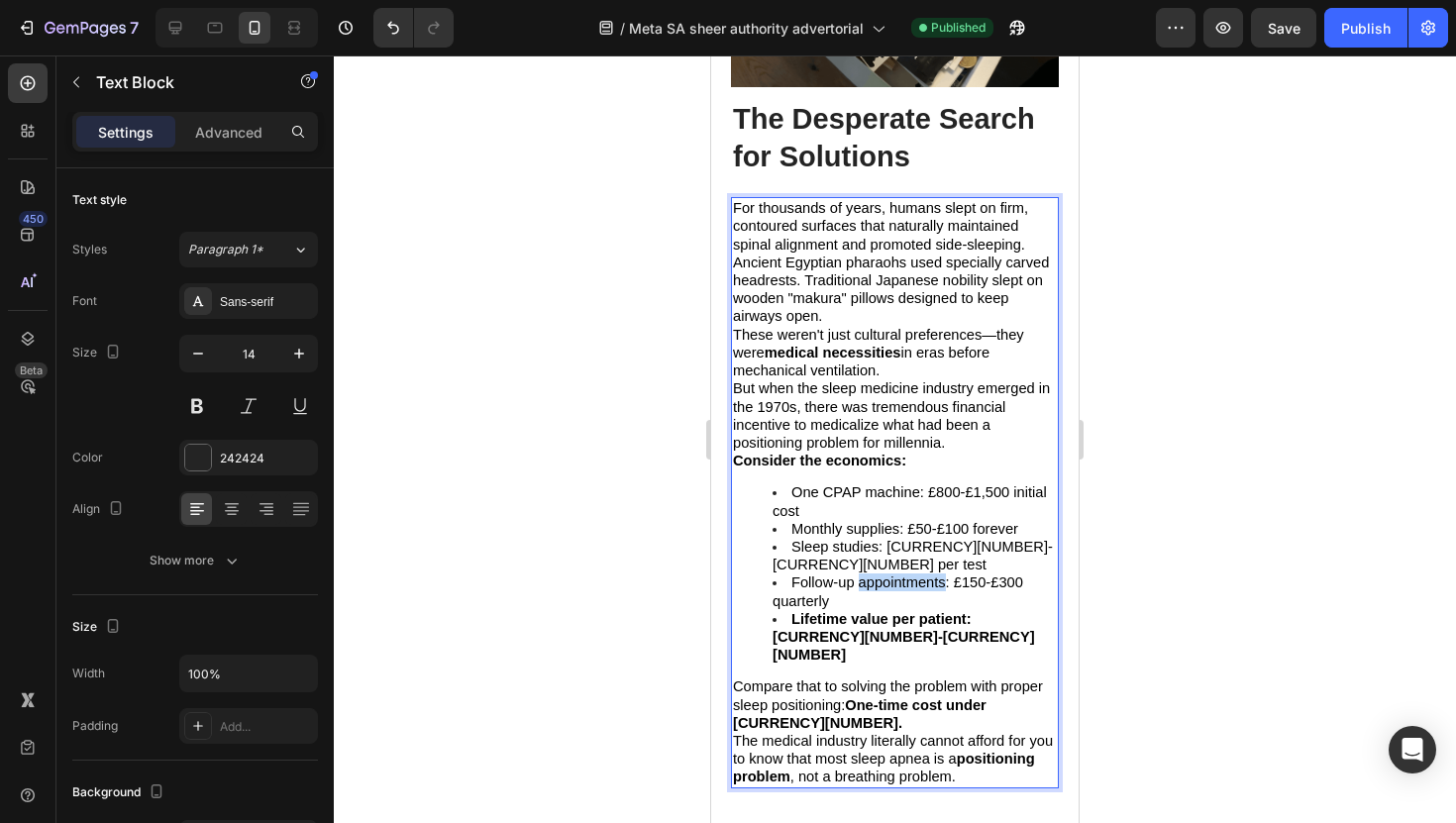 click on "Follow-up appointments: £150-£300 quarterly" at bounding box center (897, 591) 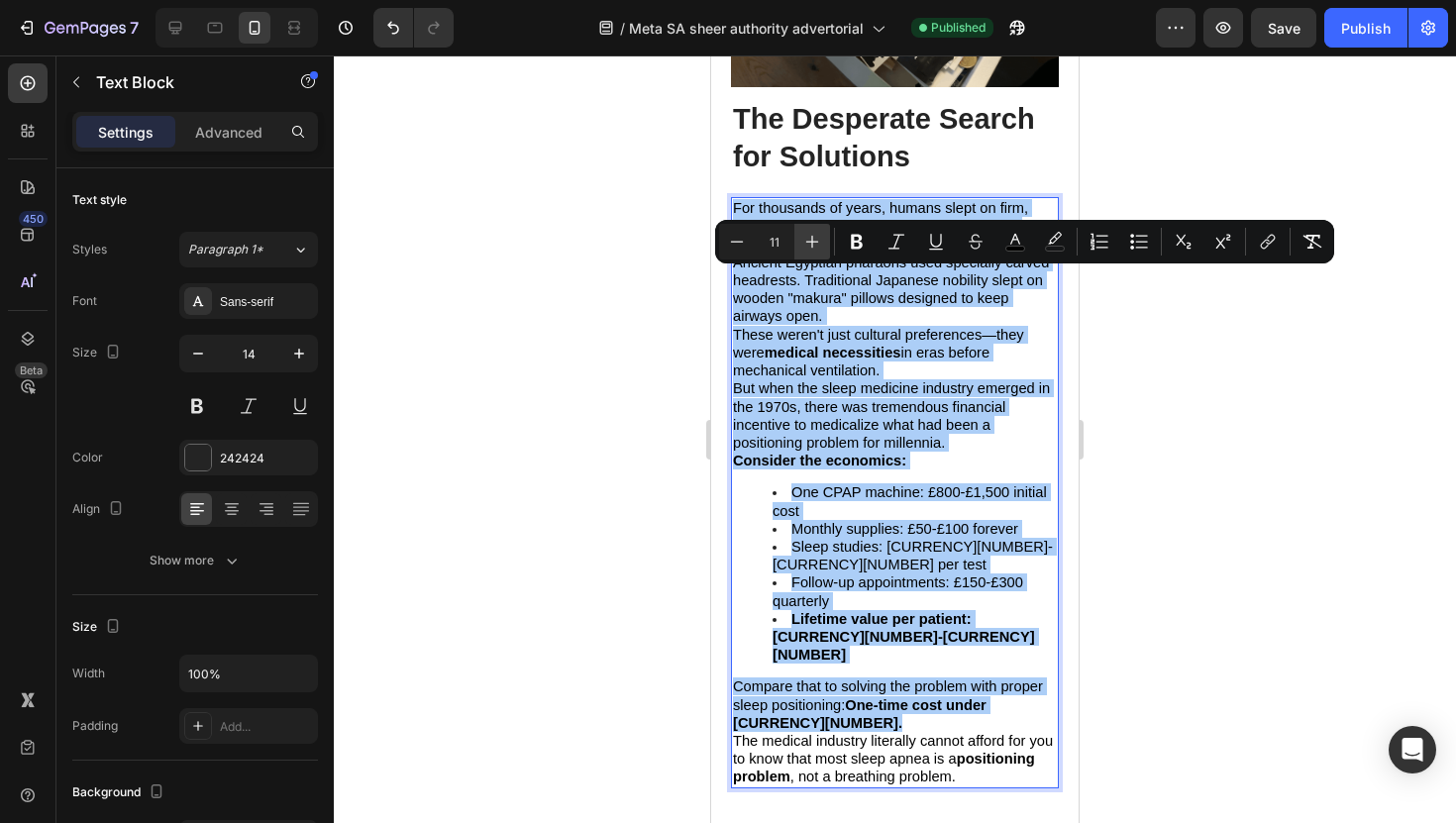 click 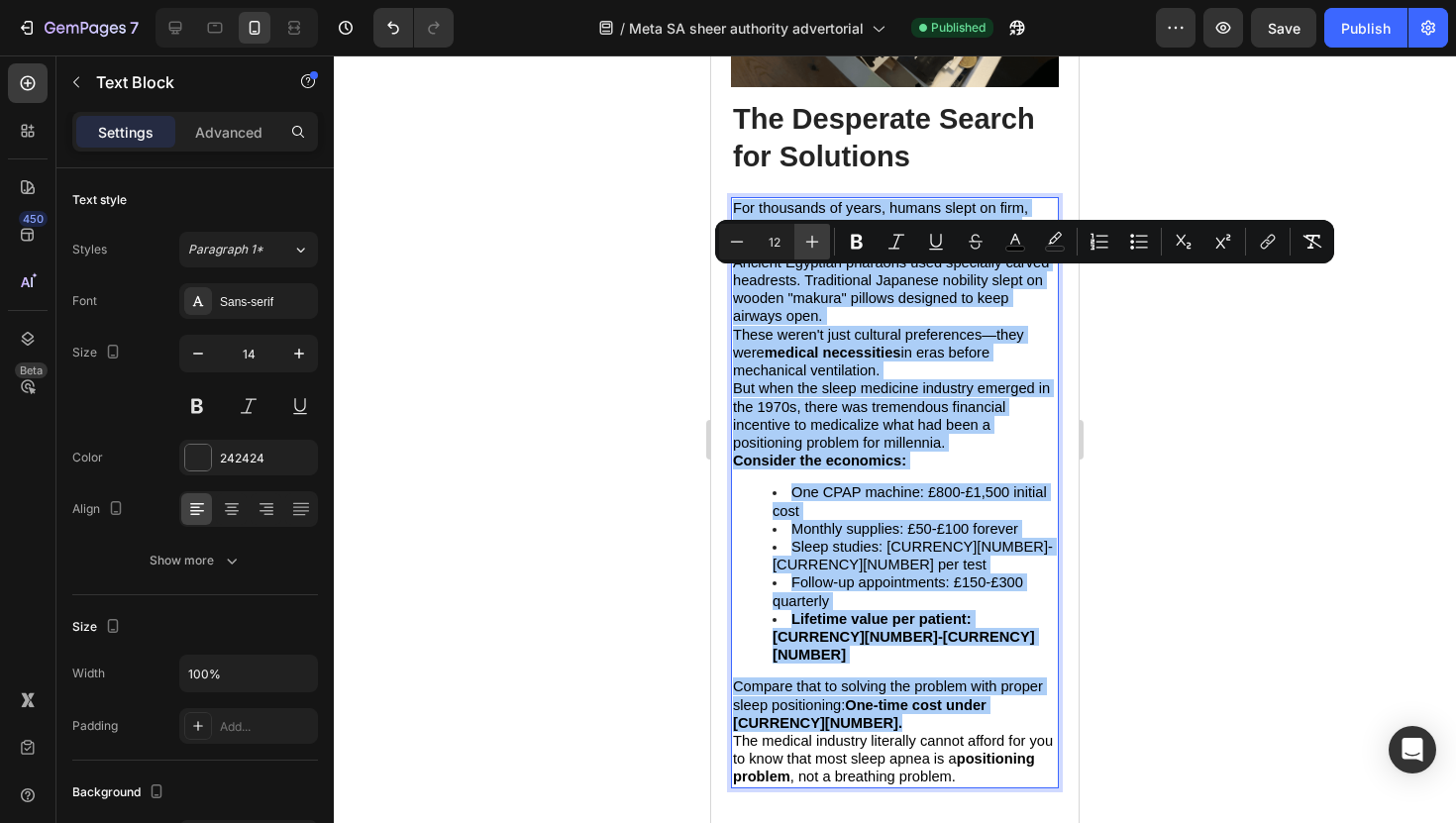 click 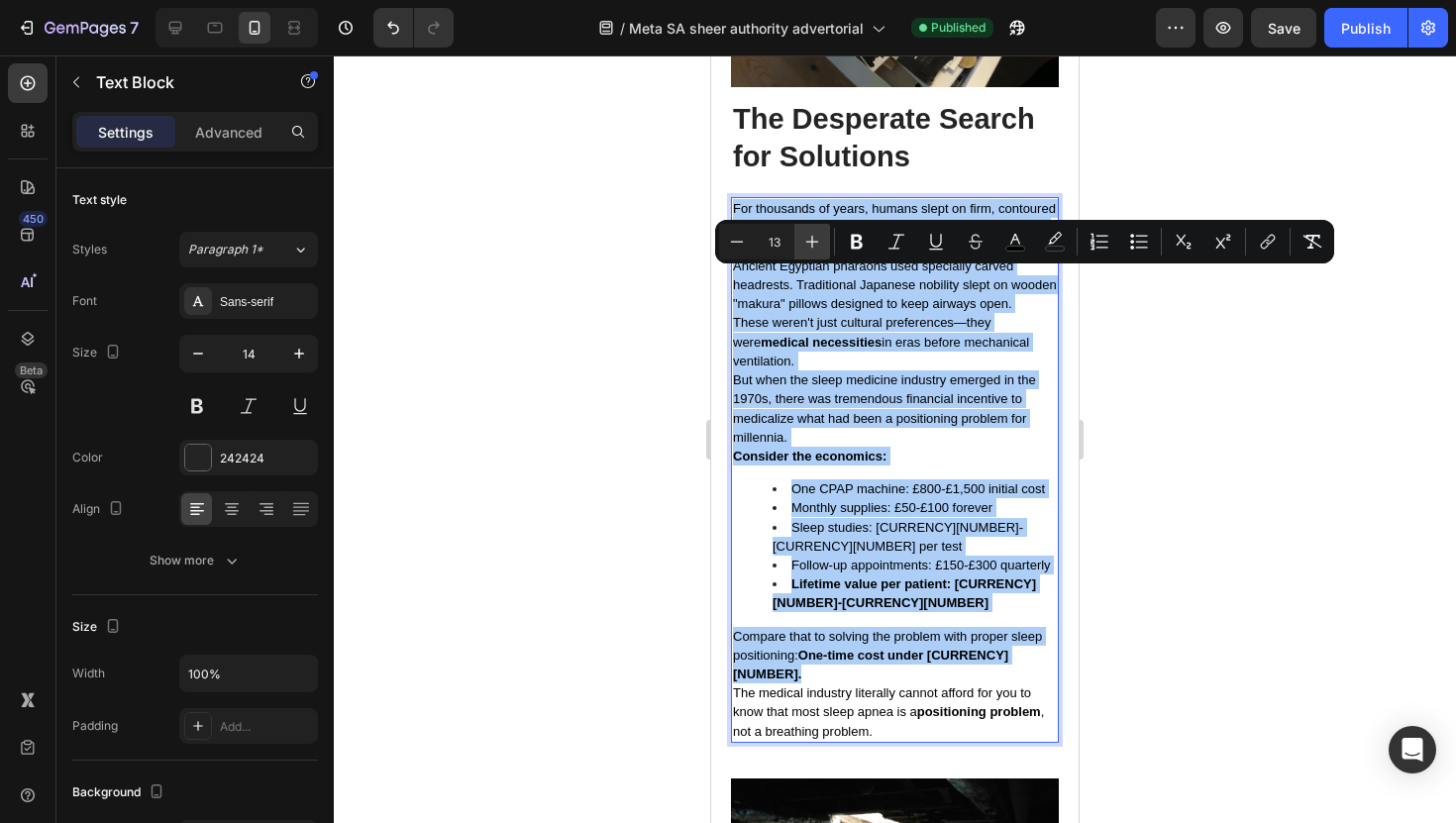 click 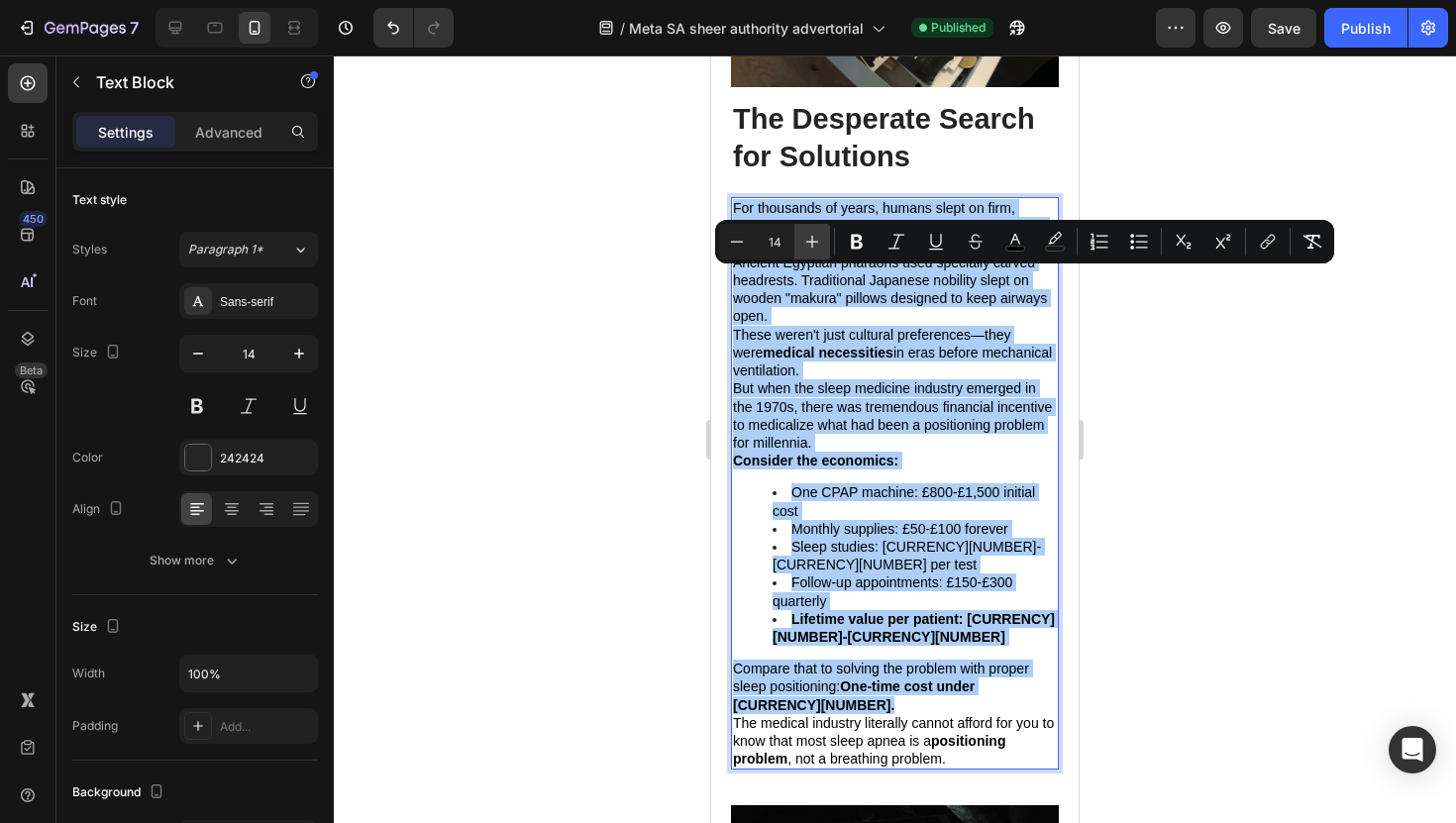 click 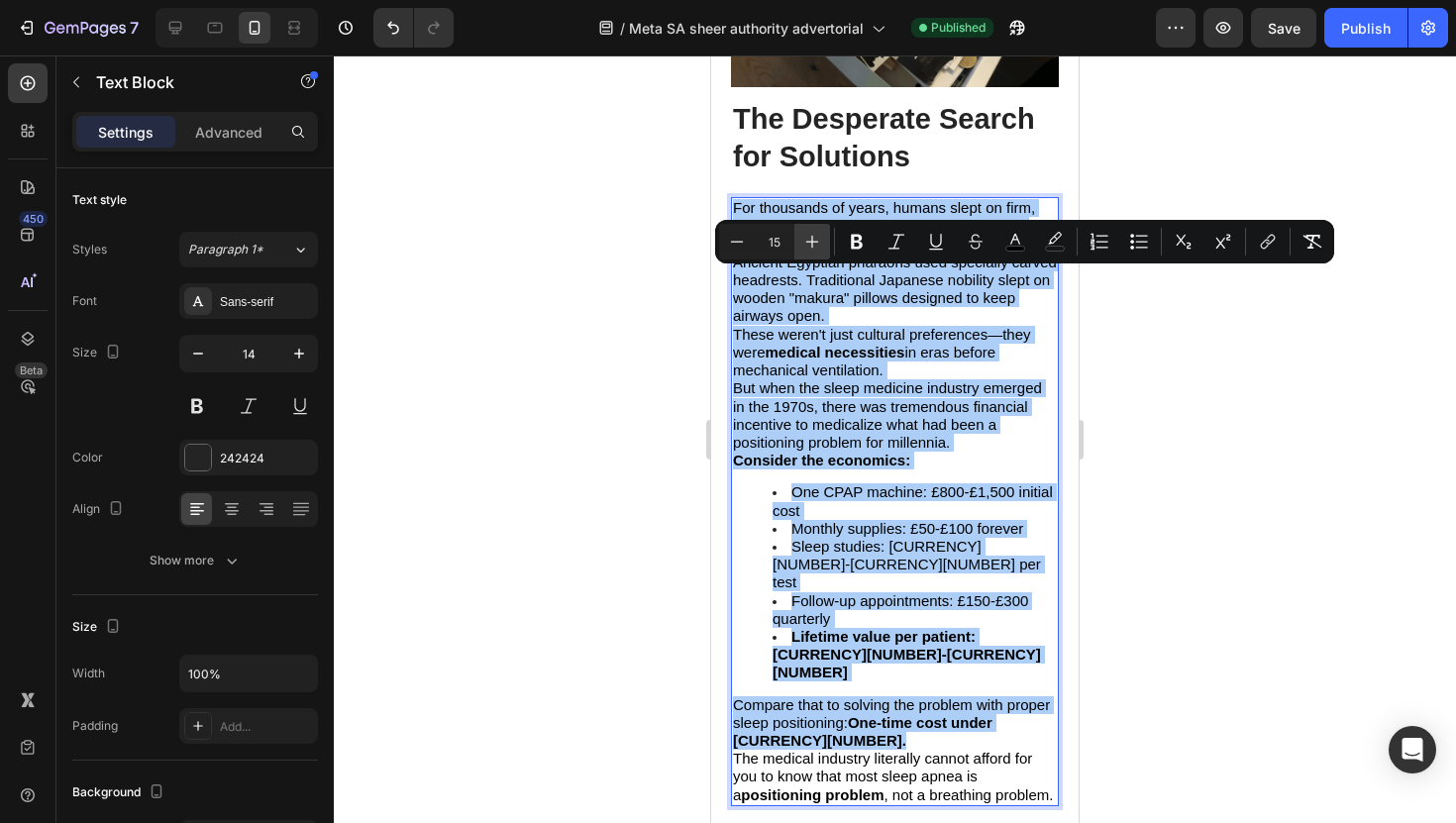 click 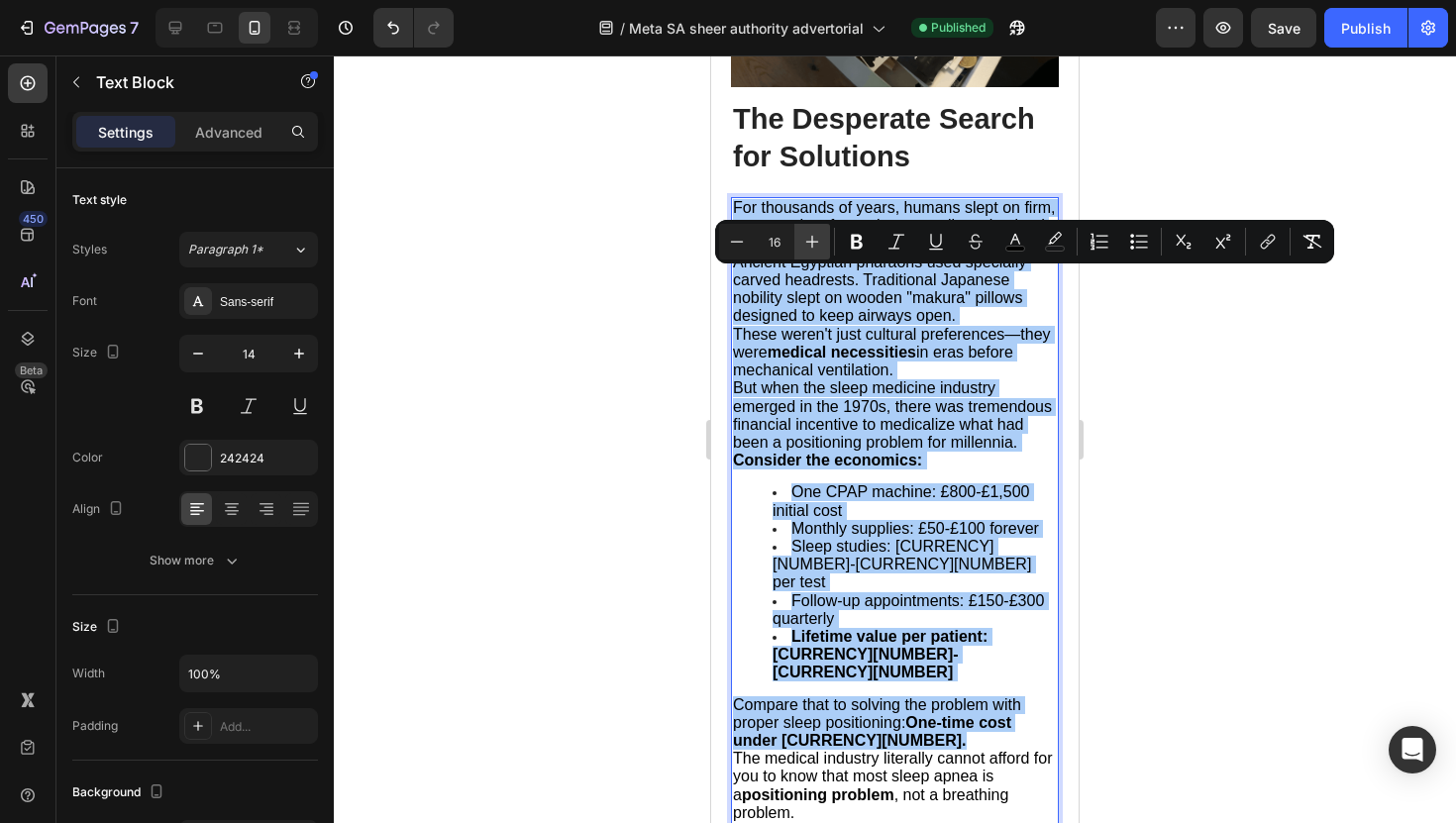 click 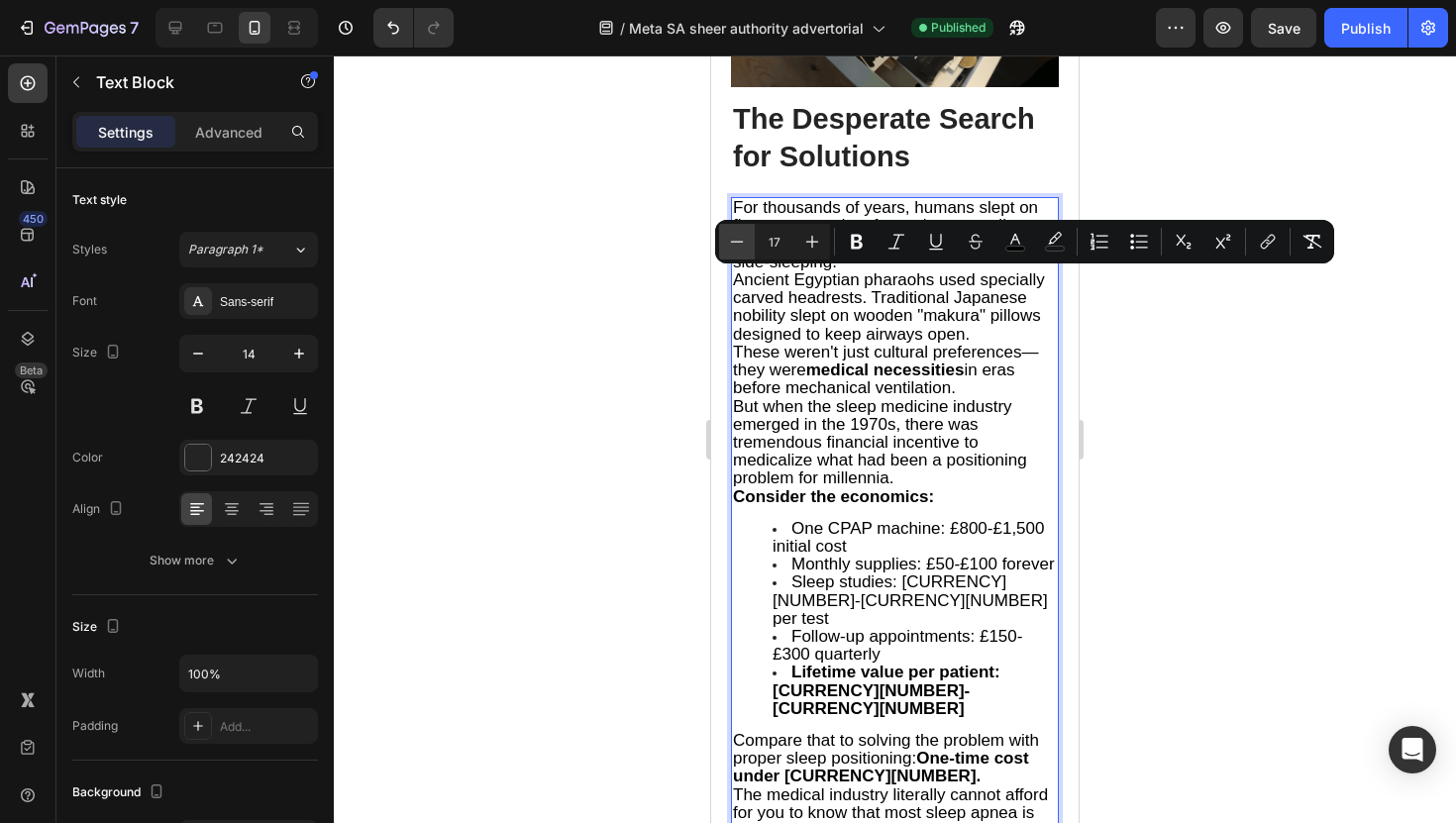 click 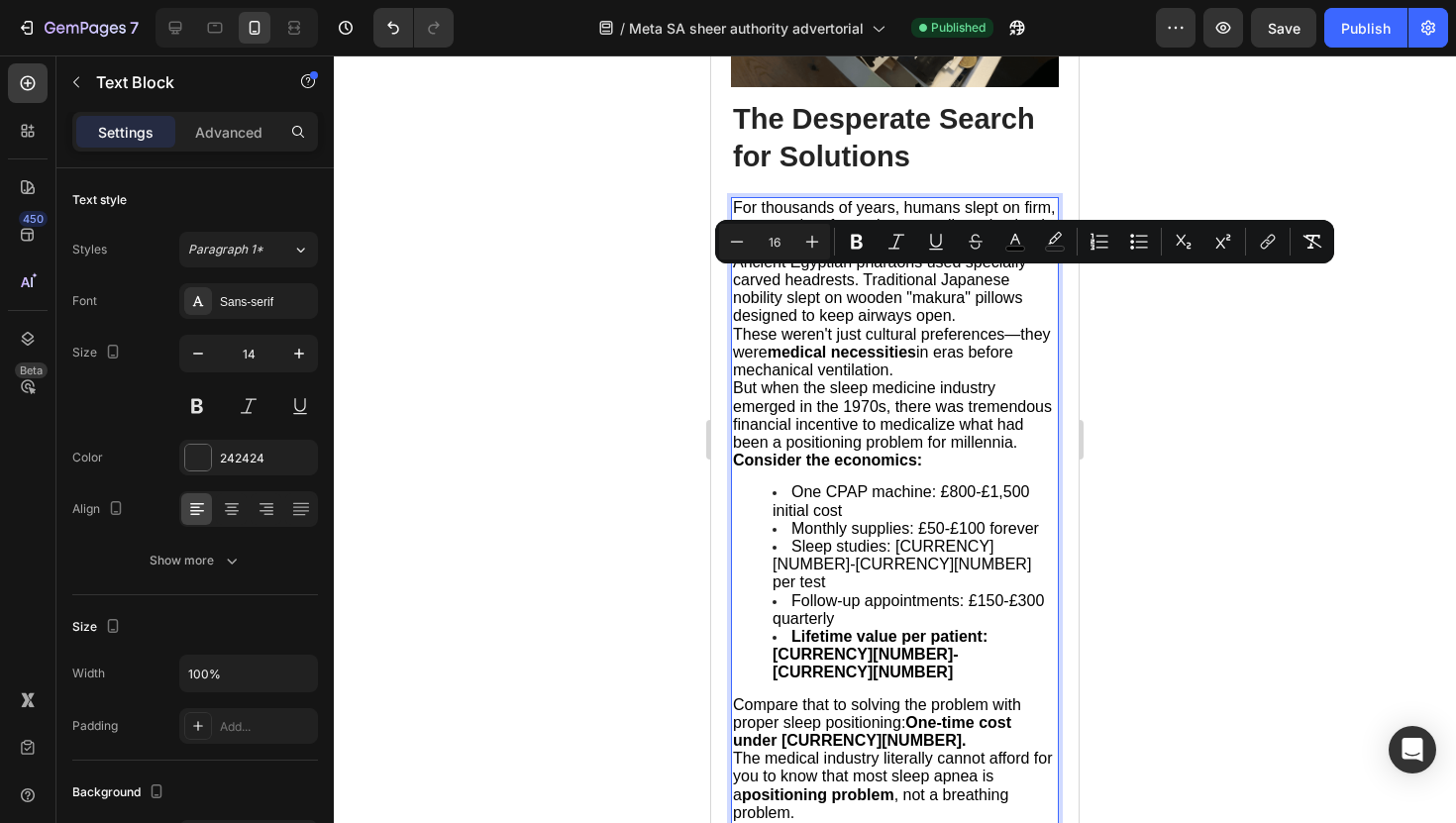 click on "For thousands of years, humans slept on firm, contoured surfaces that naturally maintained spinal alignment and promoted side-sleeping." at bounding box center [894, 226] 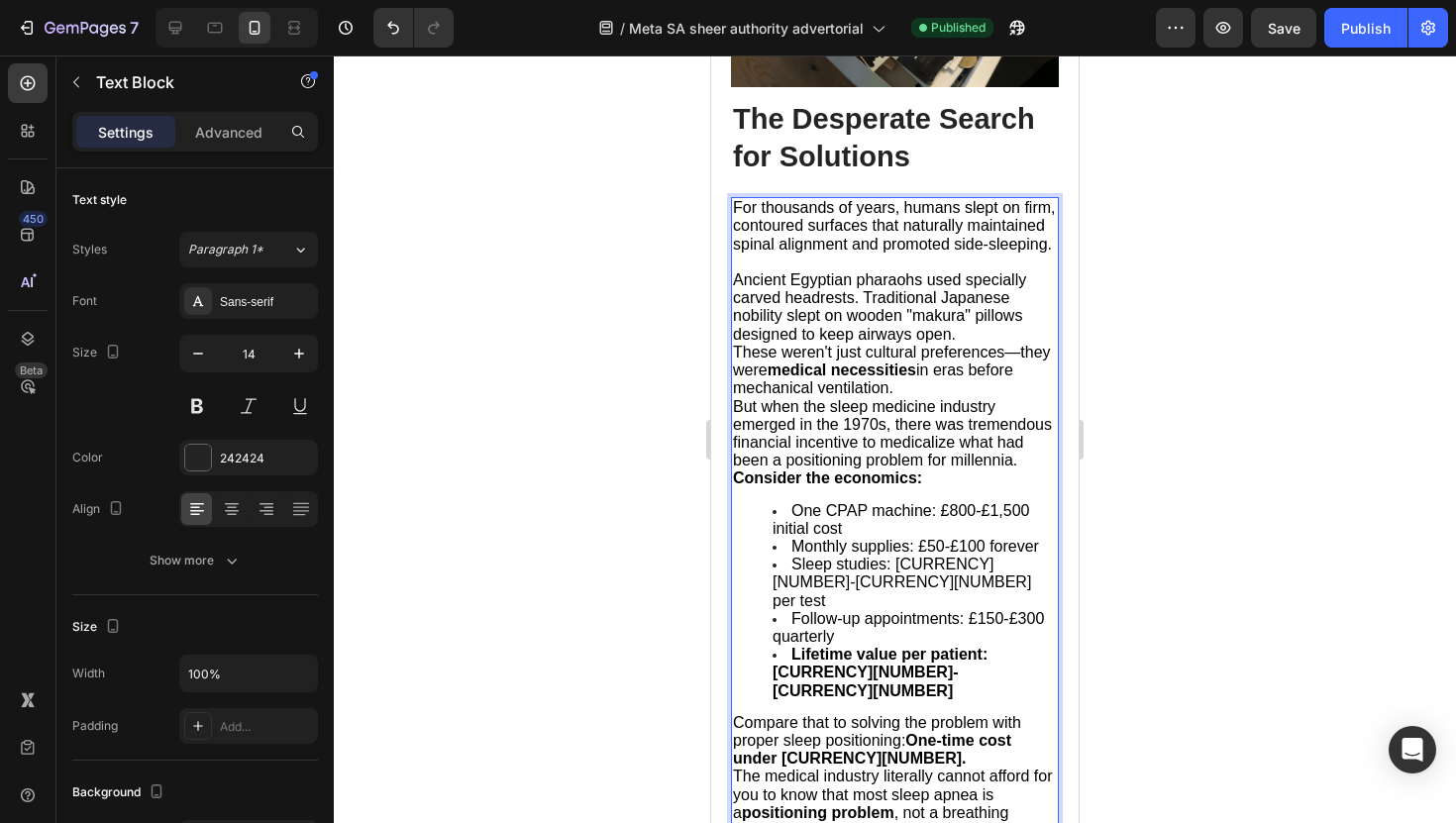 click on "Ancient Egyptian pharaohs used specially carved headrests. Traditional Japanese nobility slept on wooden "makura" pillows designed to keep airways open." at bounding box center (880, 307) 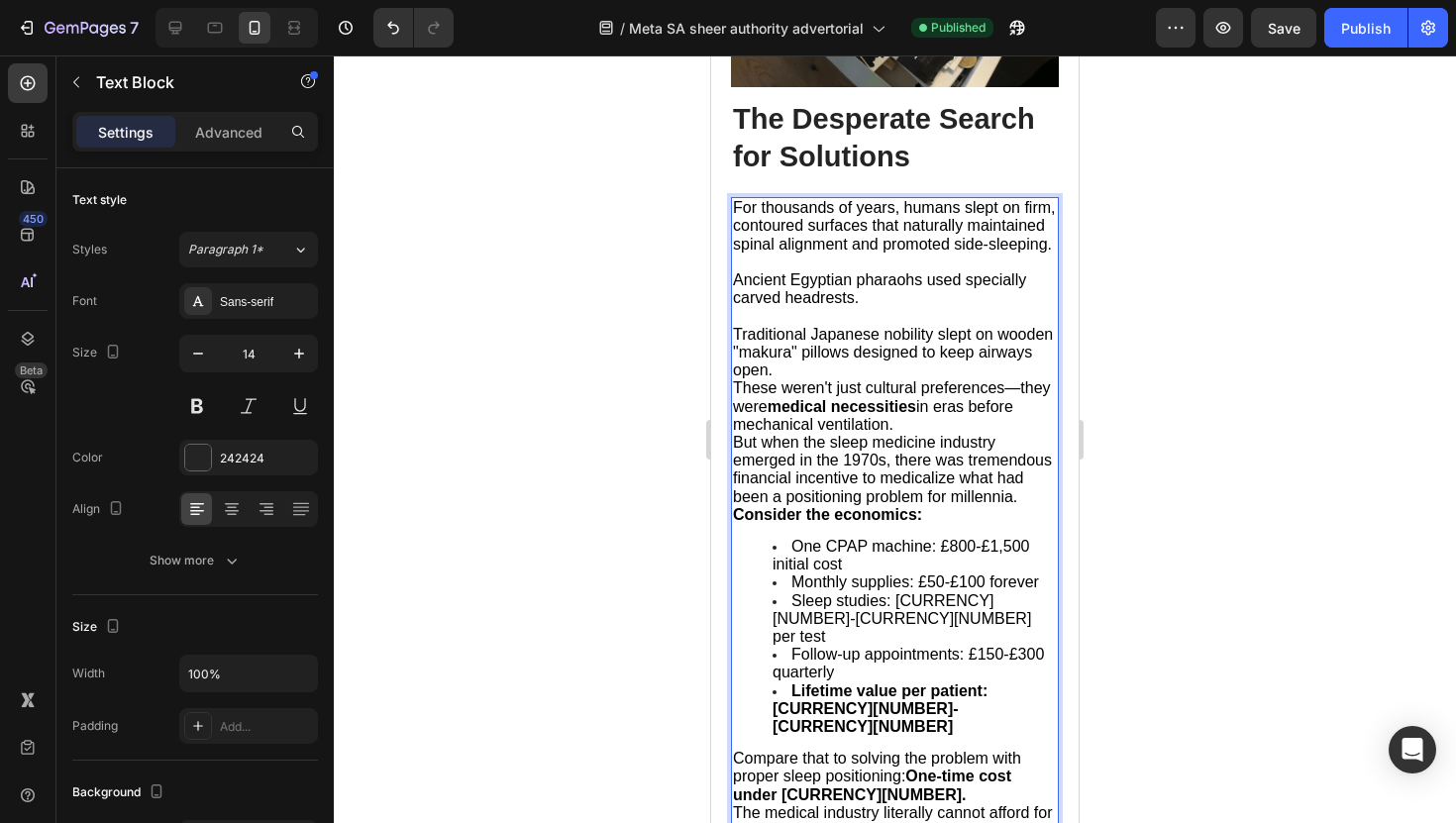 click on "Traditional Japanese nobility slept on wooden "makura" pillows designed to keep airways open." at bounding box center [894, 353] 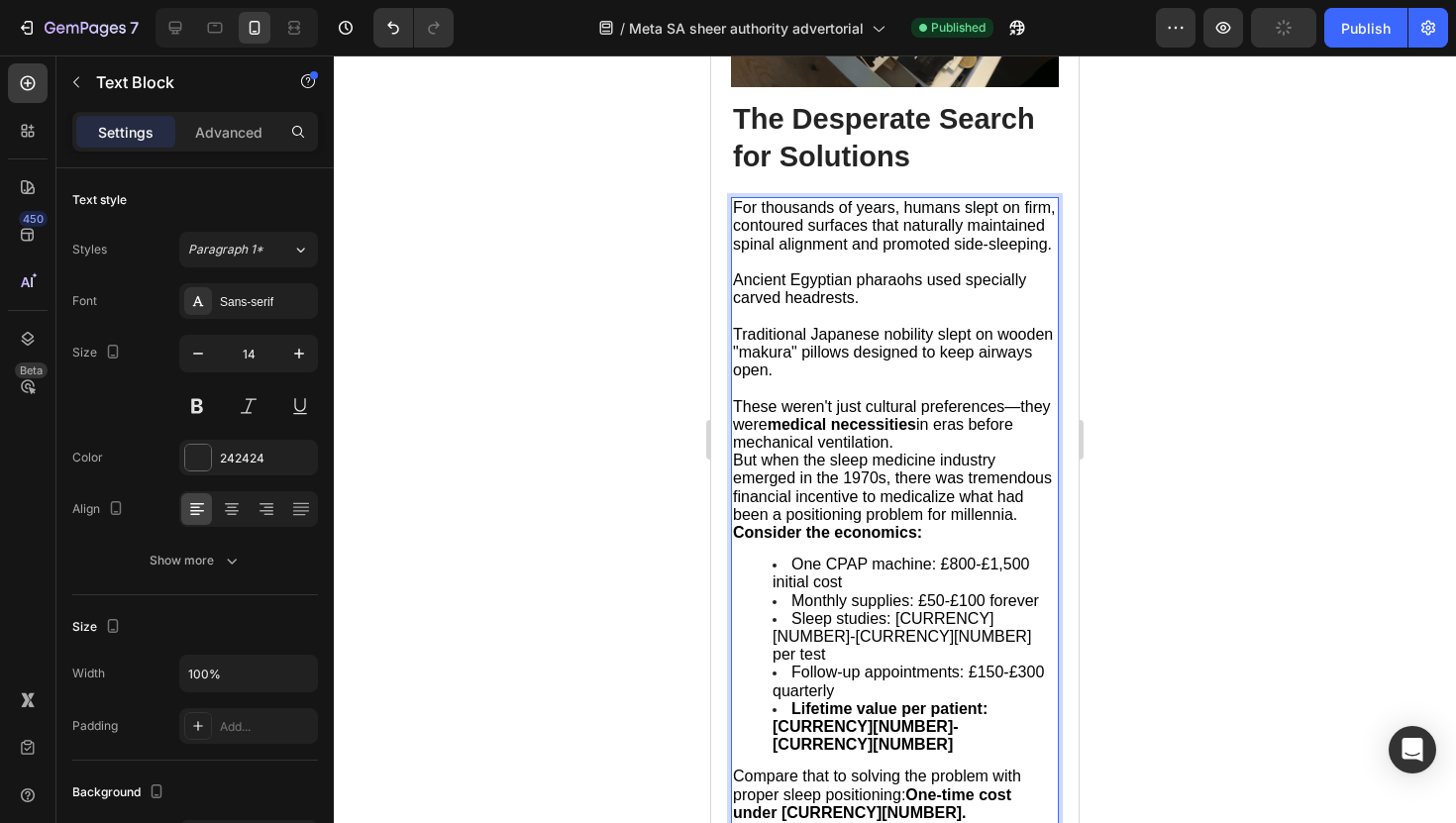 click on "These weren't just cultural preferences—they were  medical necessities  in eras before mechanical ventilation." at bounding box center [894, 425] 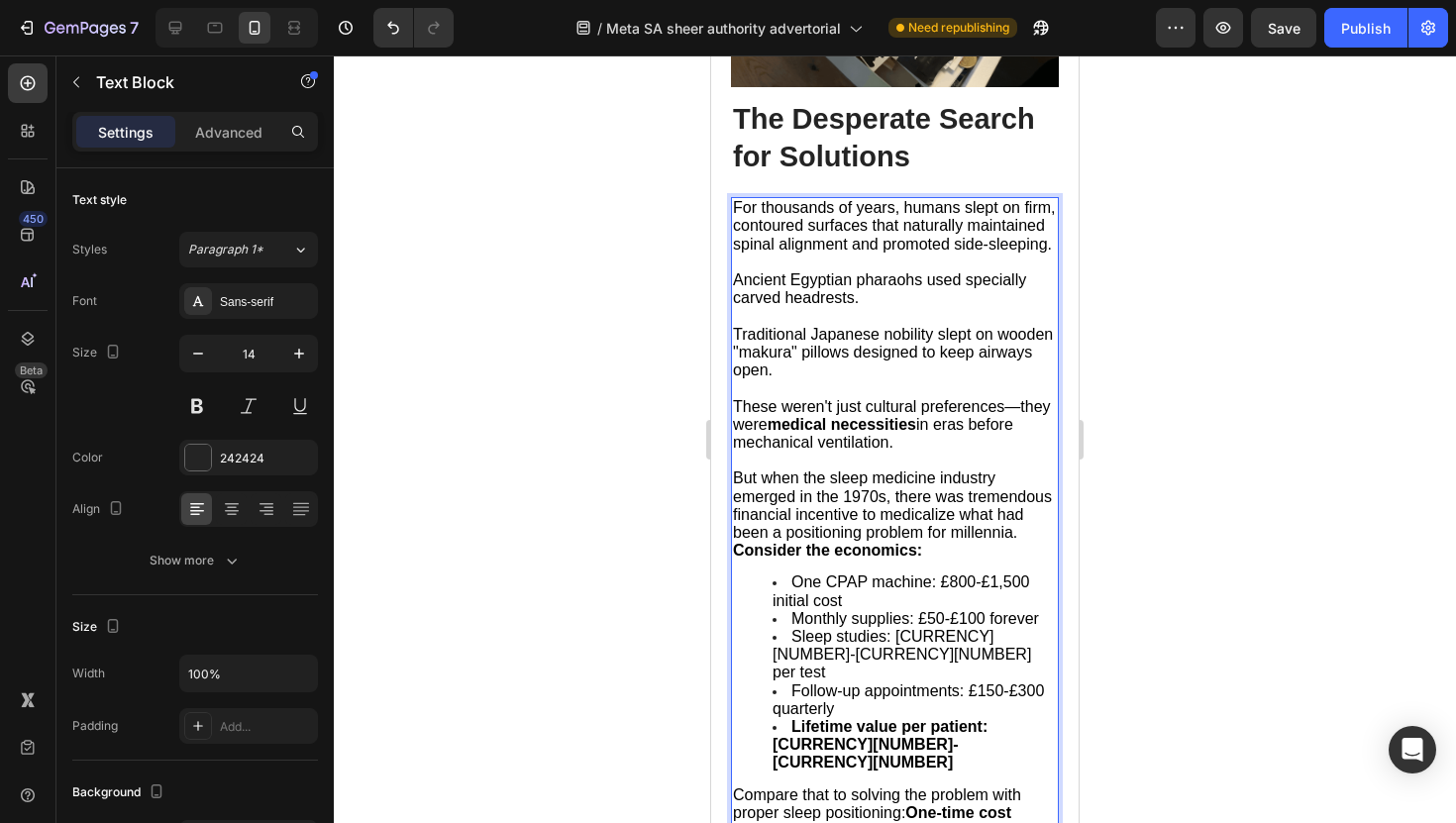 click on "But when the sleep medicine industry emerged in the 1970s, there was tremendous financial incentive to medicalize what had been a positioning problem for millennia." at bounding box center [892, 505] 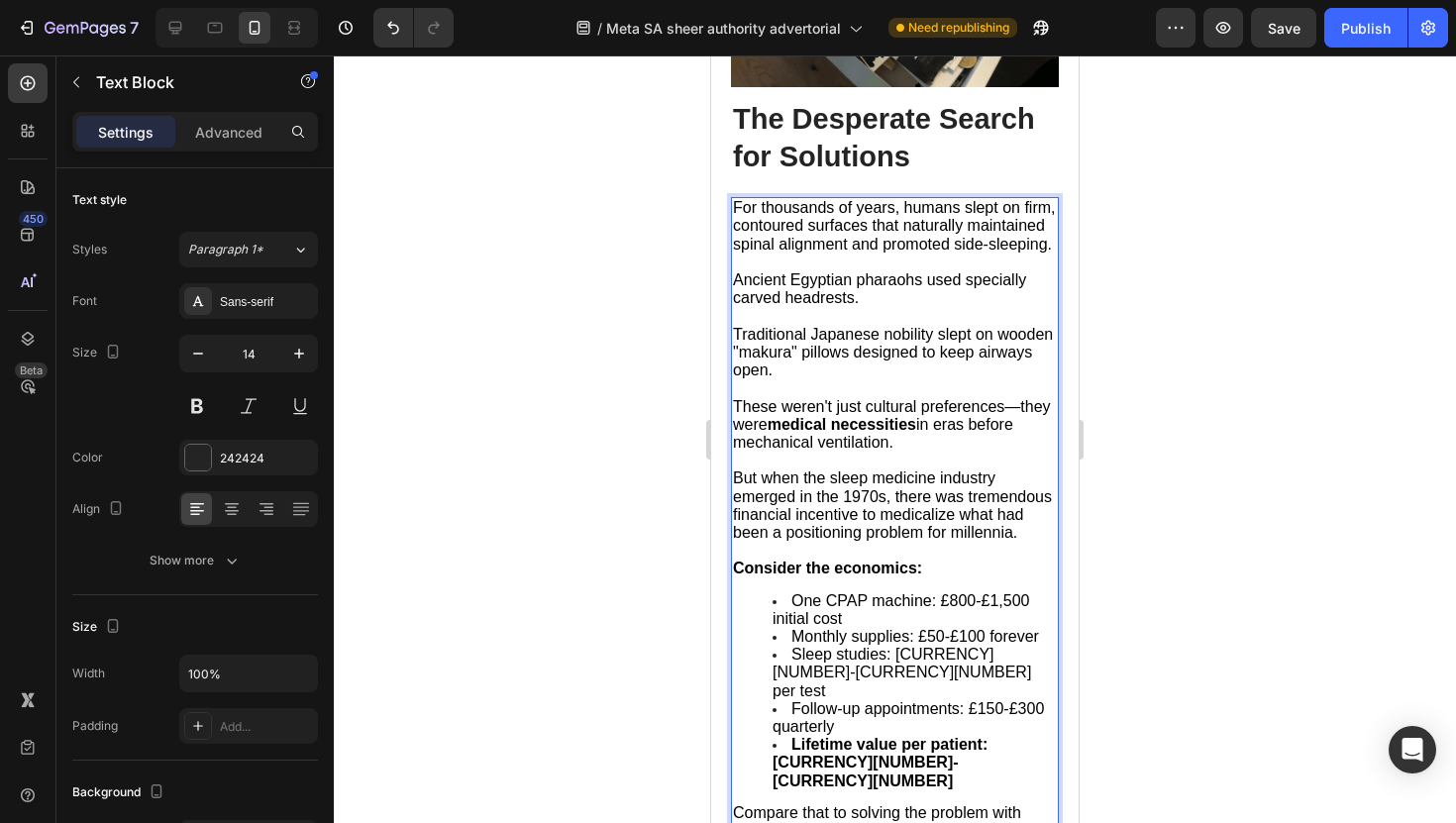 scroll, scrollTop: 3773, scrollLeft: 0, axis: vertical 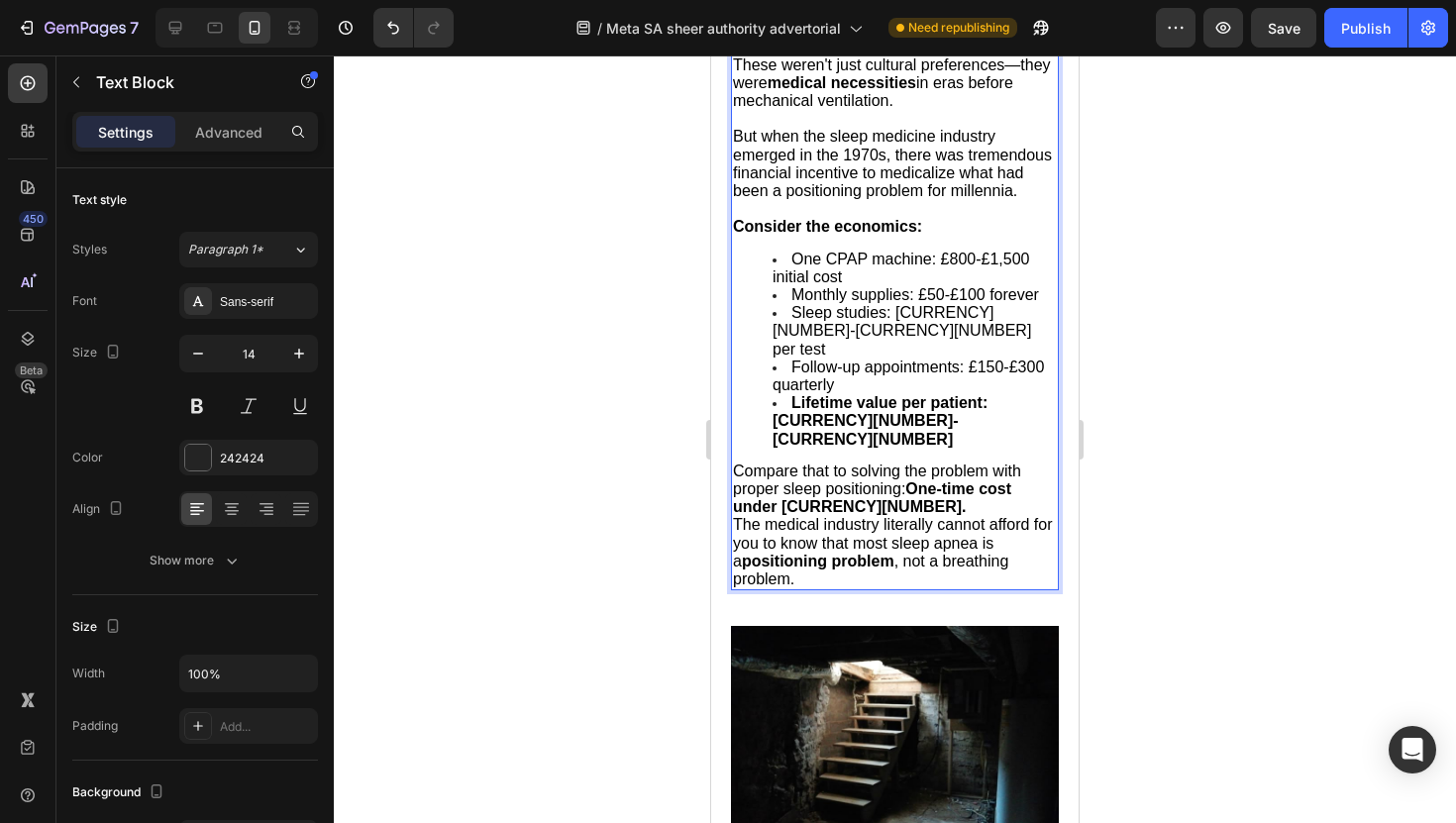 click on "One CPAP machine: £800-£1,500 initial cost" at bounding box center [914, 268] 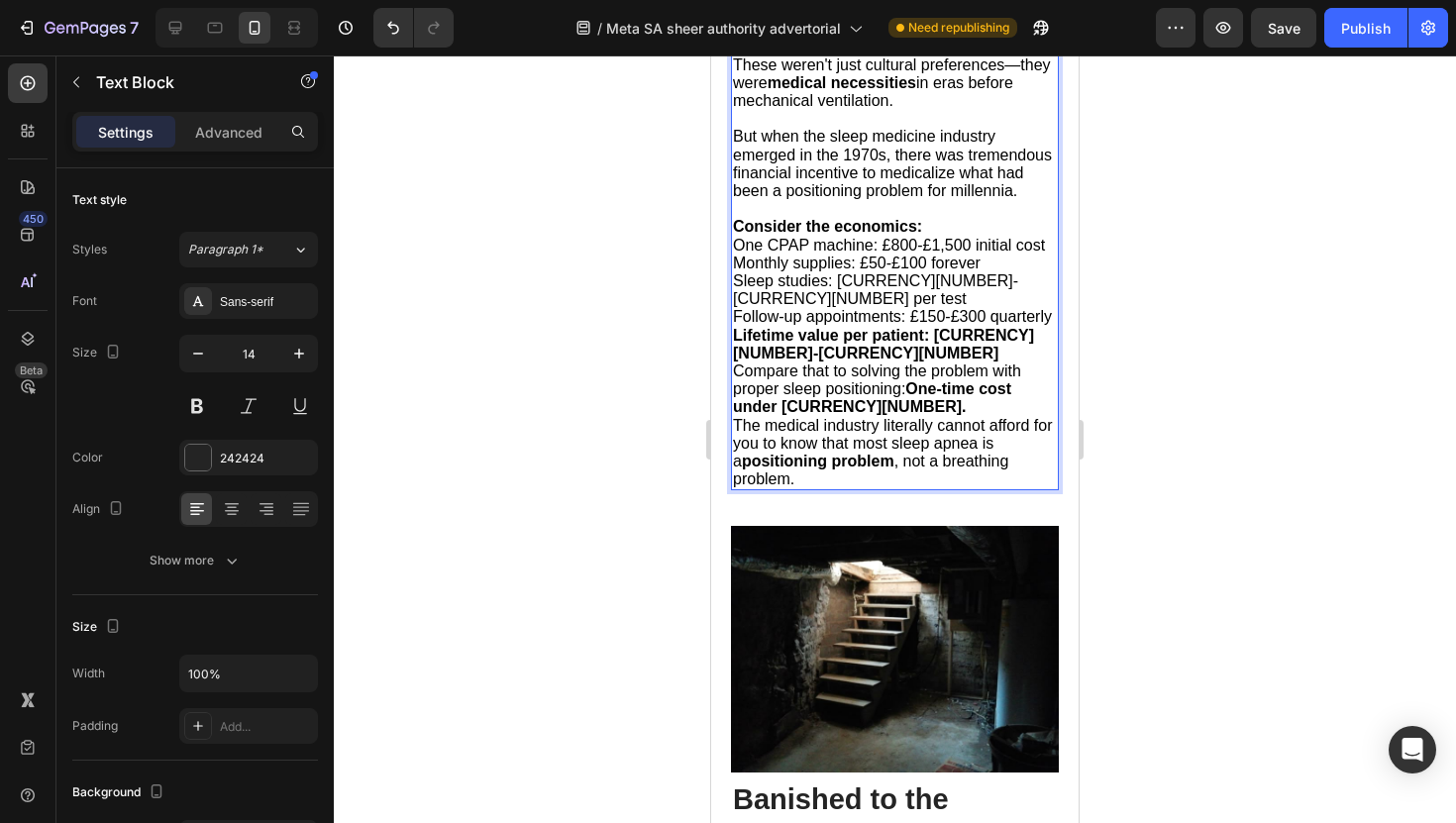 click on "One CPAP machine: £800-£1,500 initial cost" at bounding box center (888, 245) 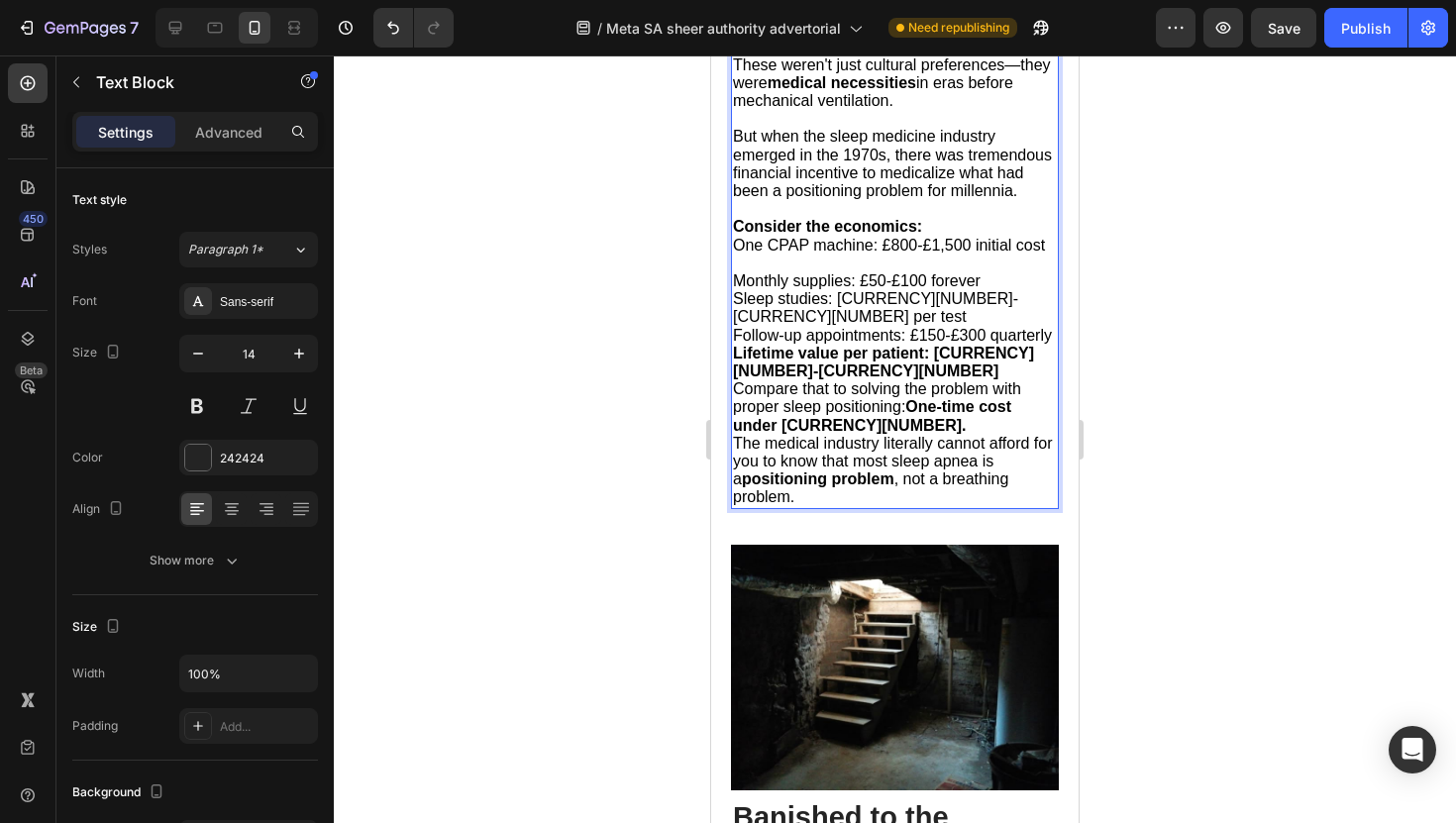 click on "Monthly supplies: £50-£100 forever" at bounding box center (894, 281) 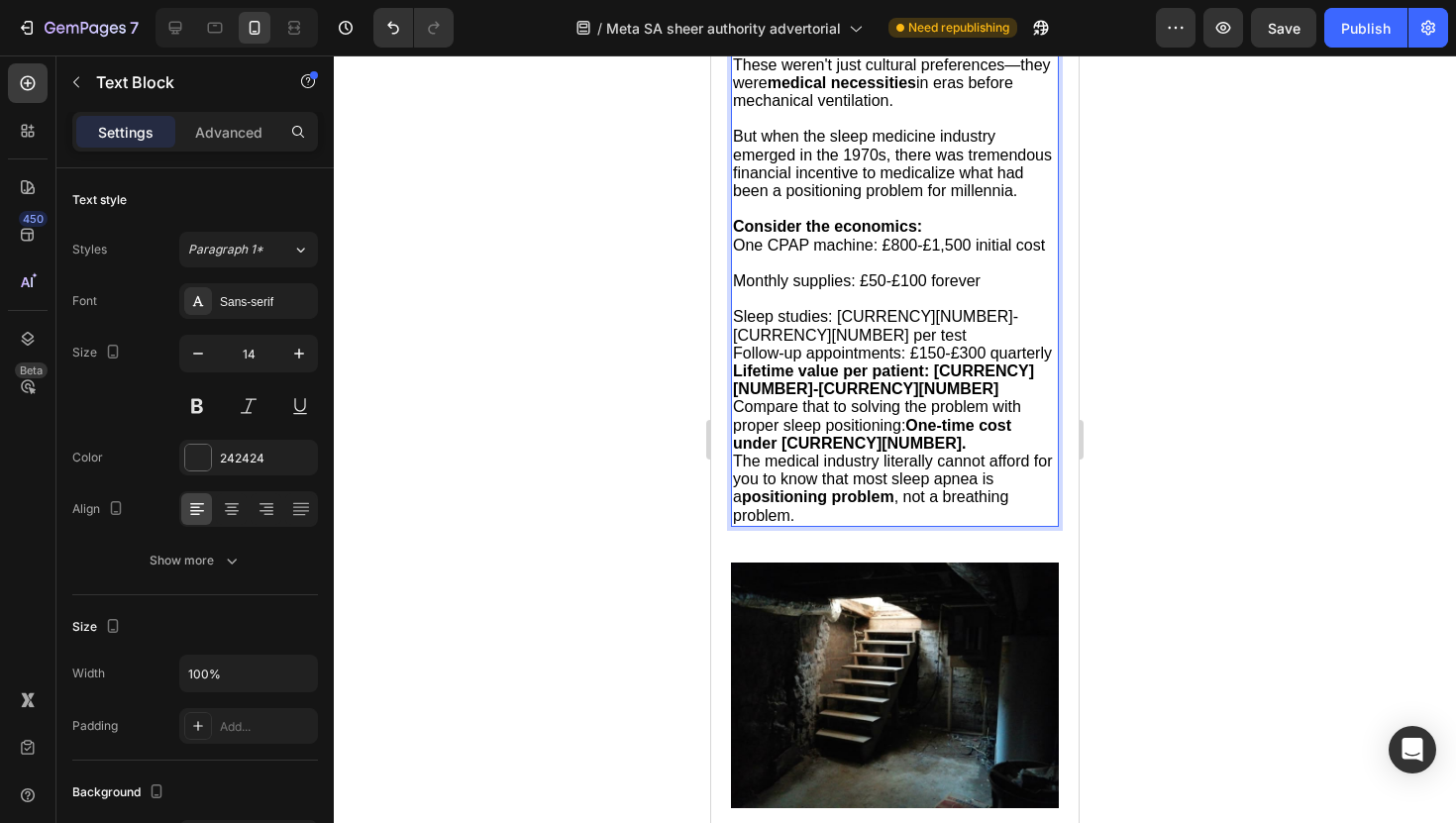 click on "Sleep studies: [CURRENCY][NUMBER]-[CURRENCY][NUMBER] per test" at bounding box center [894, 326] 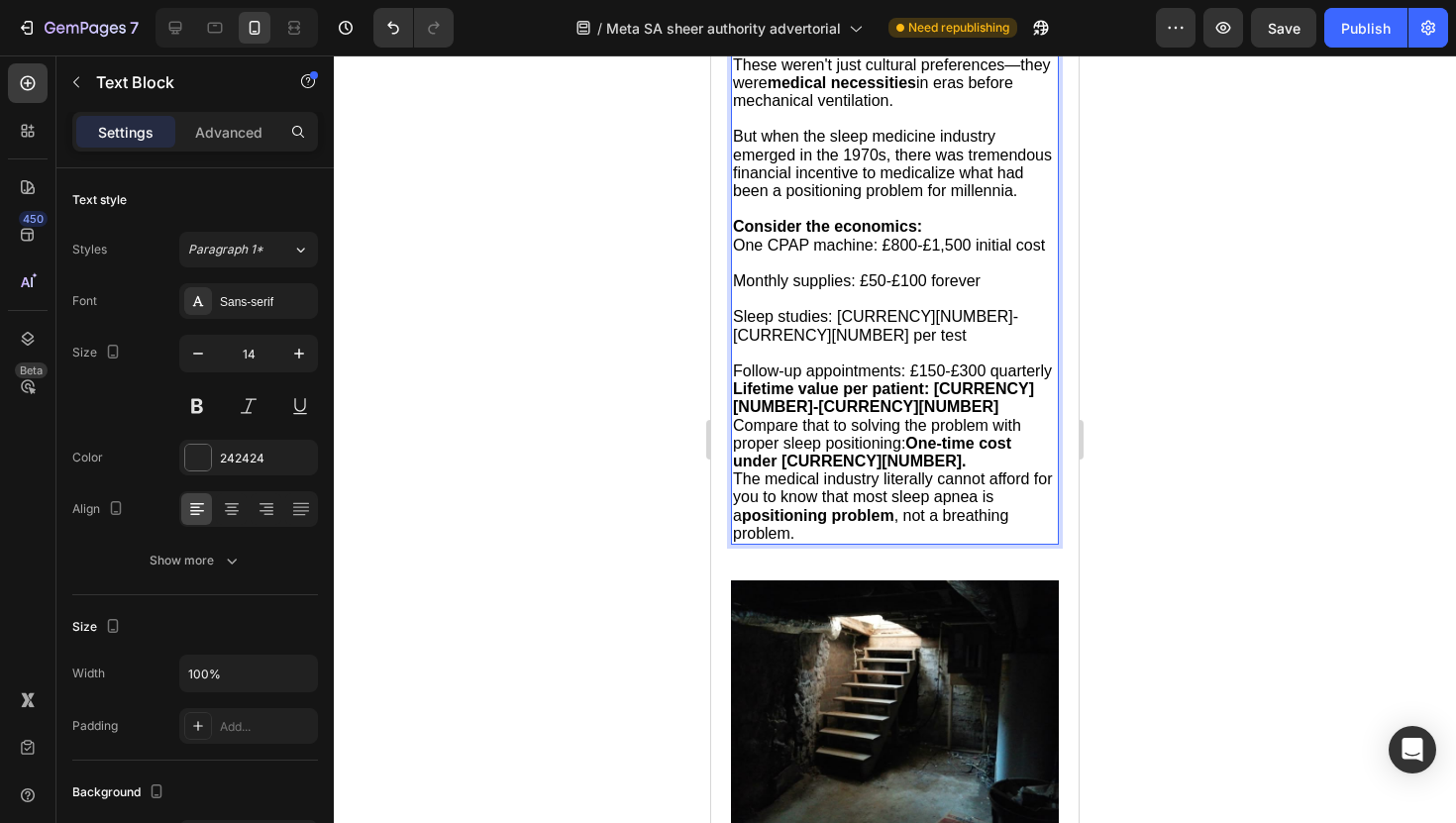 click on "Follow-up appointments: £150-£300 quarterly" at bounding box center (894, 371) 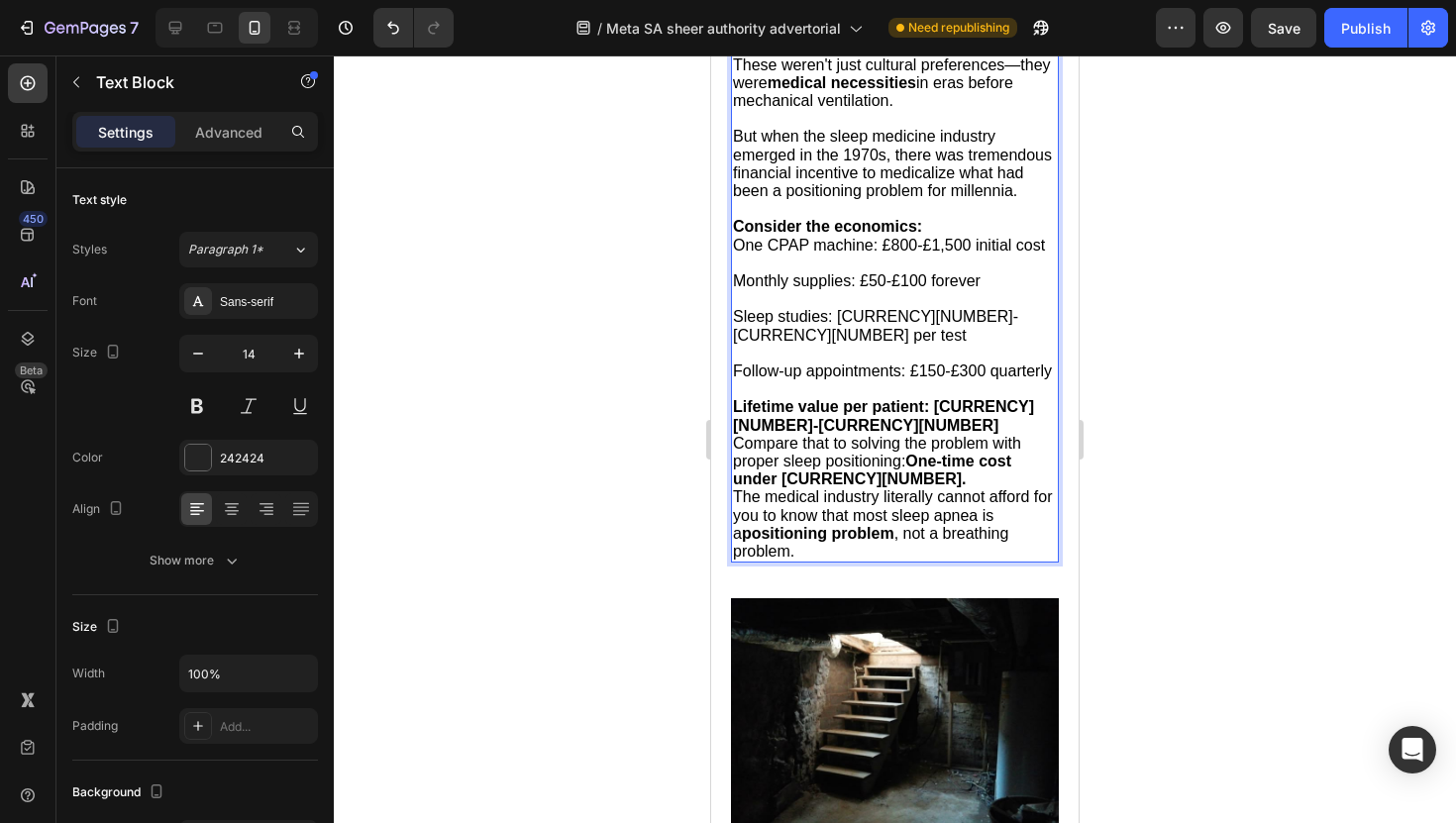 click on "Lifetime value per patient: [CURRENCY][NUMBER]-[CURRENCY][NUMBER]" at bounding box center (884, 415) 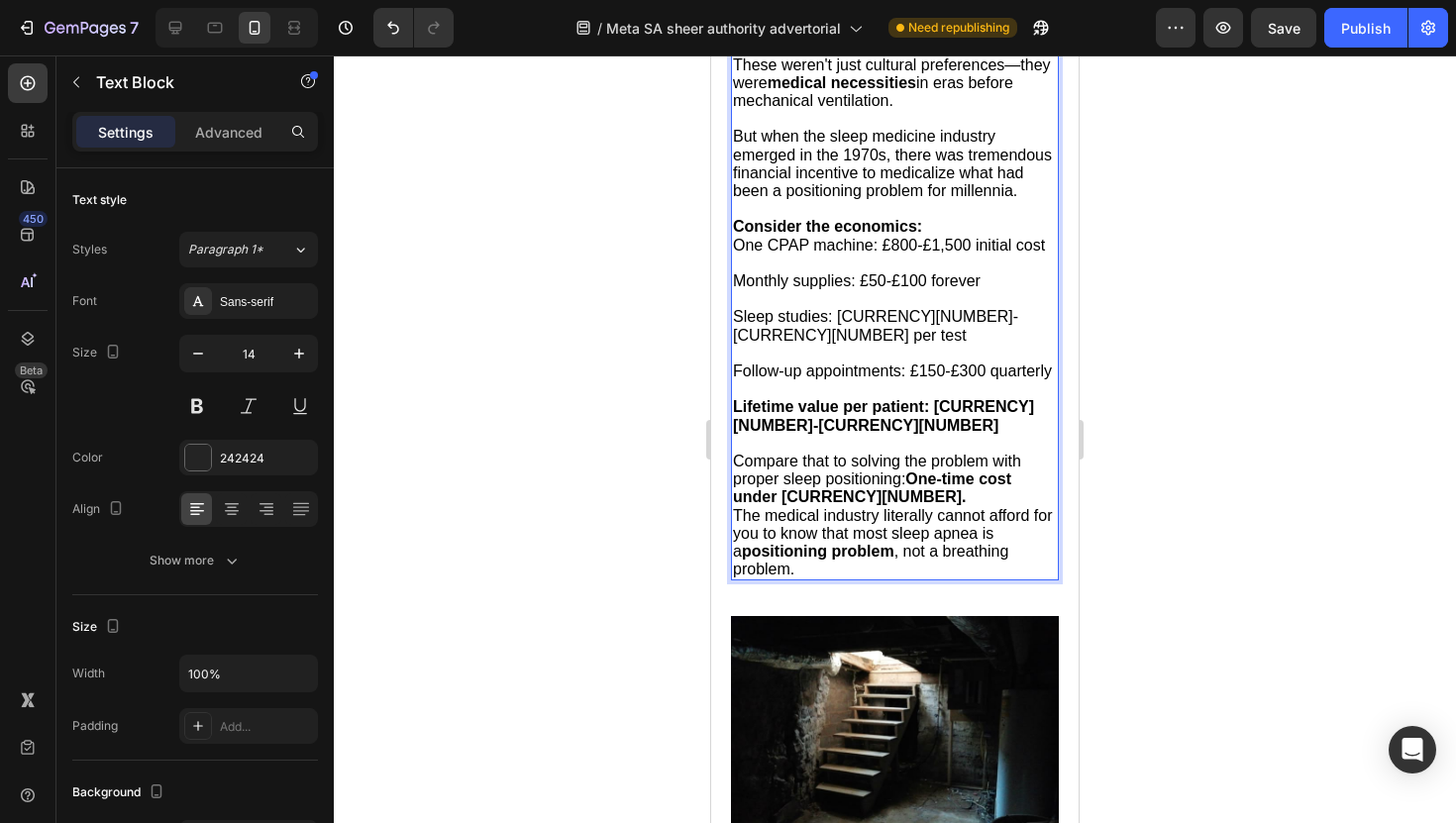 click on "One-time cost under [CURRENCY][NUMBER]." at bounding box center (872, 487) 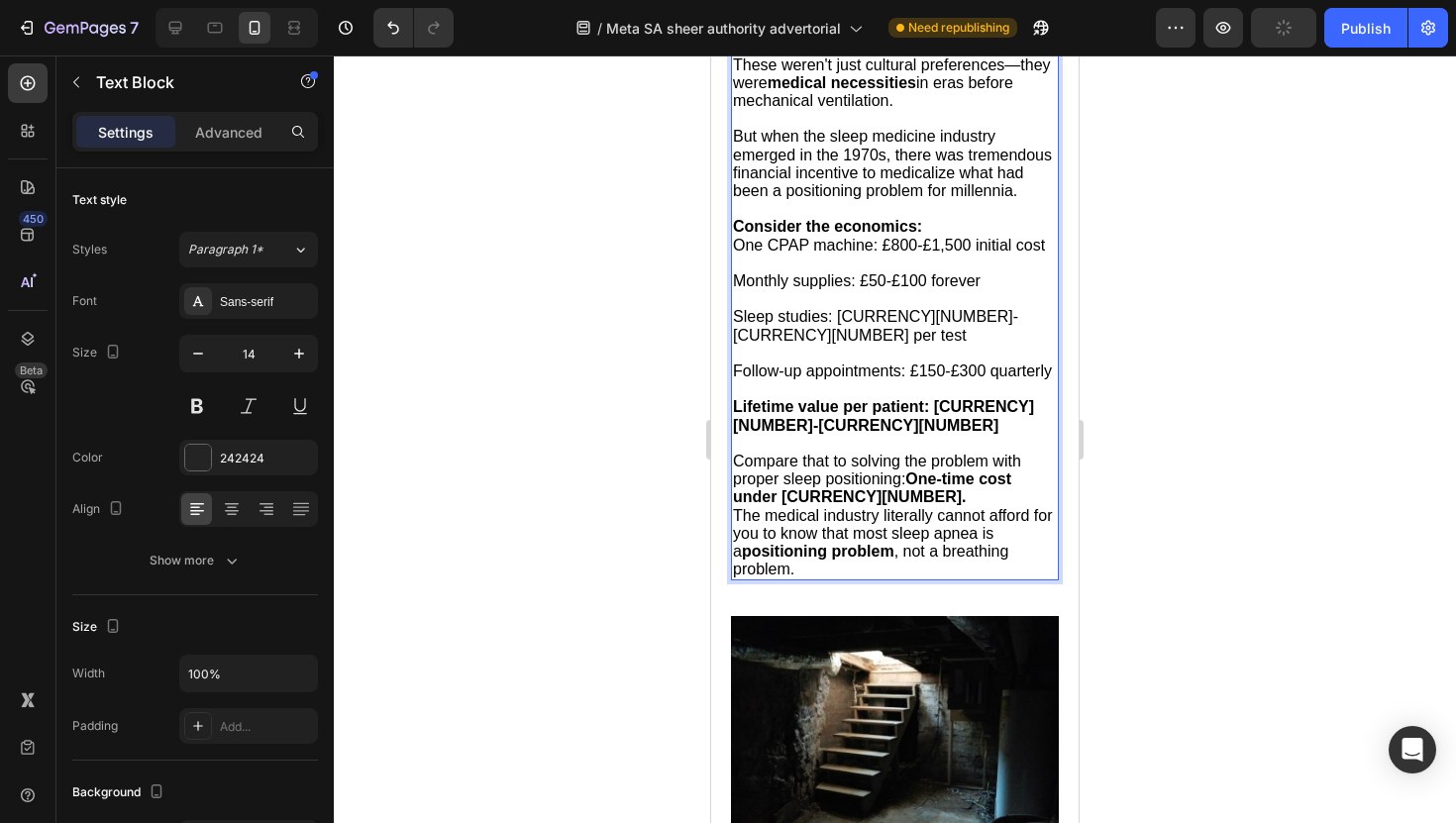 click on "Compare that to solving the problem with proper sleep positioning: One-time cost under £200." at bounding box center (894, 479) 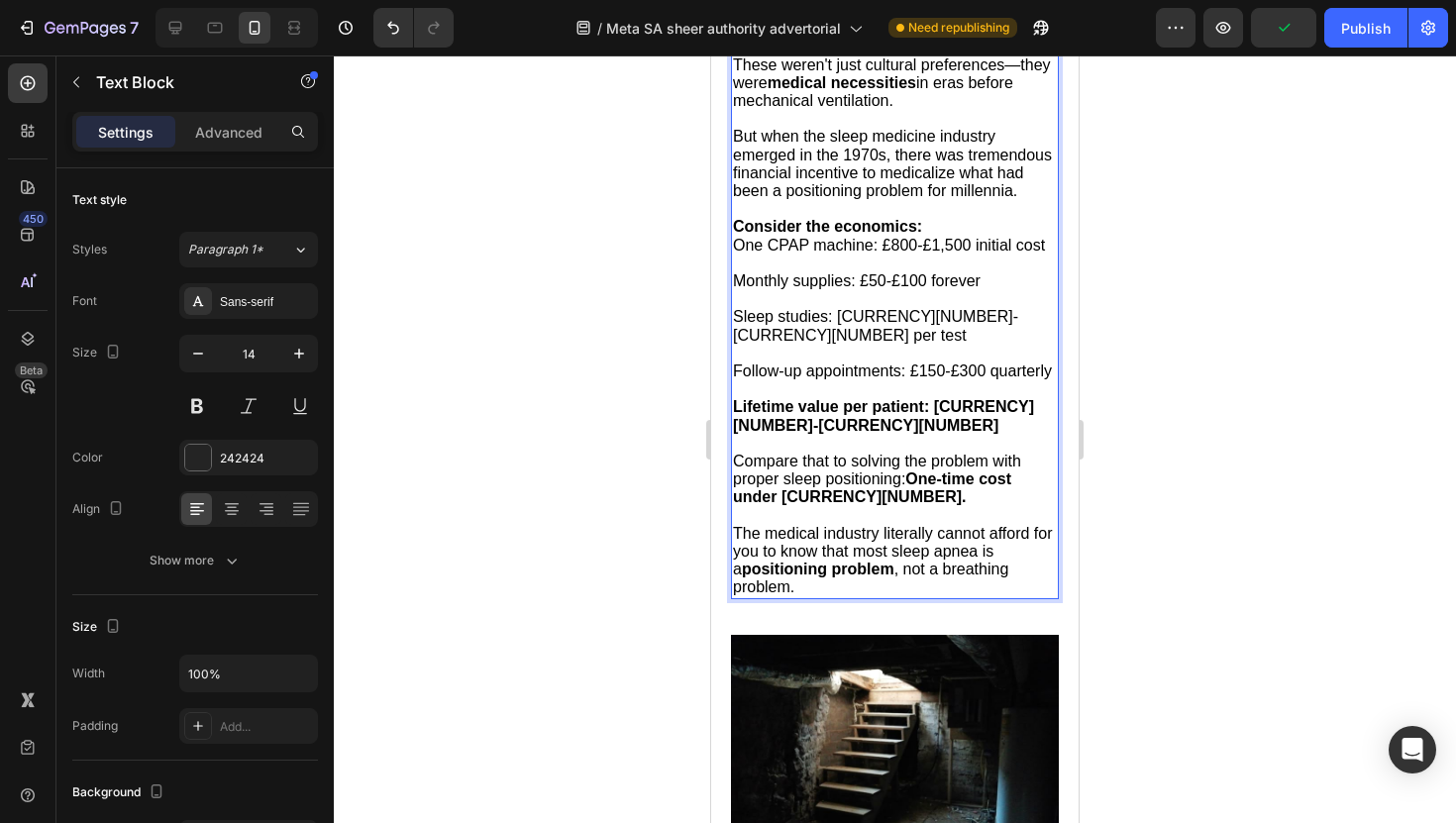 click on "[NUMBER] Version history / Meta SA sheer authority advertorial Need republishing Preview Publish" 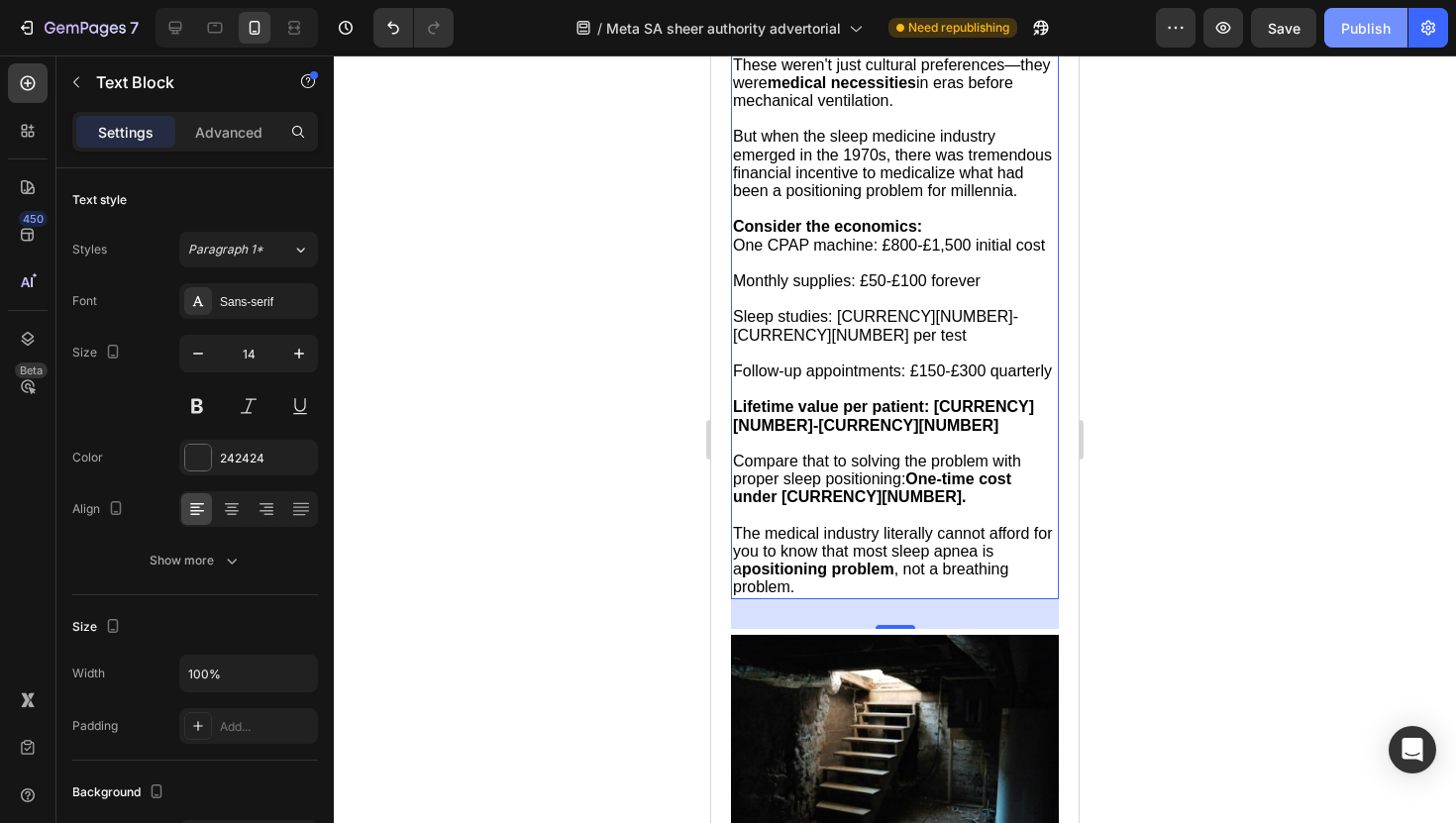 click on "Publish" at bounding box center [1366, 28] 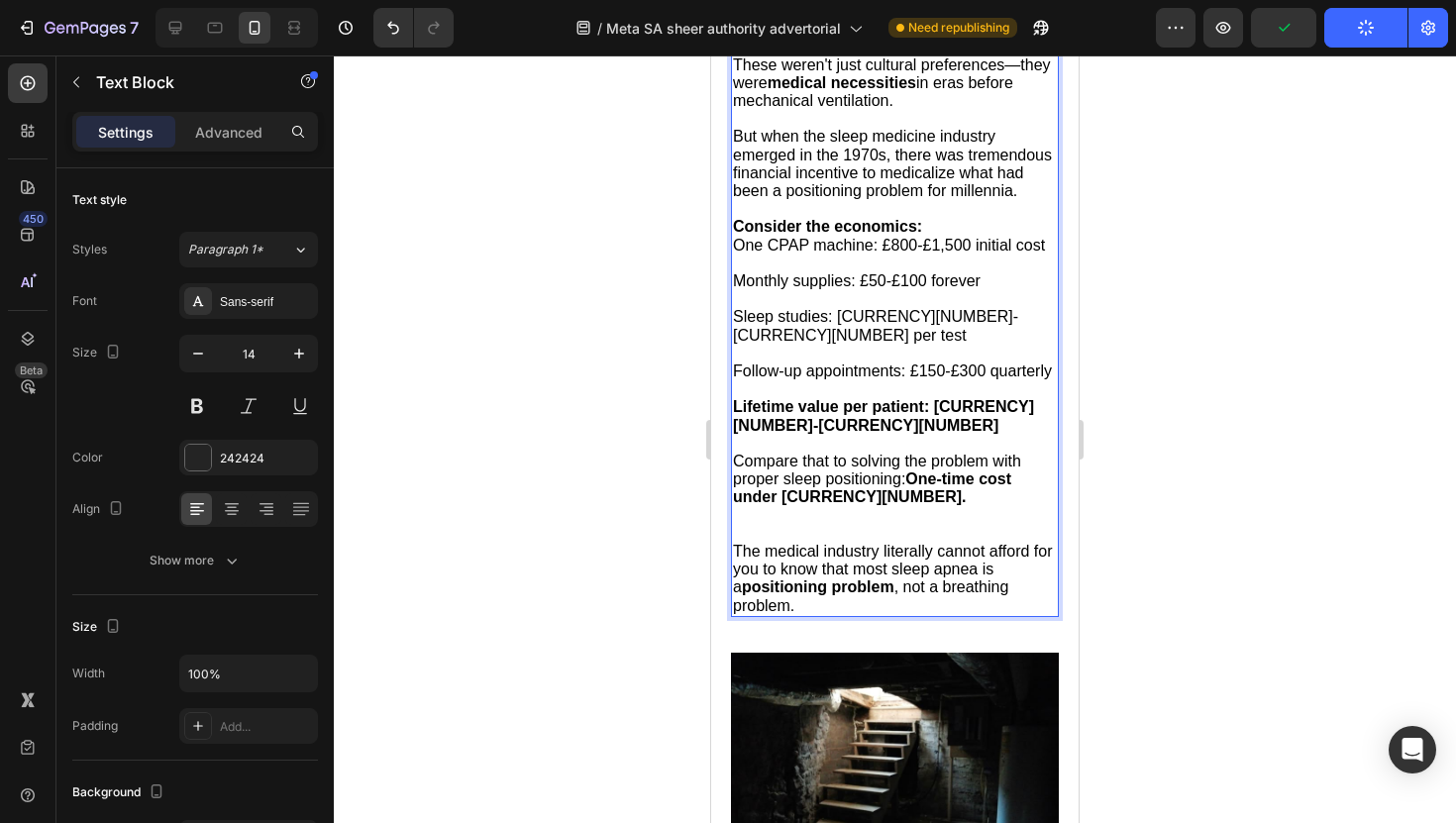 click at bounding box center [894, 525] 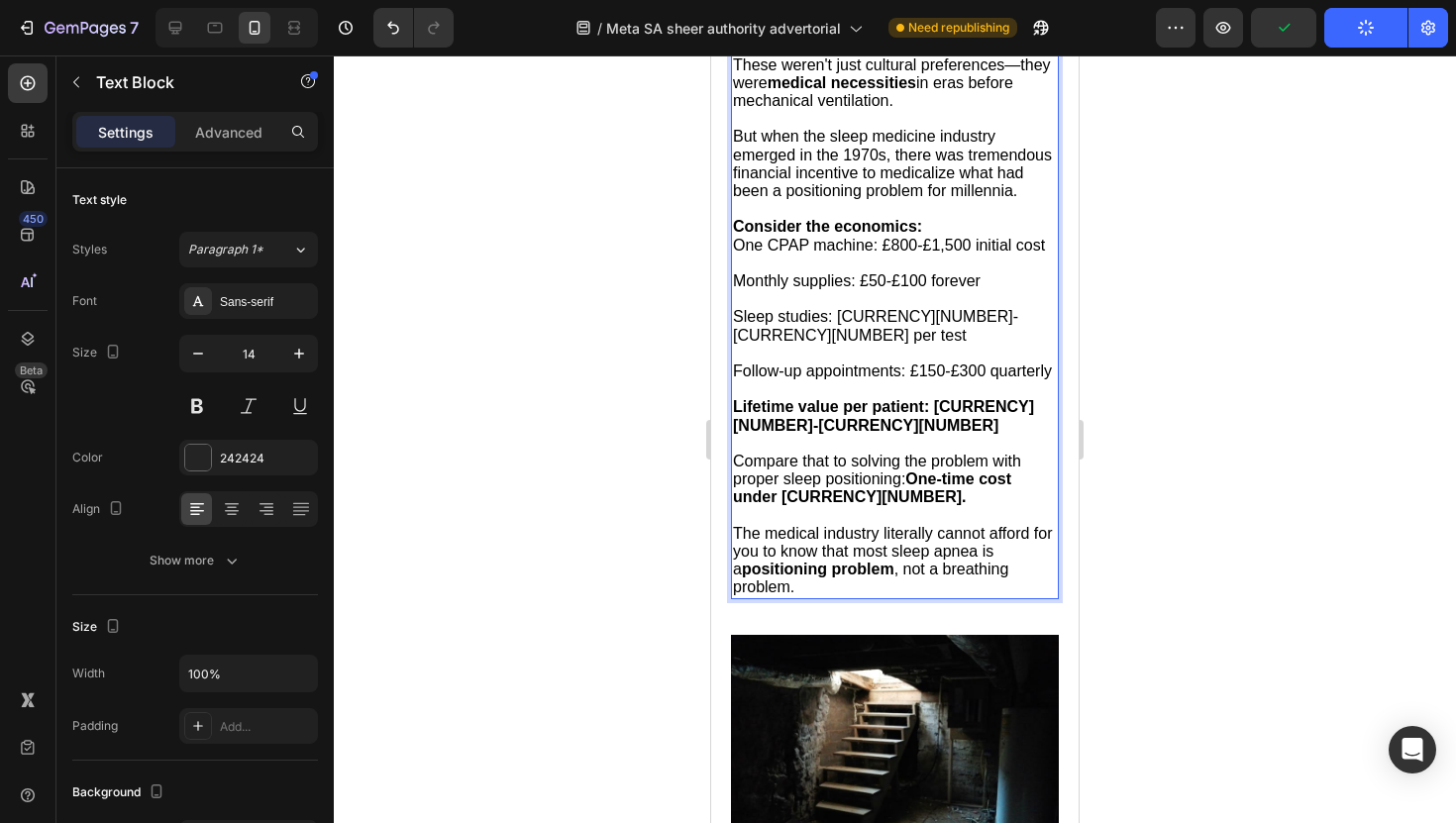 click on "One-time cost under [CURRENCY][NUMBER]." at bounding box center (872, 487) 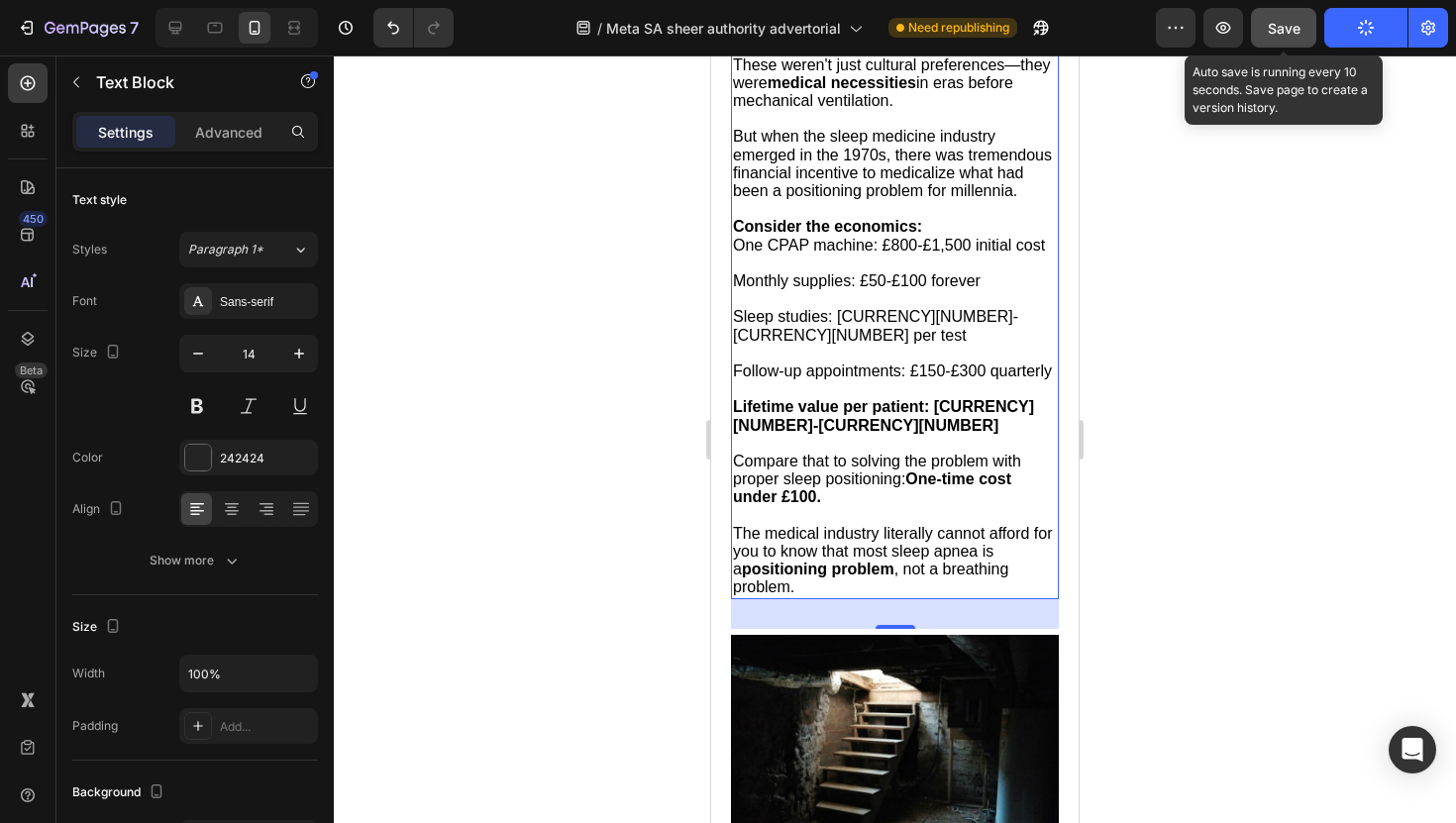 click on "Save" at bounding box center [1284, 28] 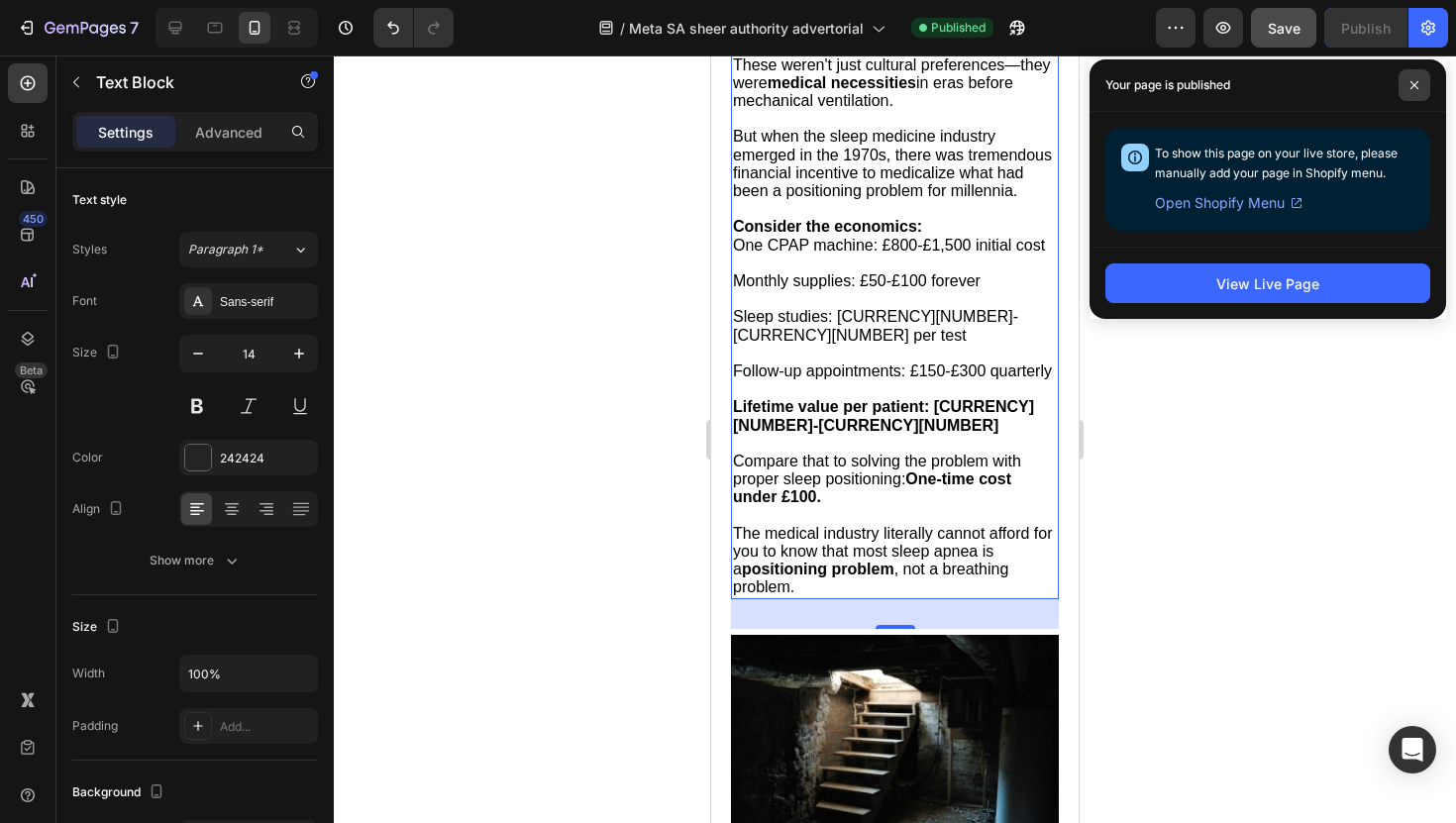 click 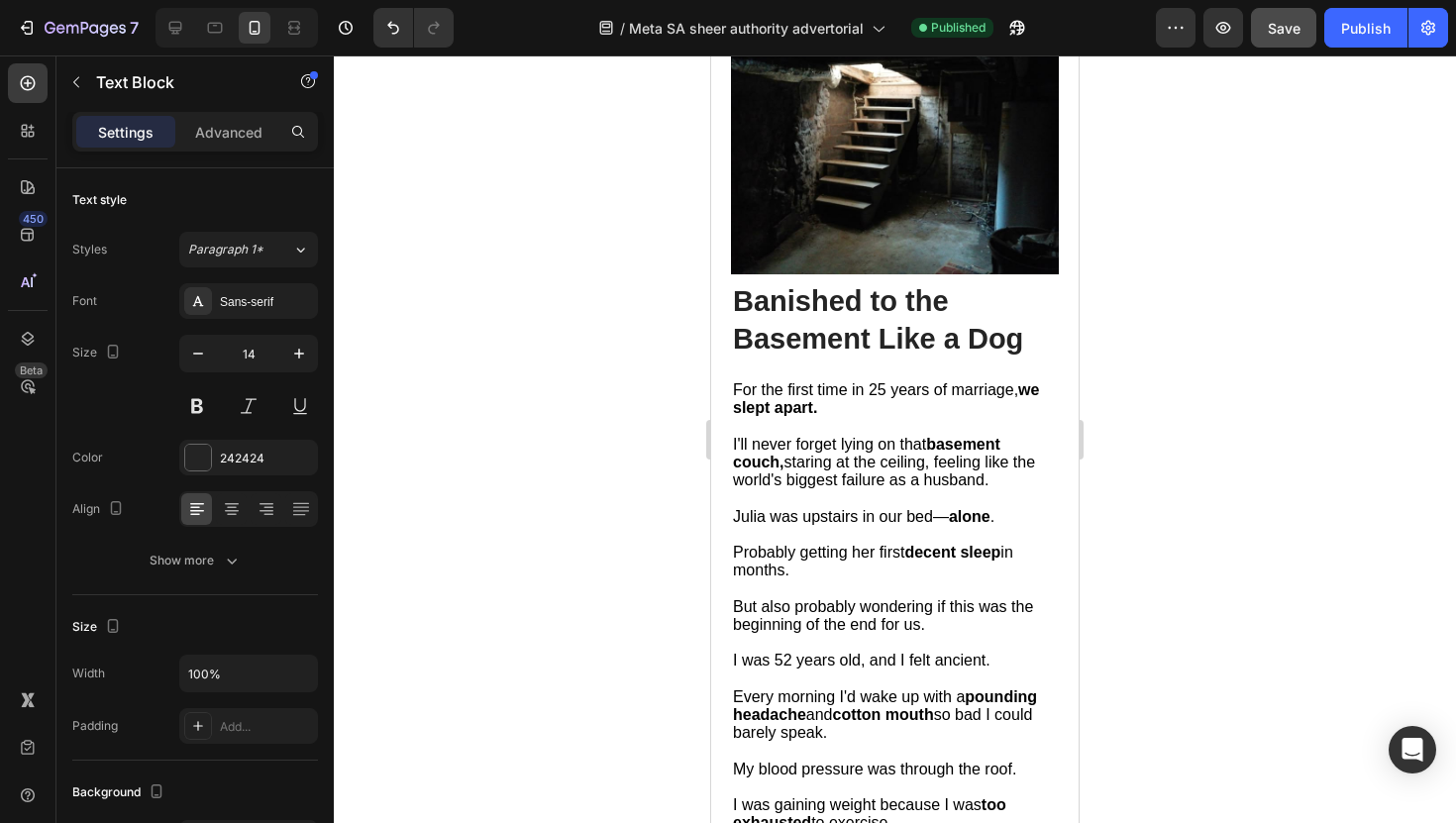 scroll, scrollTop: 4388, scrollLeft: 0, axis: vertical 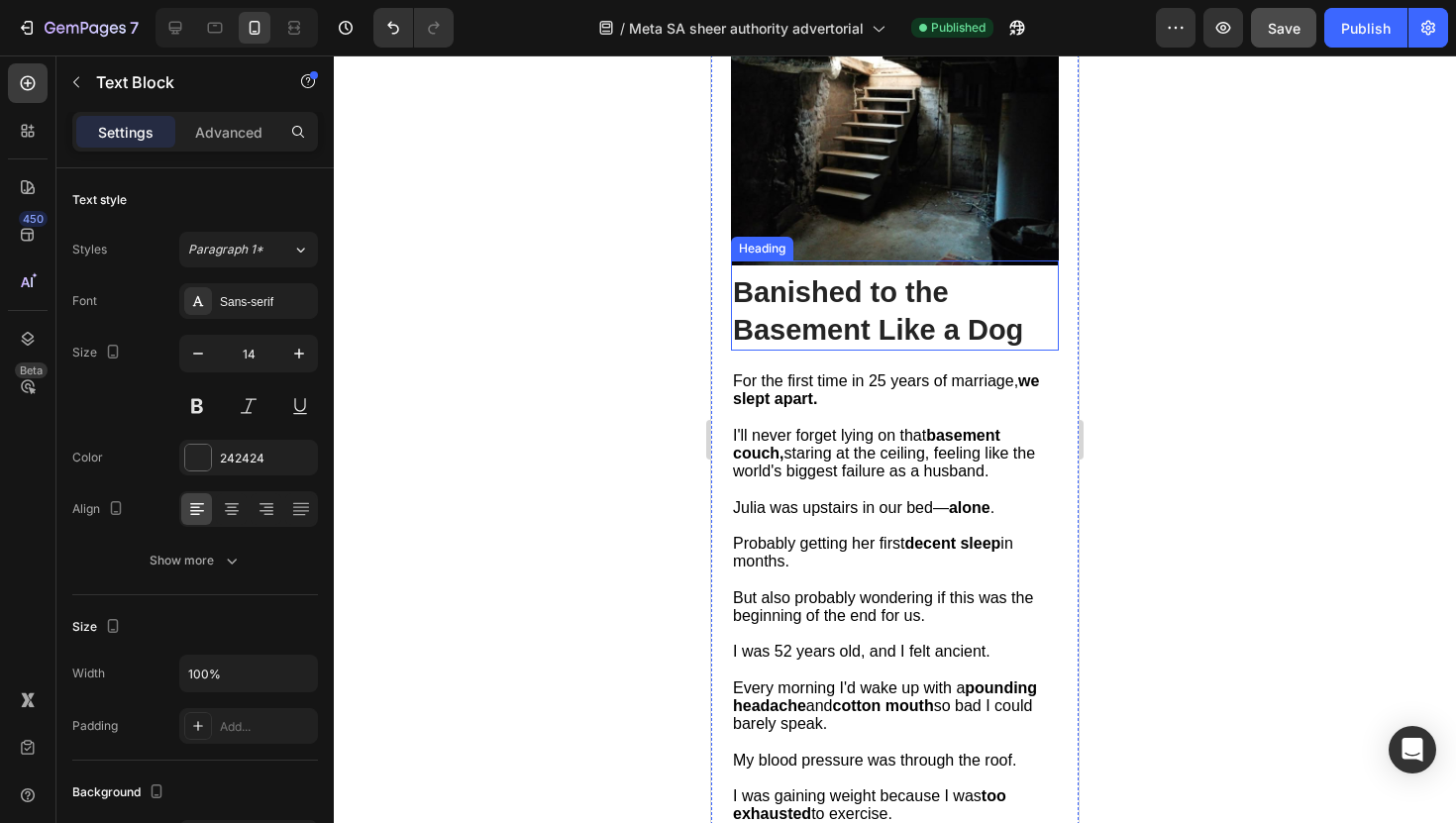 click on "Banished to the Basement Like a Dog" at bounding box center (878, 311) 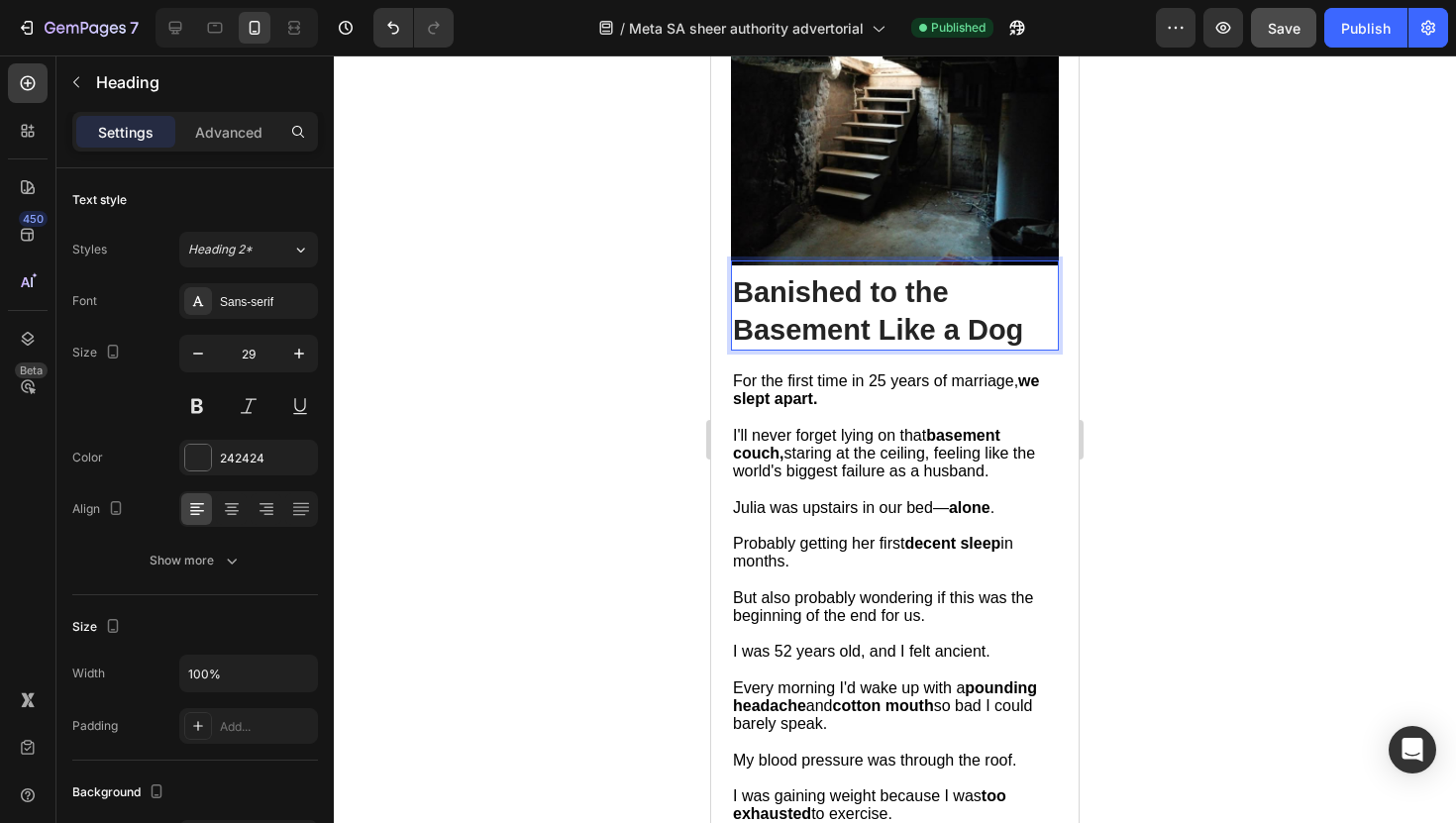 click on "Banished to the Basement Like a Dog" at bounding box center [878, 311] 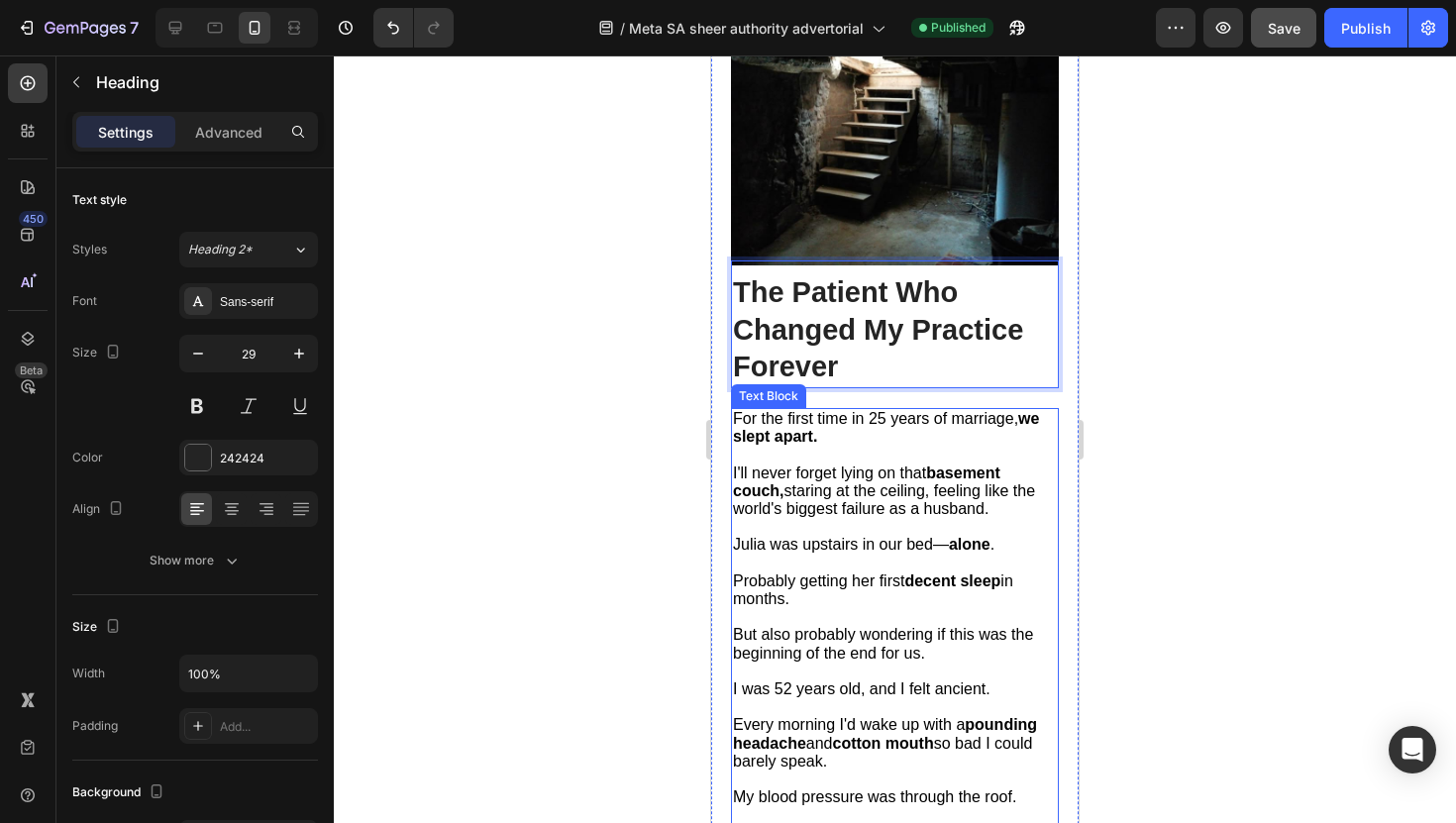 click on "I'll never forget lying on that  basement couch,  staring at the ceiling, feeling like the world's biggest failure as a husband." at bounding box center [884, 490] 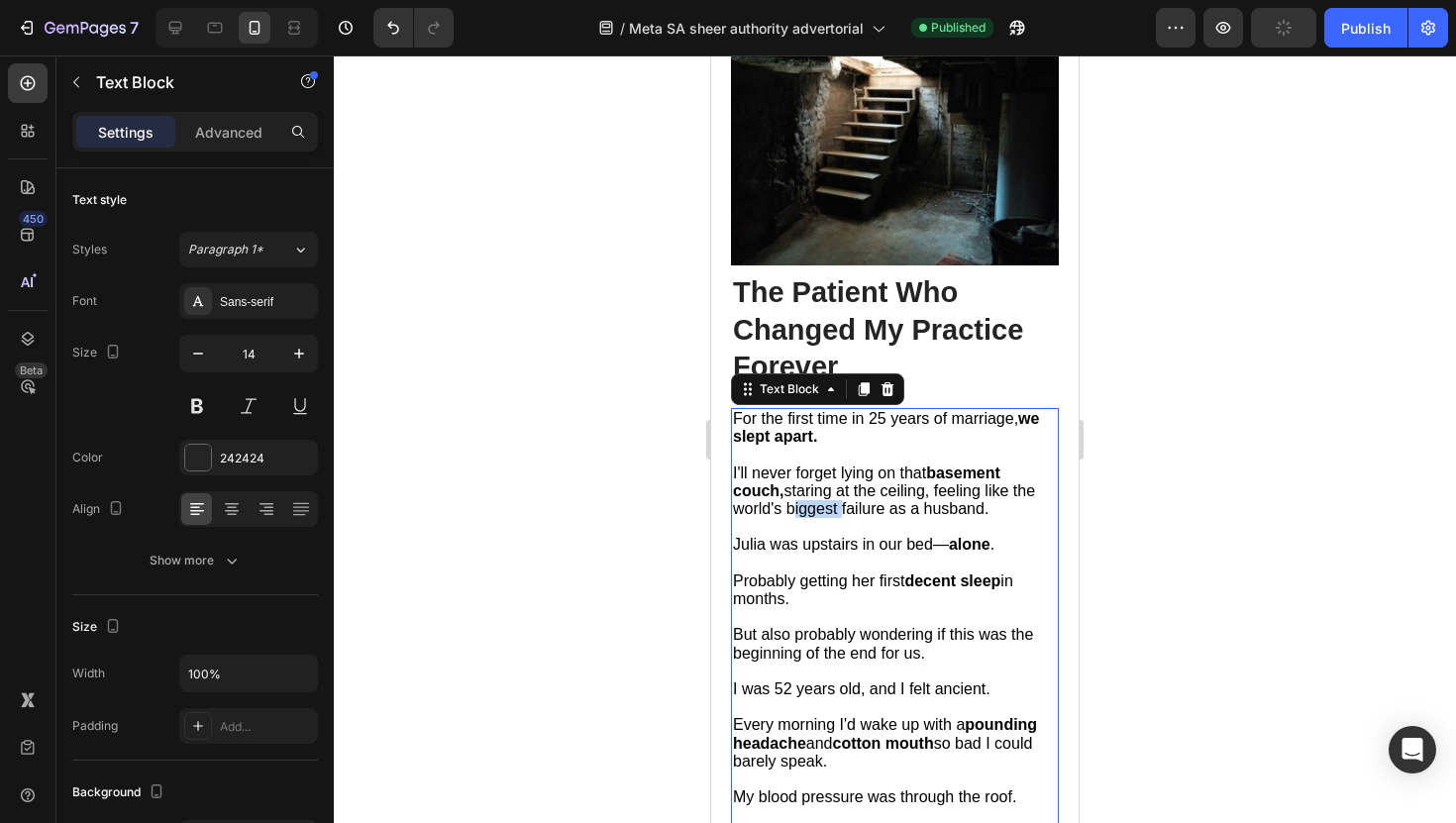 click on "I'll never forget lying on that  basement couch,  staring at the ceiling, feeling like the world's biggest failure as a husband." at bounding box center (884, 490) 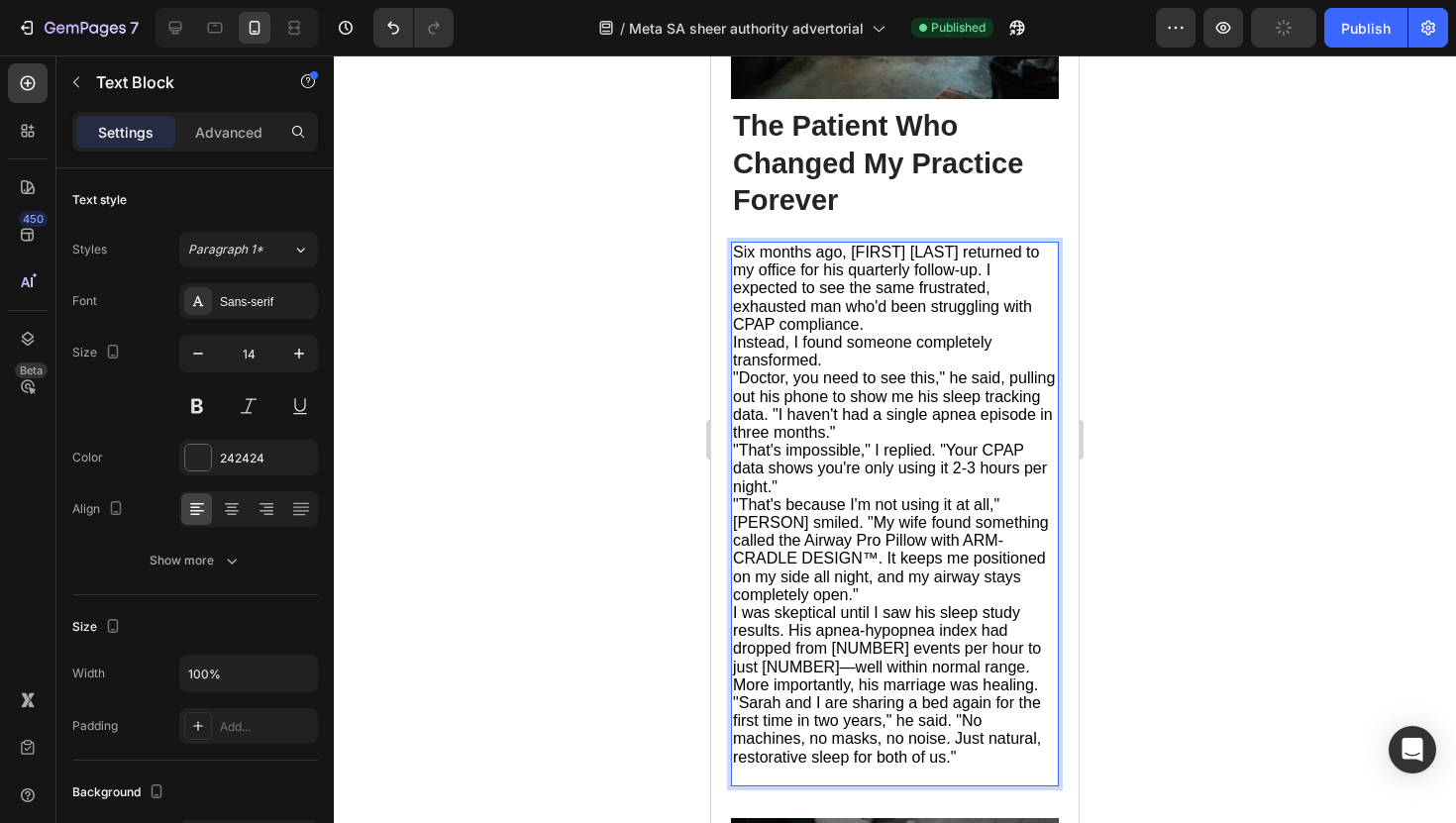 scroll, scrollTop: 4600, scrollLeft: 0, axis: vertical 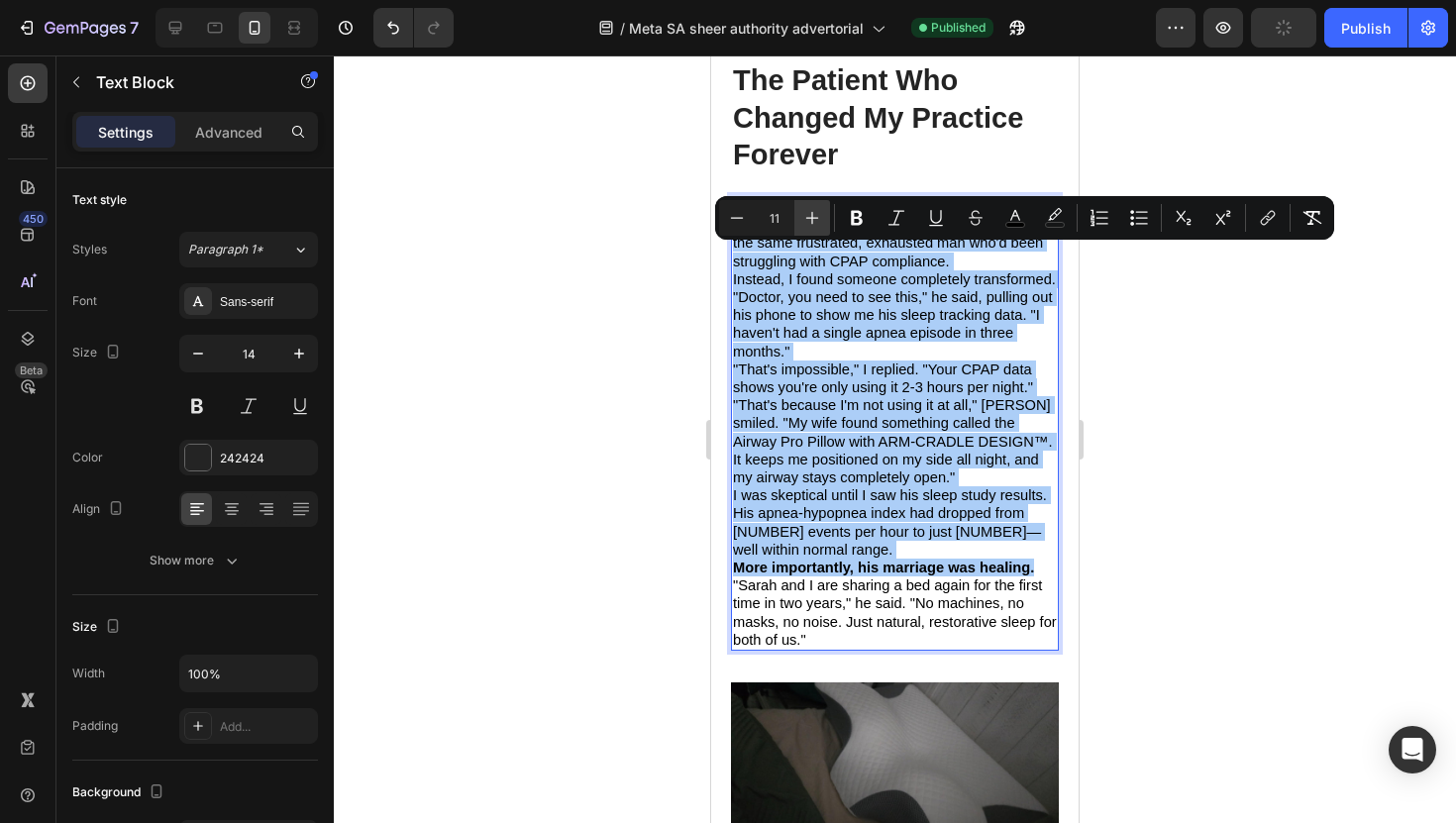 click 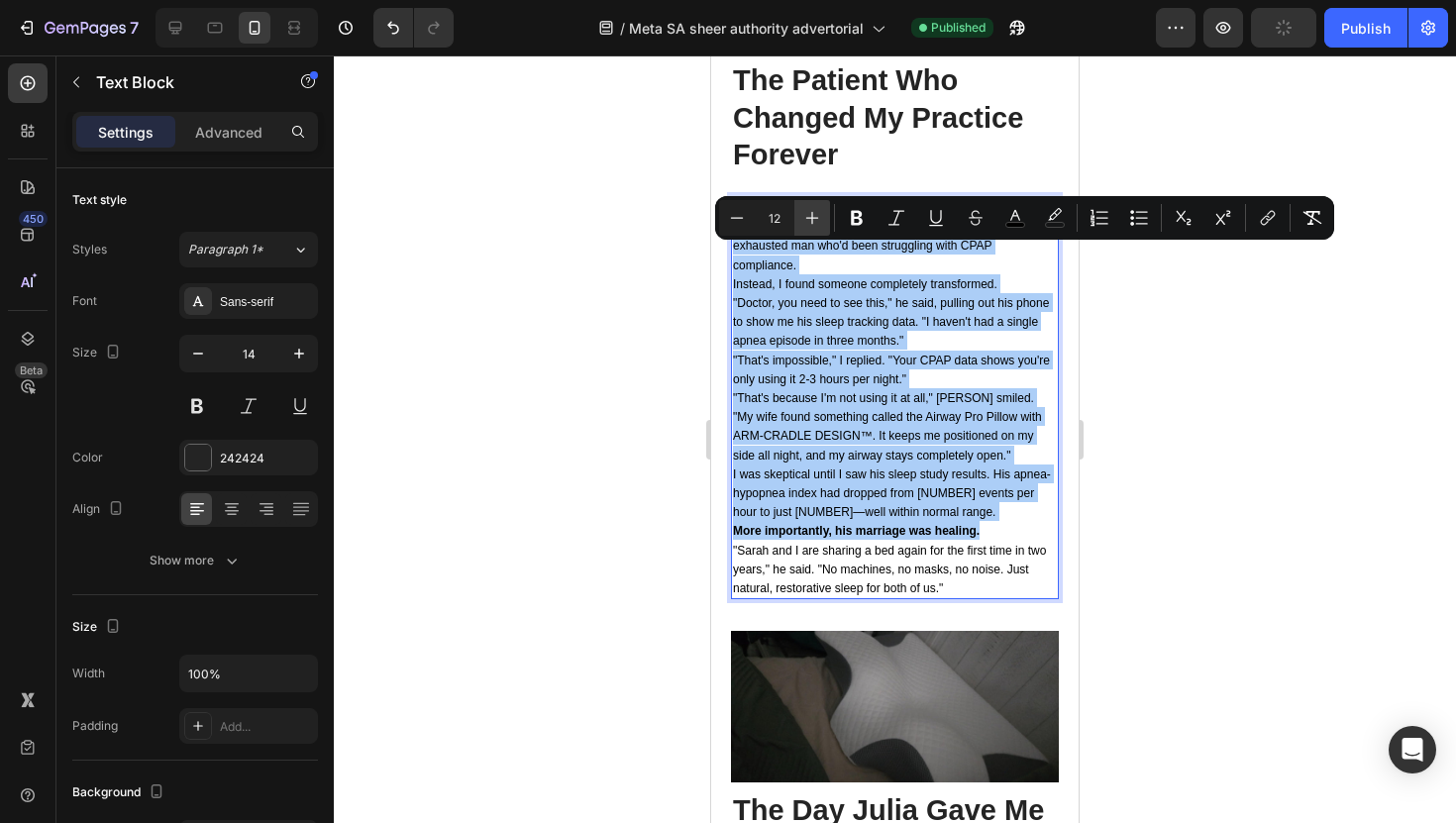 click 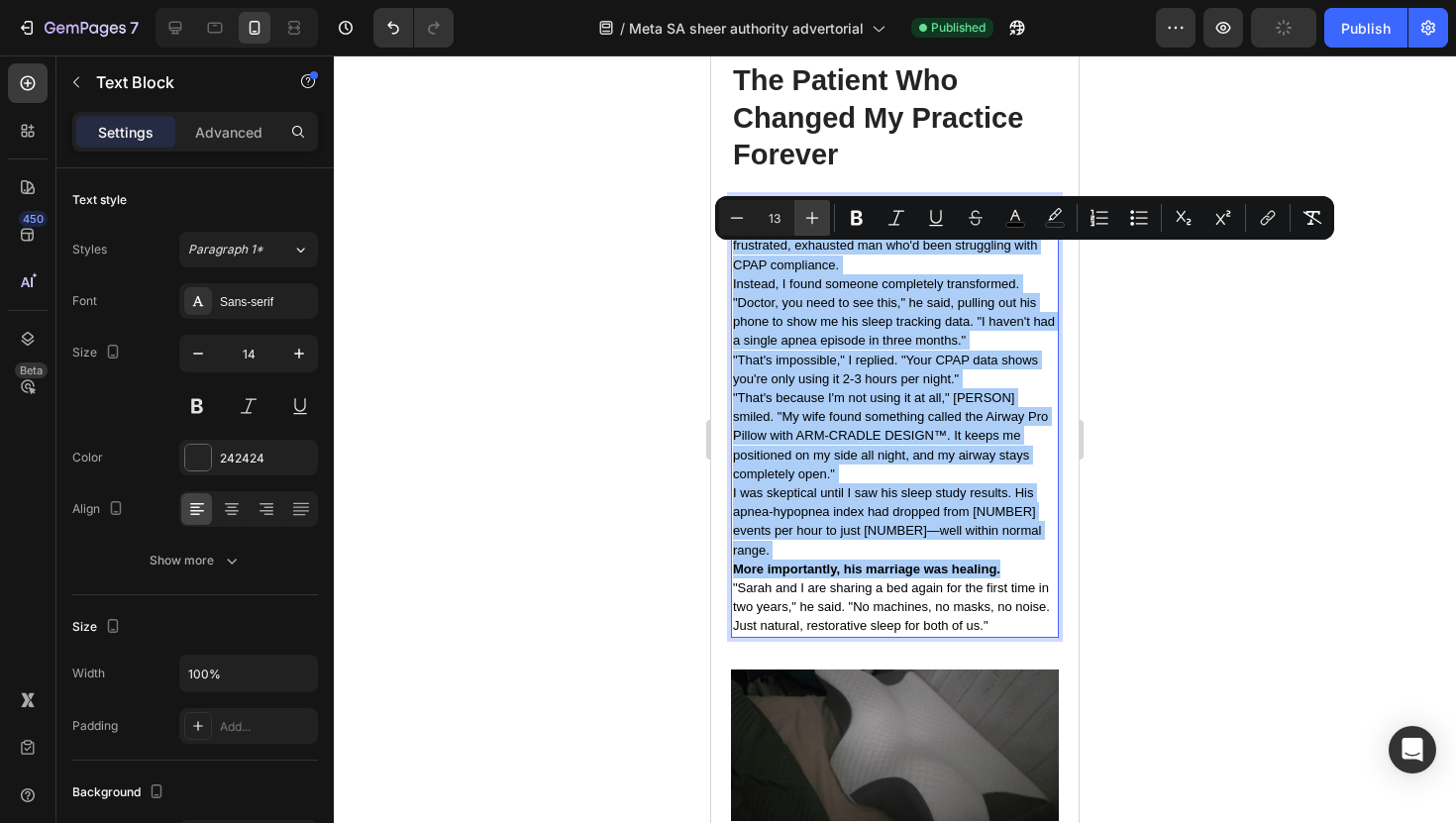 click 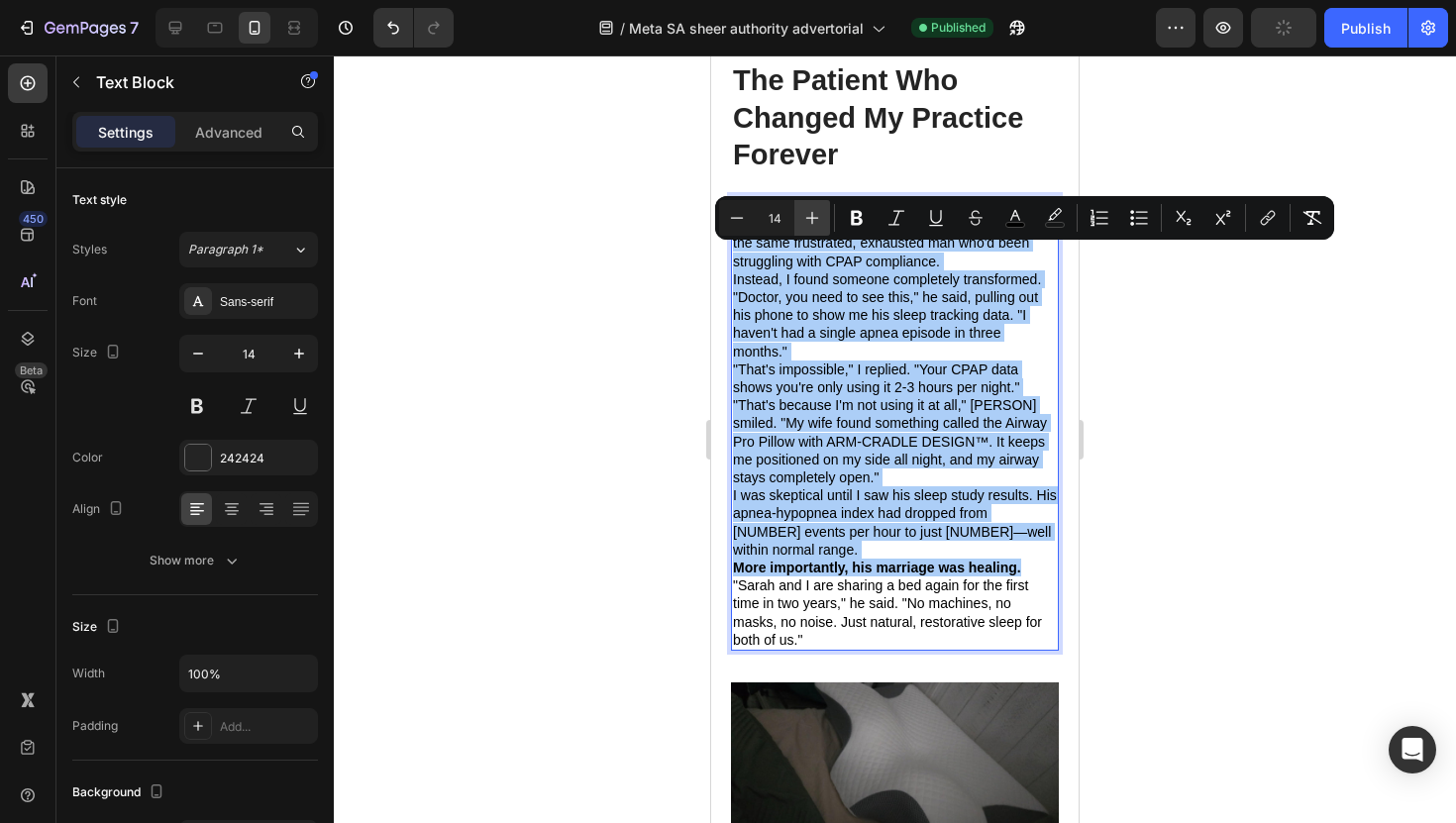 click 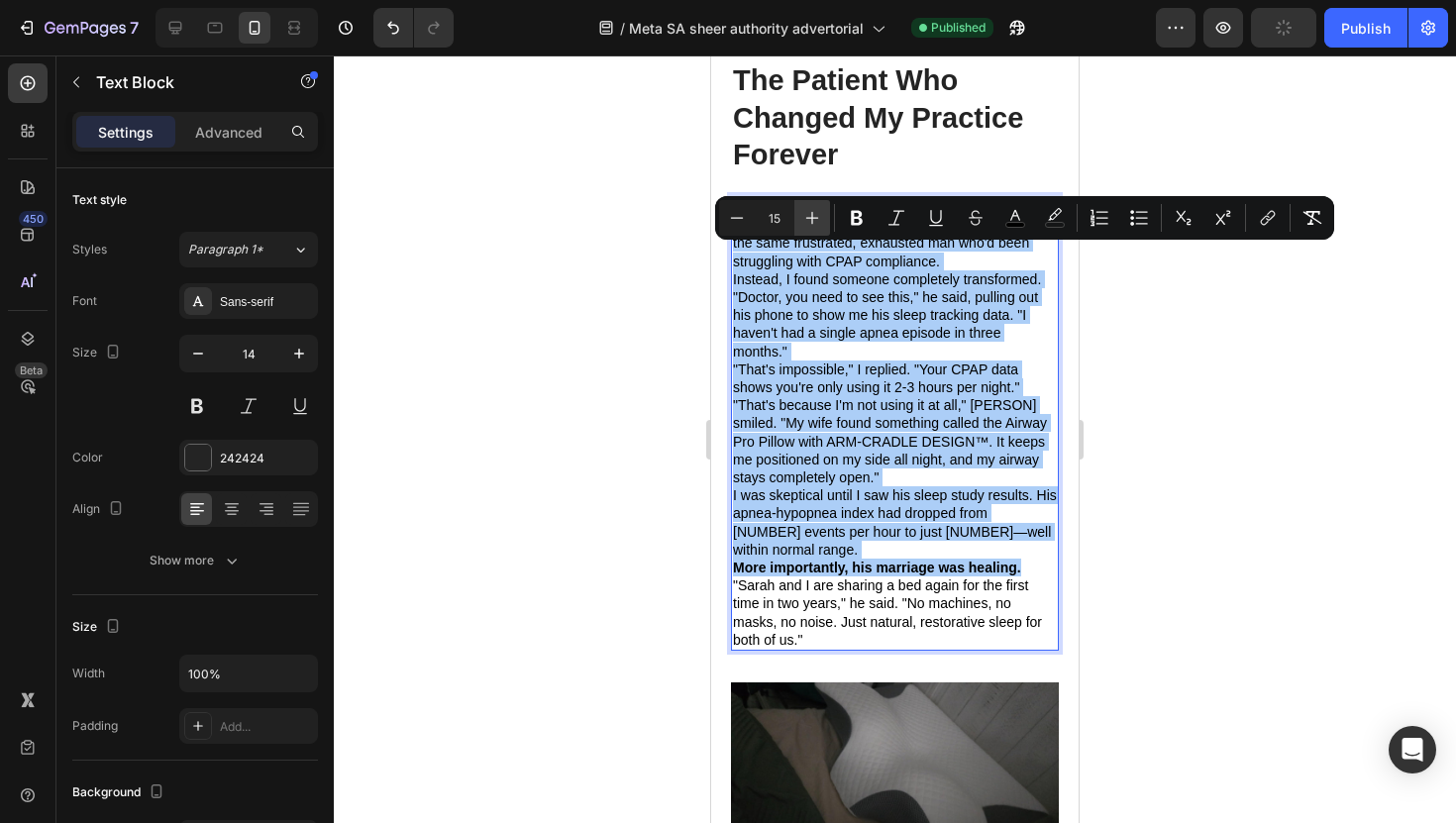 click 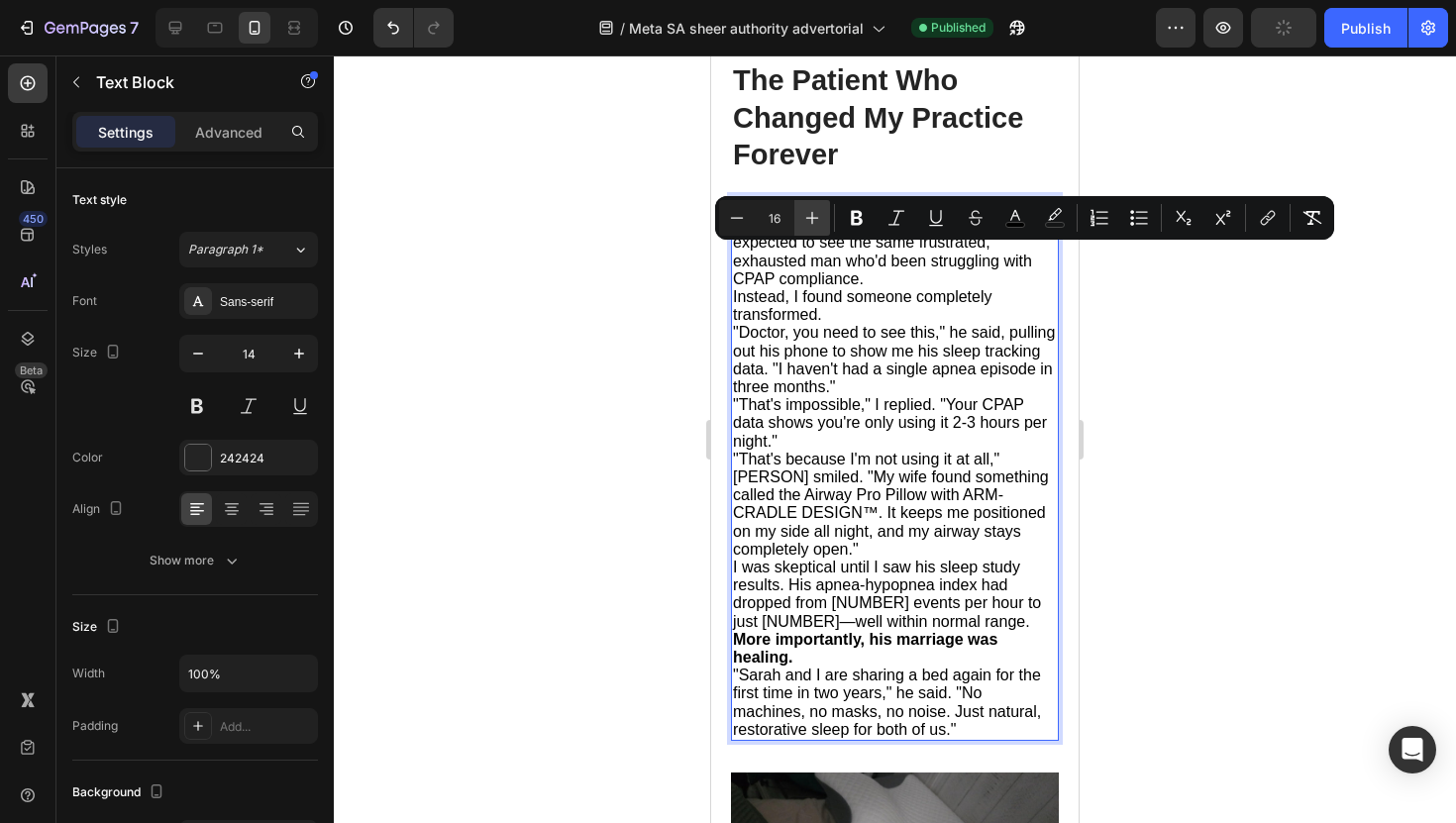 click 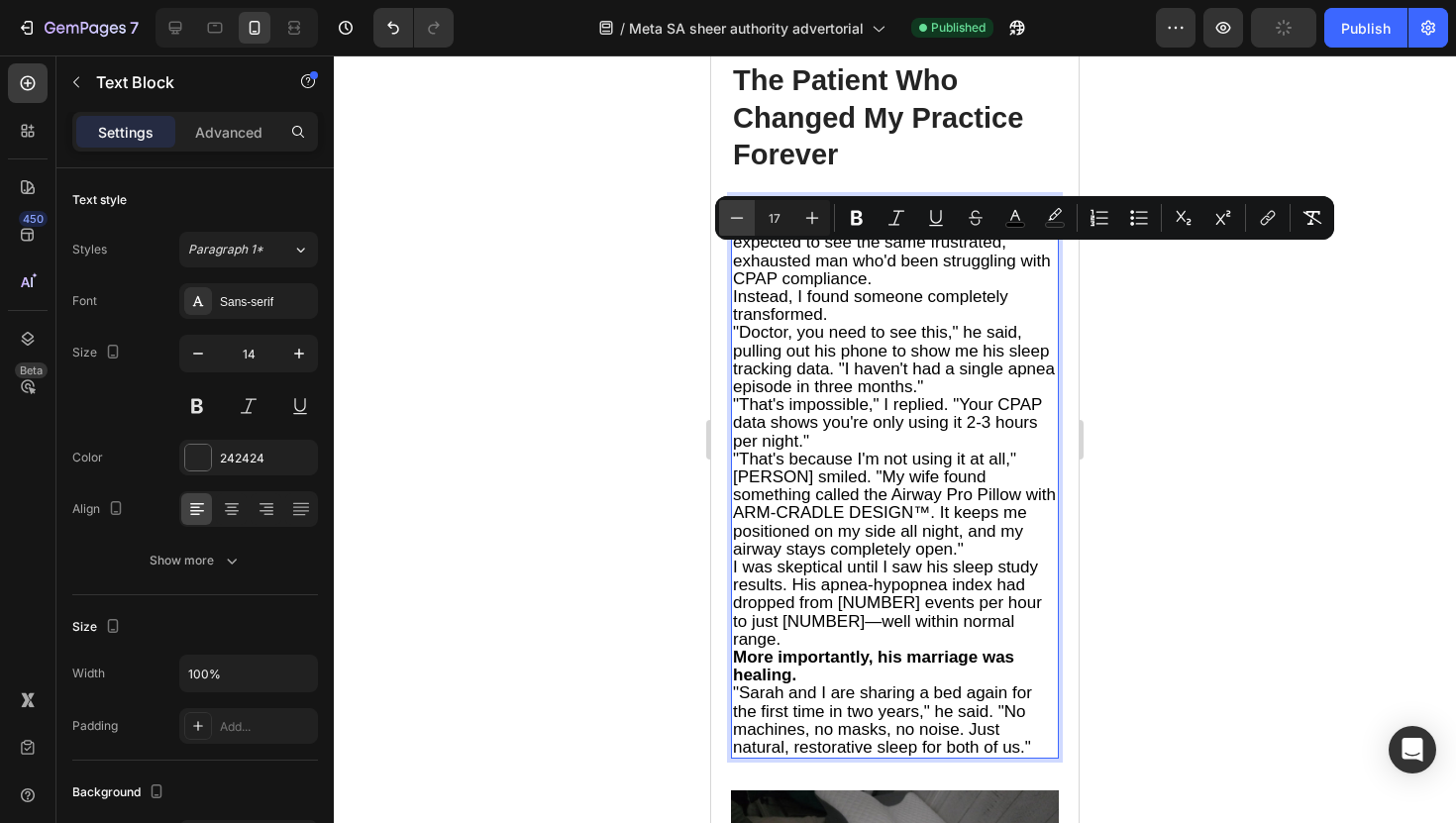 click 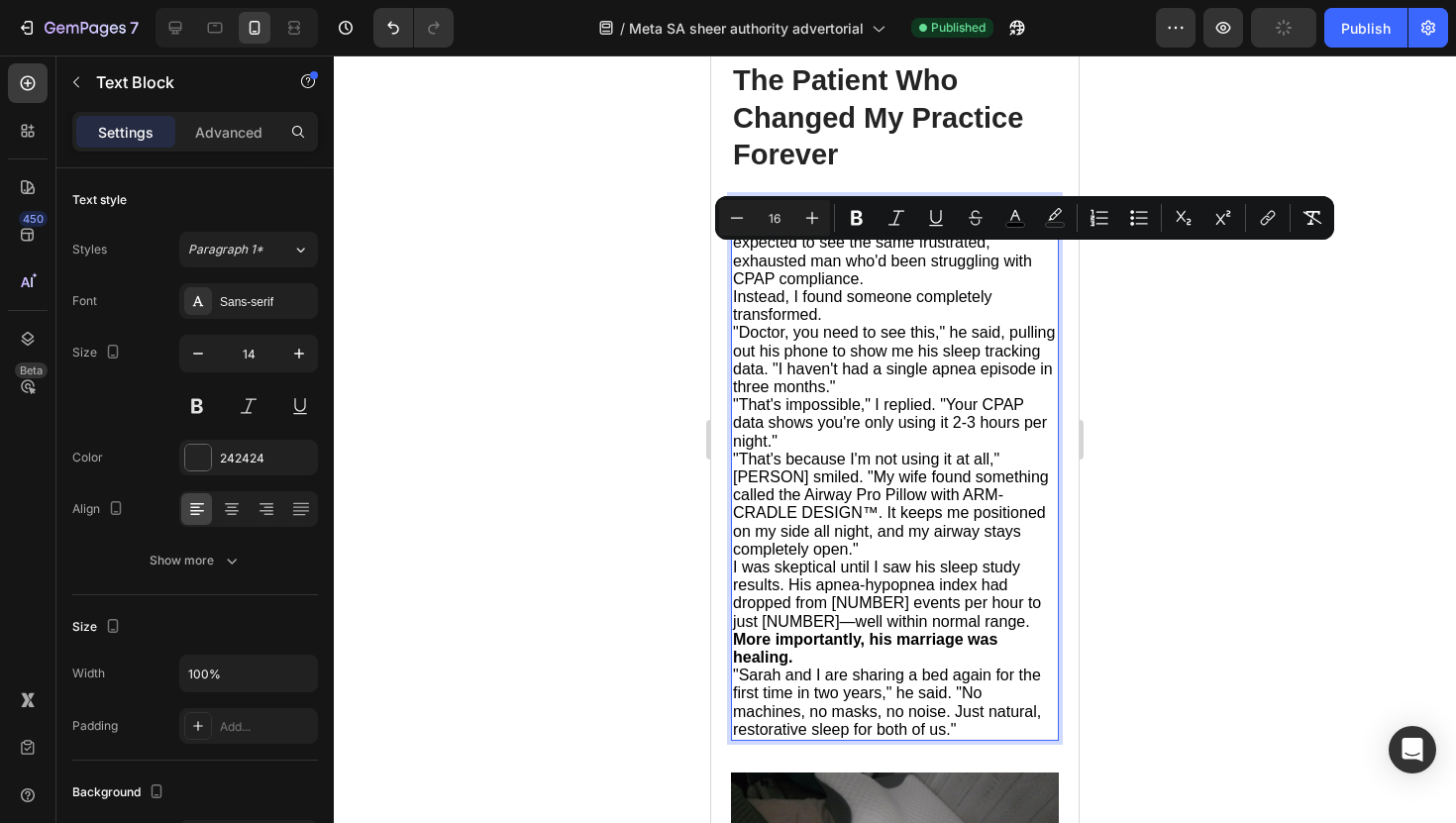 click on "Six months ago, [FIRST] [LAST] returned to my office for his quarterly follow-up. I expected to see the same frustrated, exhausted man who'd been struggling with CPAP compliance." at bounding box center (885, 243) 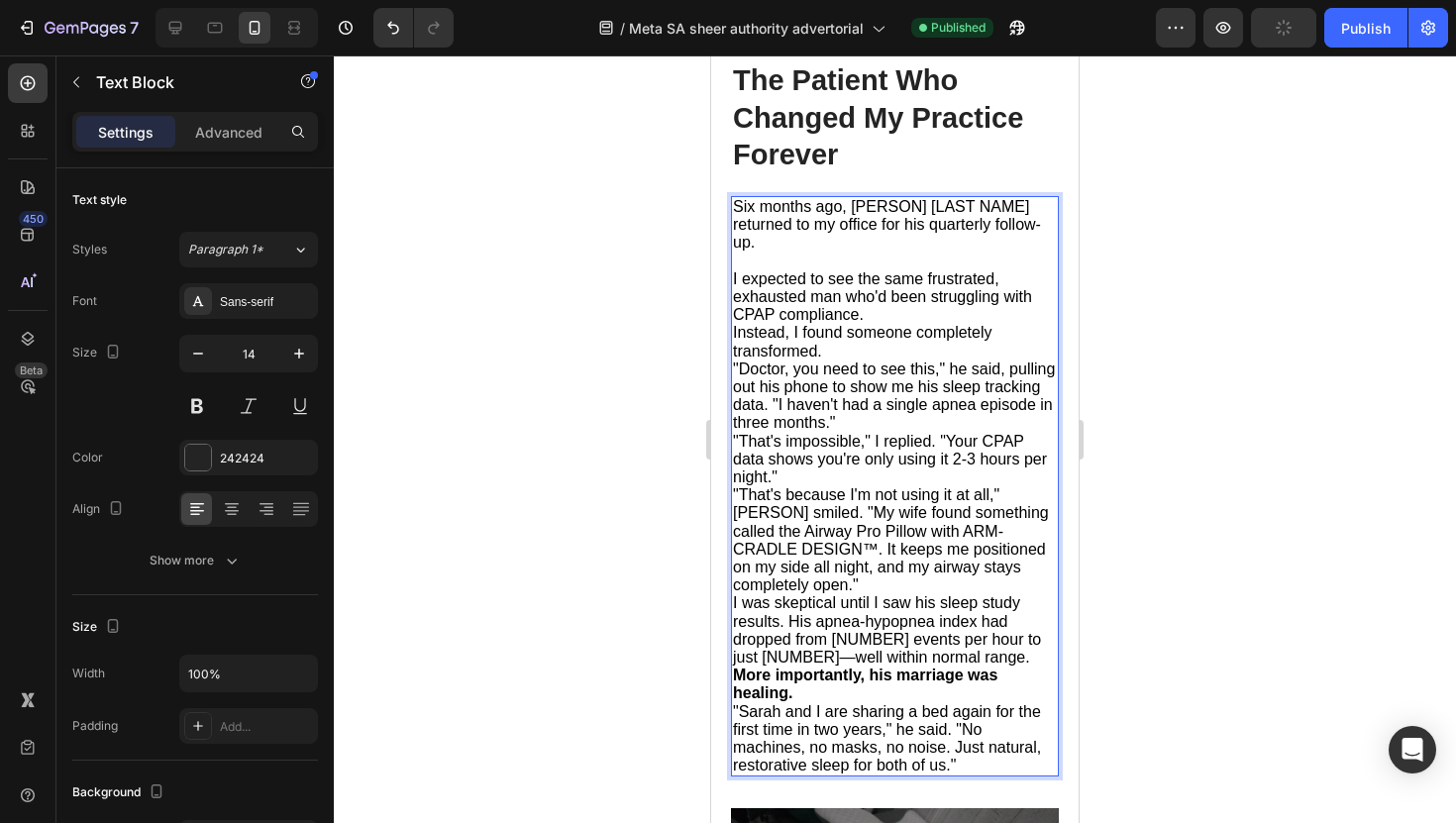 click on "I expected to see the same frustrated, exhausted man who'd been struggling with CPAP compliance." at bounding box center (894, 297) 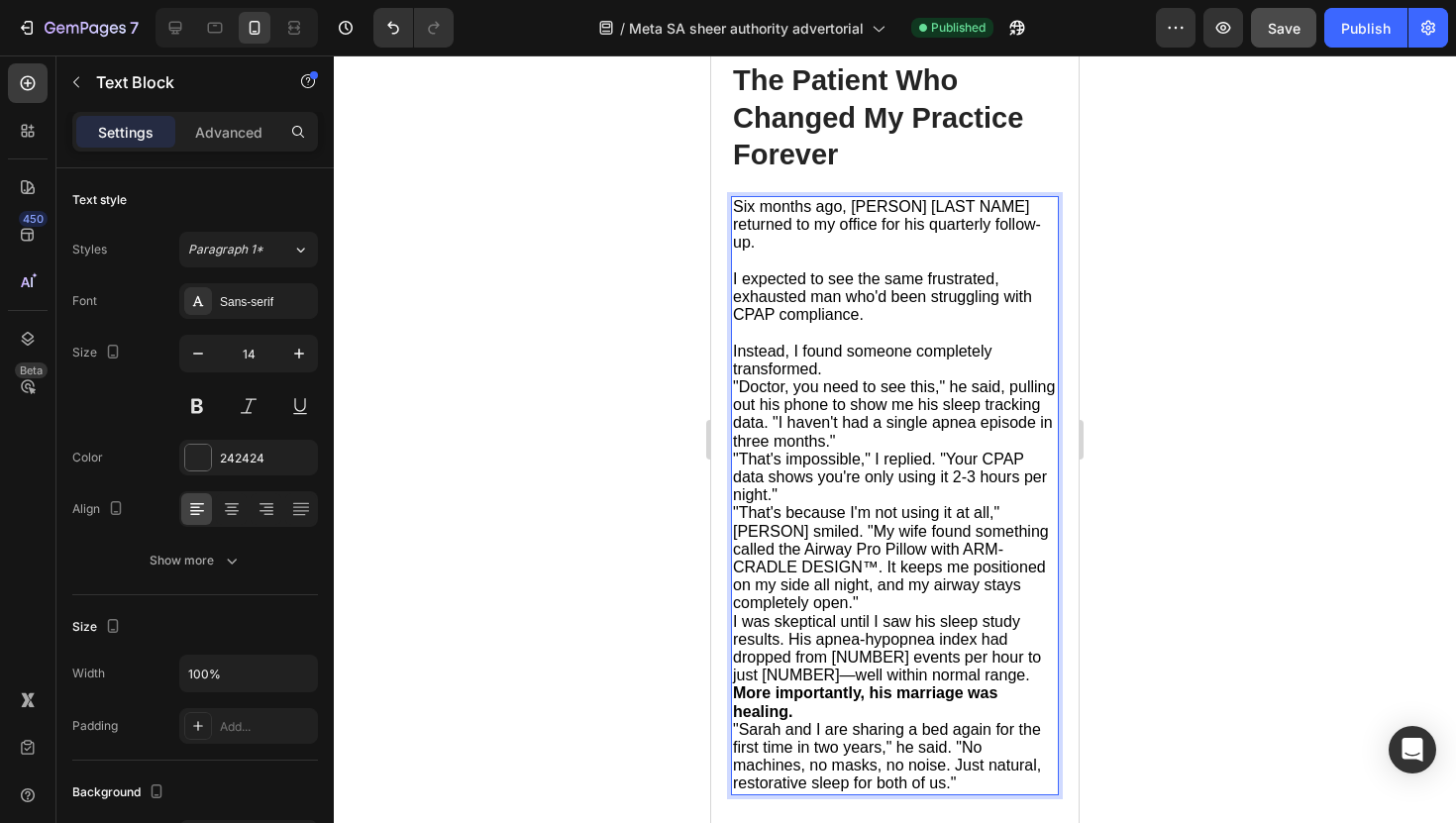 click on "I expected to see the same frustrated, exhausted man who'd been struggling with CPAP compliance." at bounding box center [894, 297] 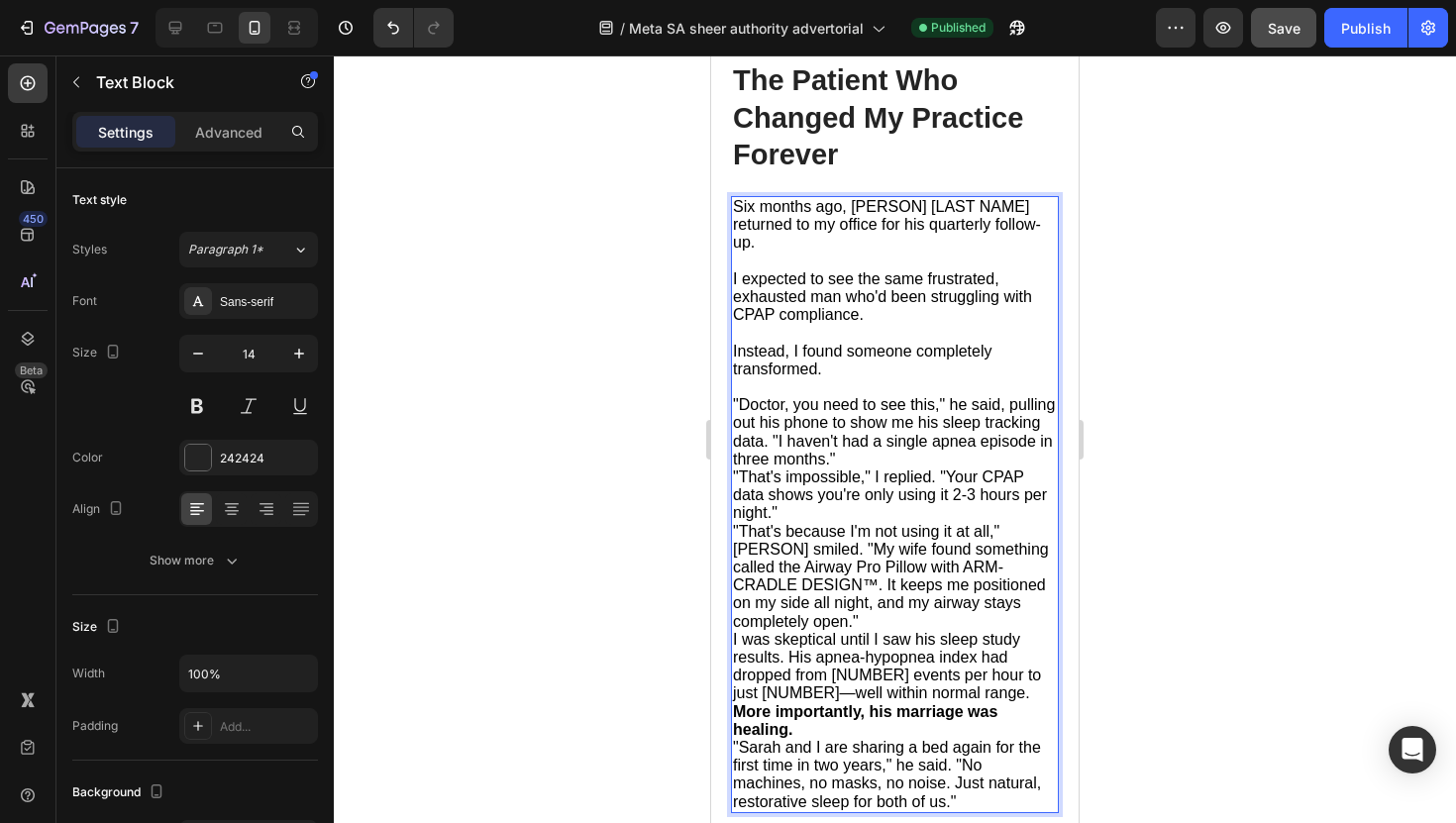 click on ""Doctor, you need to see this," he said, pulling out his phone to show me his sleep tracking data. "I haven't had a single apnea episode in three months."" at bounding box center [893, 432] 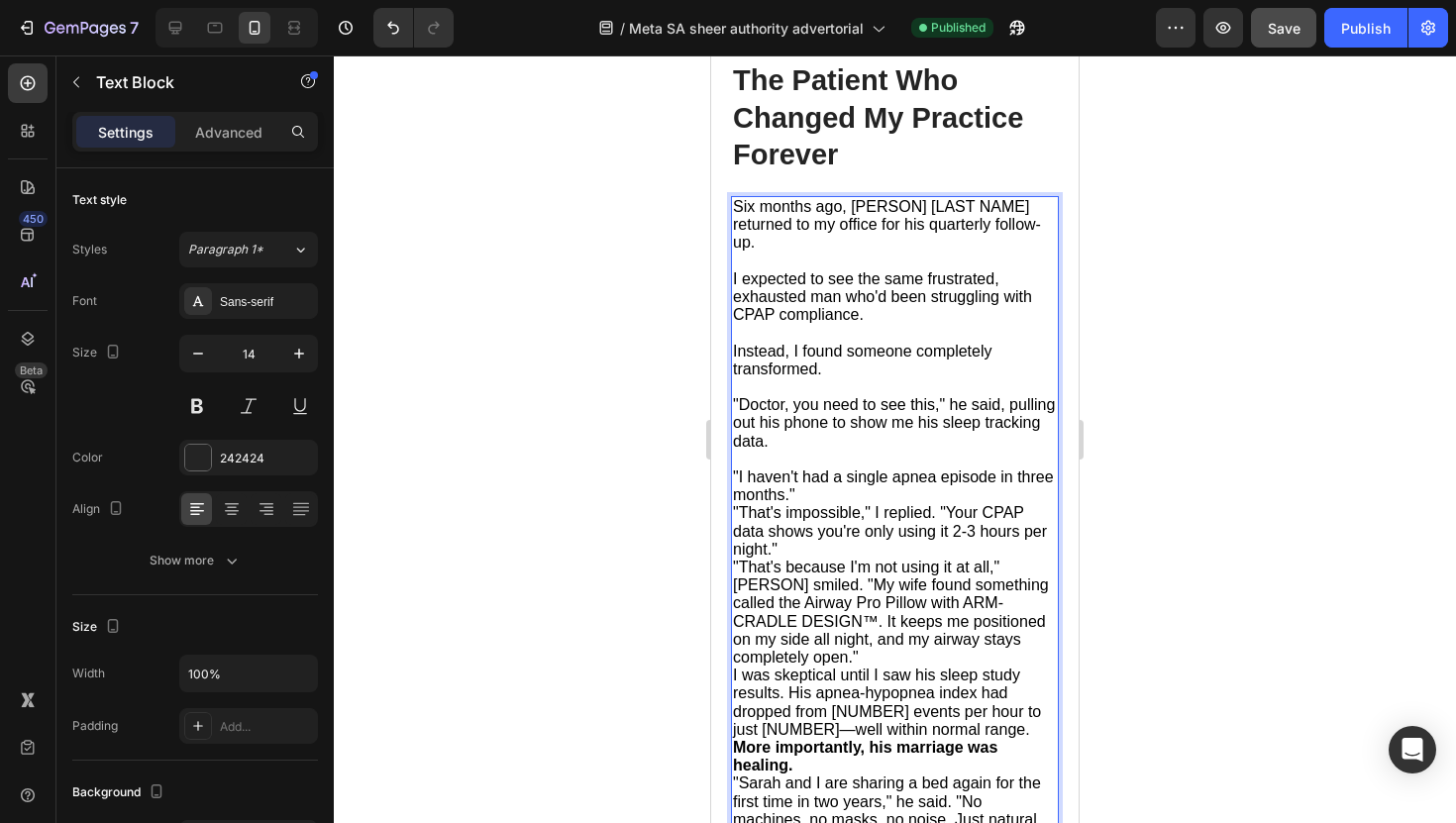 click on ""I haven't had a single apnea episode in three months."" at bounding box center (894, 486) 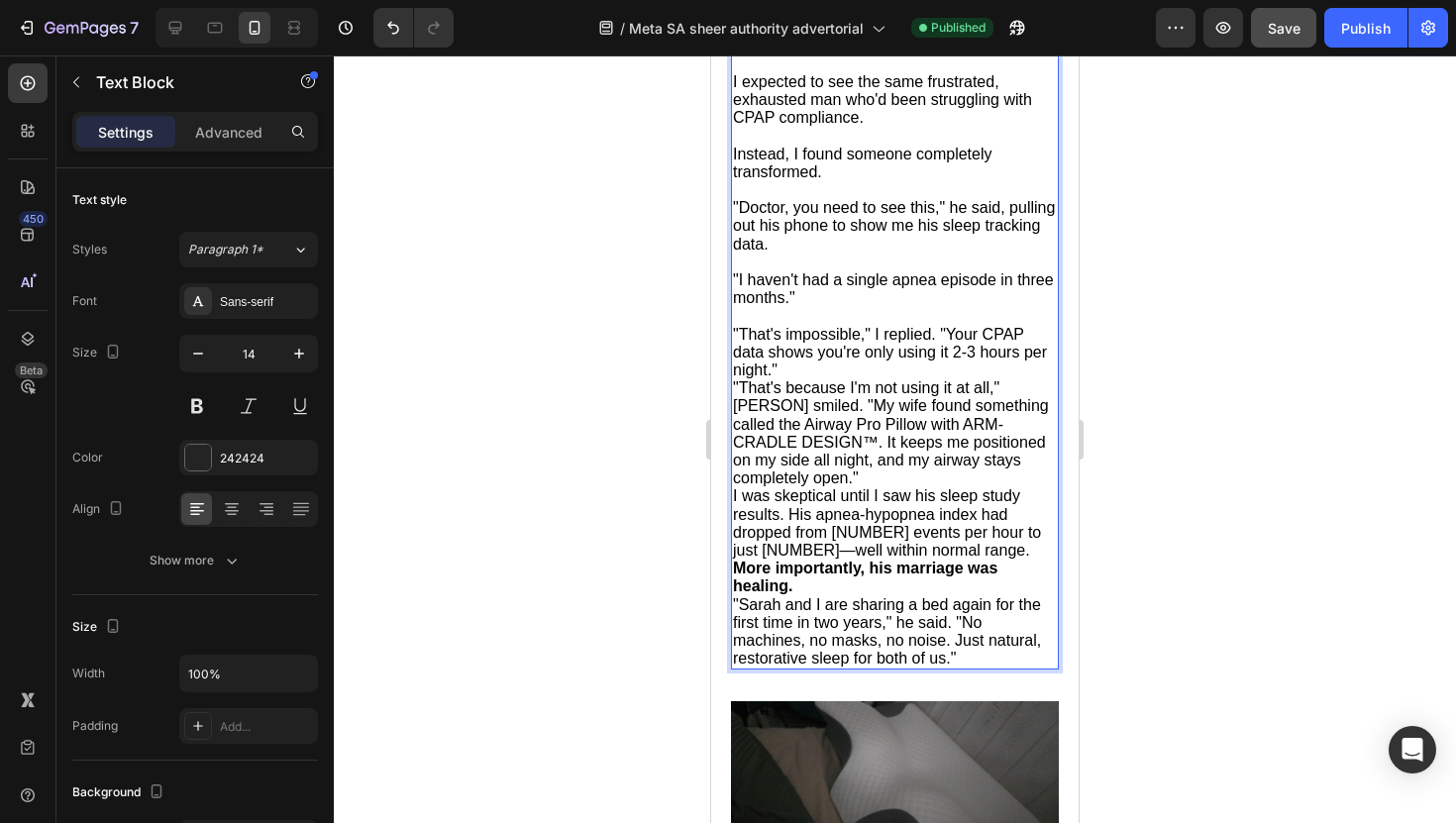 scroll, scrollTop: 4798, scrollLeft: 0, axis: vertical 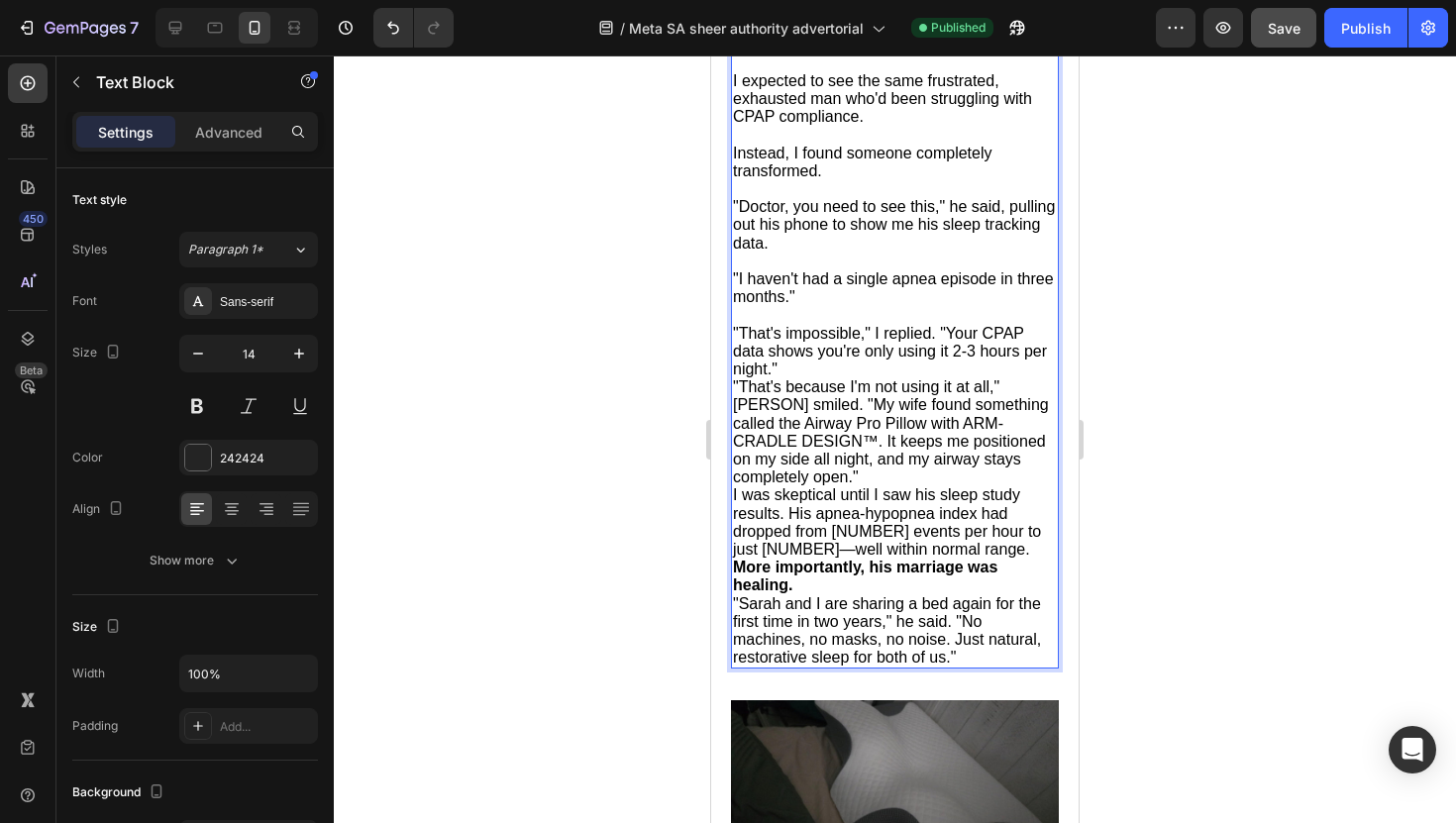 click on ""That's impossible," I replied. "Your CPAP data shows you're only using it 2-3 hours per night."" at bounding box center (889, 351) 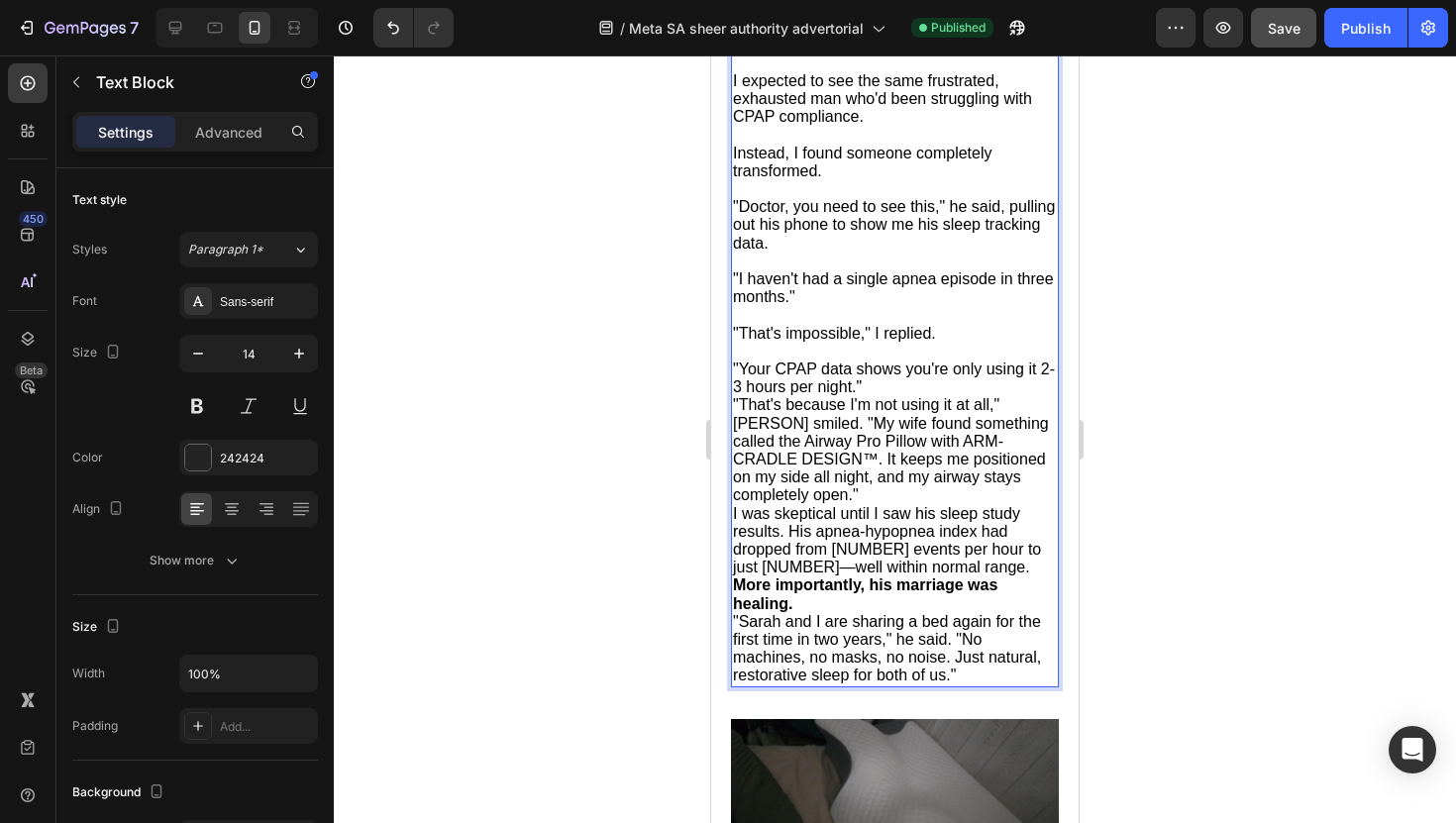 click on ""Your CPAP data shows you're only using it 2-3 hours per night."" at bounding box center (894, 378) 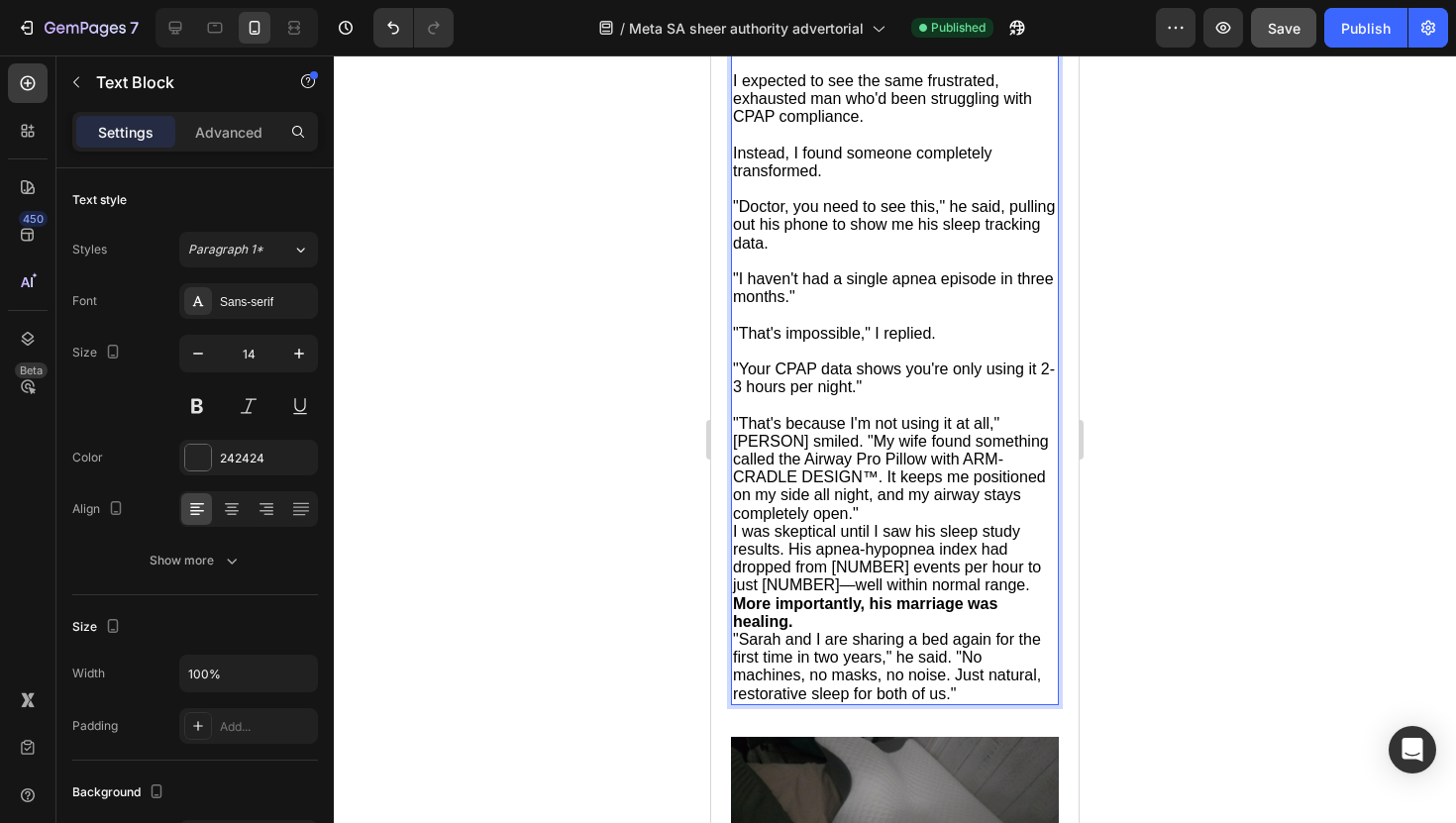 click on ""That's because I'm not using it at all," [PERSON] smiled. "My wife found something called the Airway Pro Pillow with ARM-CRADLE DESIGN™. It keeps me positioned on my side all night, and my airway stays completely open."" at bounding box center [890, 468] 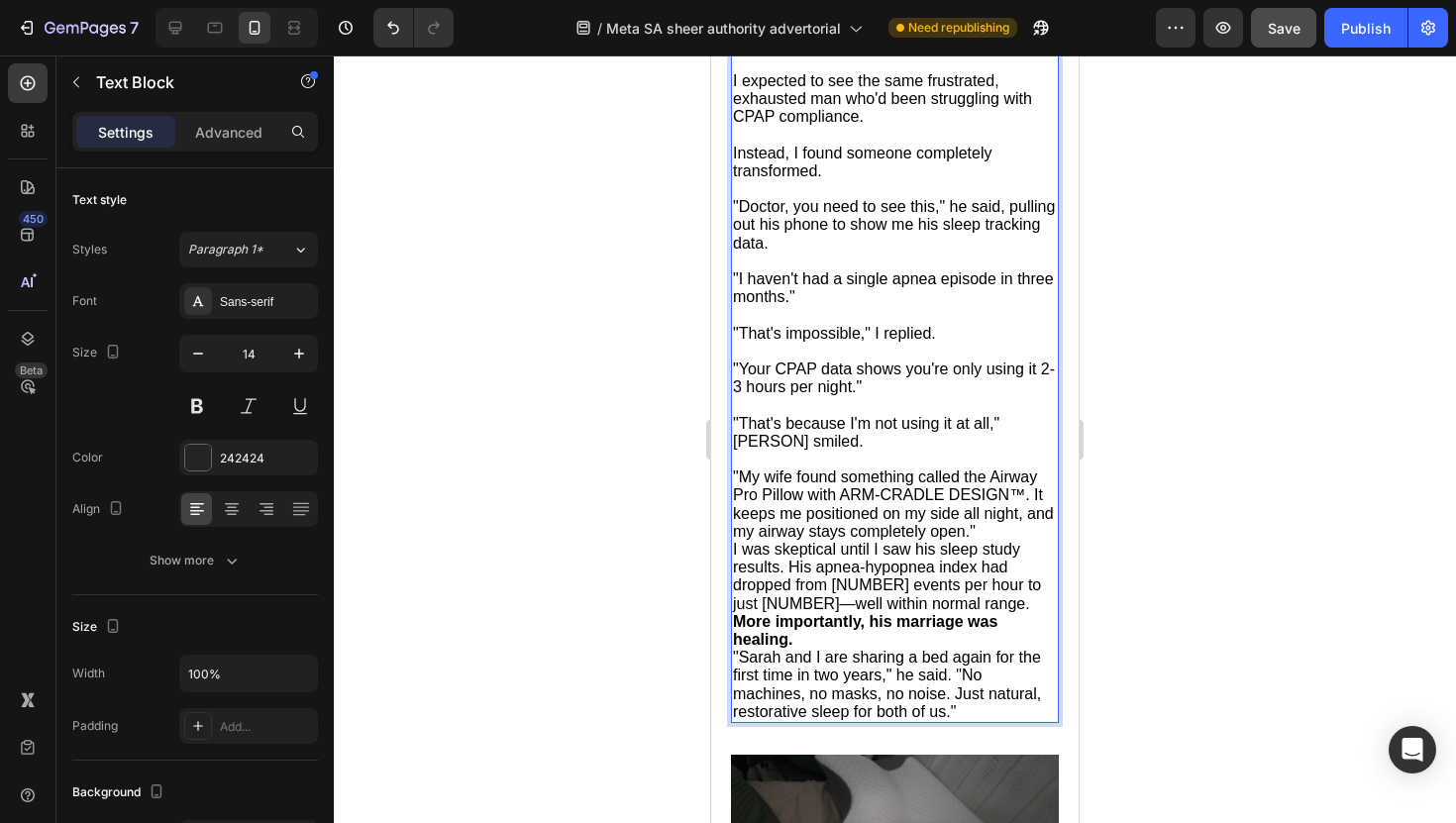 click on ""My wife found something called the Airway Pro Pillow with ARM-CRADLE DESIGN™. It keeps me positioned on my side all night, and my airway stays completely open."" at bounding box center (894, 504) 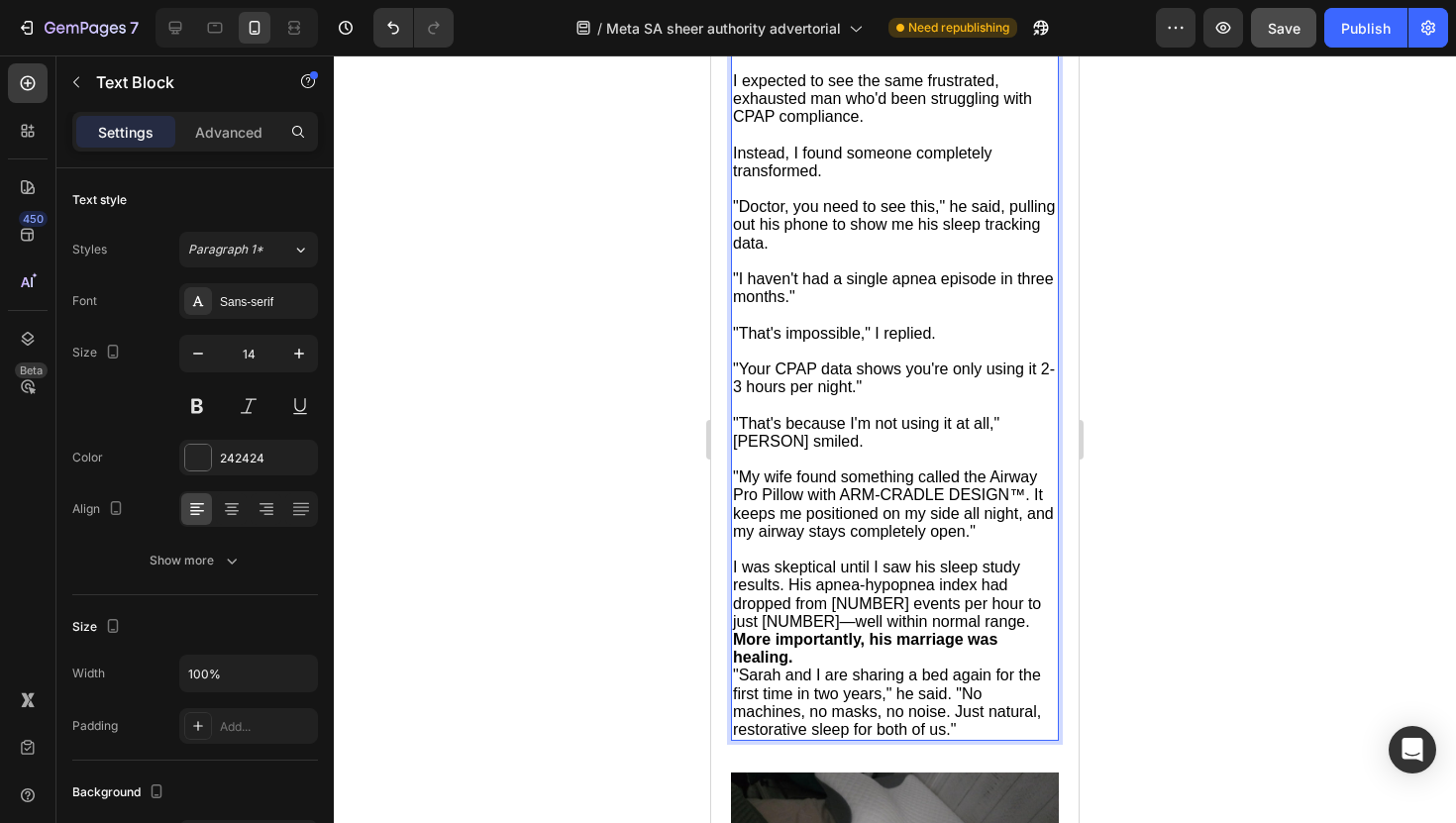 click on "I was skeptical until I saw his sleep study results. His apnea-hypopnea index had dropped from [NUMBER] events per hour to just [NUMBER]—well within normal range." at bounding box center (886, 594) 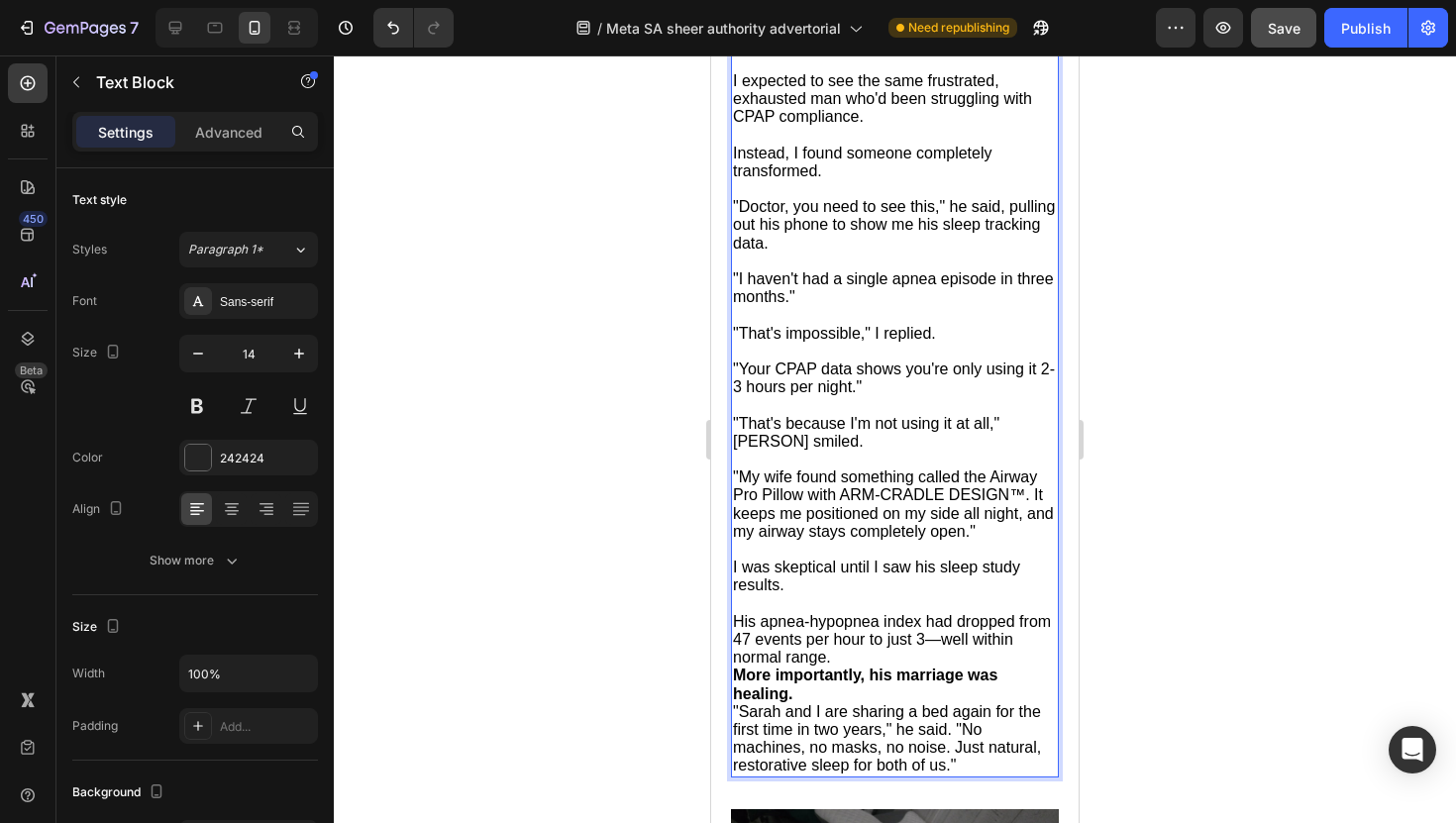 click on "His apnea-hypopnea index had dropped from 47 events per hour to just 3—well within normal range." at bounding box center [894, 640] 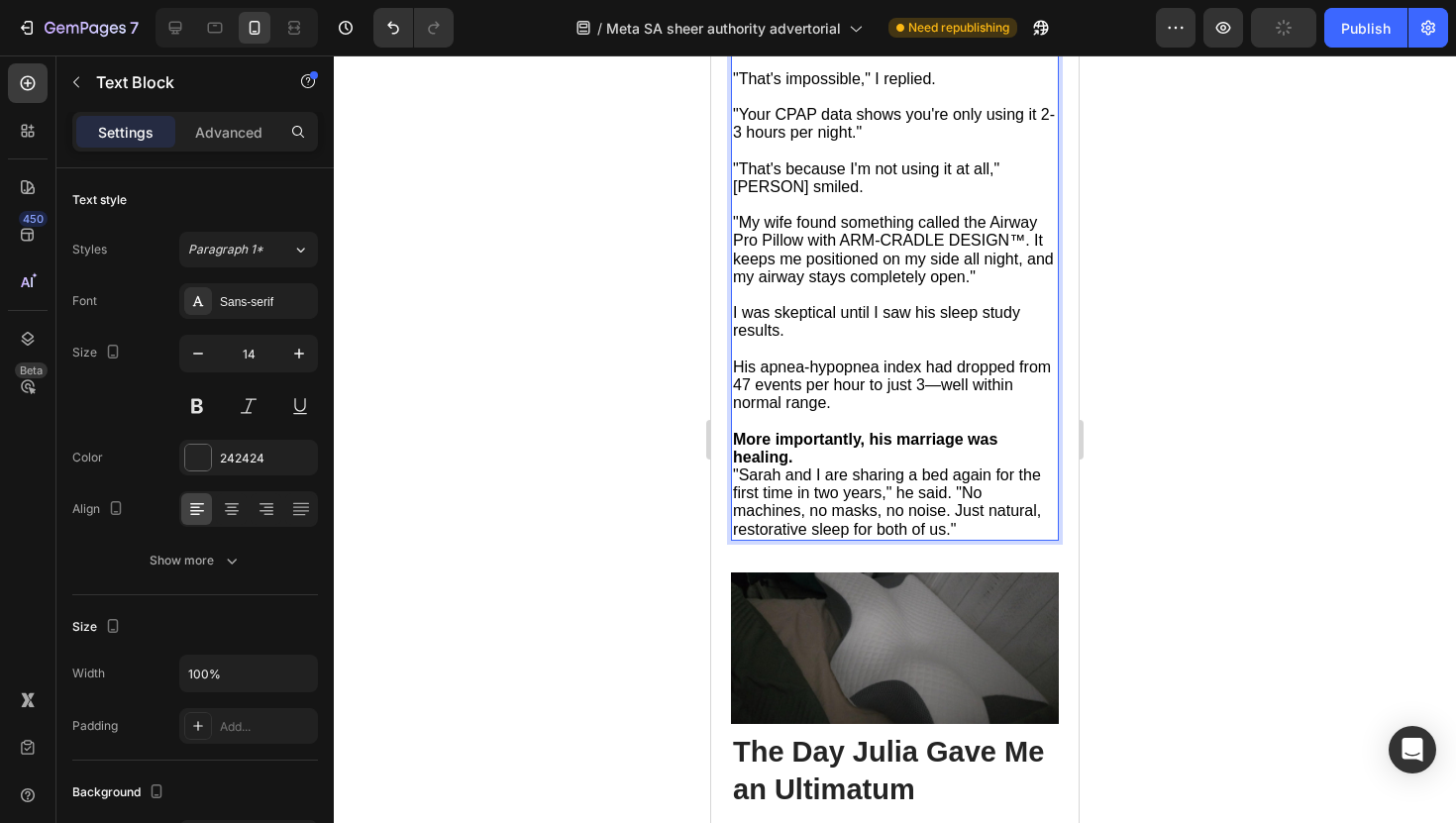 scroll, scrollTop: 5091, scrollLeft: 0, axis: vertical 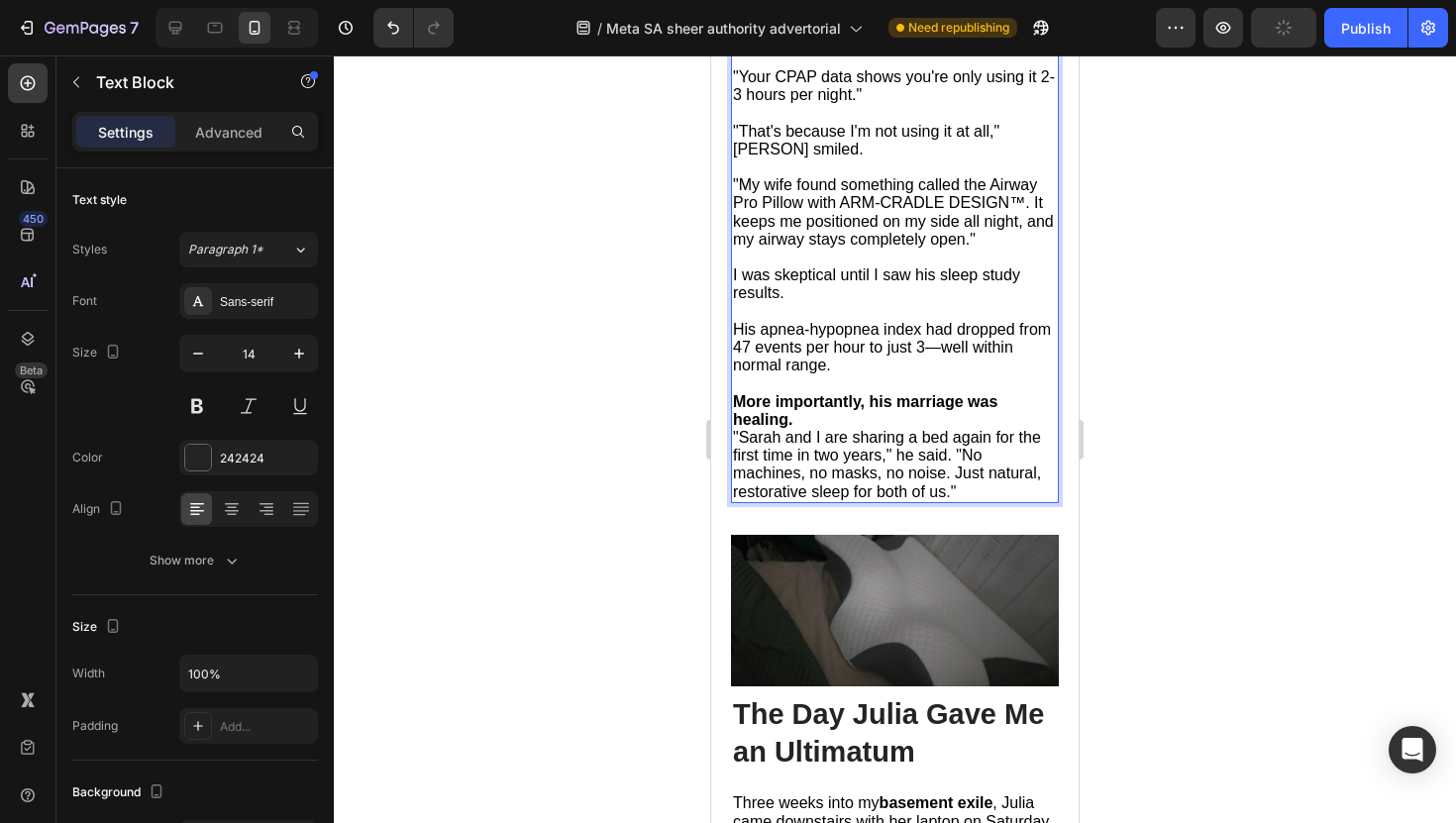 click on "More importantly, his marriage was healing." at bounding box center (894, 411) 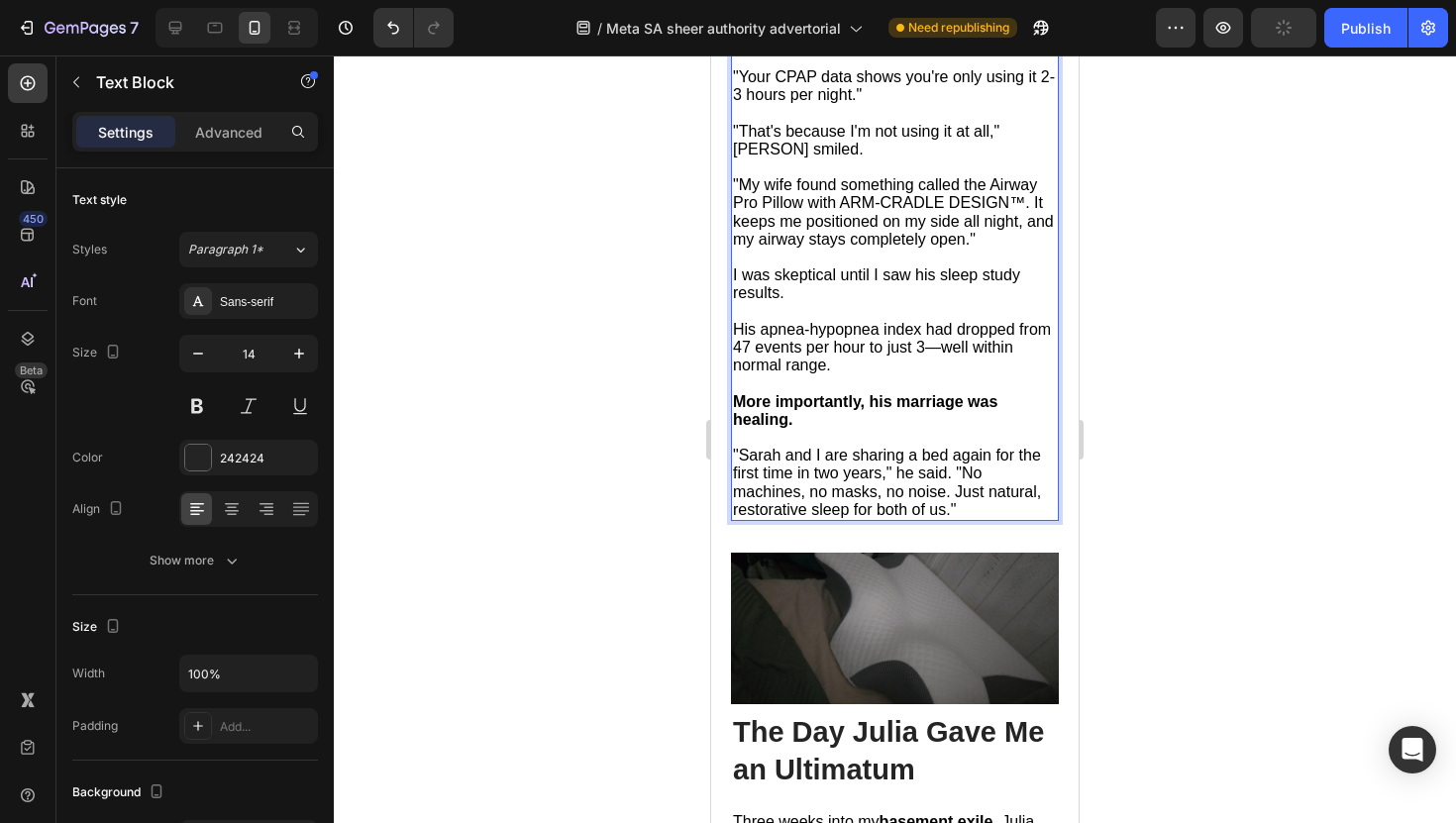 click on ""Sarah and I are sharing a bed again for the first time in two years," he said. "No machines, no masks, no noise. Just natural, restorative sleep for both of us."" at bounding box center (886, 482) 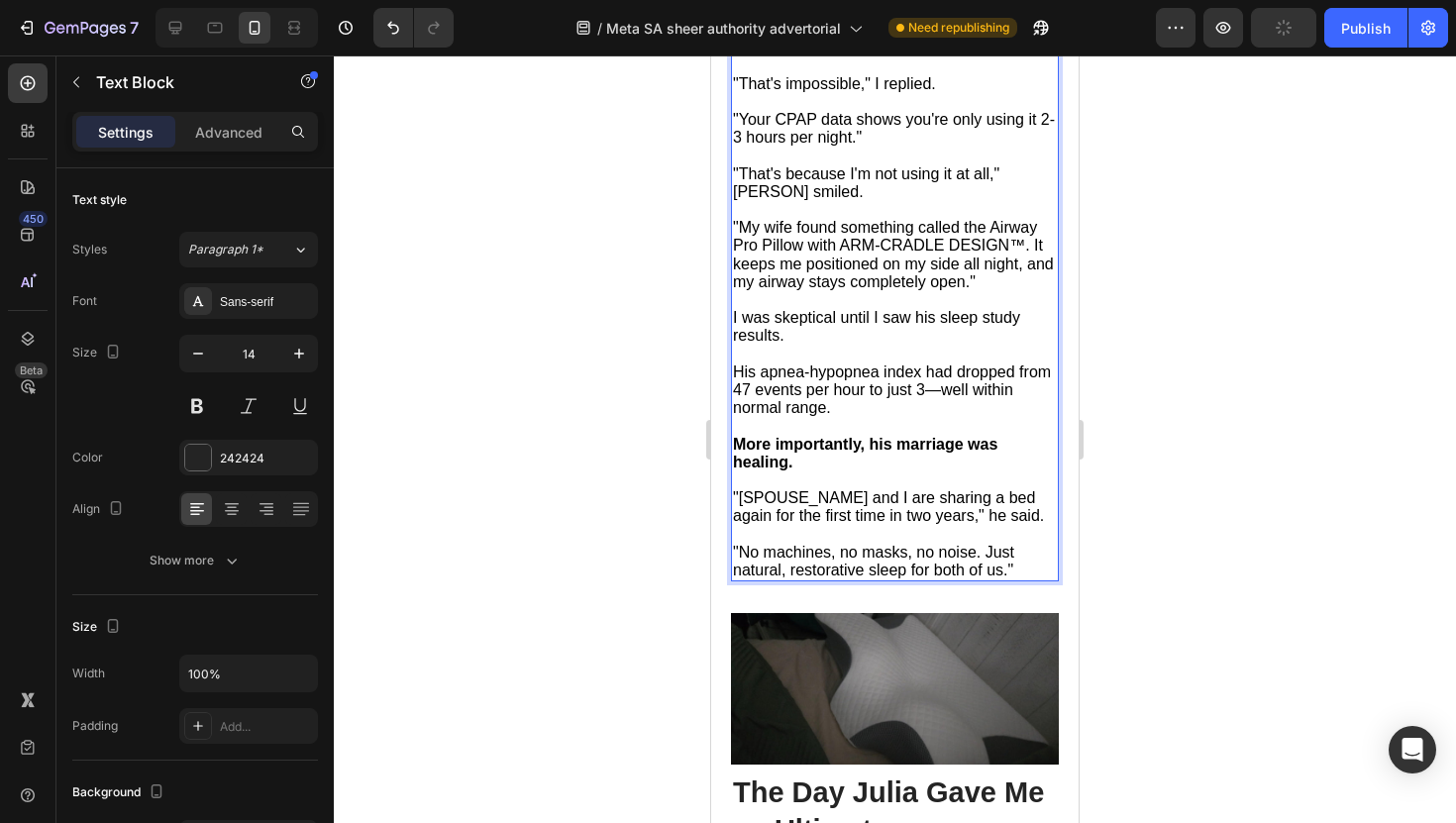 scroll, scrollTop: 5041, scrollLeft: 0, axis: vertical 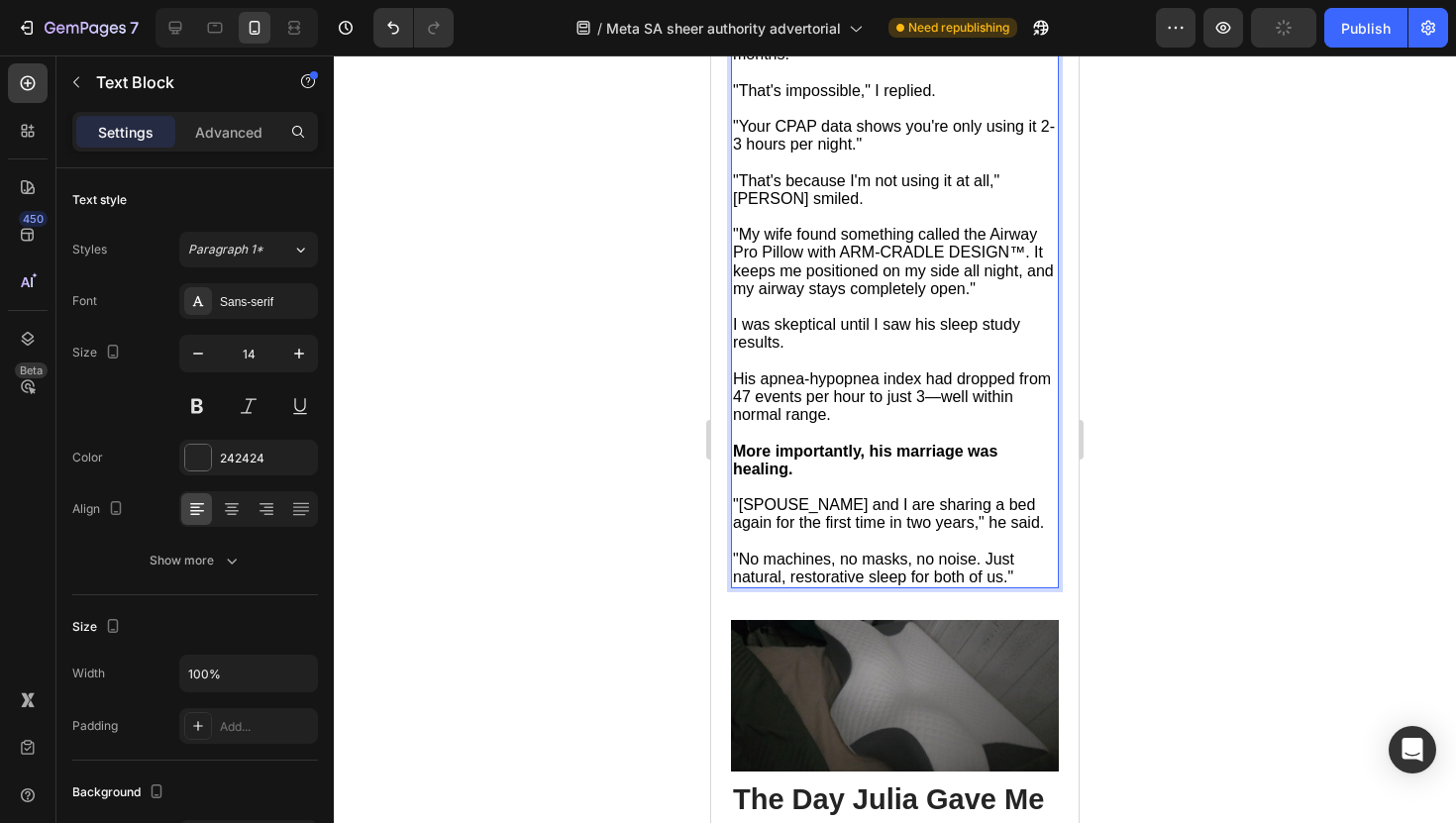 click on "His apnea-hypopnea index had dropped from 47 events per hour to just 3—well within normal range." at bounding box center (891, 396) 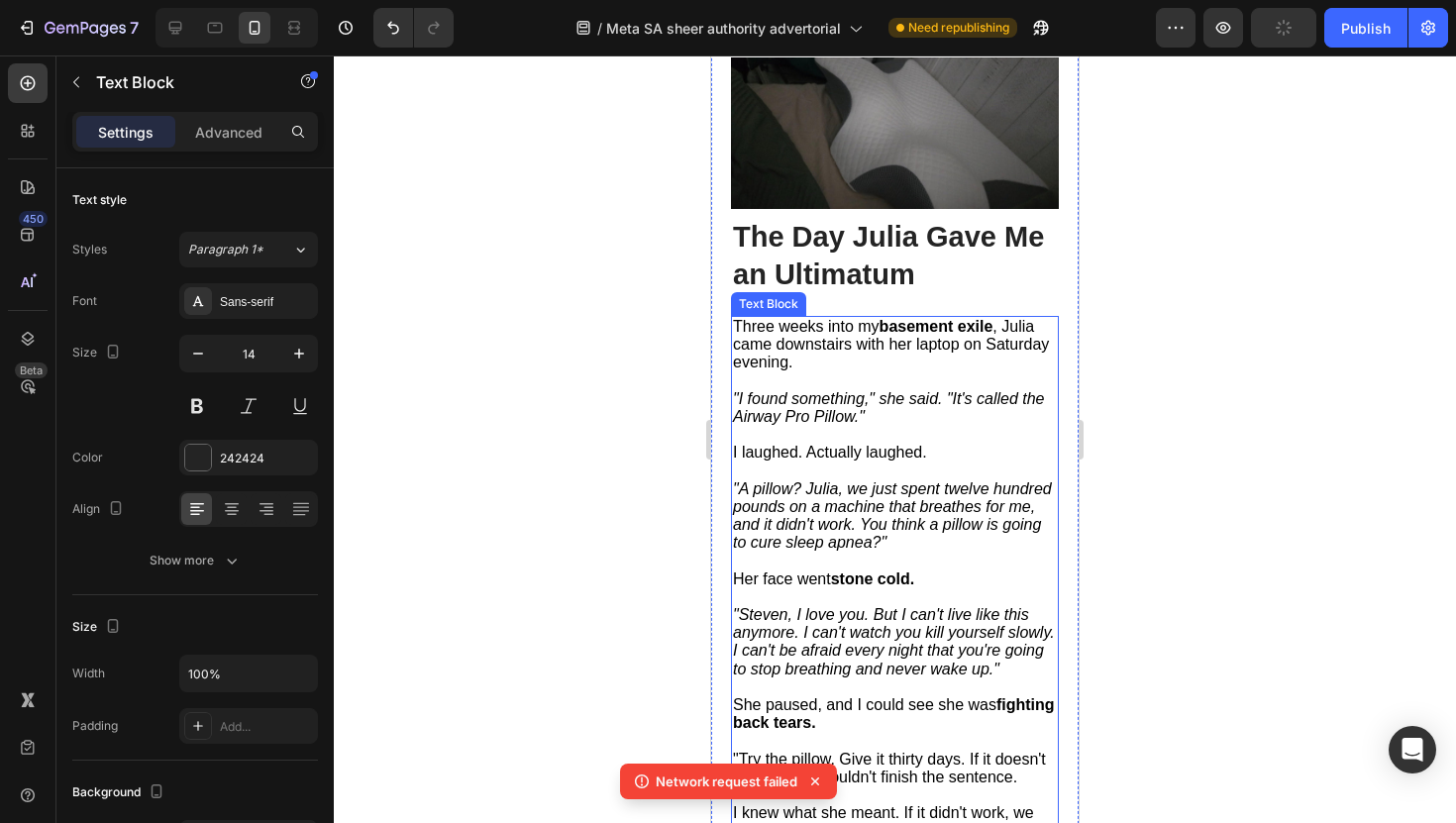 scroll, scrollTop: 5678, scrollLeft: 0, axis: vertical 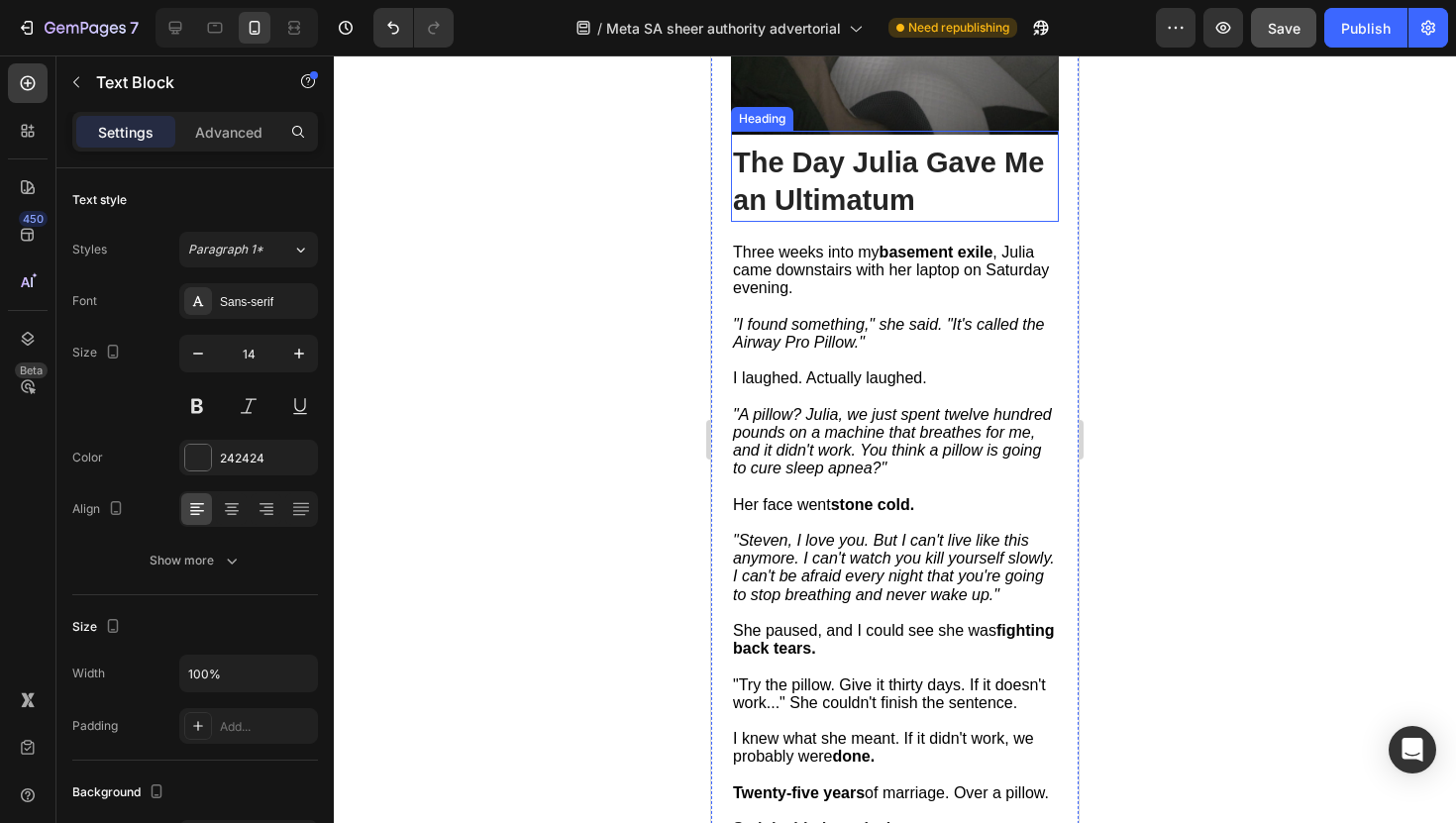 click on "The Day Julia Gave Me an Ultimatum" at bounding box center (888, 181) 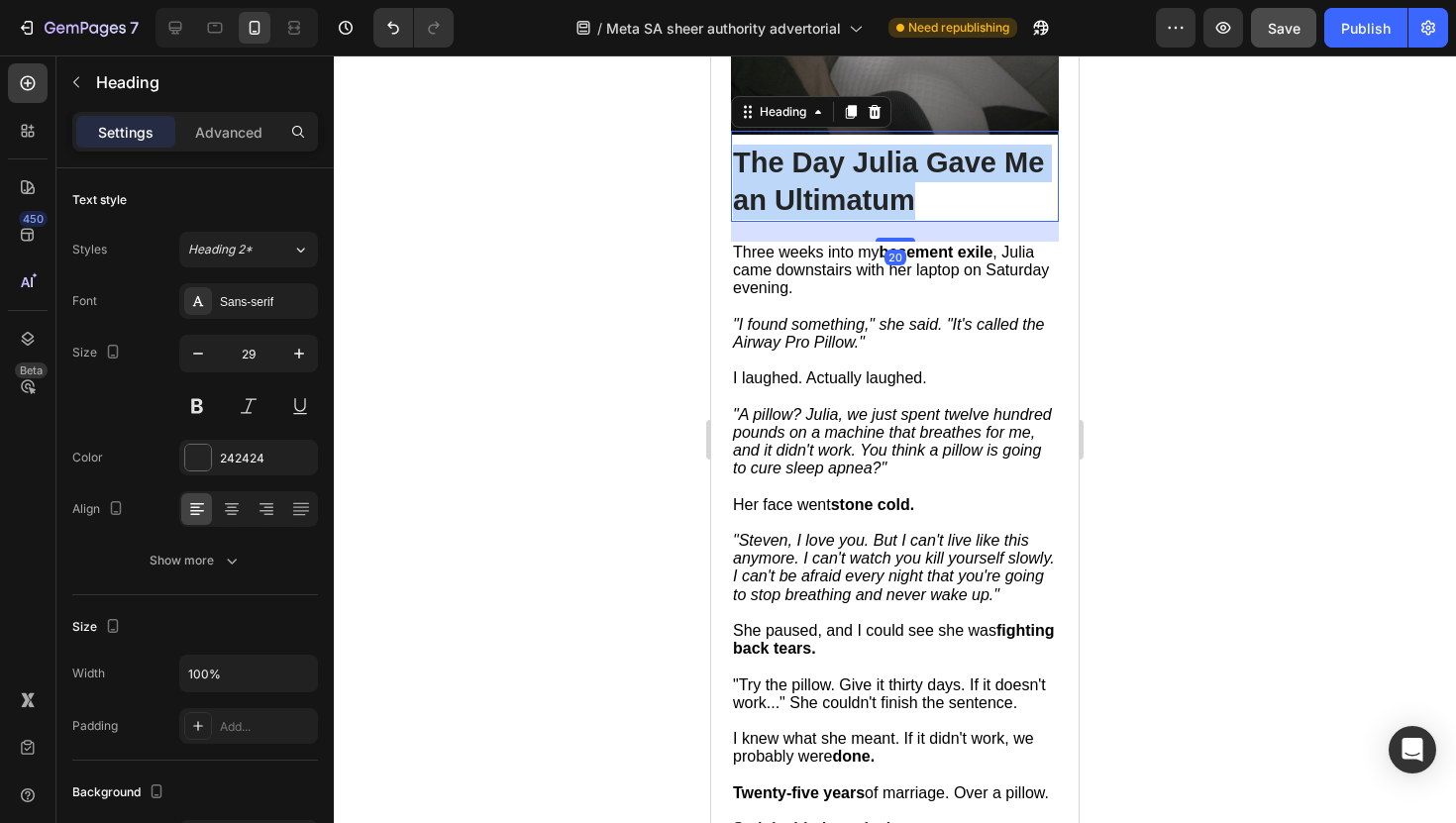 click on "The Day Julia Gave Me an Ultimatum" at bounding box center [888, 181] 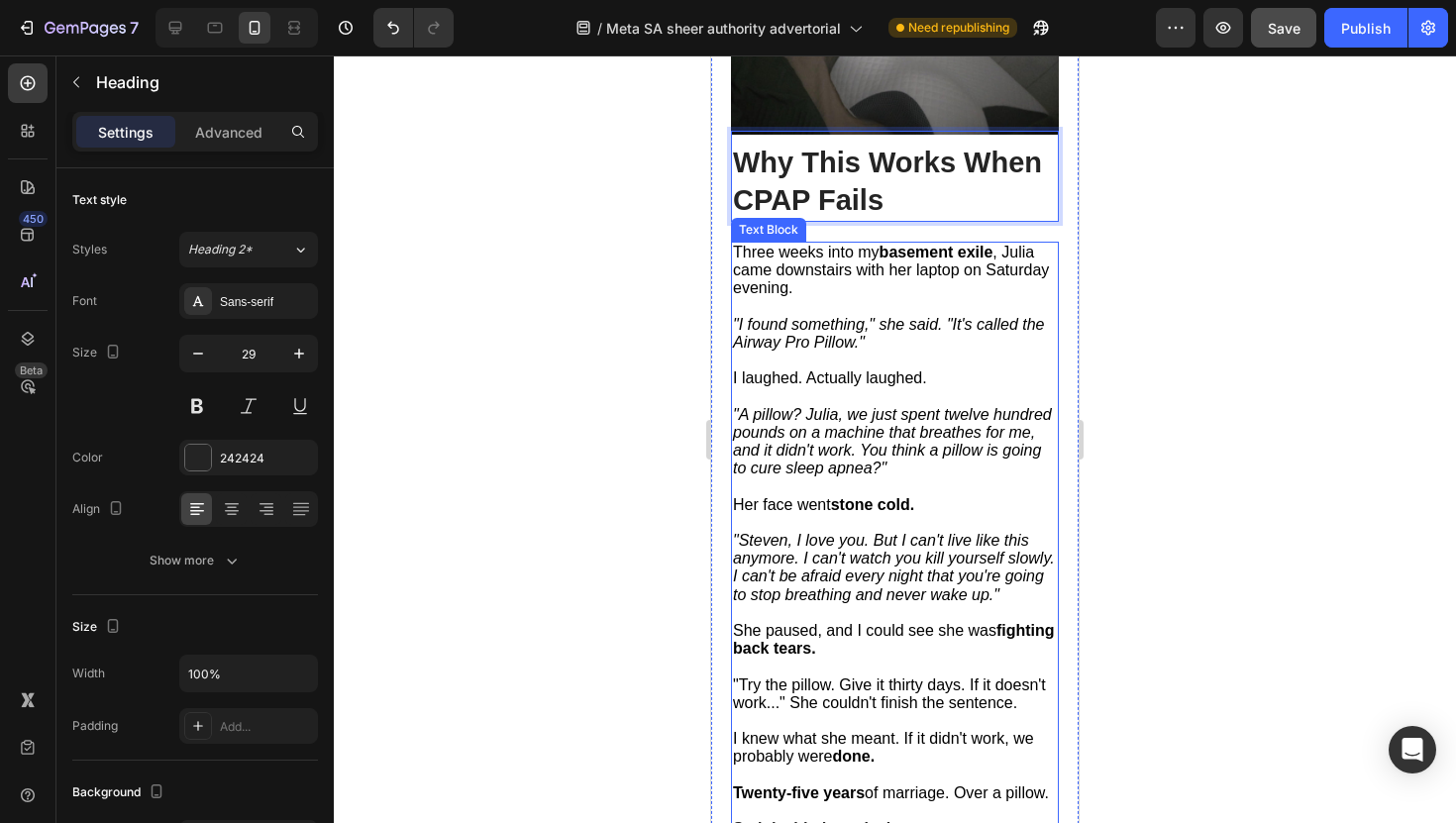 click at bounding box center [894, 396] 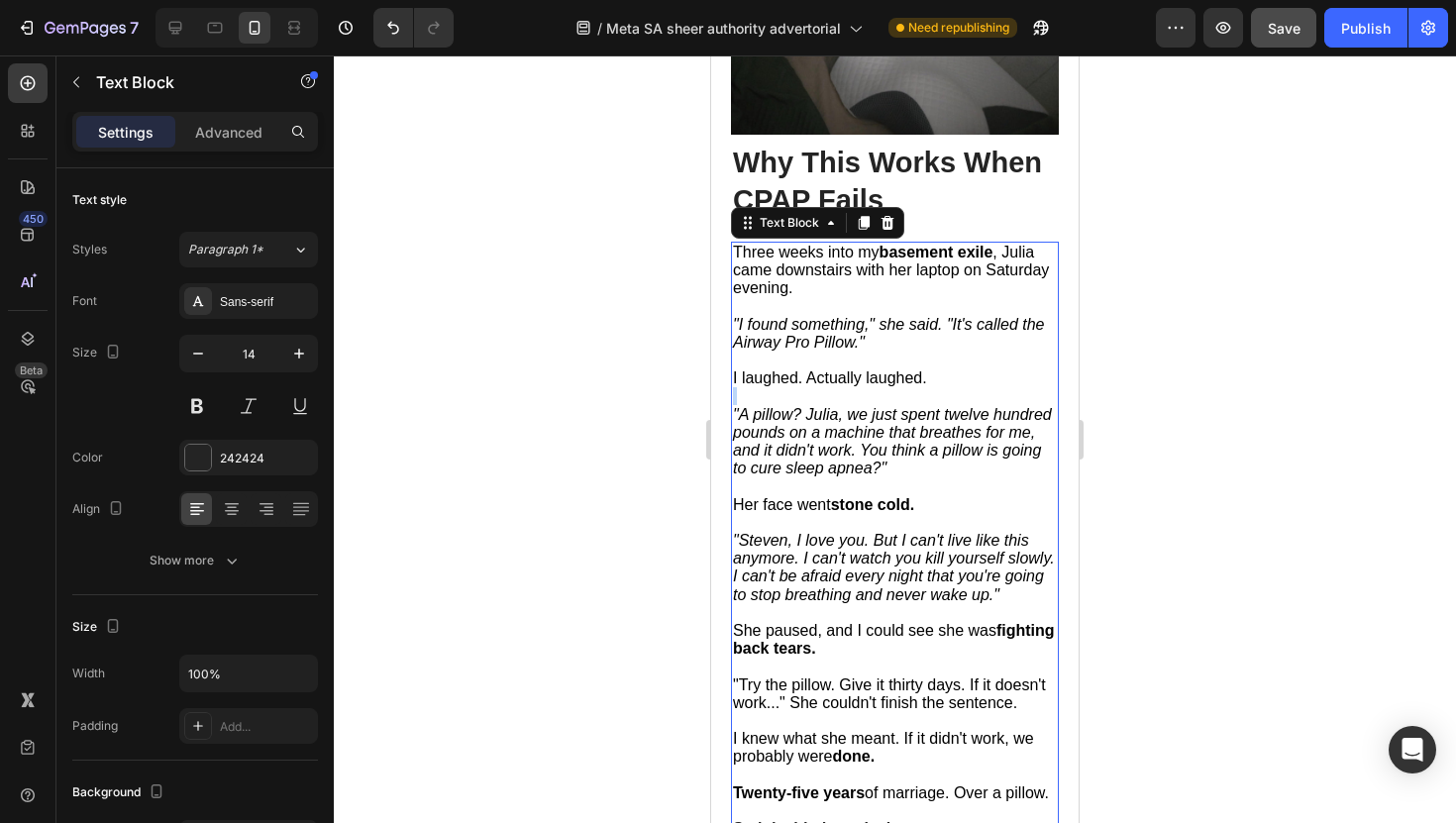 click at bounding box center (894, 396) 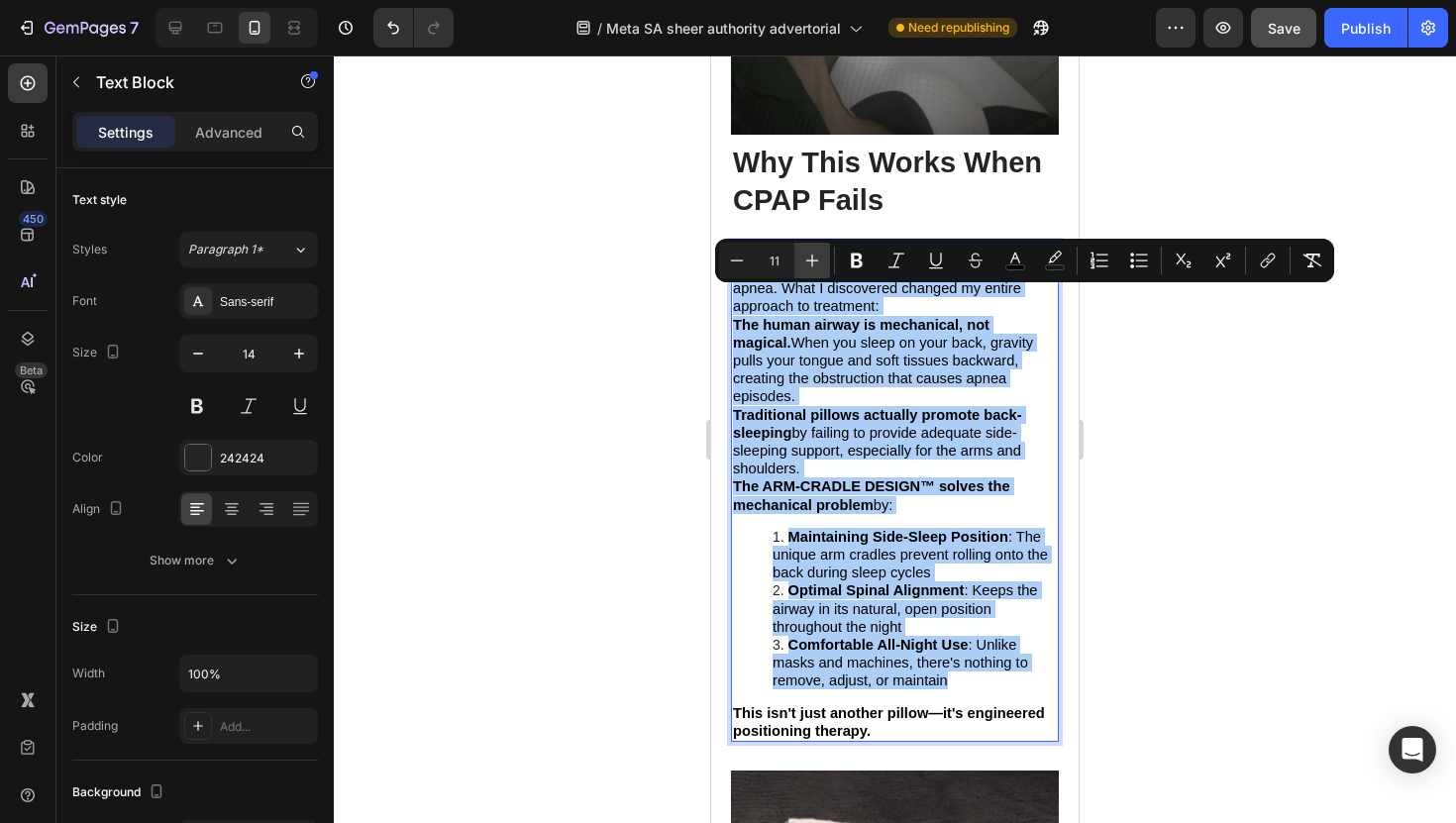 click on "Plus" at bounding box center [812, 260] 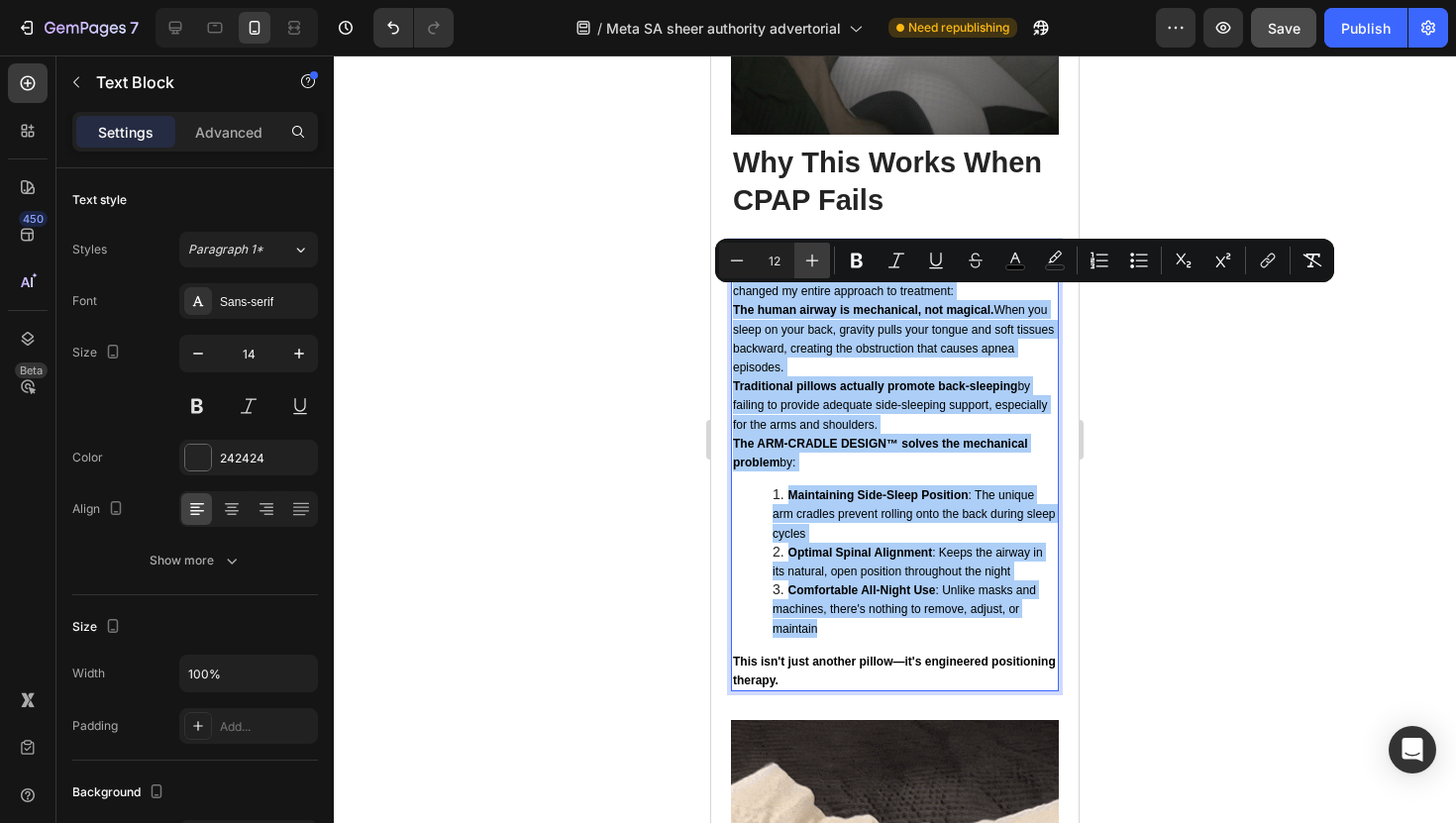 click on "Plus" at bounding box center (812, 260) 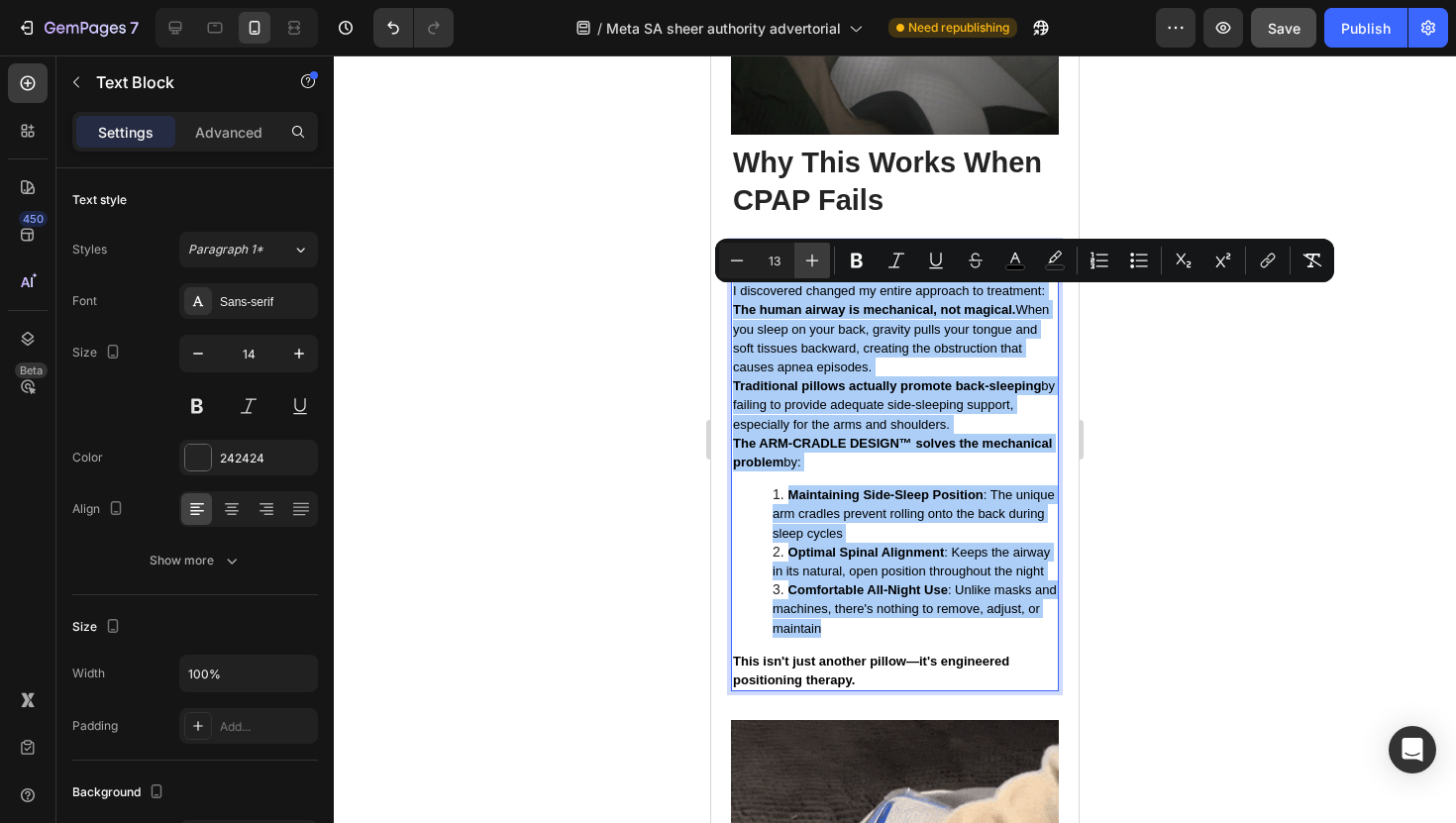 click on "Plus" at bounding box center (812, 260) 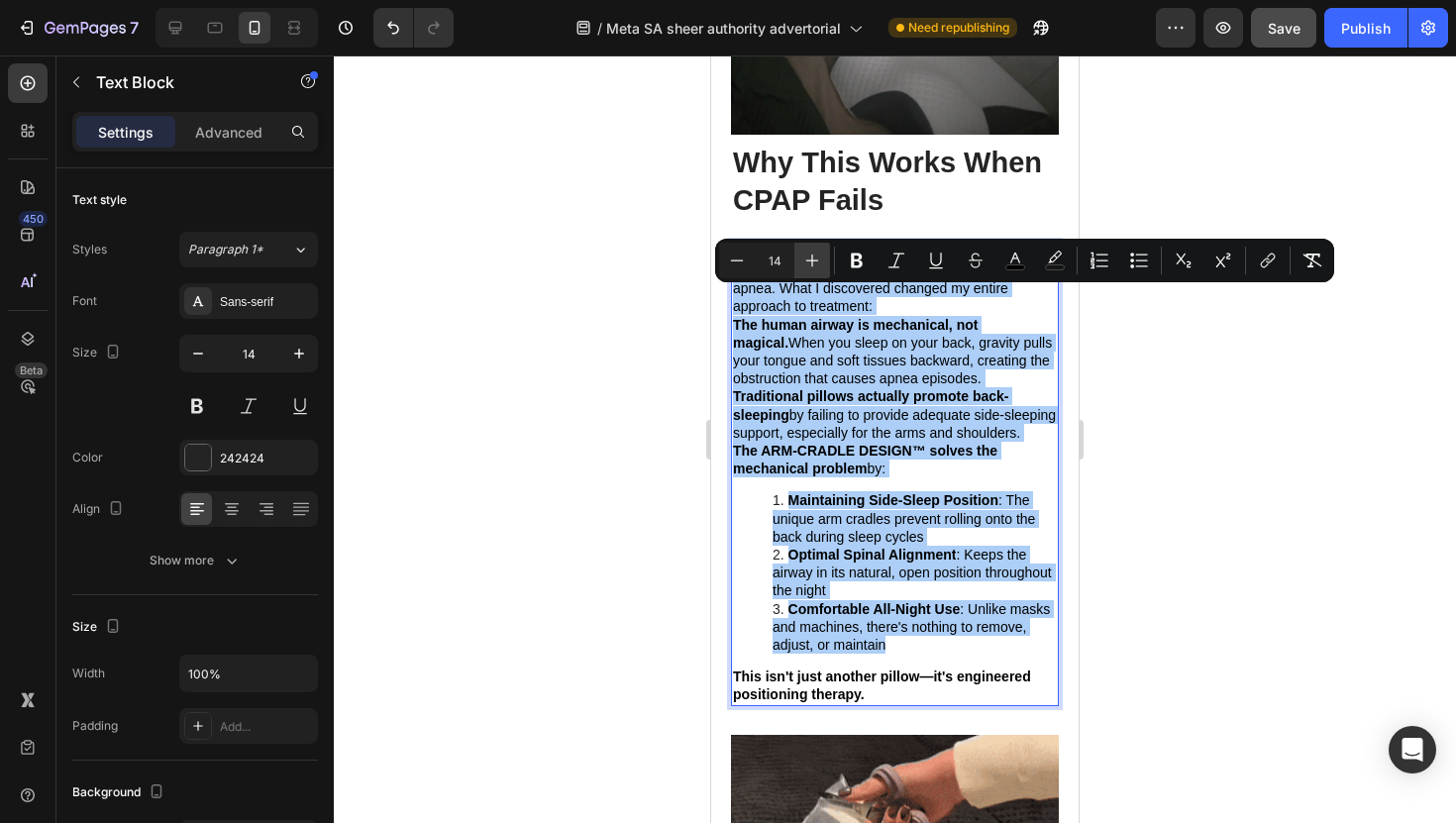 click on "Plus" at bounding box center (812, 260) 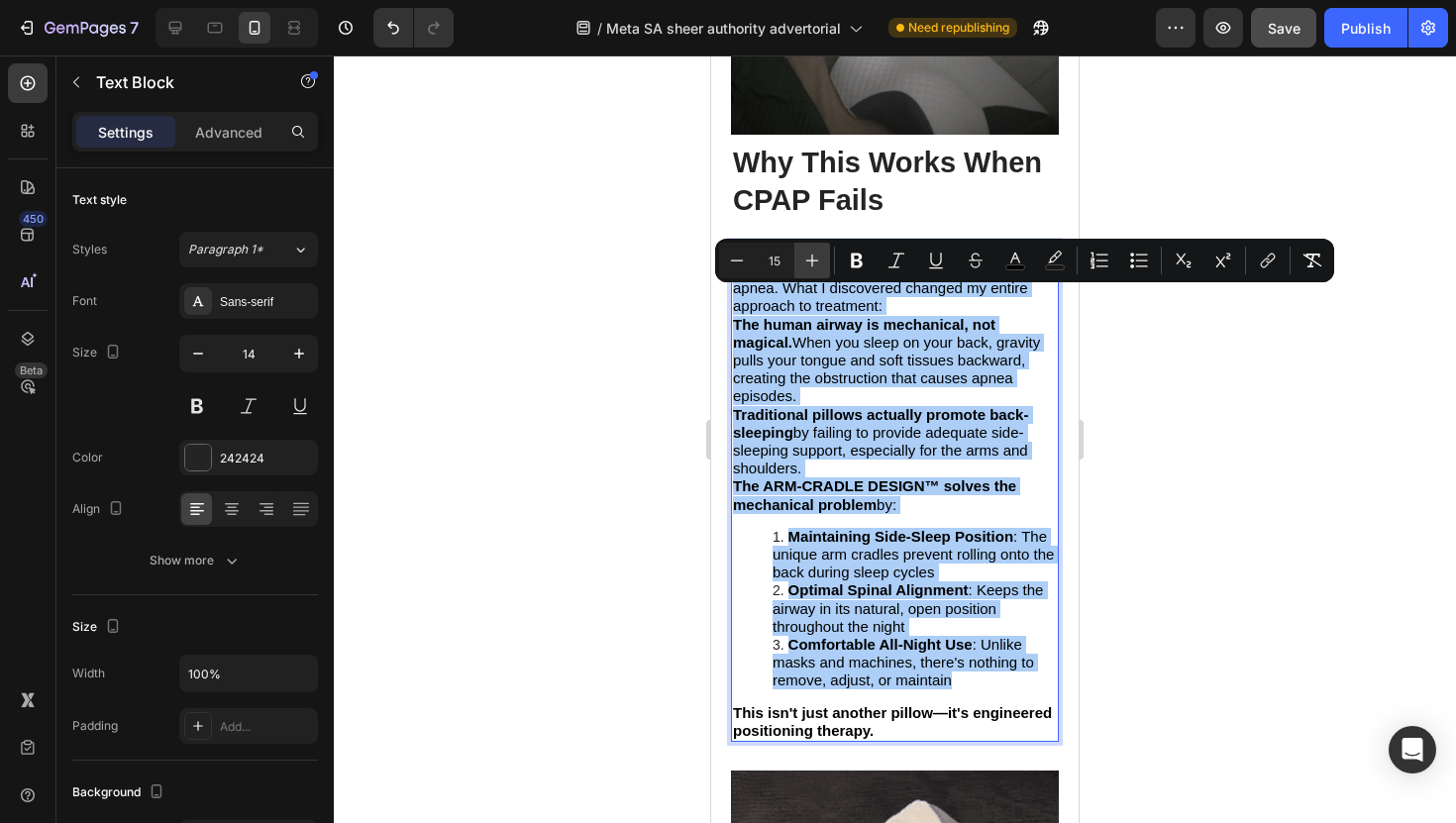 click on "Plus" at bounding box center (812, 260) 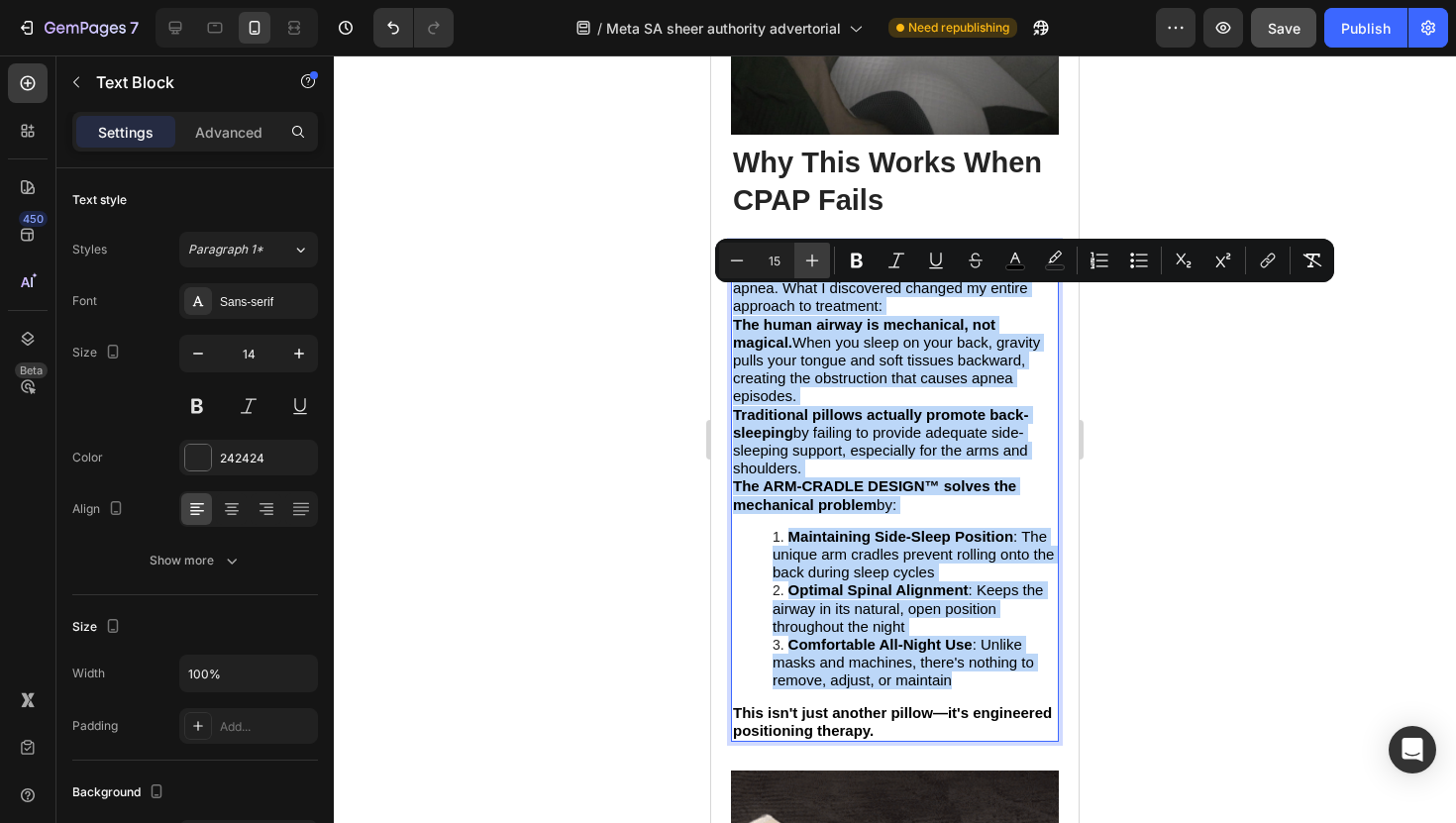 type on "16" 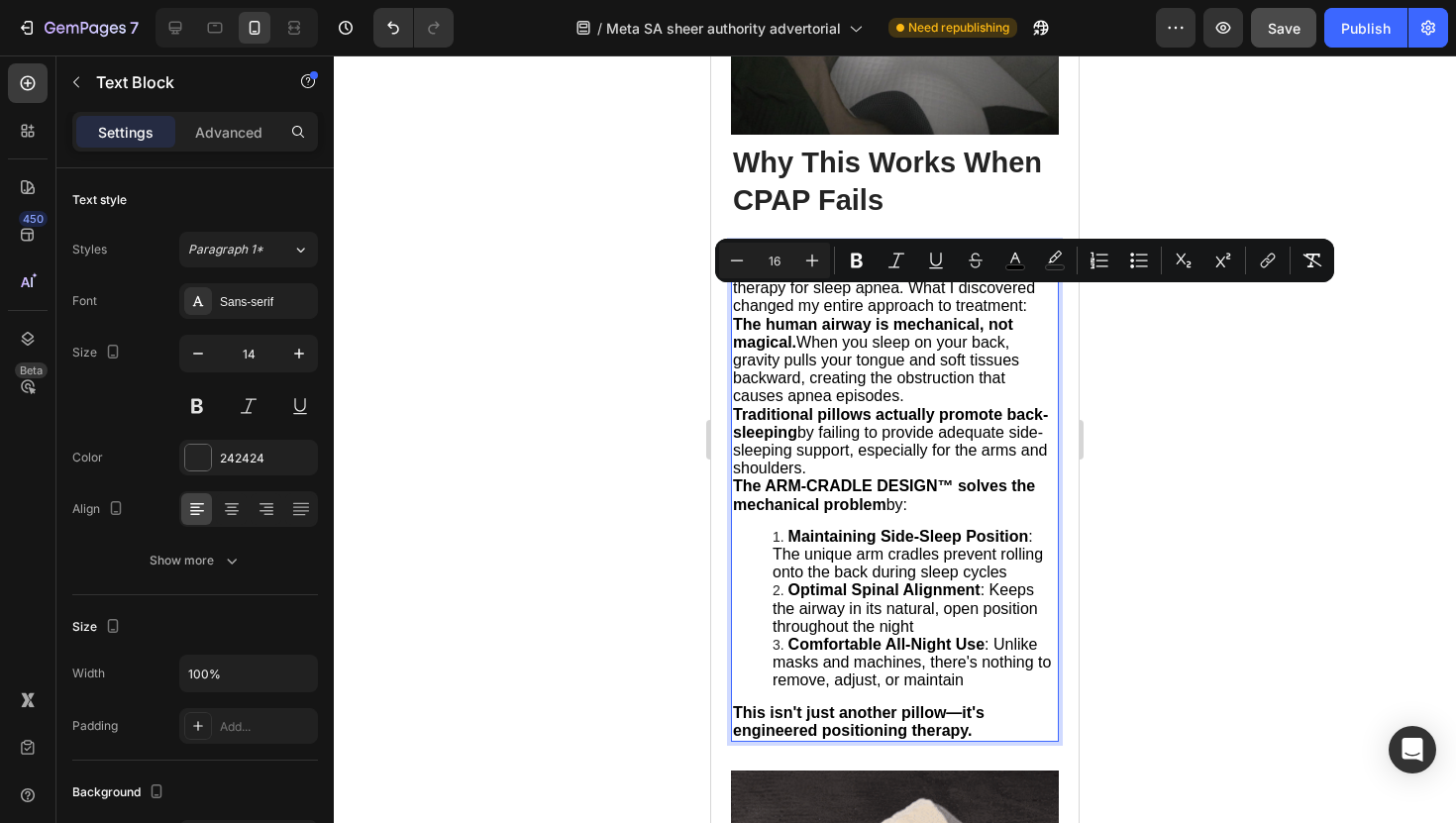 click on "After David's transformation, I began researching the science behind positional therapy for sleep apnea. What I discovered changed my entire approach to treatment:" at bounding box center (894, 279) 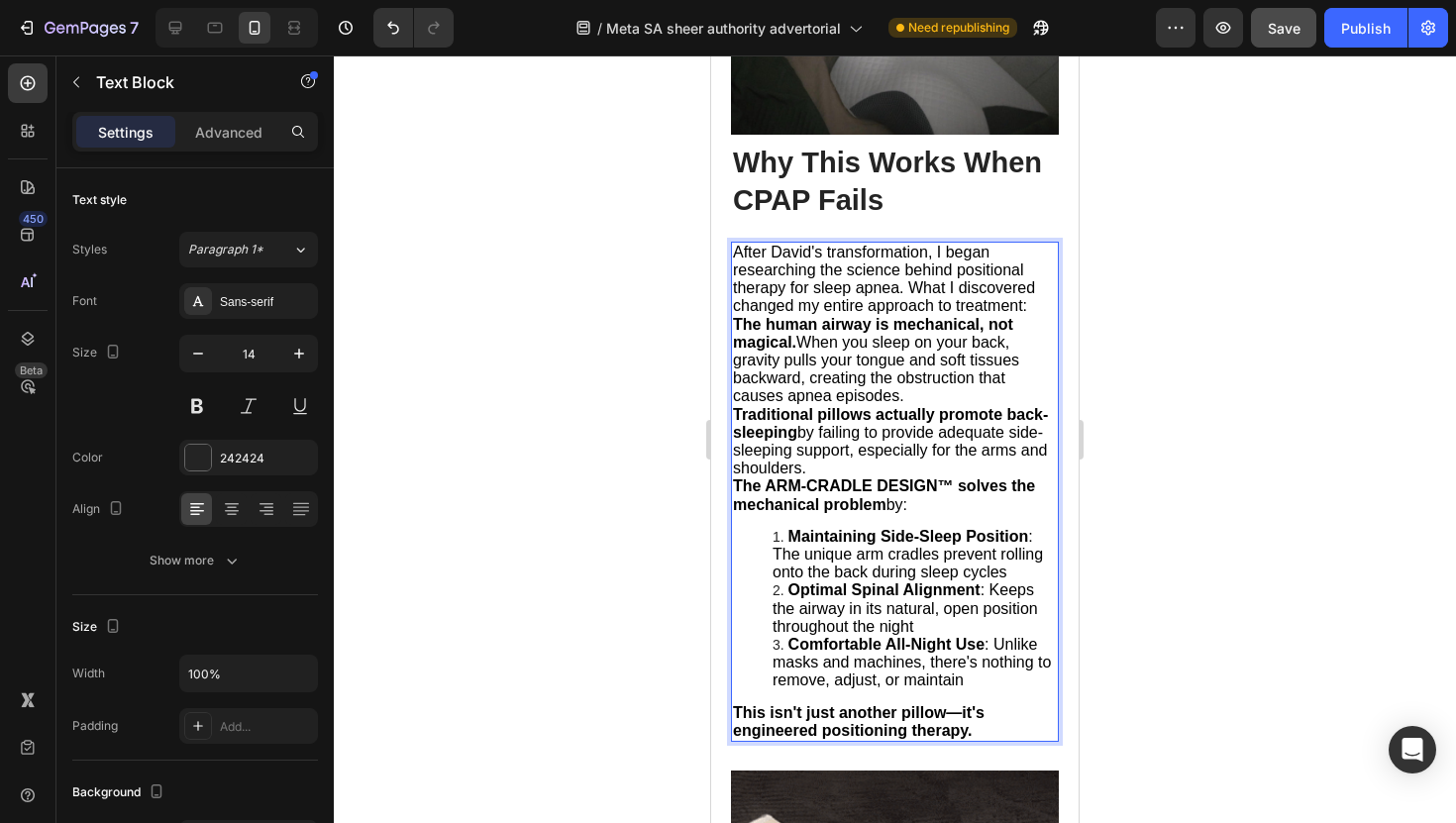 click on "After David's transformation, I began researching the science behind positional therapy for sleep apnea. What I discovered changed my entire approach to treatment:" at bounding box center (884, 279) 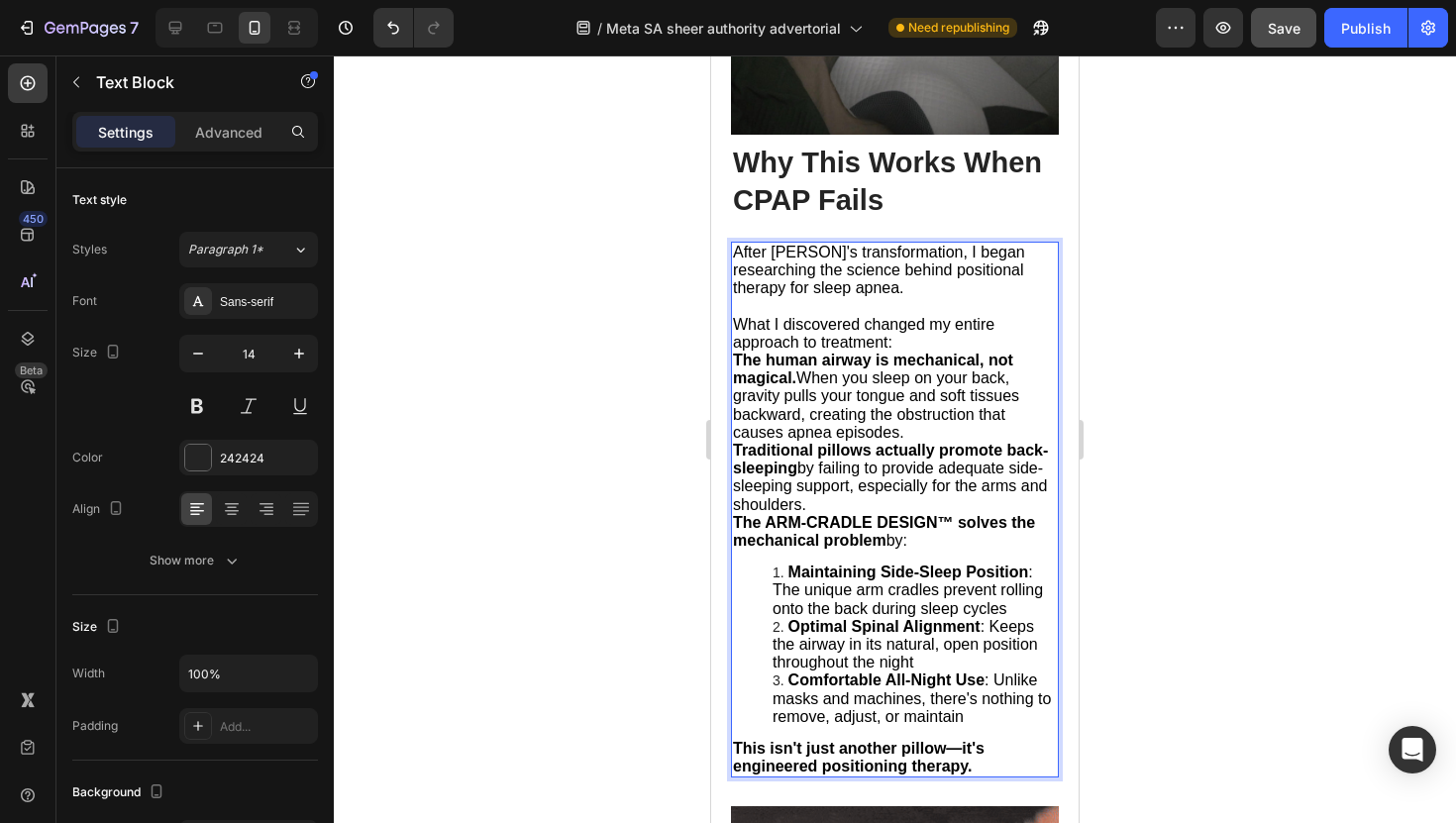 click on "What I discovered changed my entire approach to treatment:" at bounding box center [894, 334] 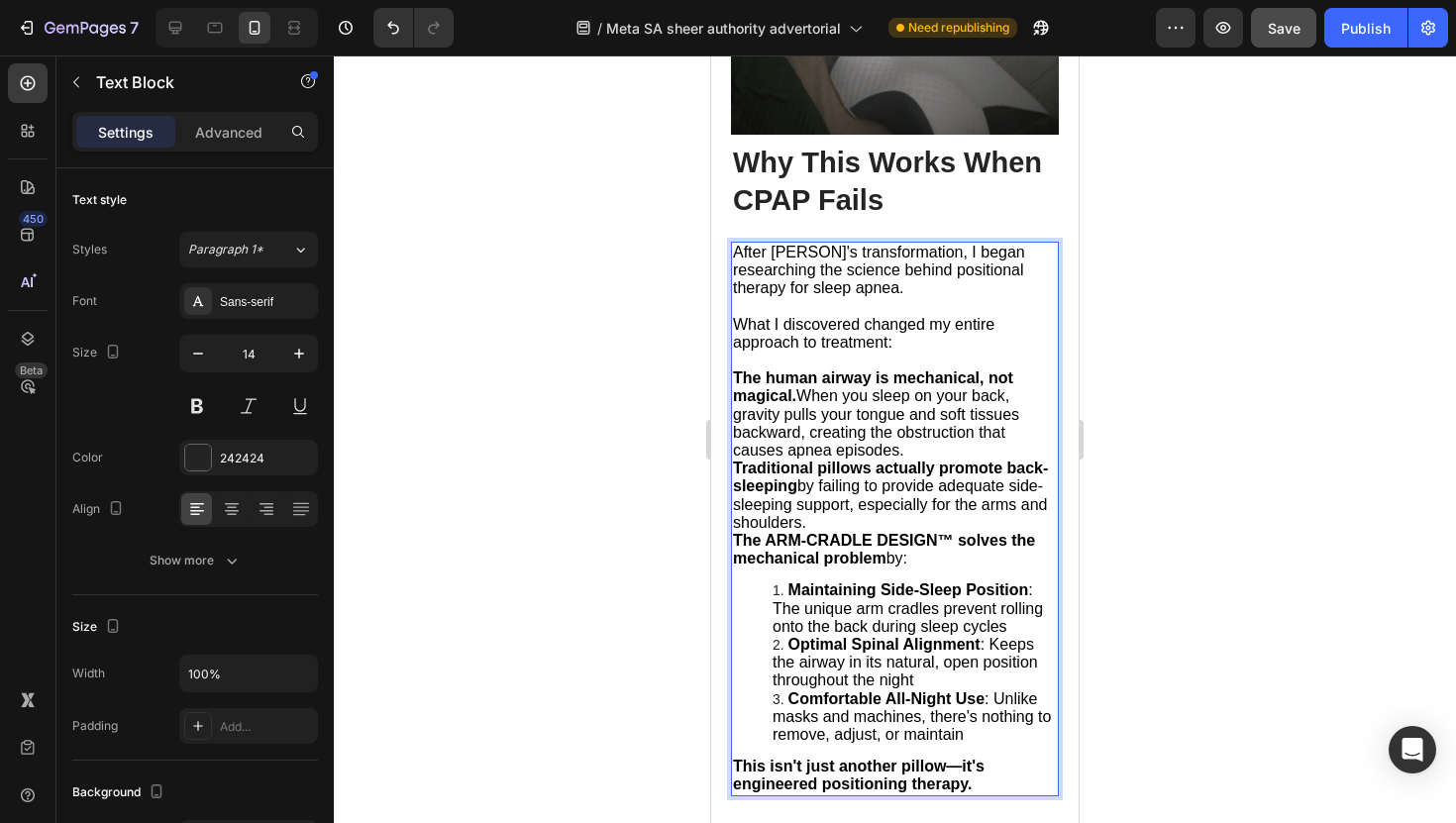 click on "The human airway is mechanical, not magical.  When you sleep on your back, gravity pulls your tongue and soft tissues backward, creating the obstruction that causes apnea episodes." at bounding box center (876, 414) 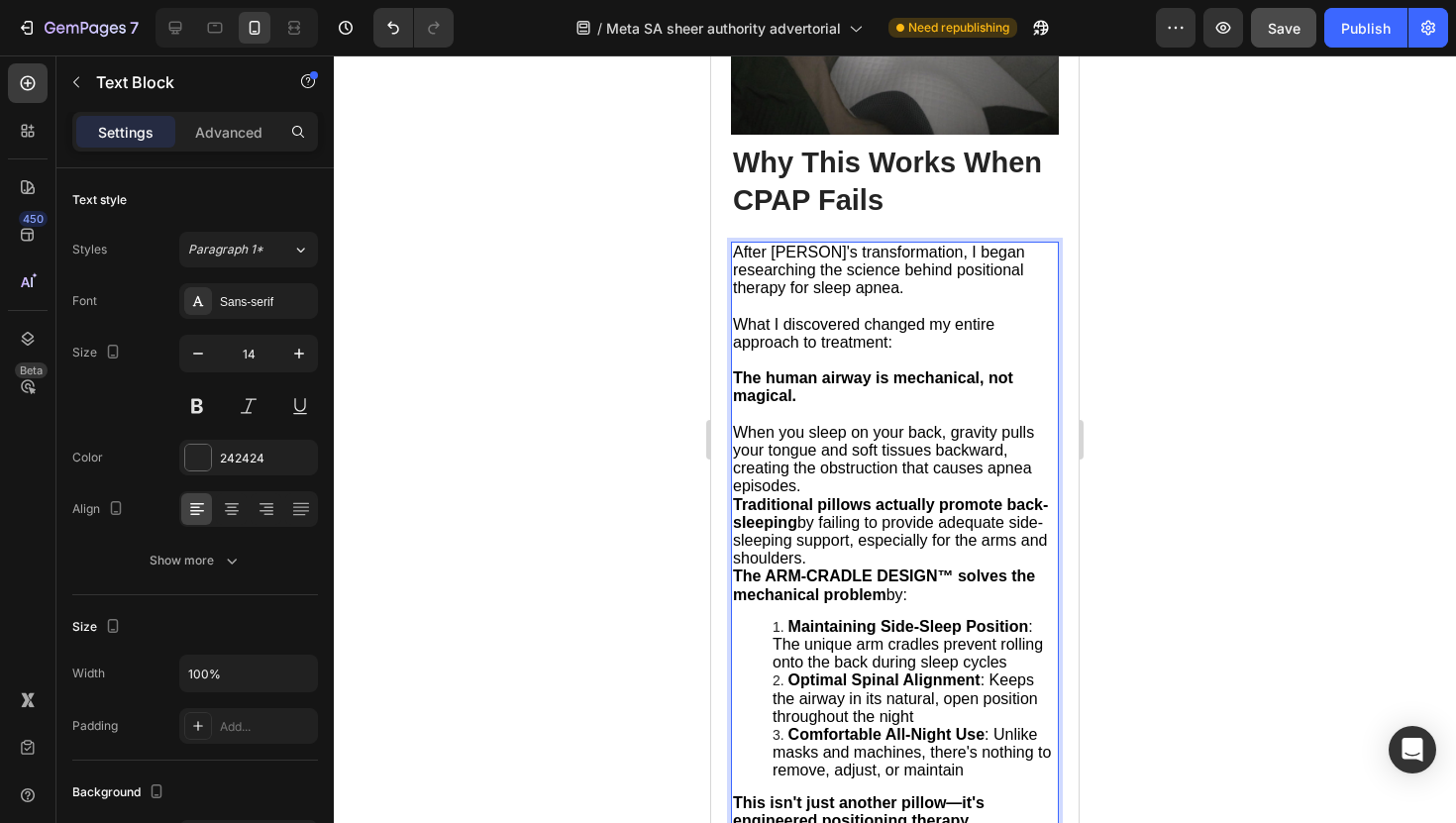 click on "When you sleep on your back, gravity pulls your tongue and soft tissues backward, creating the obstruction that causes apnea episodes." at bounding box center [894, 460] 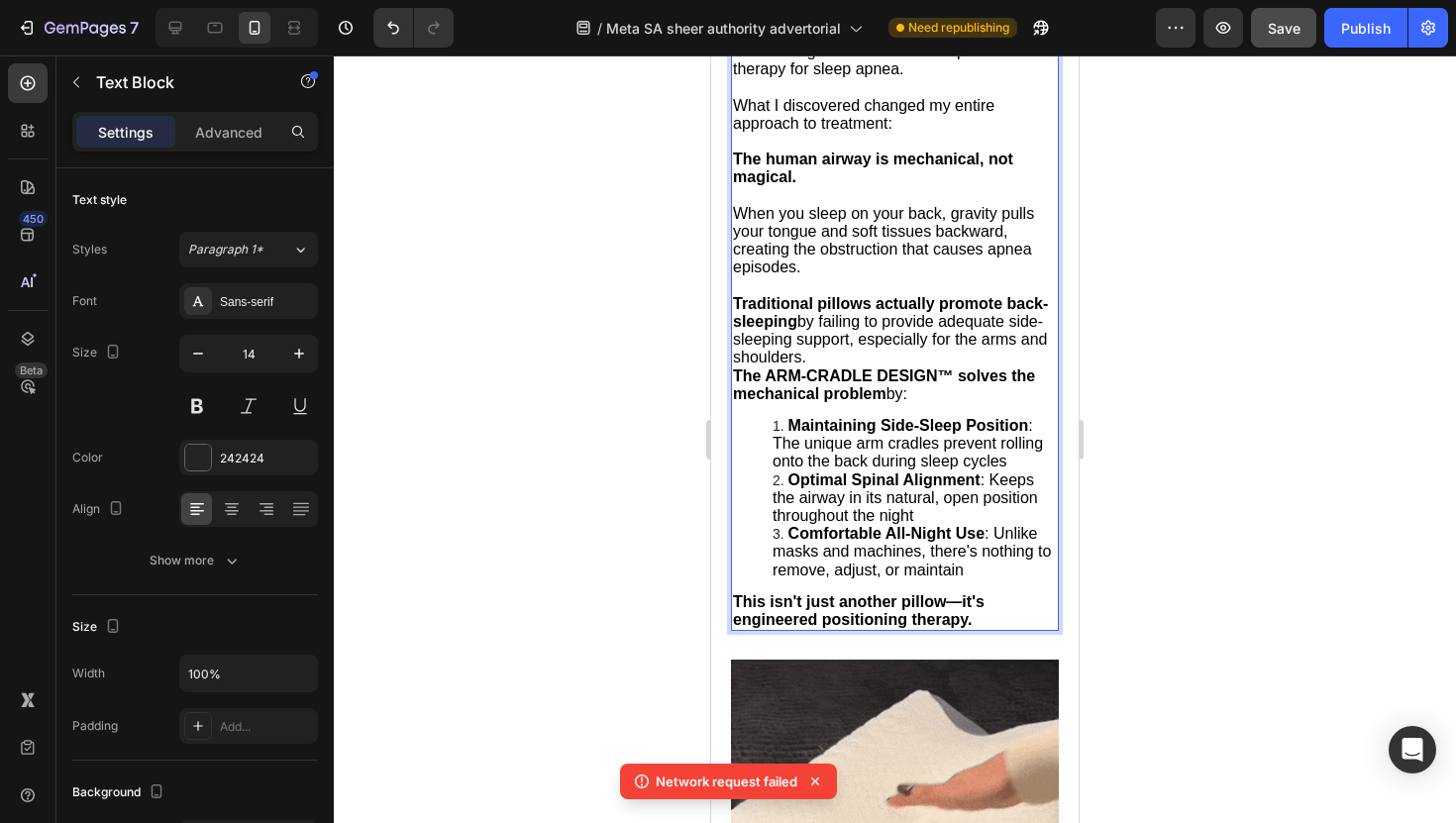 scroll, scrollTop: 5902, scrollLeft: 0, axis: vertical 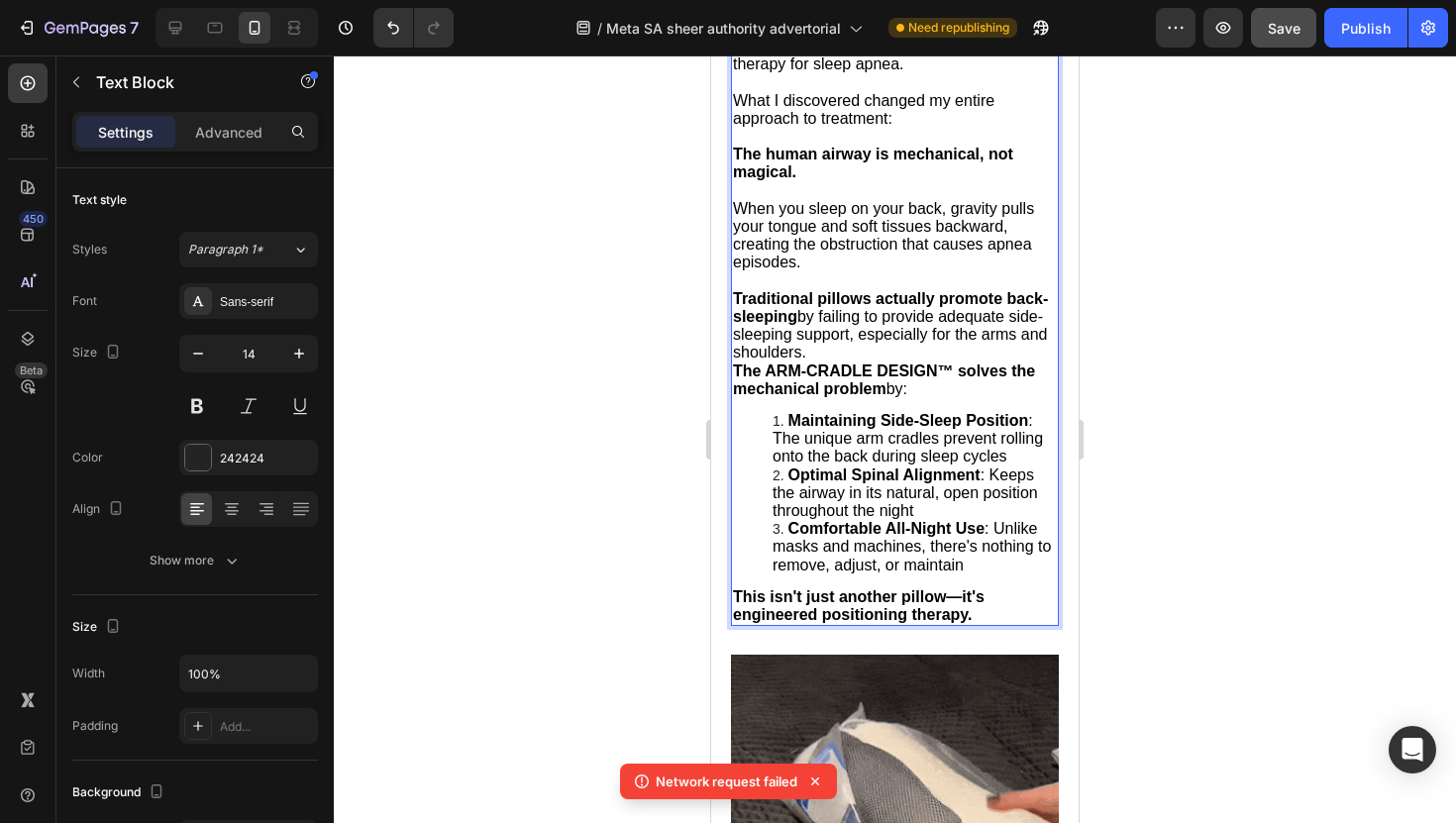 click on "Traditional pillows actually promote back-sleeping by failing to provide adequate side-sleeping support, especially for the arms and shoulders." at bounding box center (894, 326) 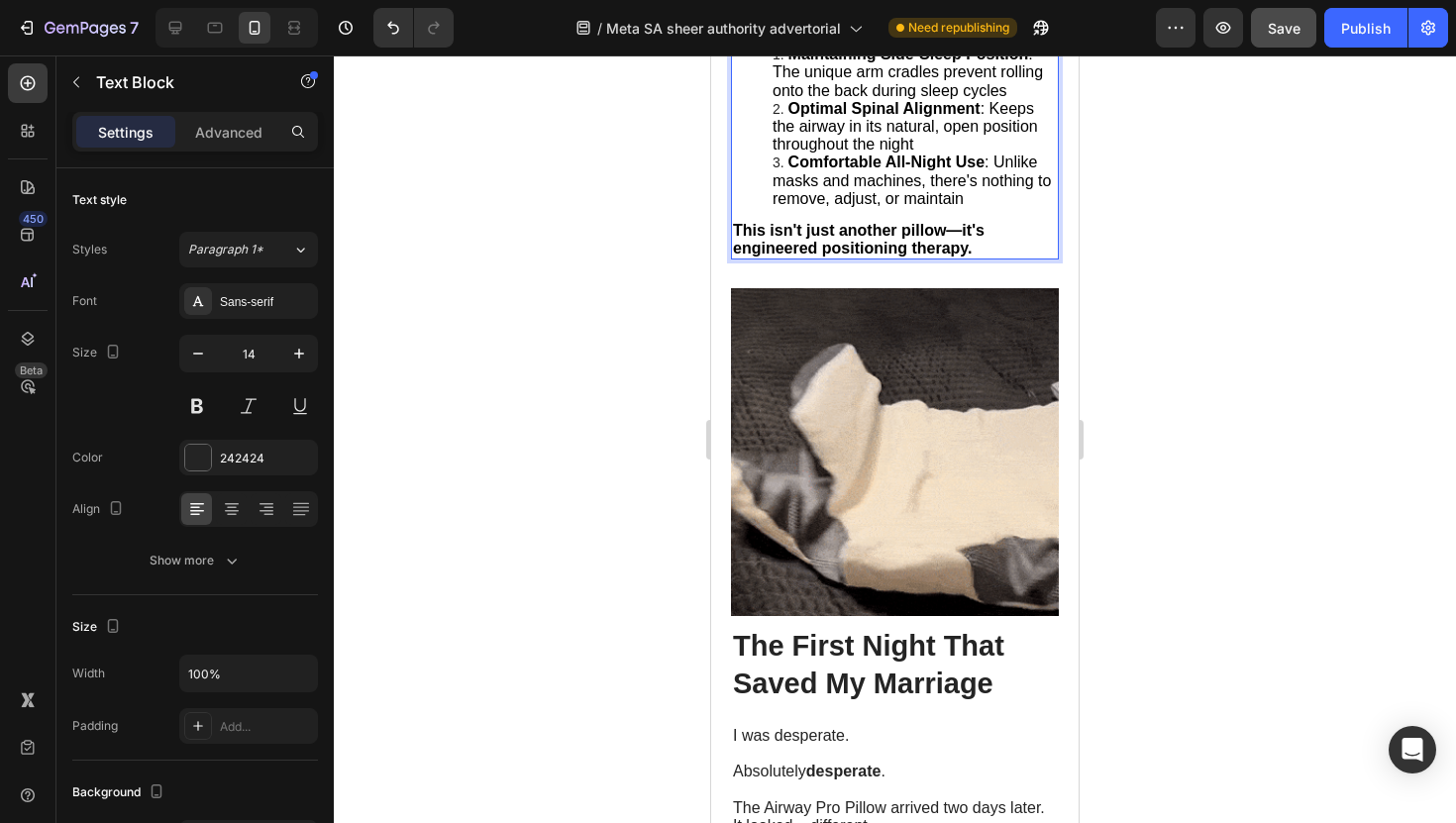 scroll, scrollTop: 6289, scrollLeft: 0, axis: vertical 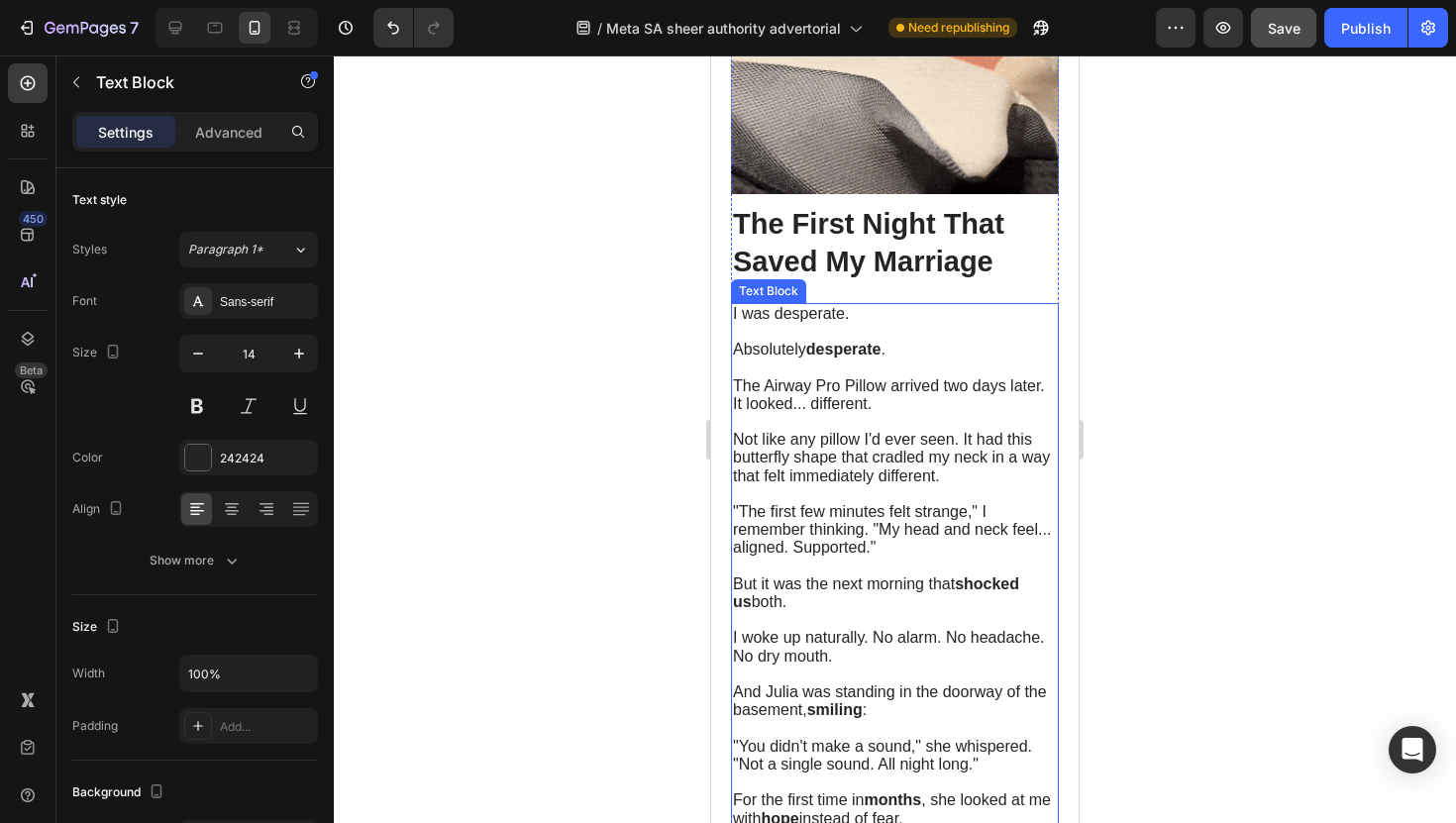 click on "The Airway Pro Pillow arrived two days later. It looked... different." at bounding box center [888, 394] 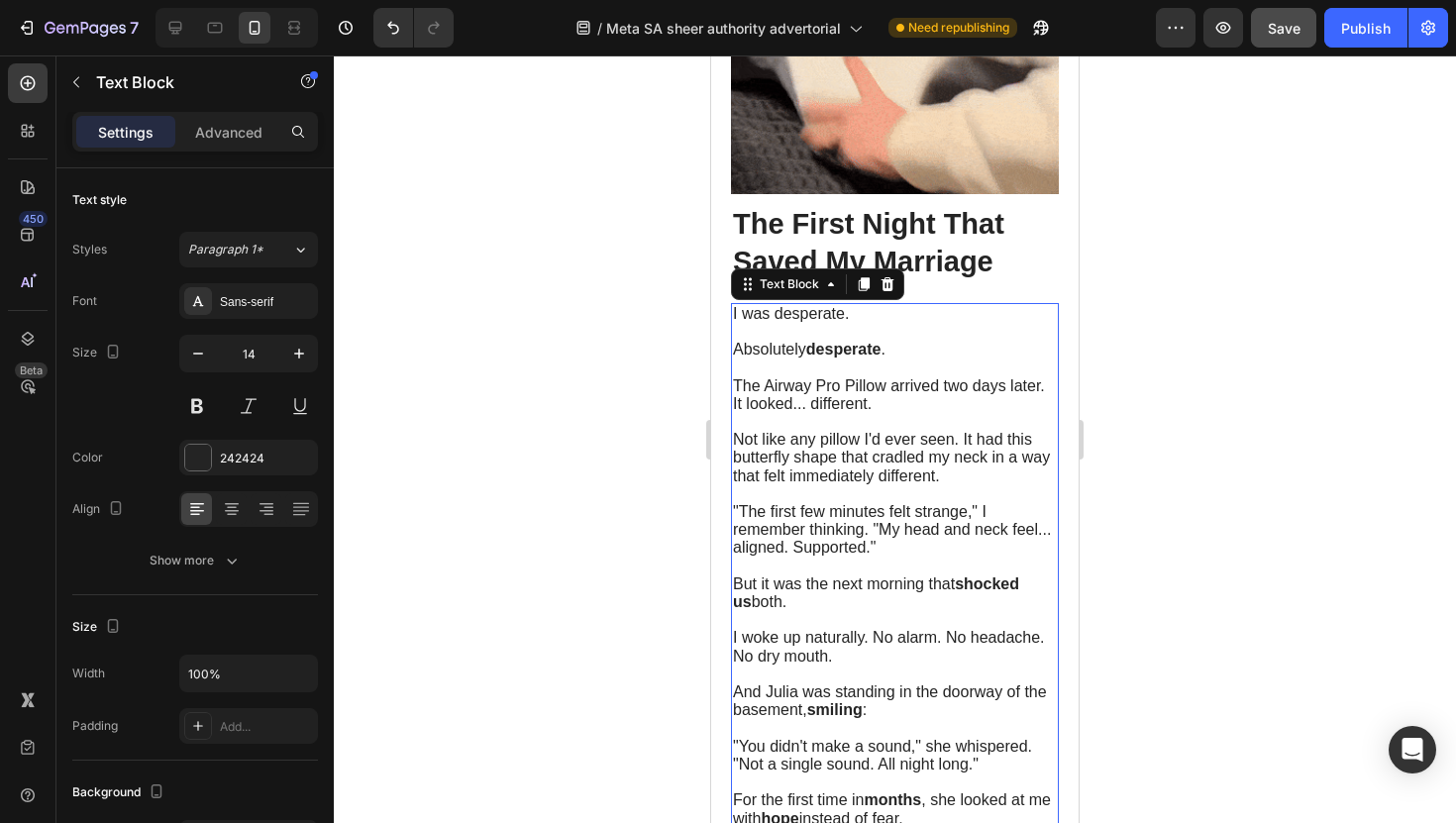 click on "The Airway Pro Pillow arrived two days later. It looked... different." at bounding box center [888, 394] 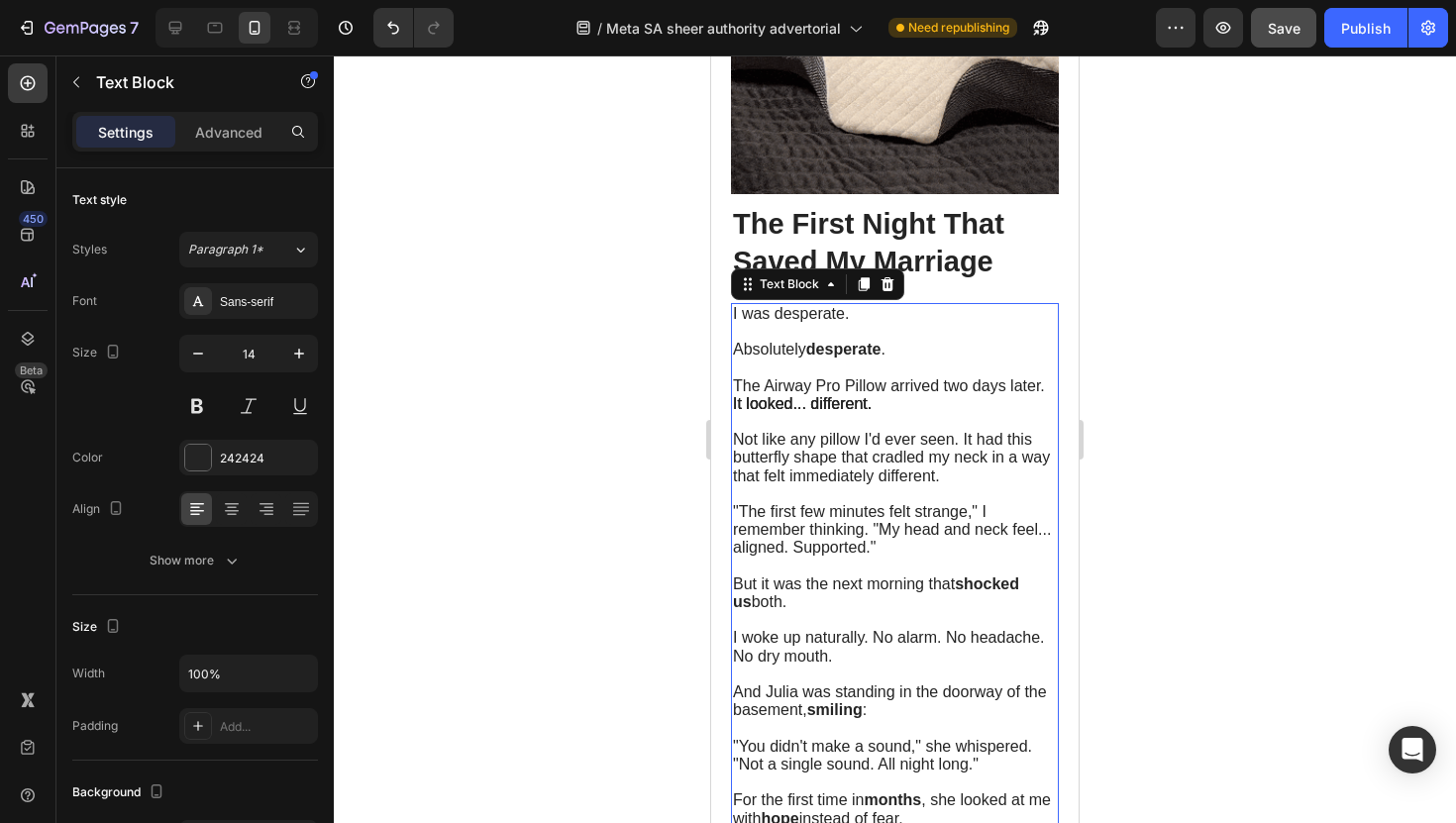 click on "The Airway Pro Pillow arrived two days later. It looked... different." at bounding box center [888, 394] 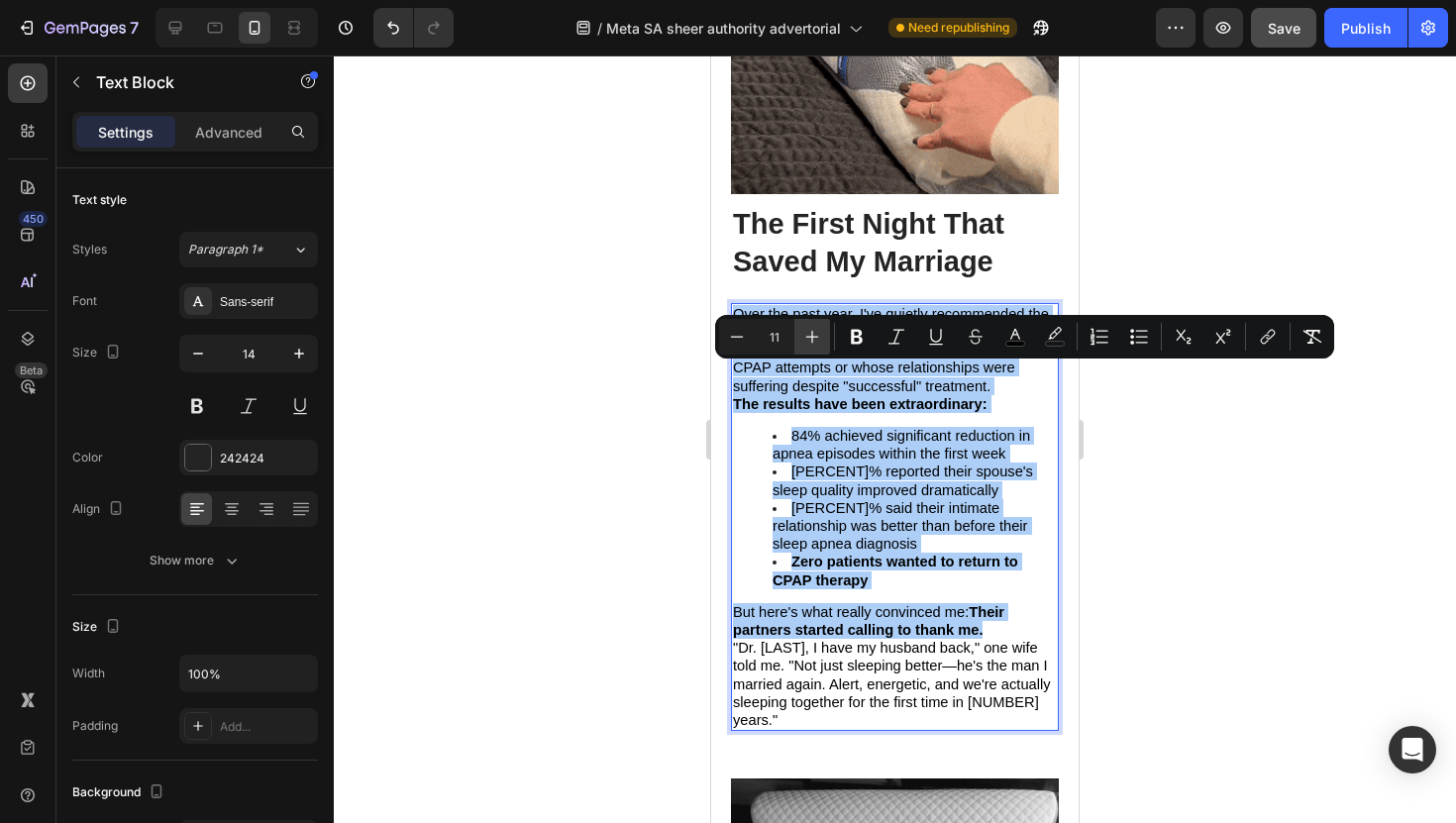 click 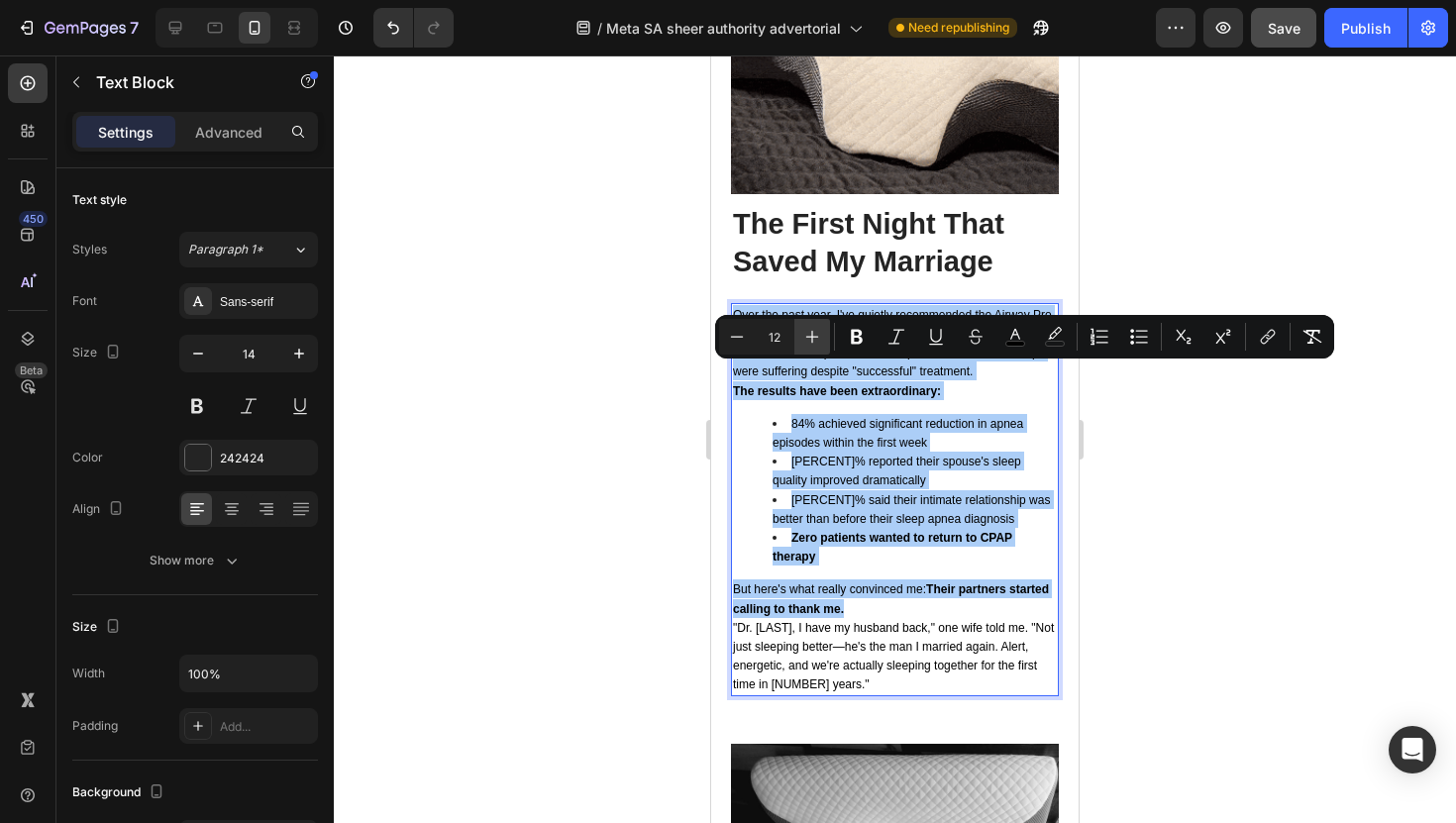click 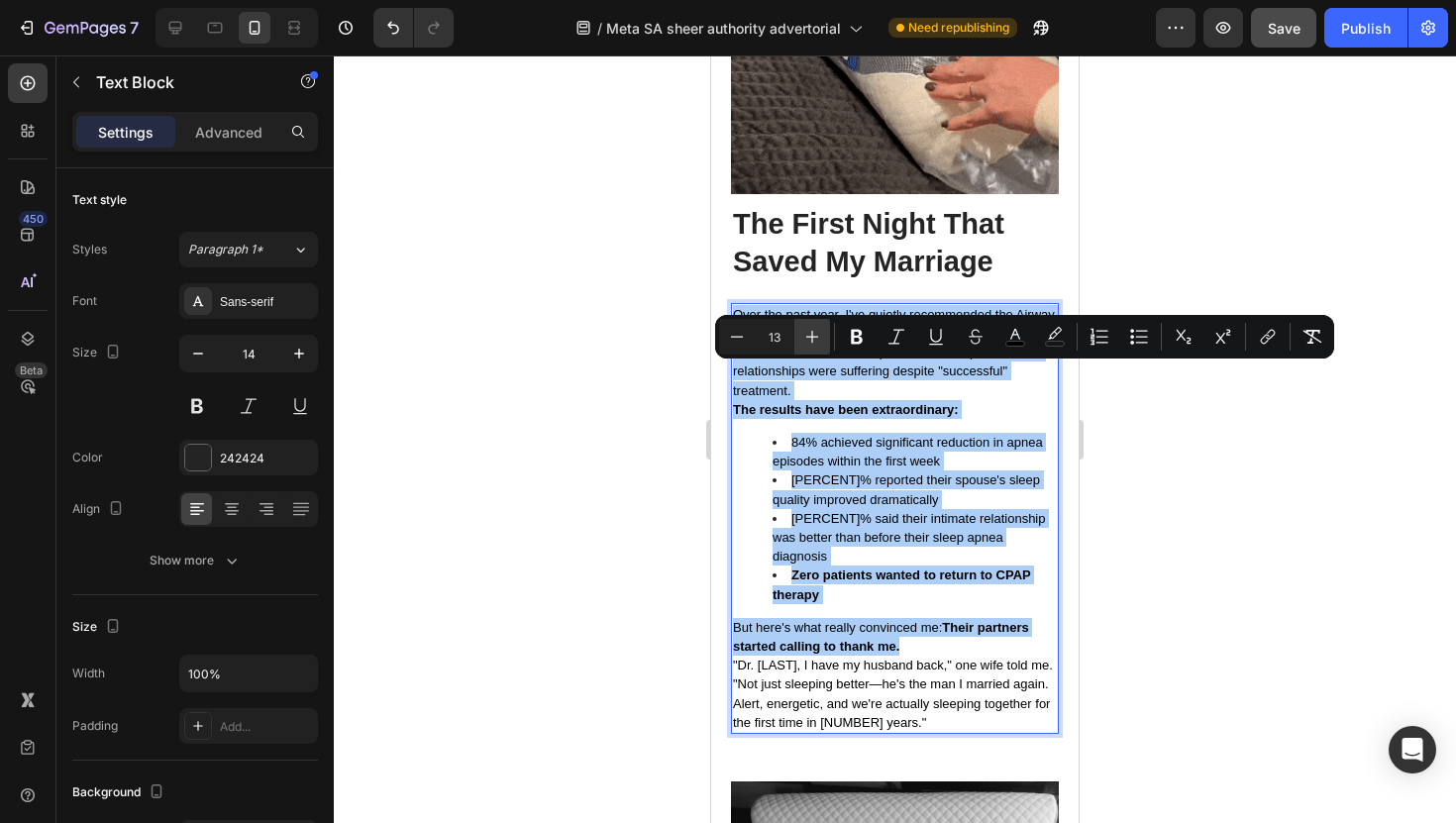 click 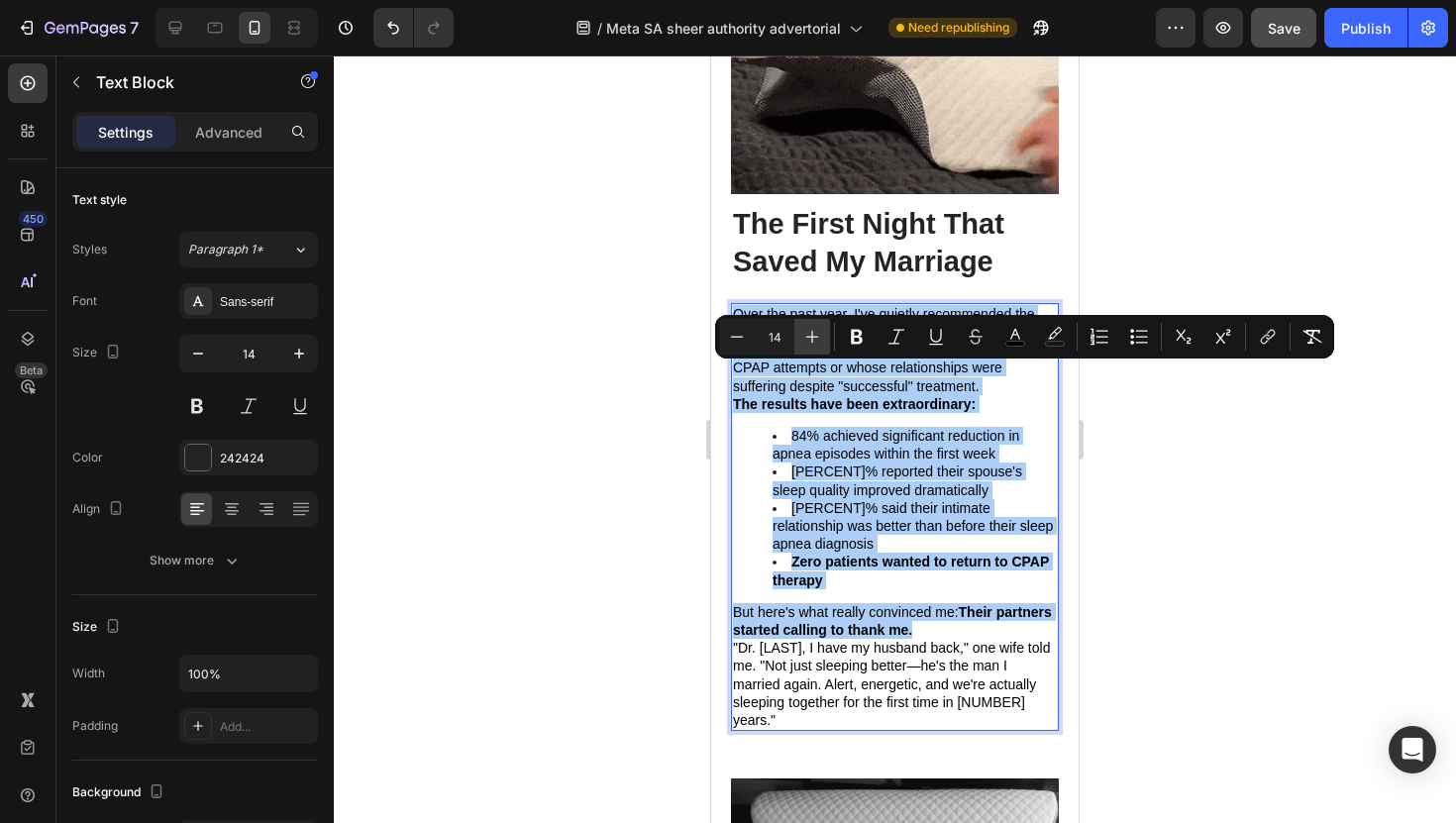 click 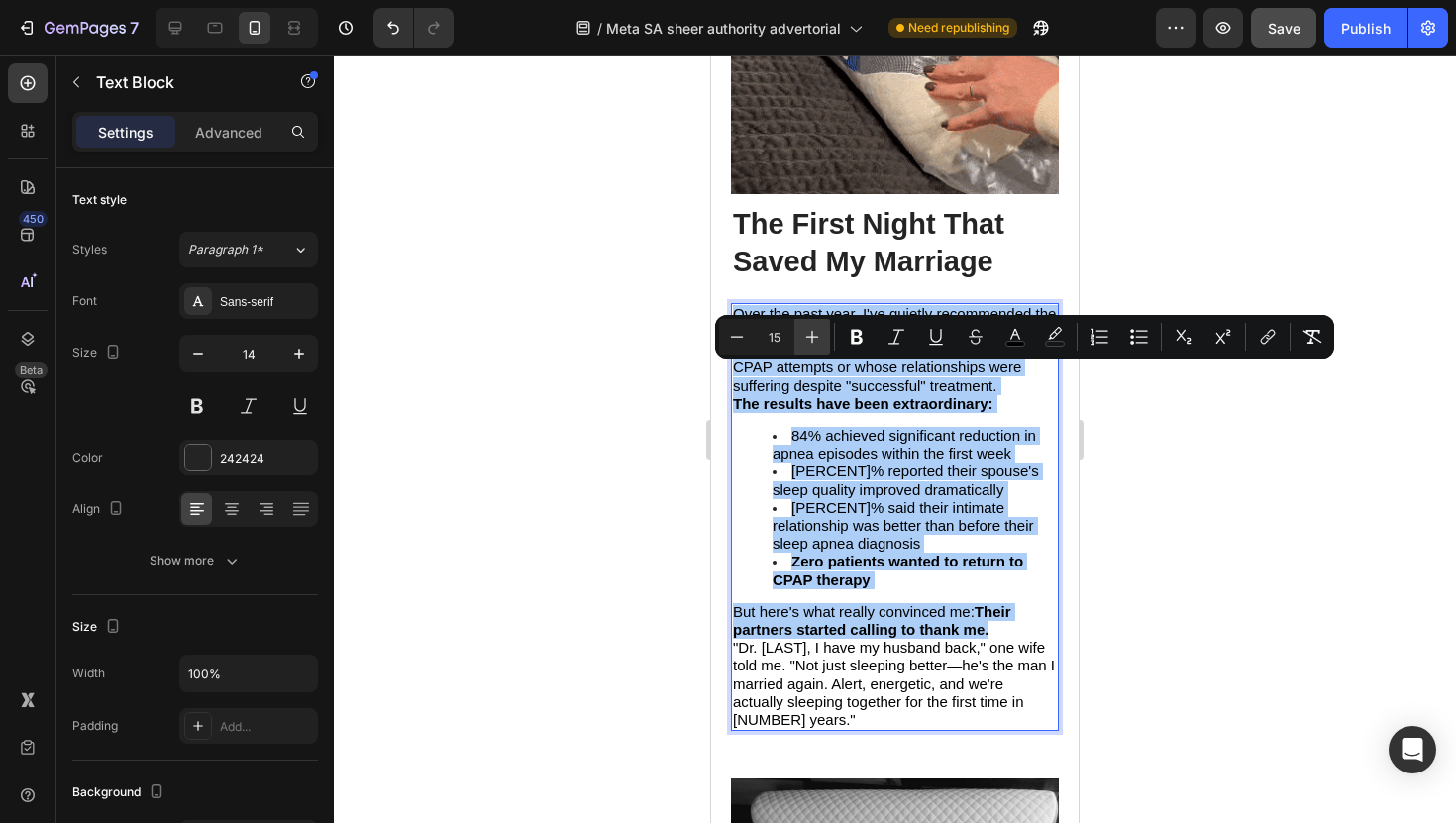 click 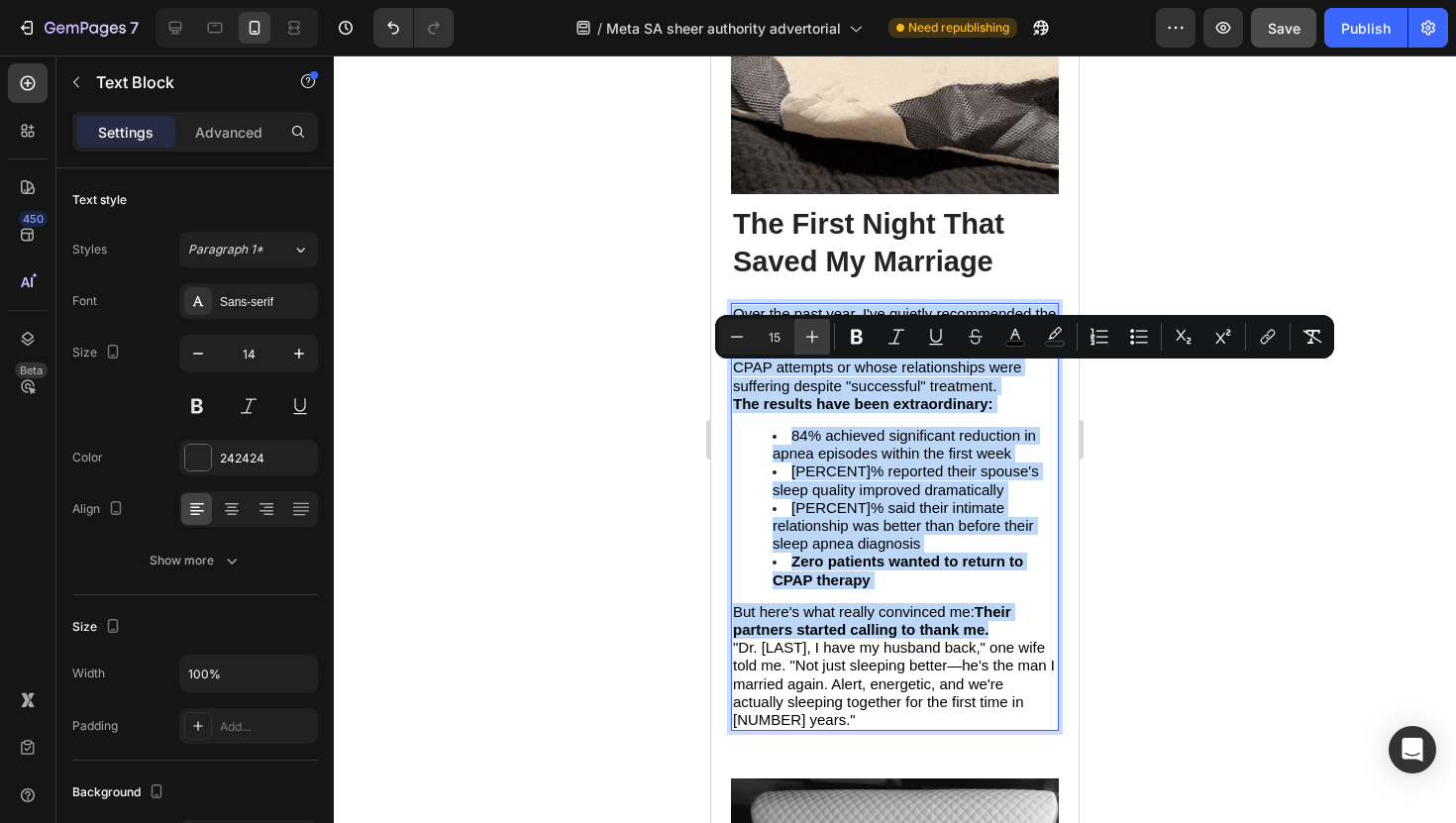 type on "16" 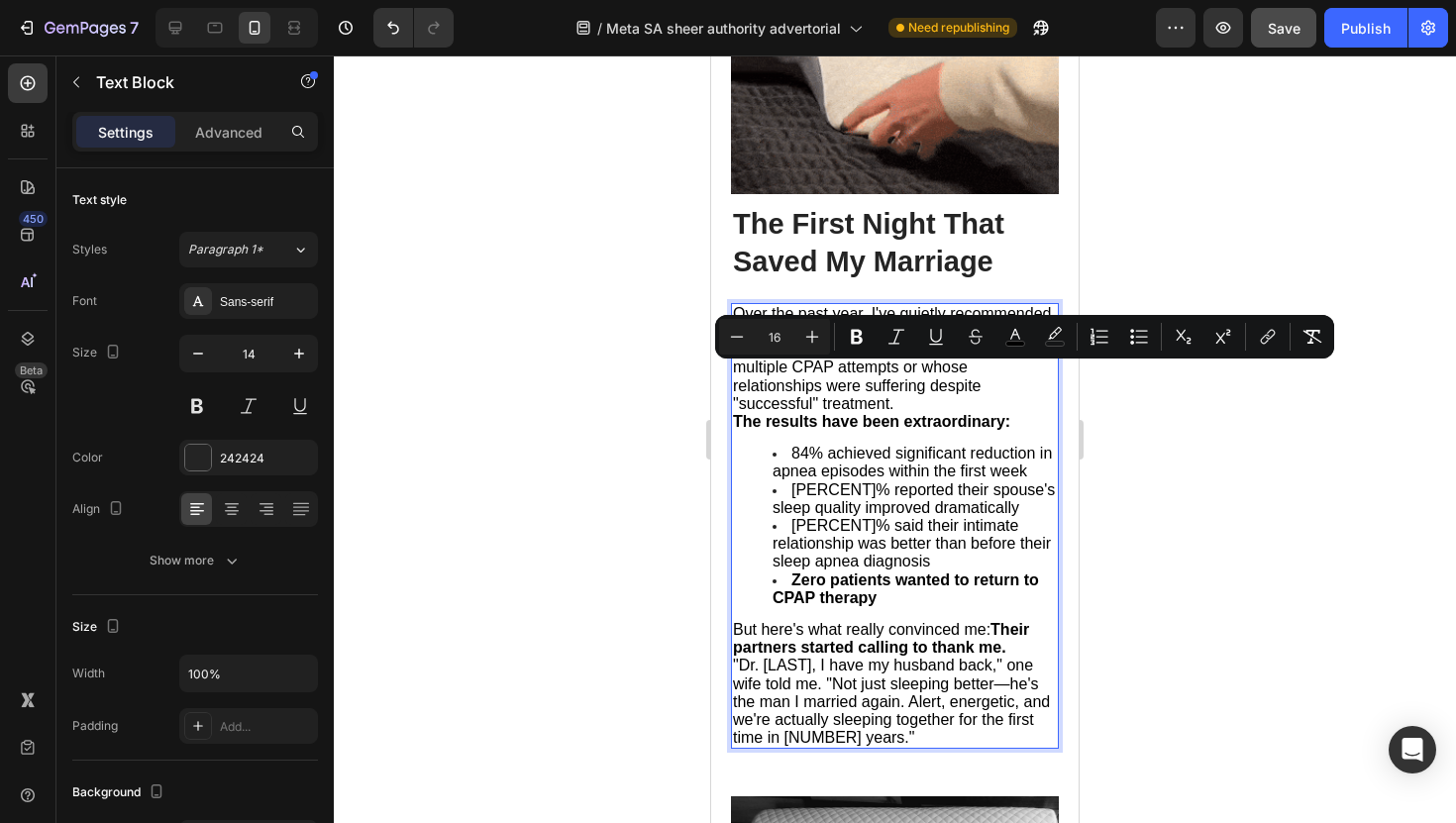 click on "Over the past year, I've quietly recommended the Airway Pro Pillow to [NUMBER] of my most frustrated patients—those who'd failed multiple CPAP attempts or whose relationships were suffering despite "successful" treatment." at bounding box center [894, 359] 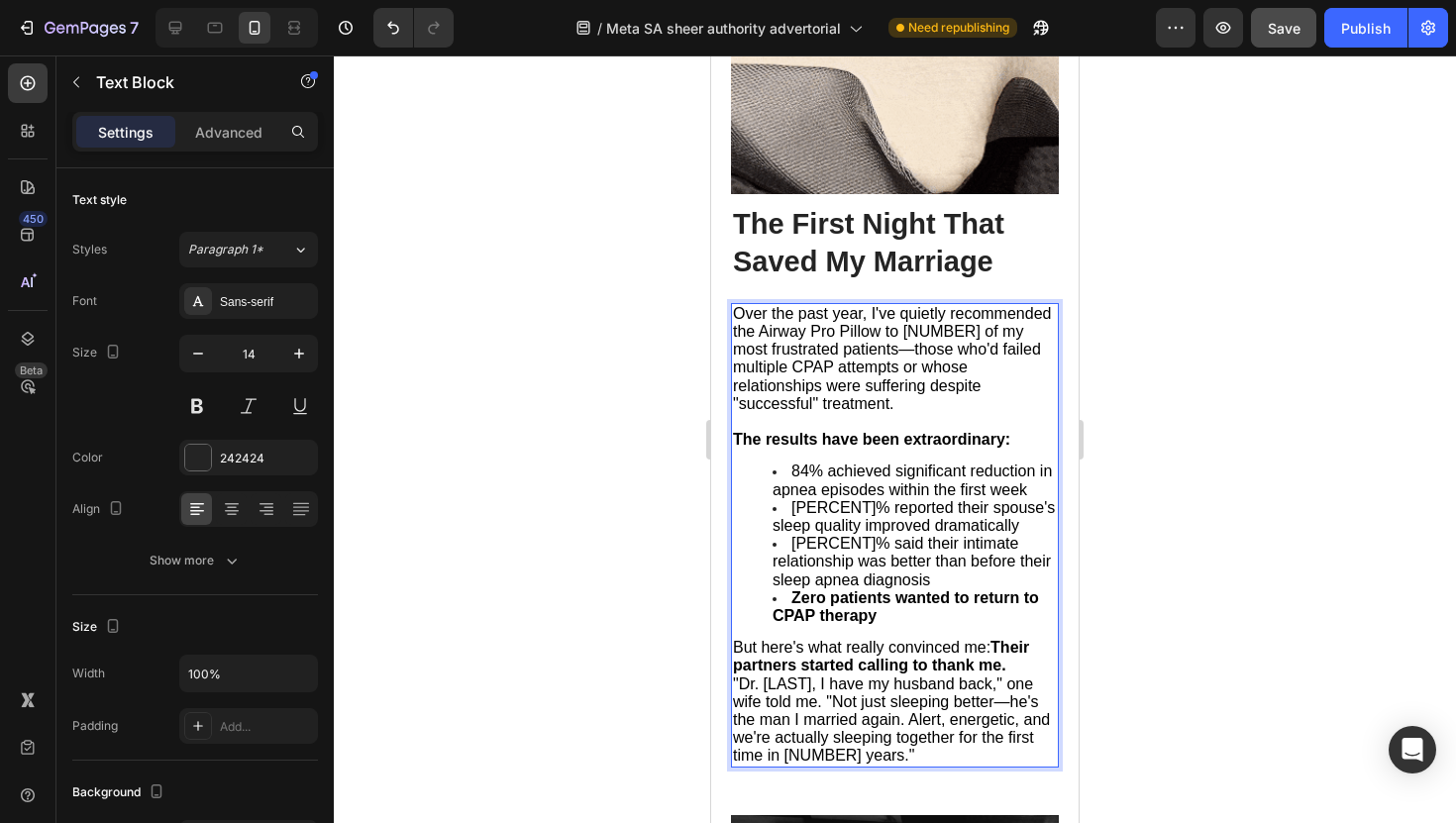 click on "Over the past year, I've quietly recommended the Airway Pro Pillow to [NUMBER] of my most frustrated patients—those who'd failed multiple CPAP attempts or whose relationships were suffering despite "successful" treatment." at bounding box center [891, 359] 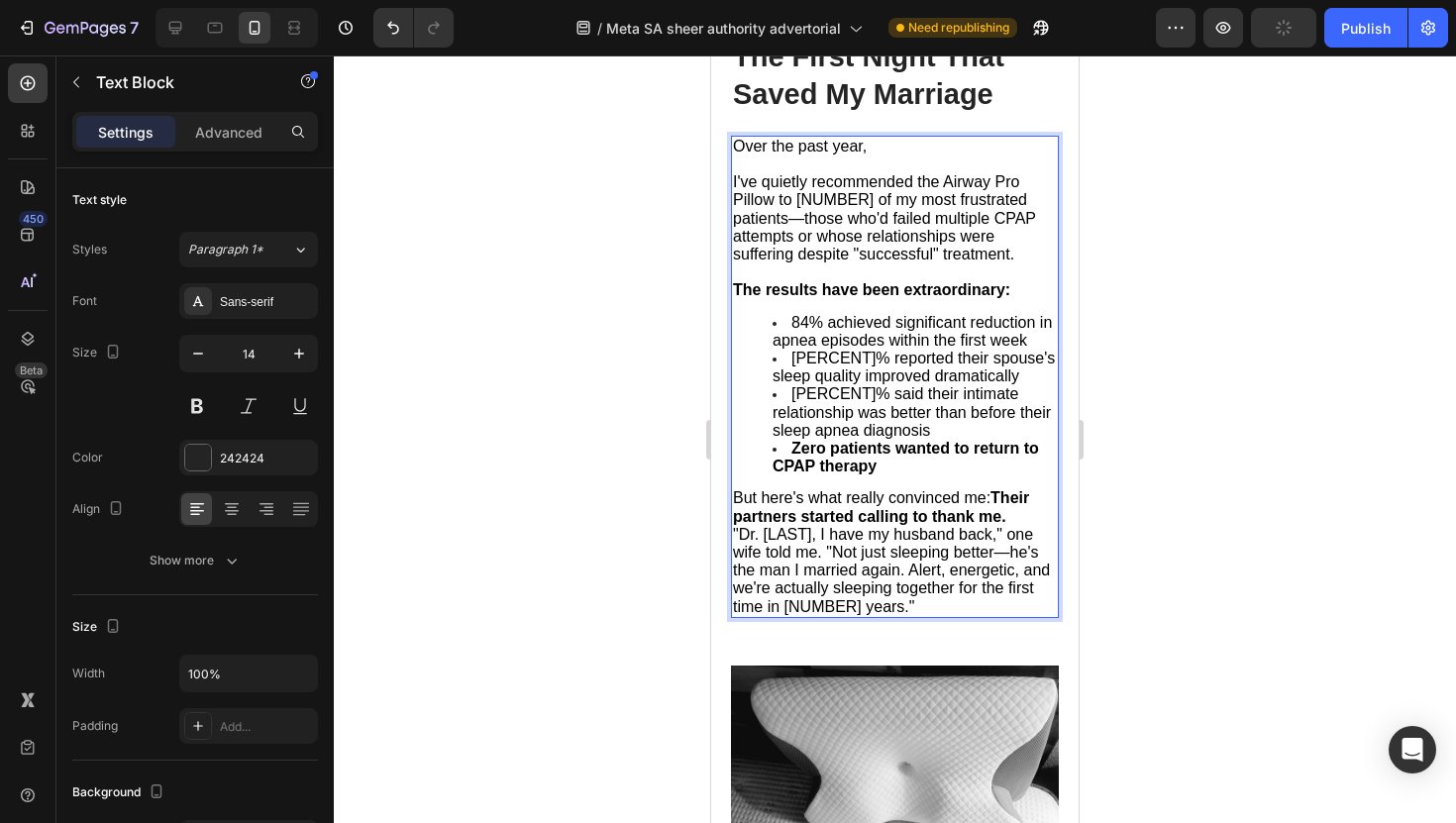 scroll, scrollTop: 6879, scrollLeft: 0, axis: vertical 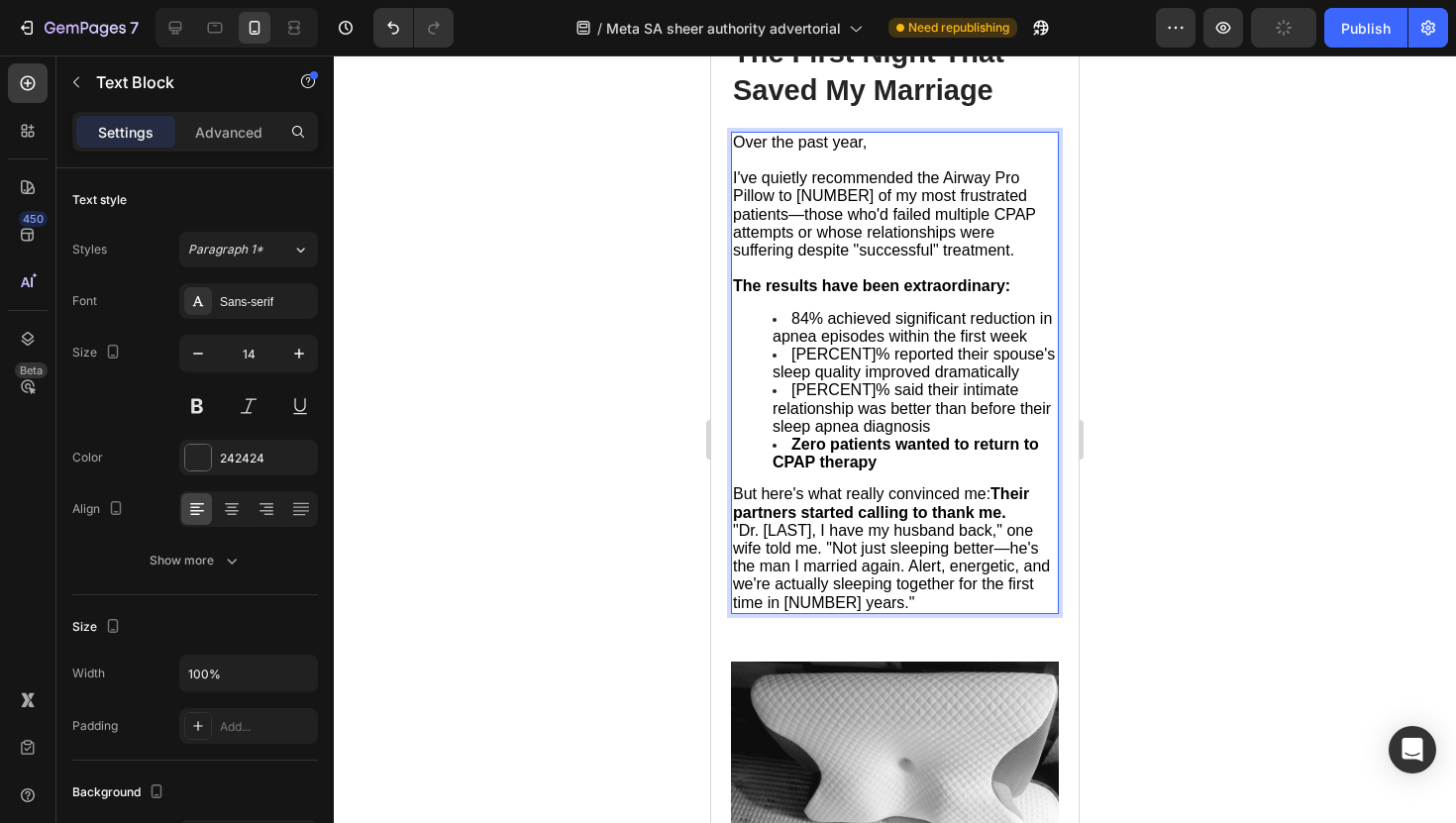 click on "Their partners started calling to thank me." at bounding box center (881, 502) 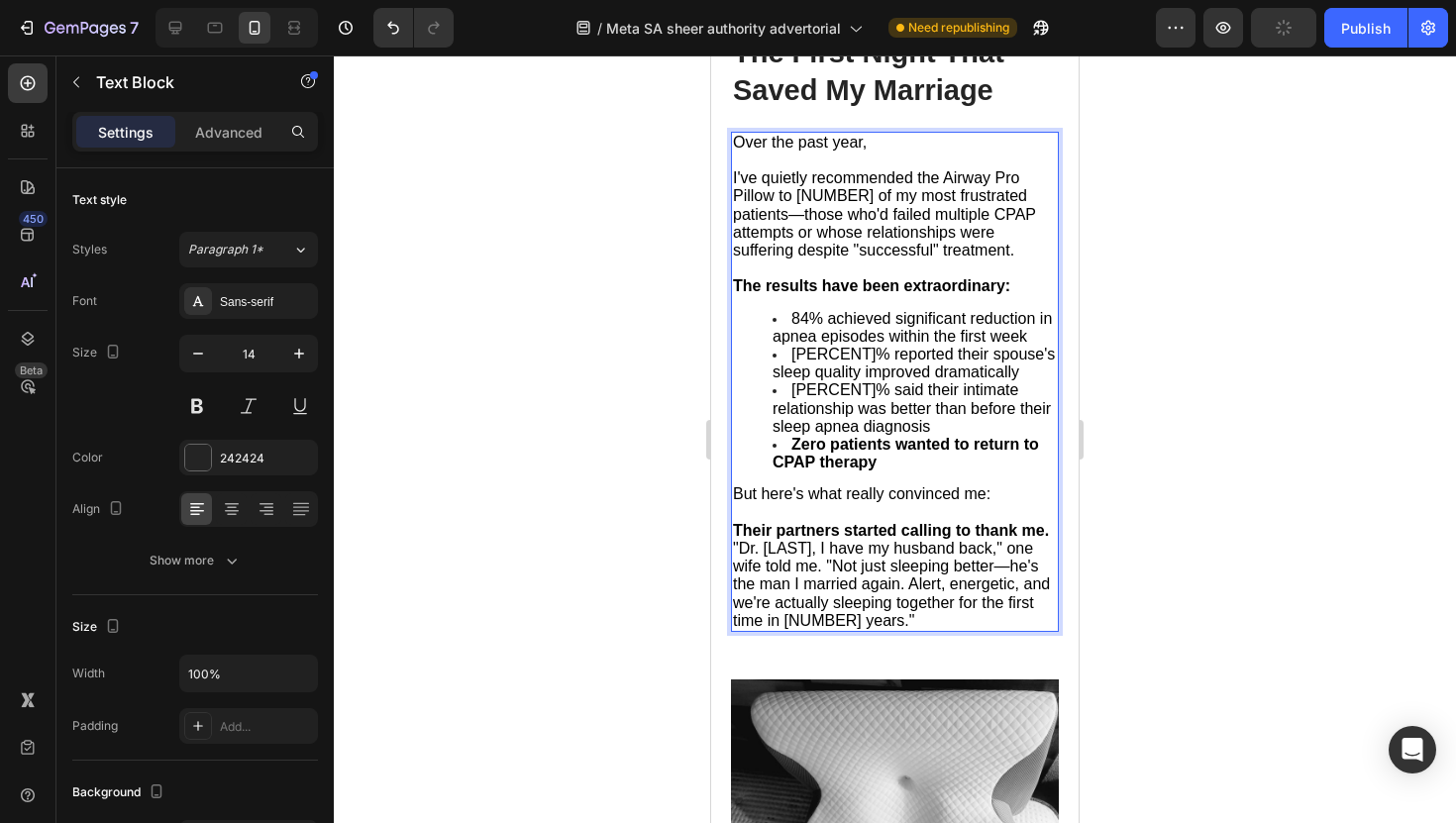 click on "Their partners started calling to thank me." at bounding box center [890, 530] 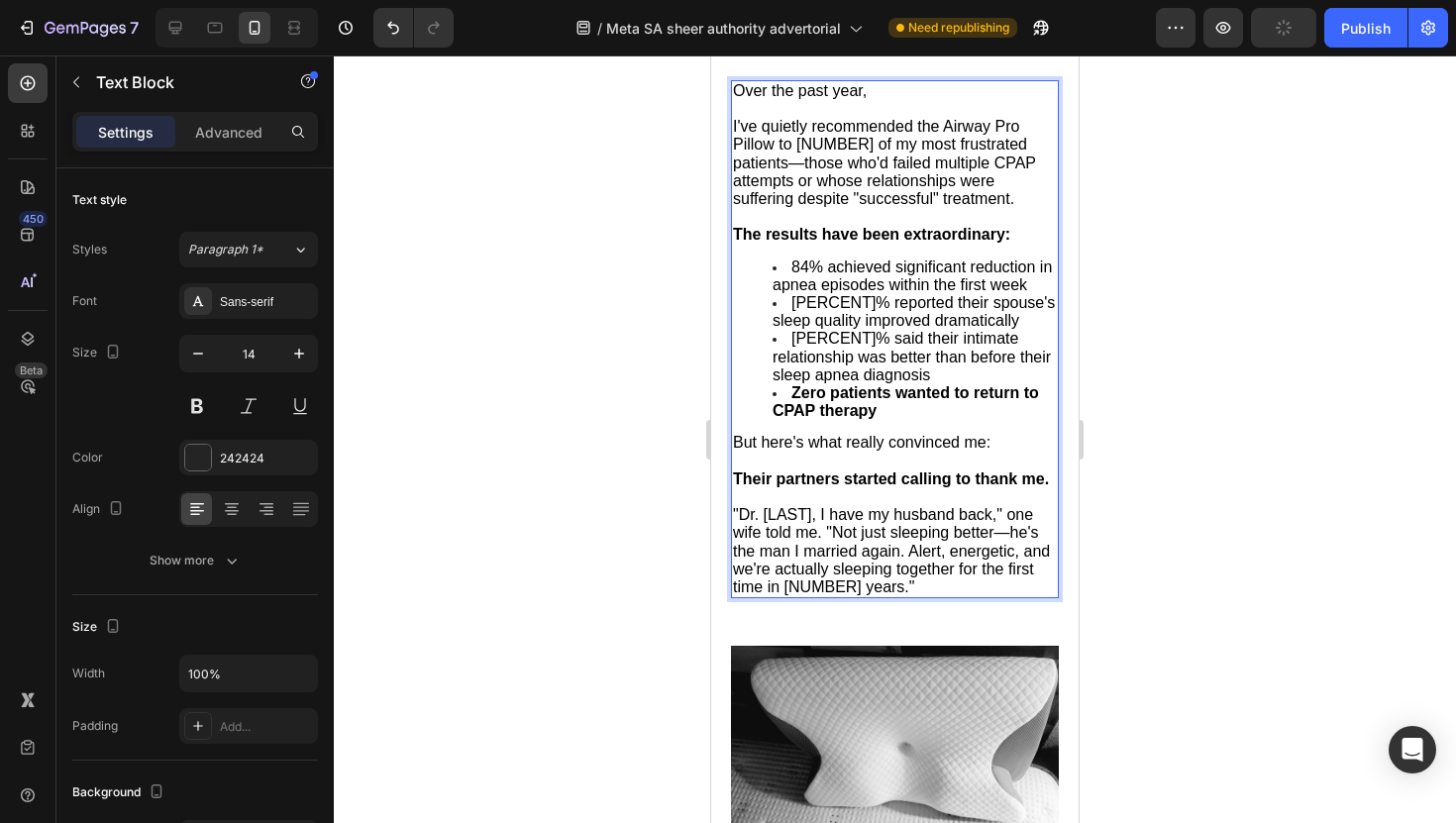 scroll, scrollTop: 6943, scrollLeft: 0, axis: vertical 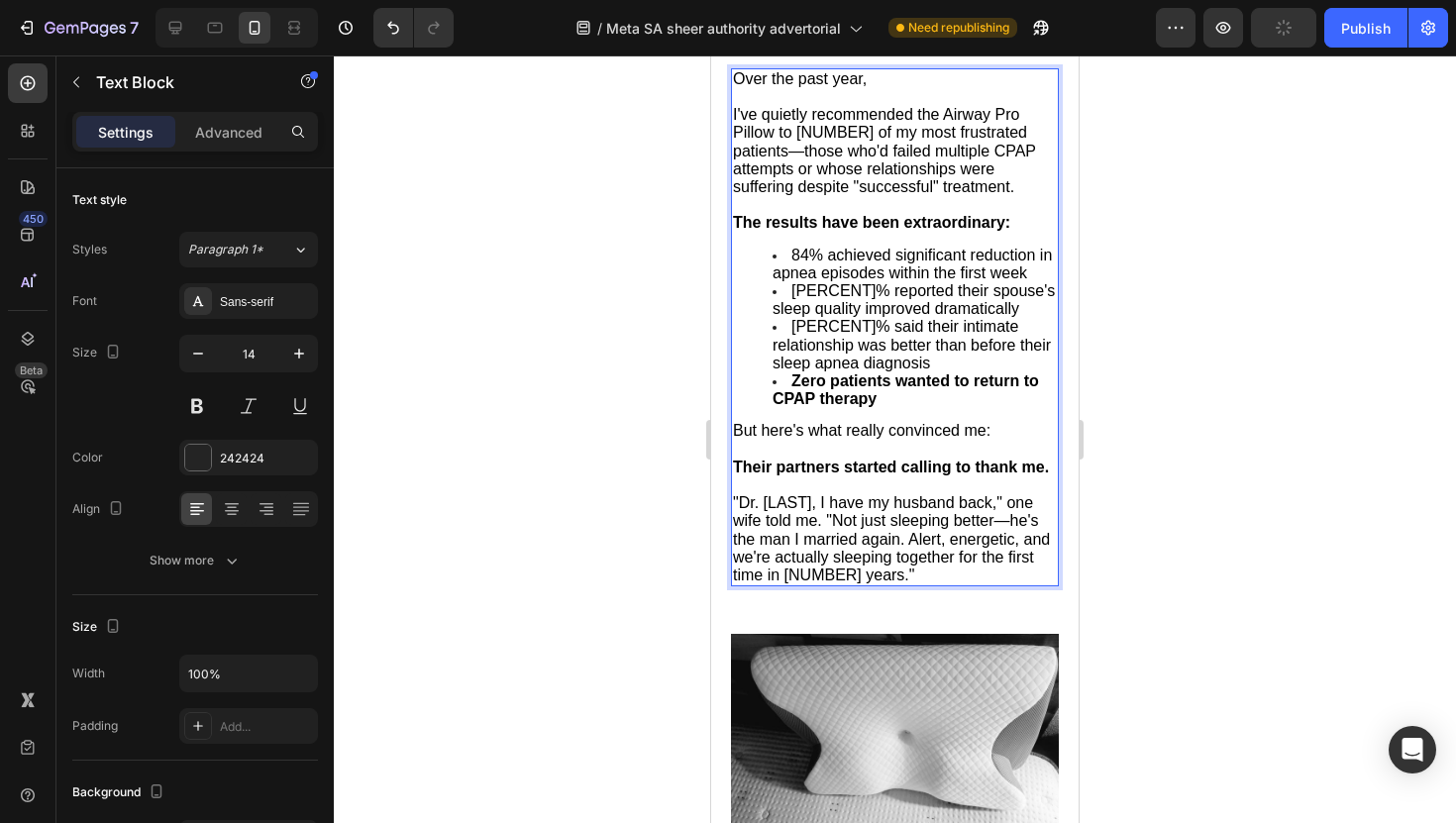 click on ""Dr. [LAST], I have my husband back," one wife told me. "Not just sleeping better—he's the man I married again. Alert, energetic, and we're actually sleeping together for the first time in [NUMBER] years."" at bounding box center [891, 539] 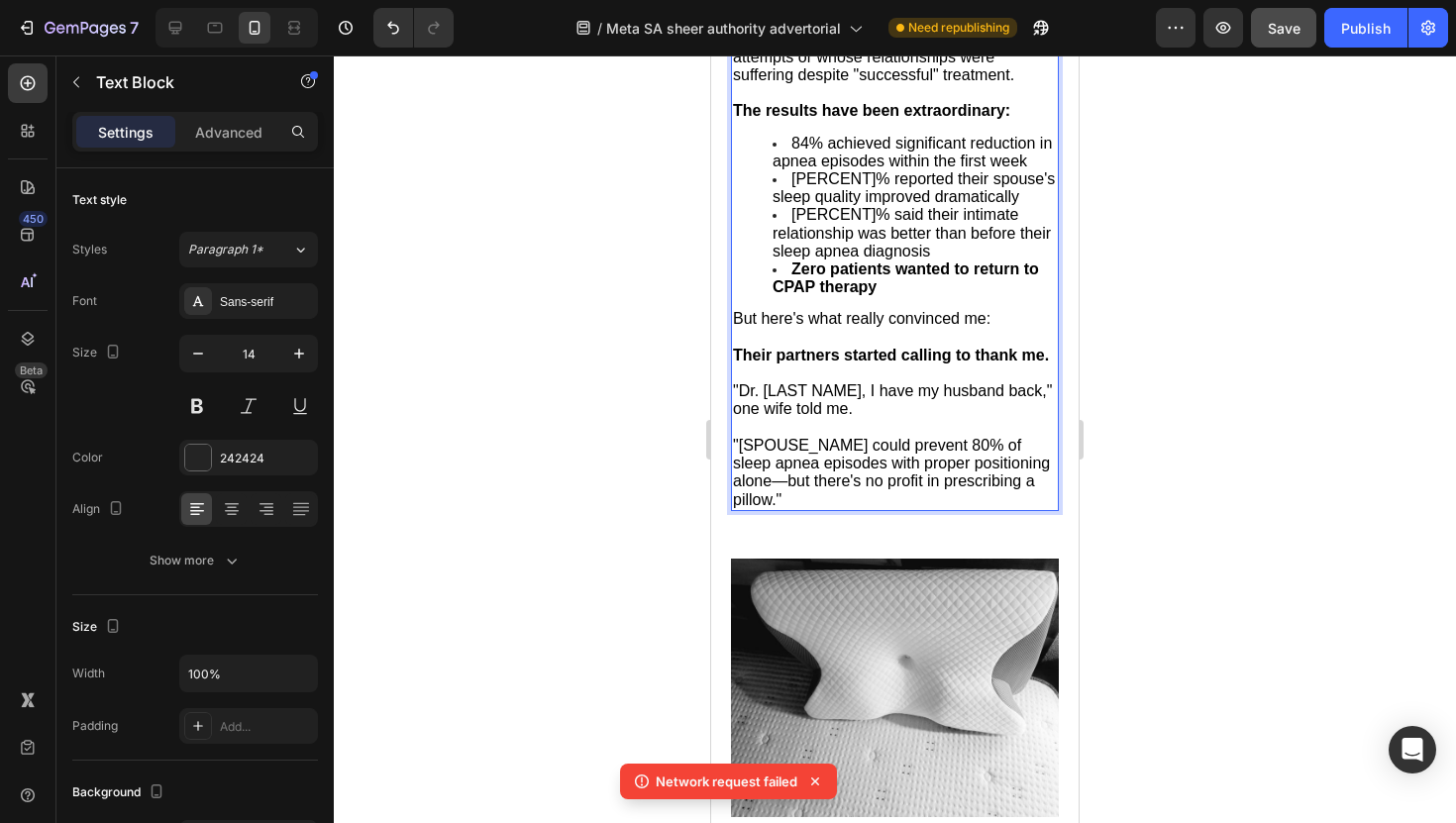 scroll, scrollTop: 7050, scrollLeft: 0, axis: vertical 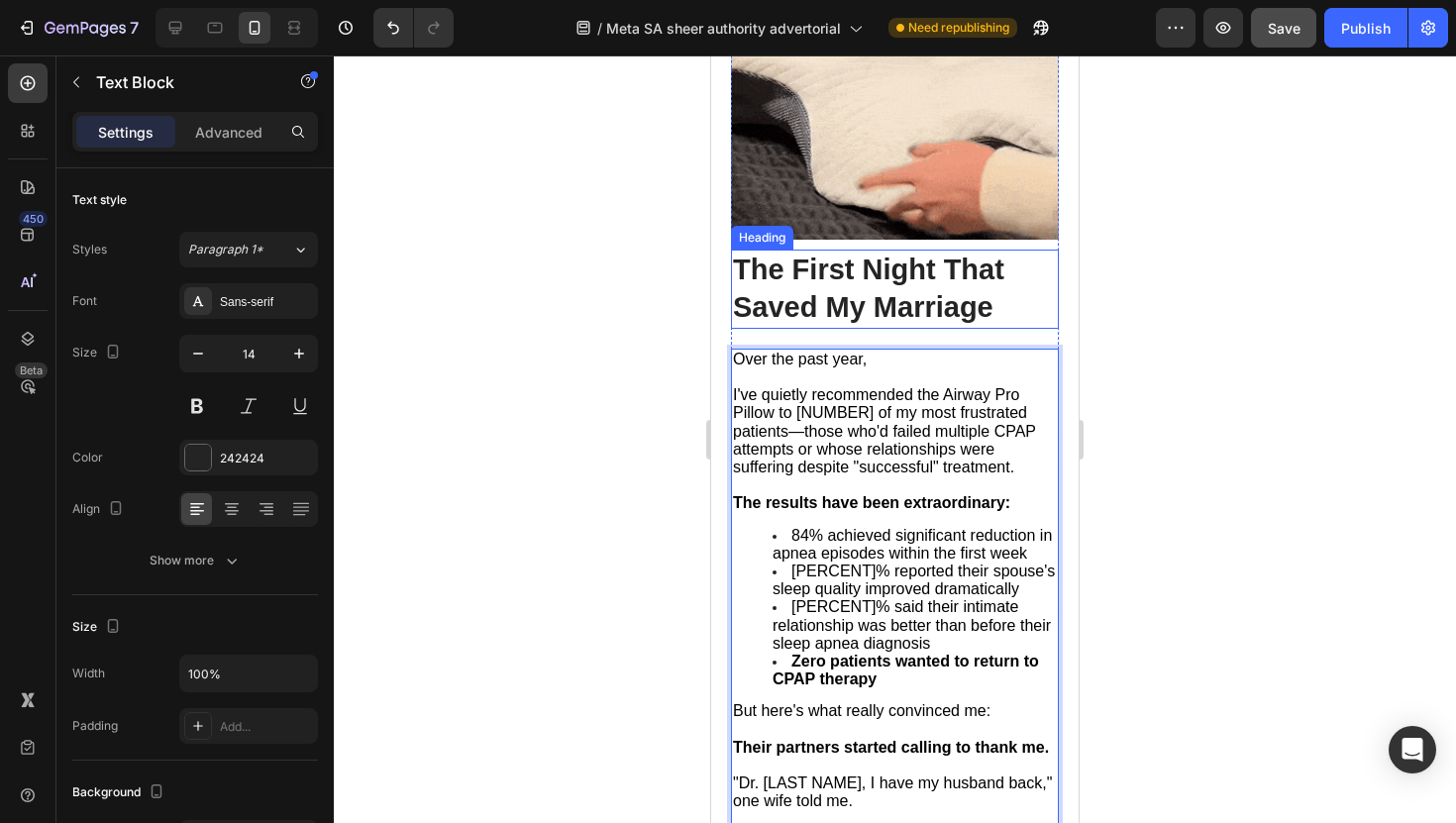 click on "The First Night That Saved My Marriage" at bounding box center [869, 288] 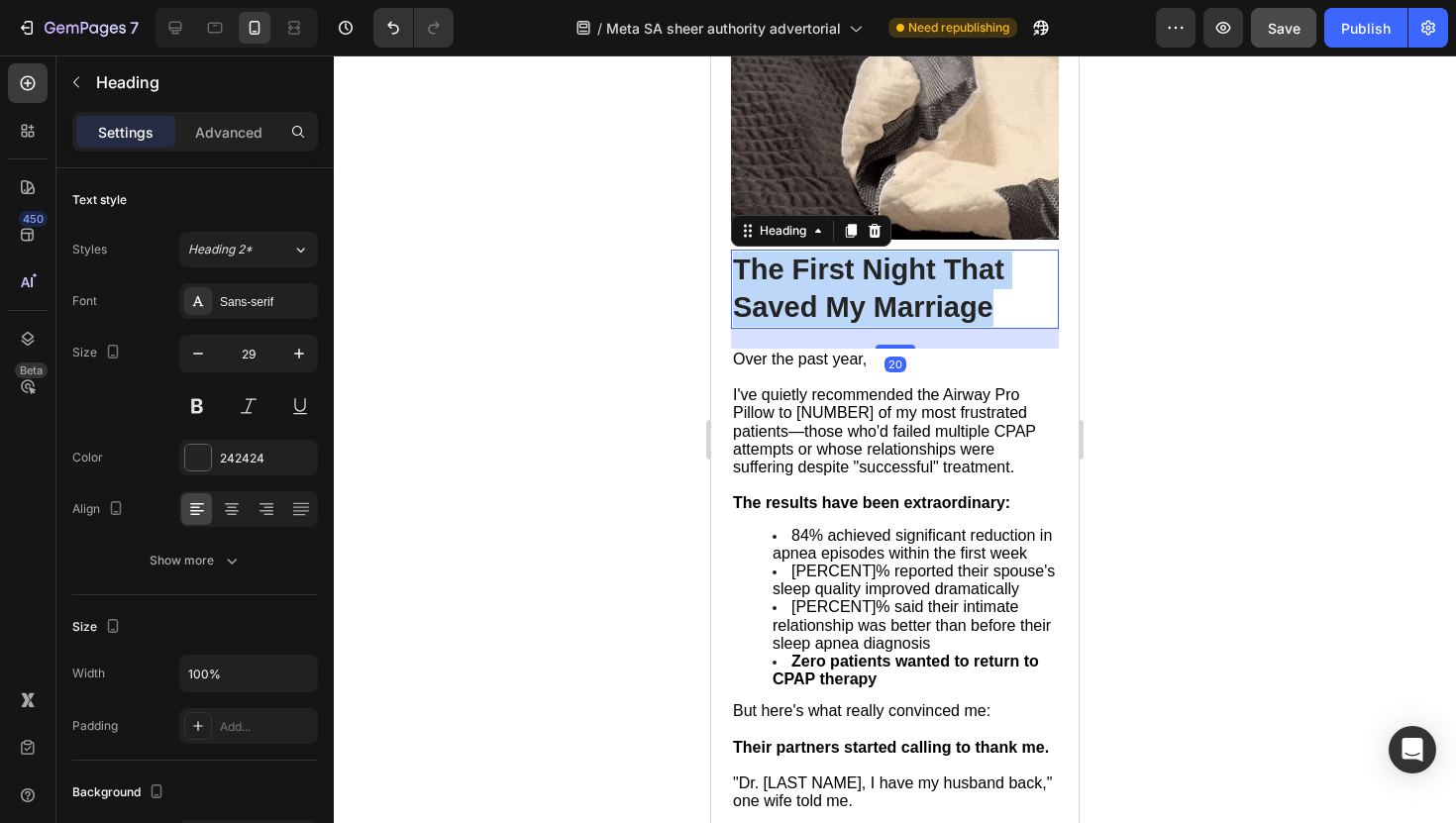 click on "The First Night That Saved My Marriage" at bounding box center [869, 288] 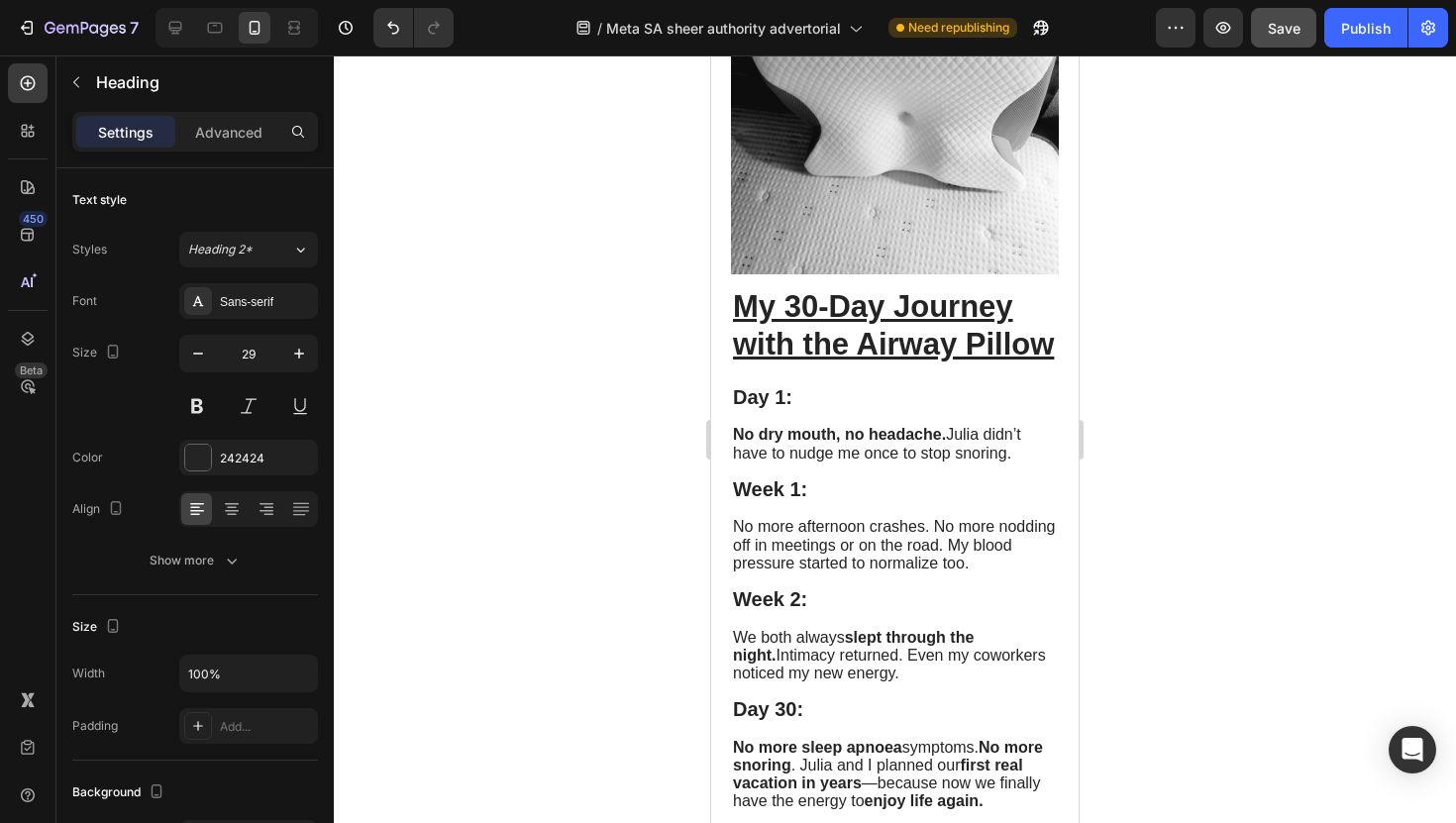 scroll, scrollTop: 7665, scrollLeft: 0, axis: vertical 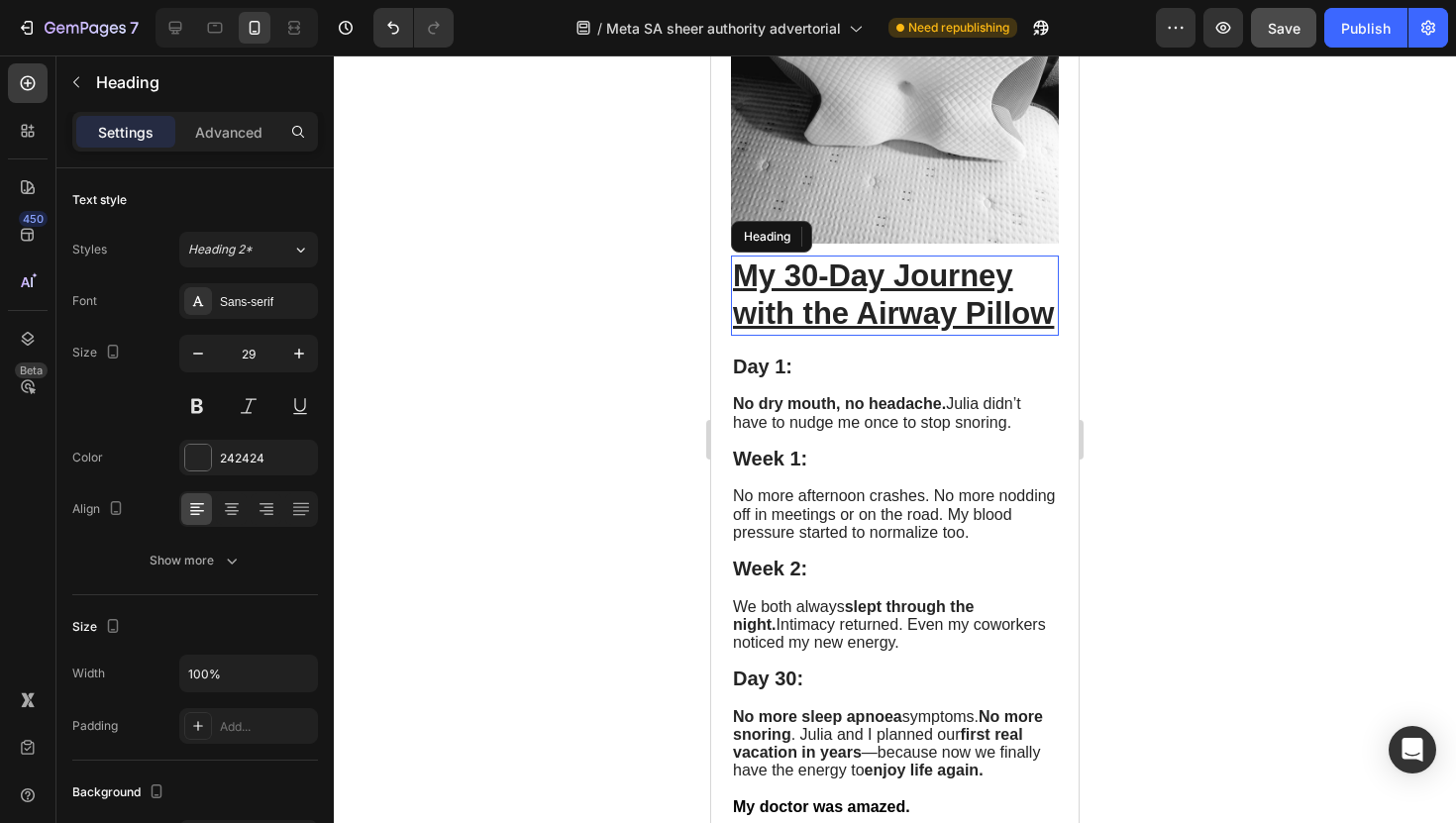 click on "My 30-Day Journey with the Airway Pillow" at bounding box center [893, 295] 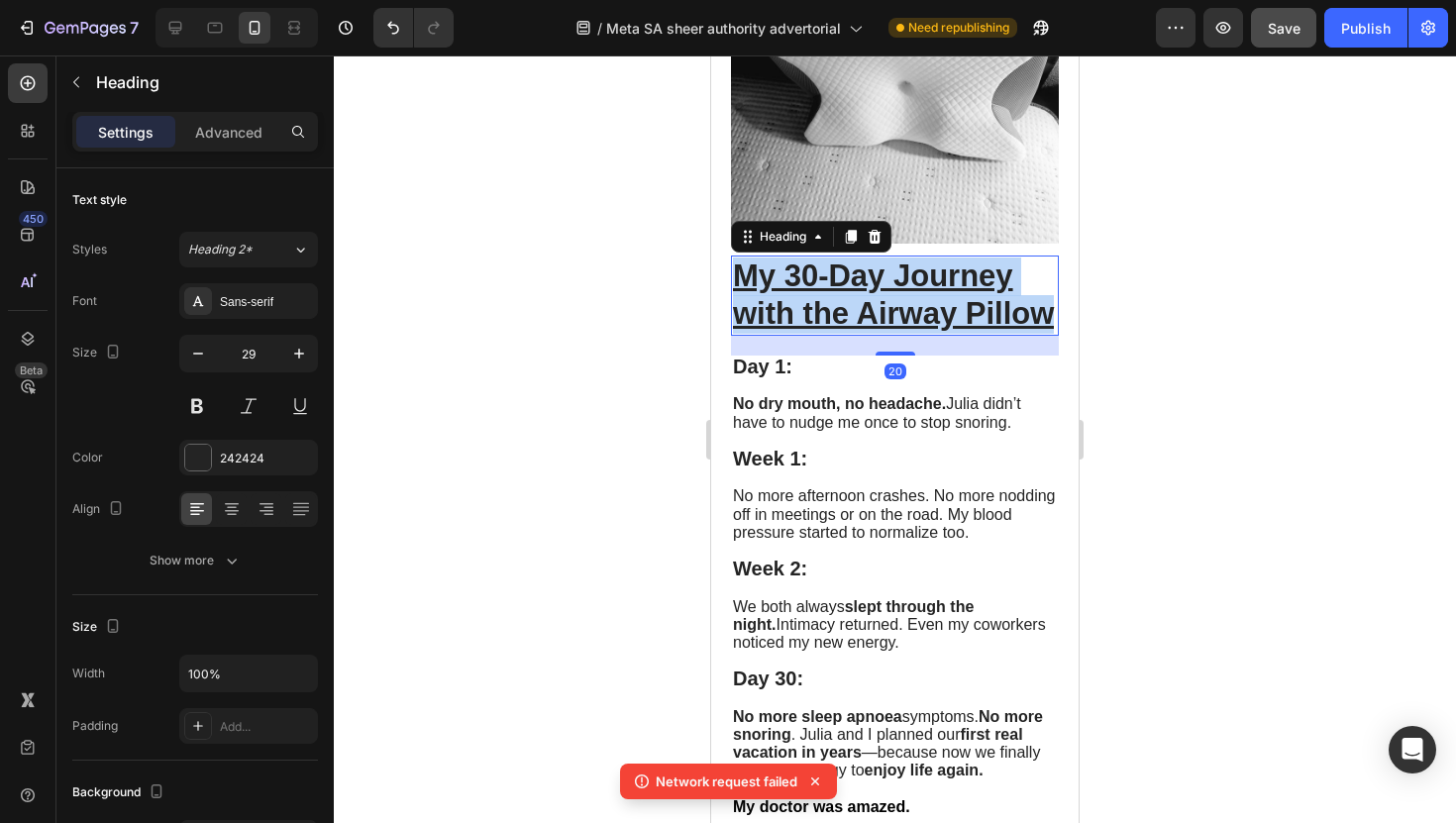 click on "My 30-Day Journey with the Airway Pillow" at bounding box center (893, 295) 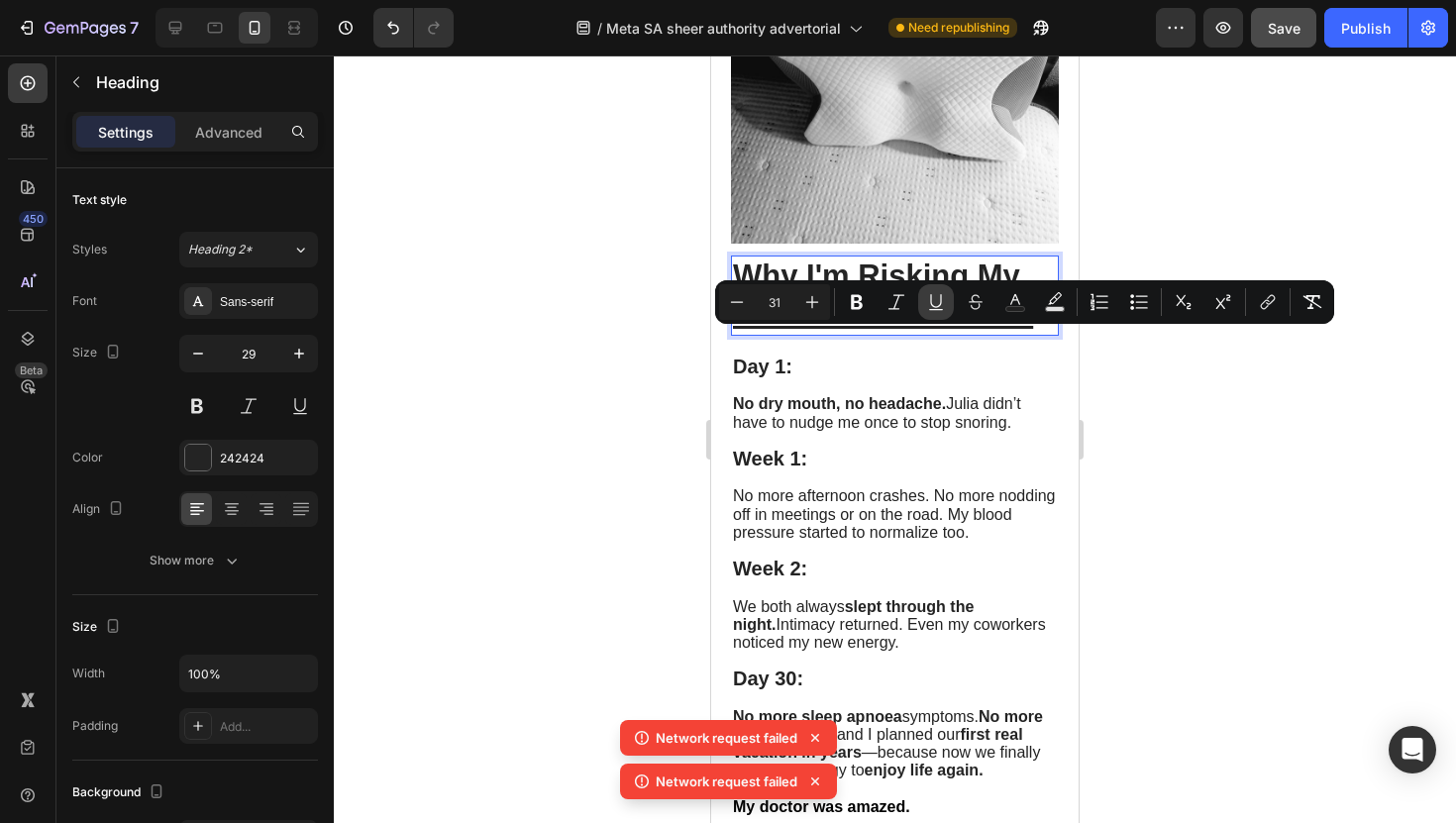 click 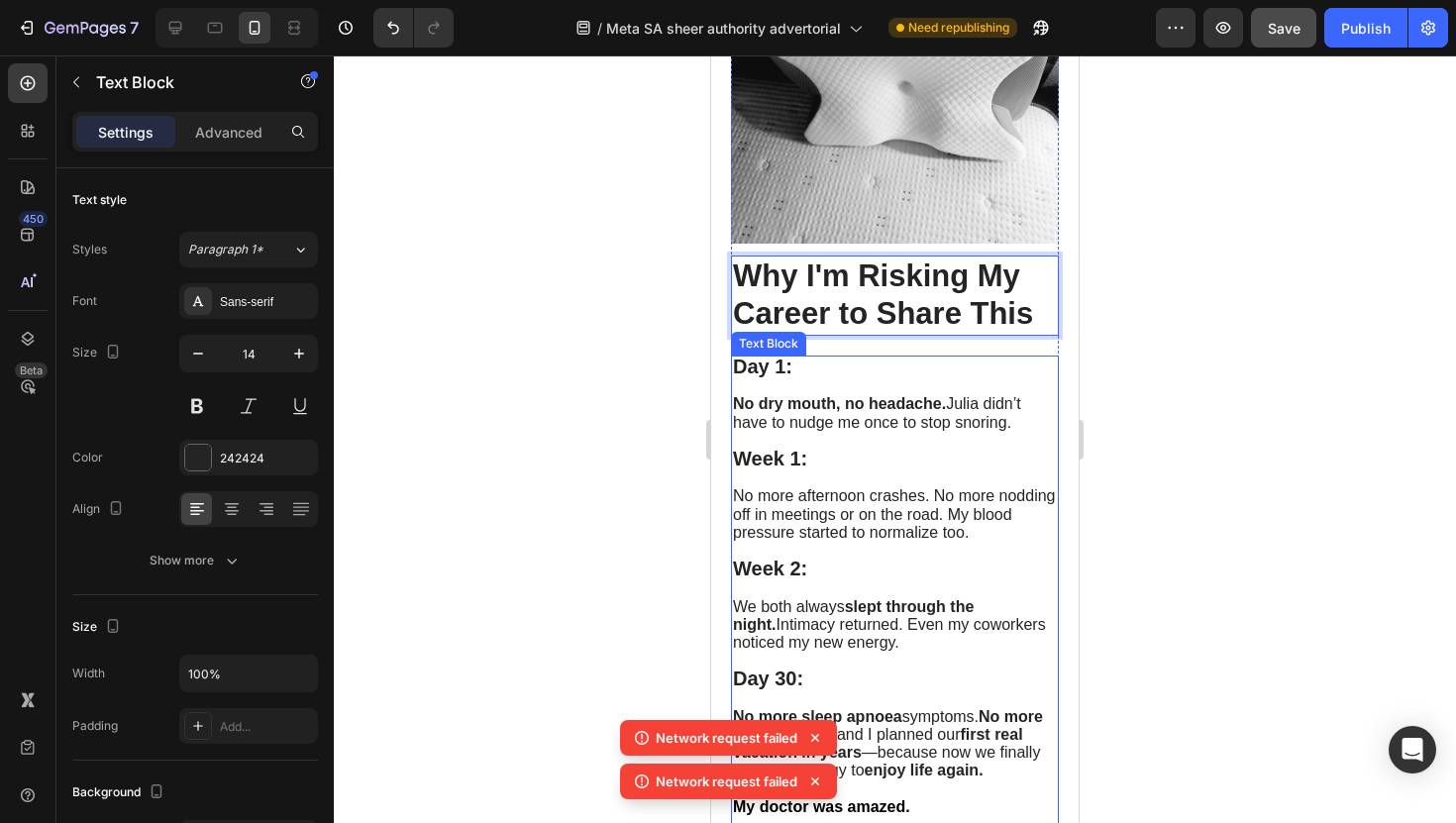 click on "No dry mouth, no headache. [FIRST] didn’t have to nudge me once to stop snoring." at bounding box center (894, 404) 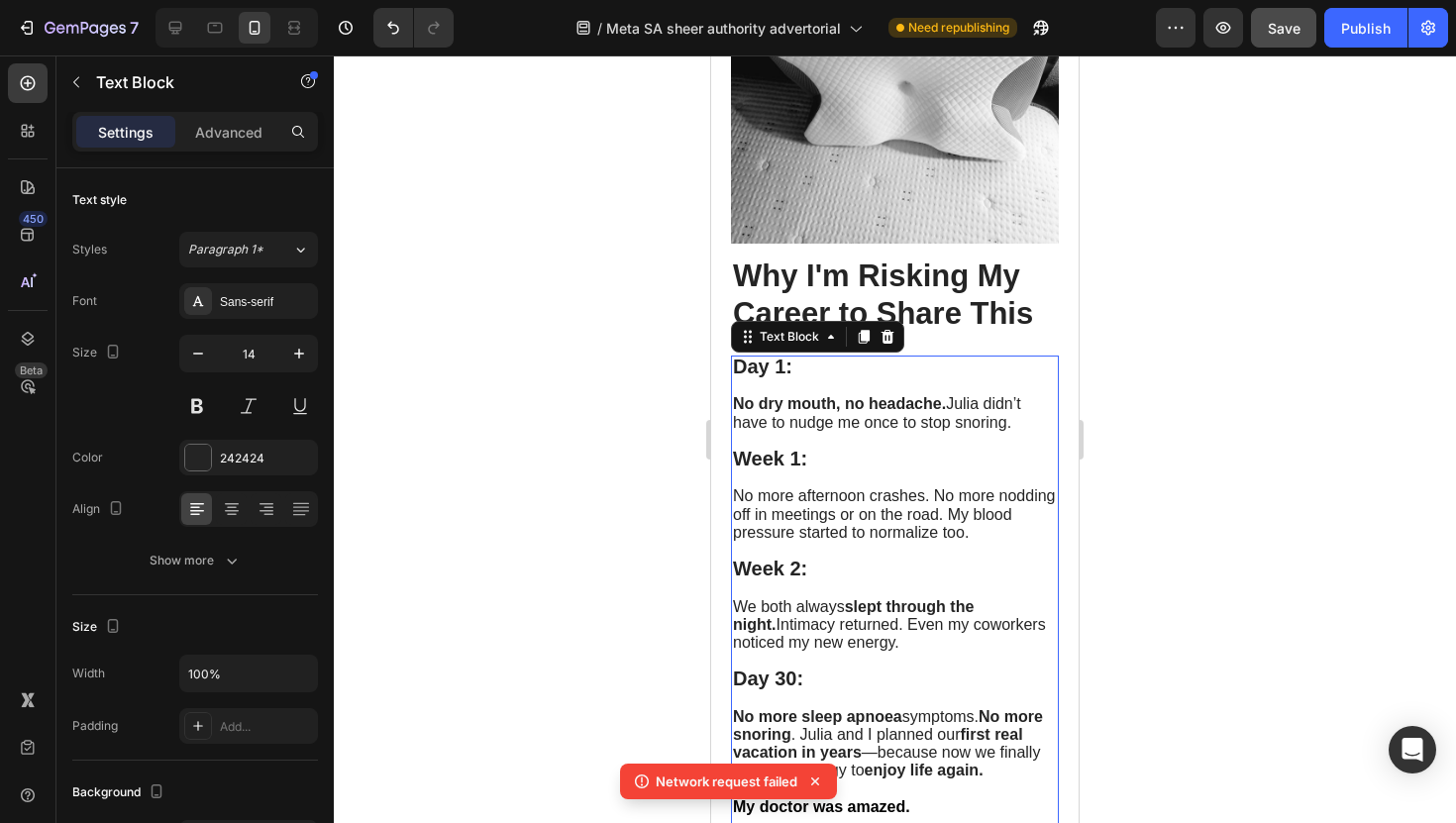 click on "Week 1:" at bounding box center (894, 460) 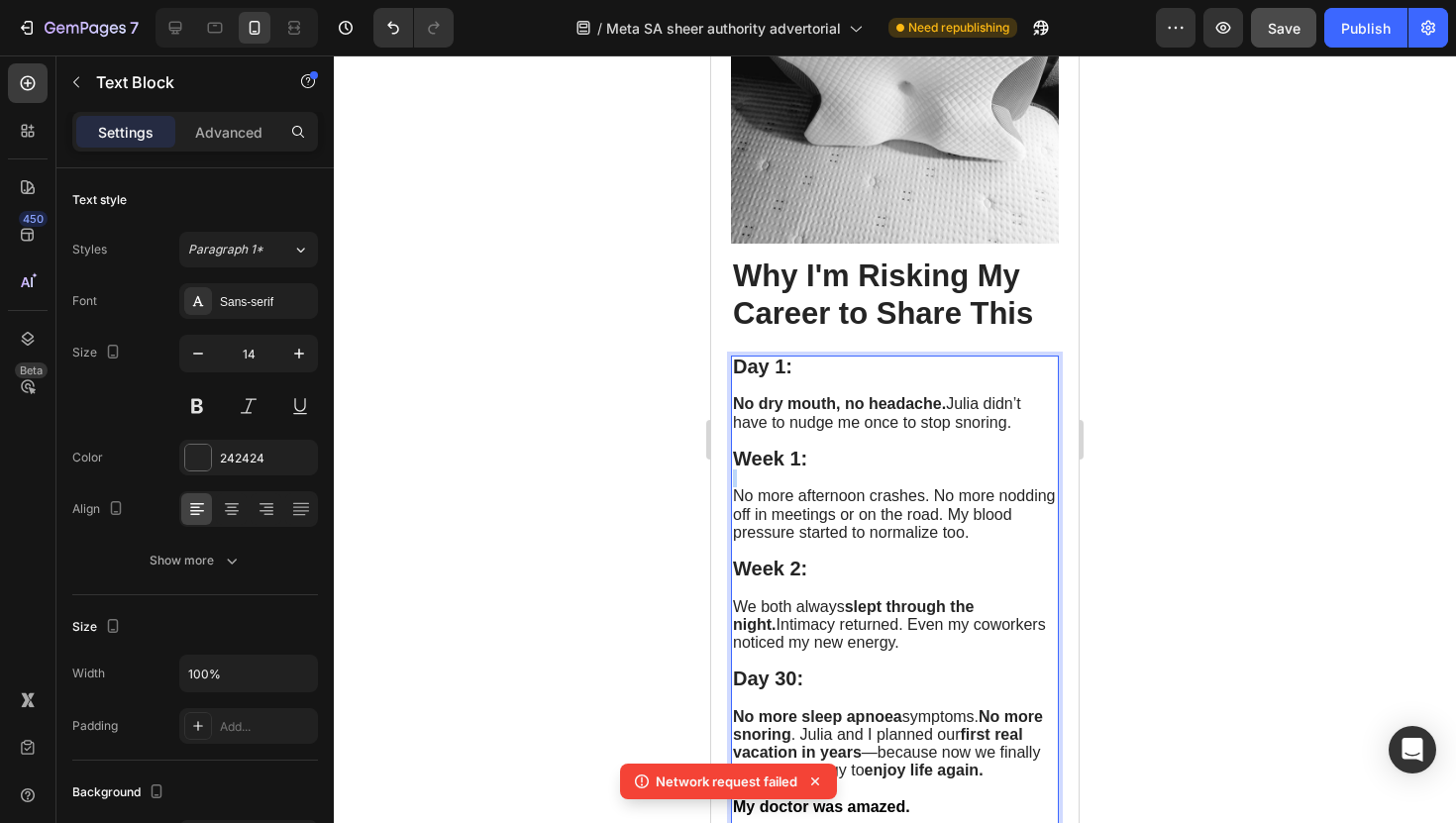 click on "Week 1:" at bounding box center (894, 460) 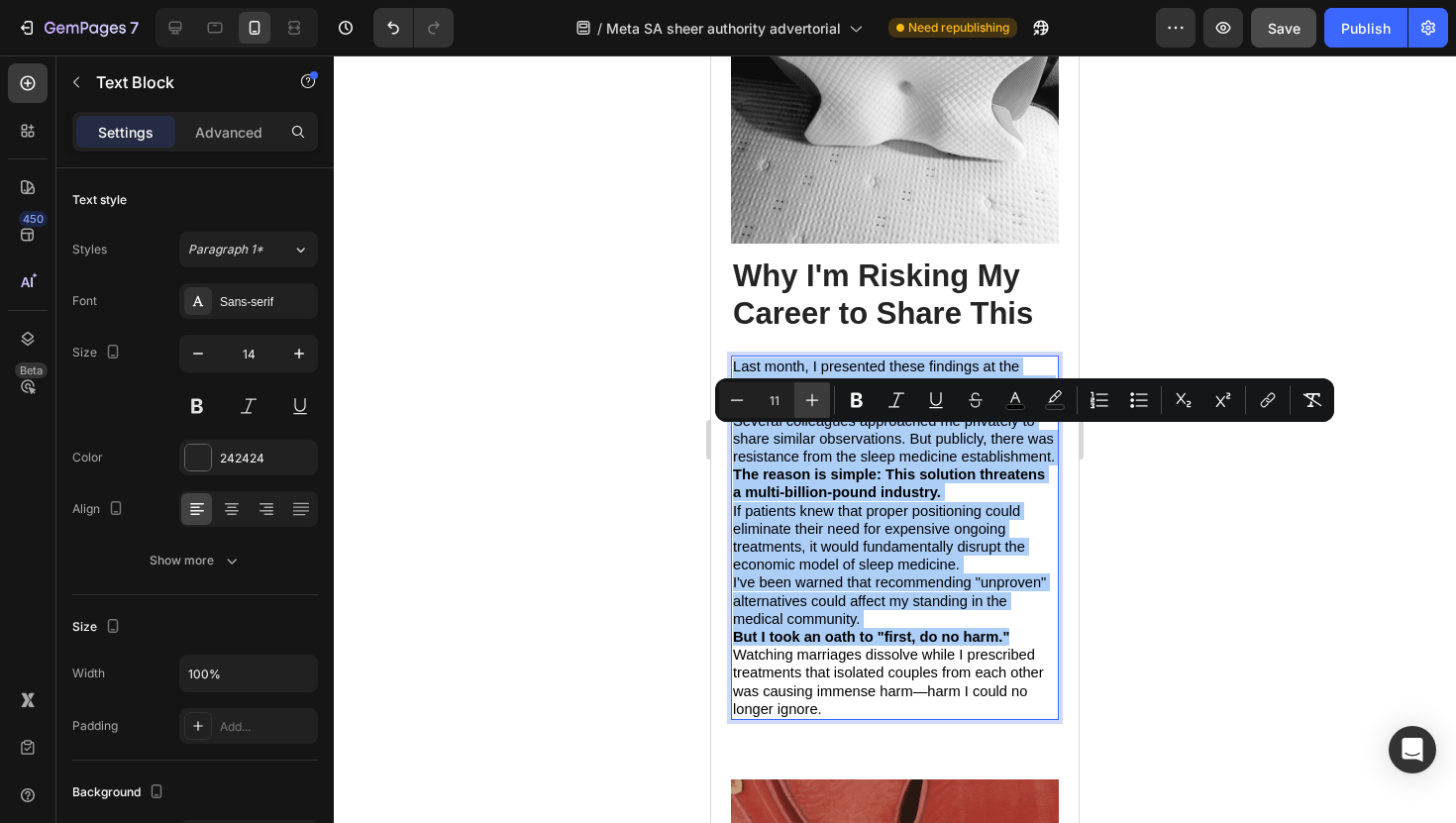 click 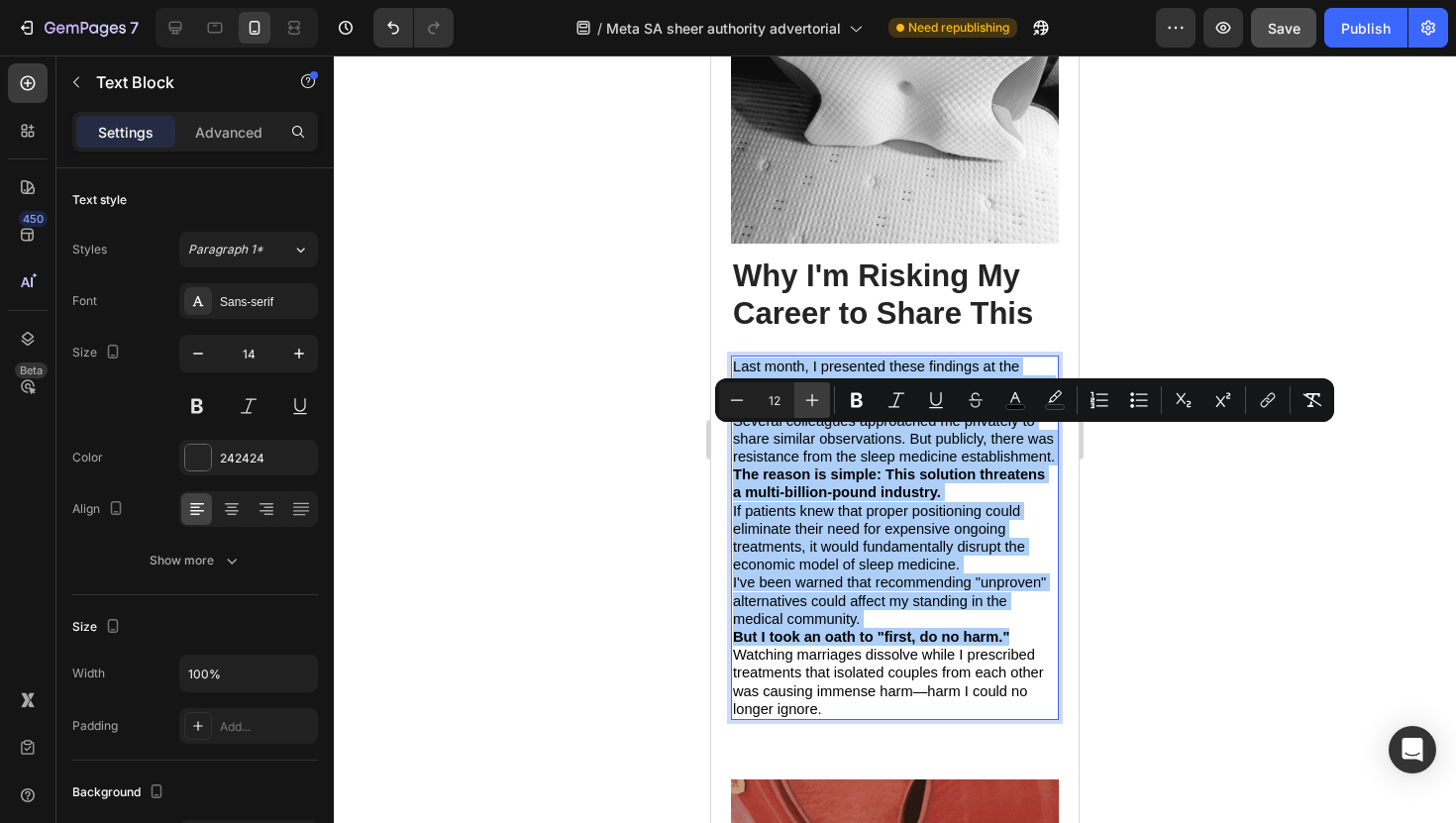 click 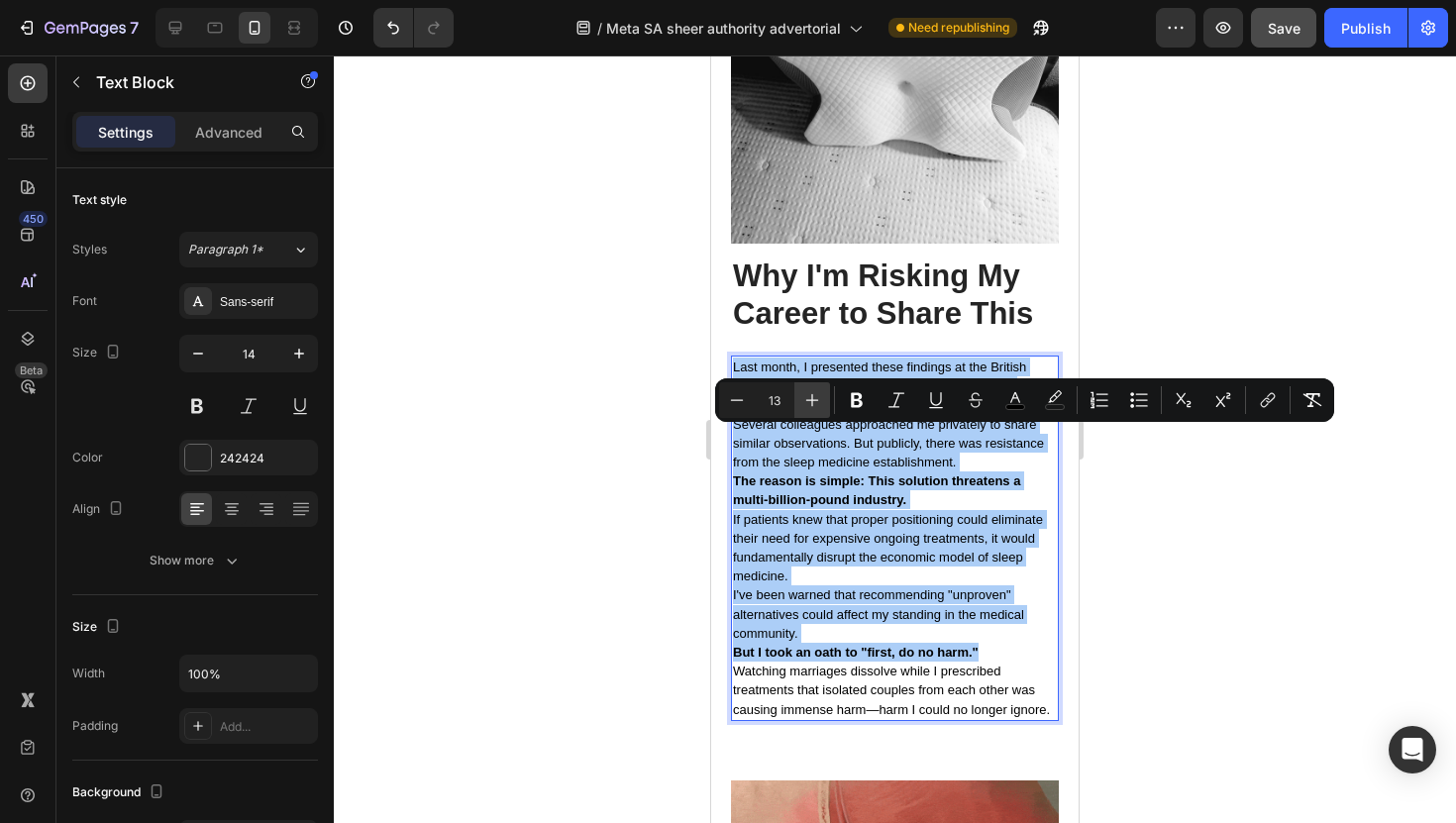 click 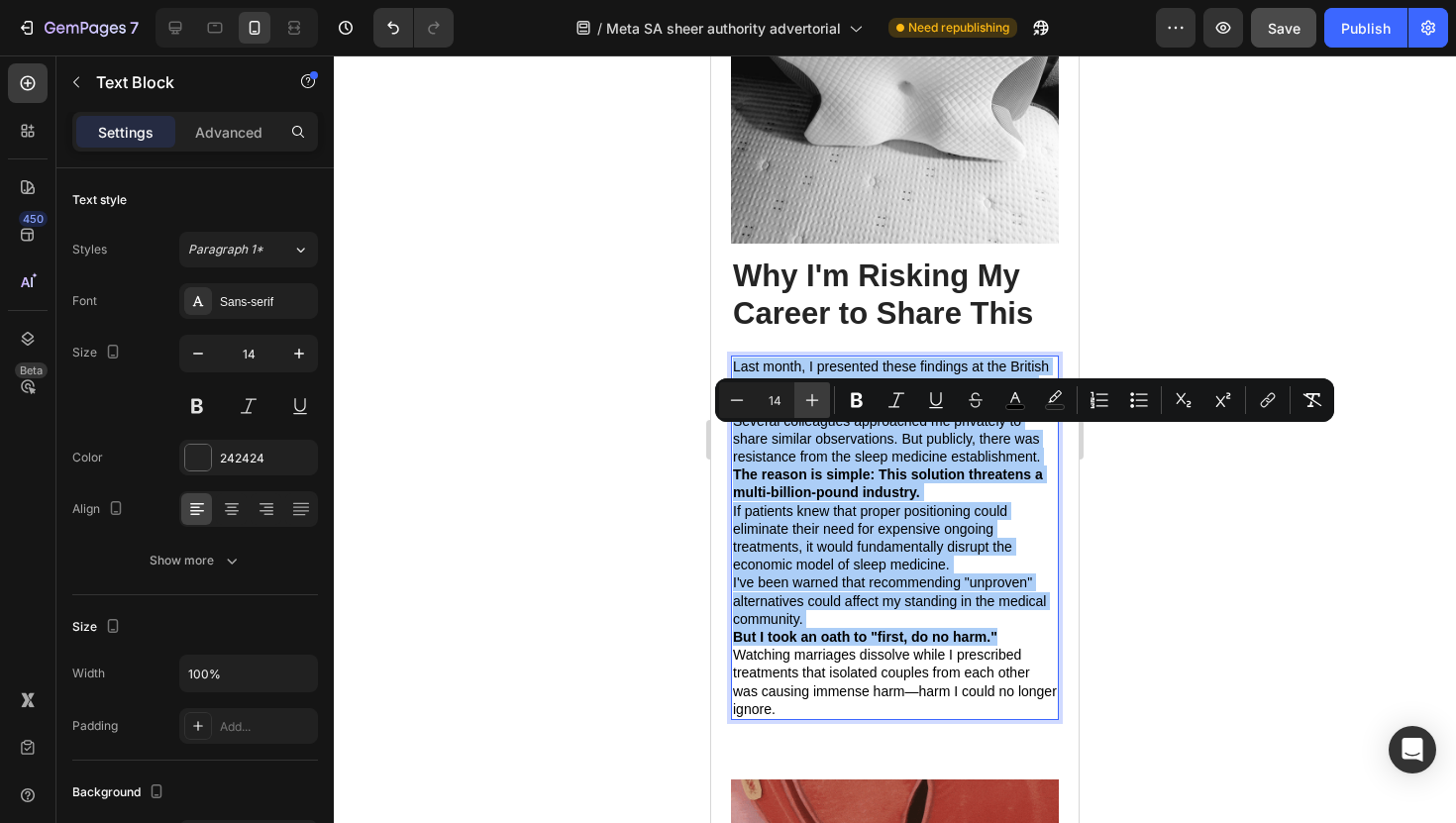 click 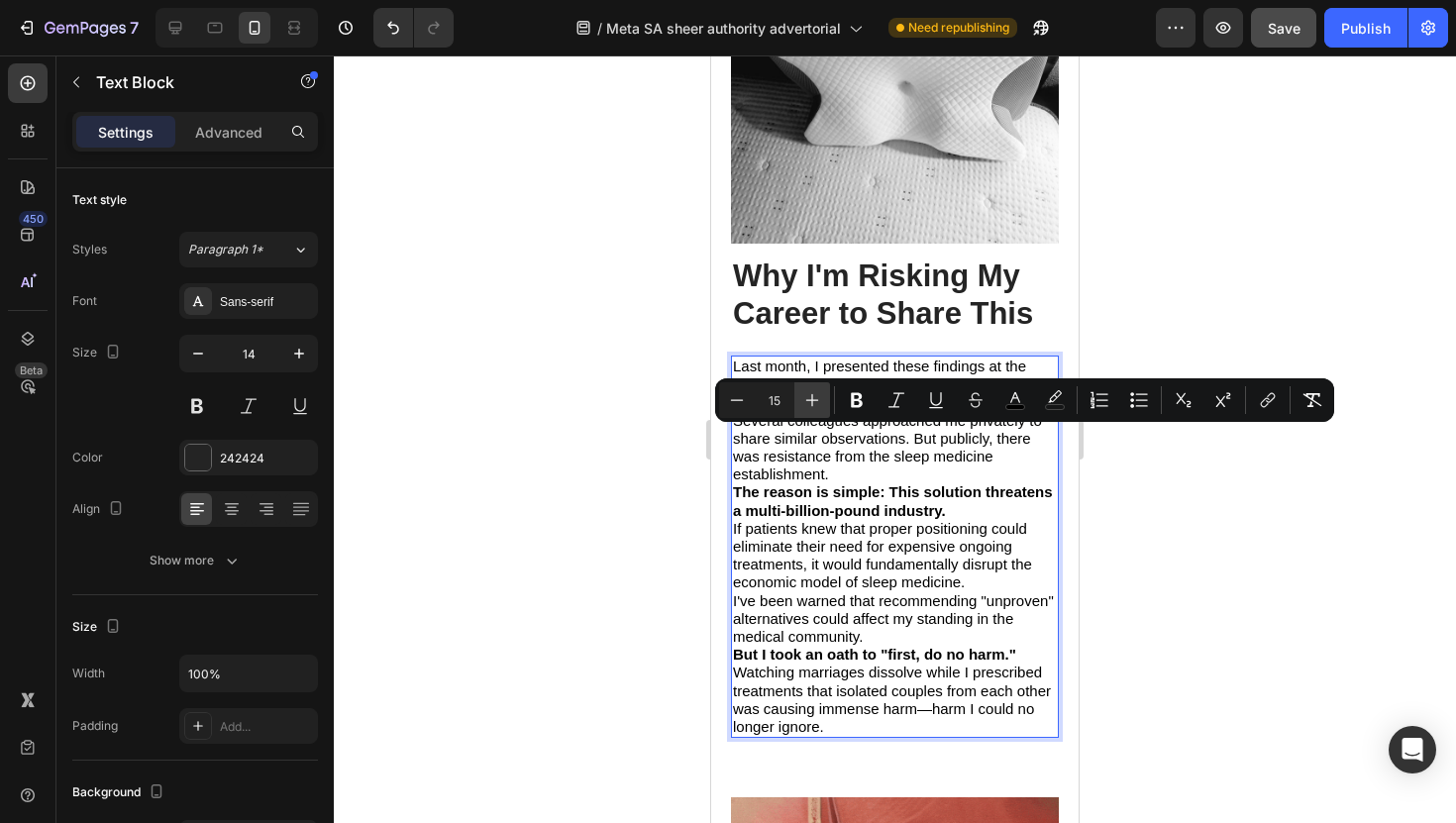 click 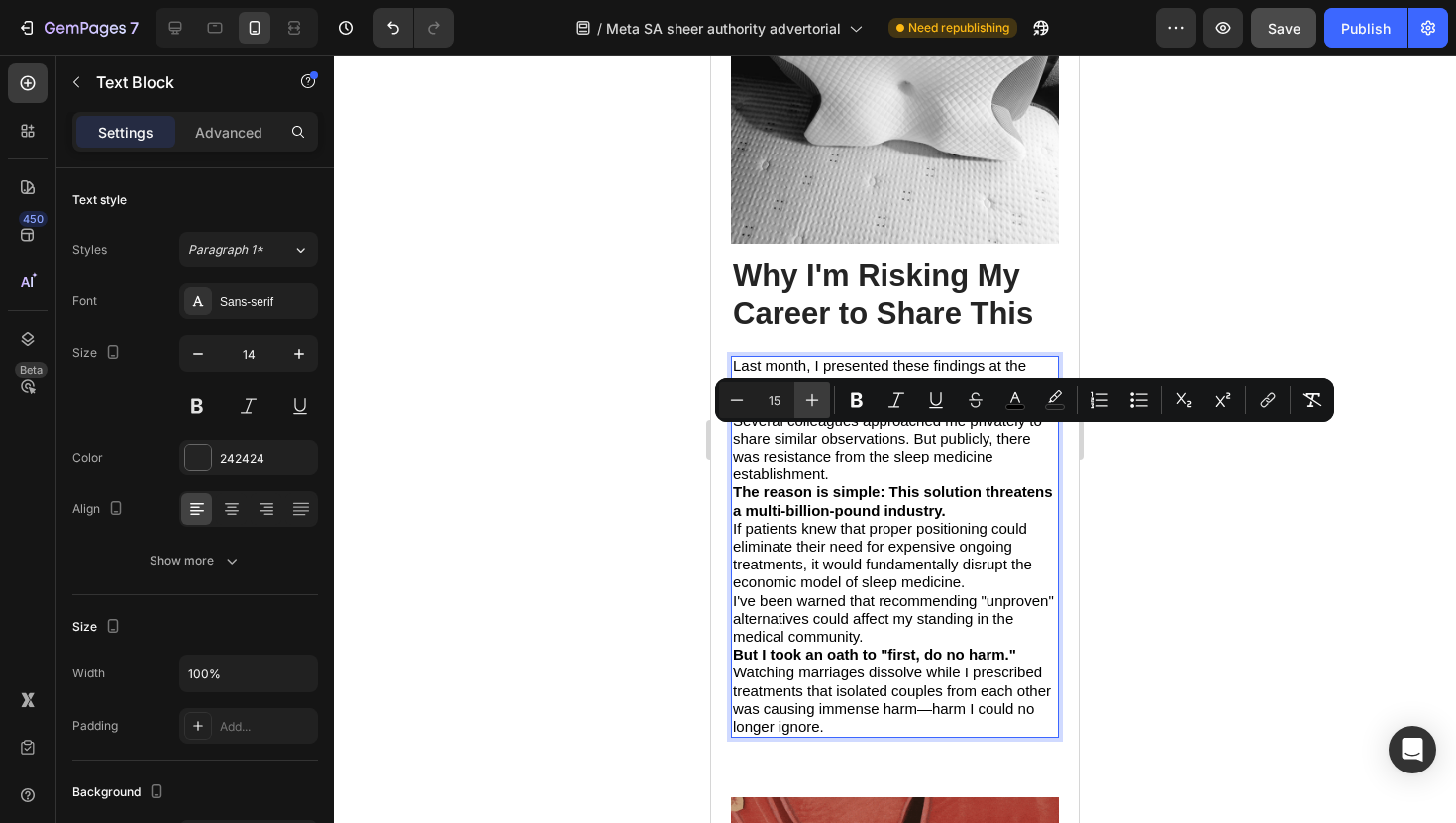 type on "16" 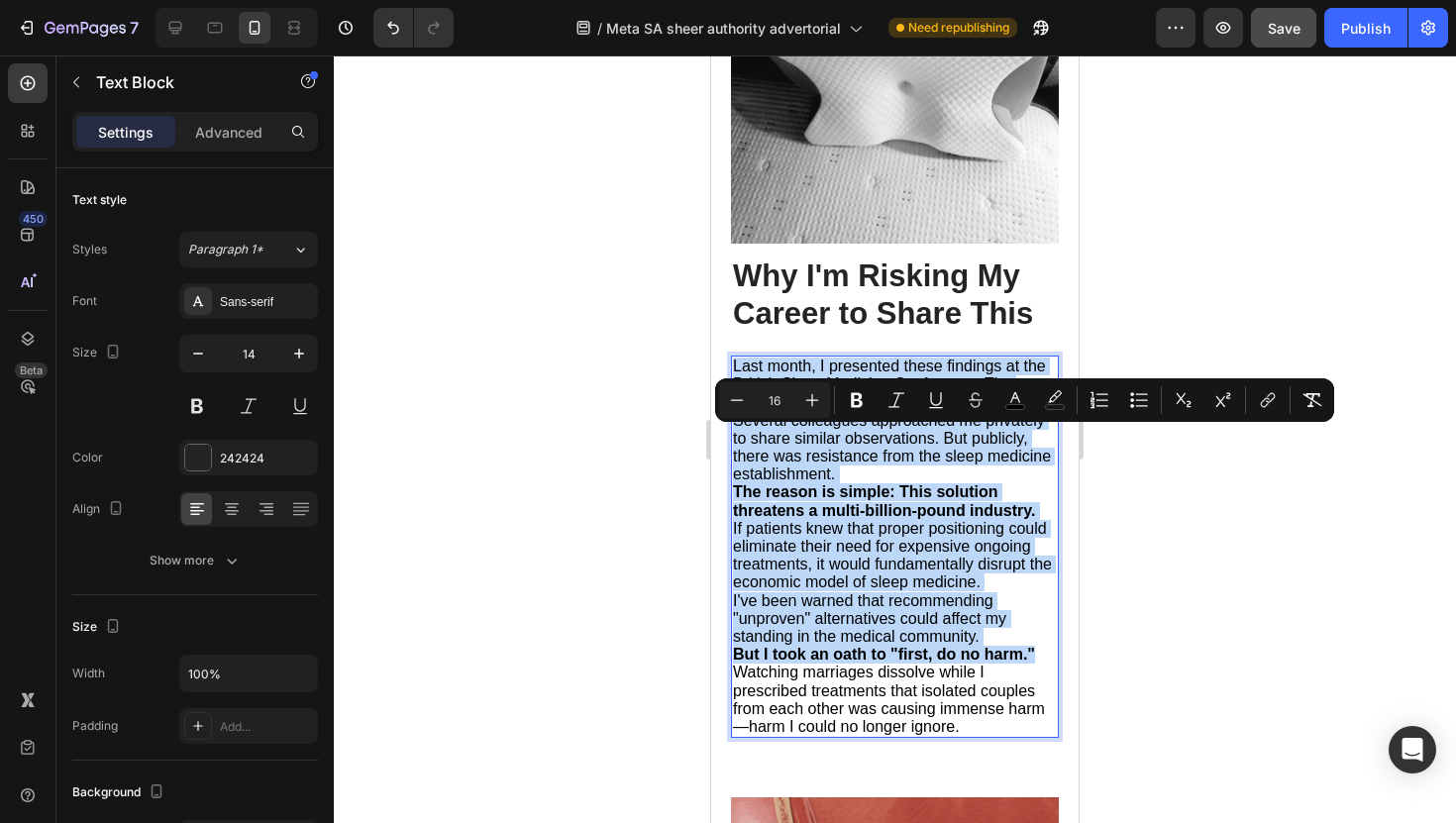 click on "Last month, I presented these findings at the British Sleep Medicine Conference. The response was... complicated." at bounding box center (889, 383) 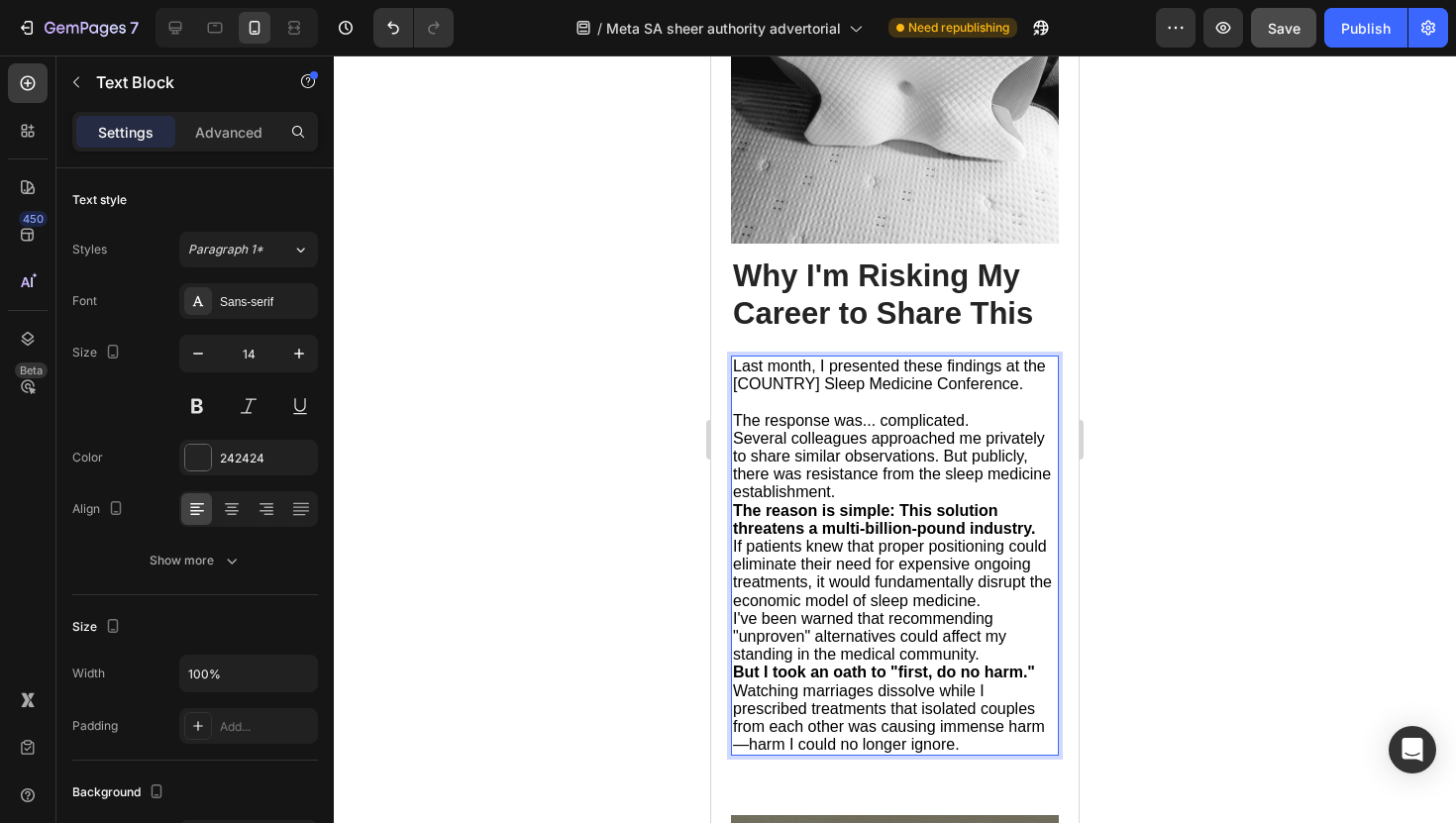 click on "The response was... complicated." at bounding box center [894, 421] 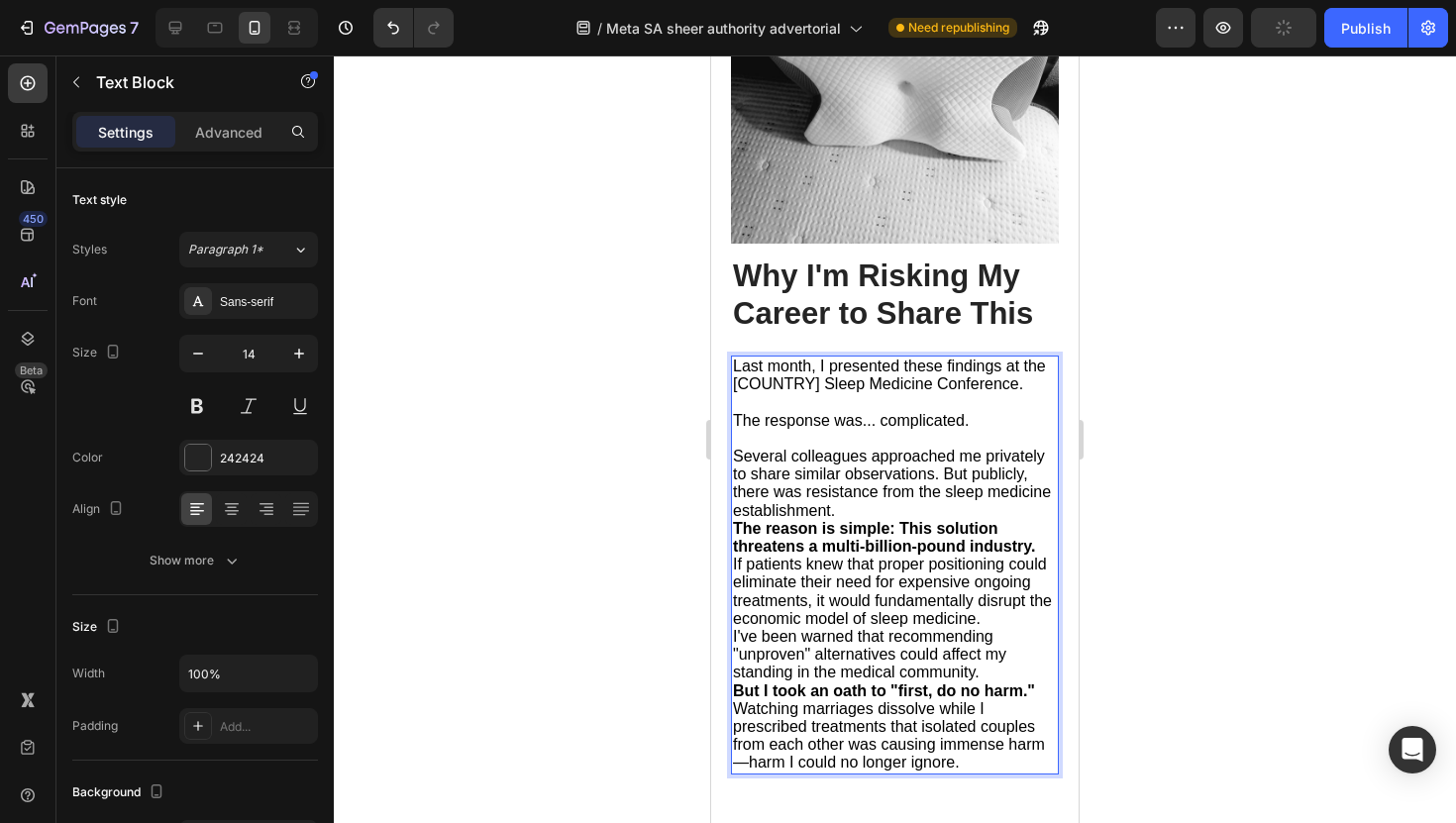 click on "Several colleagues approached me privately to share similar observations. But publicly, there was resistance from the sleep medicine establishment." at bounding box center [891, 483] 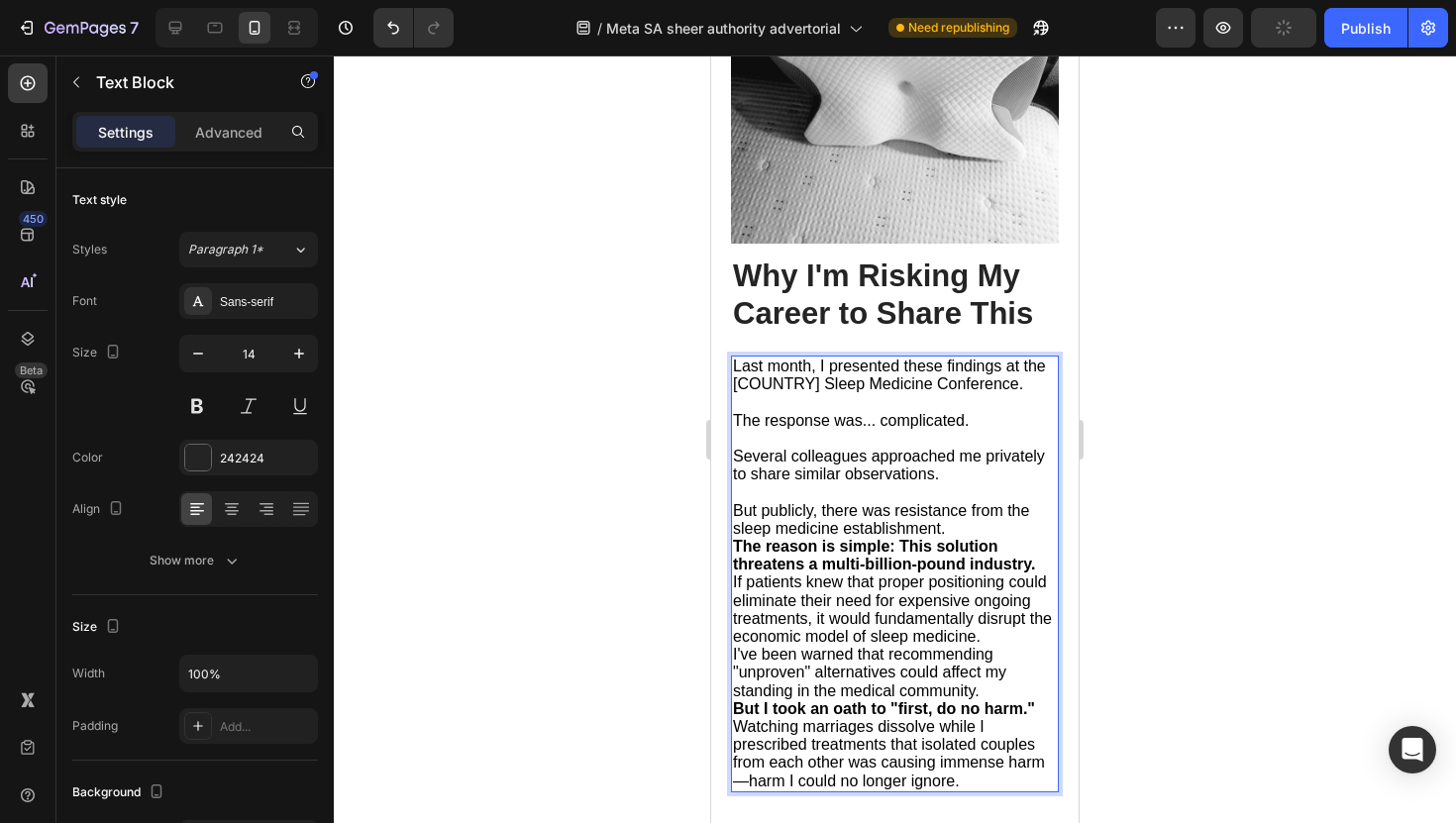 click on "But publicly, there was resistance from the sleep medicine establishment." at bounding box center (894, 520) 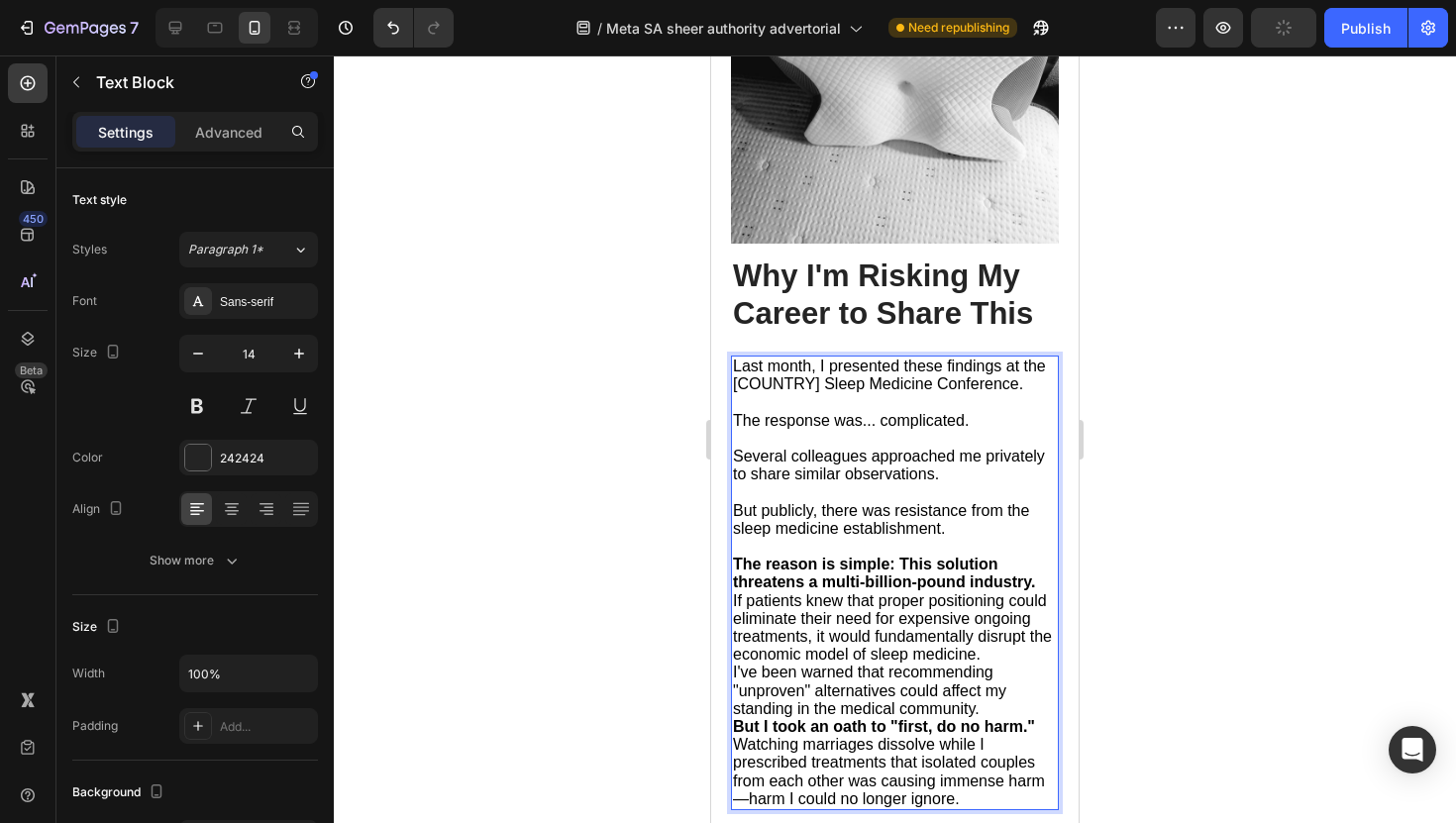 click on "The reason is simple: This solution threatens a multi-billion-pound industry." at bounding box center [894, 573] 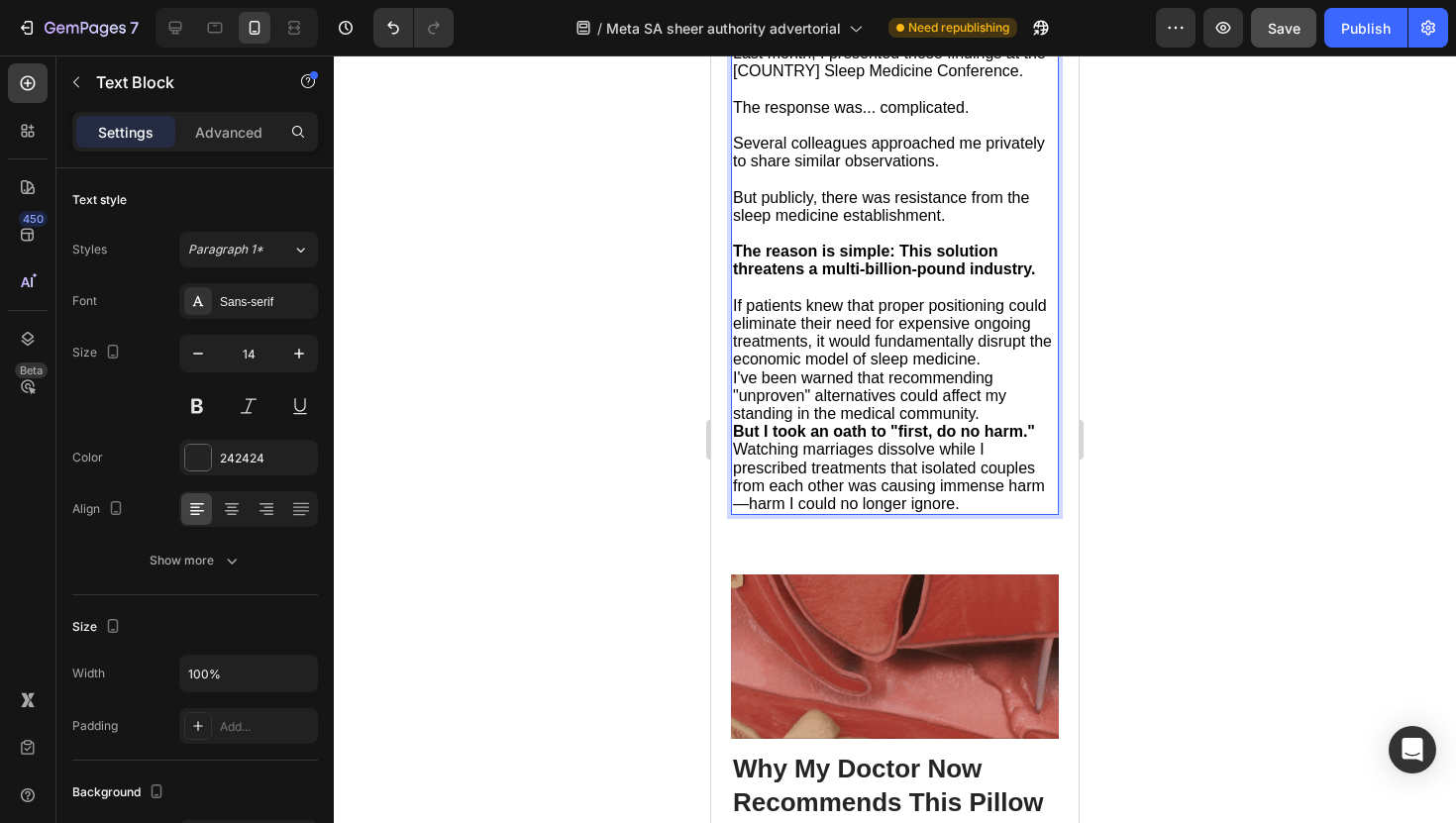 scroll, scrollTop: 7982, scrollLeft: 0, axis: vertical 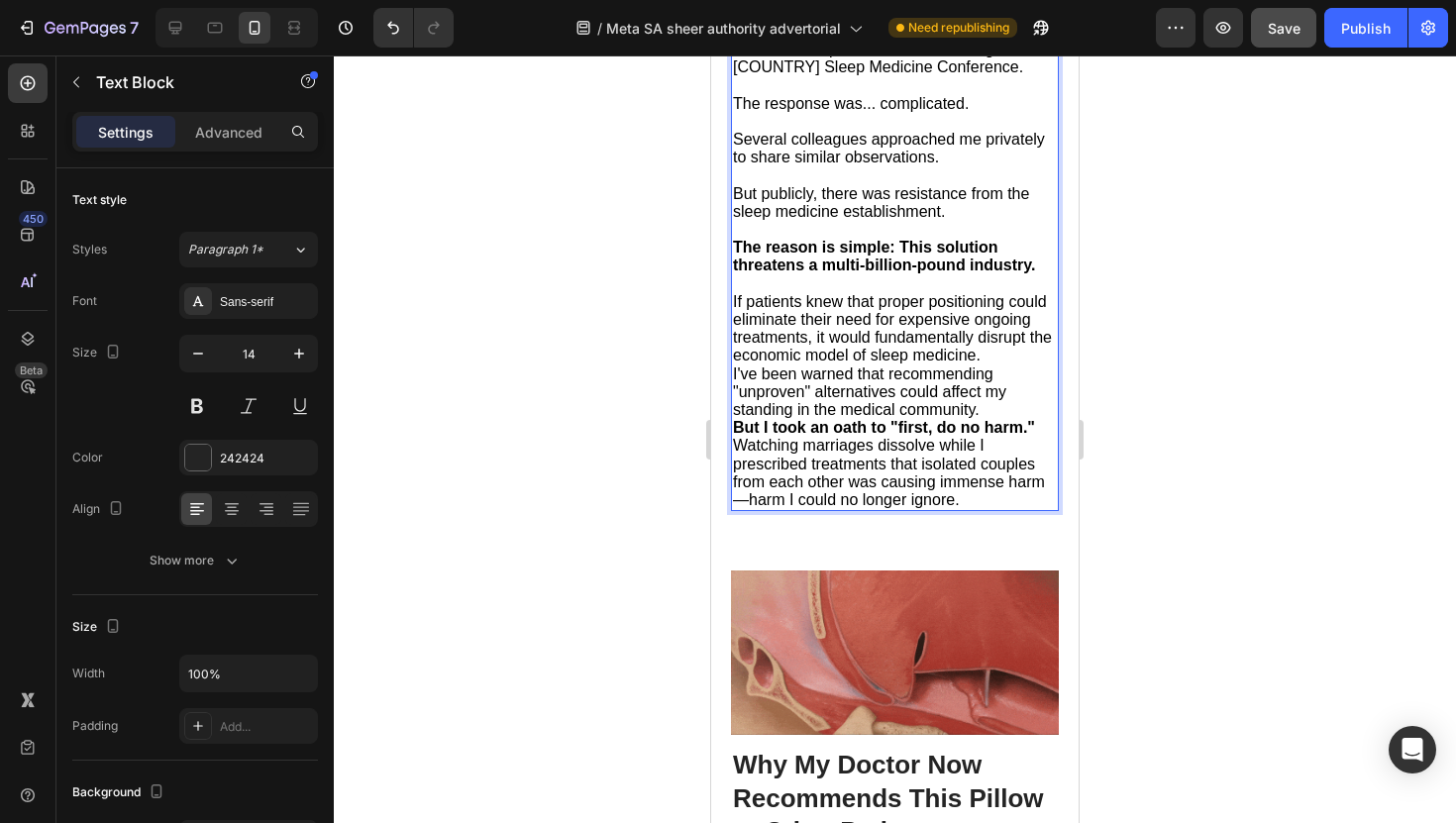 click on "If patients knew that proper positioning could eliminate their need for expensive ongoing treatments, it would fundamentally disrupt the economic model of sleep medicine." at bounding box center [892, 329] 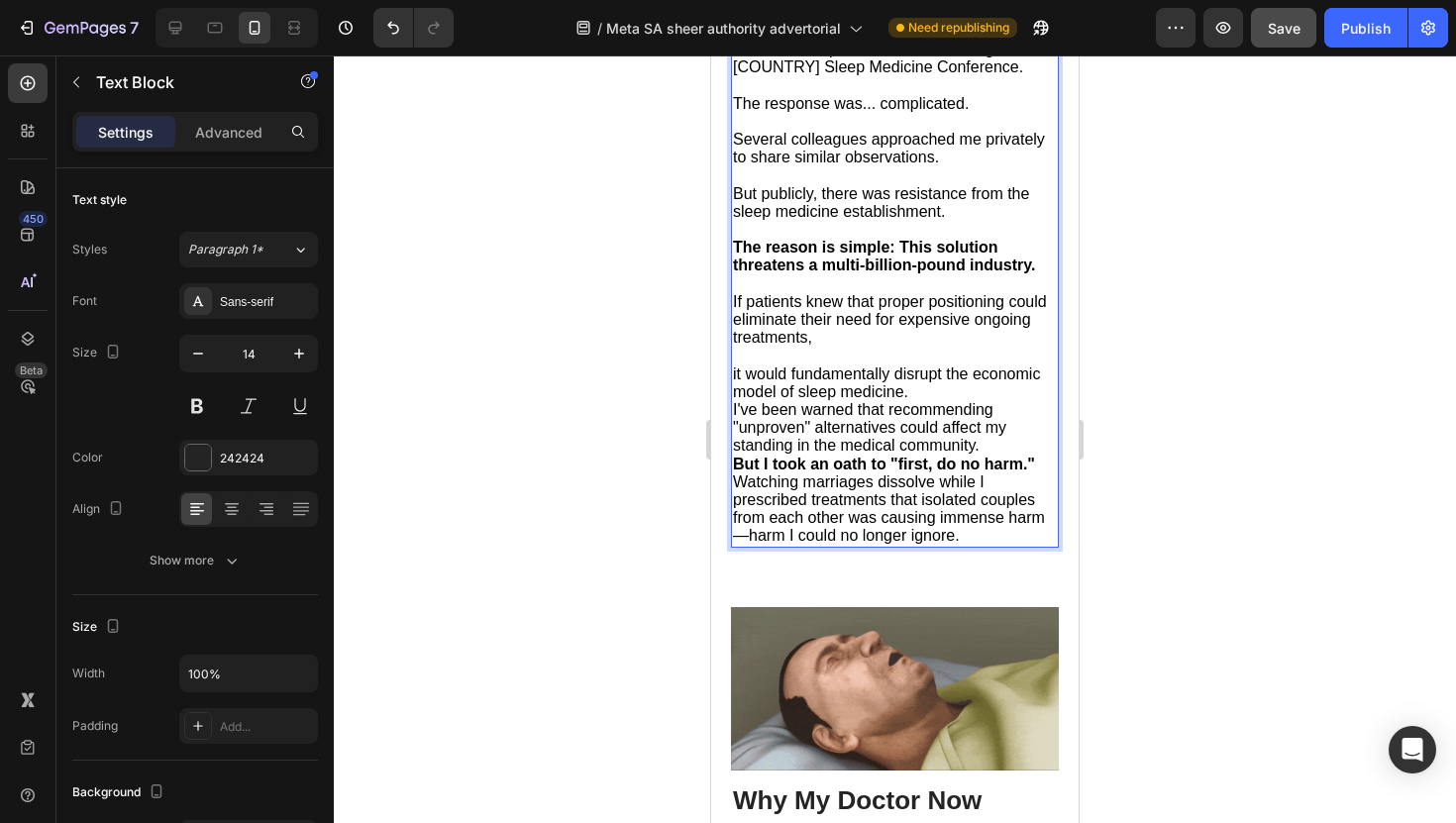 click on "it would fundamentally disrupt the economic model of sleep medicine." at bounding box center (894, 383) 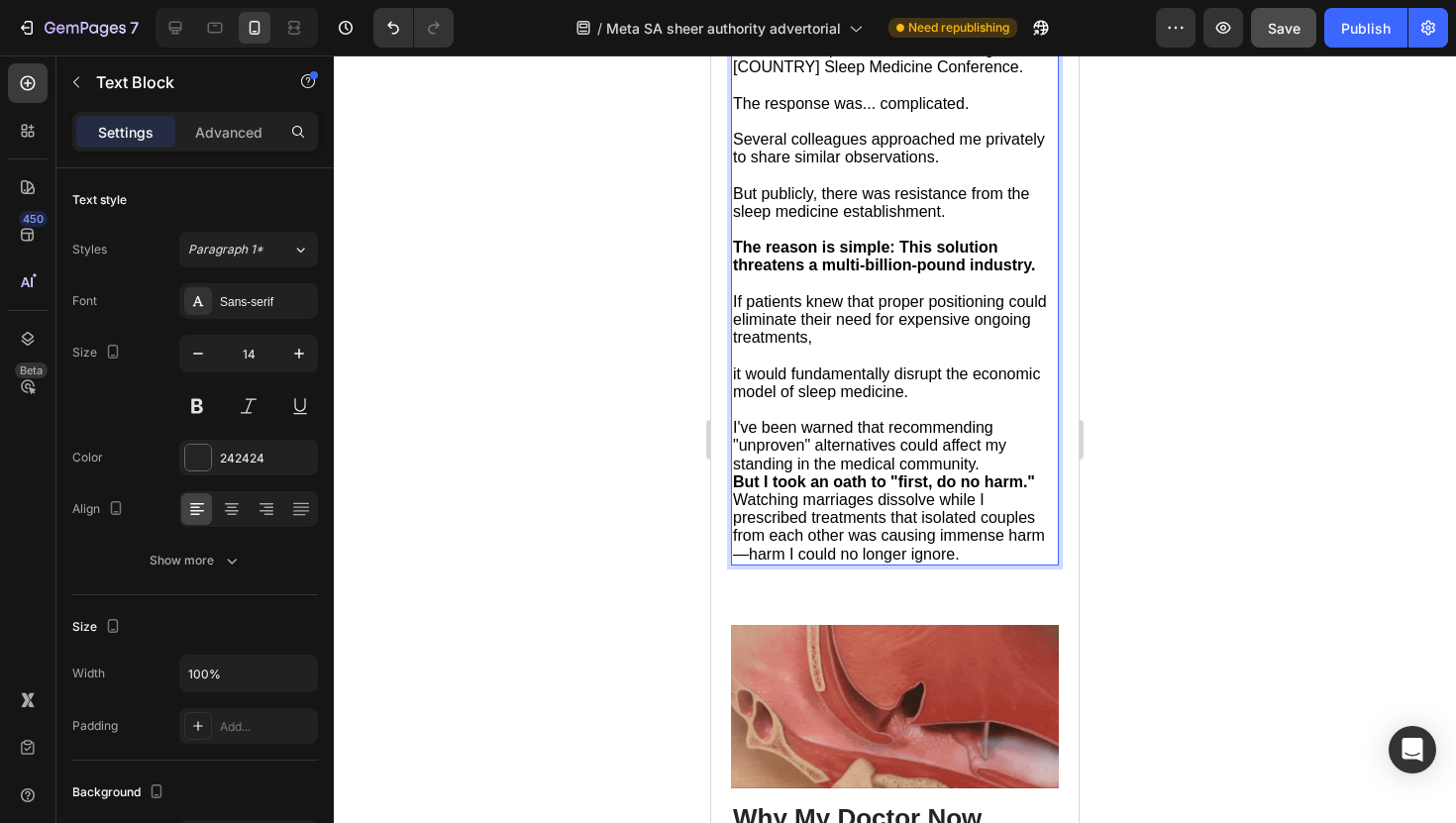 click on "I've been warned that recommending "unproven" alternatives could affect my standing in the medical community." at bounding box center (894, 446) 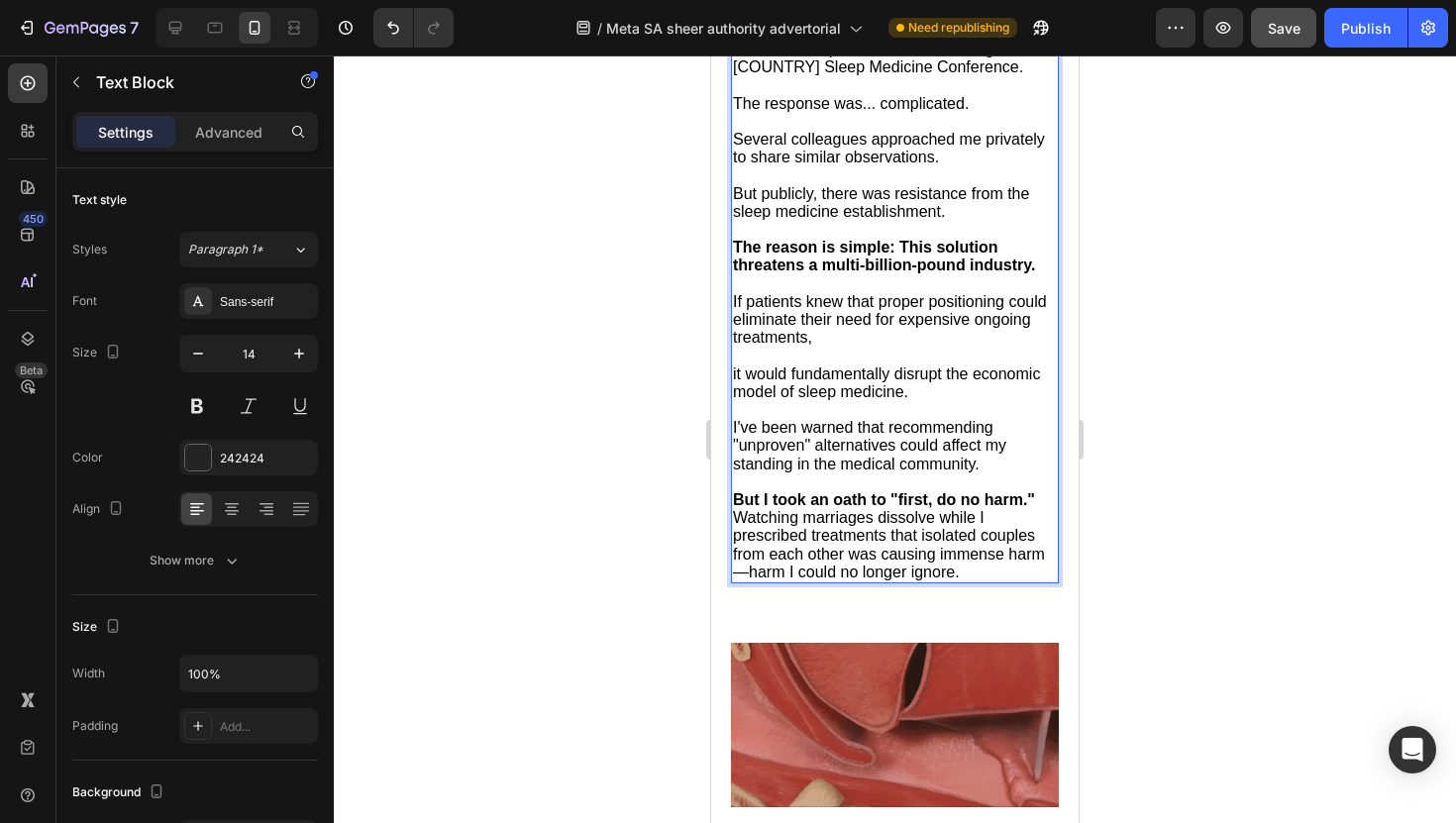 click on "But I took an oath to "first, do no harm."" at bounding box center [884, 499] 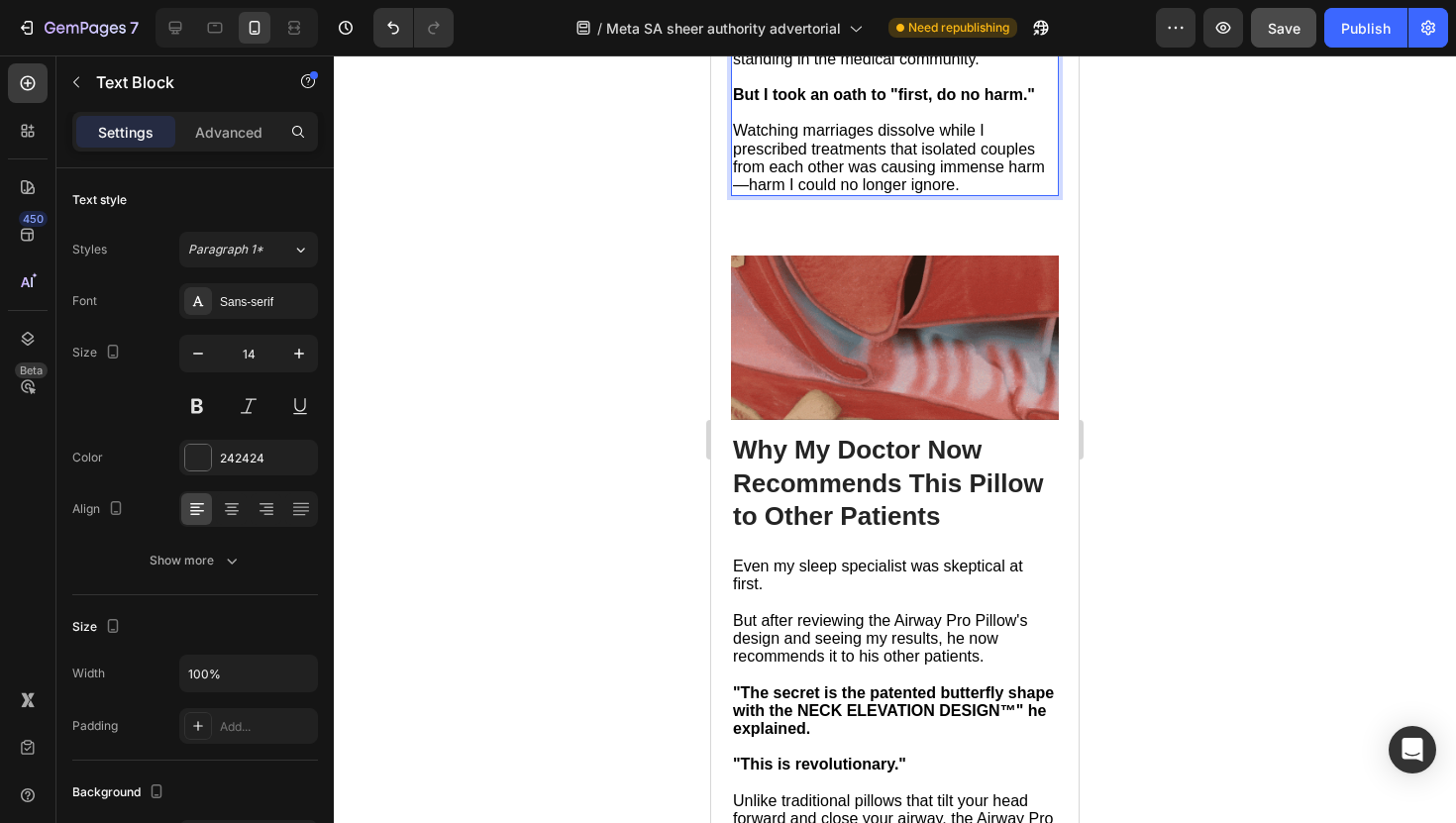 scroll, scrollTop: 8433, scrollLeft: 0, axis: vertical 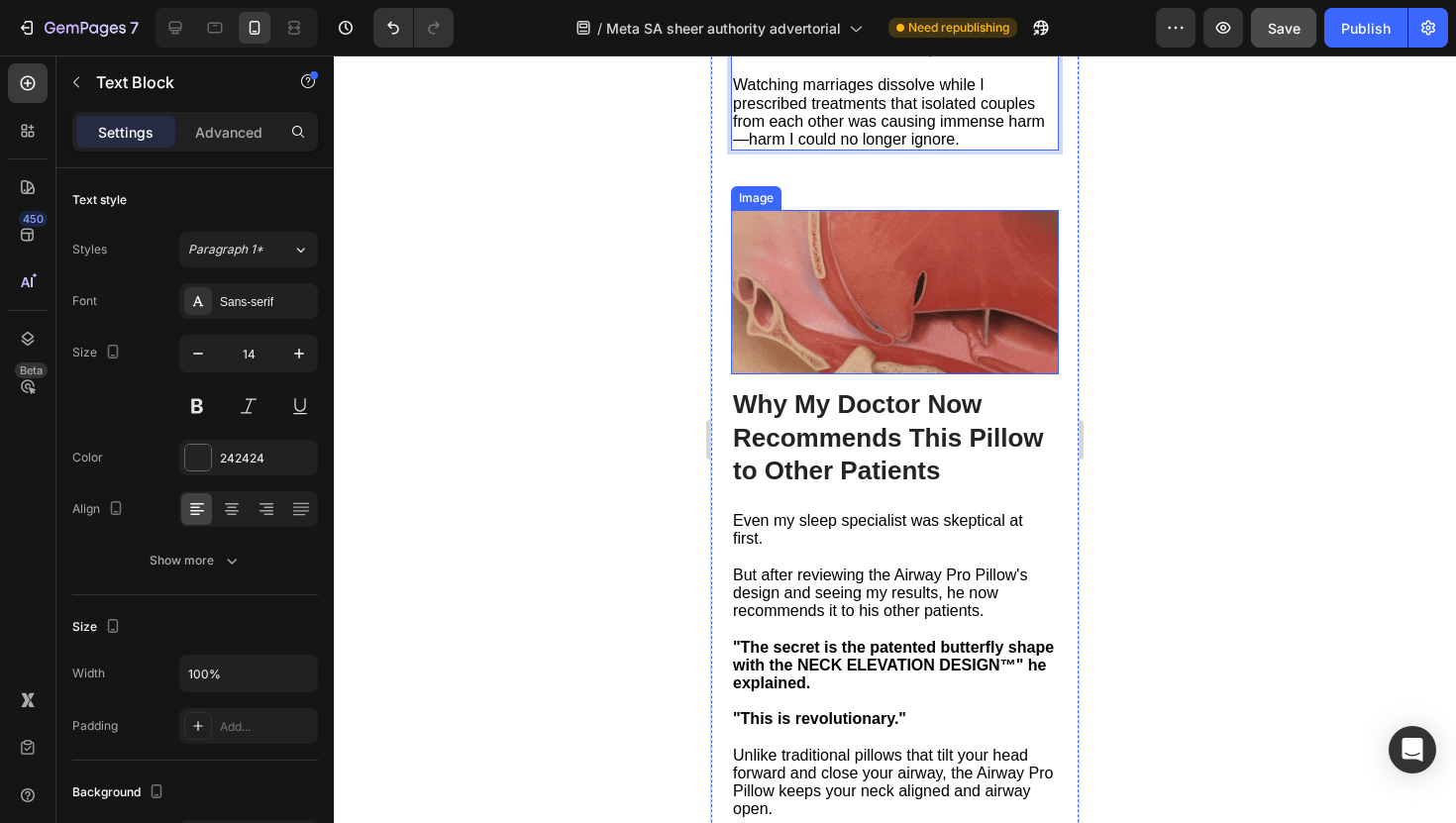click at bounding box center (894, 292) 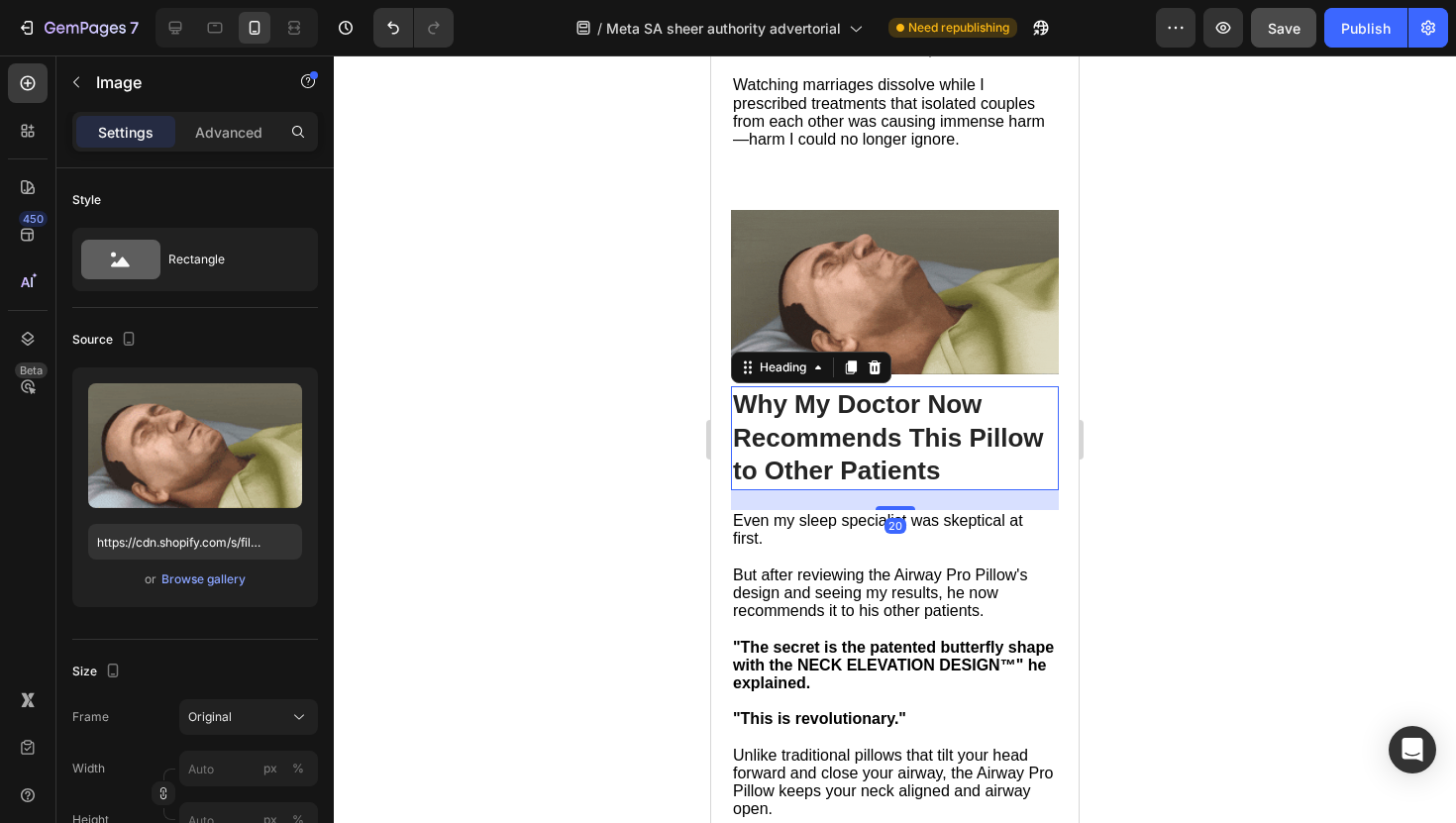 click on "Why My Doctor Now Recommends This Pillow to Other Patients" at bounding box center [894, 438] 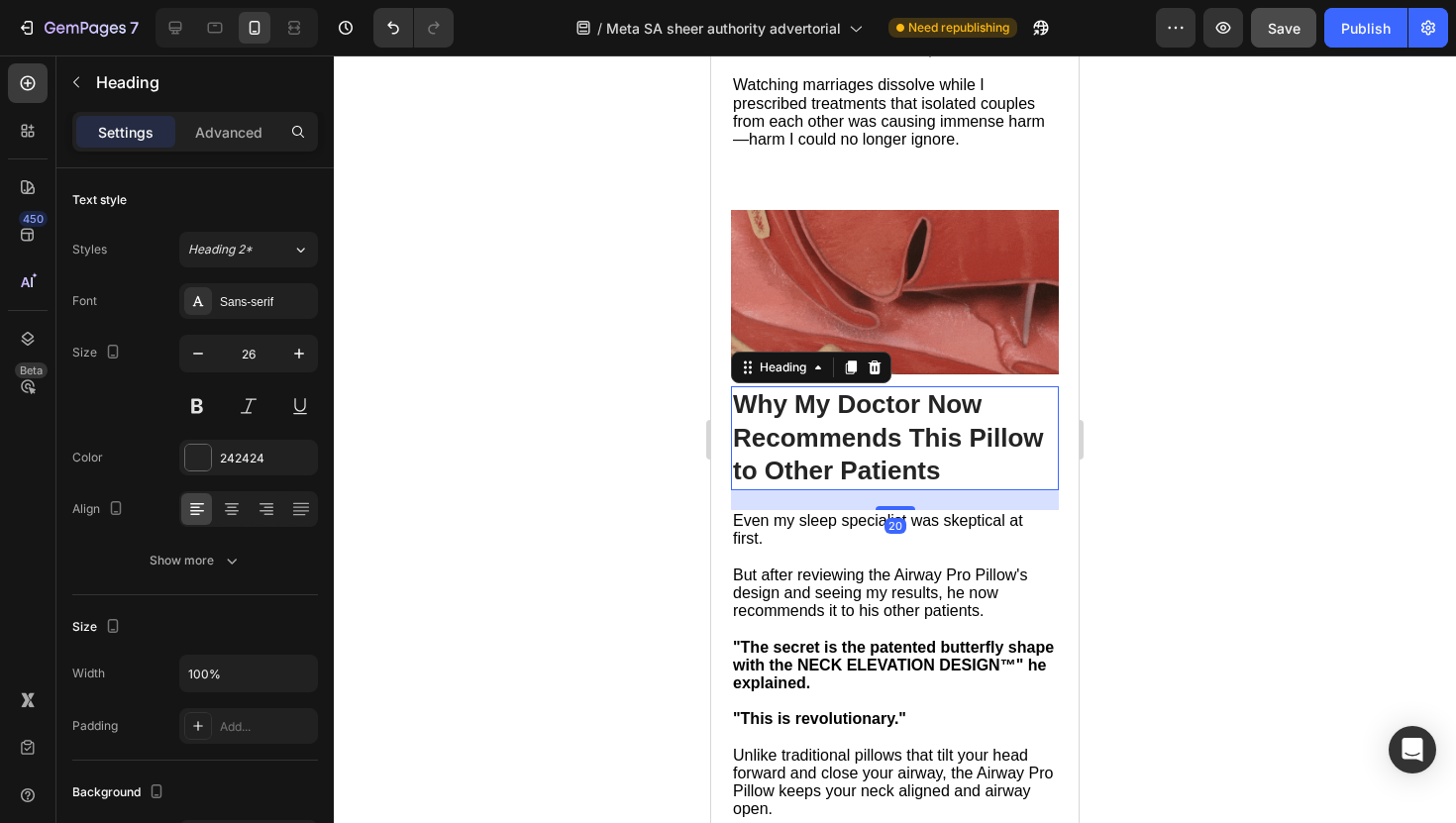 click on "Why My Doctor Now Recommends This Pillow to Other Patients" at bounding box center (894, 438) 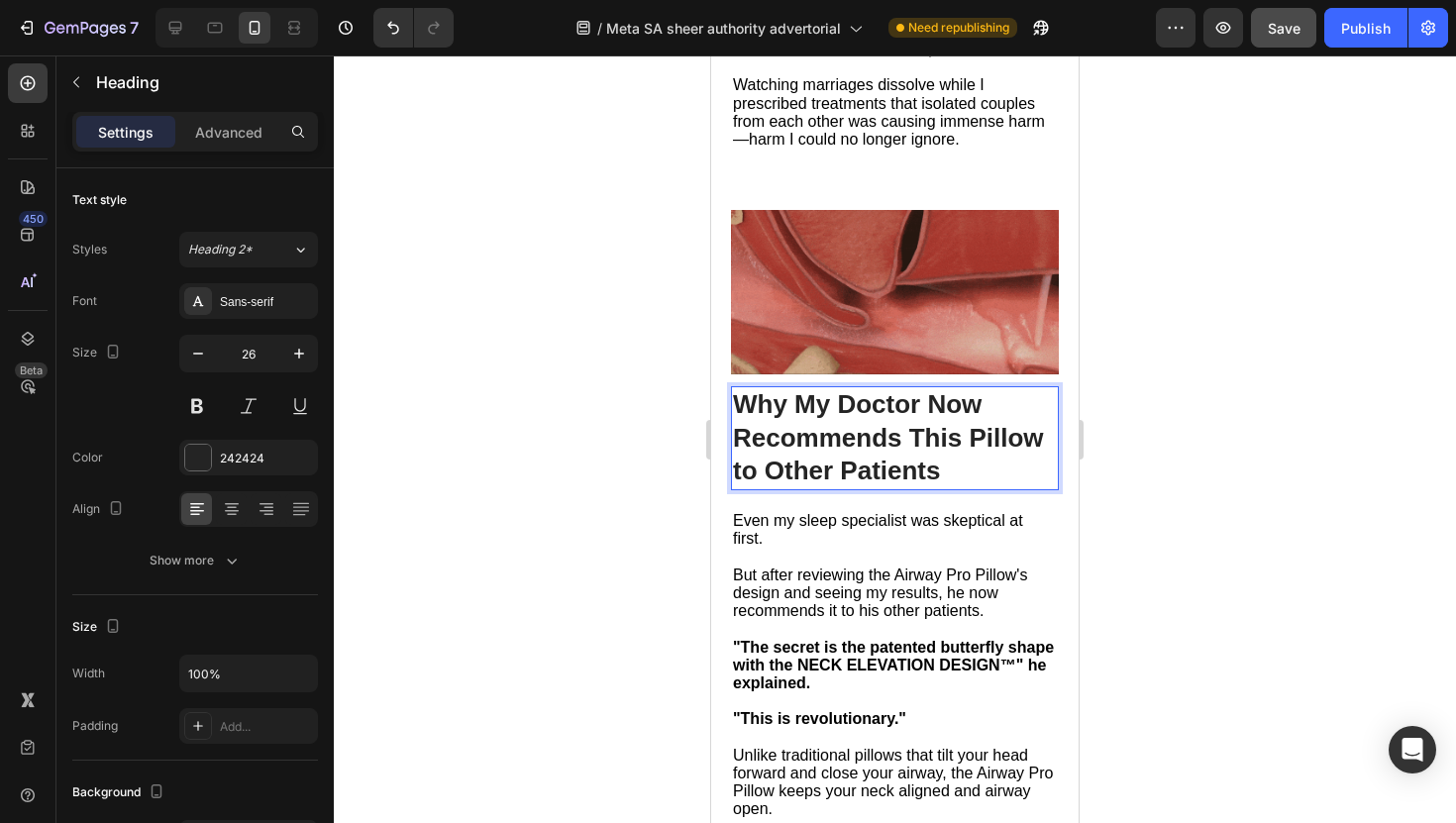 click on "Why My Doctor Now Recommends This Pillow to Other Patients" at bounding box center [894, 438] 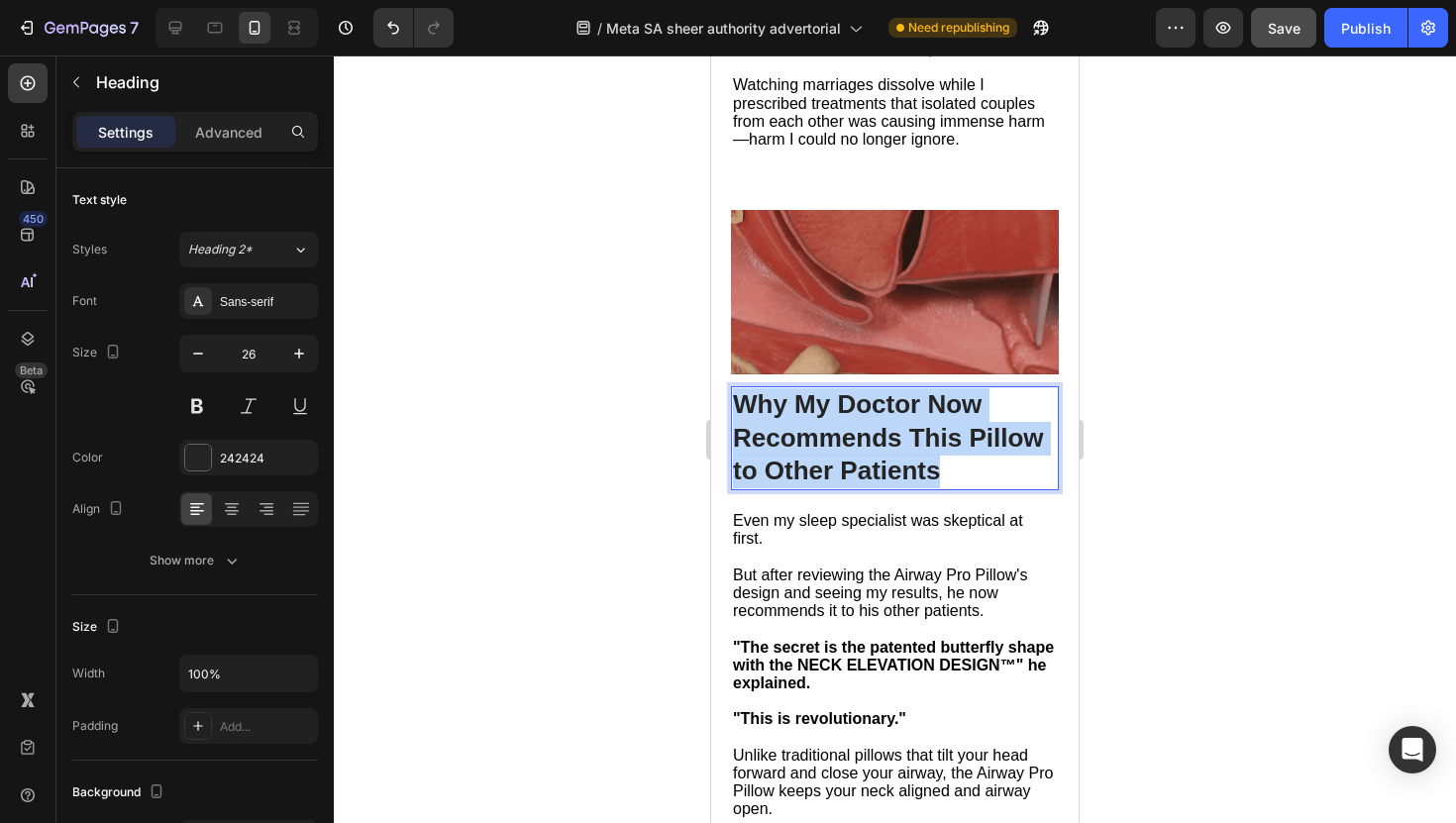 click on "Why My Doctor Now Recommends This Pillow to Other Patients" at bounding box center [894, 438] 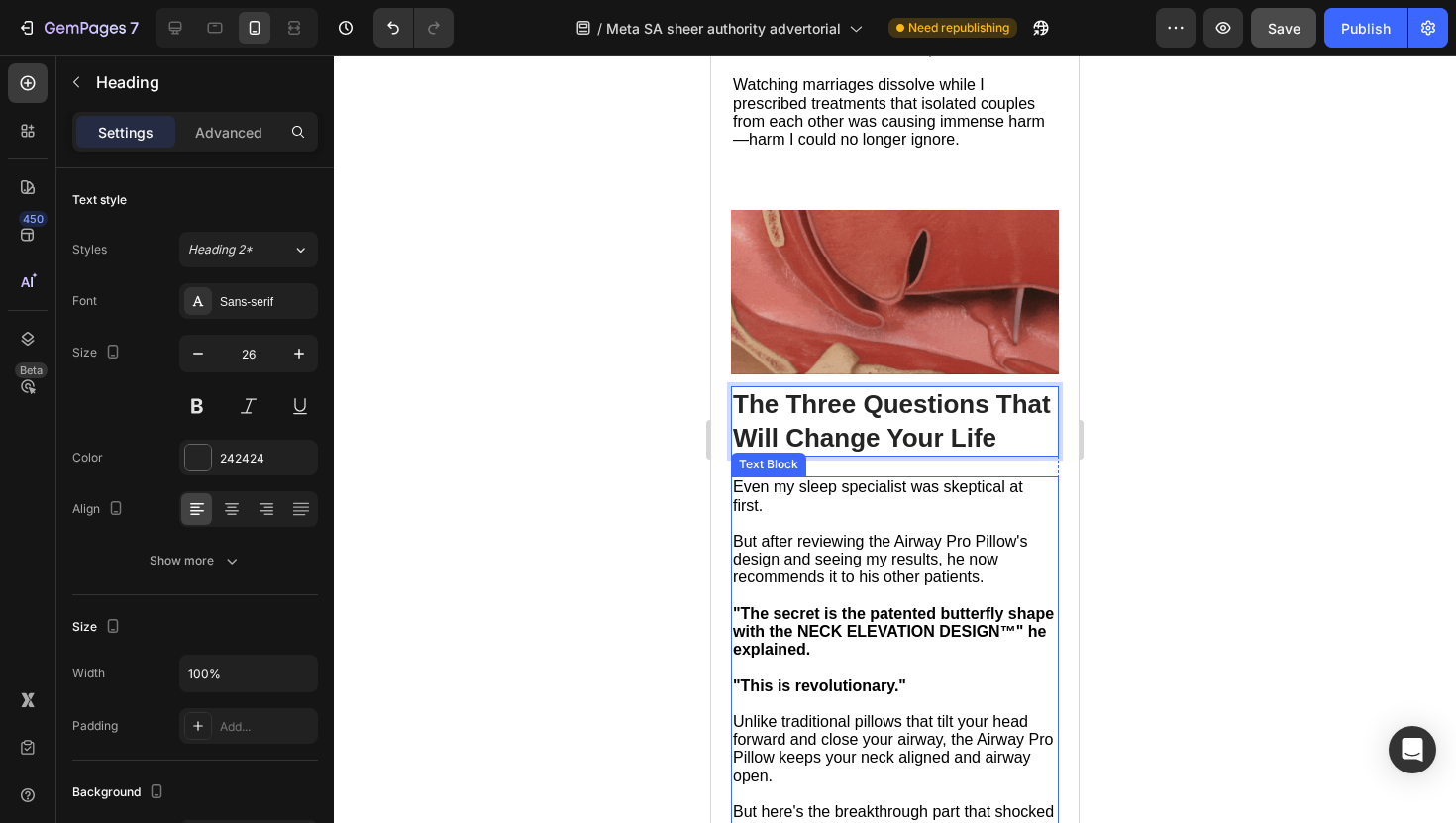 click on ""The secret is the patented butterfly shape with the NECK ELEVATION DESIGN™" he explained." at bounding box center (893, 631) 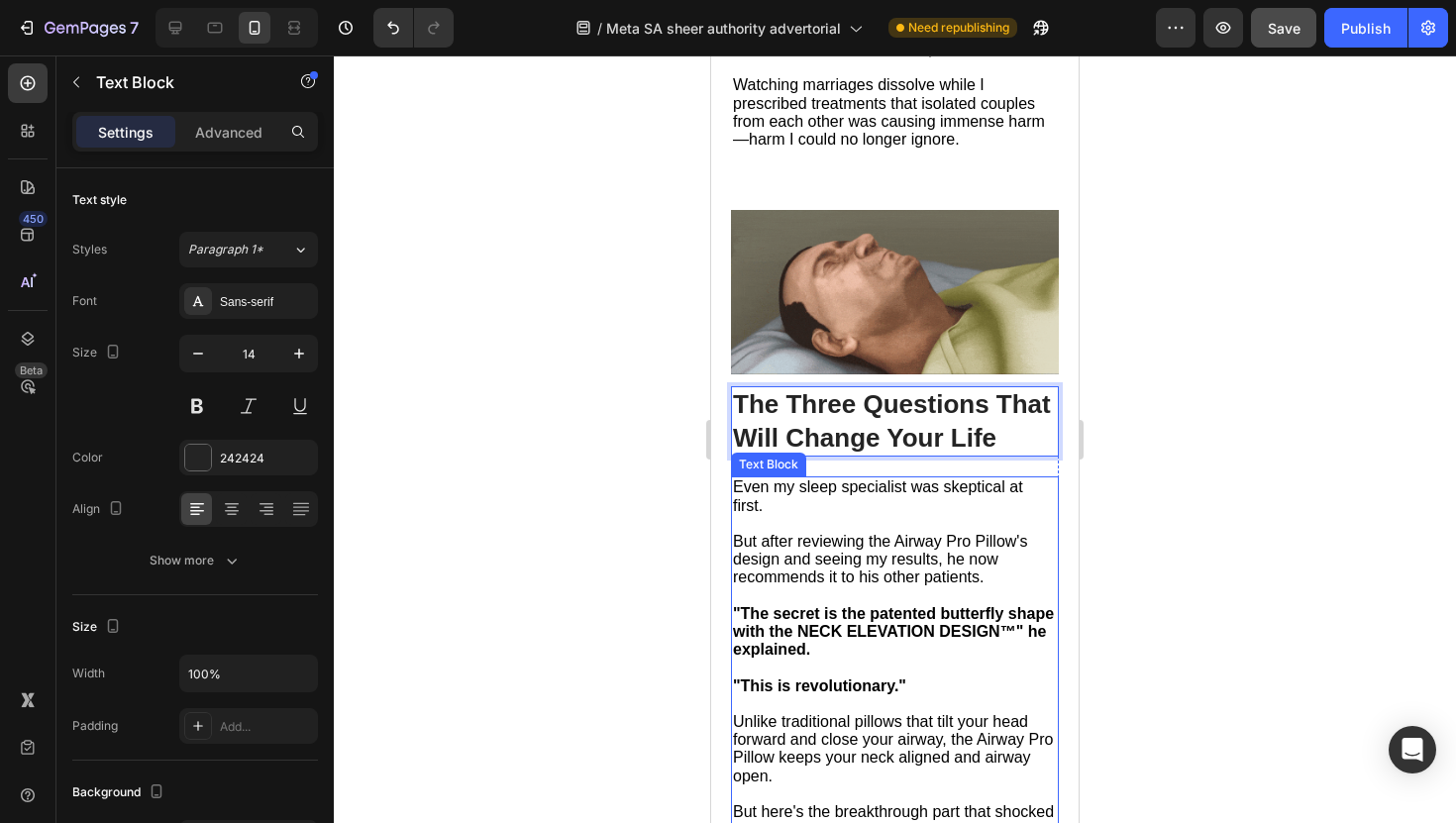 click on ""The secret is the patented butterfly shape with the NECK ELEVATION DESIGN™" he explained." at bounding box center [893, 631] 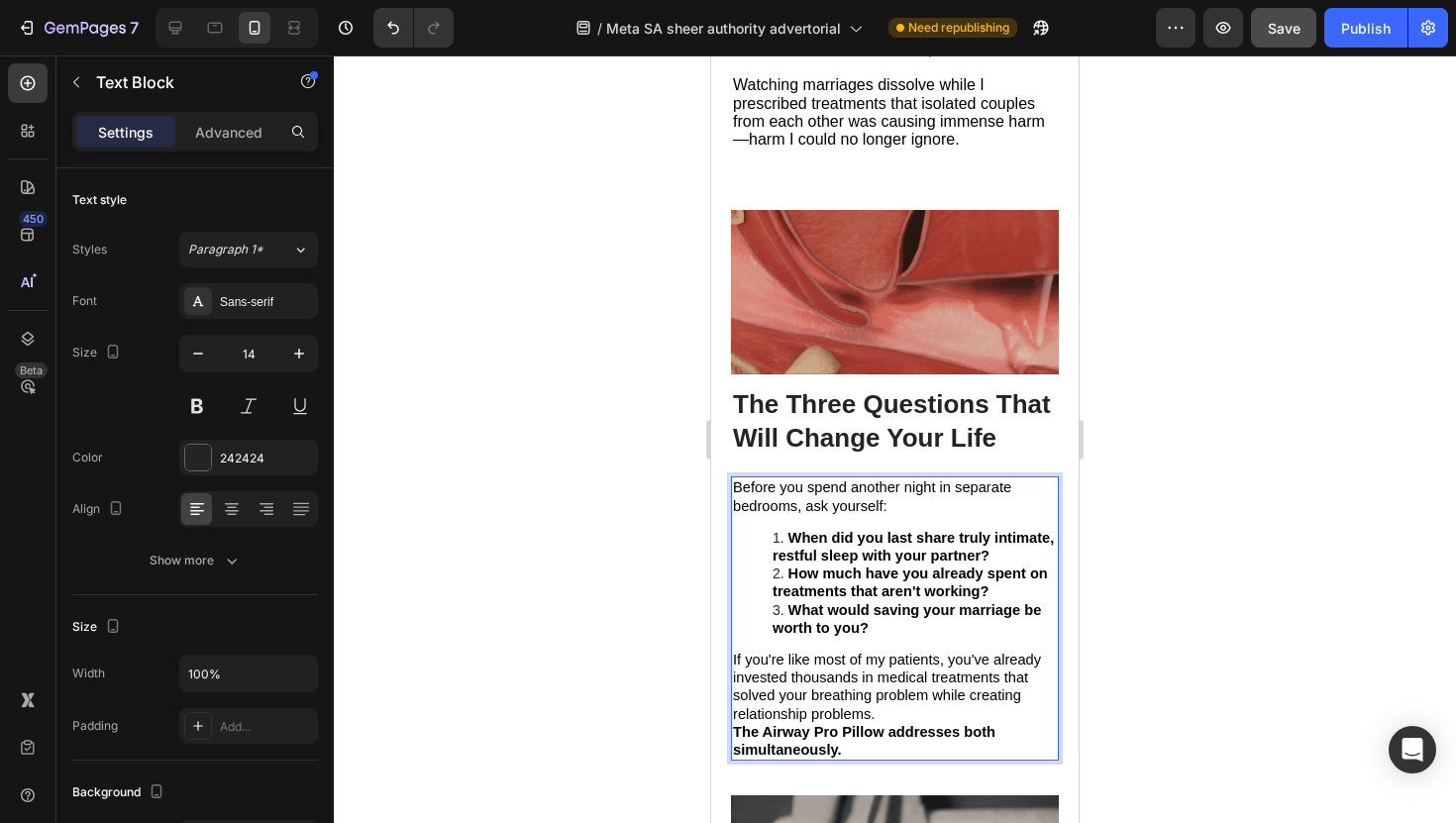 click on "What would saving your marriage be worth to you?" at bounding box center [906, 619] 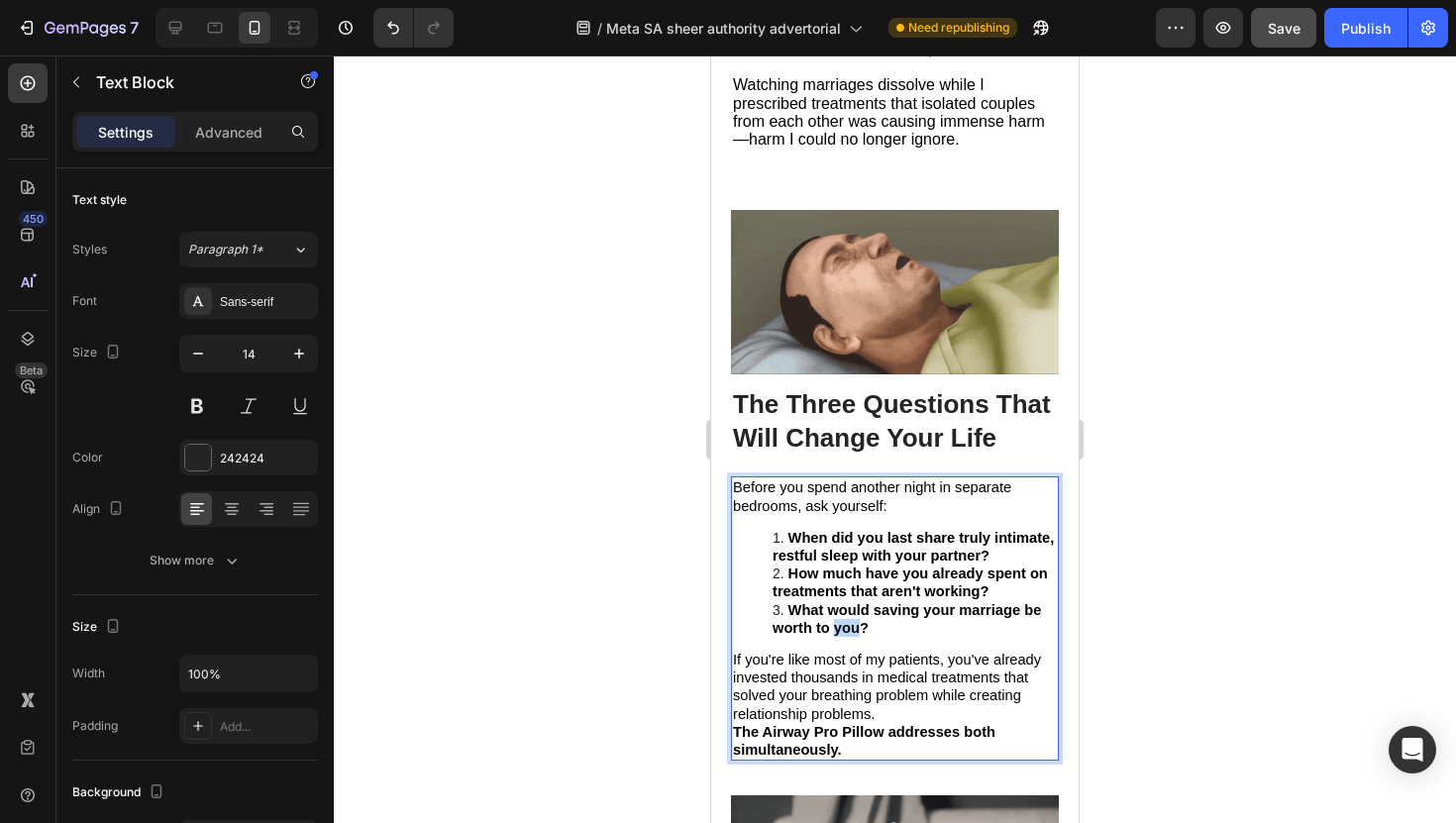 click on "What would saving your marriage be worth to you?" at bounding box center [906, 619] 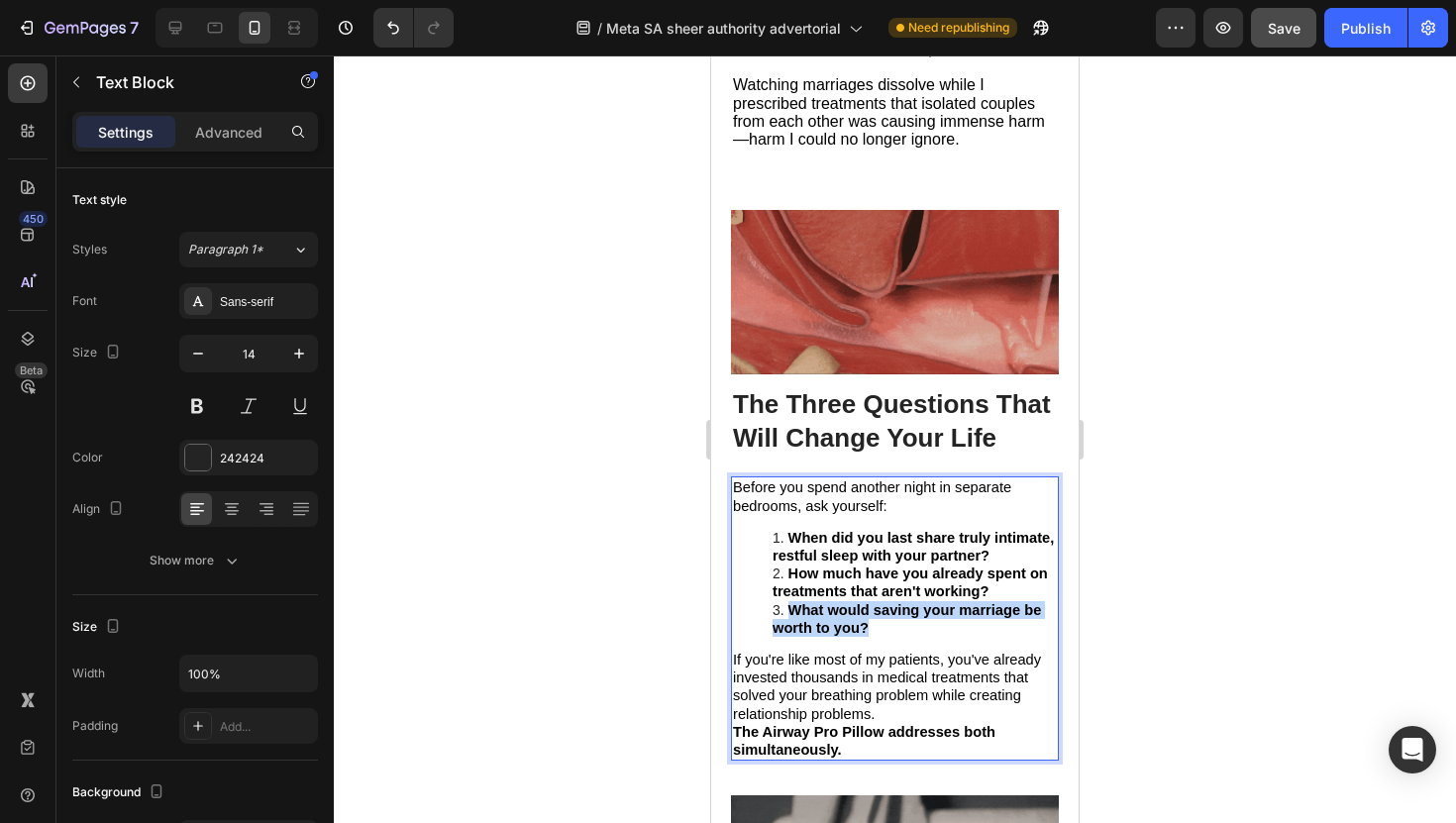 click on "What would saving your marriage be worth to you?" at bounding box center [906, 619] 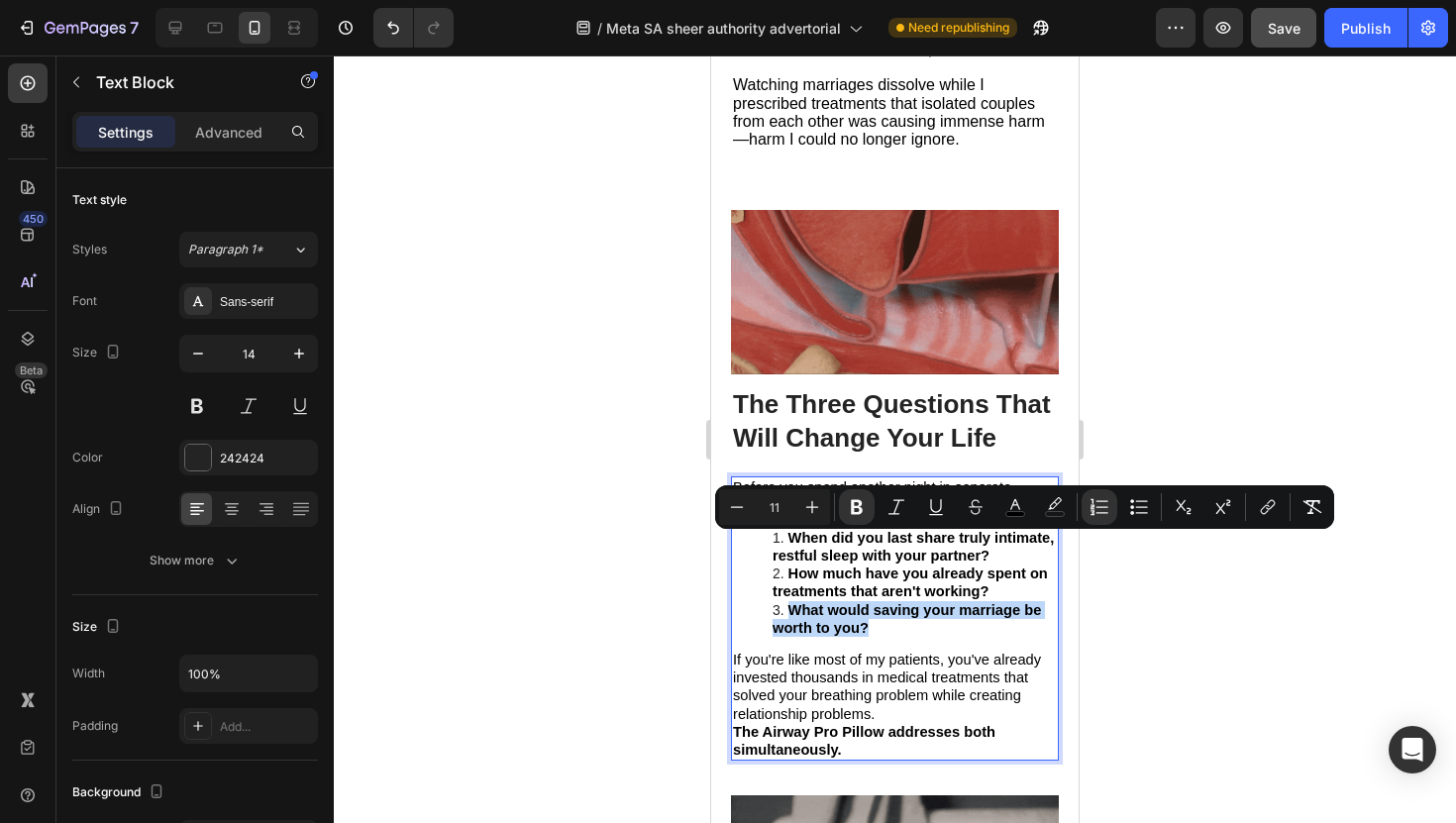 click on "What would saving your marriage be worth to you?" at bounding box center (906, 619) 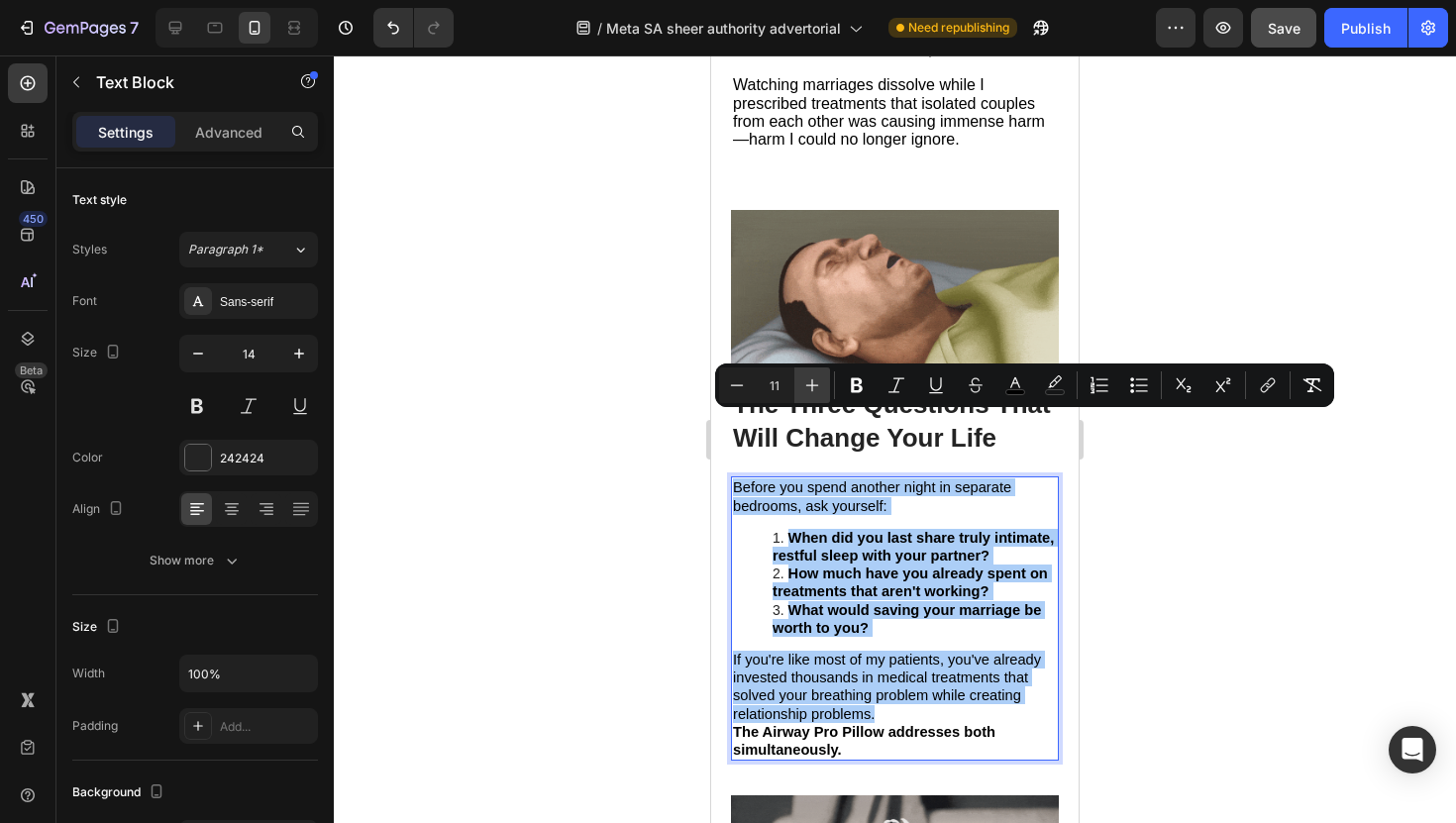 click 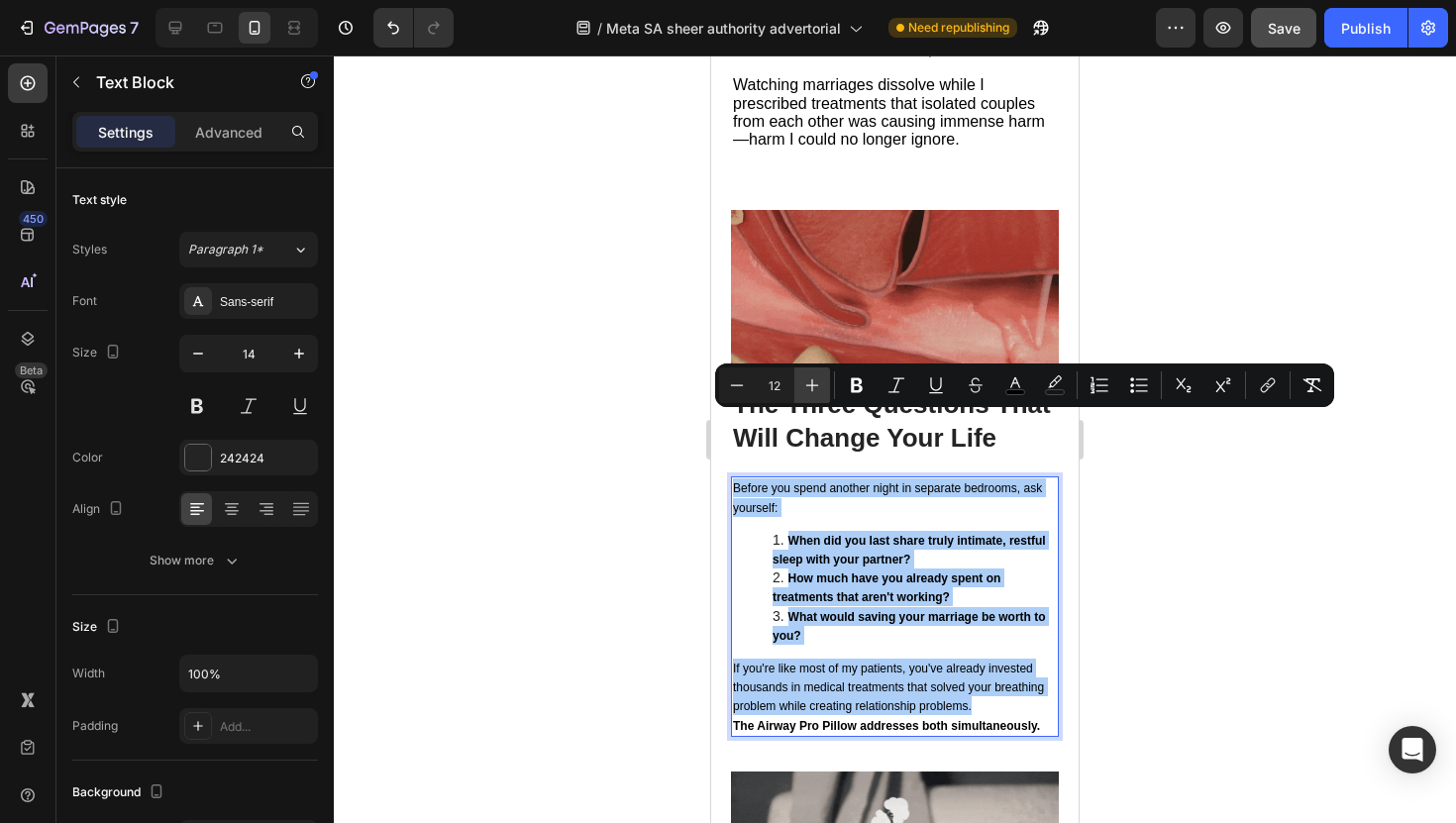 click 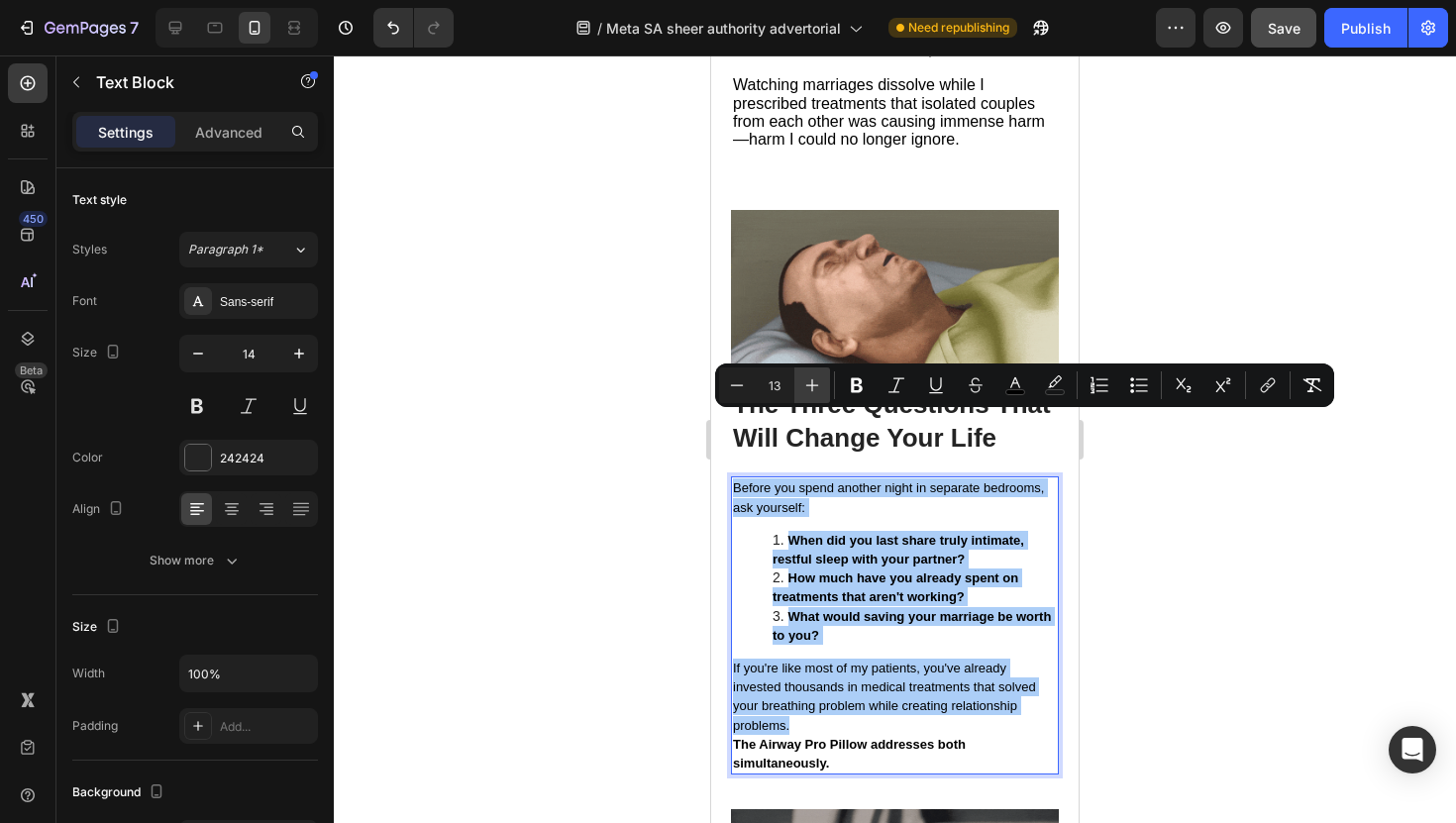click 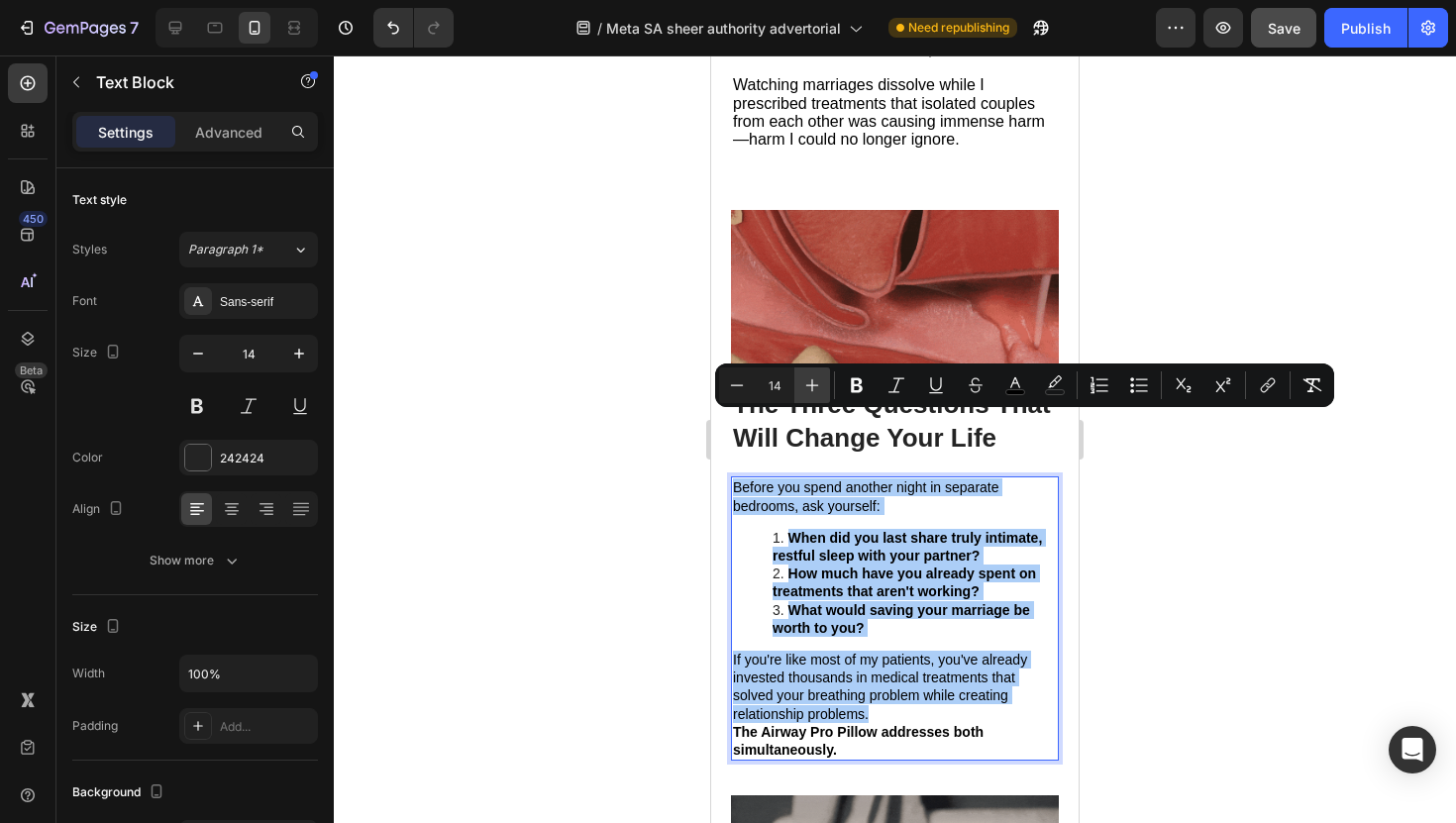 click 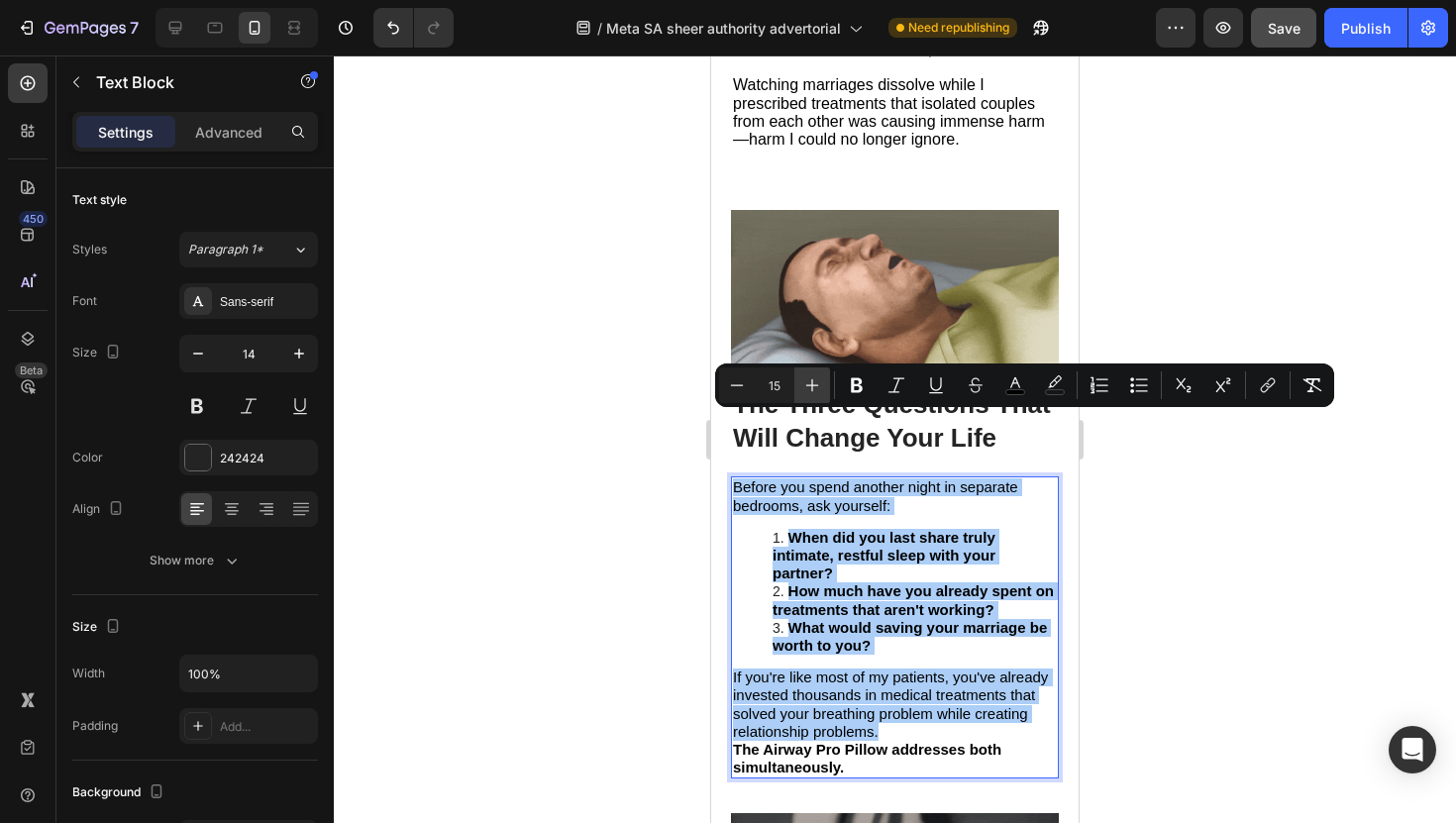 click 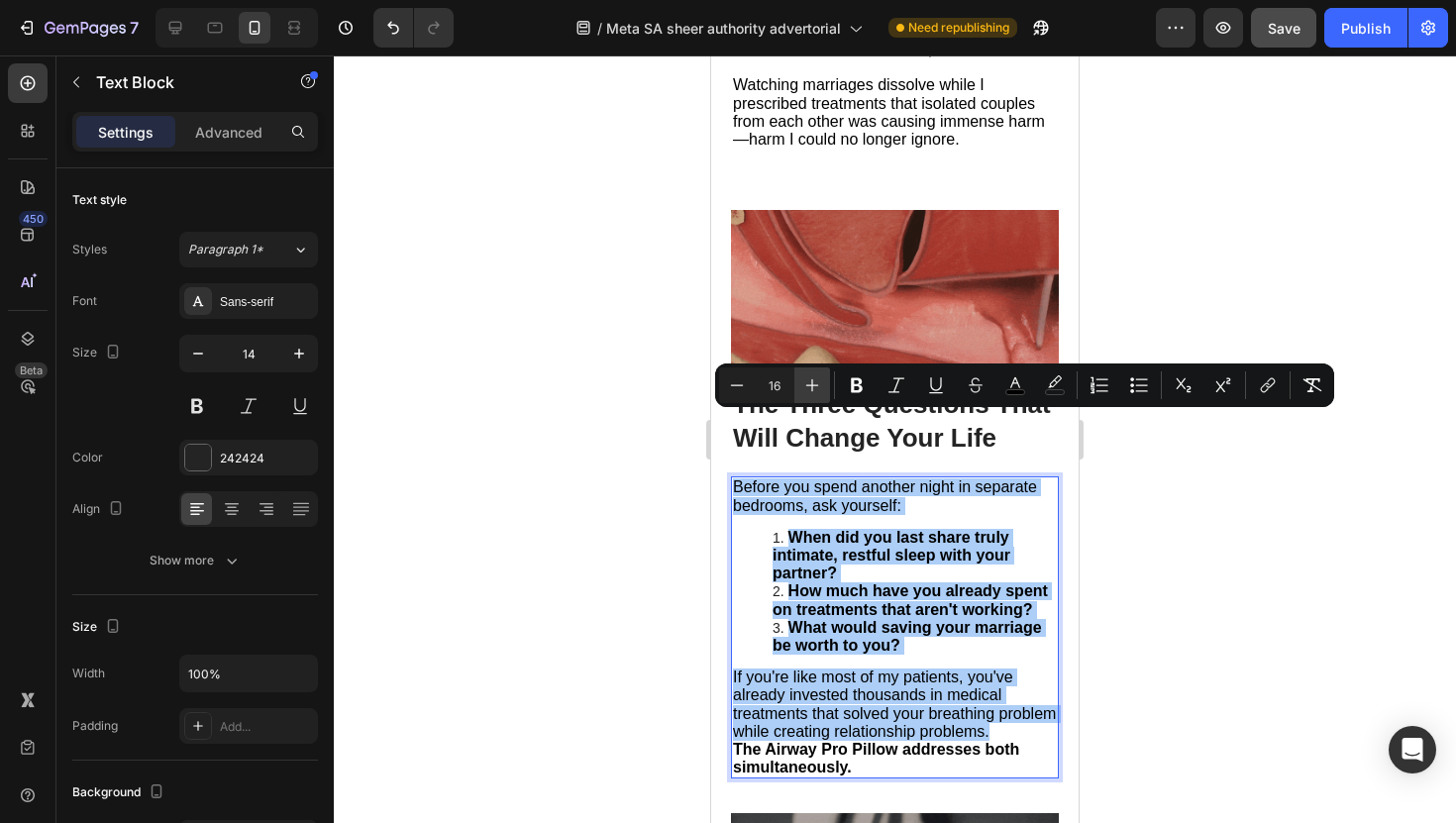click 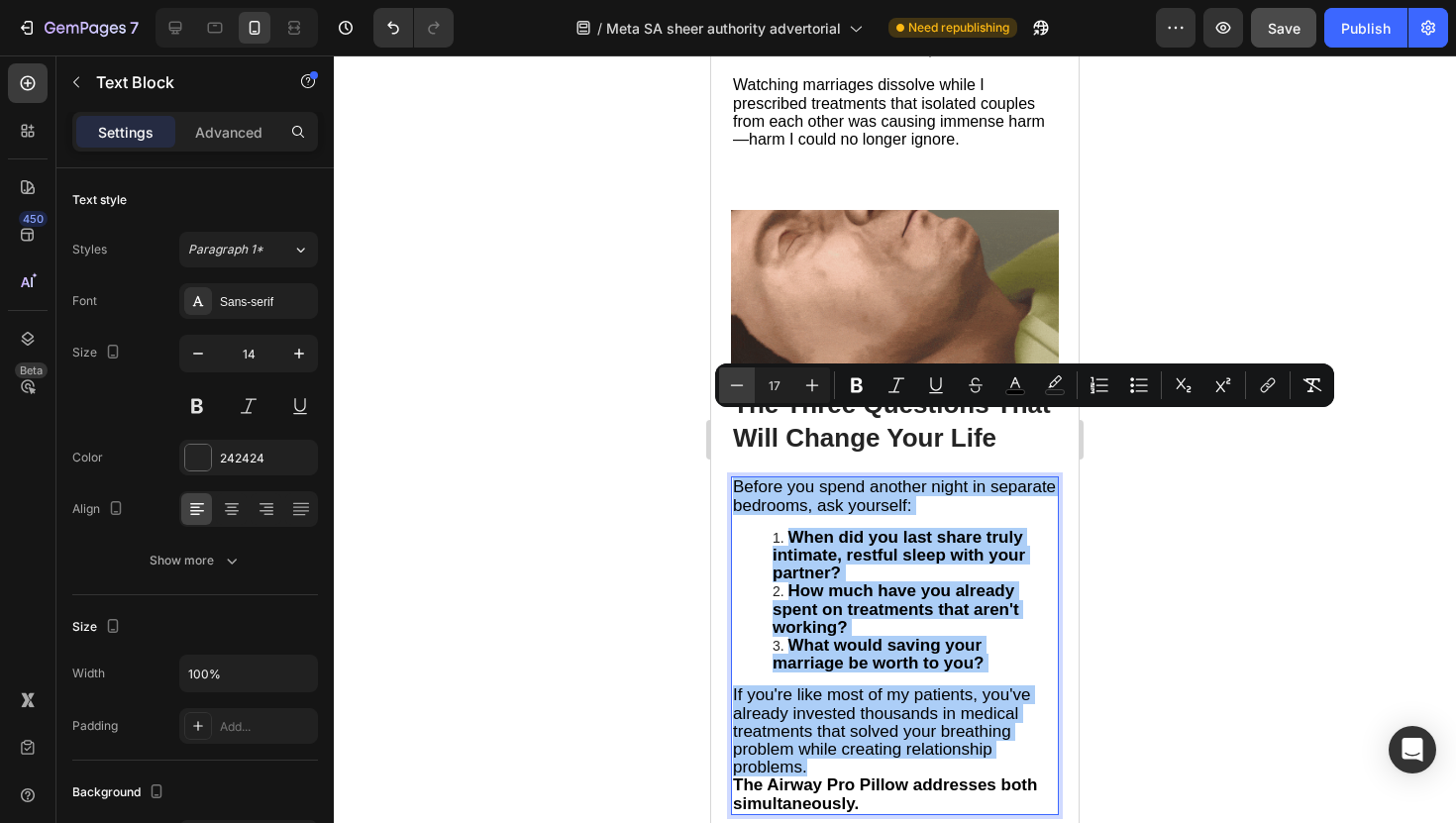 click on "Minus" at bounding box center (737, 385) 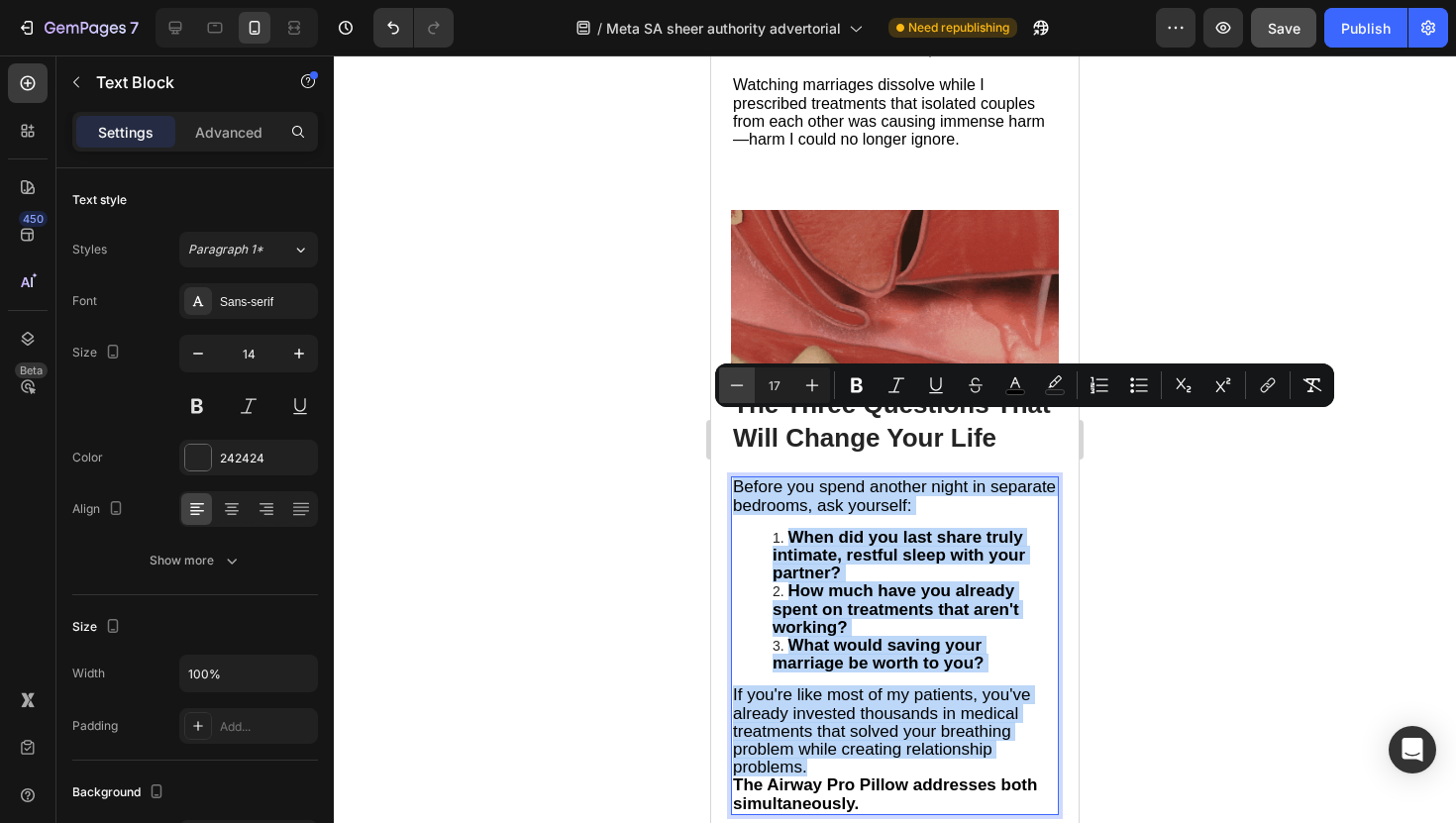type on "16" 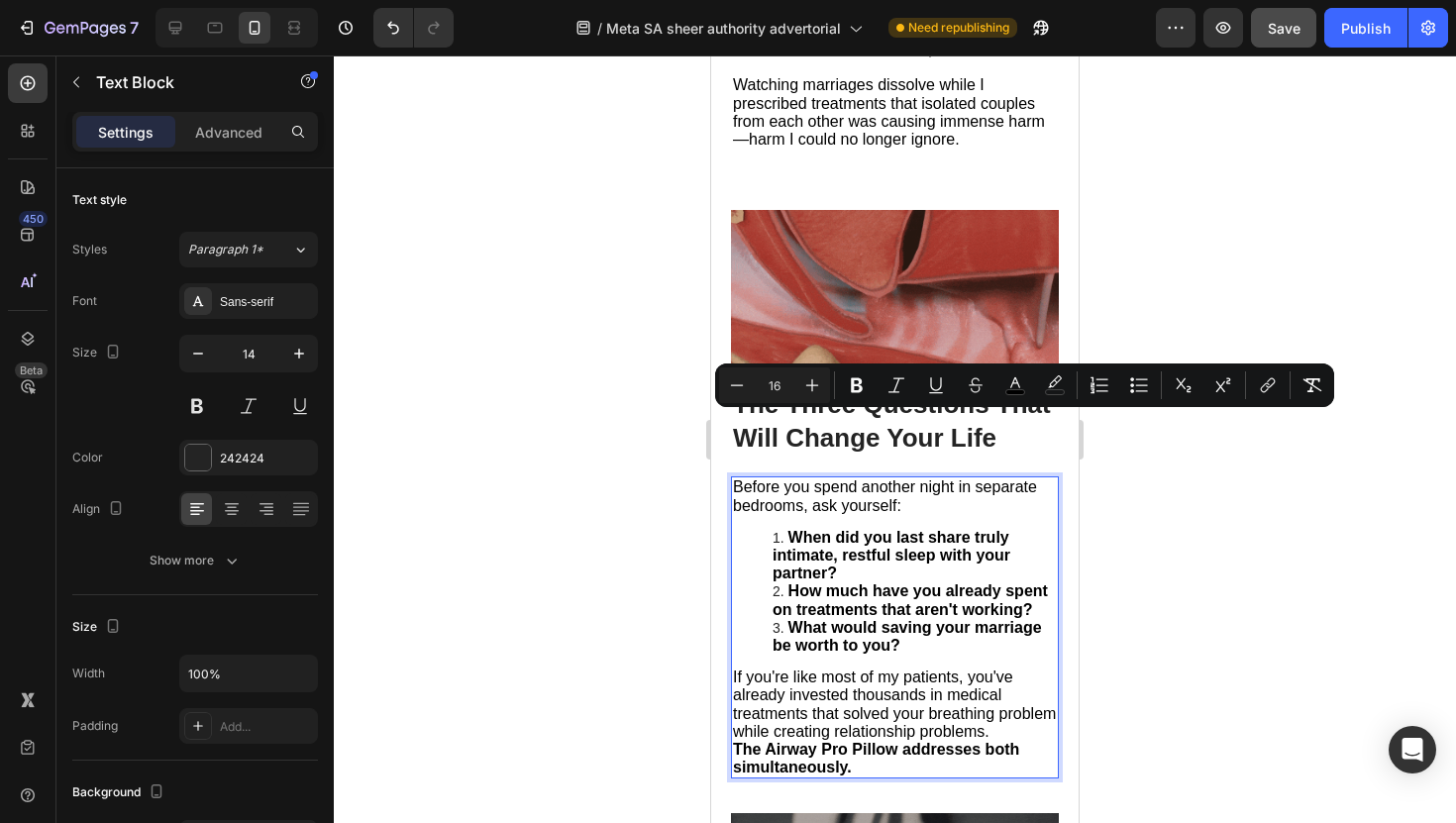 click on "When did you last share truly intimate, restful sleep with your partner?" at bounding box center (914, 556) 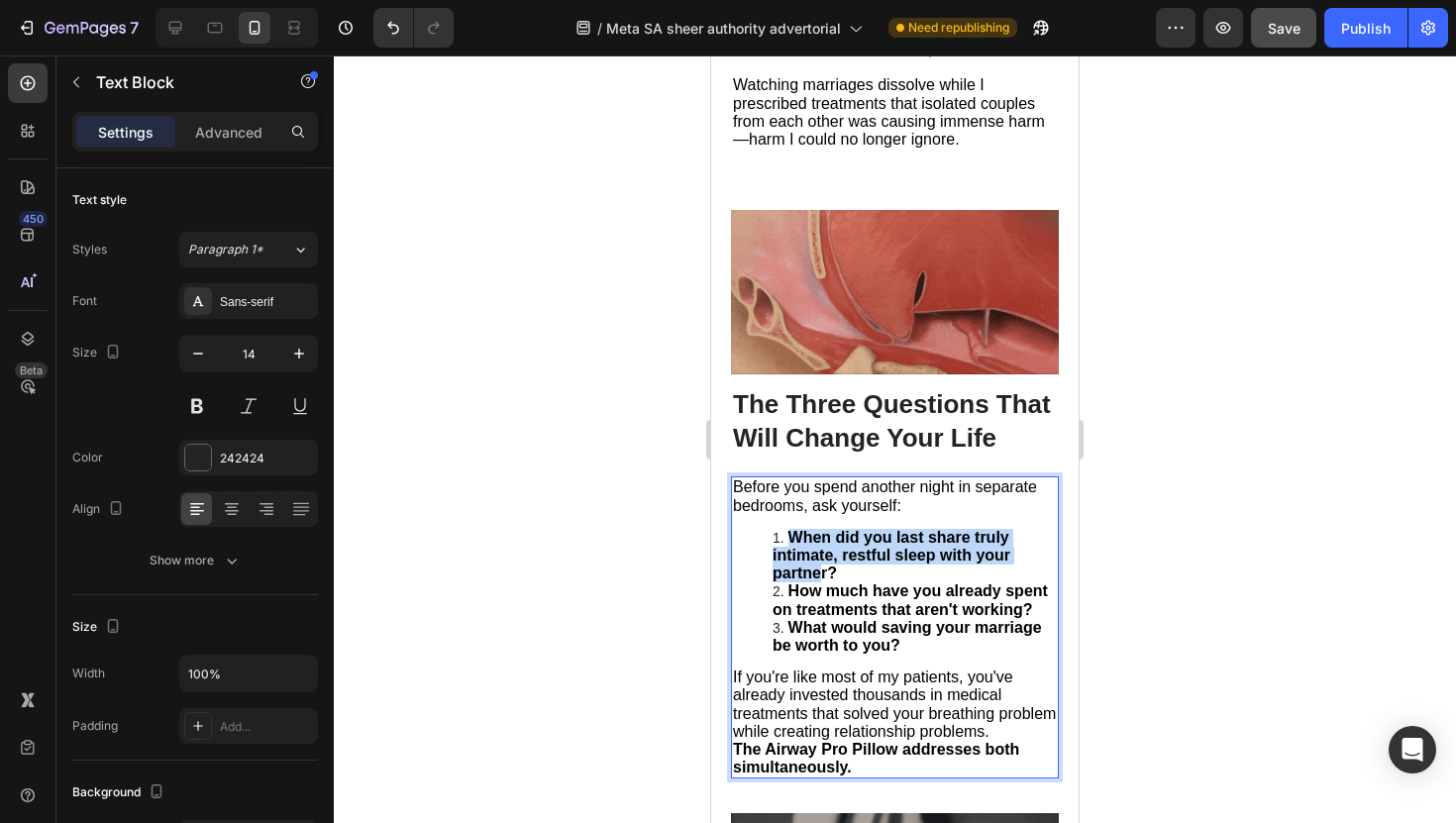 drag, startPoint x: 775, startPoint y: 472, endPoint x: 817, endPoint y: 519, distance: 63.031738 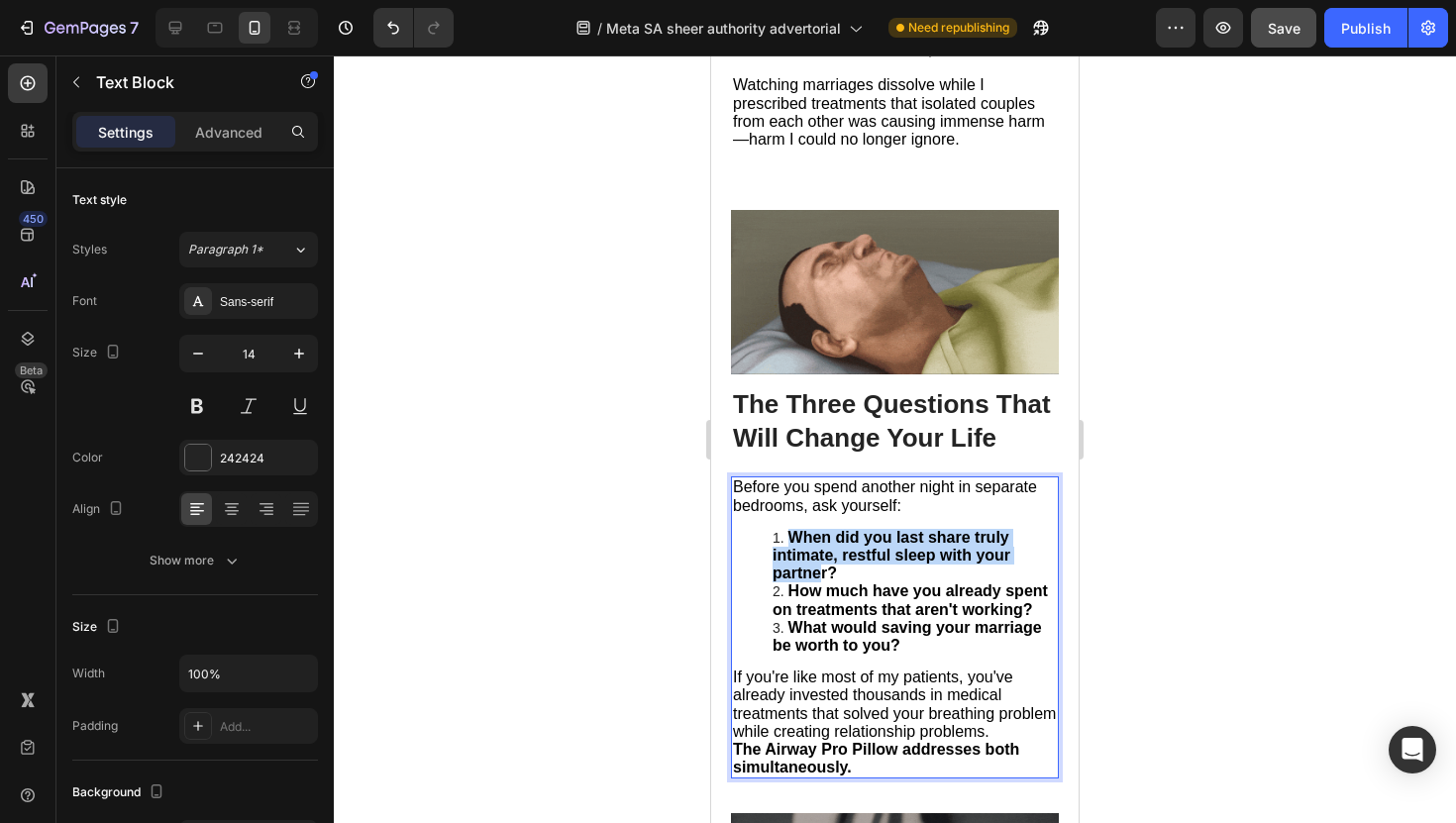 click on "When did you last share truly intimate, restful sleep with your partner?" at bounding box center [914, 556] 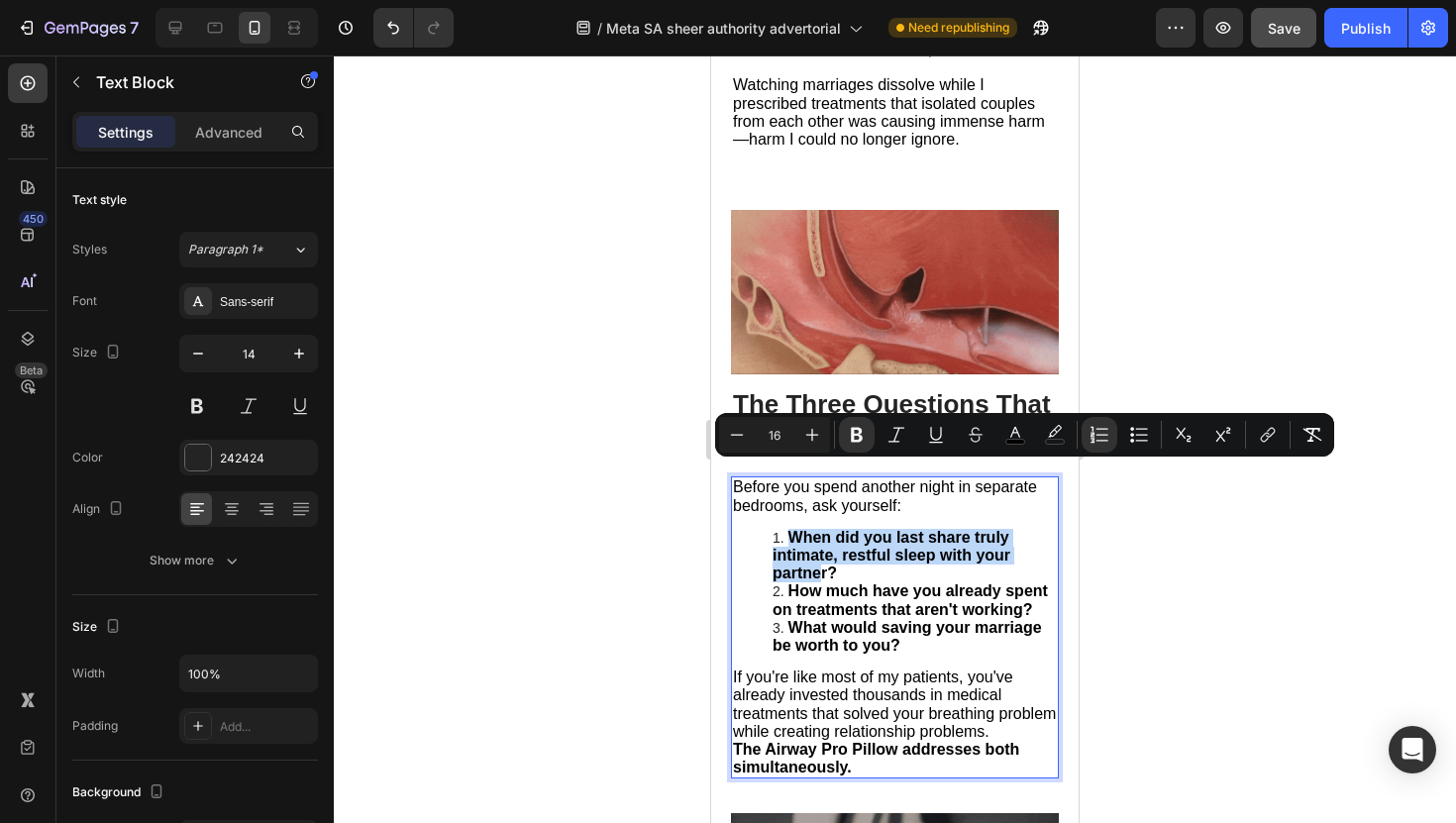 click on "When did you last share truly intimate, restful sleep with your partner? How much have you already spent on treatments that aren't working? What would saving your marriage be worth to you?" at bounding box center (894, 591) 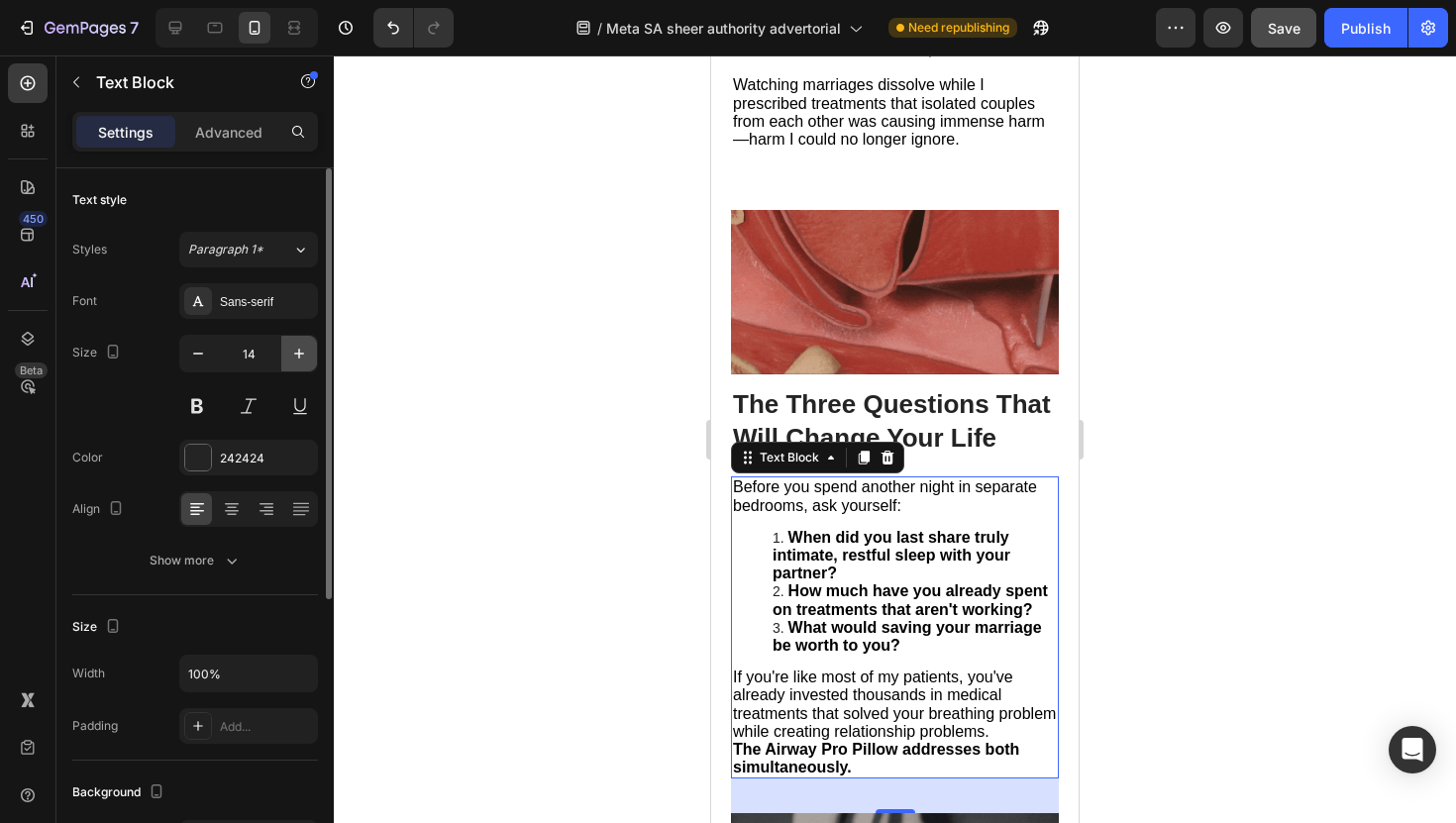 click at bounding box center [299, 354] 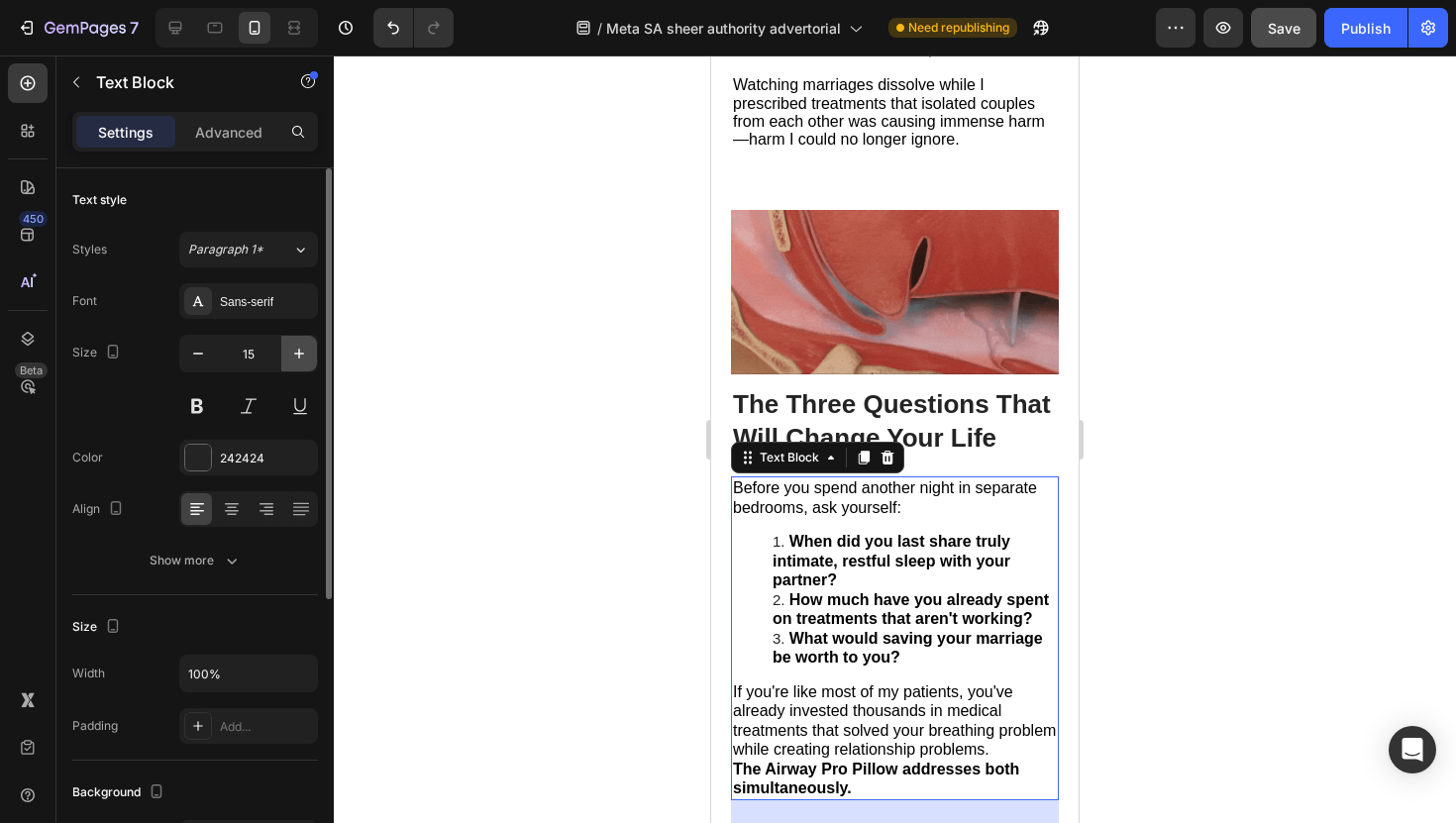 click at bounding box center (299, 354) 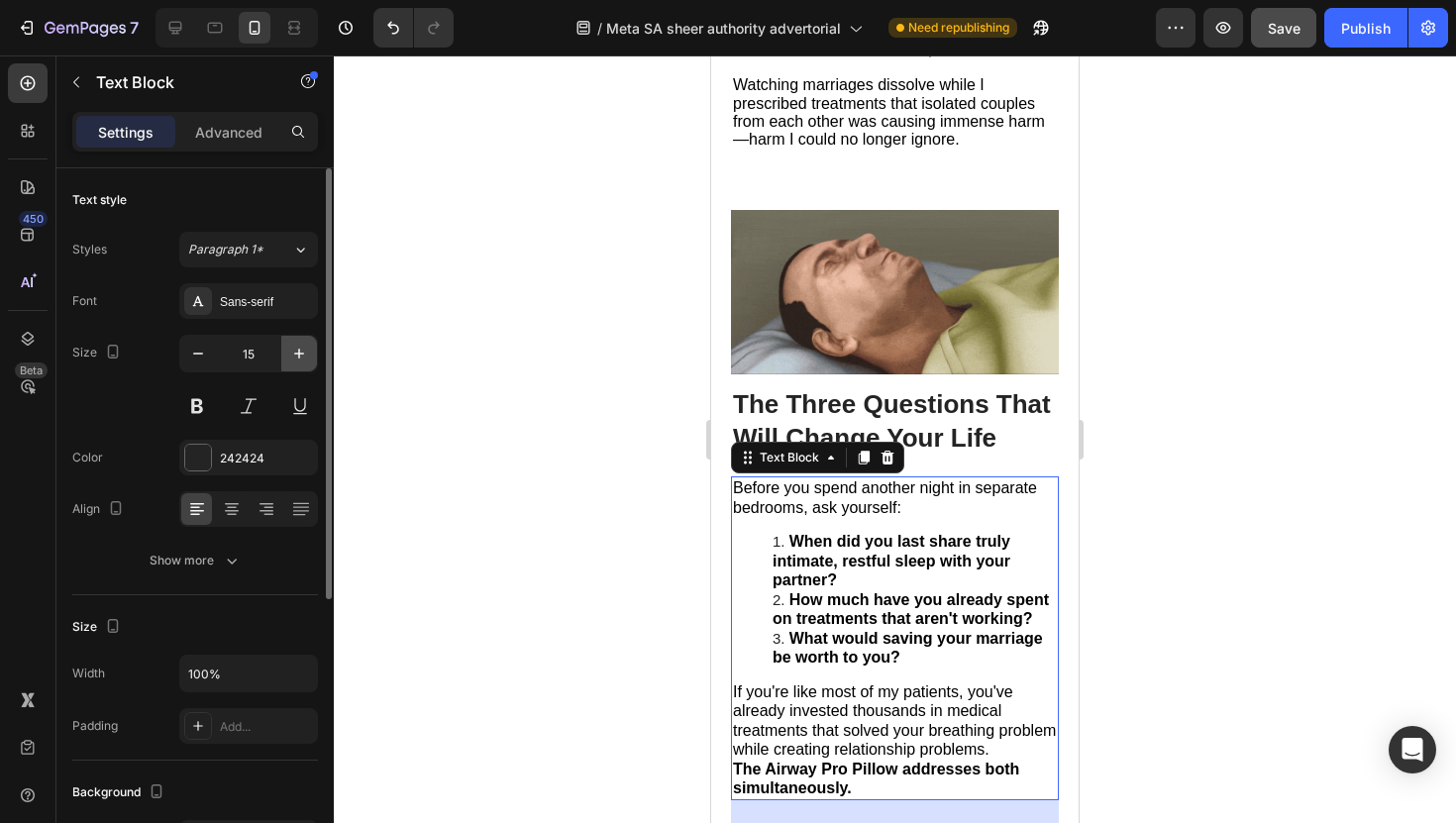 type on "16" 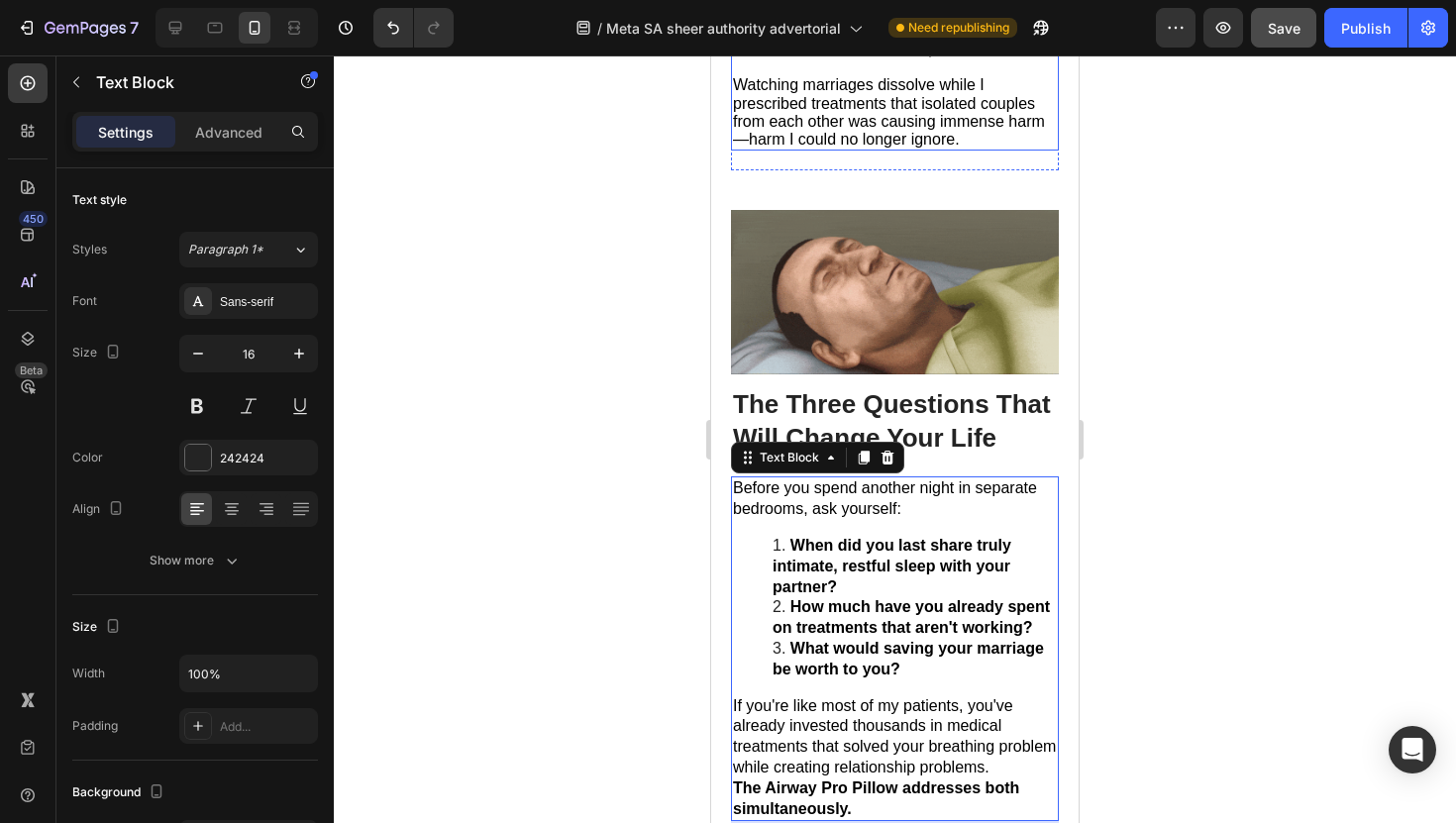 click on "Watching marriages dissolve while I prescribed treatments that isolated couples from each other was causing immense harm—harm I could no longer ignore." at bounding box center (888, 112) 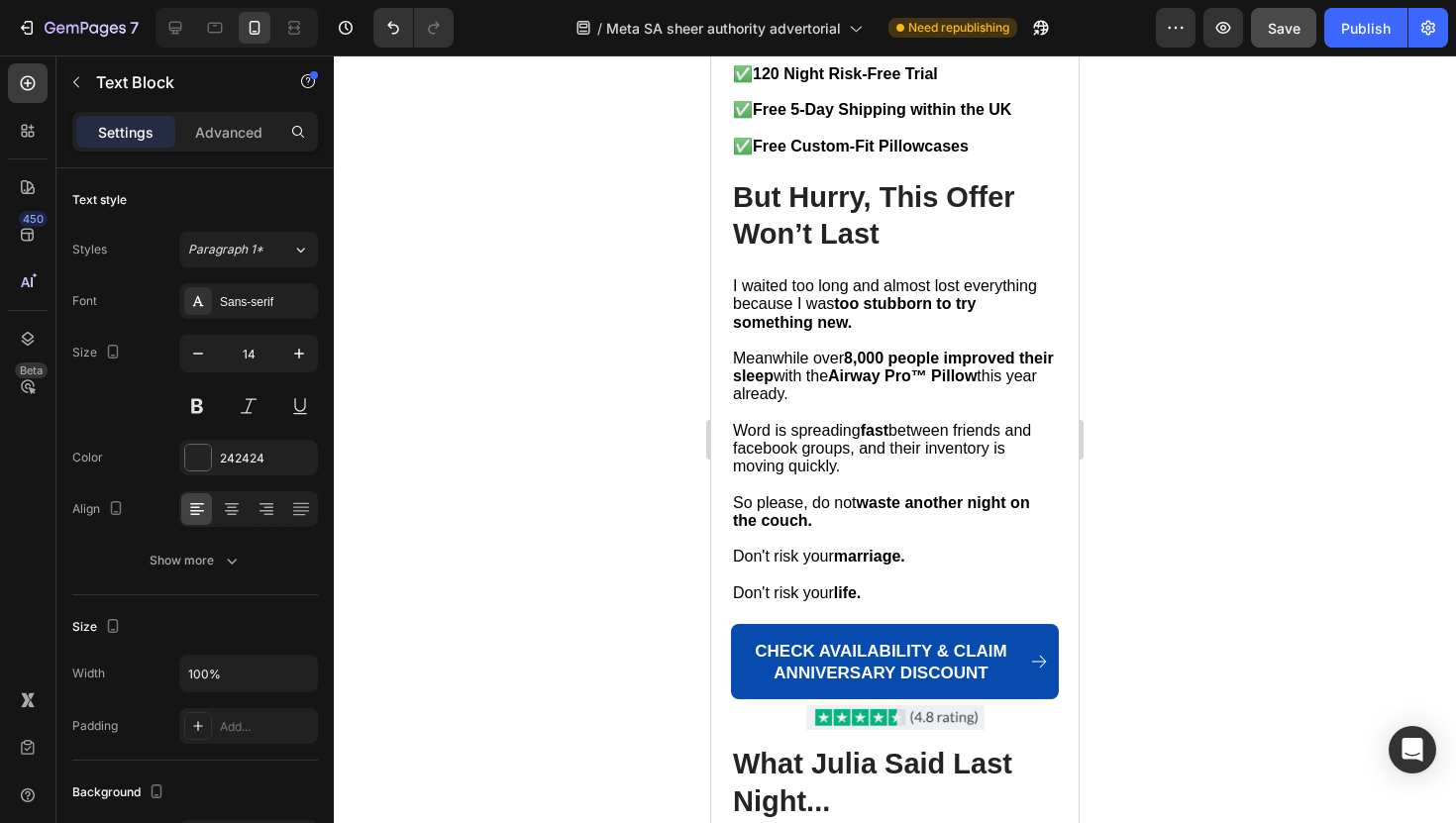 scroll, scrollTop: 12338, scrollLeft: 0, axis: vertical 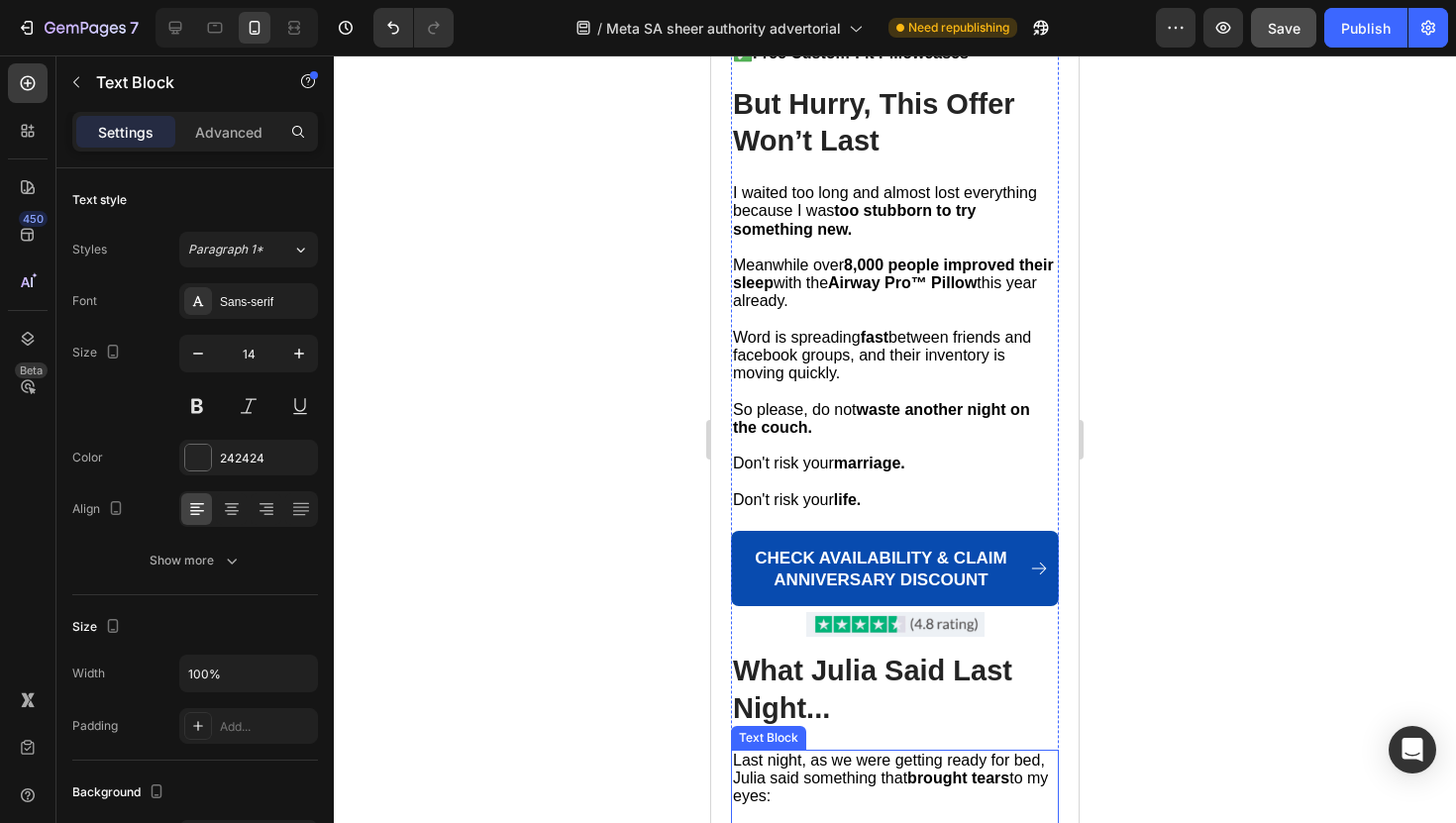 click on "Last night, as we were getting ready for bed, [PERSON] said something that brought tears to my eyes:" at bounding box center (894, 778) 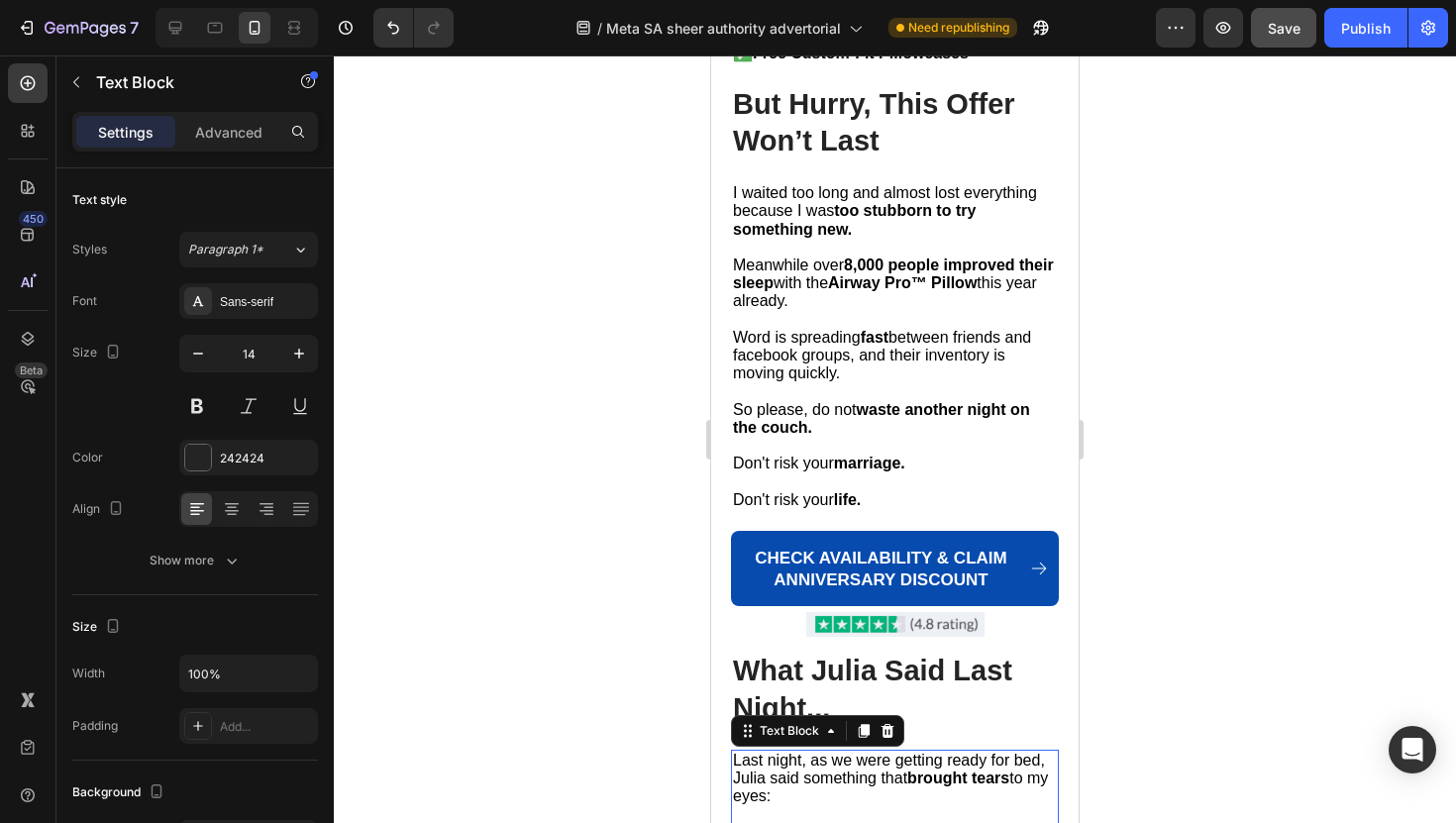 click on ""I forgot what it was like to sleep next to you without worrying. I'm so happy to have you back"." at bounding box center (884, 849) 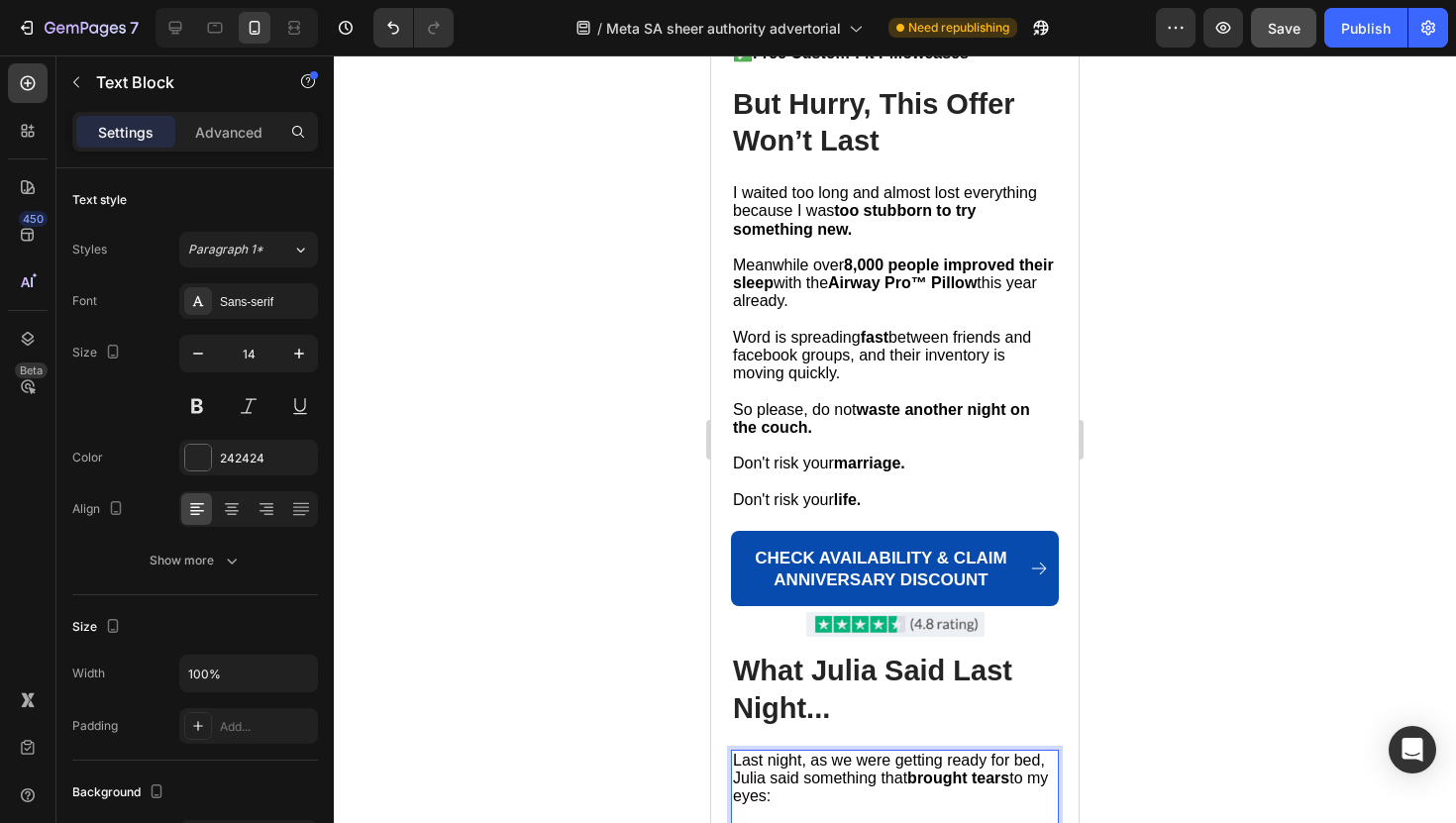 click on ""I forgot what it was like to sleep next to you without worrying. I'm so happy to have you back"." at bounding box center (884, 849) 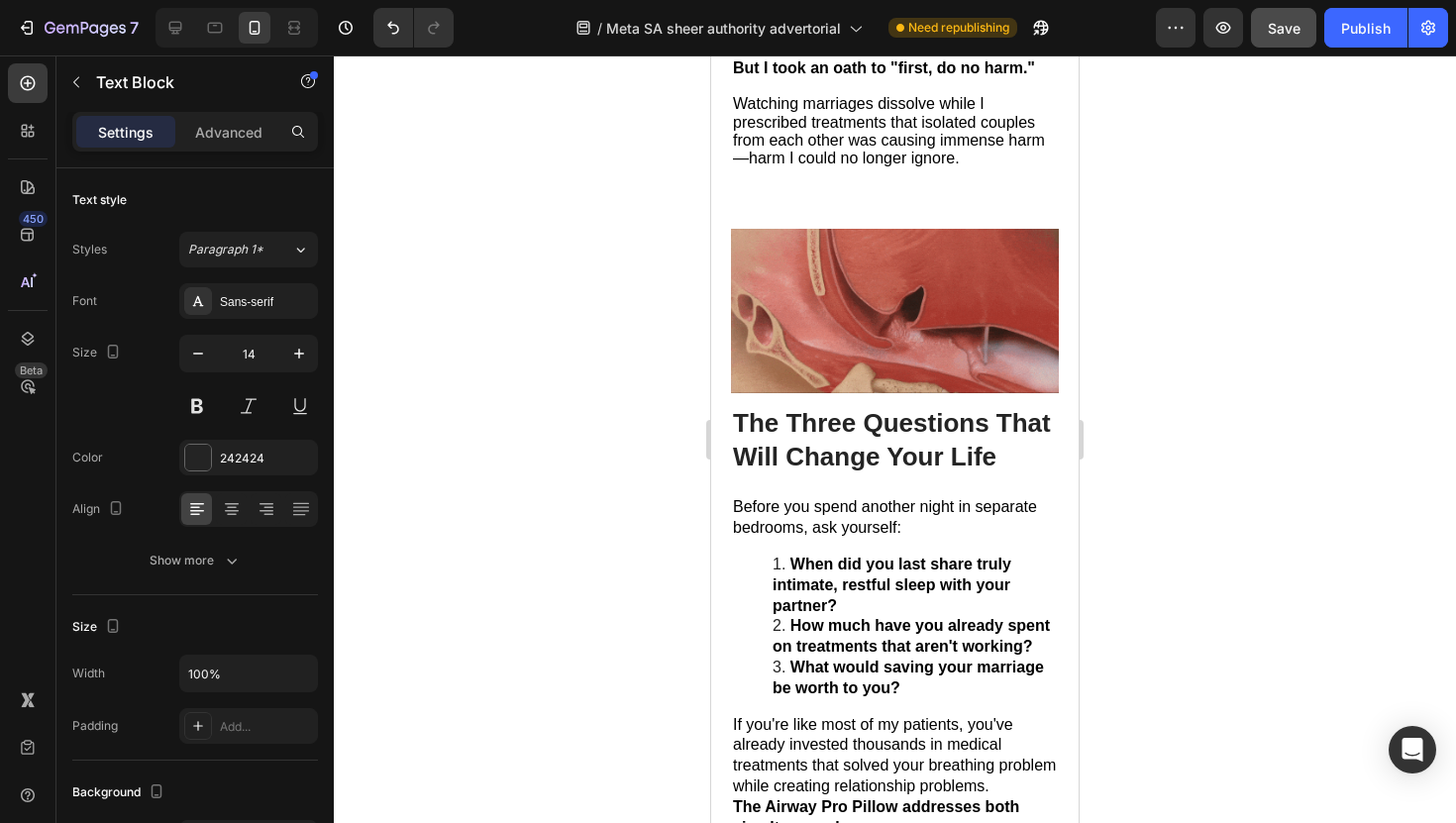 scroll, scrollTop: 8457, scrollLeft: 0, axis: vertical 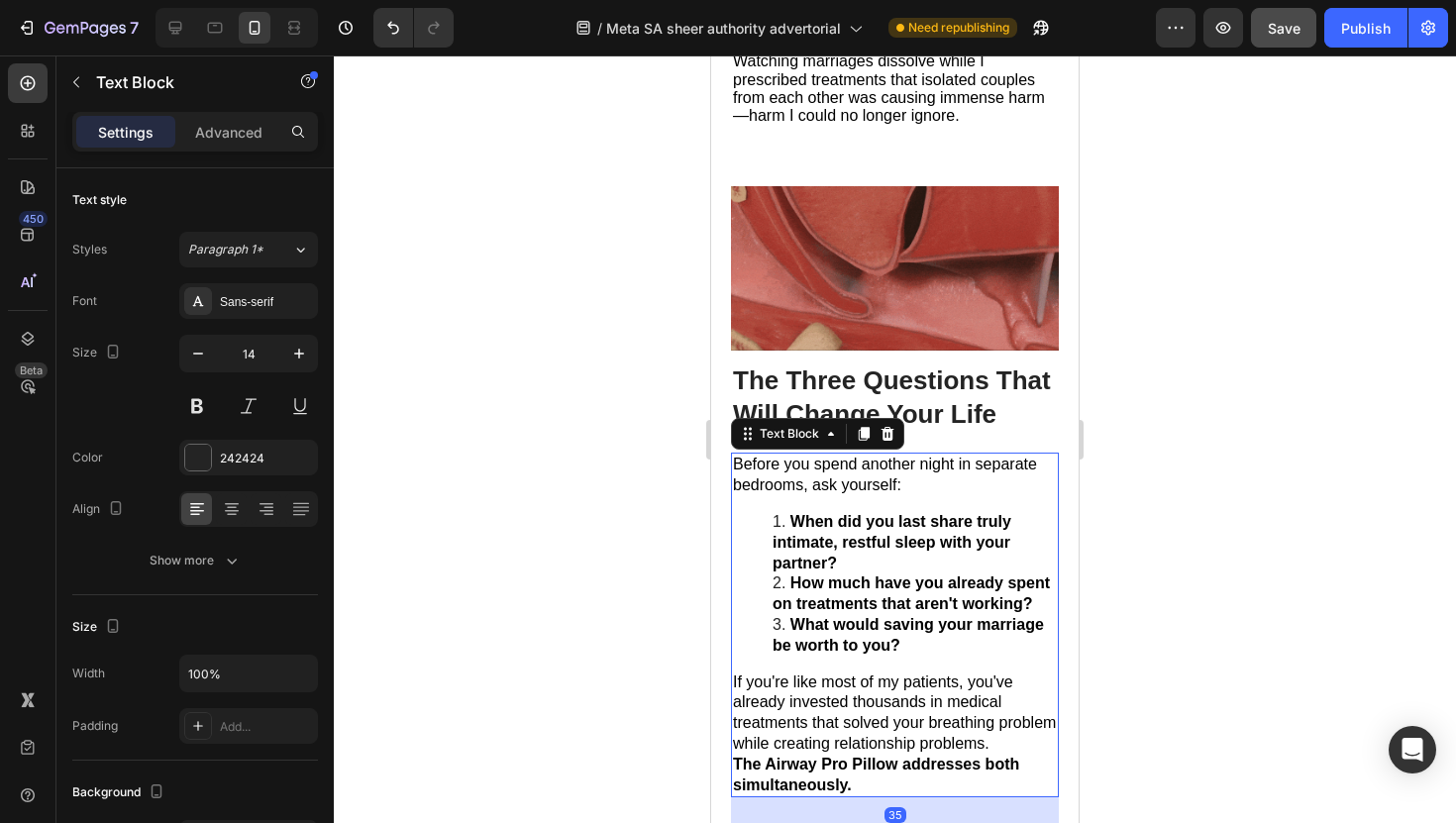 click on "When did you last share truly intimate, restful sleep with your partner?" at bounding box center [914, 543] 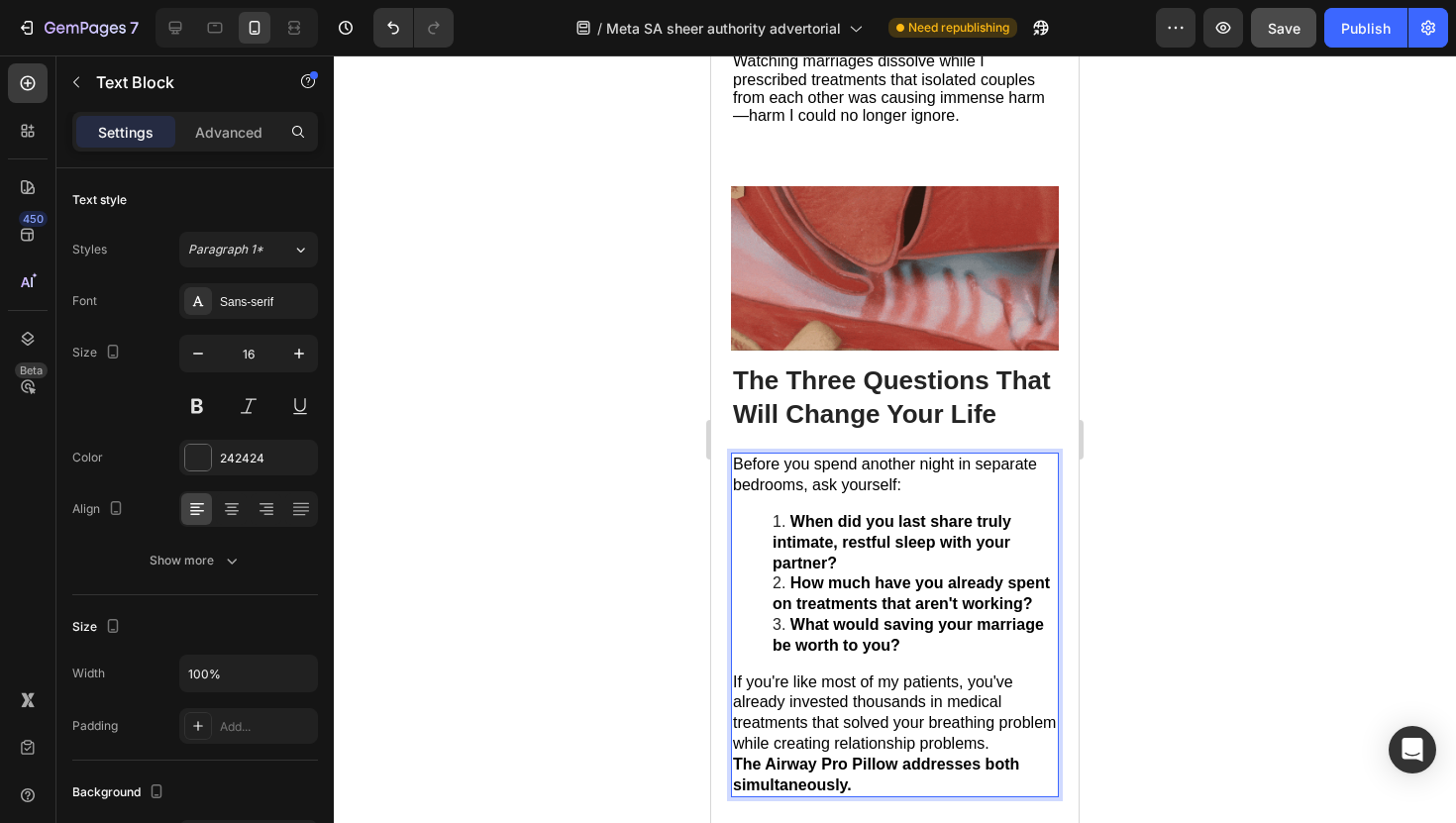 click on "When did you last share truly intimate, restful sleep with your partner?" at bounding box center [914, 543] 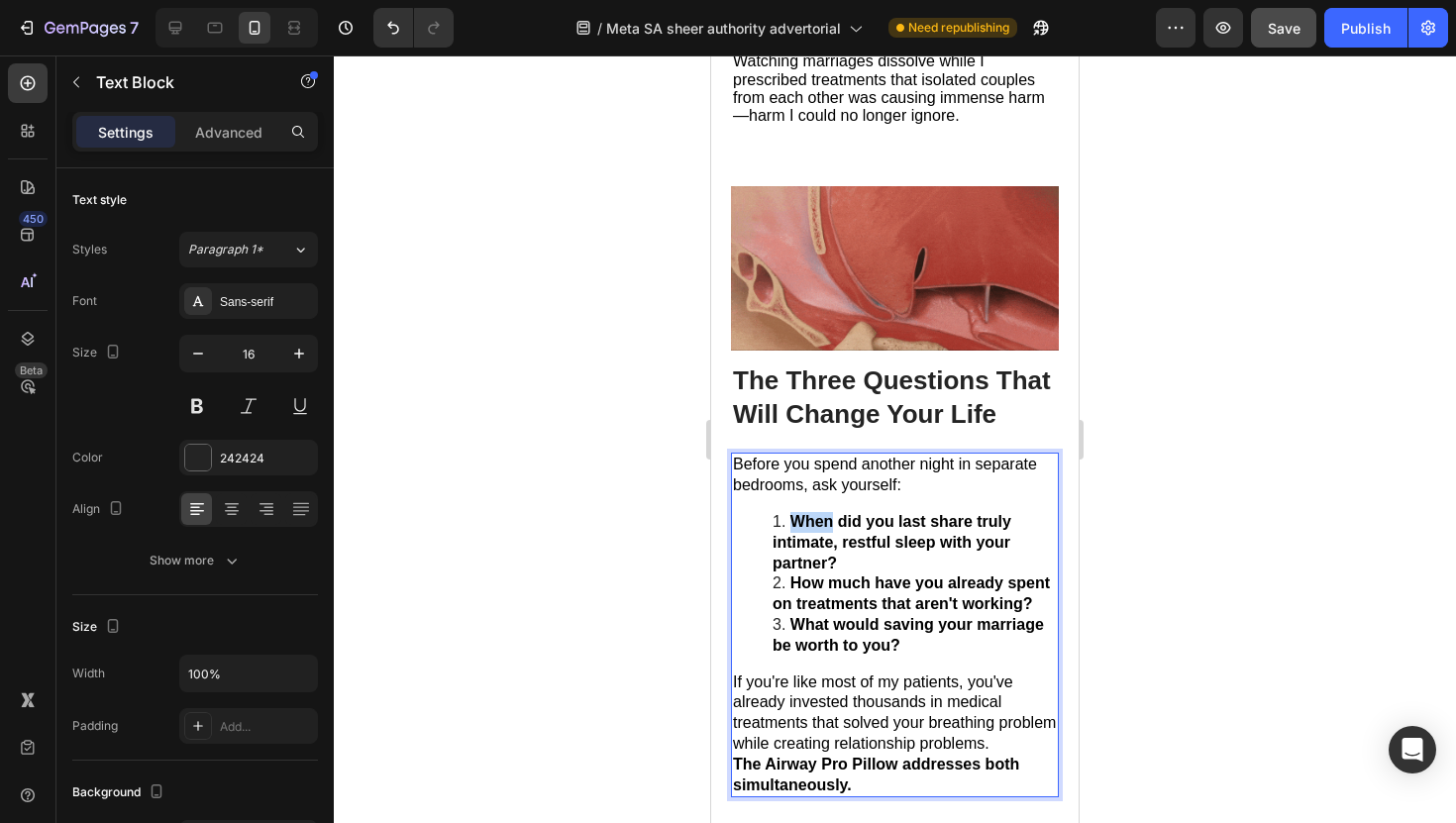click on "When did you last share truly intimate, restful sleep with your partner?" at bounding box center [914, 543] 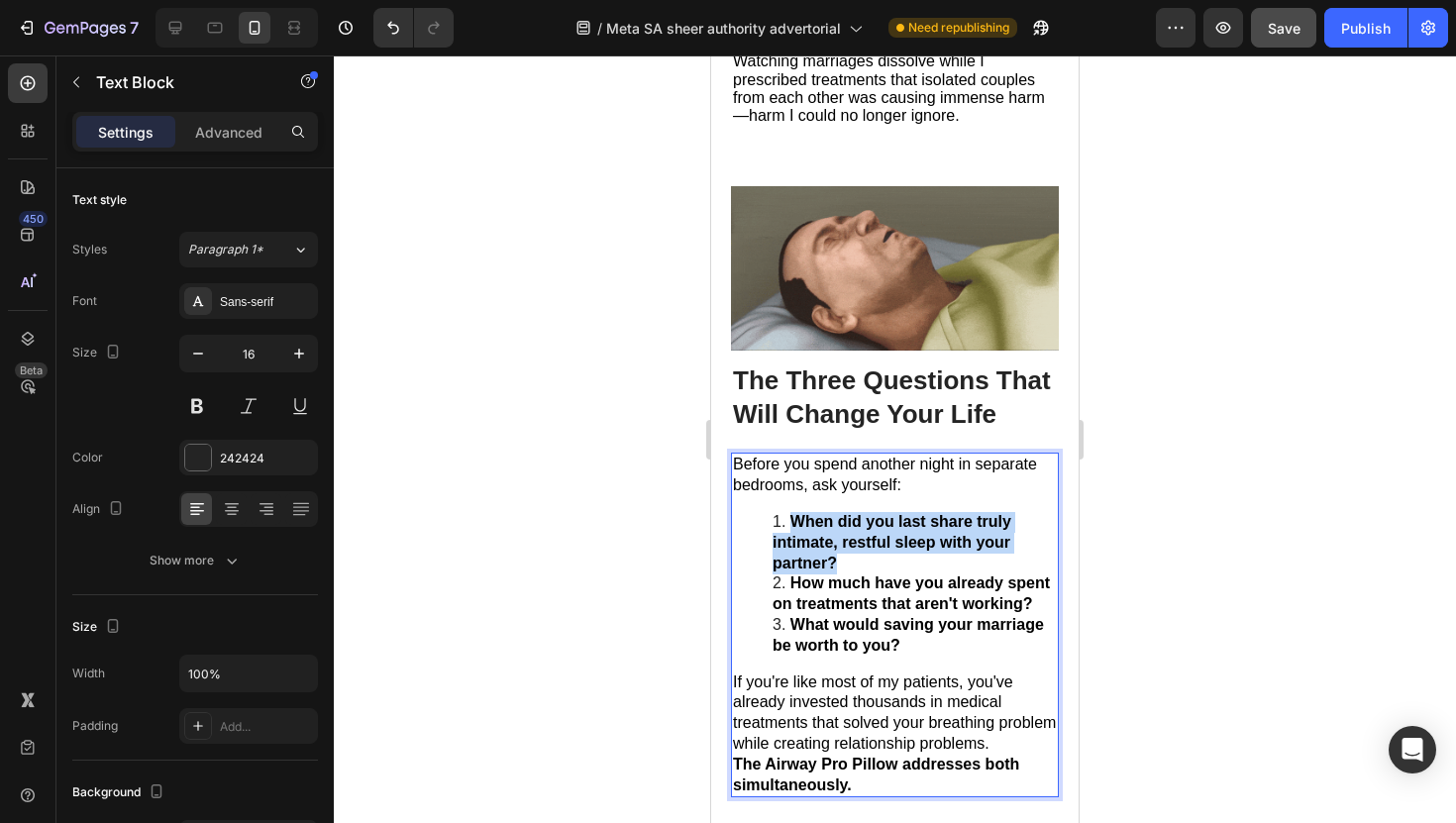 click on "When did you last share truly intimate, restful sleep with your partner?" at bounding box center [914, 543] 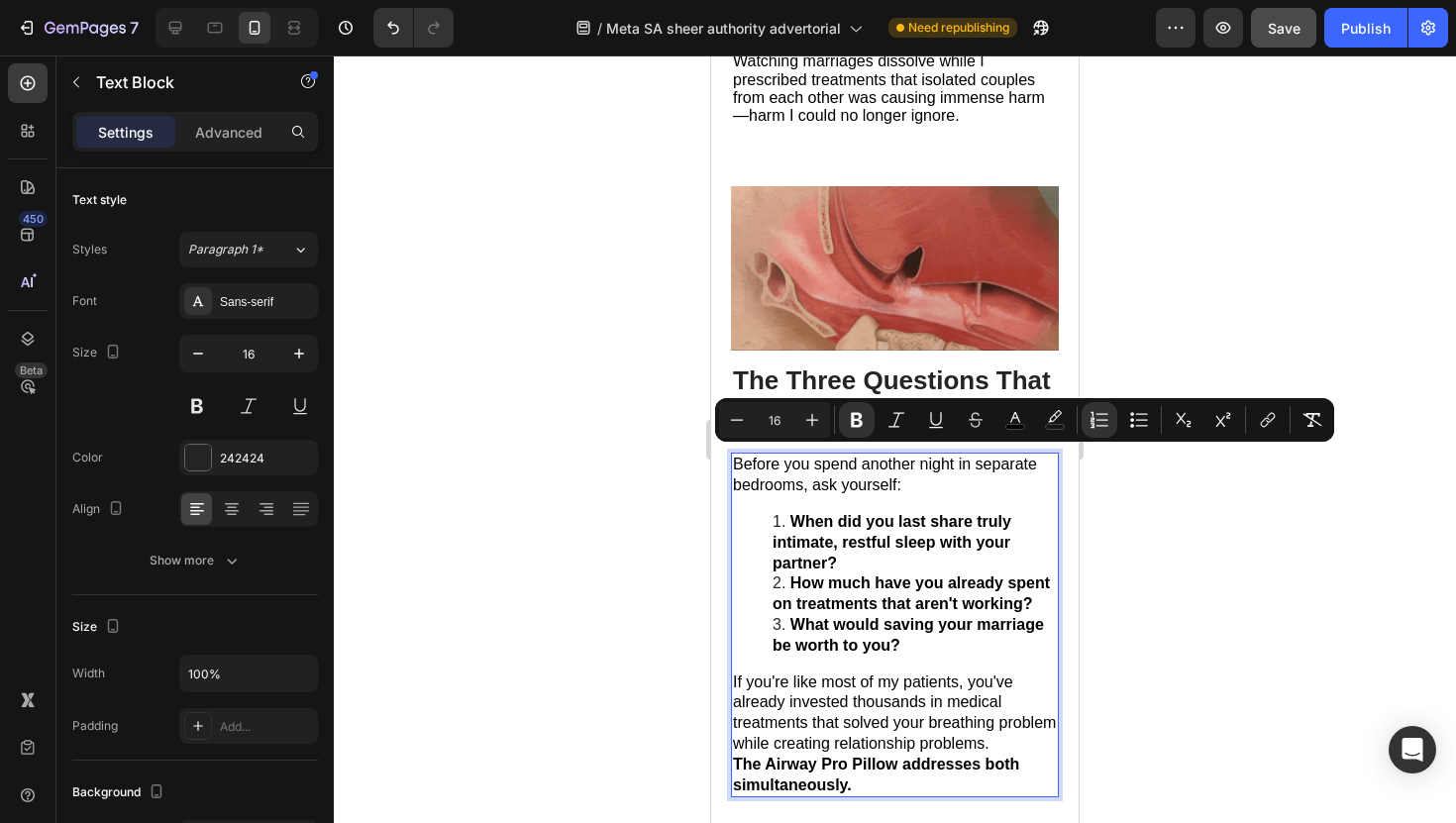 click on "When did you last share truly intimate, restful sleep with your partner?" at bounding box center (914, 543) 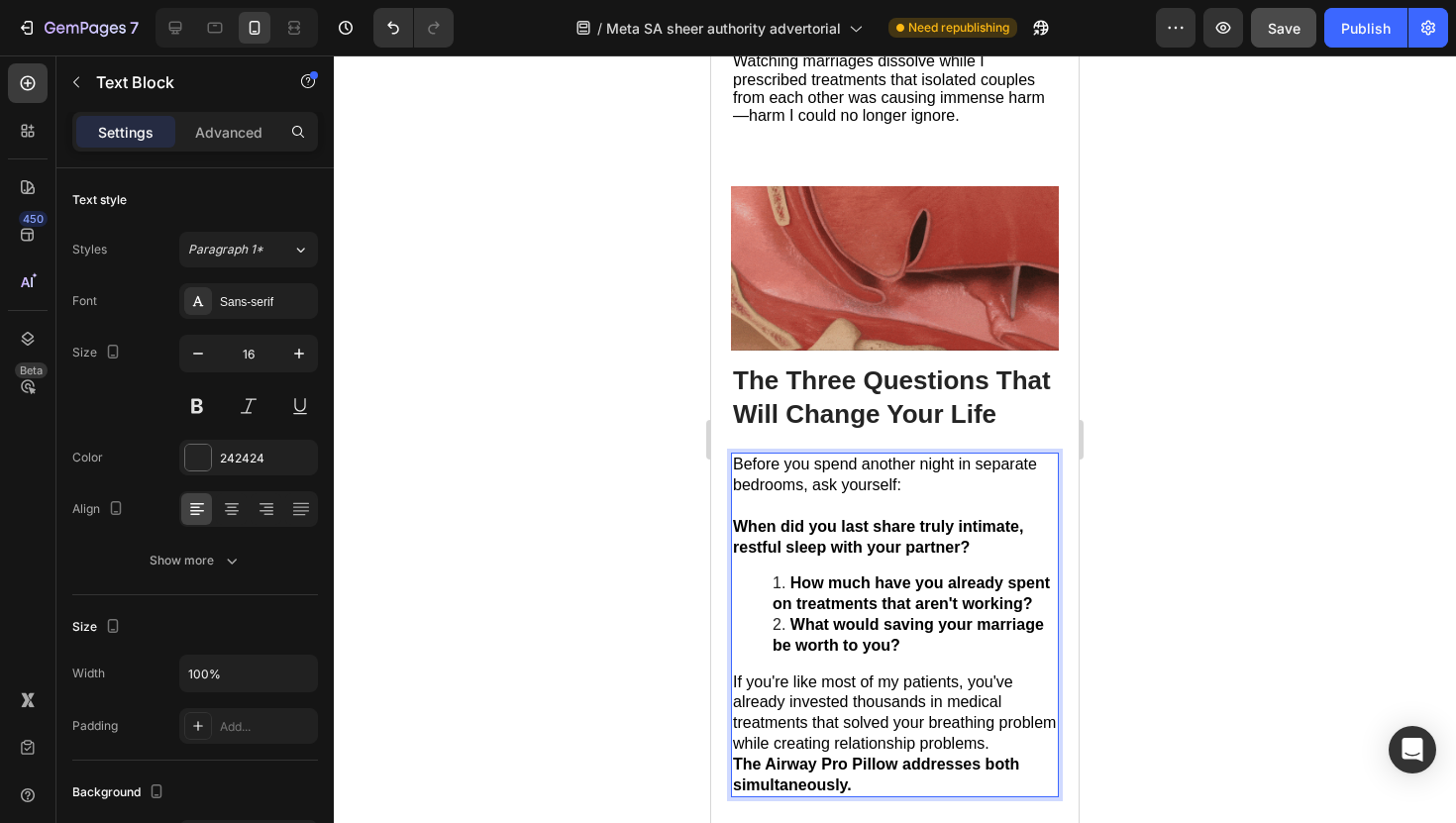 click on "How much have you already spent on treatments that aren't working?" at bounding box center (914, 594) 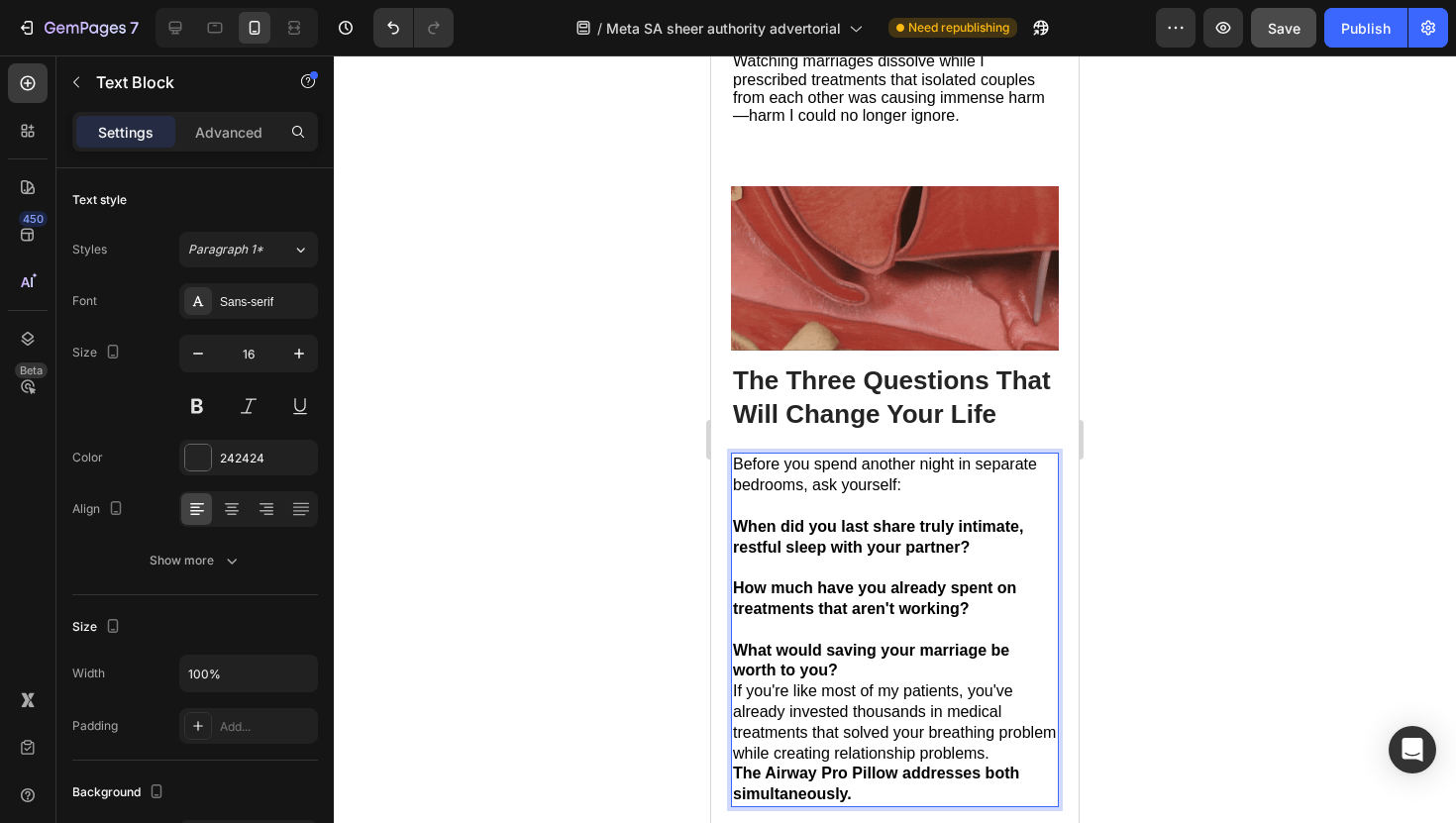 click on "What would saving your marriage be worth to you?" at bounding box center (894, 662) 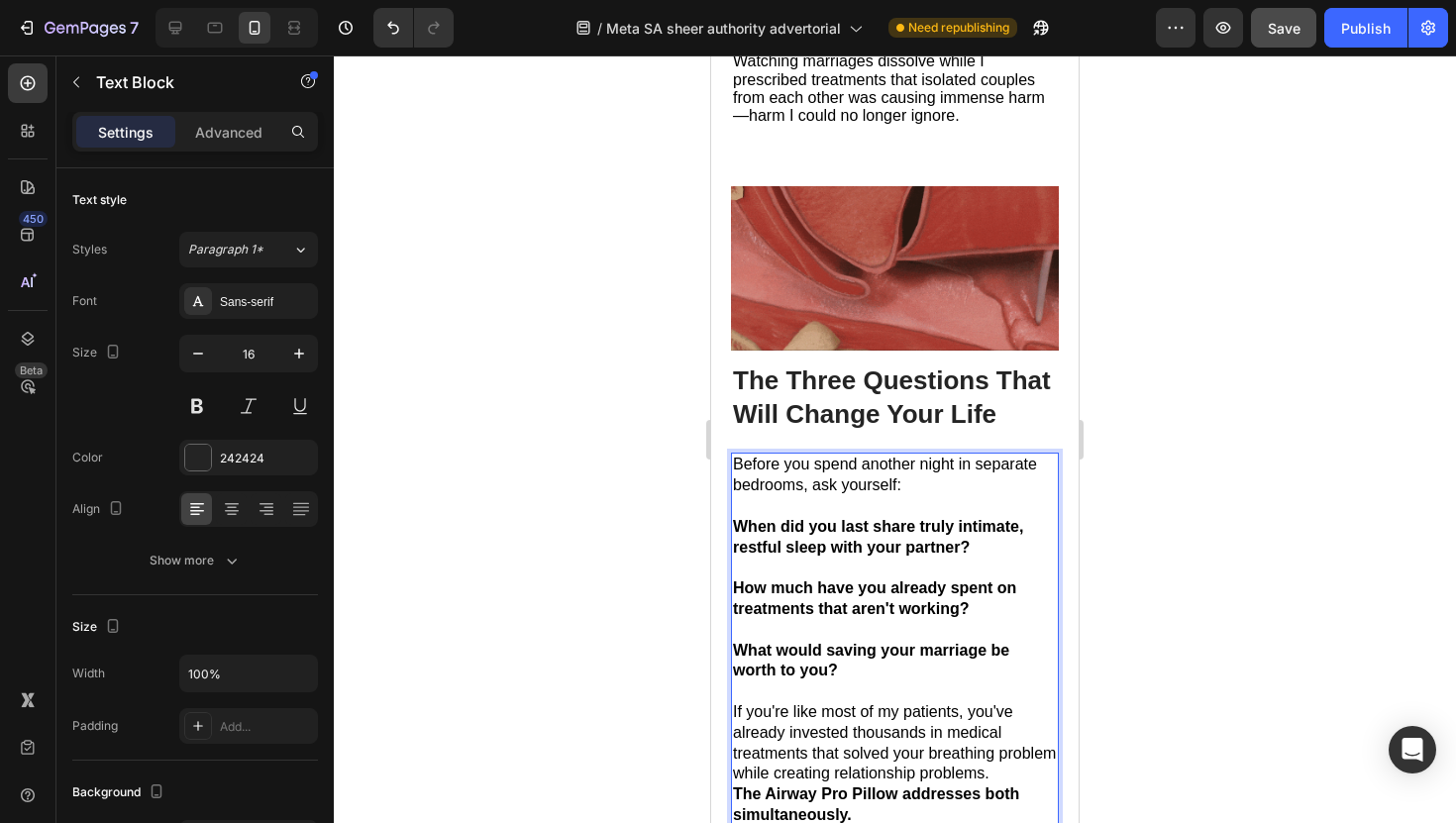 click on "What would saving your marriage be worth to you?" at bounding box center [871, 661] 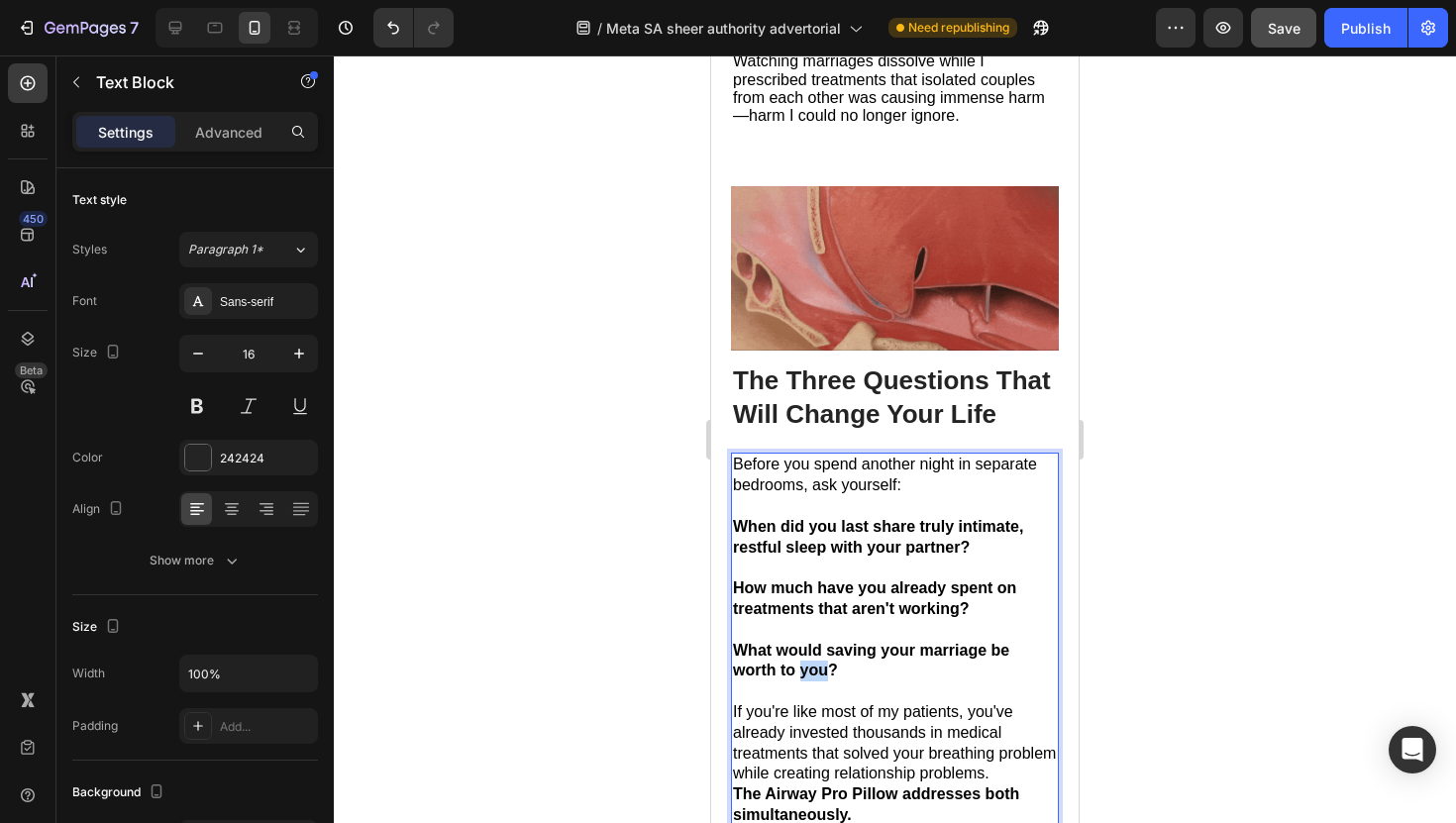 click on "What would saving your marriage be worth to you?" at bounding box center (871, 661) 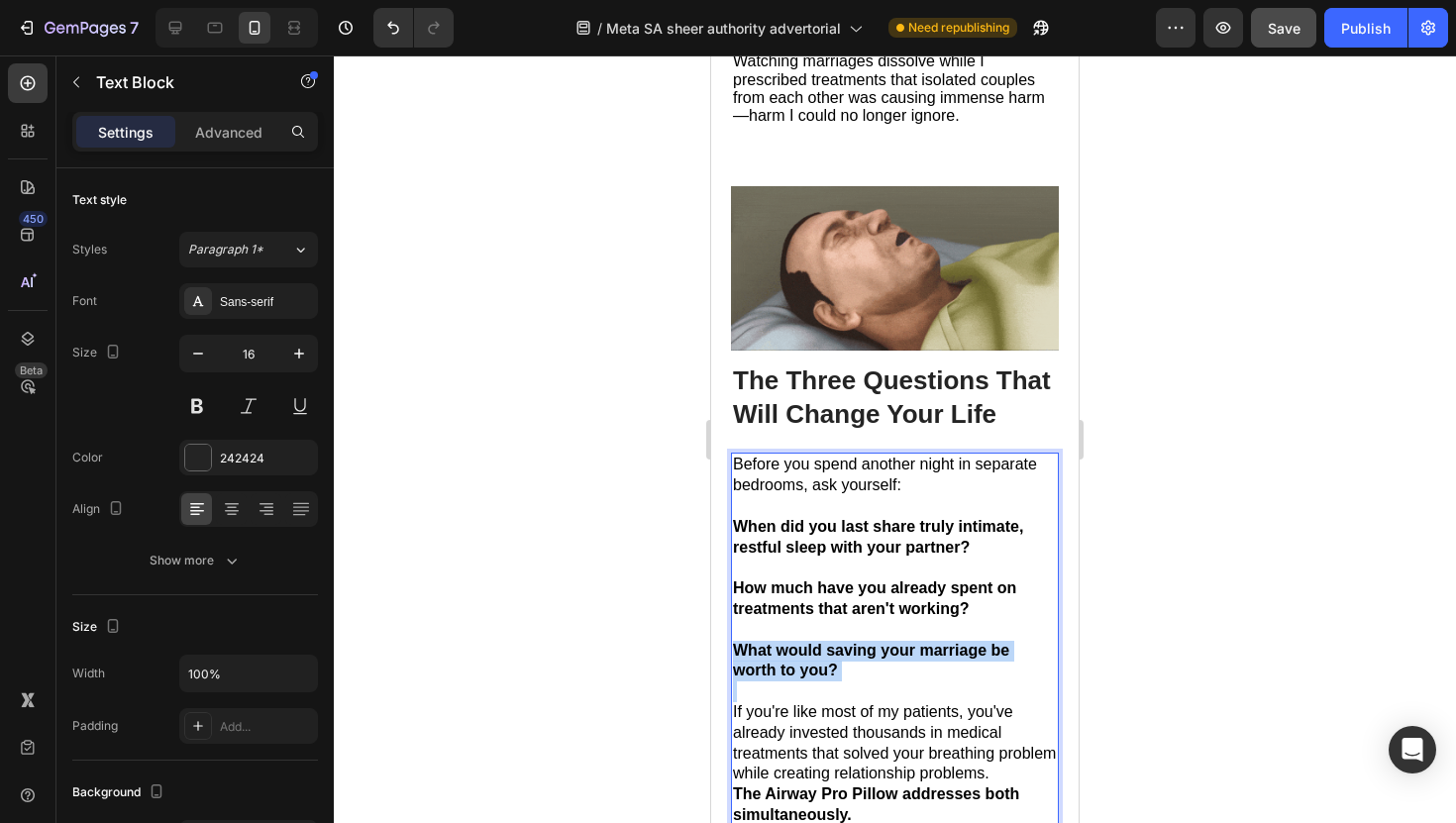 click on "What would saving your marriage be worth to you?" at bounding box center [871, 661] 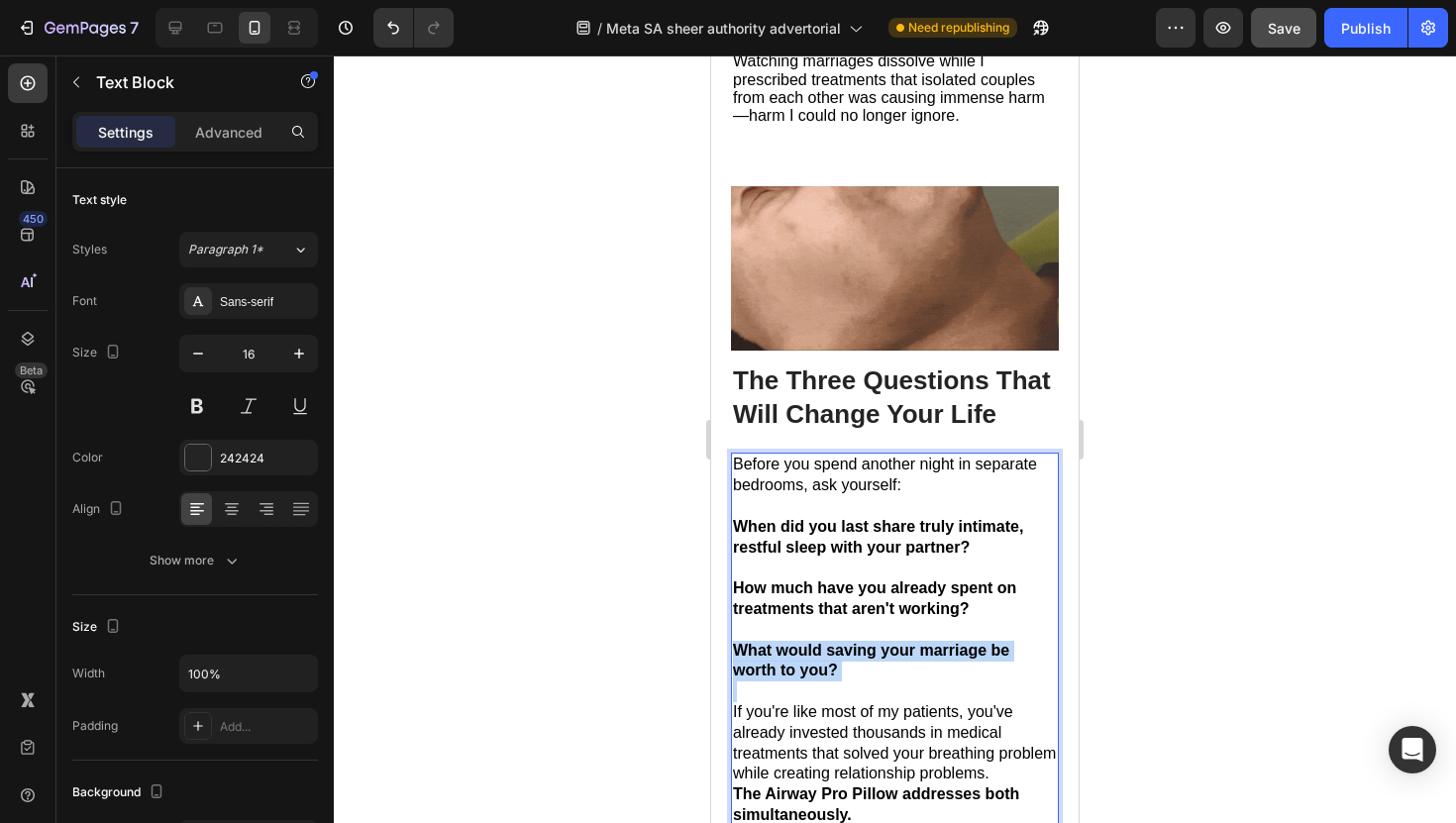 click on "What would saving your marriage be worth to you?" at bounding box center [871, 661] 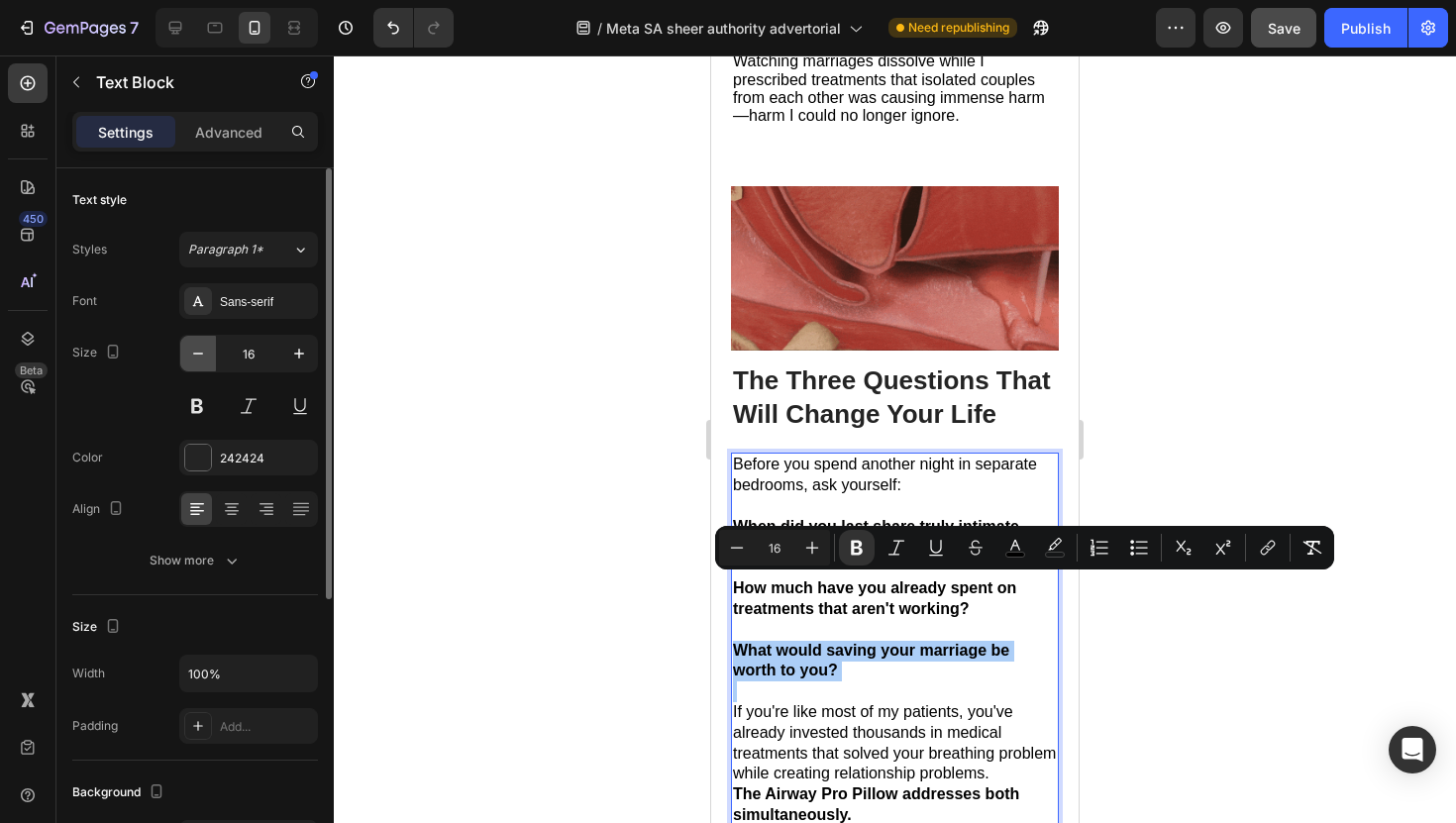 click 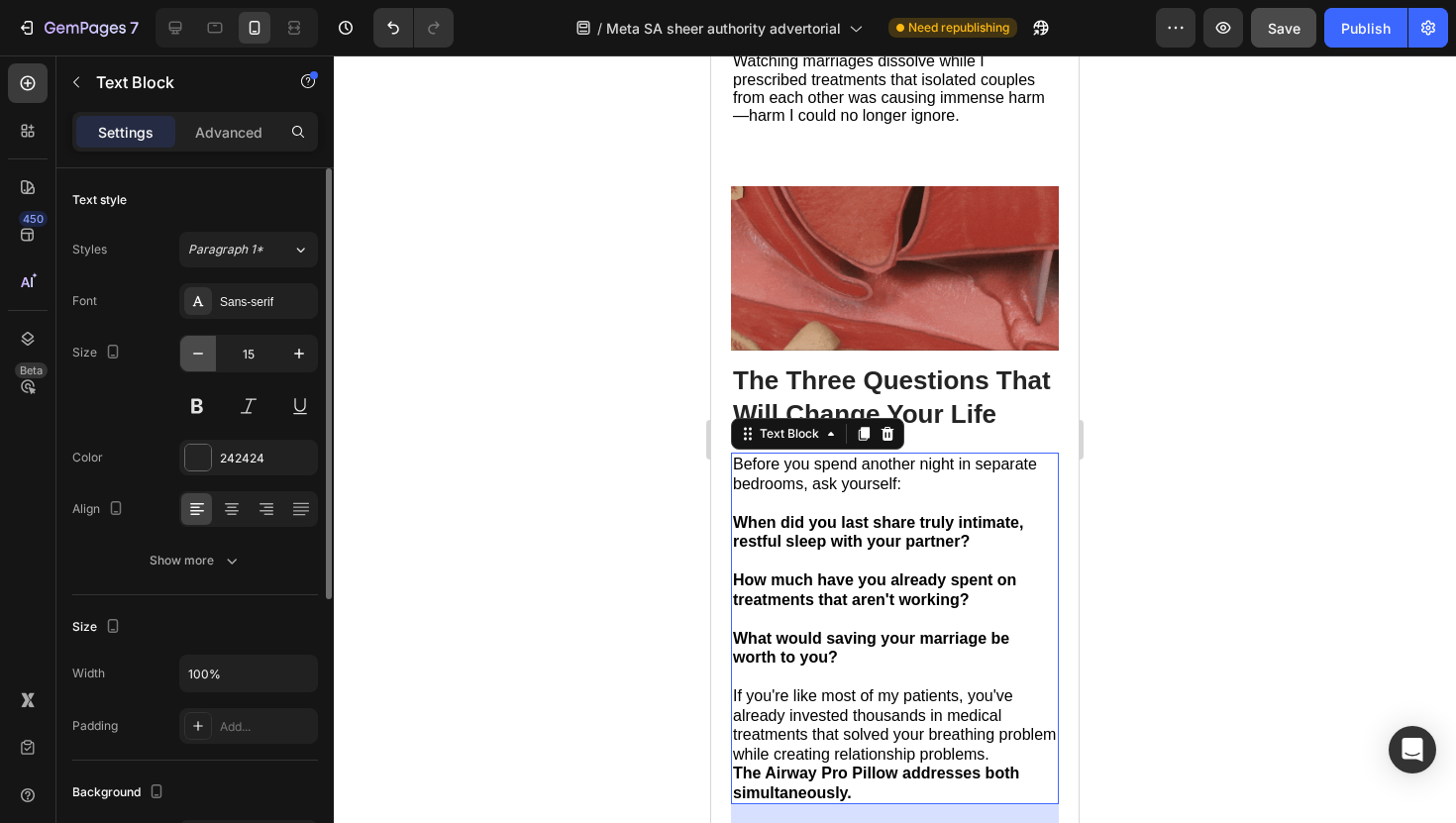 click 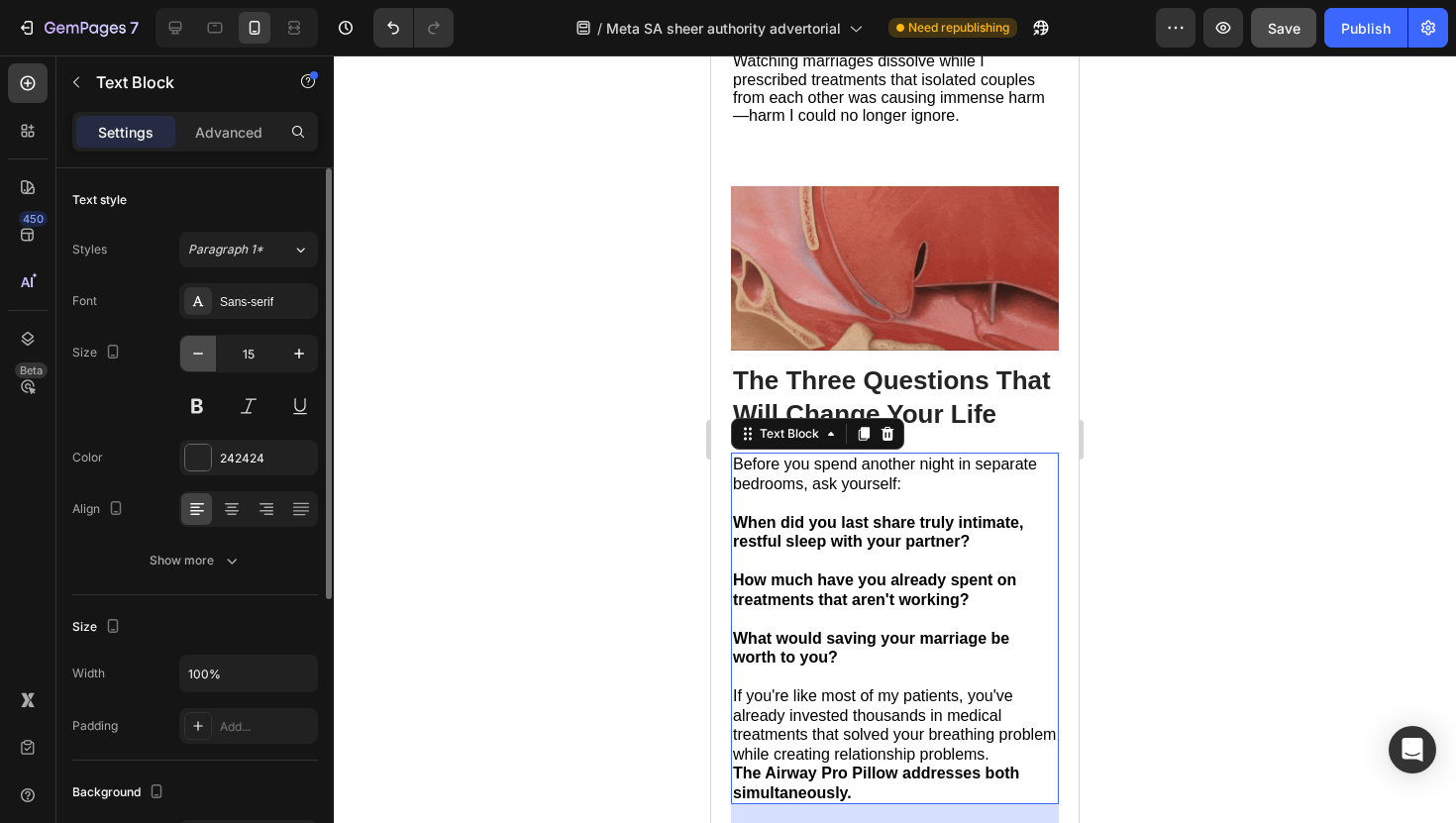 type on "14" 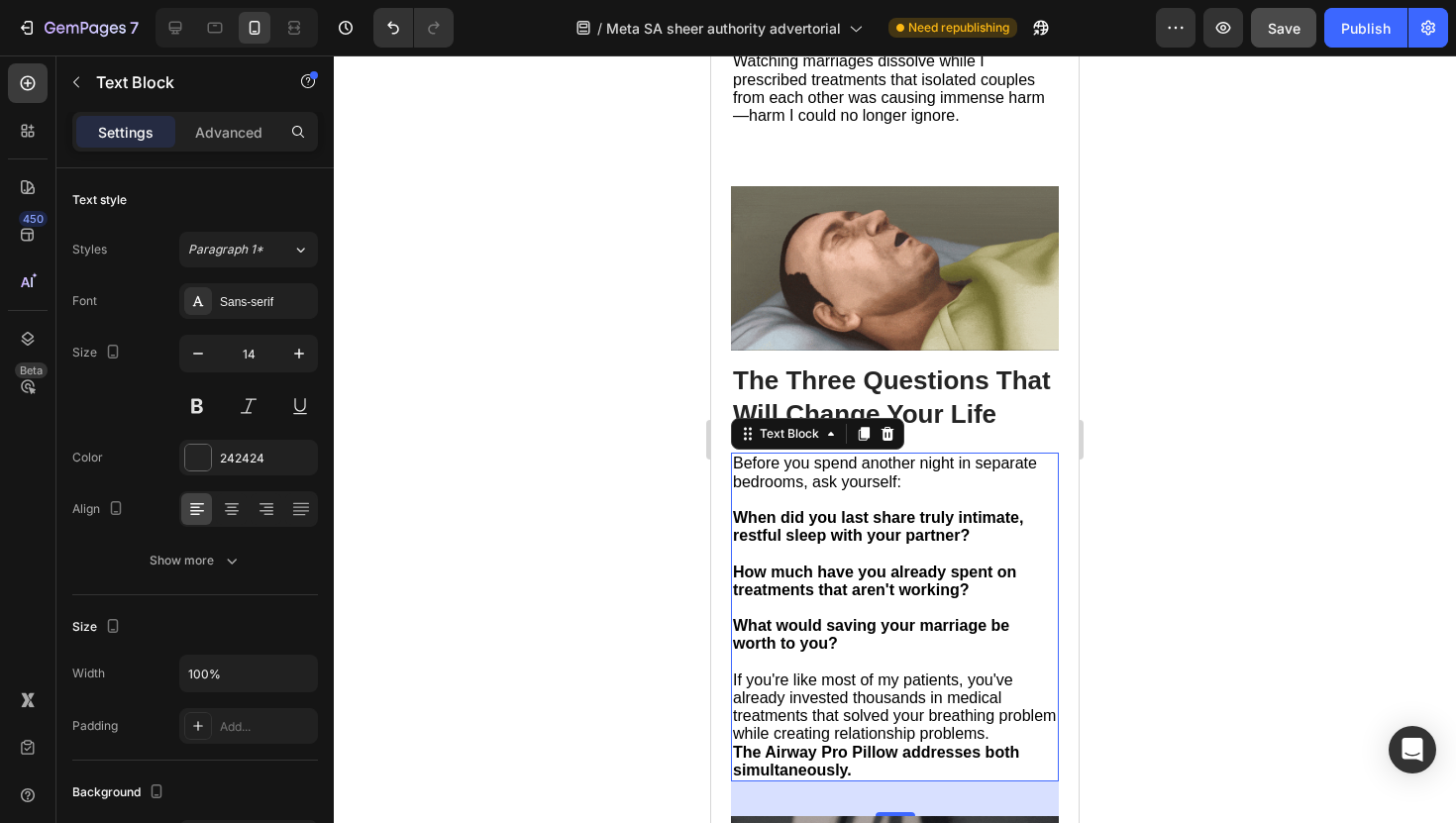 click 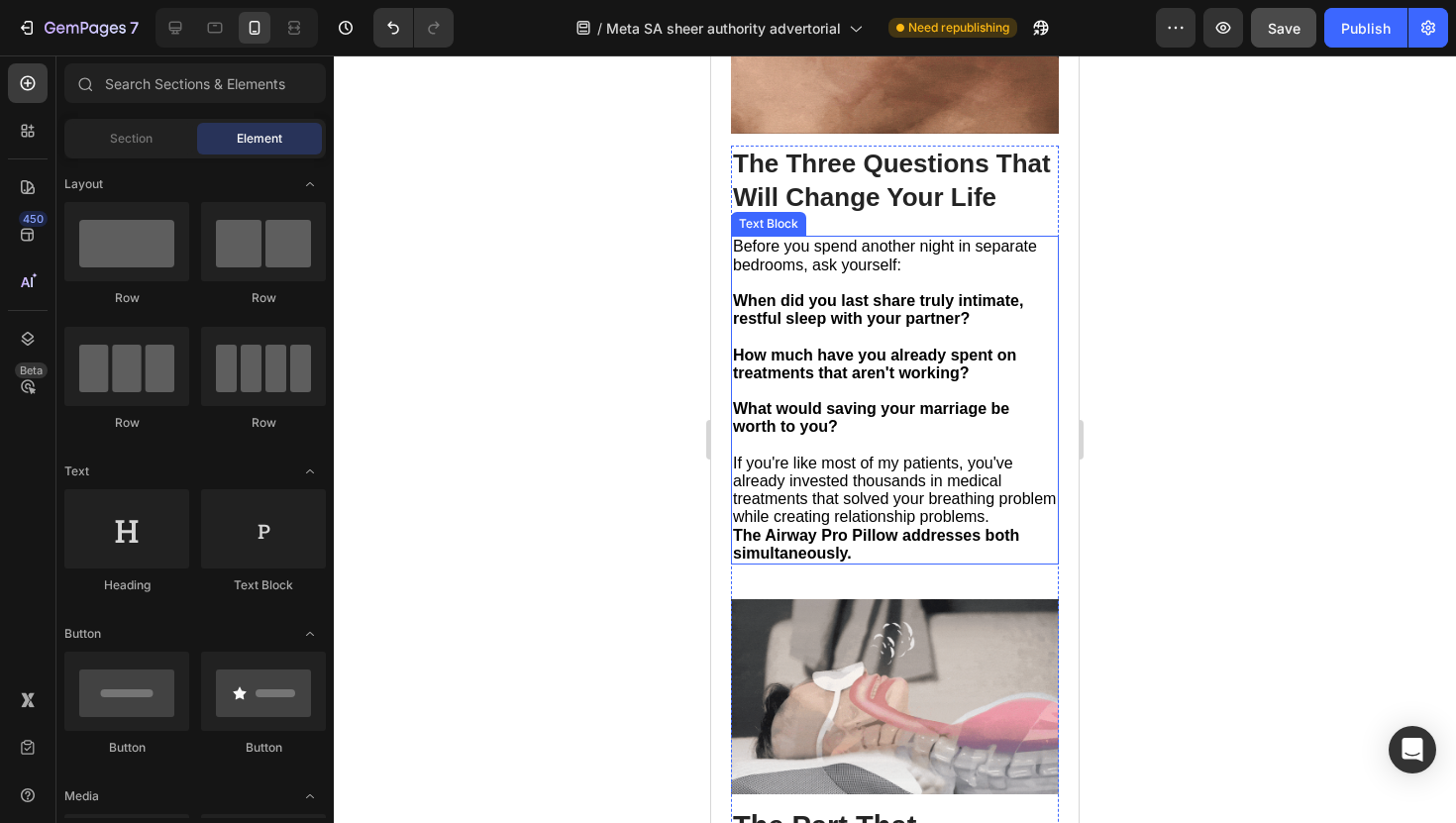 scroll, scrollTop: 8679, scrollLeft: 0, axis: vertical 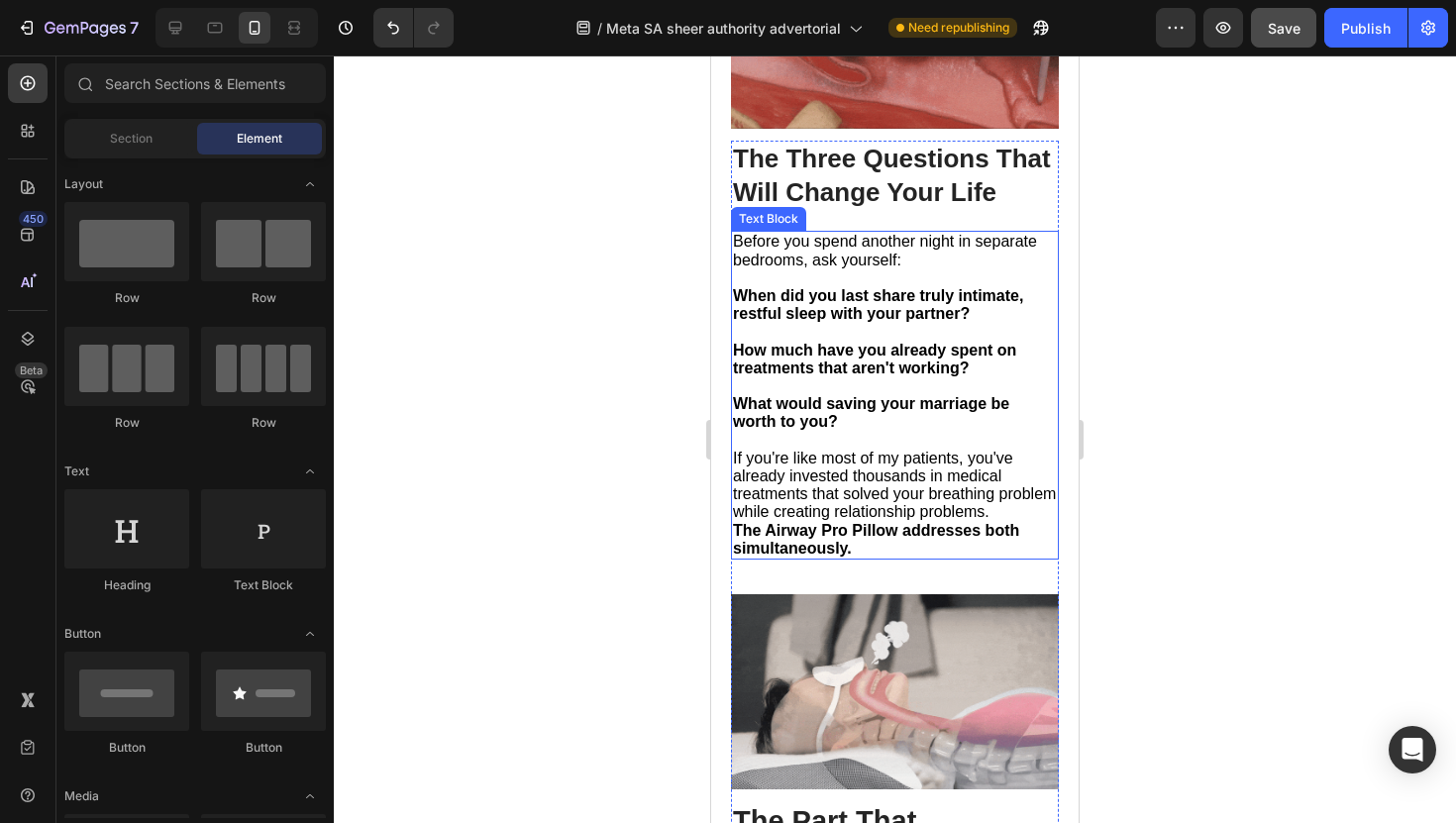 click on "Before you spend another night in separate bedrooms, ask yourself:" at bounding box center (884, 250) 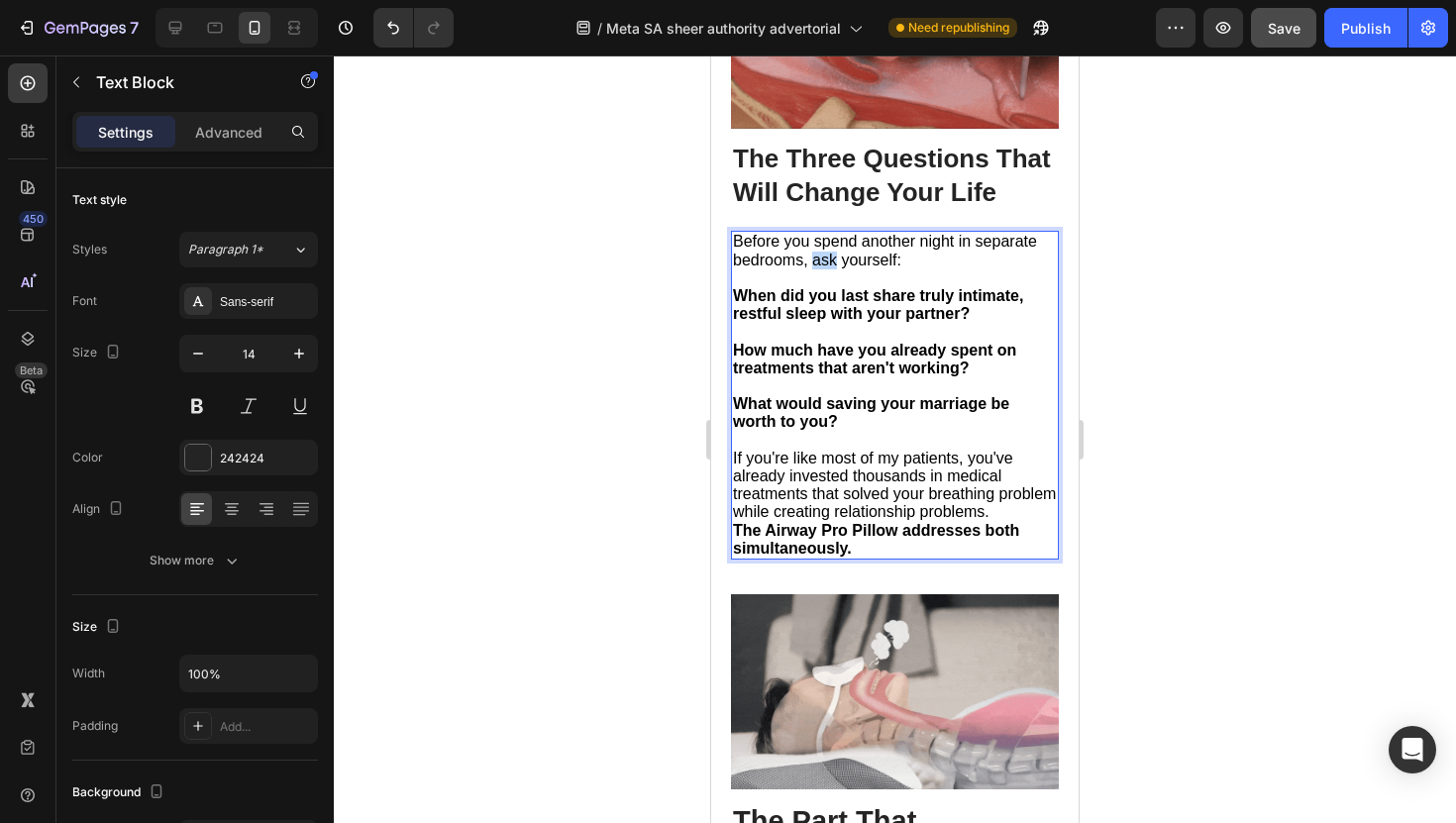 click on "Before you spend another night in separate bedrooms, ask yourself:" at bounding box center (884, 250) 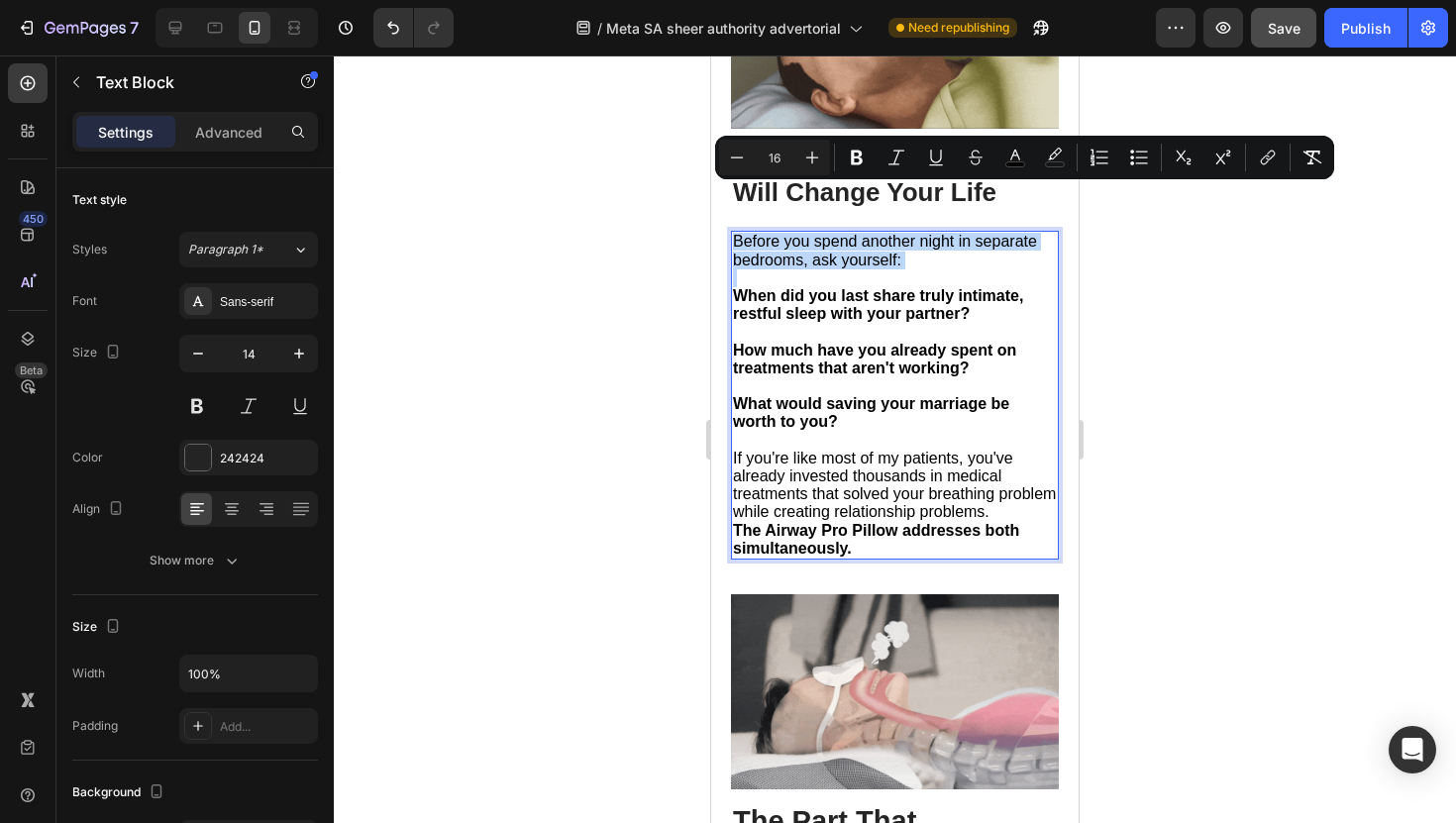 click on "Before you spend another night in separate bedrooms, ask yourself:" at bounding box center (884, 250) 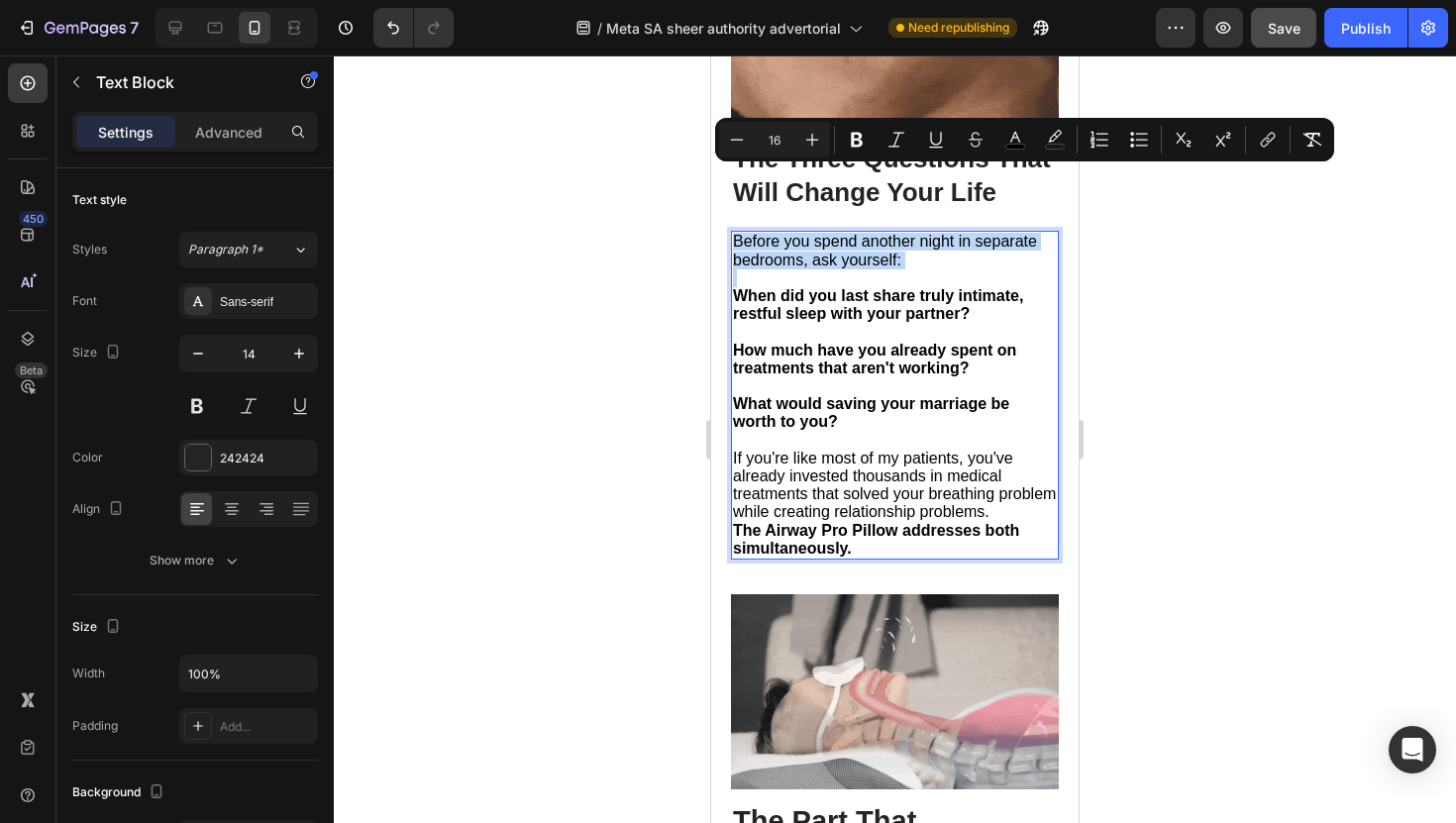 click on "Before you spend another night in separate bedrooms, ask yourself:" at bounding box center (884, 250) 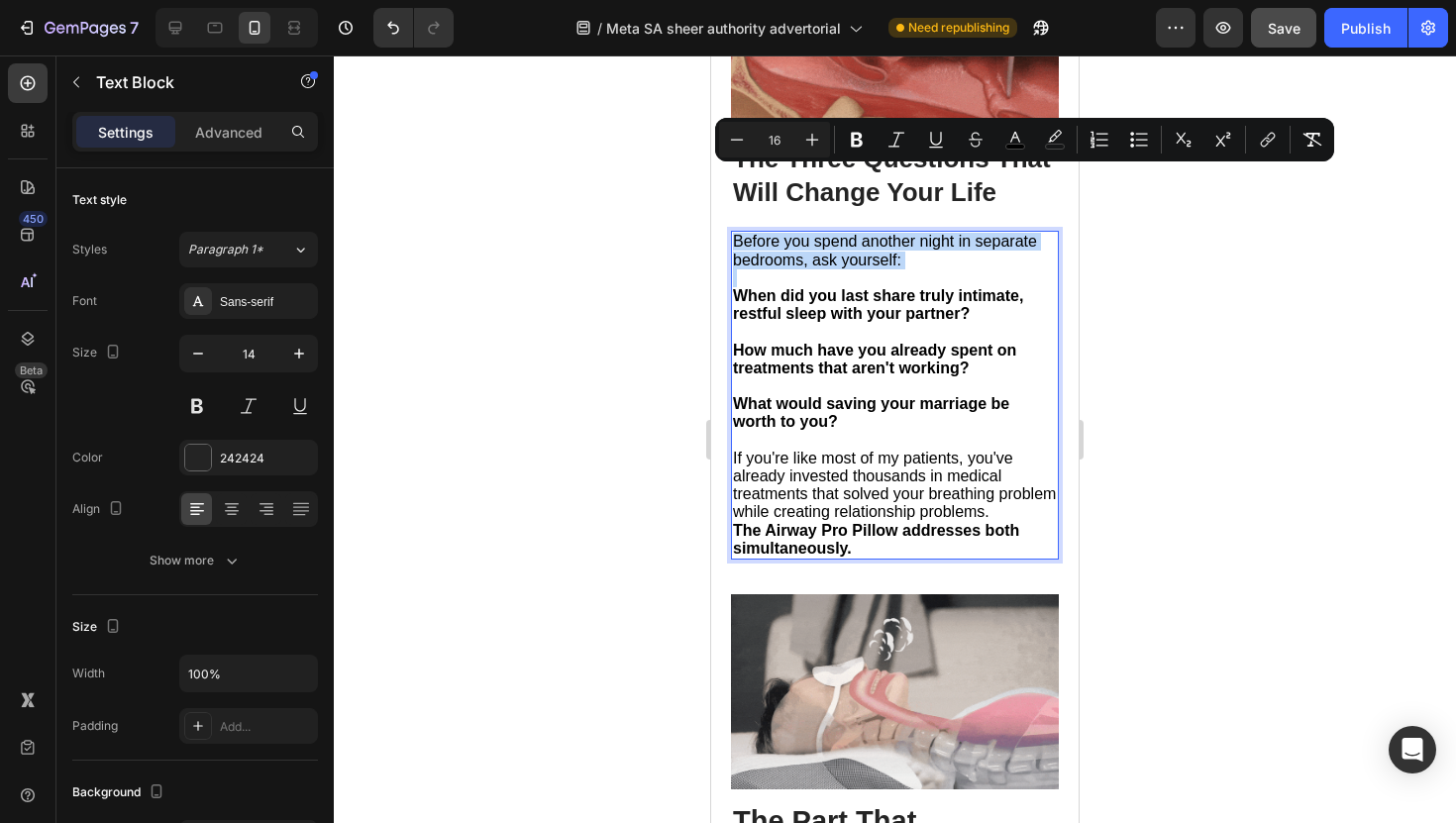 click on "Before you spend another night in separate bedrooms, ask yourself:" at bounding box center [884, 250] 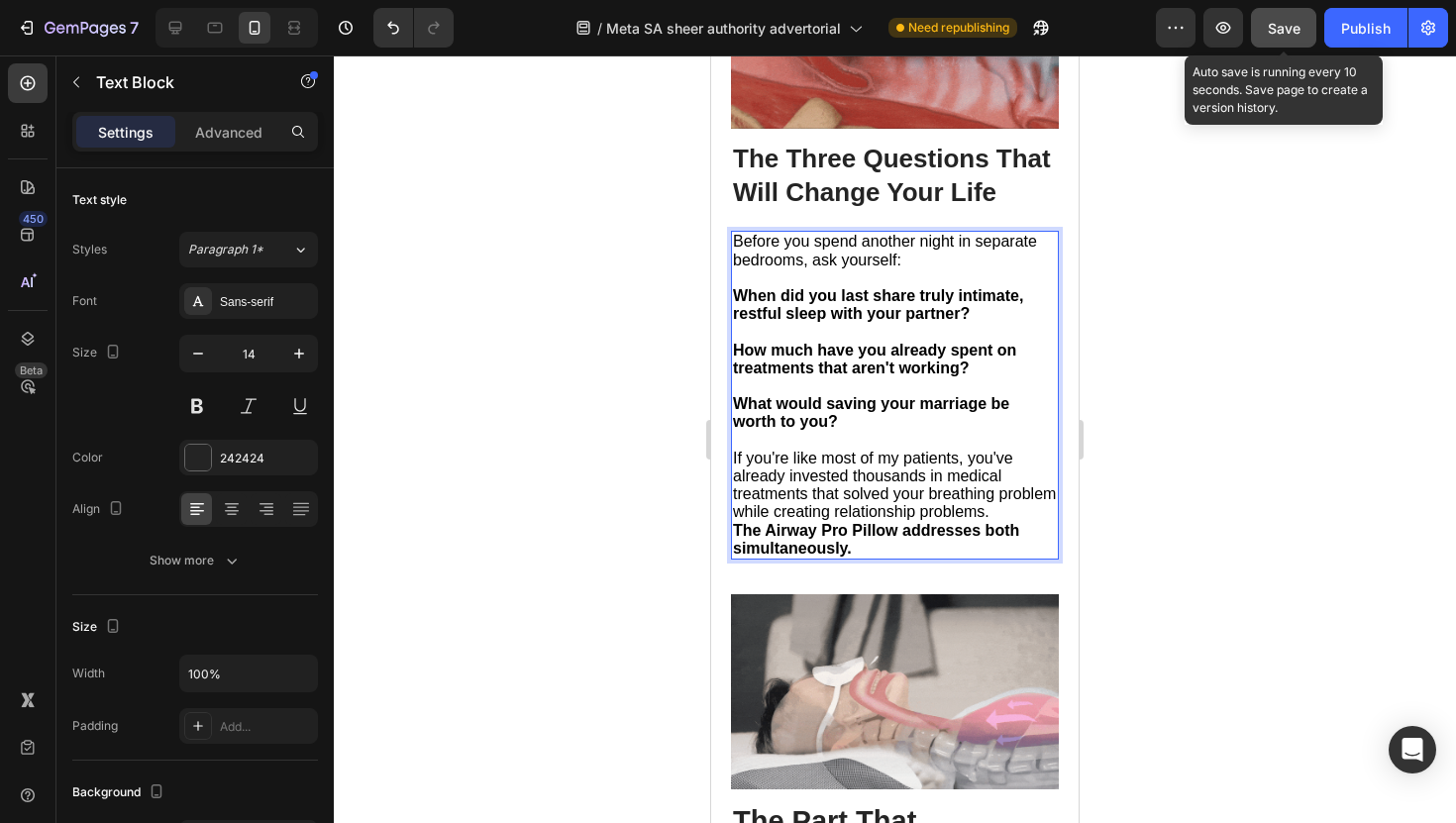 click on "Save" at bounding box center [1284, 28] 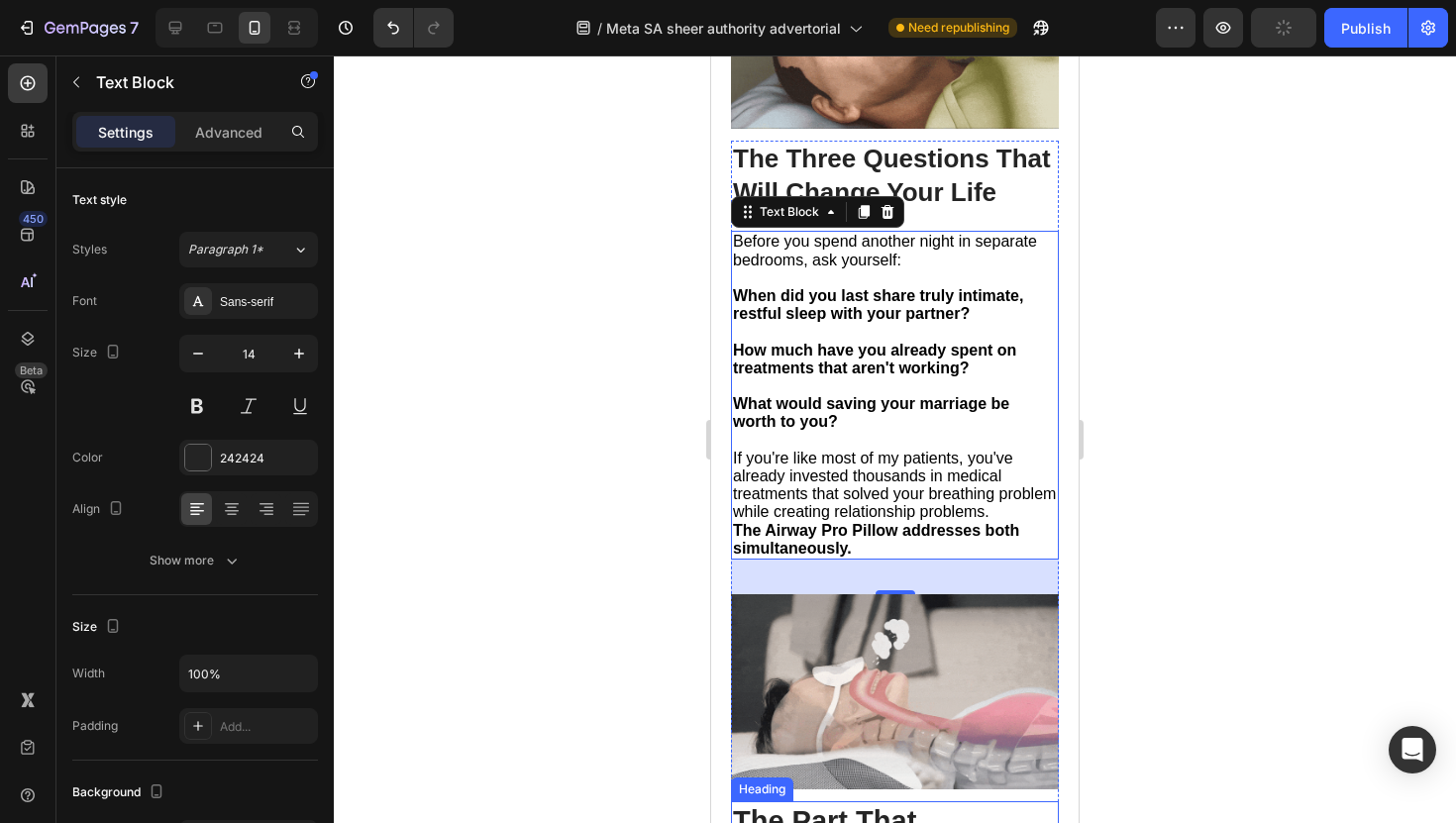 click on "The Part That Impressed My Doctor The Most" at bounding box center (894, 859) 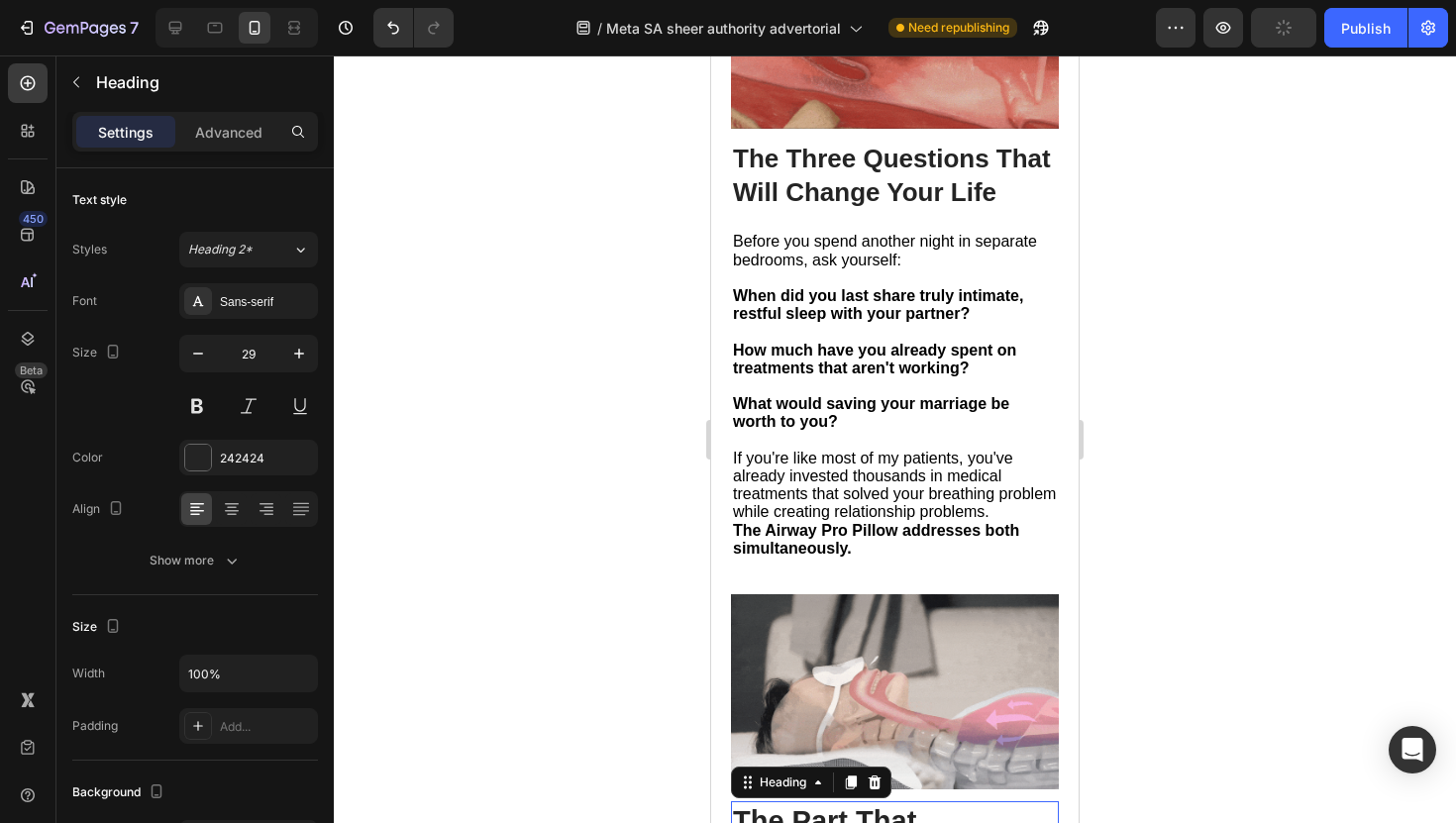 click on "The Part That Impressed My Doctor The Most" at bounding box center (894, 859) 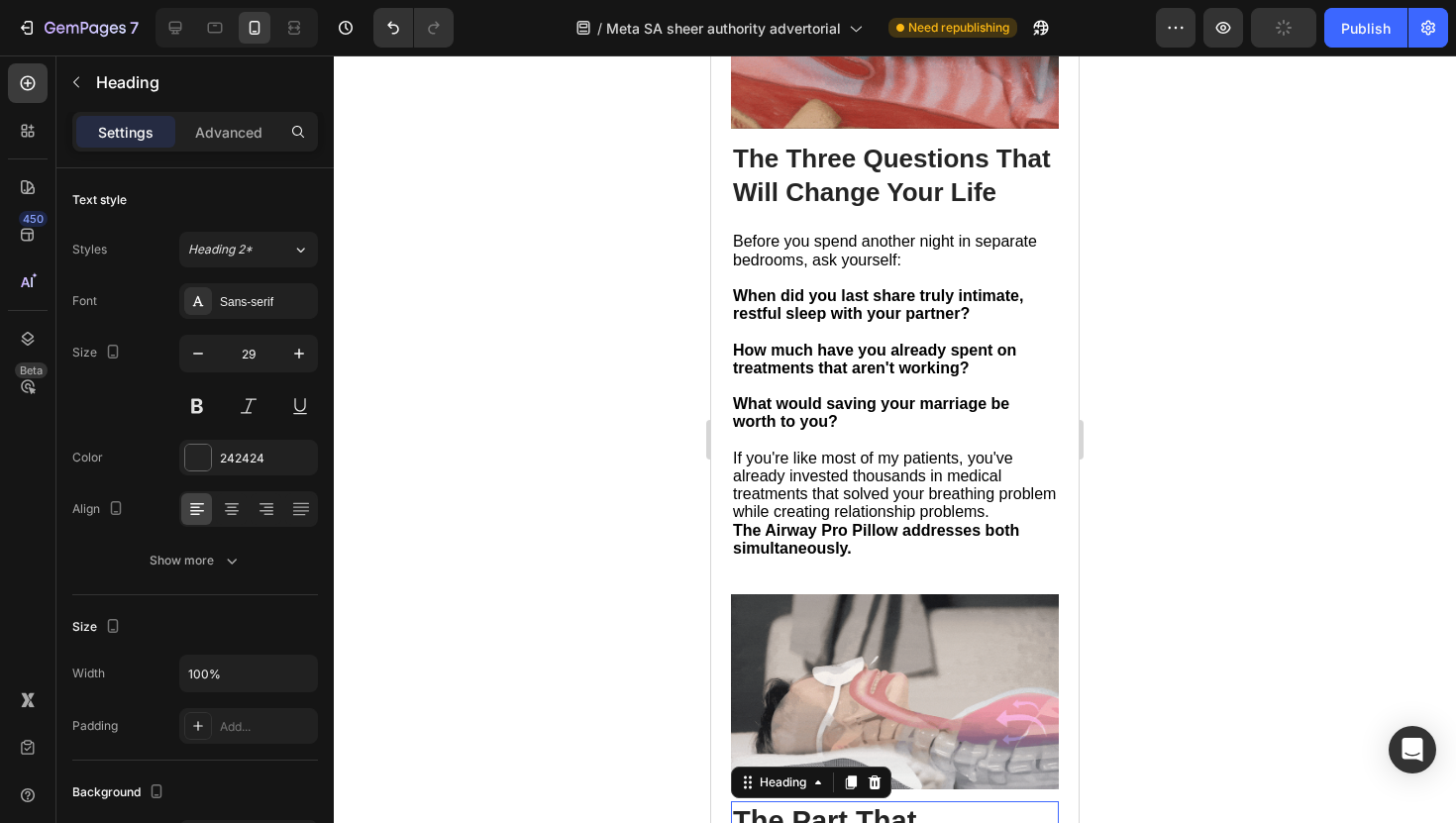 click on "The Part That Impressed My Doctor The Most" at bounding box center (894, 859) 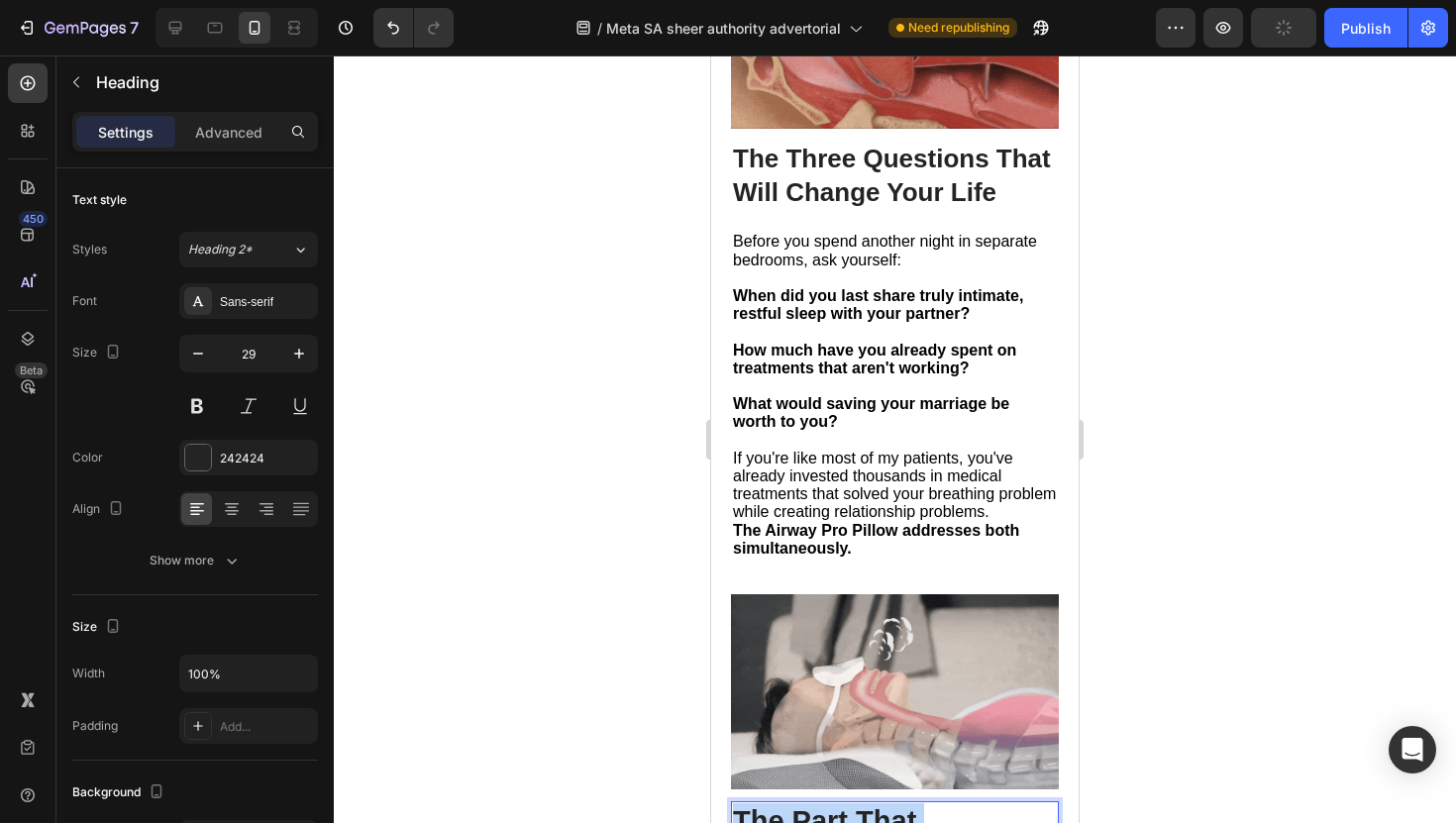 click on "The Part That Impressed My Doctor The Most" at bounding box center [894, 859] 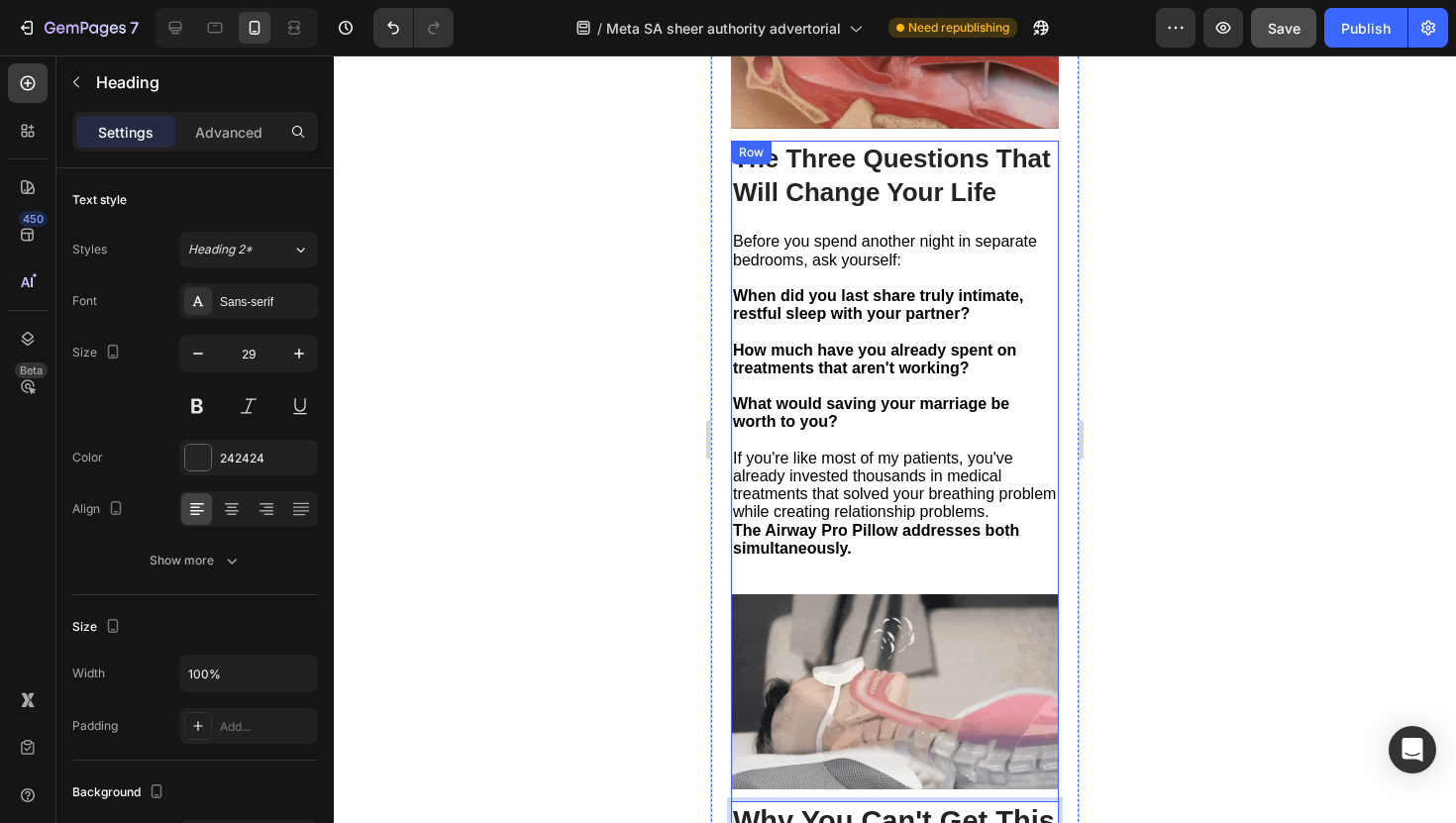 scroll, scrollTop: 8964, scrollLeft: 0, axis: vertical 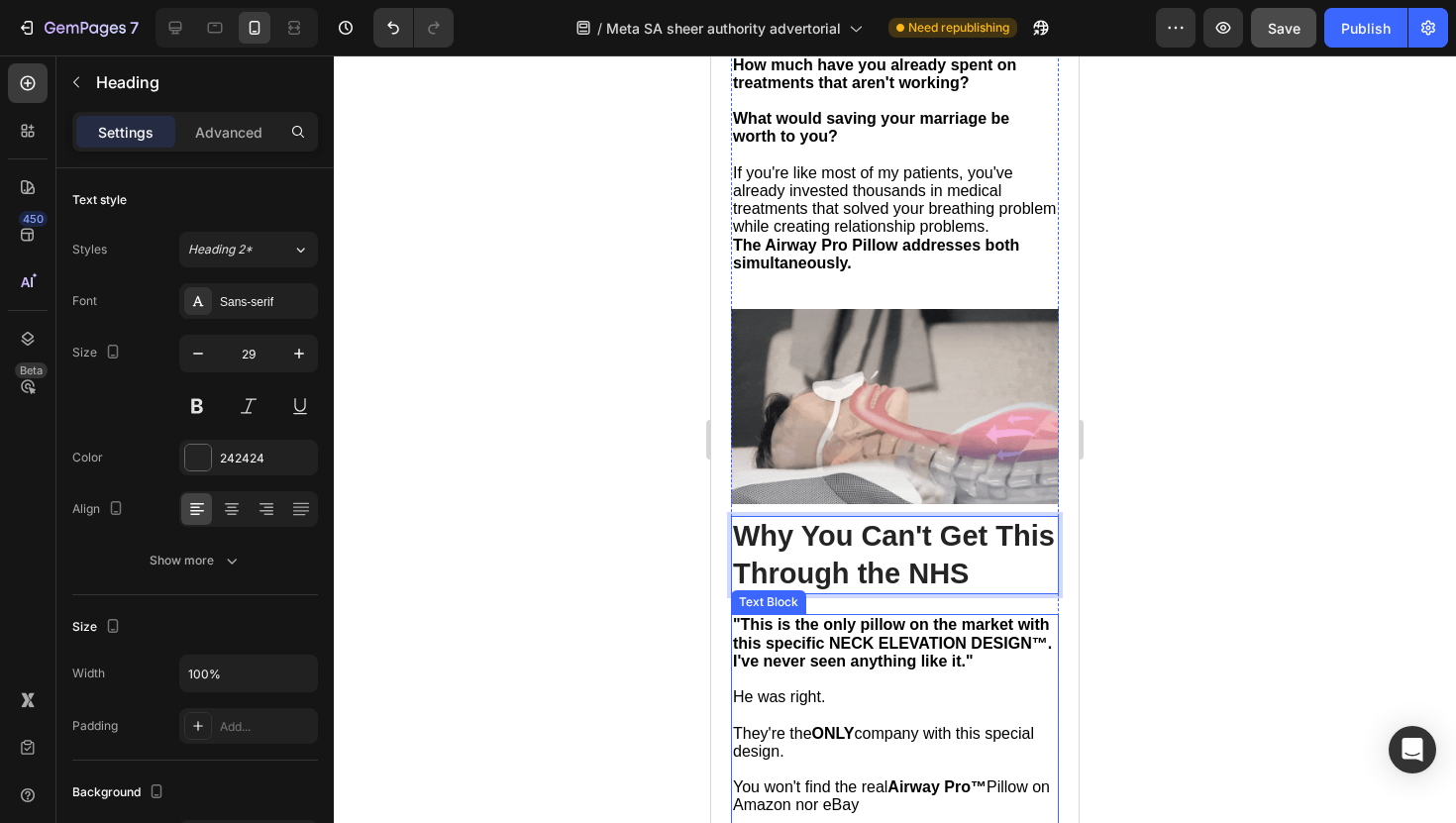 click on "ONLY" at bounding box center (833, 733) 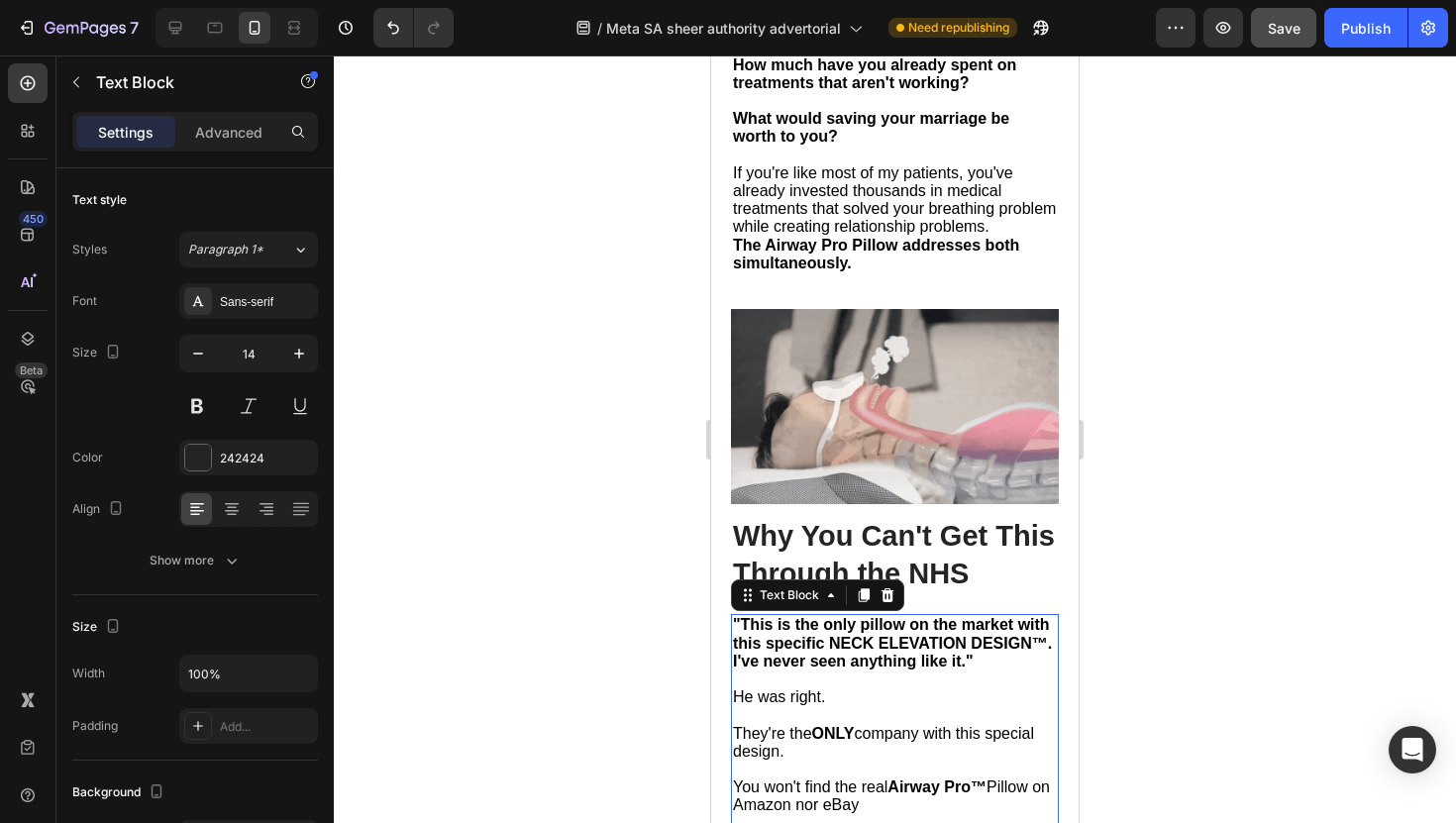 click on "ONLY" at bounding box center (833, 733) 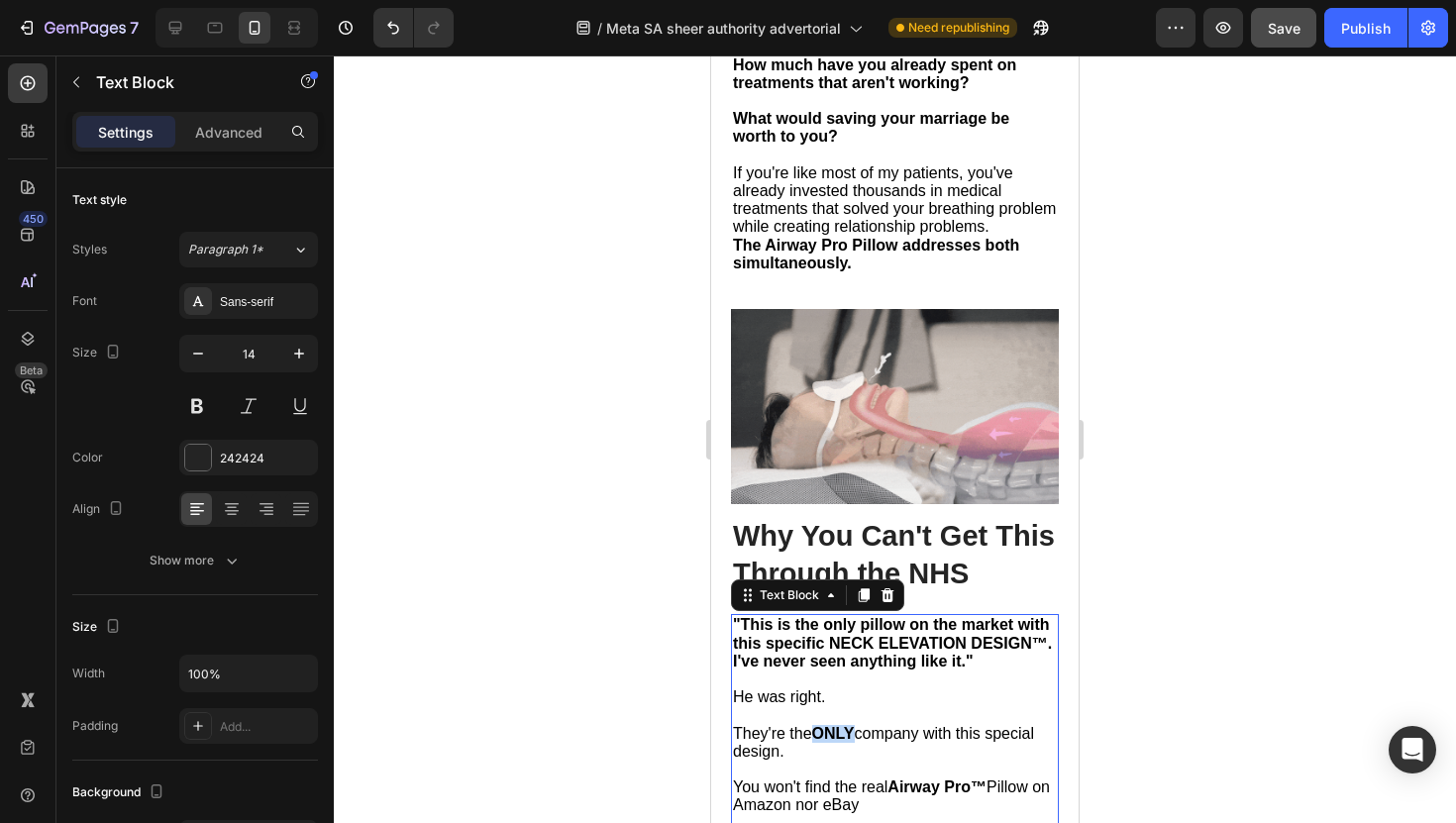 click on "ONLY" at bounding box center [833, 733] 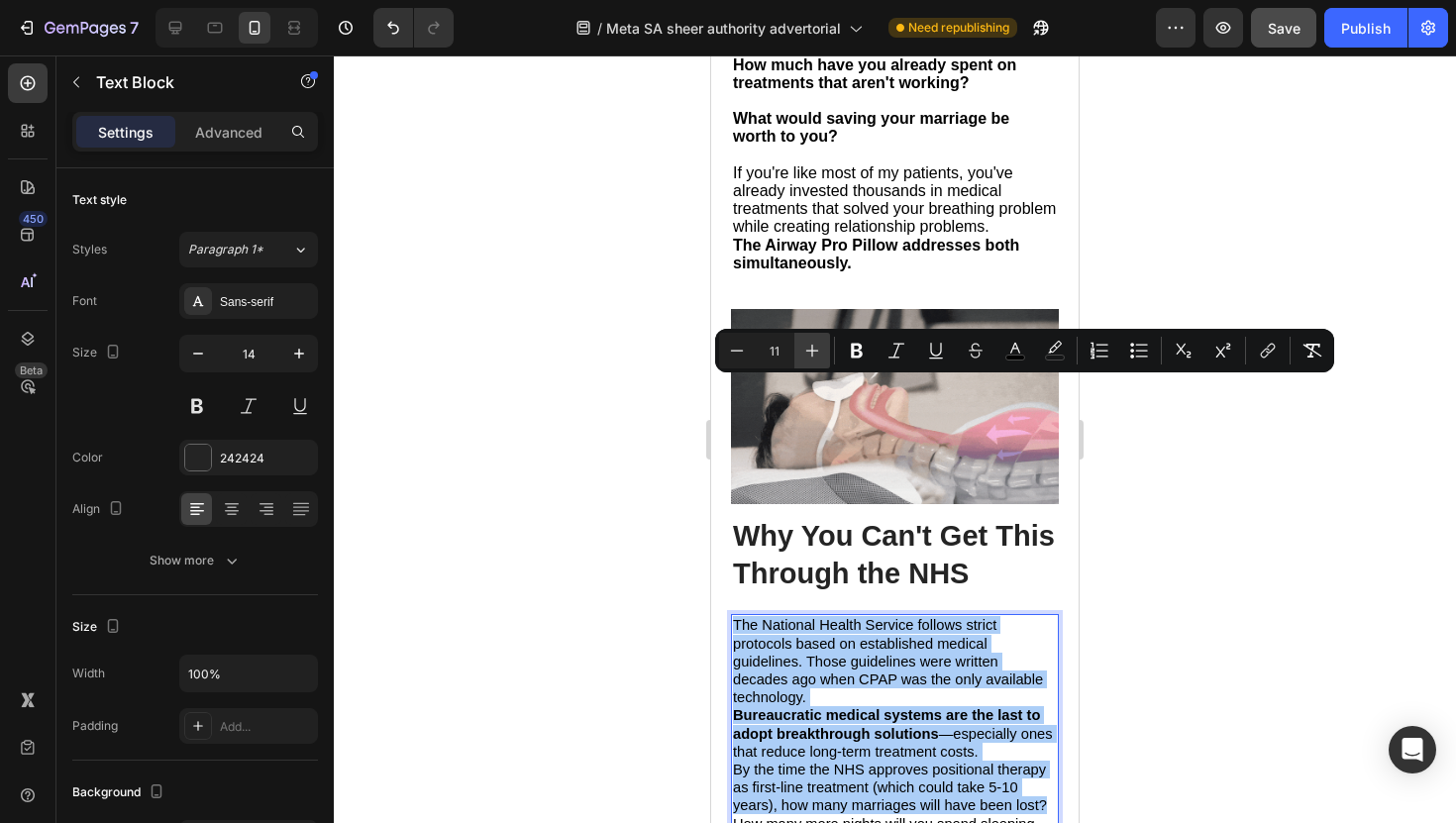 click 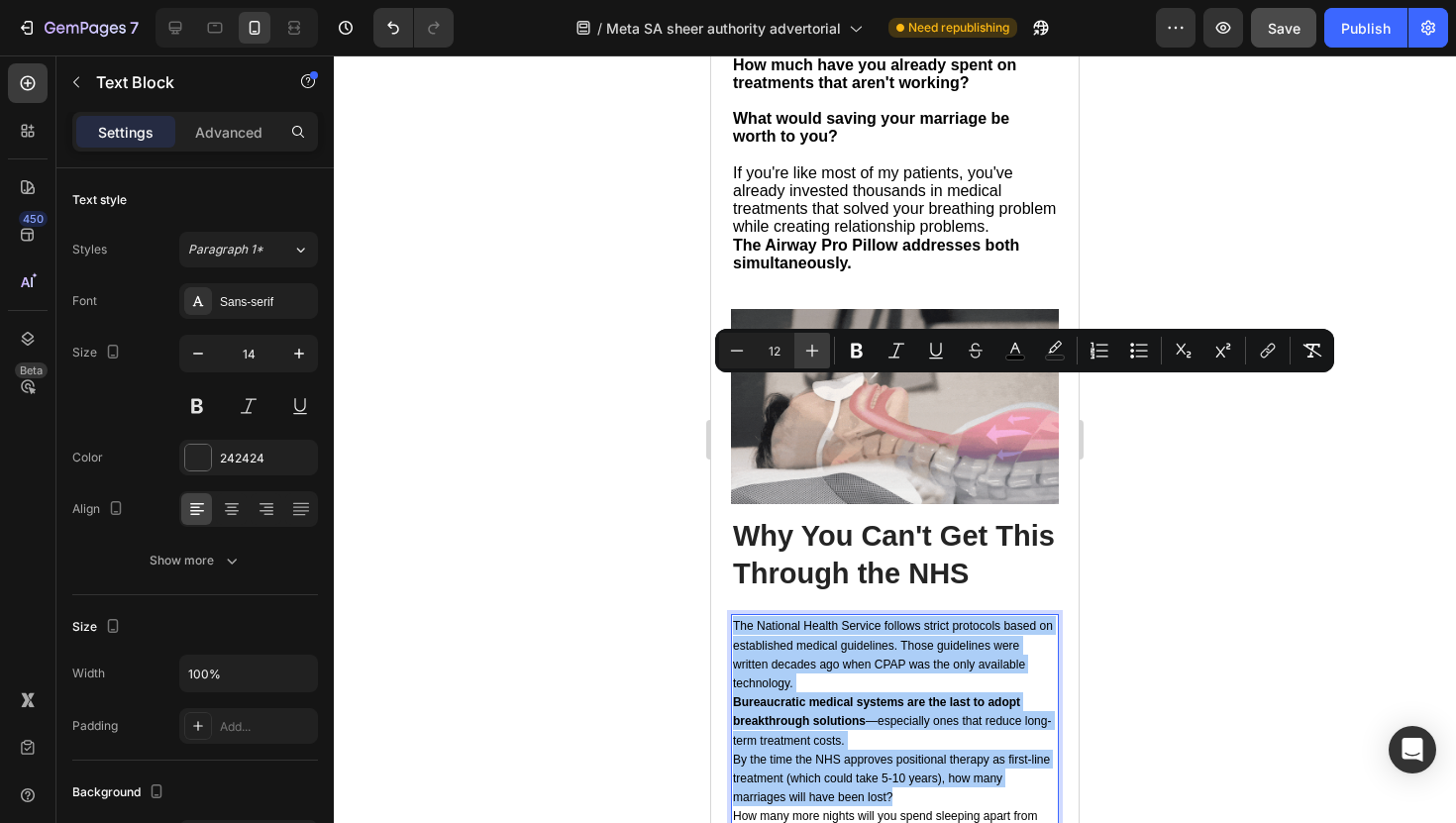 click 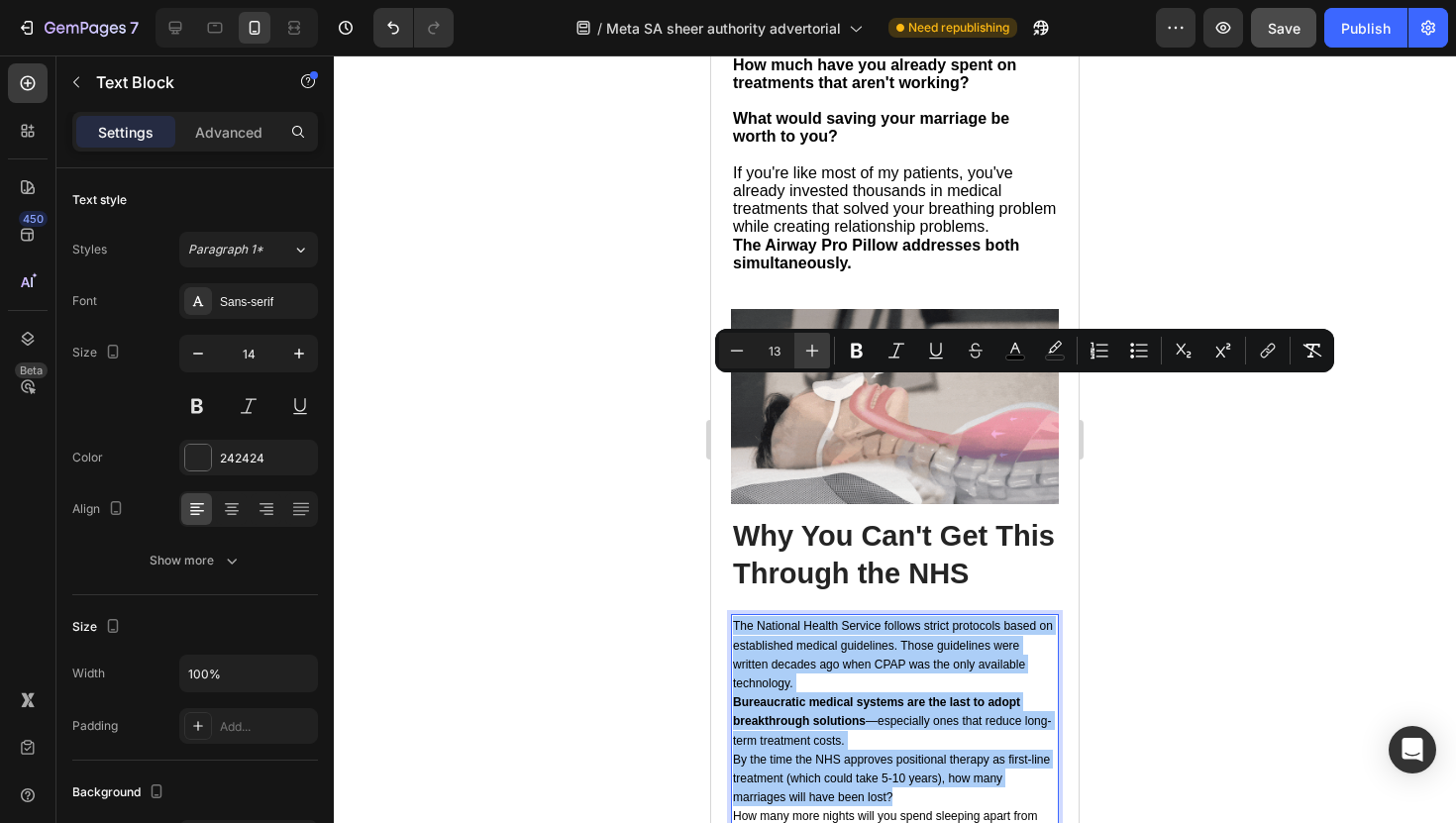 click 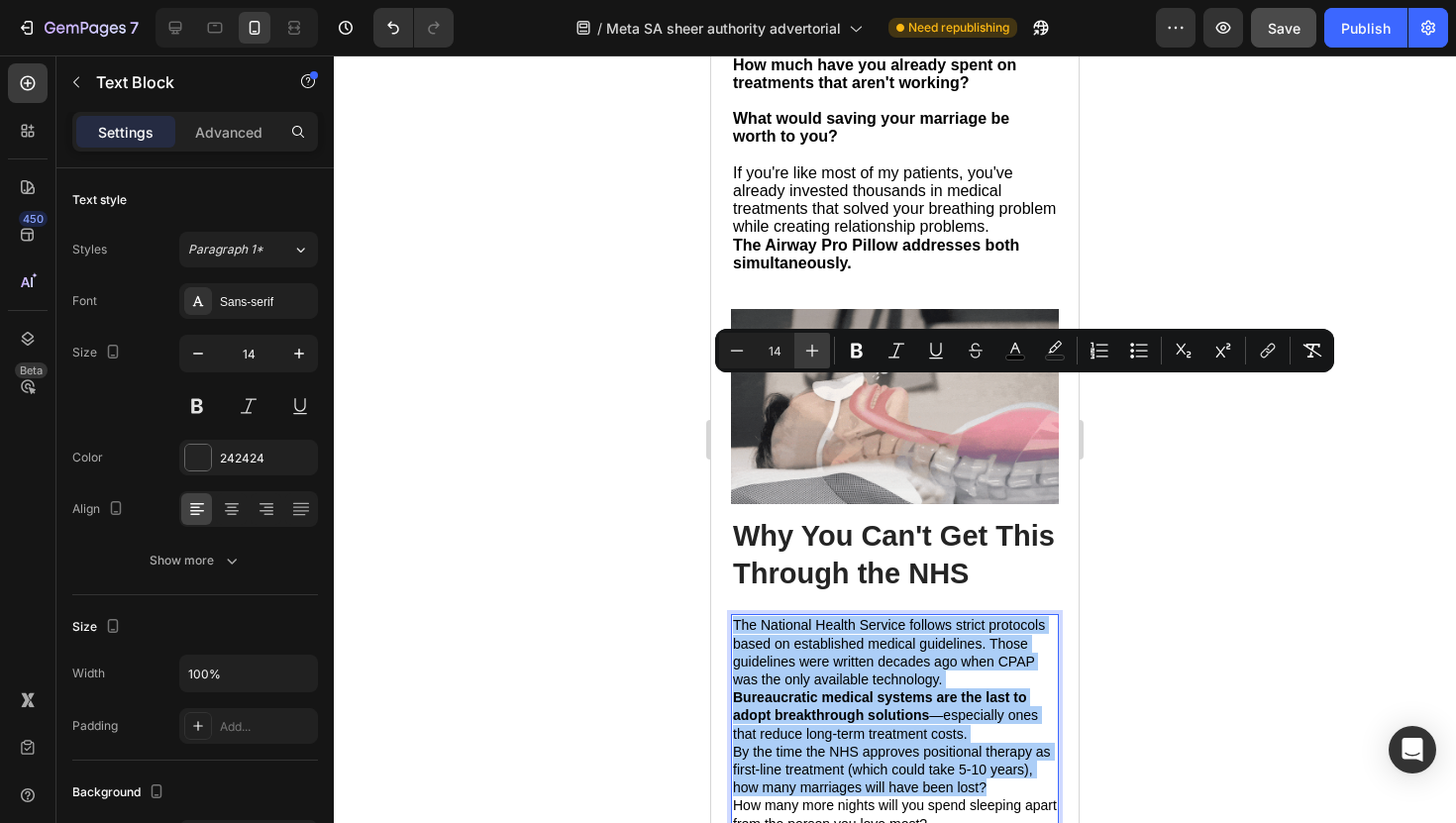 click 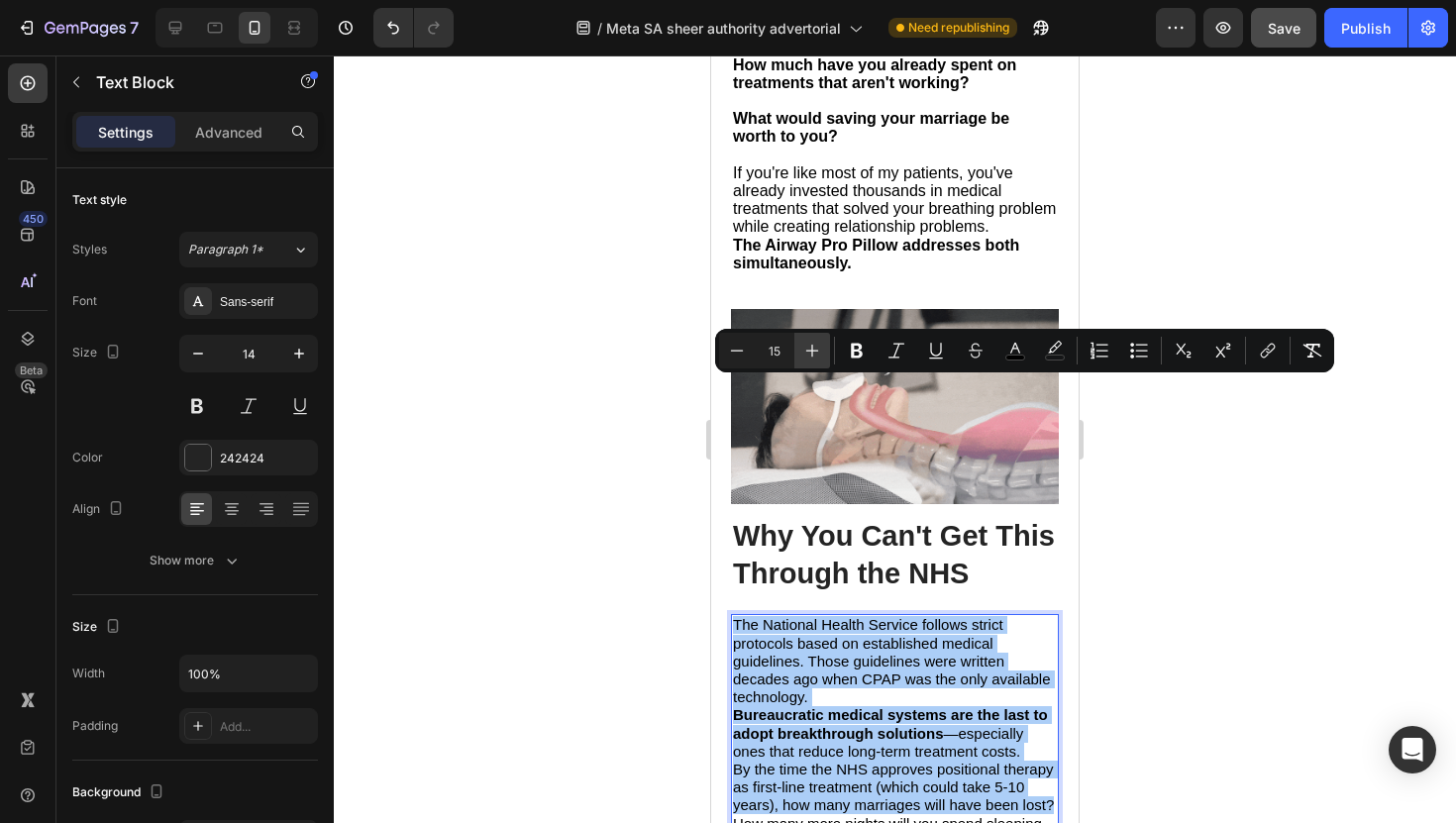 click 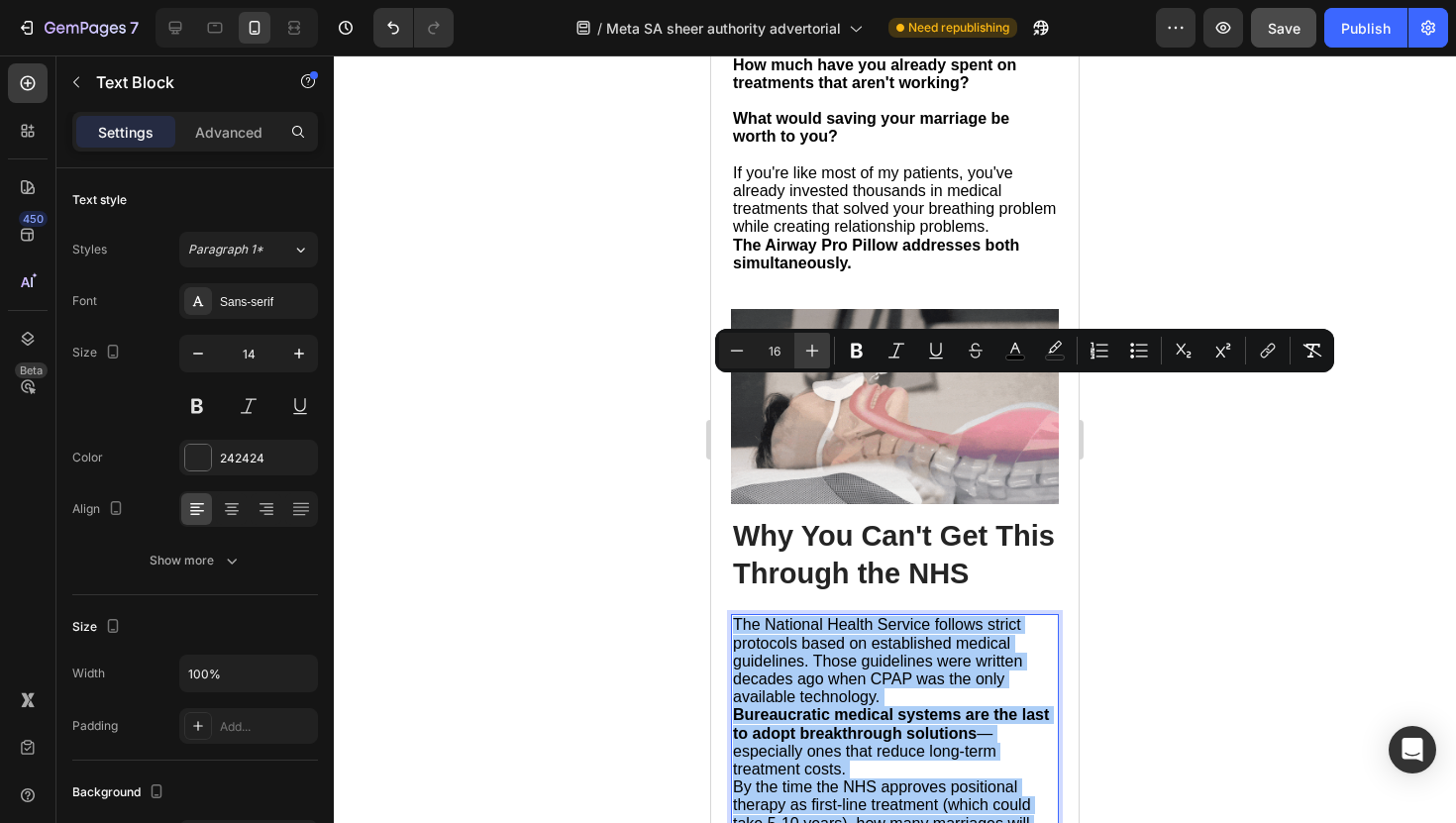 click 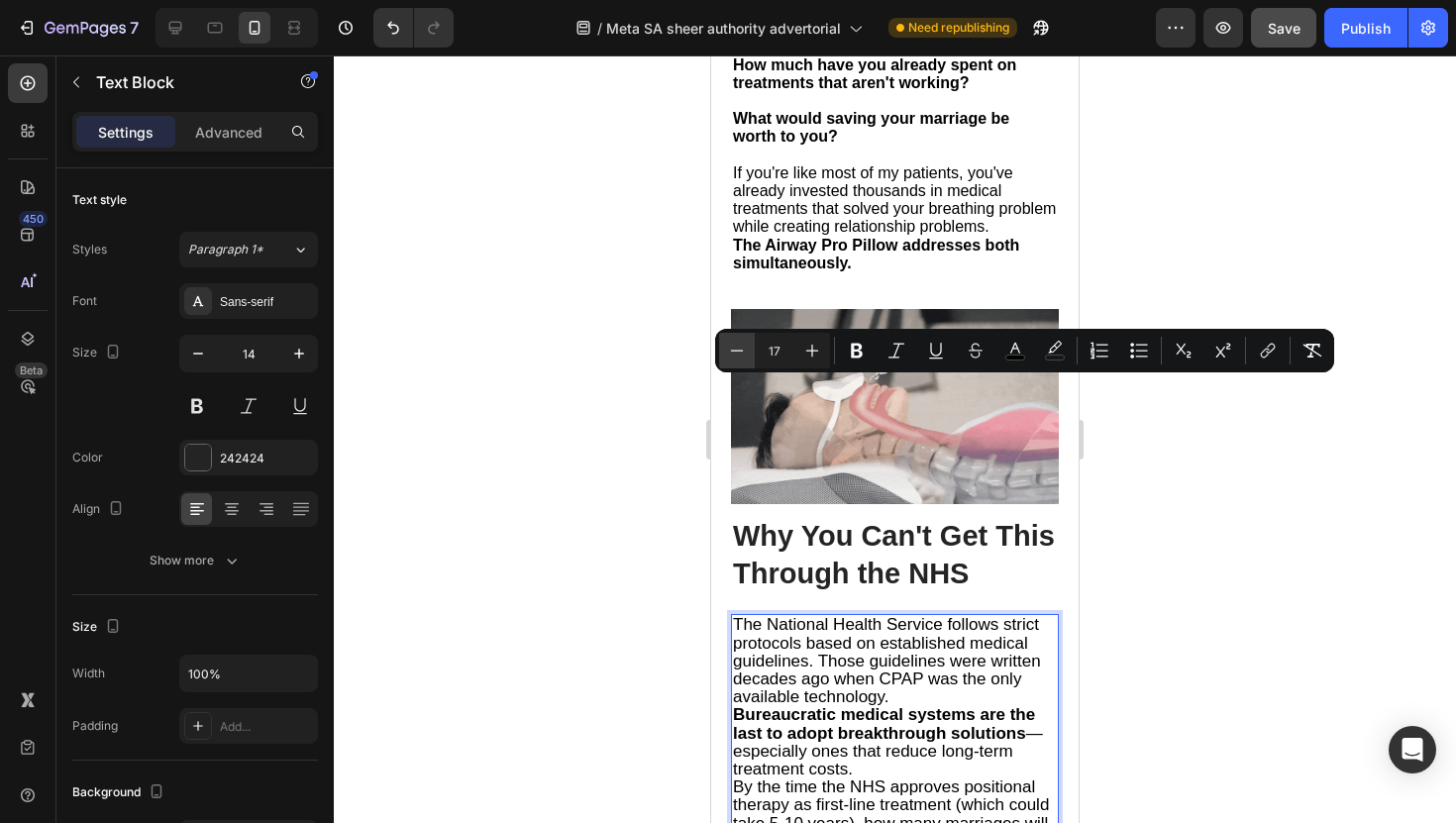 click 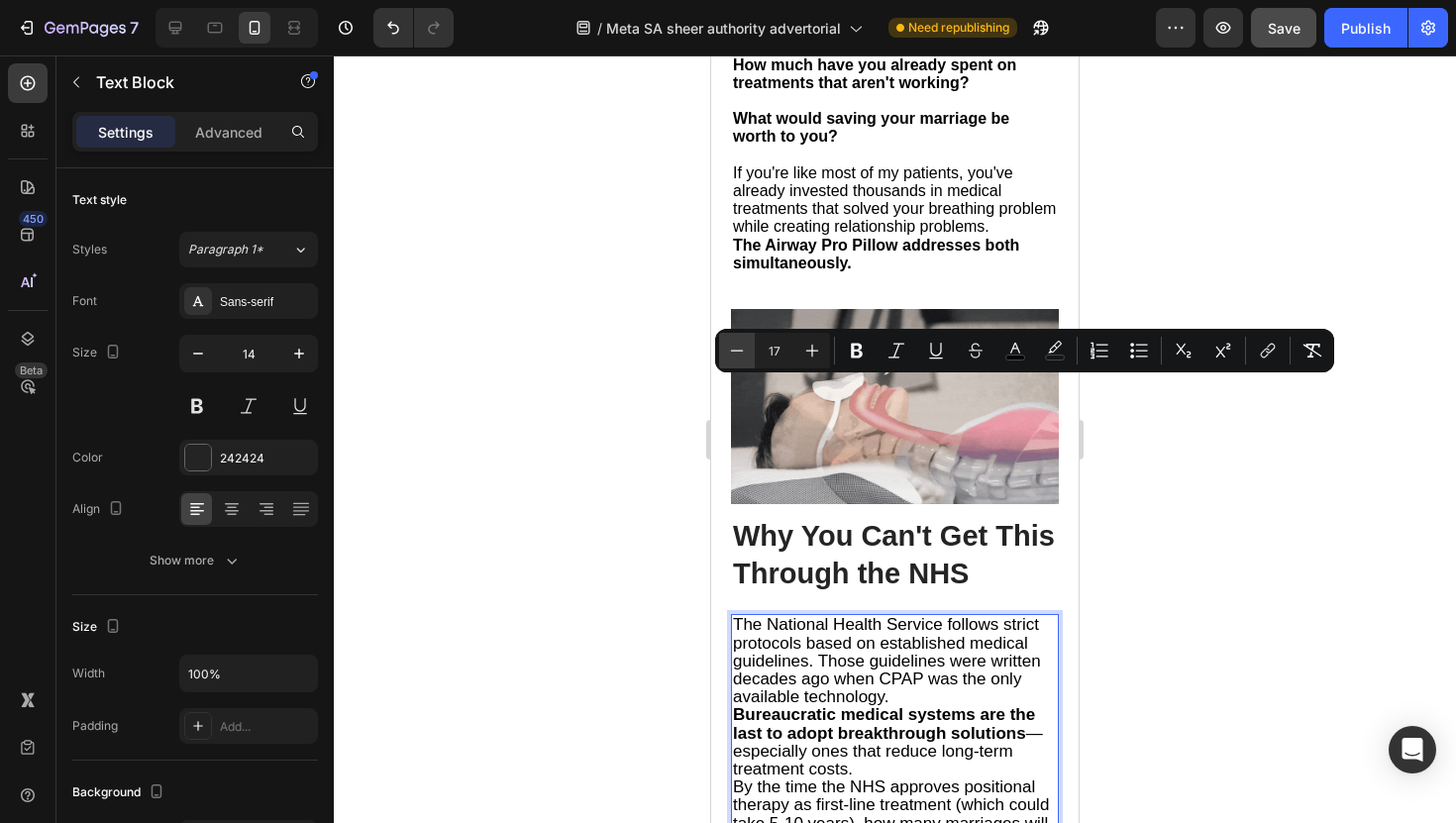 type on "16" 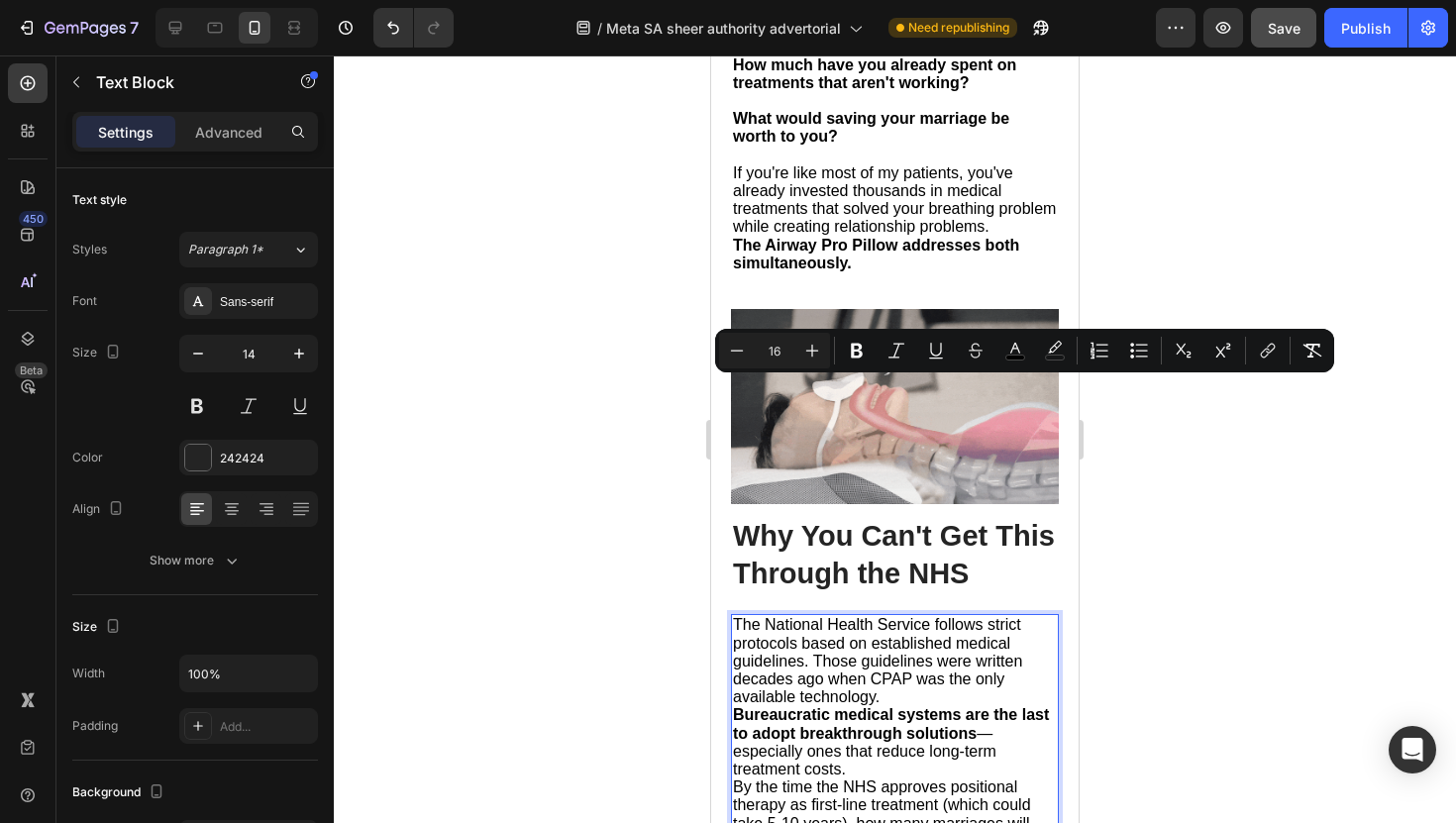 click on "The National Health Service follows strict protocols based on established medical guidelines. Those guidelines were written decades ago when CPAP was the only available technology." at bounding box center (878, 661) 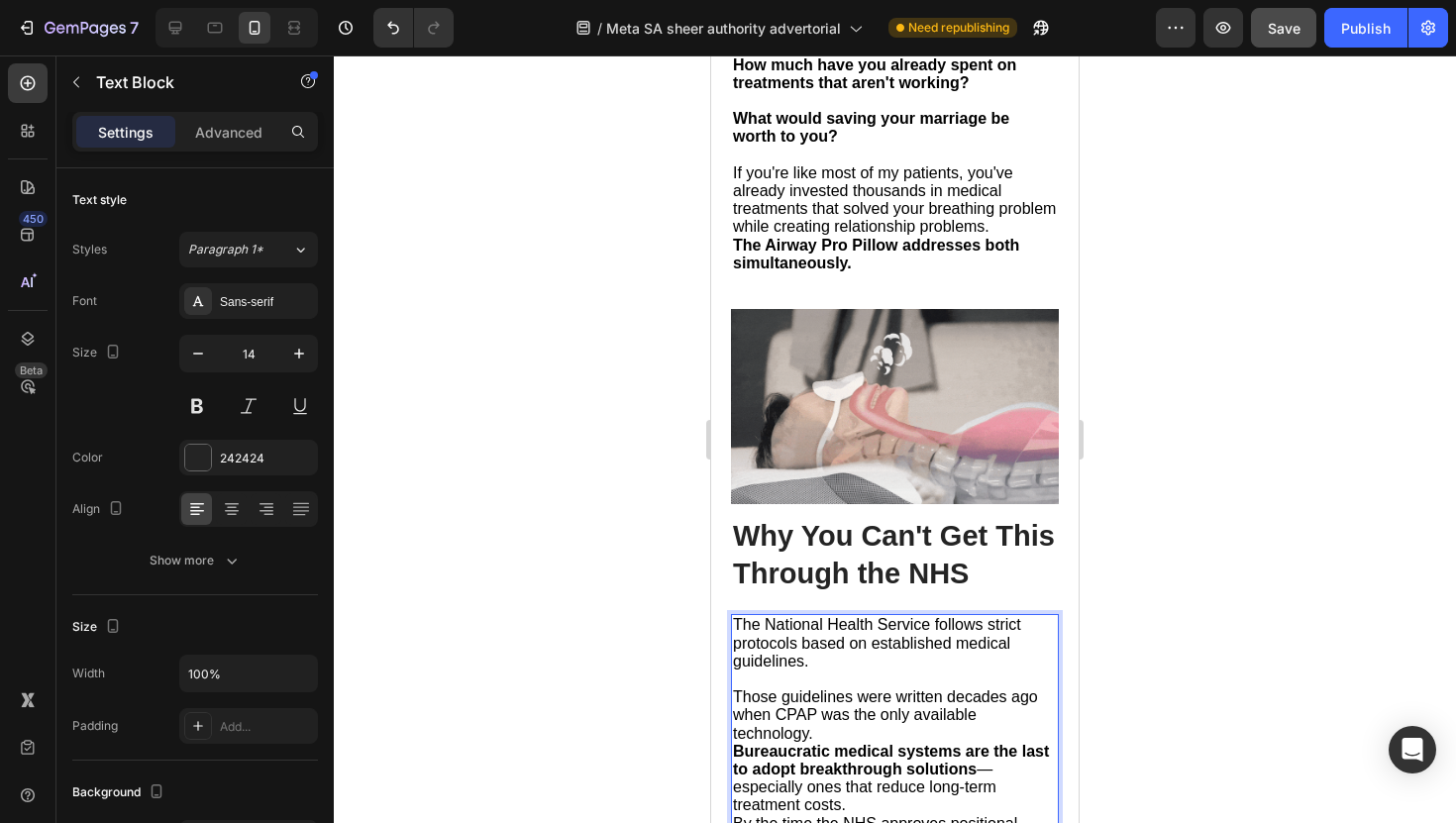click on "Those guidelines were written decades ago when CPAP was the only available technology." at bounding box center (894, 715) 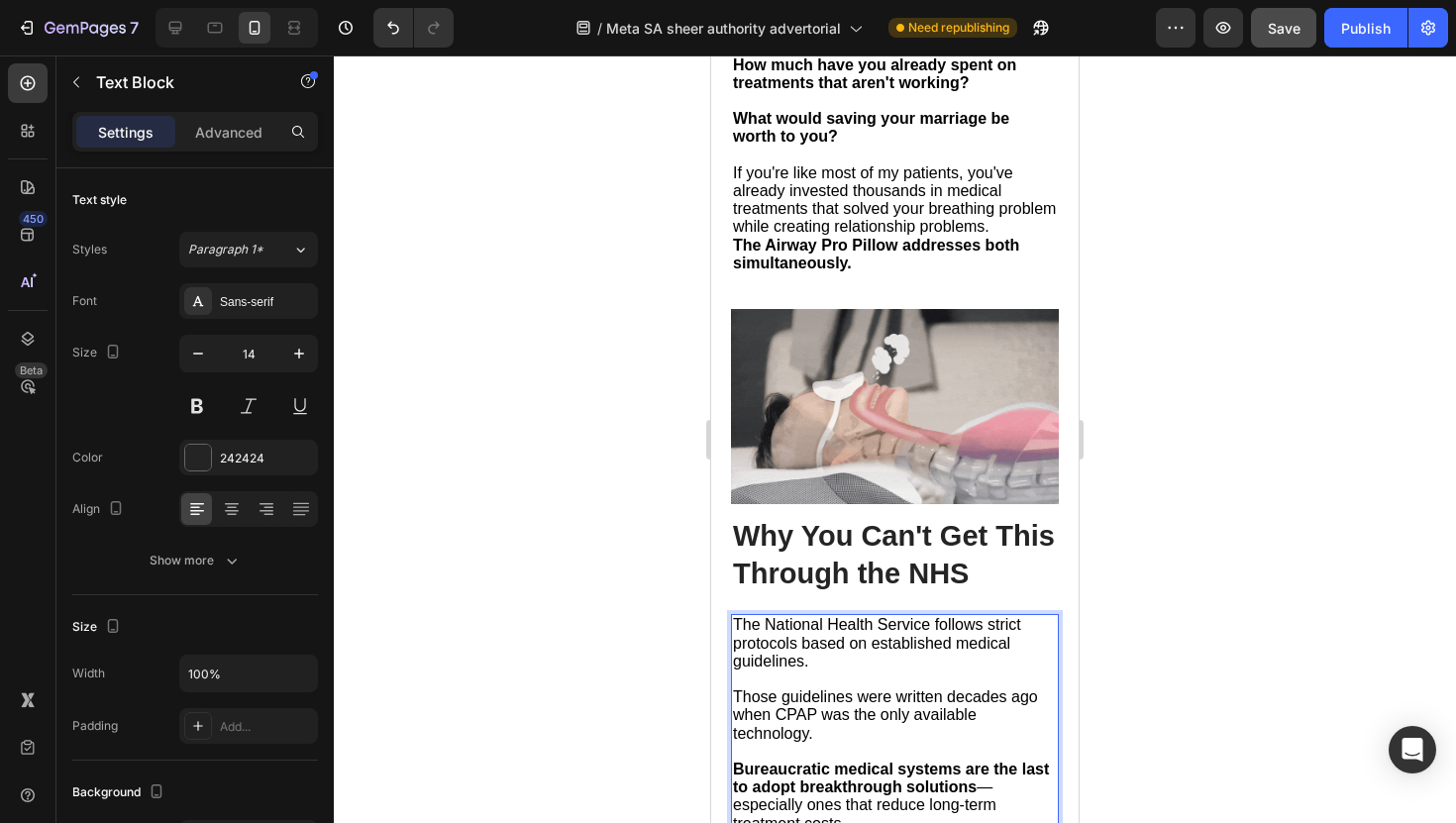 click on "Bureaucratic medical systems are the last to adopt breakthrough solutions —especially ones that reduce long-term treatment costs." at bounding box center [894, 796] 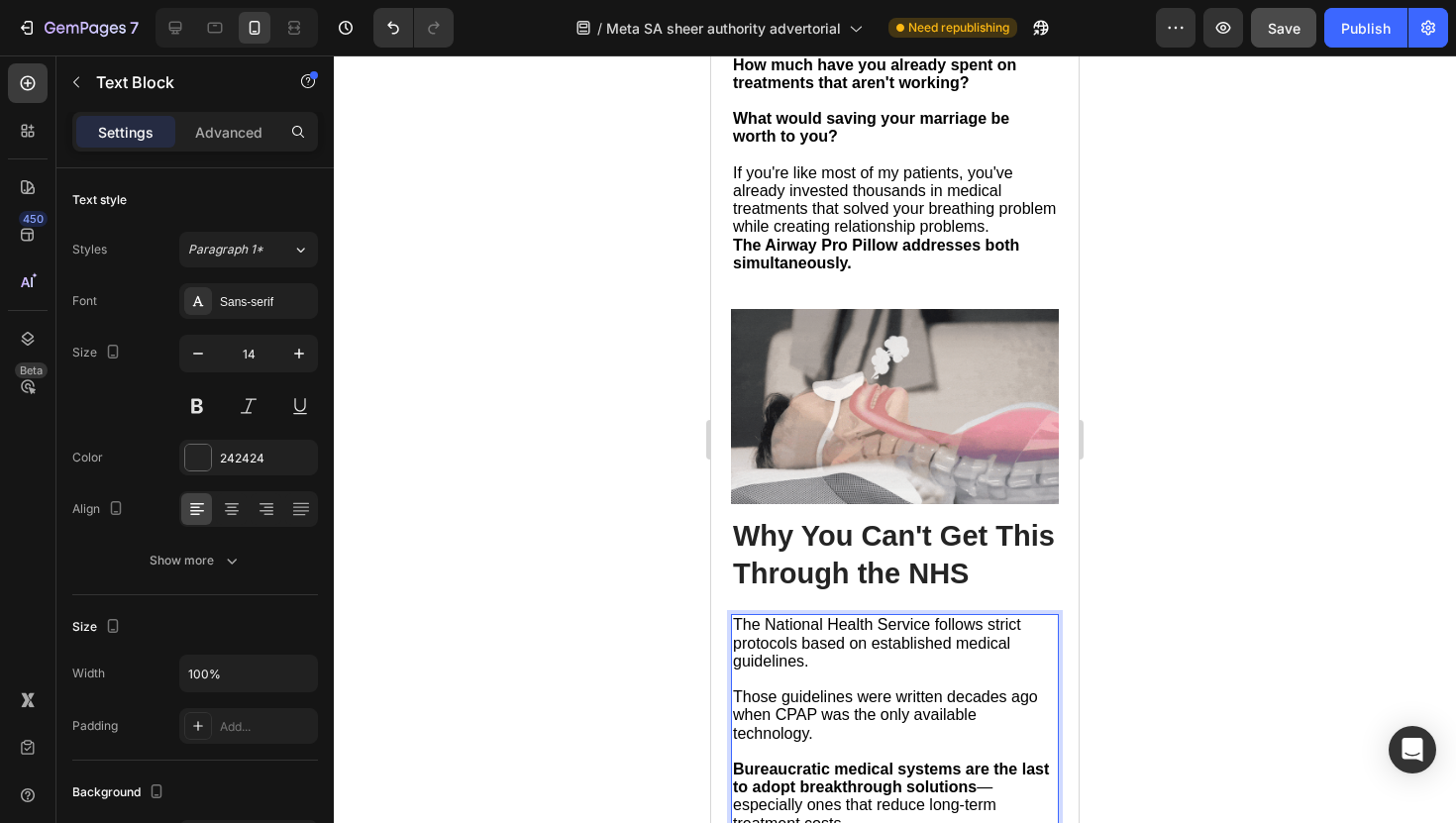 click on "By the time the NHS approves positional therapy as first-line treatment (which could take 5-10 years), how many marriages will have been lost?" at bounding box center [894, 886] 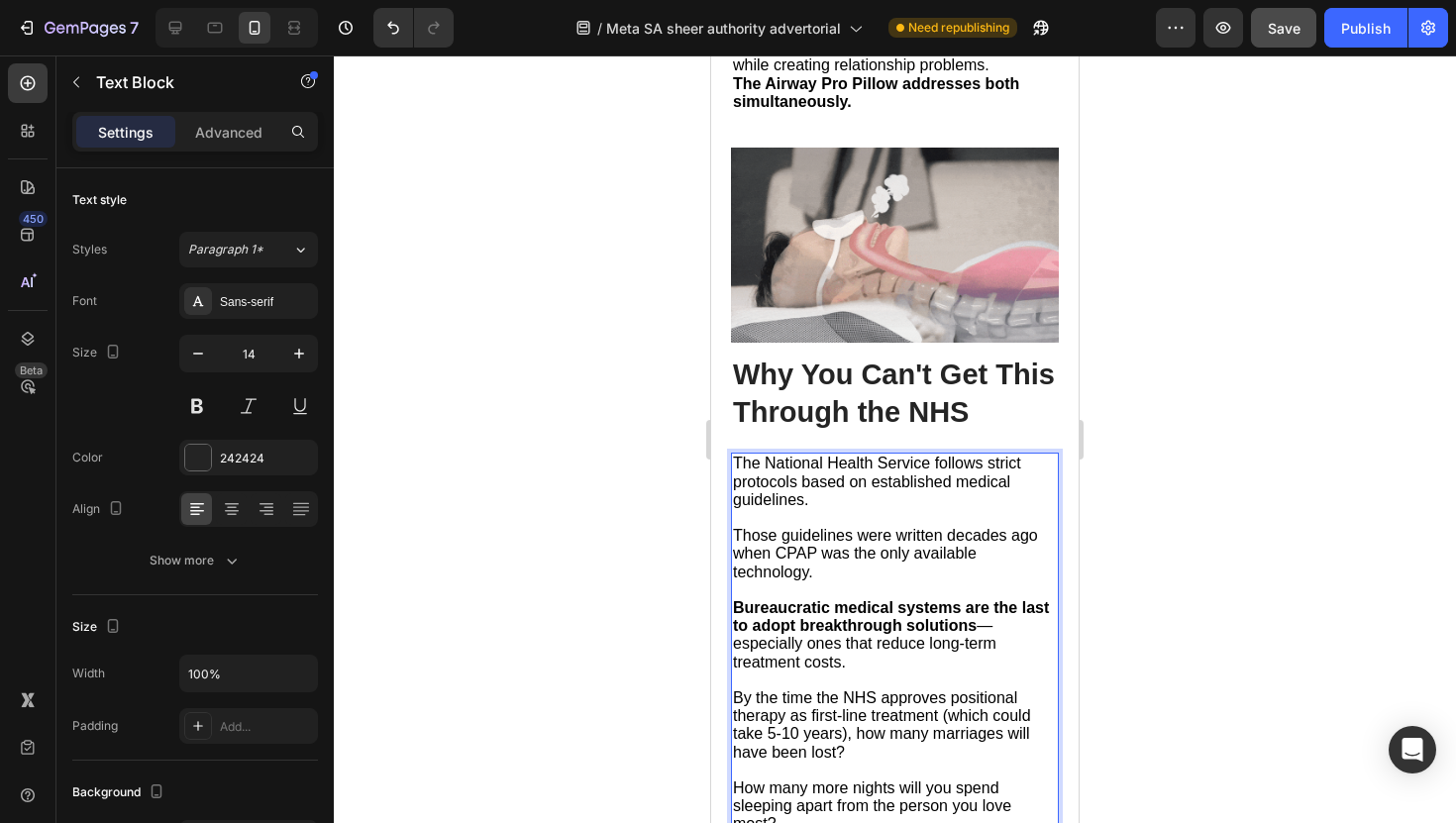 scroll, scrollTop: 9178, scrollLeft: 0, axis: vertical 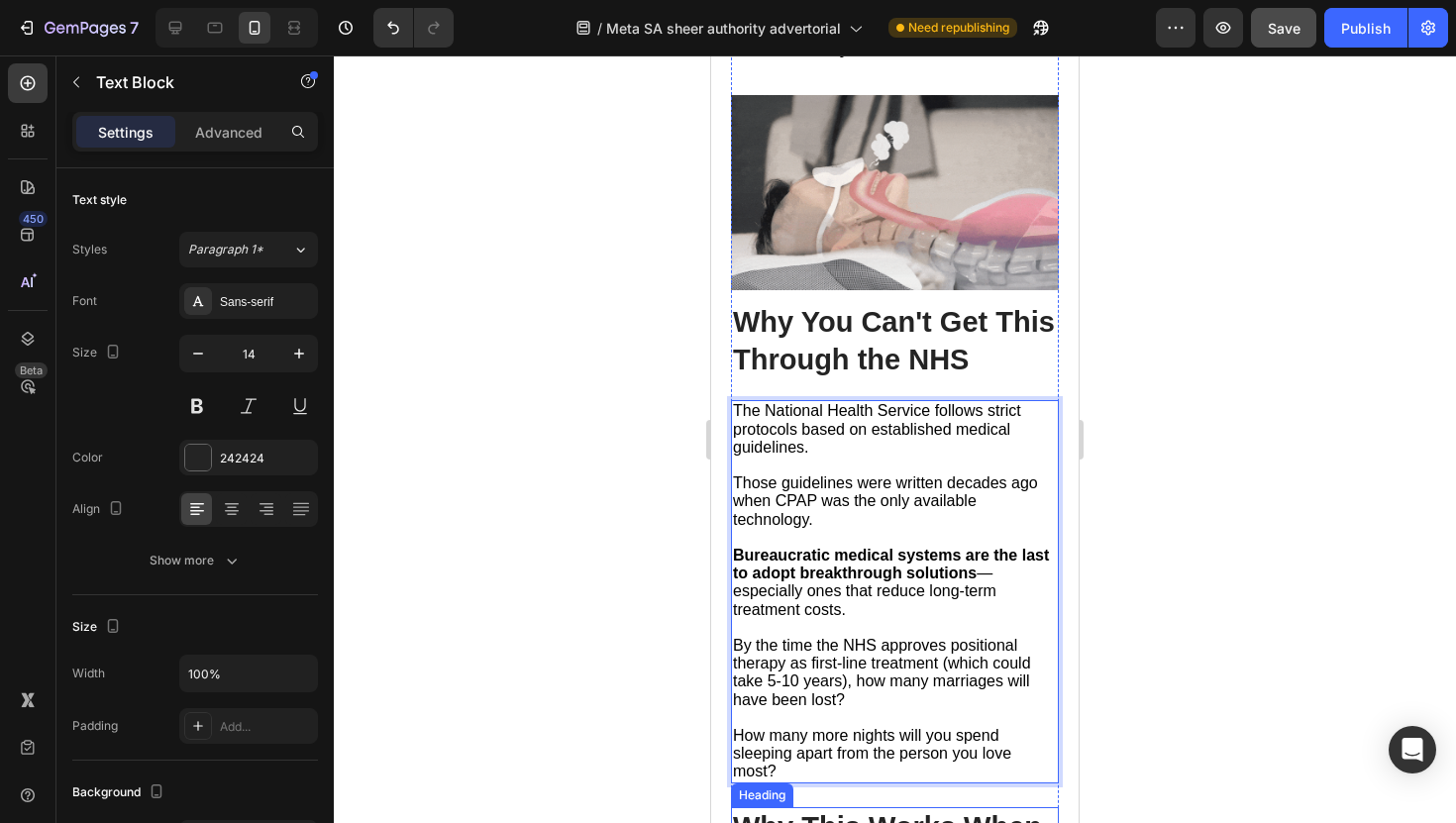 click on "Why This Works When Everything Else Failed" at bounding box center (894, 846) 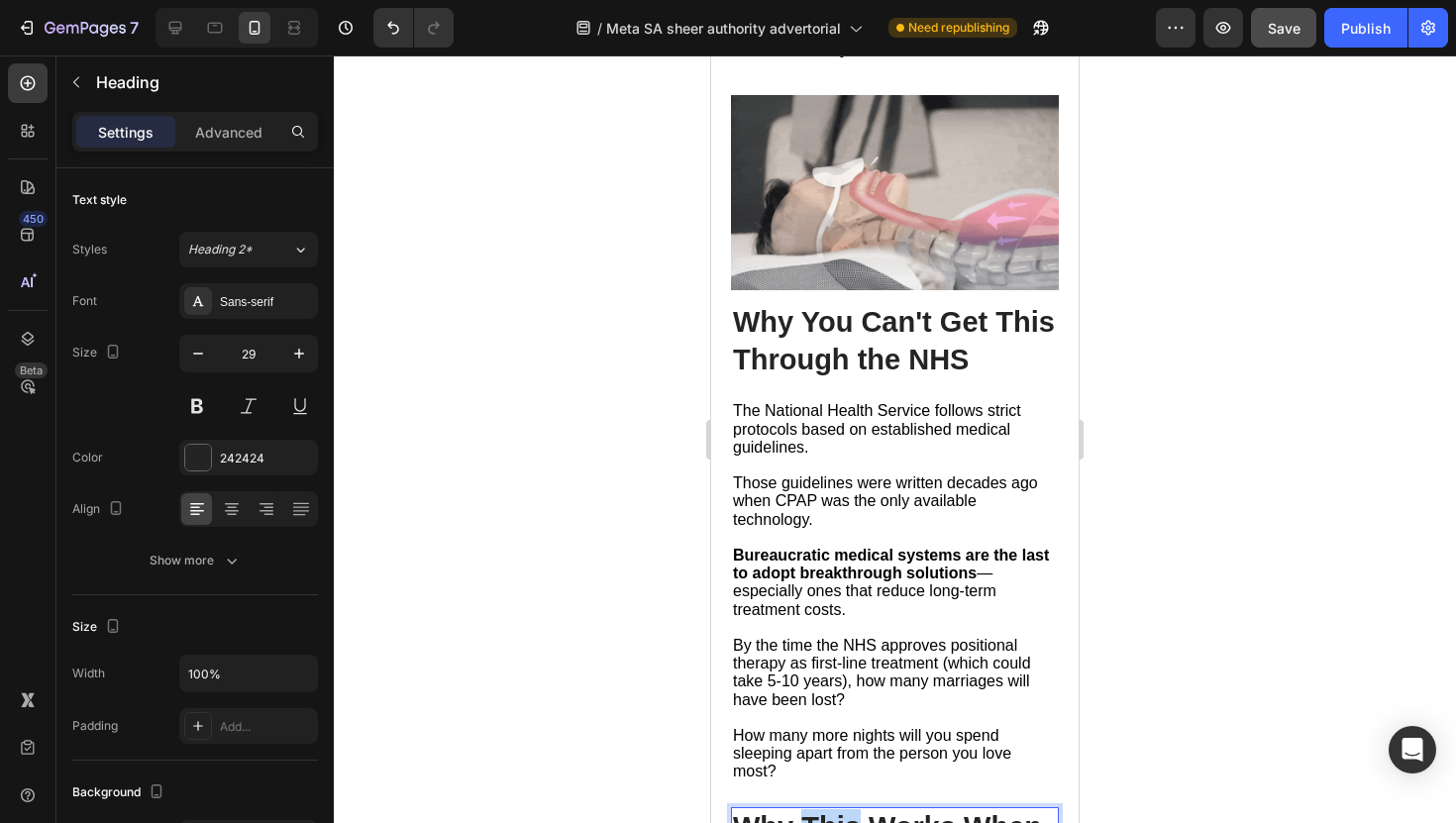 click on "Why This Works When Everything Else Failed" at bounding box center (894, 846) 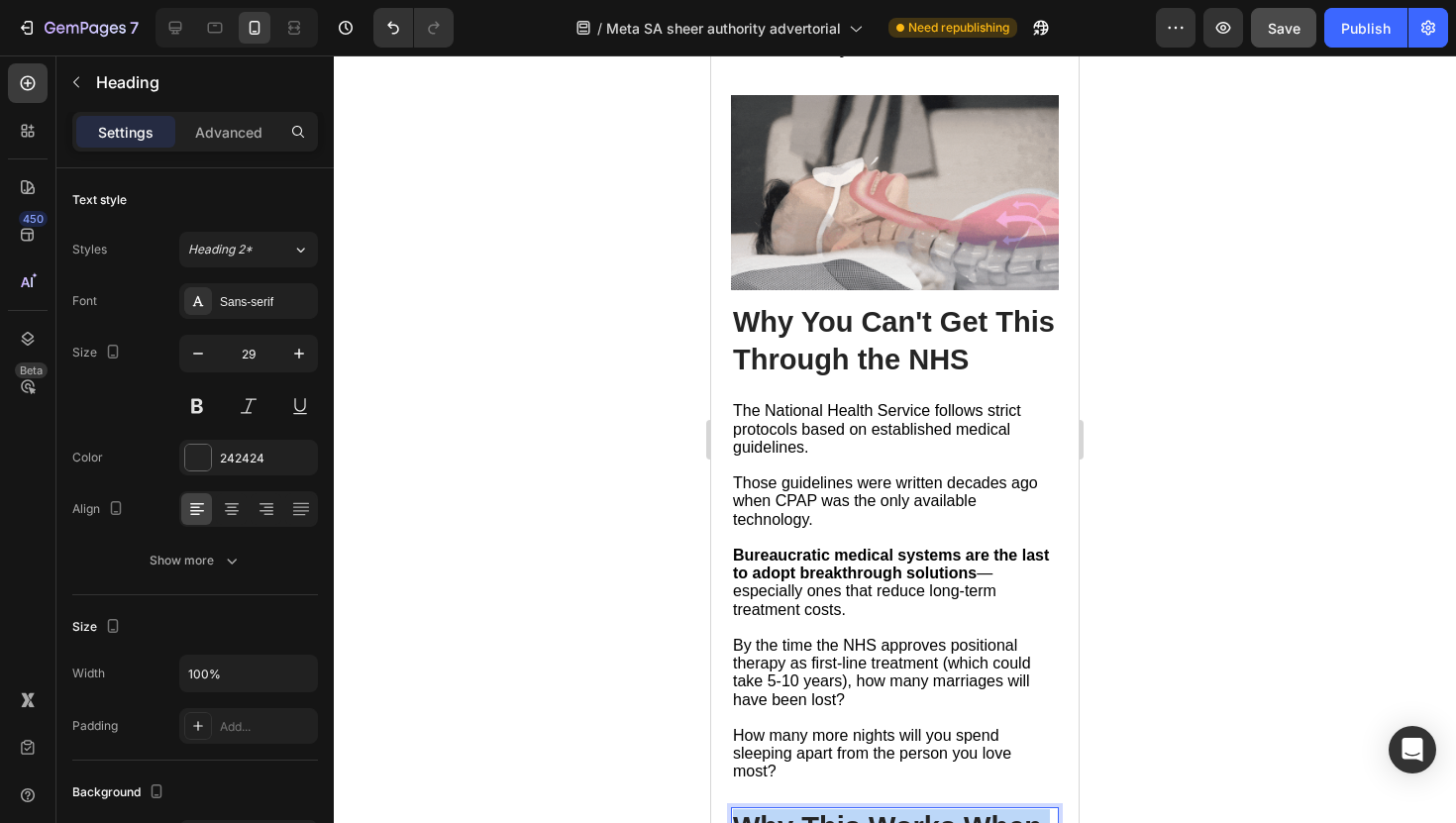 click on "Why This Works When Everything Else Failed" at bounding box center (894, 846) 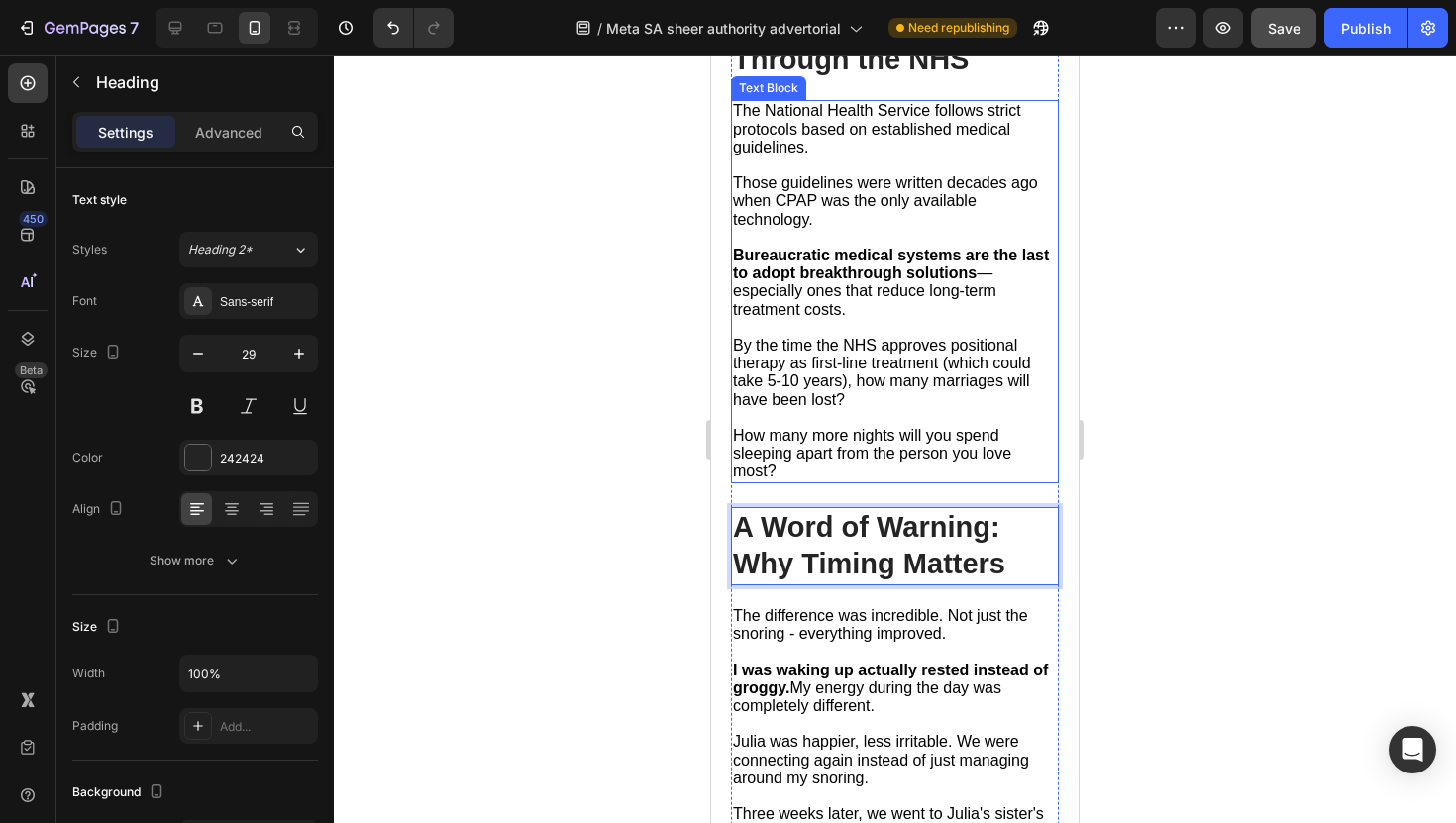 scroll, scrollTop: 9481, scrollLeft: 0, axis: vertical 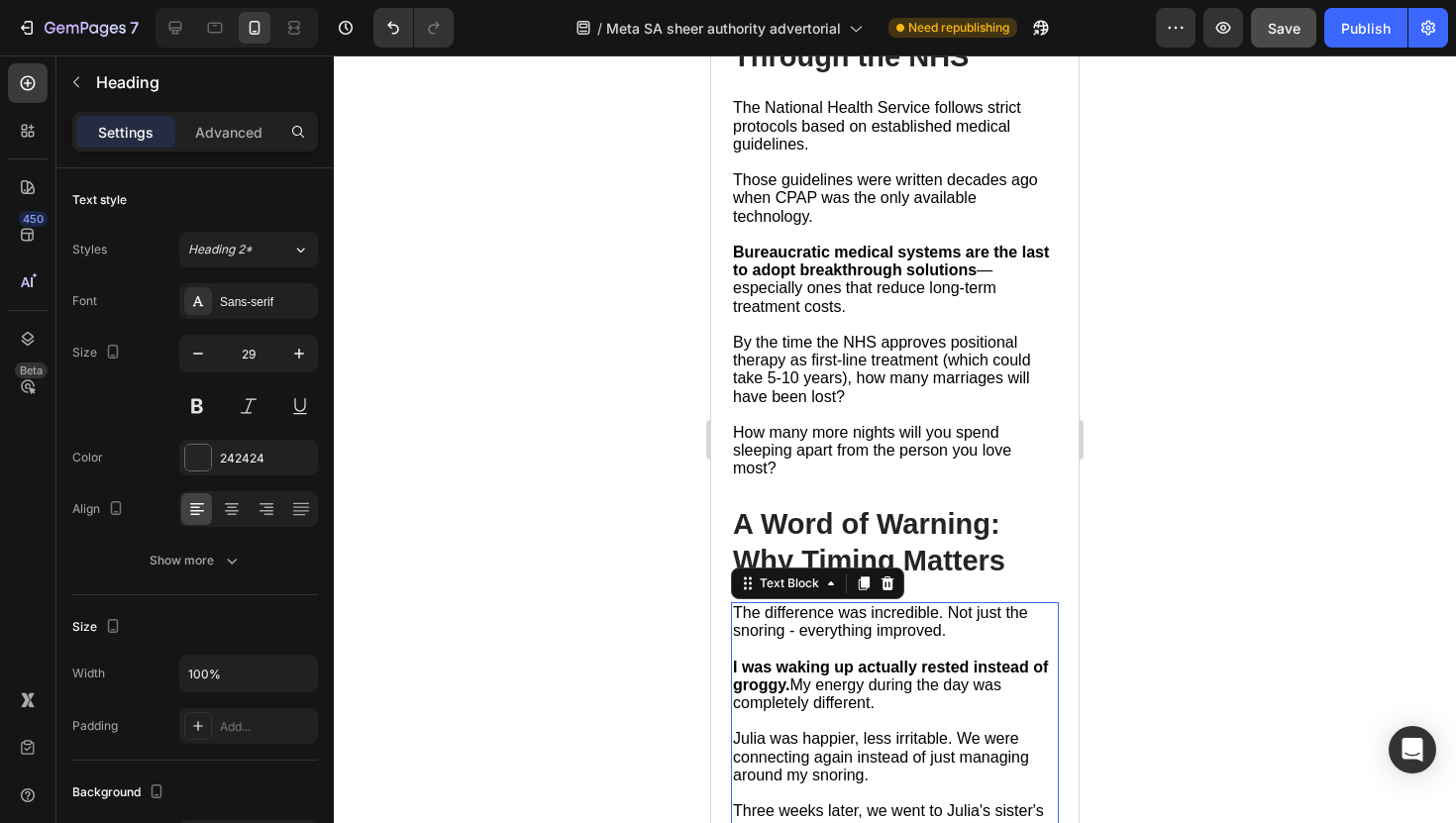 click on "I was waking up actually rested instead of groggy.  My energy during the day was completely different." at bounding box center (890, 684) 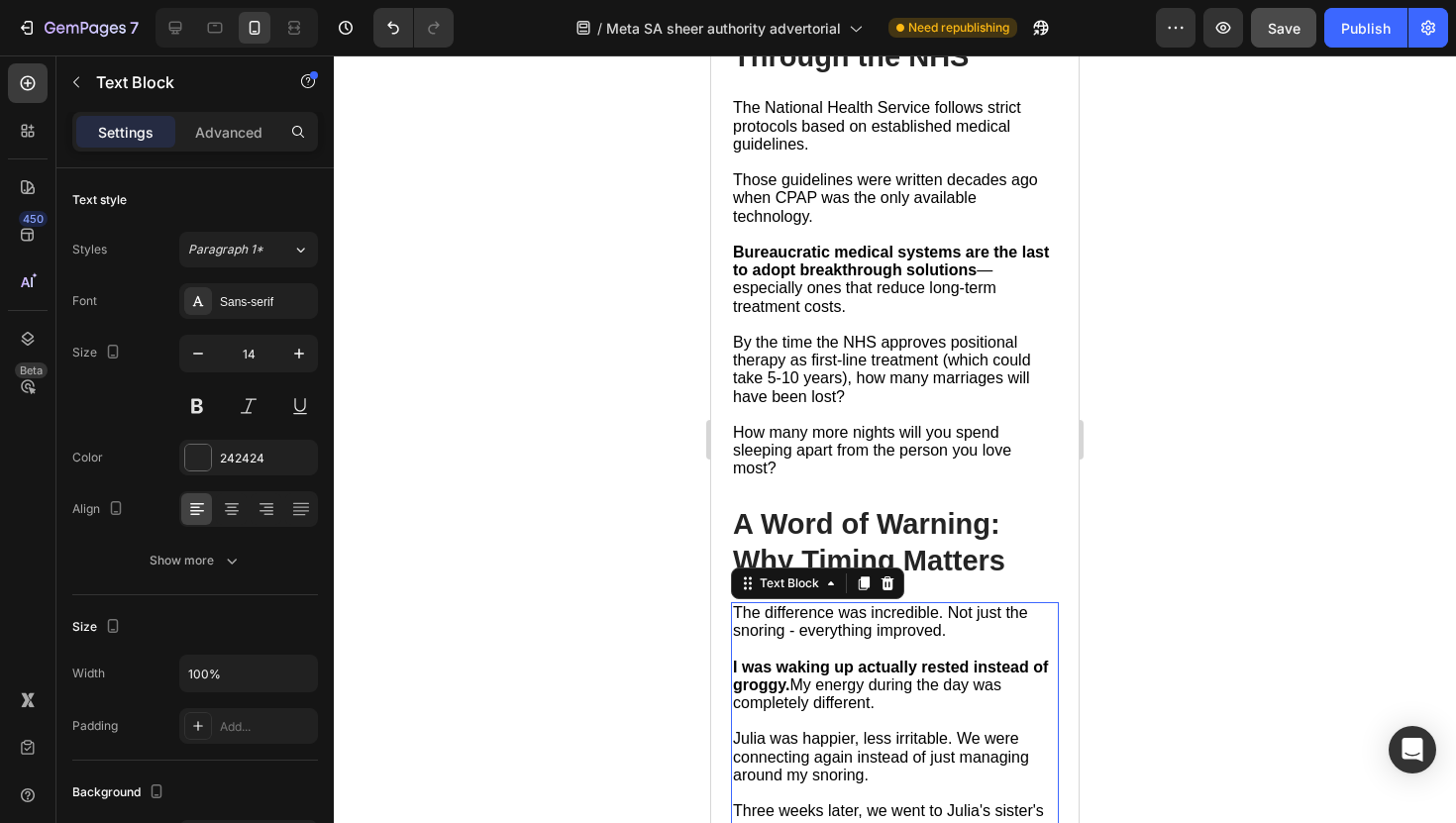 click on "I was waking up actually rested instead of groggy.  My energy during the day was completely different." at bounding box center [890, 684] 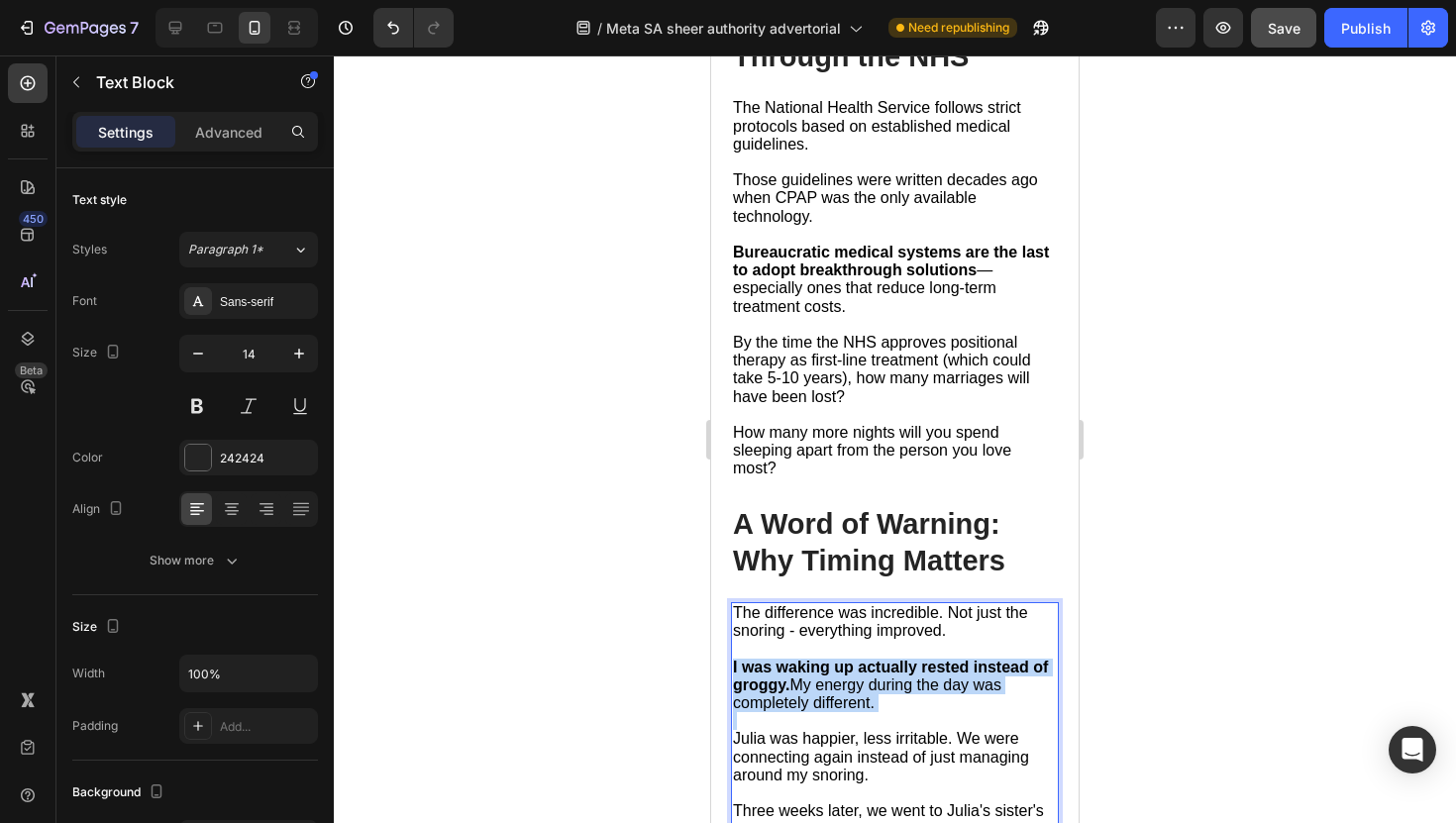 click on "I was waking up actually rested instead of groggy.  My energy during the day was completely different." at bounding box center [890, 684] 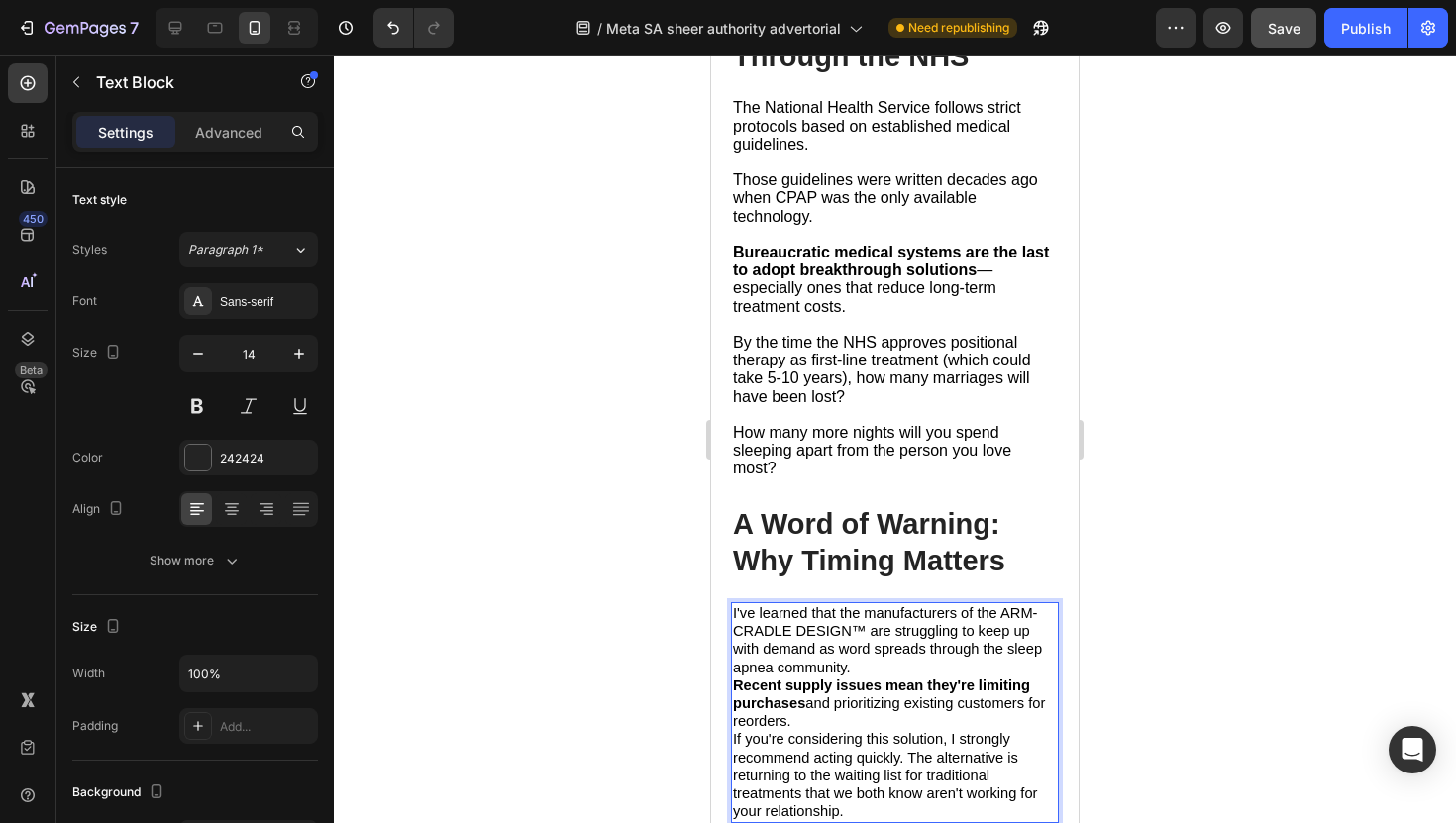 click on "Recent supply issues mean they're limiting purchases" at bounding box center (882, 694) 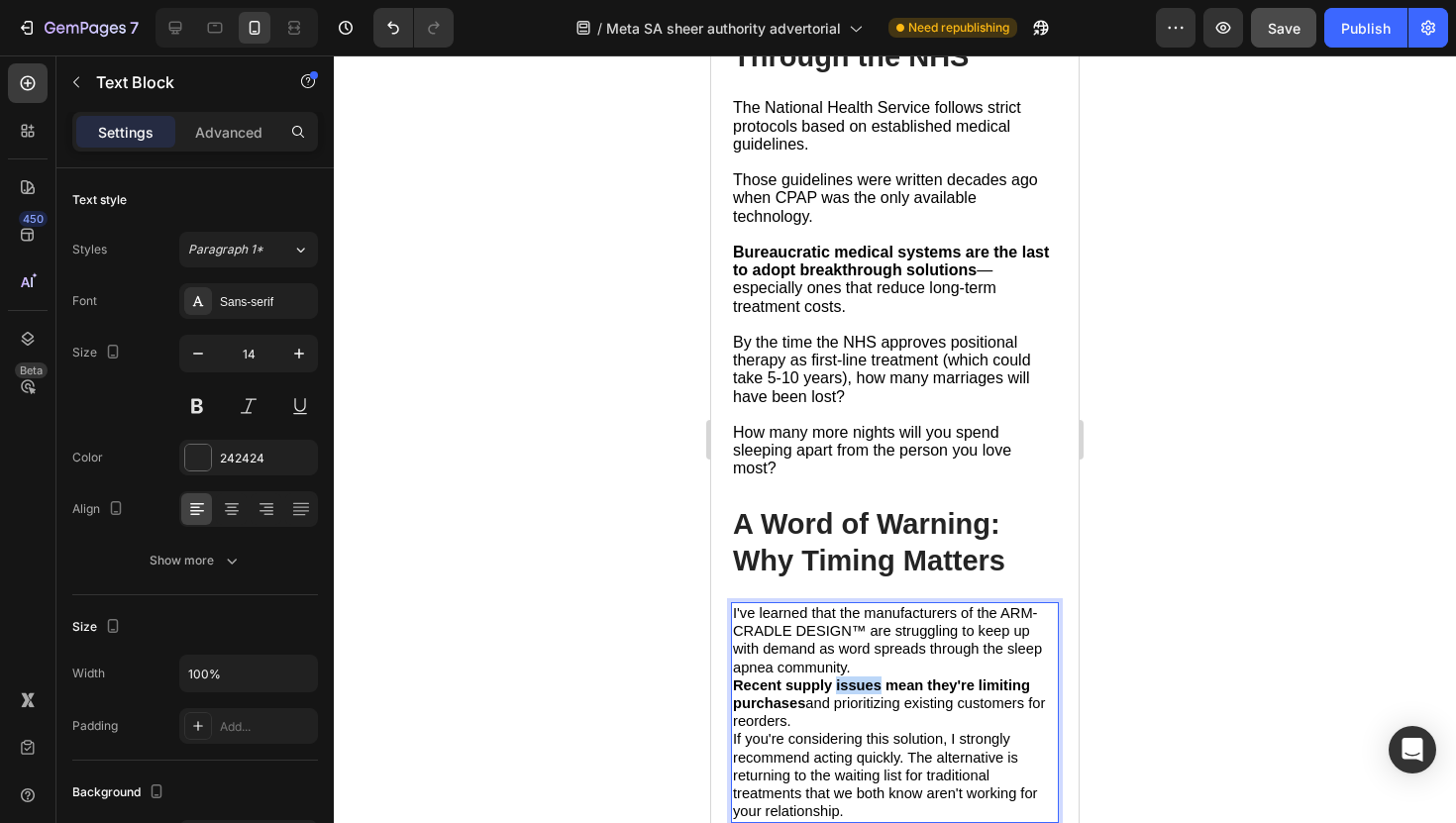 click on "Recent supply issues mean they're limiting purchases" at bounding box center (882, 694) 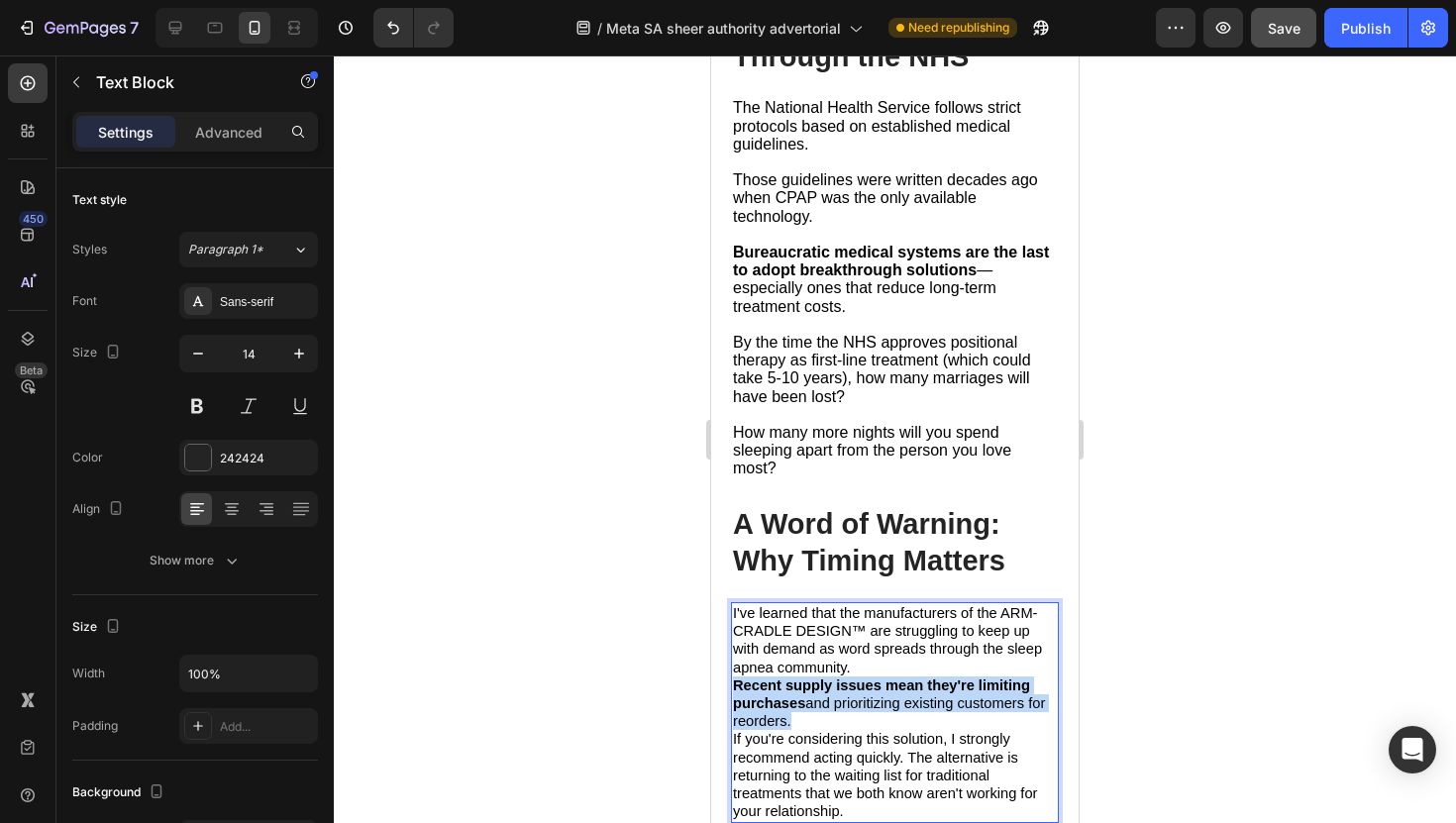 click on "Recent supply issues mean they're limiting purchases" at bounding box center [882, 694] 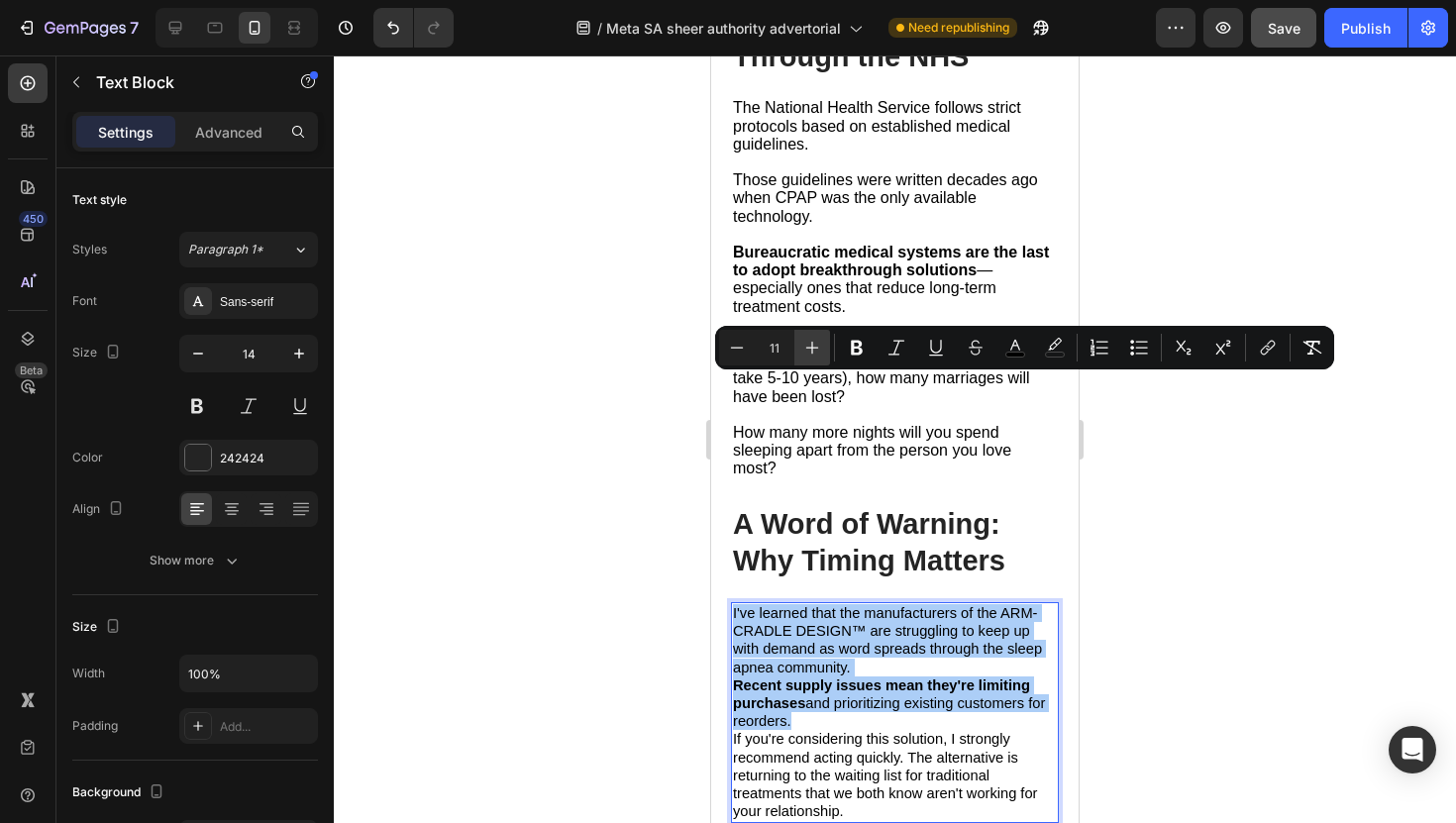 click on "Plus" at bounding box center [812, 348] 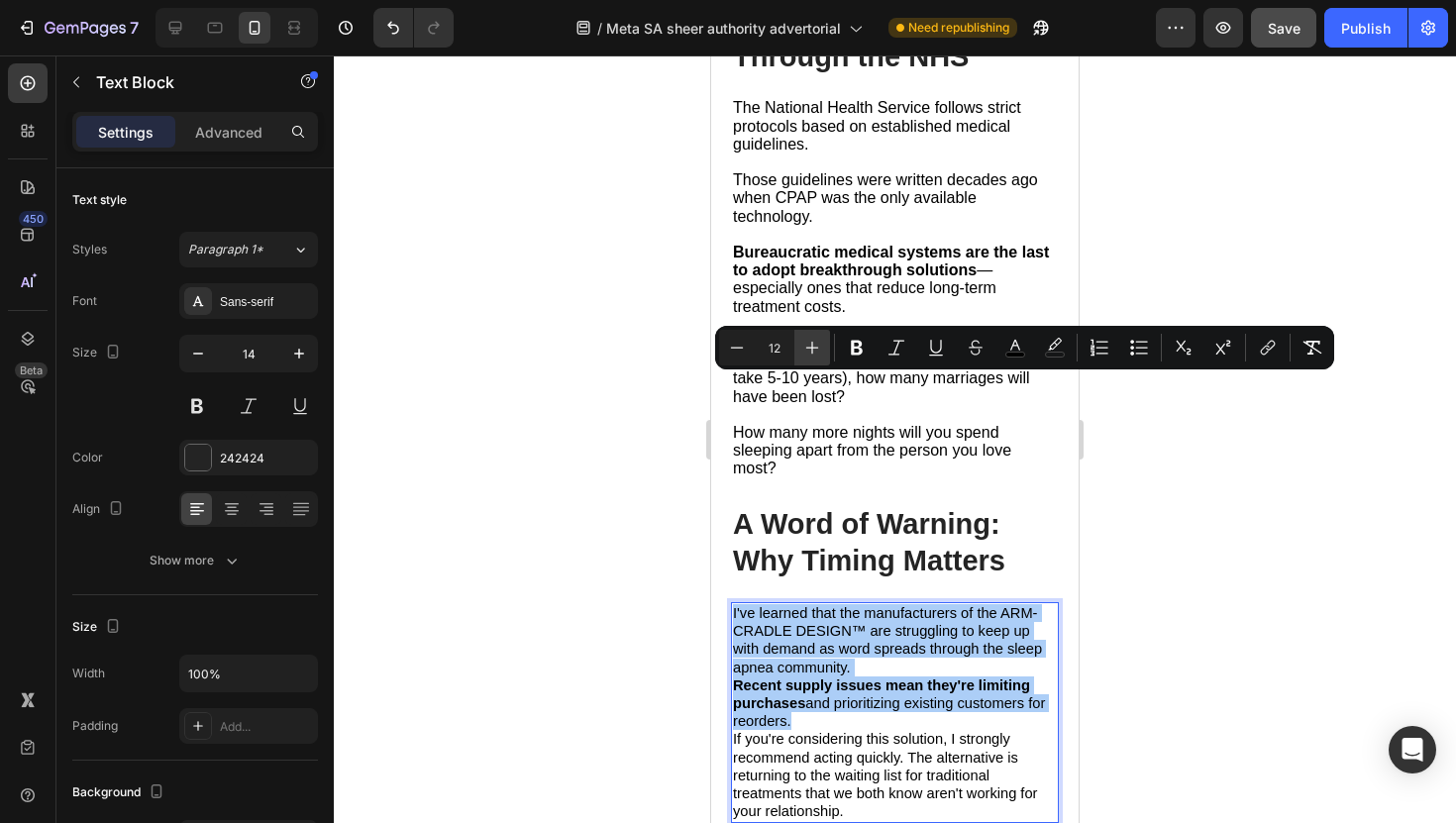 click on "Plus" at bounding box center (812, 348) 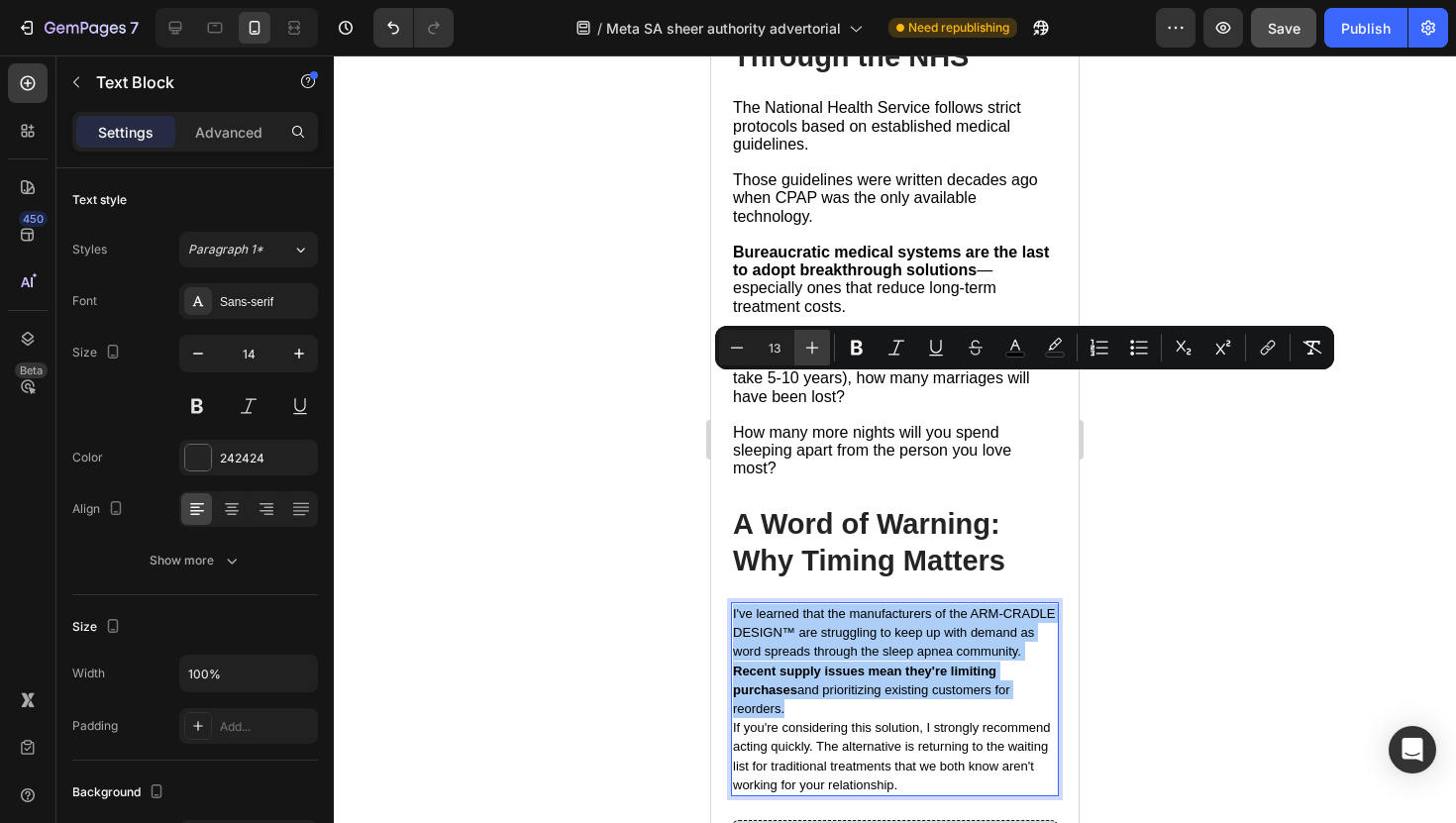 click on "Plus" at bounding box center (812, 348) 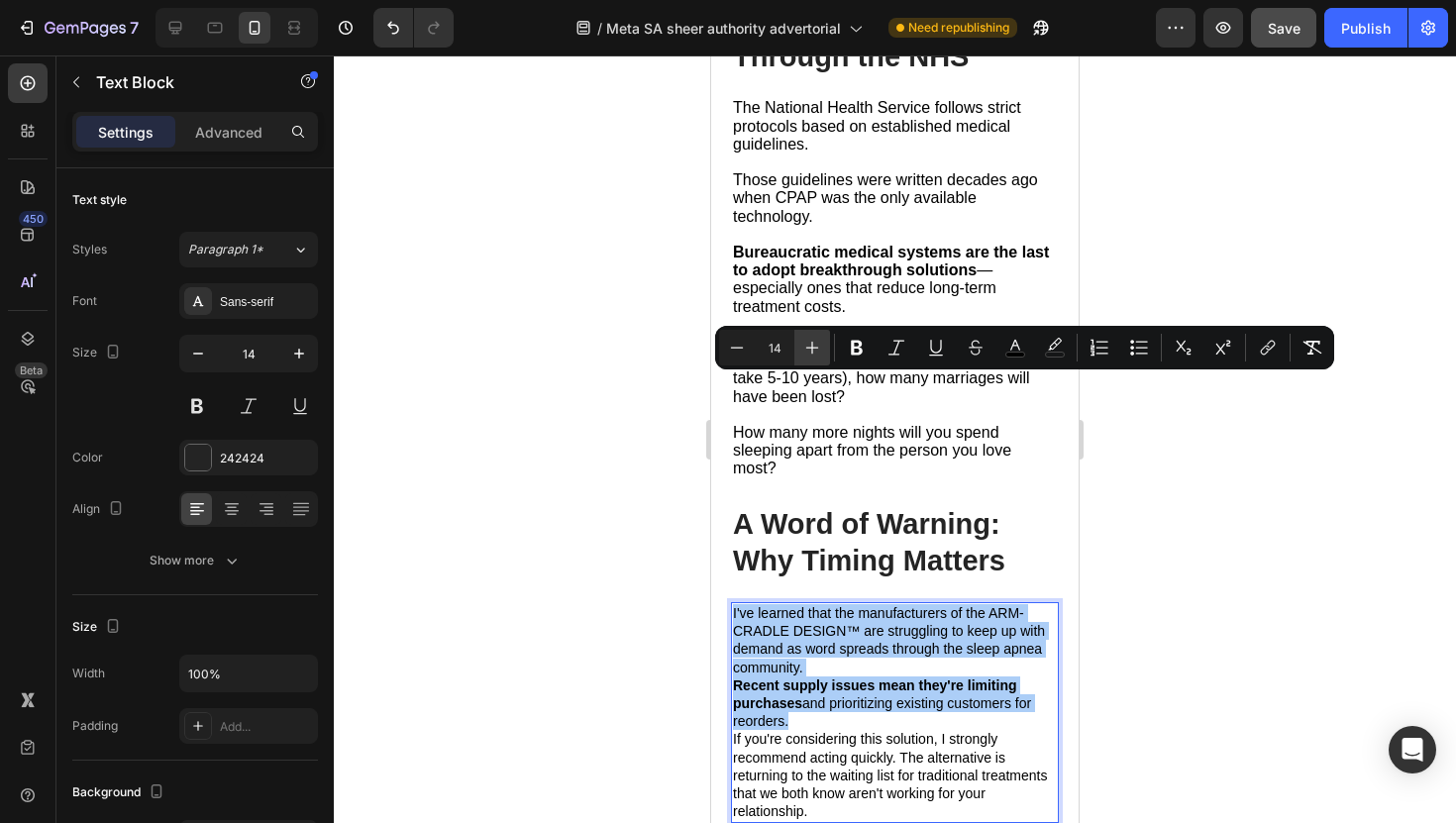 click on "Plus" at bounding box center (812, 348) 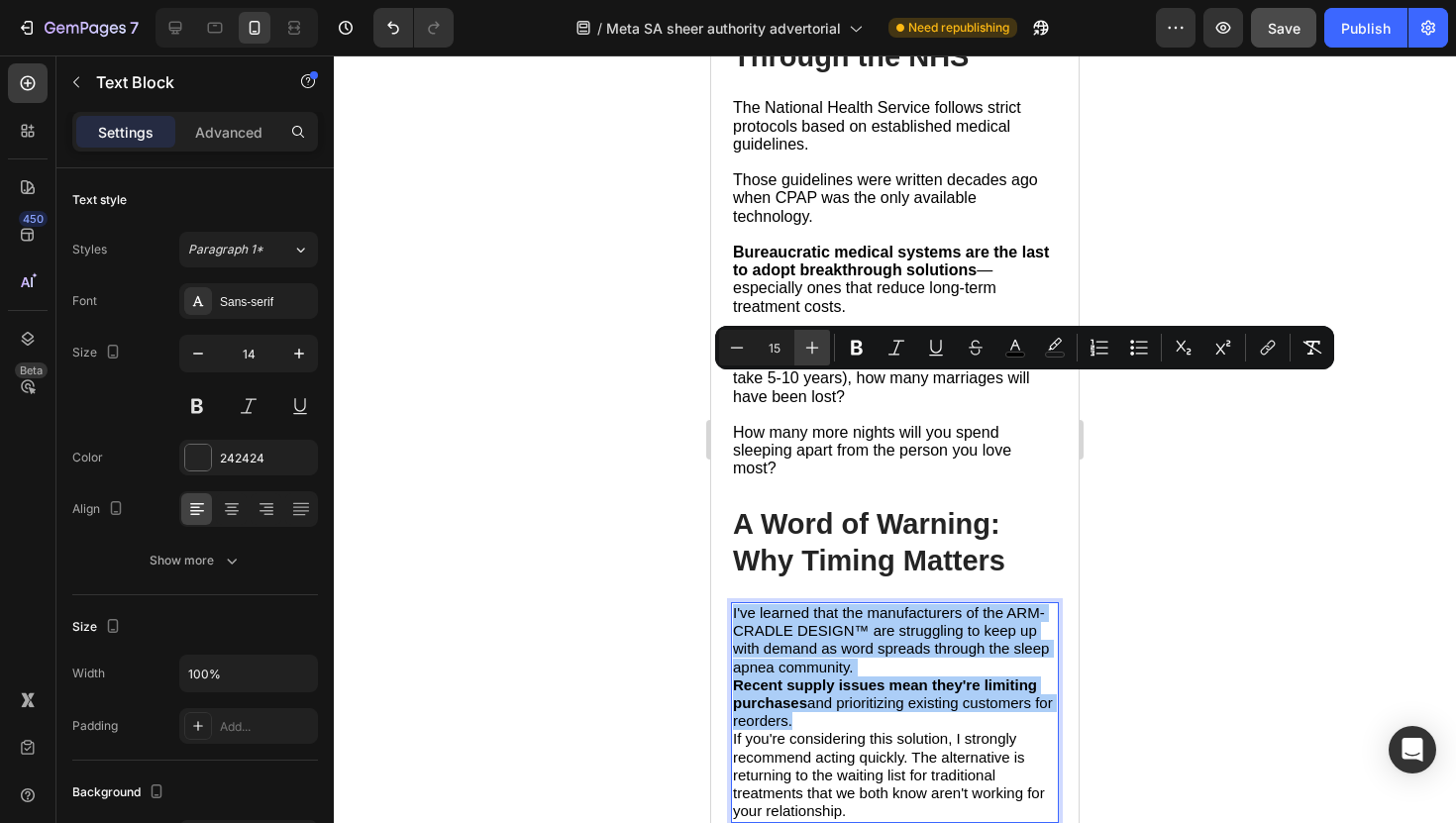 click on "Plus" at bounding box center [812, 348] 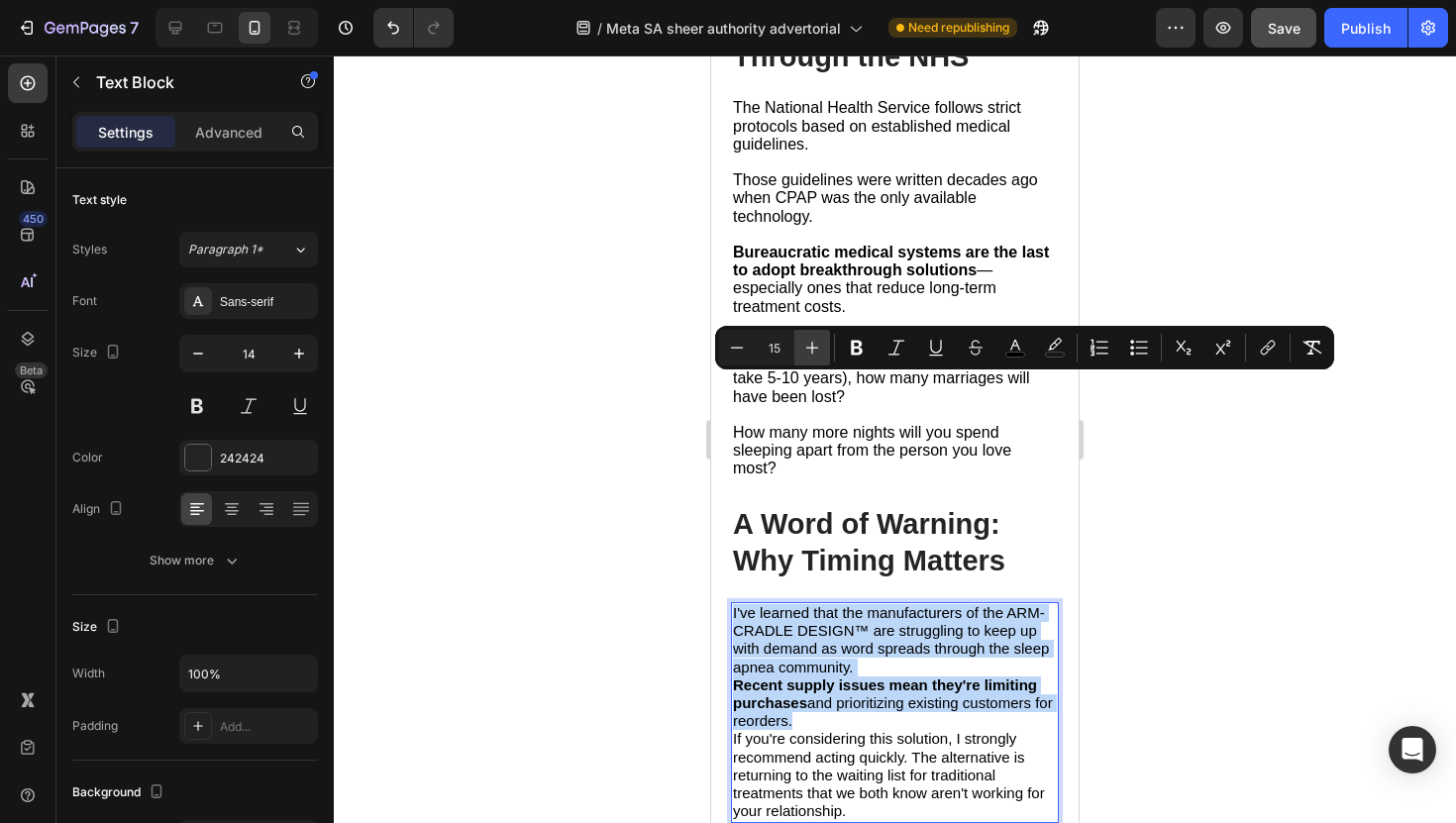 type on "16" 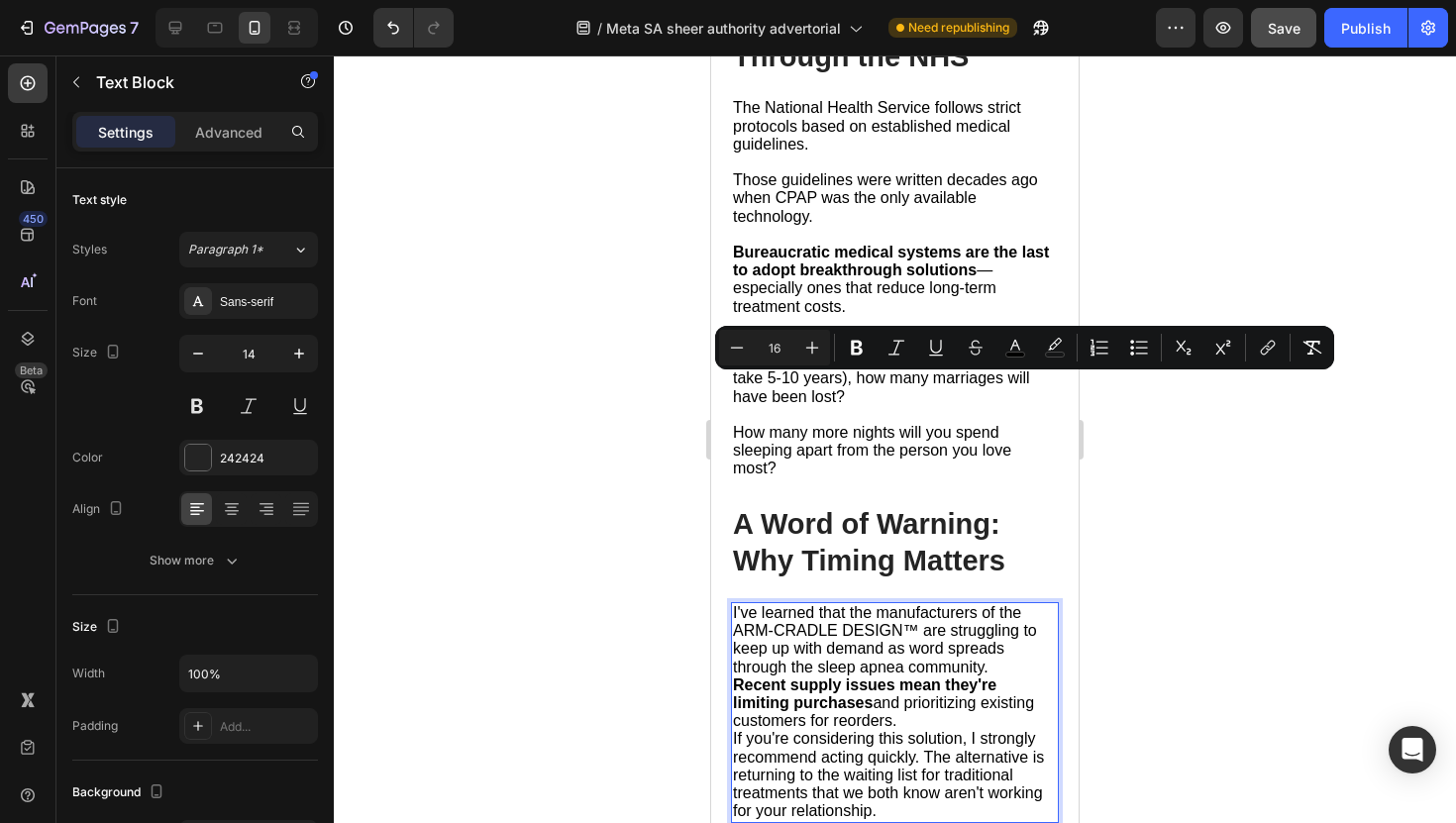 click on "I've learned that the manufacturers of the ARM-CRADLE DESIGN™ are struggling to keep up with demand as word spreads through the sleep apnea community." at bounding box center (884, 640) 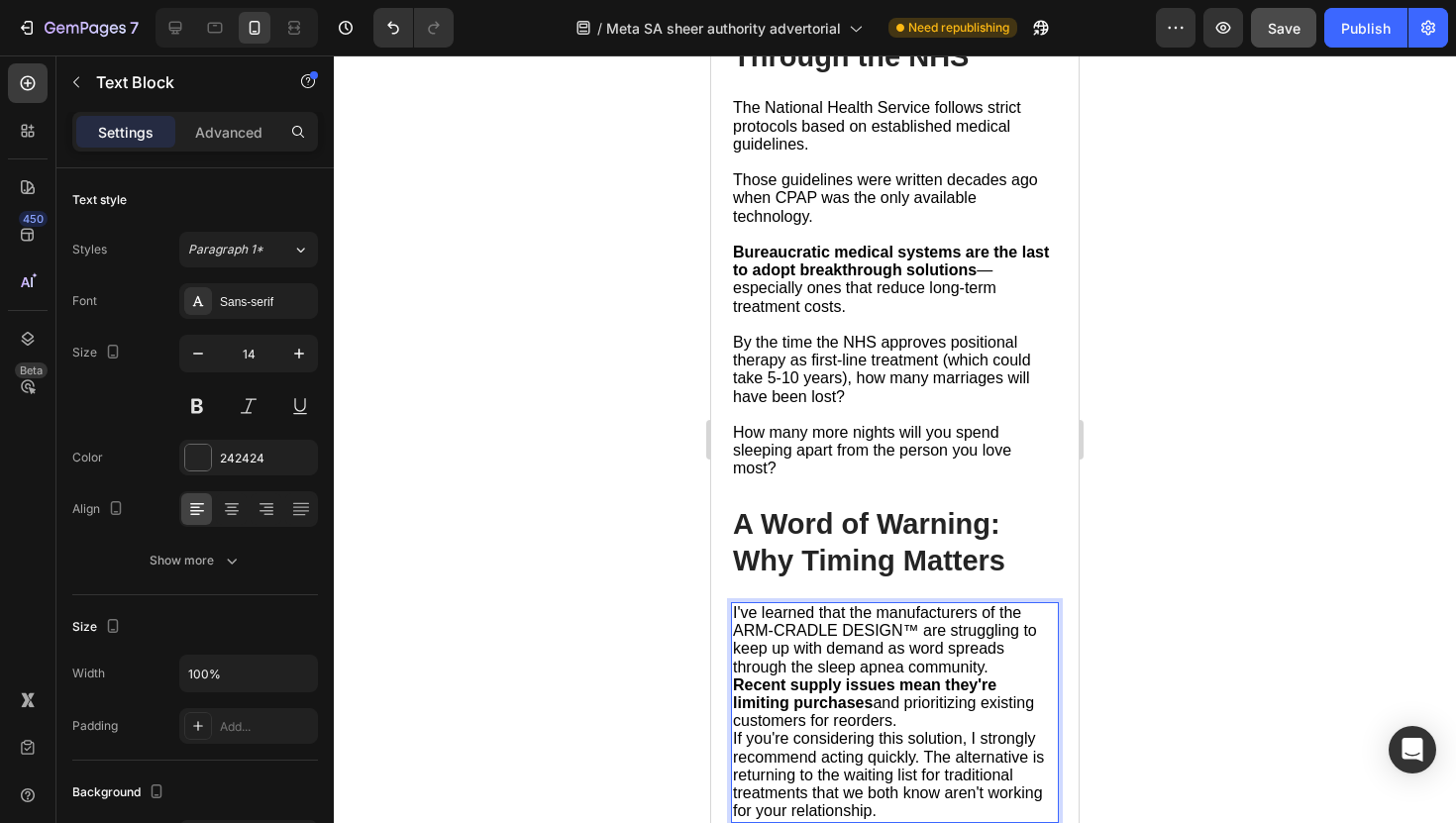 click on "I've learned that the manufacturers of the ARM-CRADLE DESIGN™ are struggling to keep up with demand as word spreads through the sleep apnea community." at bounding box center [894, 640] 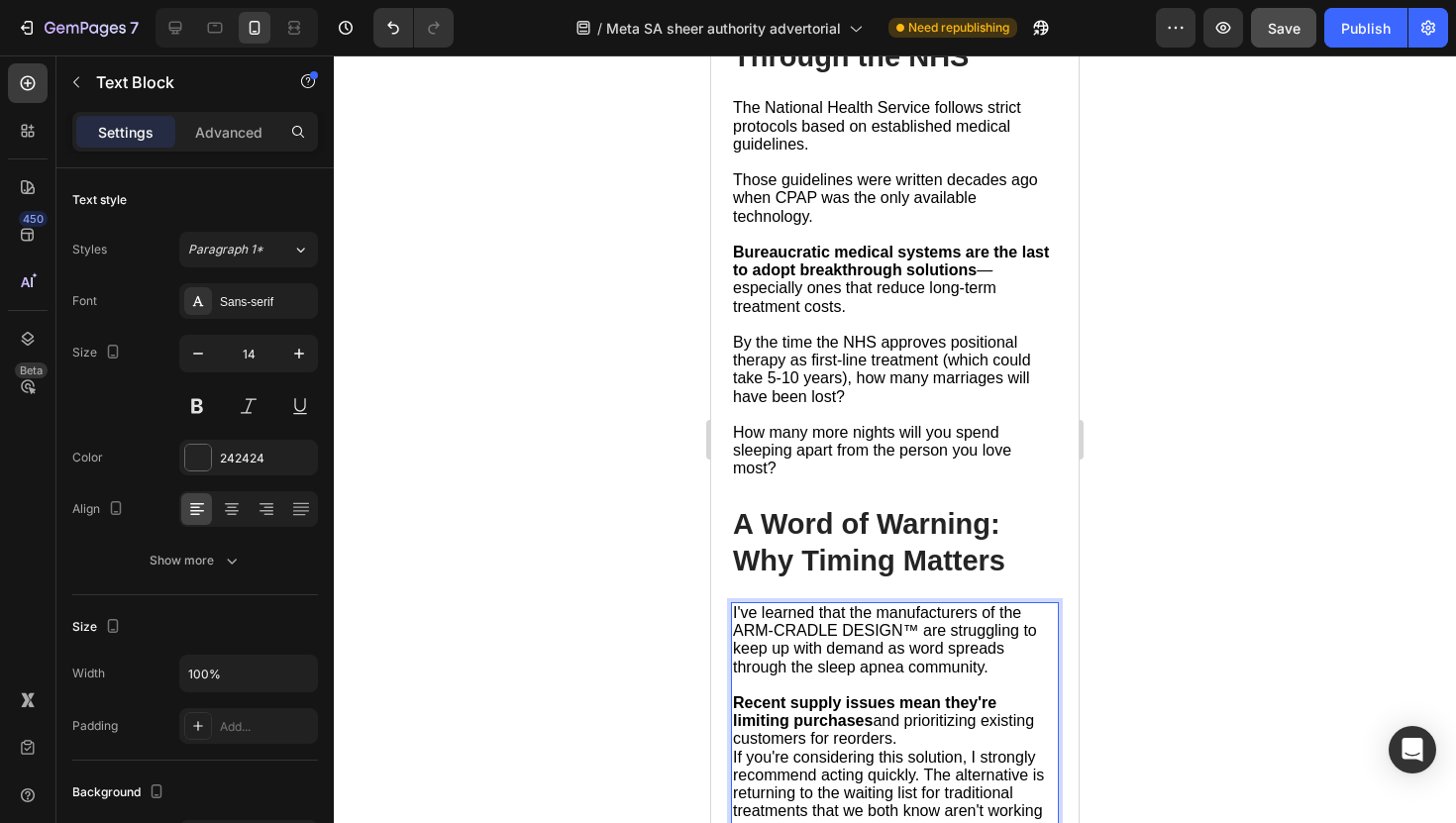 click on "Recent supply issues mean they're limiting purchases  and prioritizing existing customers for reorders." at bounding box center (894, 721) 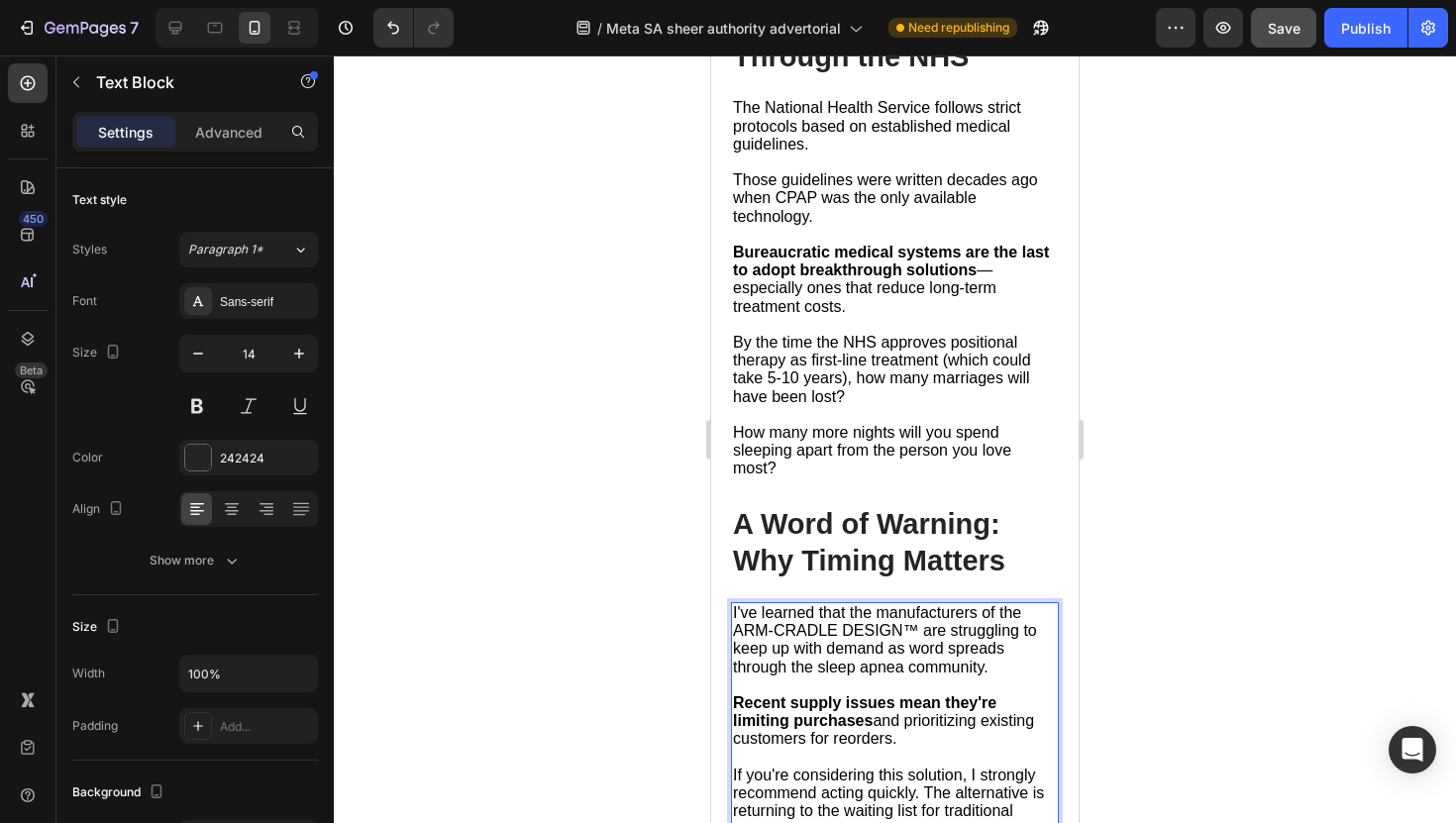 click on "If you're considering this solution, I strongly recommend acting quickly. The alternative is returning to the waiting list for traditional treatments that we both know aren't working for your relationship." at bounding box center (888, 811) 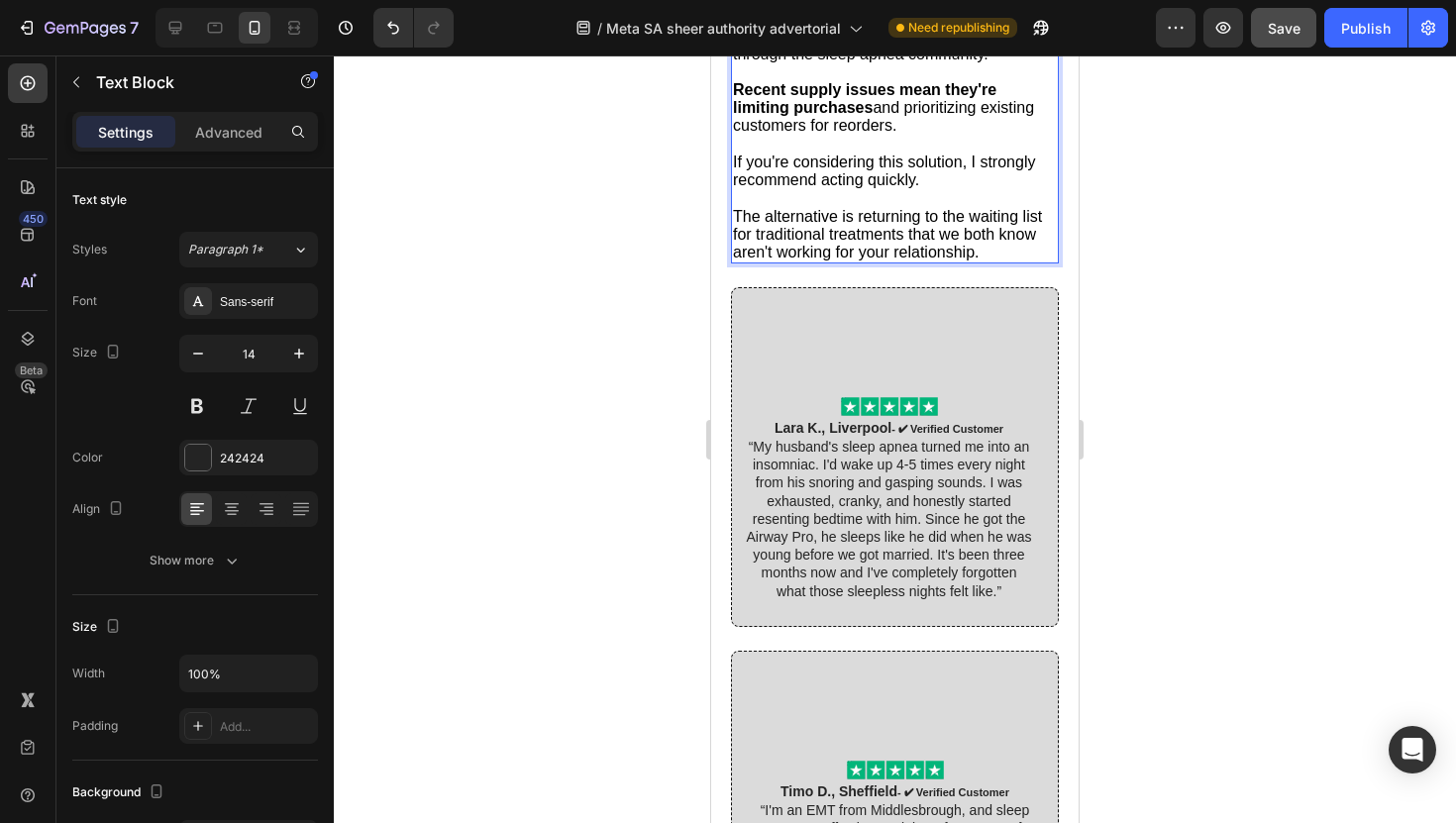 scroll, scrollTop: 10099, scrollLeft: 0, axis: vertical 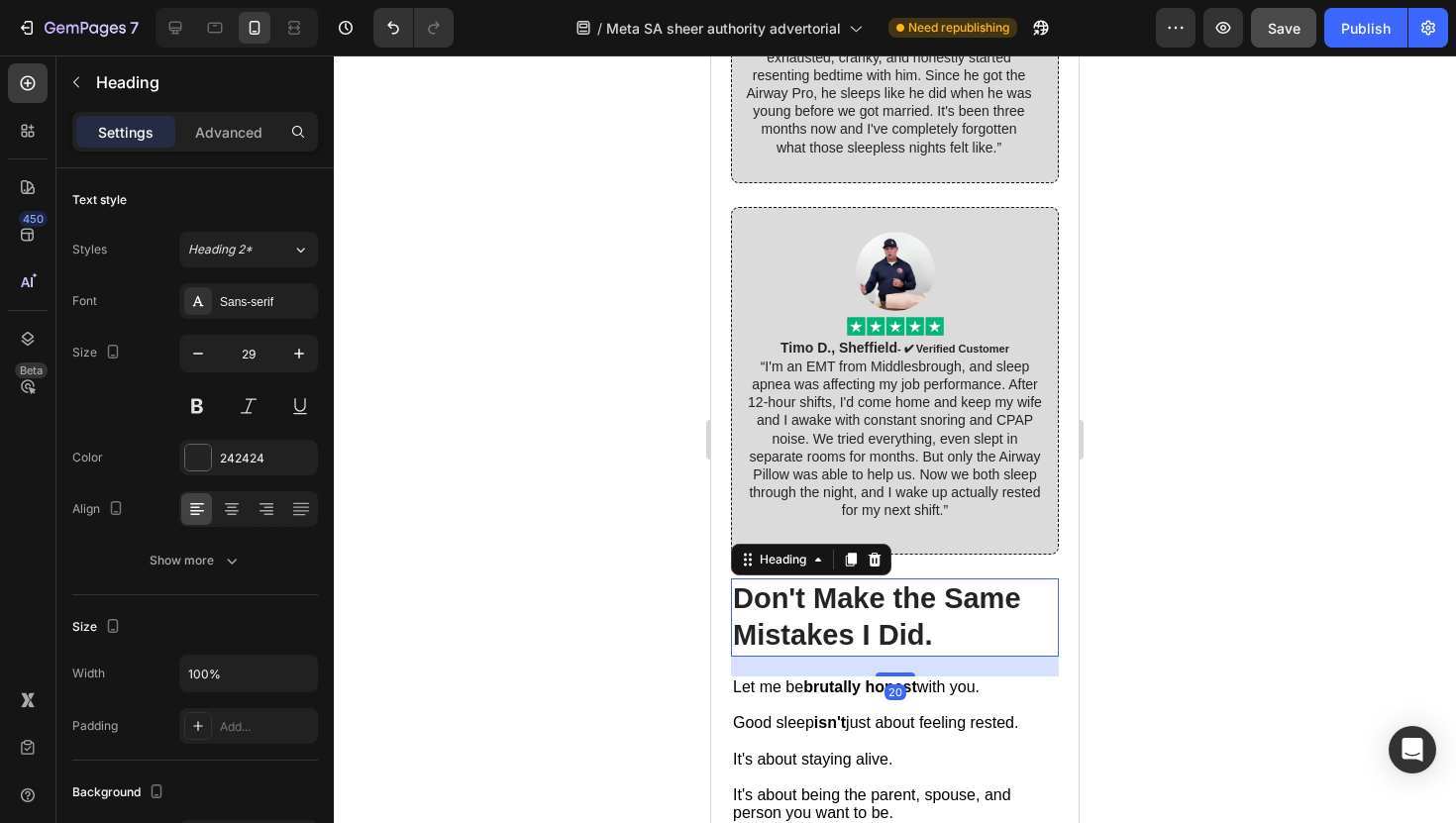 click on "Don't Make the Same Mistakes I Did." at bounding box center [894, 617] 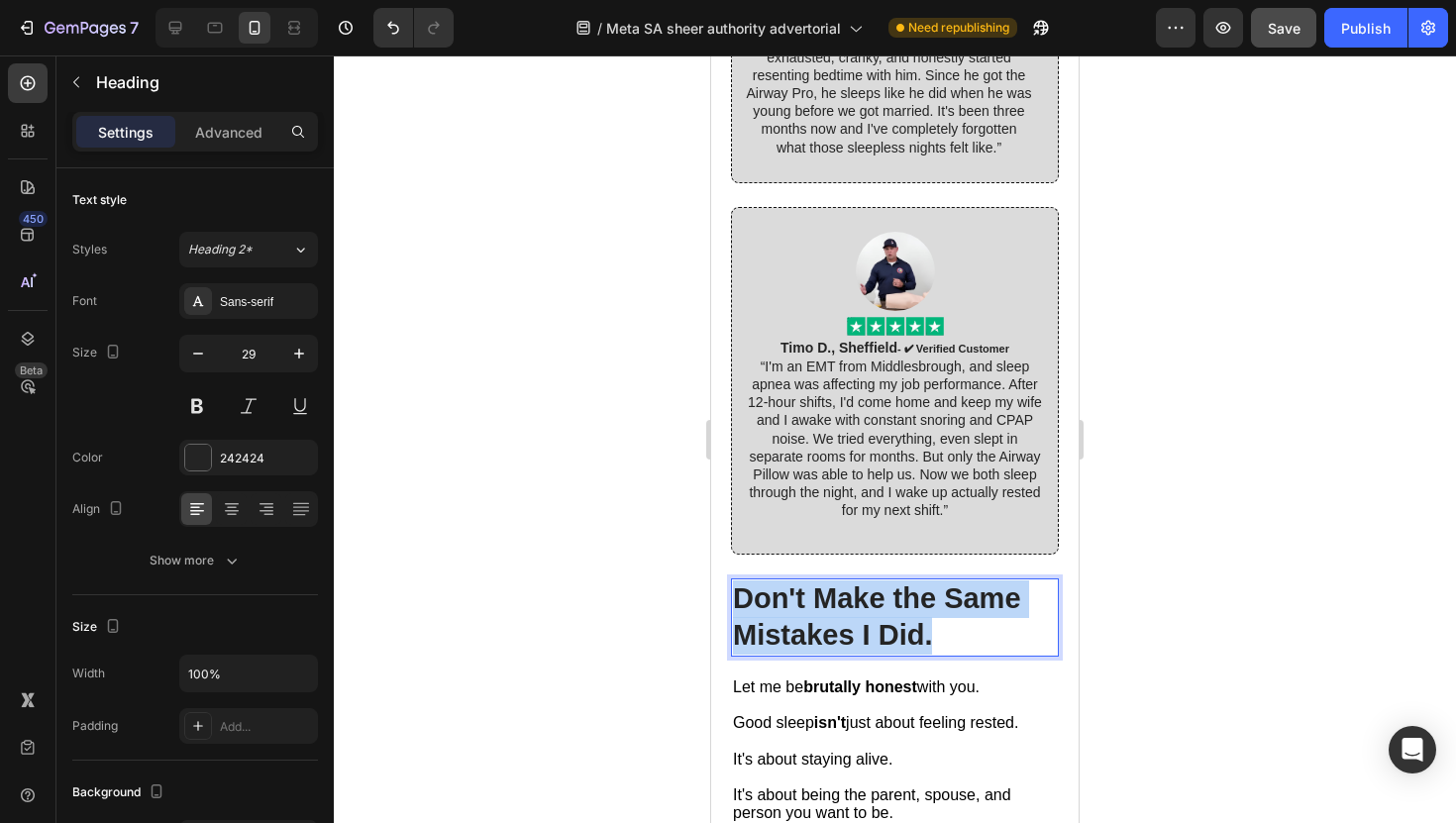 click on "Don't Make the Same Mistakes I Did." at bounding box center [894, 617] 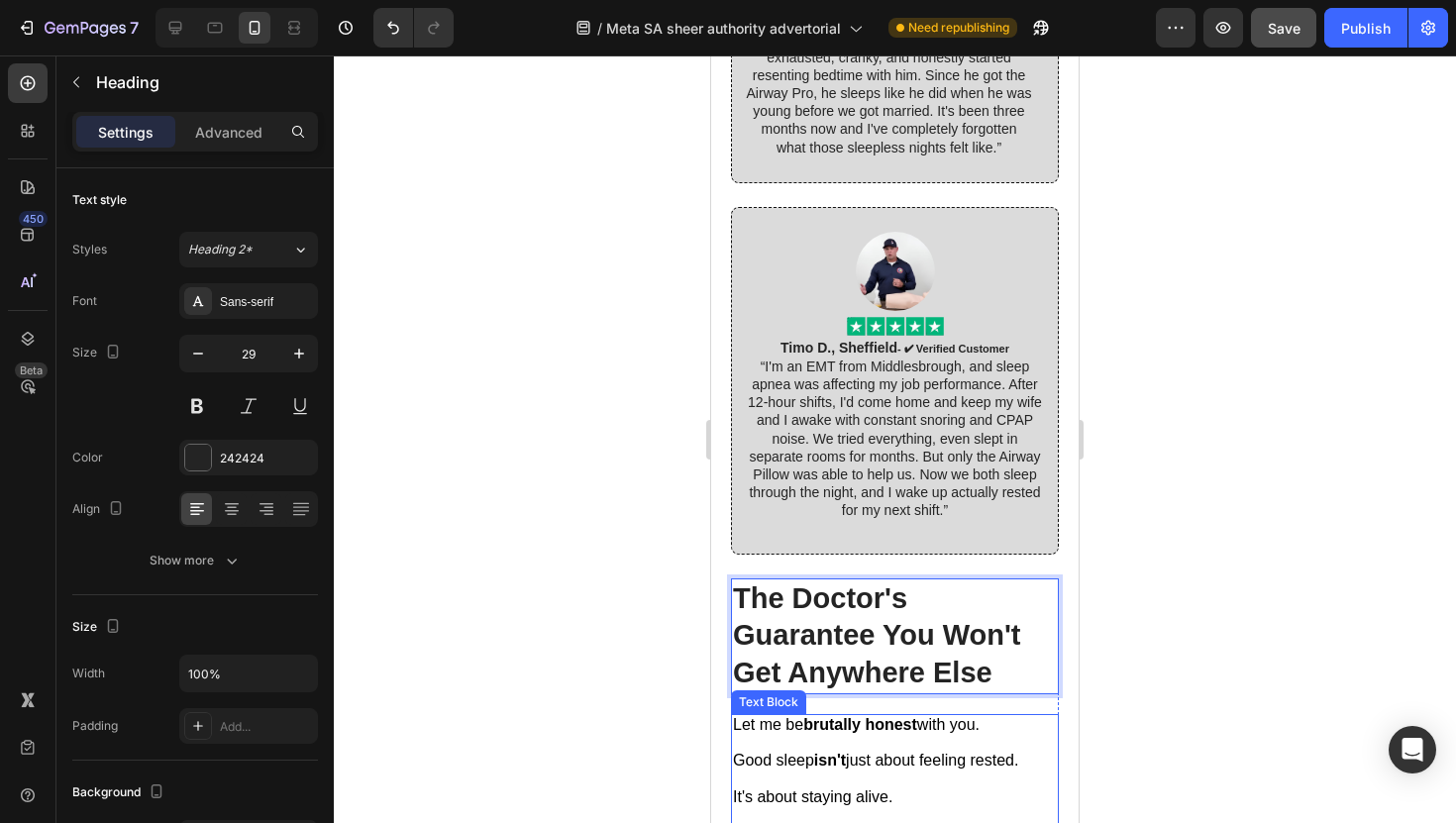 click at bounding box center [894, 778] 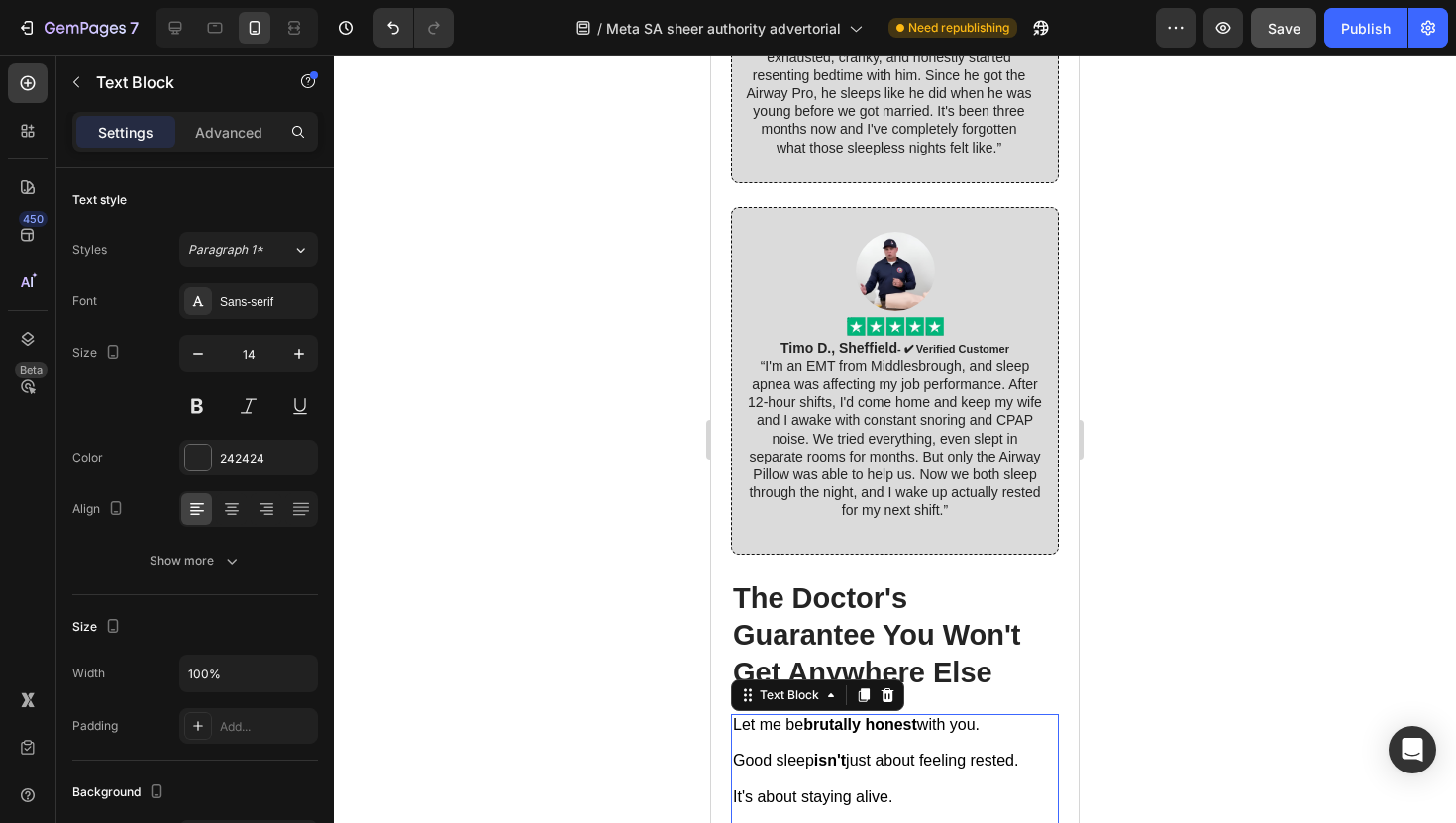click at bounding box center [894, 778] 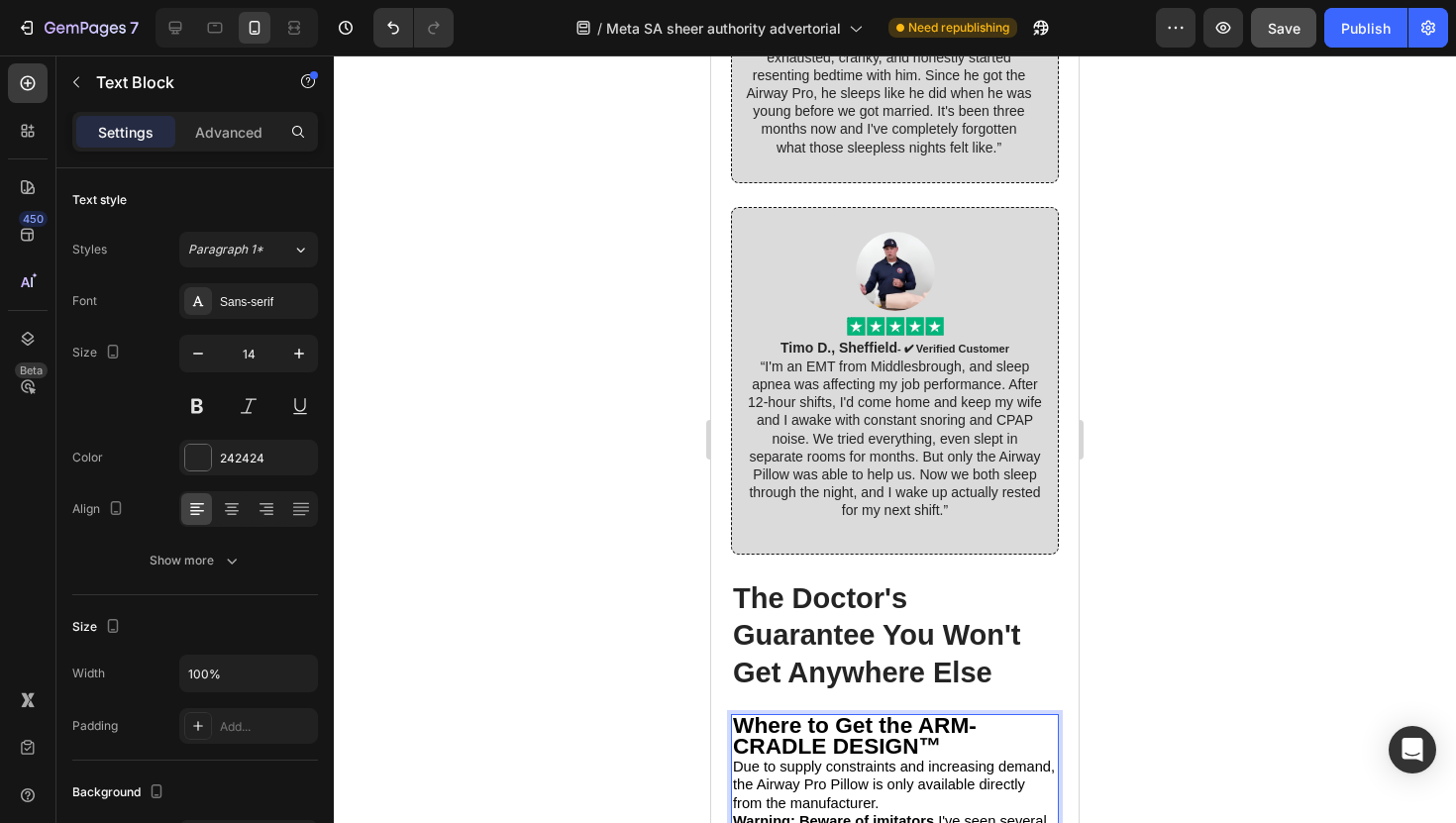 scroll, scrollTop: 10560, scrollLeft: 0, axis: vertical 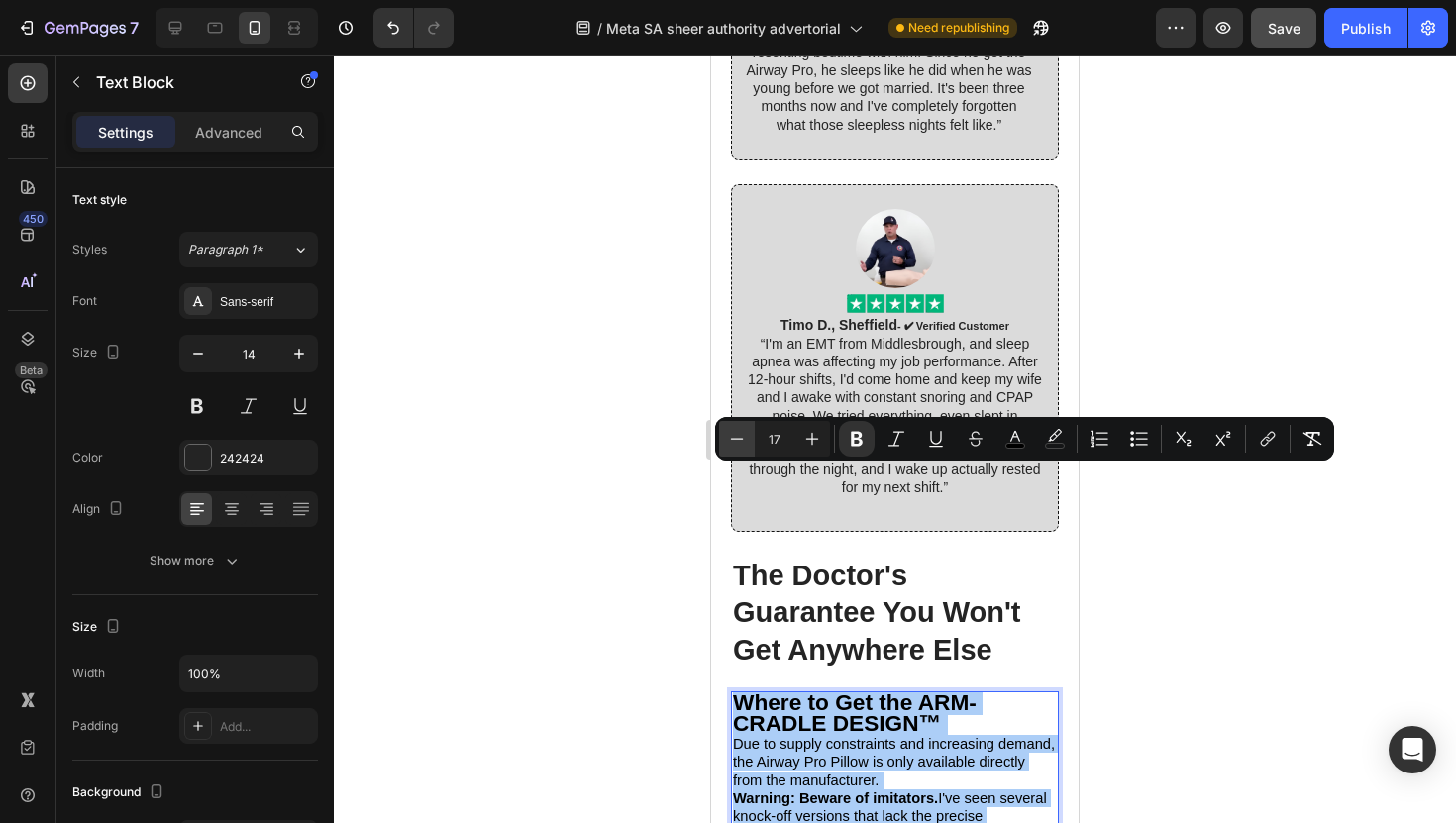 click 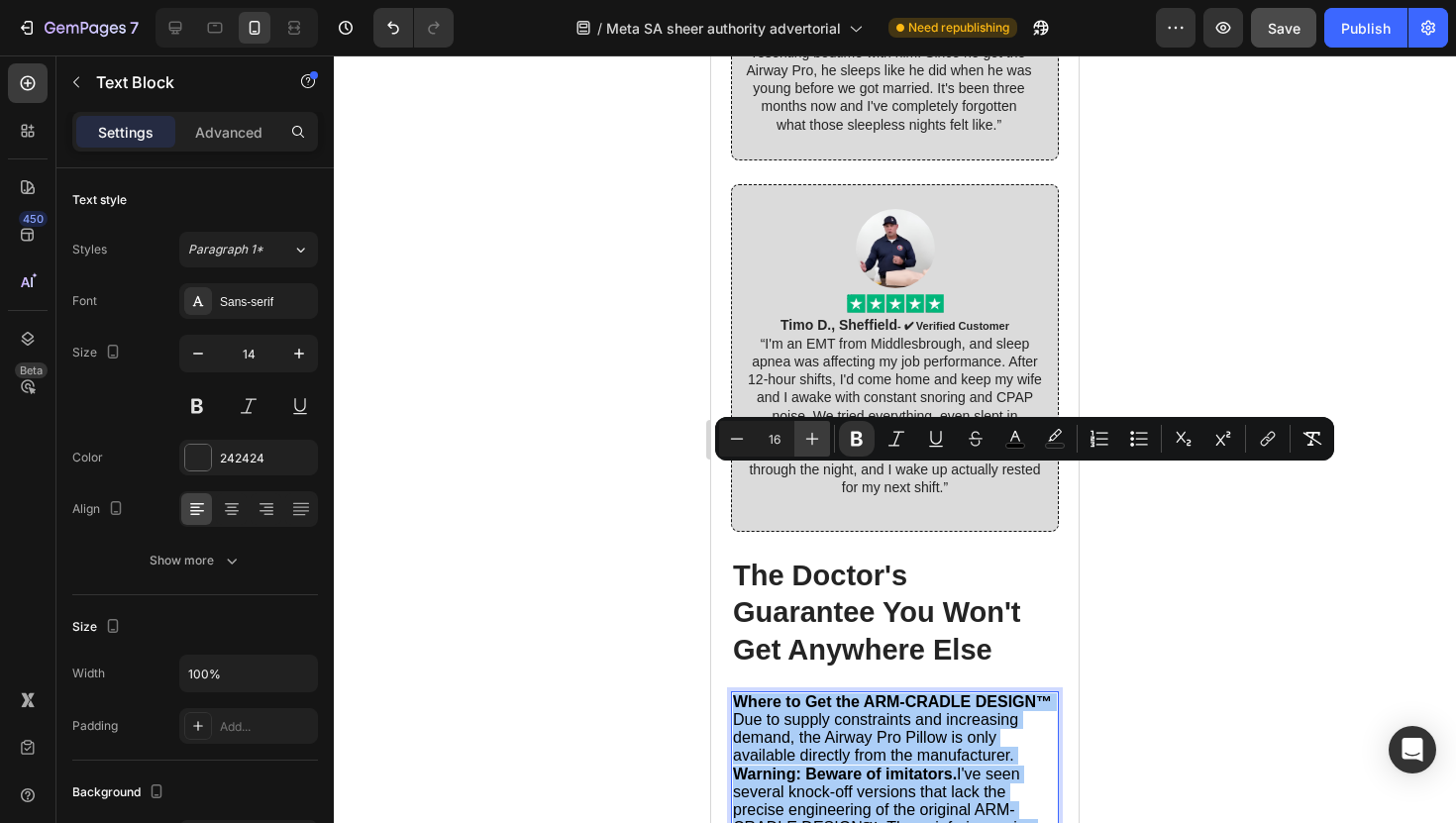 click 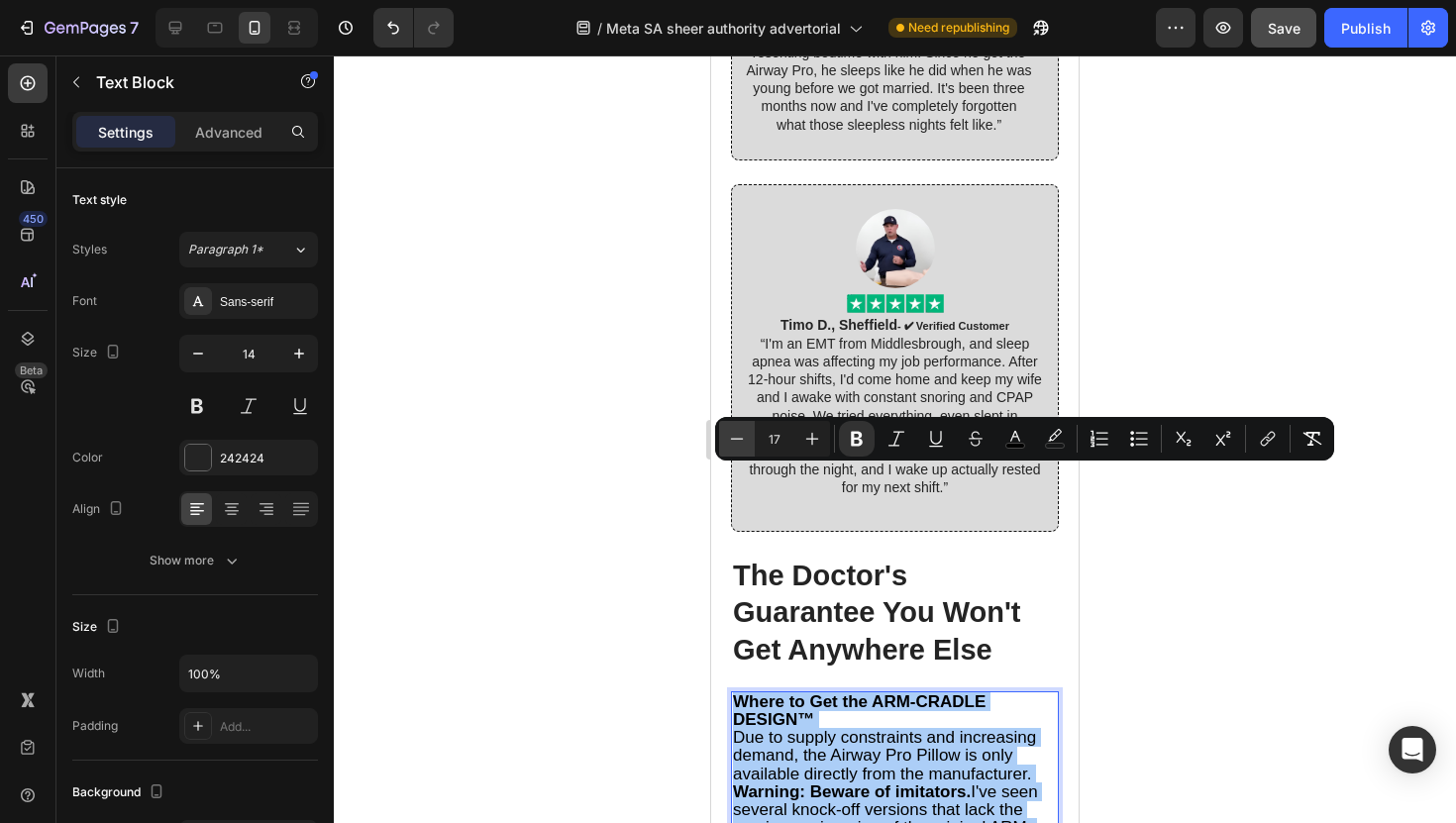 click 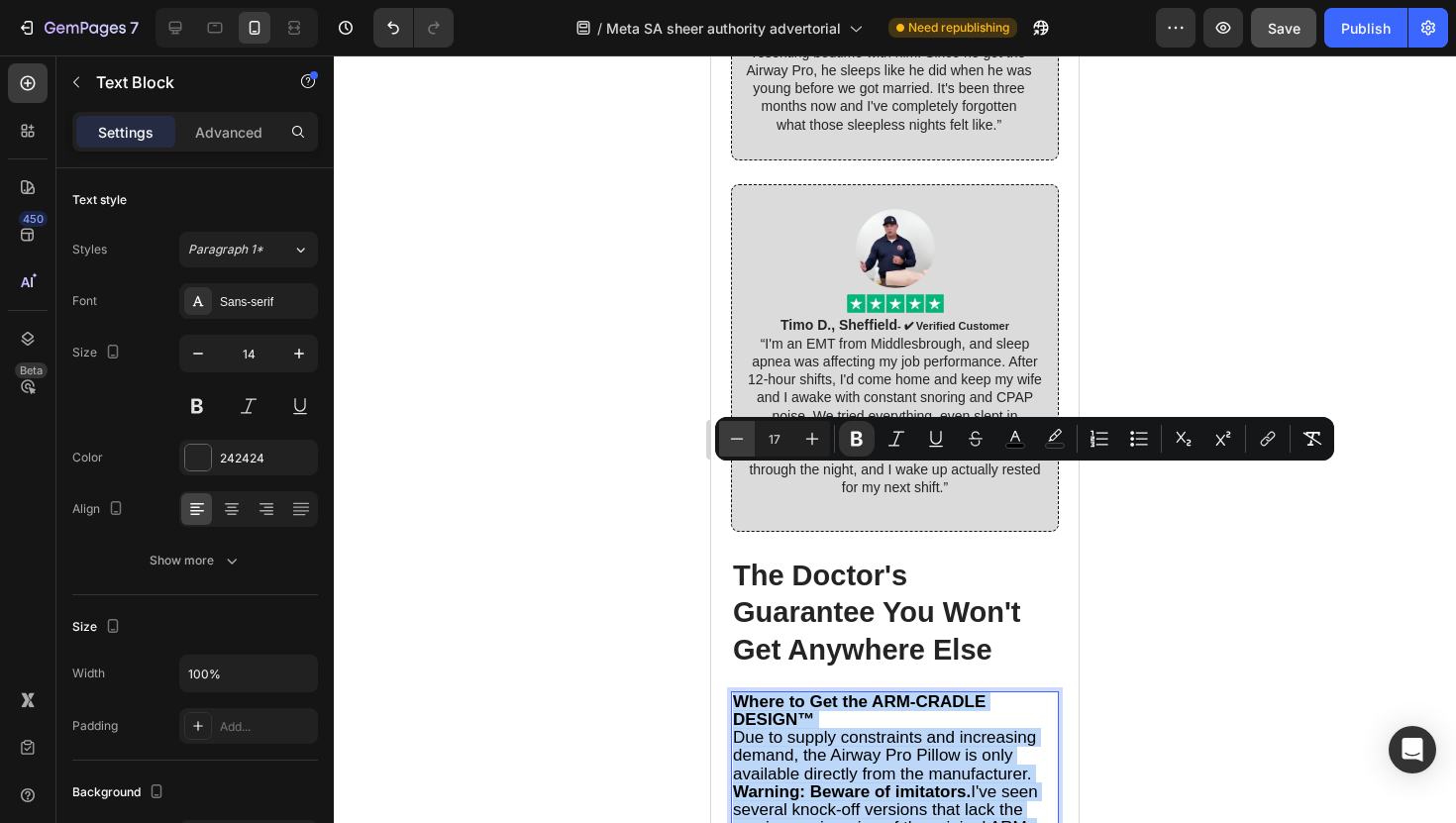 type on "16" 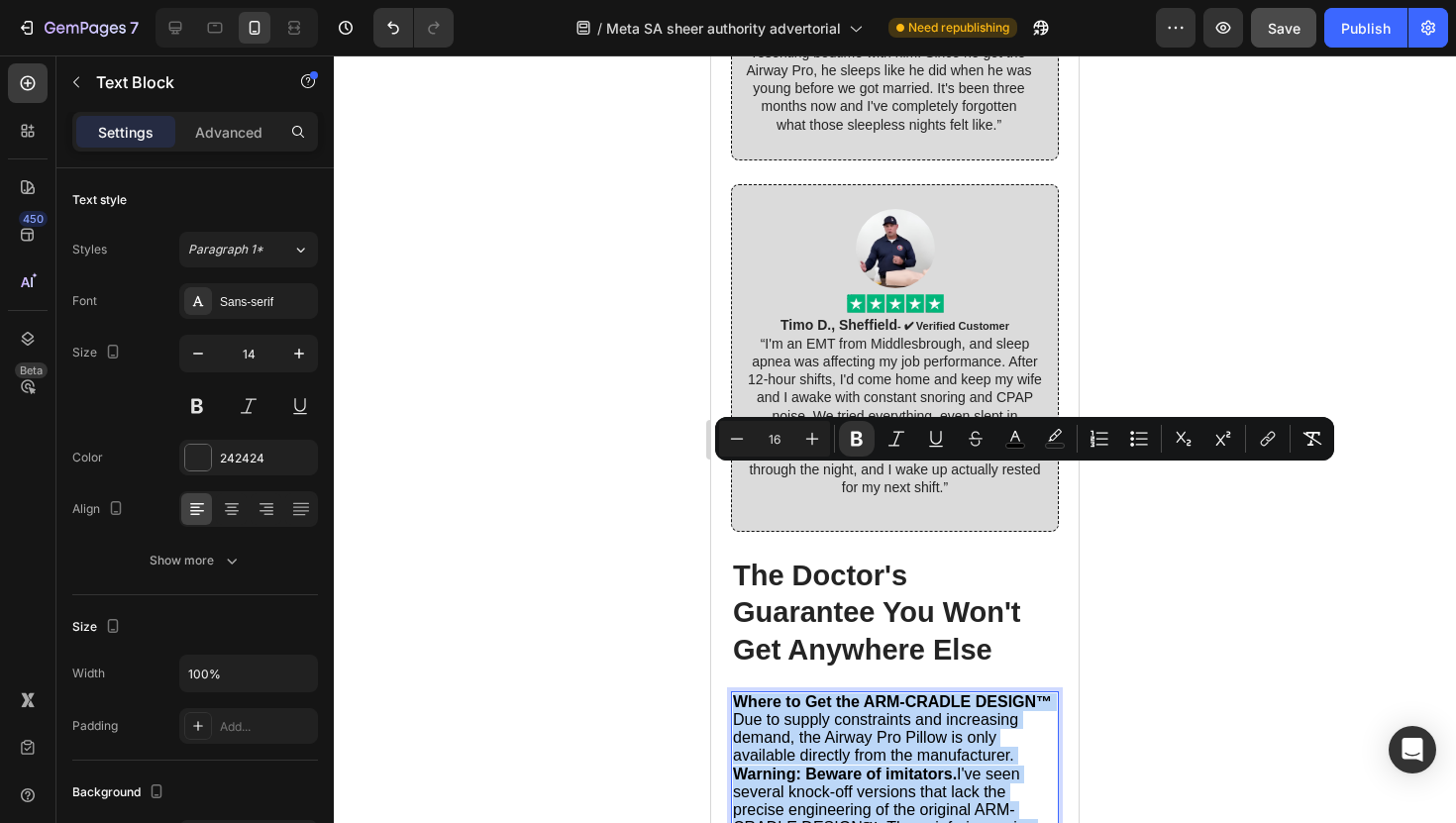 click on "Where to Get the ARM-CRADLE DESIGN™" at bounding box center [892, 701] 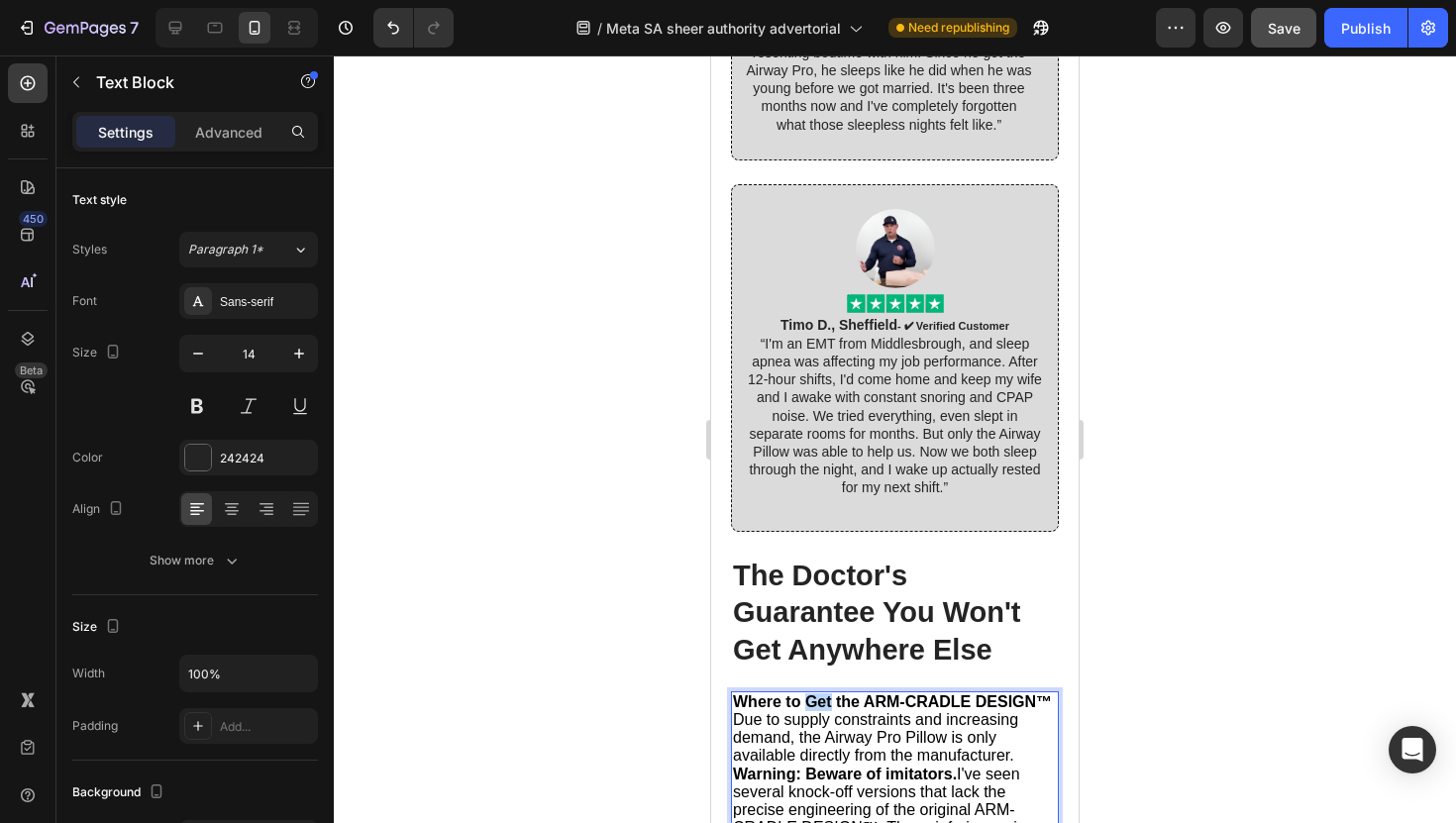 click on "Where to Get the ARM-CRADLE DESIGN™" at bounding box center (892, 701) 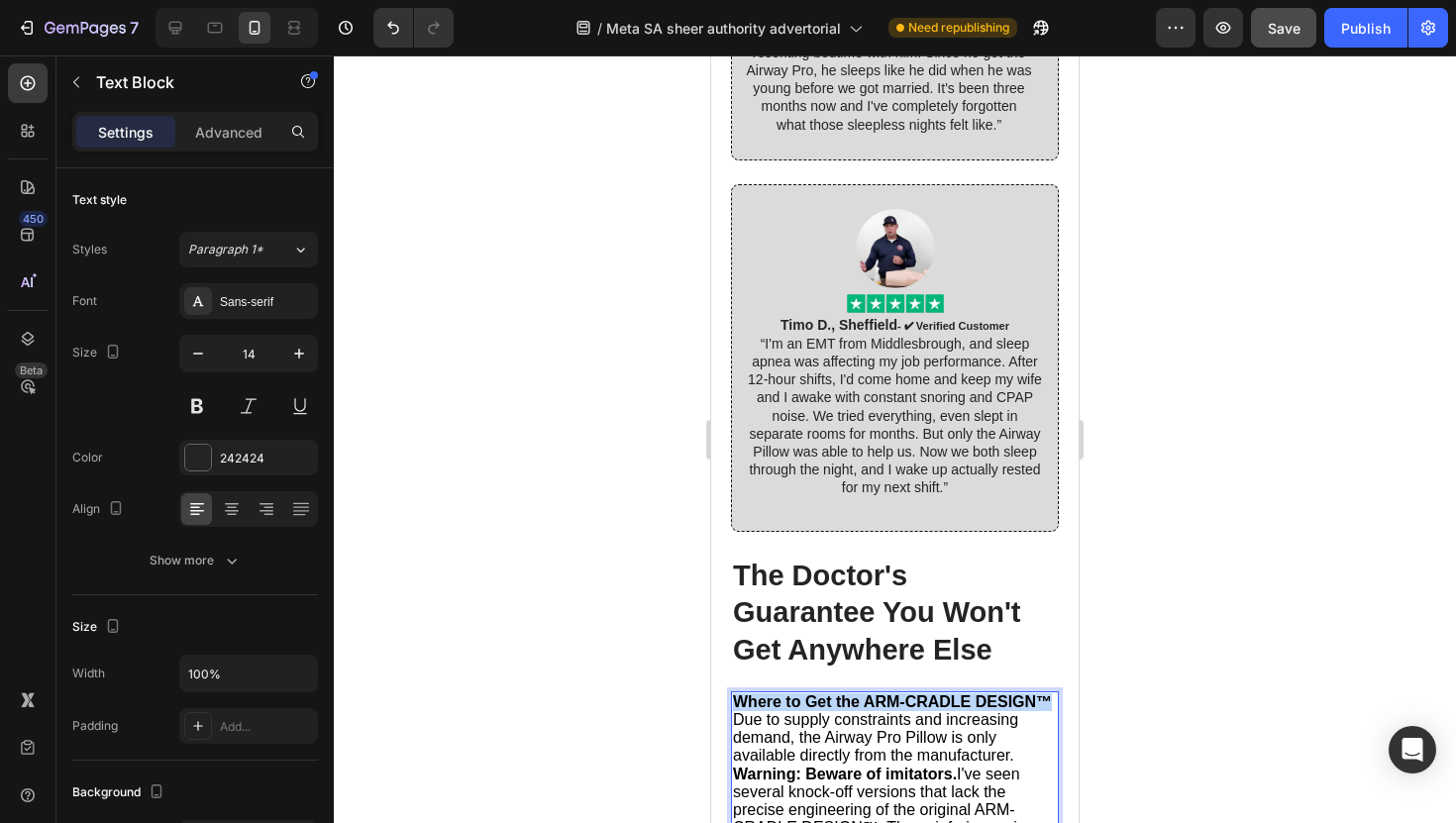 click on "Where to Get the ARM-CRADLE DESIGN™" at bounding box center [892, 701] 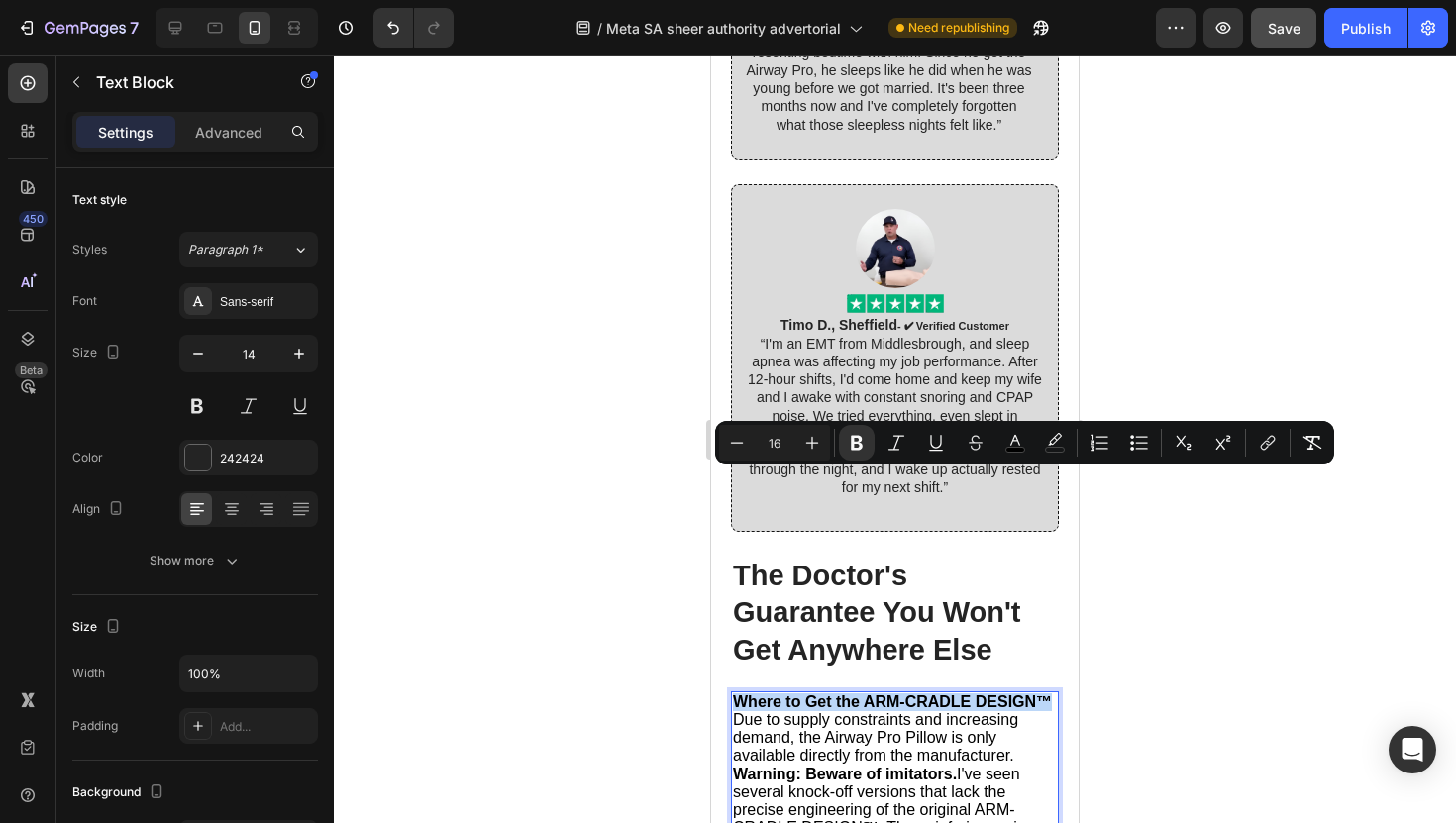 copy on "Where to Get the ARM-CRADLE DESIGN™" 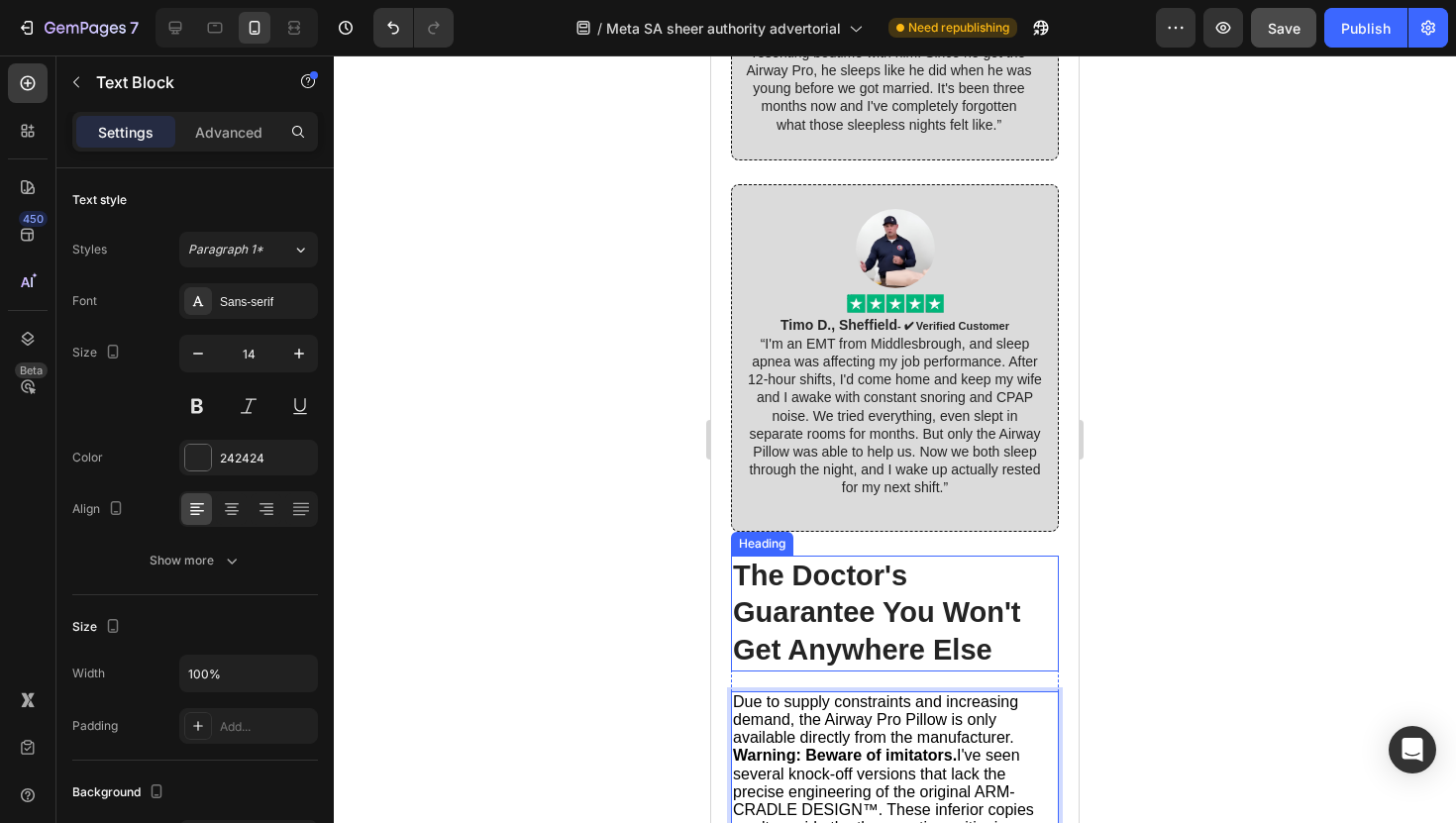 click on "The Doctor's Guarantee You Won't Get Anywhere Else" at bounding box center [894, 613] 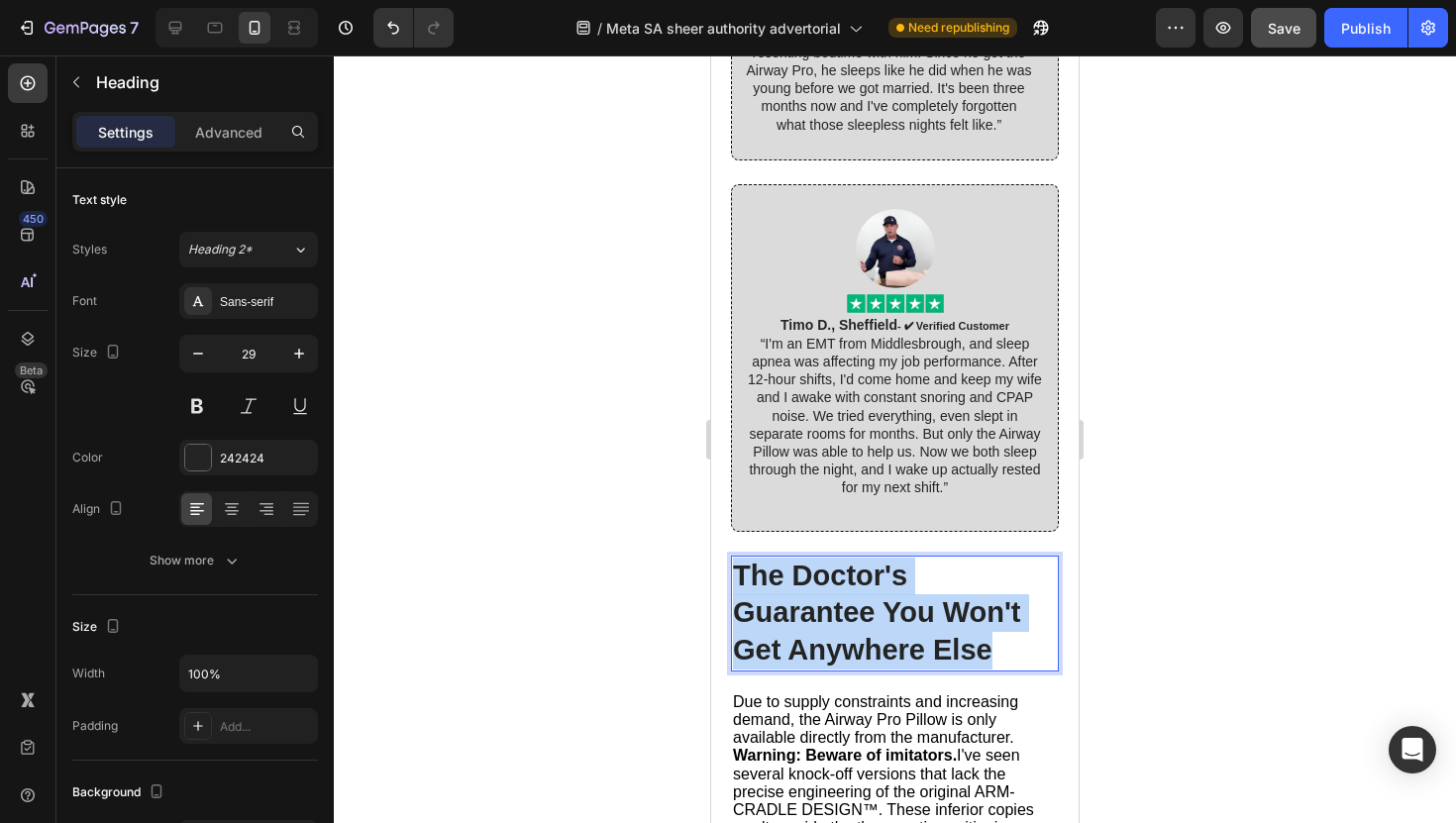 click on "The Doctor's Guarantee You Won't Get Anywhere Else" at bounding box center (894, 613) 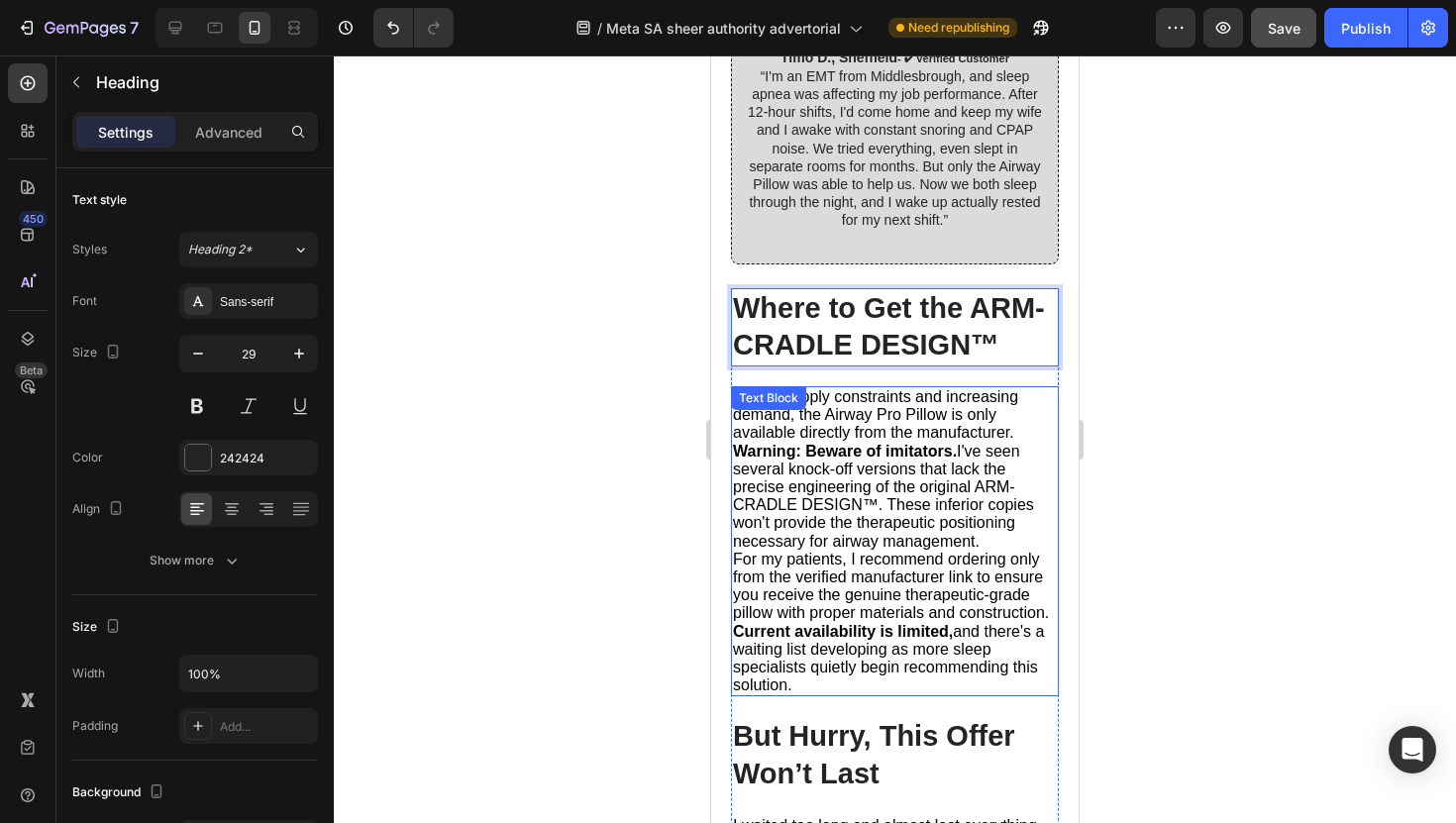 scroll, scrollTop: 10702, scrollLeft: 0, axis: vertical 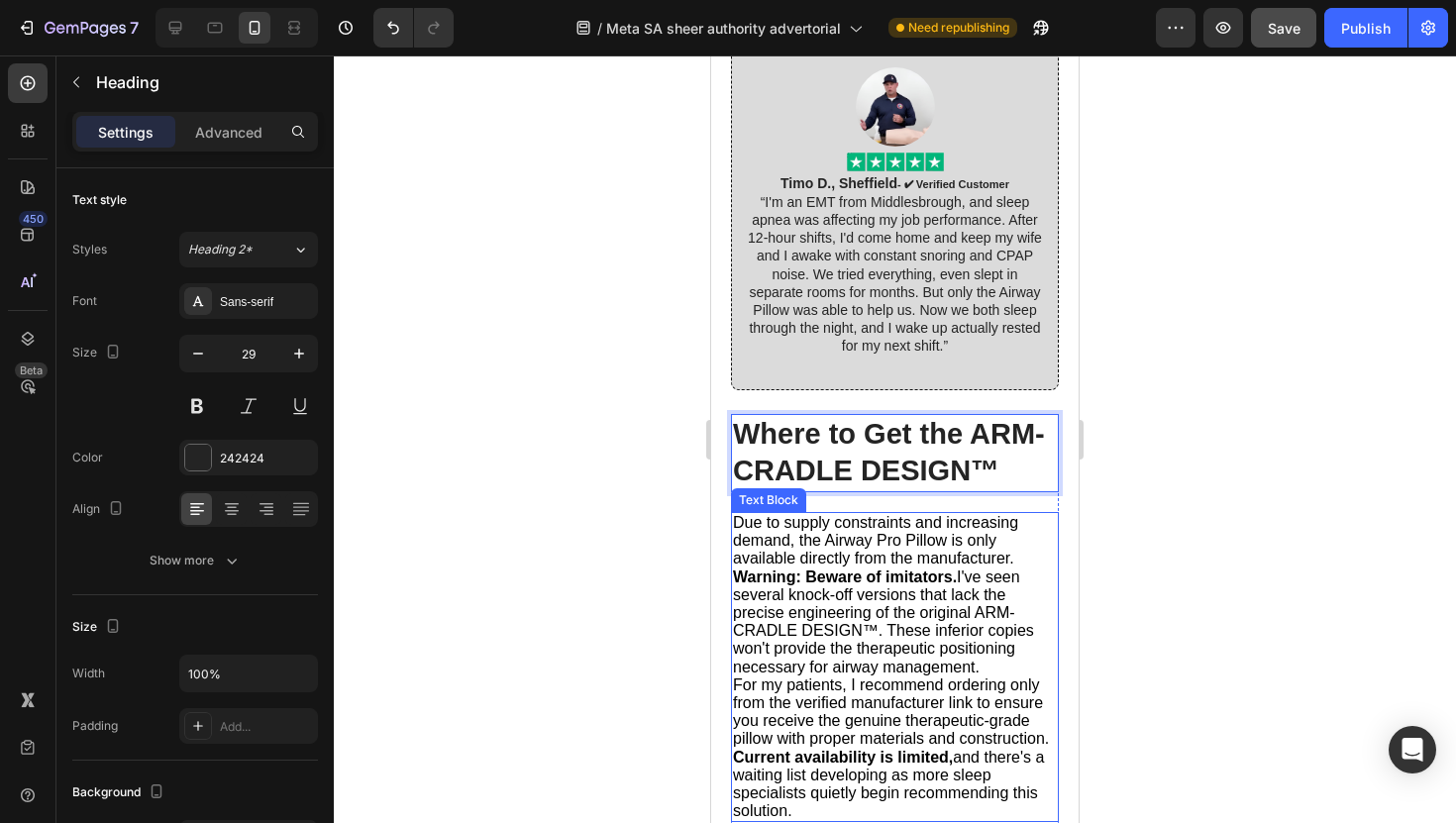 click on "Due to supply constraints and increasing demand, the Airway Pro Pillow is only available directly from the manufacturer." at bounding box center [894, 541] 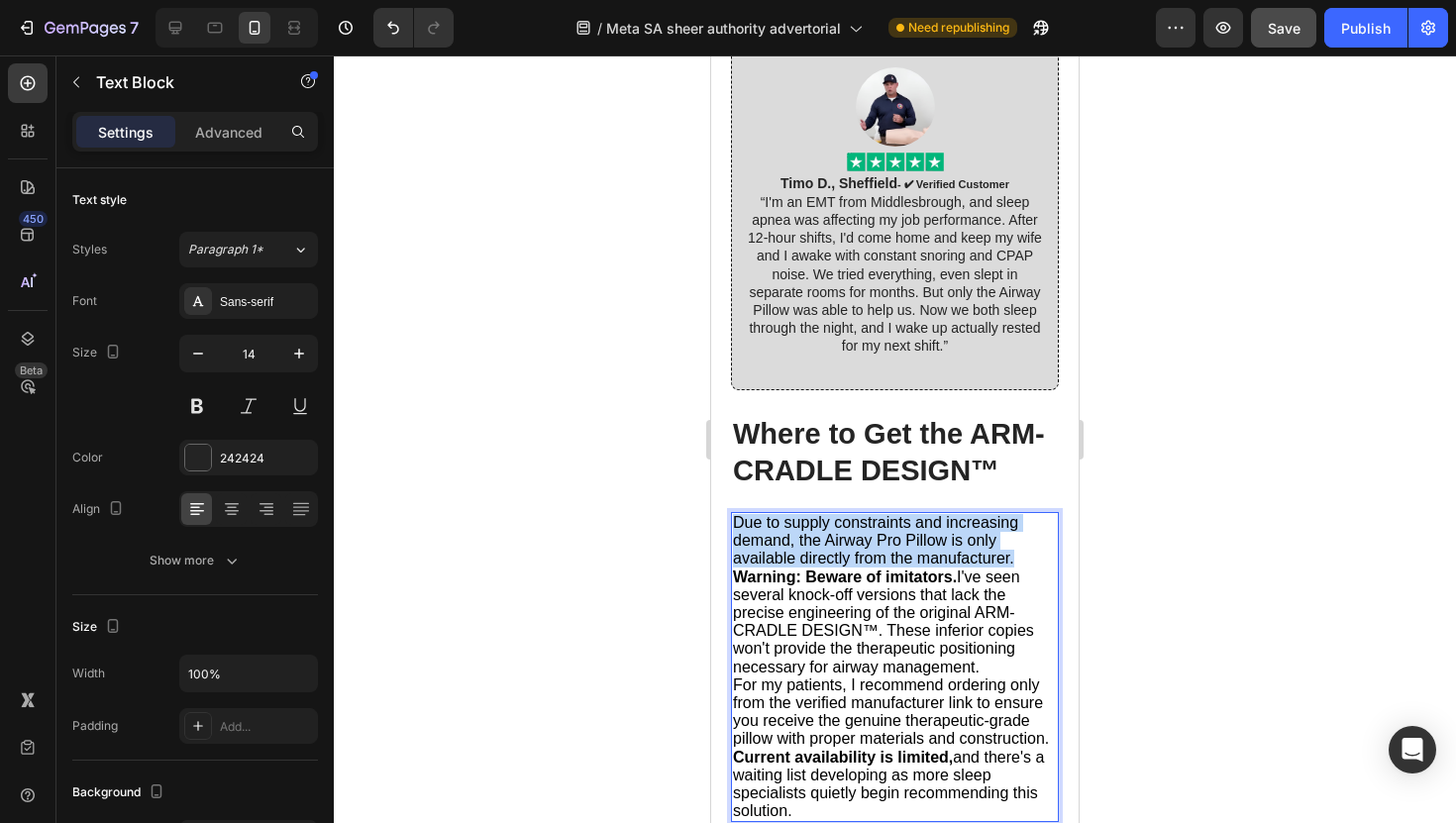 click on "Due to supply constraints and increasing demand, the Airway Pro Pillow is only available directly from the manufacturer." at bounding box center [894, 541] 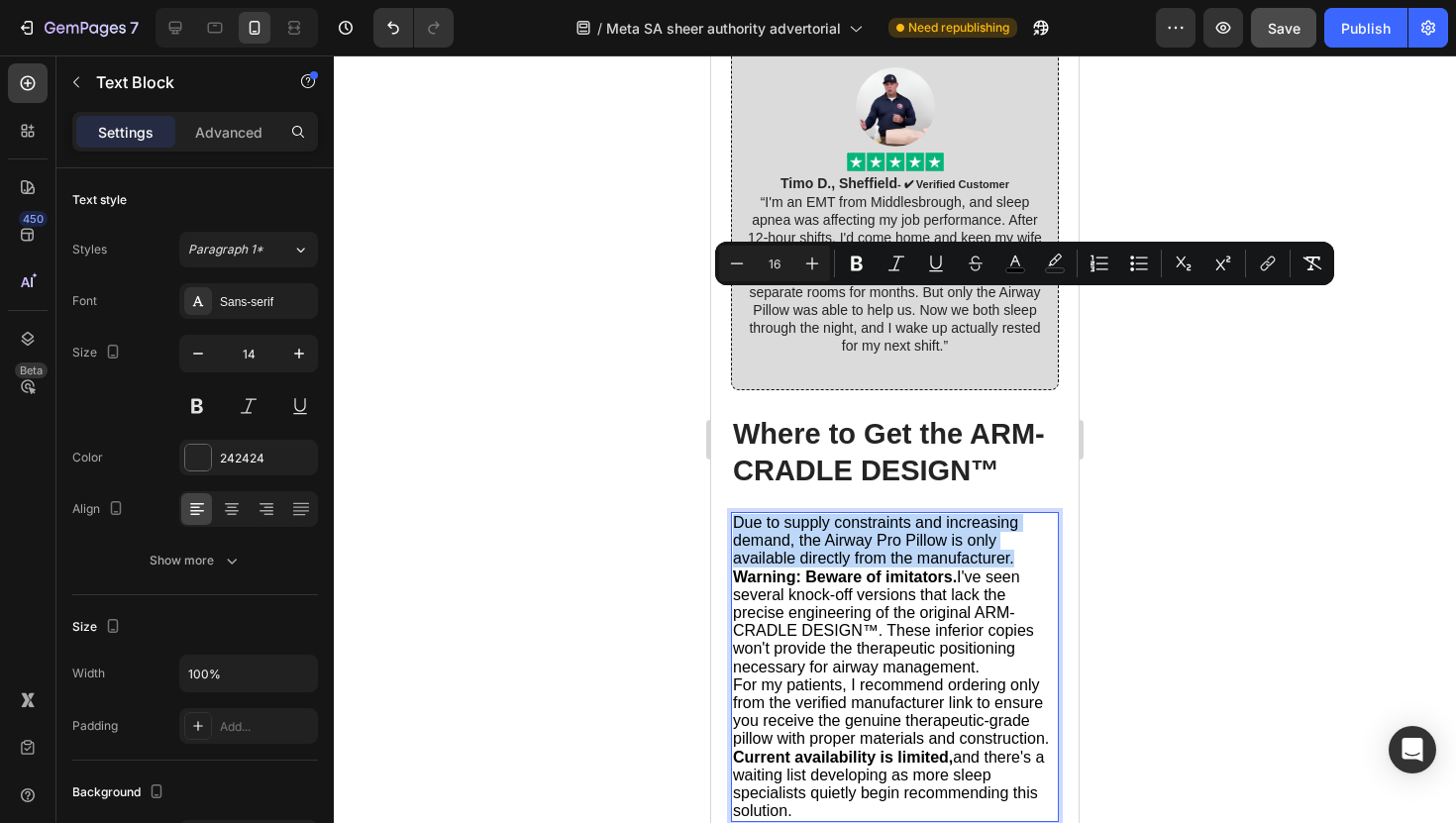 click on "Due to supply constraints and increasing demand, the Airway Pro Pillow is only available directly from the manufacturer." at bounding box center (894, 541) 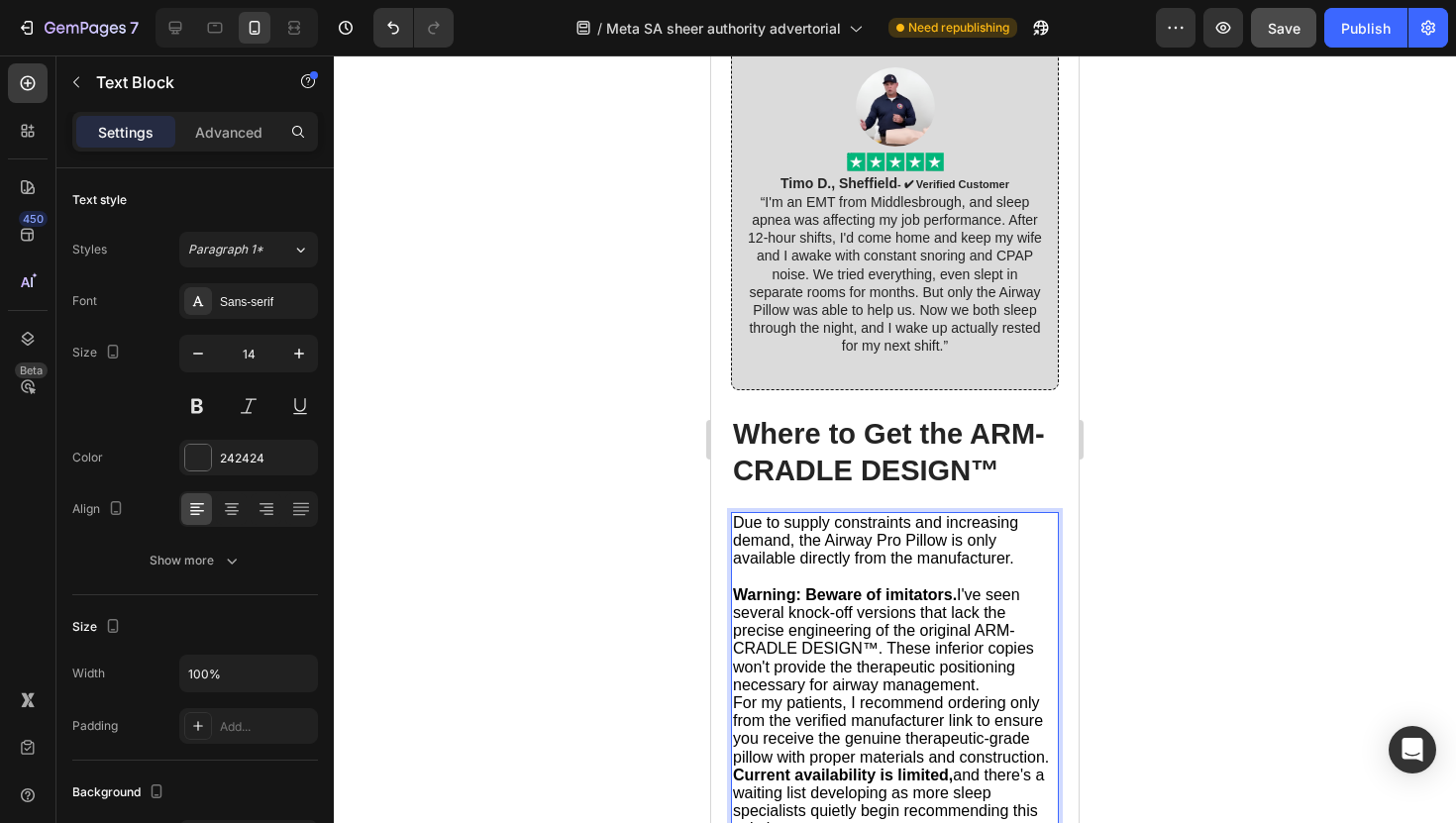 click on "Warning: Beware of imitators. I've seen several knock-off versions that lack the precise engineering of the original ARM-CRADLE DESIGN™. These inferior copies won't provide the therapeutic positioning necessary for airway management." at bounding box center [884, 640] 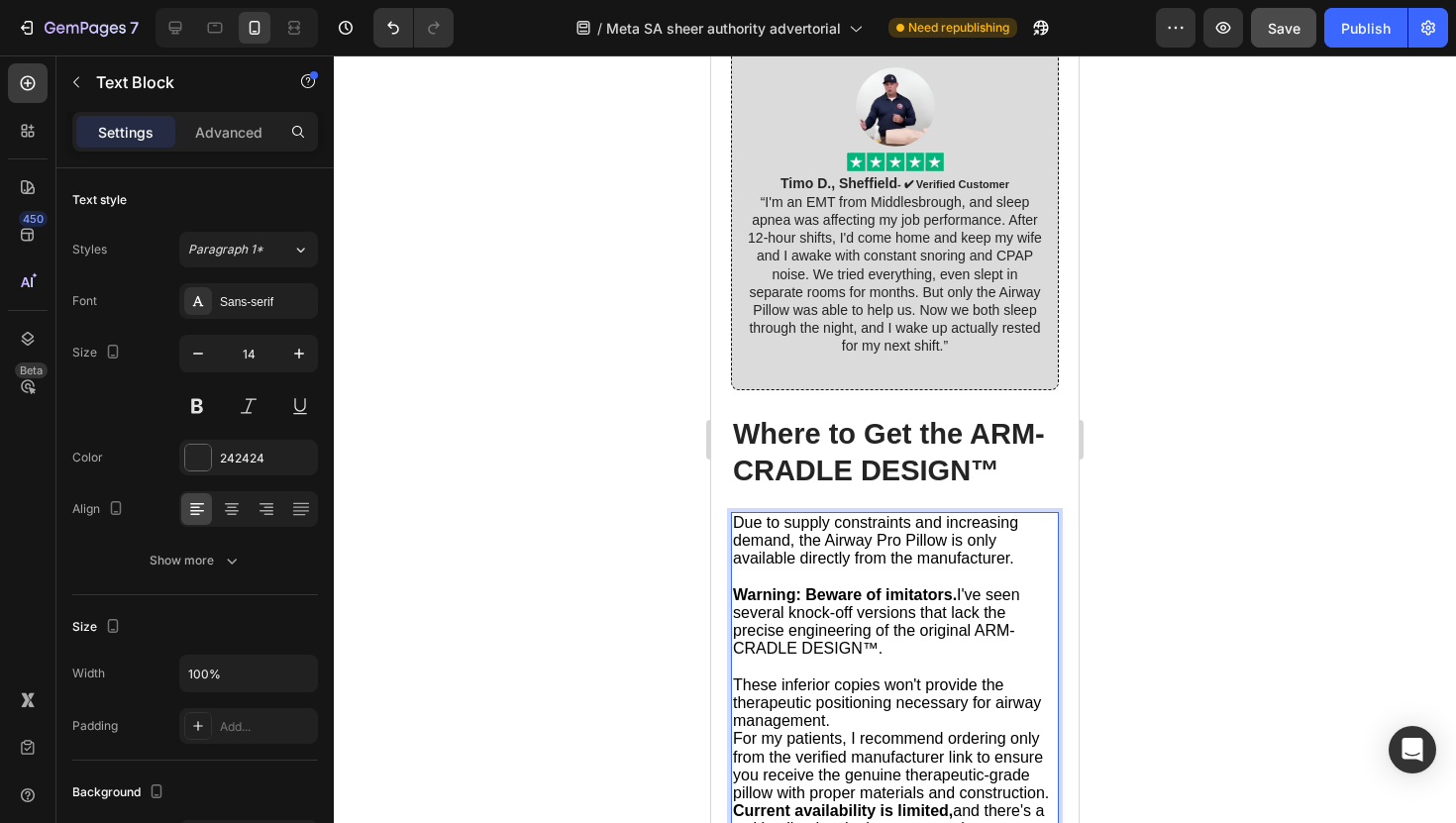 click on "These inferior copies won't provide the therapeutic positioning necessary for airway management." at bounding box center (894, 703) 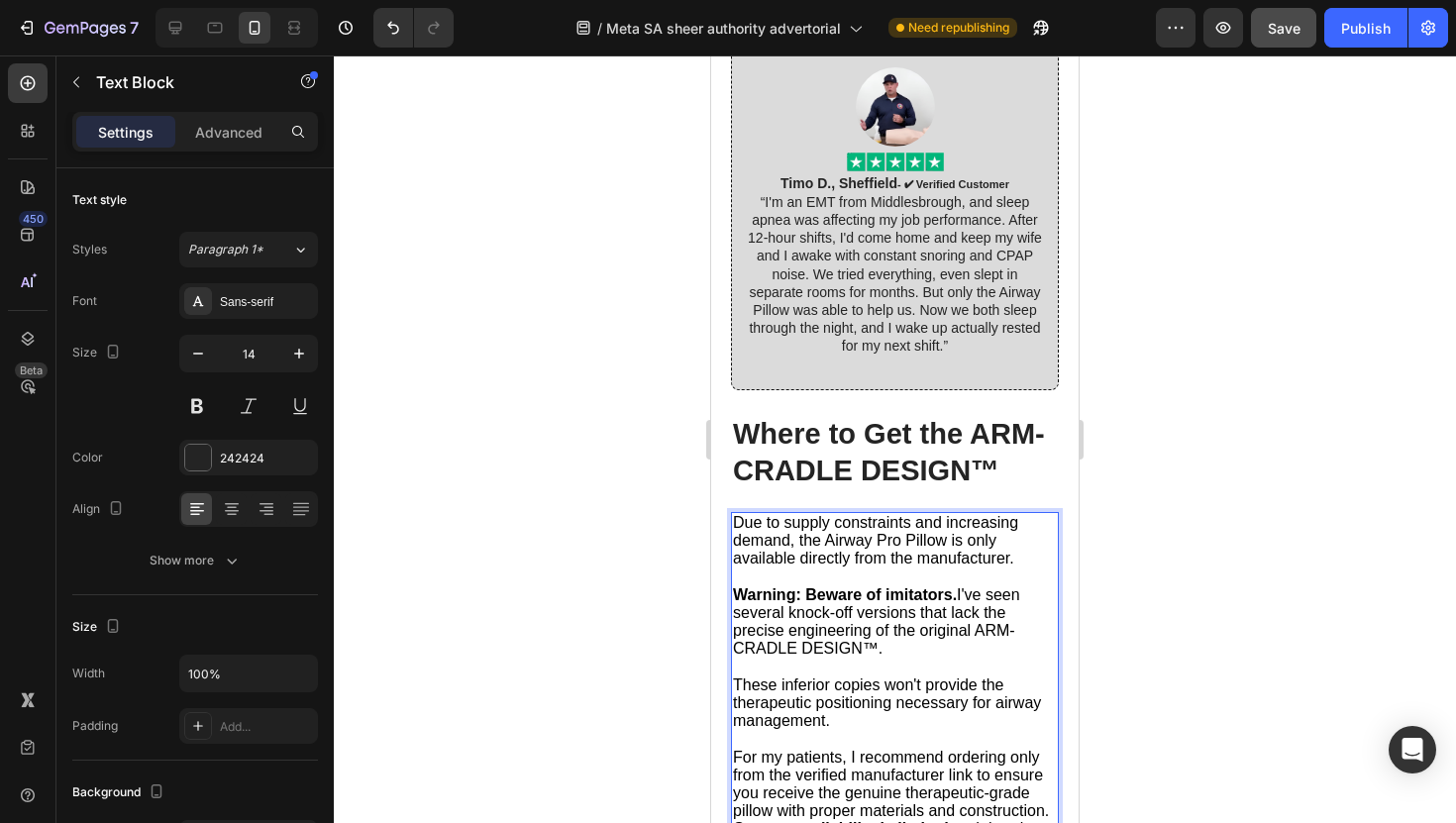 click on "For my patients, I recommend ordering only from the verified manufacturer link to ensure you receive the genuine therapeutic-grade pillow with proper materials and construction." at bounding box center (894, 784) 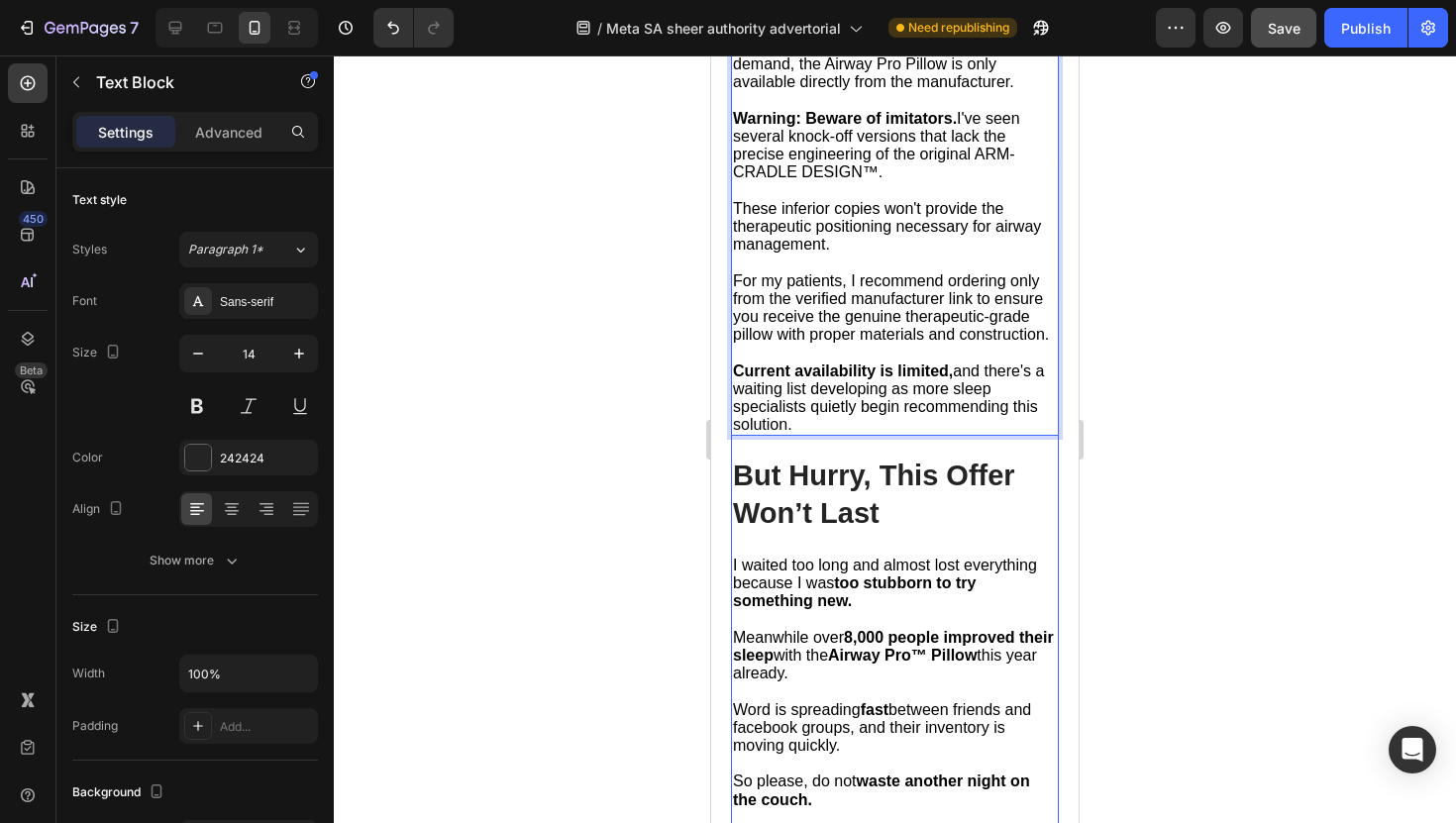 scroll, scrollTop: 11180, scrollLeft: 0, axis: vertical 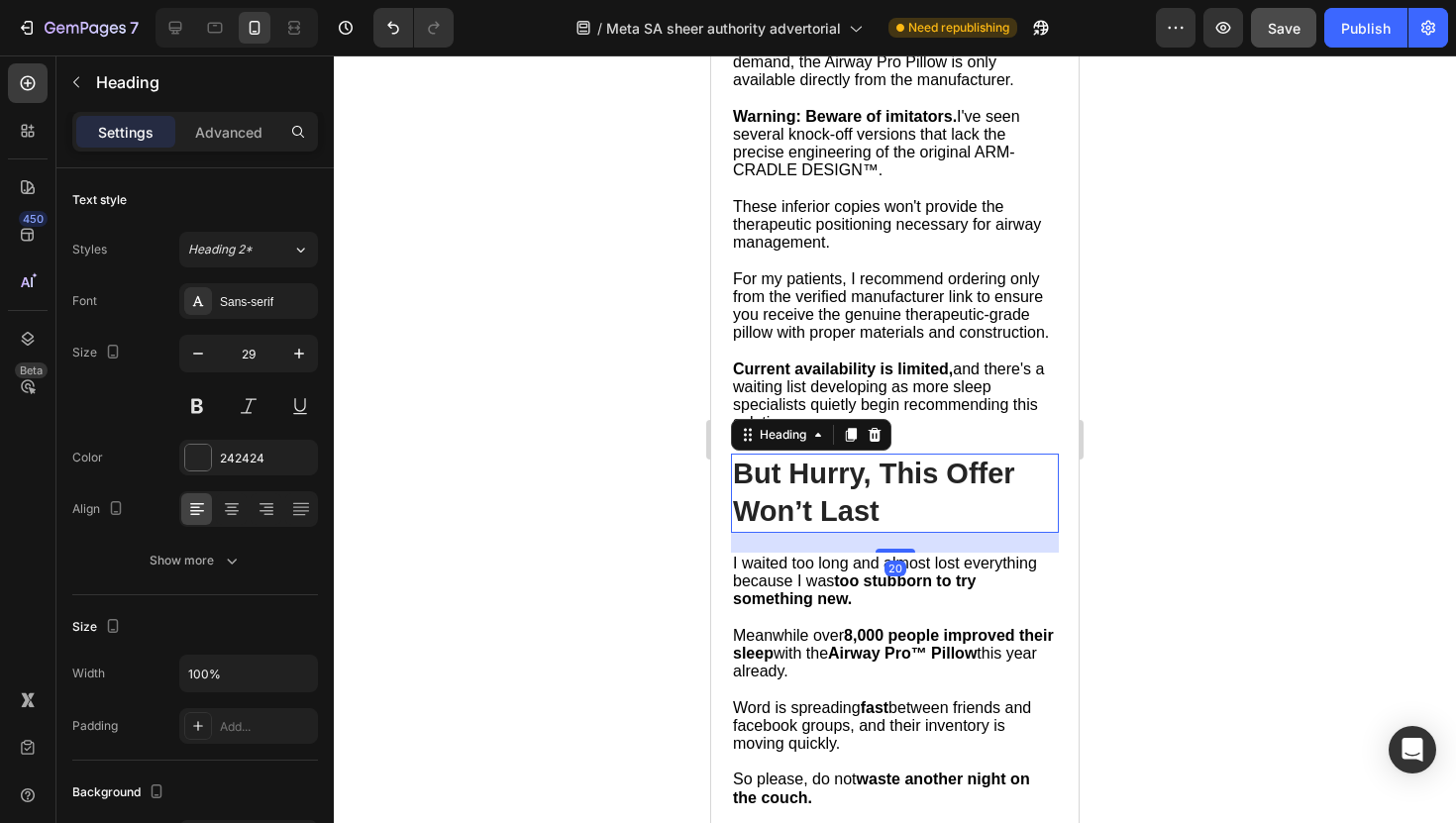 click on "But Hurry, This Offer Won’t Last" at bounding box center [894, 492] 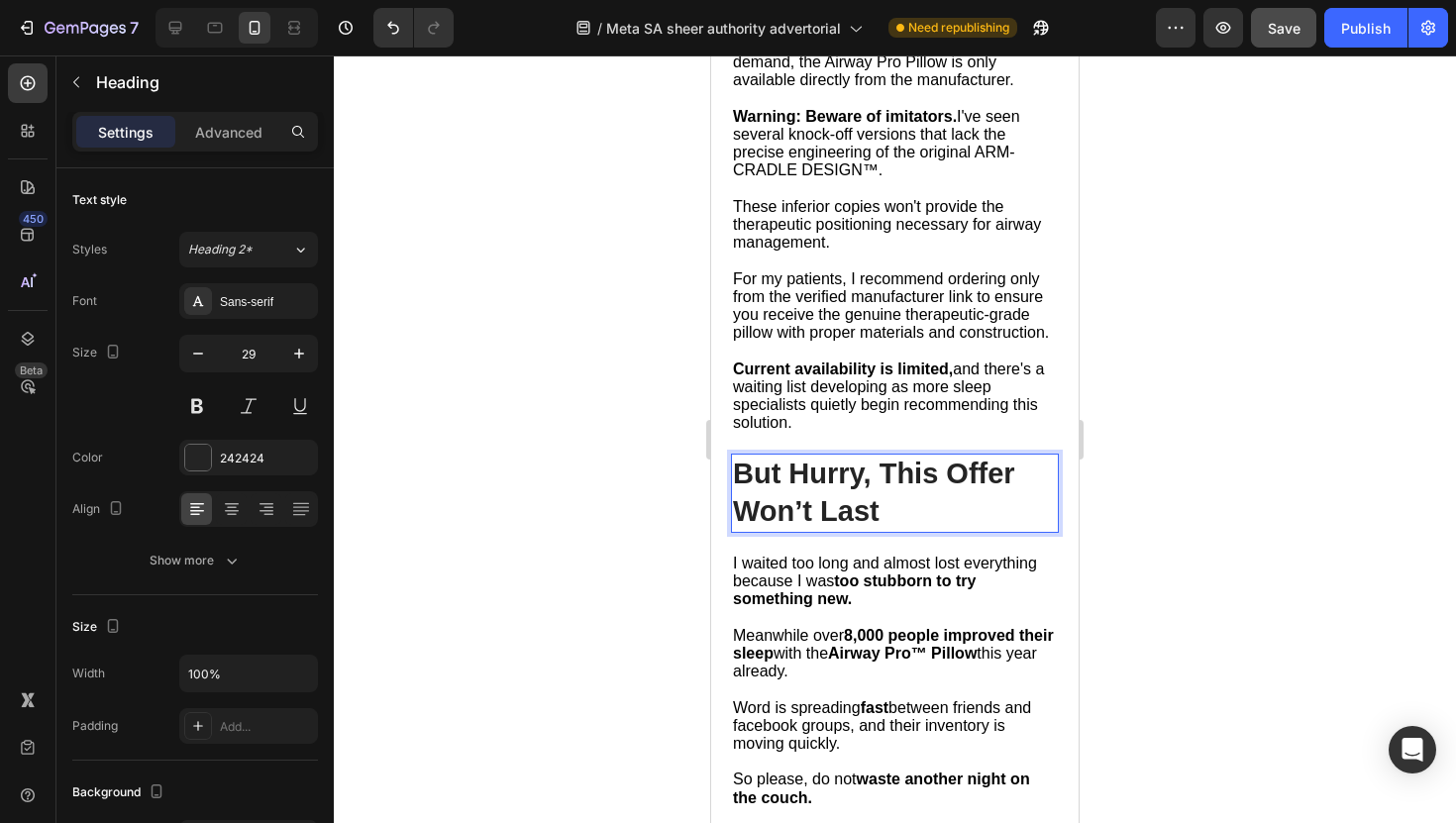 click on "But Hurry, This Offer Won’t Last" at bounding box center [894, 492] 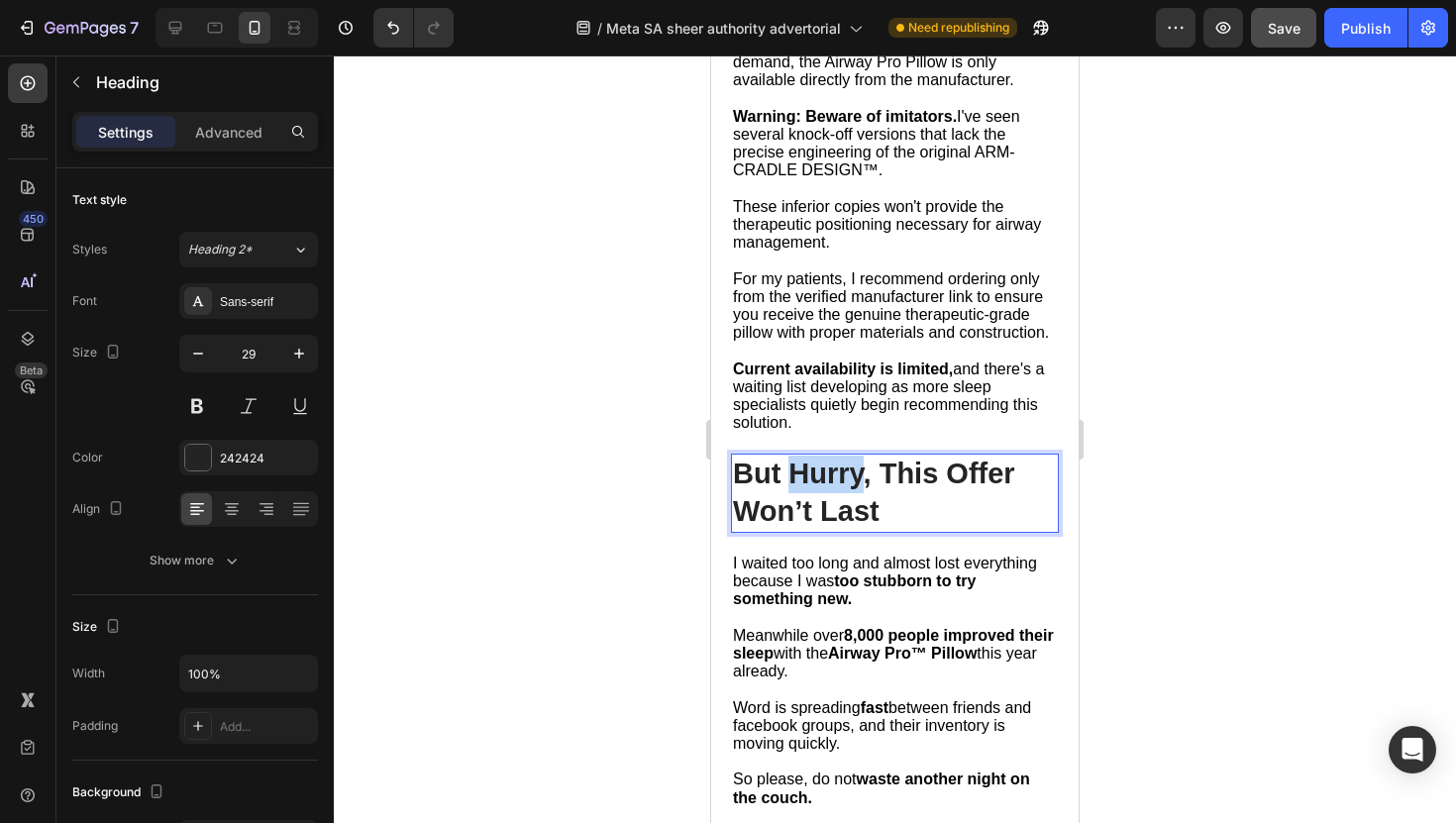 click on "But Hurry, This Offer Won’t Last" at bounding box center (894, 492) 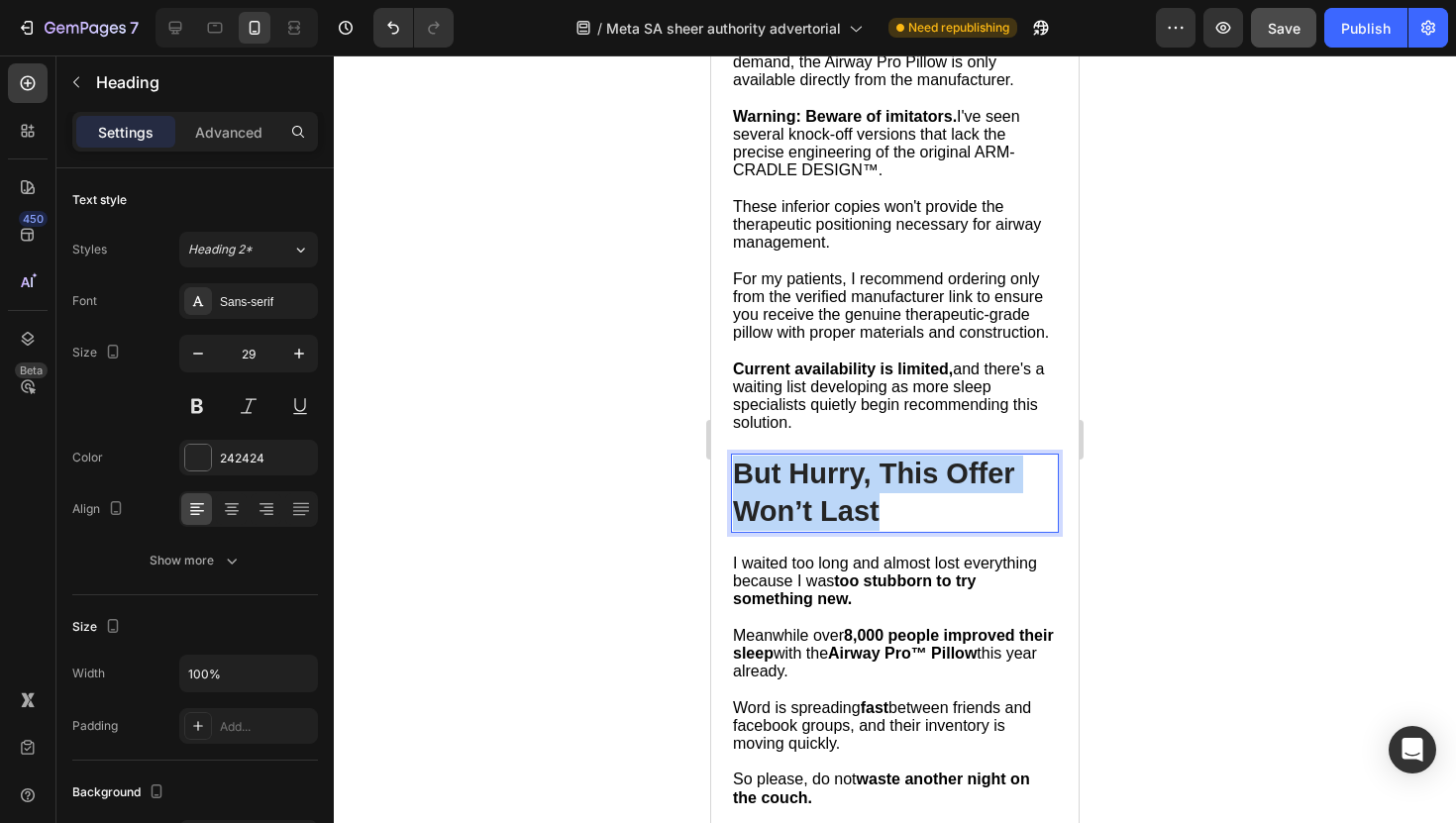 click on "But Hurry, This Offer Won’t Last" at bounding box center (894, 492) 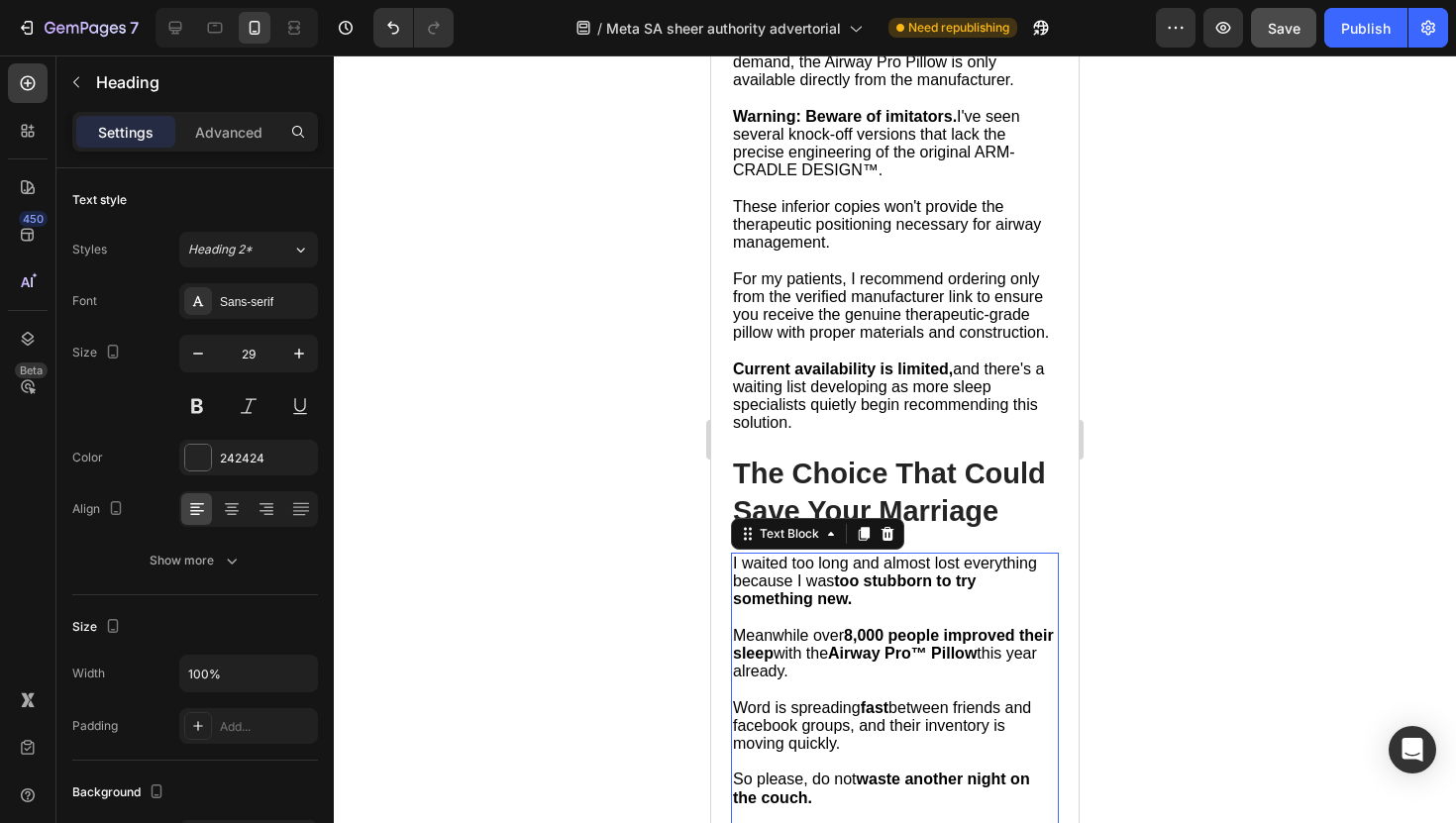click at bounding box center [894, 618] 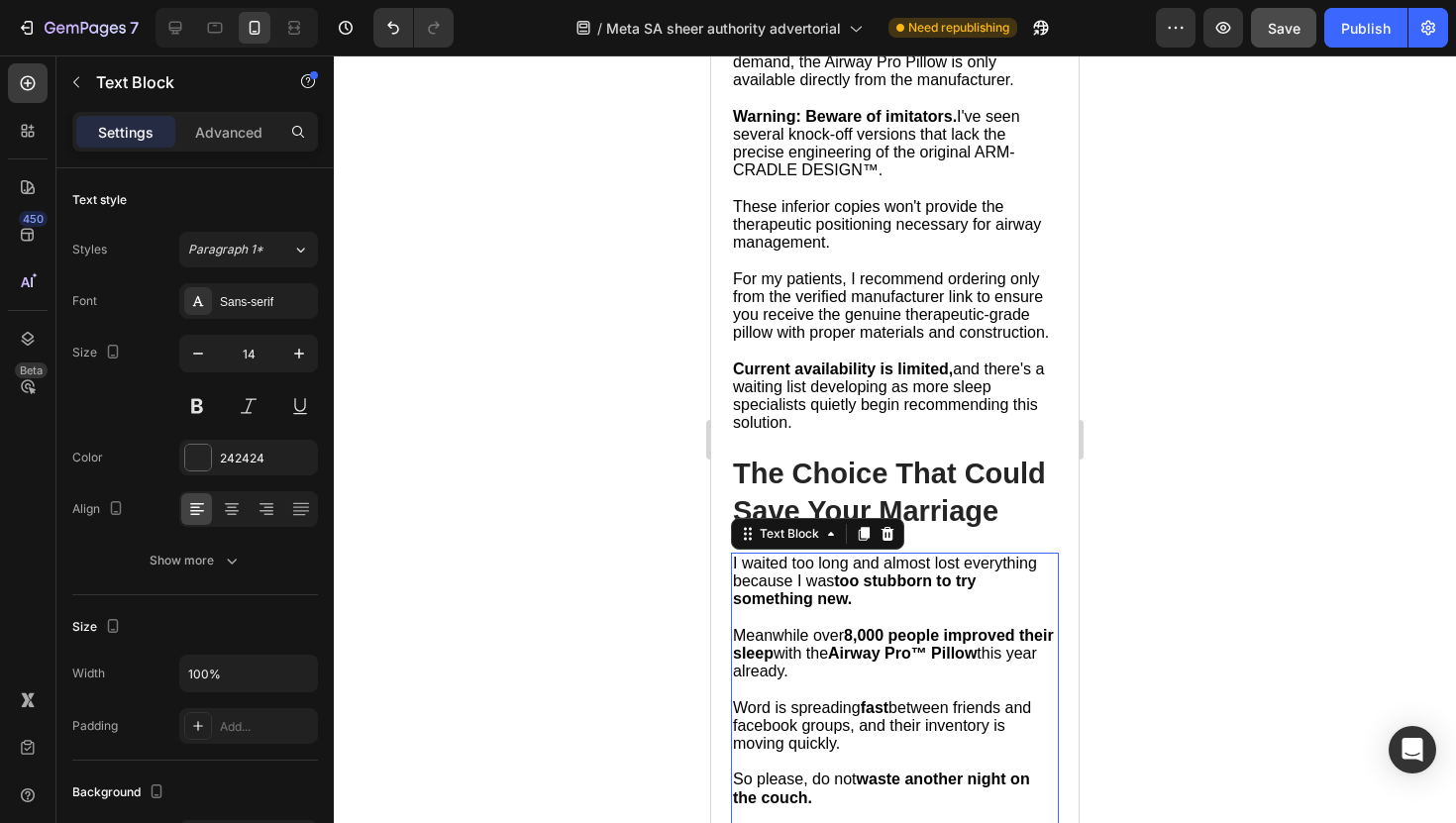 click at bounding box center (894, 618) 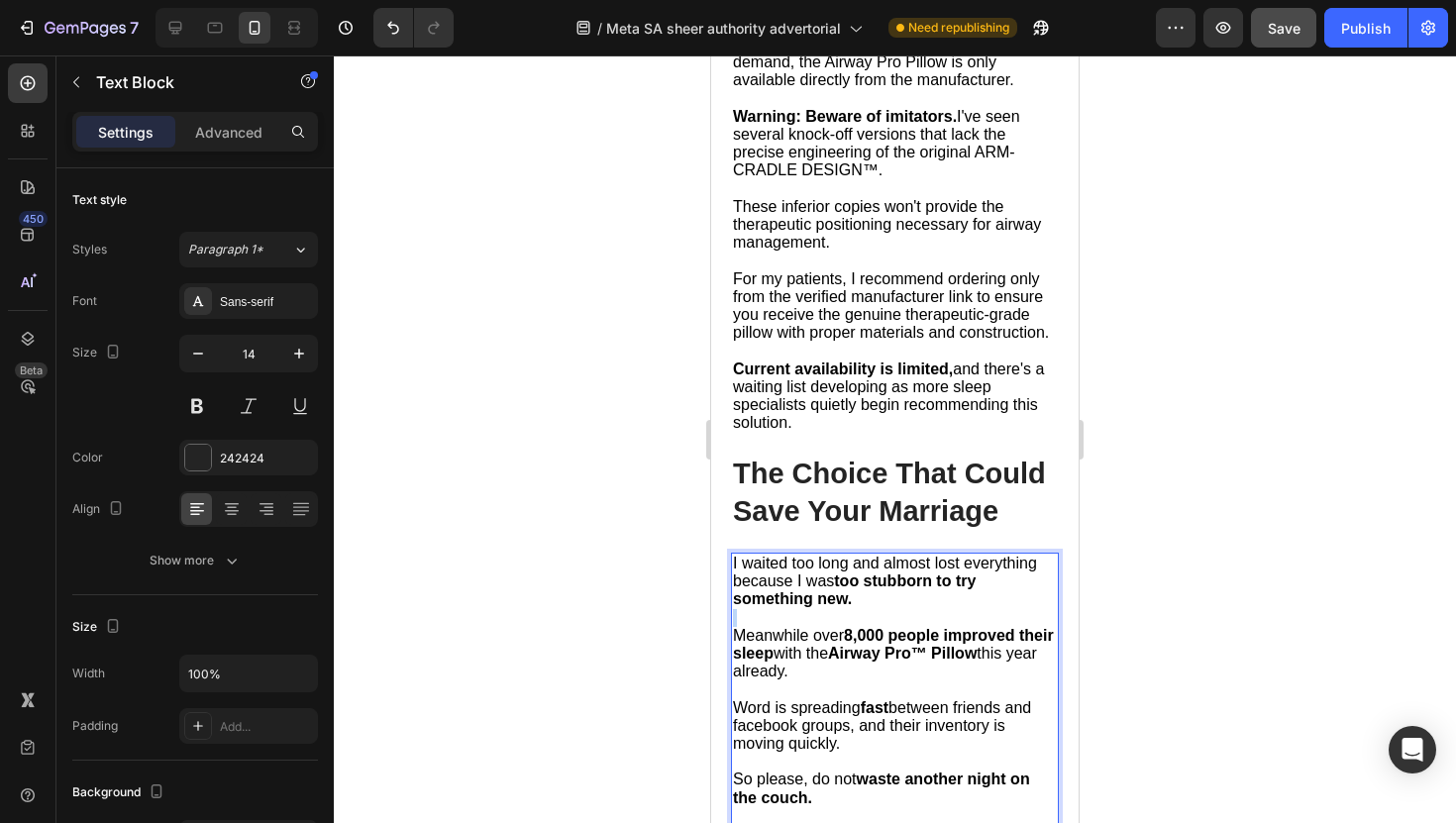 click at bounding box center (894, 618) 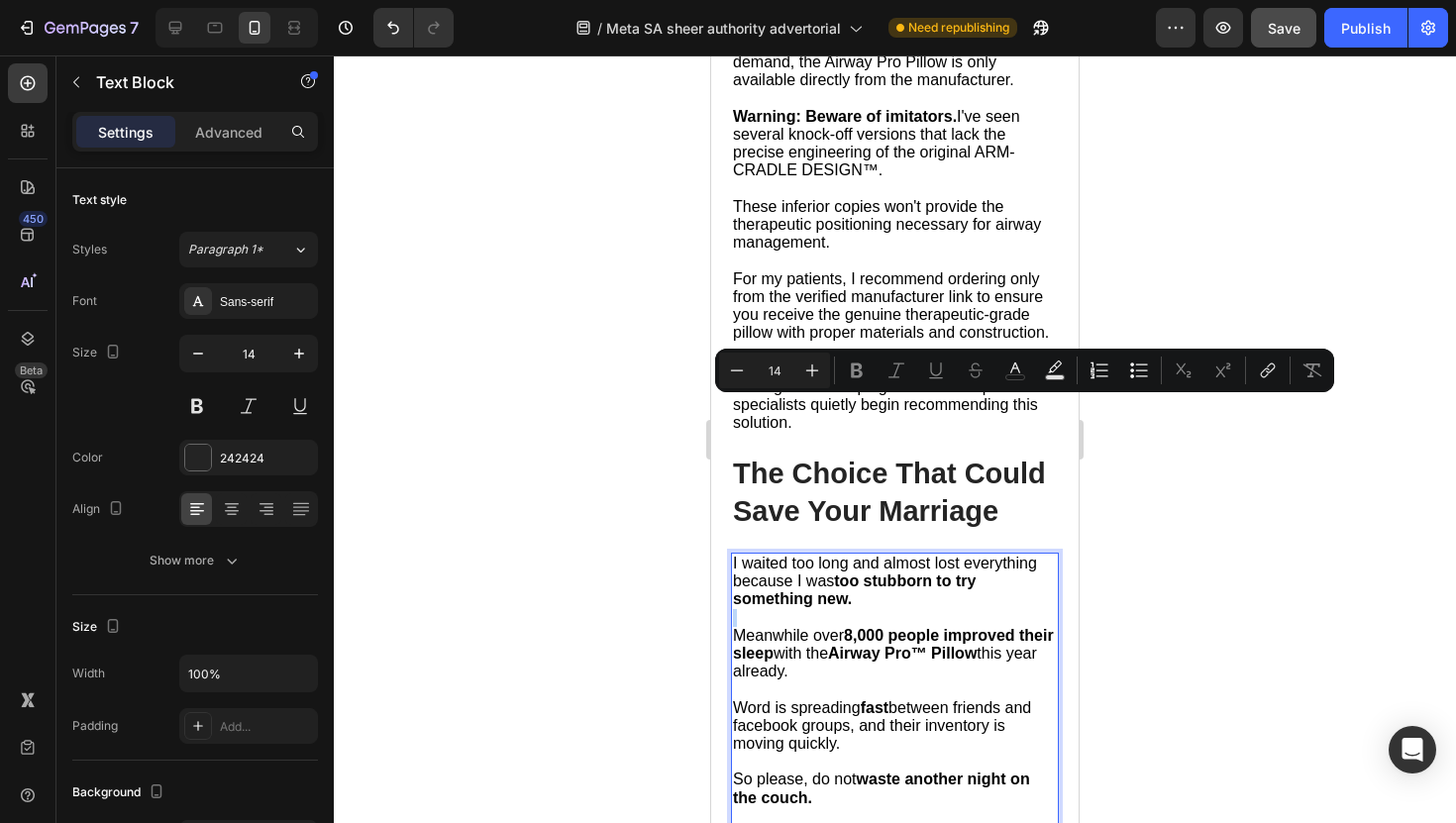 type on "16" 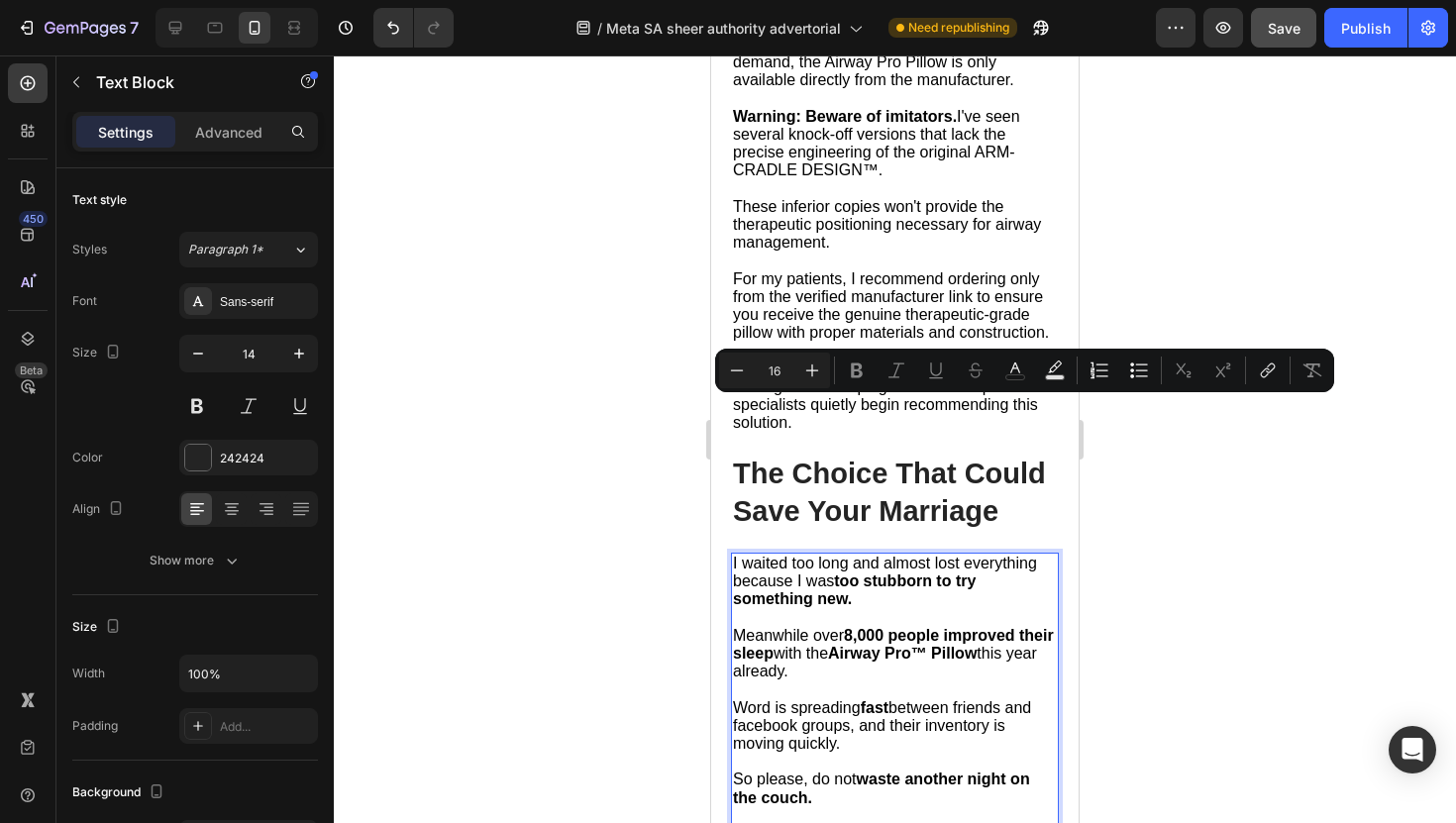 click on "Word is spreading  fast  between friends and facebook groups, and their inventory is moving quickly." at bounding box center [882, 725] 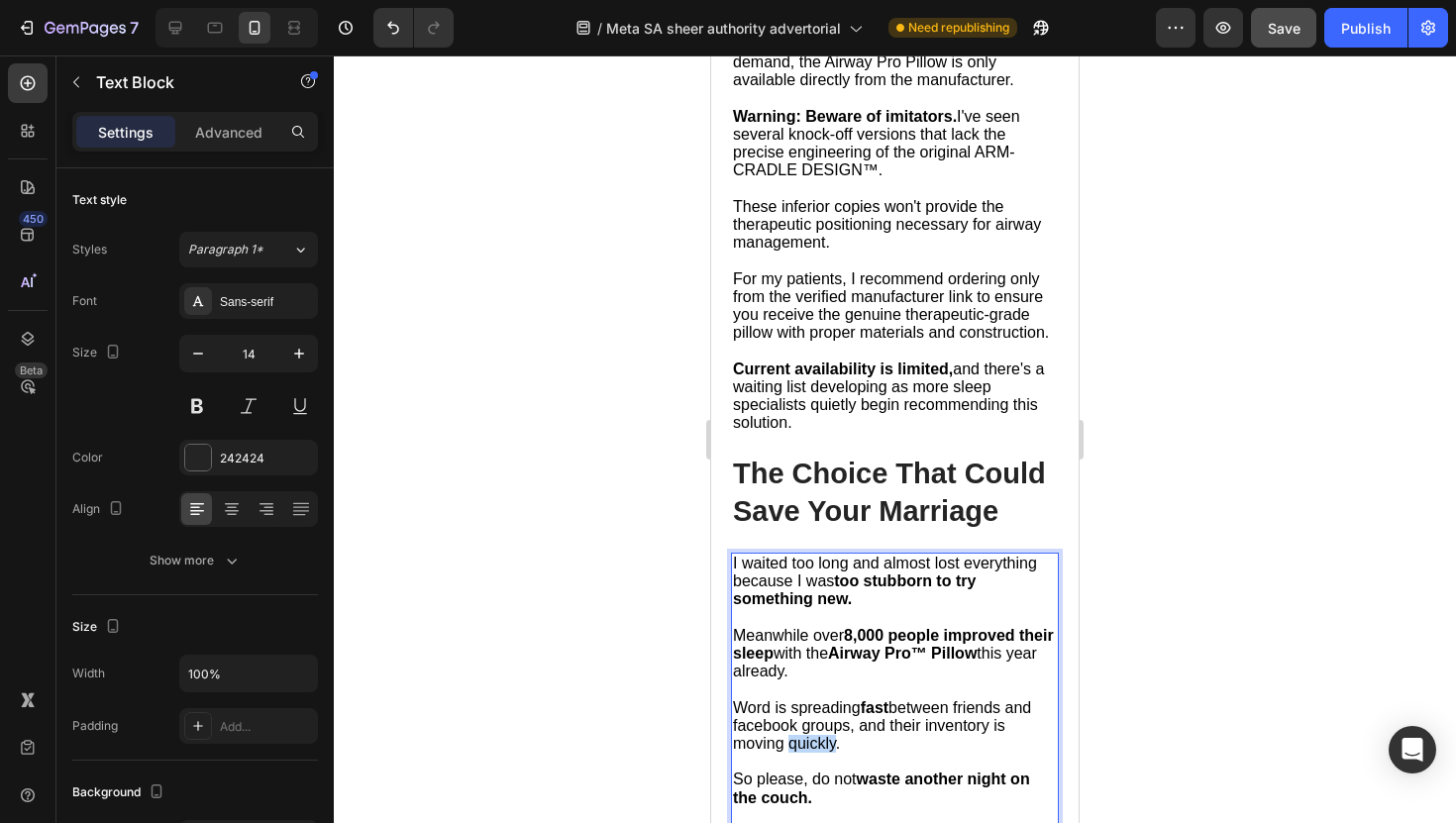 click on "Word is spreading  fast  between friends and facebook groups, and their inventory is moving quickly." at bounding box center [882, 725] 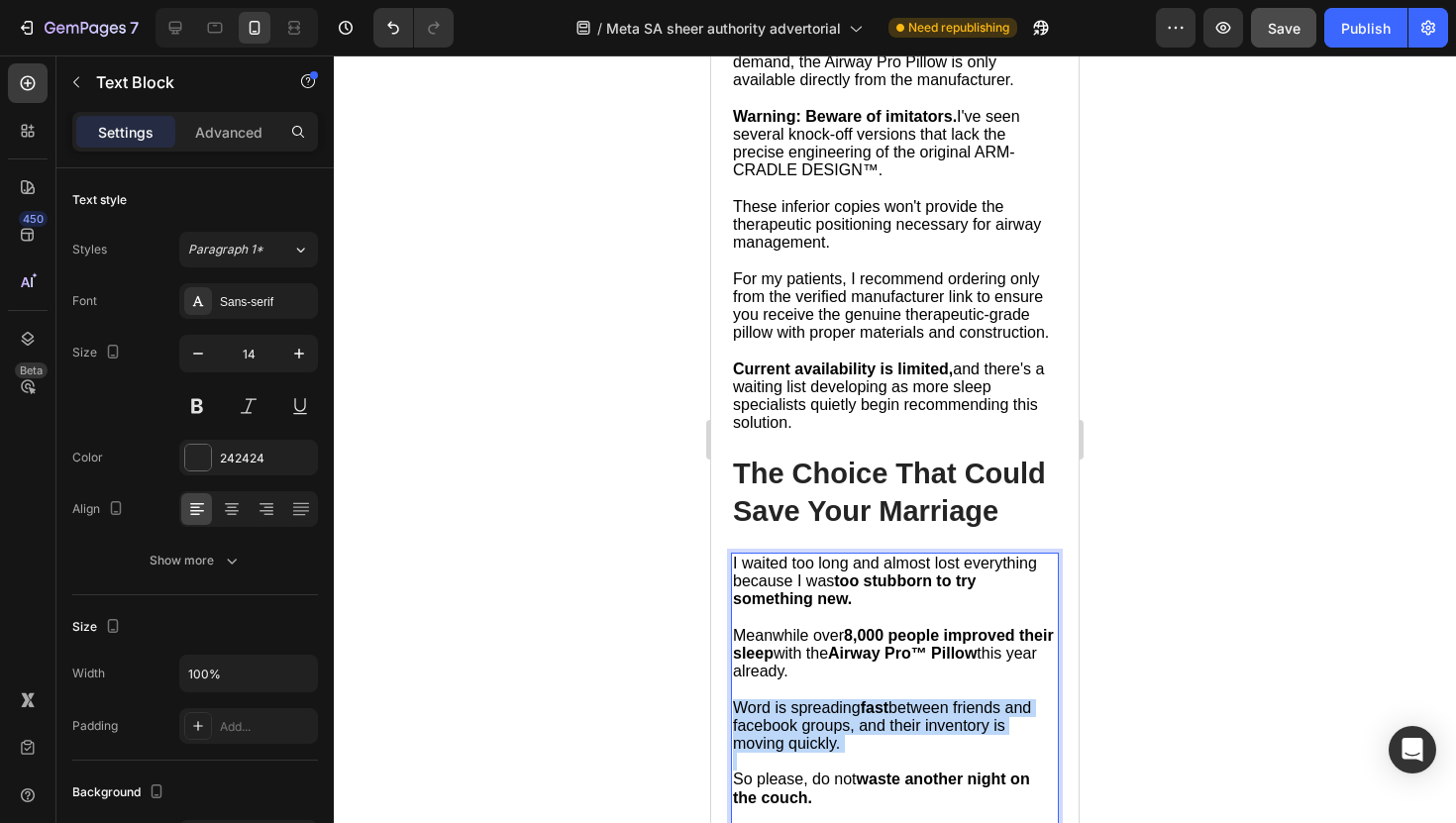 click on "Word is spreading  fast  between friends and facebook groups, and their inventory is moving quickly." at bounding box center (882, 725) 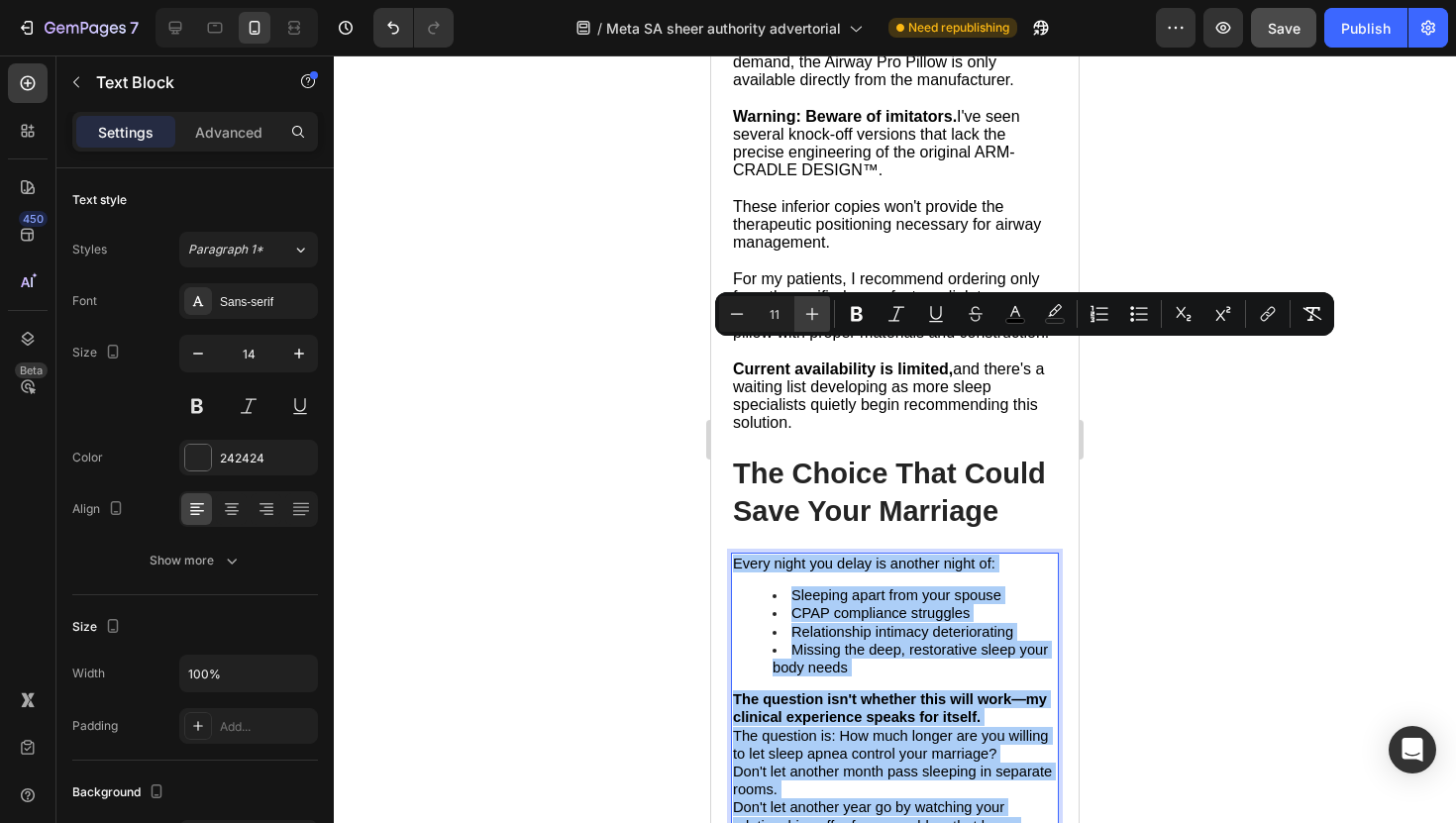 click on "Plus" at bounding box center (812, 314) 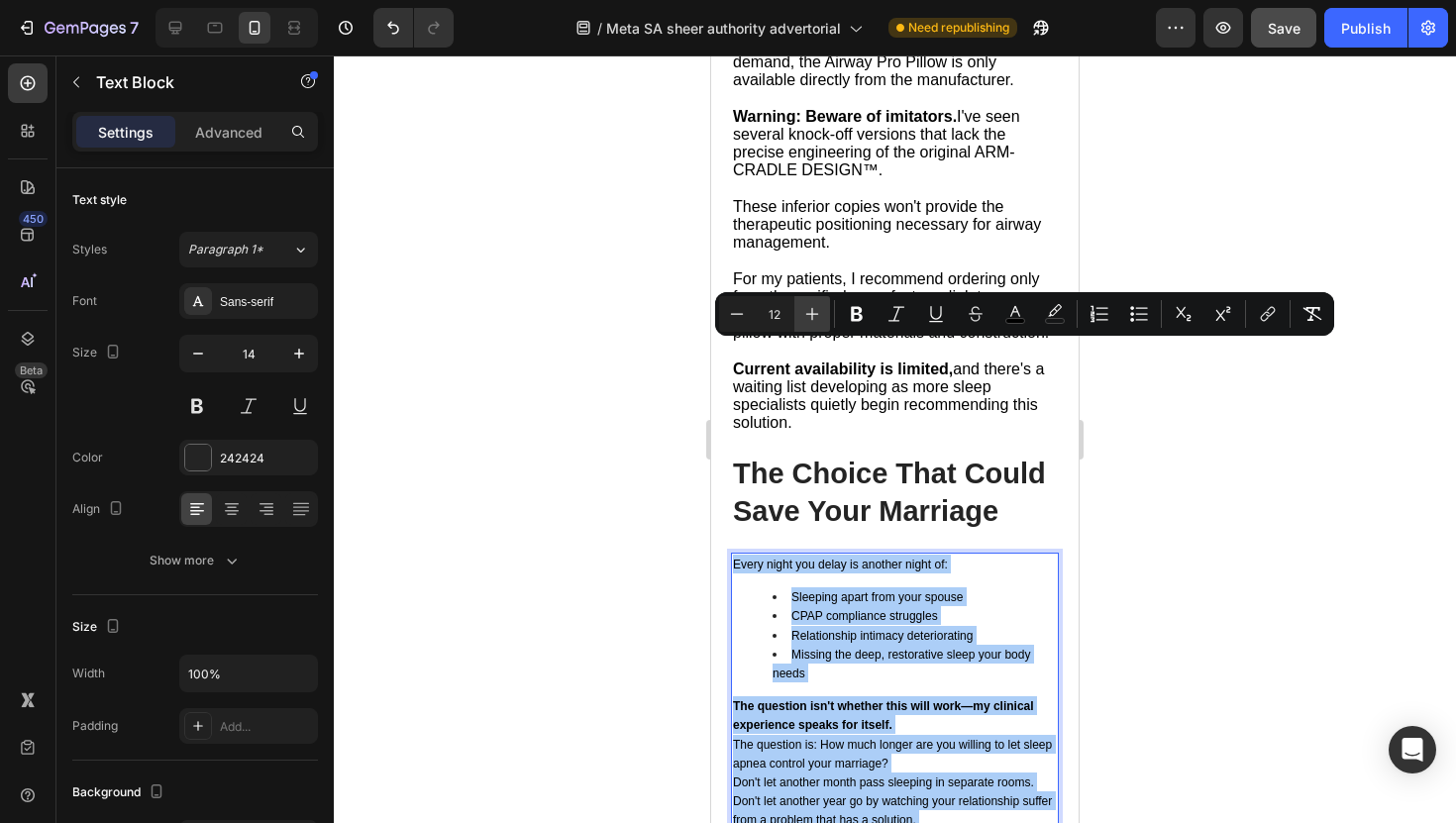 click on "Plus" at bounding box center (812, 314) 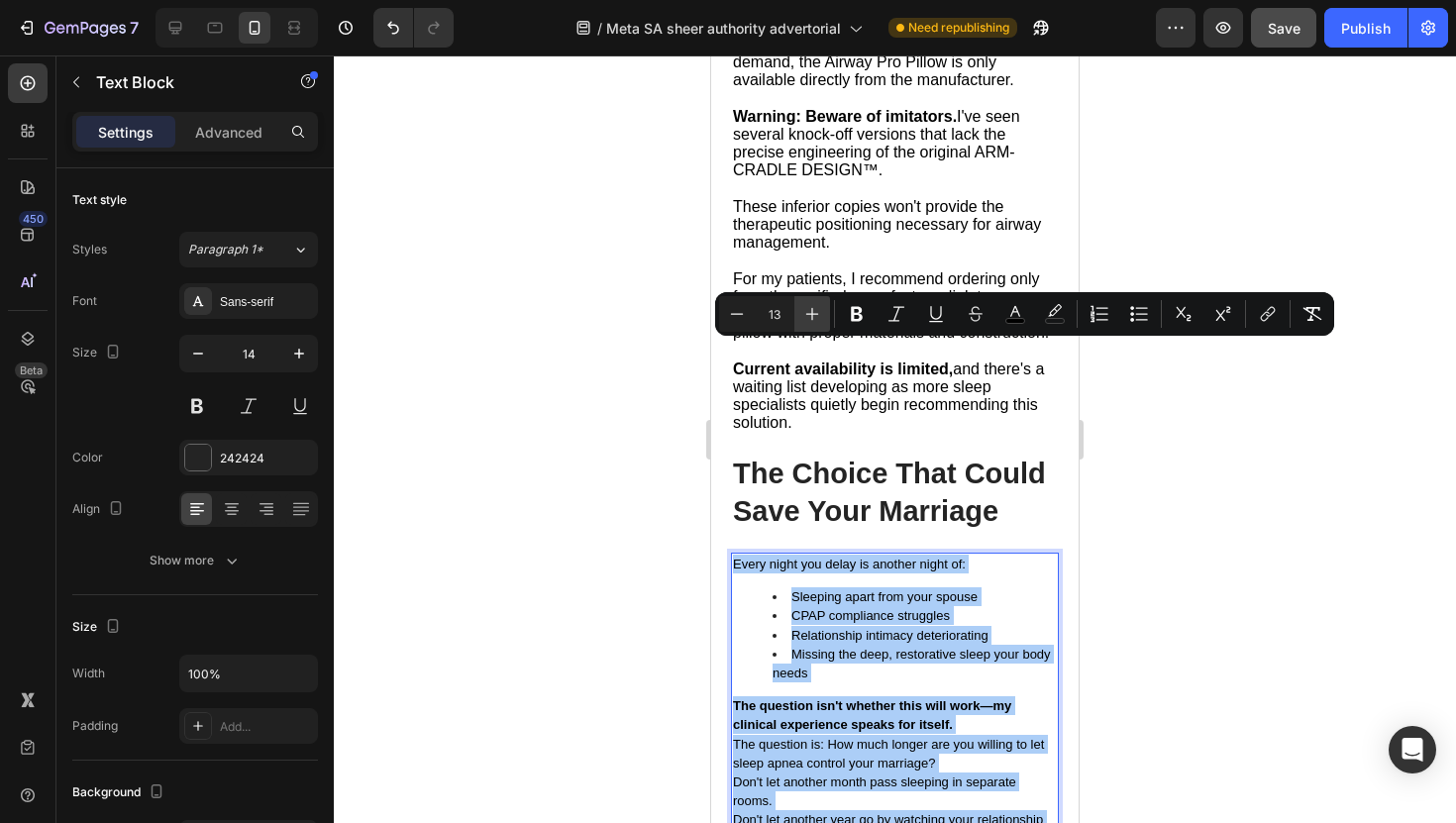 click on "Plus" at bounding box center (812, 314) 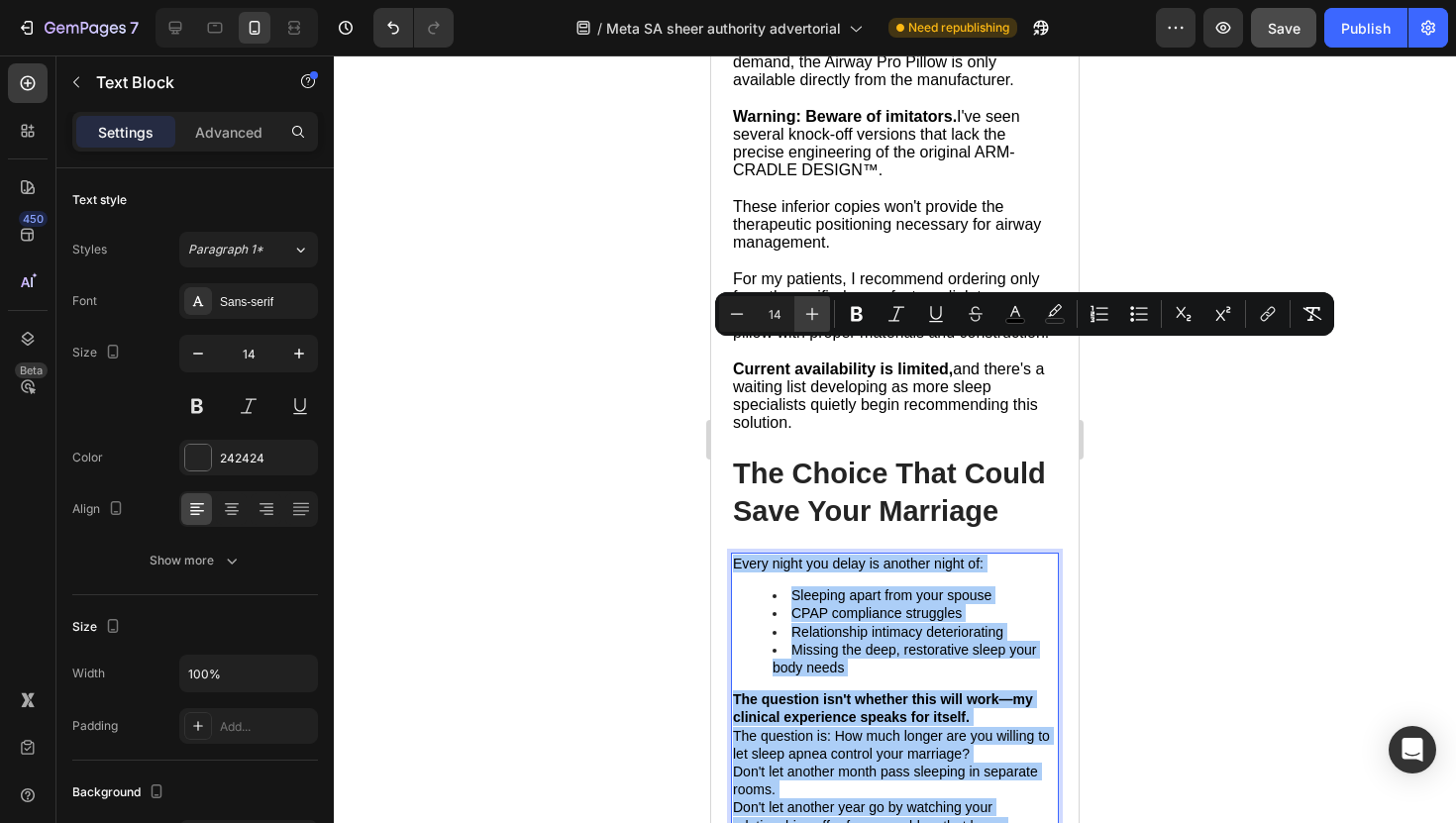 click on "Plus" at bounding box center [812, 314] 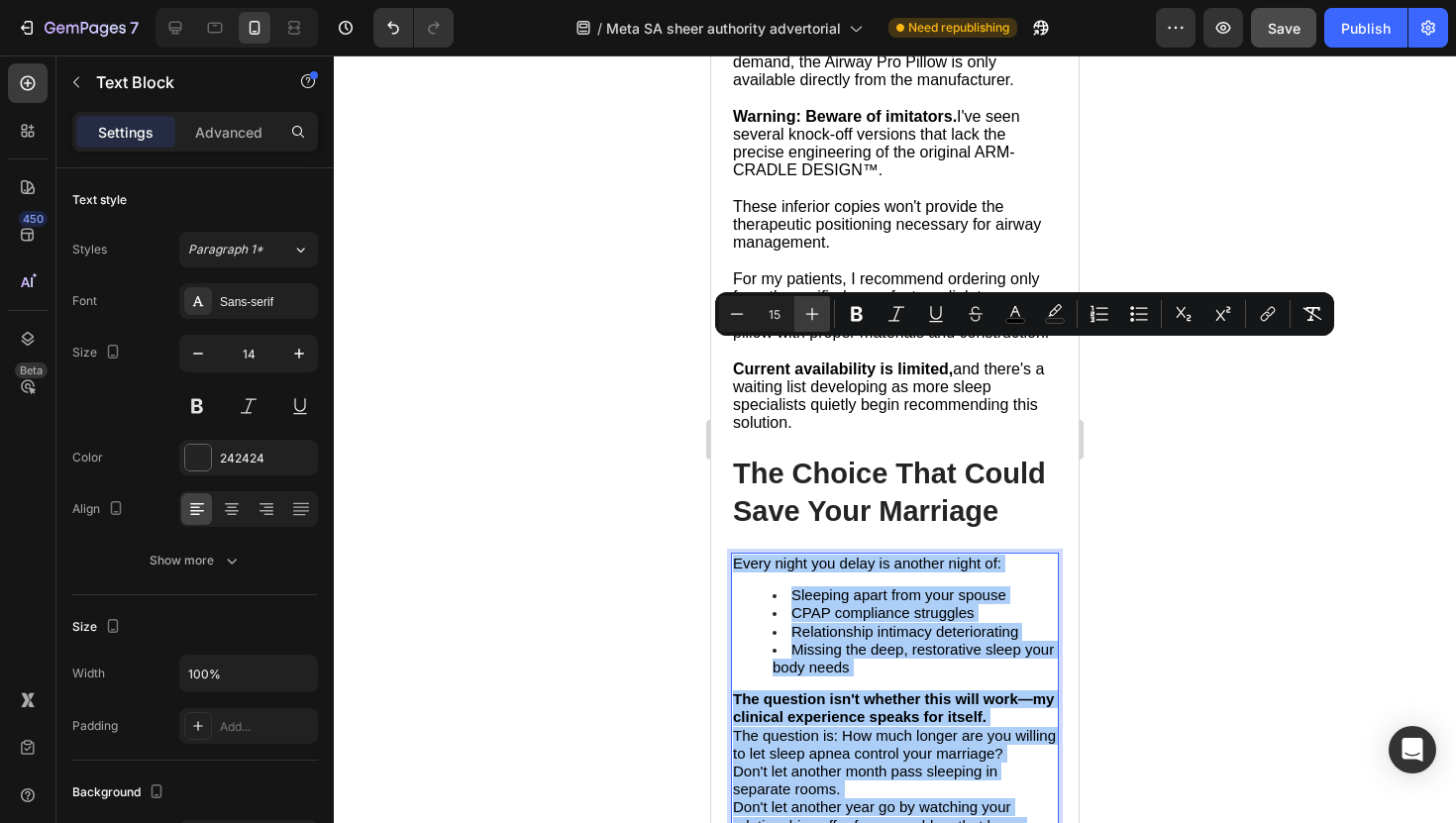 click on "Plus" at bounding box center [812, 314] 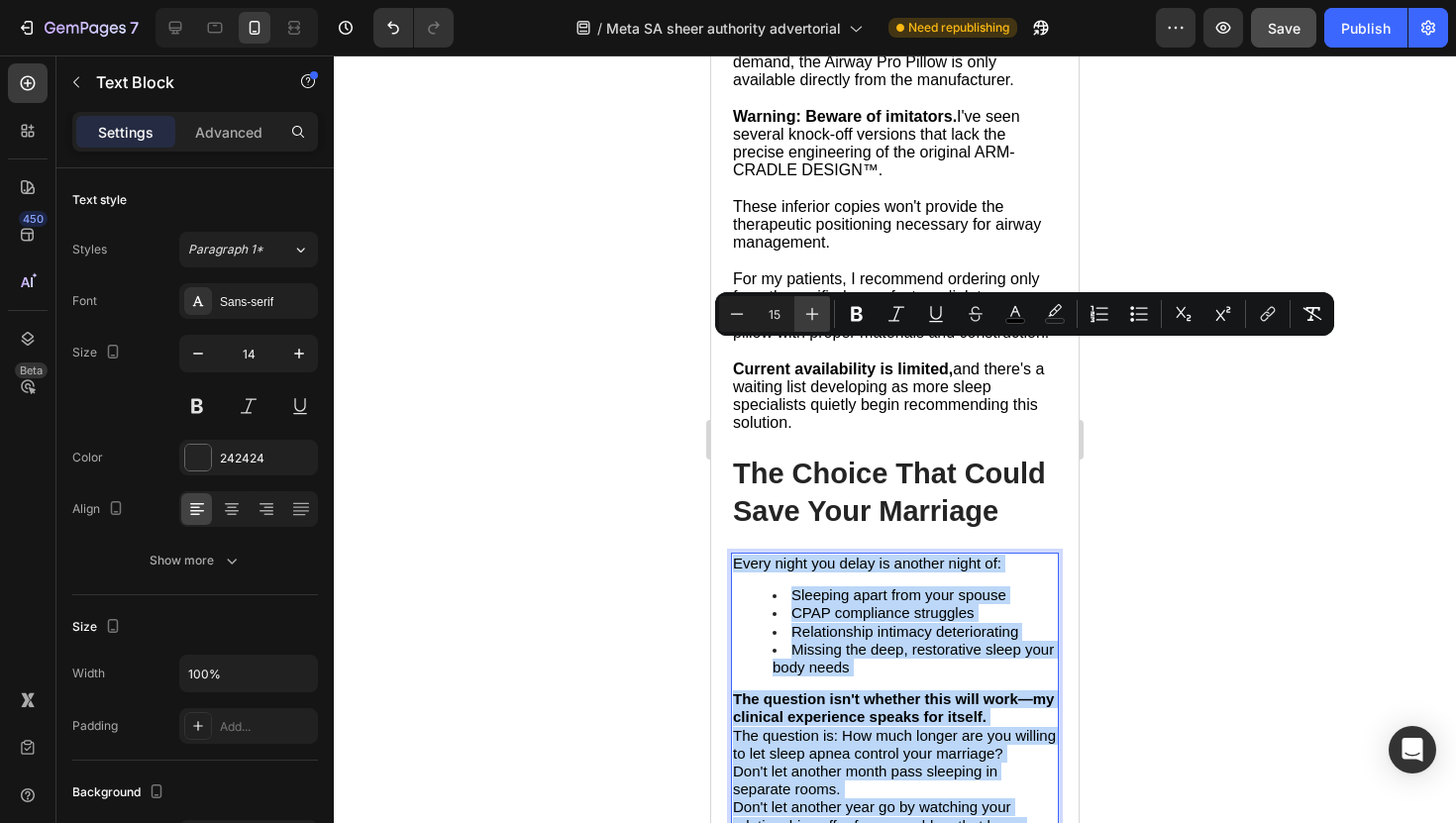 type on "16" 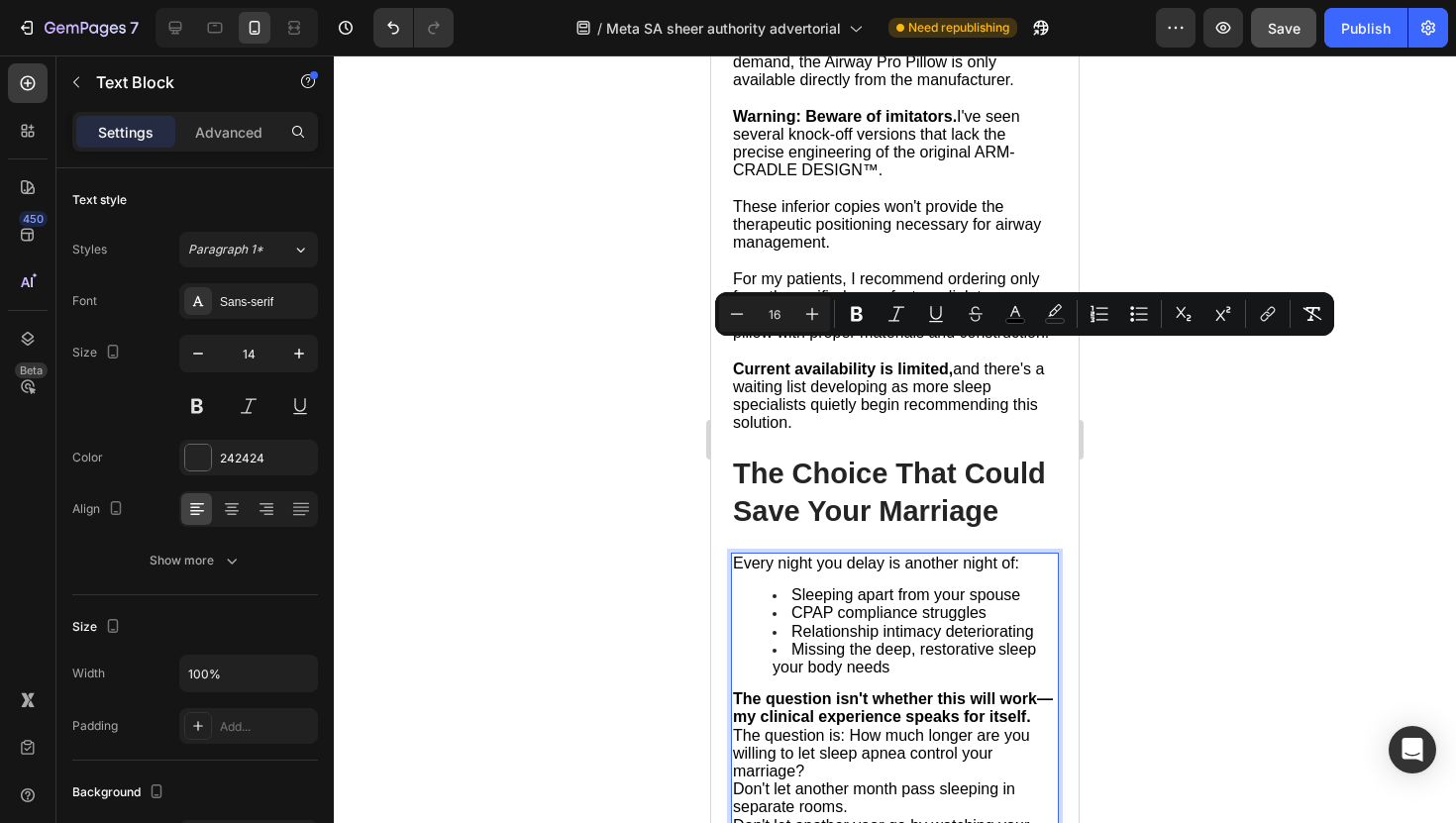 click 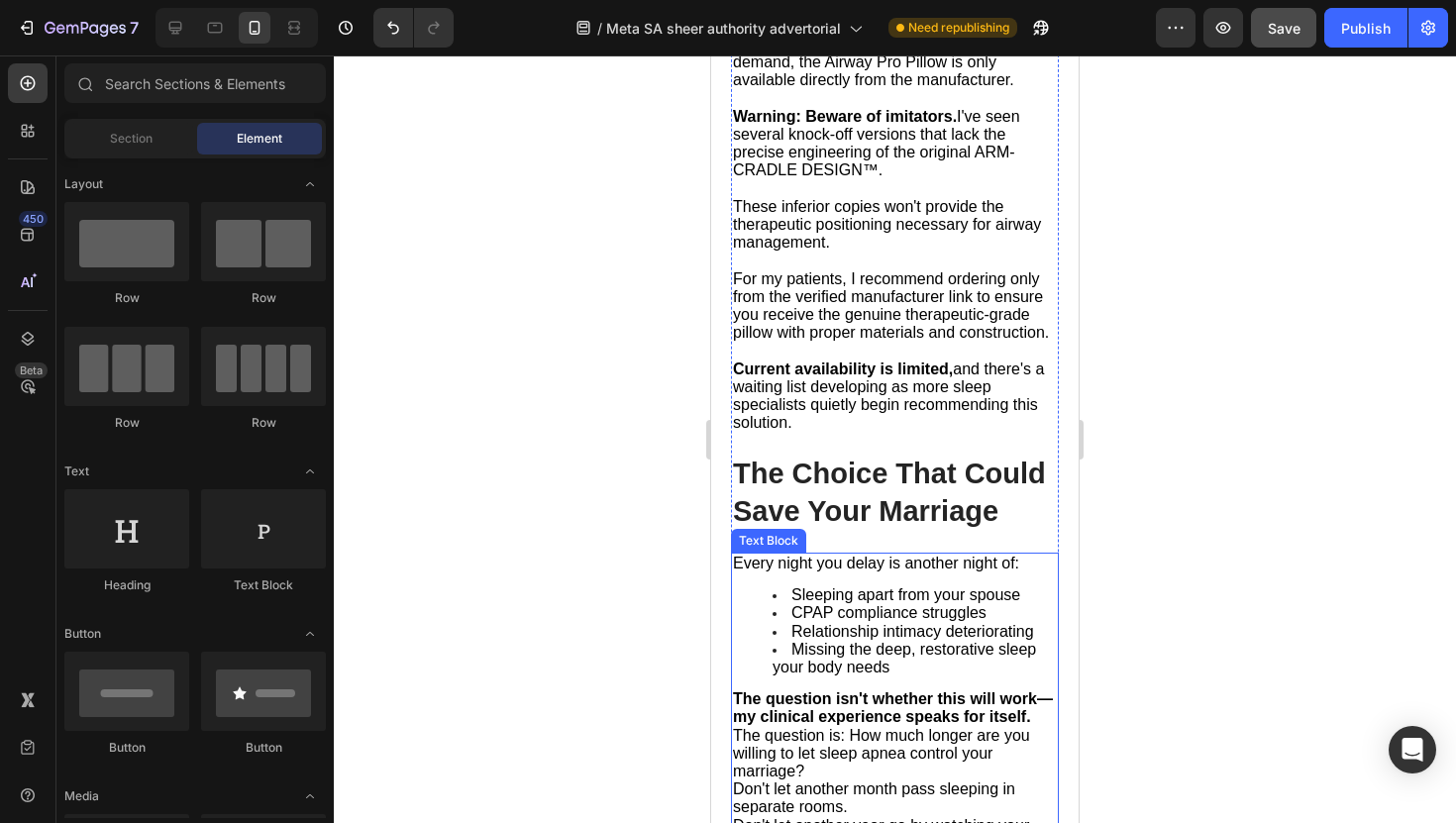 click on "Sleeping apart from your spouse" at bounding box center [914, 595] 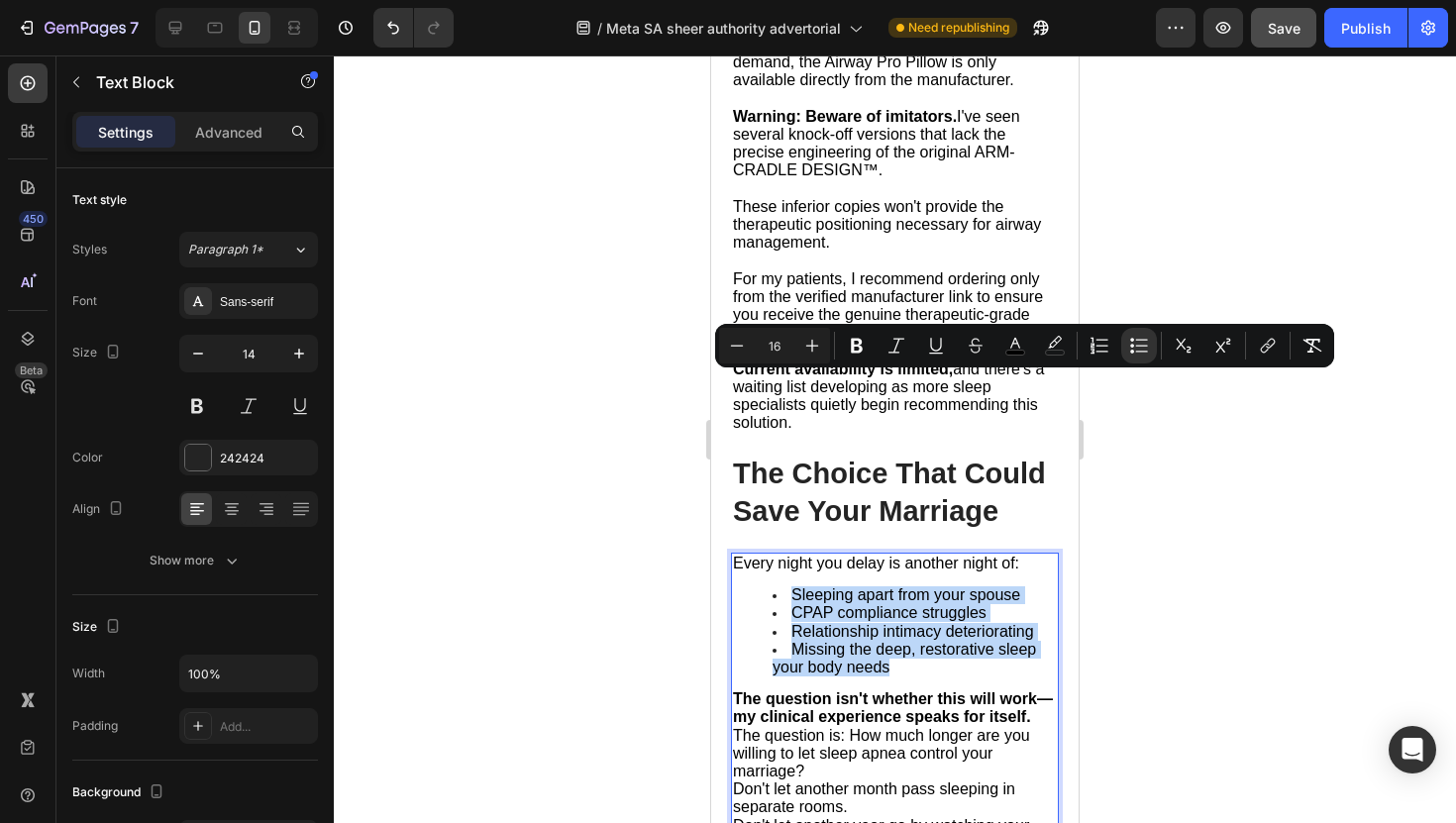 drag, startPoint x: 770, startPoint y: 387, endPoint x: 913, endPoint y: 472, distance: 166.355 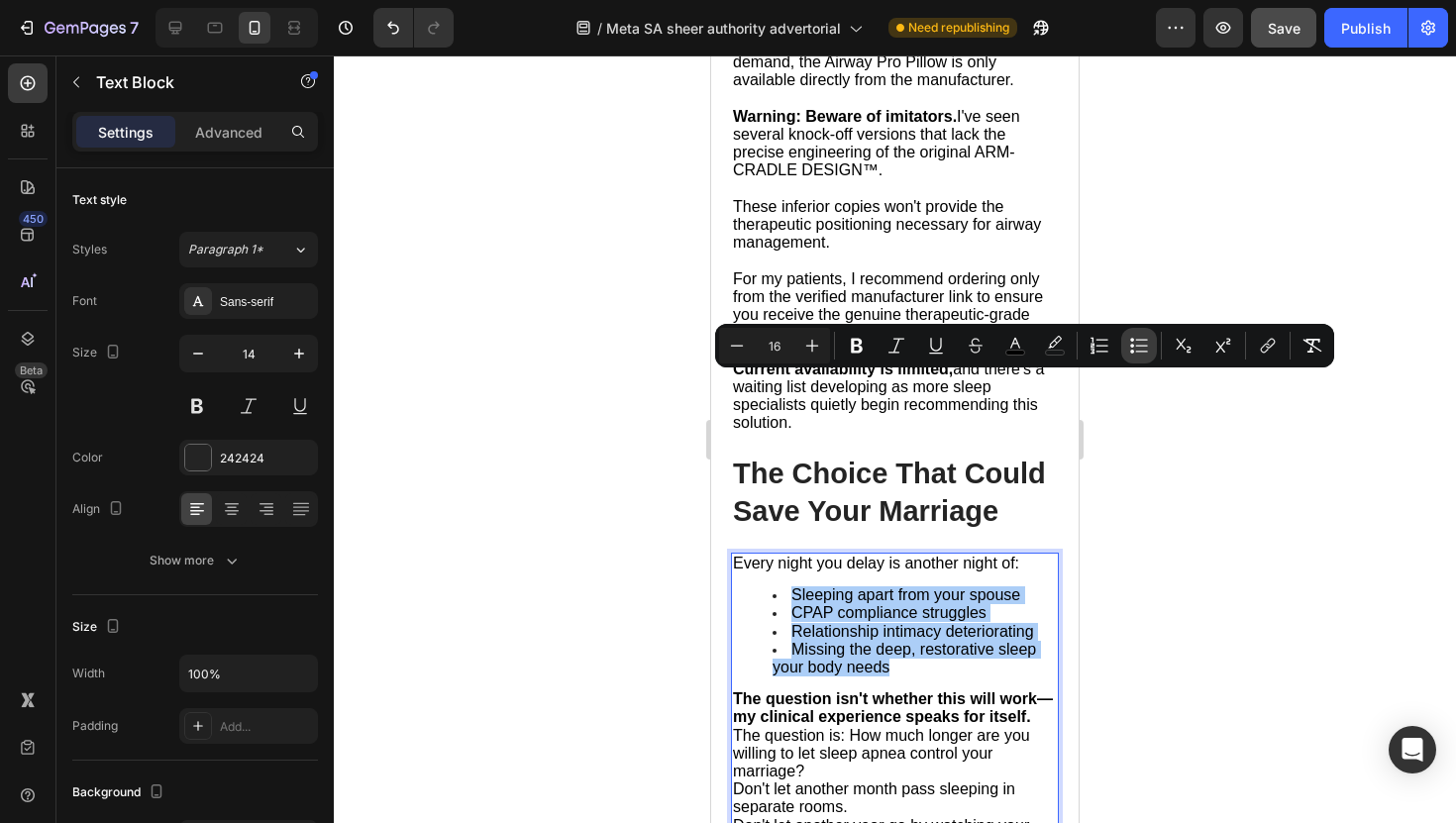 click 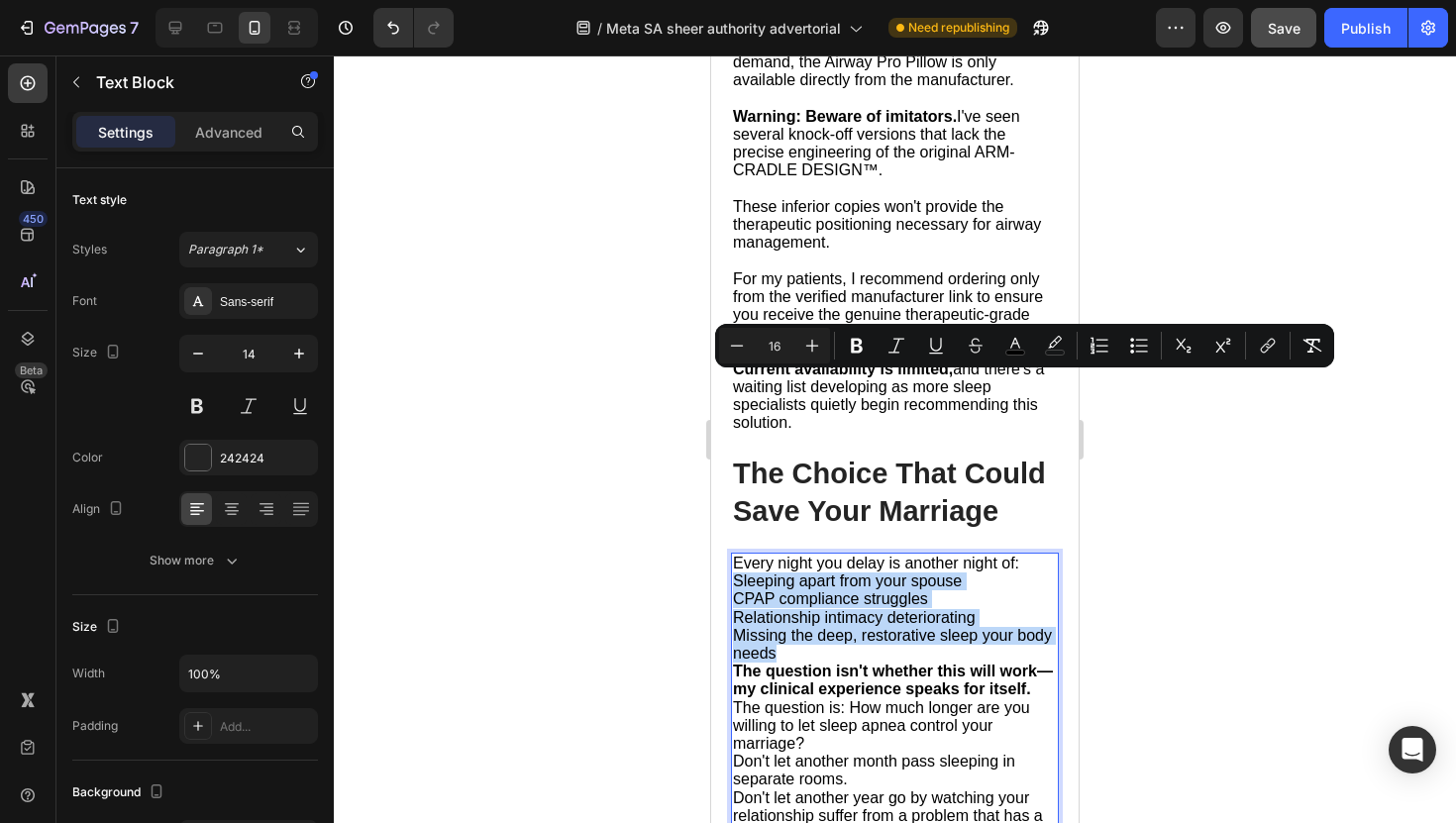 click on "Relationship intimacy deteriorating" at bounding box center (854, 617) 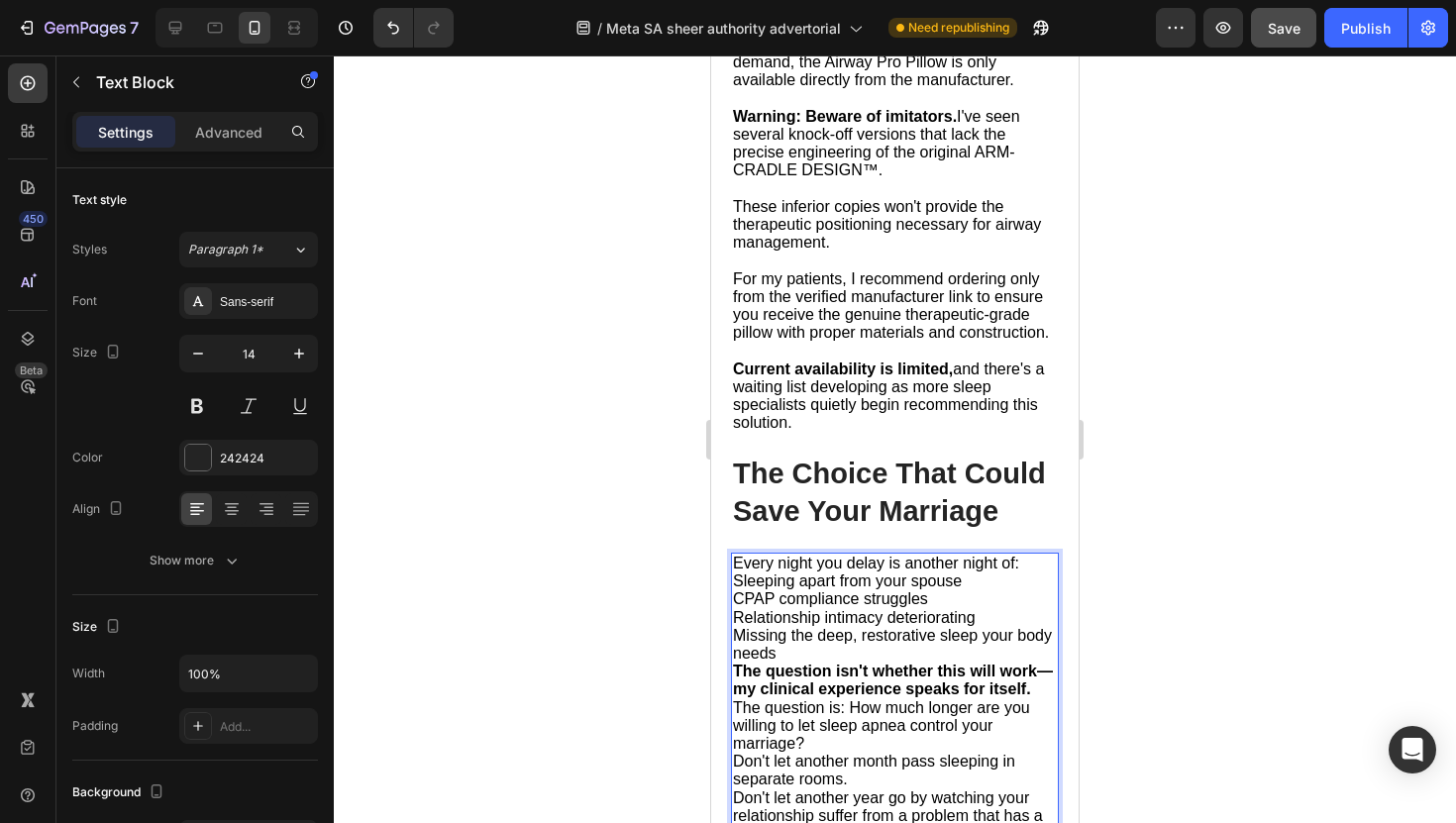 click on "Every night you delay is another night of:" at bounding box center [894, 564] 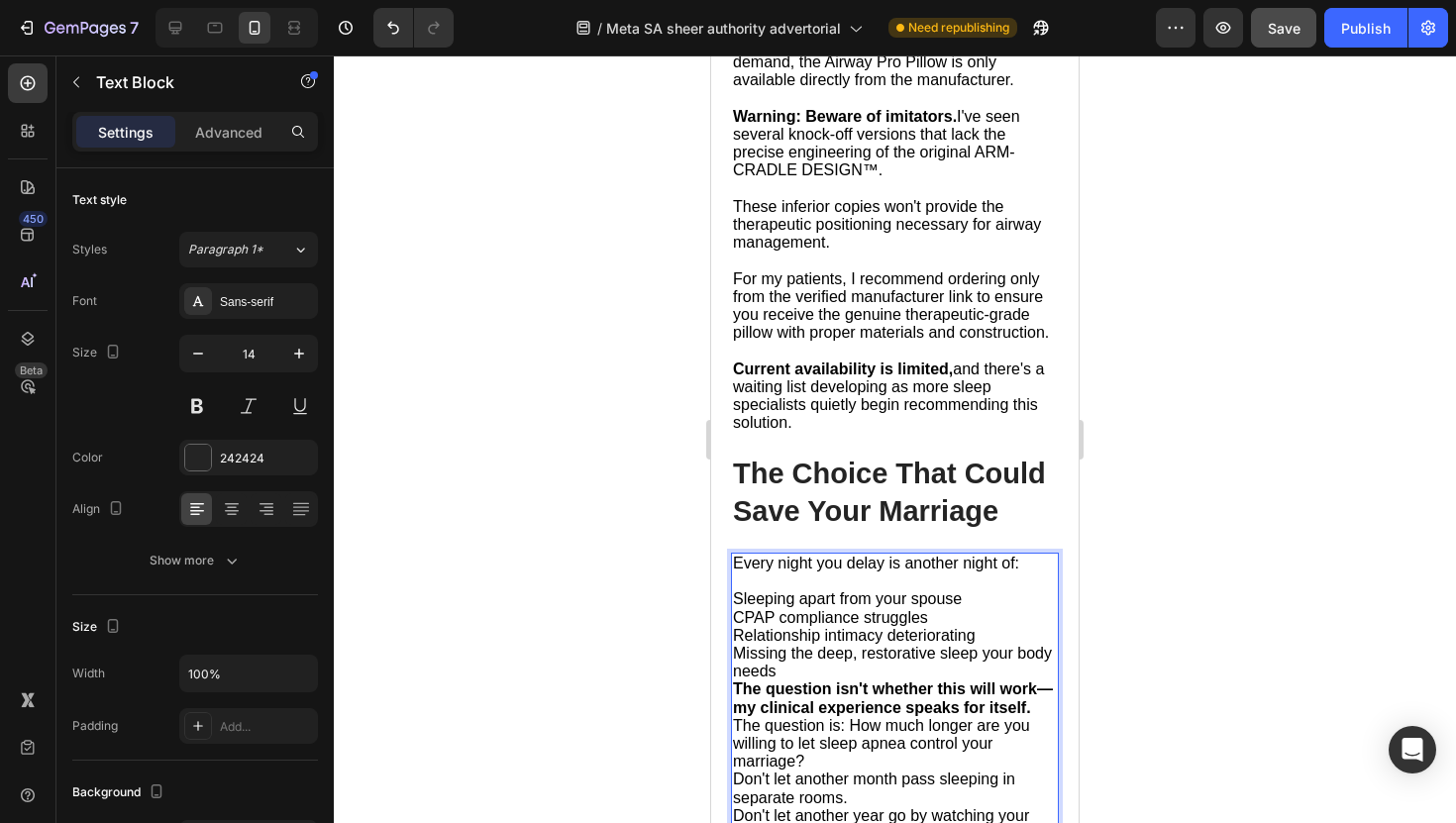 click on "Sleeping apart from your spouse" at bounding box center [894, 599] 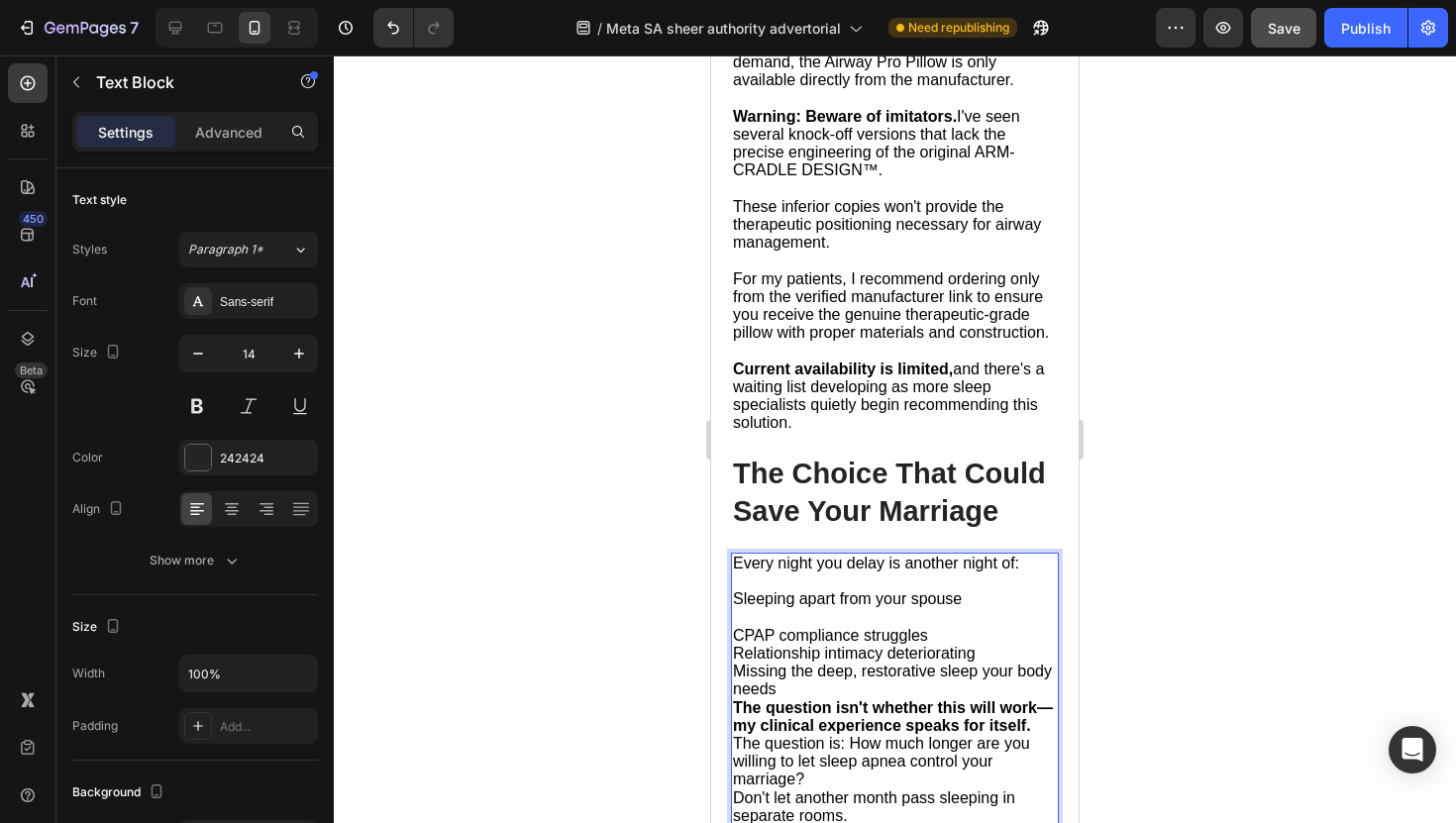 click on "CPAP compliance struggles" at bounding box center [894, 636] 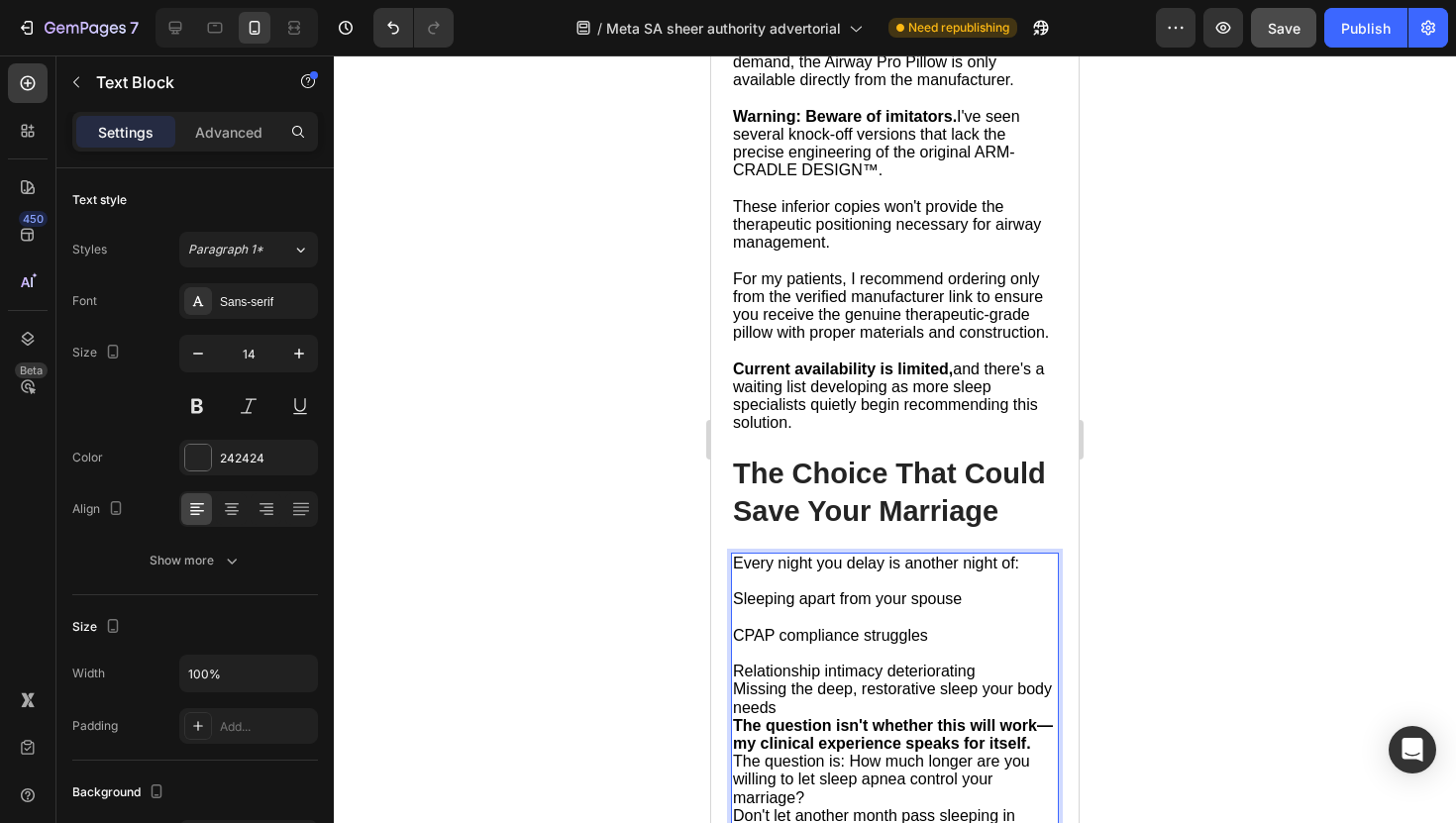 click on "Relationship intimacy deteriorating" at bounding box center [894, 671] 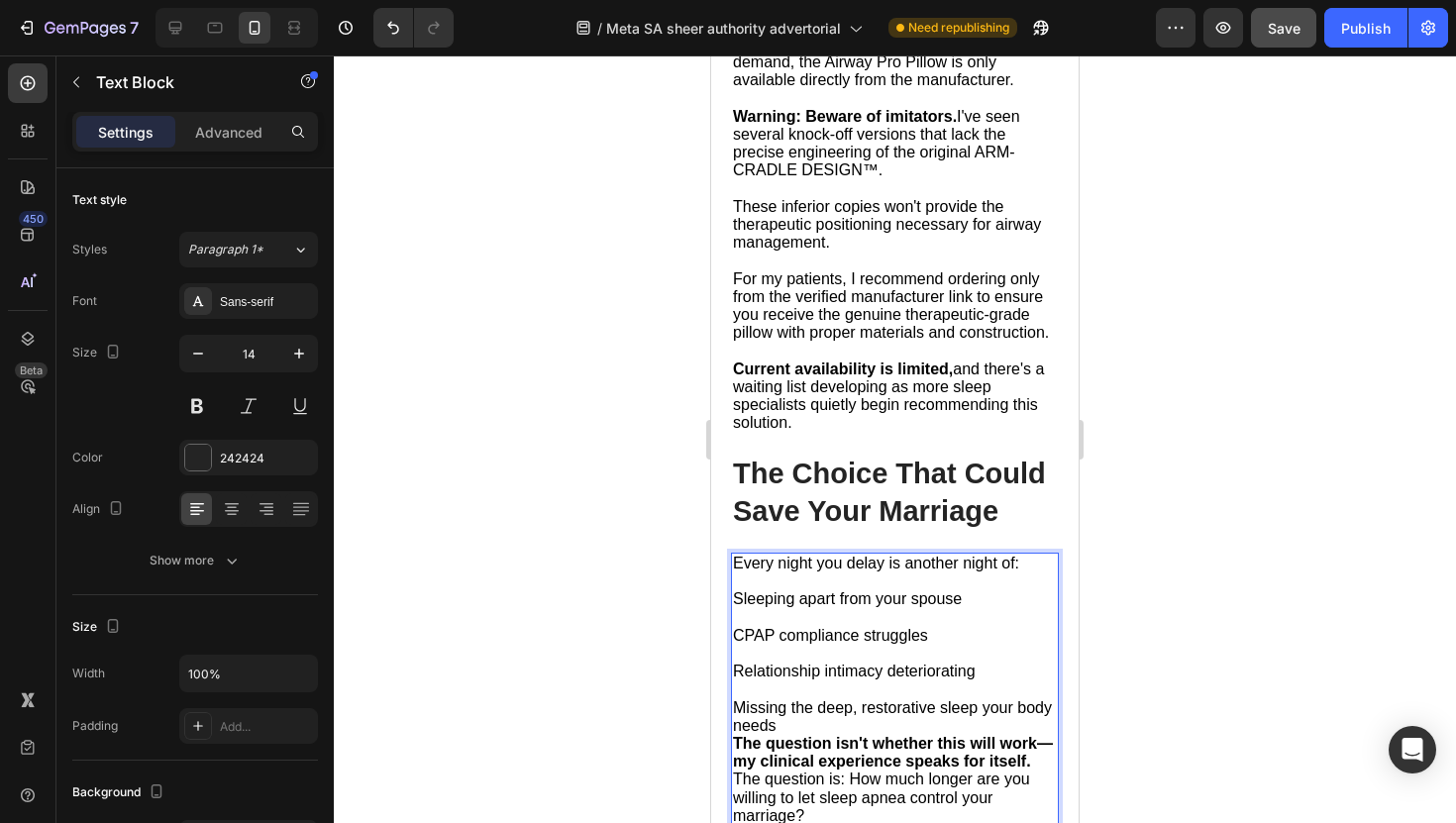 click on "Missing the deep, restorative sleep your body needs" at bounding box center (894, 717) 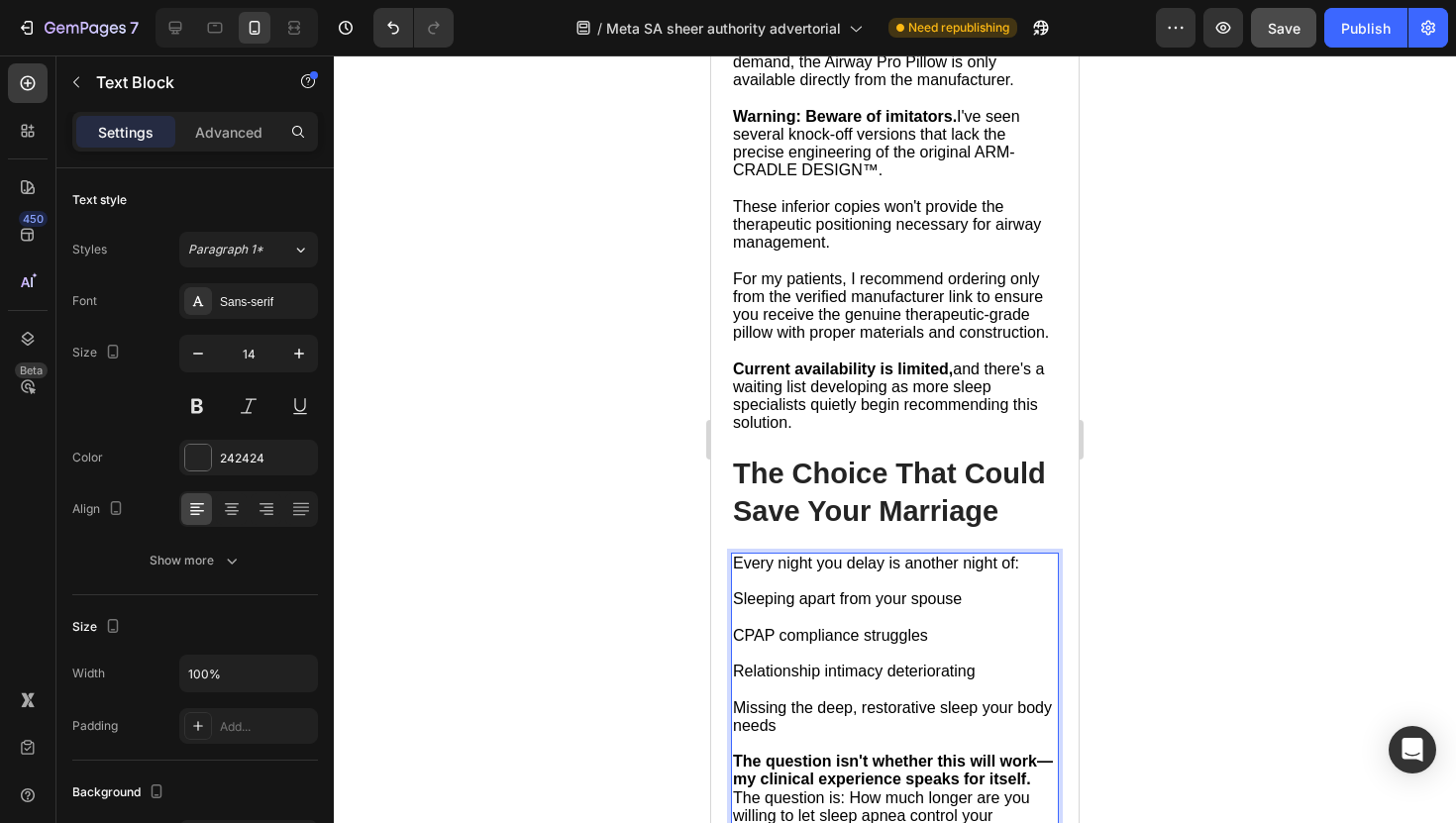 click on "The question isn't whether this will work—my clinical experience speaks for itself." at bounding box center (894, 771) 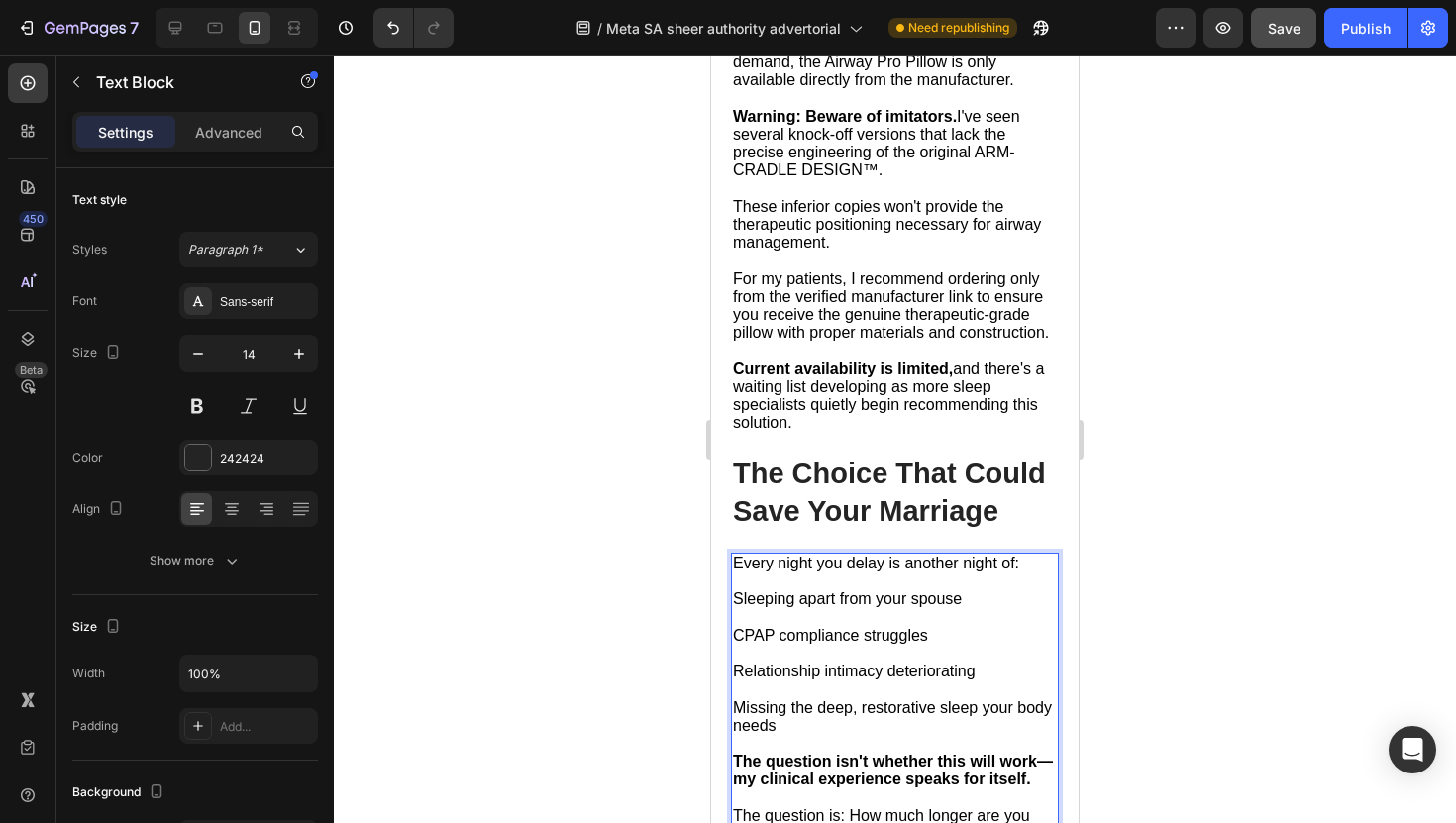 click on "The question is: How much longer are you willing to let sleep apnea control your marriage?" at bounding box center [882, 833] 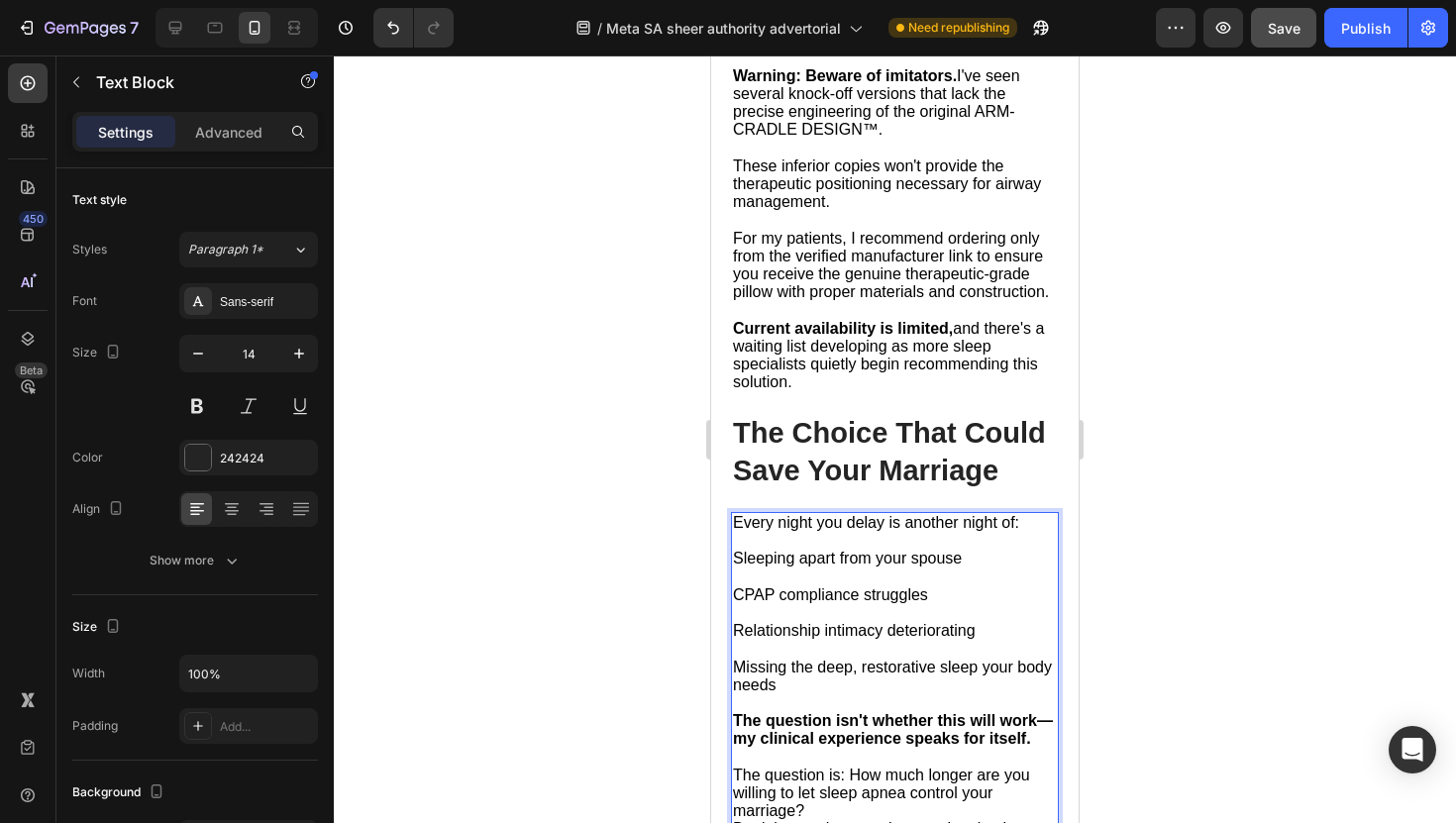 scroll, scrollTop: 11223, scrollLeft: 0, axis: vertical 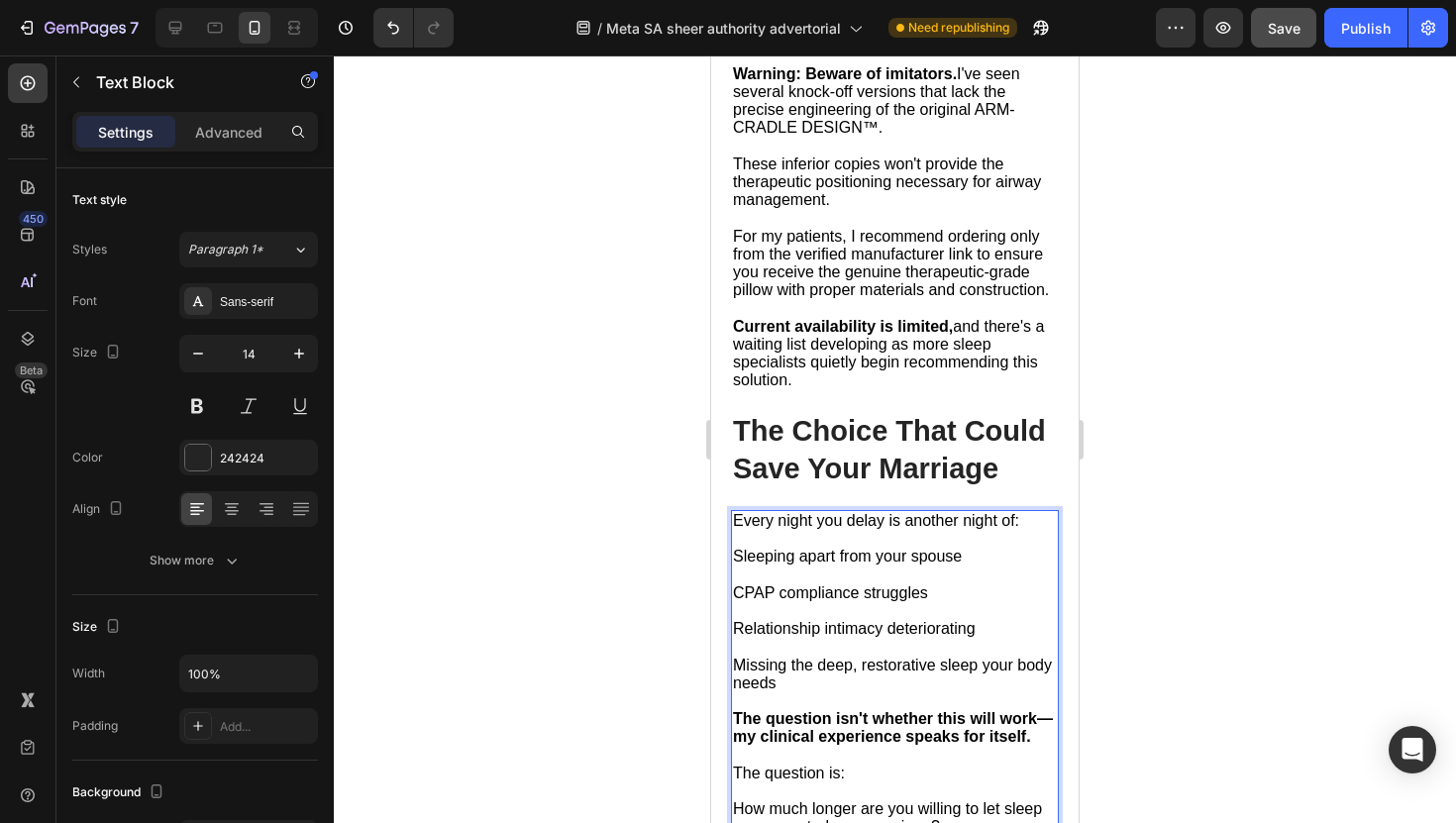 click on "How much longer are you willing to let sleep apnea control your marriage?" at bounding box center [894, 818] 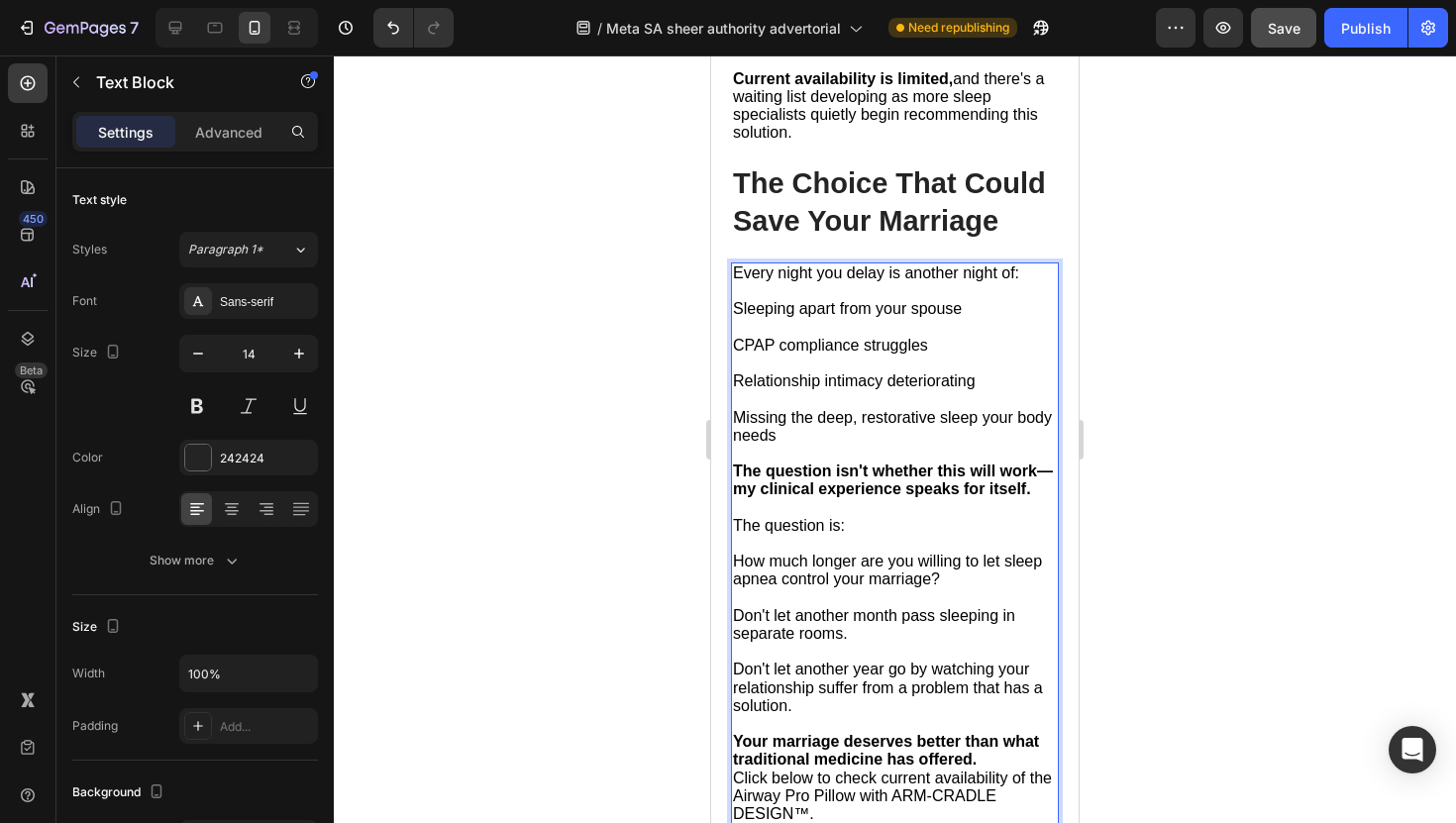 scroll, scrollTop: 11472, scrollLeft: 0, axis: vertical 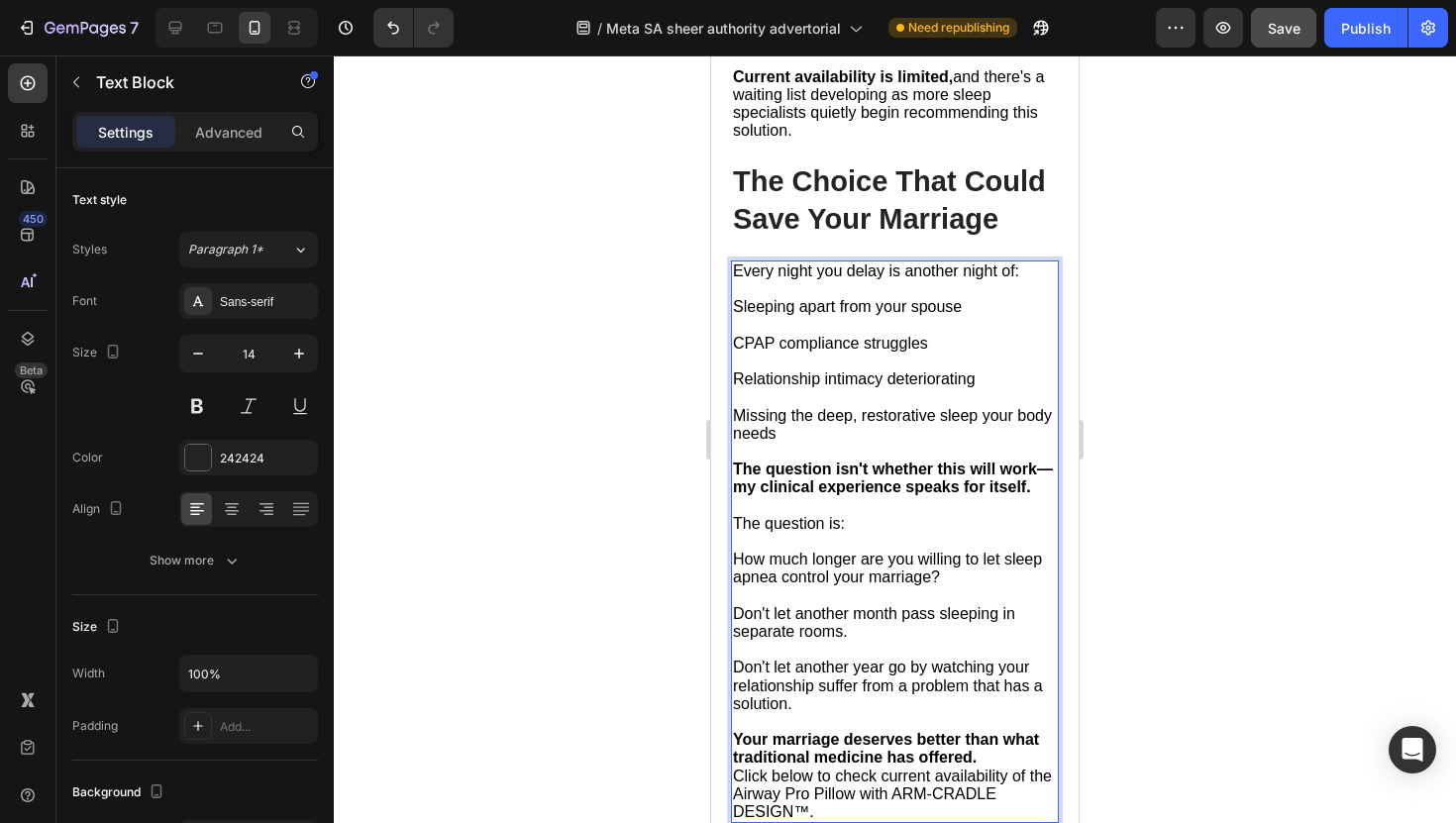 click on "Your marriage deserves better than what traditional medicine has offered." at bounding box center (894, 749) 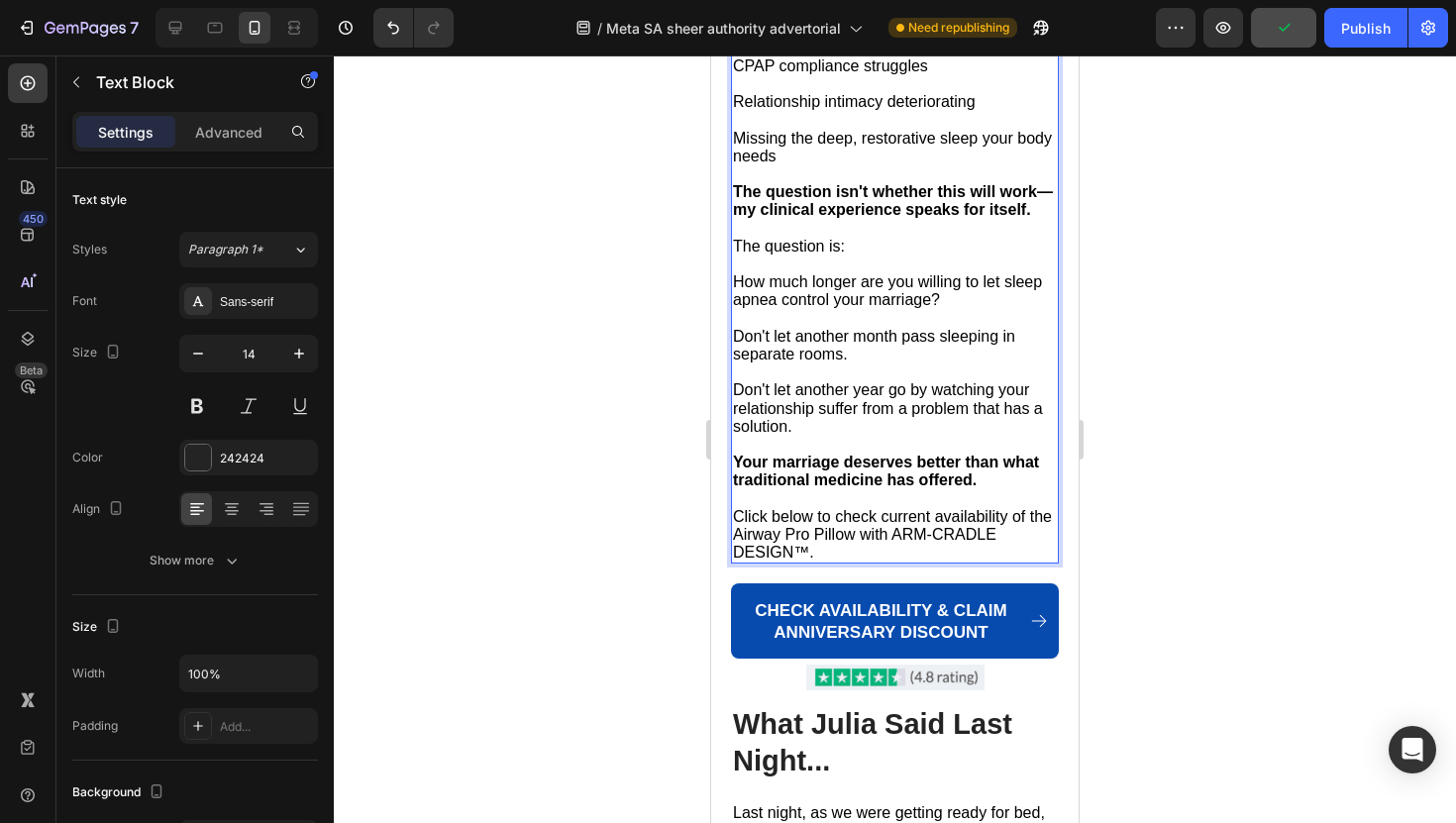 scroll, scrollTop: 11755, scrollLeft: 0, axis: vertical 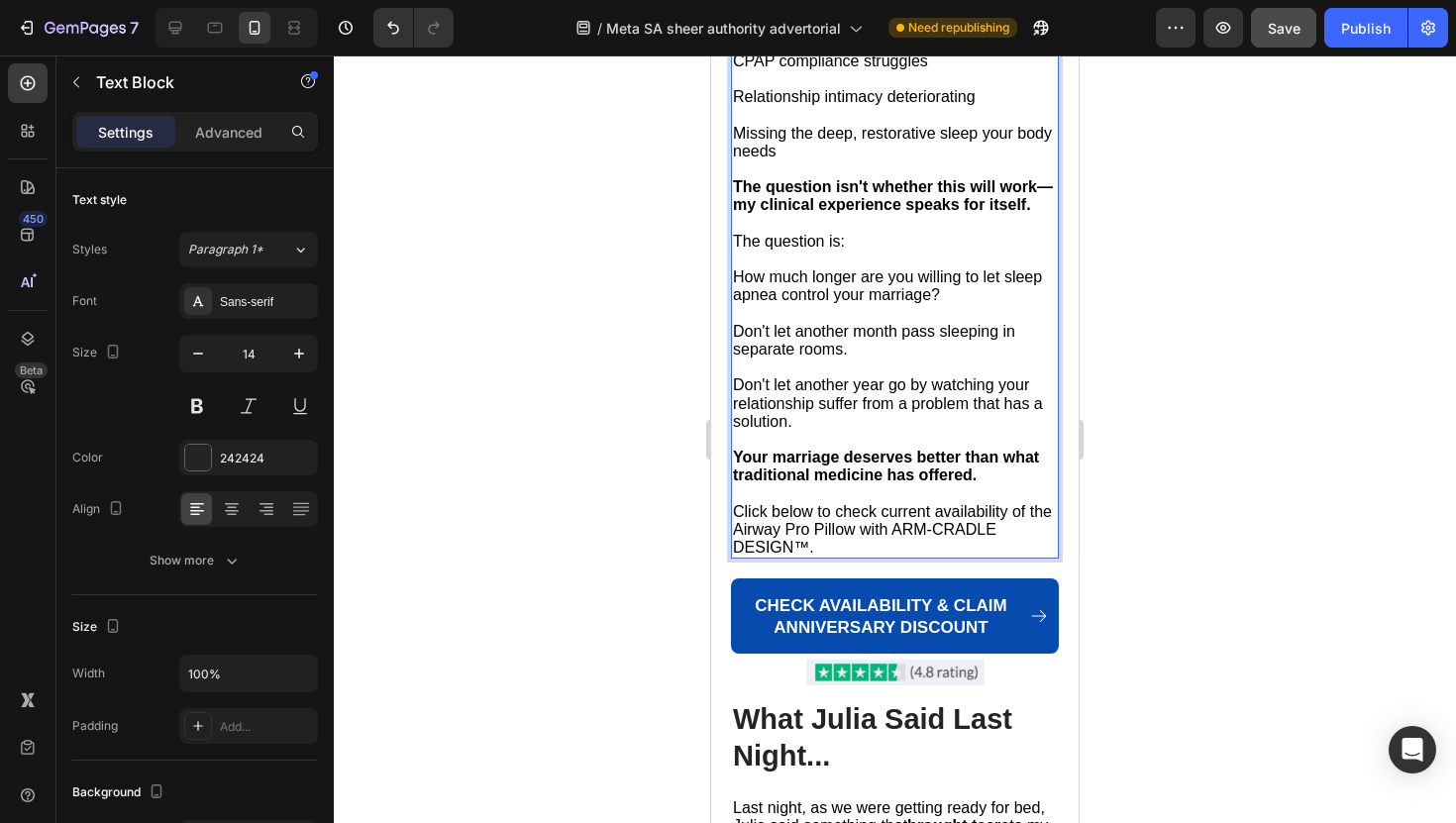 click on "Click below to check current availability of the Airway Pro Pillow with ARM-CRADLE DESIGN™." at bounding box center [892, 529] 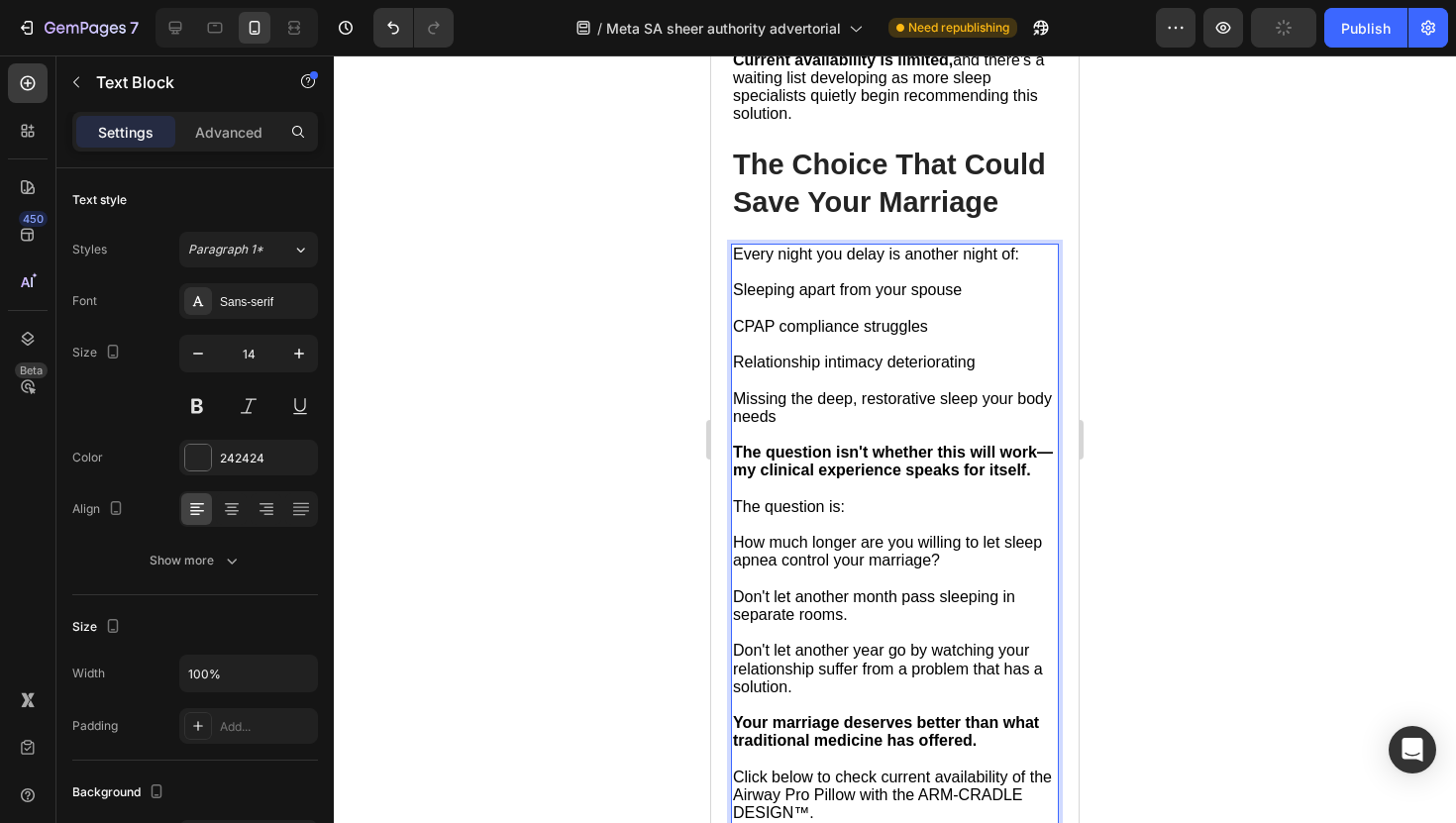 scroll, scrollTop: 11658, scrollLeft: 0, axis: vertical 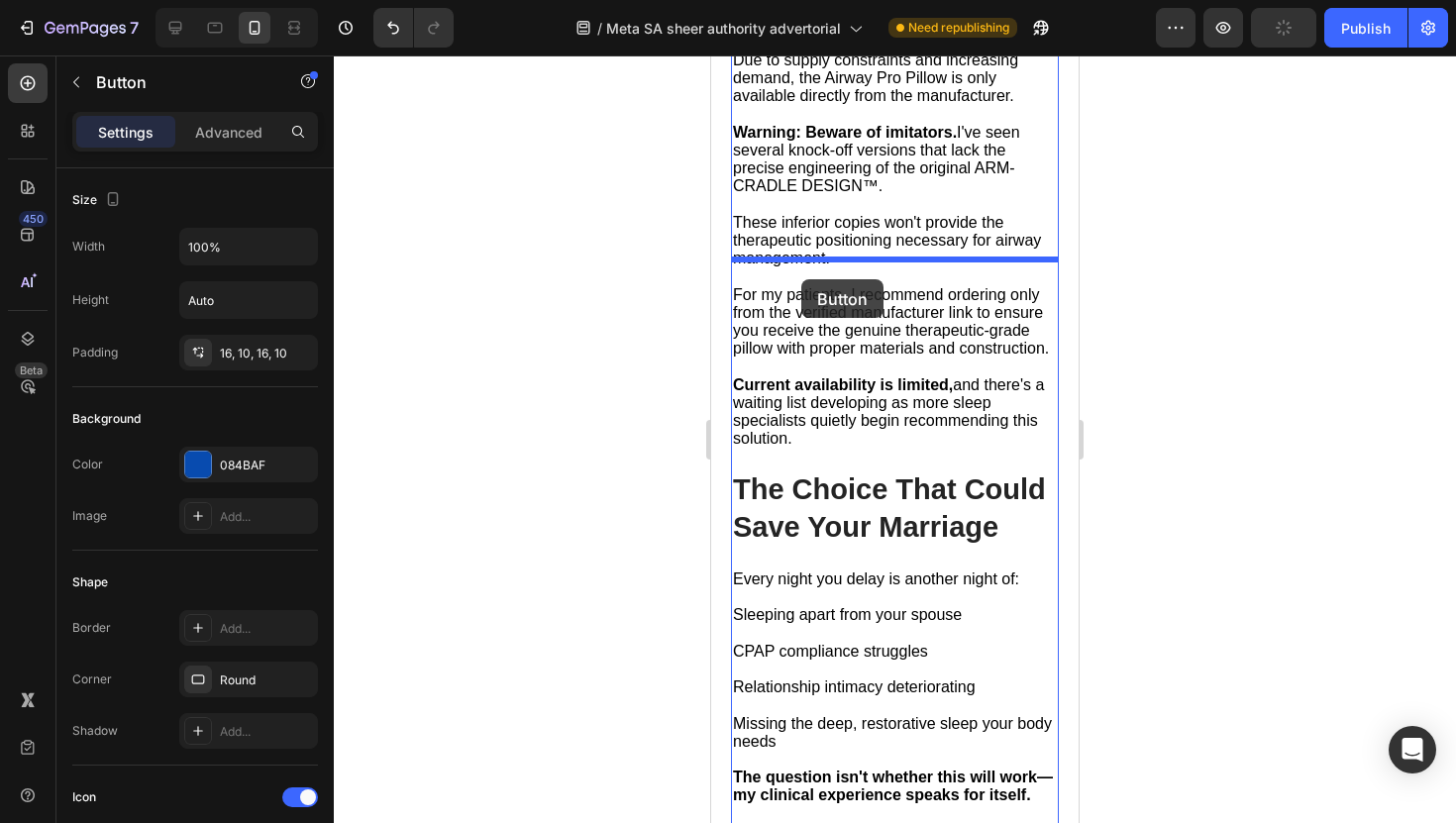 drag, startPoint x: 815, startPoint y: 485, endPoint x: 801, endPoint y: 277, distance: 208.47062 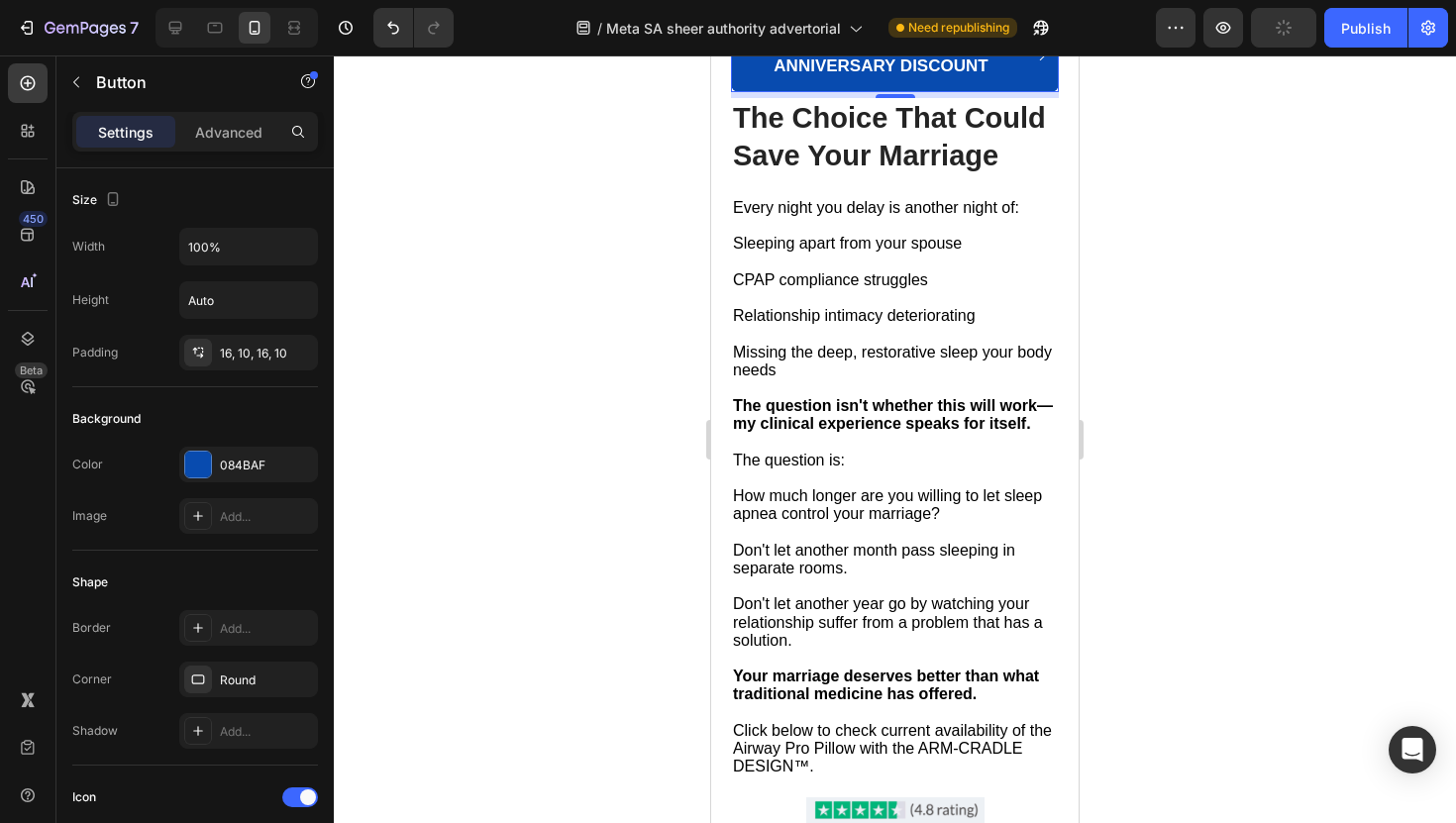 scroll, scrollTop: 11638, scrollLeft: 0, axis: vertical 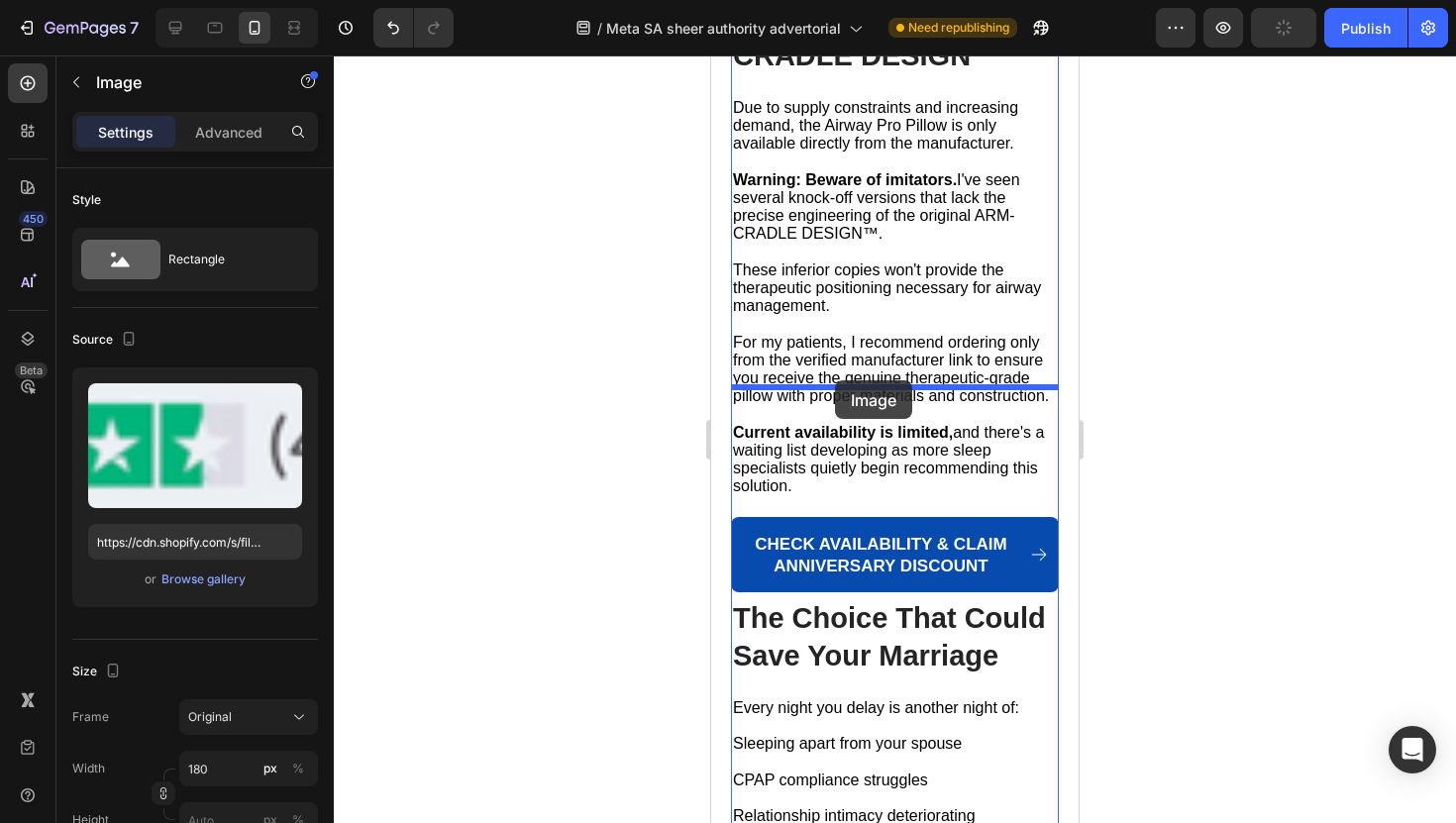 drag, startPoint x: 838, startPoint y: 585, endPoint x: 835, endPoint y: 380, distance: 205.02195 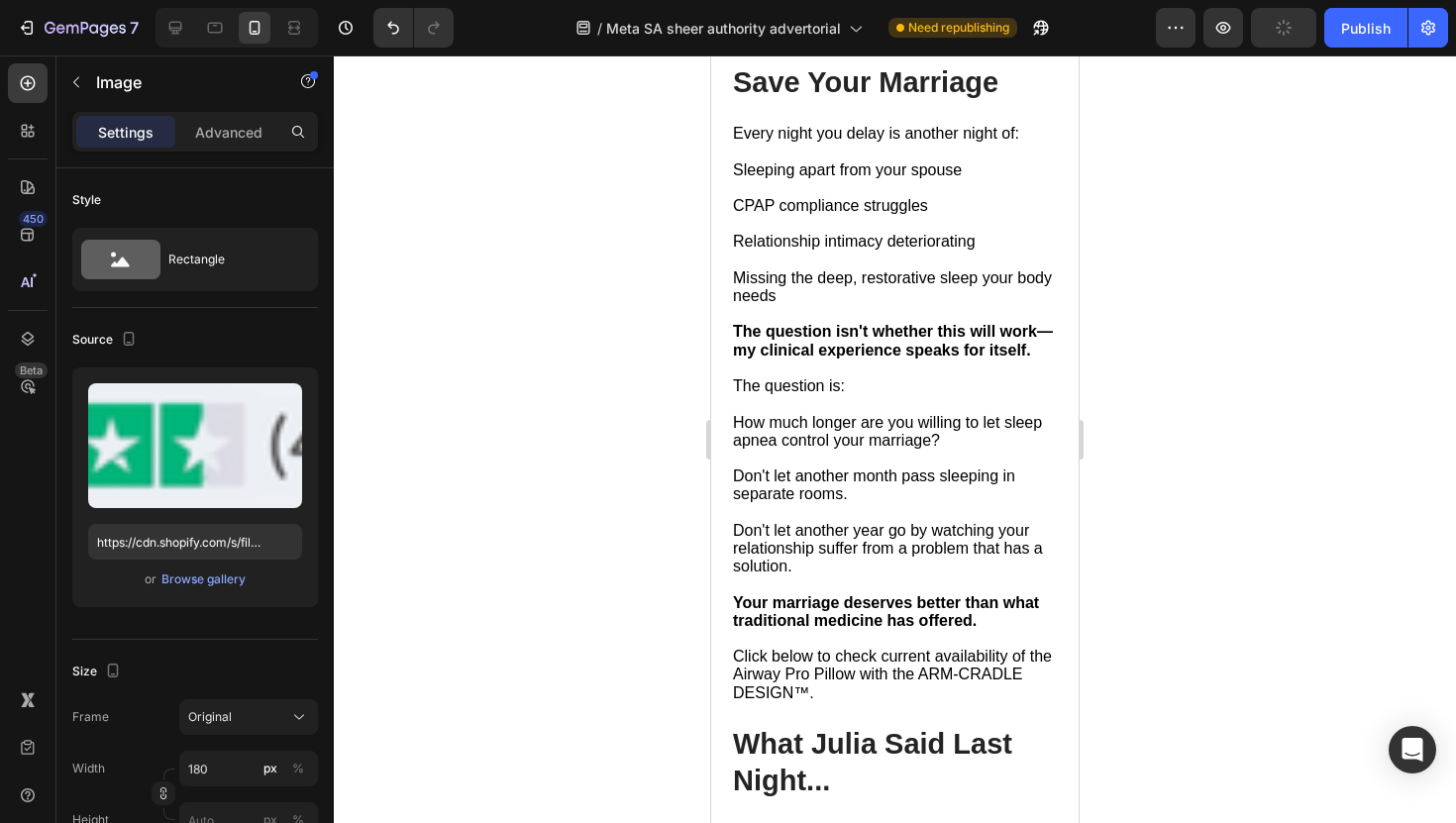 scroll, scrollTop: 11743, scrollLeft: 0, axis: vertical 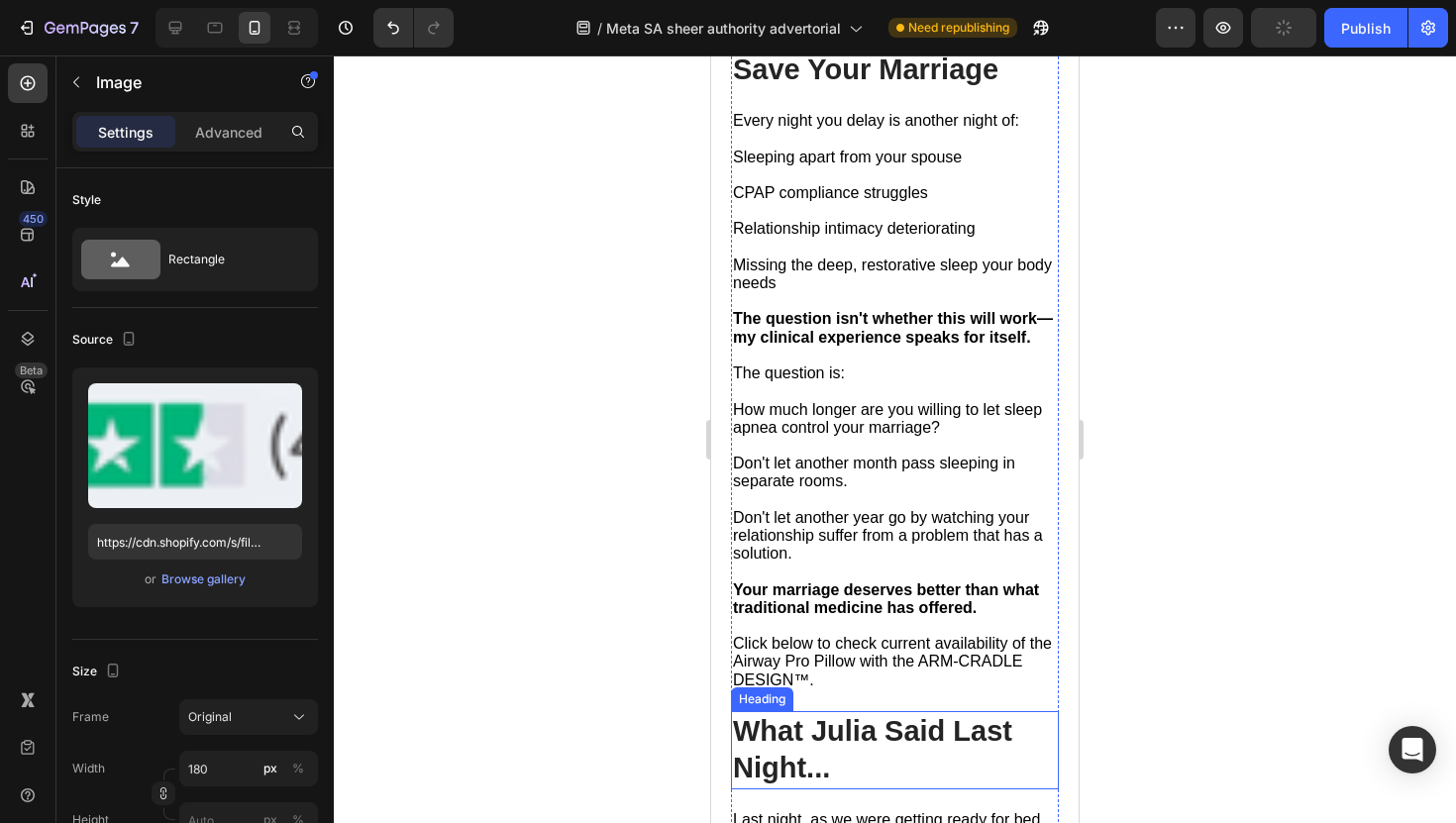 click on "What Julia Said Last Night..." at bounding box center [894, 750] 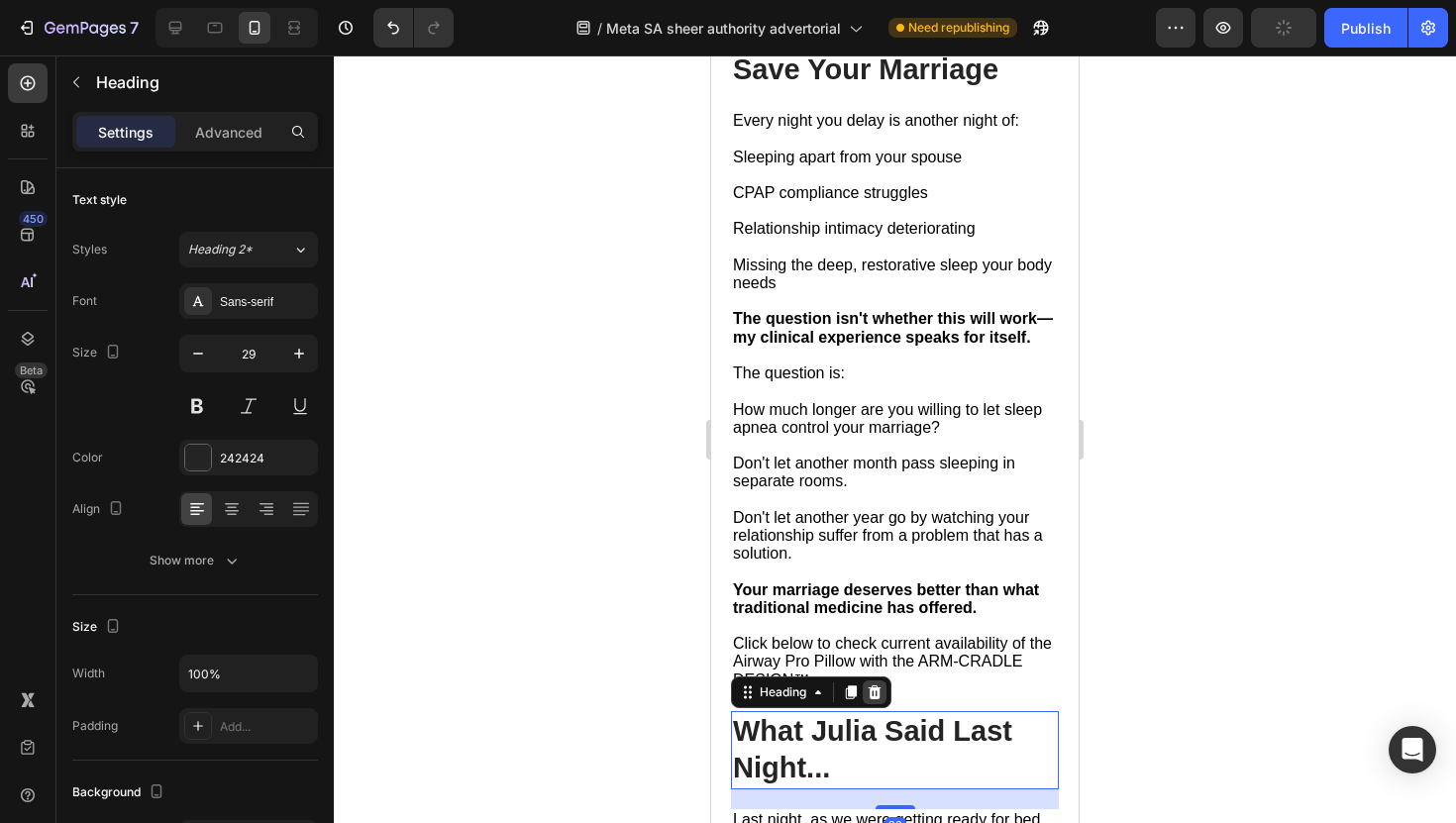 click at bounding box center [875, 692] 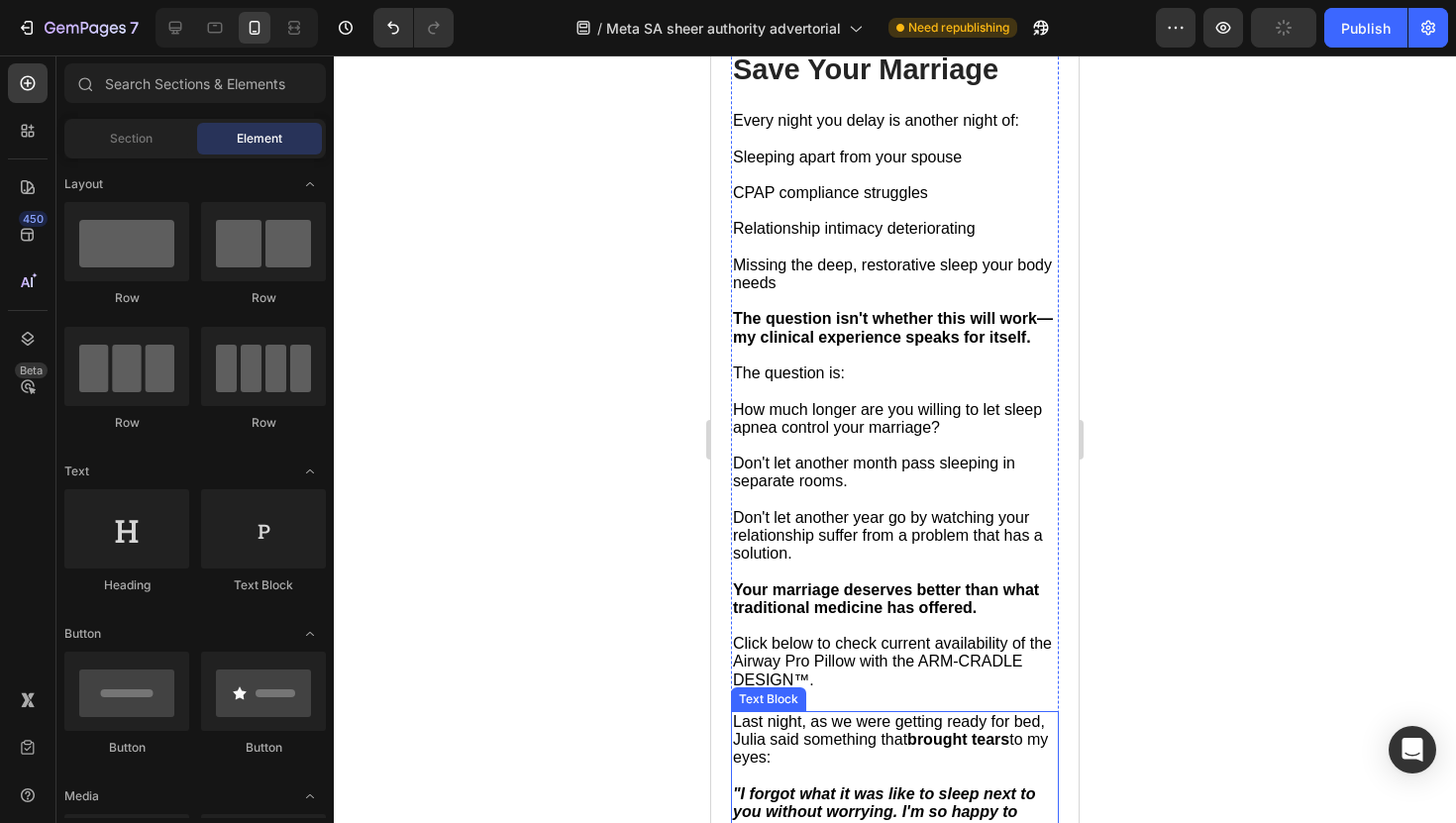 click on "Last night, as we were getting ready for bed, [PERSON] said something that brought tears to my eyes:" at bounding box center [894, 740] 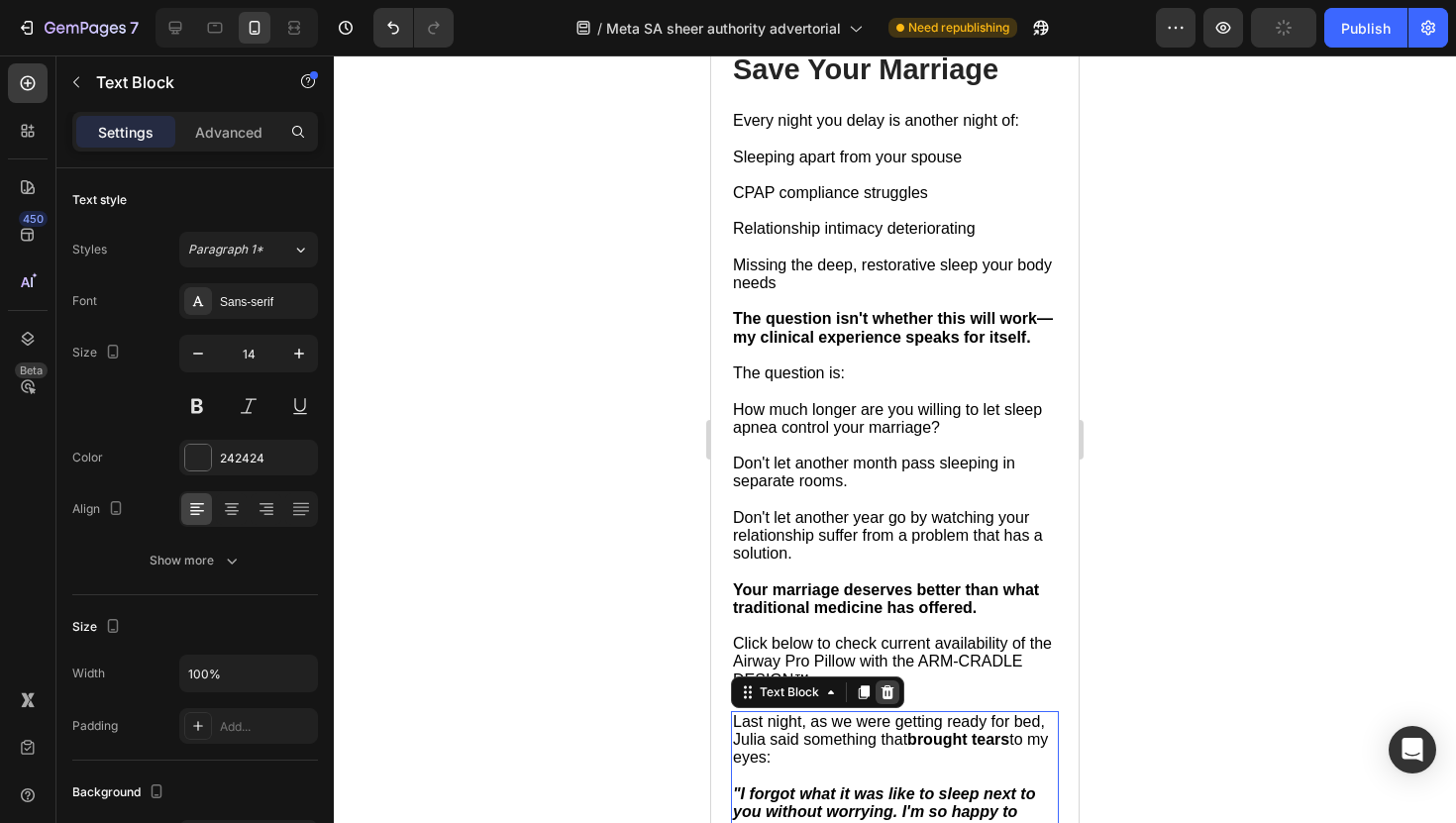 click 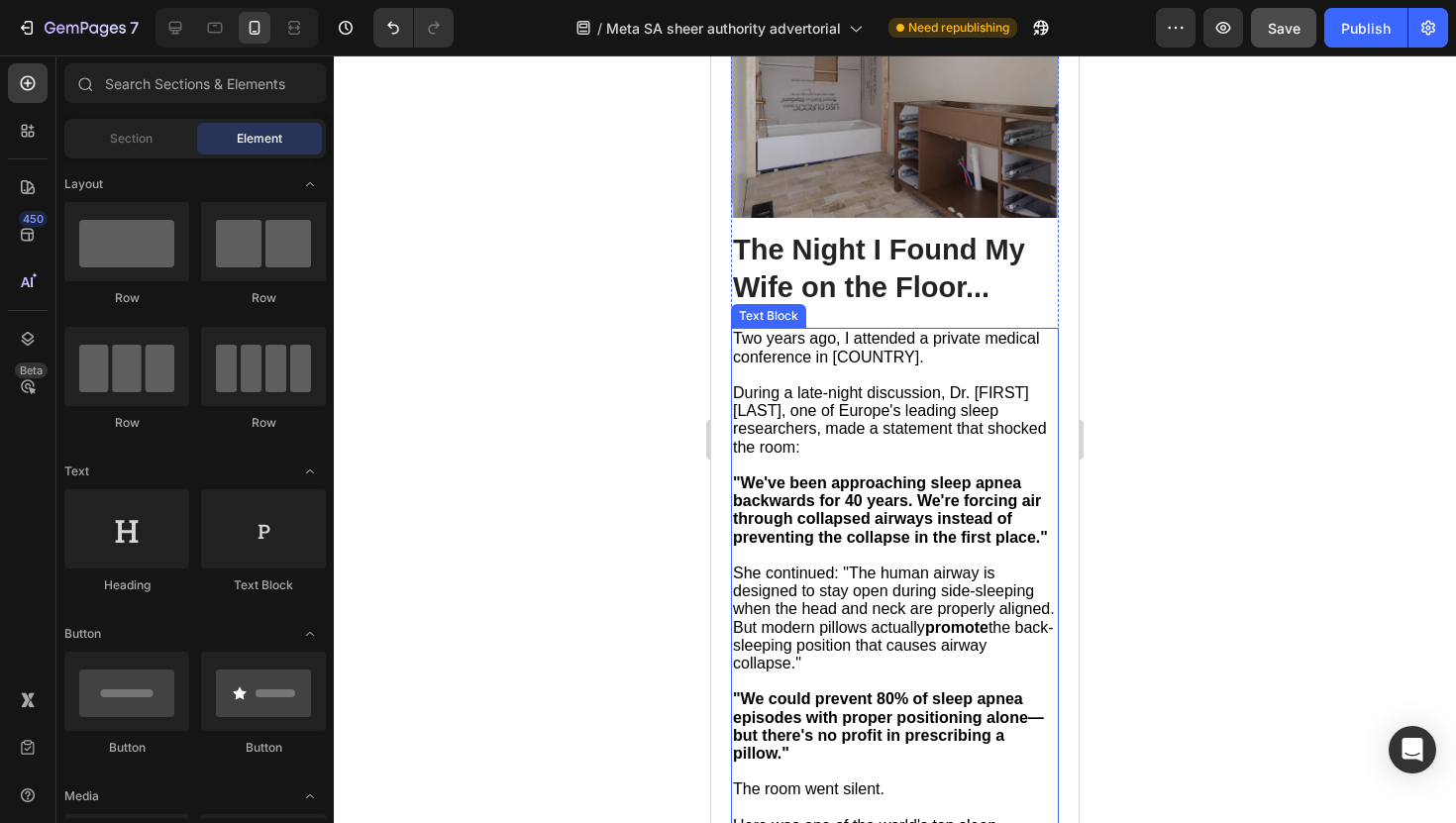 scroll, scrollTop: 2356, scrollLeft: 0, axis: vertical 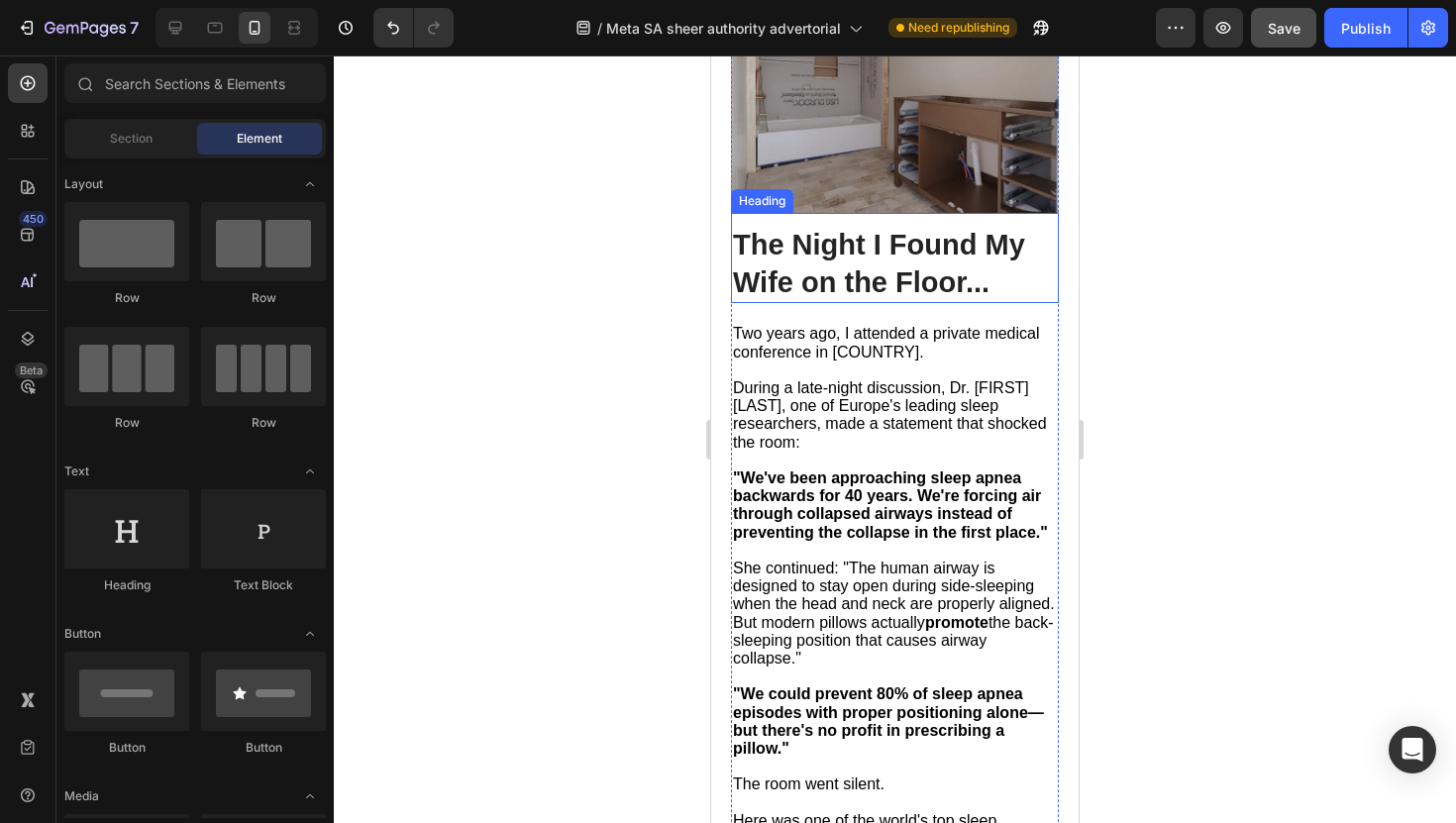 click on "The Night I Found My Wife on the Floor..." at bounding box center [879, 263] 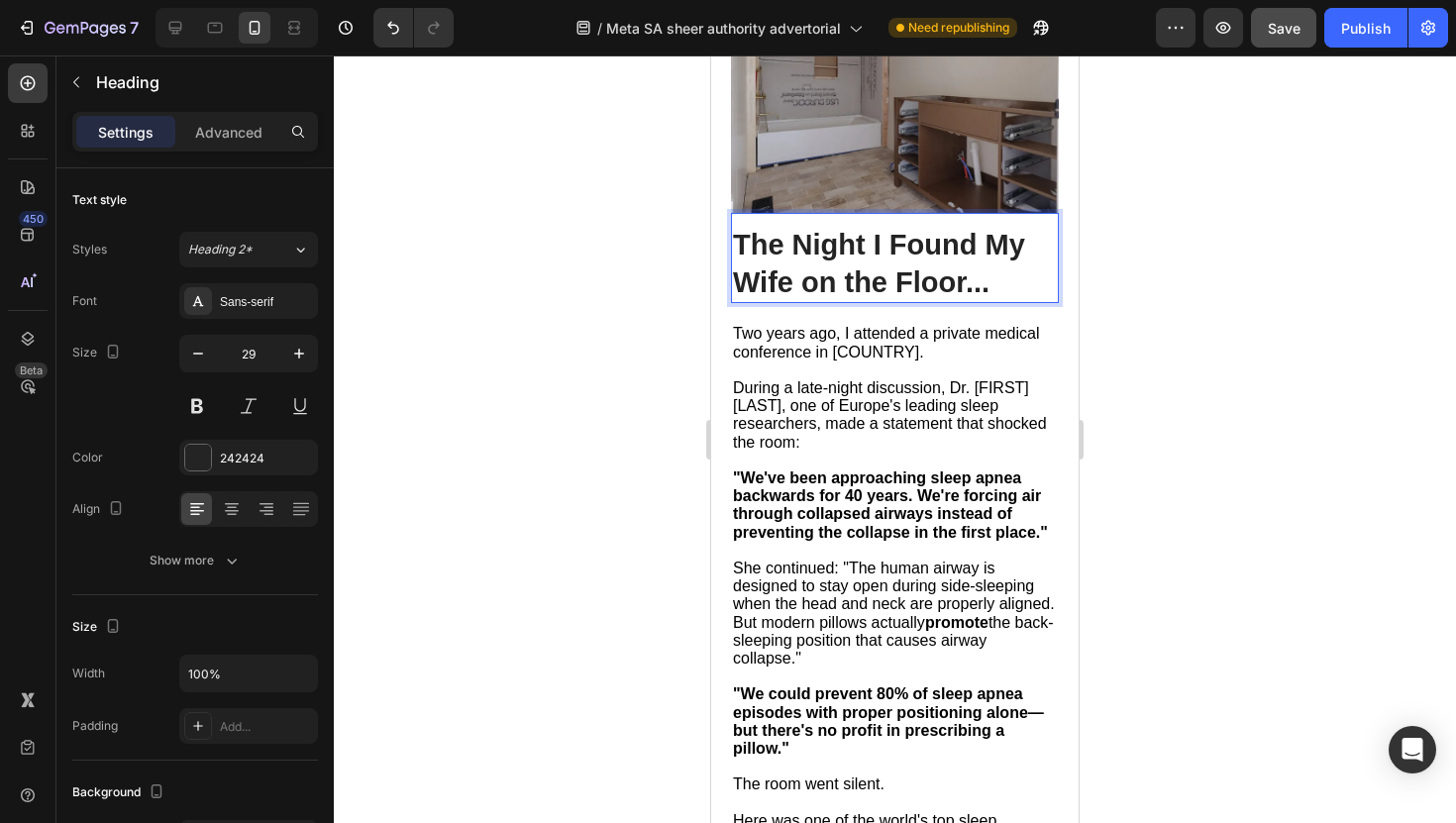 click on "The Night I Found My Wife on the Floor..." at bounding box center [879, 263] 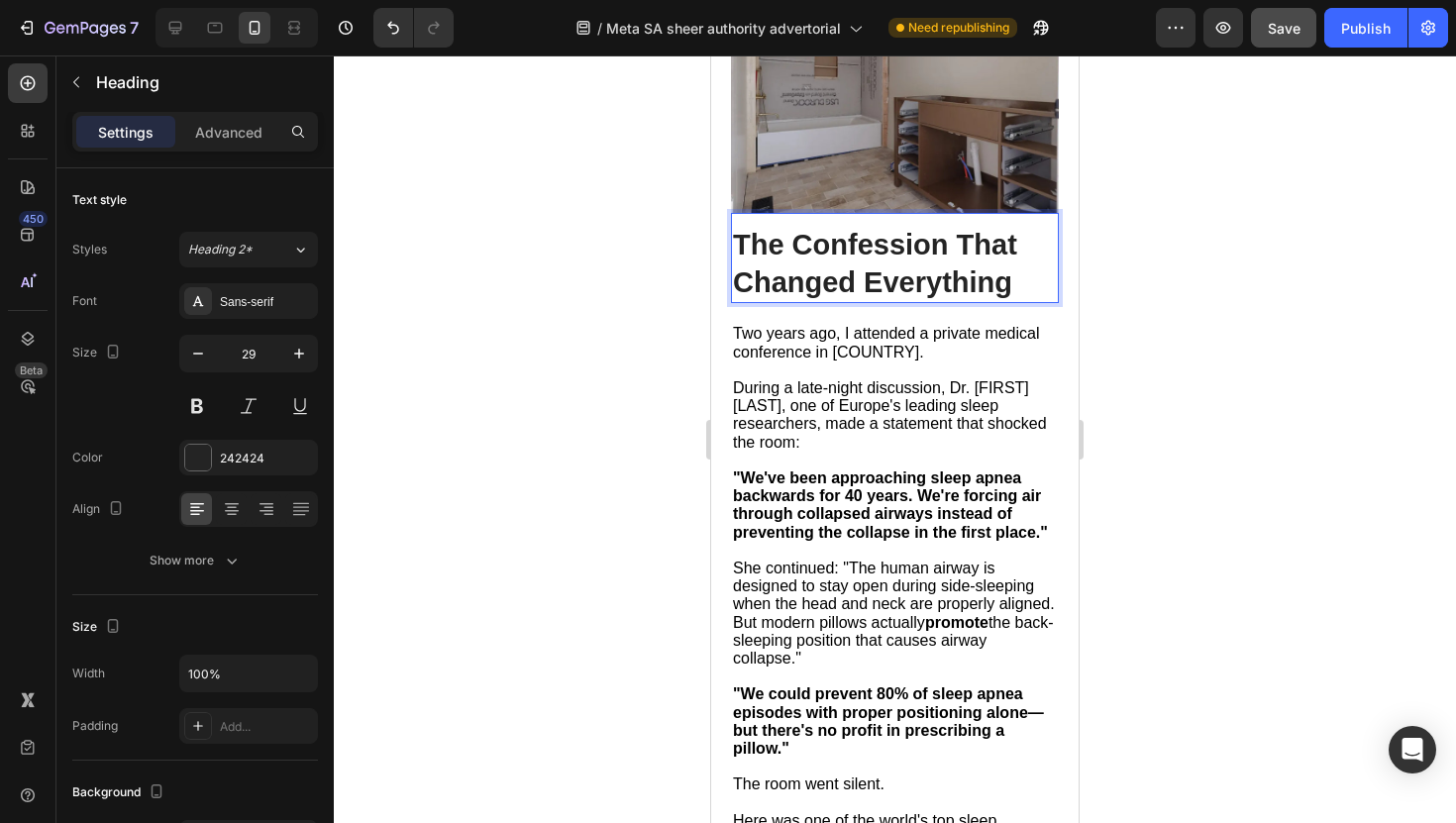 click on "Save" 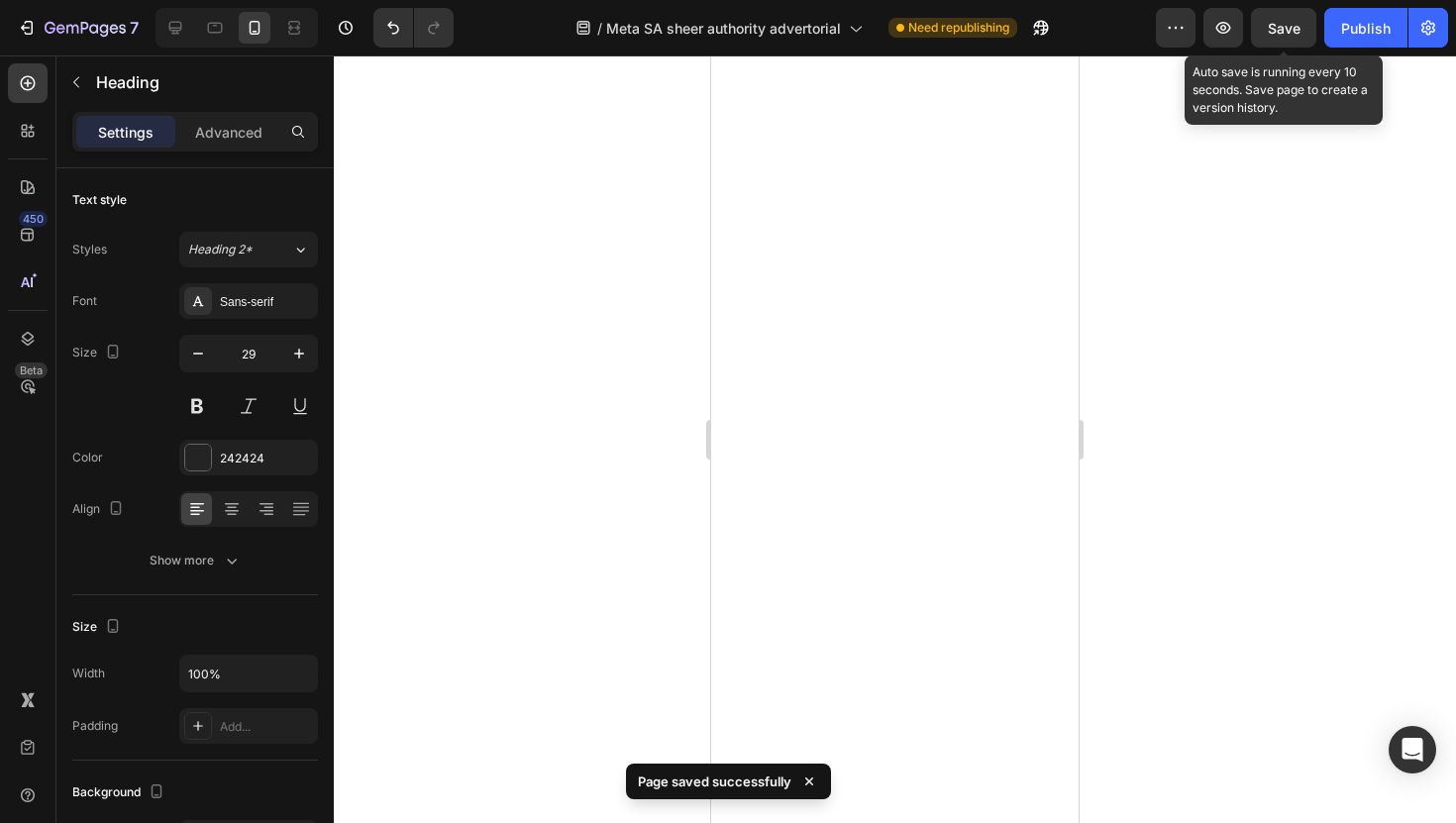 scroll, scrollTop: 0, scrollLeft: 0, axis: both 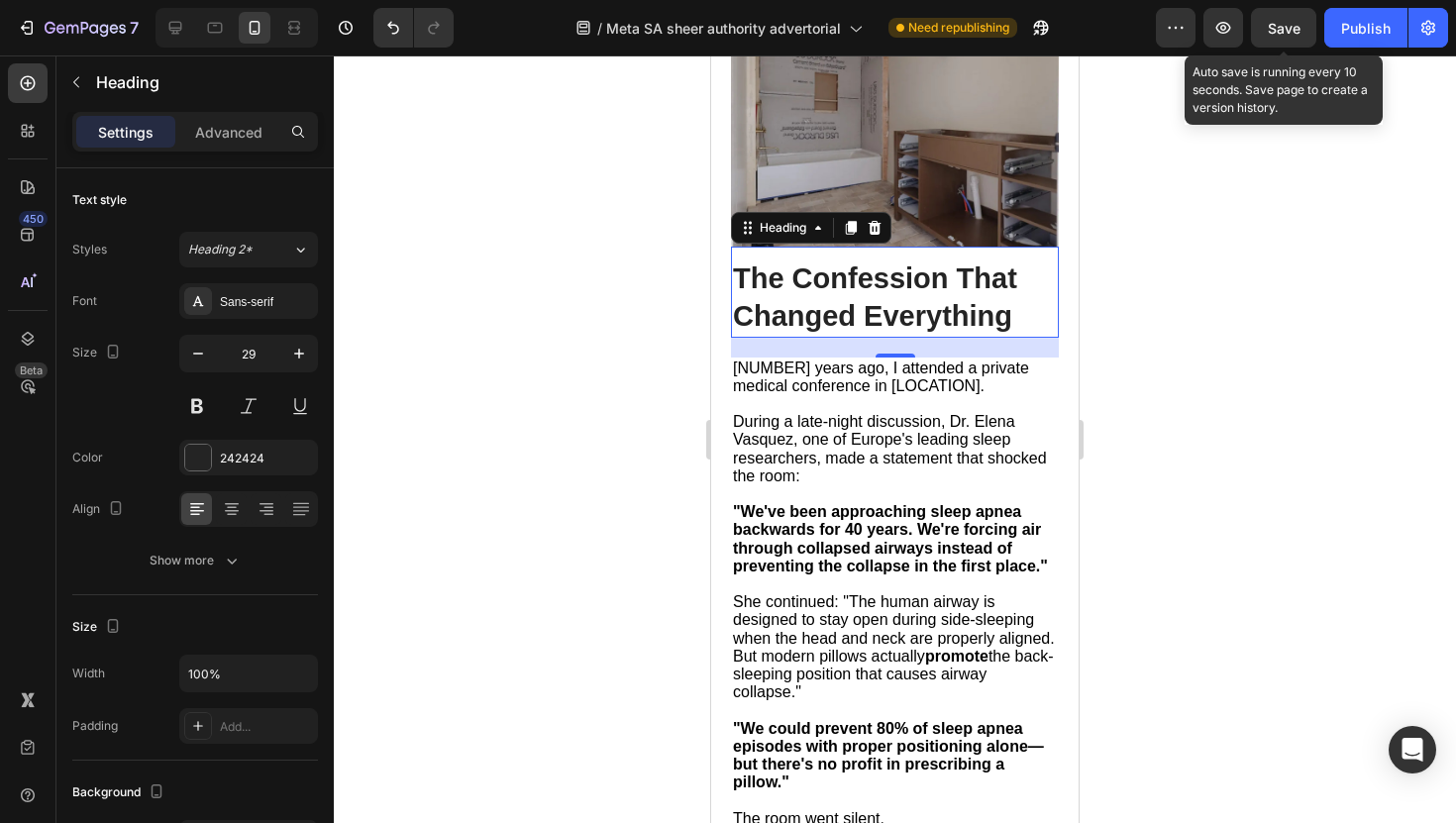 click on "Save" 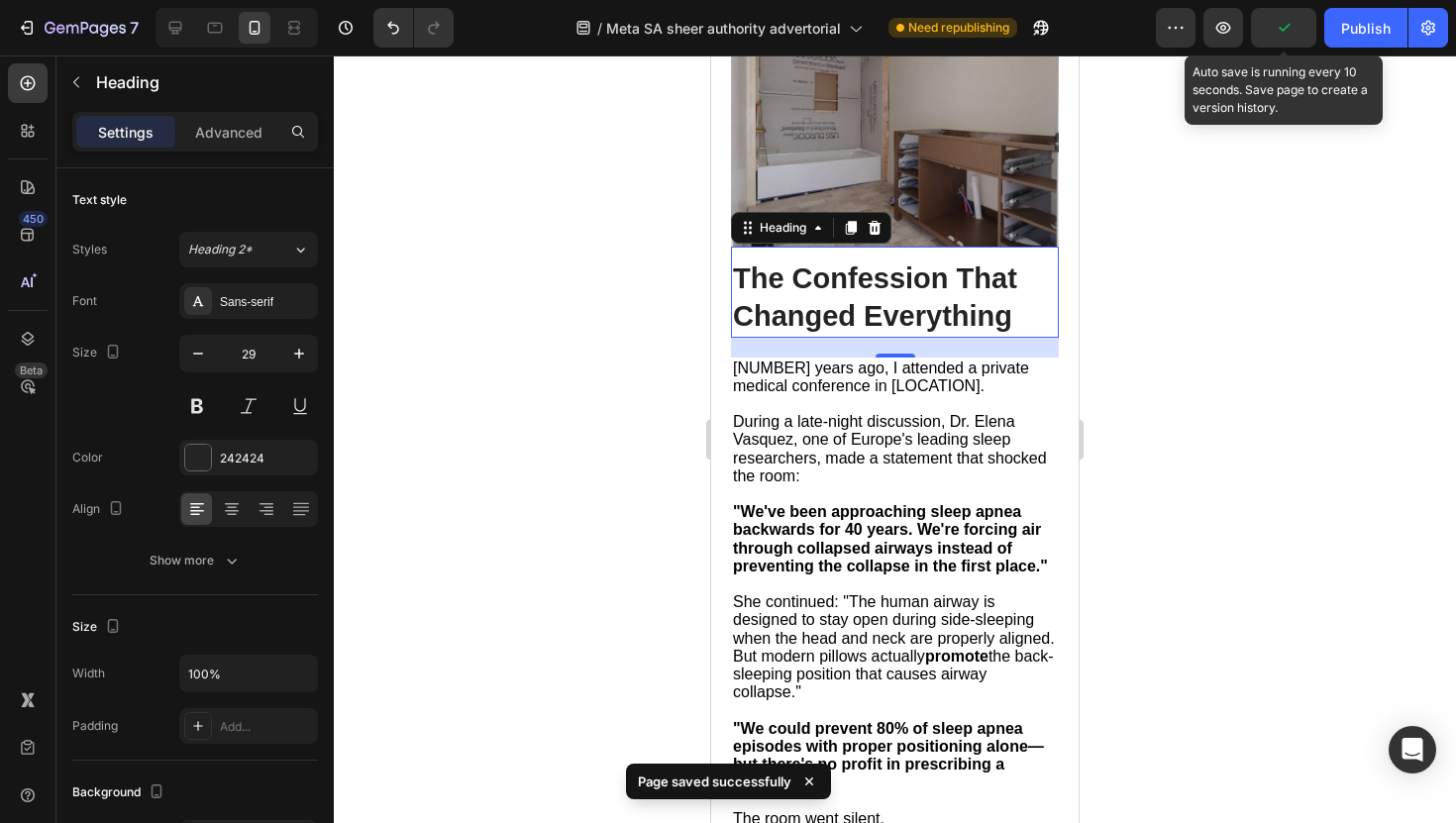 click 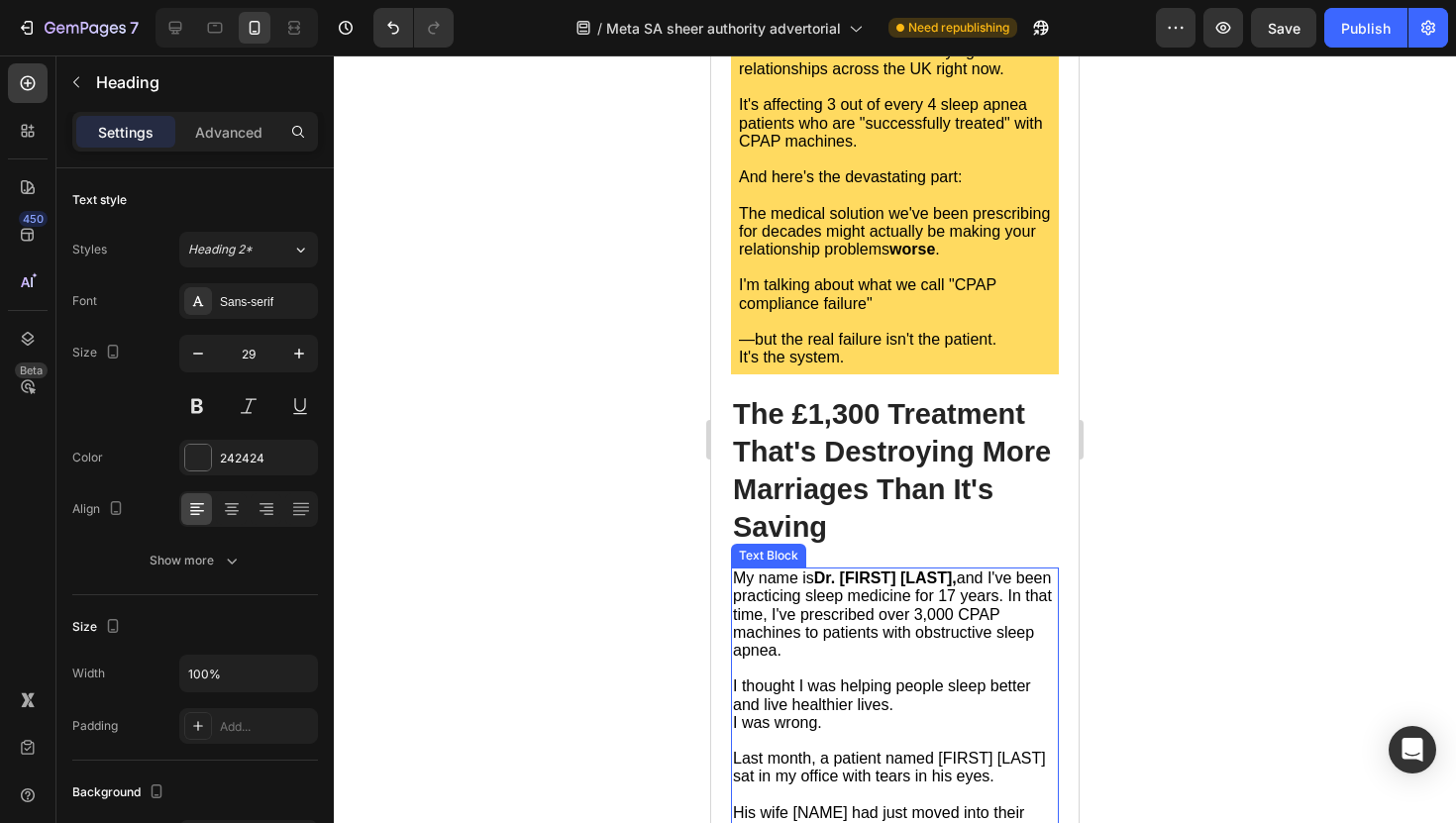 scroll, scrollTop: 891, scrollLeft: 0, axis: vertical 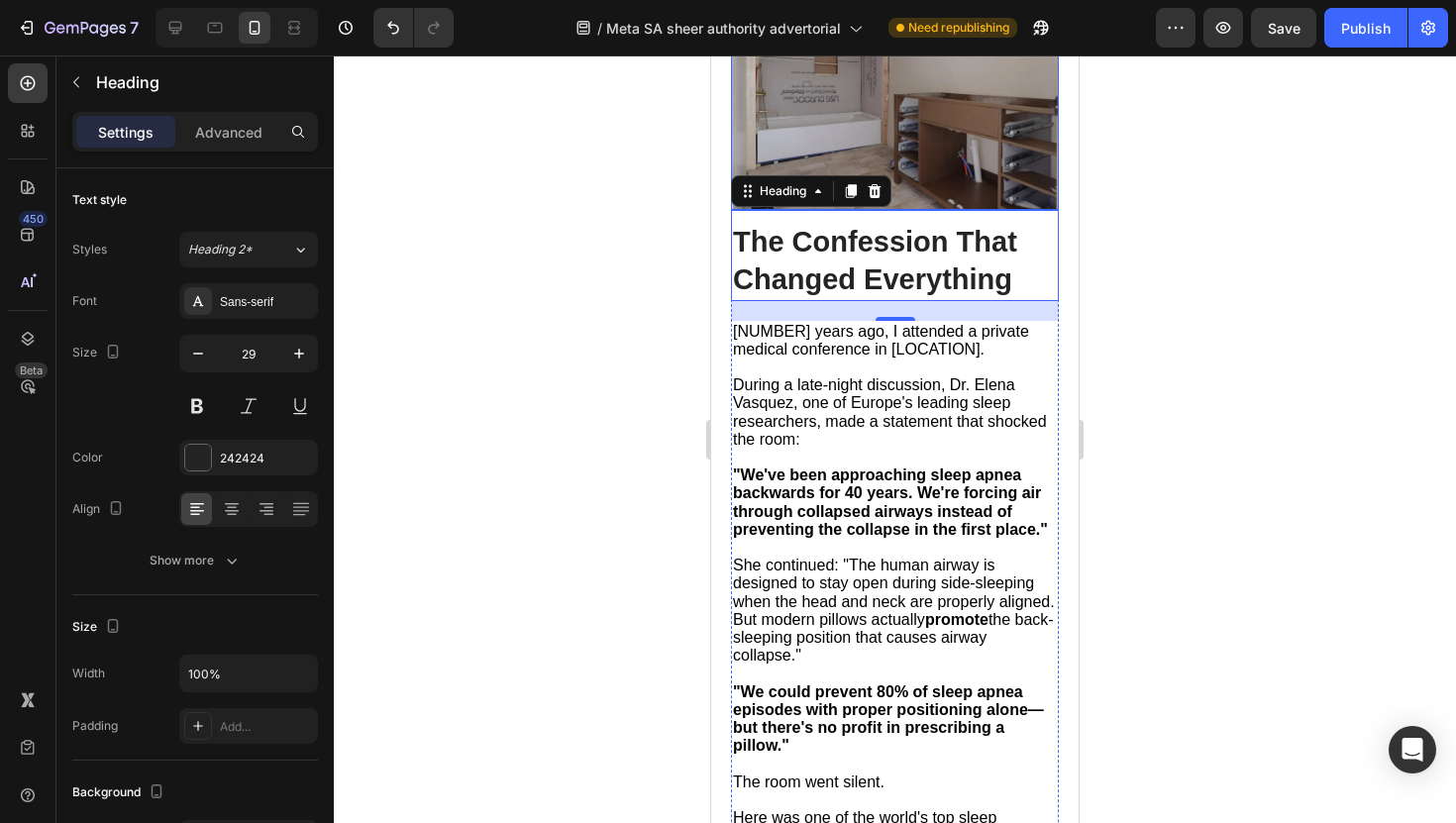 click at bounding box center (894, 87) 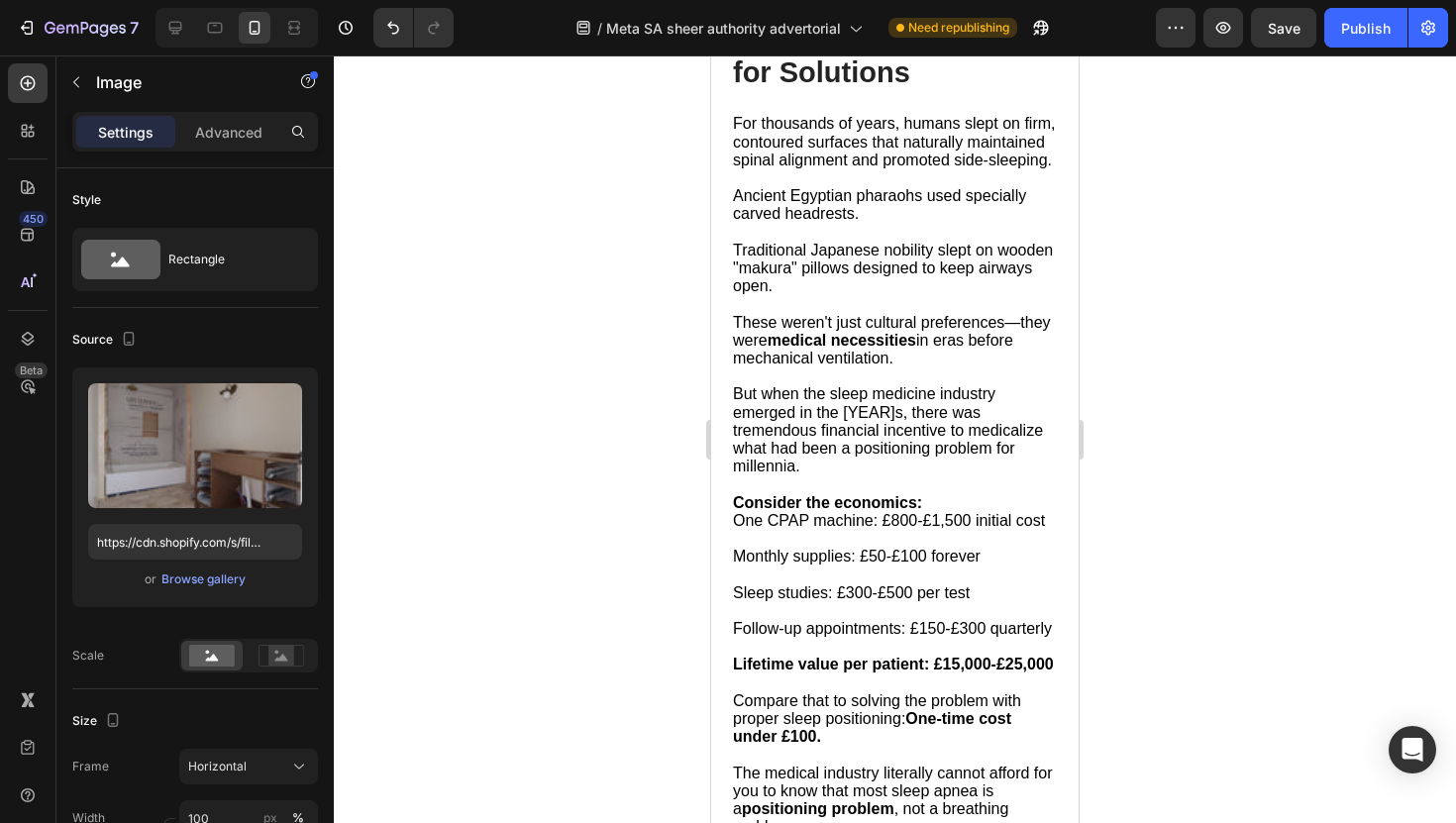 scroll, scrollTop: 3308, scrollLeft: 0, axis: vertical 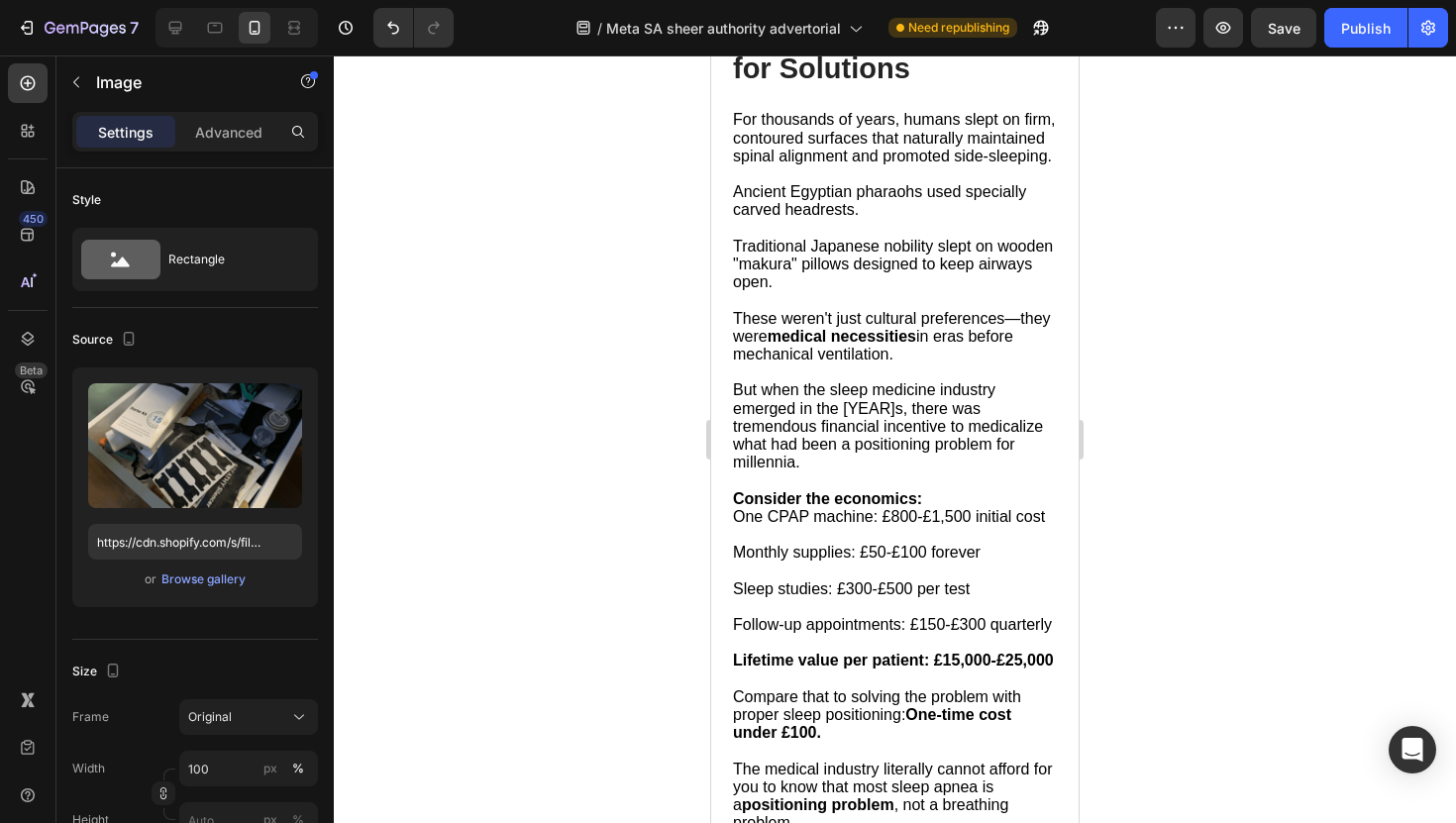 click at bounding box center (894, -1) 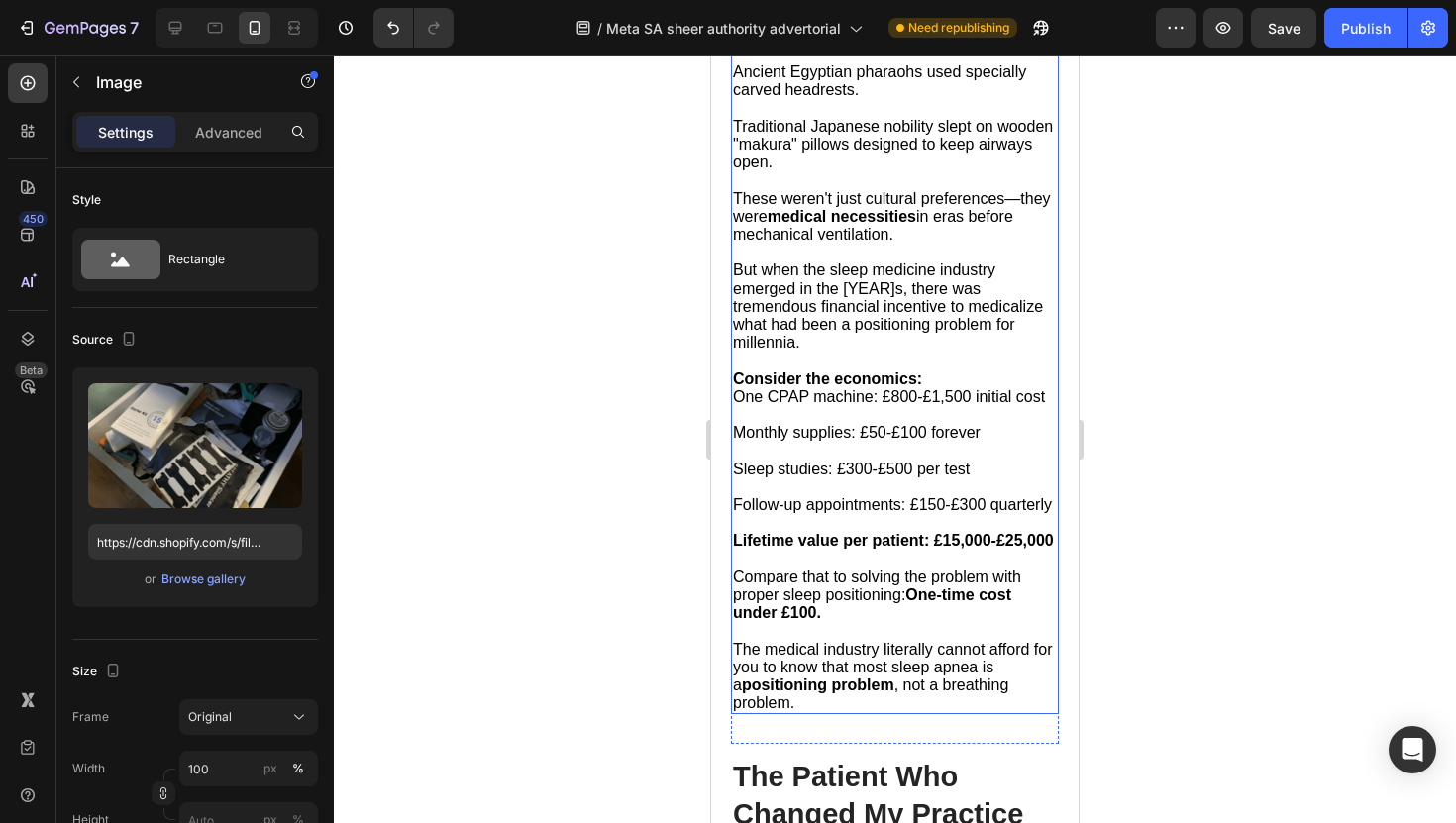 scroll, scrollTop: 3426, scrollLeft: 0, axis: vertical 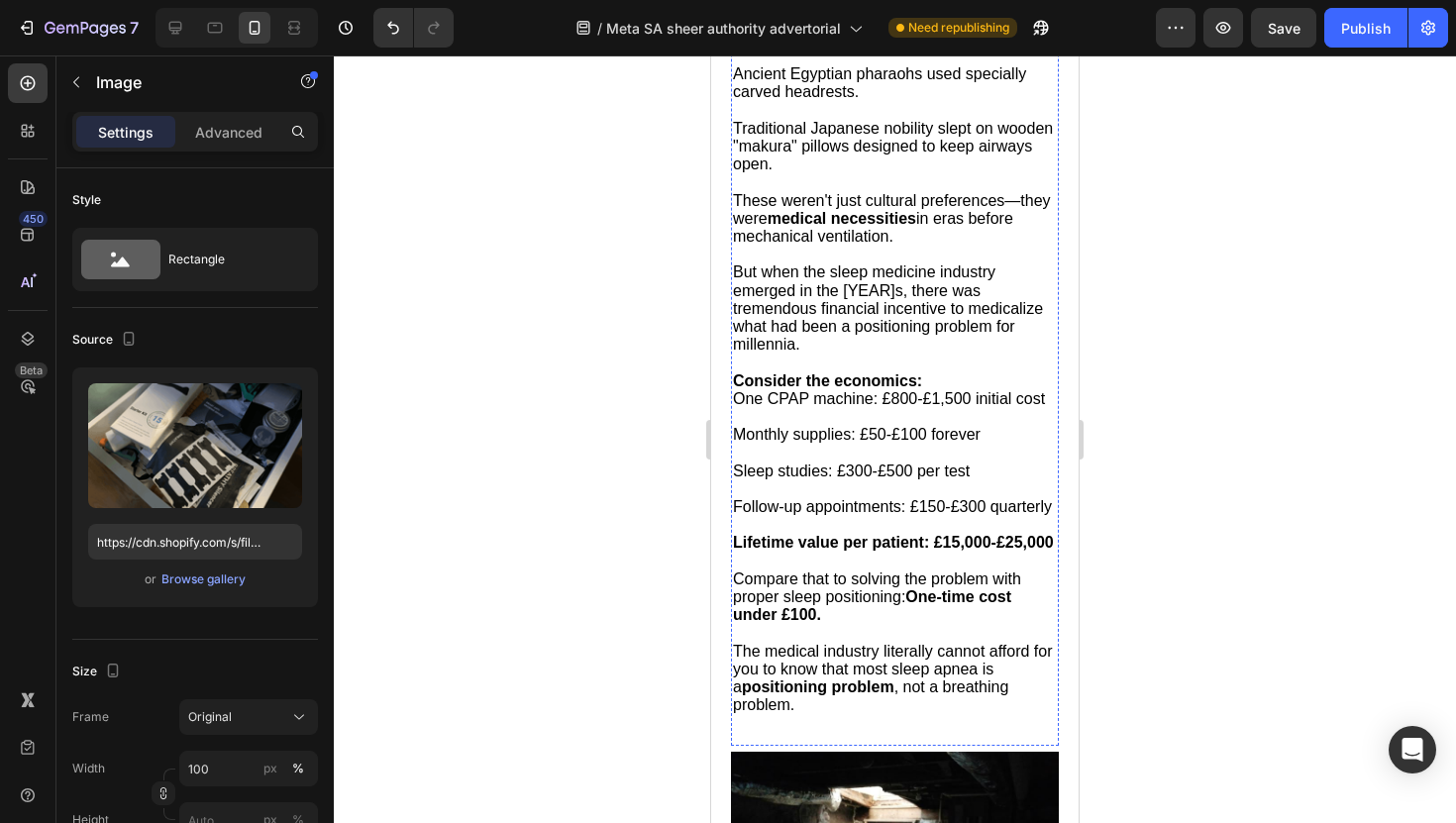 click on "The Desperate Search for Solutions" at bounding box center [884, -68] 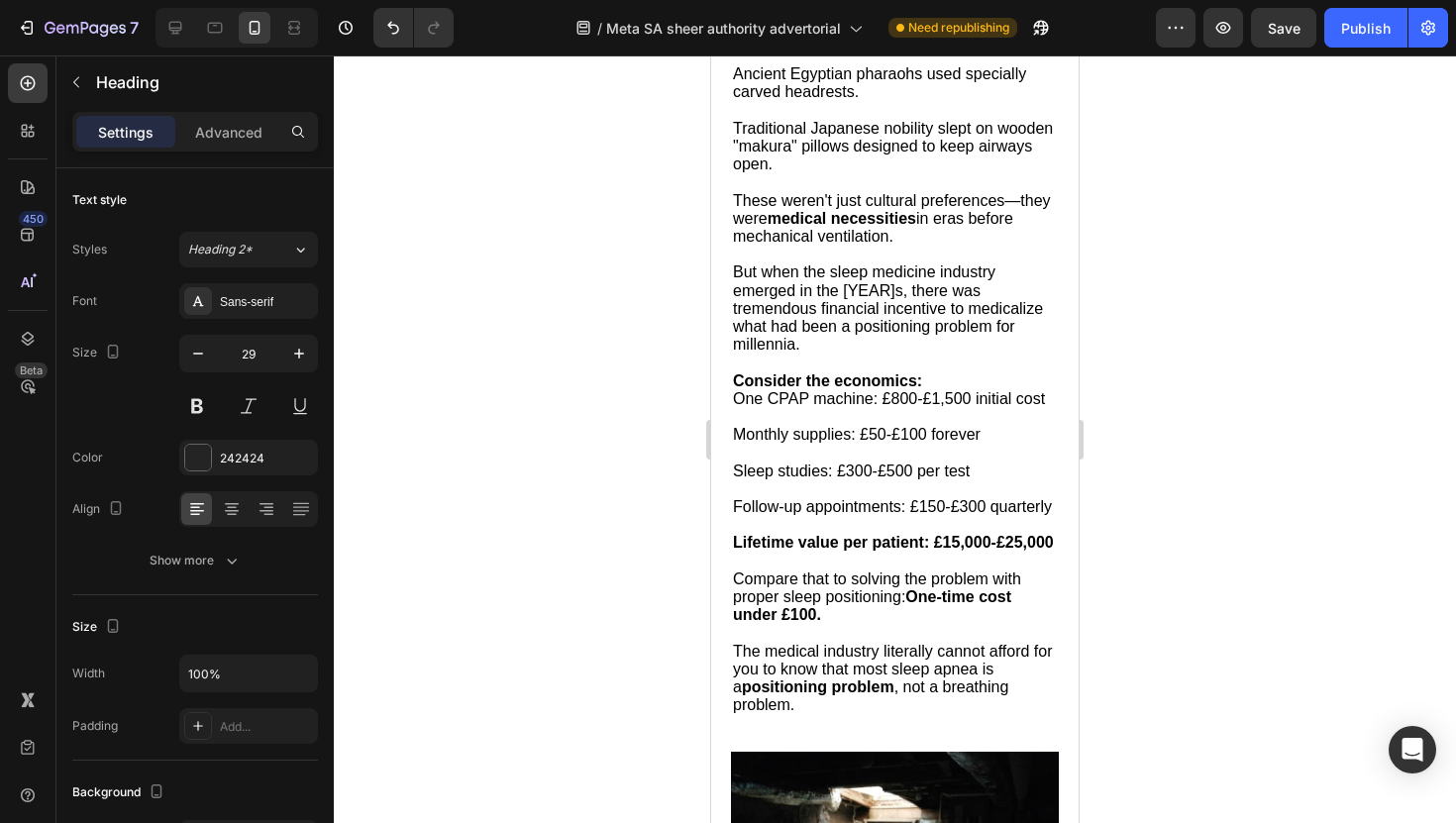 click on "The Desperate Search for Solutions" at bounding box center [884, -68] 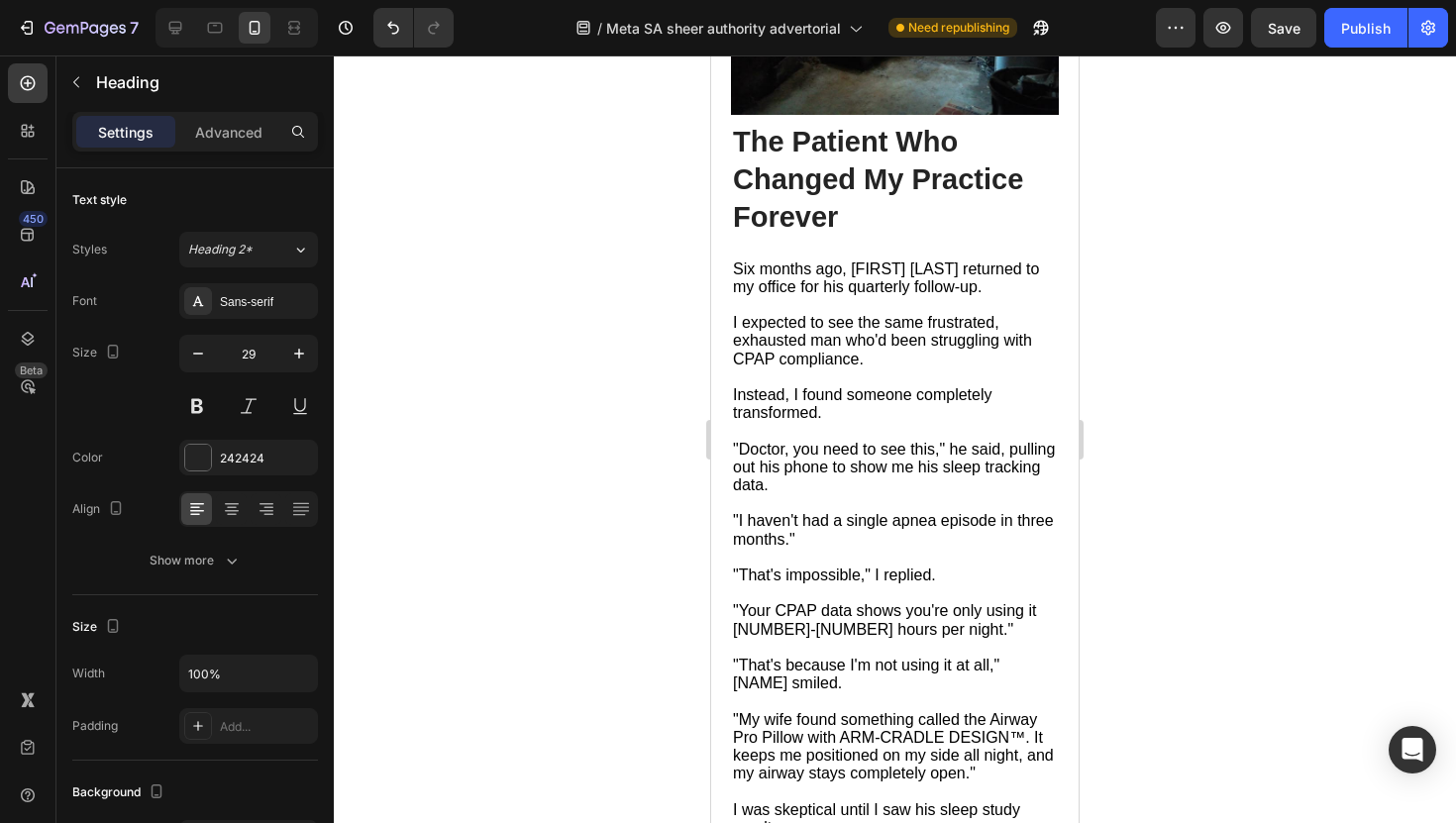 scroll, scrollTop: 4348, scrollLeft: 0, axis: vertical 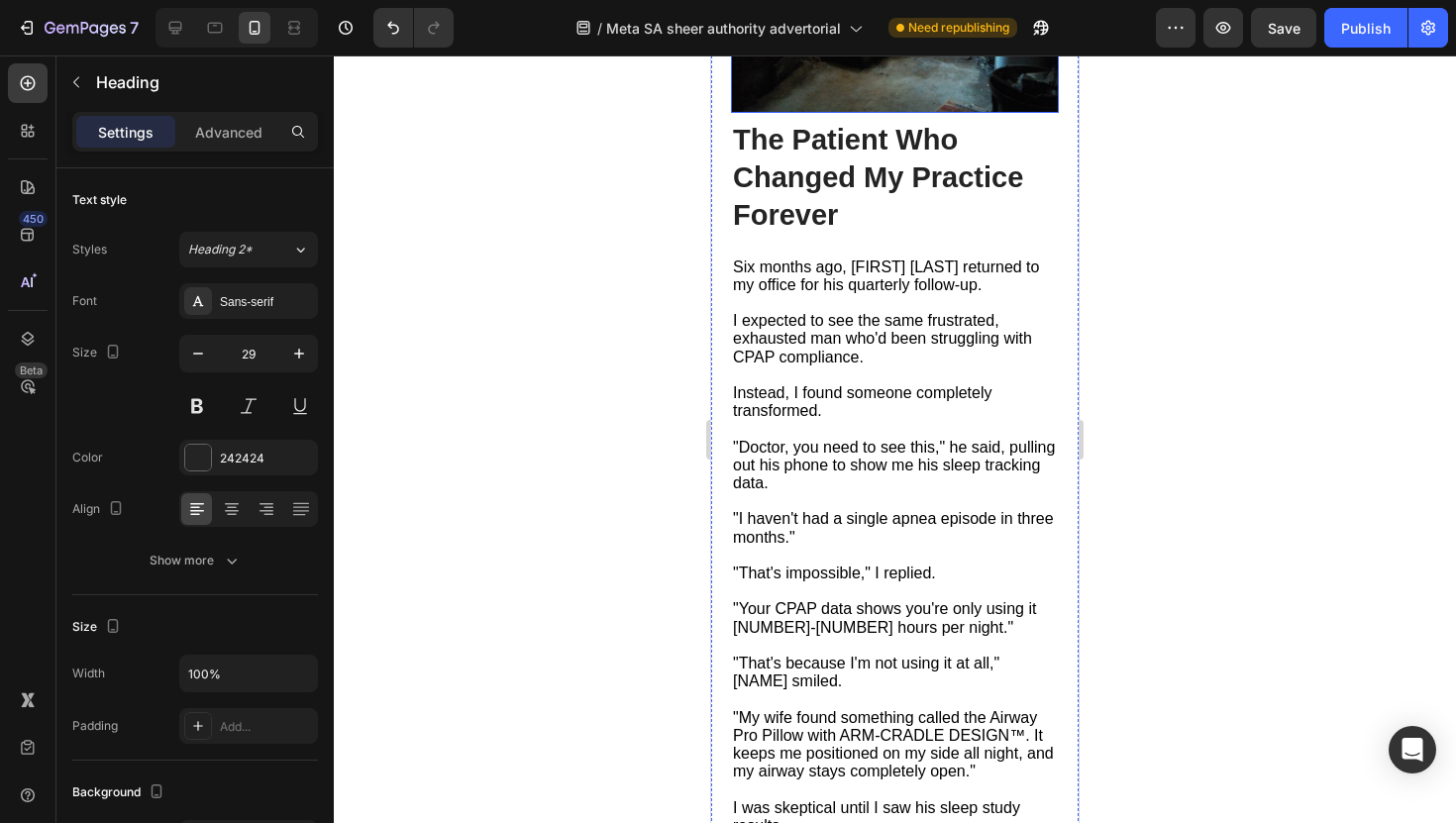 click at bounding box center [894, -10] 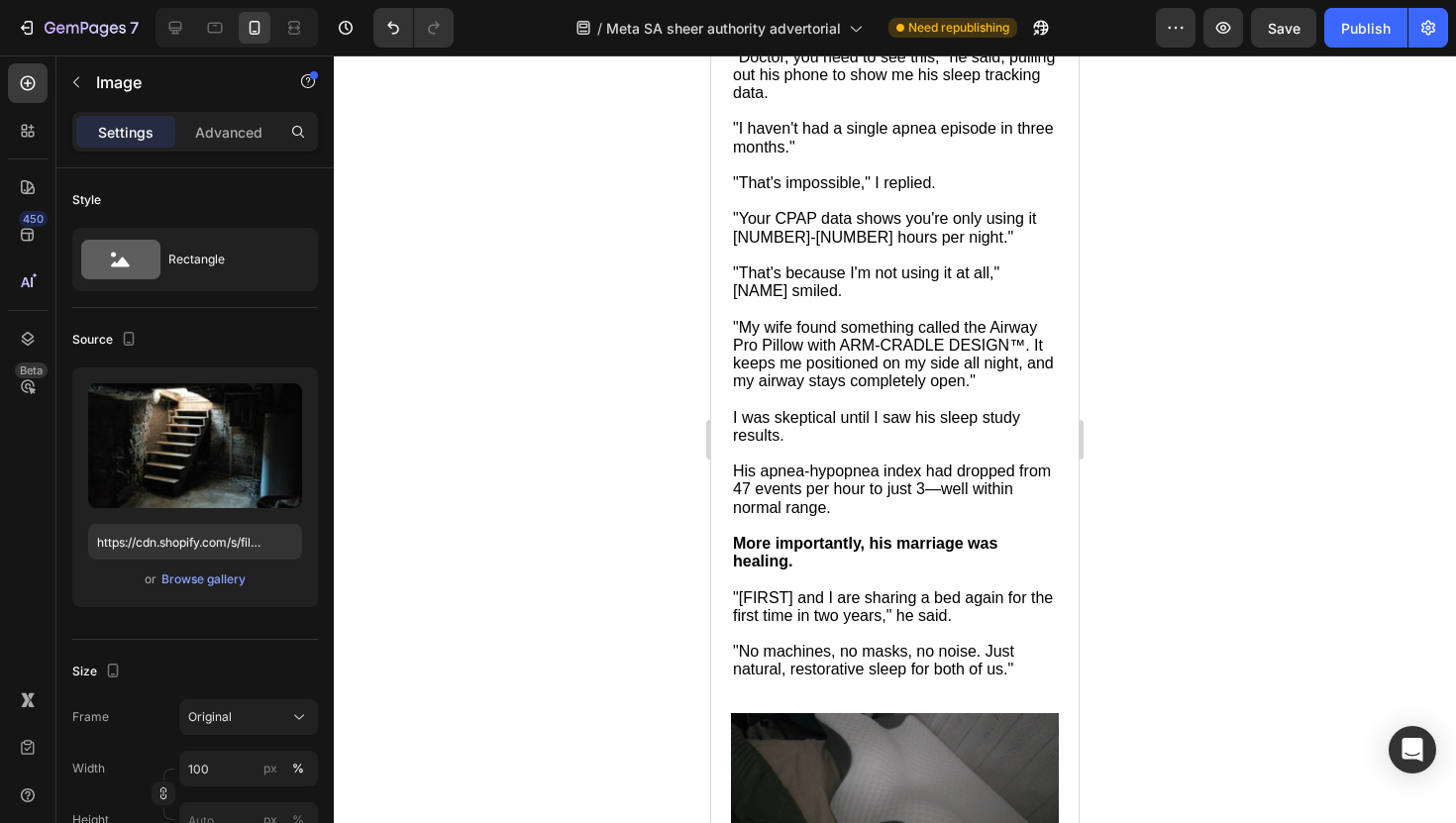 scroll, scrollTop: 4740, scrollLeft: 0, axis: vertical 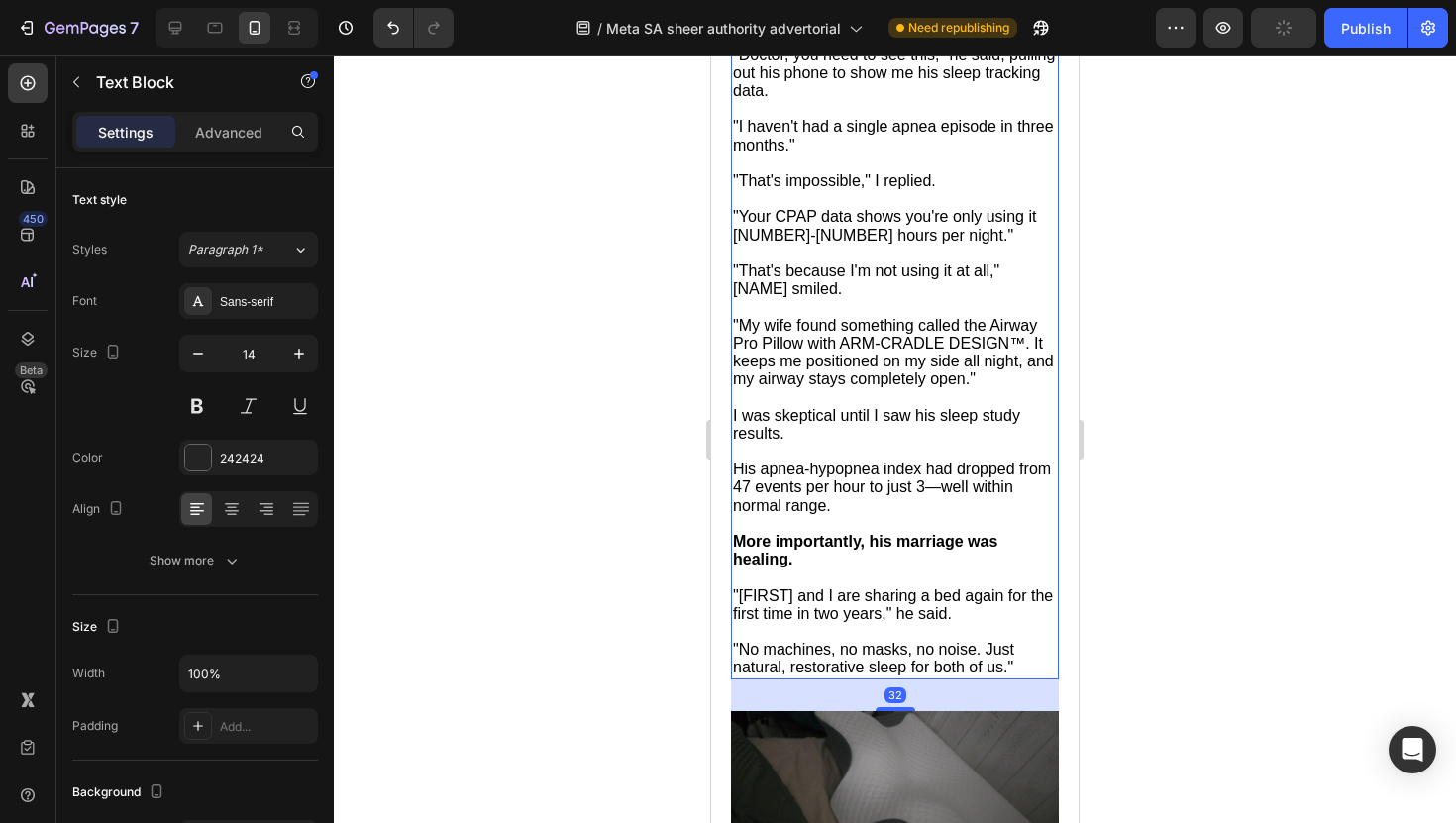 click on "Six months ago, [PERSON] [LAST NAME] returned to my office for his quarterly follow-up." at bounding box center [885, -117] 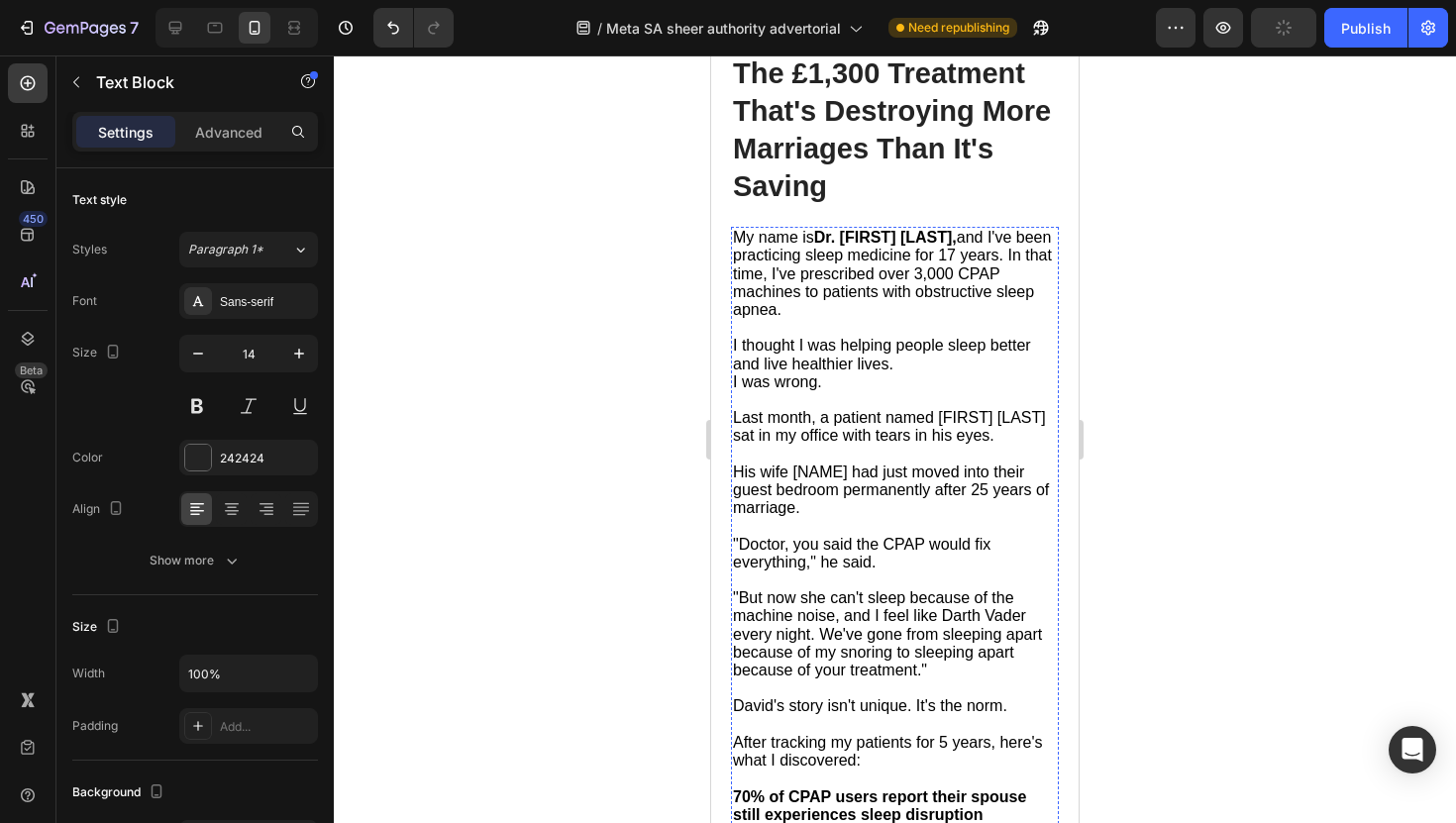 scroll, scrollTop: 1238, scrollLeft: 0, axis: vertical 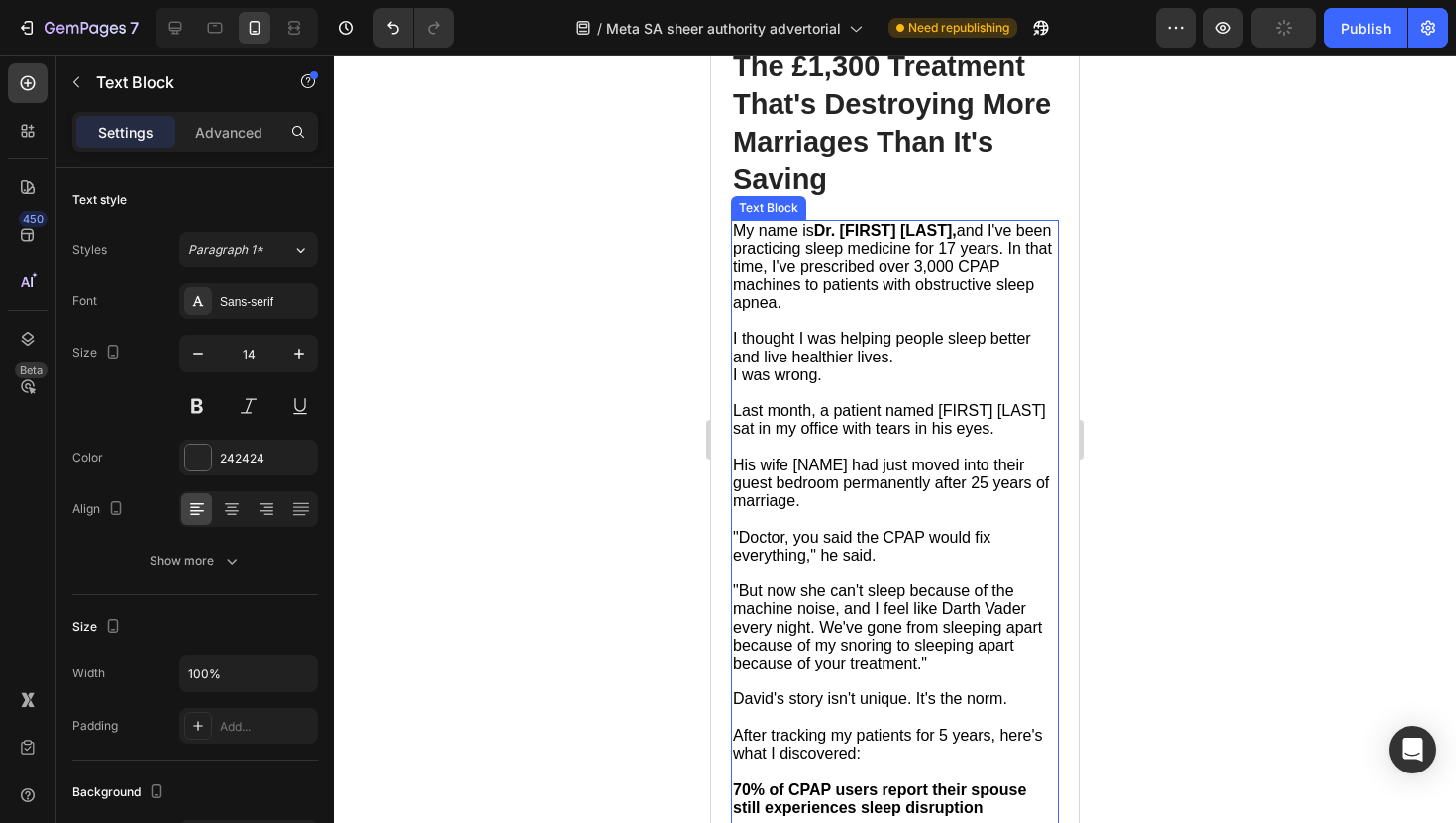 click on "Last month, a patient named [FIRST] [LAST] sat in my office with tears in his eyes." at bounding box center [889, 419] 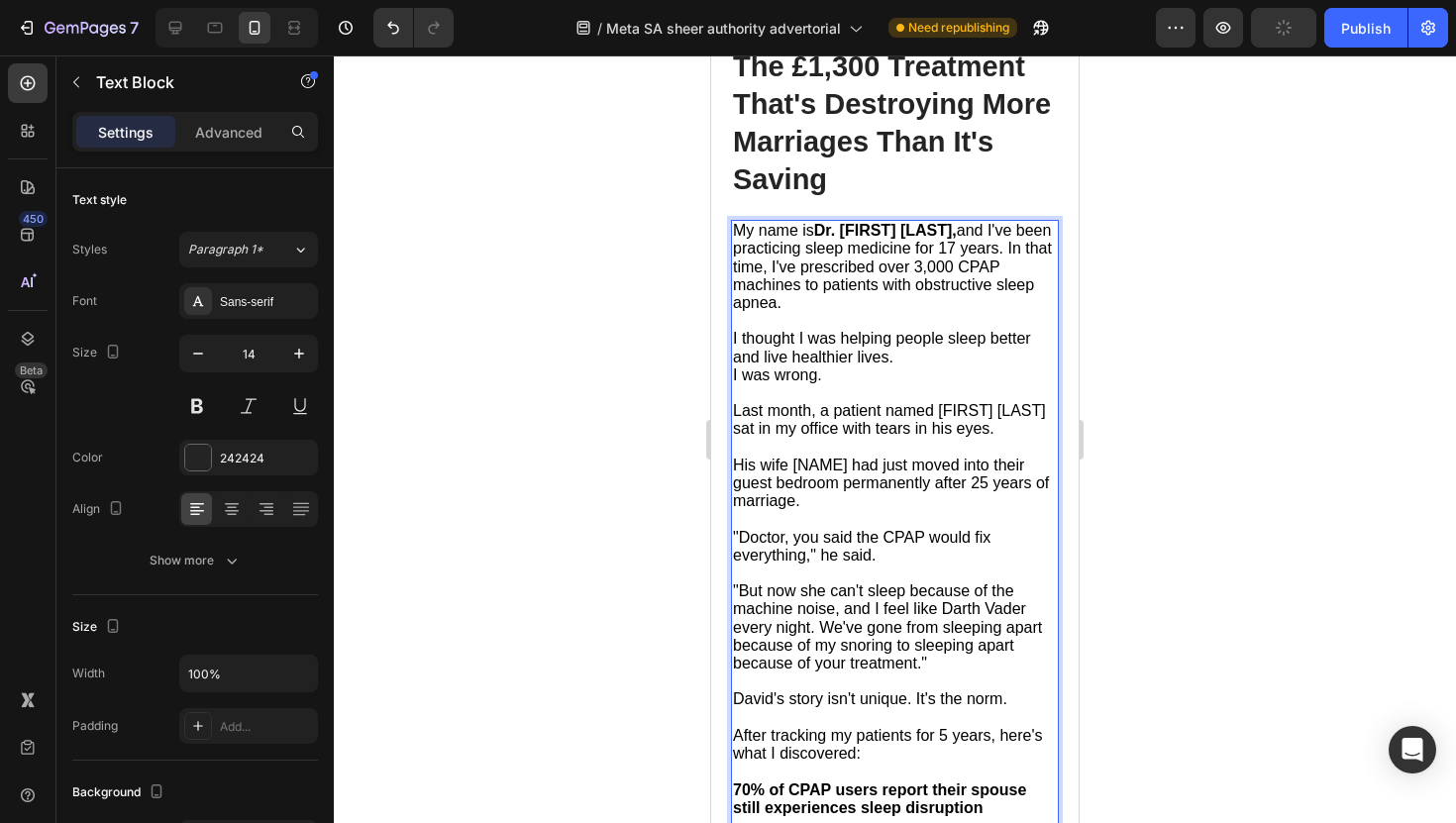 click on "Last month, a patient named [FIRST] [LAST] sat in my office with tears in his eyes." at bounding box center [889, 419] 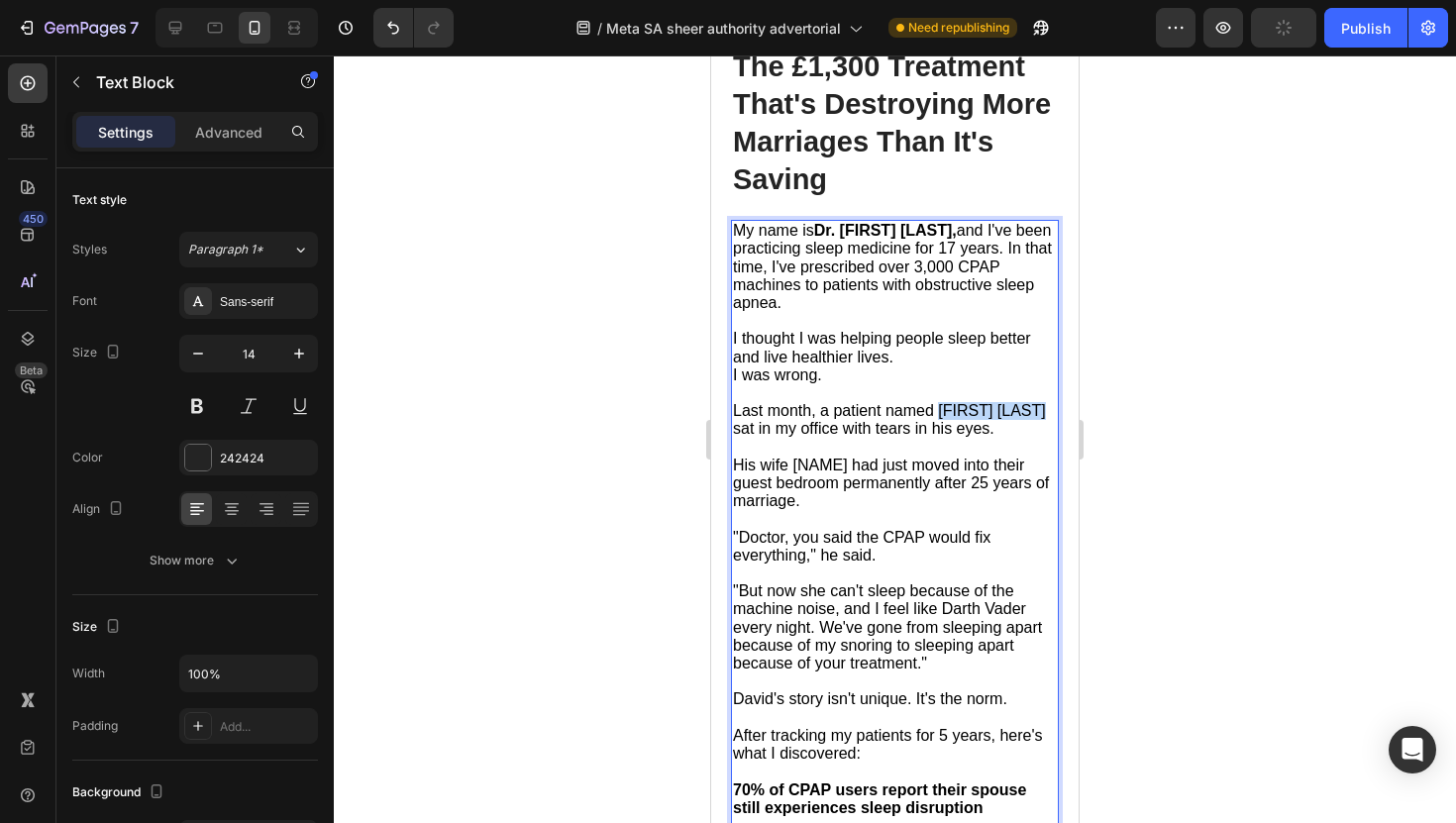 drag, startPoint x: 940, startPoint y: 424, endPoint x: 806, endPoint y: 440, distance: 134.95184 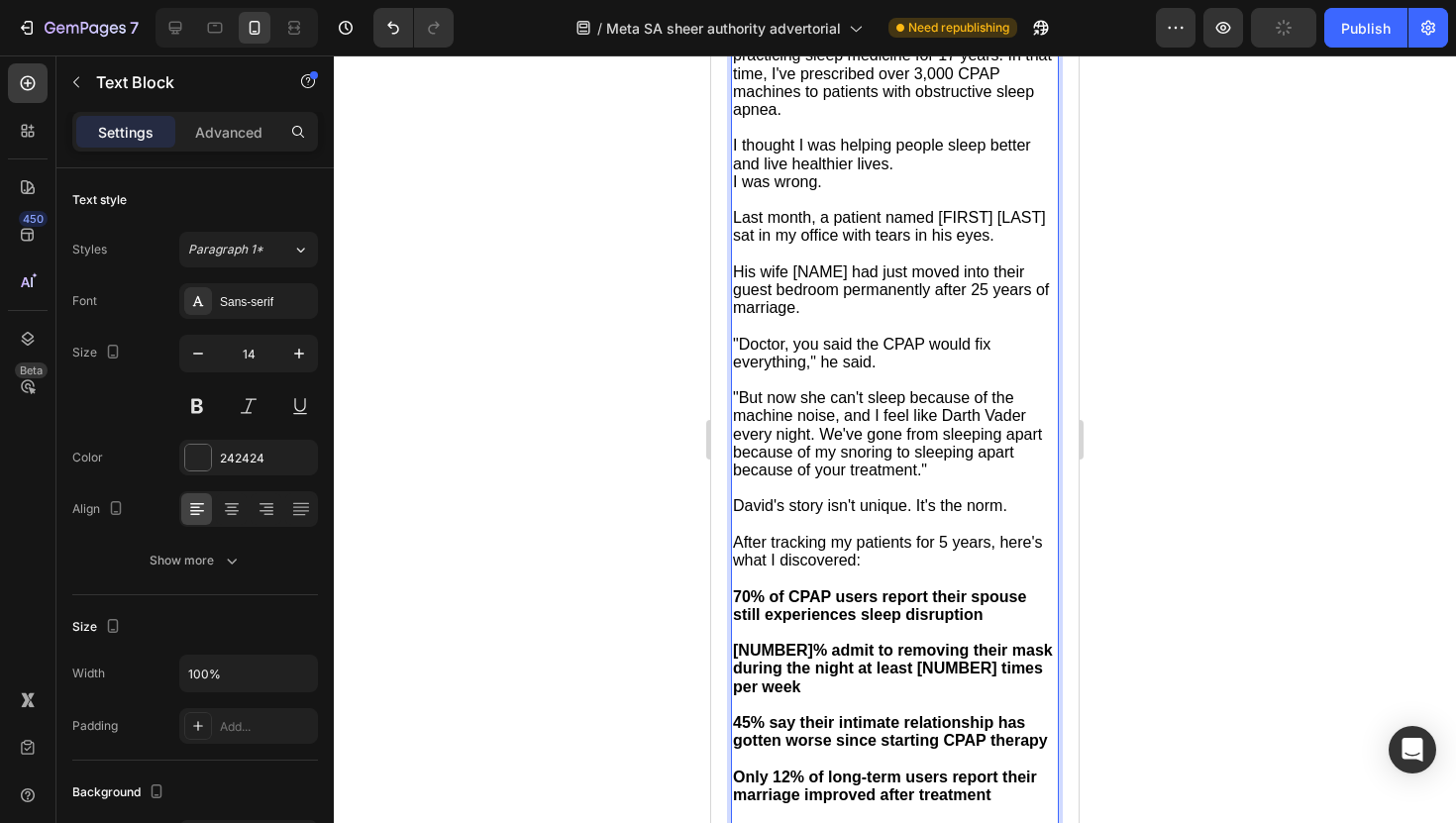 scroll, scrollTop: 1447, scrollLeft: 0, axis: vertical 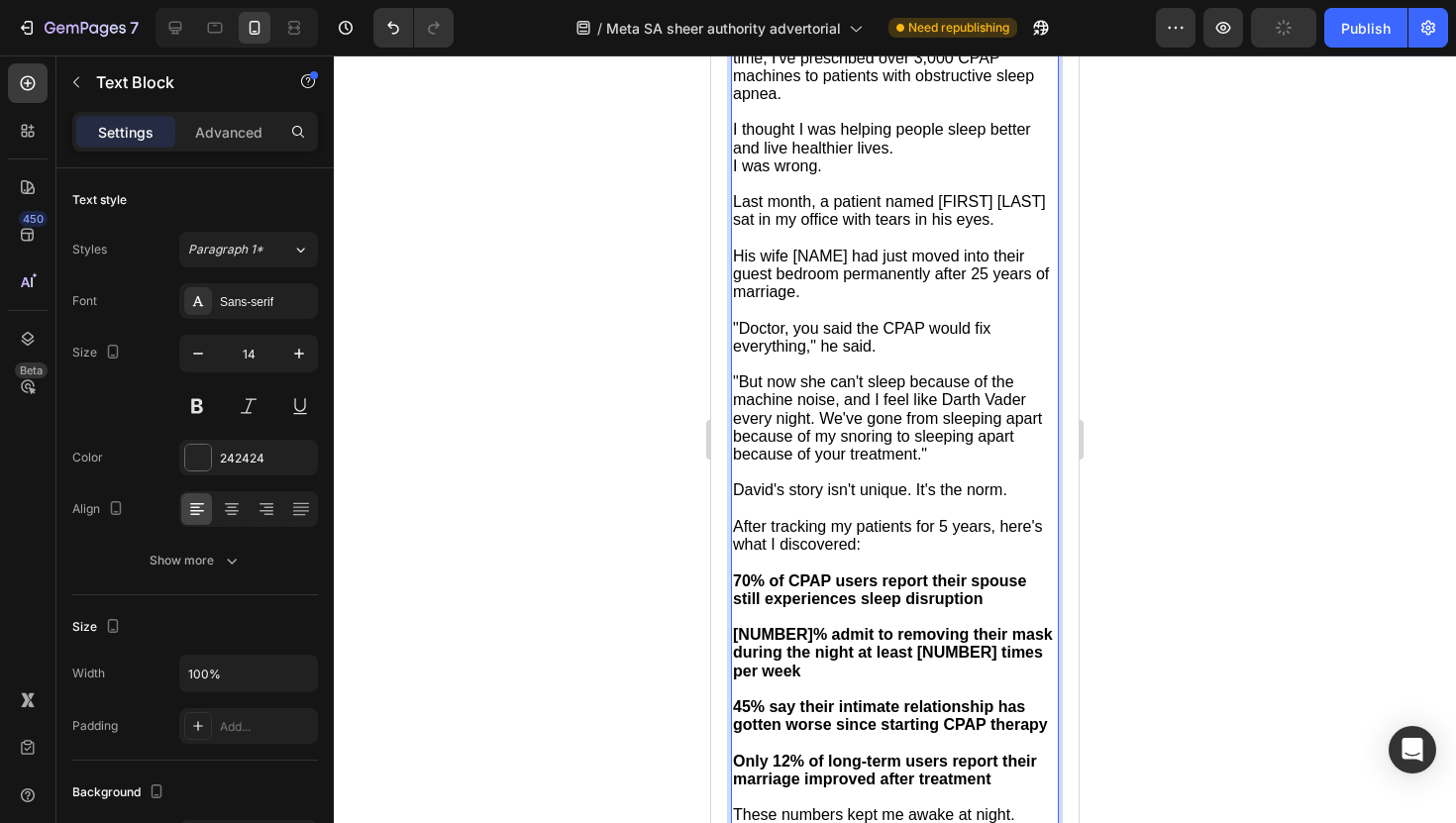 click on "His wife [PERSON] had just moved into their guest bedroom permanently after [NUMBER] years of marriage." at bounding box center [890, 273] 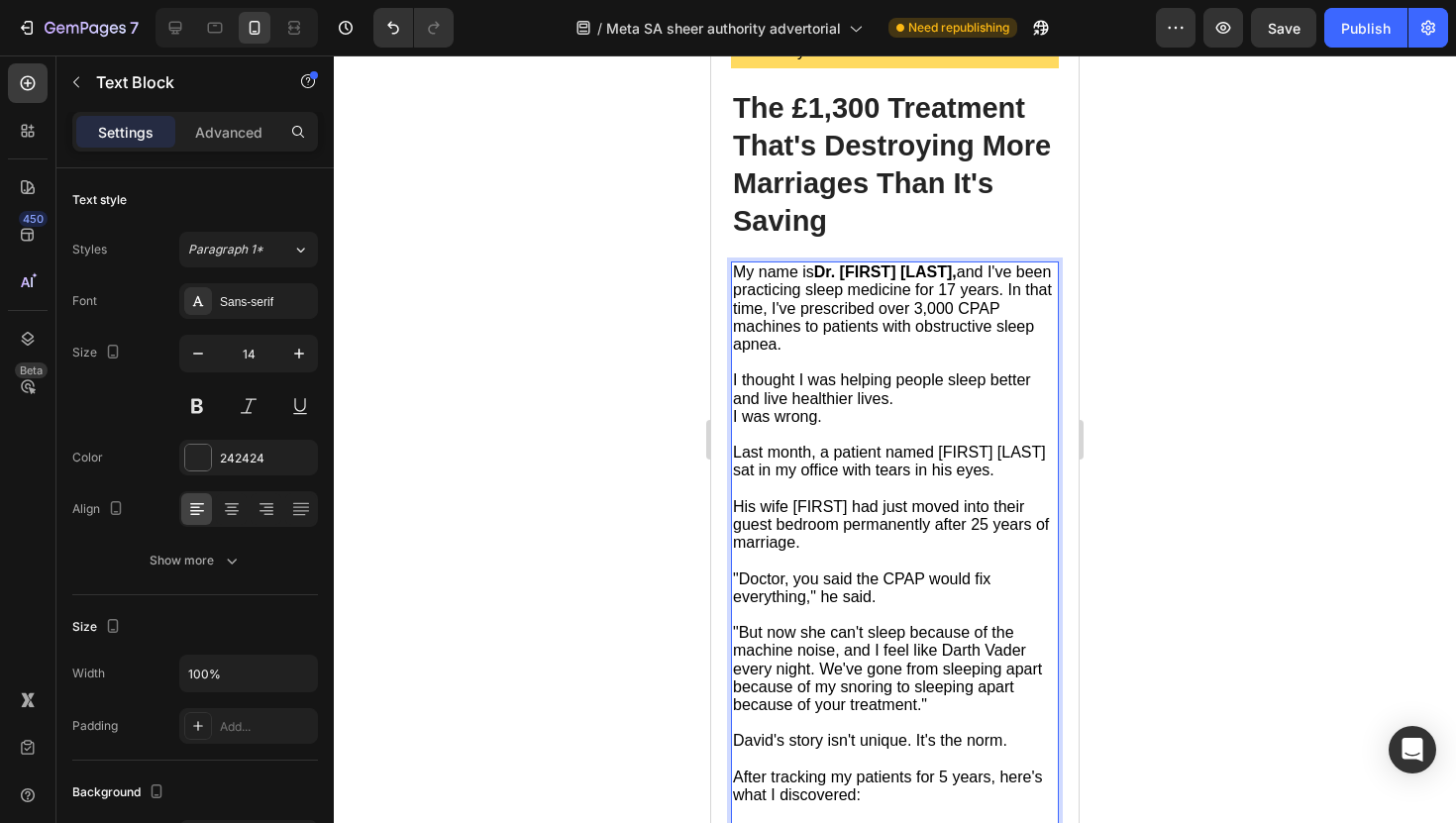 scroll, scrollTop: 1173, scrollLeft: 0, axis: vertical 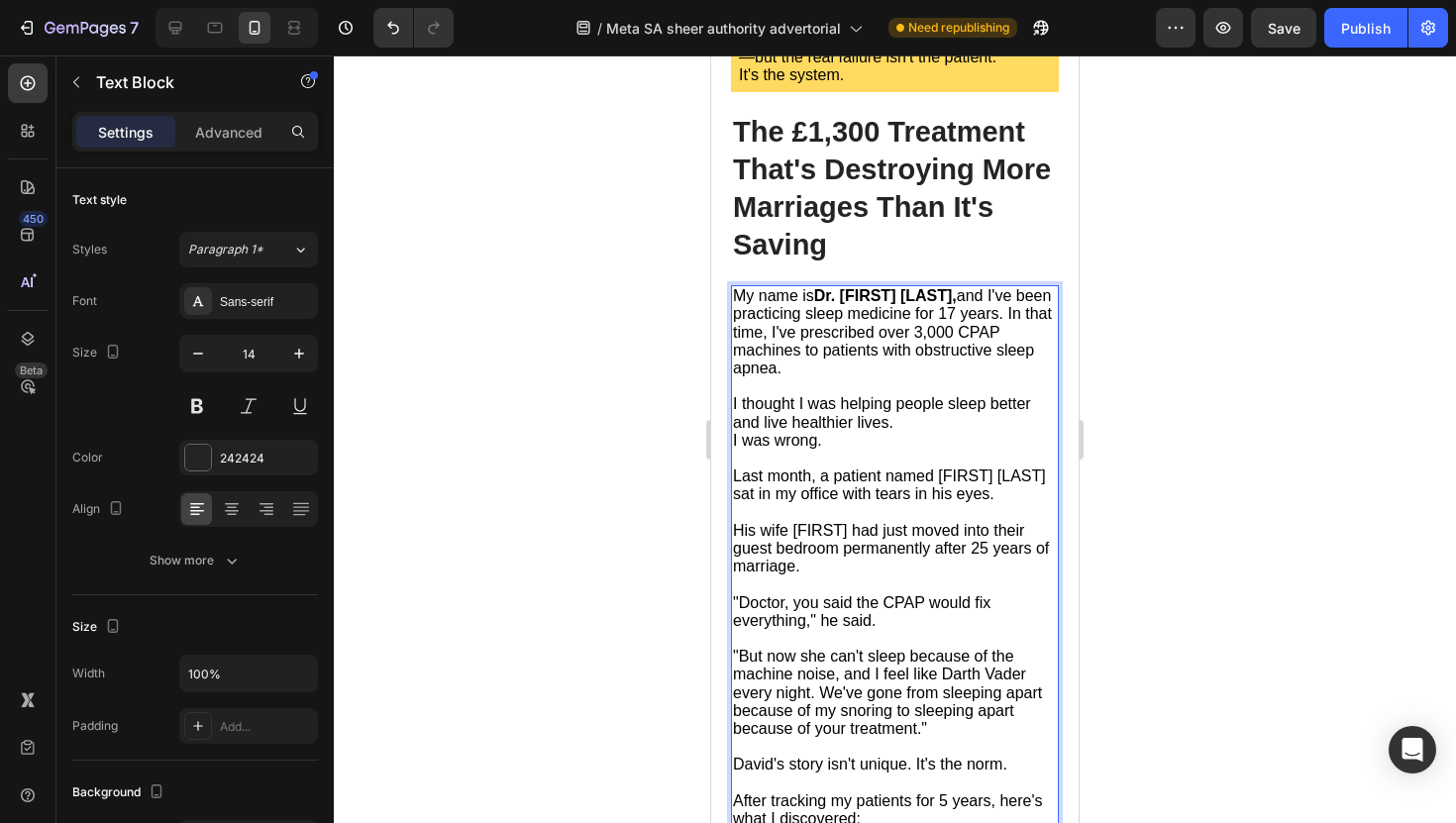 click on "My name is  Dr. Michael Harrison,  and I've been practicing sleep medicine for 17 years. In that time, I've prescribed over 3,000 CPAP machines to patients with obstructive sleep apnea." at bounding box center (892, 332) 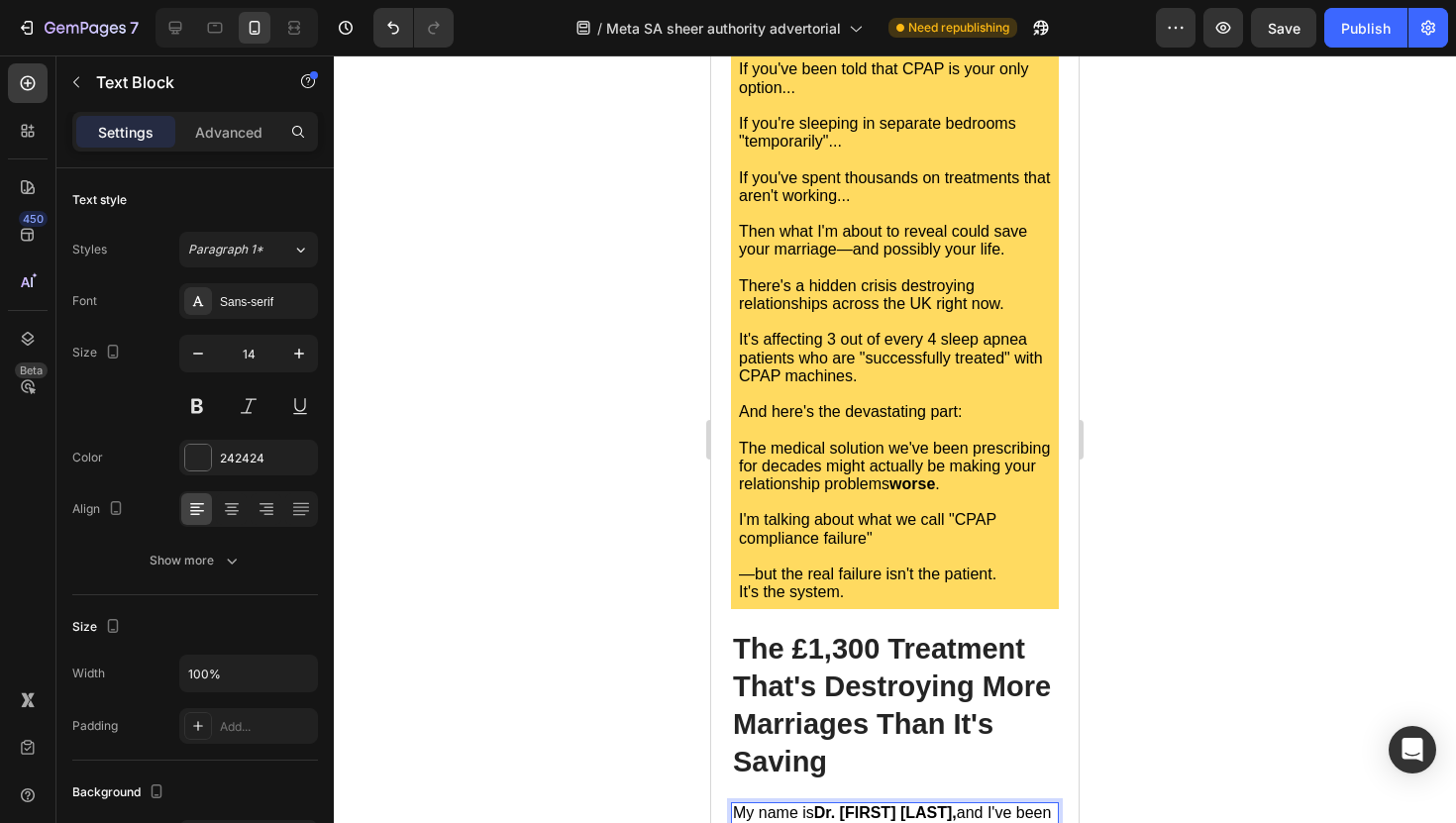 scroll, scrollTop: 618, scrollLeft: 0, axis: vertical 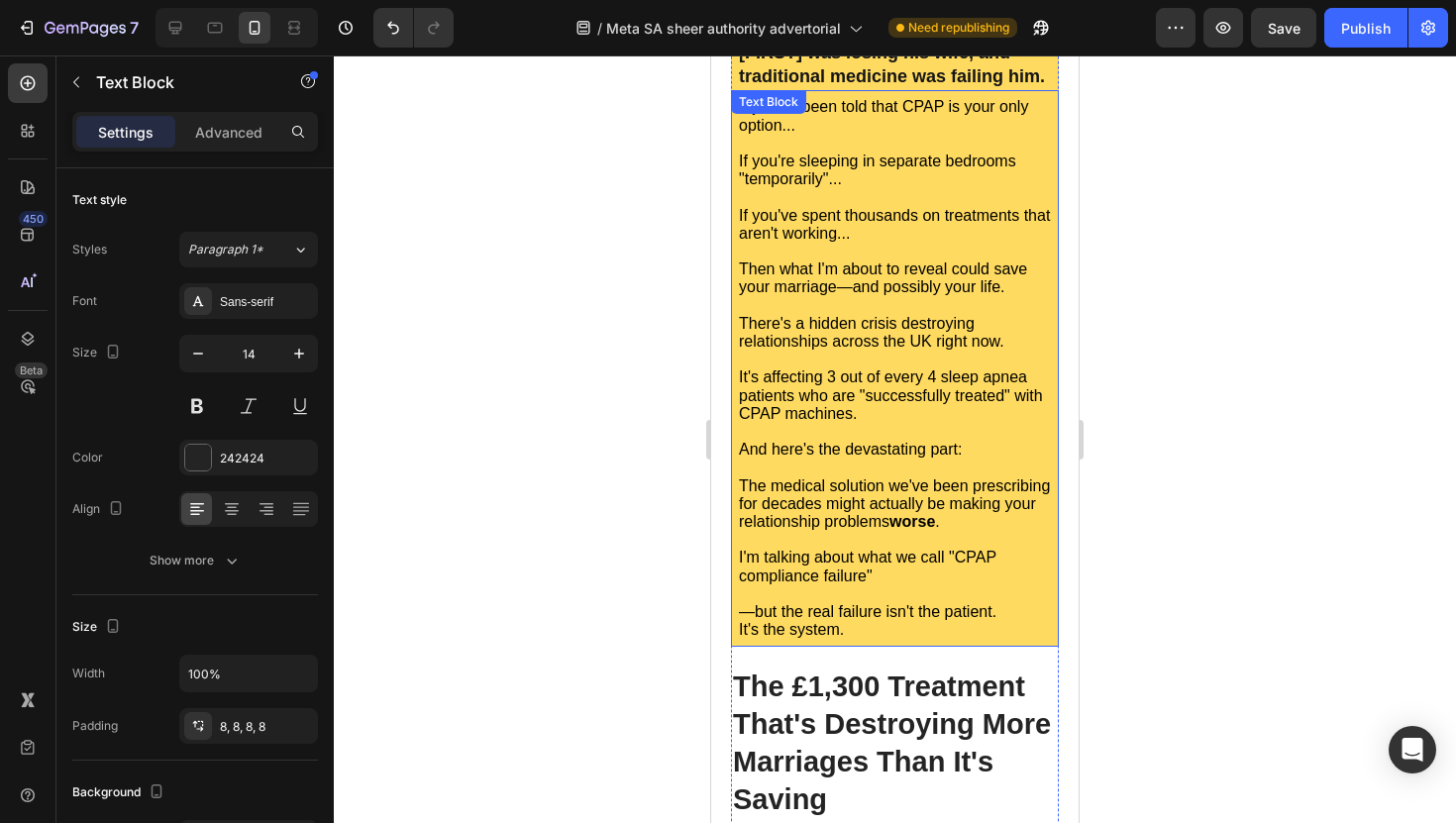 click on "And here's the devastating part:" at bounding box center [850, 449] 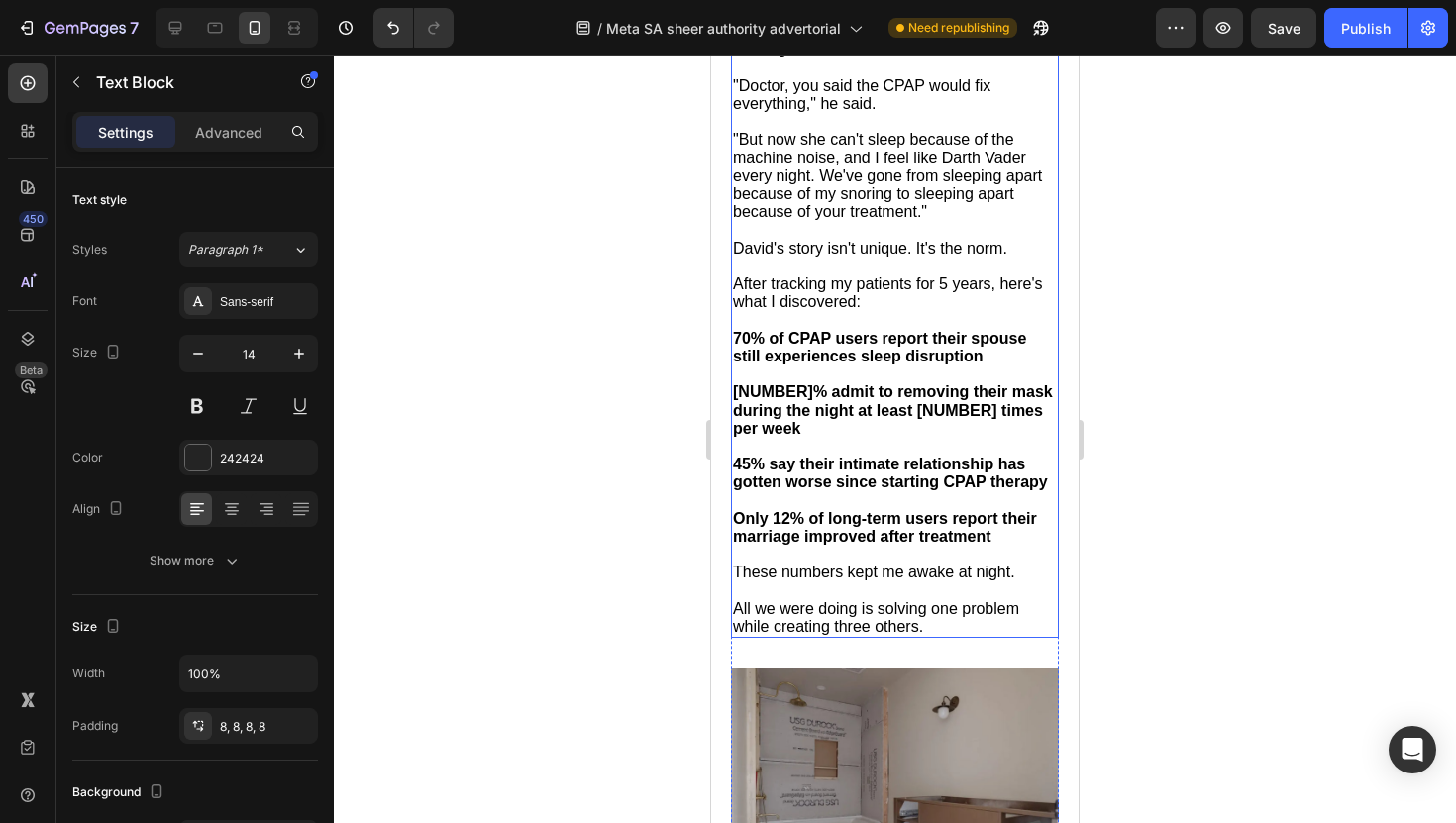 scroll, scrollTop: 1710, scrollLeft: 0, axis: vertical 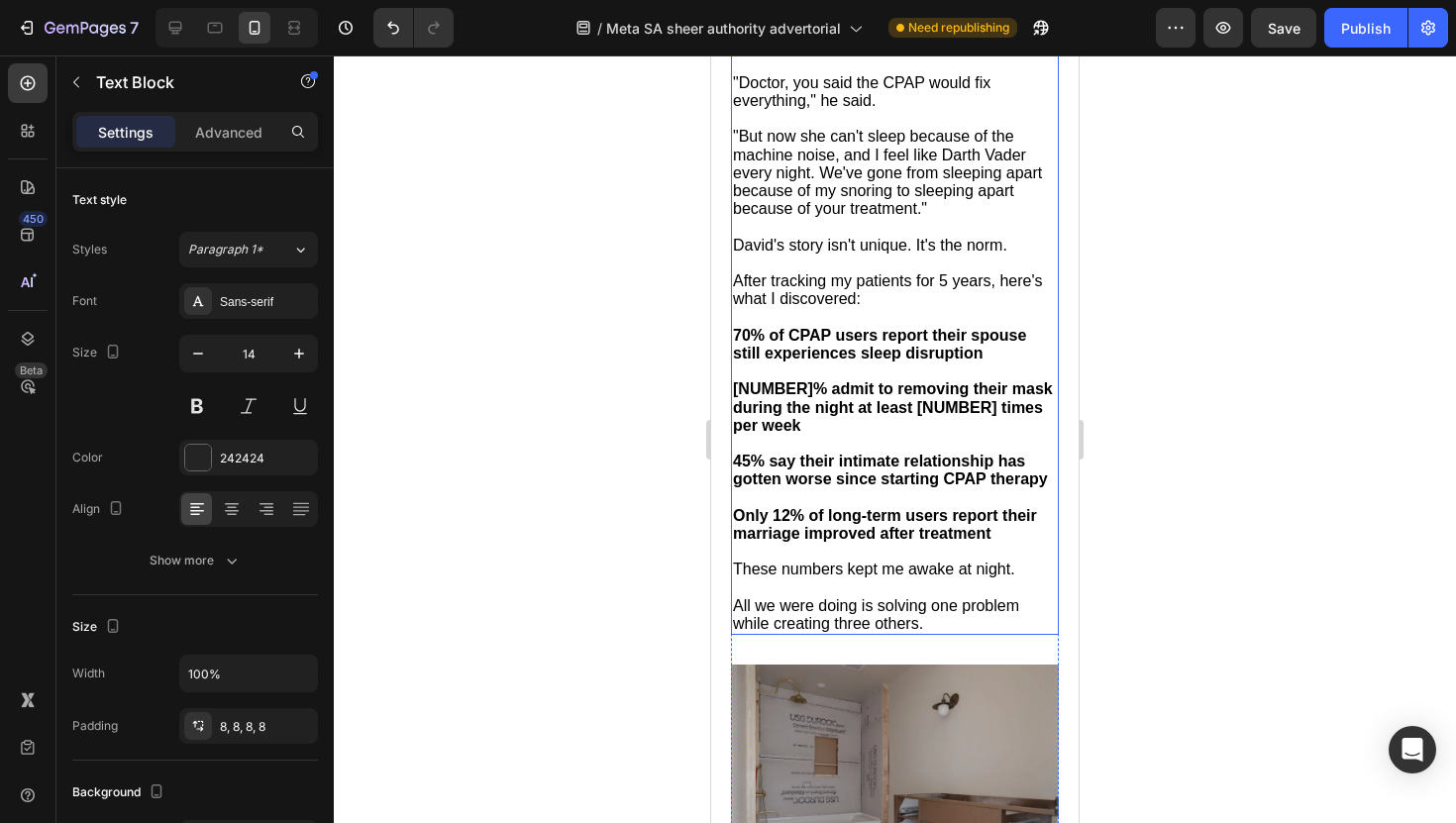 click on "David's story isn't unique. It's the norm." at bounding box center [870, 245] 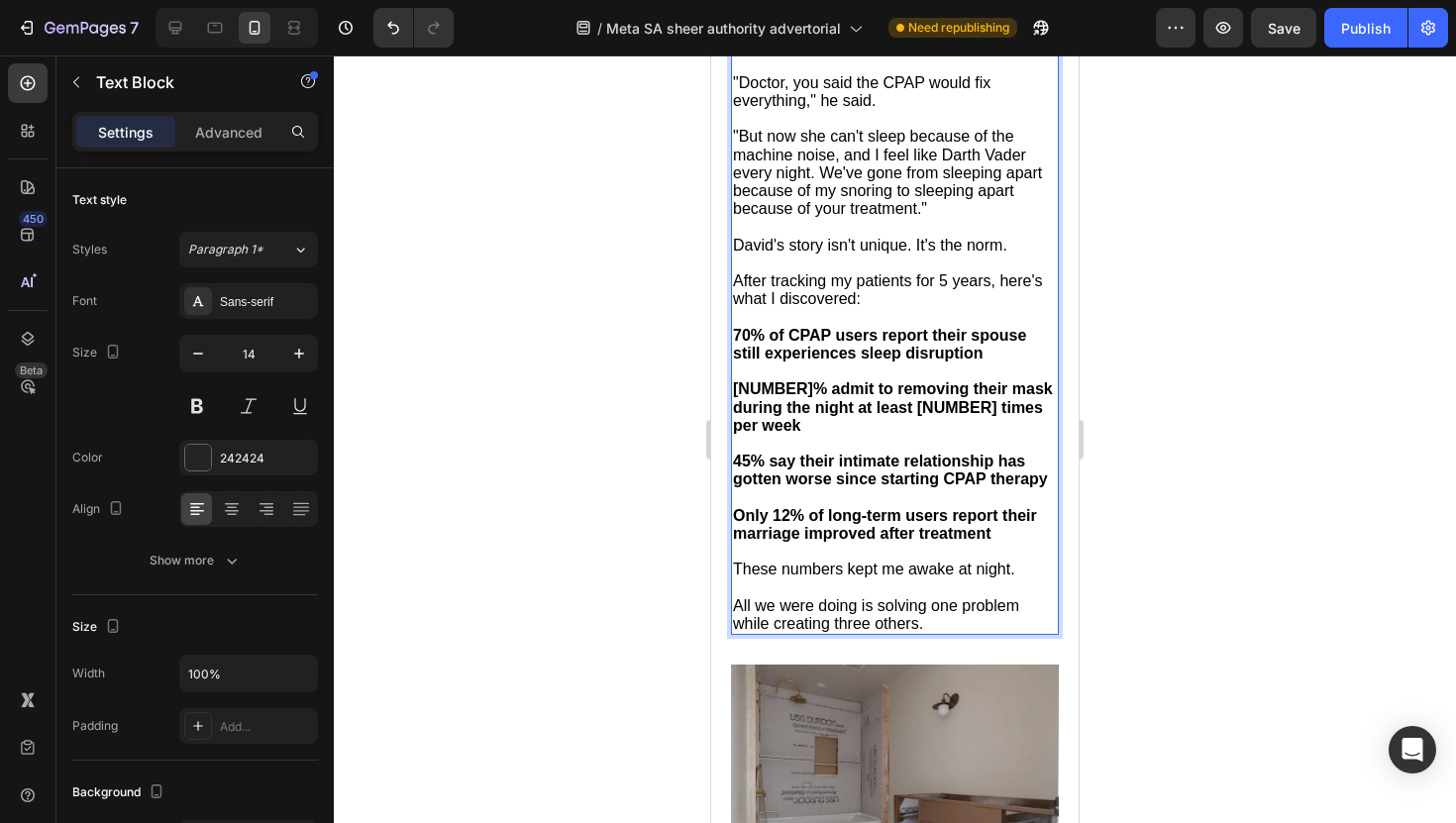click on "David's story isn't unique. It's the norm." at bounding box center (870, 245) 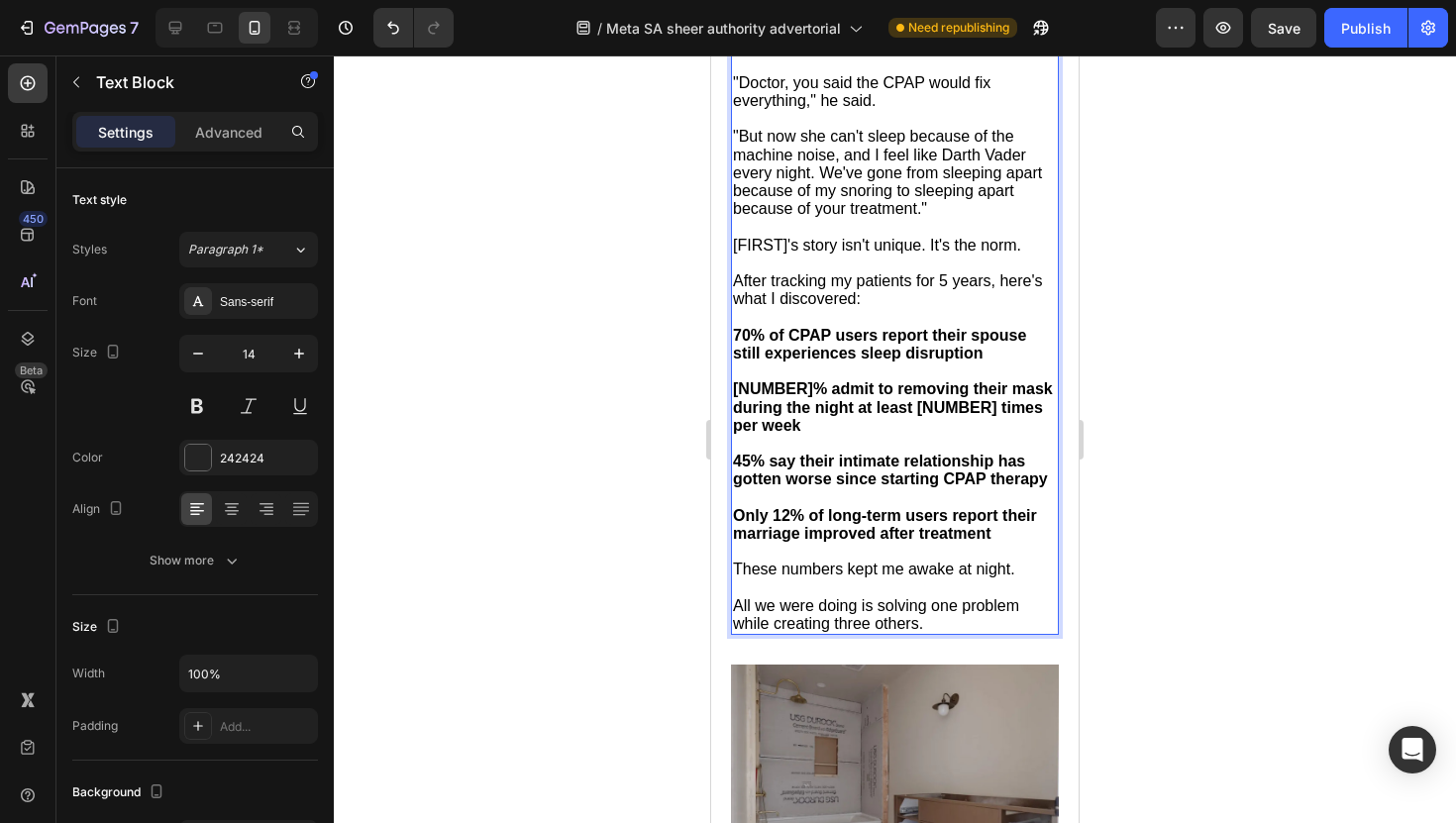click on "After tracking my patients for 5 years, here's what I discovered:" at bounding box center [887, 289] 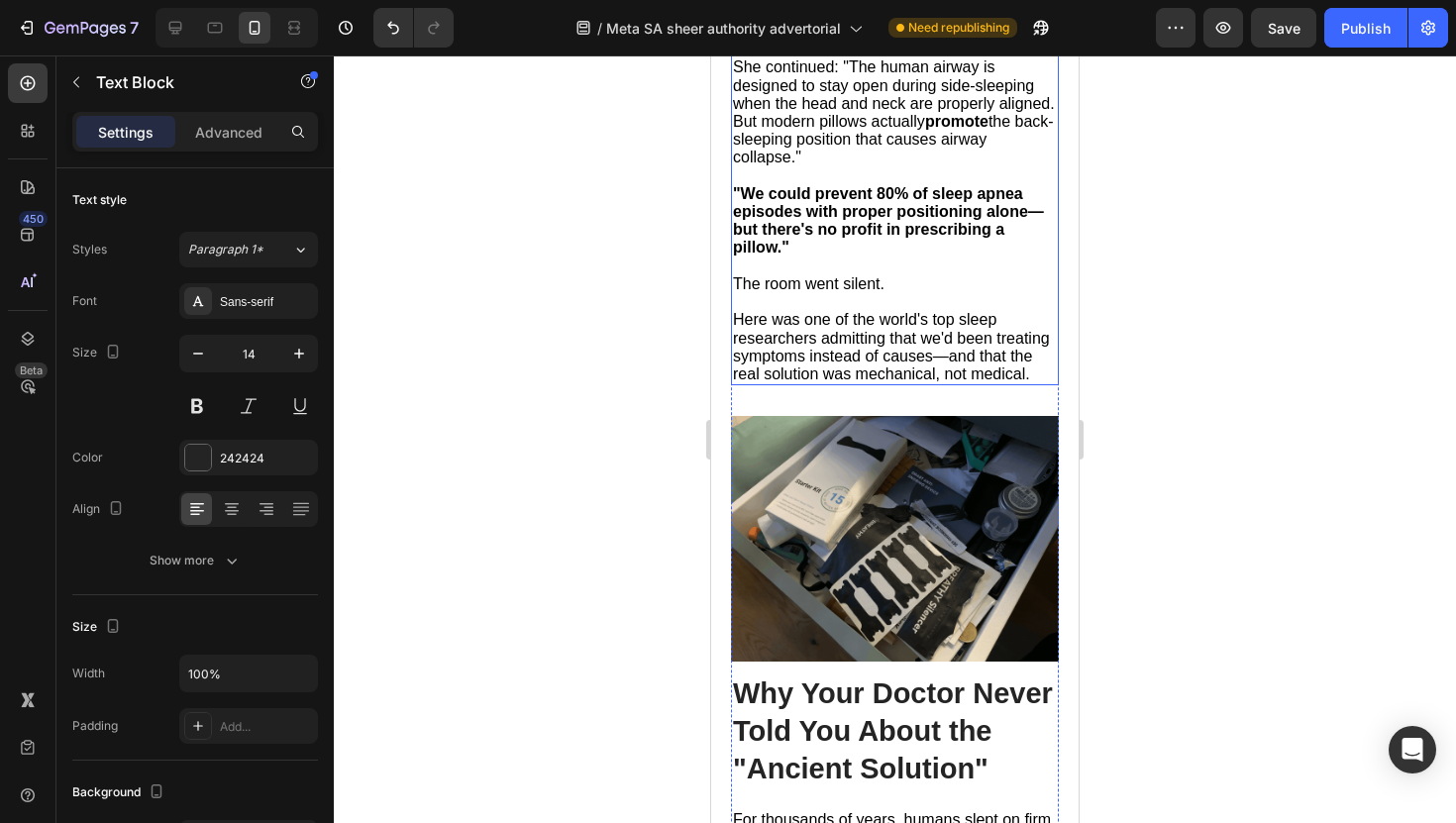 scroll, scrollTop: 2906, scrollLeft: 0, axis: vertical 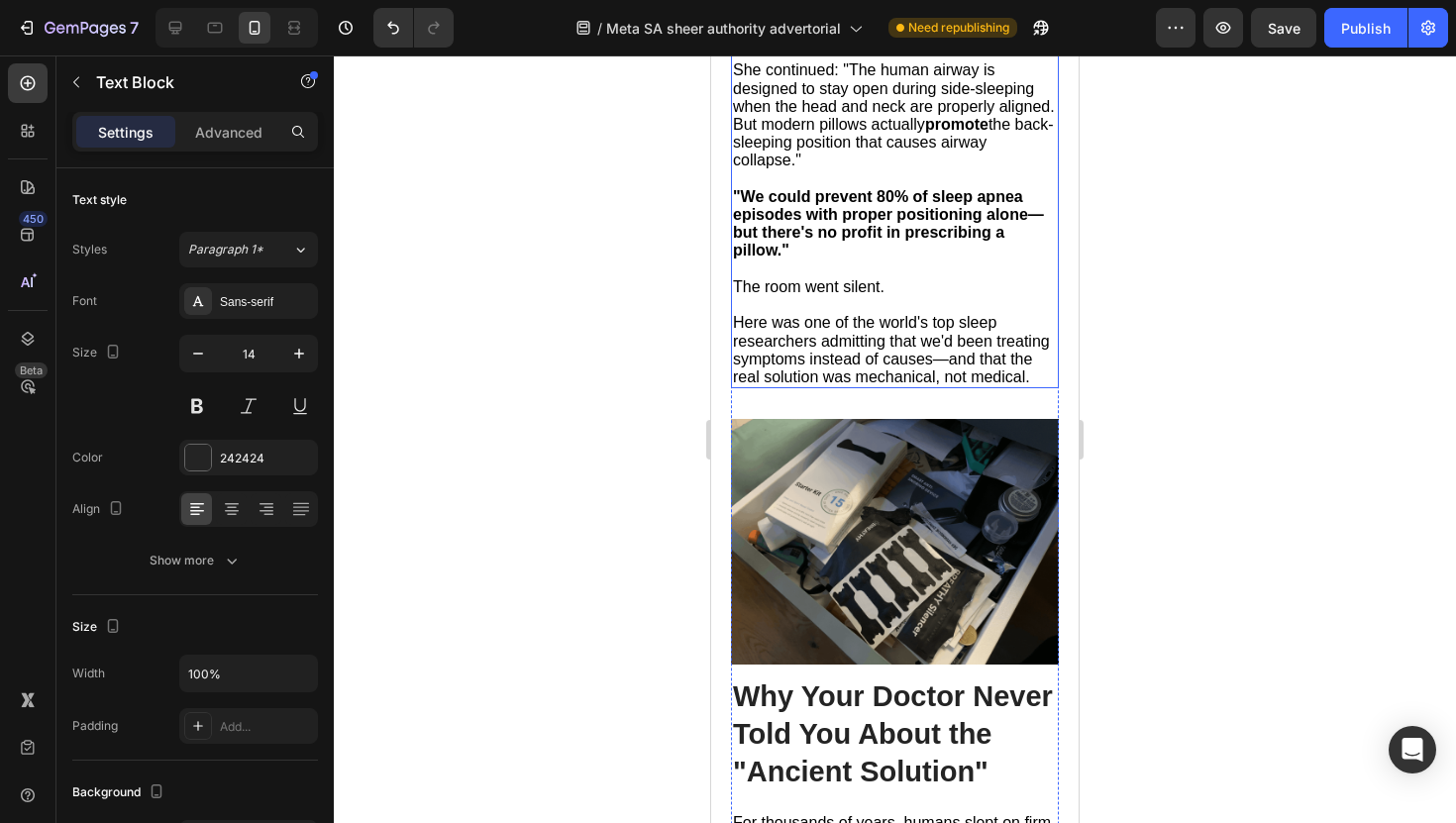click on "She continued: "The human airway is designed to stay open during side-sleeping when the head and neck are properly aligned. But modern pillows actually  promote  the back-sleeping position that causes airway collapse."" at bounding box center [893, 115] 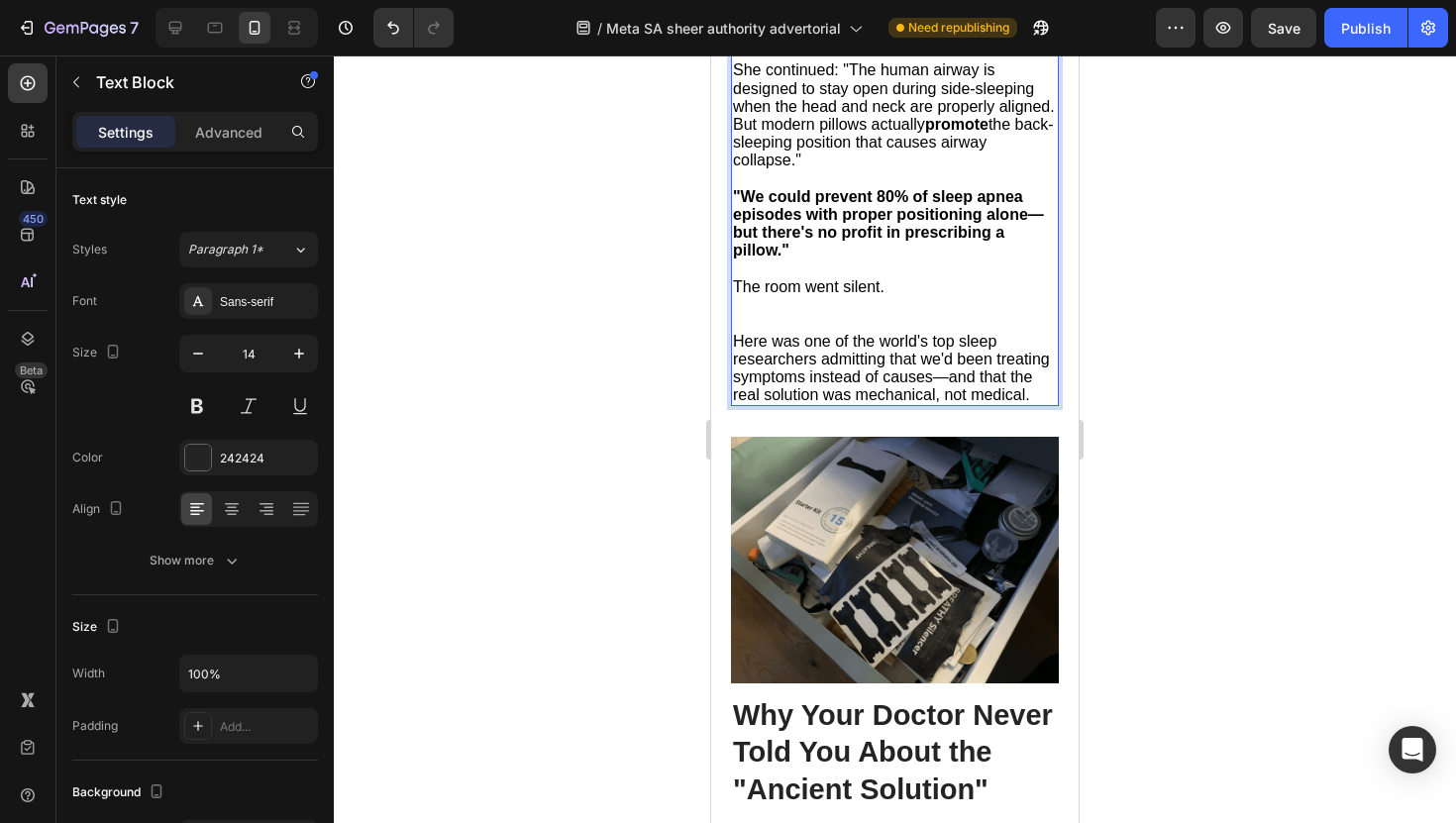 click on "She continued: "The human airway is designed to stay open during side-sleeping when the head and neck are properly aligned. But modern pillows actually  promote  the back-sleeping position that causes airway collapse."" at bounding box center [893, 115] 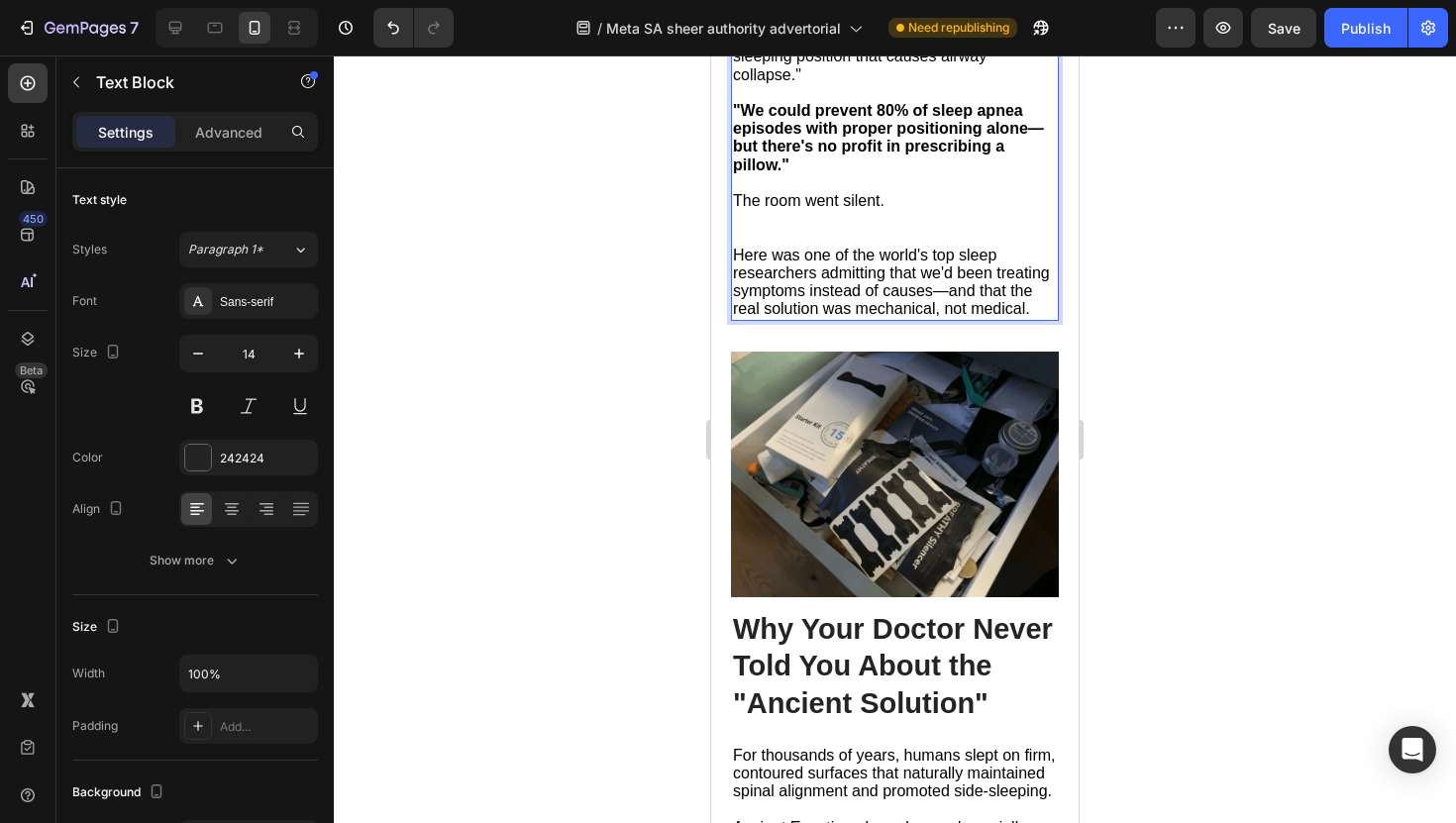 scroll, scrollTop: 3038, scrollLeft: 0, axis: vertical 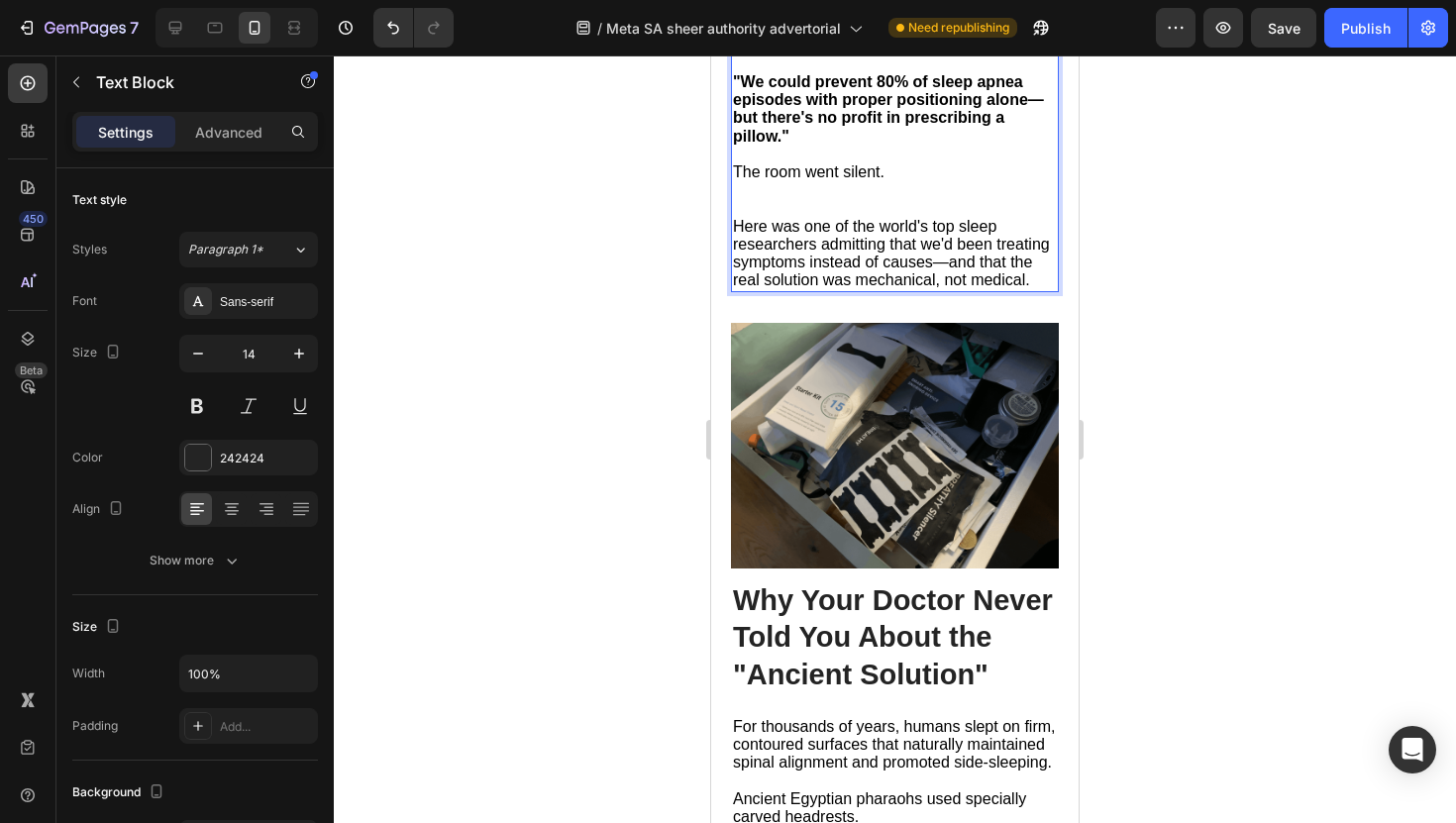 click at bounding box center [894, 199] 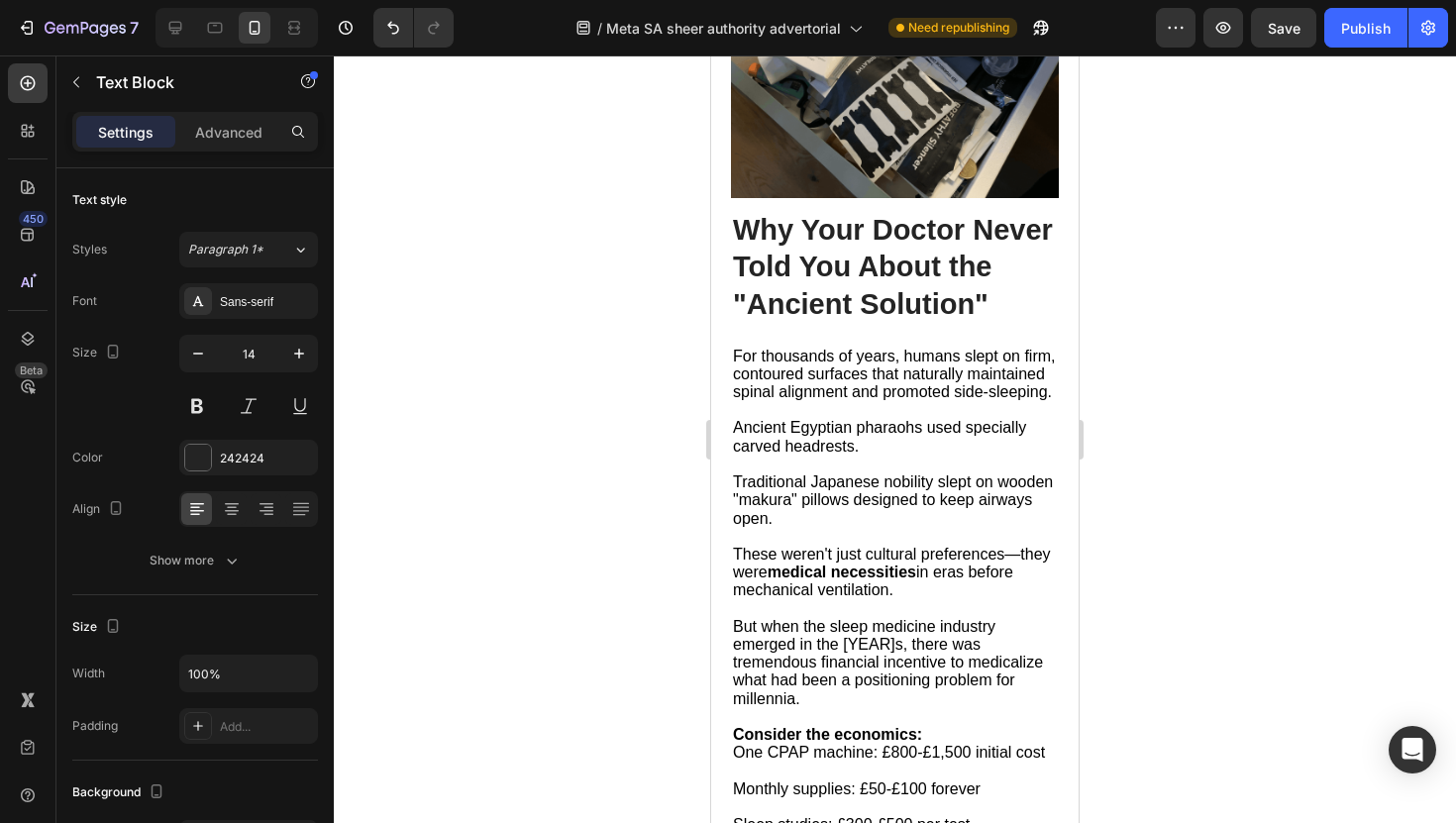 scroll, scrollTop: 3419, scrollLeft: 0, axis: vertical 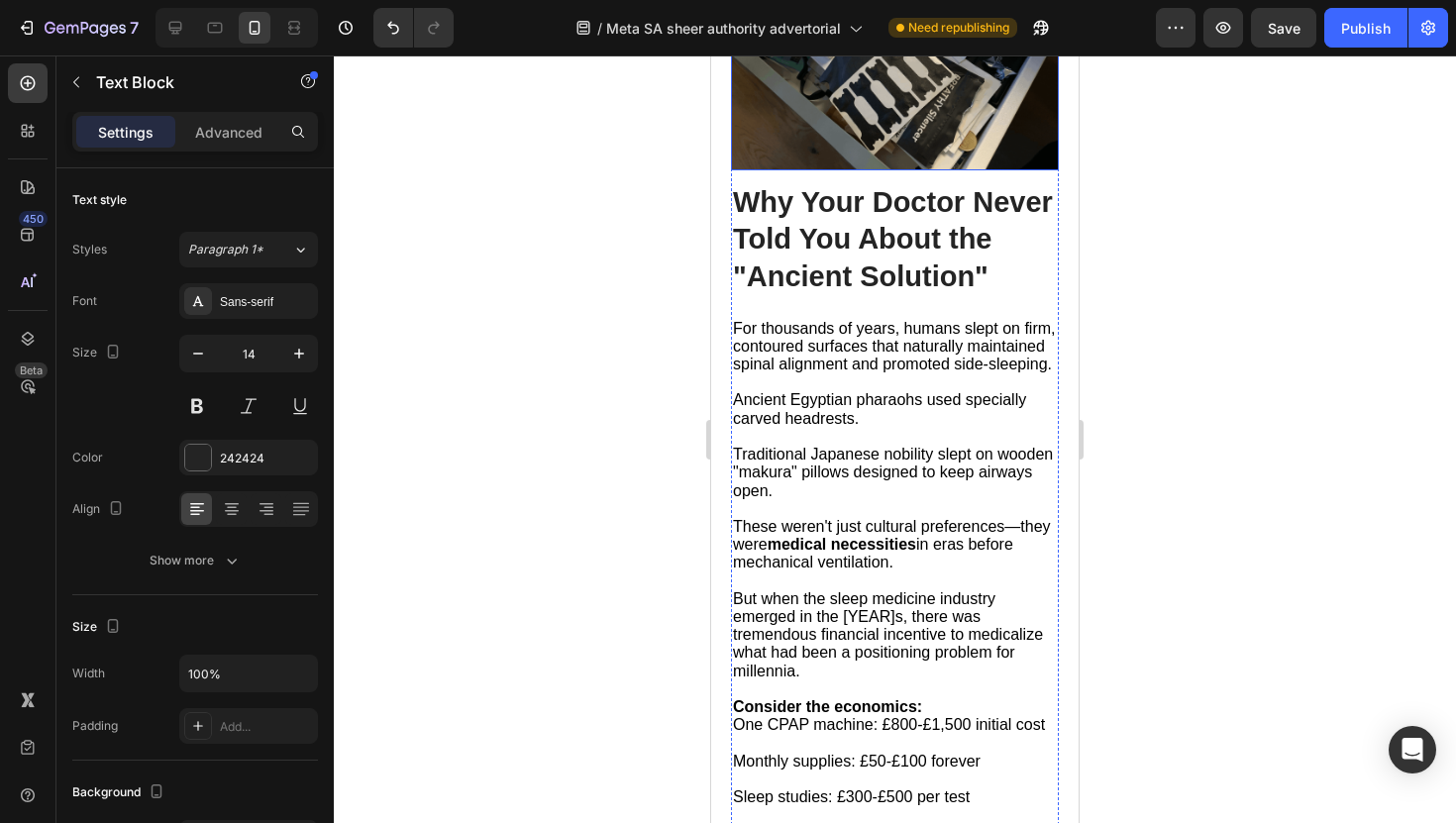 click at bounding box center [894, 47] 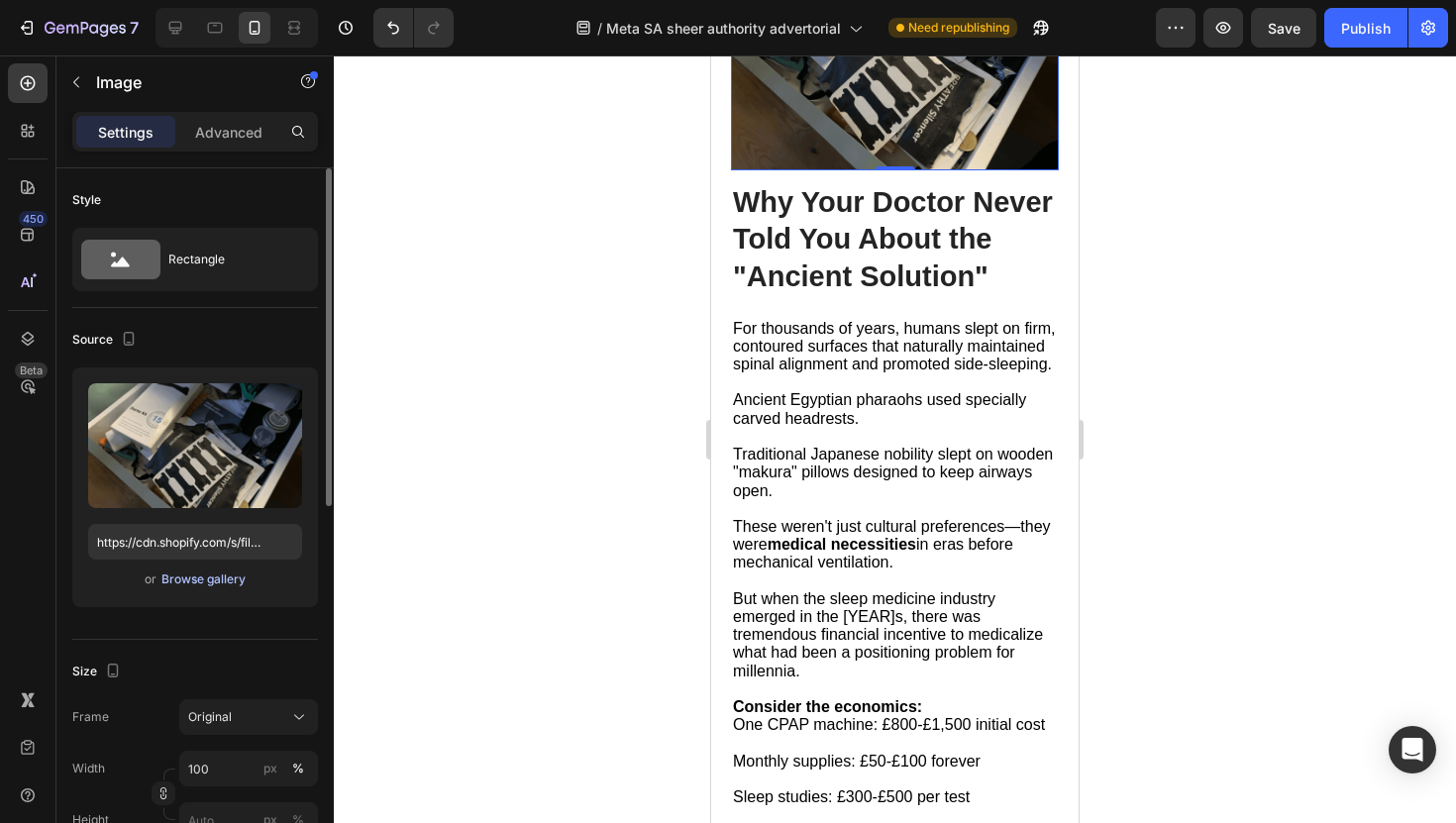 click on "Browse gallery" at bounding box center (203, 579) 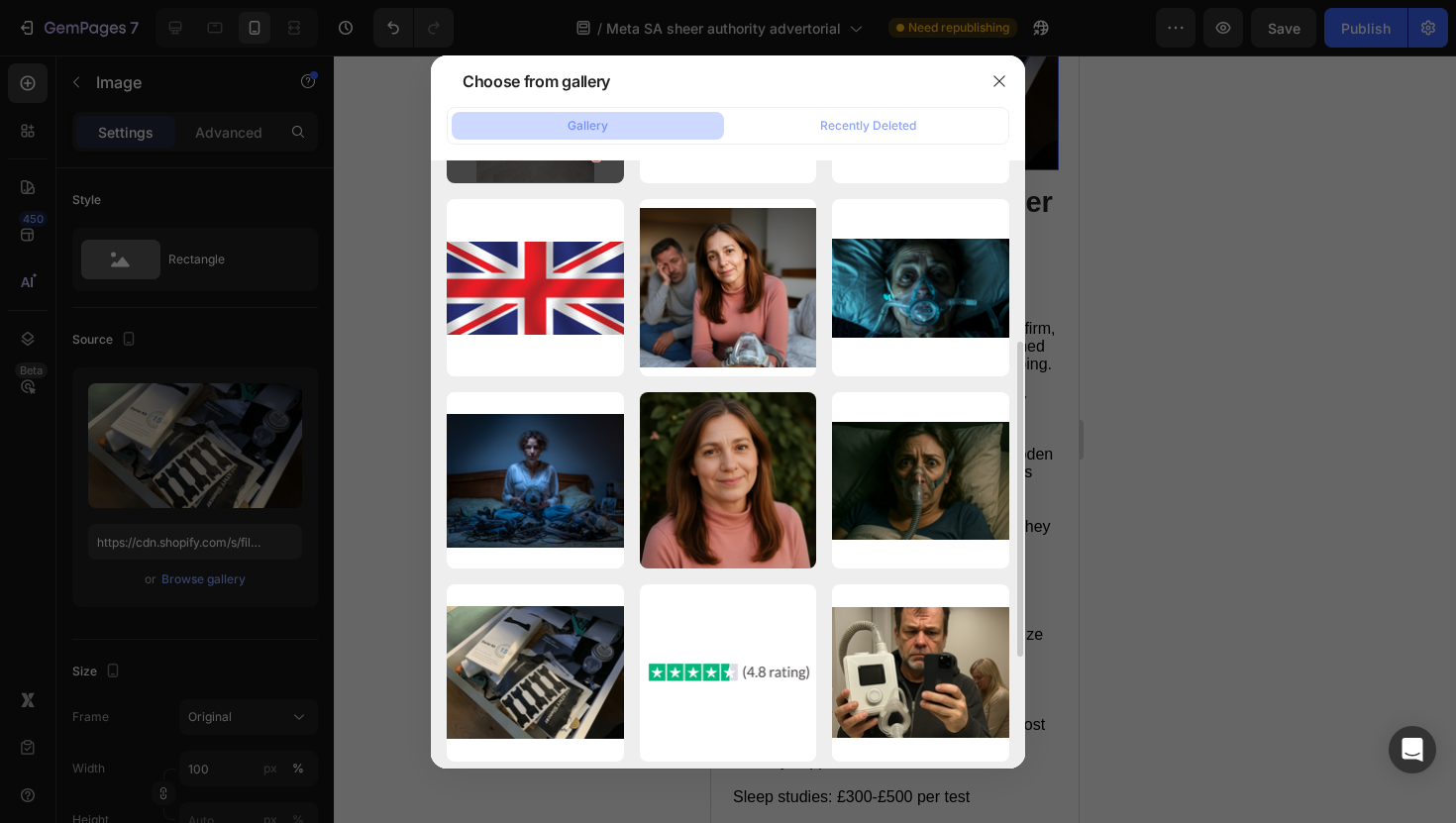 scroll, scrollTop: 365, scrollLeft: 0, axis: vertical 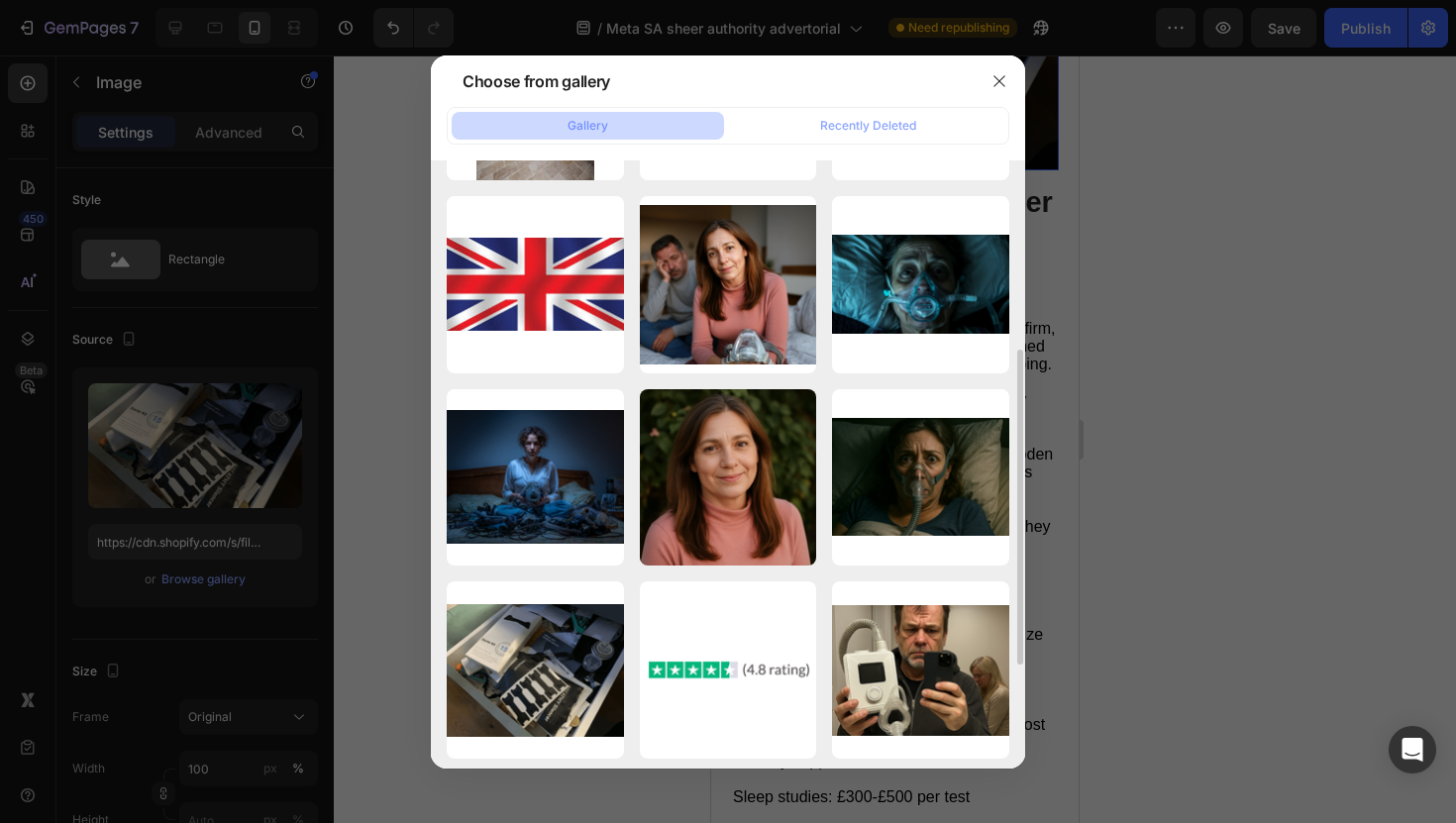 type 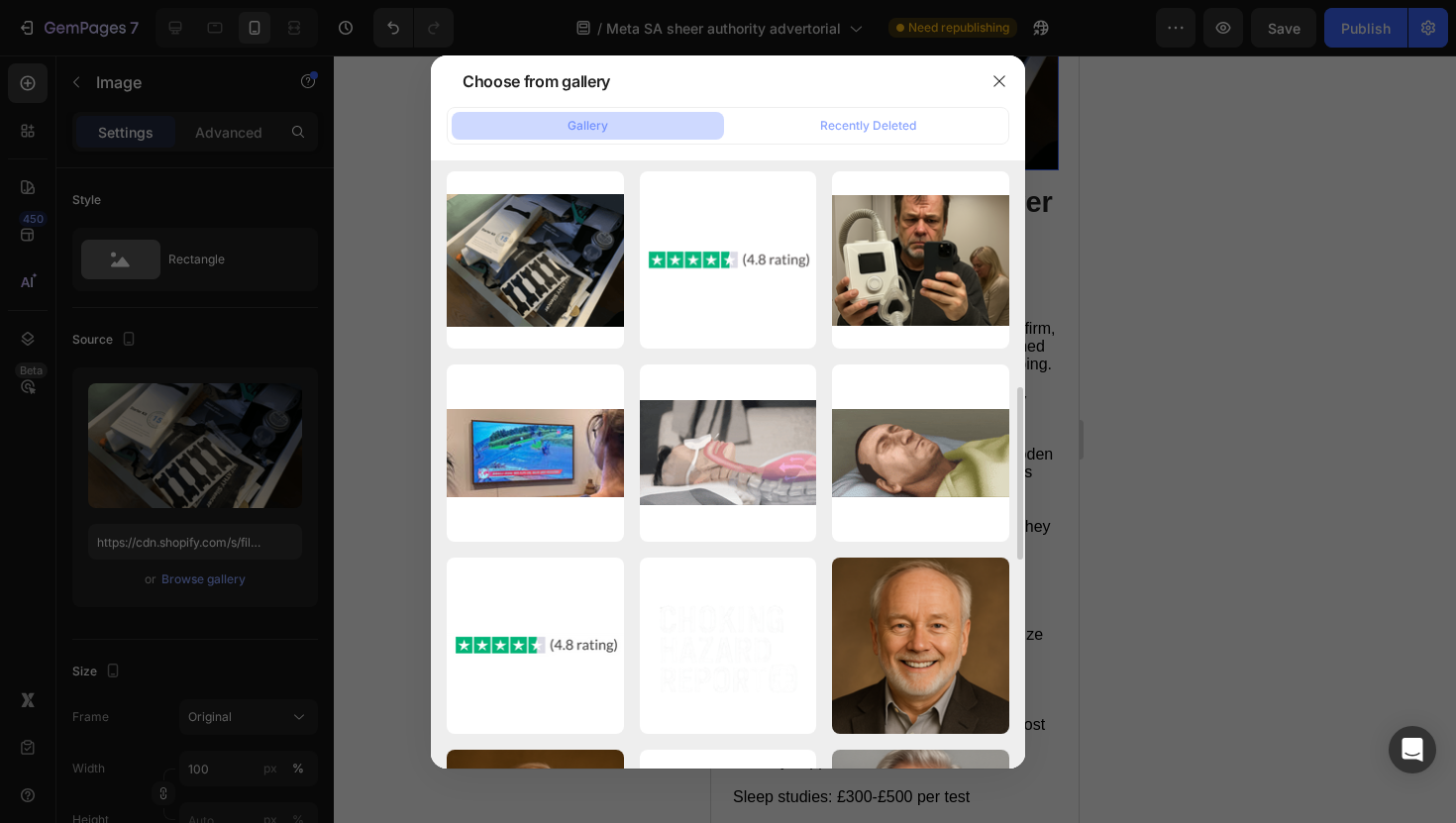 scroll, scrollTop: 780, scrollLeft: 0, axis: vertical 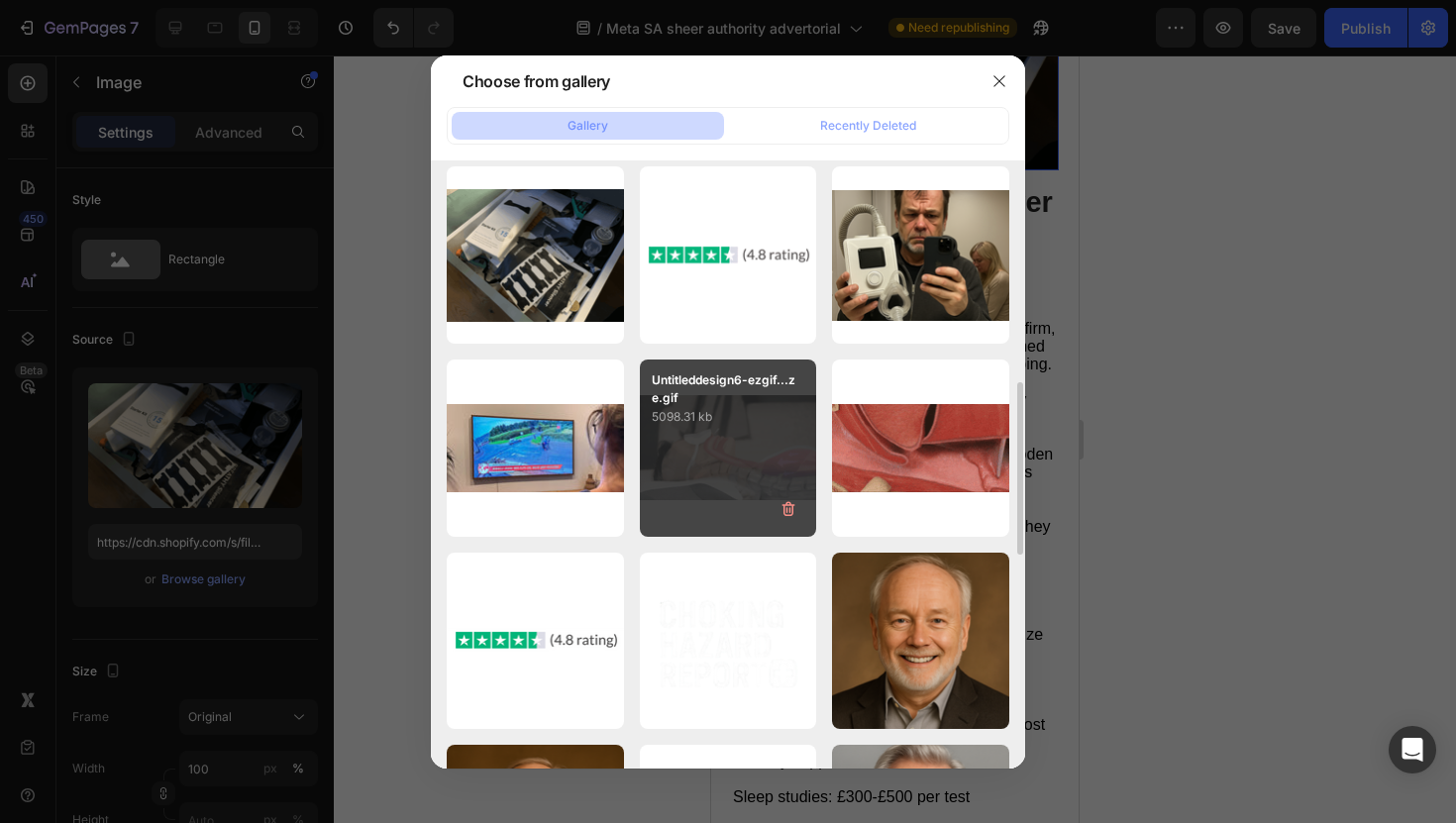 click on "Untitleddesign6-ezgif...ze.gif 5098.31 kb" at bounding box center (728, 448) 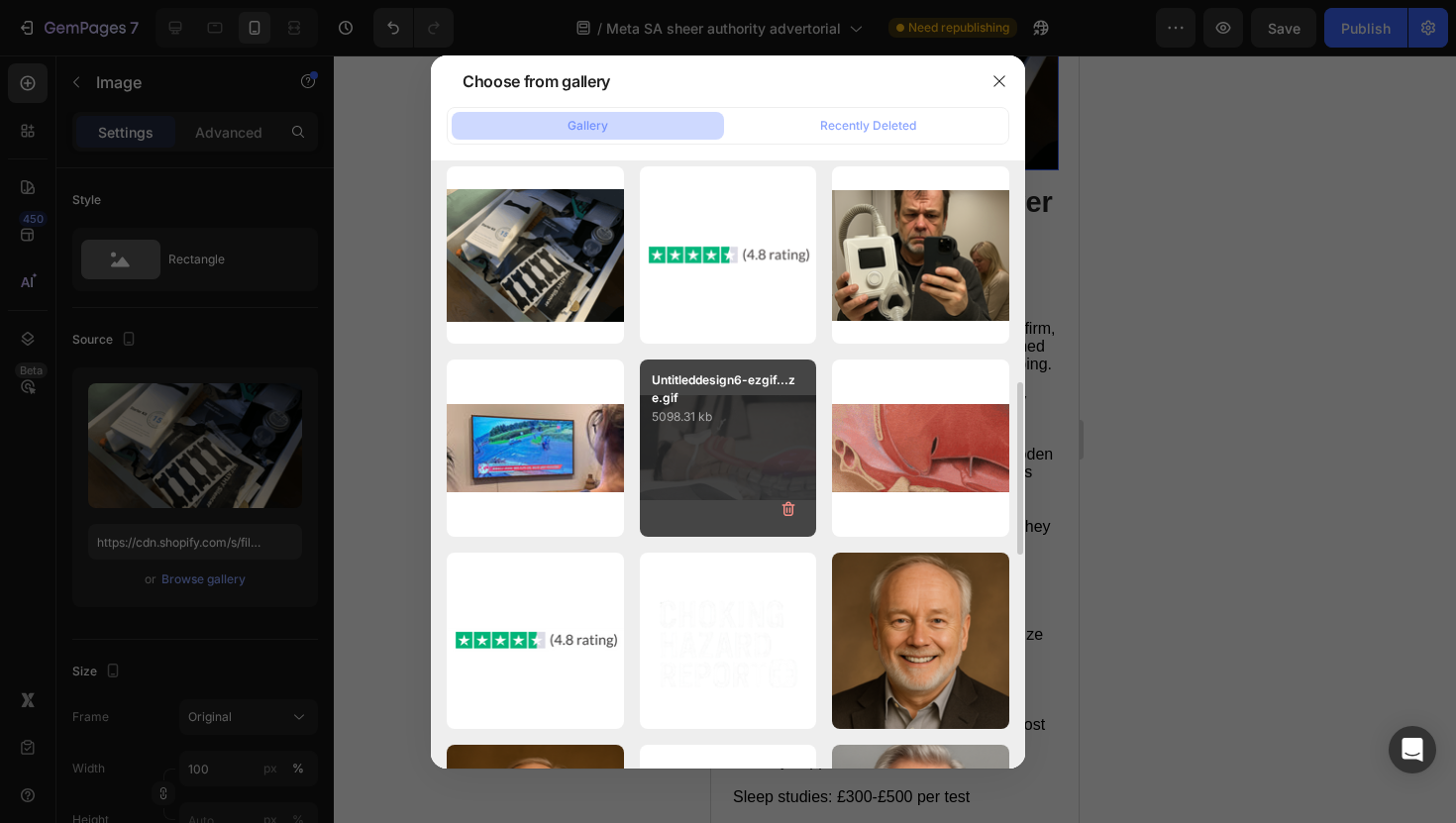 type on "https://cdn.shopify.com/s/files/1/0868/3336/5325/files/gempages_554794443278910544-05a1d33b-dffb-44d9-97d3-7b3129e4b798.gif" 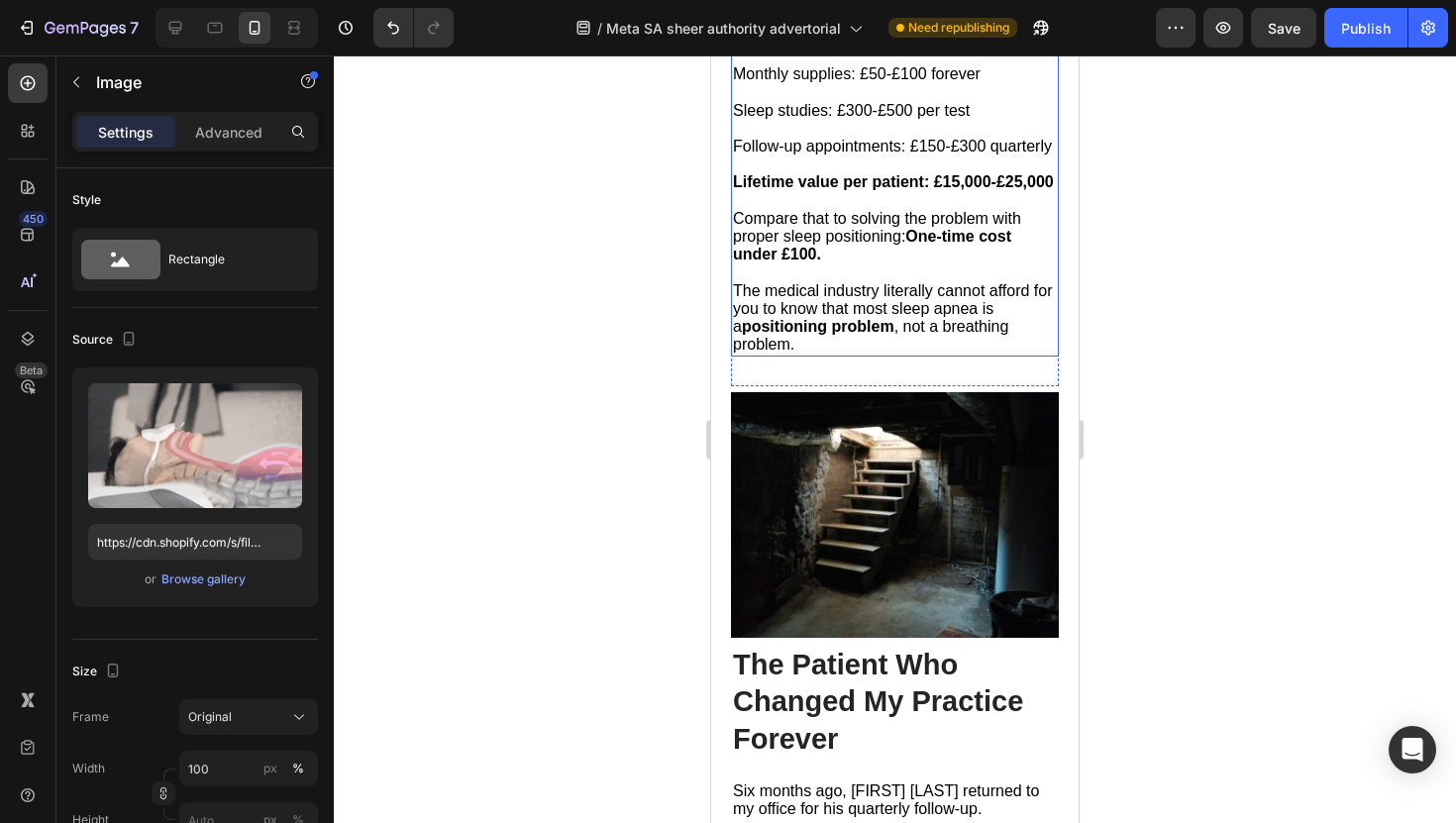 scroll, scrollTop: 4058, scrollLeft: 0, axis: vertical 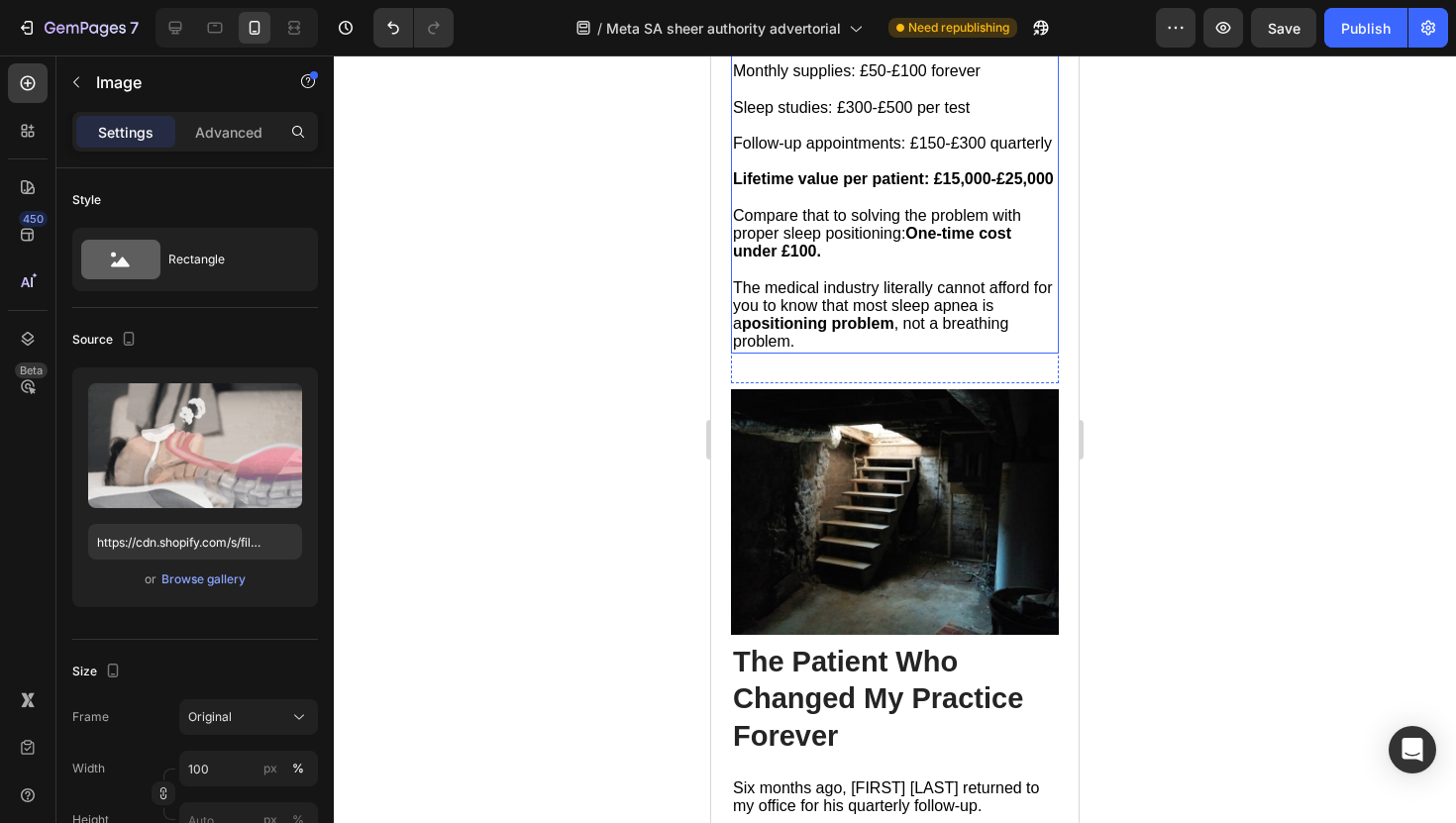 click on "Consider the economics:" at bounding box center [894, 18] 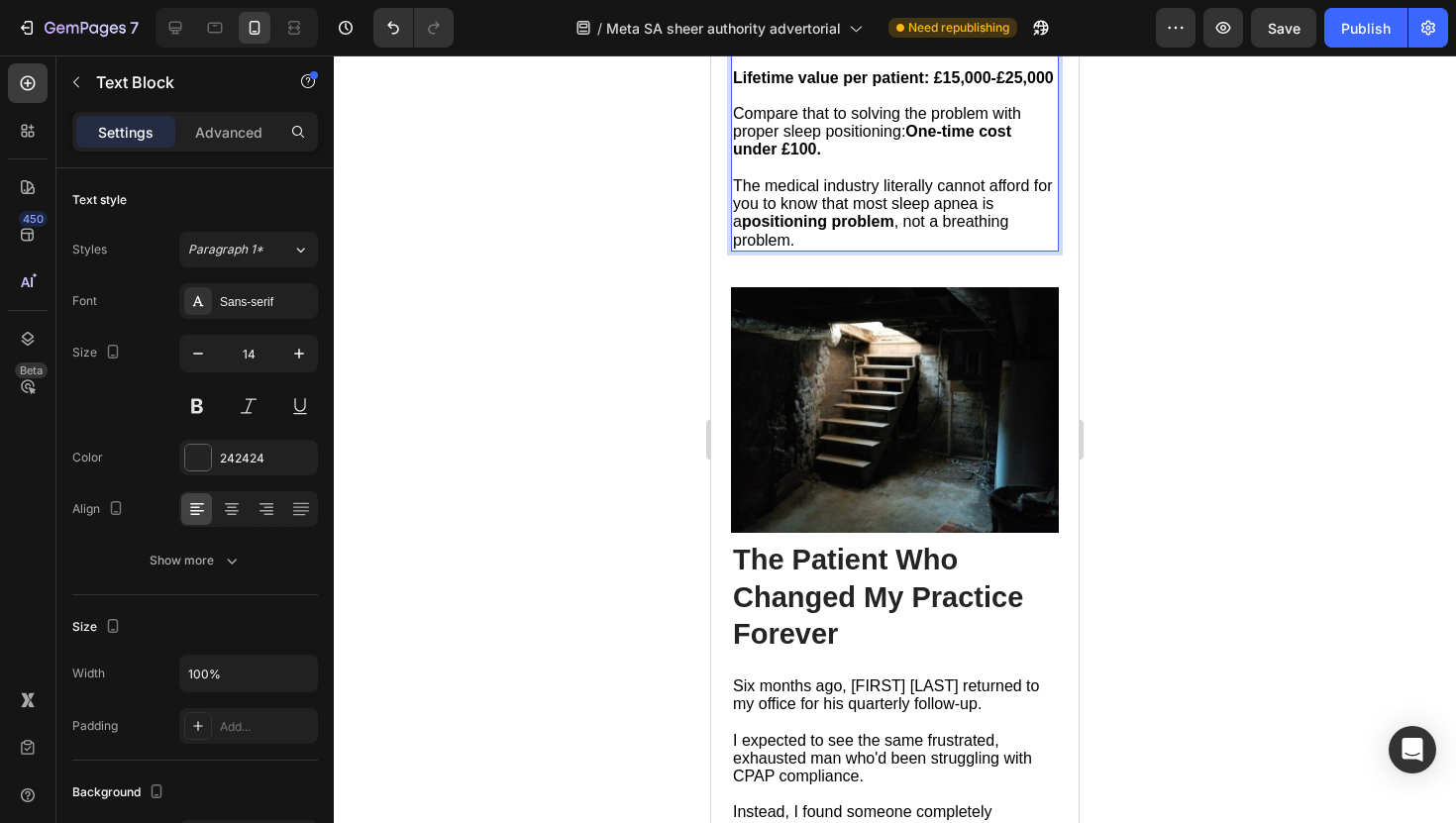 scroll, scrollTop: 4180, scrollLeft: 0, axis: vertical 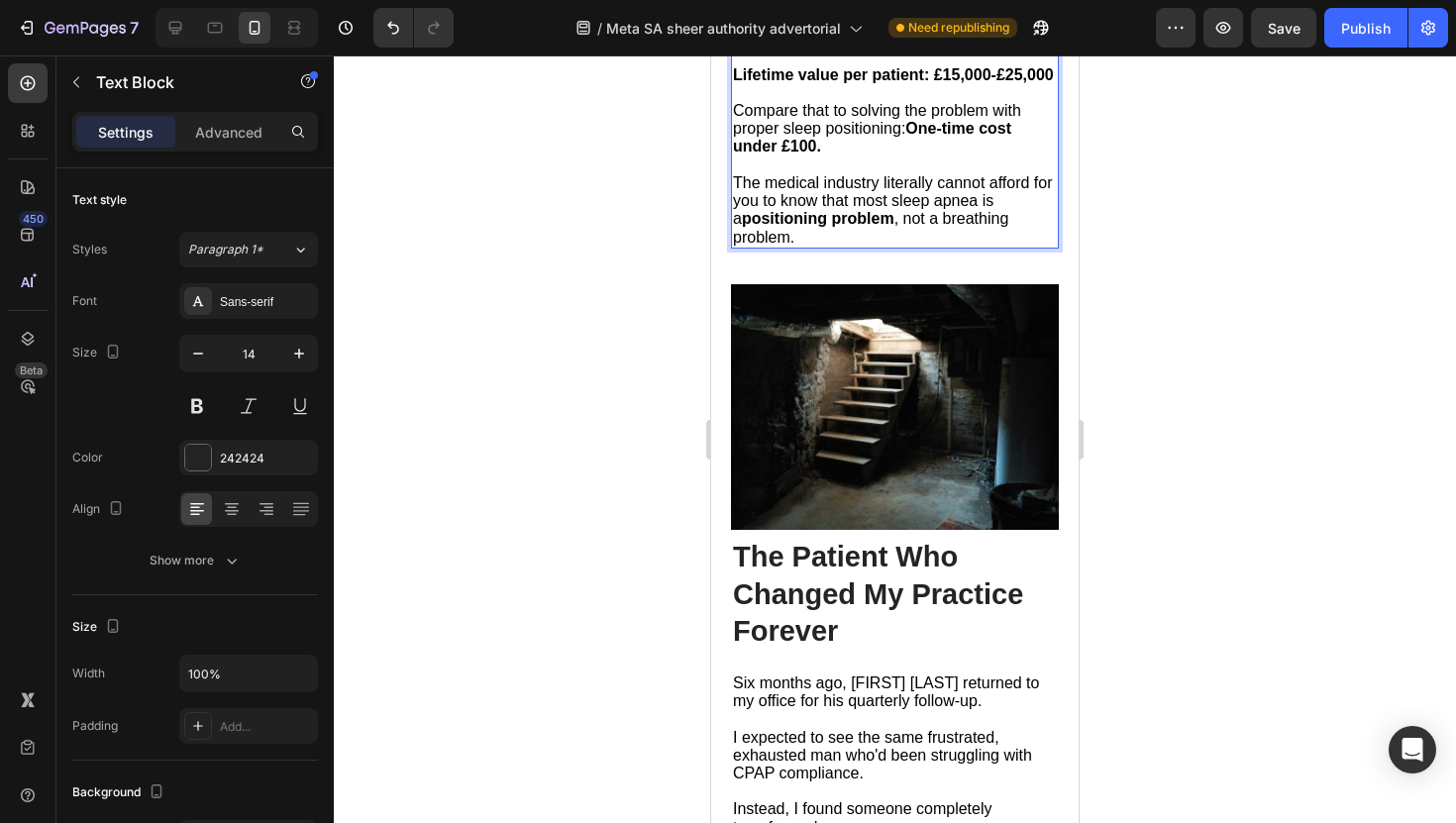 click on "One-time cost under £100." at bounding box center (872, 137) 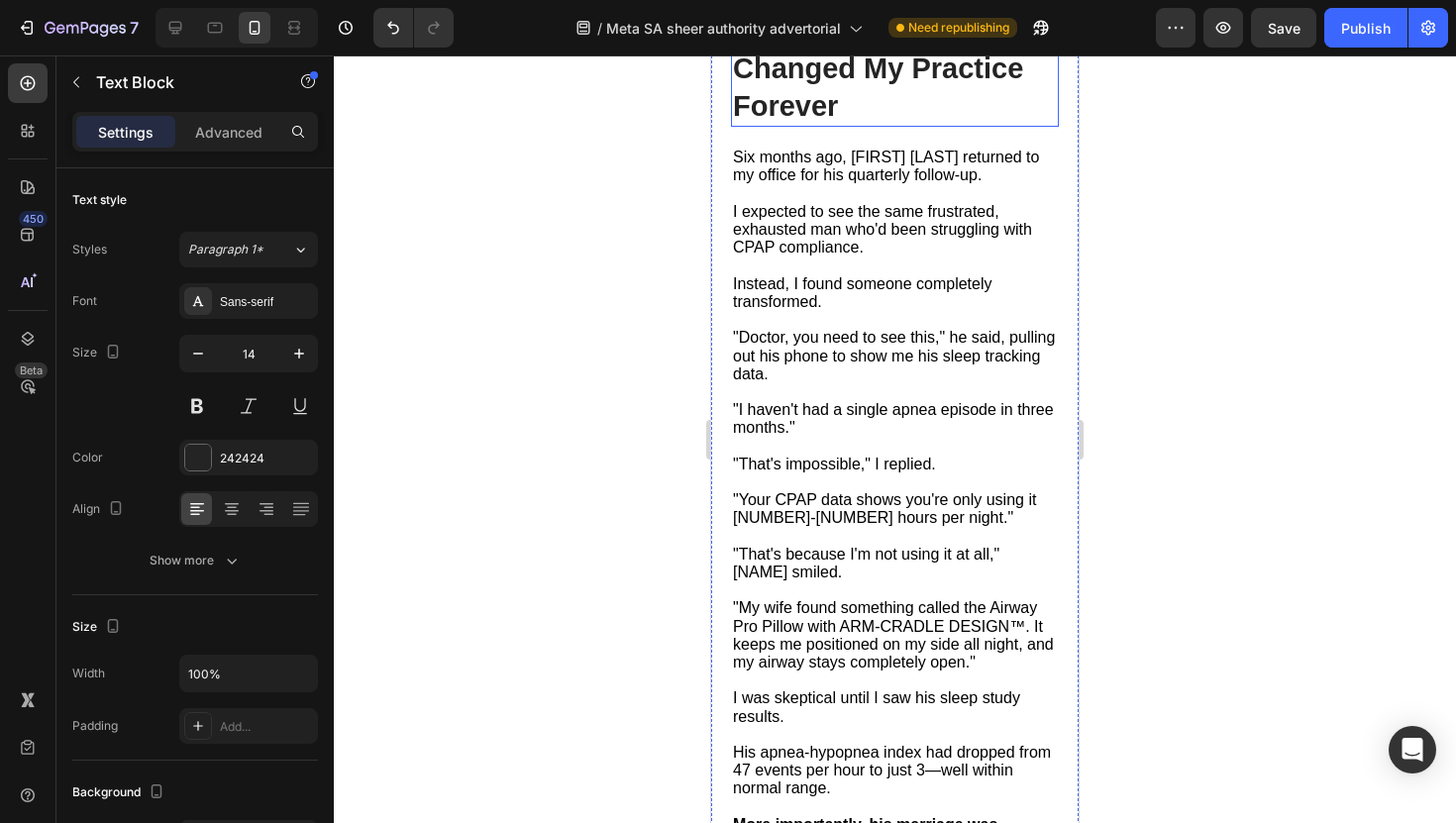 scroll, scrollTop: 4725, scrollLeft: 0, axis: vertical 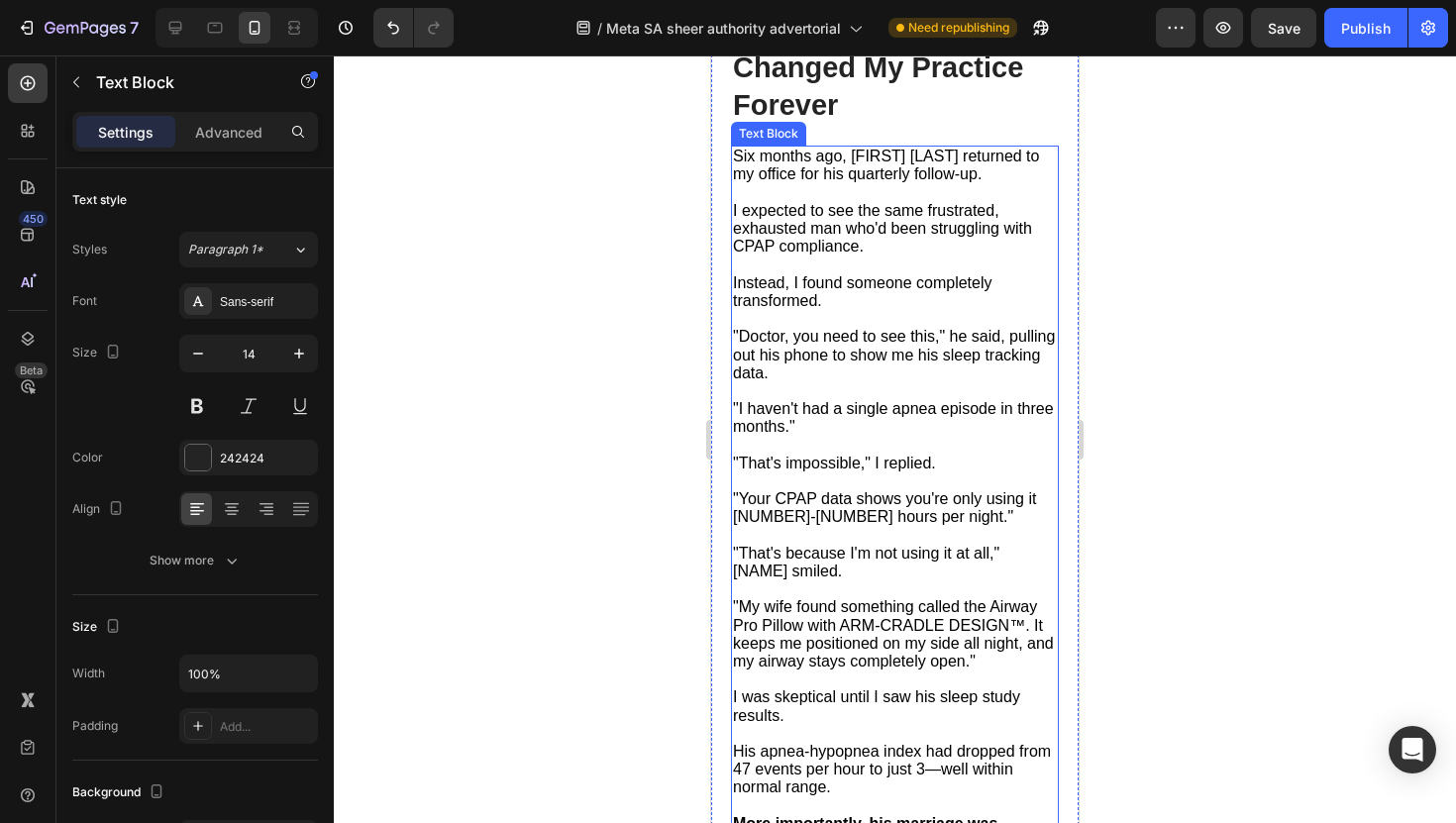 click on "Six months ago, [PERSON] [LAST NAME] returned to my office for his quarterly follow-up." at bounding box center (885, 164) 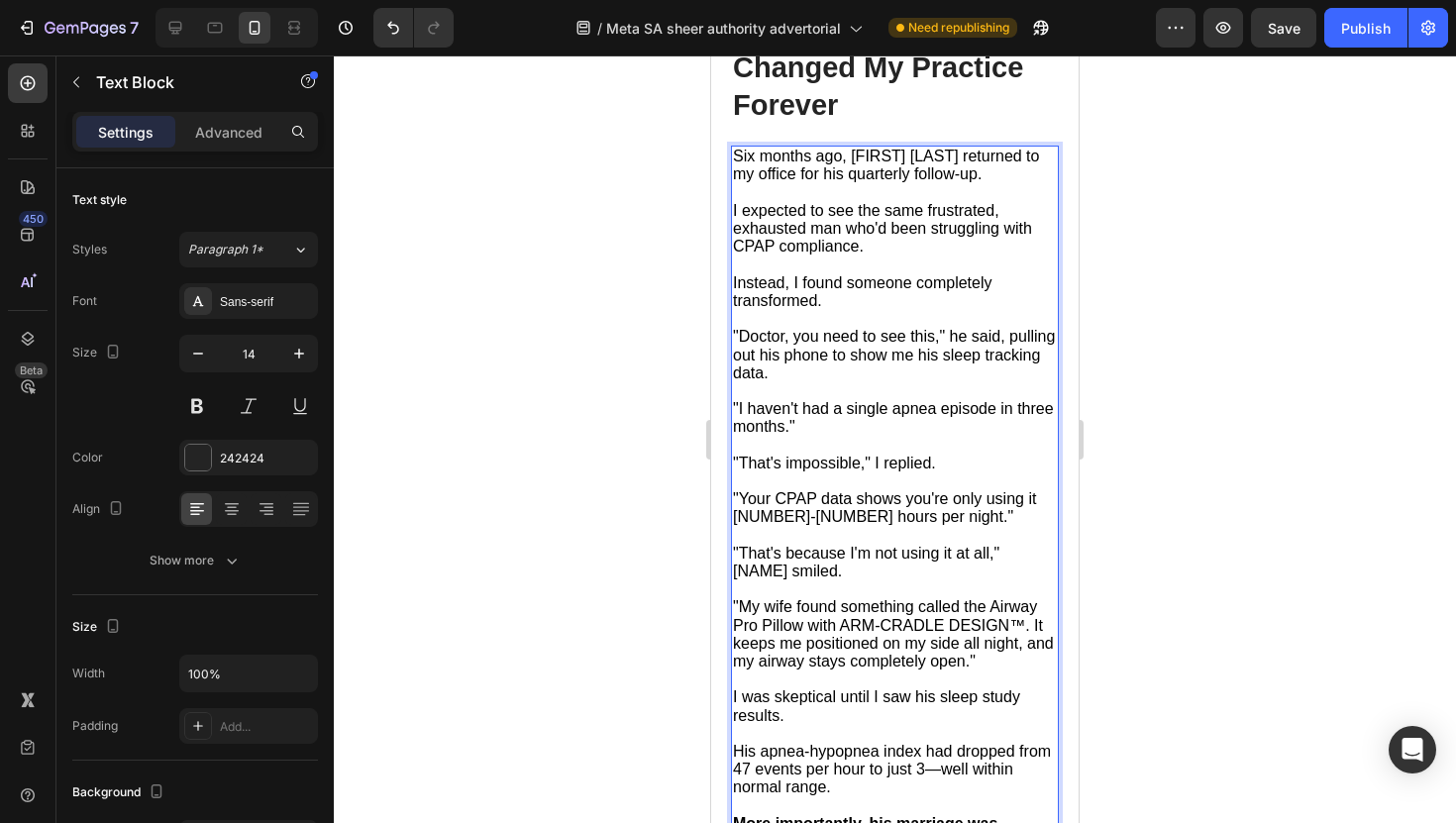 click on "Six months ago, [PERSON] [LAST NAME] returned to my office for his quarterly follow-up." at bounding box center (885, 164) 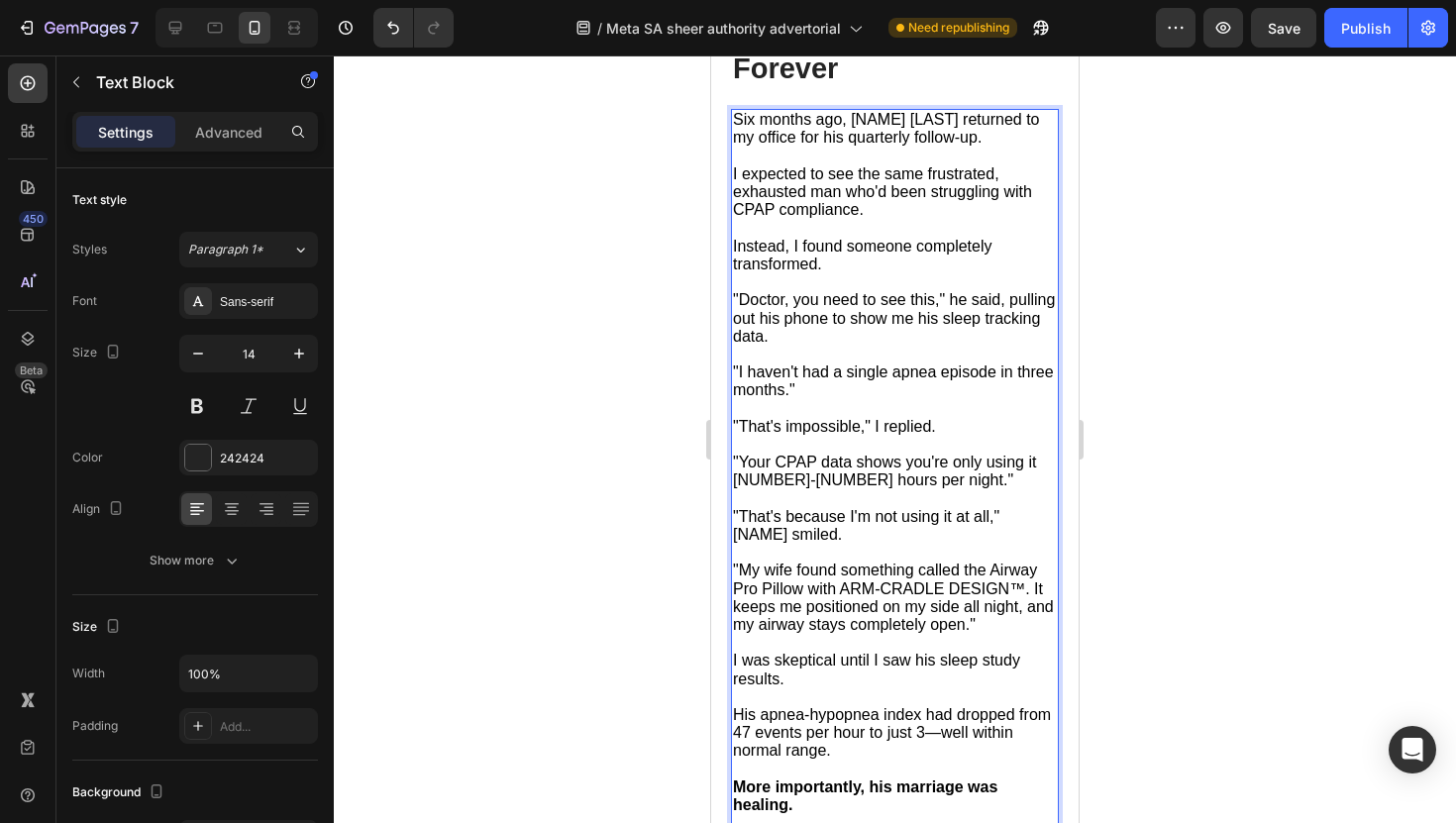 scroll, scrollTop: 4767, scrollLeft: 0, axis: vertical 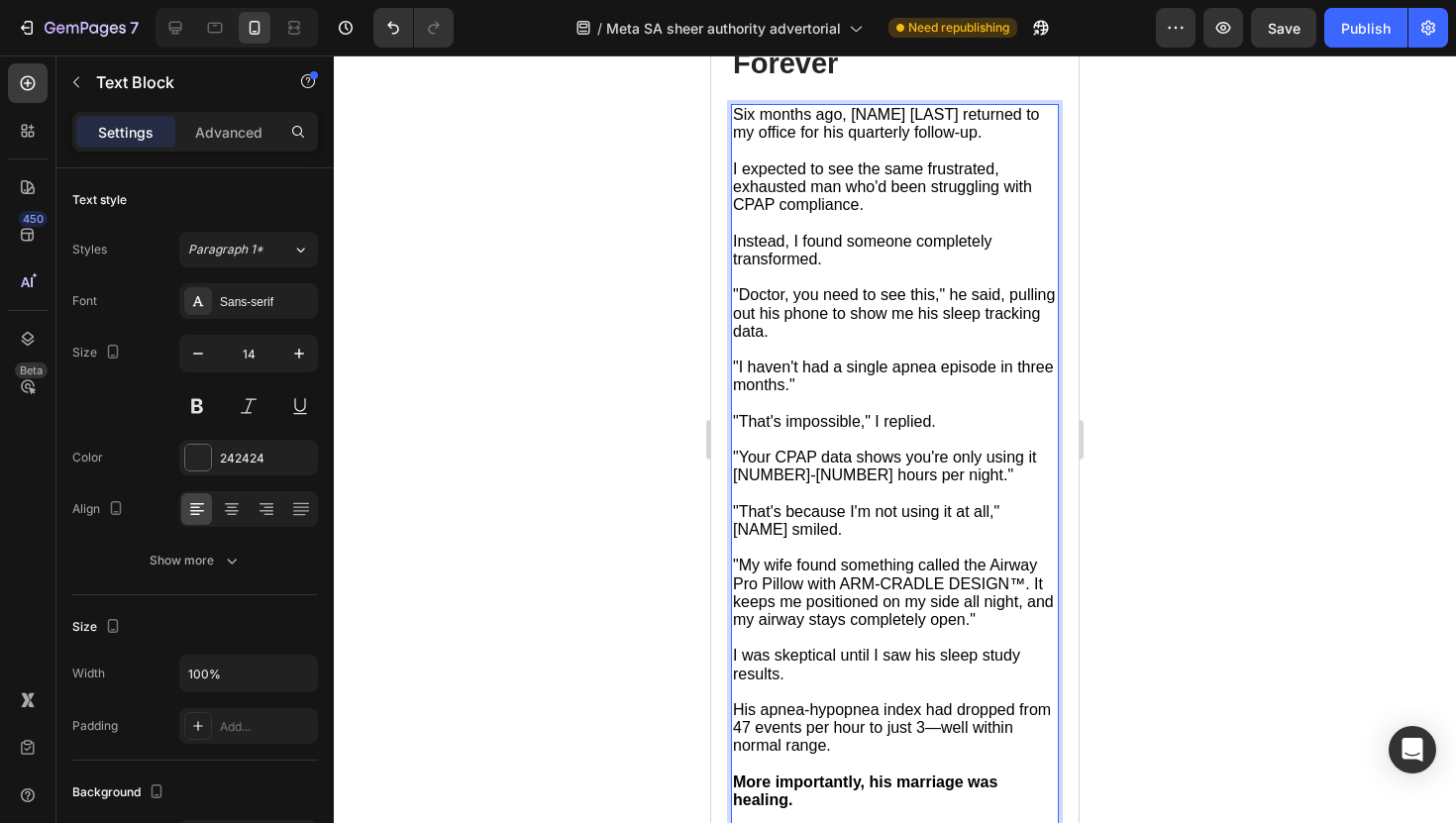 click on "Six months ago, Steven Robinson returned to my office for his quarterly follow-up." at bounding box center [885, 123] 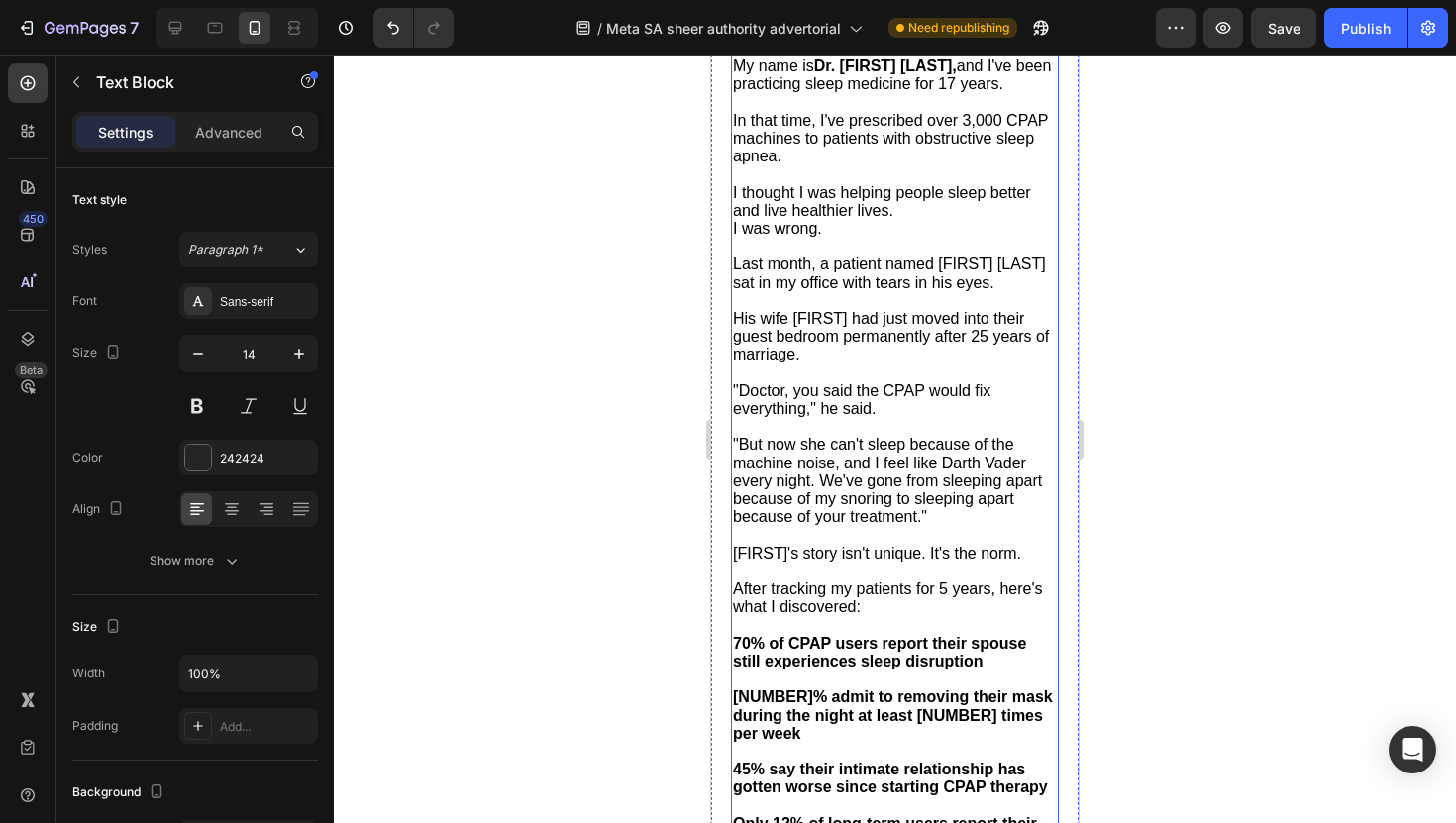 scroll, scrollTop: 1403, scrollLeft: 0, axis: vertical 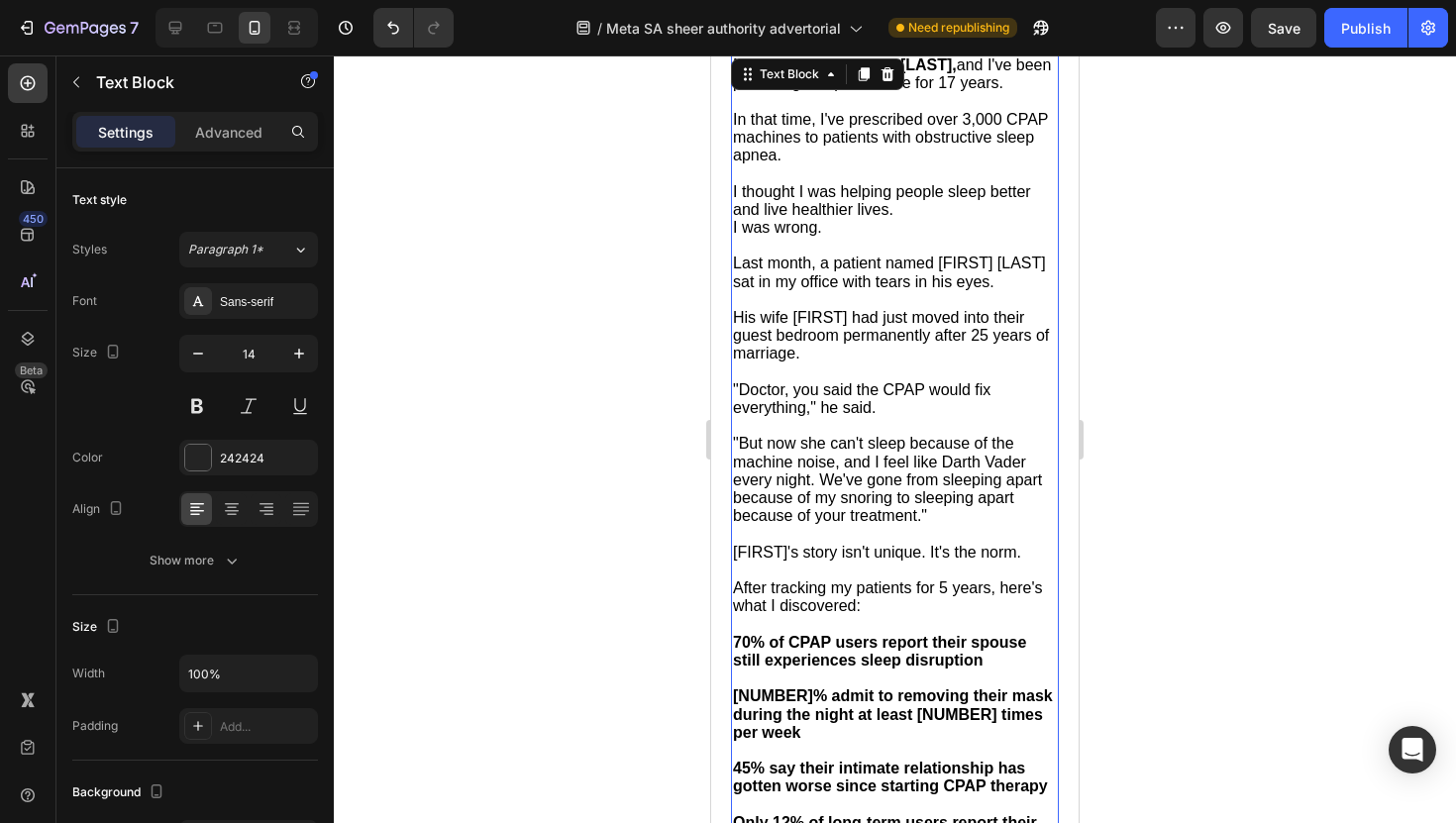 click on "Last month, a patient named Steven Robinson sat in my office with tears in his eyes." at bounding box center [889, 271] 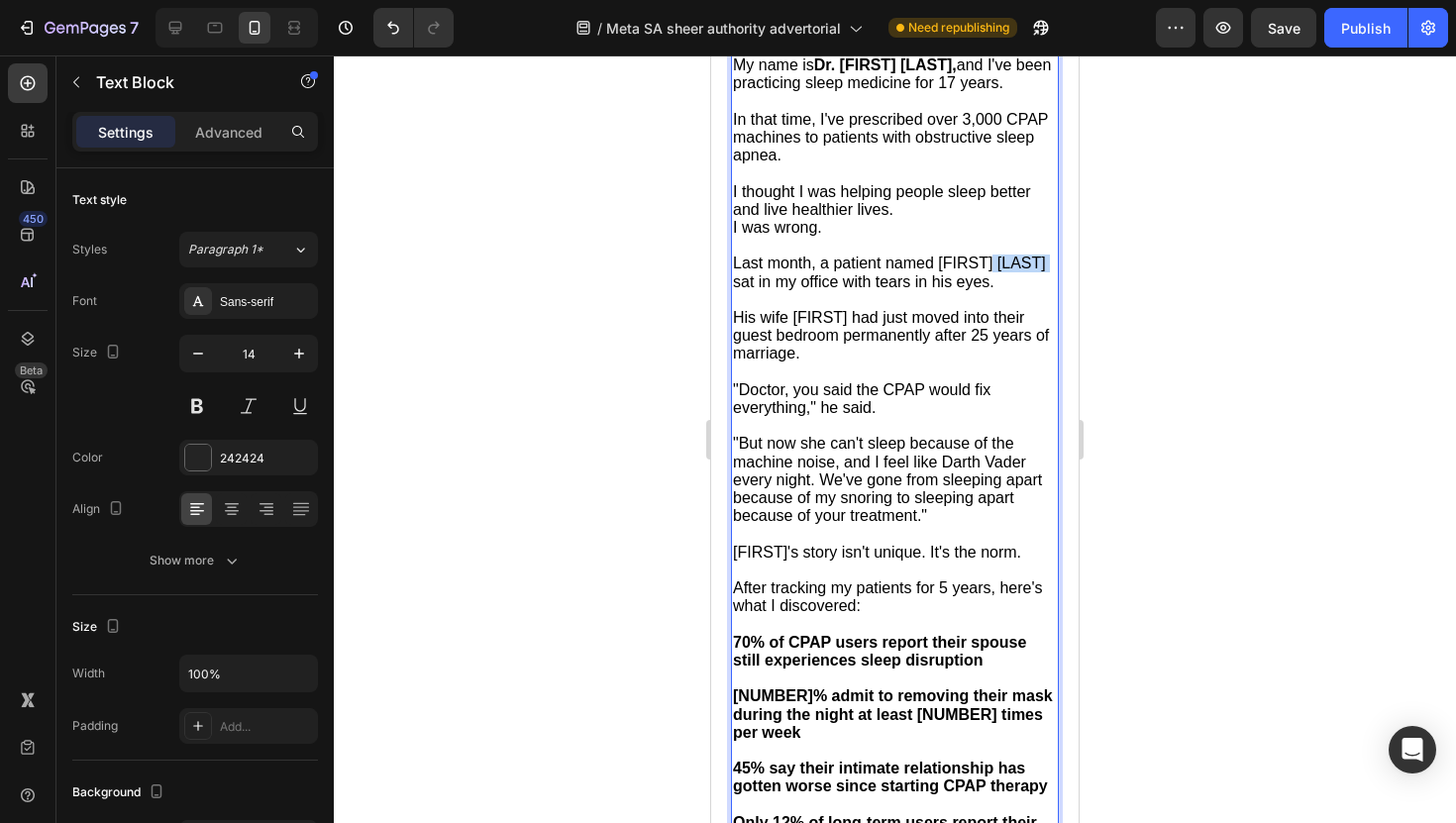 click on "Last month, a patient named Steven Robinson sat in my office with tears in his eyes." at bounding box center (889, 271) 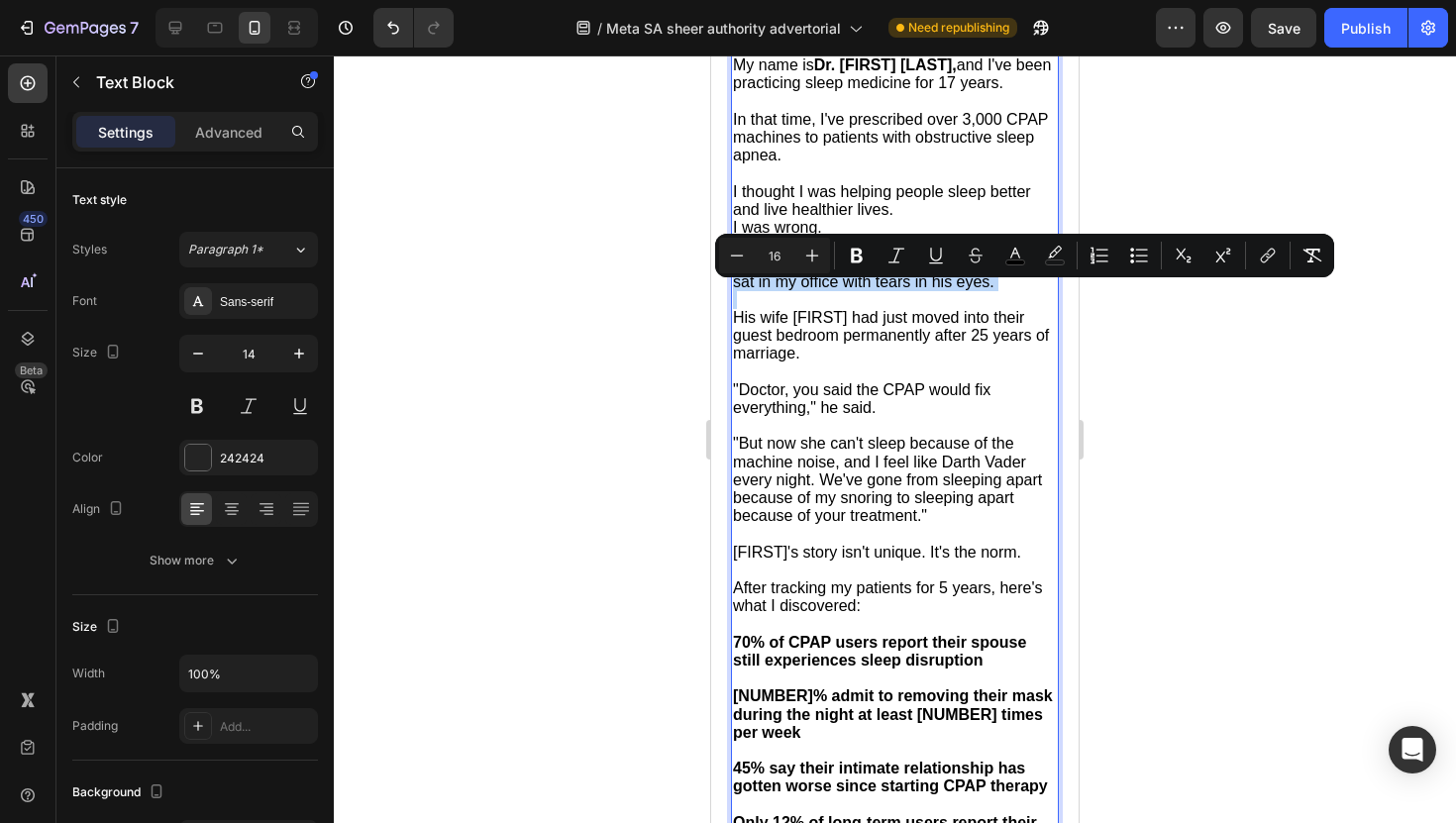 click on "Last month, a patient named Steven Robinson sat in my office with tears in his eyes." at bounding box center [889, 271] 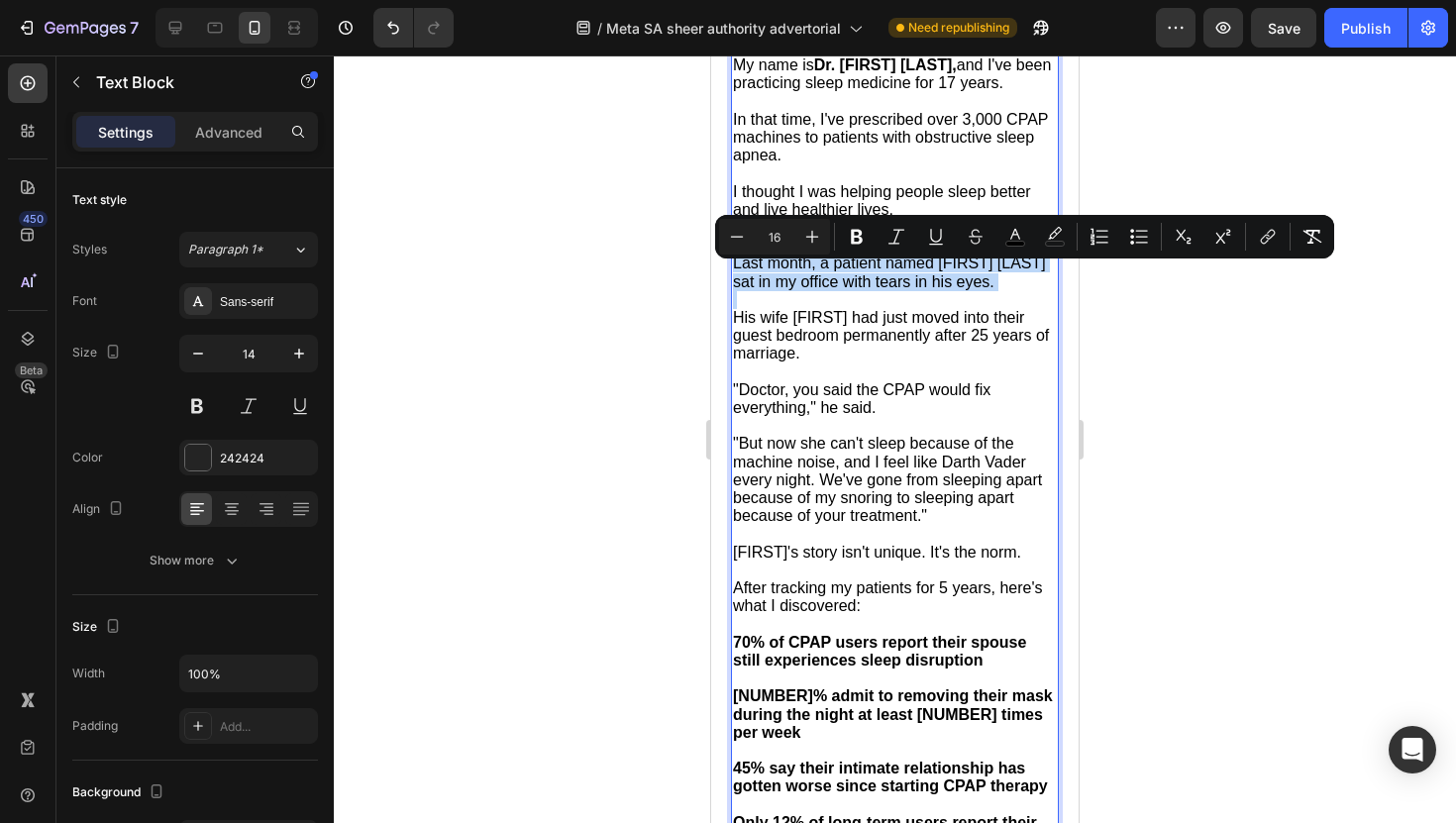 click on "Last month, a patient named Steven Robinson sat in my office with tears in his eyes." at bounding box center (889, 271) 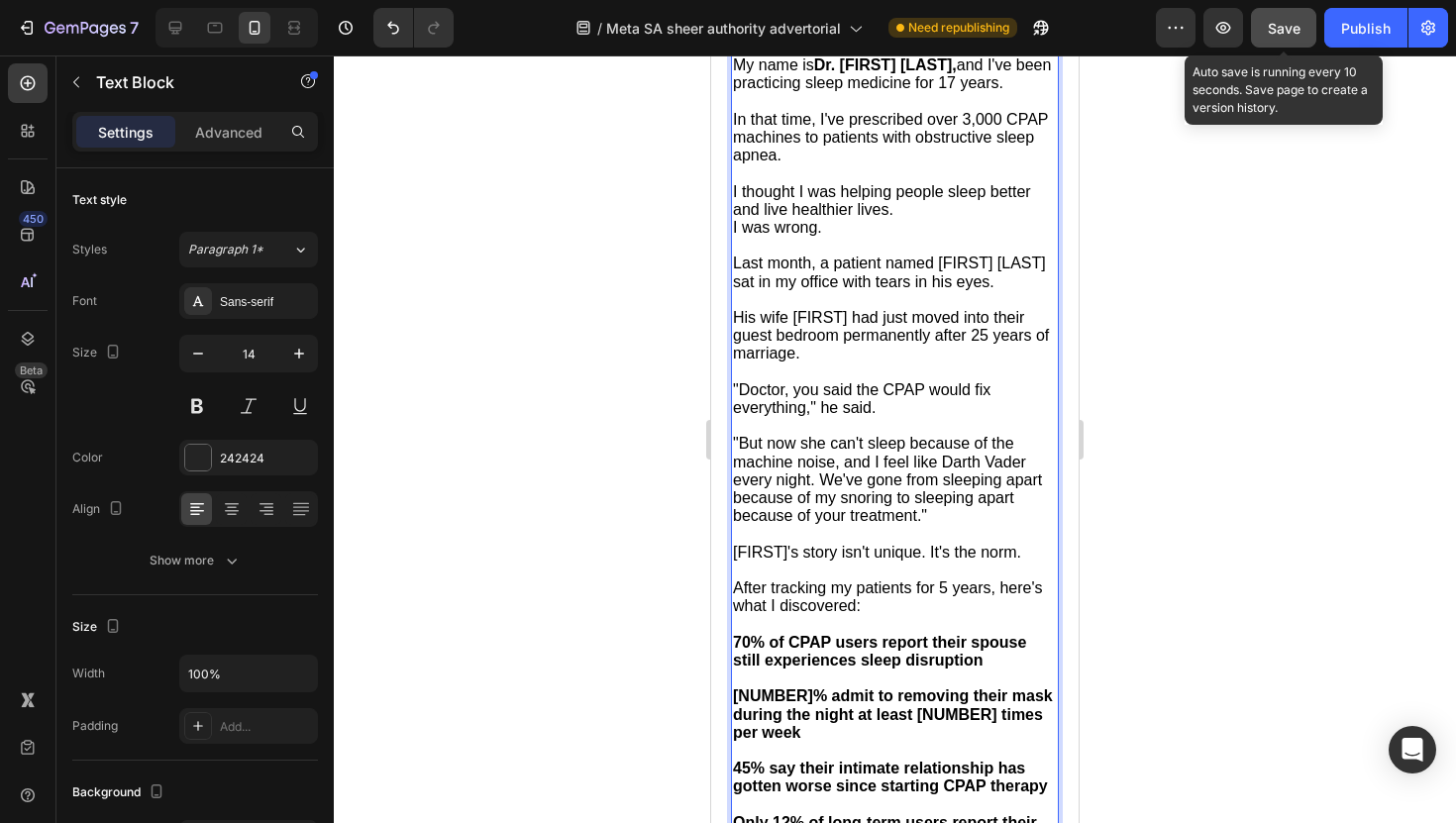 click on "Save" 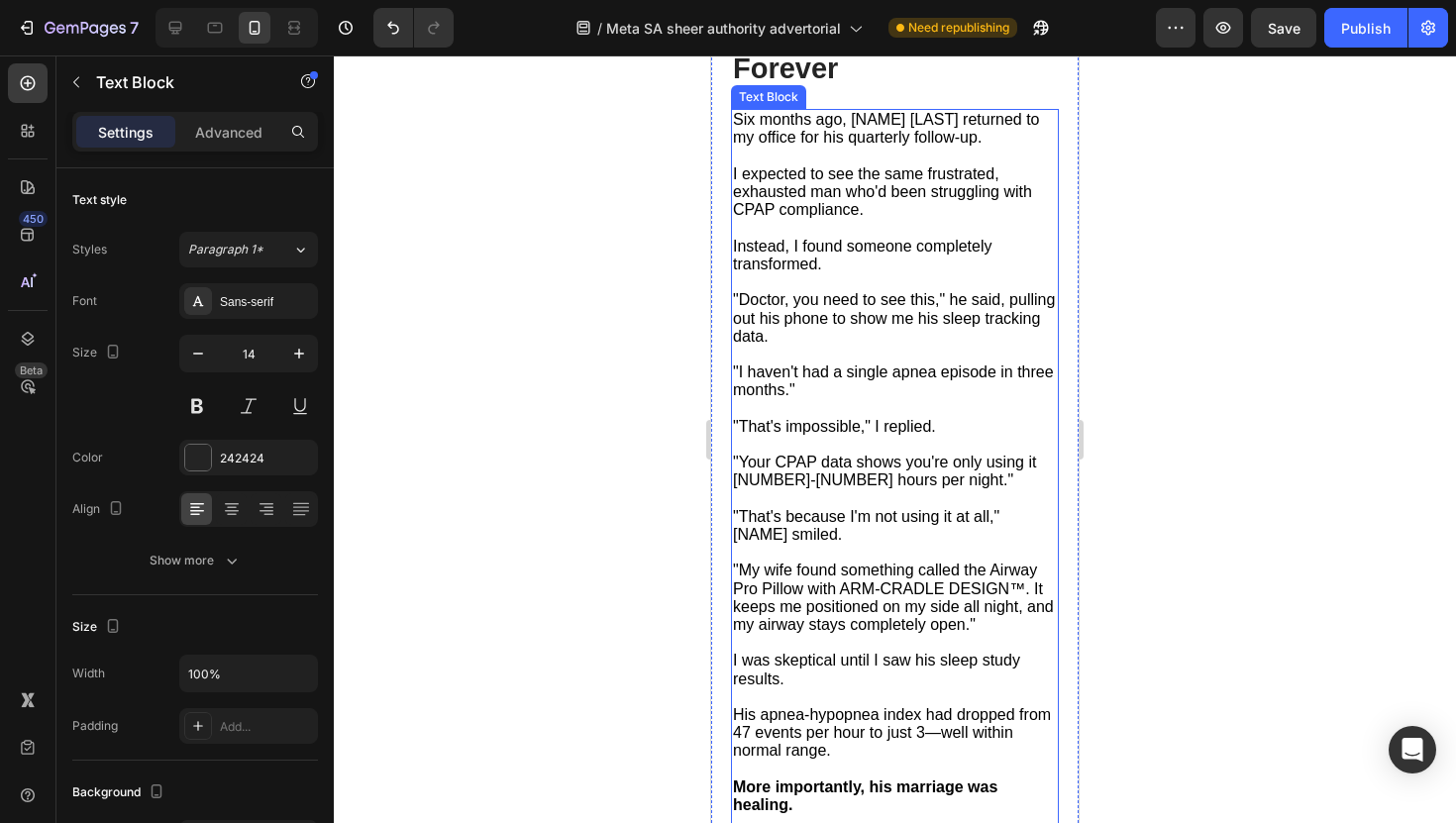 scroll, scrollTop: 4768, scrollLeft: 0, axis: vertical 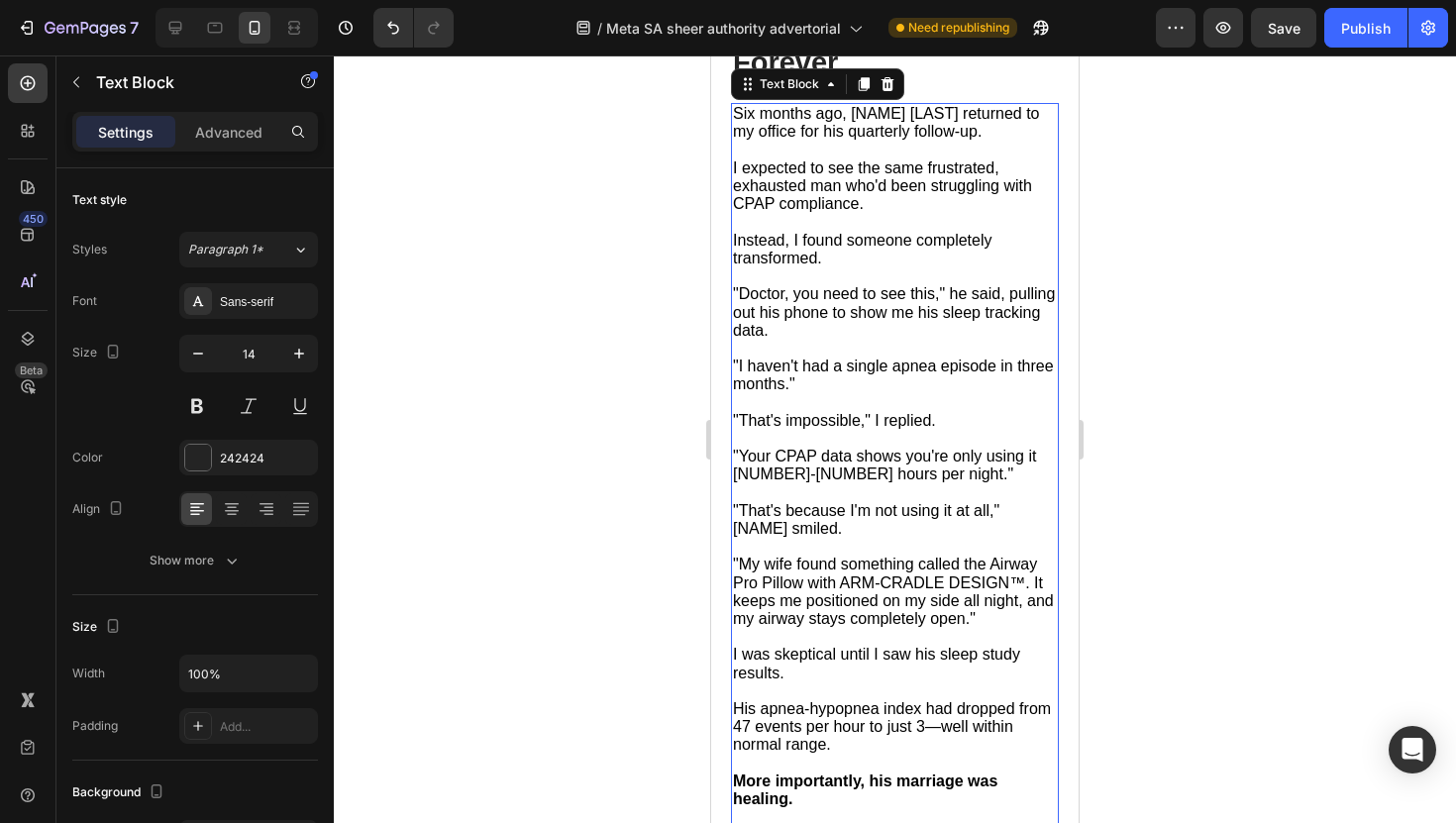click on "Six months ago, Steven Robertson returned to my office for his quarterly follow-up." at bounding box center (885, 122) 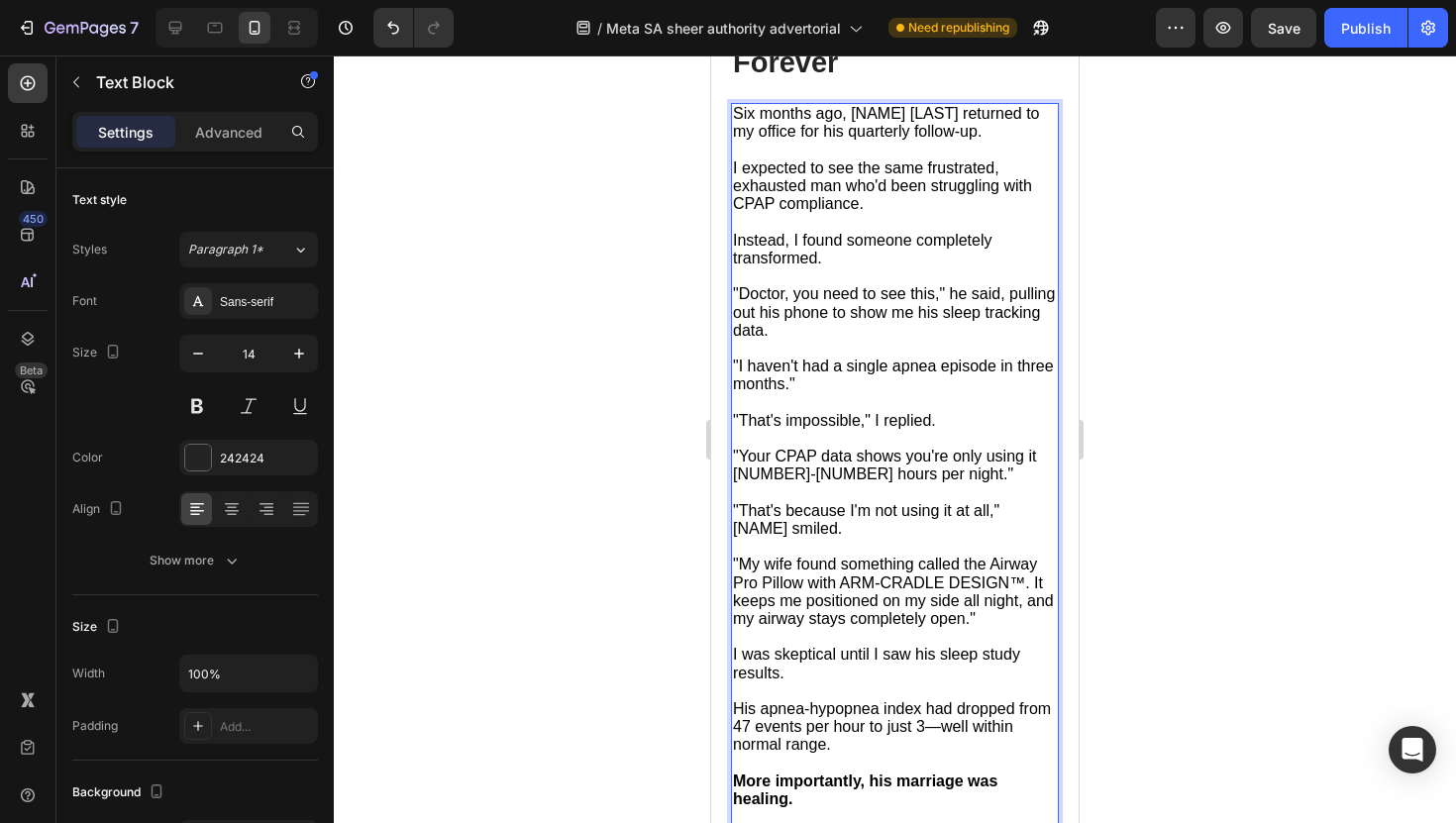 click on "Six months ago, Steven Robertson returned to my office for his quarterly follow-up." at bounding box center [885, 122] 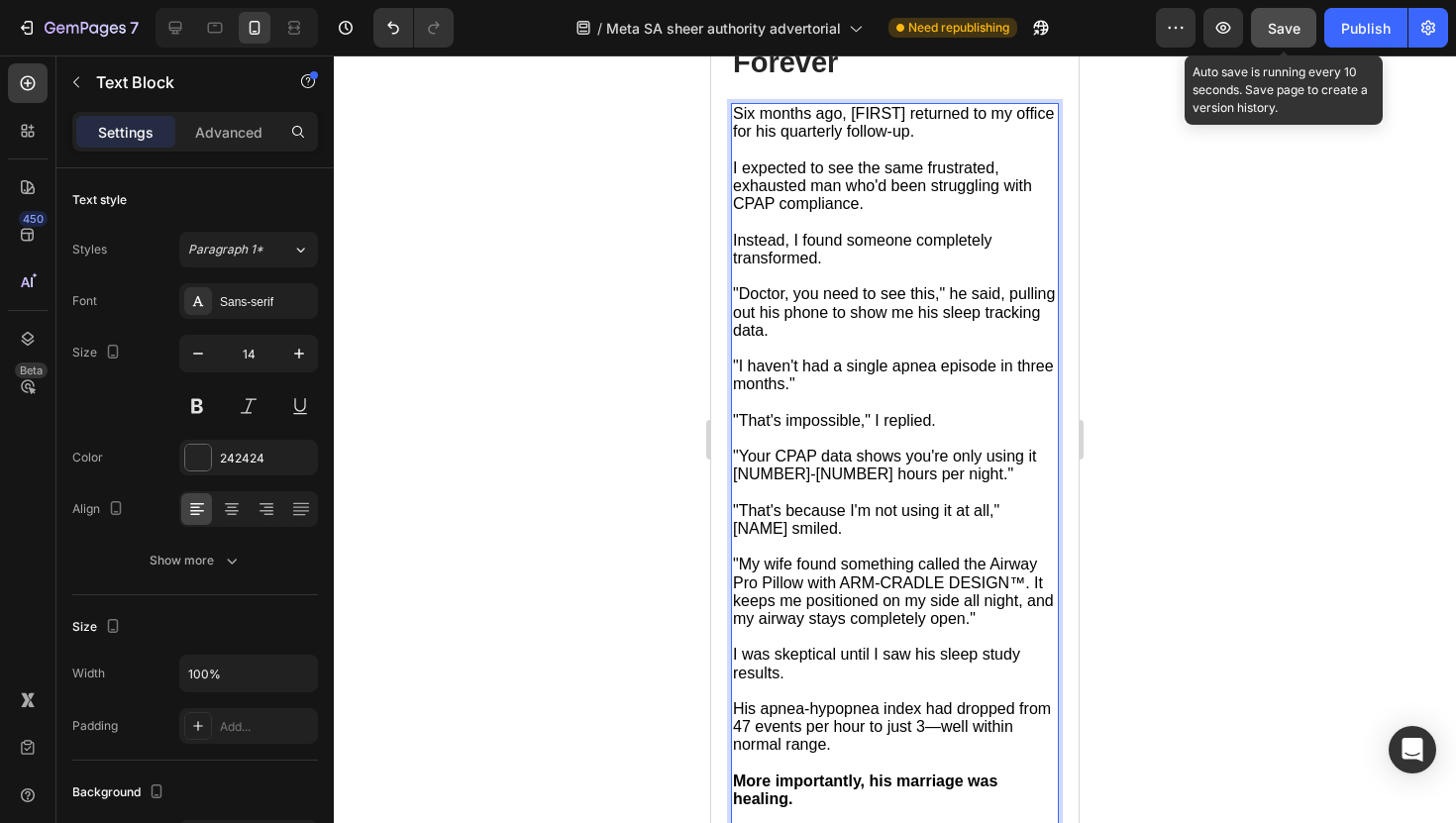click on "Save" 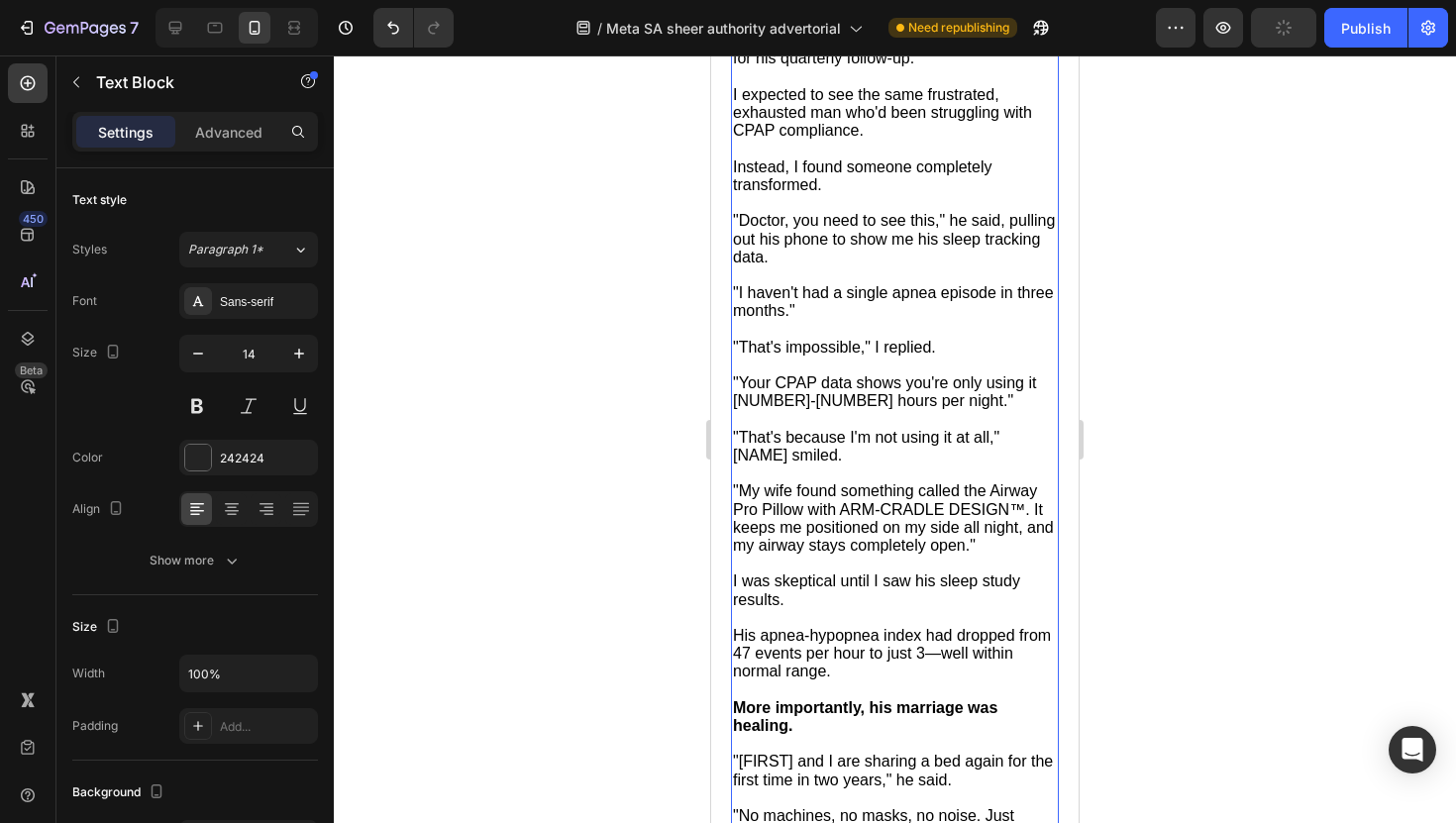 scroll, scrollTop: 4848, scrollLeft: 0, axis: vertical 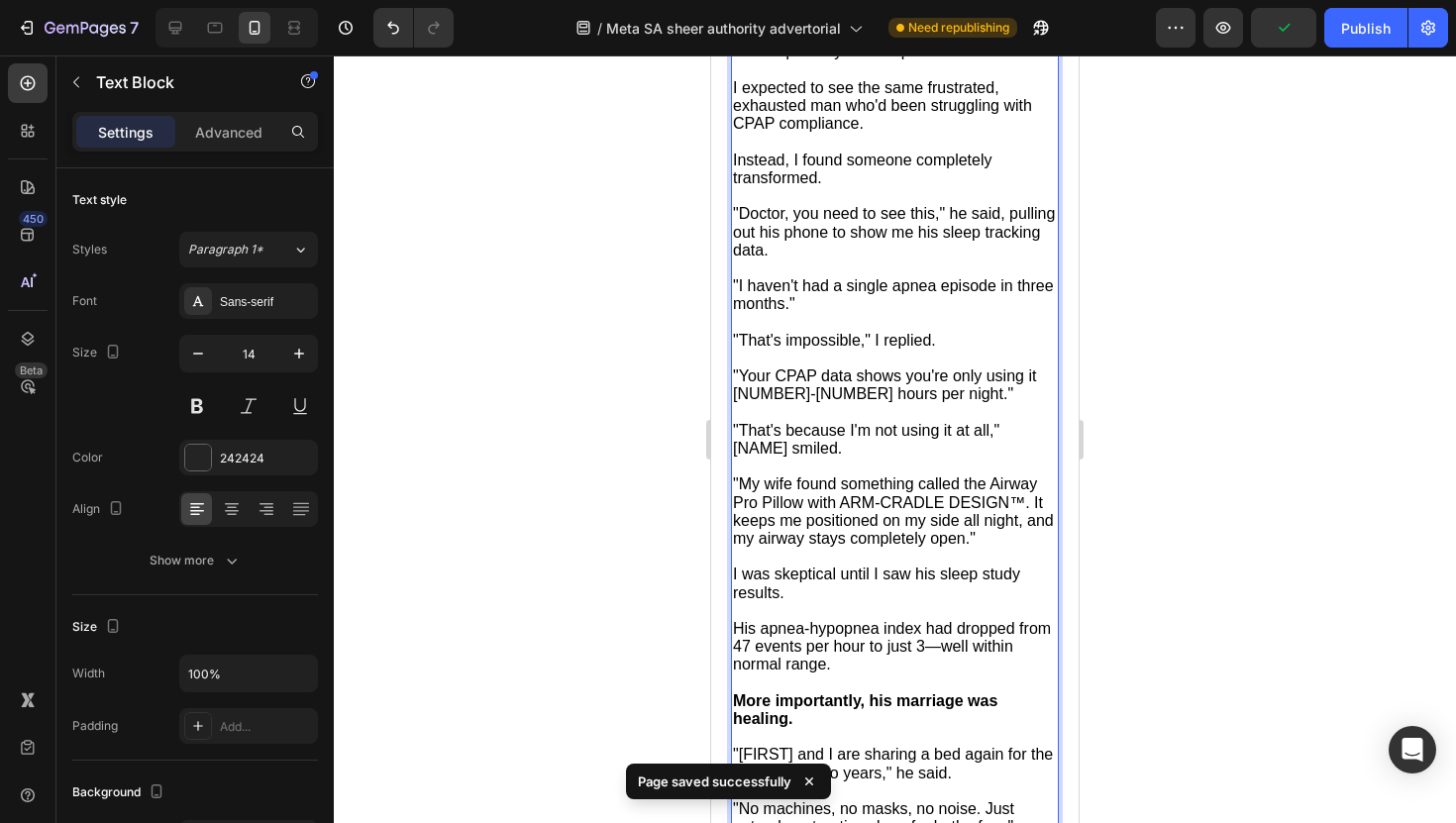 click on "I expected to see the same frustrated, exhausted man who'd been struggling with CPAP compliance." at bounding box center (894, 106) 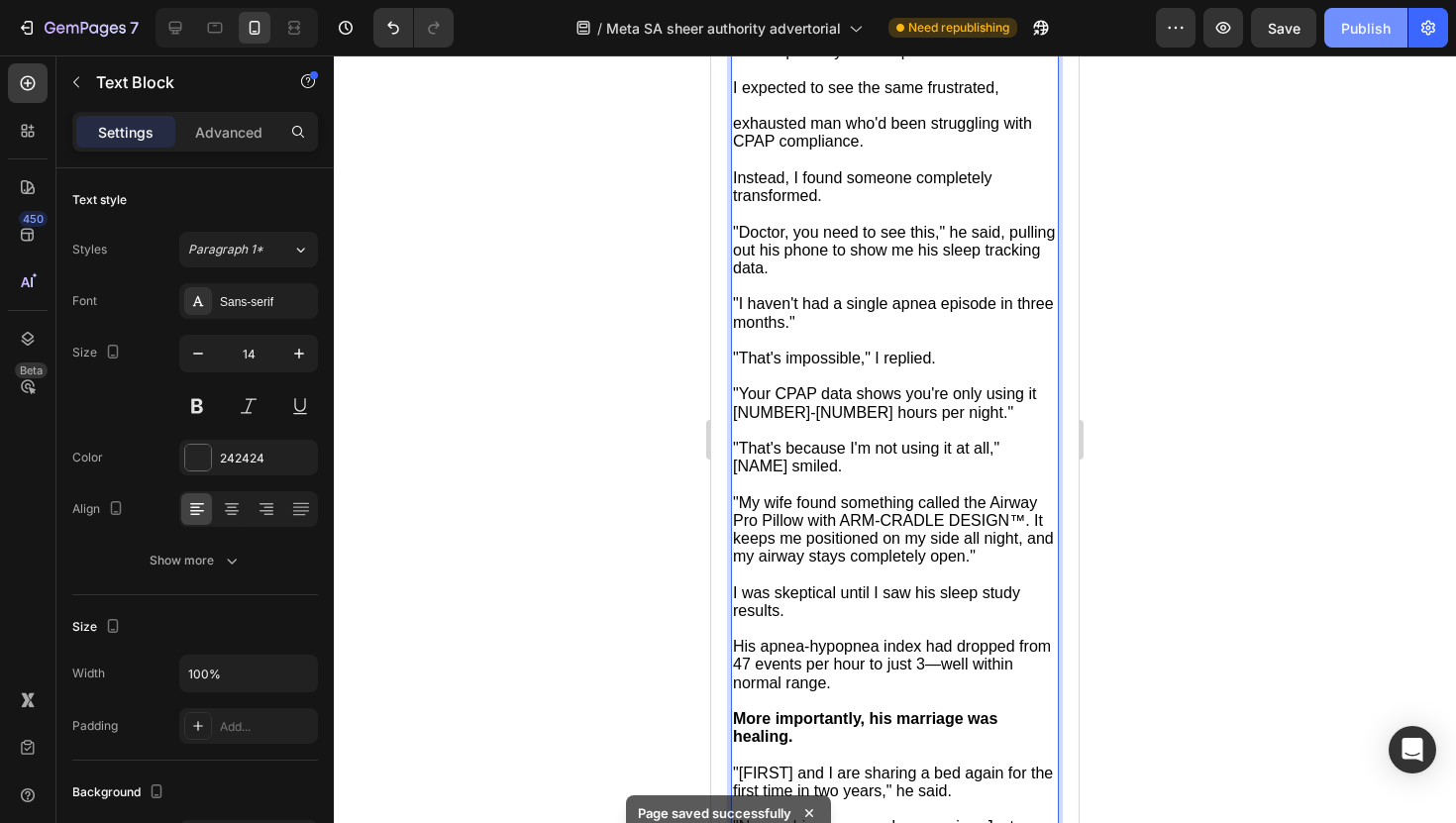 click on "Publish" 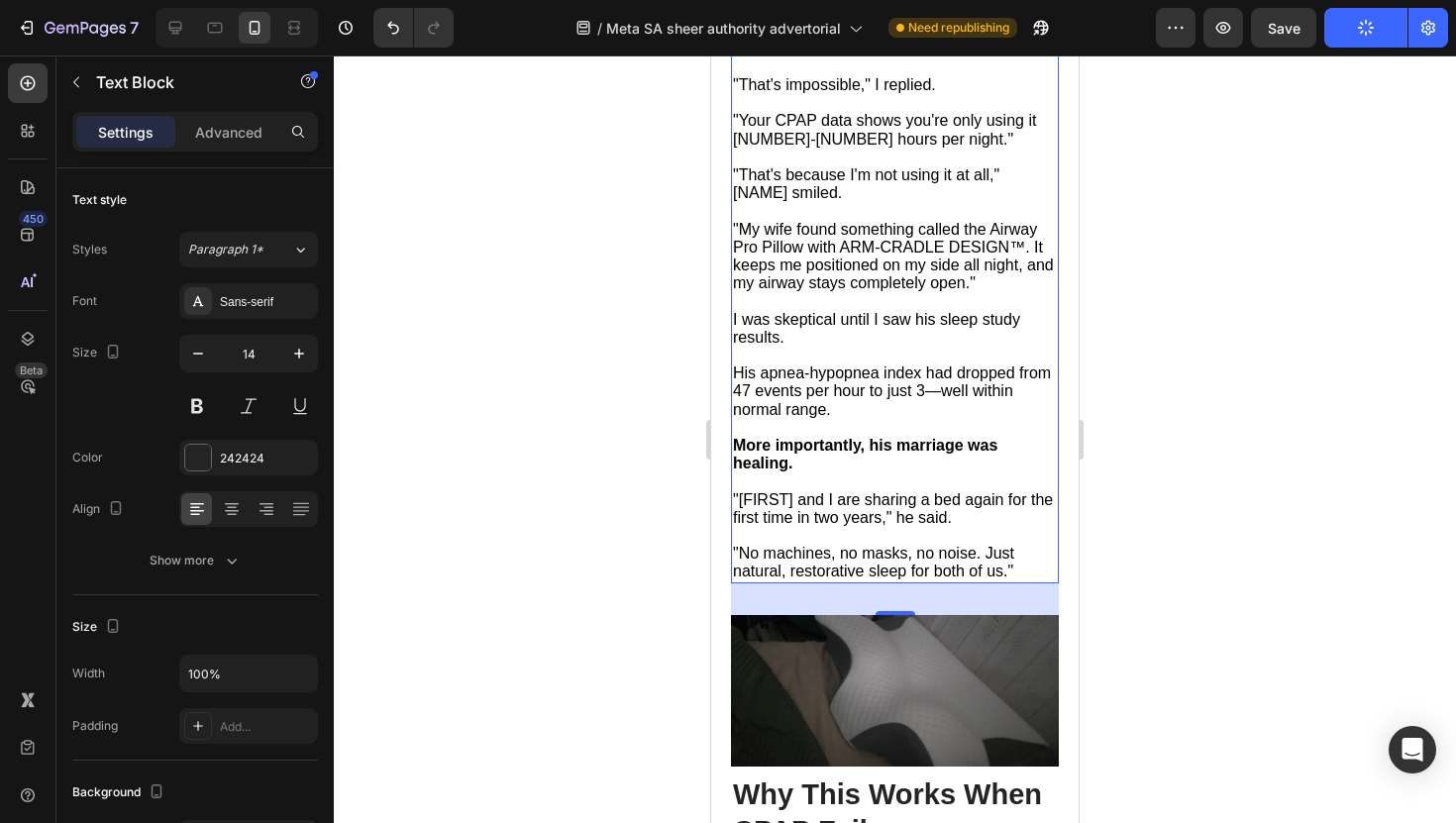 scroll, scrollTop: 5124, scrollLeft: 0, axis: vertical 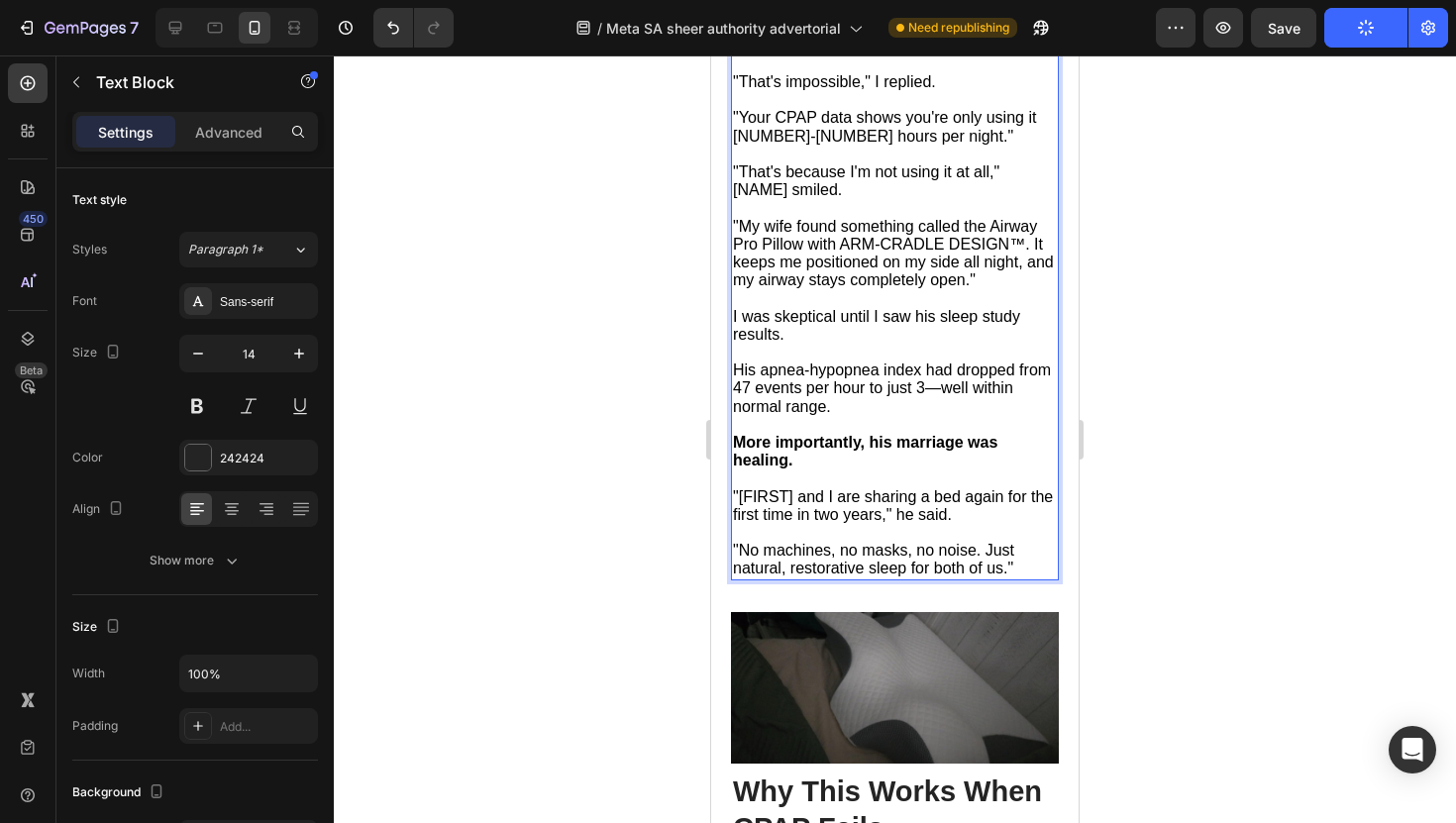 click on ""That's because I'm not using it at all," [PERSON] smiled." at bounding box center [866, 180] 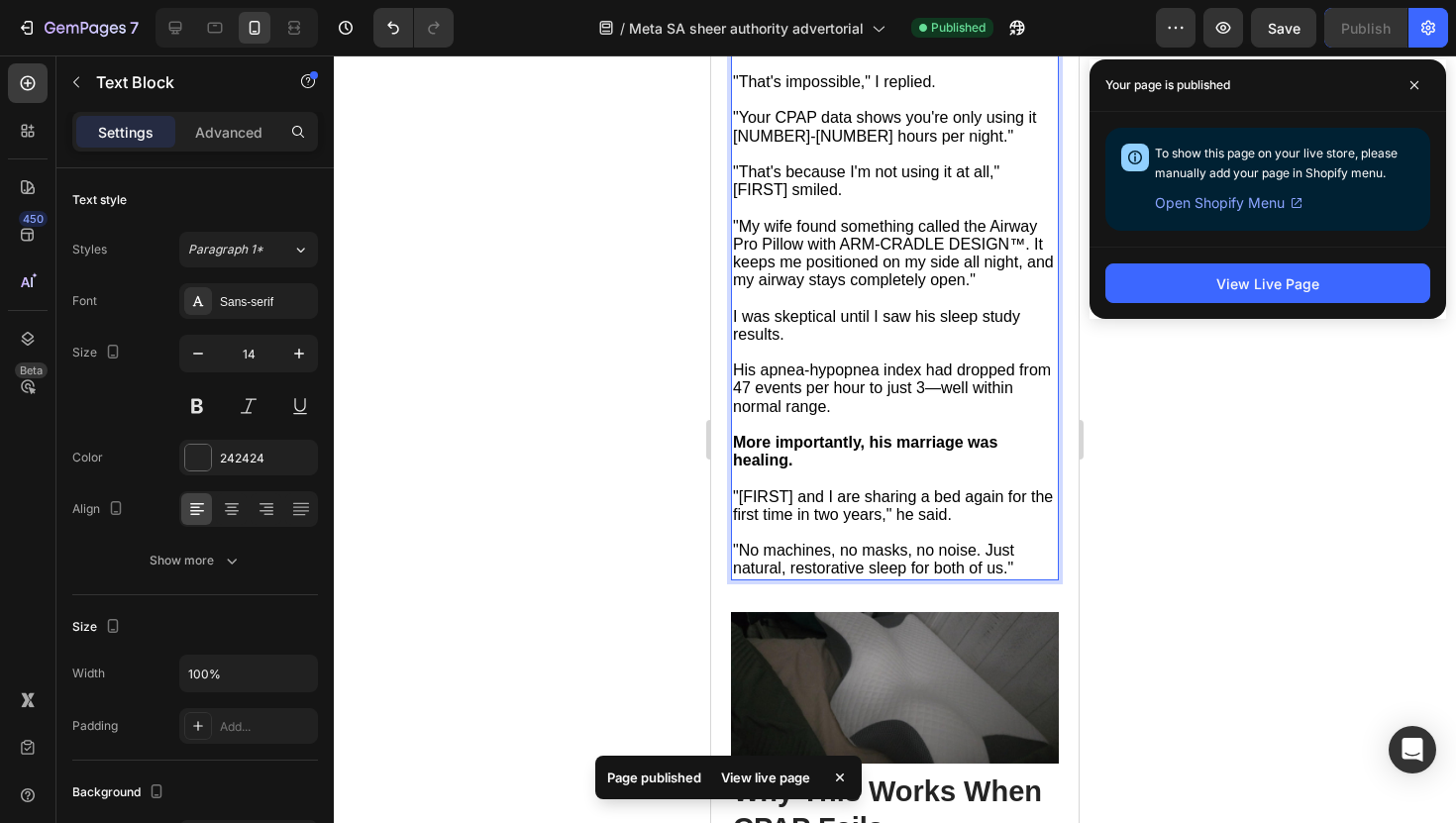click on ""My wife found something called the Airway Pro Pillow with ARM-CRADLE DESIGN™. It keeps me positioned on my side all night, and my airway stays completely open."" at bounding box center (893, 254) 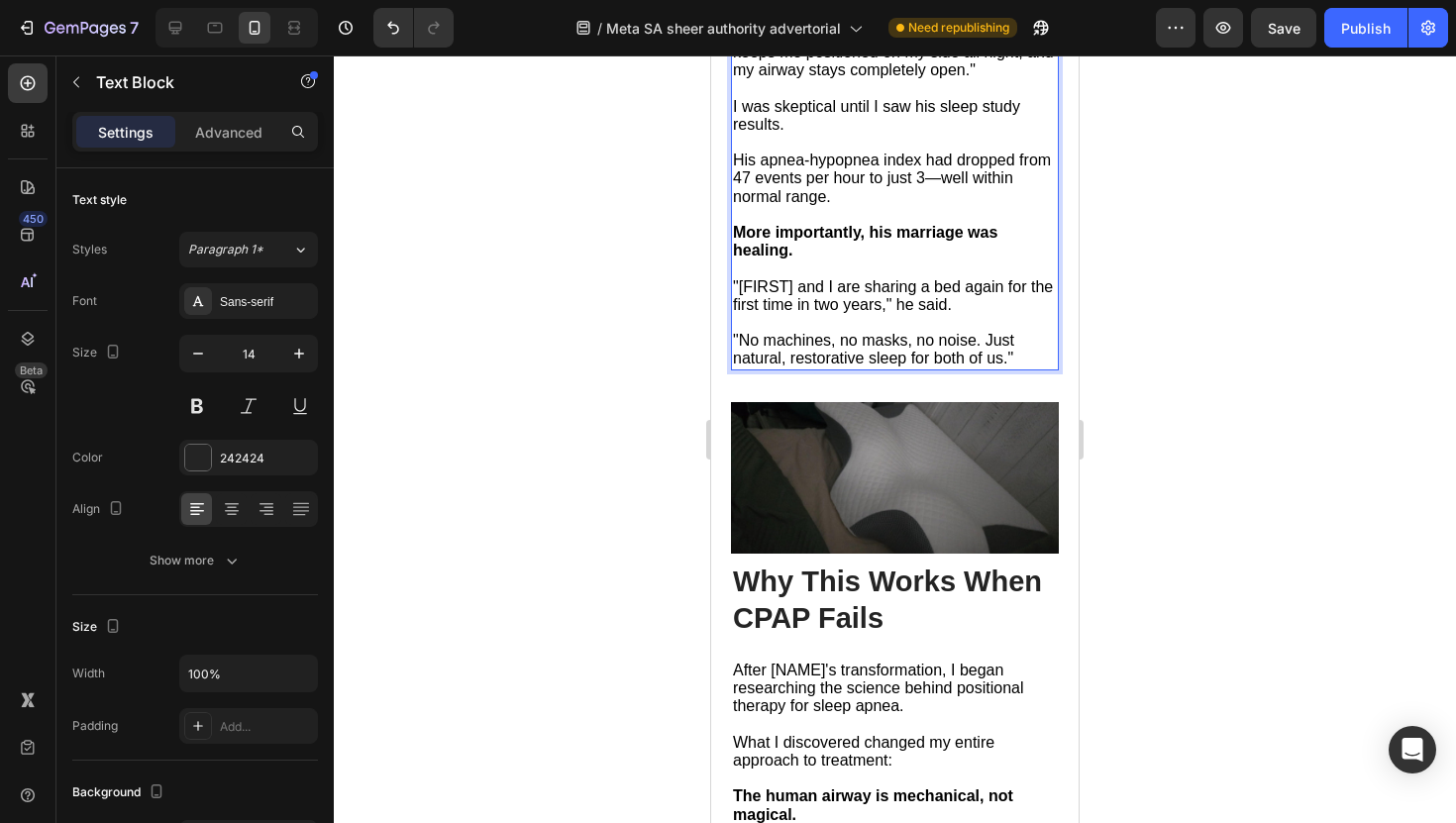 scroll, scrollTop: 5336, scrollLeft: 0, axis: vertical 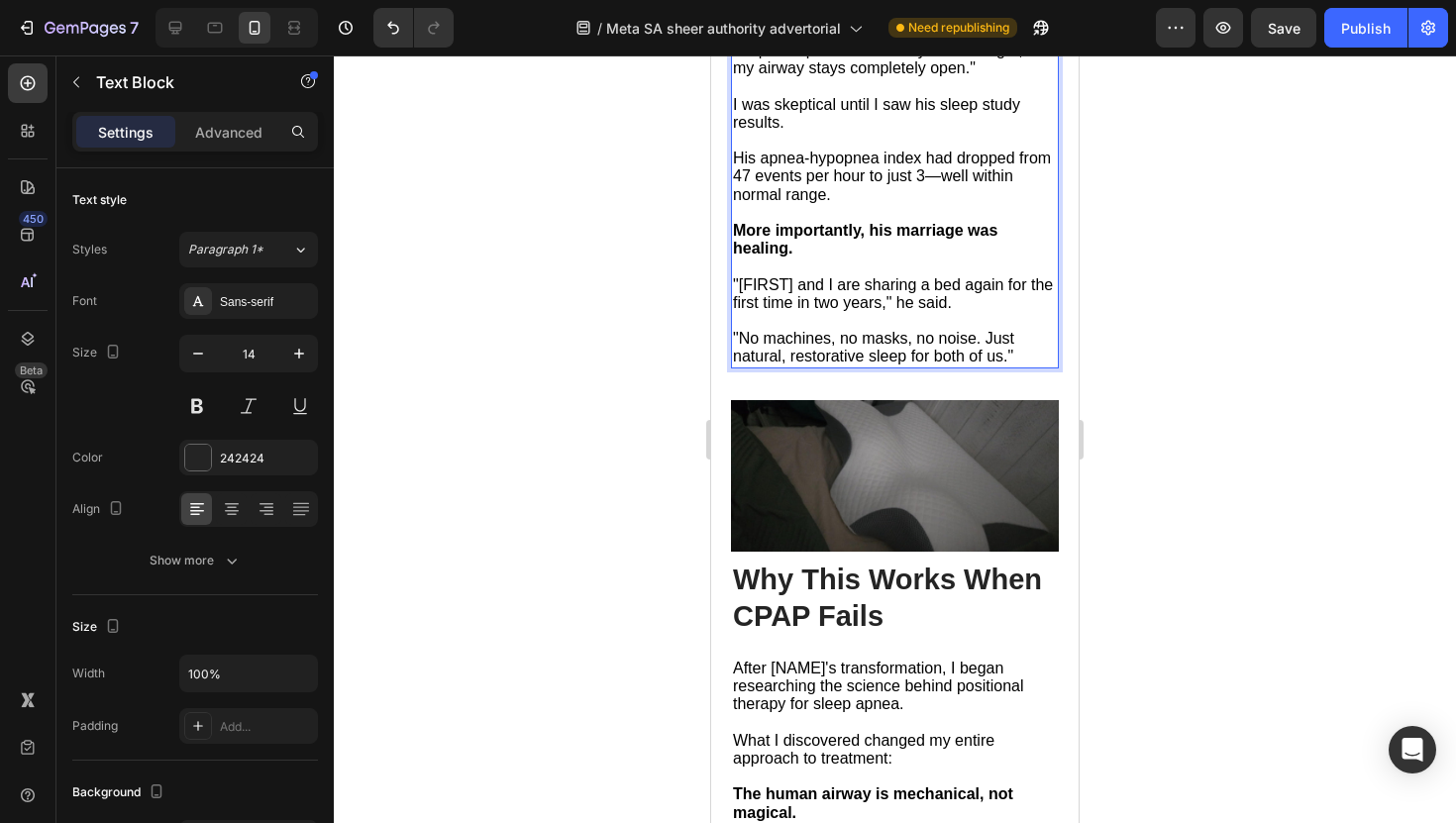 click on ""[SPOUSE_NAME] and I are sharing a bed again for the first time in two years," he said." at bounding box center (892, 293) 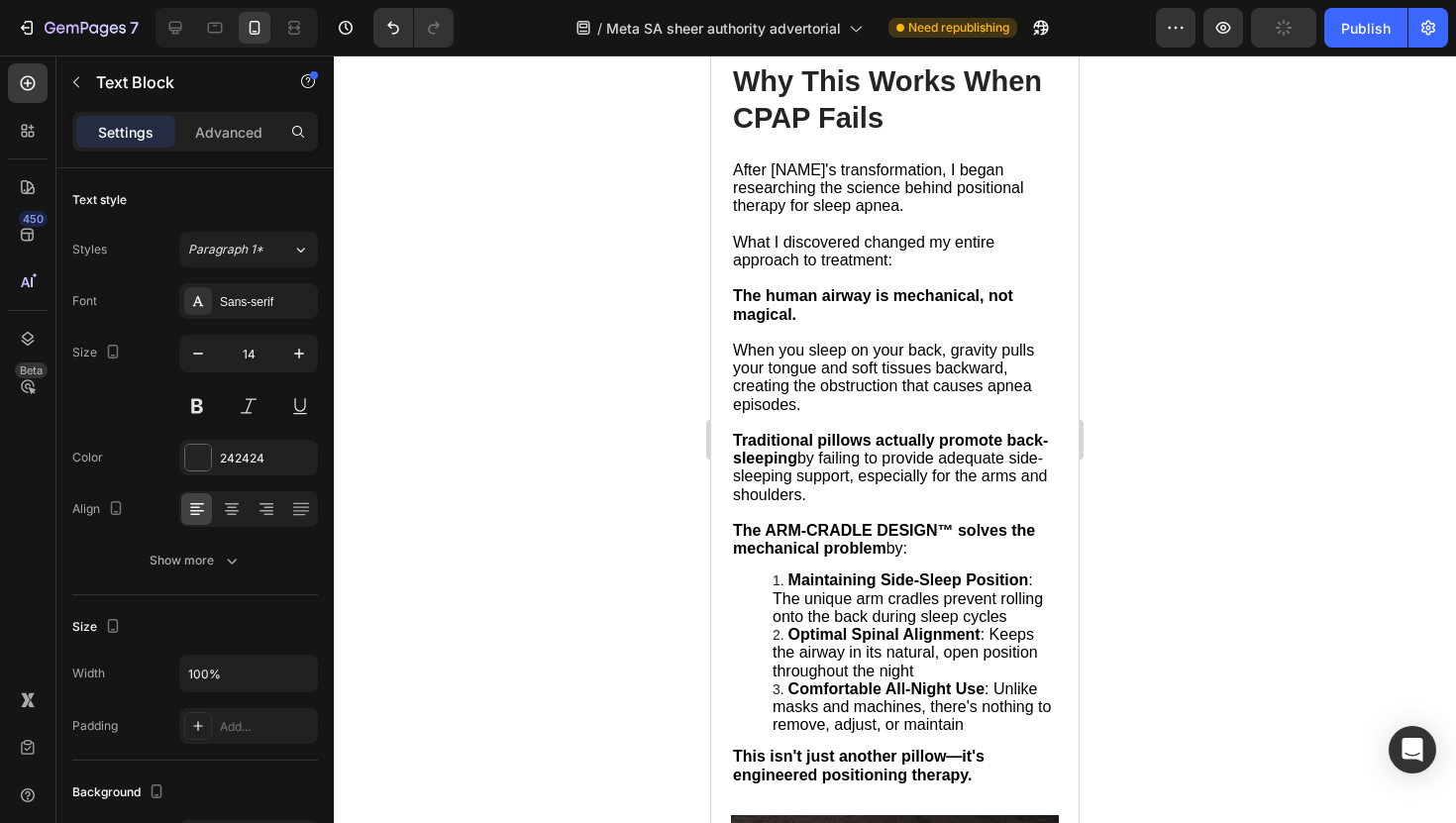 scroll, scrollTop: 5838, scrollLeft: 0, axis: vertical 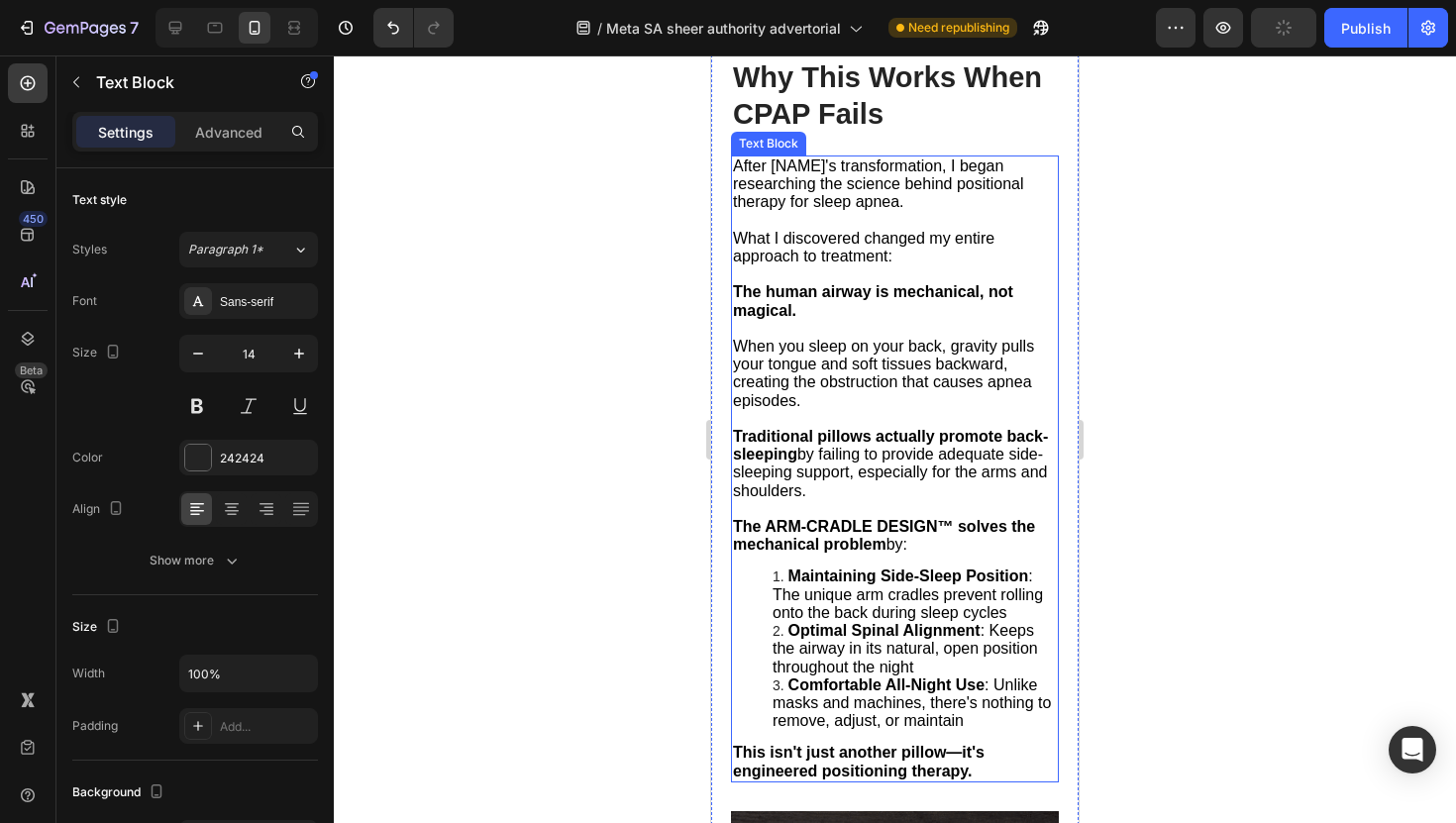 click on "After [PERSON]'s transformation, I began researching the science behind positional therapy for sleep apnea." at bounding box center (879, 183) 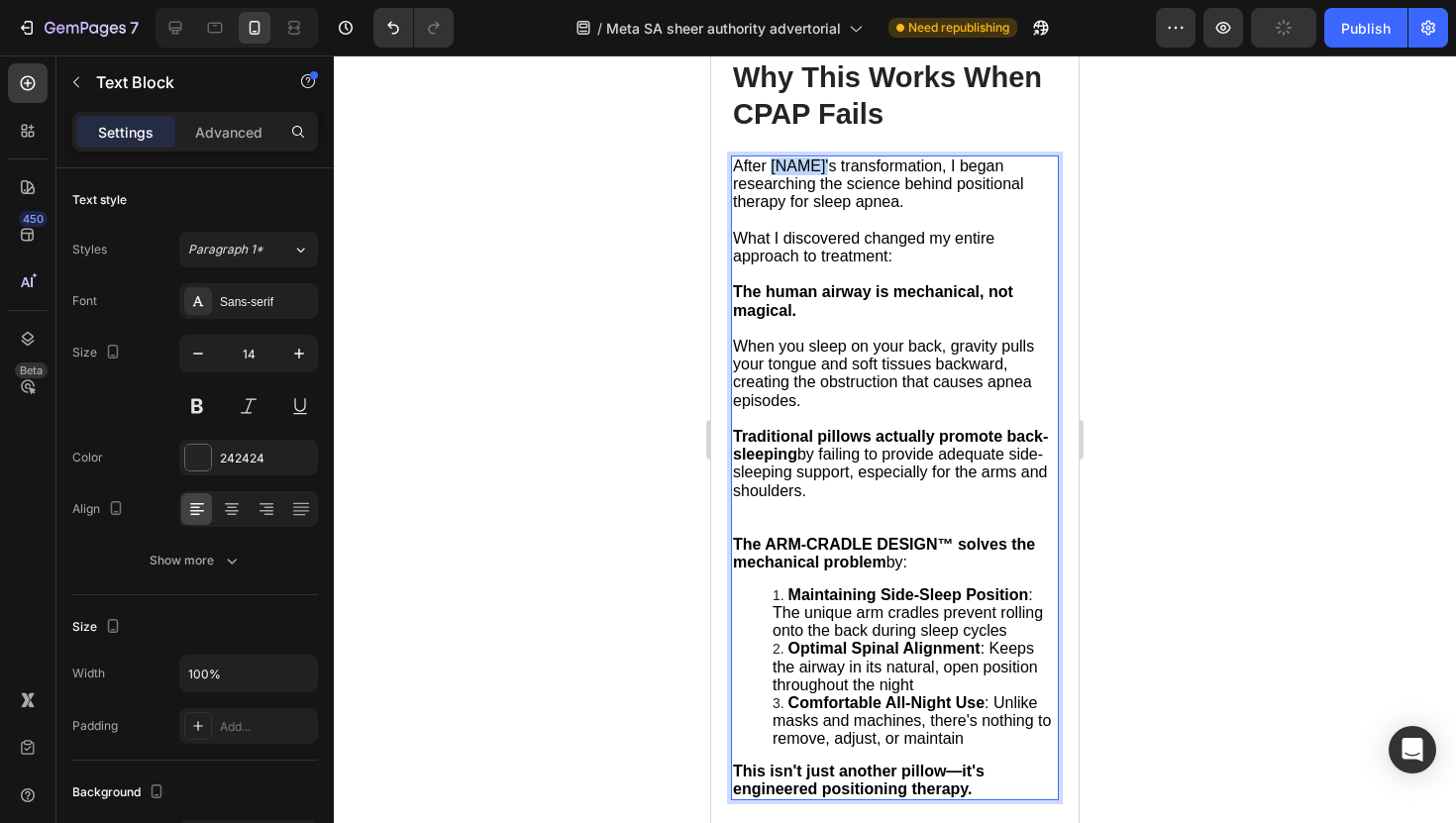 click on "After [PERSON]'s transformation, I began researching the science behind positional therapy for sleep apnea." at bounding box center [879, 183] 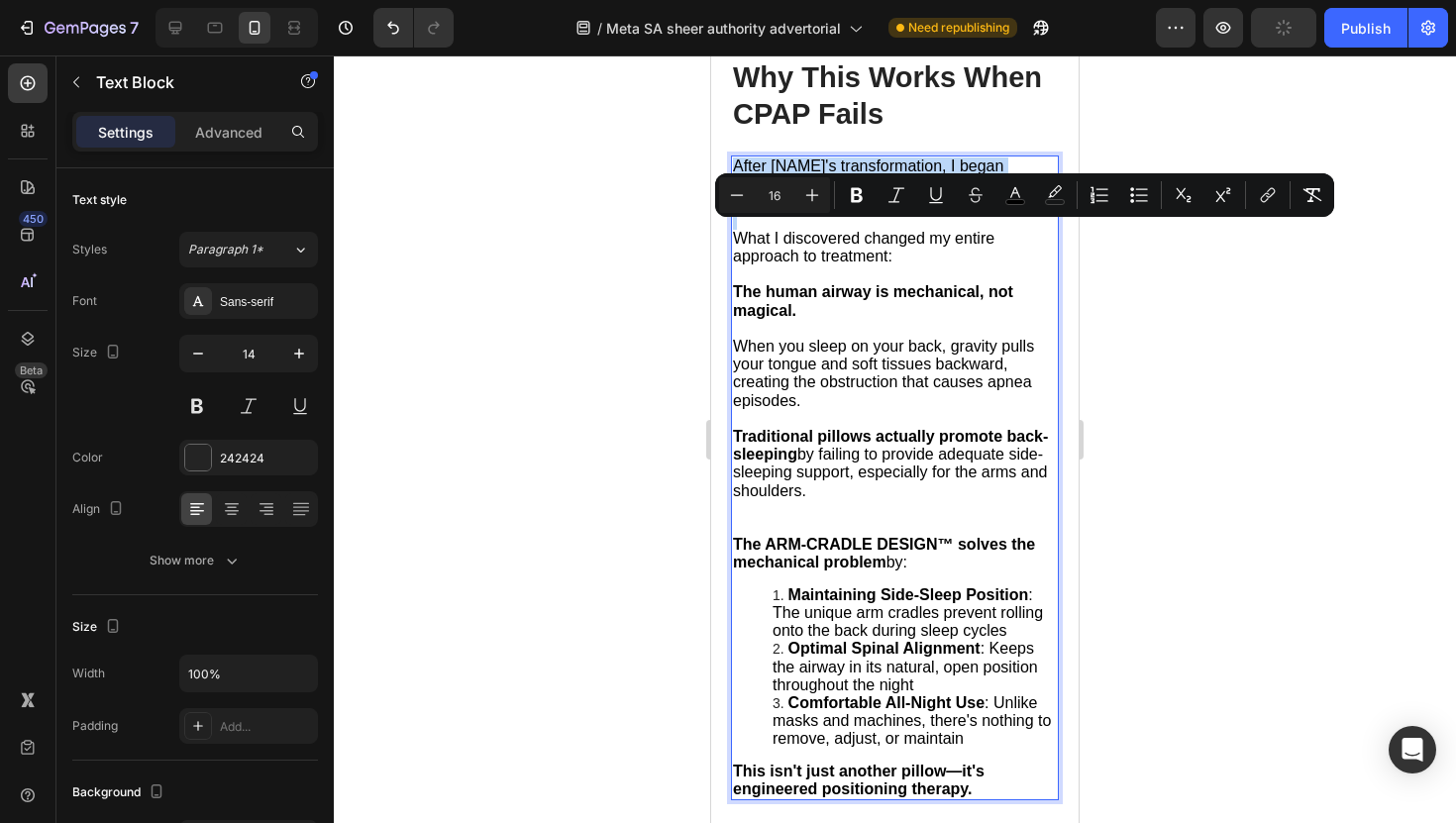 click on "After [PERSON]'s transformation, I began researching the science behind positional therapy for sleep apnea." at bounding box center (879, 183) 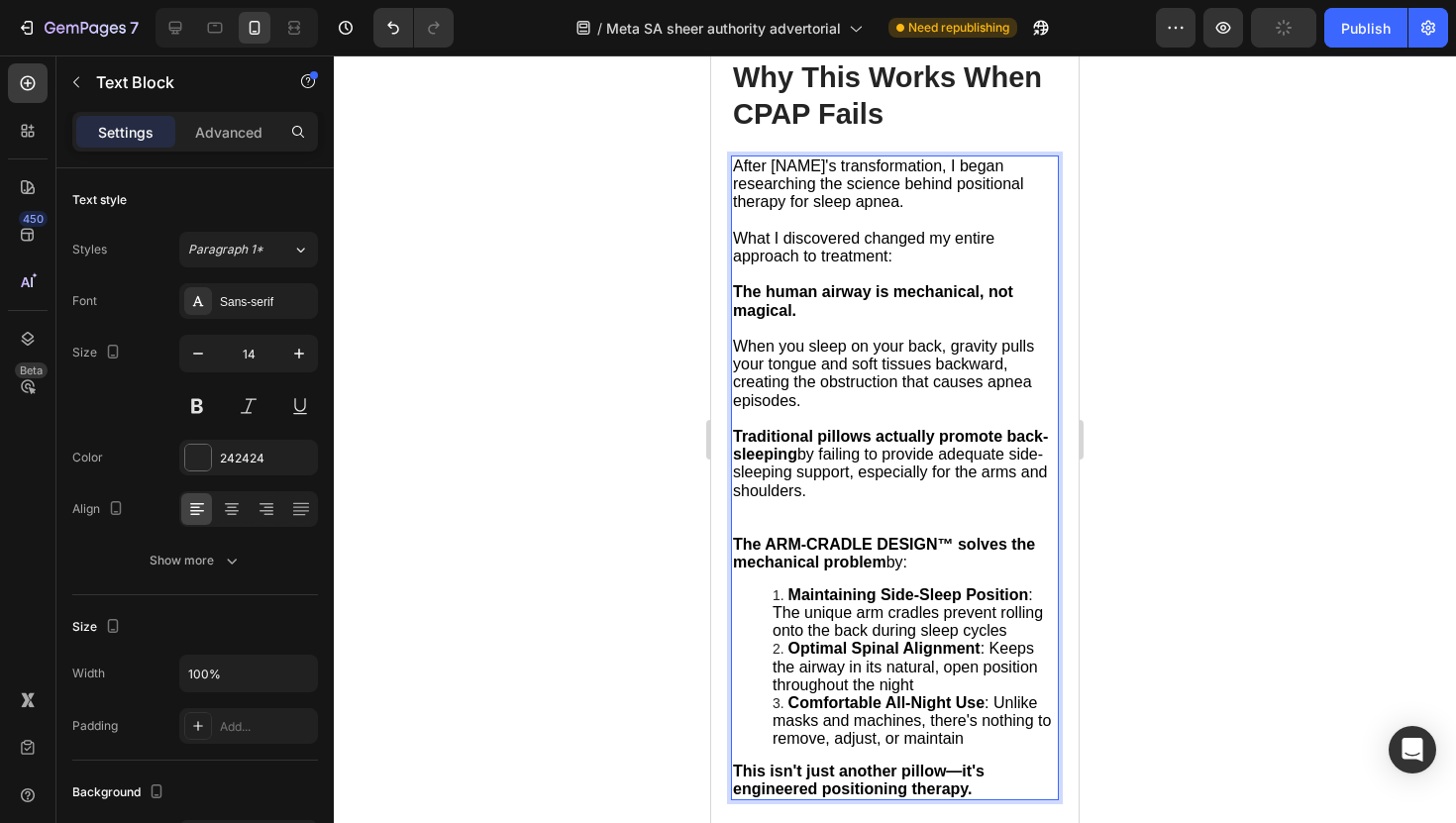 click on "After [PERSON]'s transformation, I began researching the science behind positional therapy for sleep apnea." at bounding box center [879, 183] 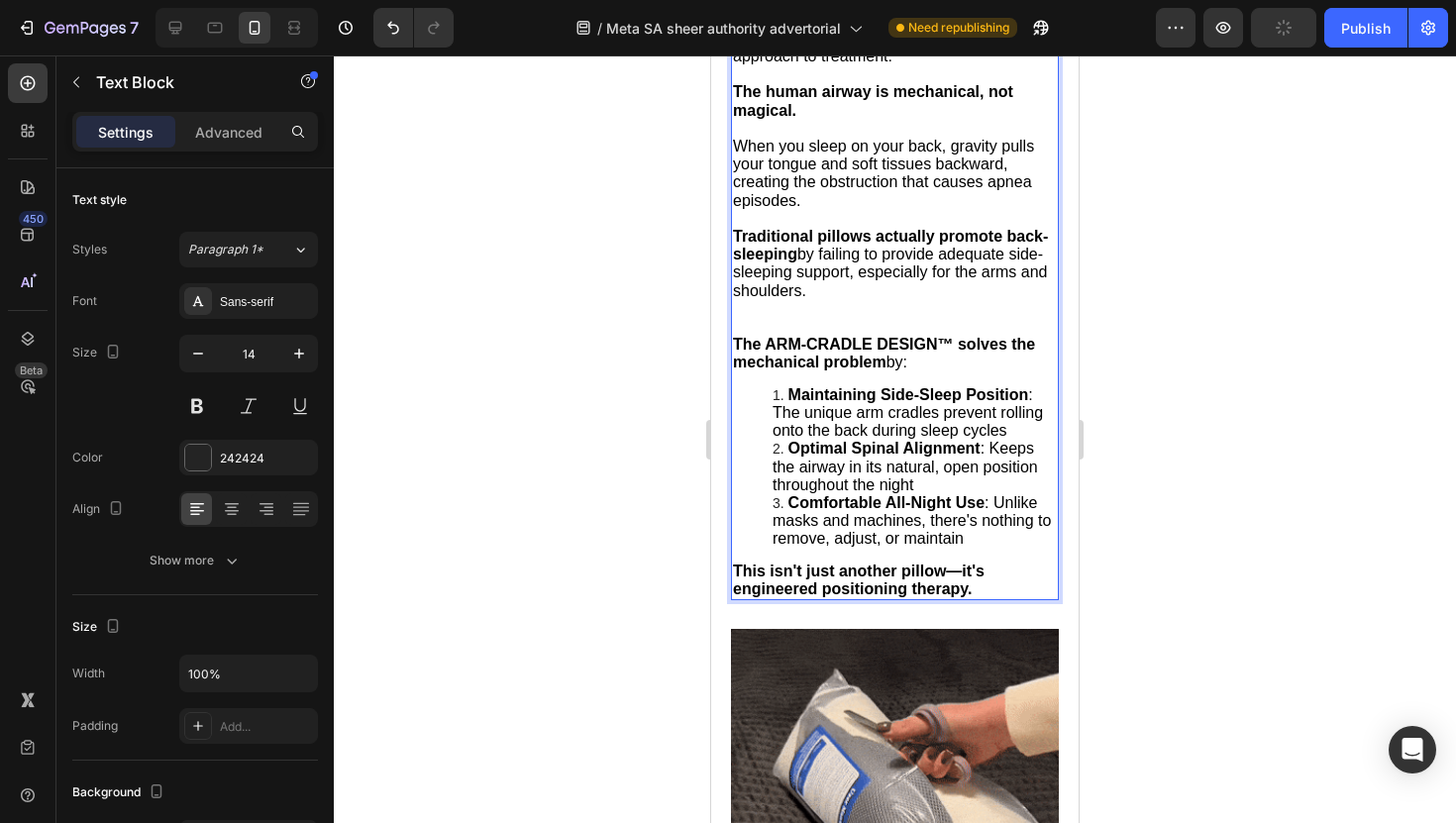scroll, scrollTop: 6041, scrollLeft: 0, axis: vertical 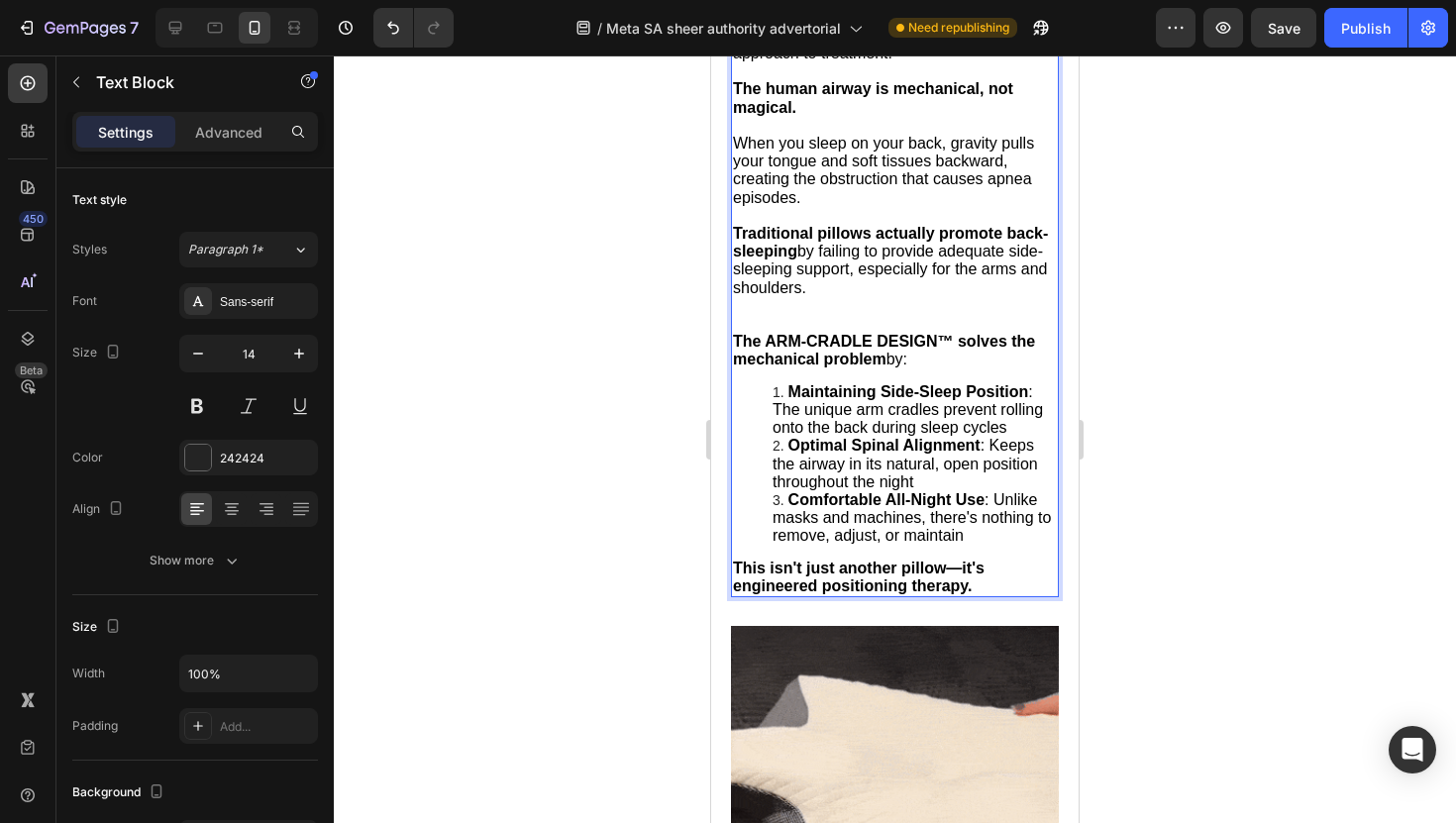 click on "The human airway is mechanical, not magical." at bounding box center (873, 97) 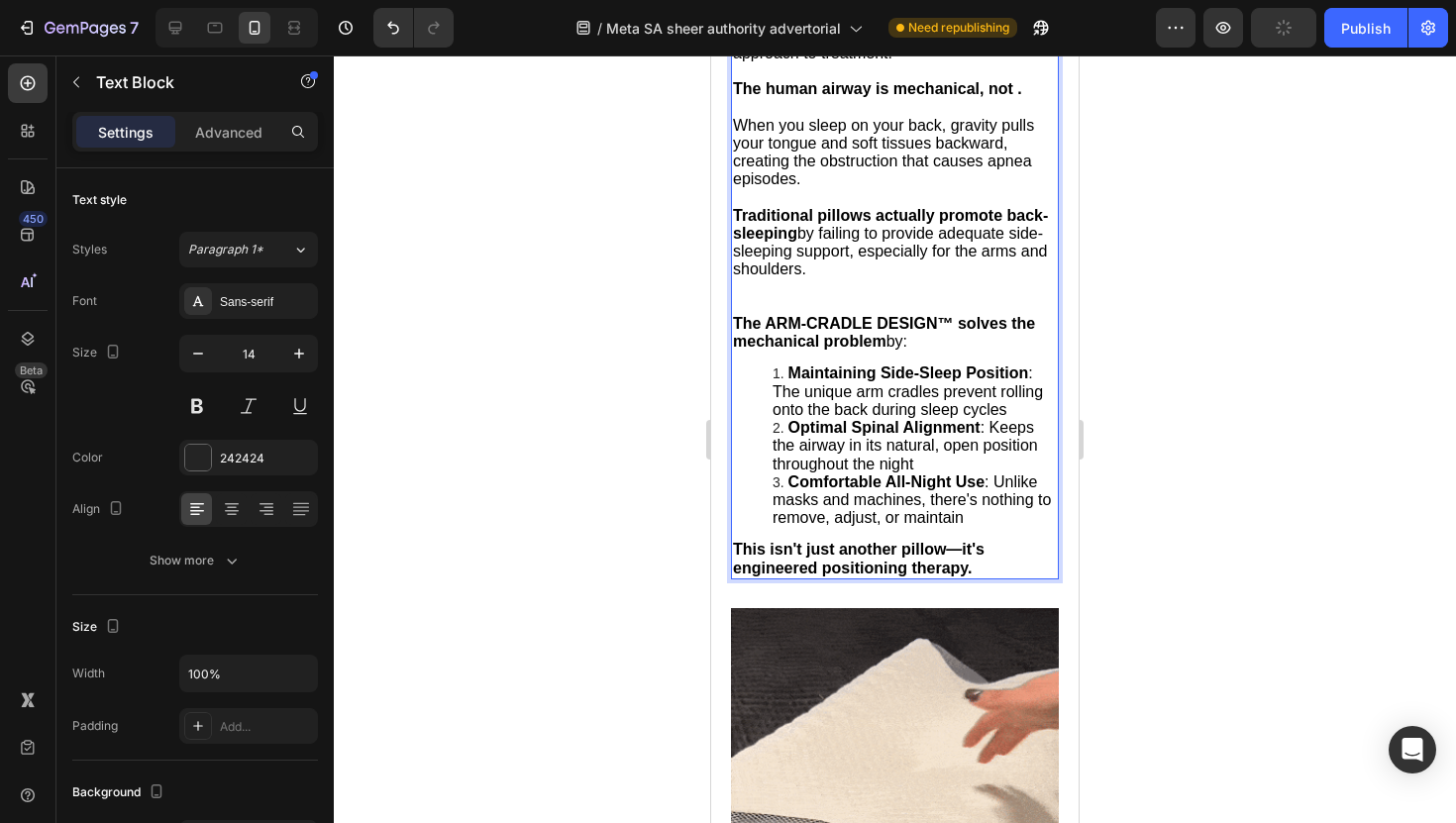 click on "Maintaining Side-Sleep Position : The unique arm cradles prevent rolling onto the back during sleep cycles" at bounding box center (914, 391) 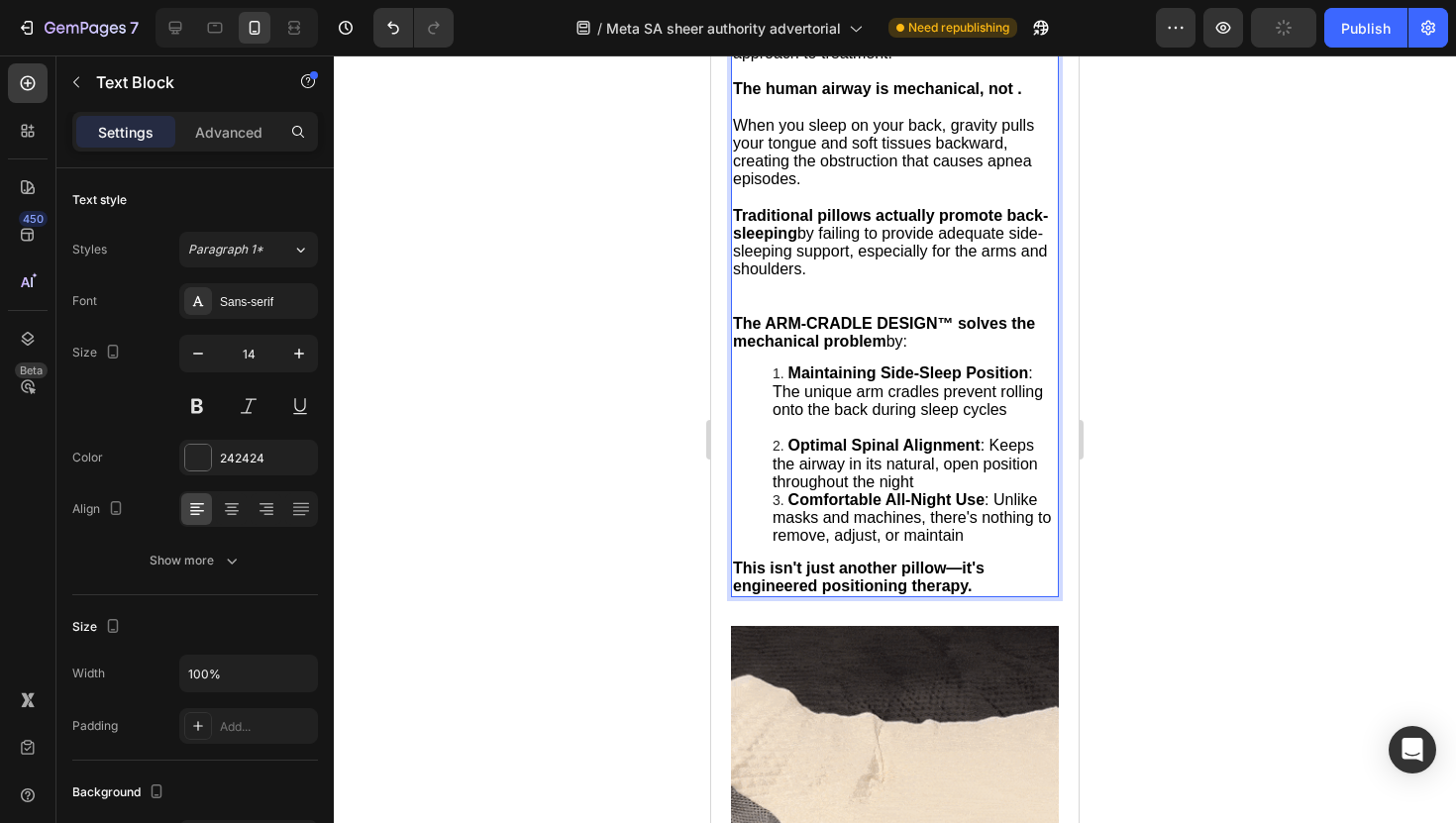 click on "Optimal Spinal Alignment : Keeps the airway in its natural, open position throughout the night" at bounding box center (914, 463) 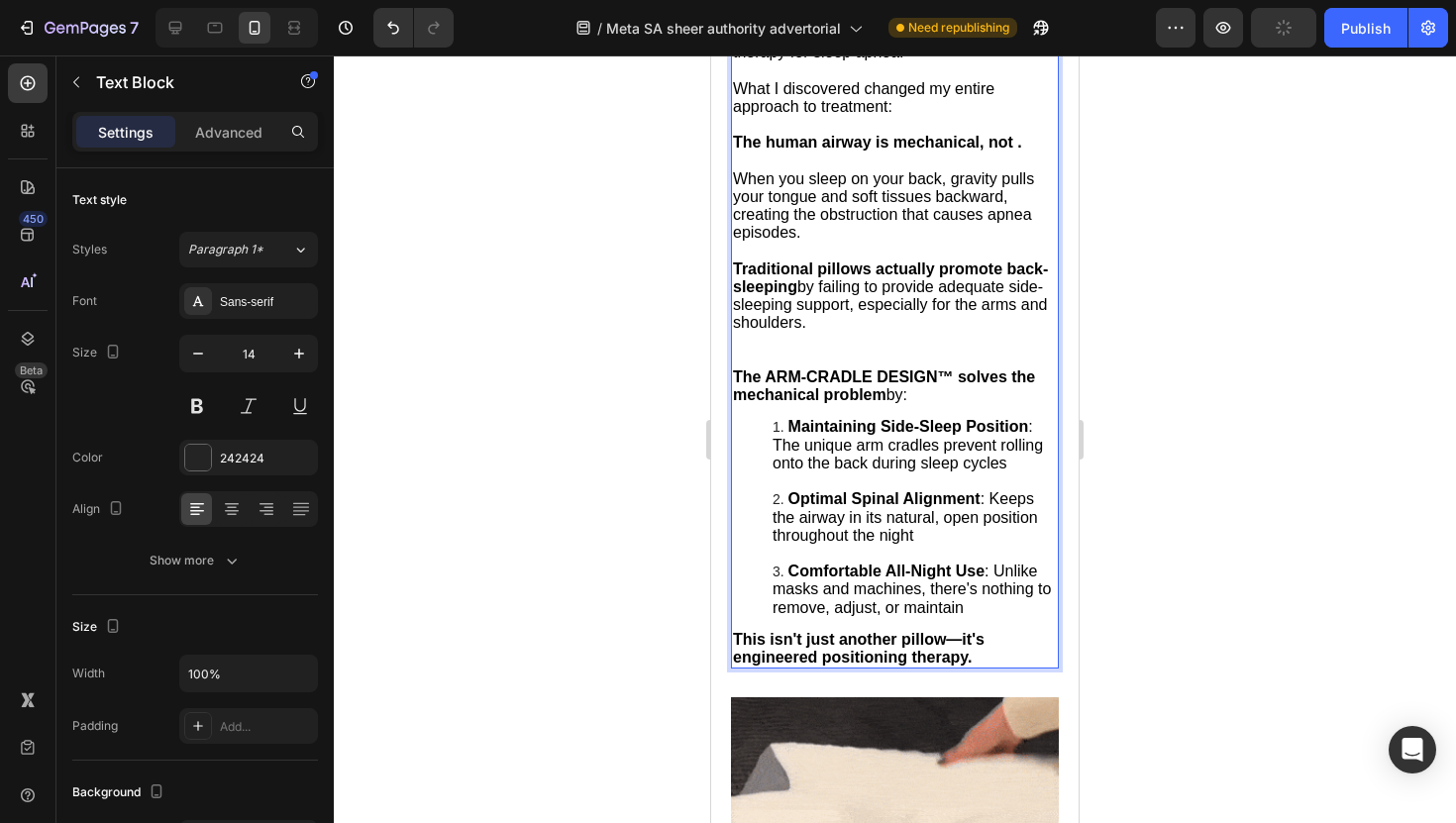 scroll, scrollTop: 5987, scrollLeft: 0, axis: vertical 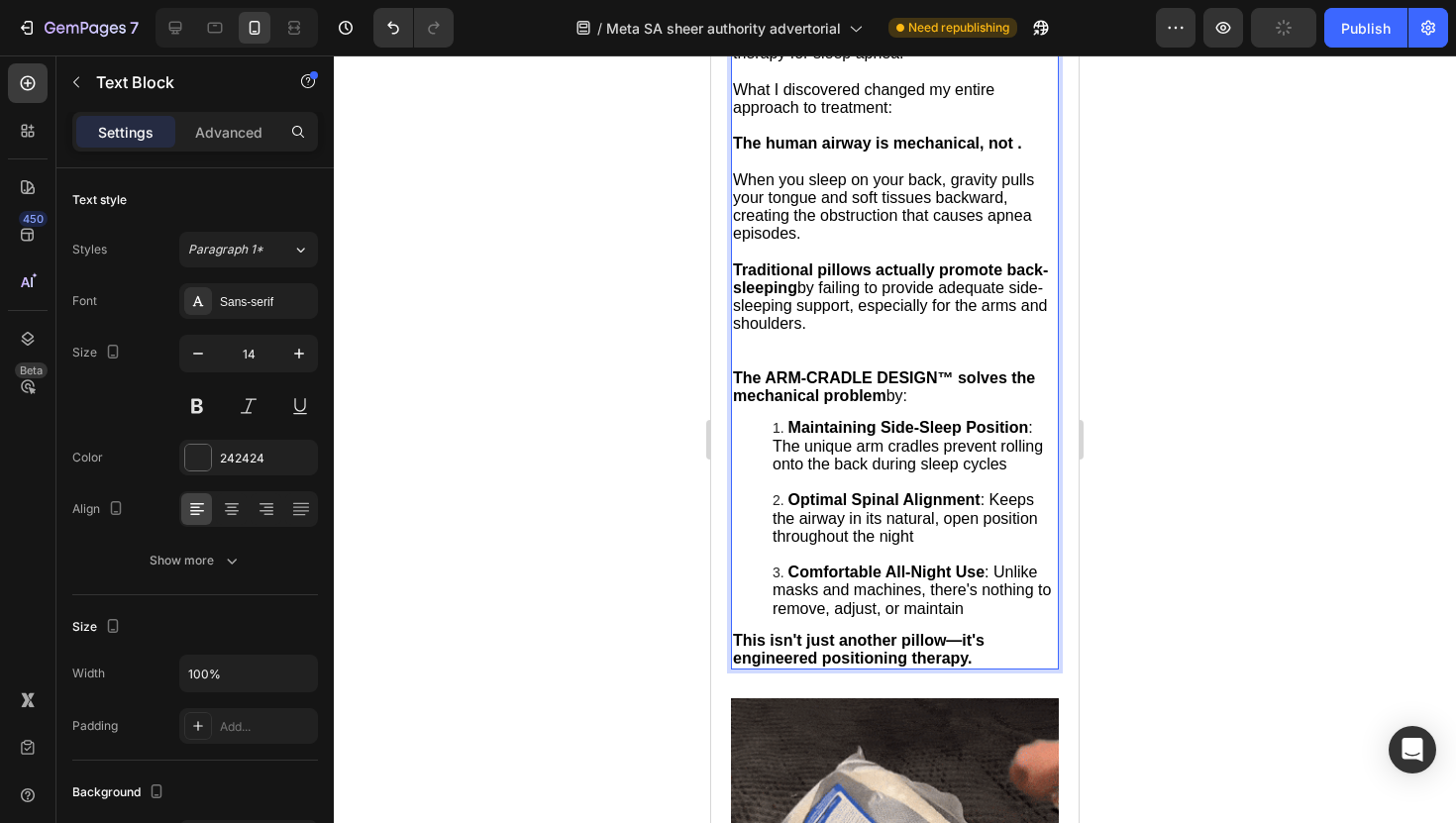 click at bounding box center [894, 352] 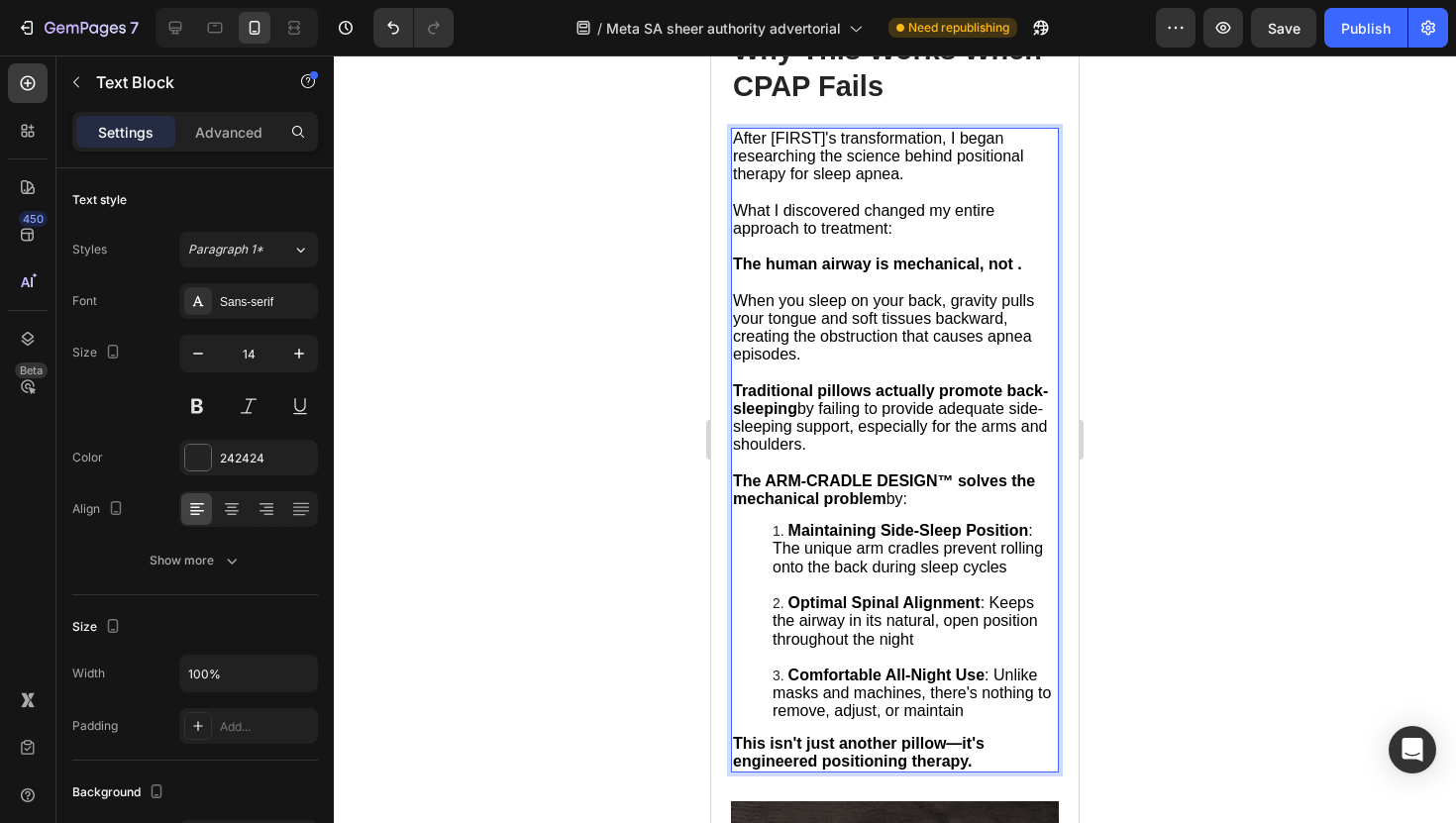 scroll, scrollTop: 5833, scrollLeft: 0, axis: vertical 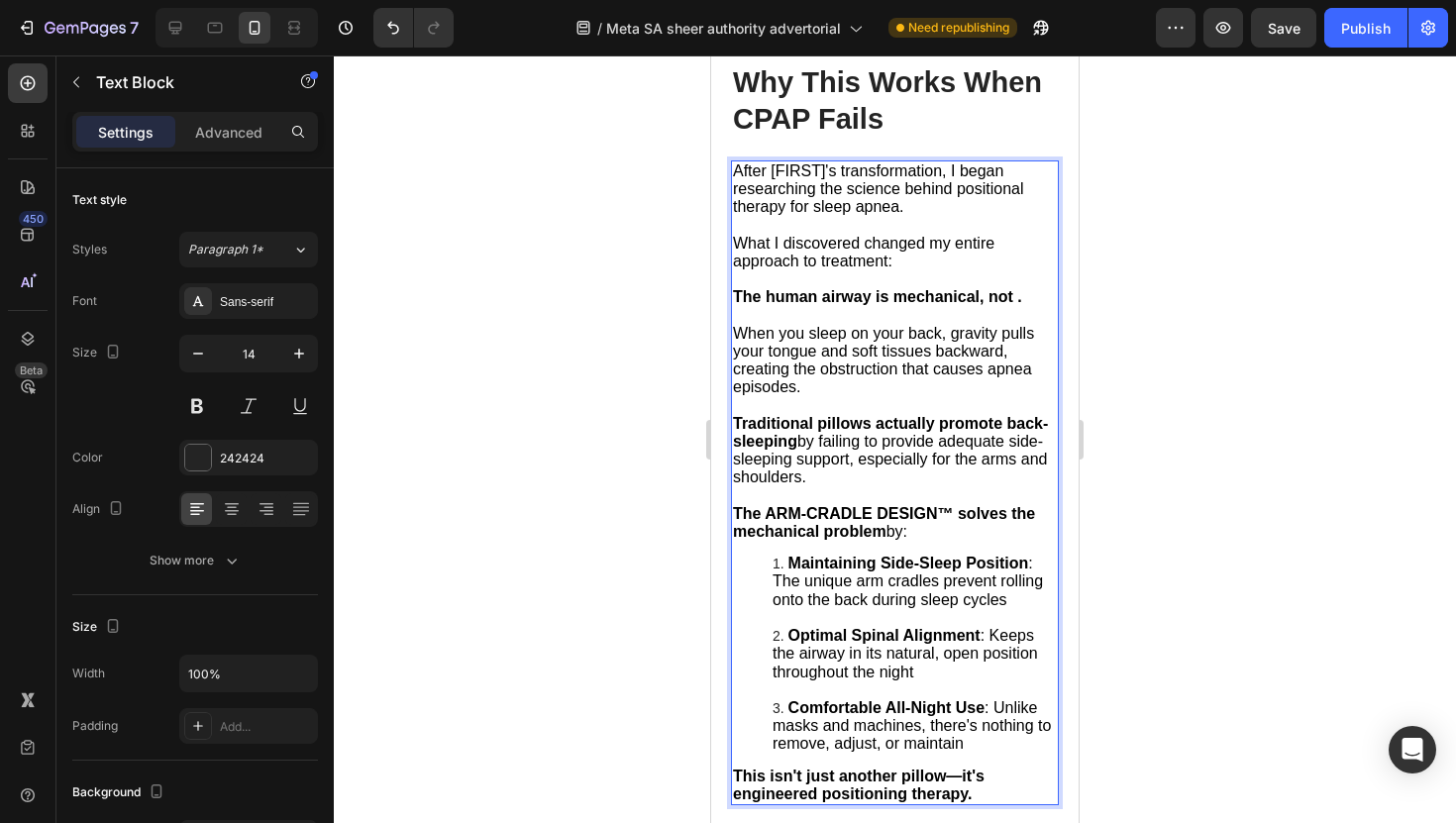 click on "The human airway is mechanical, not ." at bounding box center [878, 296] 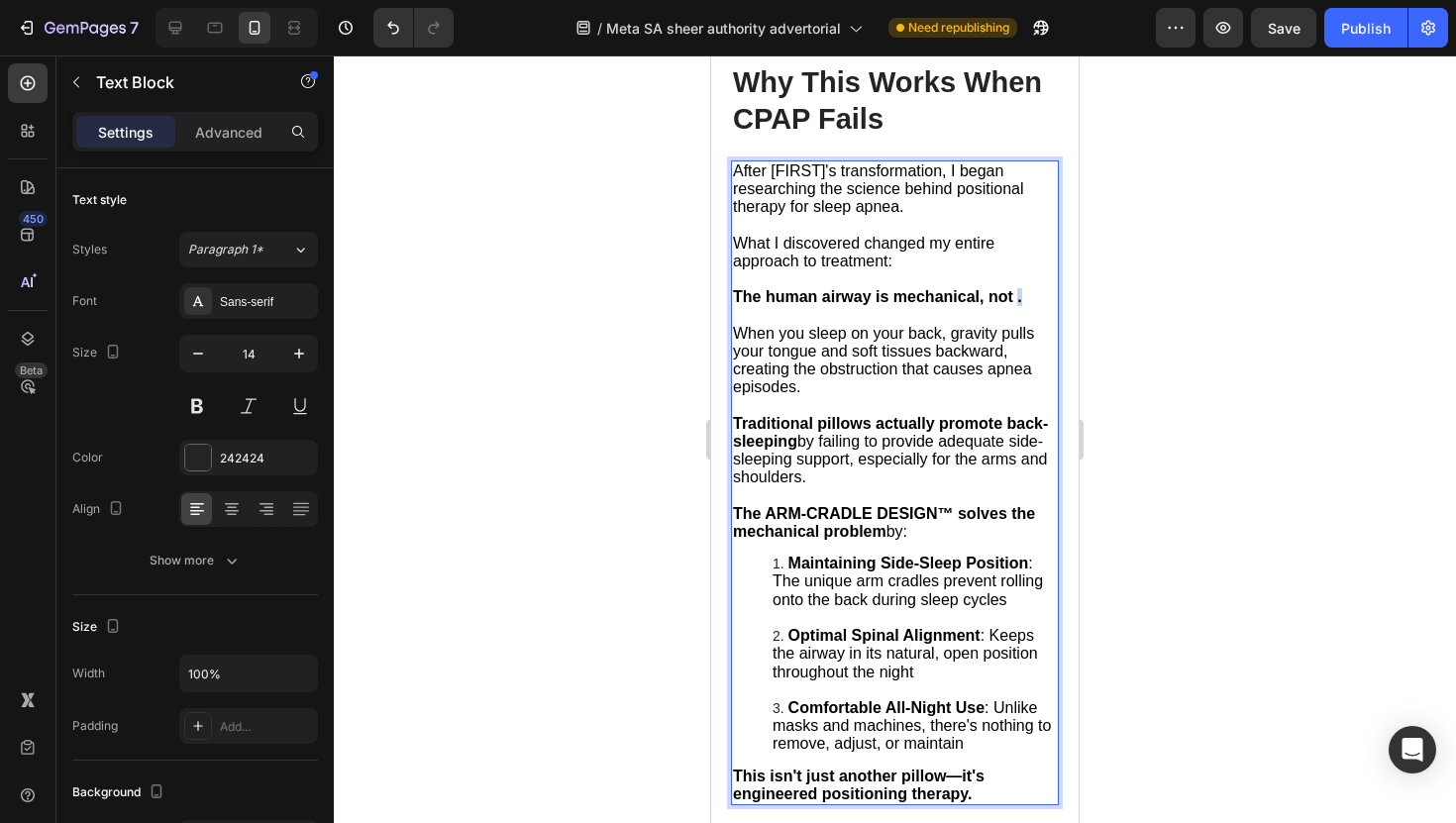 click on "The human airway is mechanical, not ." at bounding box center [878, 296] 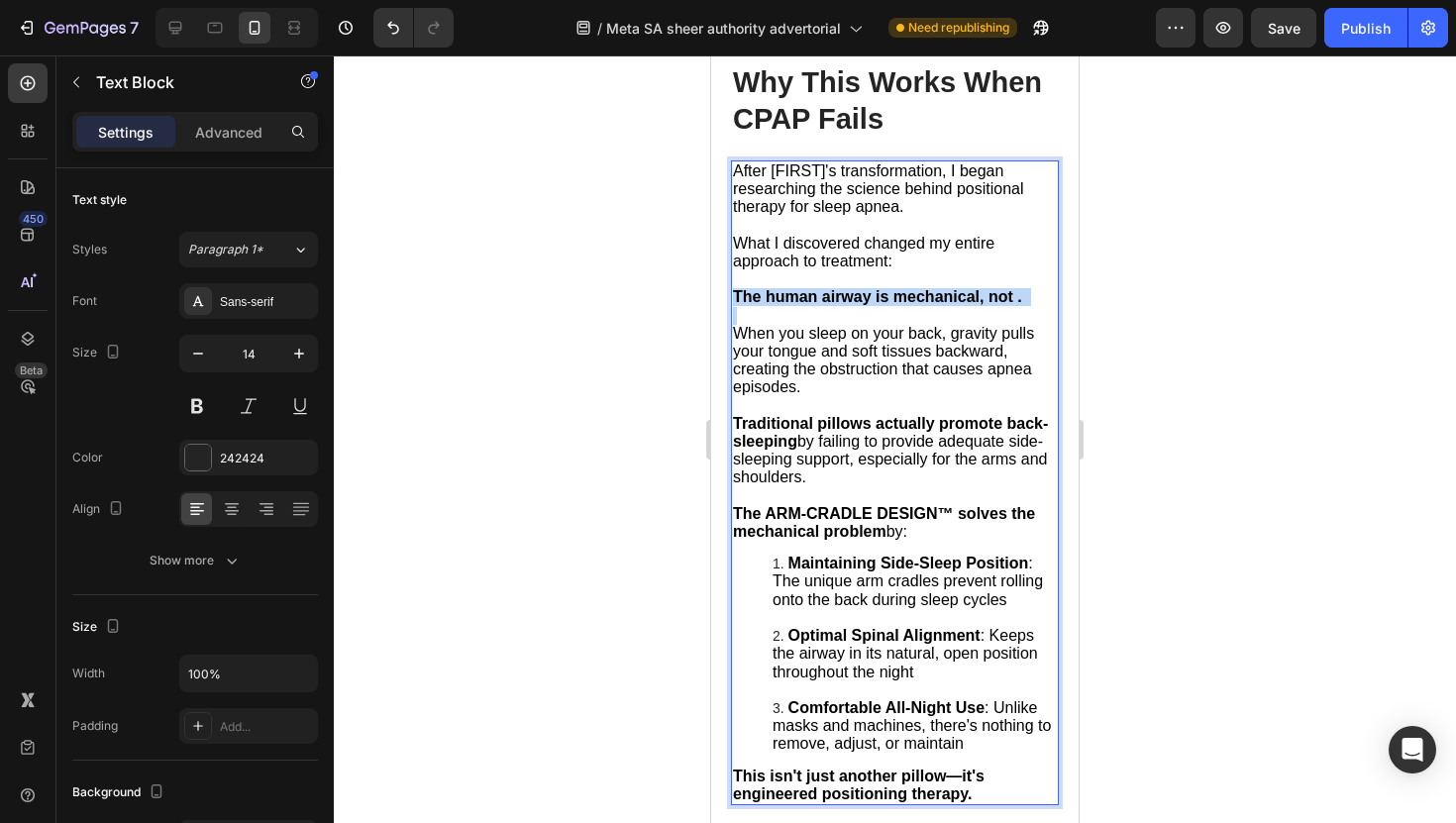 click on "The human airway is mechanical, not ." at bounding box center [878, 296] 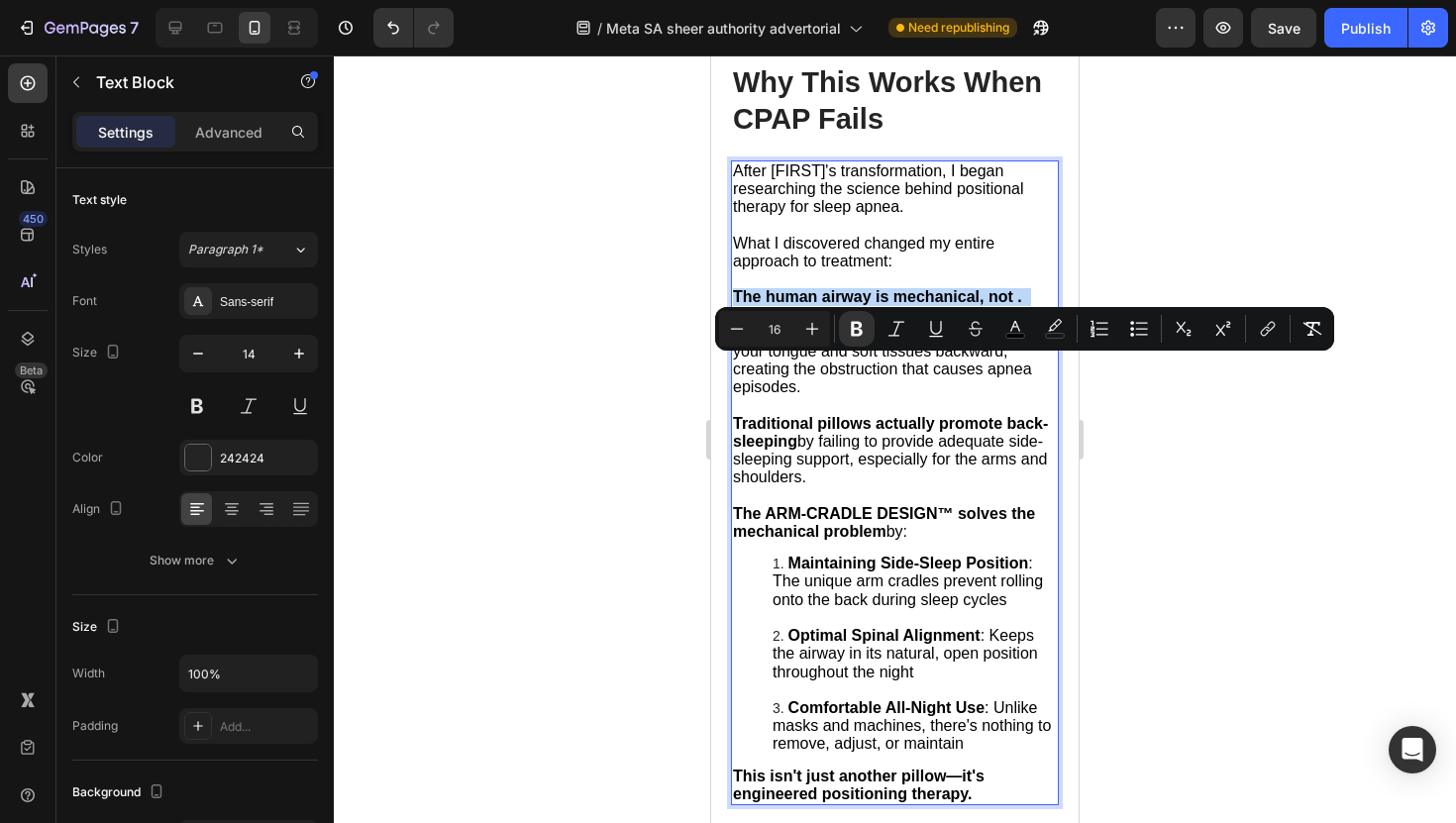 copy on "The human airway is mechanical, not ." 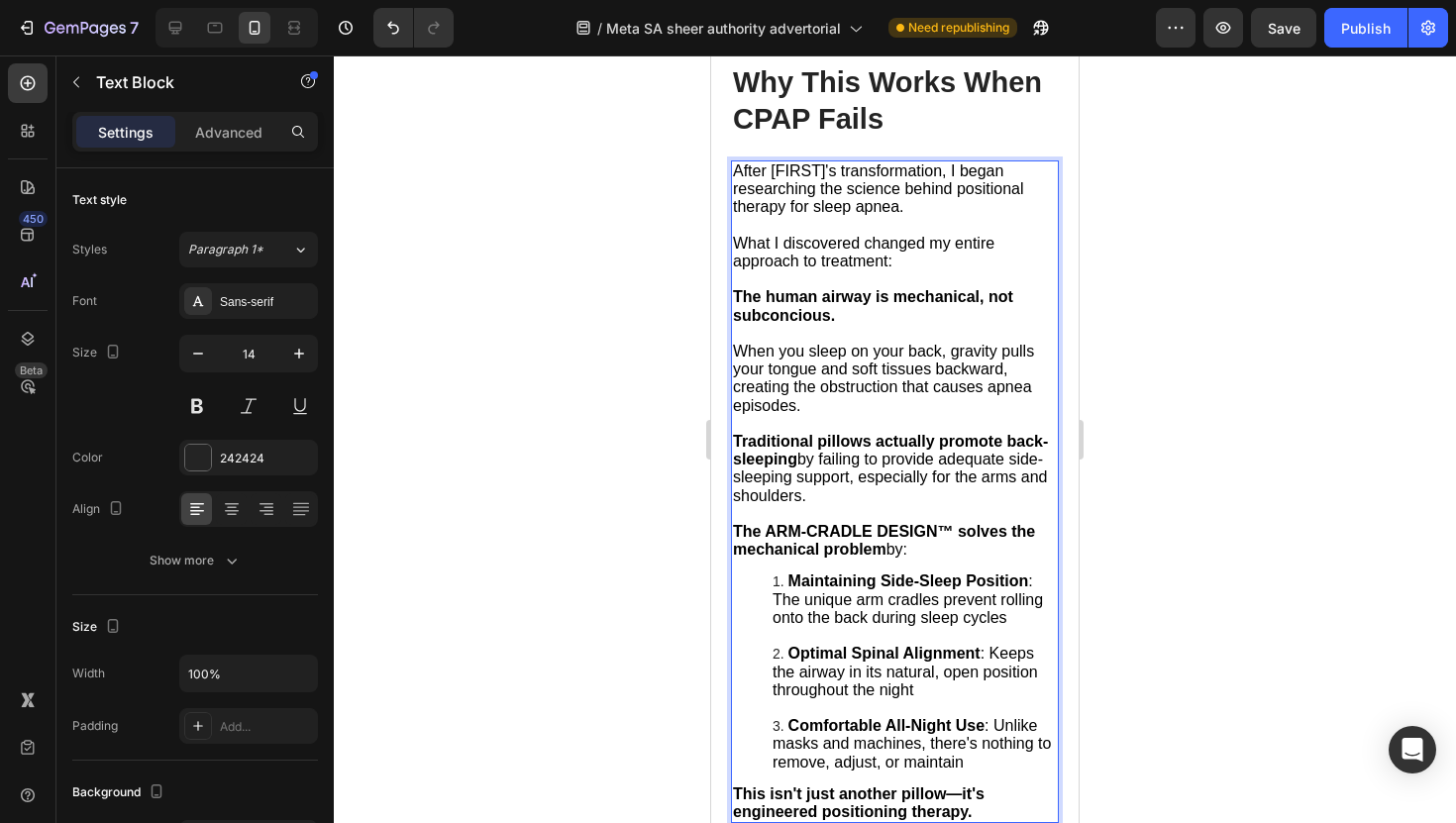 click 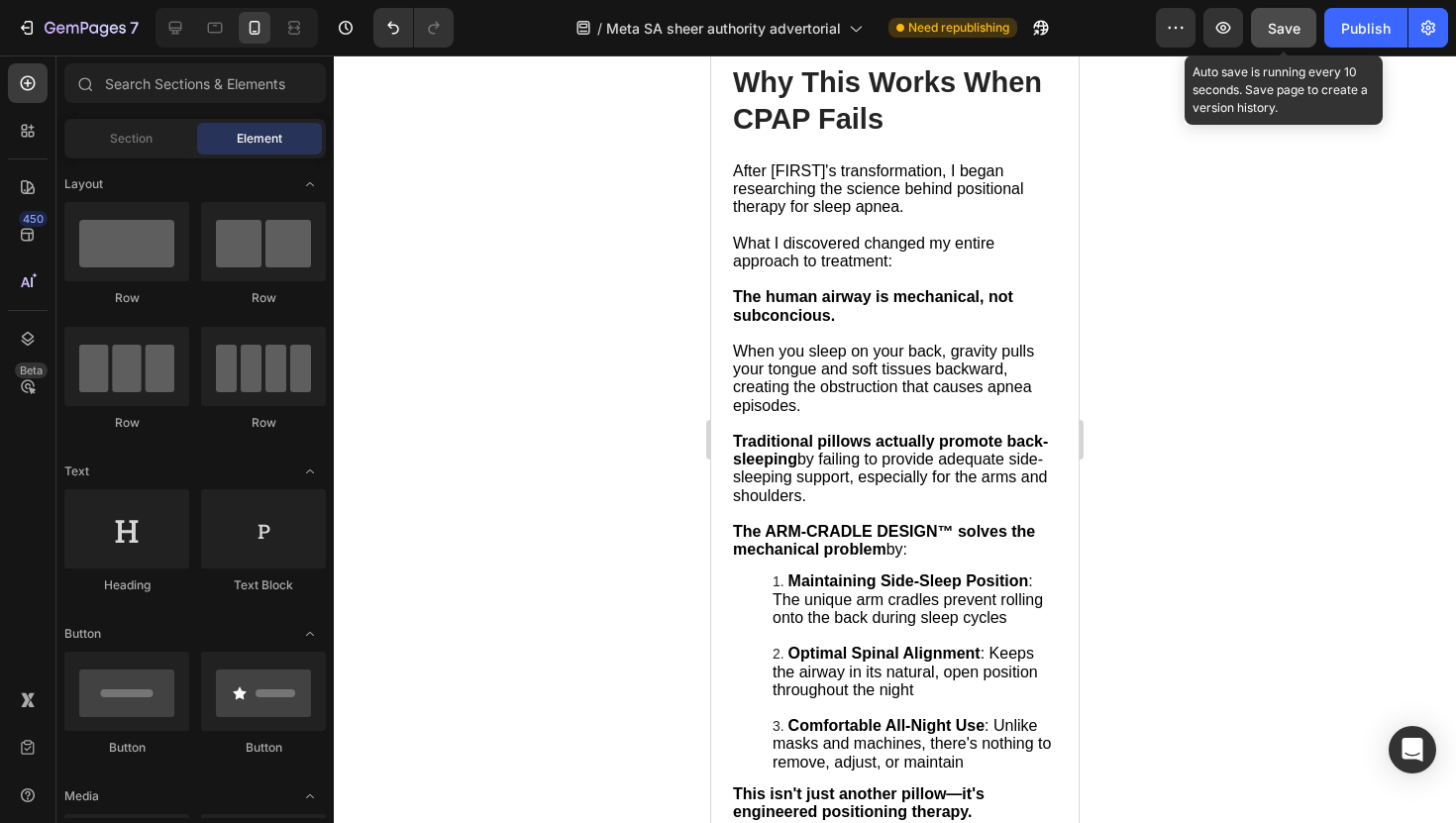 click on "Save" at bounding box center [1284, 28] 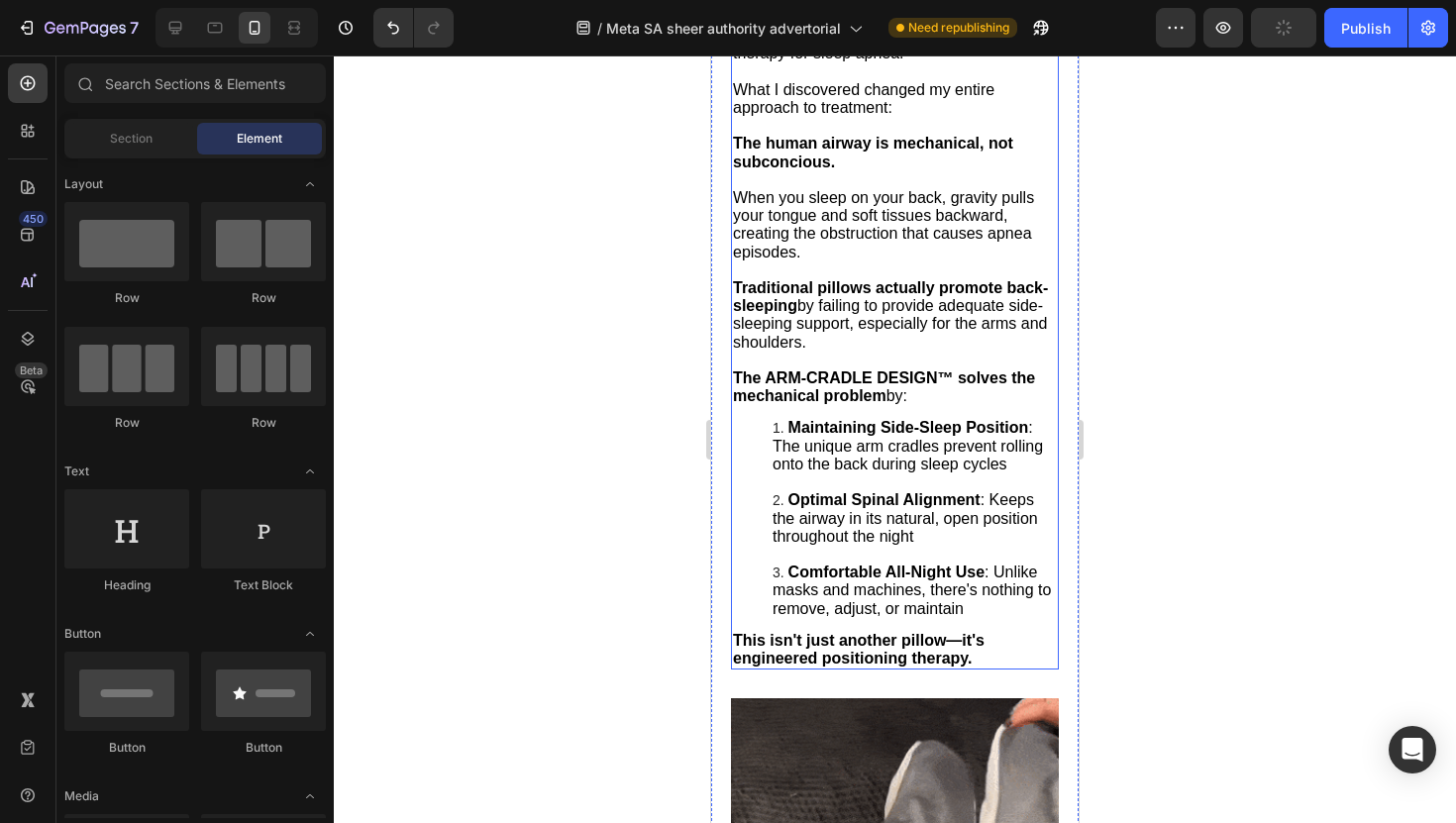 scroll, scrollTop: 6093, scrollLeft: 0, axis: vertical 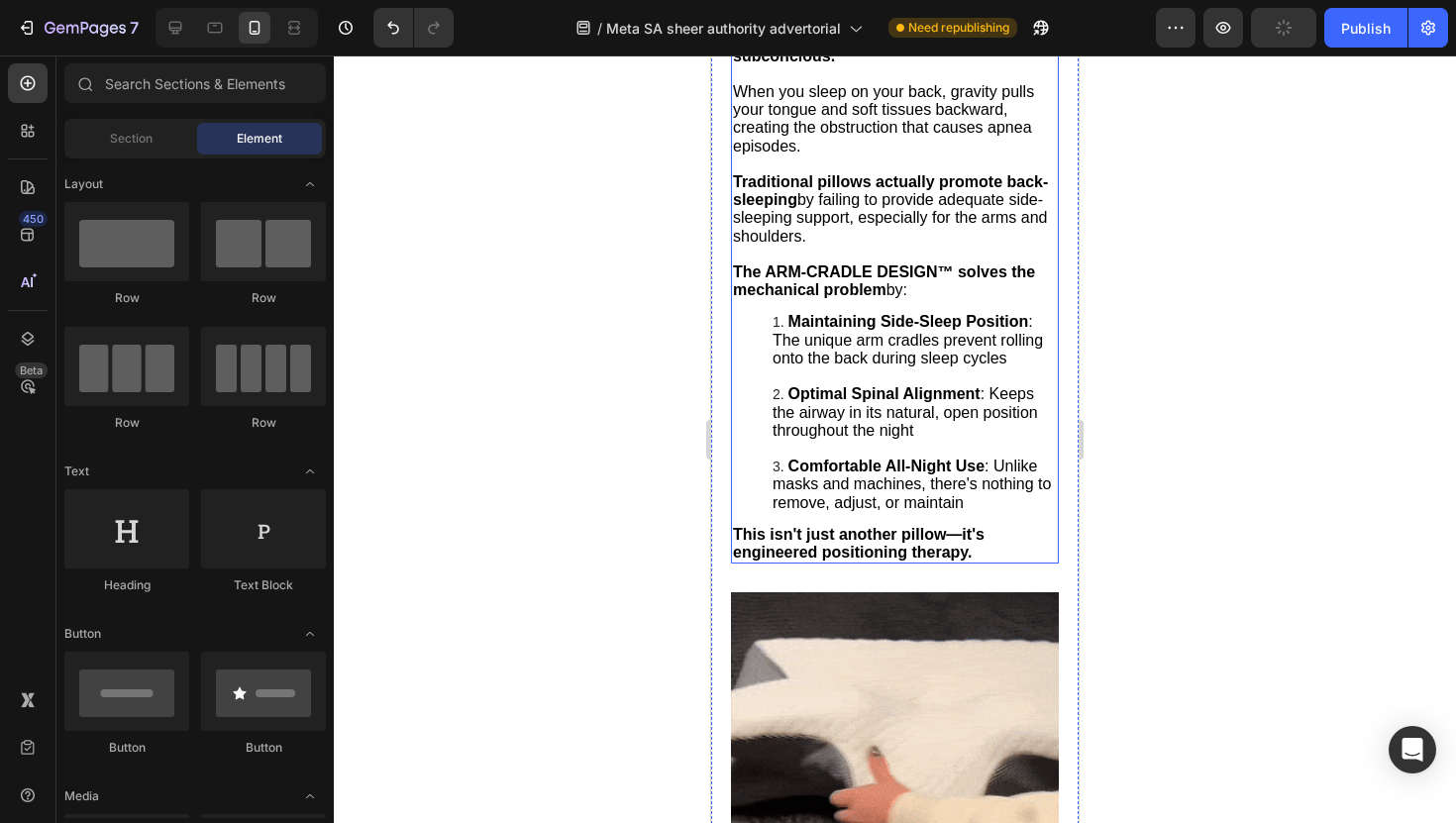click on "When you sleep on your back, gravity pulls your tongue and soft tissues backward, creating the obstruction that causes apnea episodes." at bounding box center (894, 119) 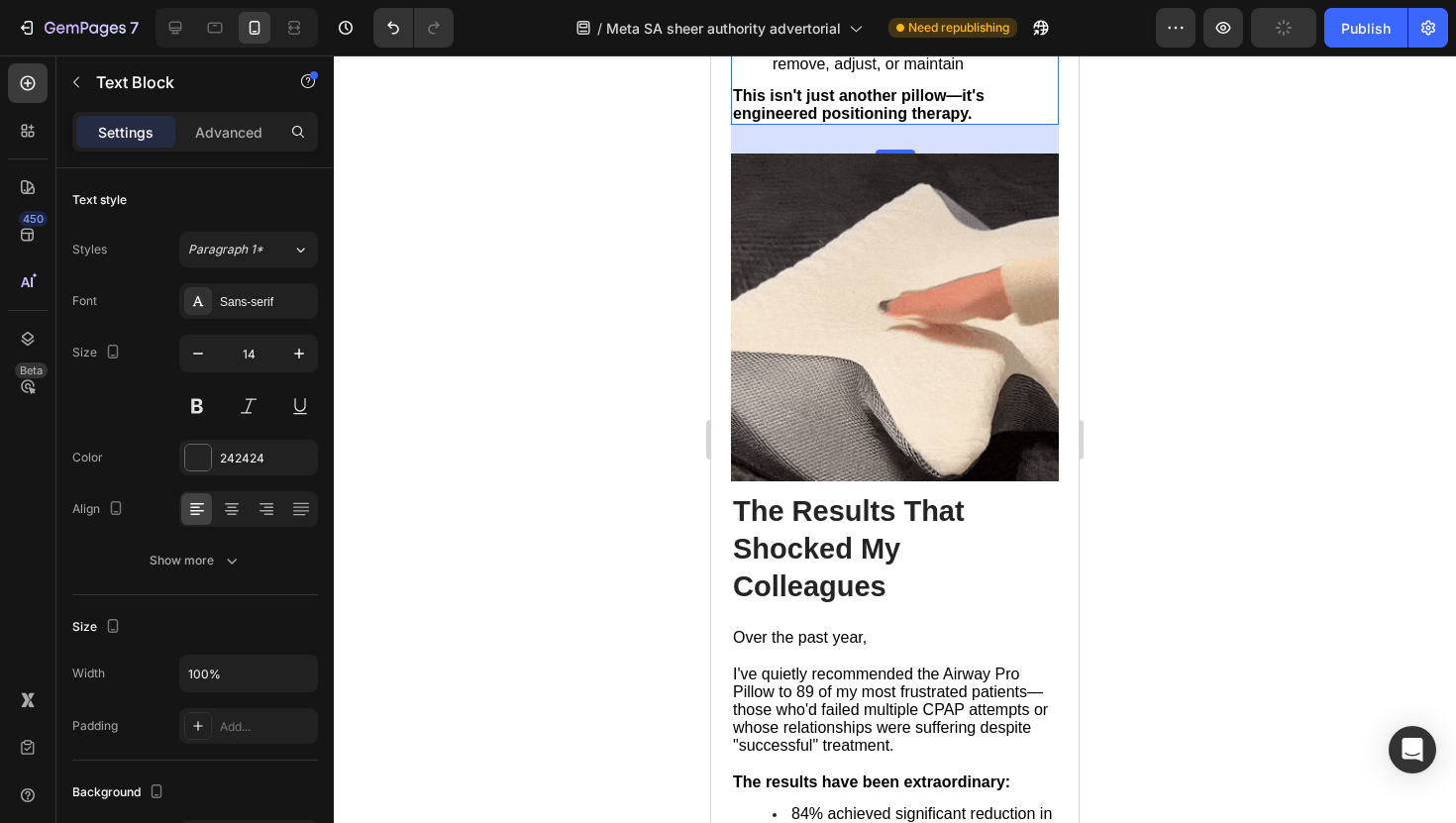 scroll, scrollTop: 6556, scrollLeft: 0, axis: vertical 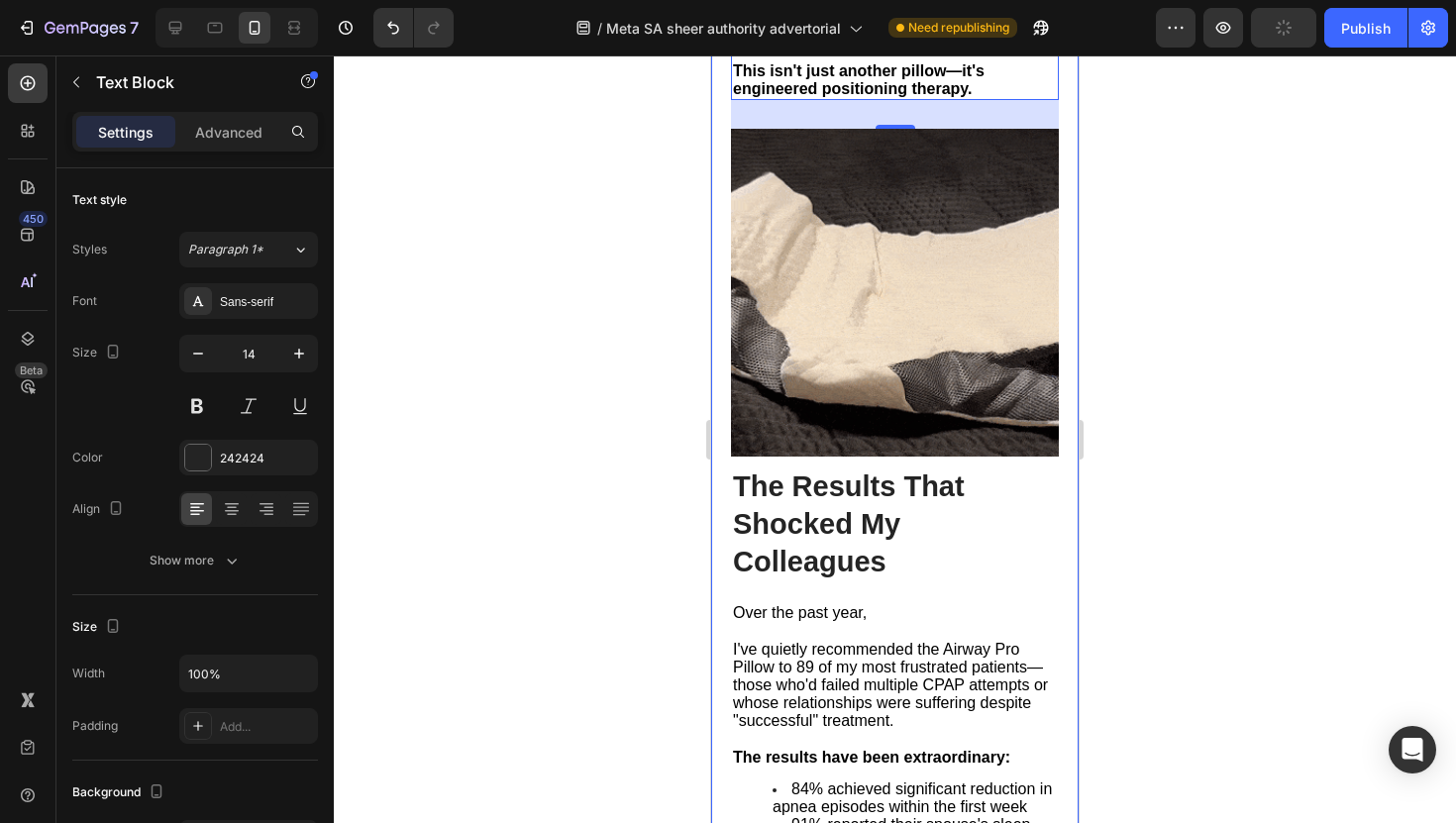 click 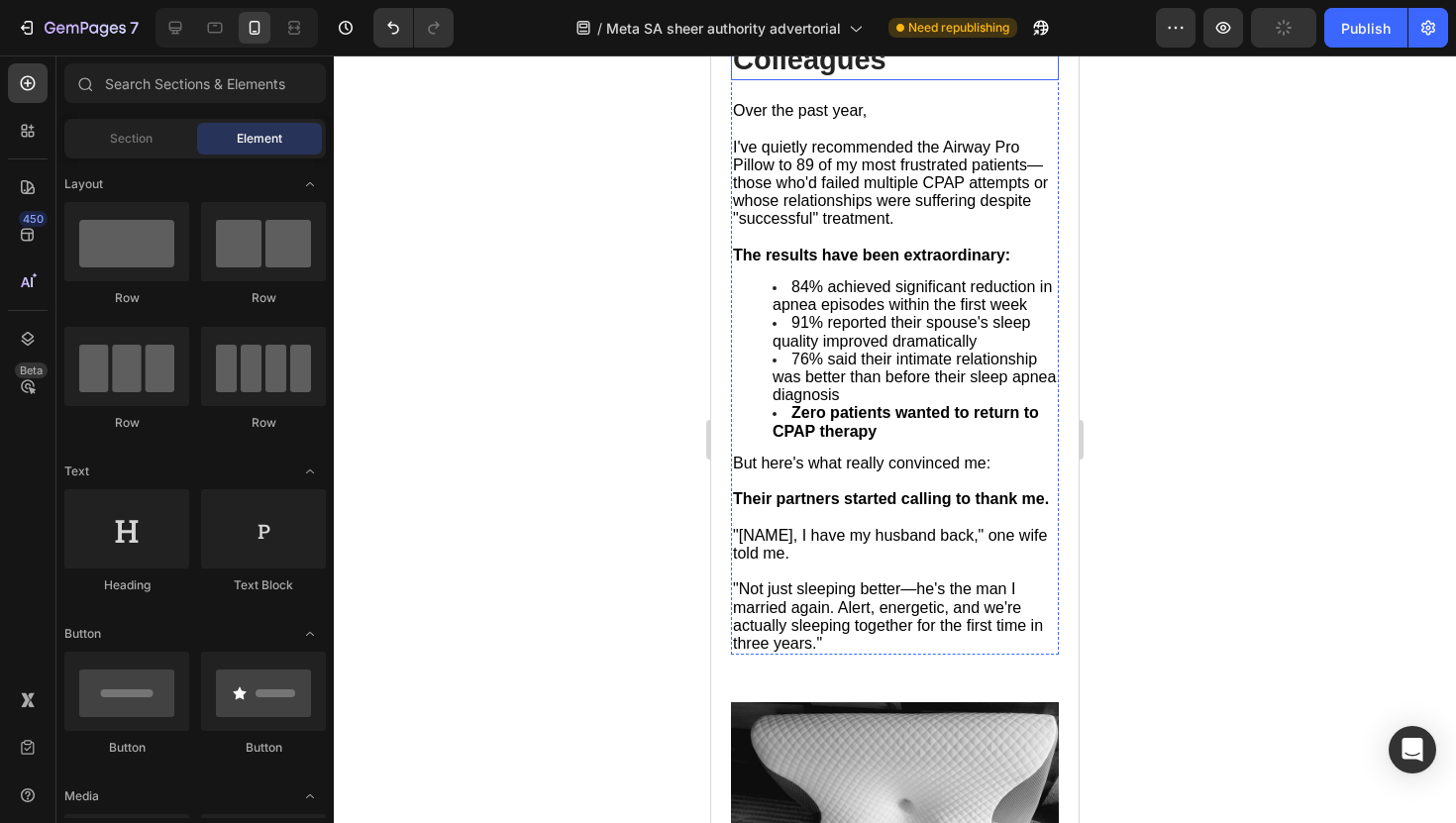 scroll, scrollTop: 7079, scrollLeft: 0, axis: vertical 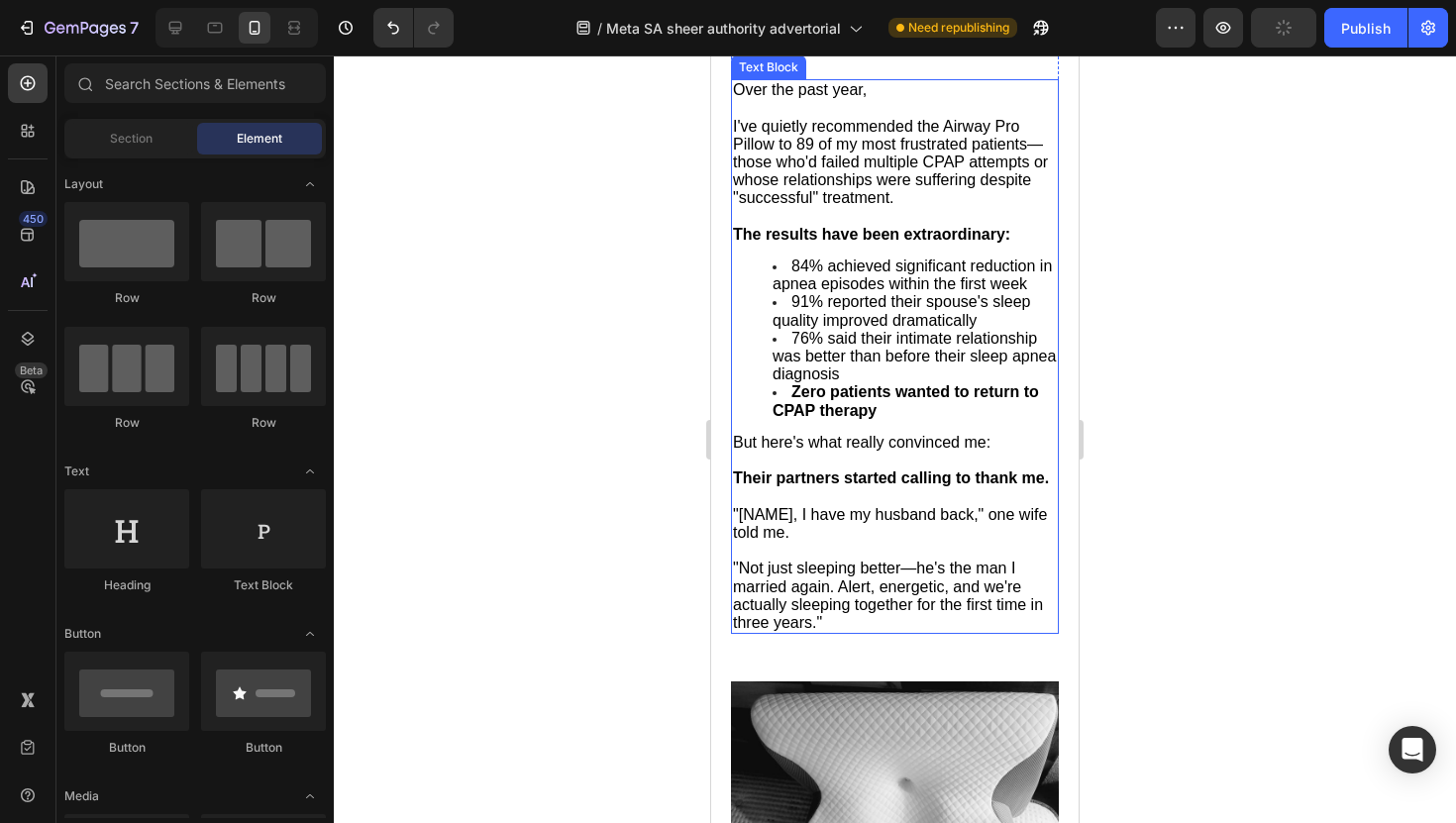 click on "I've quietly recommended the Airway Pro Pillow to [NUMBER] of my most frustrated patients—those who'd failed multiple CPAP attempts or whose relationships were suffering despite "successful" treatment." at bounding box center (890, 162) 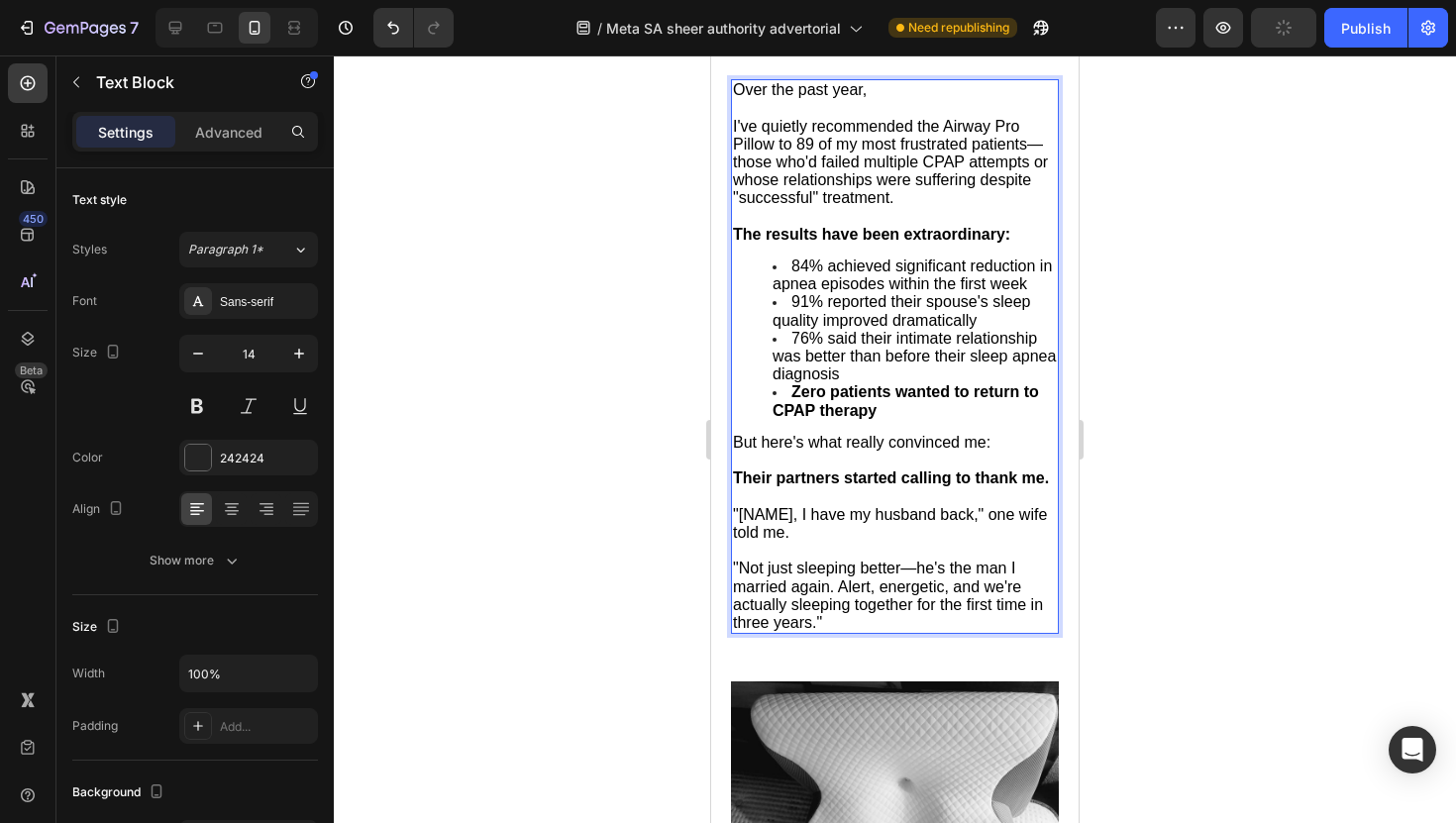 click on "I've quietly recommended the Airway Pro Pillow to [NUMBER] of my most frustrated patients—those who'd failed multiple CPAP attempts or whose relationships were suffering despite "successful" treatment." at bounding box center [890, 162] 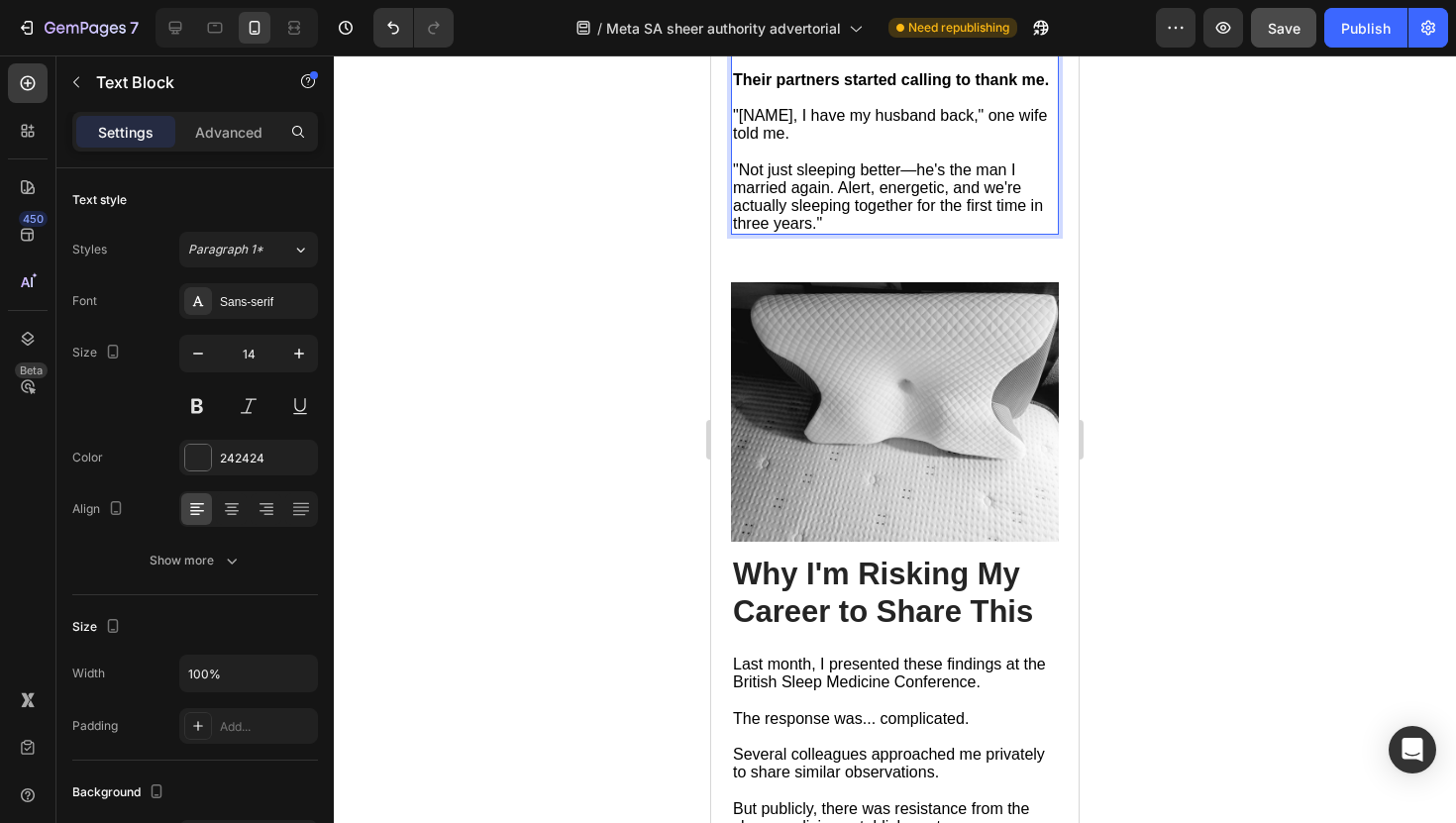 scroll, scrollTop: 7517, scrollLeft: 0, axis: vertical 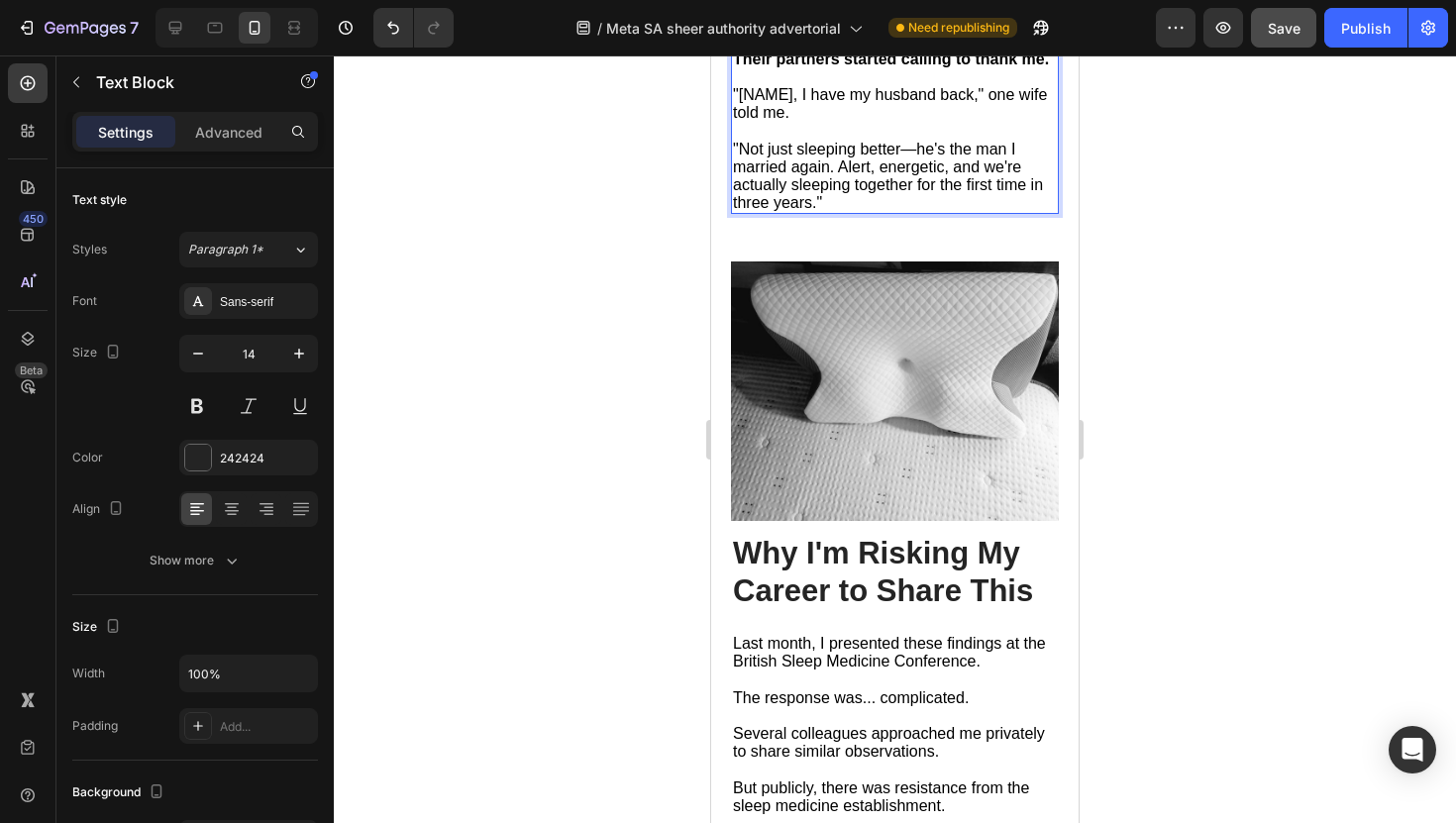 click on ""[SPOUSE_NAME] could prevent 80% of sleep apnea episodes with proper positioning alone—but there's no profit in prescribing a pillow."" at bounding box center (887, 176) 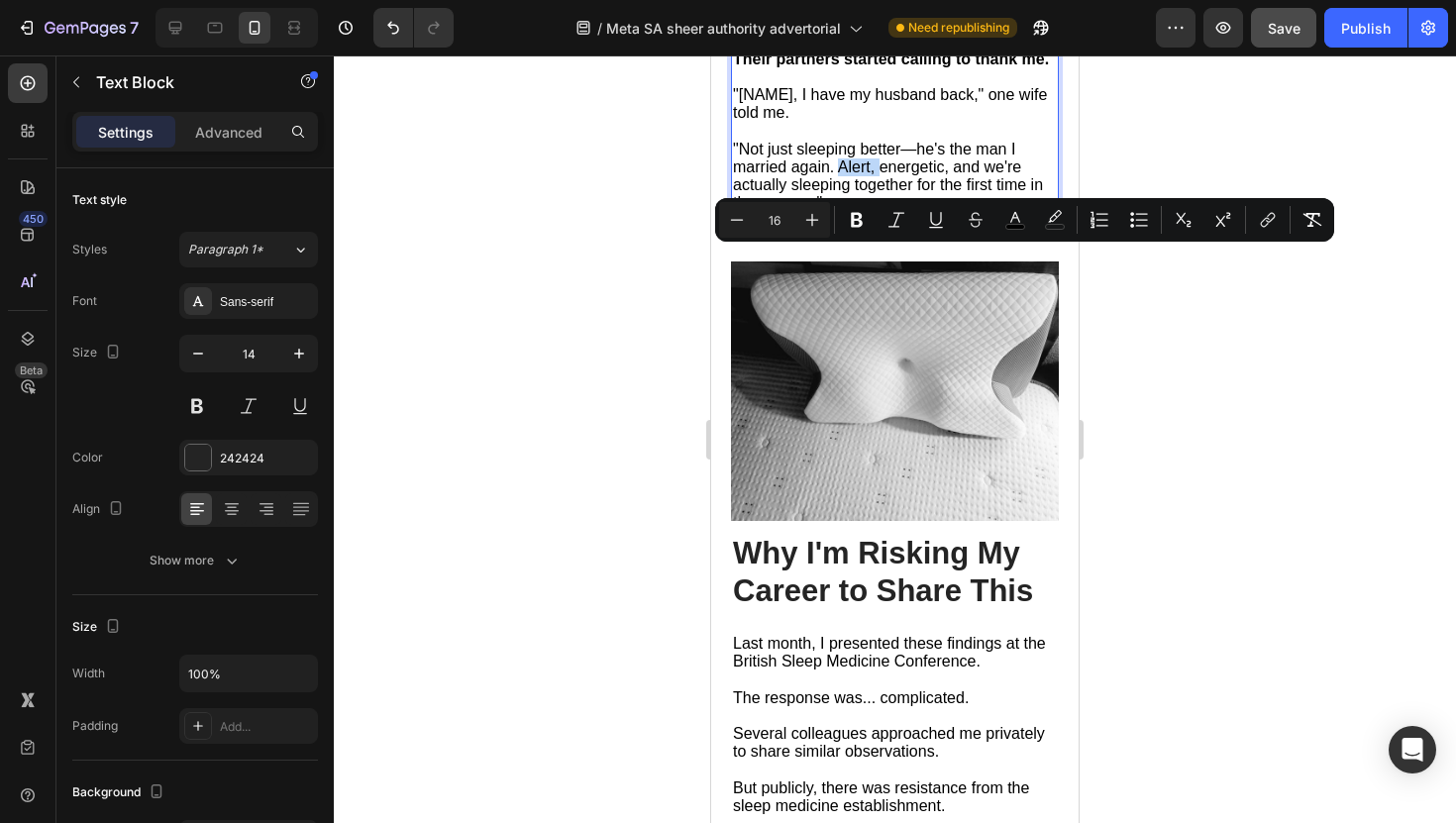 drag, startPoint x: 879, startPoint y: 257, endPoint x: 841, endPoint y: 259, distance: 38.052595 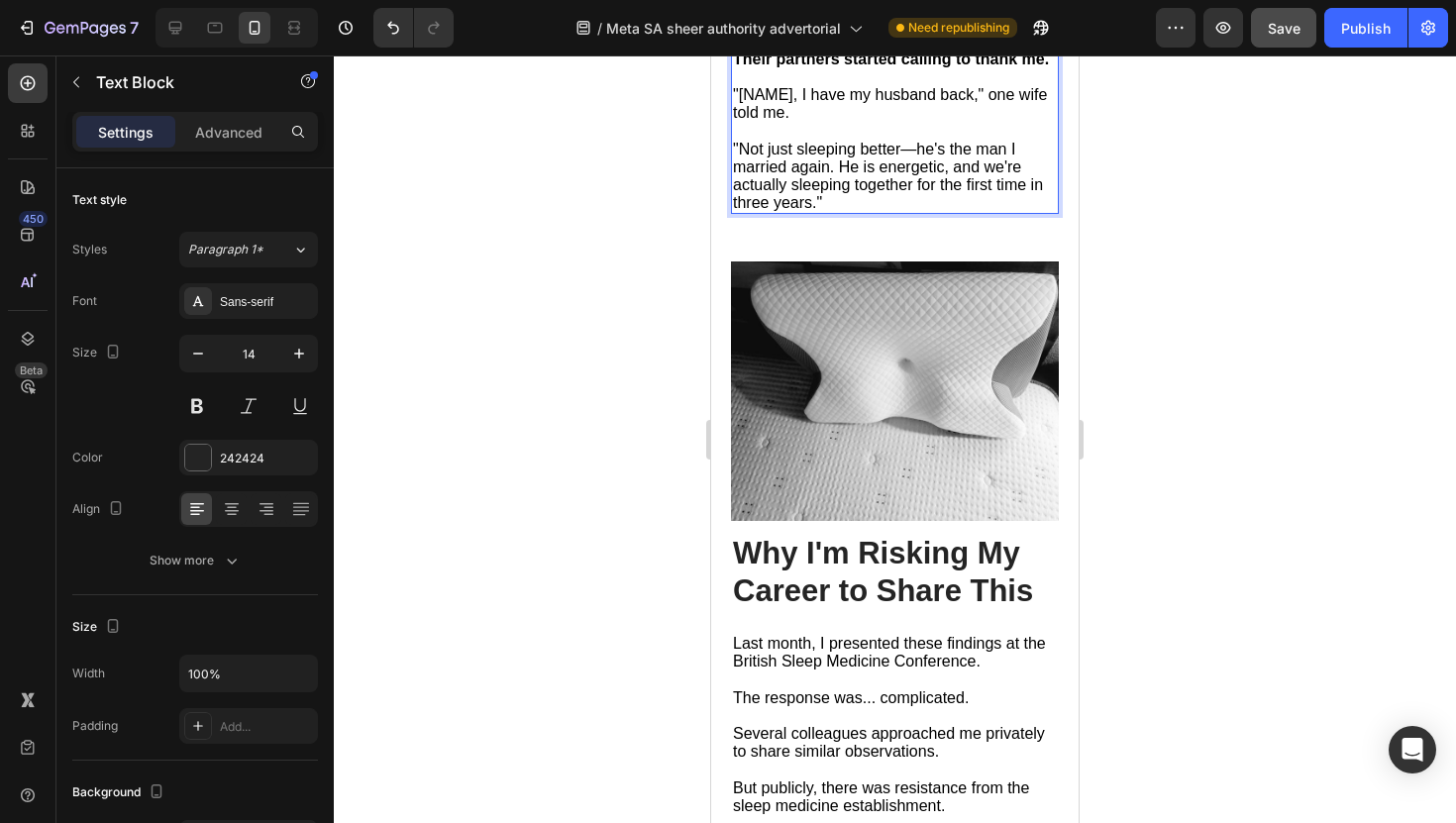 click on ""Not just sleeping better—he's the man I married again. He is energetic, and we're actually sleeping together for the first time in three years."" at bounding box center (887, 176) 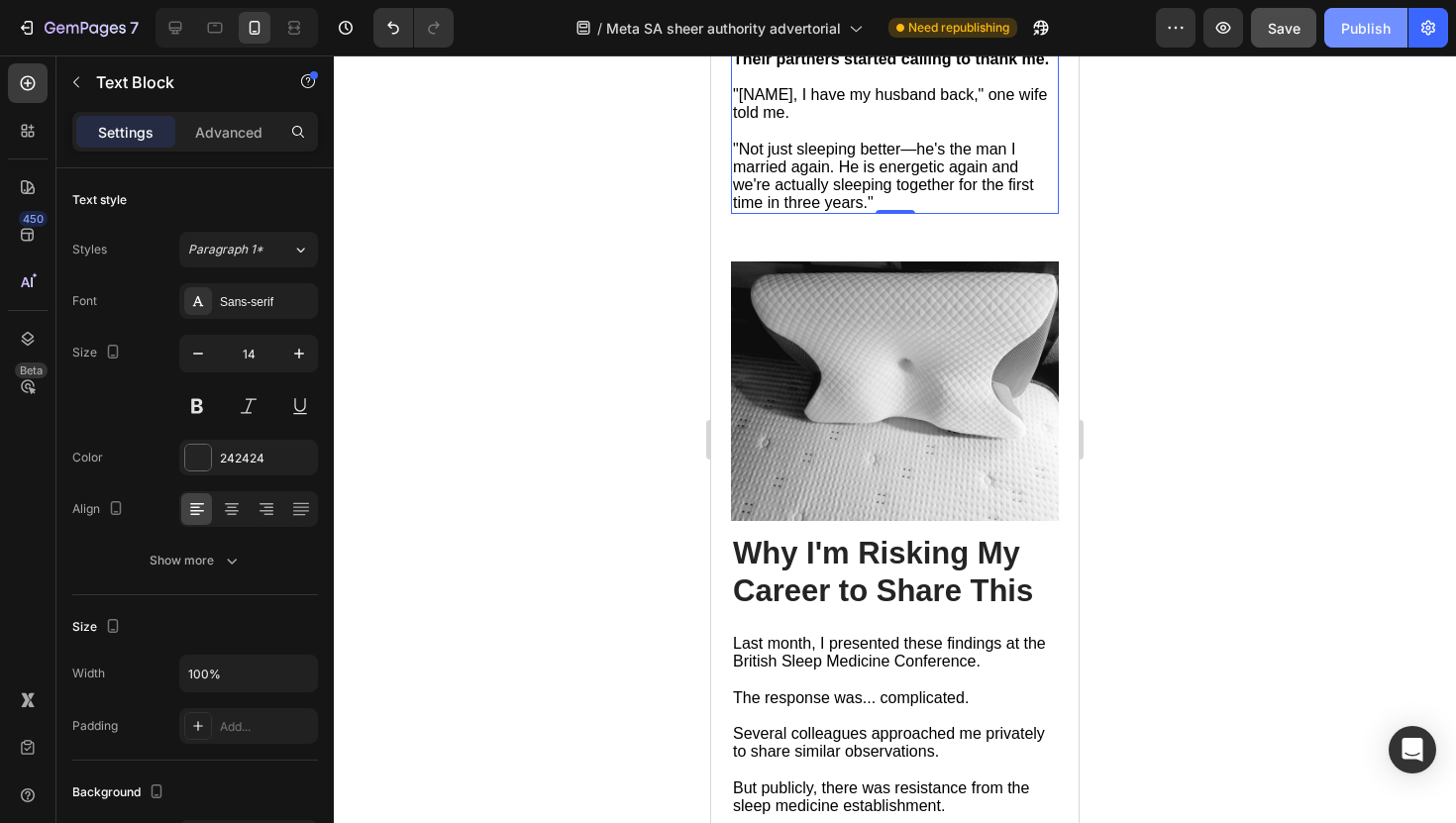 click on "Publish" at bounding box center [1366, 28] 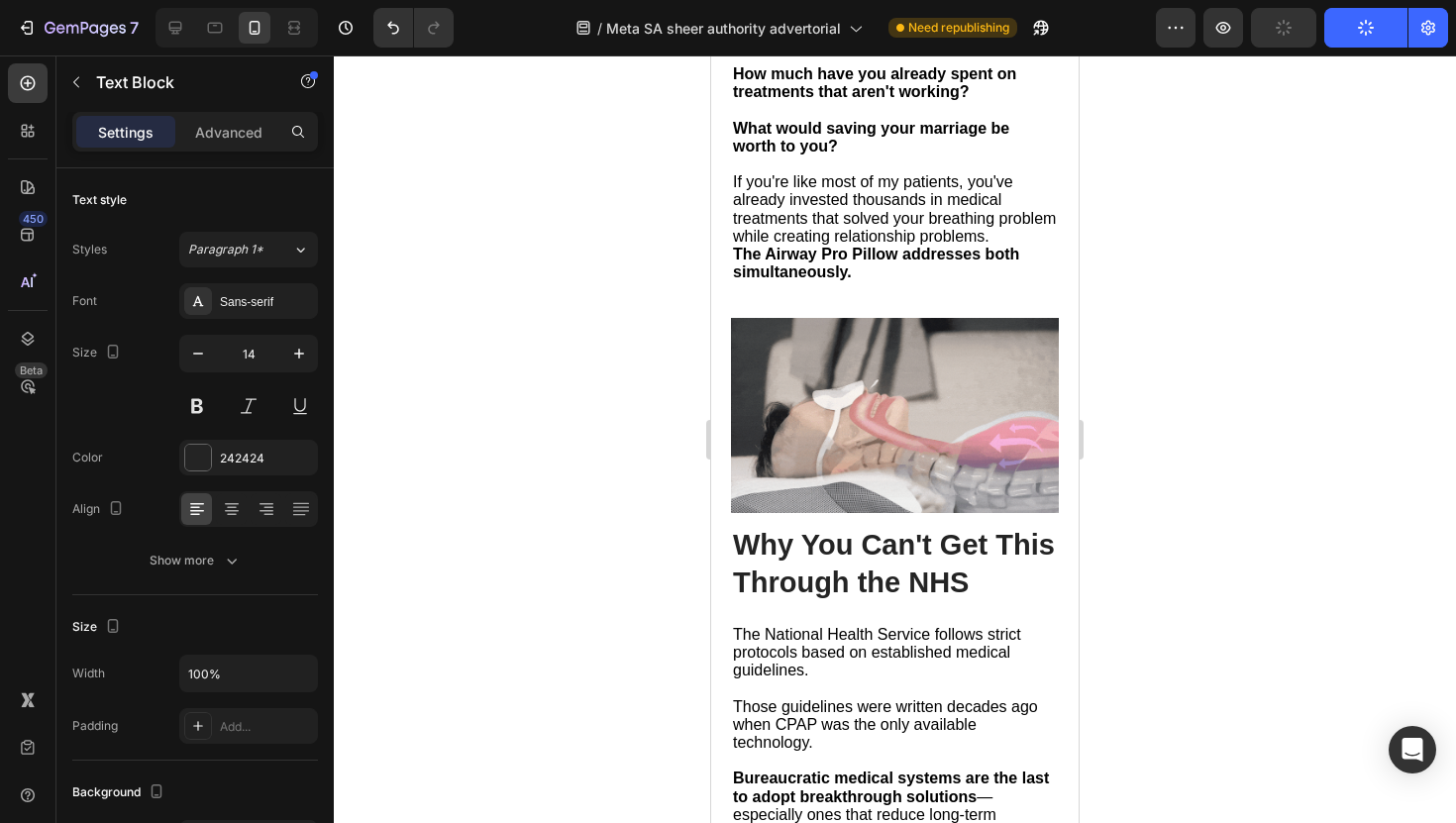 scroll, scrollTop: 8921, scrollLeft: 0, axis: vertical 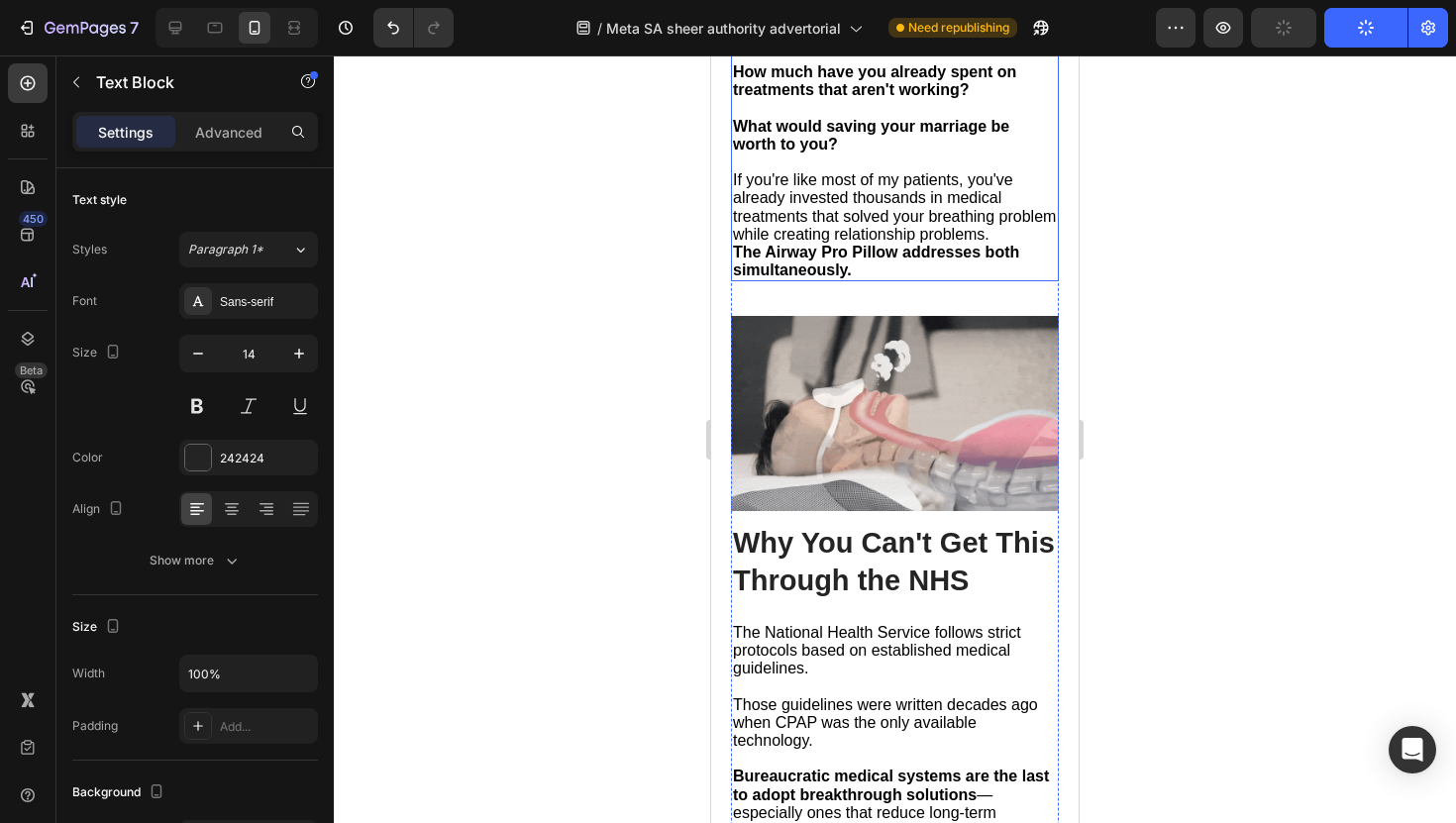 click on "If you're like most of my patients, you've already invested thousands in medical treatments that solved your breathing problem while creating relationship problems." at bounding box center [894, 207] 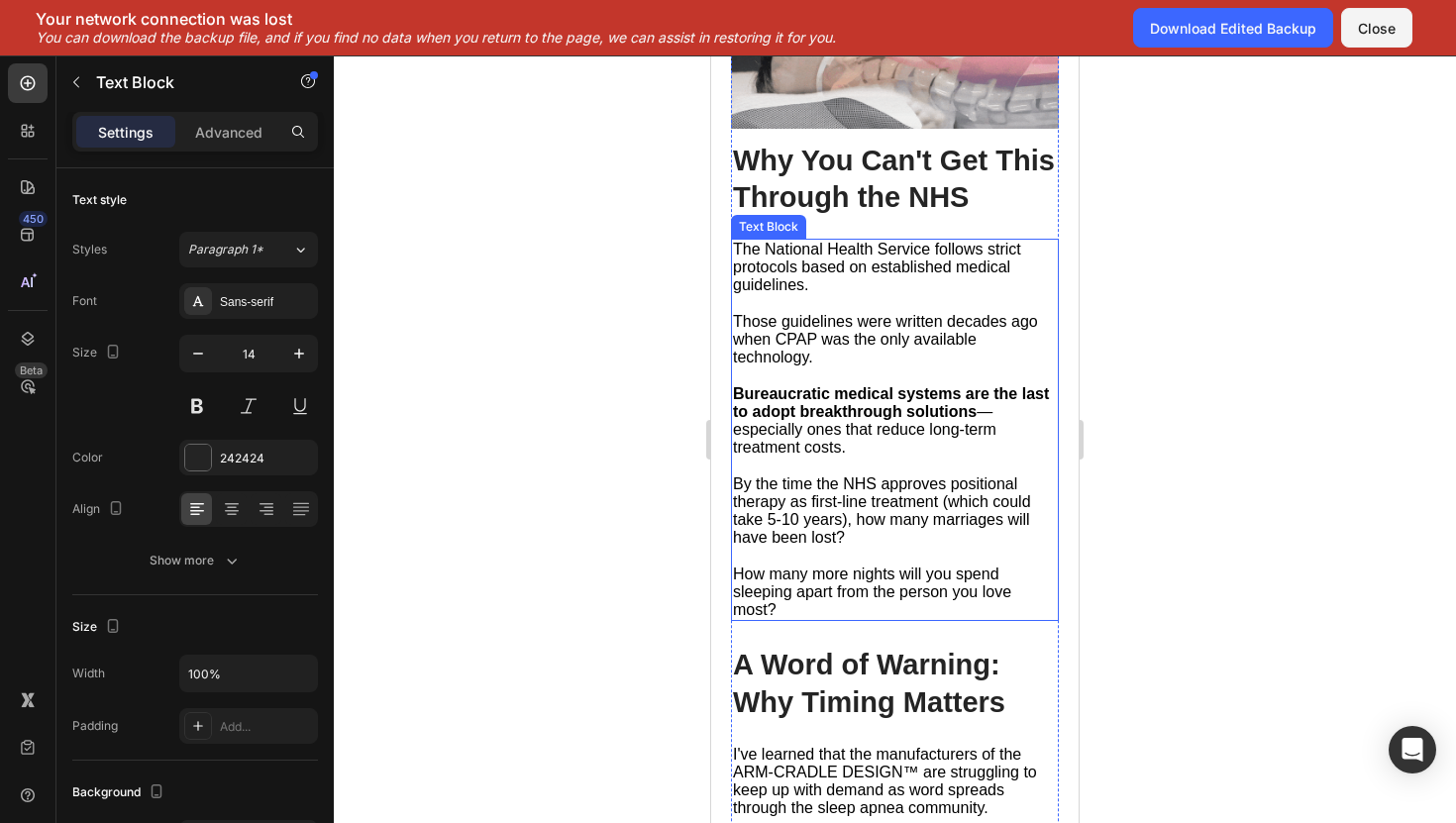 scroll, scrollTop: 9358, scrollLeft: 0, axis: vertical 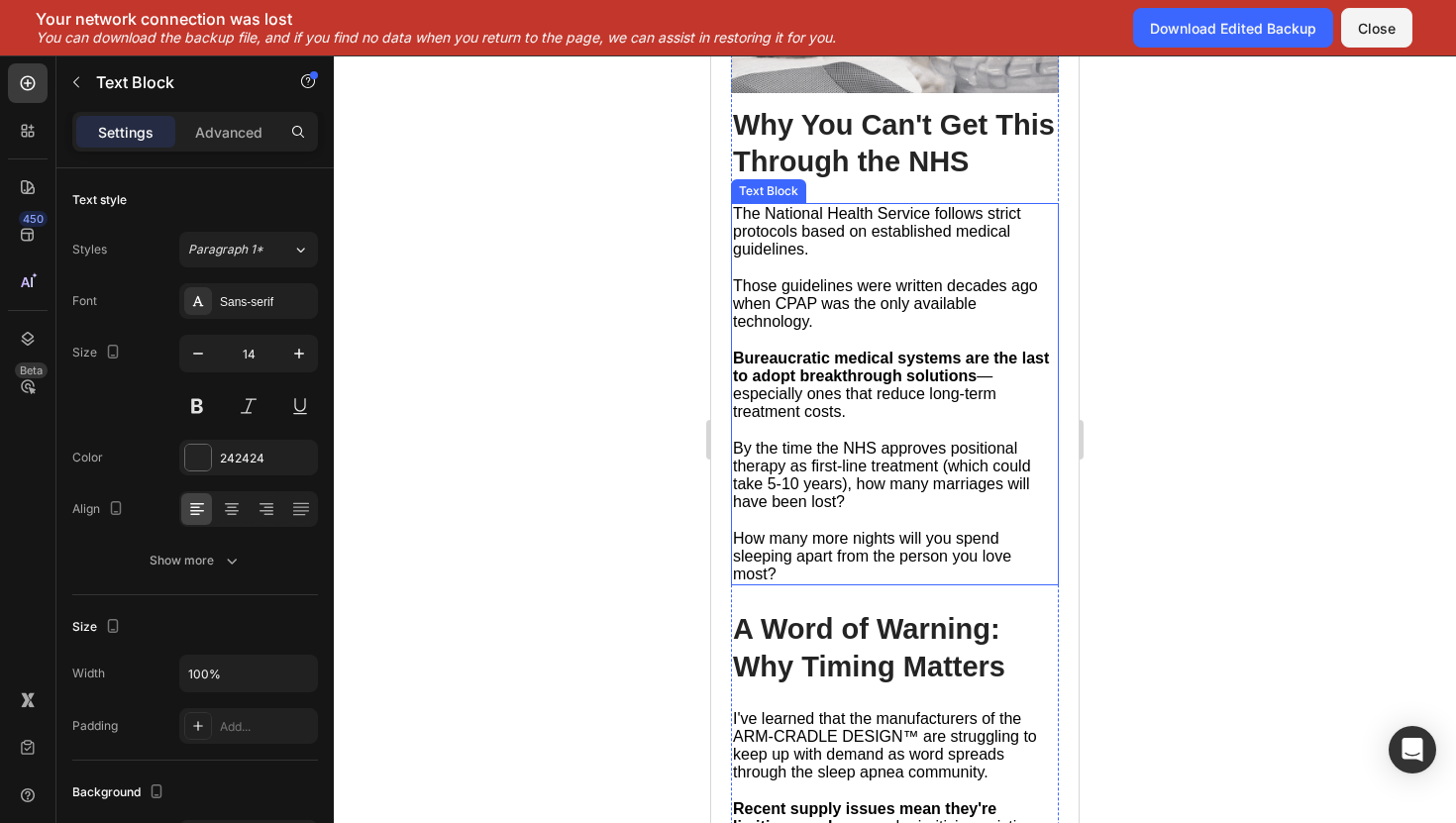 click on "Bureaucratic medical systems are the last to adopt breakthrough solutions —especially ones that reduce long-term treatment costs." at bounding box center [890, 385] 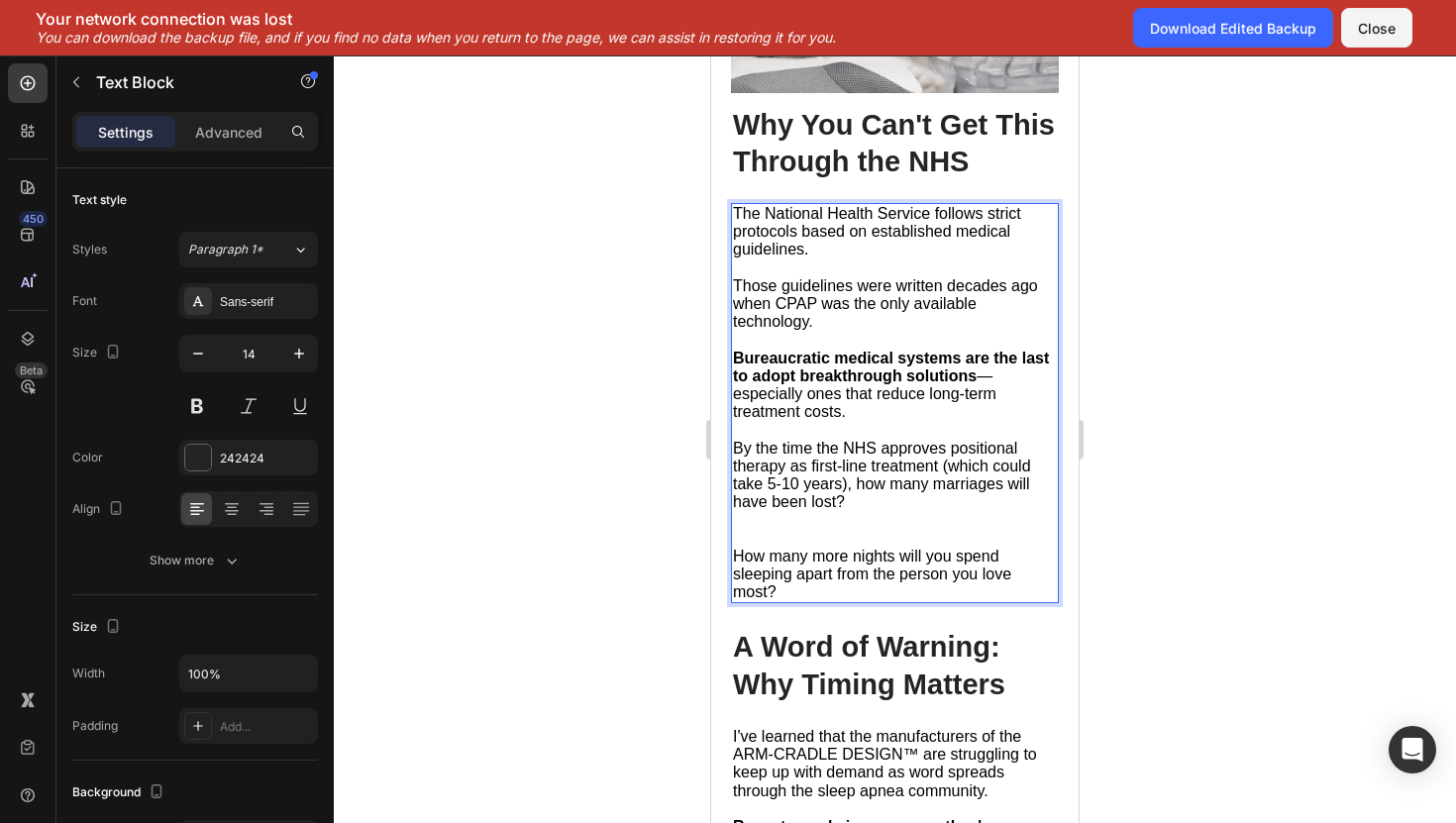 click on "Bureaucratic medical systems are the last to adopt breakthrough solutions —especially ones that reduce long-term treatment costs." at bounding box center (890, 385) 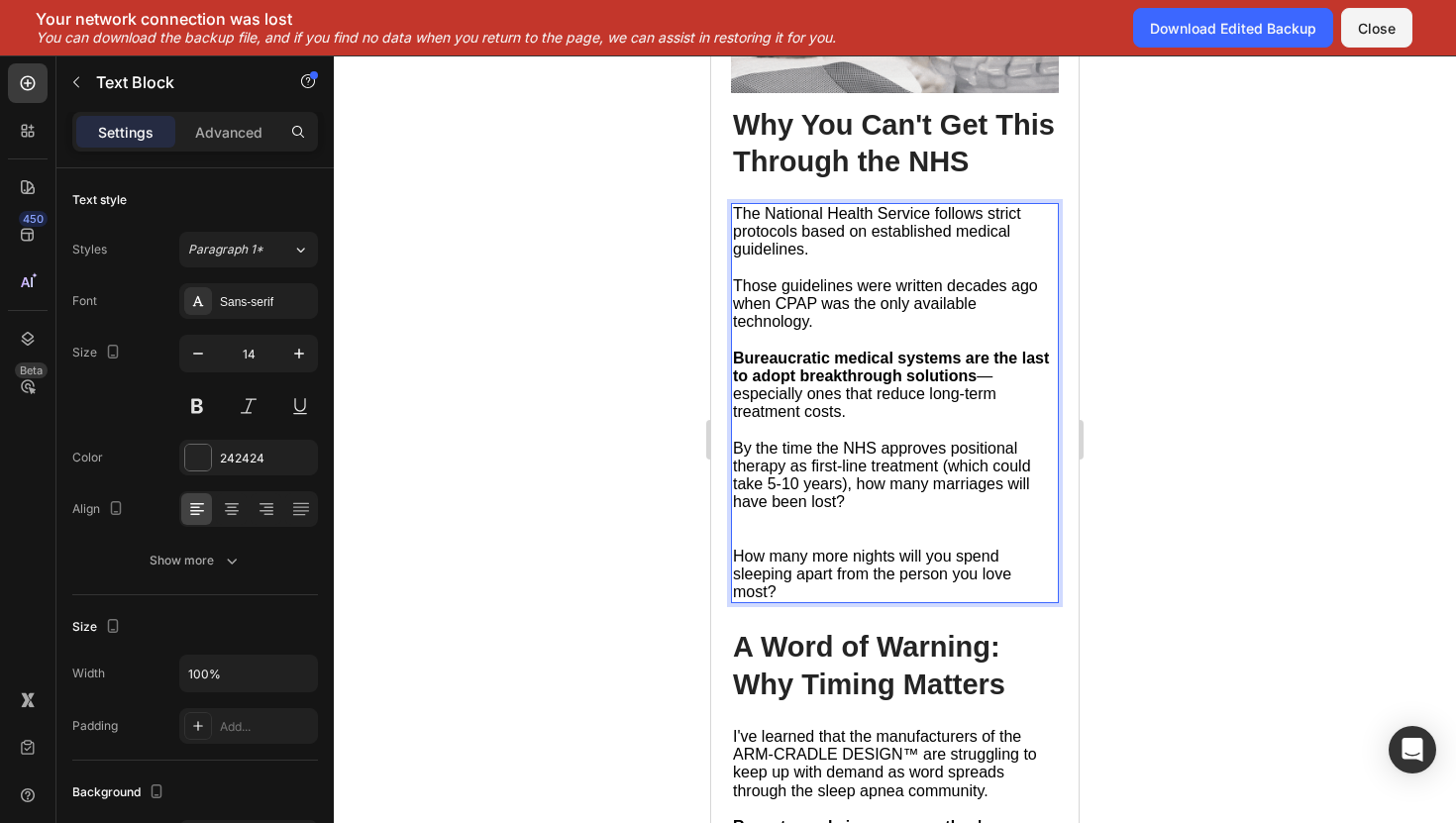 click on "Bureaucratic medical systems are the last to adopt breakthrough solutions —especially ones that reduce long-term treatment costs." at bounding box center [894, 385] 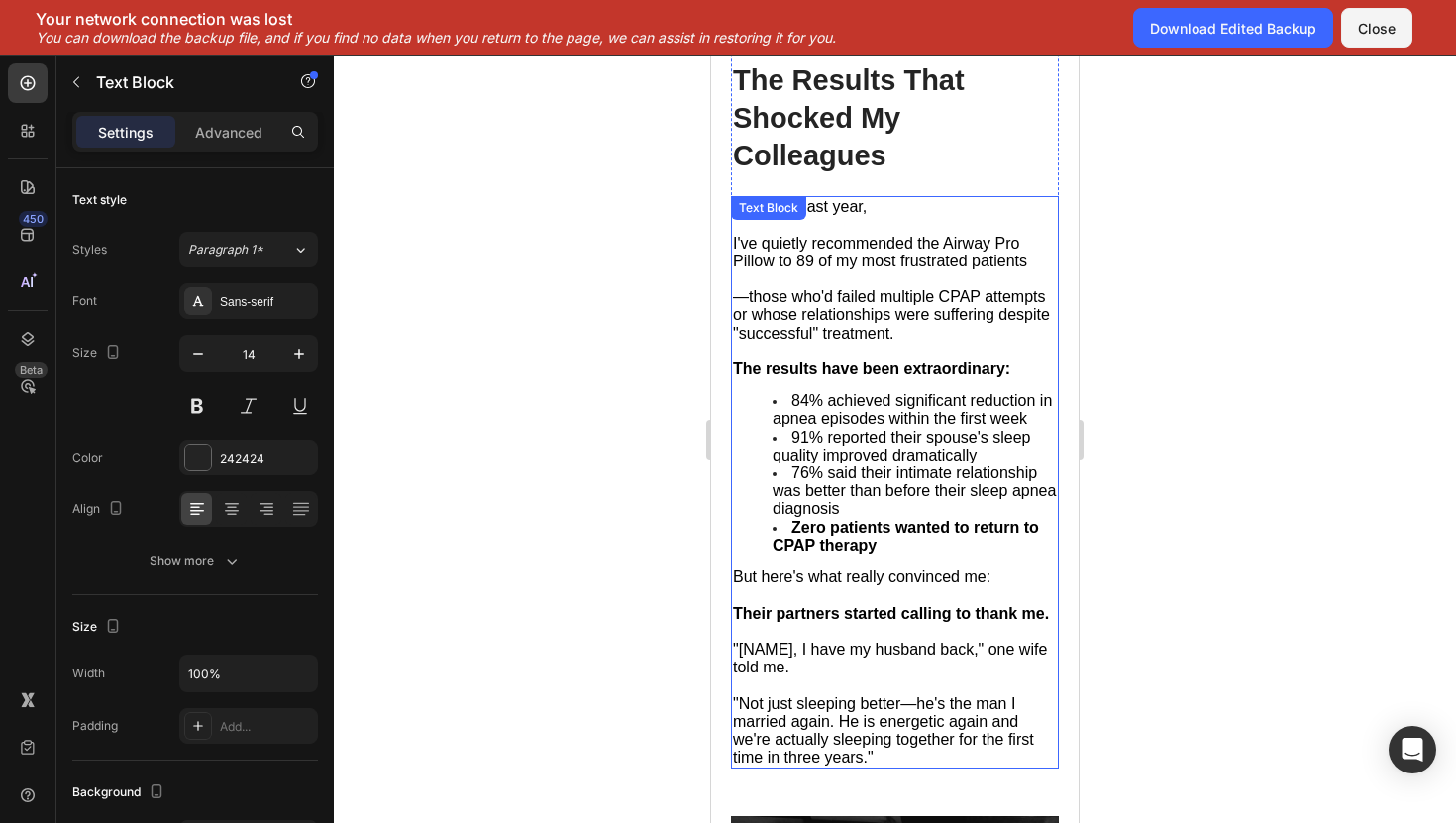 scroll, scrollTop: 6956, scrollLeft: 0, axis: vertical 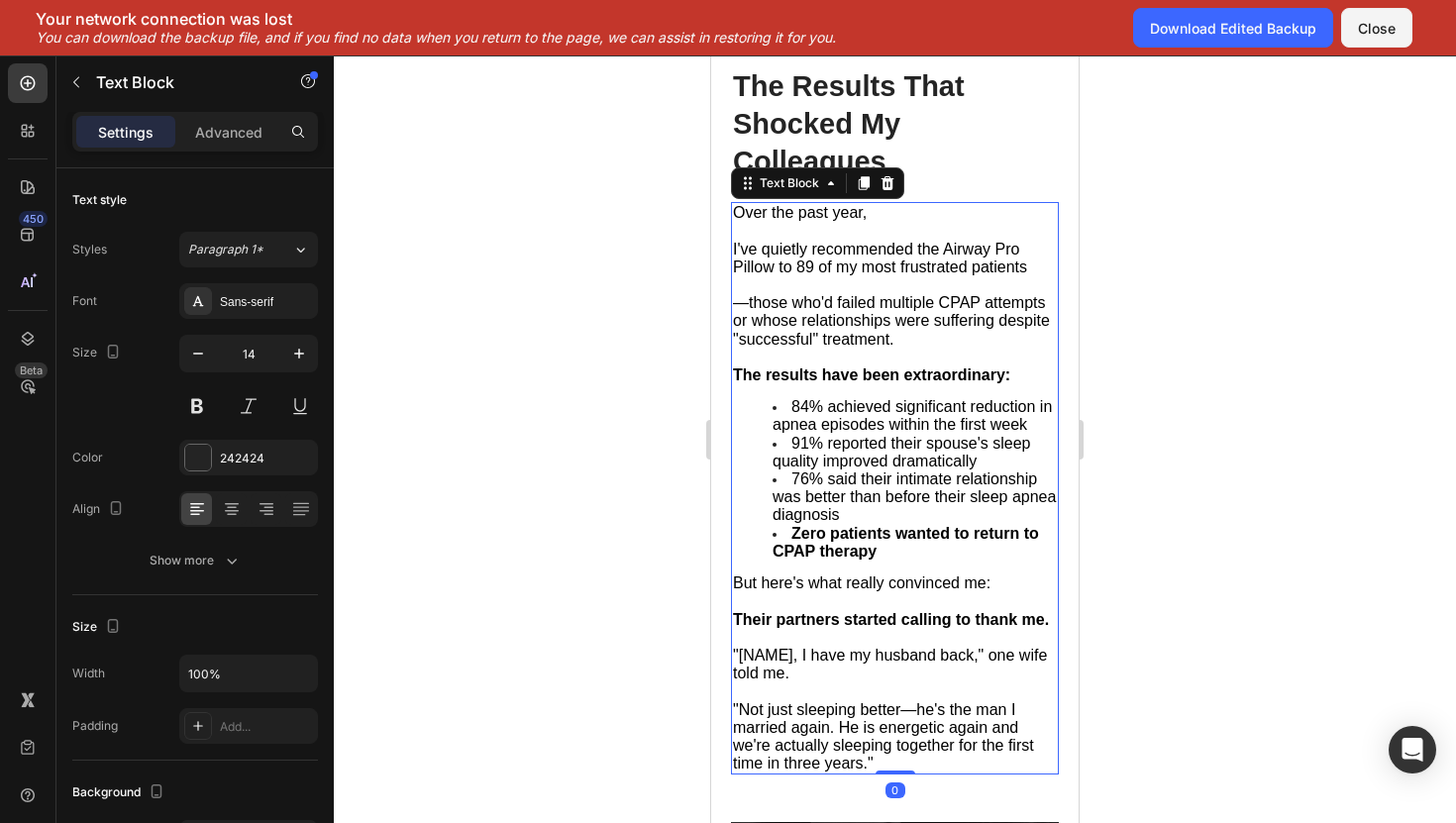 click on "—those who'd failed multiple CPAP attempts or whose relationships were suffering despite "successful" treatment." at bounding box center (891, 320) 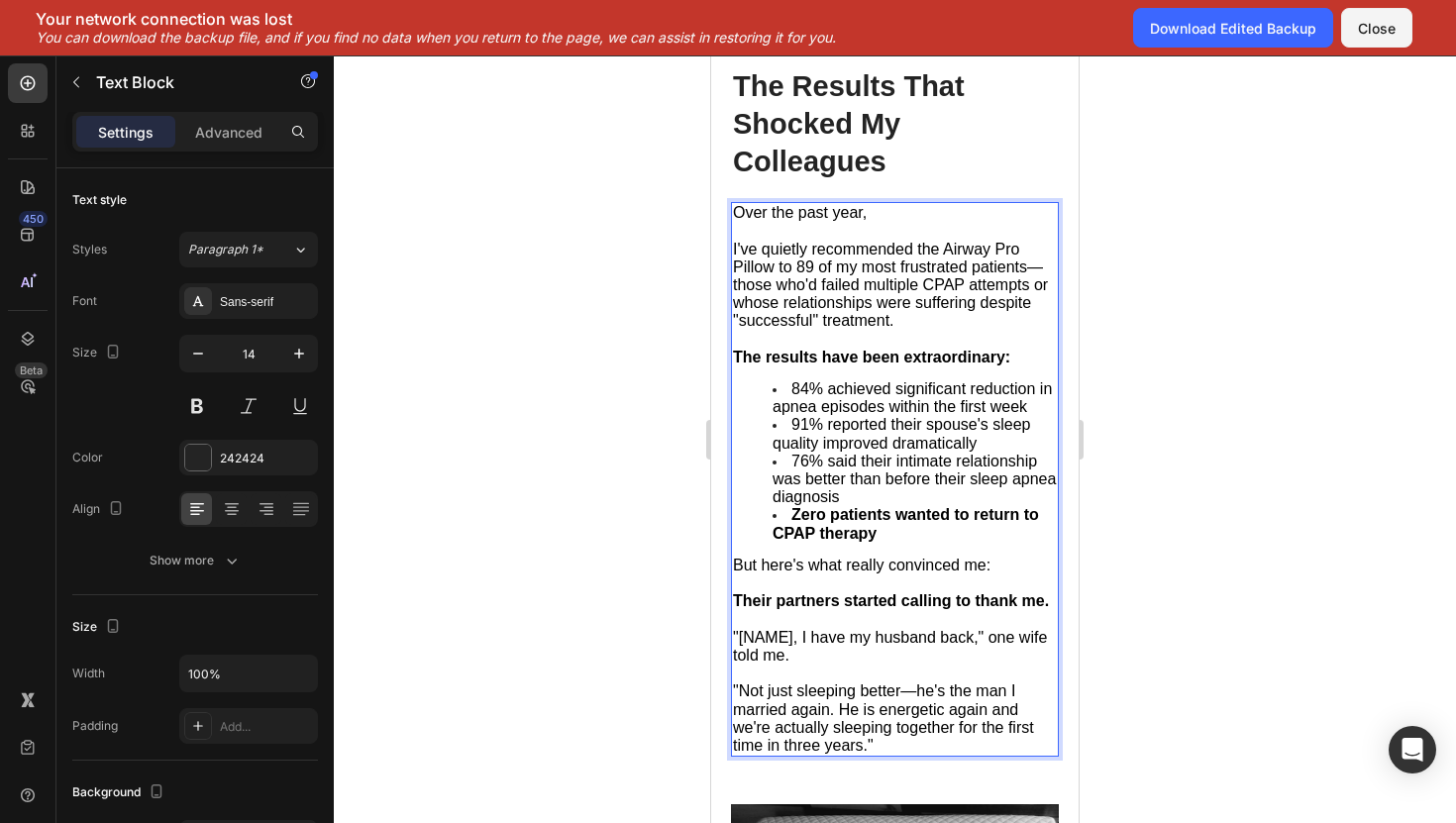 click on "I've quietly recommended the Airway Pro Pillow to [NUMBER] of my most frustrated patients—those who'd failed multiple CPAP attempts or whose relationships were suffering despite "successful" treatment." at bounding box center (890, 285) 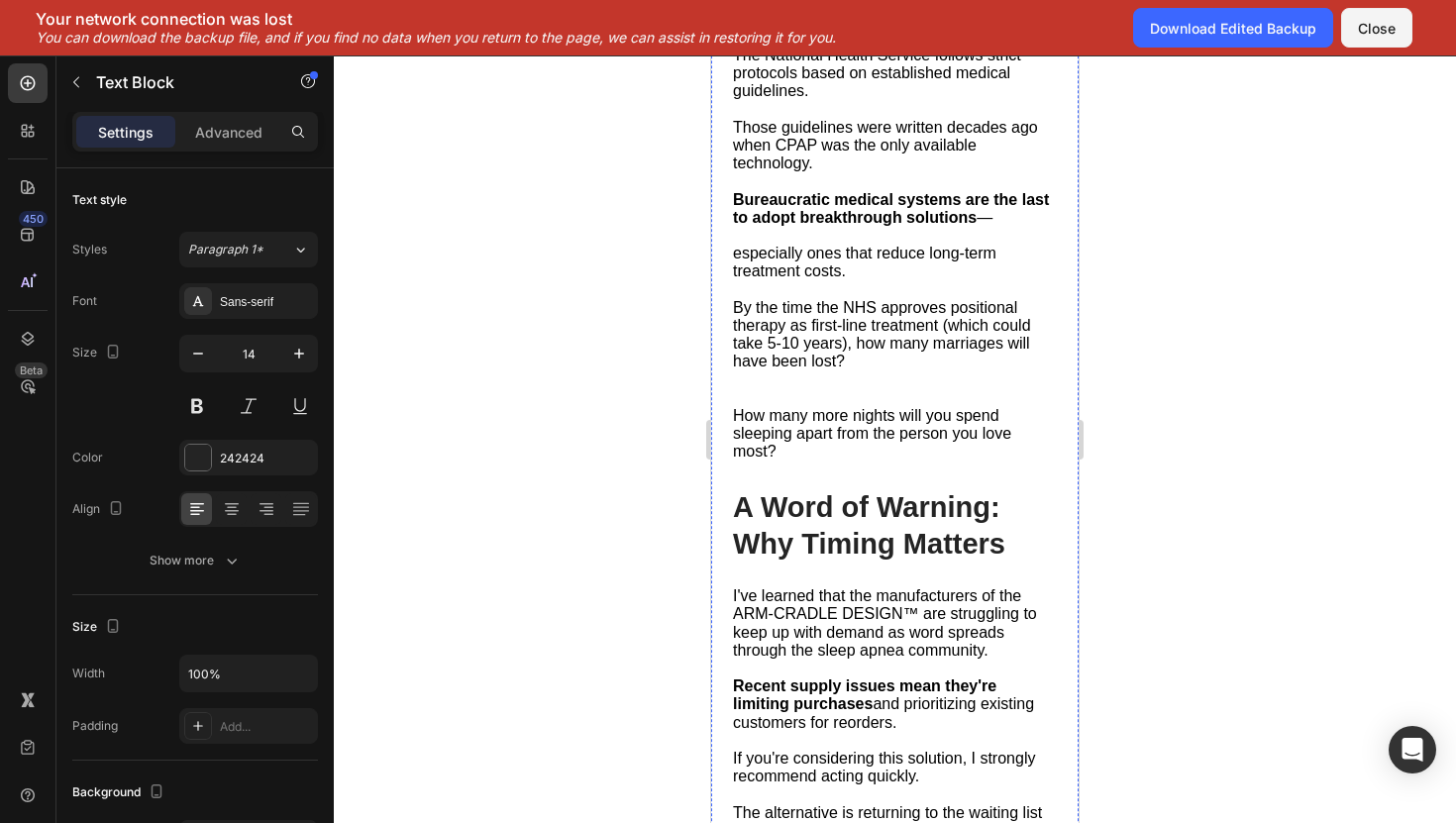 scroll, scrollTop: 9530, scrollLeft: 0, axis: vertical 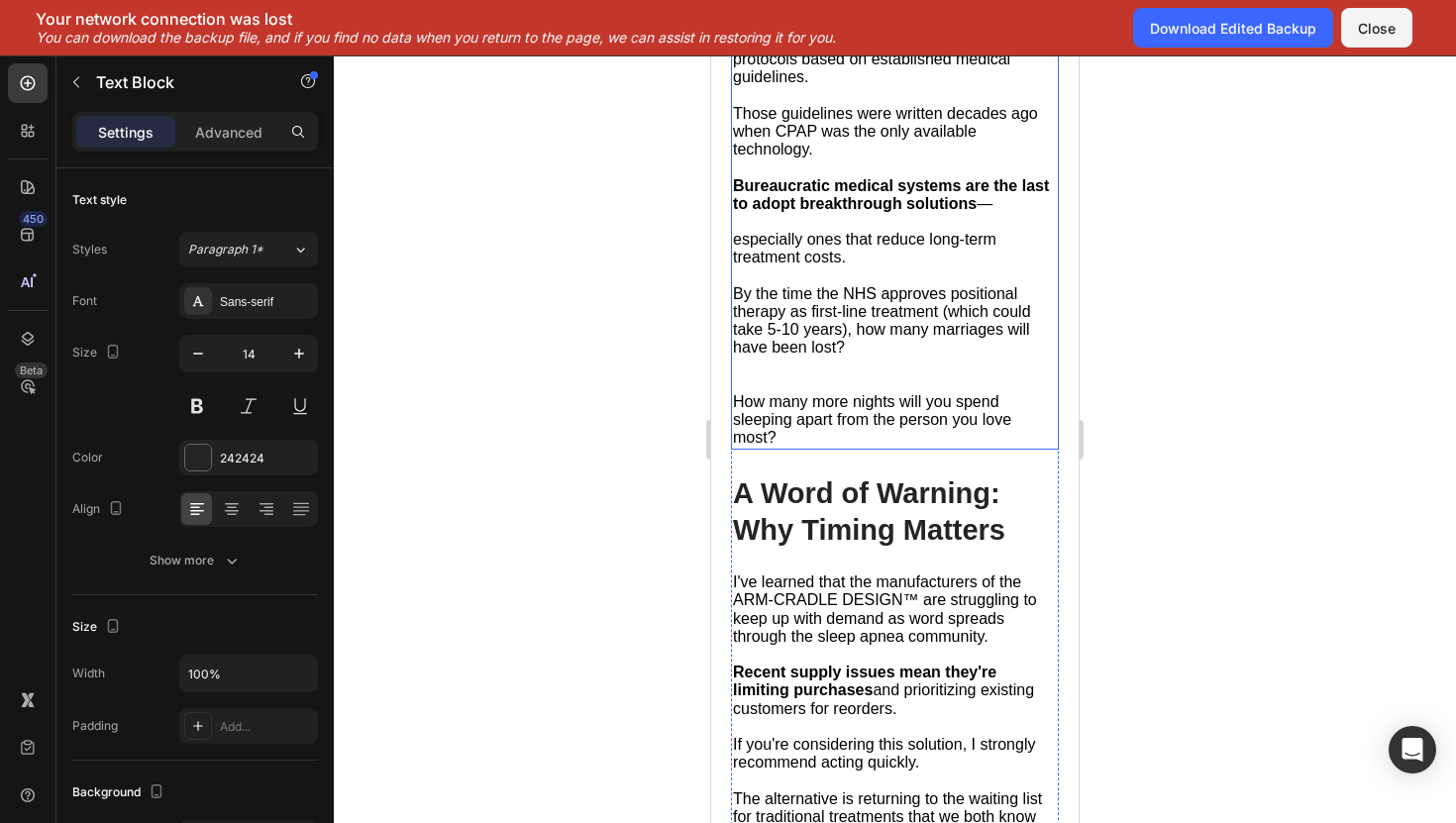 click at bounding box center (894, 375) 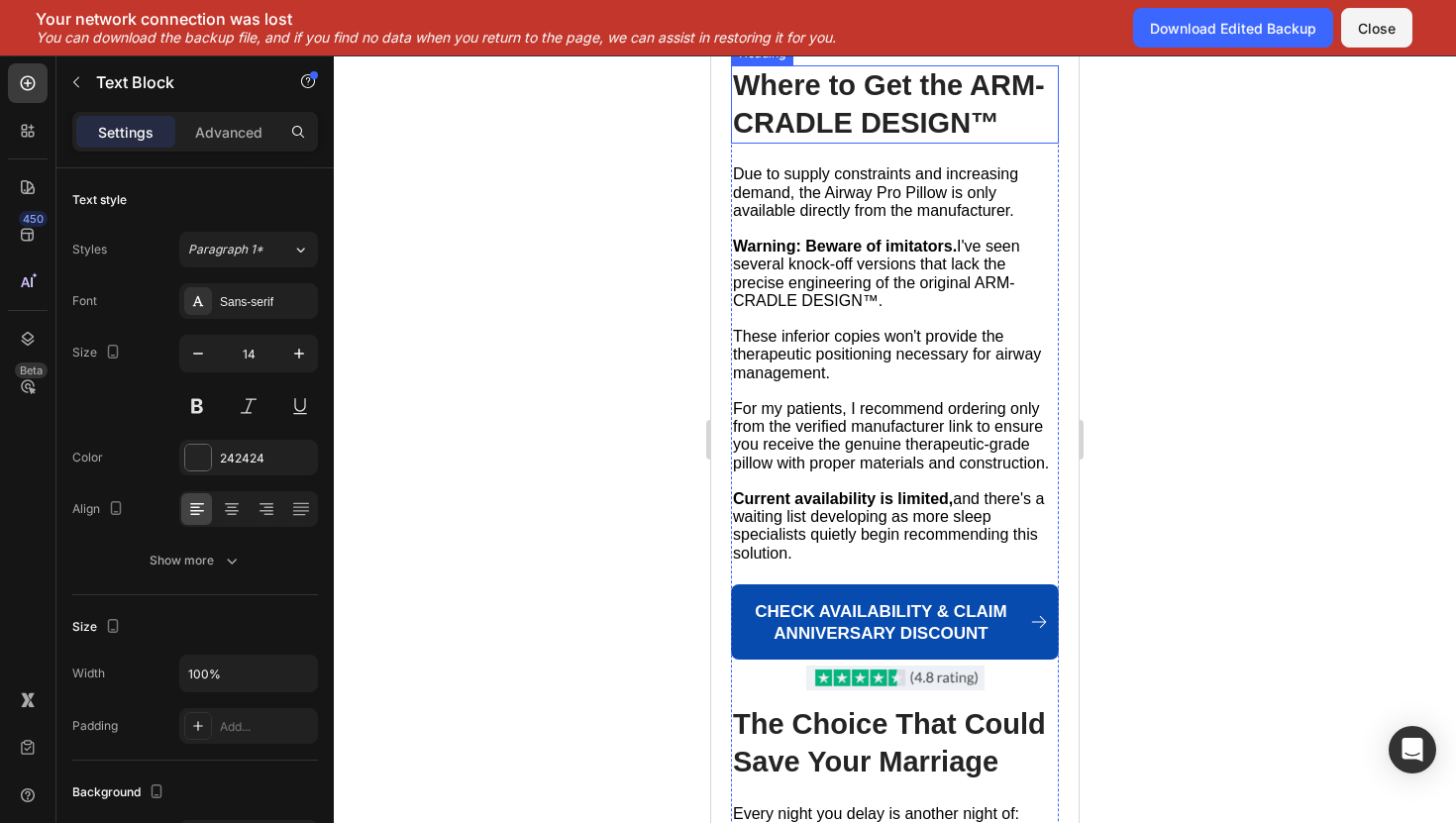 scroll, scrollTop: 11015, scrollLeft: 0, axis: vertical 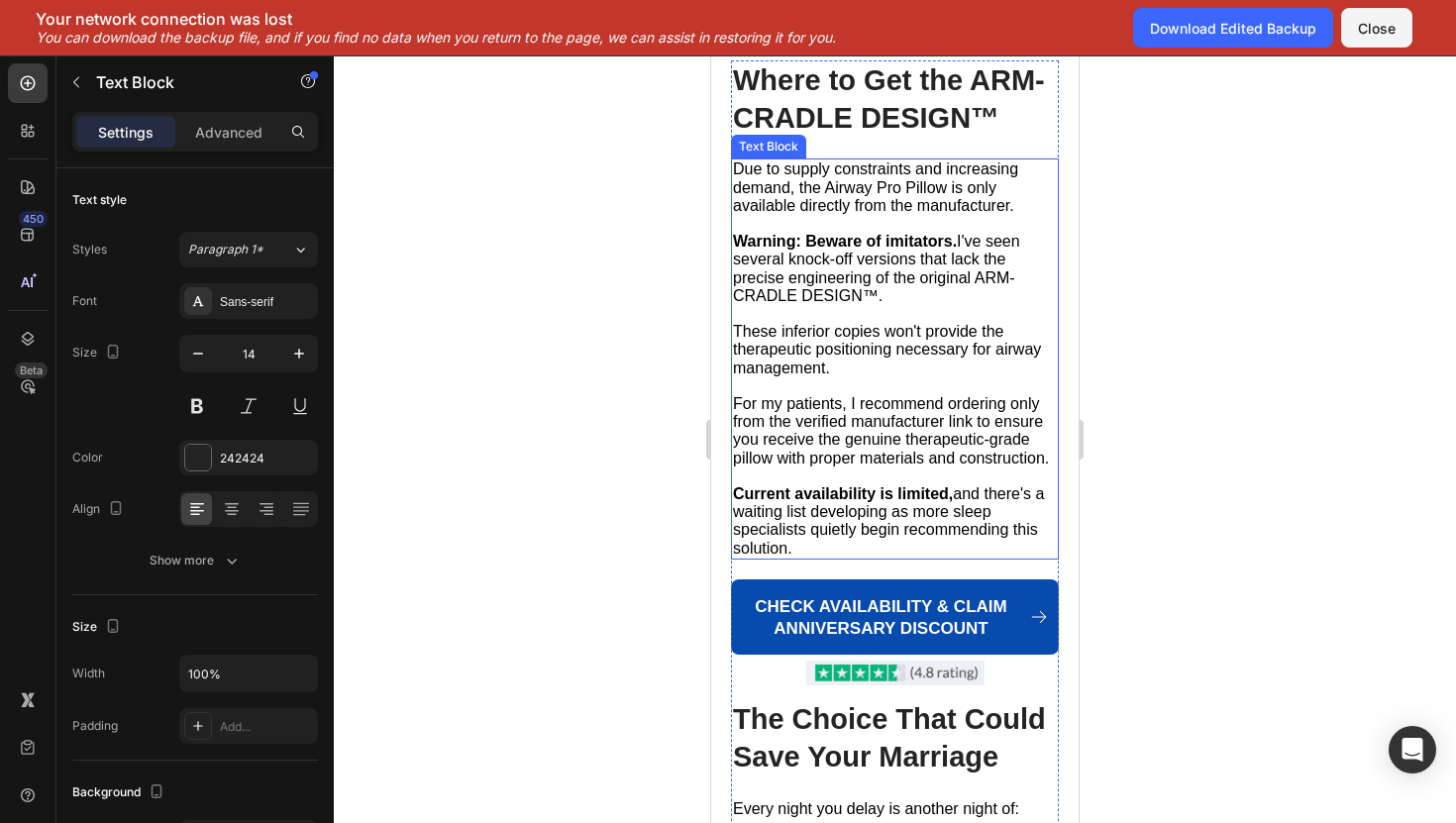click on "Warning: Beware of imitators.  I've seen several knock-off versions that lack the precise engineering of the original ARM-CRADLE DESIGN™." at bounding box center [877, 268] 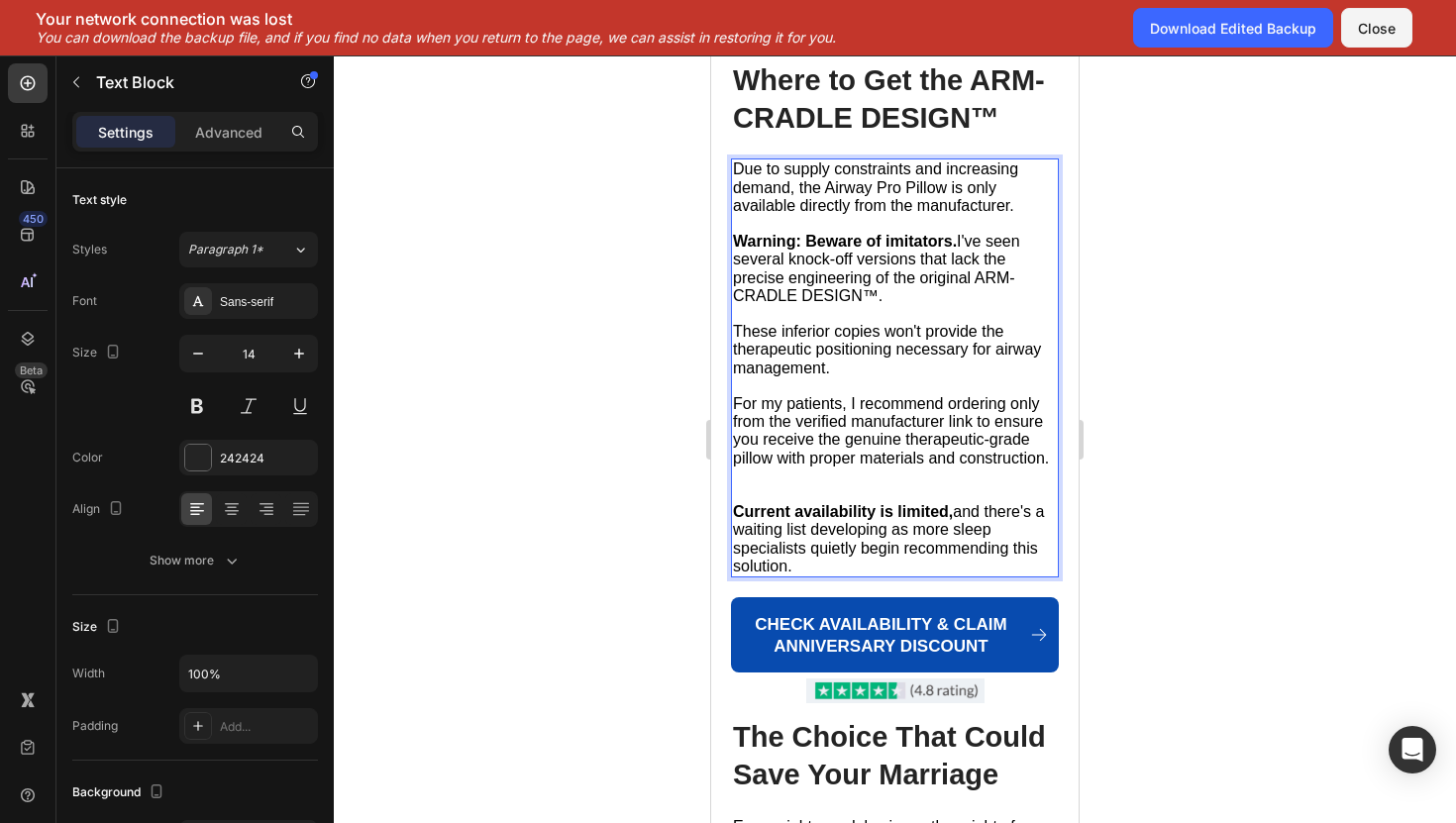 click on "Warning: Beware of imitators.  I've seen several knock-off versions that lack the precise engineering of the original ARM-CRADLE DESIGN™." at bounding box center [877, 268] 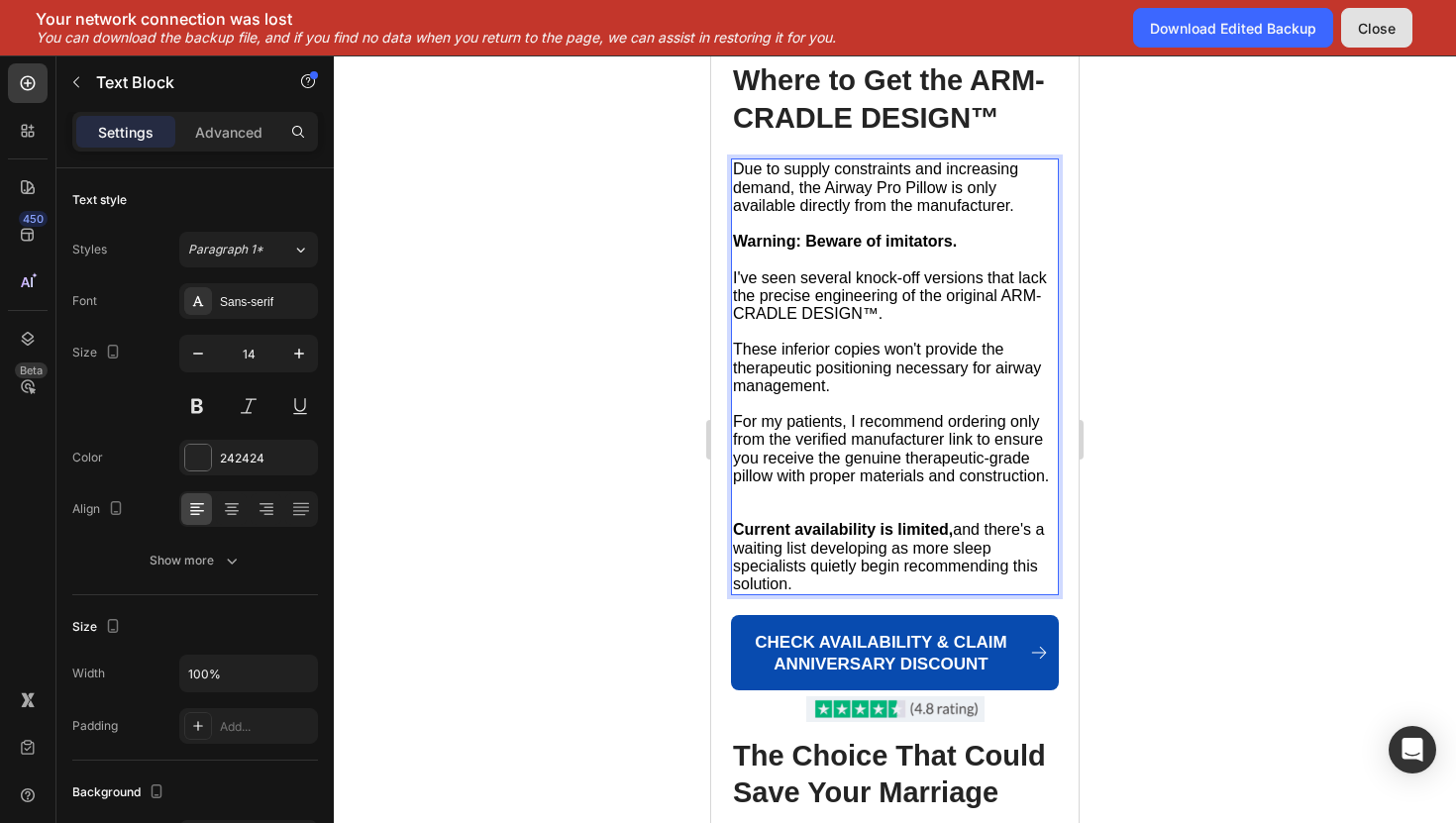 click on "Close" at bounding box center (1377, 28) 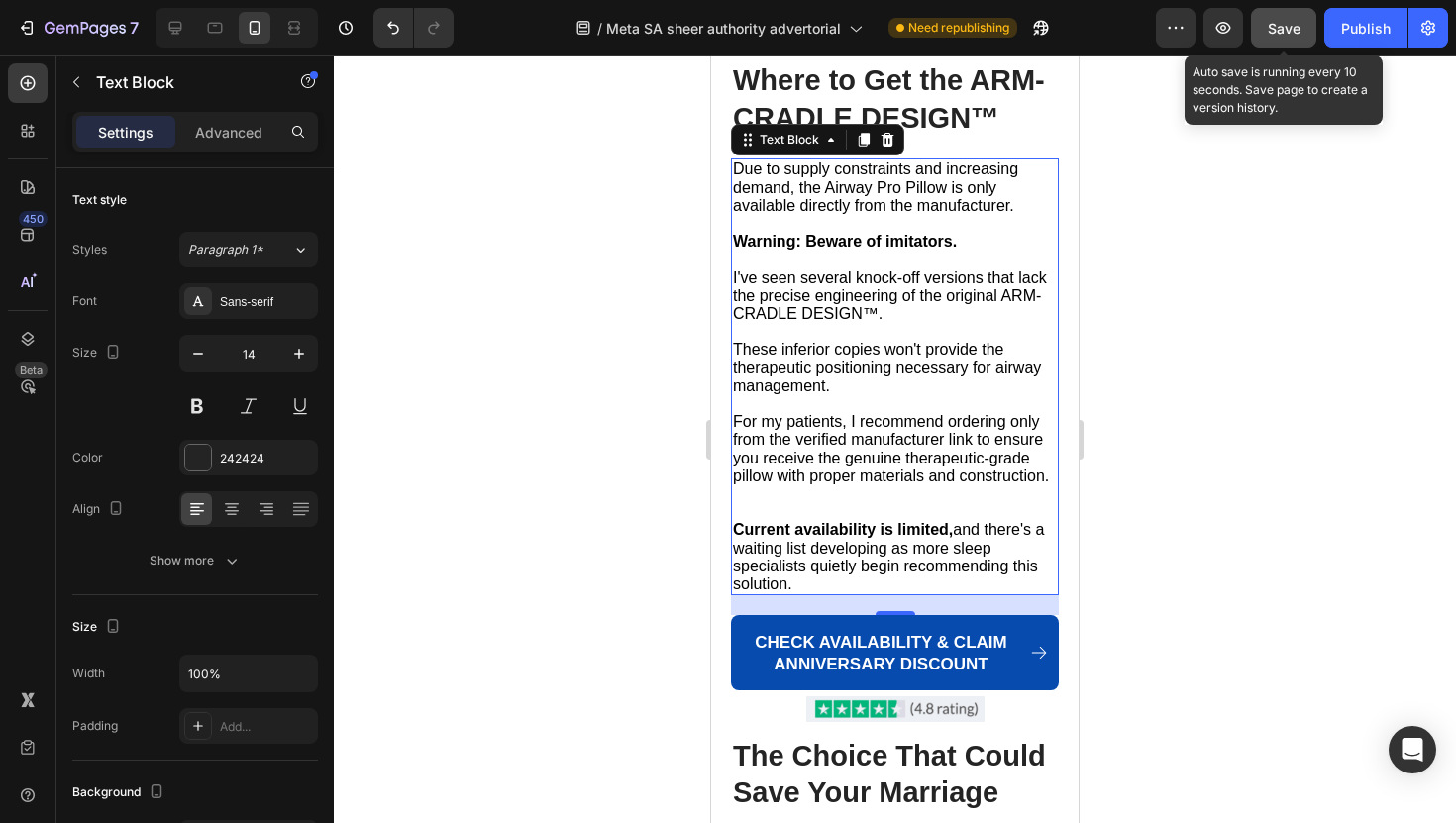 click on "Save" at bounding box center (1284, 28) 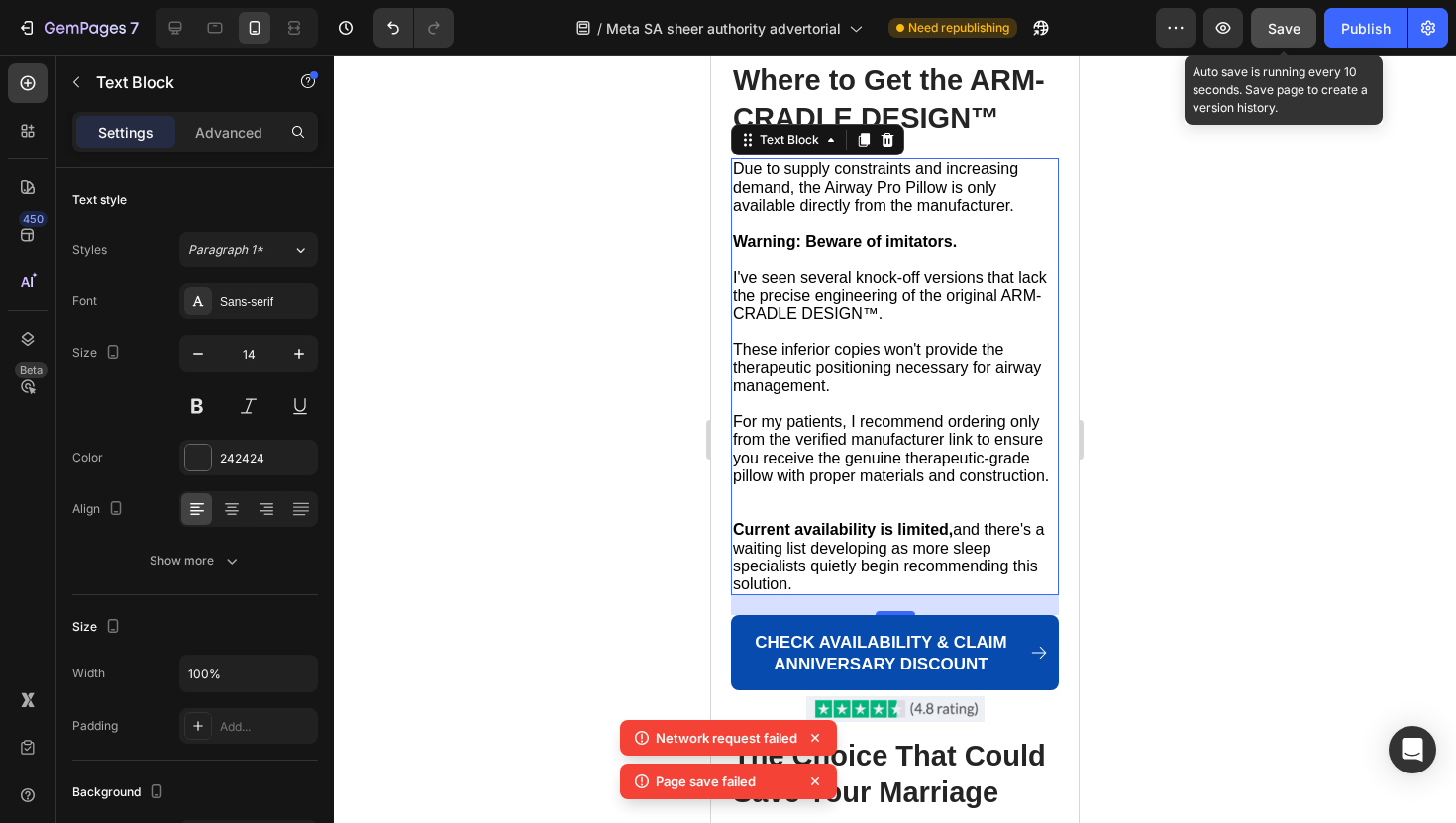 click on "Save" at bounding box center [1284, 28] 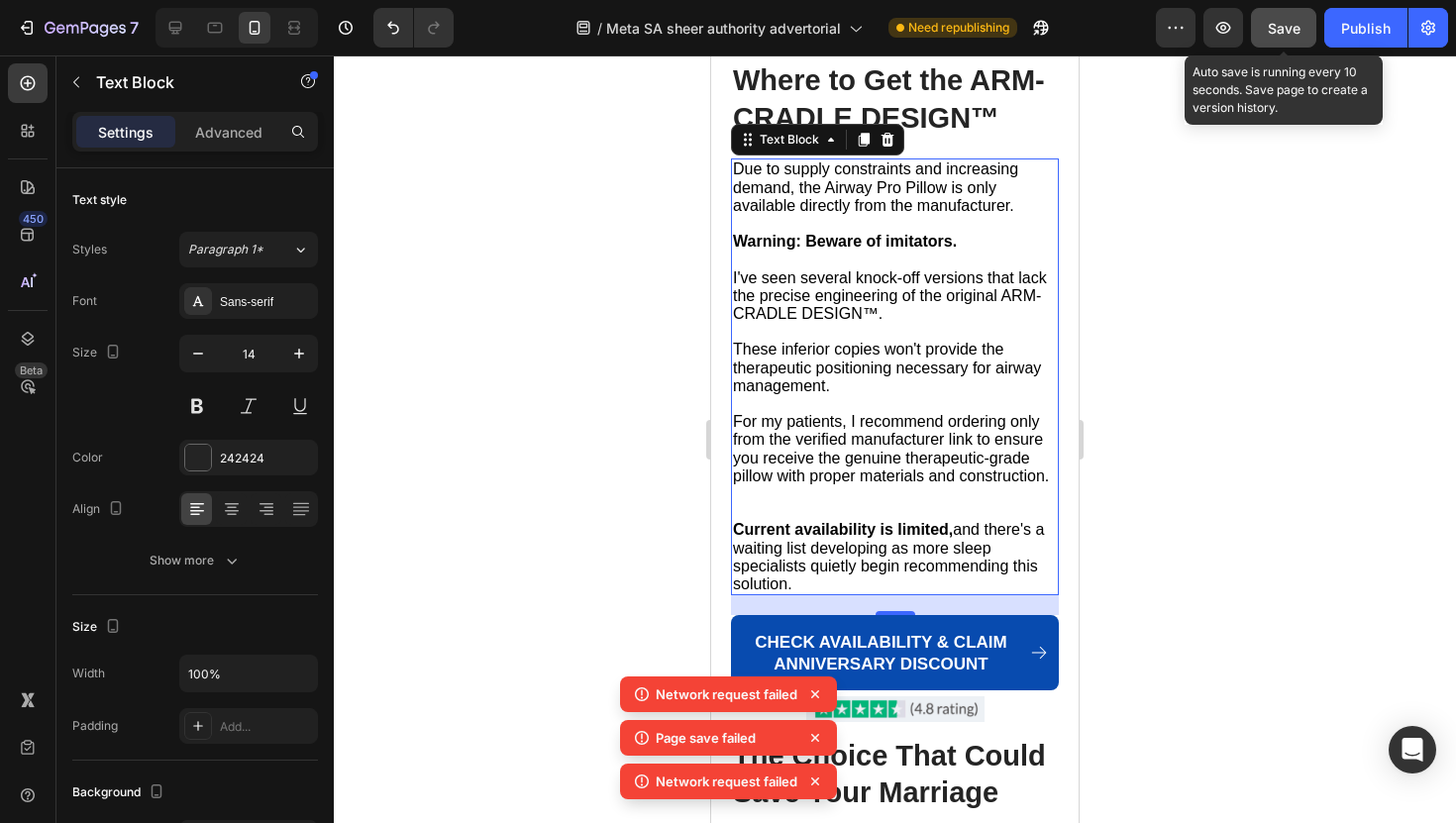 click on "Save" at bounding box center (1284, 28) 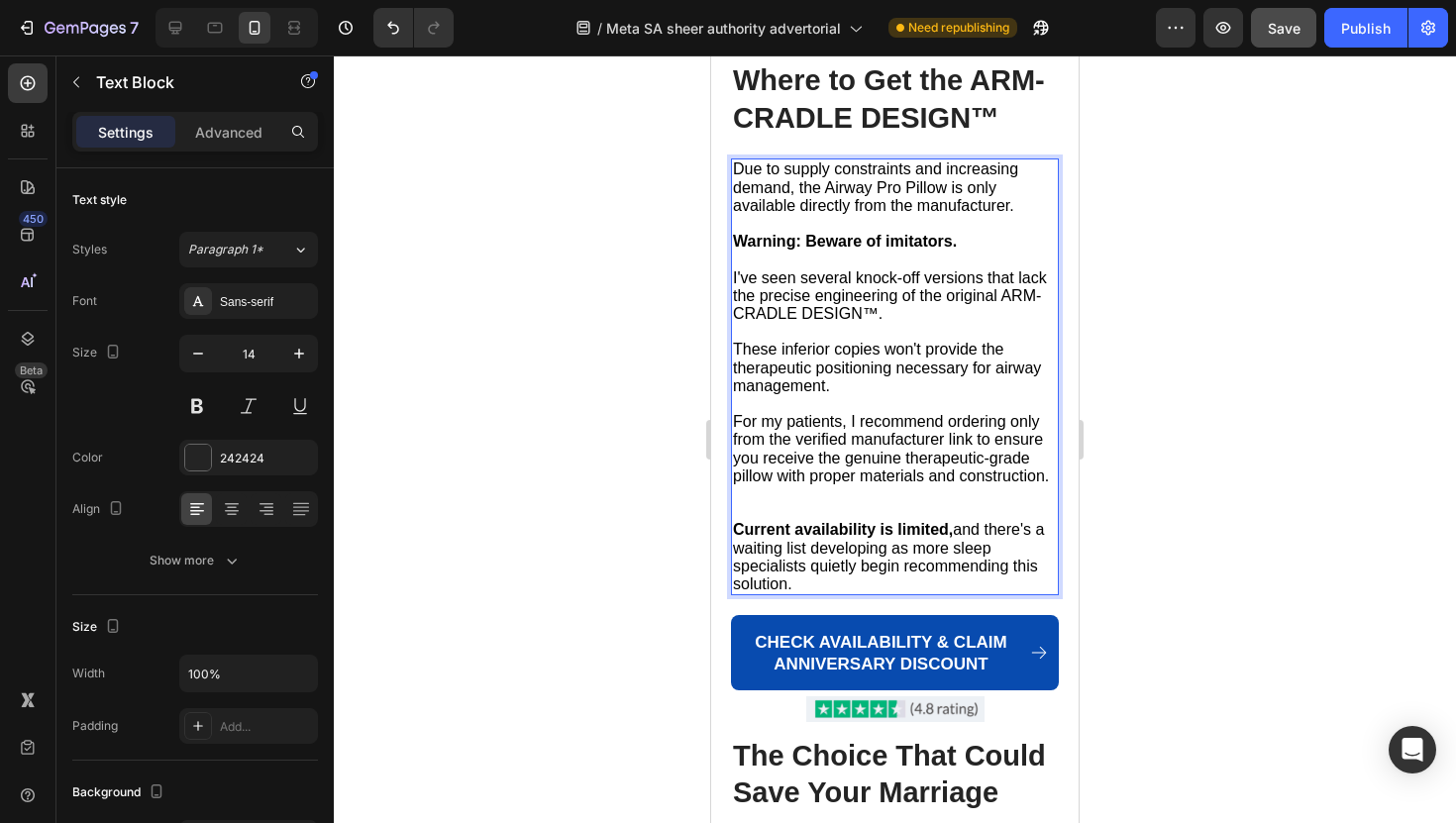 click at bounding box center [894, 503] 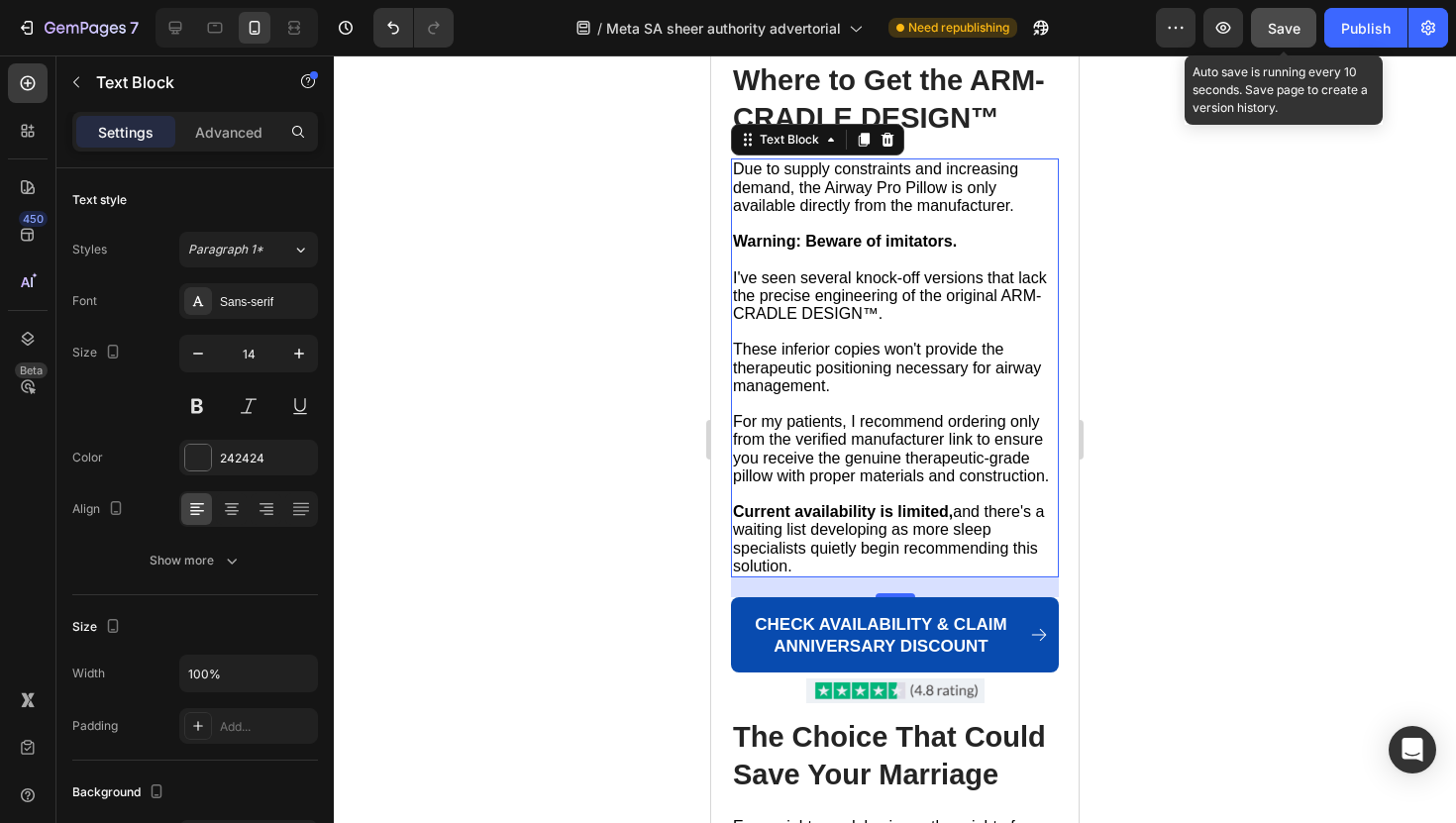 click on "Save" 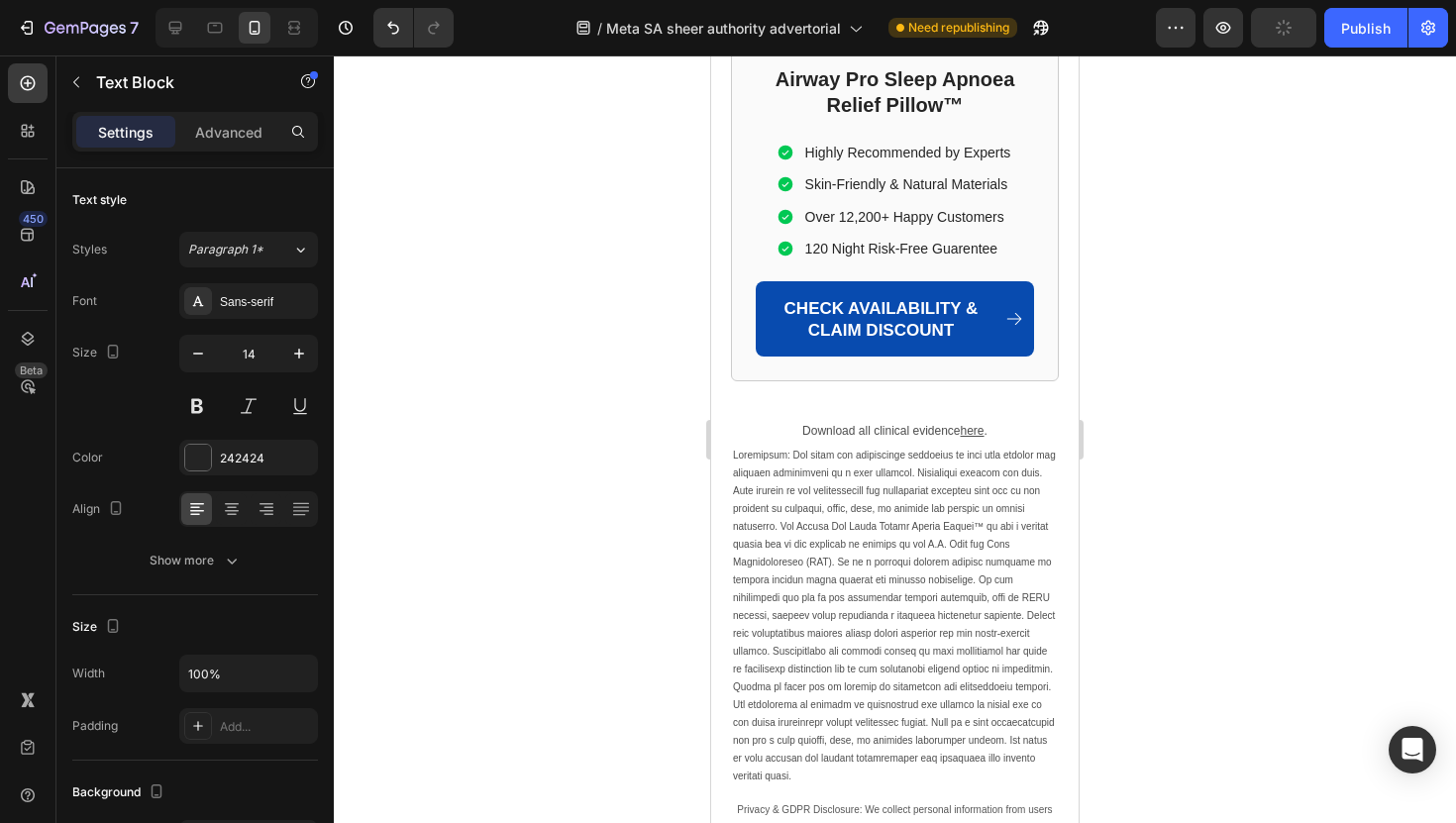 scroll, scrollTop: 12859, scrollLeft: 0, axis: vertical 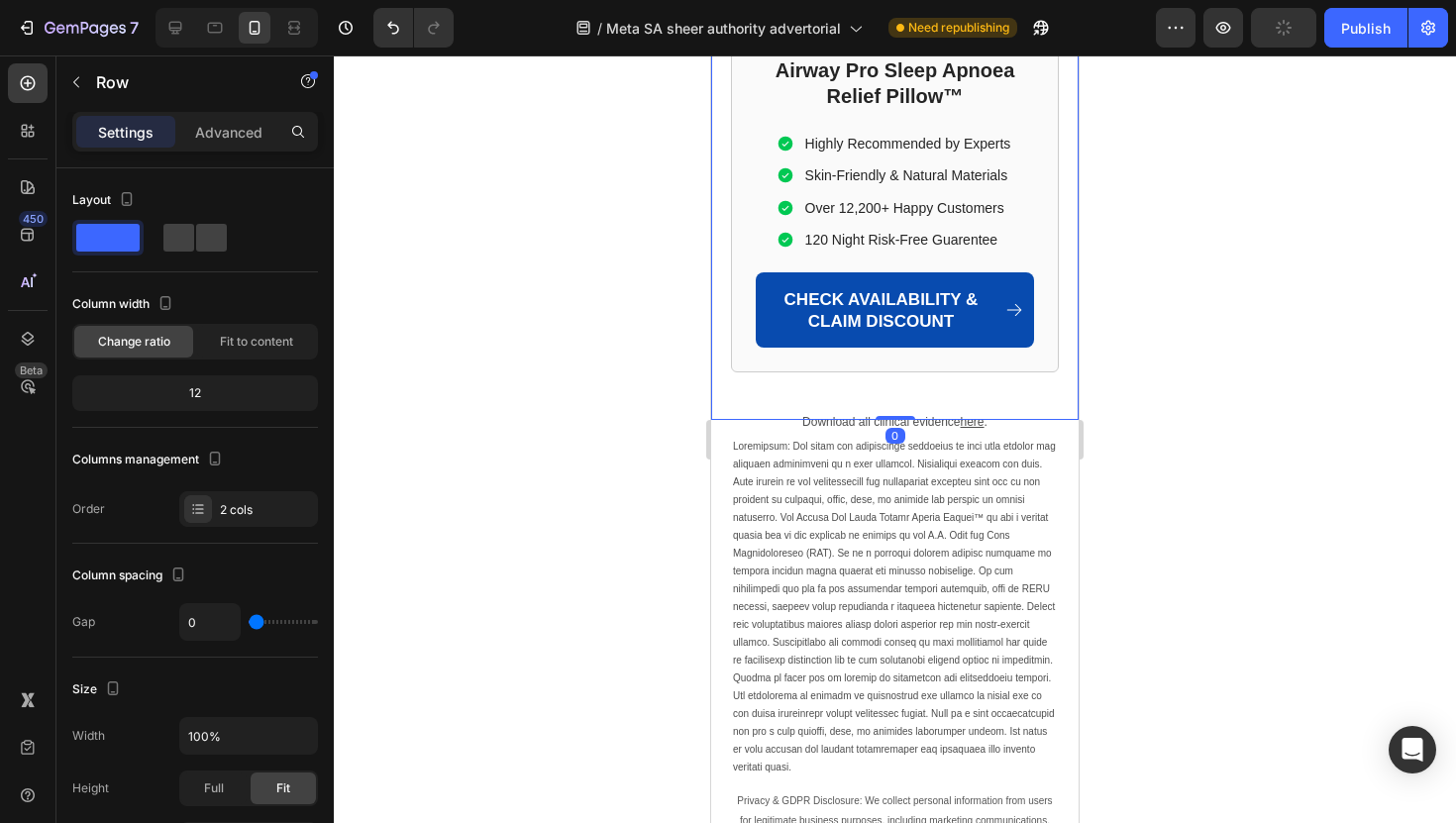 click on "Home > Sleep Apnea > Airway Pro™  Text Block ⁠⁠⁠⁠⁠⁠⁠ Sleep Specialist Exposes the Shocking Truth: Why 3 Out of 4 Sleep Apnea Patients Are Still Suffering Despite "Treatment" Heading ⁠⁠⁠⁠⁠⁠⁠ Sleep Specialist Exposes: Why 3 Out of 4 Sleep Apnea Patients Are Still Suffering Despite "Treatment" Heading May 01 2025 at 9:17 am EDT Text Block "I've watched thousands of marriages crumble because we're treating the symptoms, not the root cause. This is the most preventable relationship tragedy I see..." —Dr. Michael Harrison, Certified Sleep Medicine Specialist Text Block Icon Icon Icon Icon Icon Icon List Row Image ⁠⁠⁠⁠⁠⁠⁠ Steven was losing his wife, and traditional medicine was failing him. Heading If you've been told that CPAP is your only option... If you're sleeping in separate bedrooms "temporarily"... If you've spent thousands on treatments that aren't working... Then what I'm about to reveal could save your marriage—and possibly your life. worse . Text Block Row" at bounding box center (894, -6135) 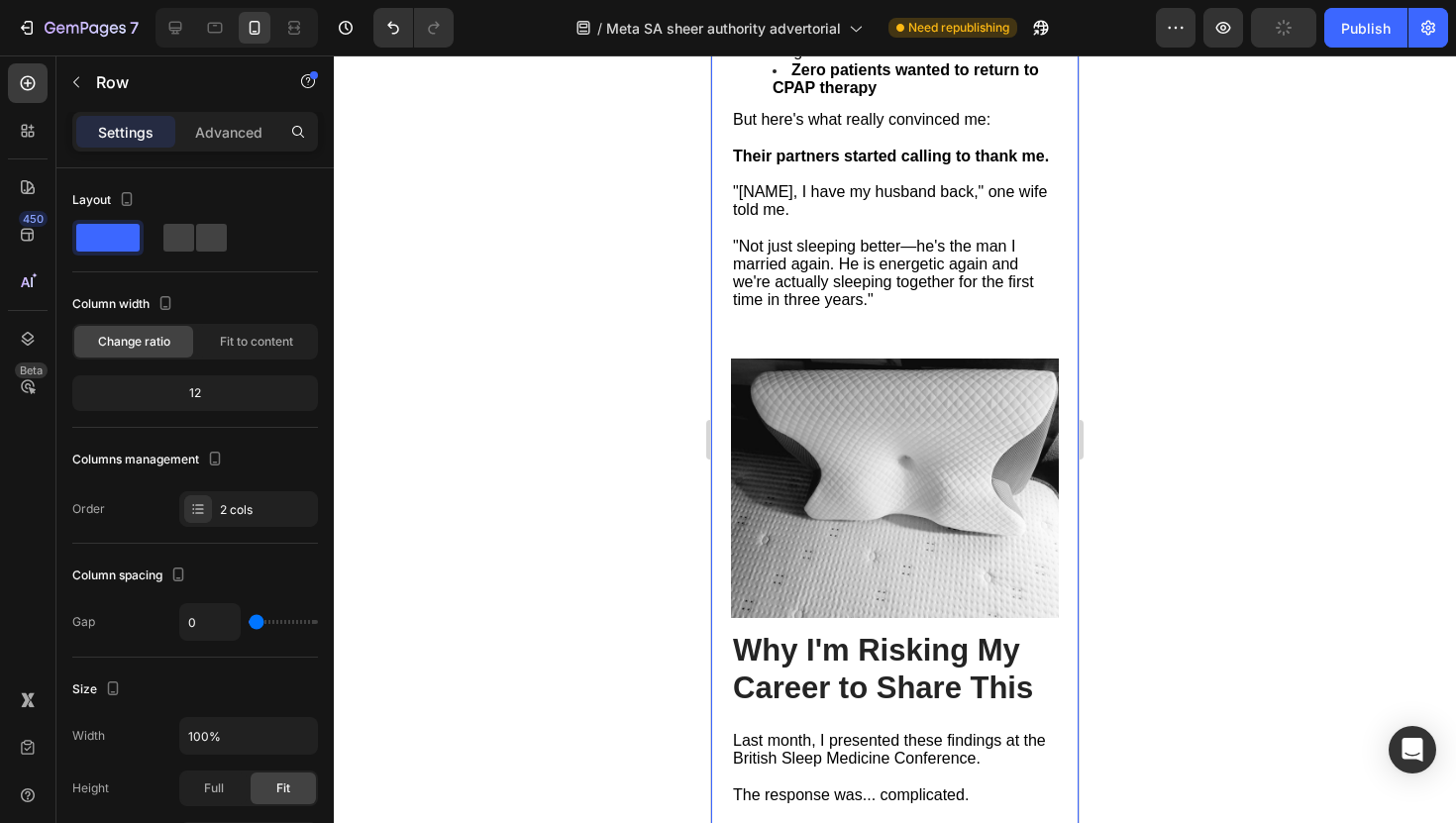 scroll, scrollTop: 7408, scrollLeft: 0, axis: vertical 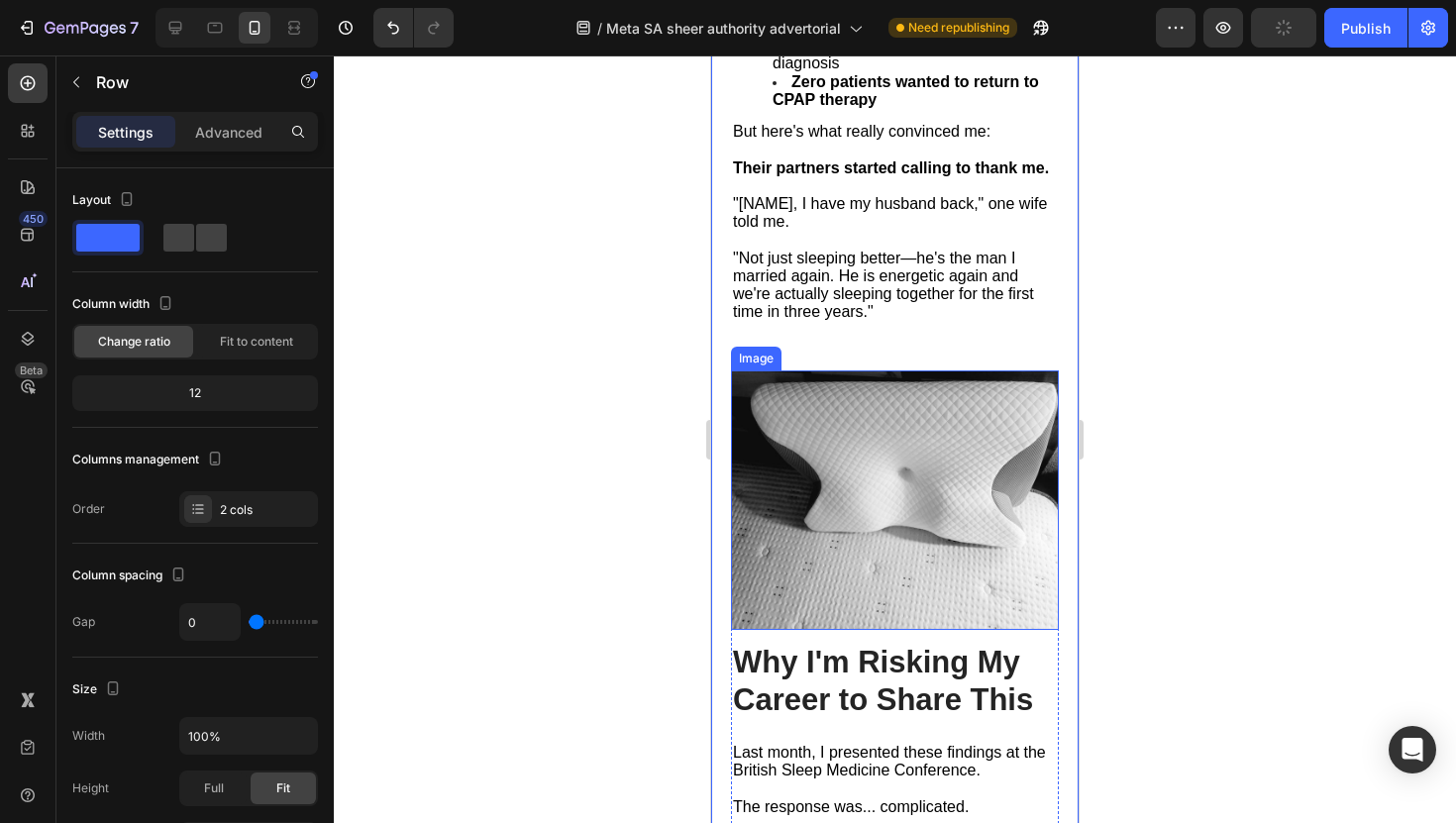 click at bounding box center (894, 499) 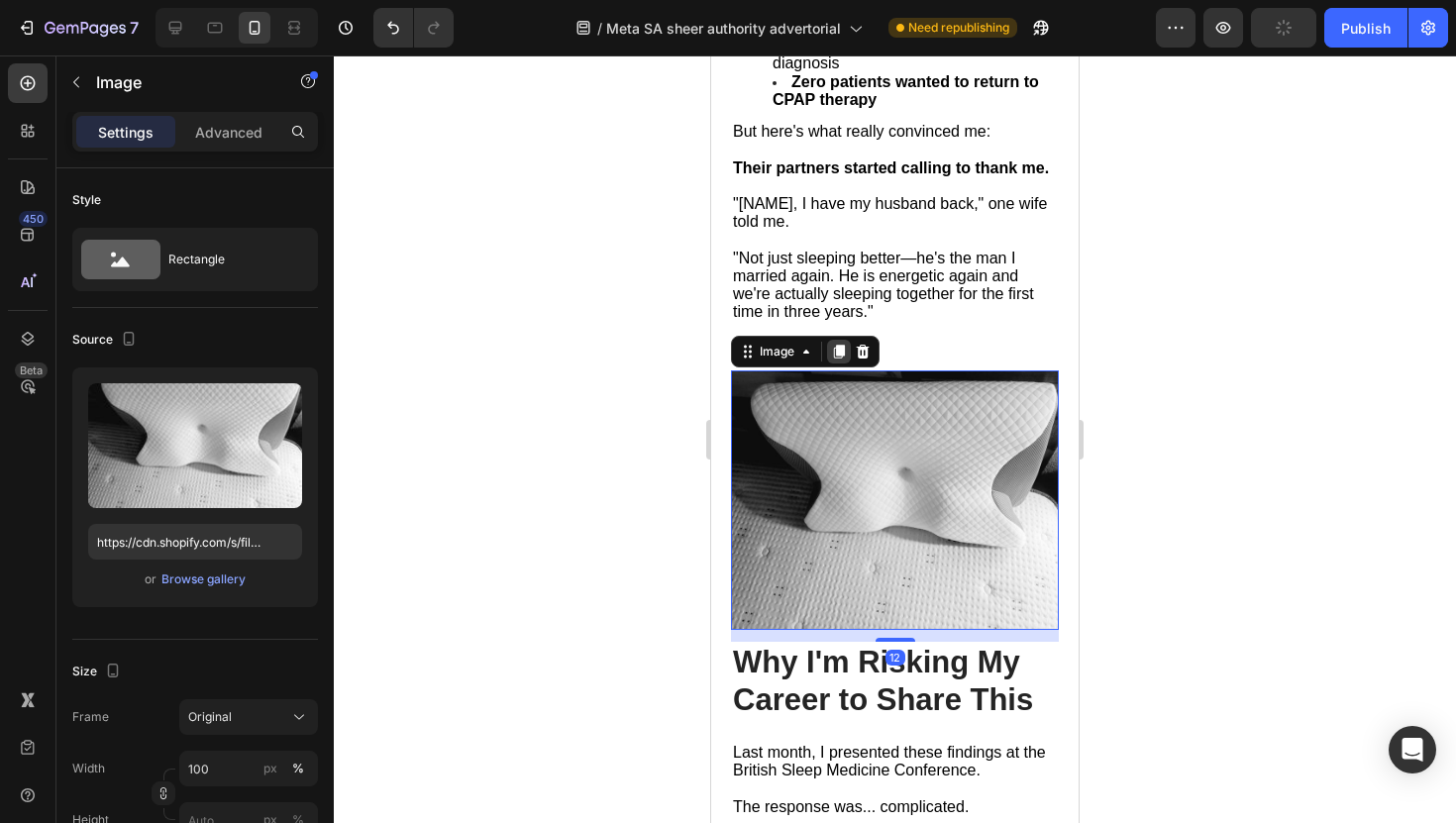 click 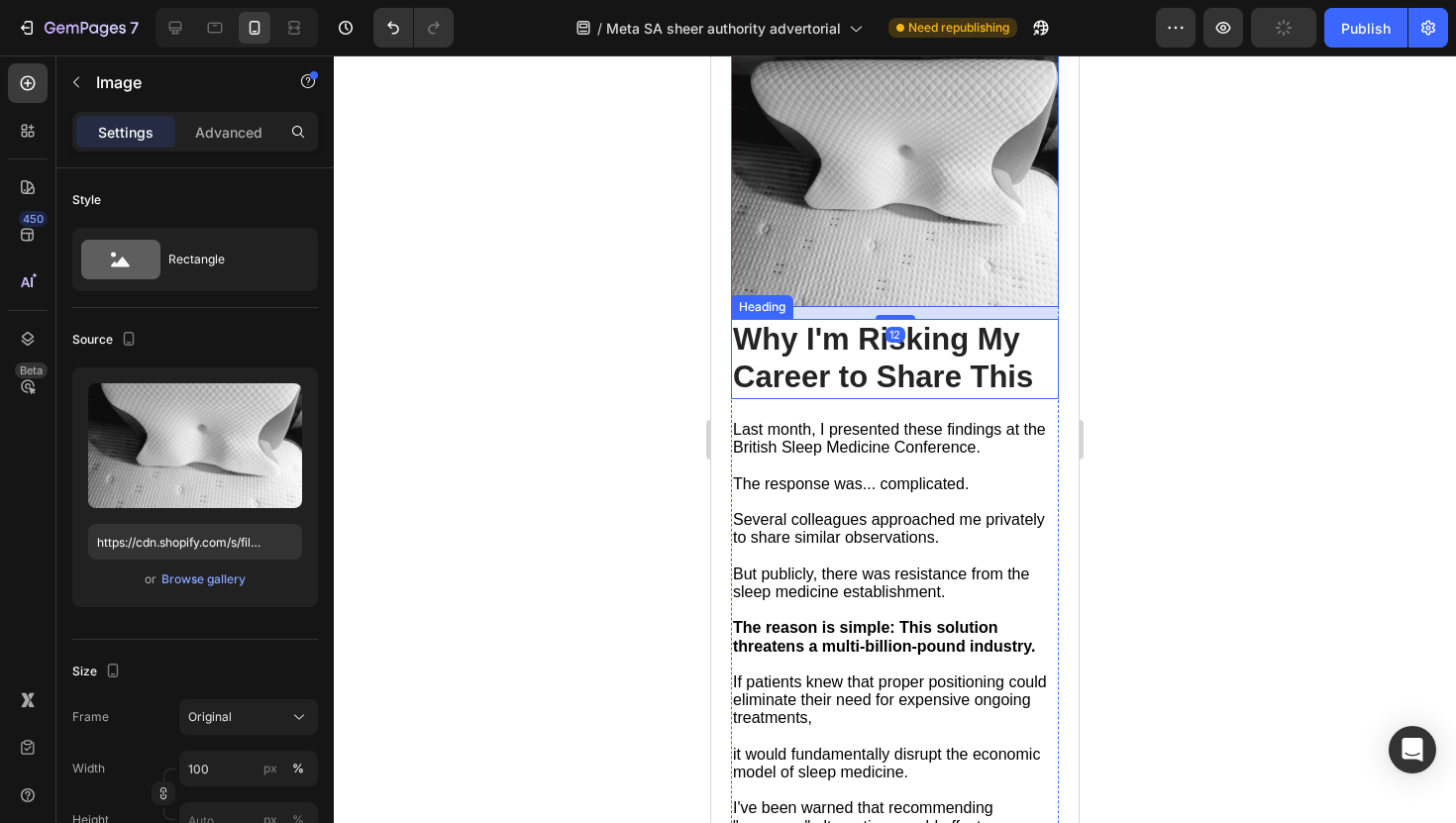 scroll, scrollTop: 8018, scrollLeft: 0, axis: vertical 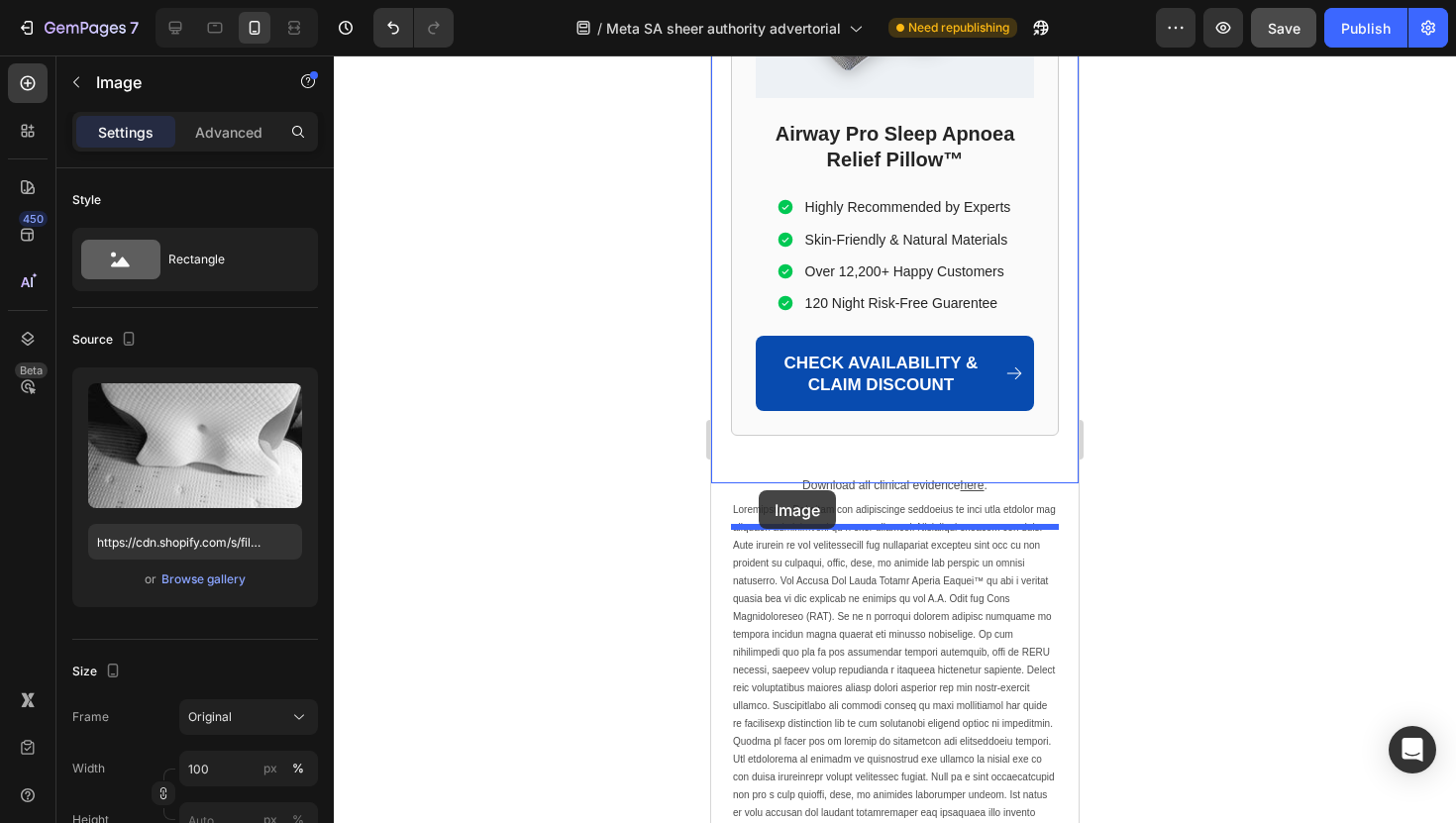 drag, startPoint x: 752, startPoint y: 105, endPoint x: 759, endPoint y: 490, distance: 385.064 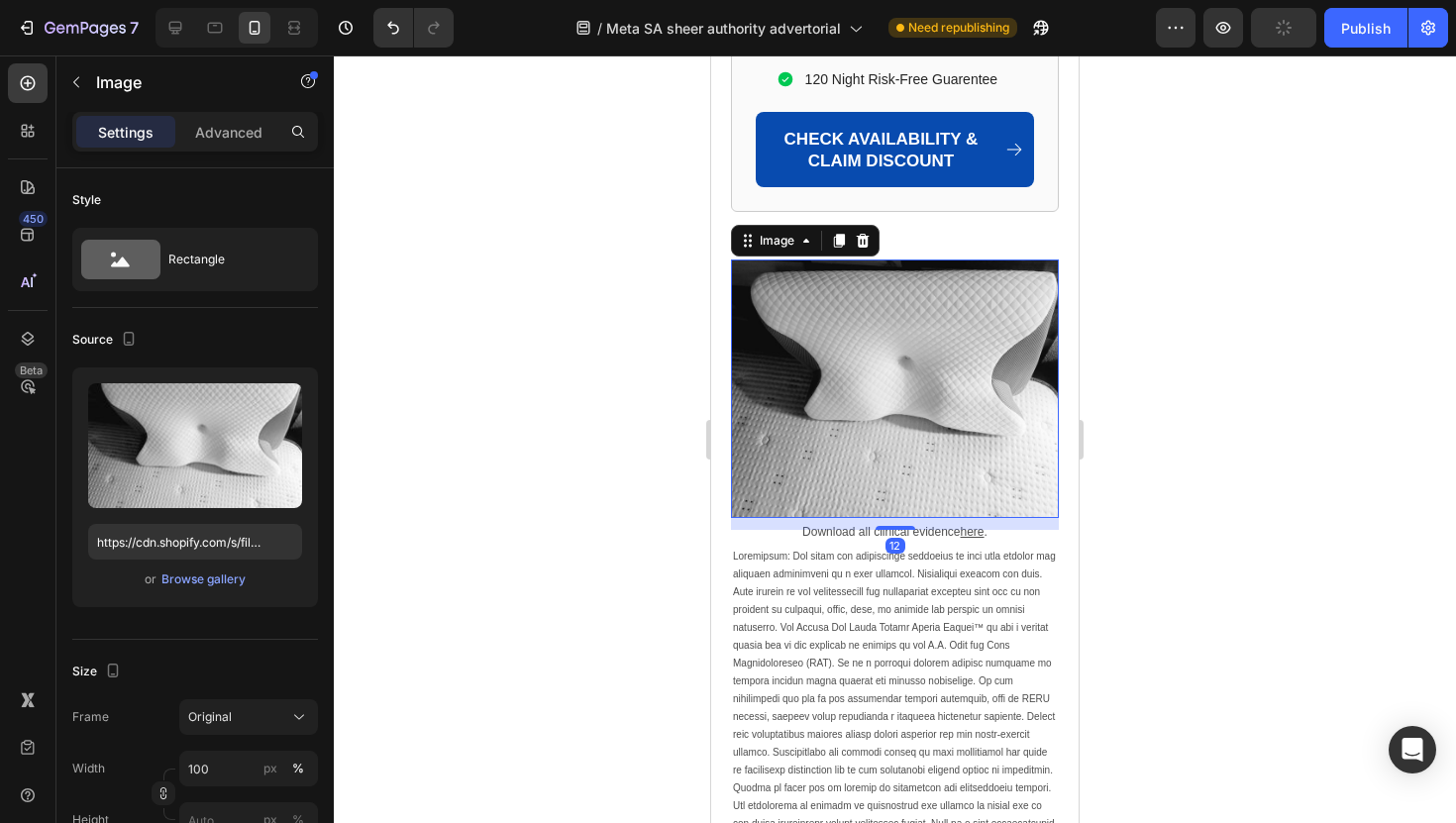 scroll, scrollTop: 13021, scrollLeft: 0, axis: vertical 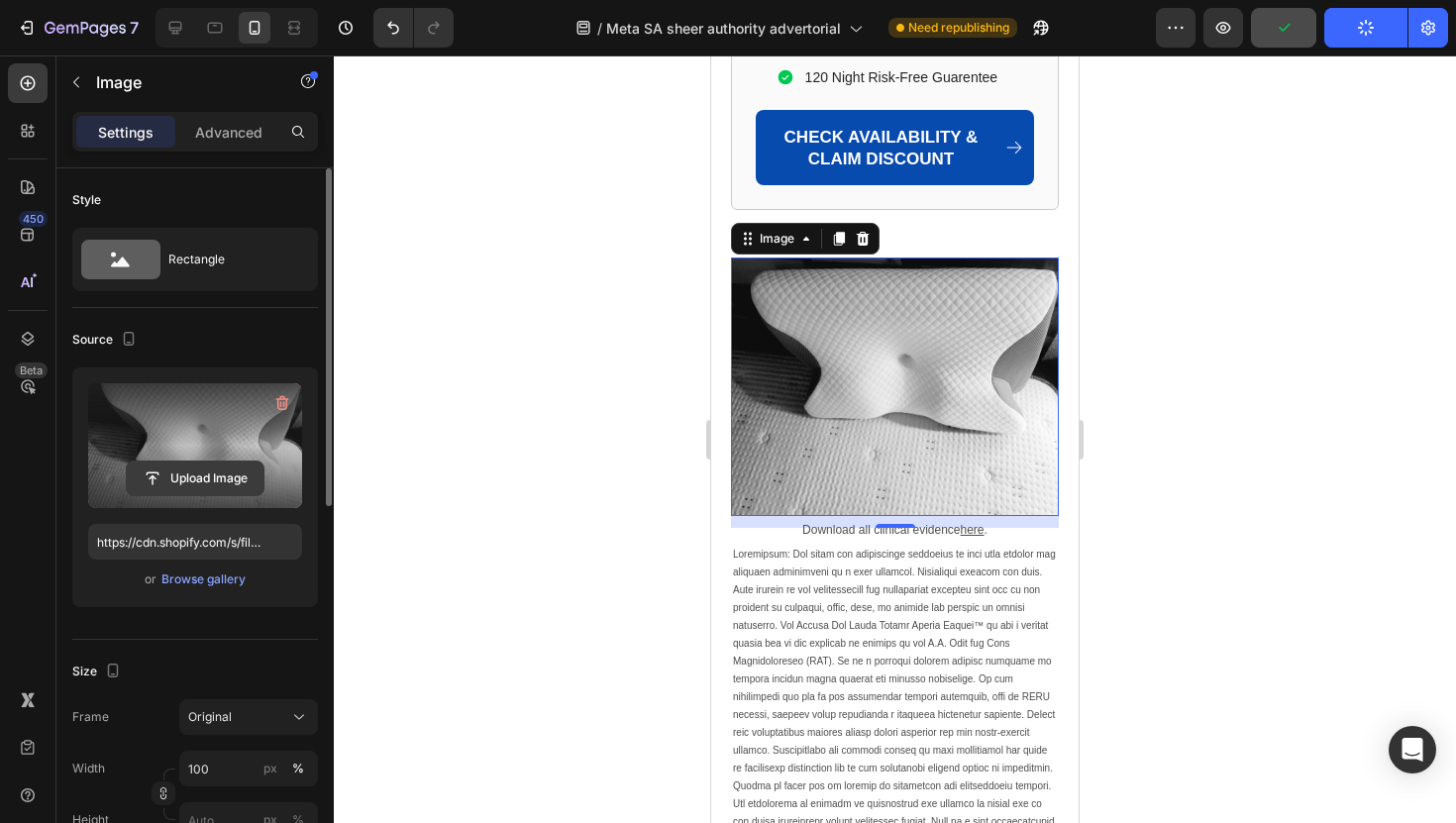 click 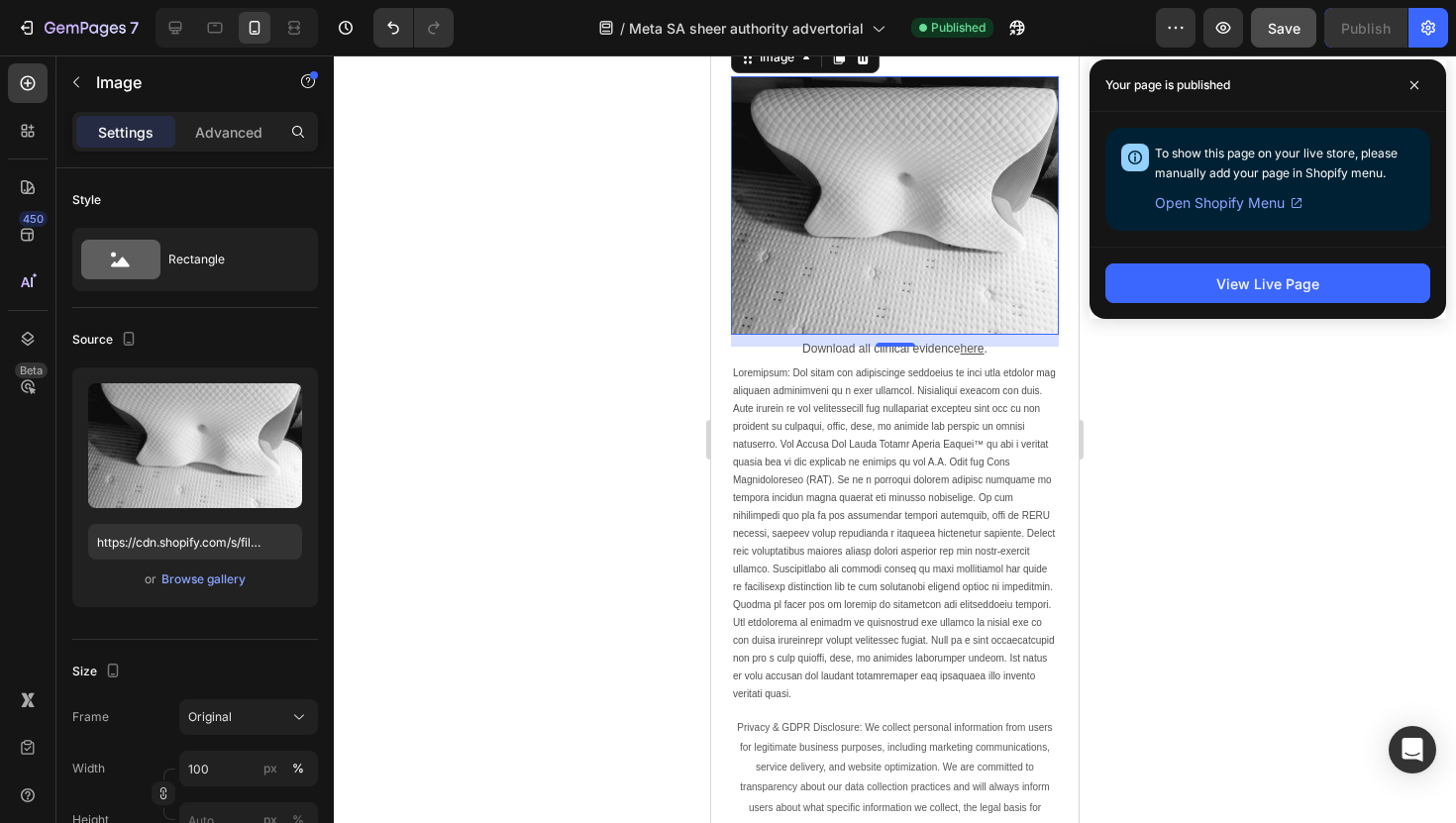 scroll, scrollTop: 13207, scrollLeft: 0, axis: vertical 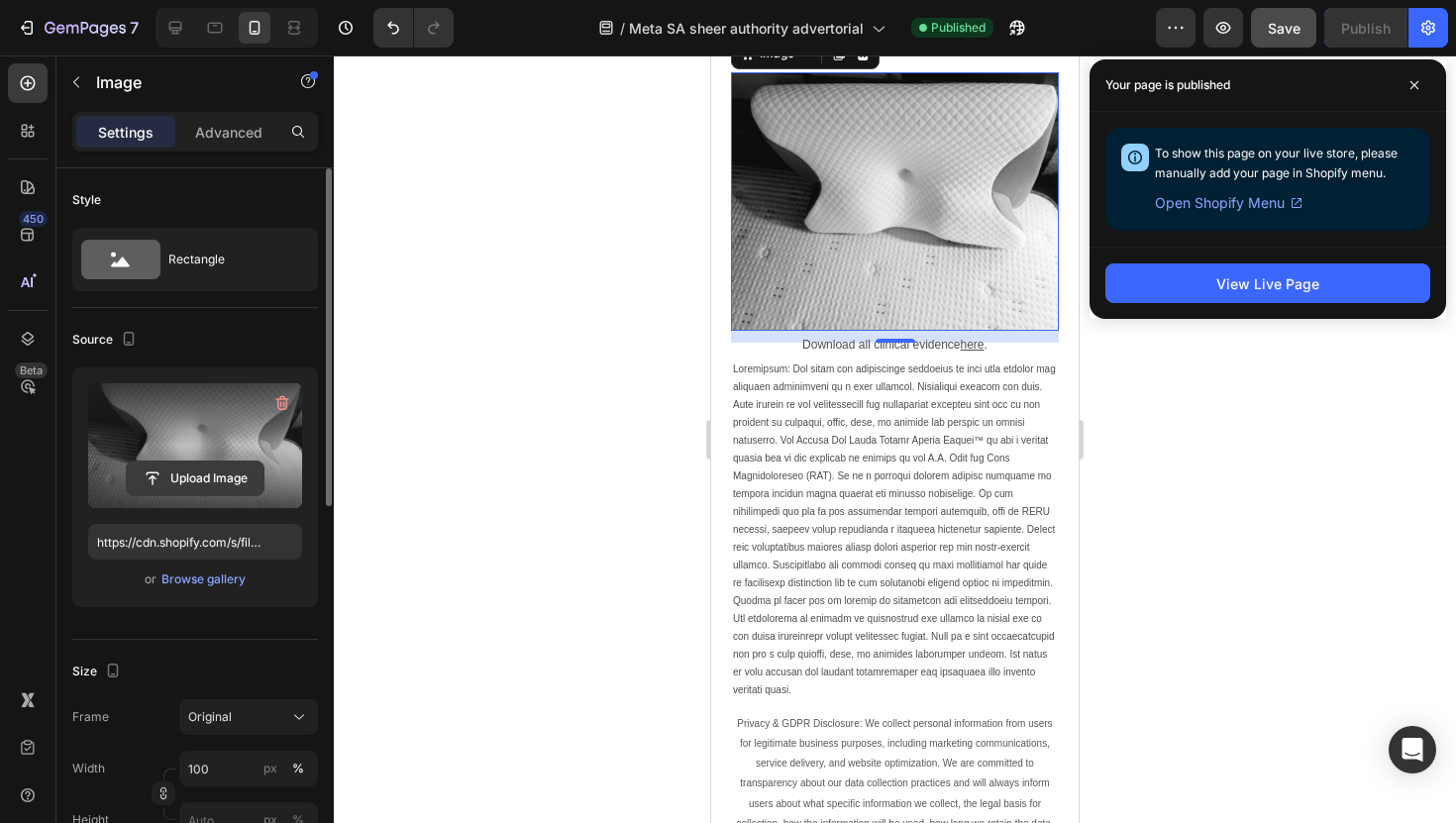 click 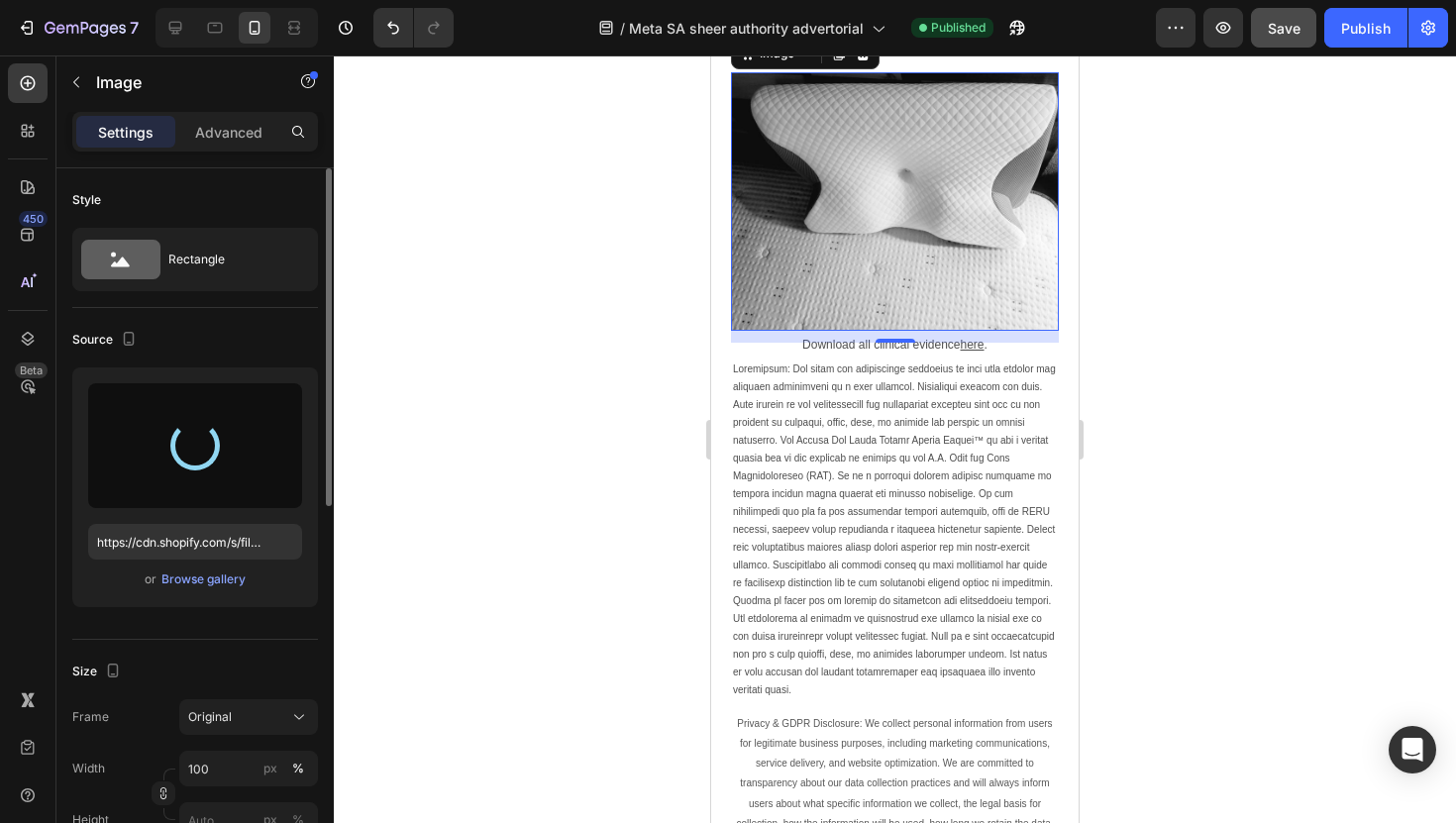 type on "https://cdn.shopify.com/s/files/1/0868/3336/5325/files/gempages_554794443278910544-6fb89428-c013-4a08-874c-29a307dac846.png" 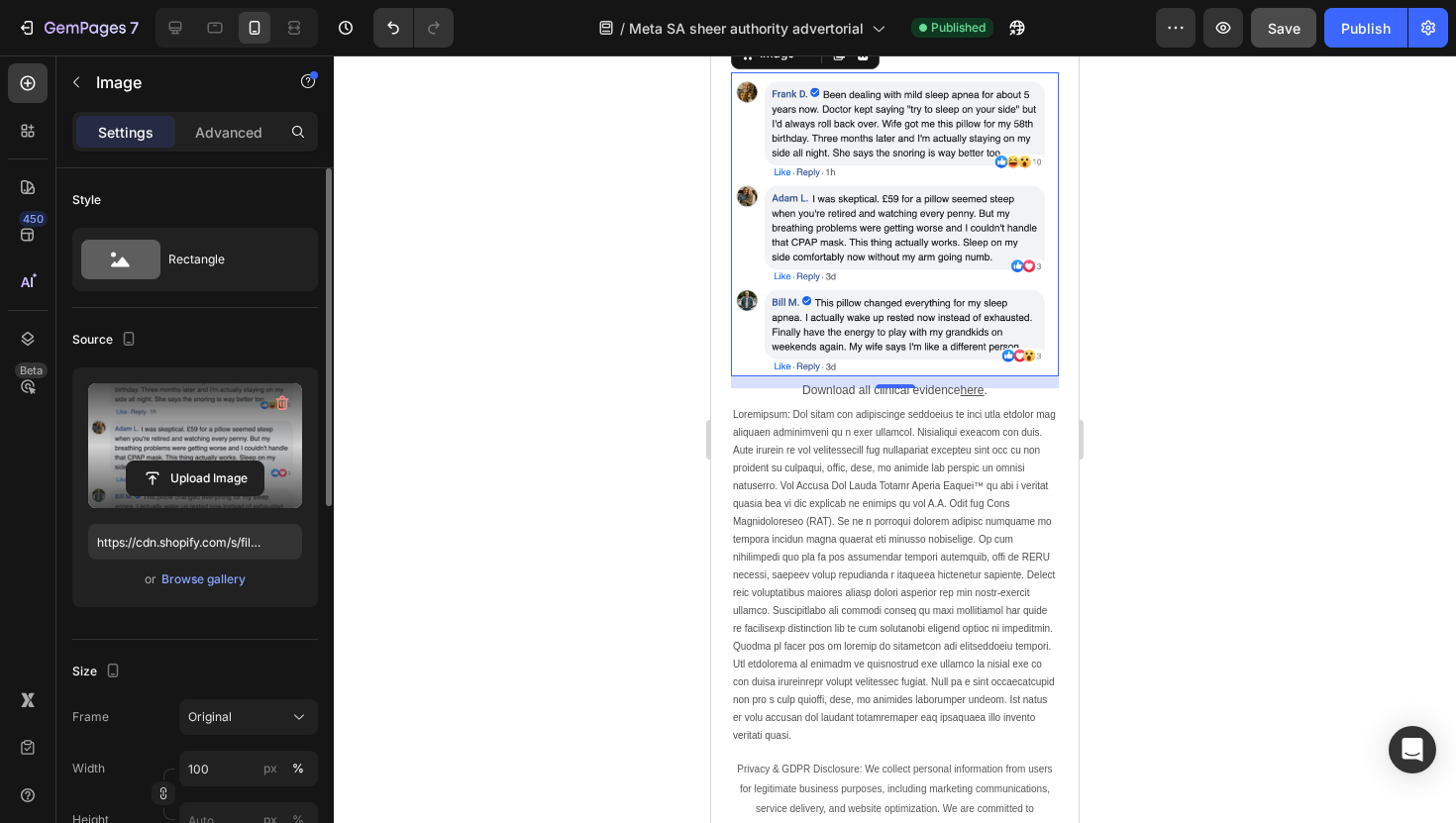 click on "Save" at bounding box center [1284, 28] 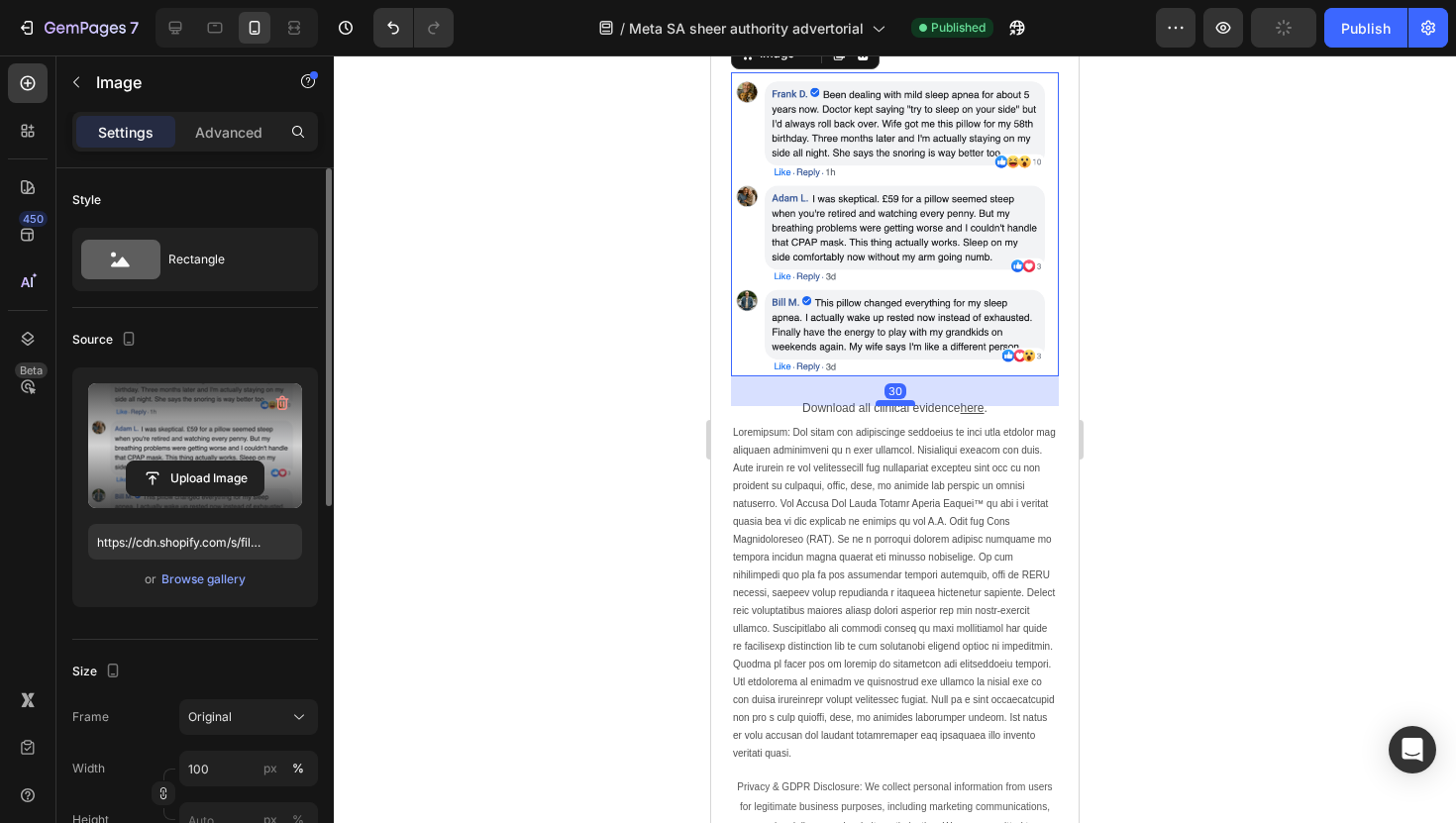 drag, startPoint x: 897, startPoint y: 428, endPoint x: 888, endPoint y: 447, distance: 21.023796 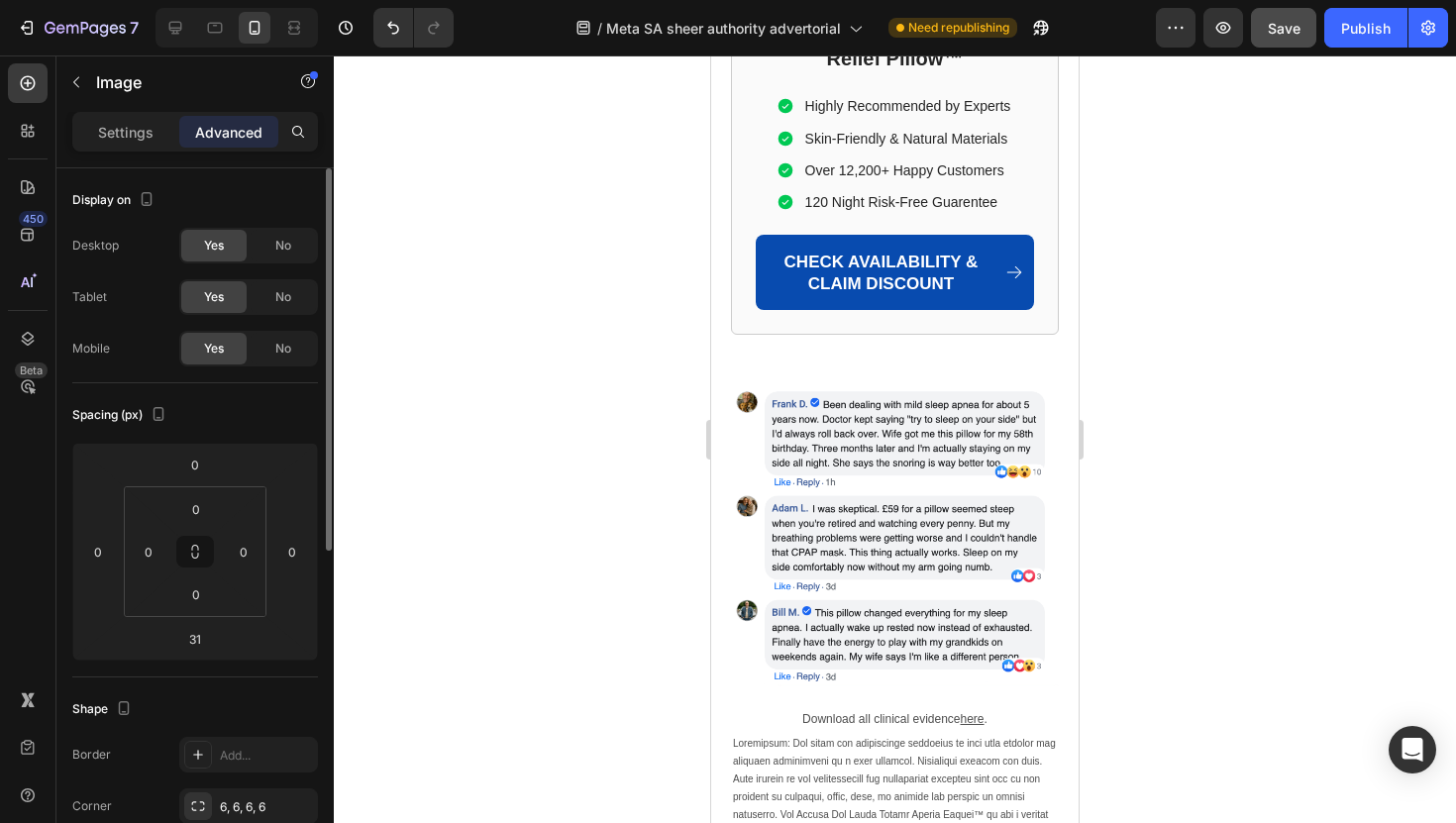 scroll, scrollTop: 13091, scrollLeft: 0, axis: vertical 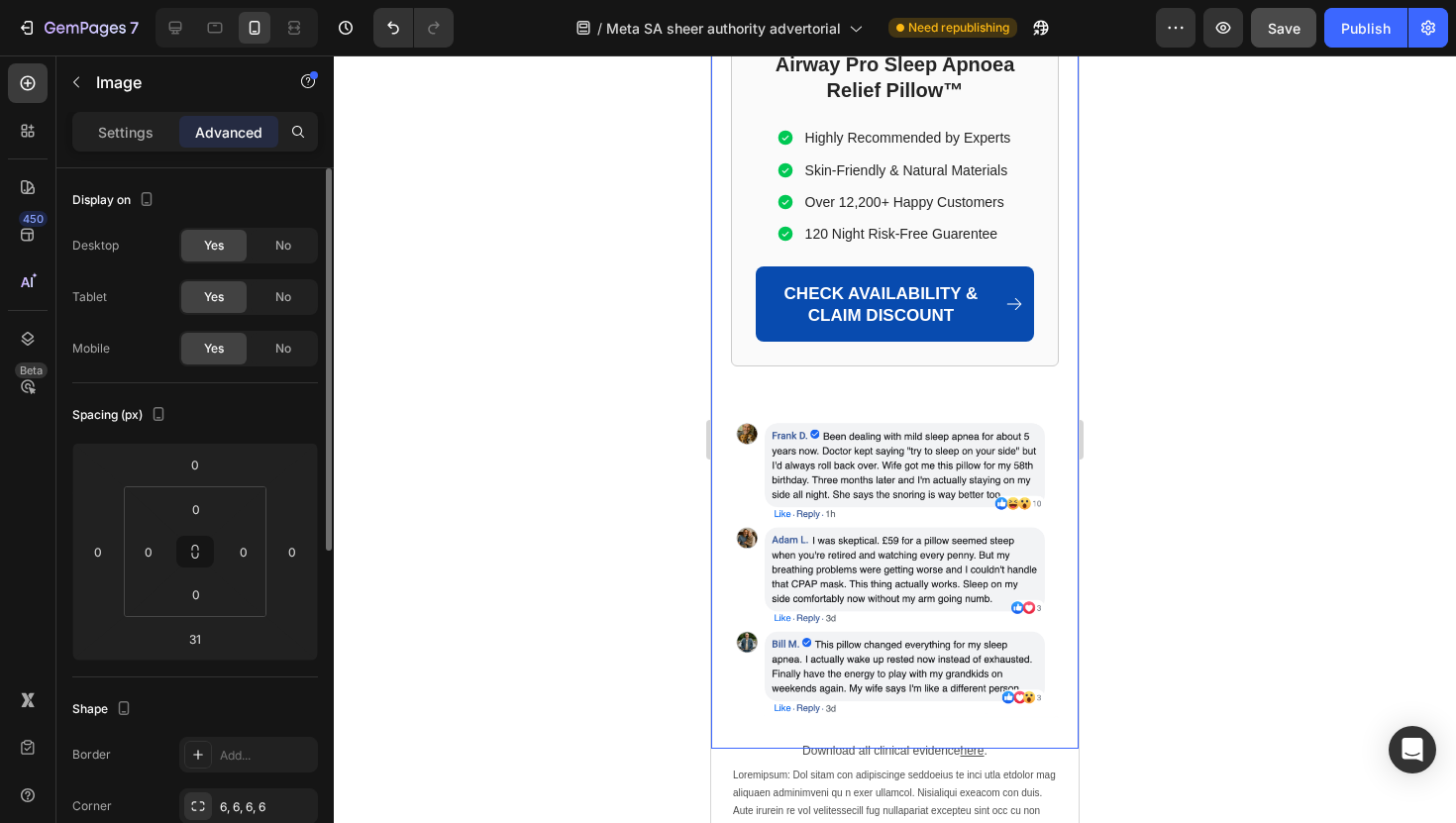 click at bounding box center [894, 566] 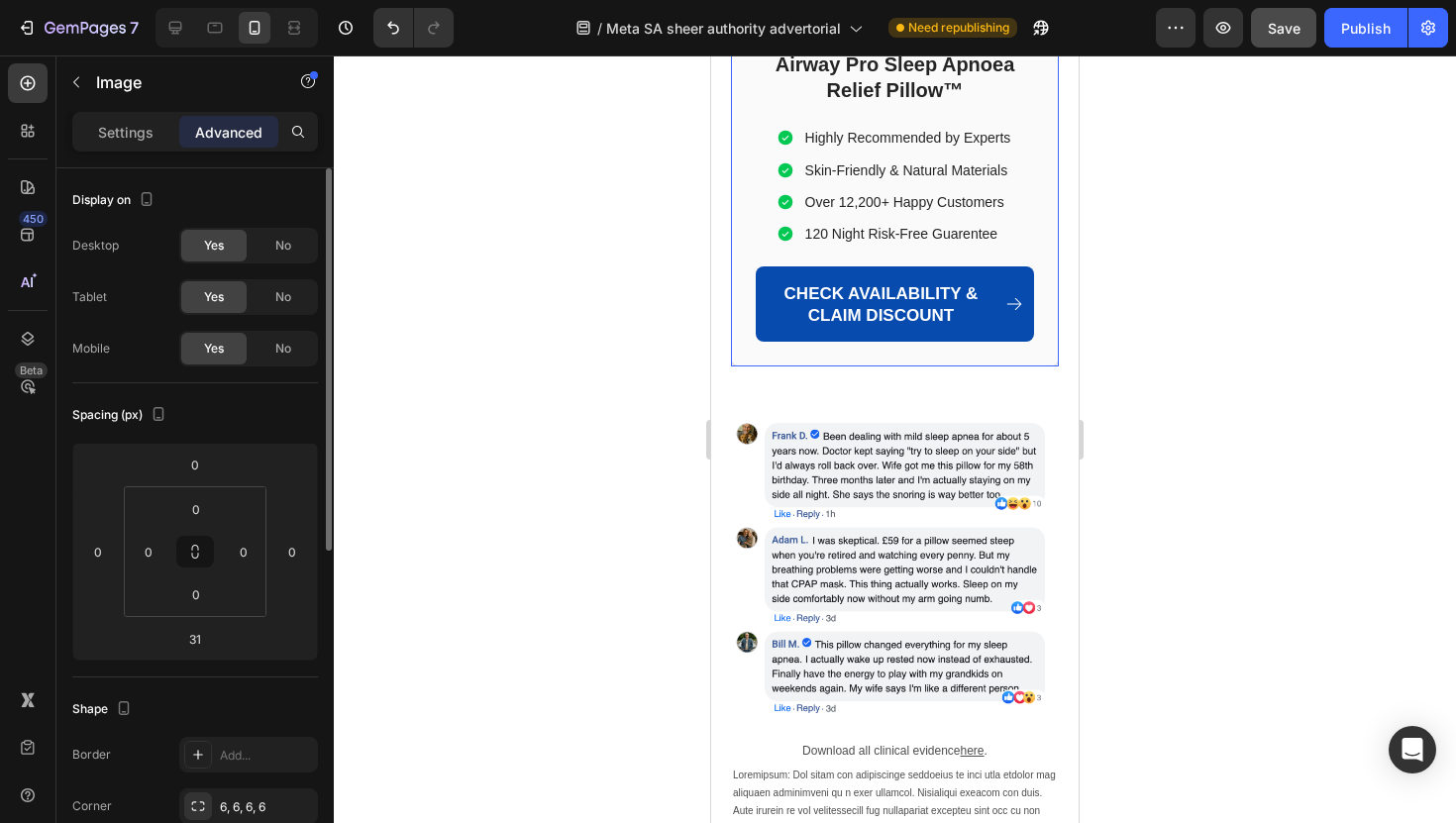 click on "Limited-Time Anniversary Offer! Get 60% OFF + 2 FREE Premium Gifts Heading Image 4.8 Text Block | Text Block 1,138 Verified Reviews Text Block Row Image Airway Pro Sleep Apnoea Relief Pillow™ Heading Highly Recommended by Experts Skin-Friendly & Natural Materials Over 12,200+ Happy Customers 120 Night Risk-Free Guarentee Item List
CHECK AVAILABILITY & CLAIM DISCOUNT Button Row" at bounding box center (894, -45) 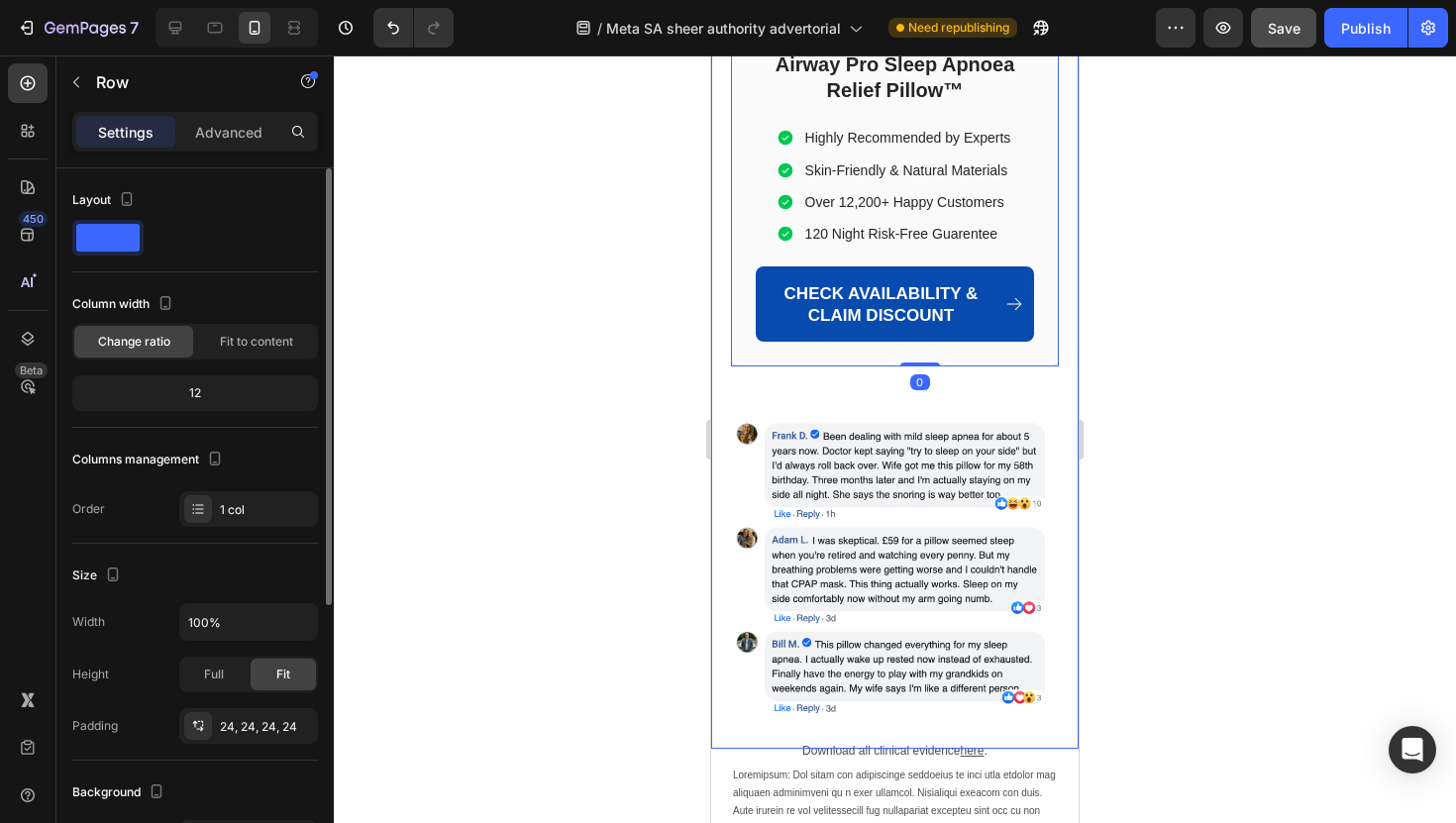 click at bounding box center (894, 566) 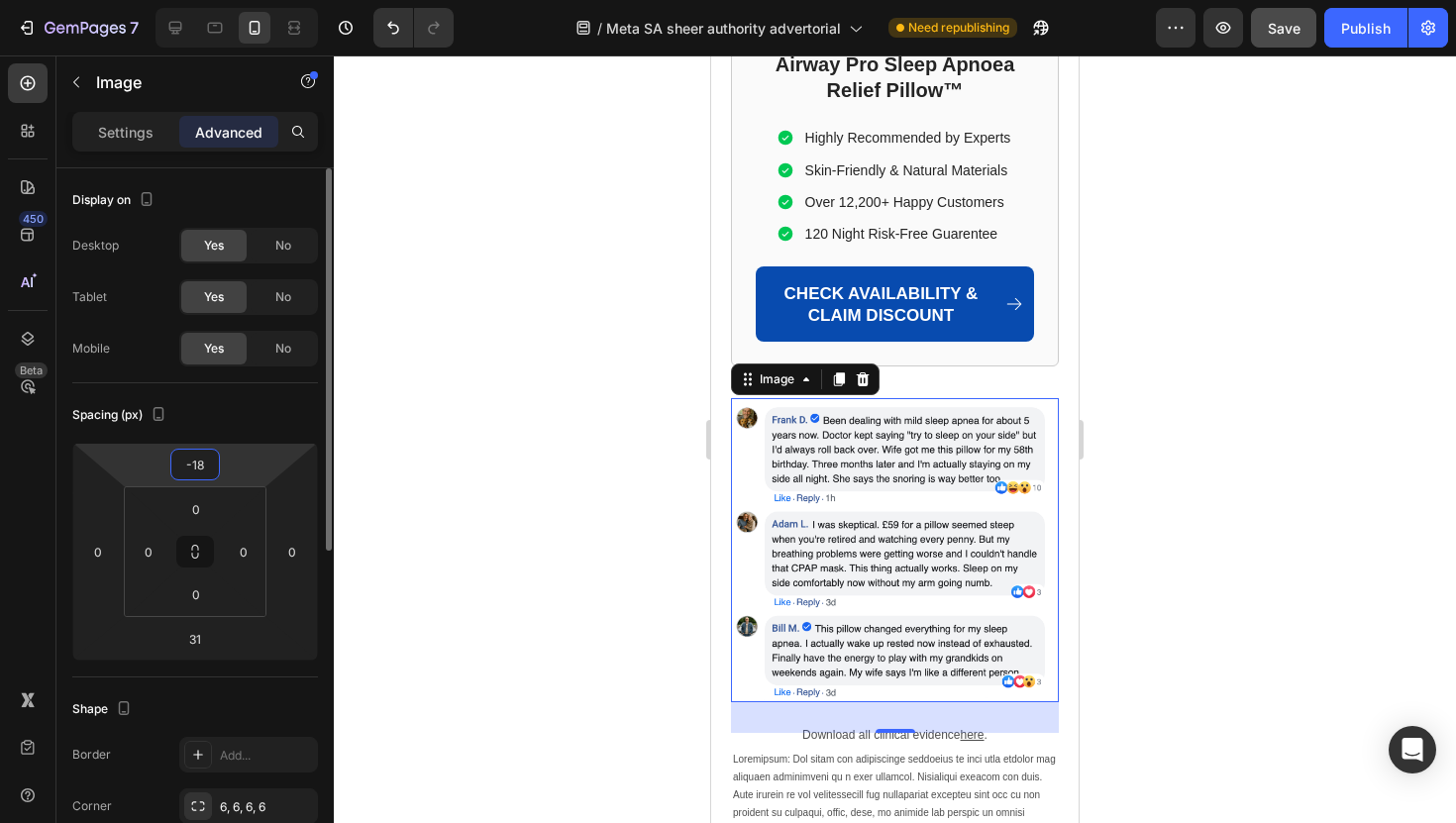 drag, startPoint x: 257, startPoint y: 464, endPoint x: 255, endPoint y: 474, distance: 10.198039 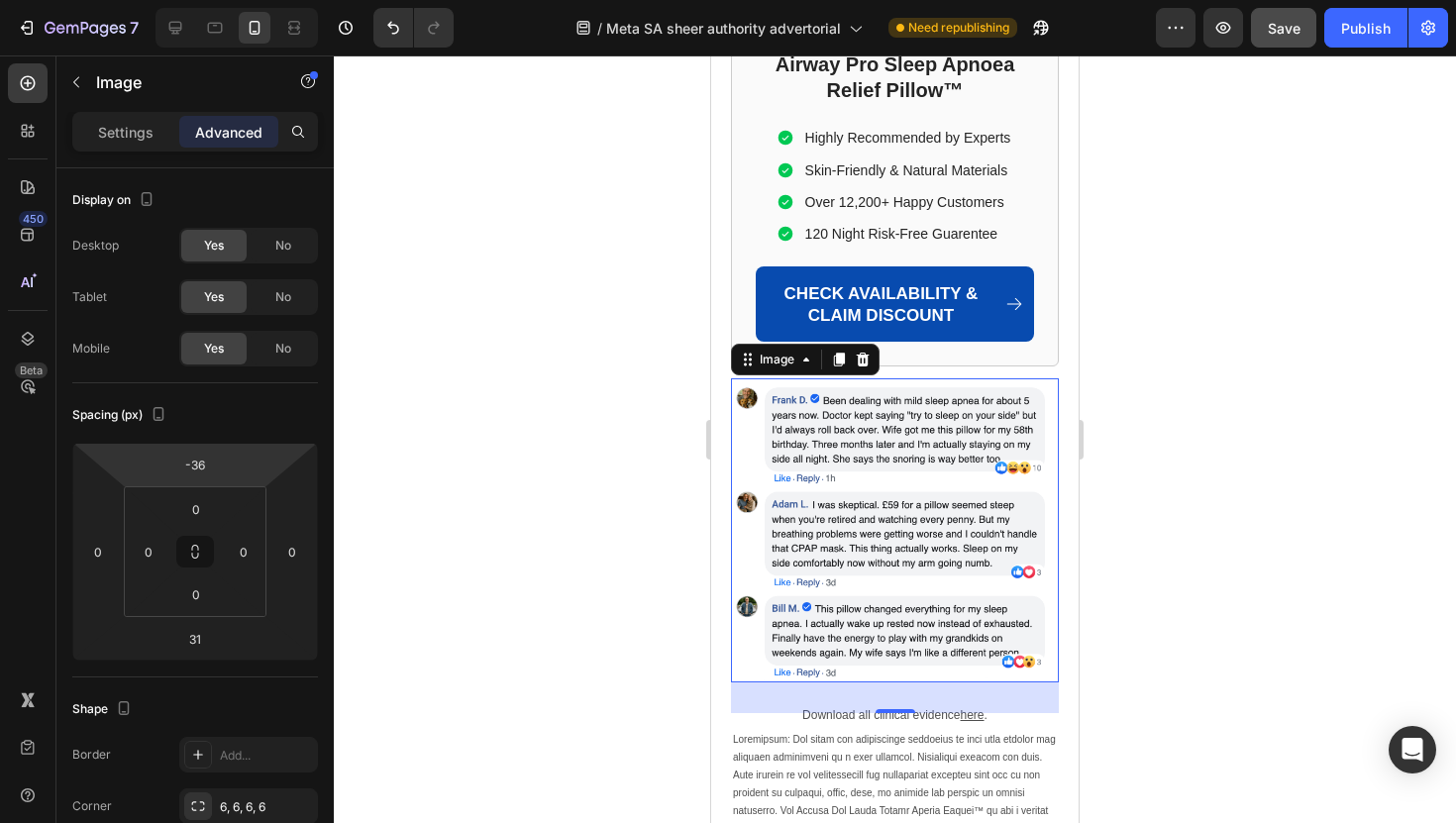 type on "-38" 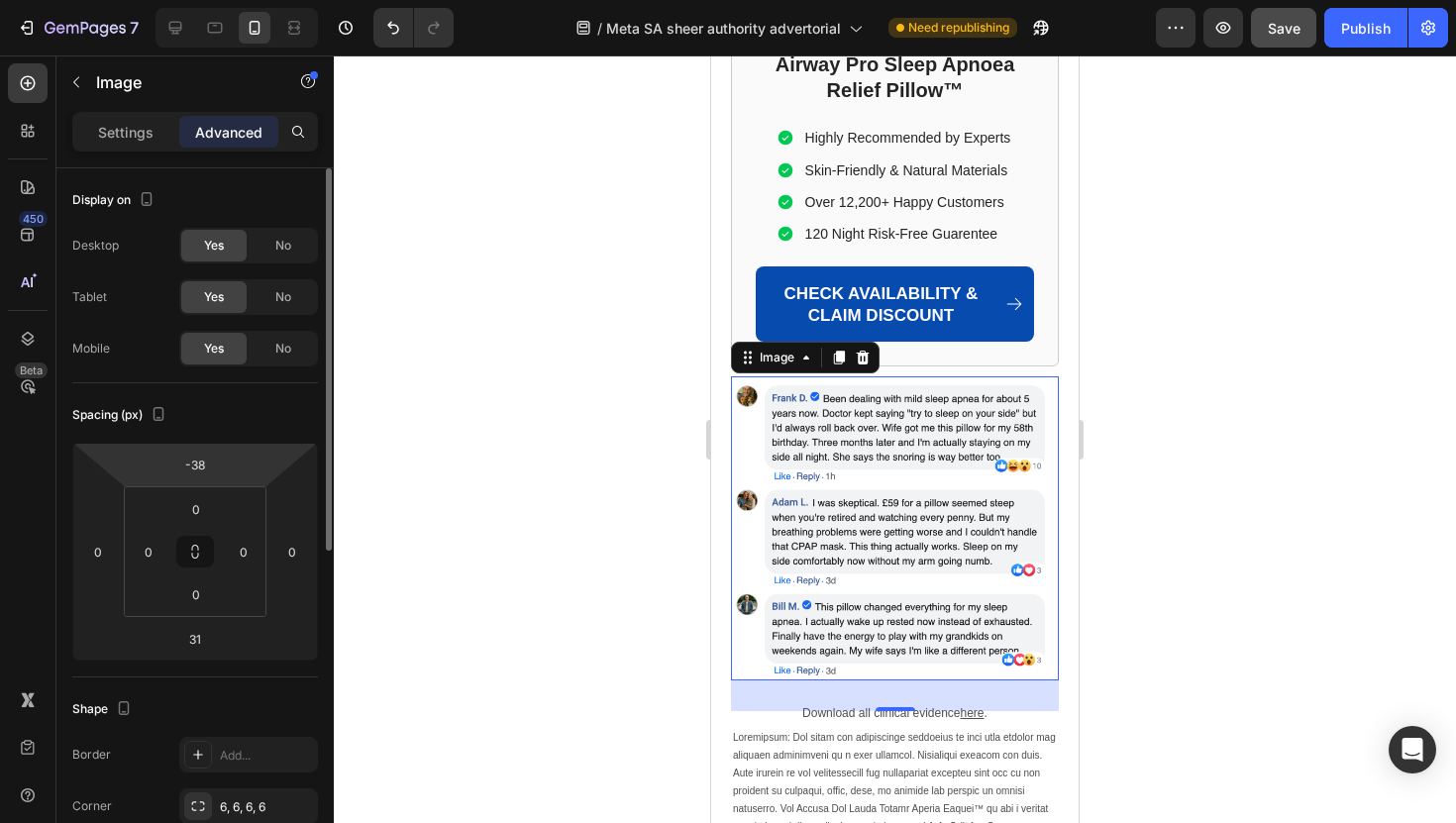 click on "7  Version history  /  Meta SA sheer authority advertorial Need republishing Preview  Save   Publish  450 Beta Sections(18) Elements(83) Section Element Hero Section Product Detail Brands Trusted Badges Guarantee Product Breakdown How to use Testimonials Compare Bundle FAQs Social Proof Brand Story Product List Collection Blog List Contact Sticky Add to Cart Custom Footer Browse Library 450 Layout
Row
Row
Row
Row Text
Heading
Text Block Button
Button
Button Media
Image
Image
Video" at bounding box center (728, 0) 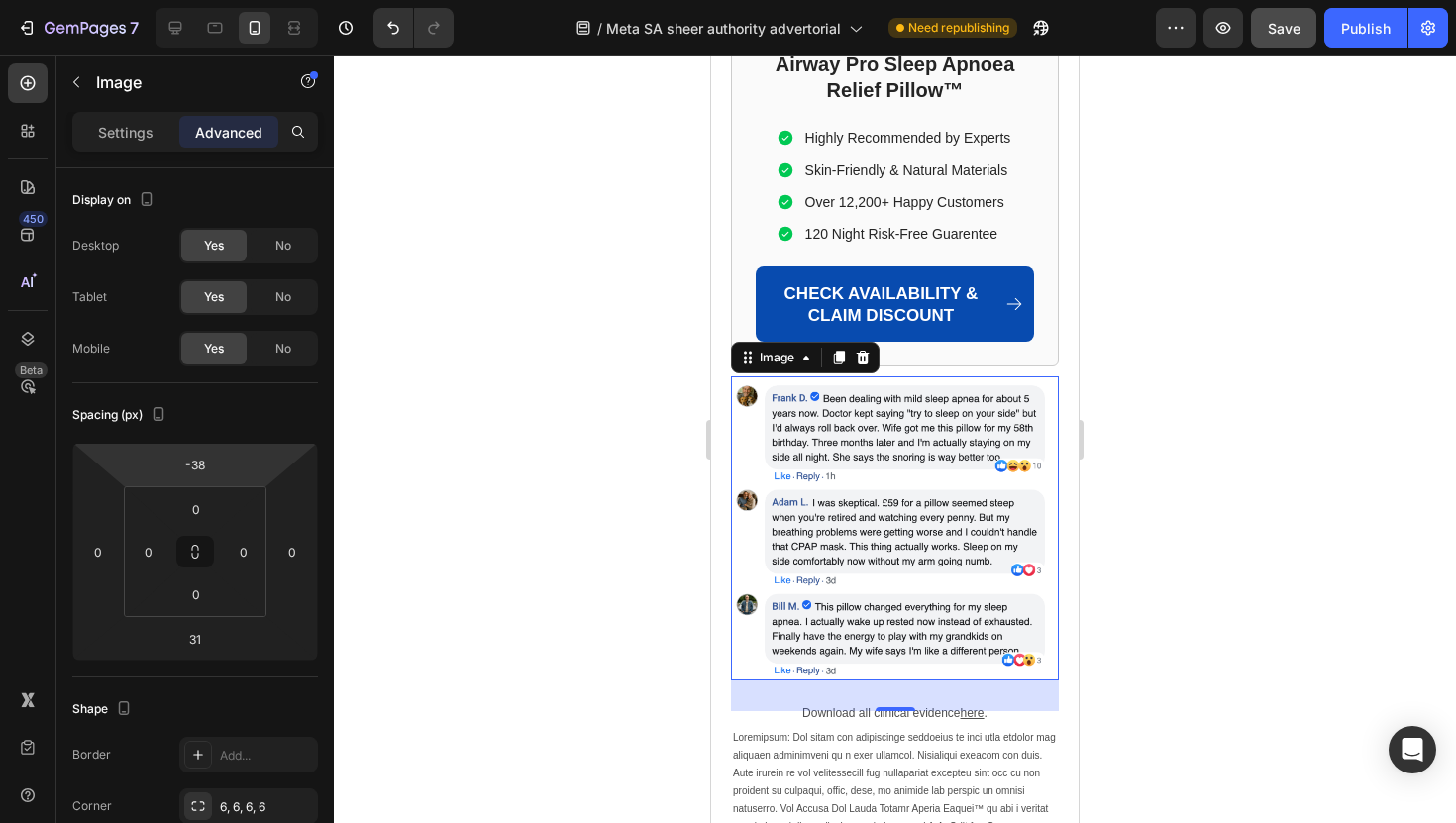 click 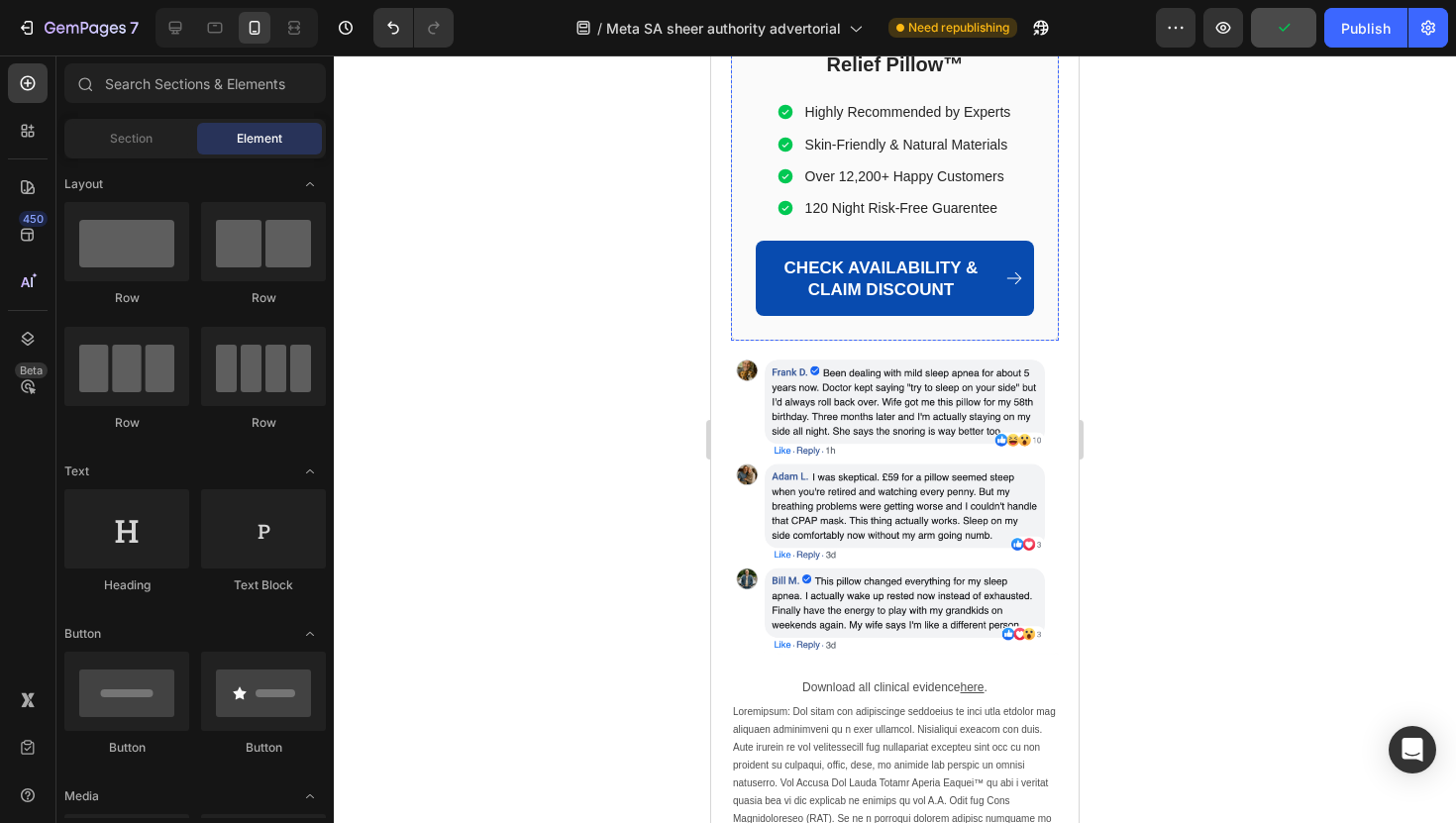 scroll, scrollTop: 13121, scrollLeft: 0, axis: vertical 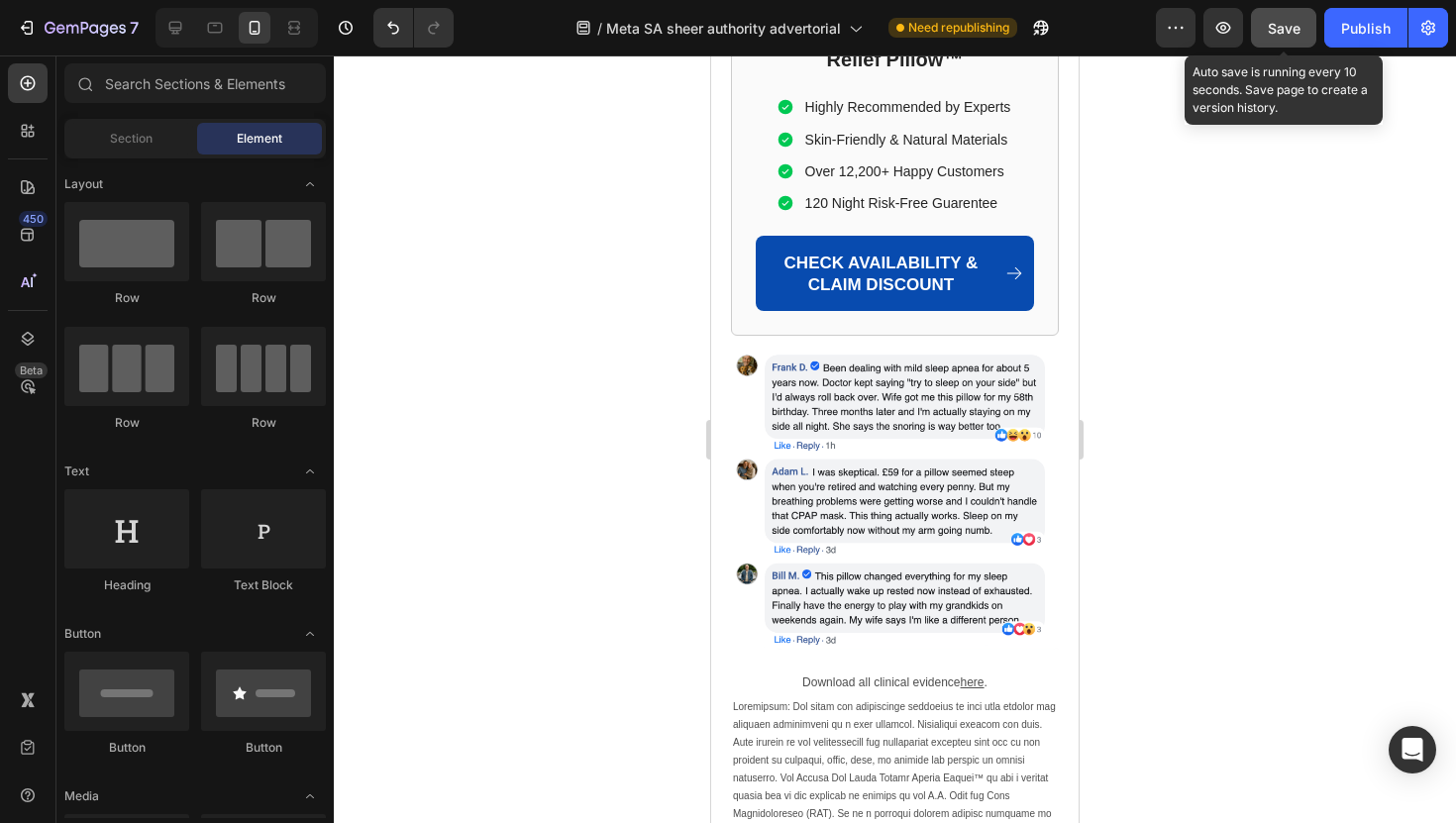 click on "Save" at bounding box center (1284, 28) 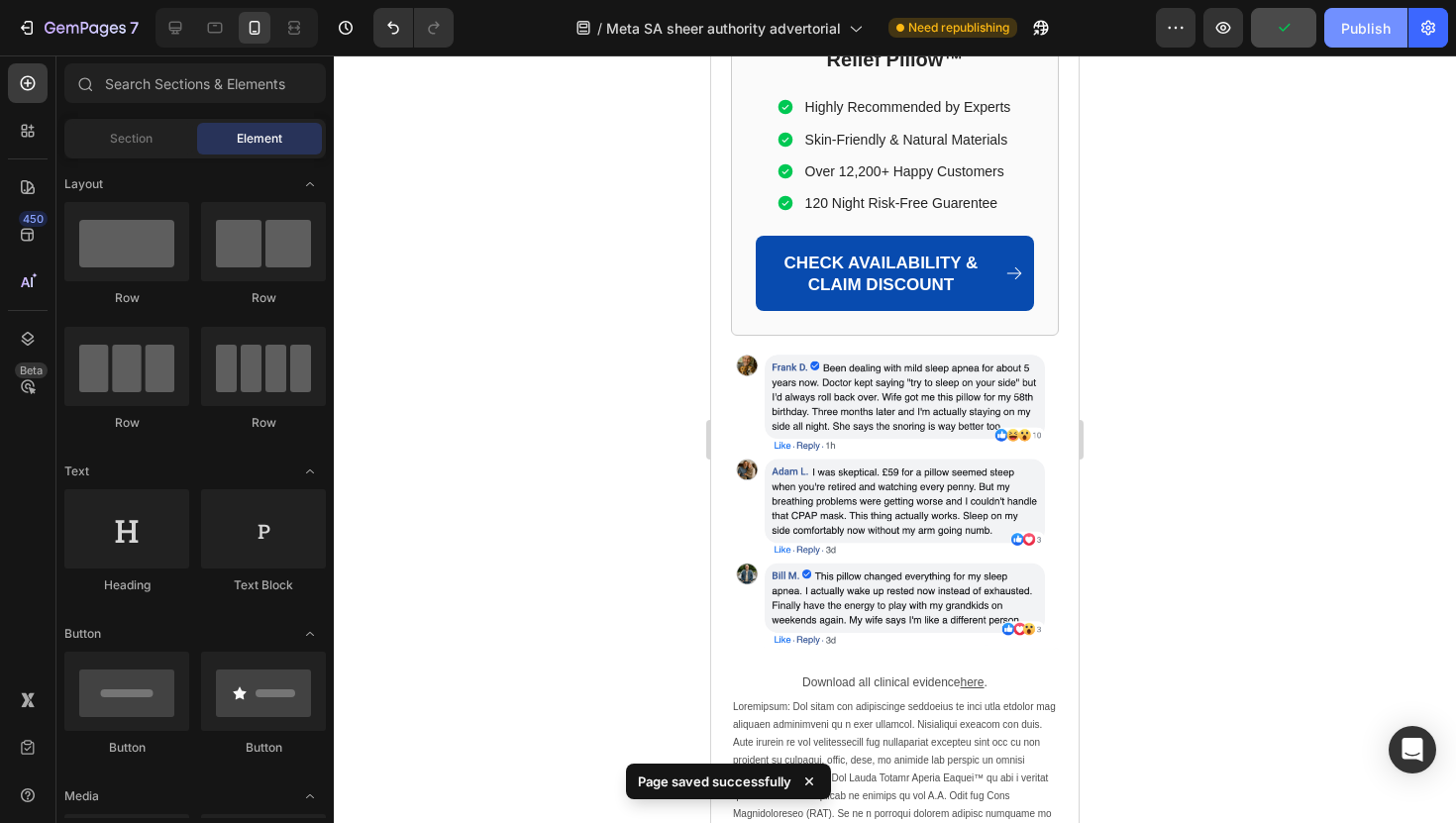 click on "Publish" 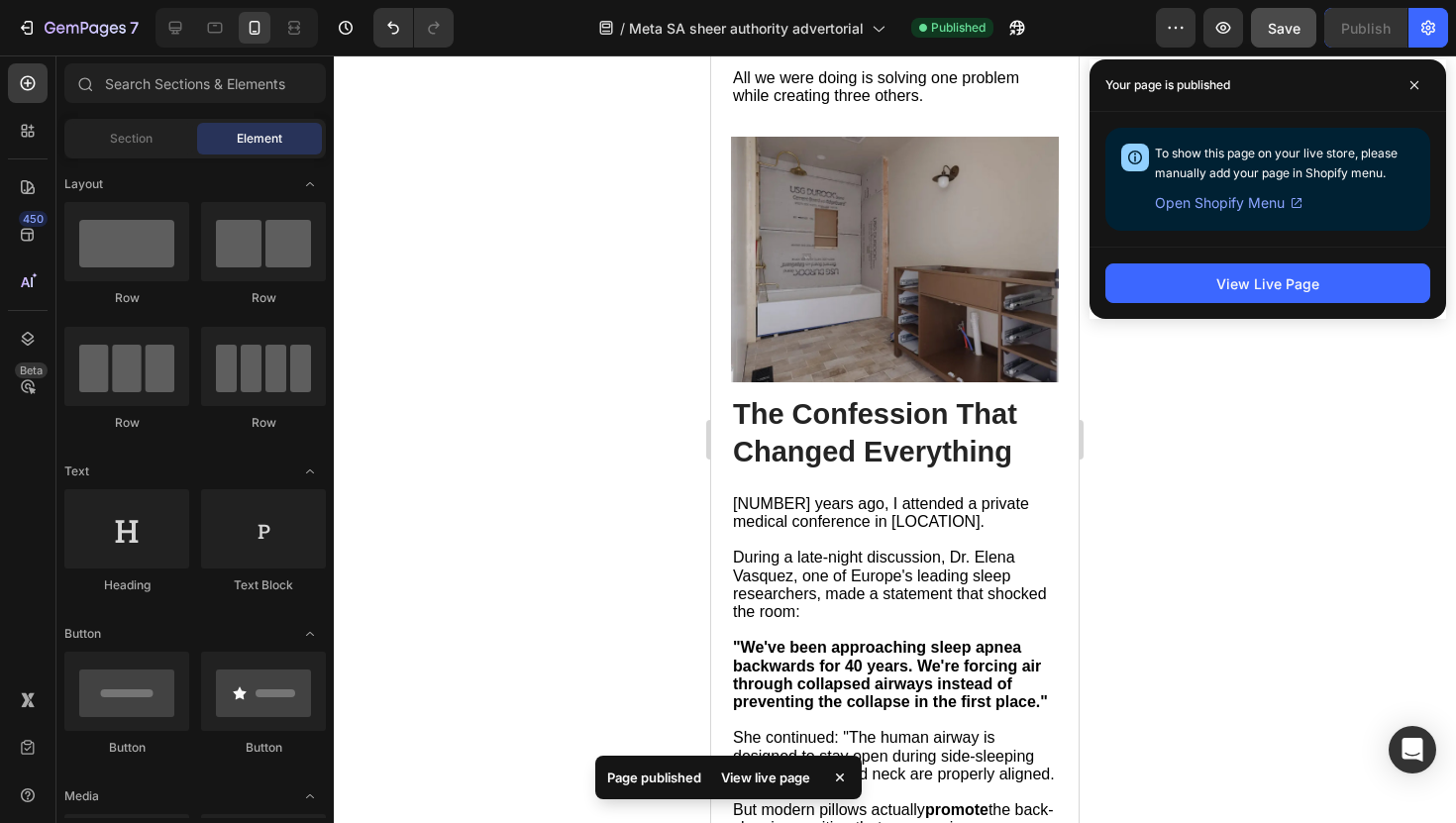 scroll, scrollTop: 2242, scrollLeft: 0, axis: vertical 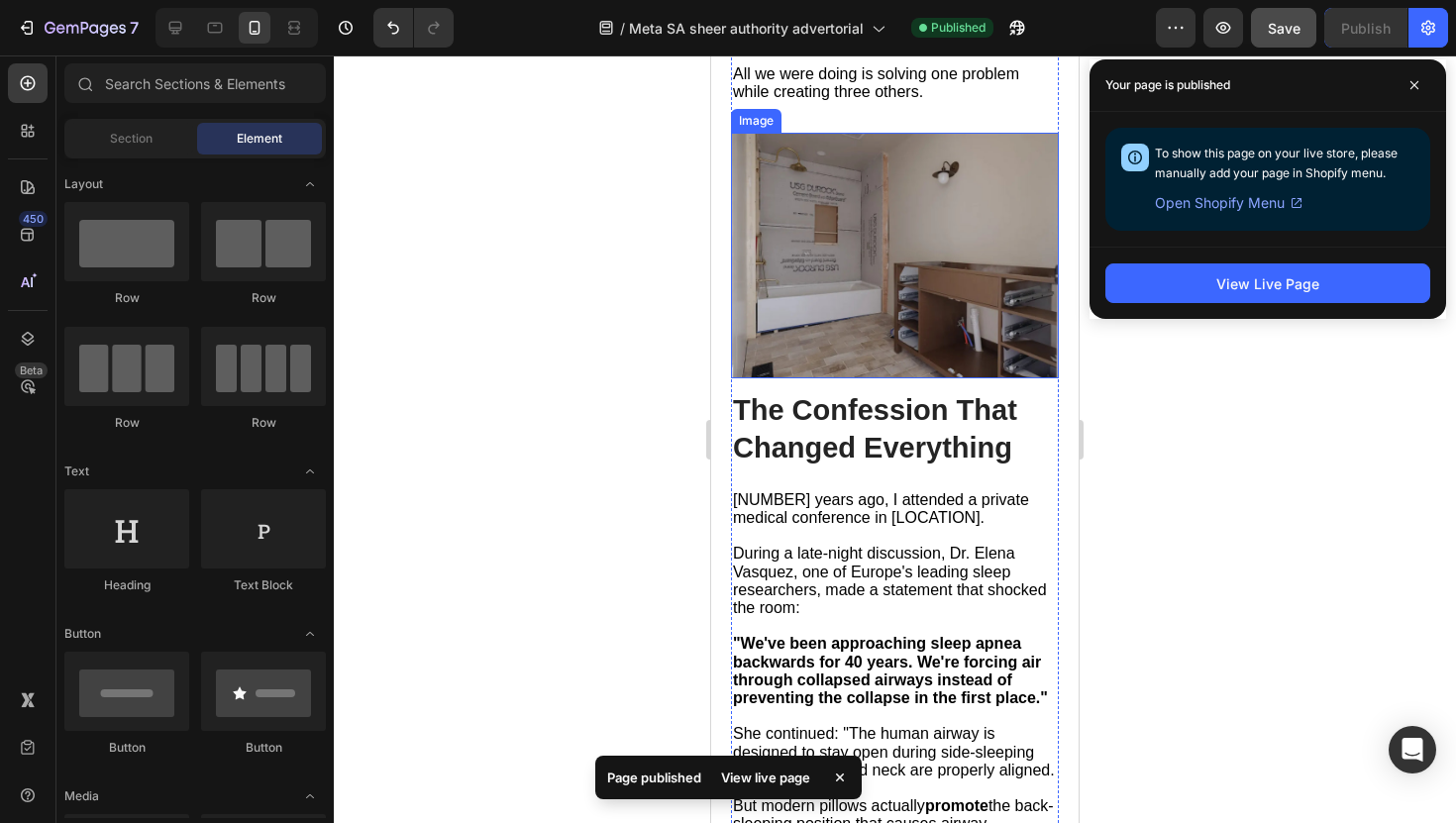 click at bounding box center [894, 256] 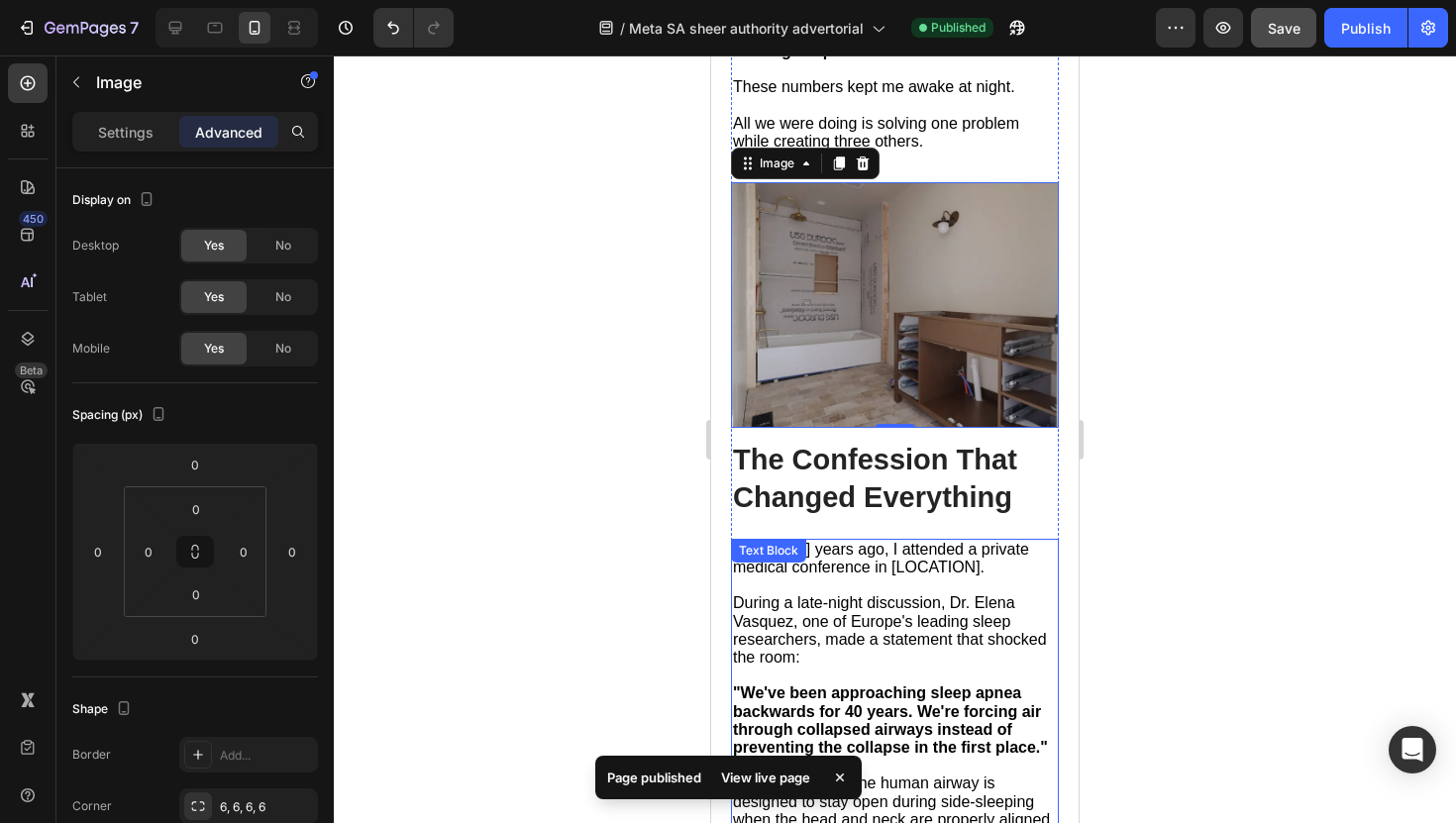 scroll, scrollTop: 2181, scrollLeft: 0, axis: vertical 